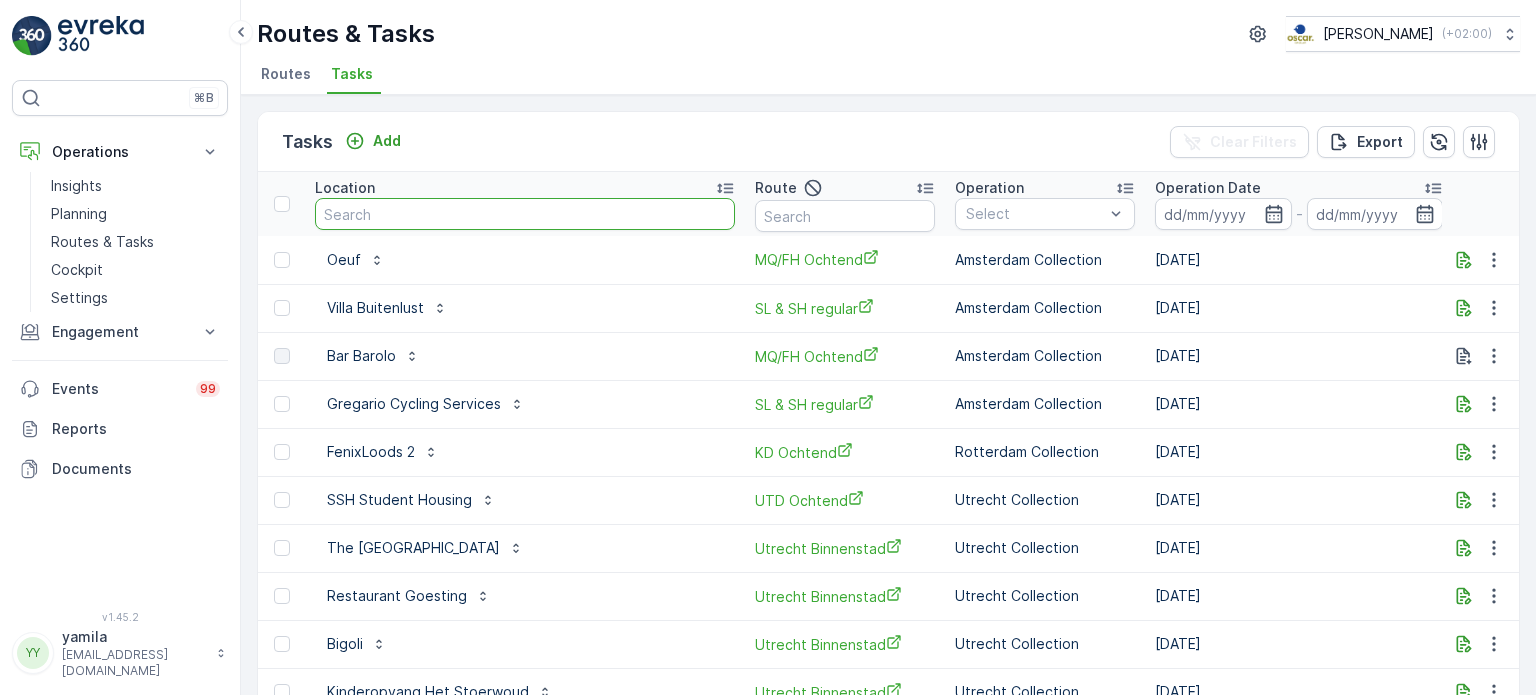 click at bounding box center [525, 214] 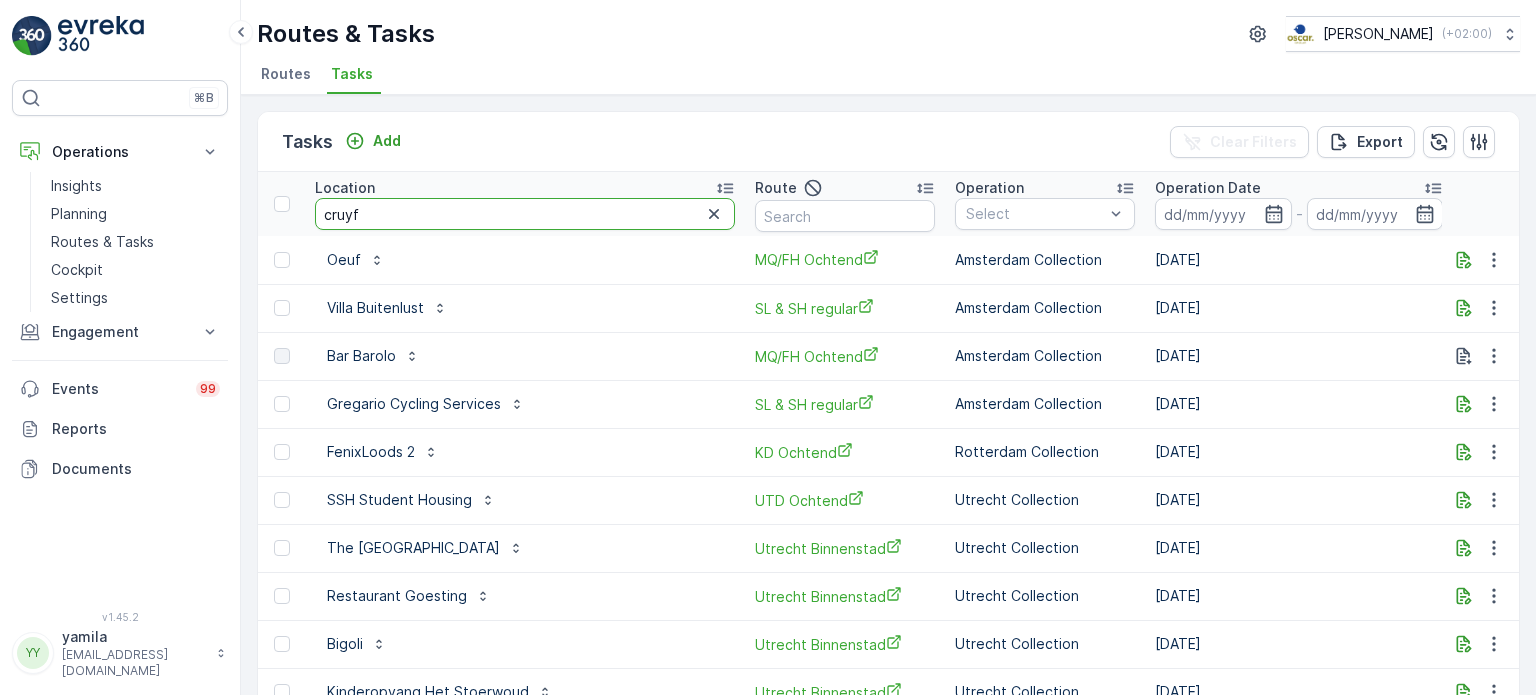 type on "cruyff" 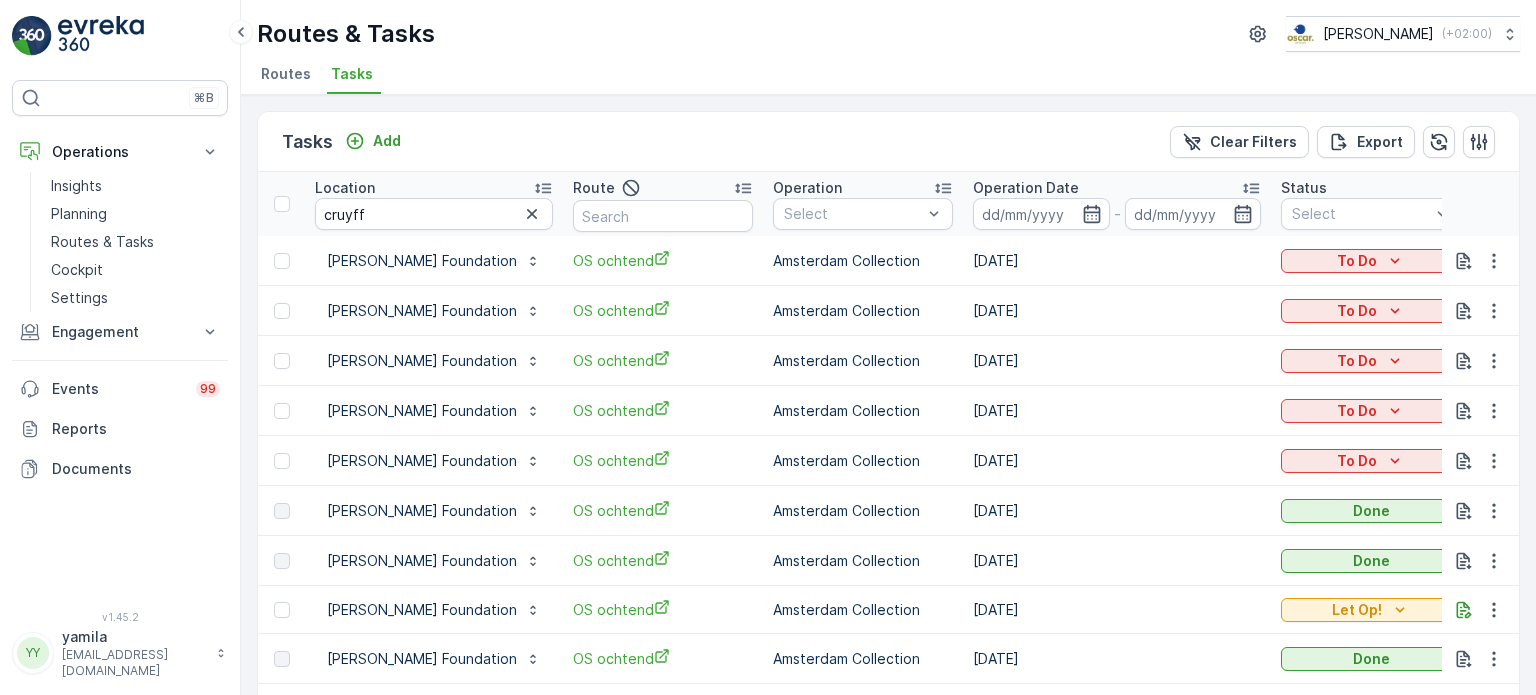 click on "cruyff" at bounding box center [434, 214] 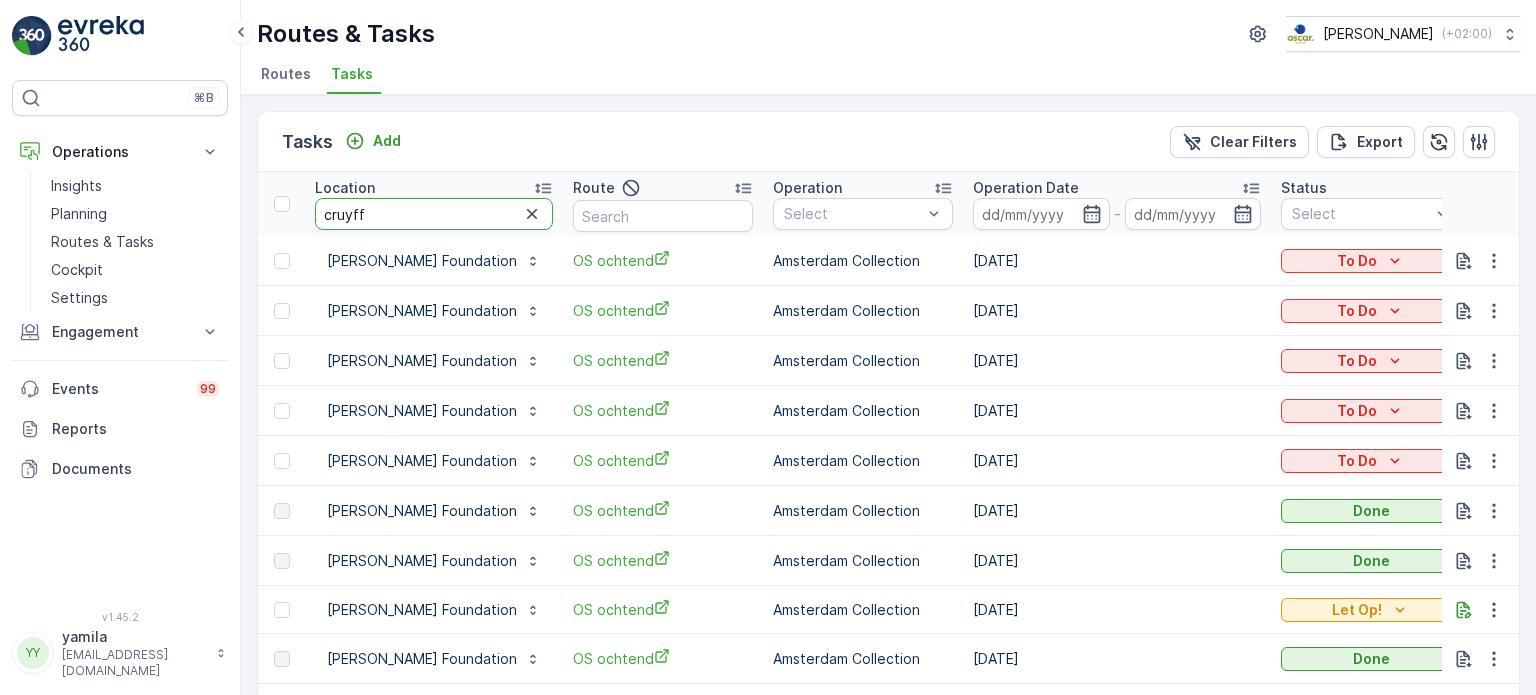 click on "cruyff" at bounding box center [434, 214] 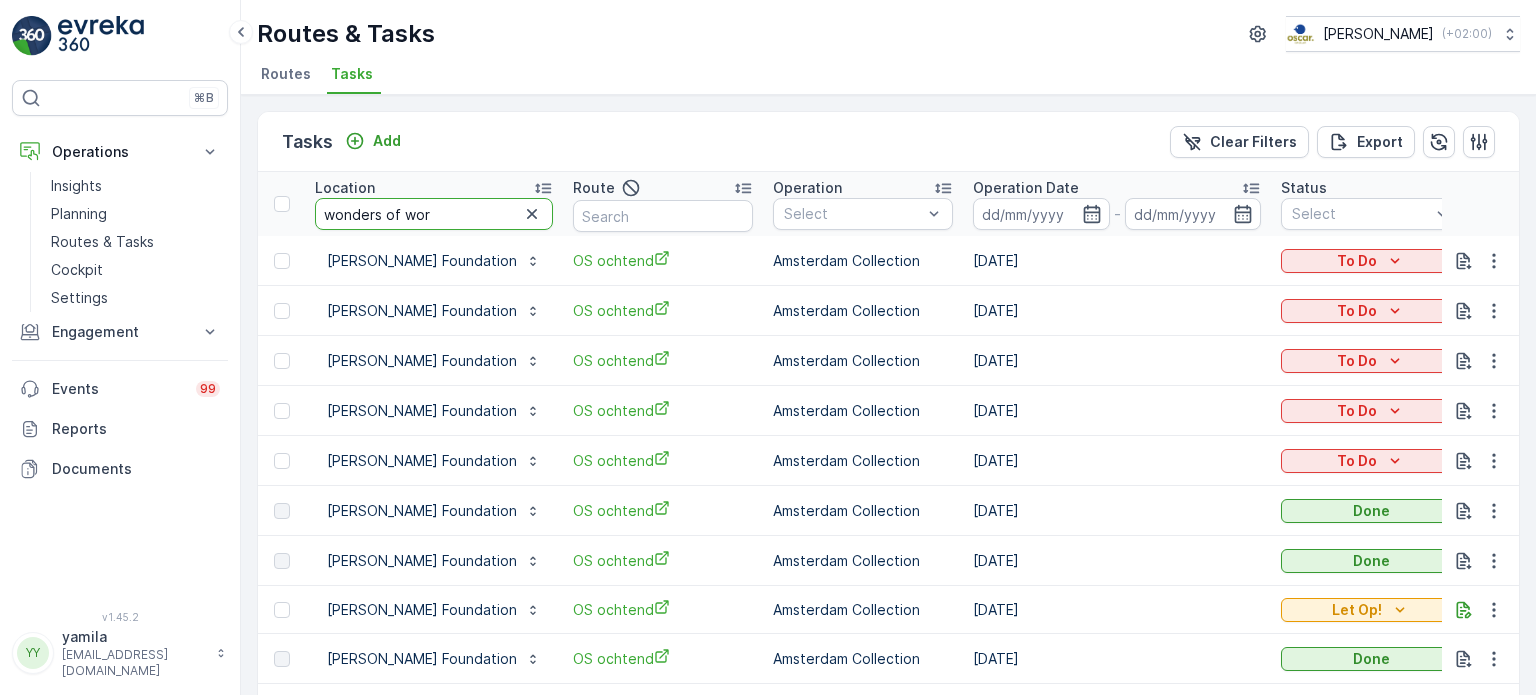 type on "wonders of work" 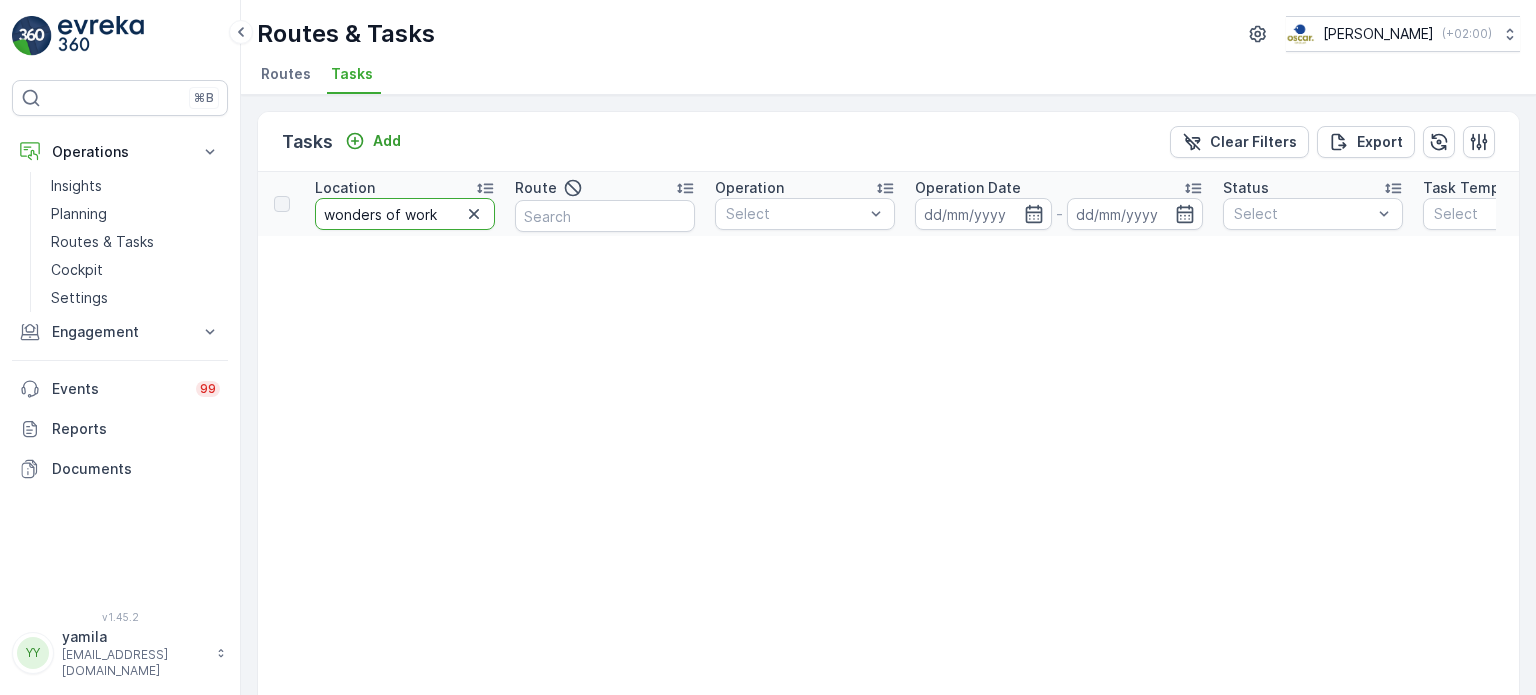 drag, startPoint x: 420, startPoint y: 214, endPoint x: 380, endPoint y: 213, distance: 40.012497 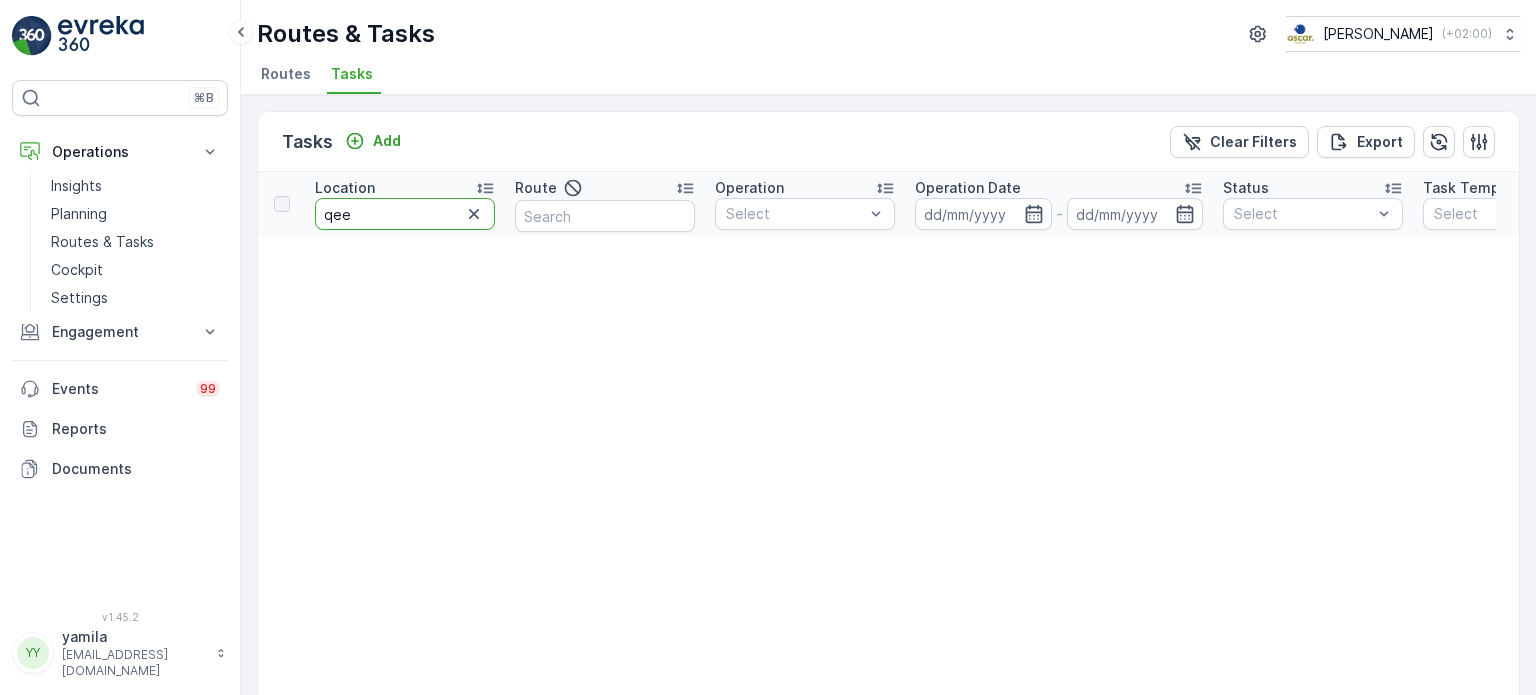 type on "qeet" 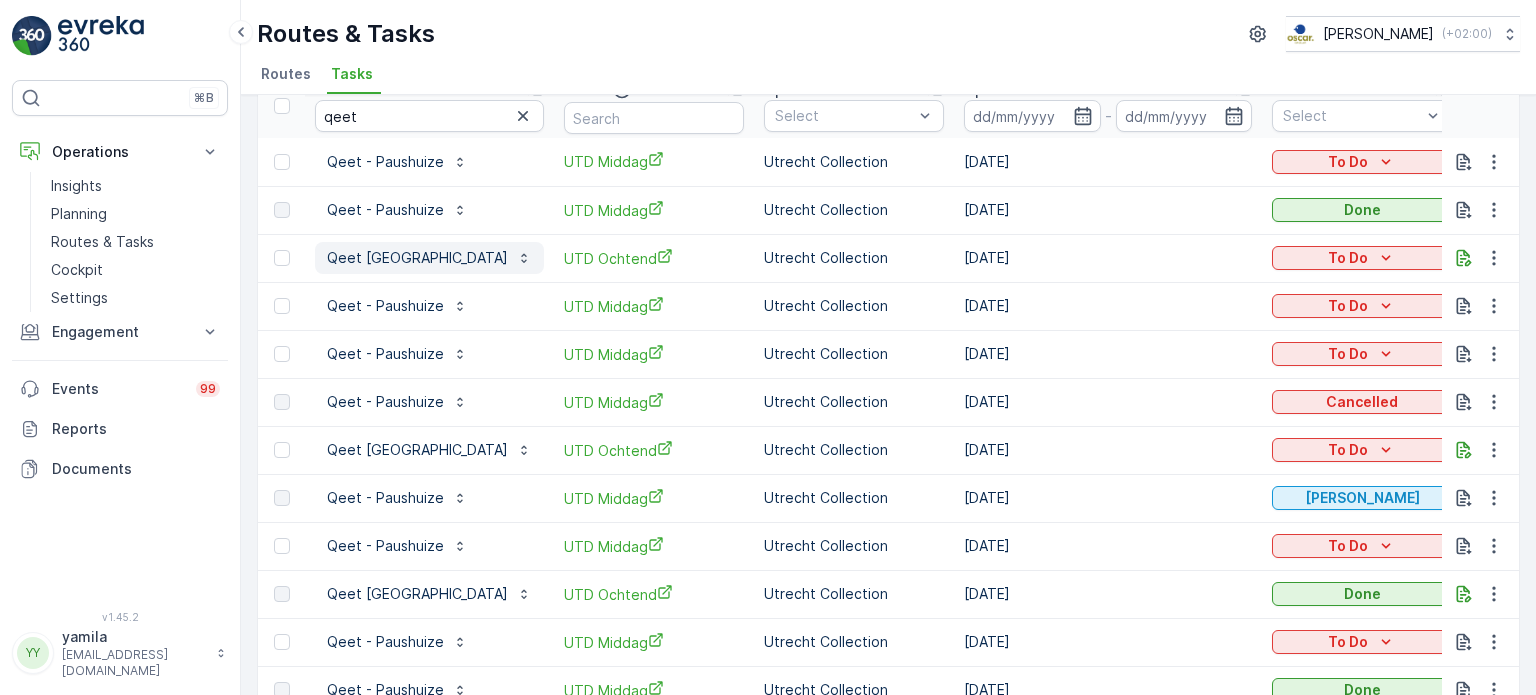 scroll, scrollTop: 99, scrollLeft: 0, axis: vertical 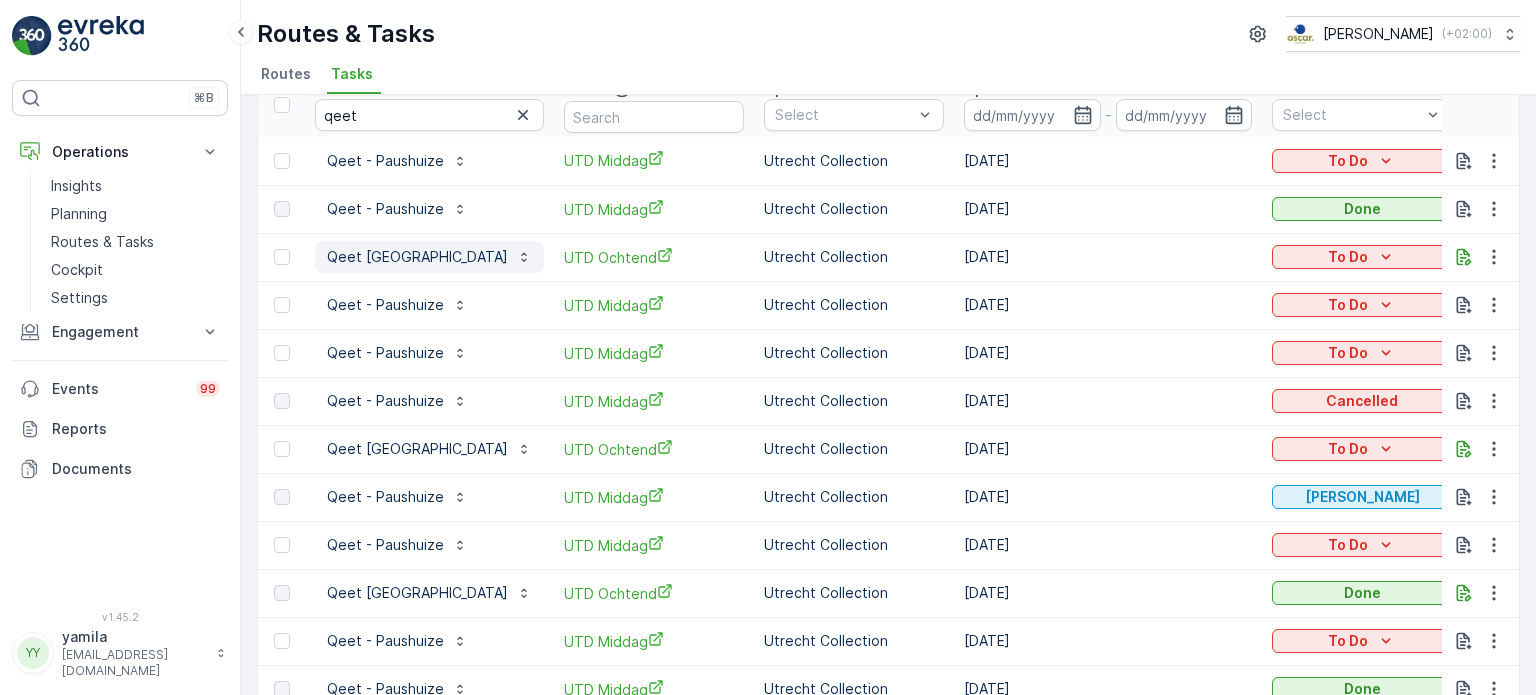 click on "Qeet Utrecht" at bounding box center [417, 257] 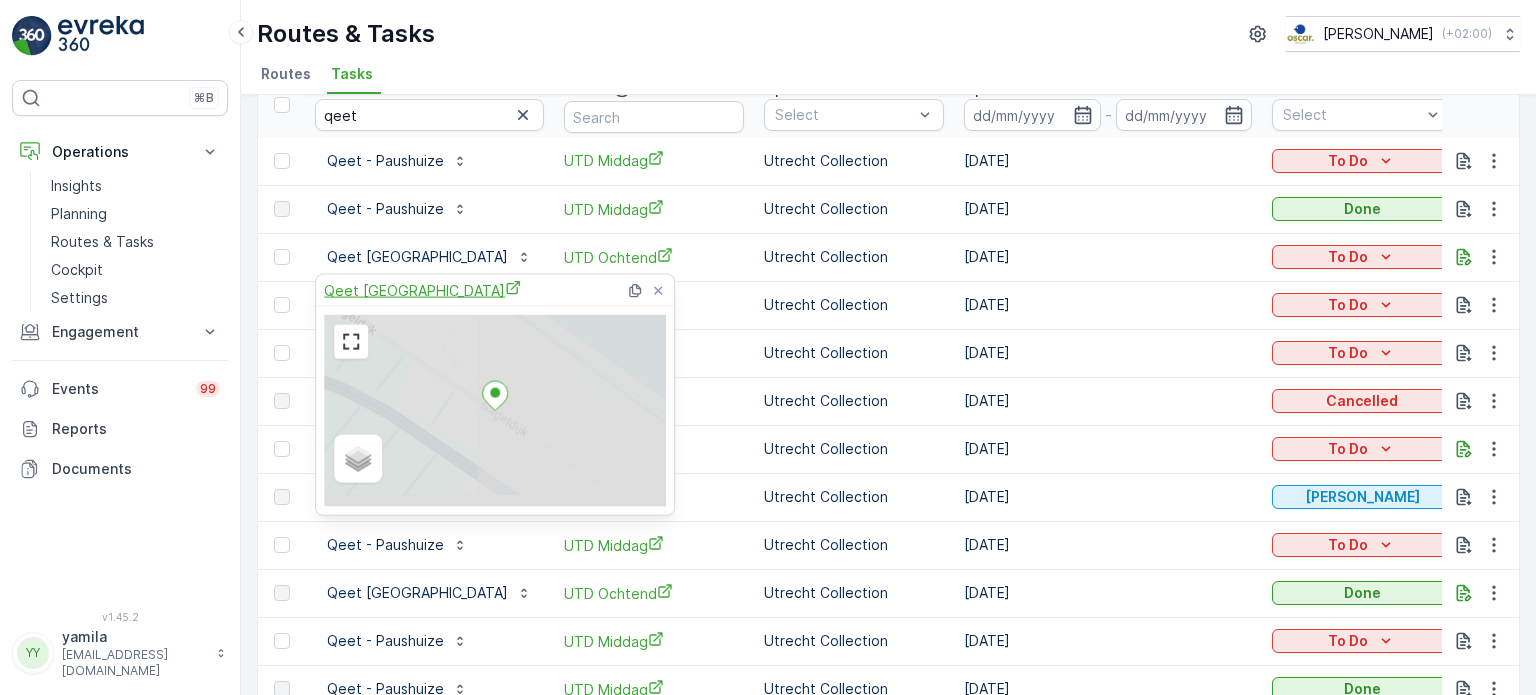 click on "Qeet Utrecht" at bounding box center (422, 290) 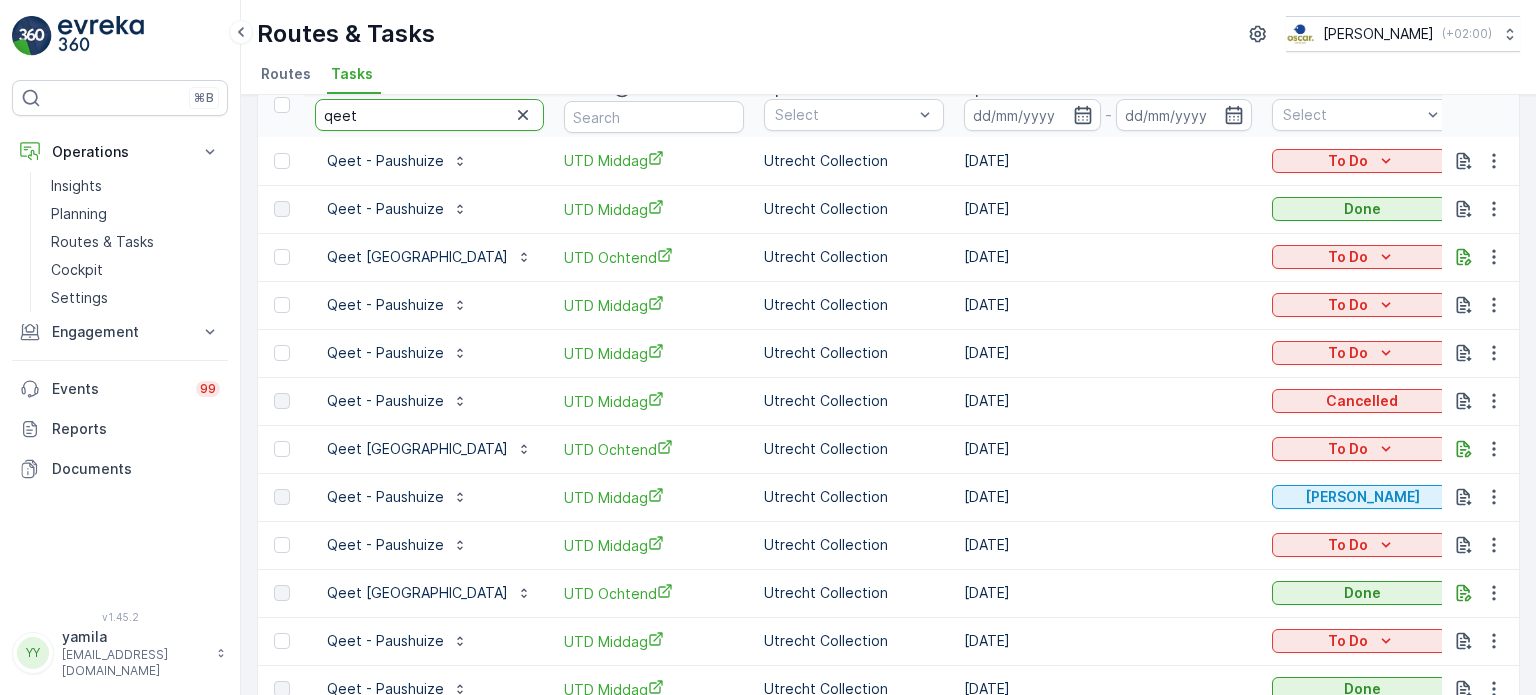 click on "qeet" at bounding box center [429, 115] 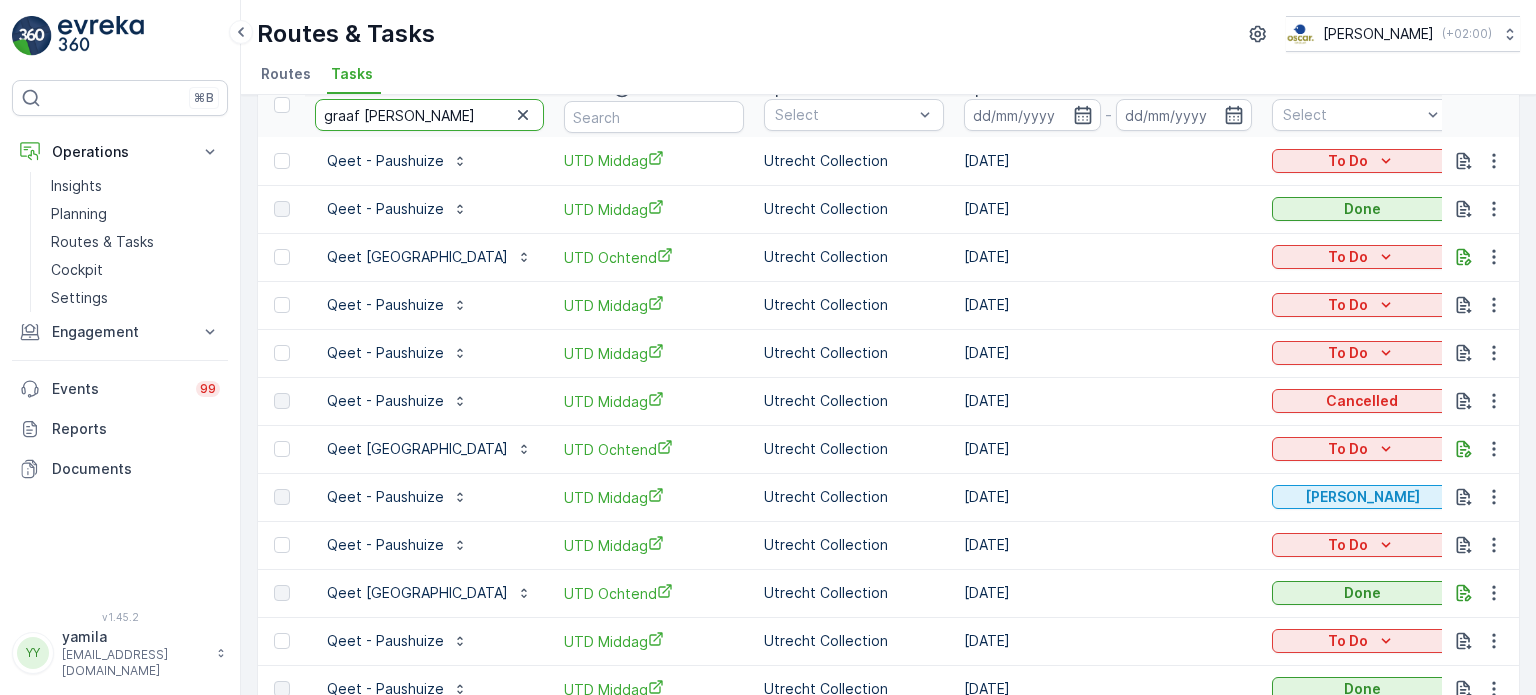 type on "graaf flor" 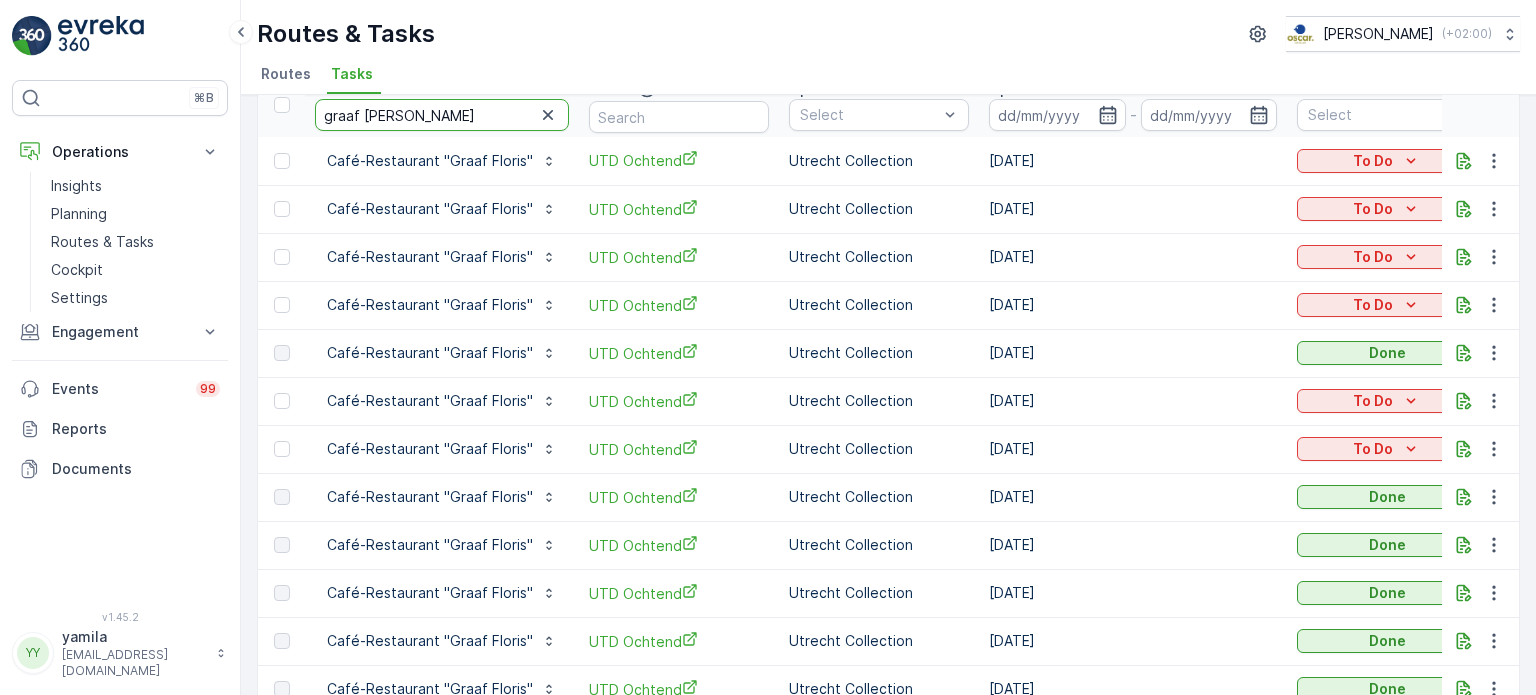 click on "graaf flori" at bounding box center [442, 115] 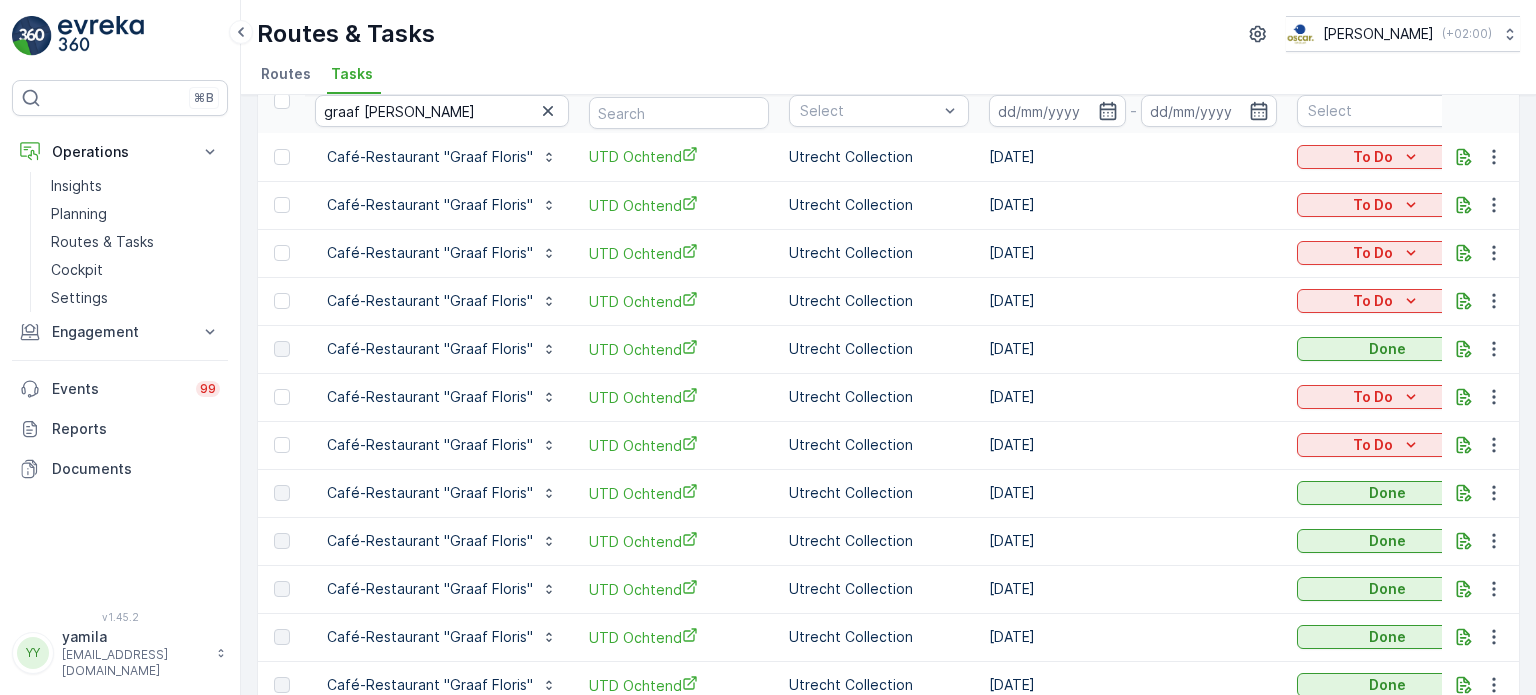 scroll, scrollTop: 103, scrollLeft: 0, axis: vertical 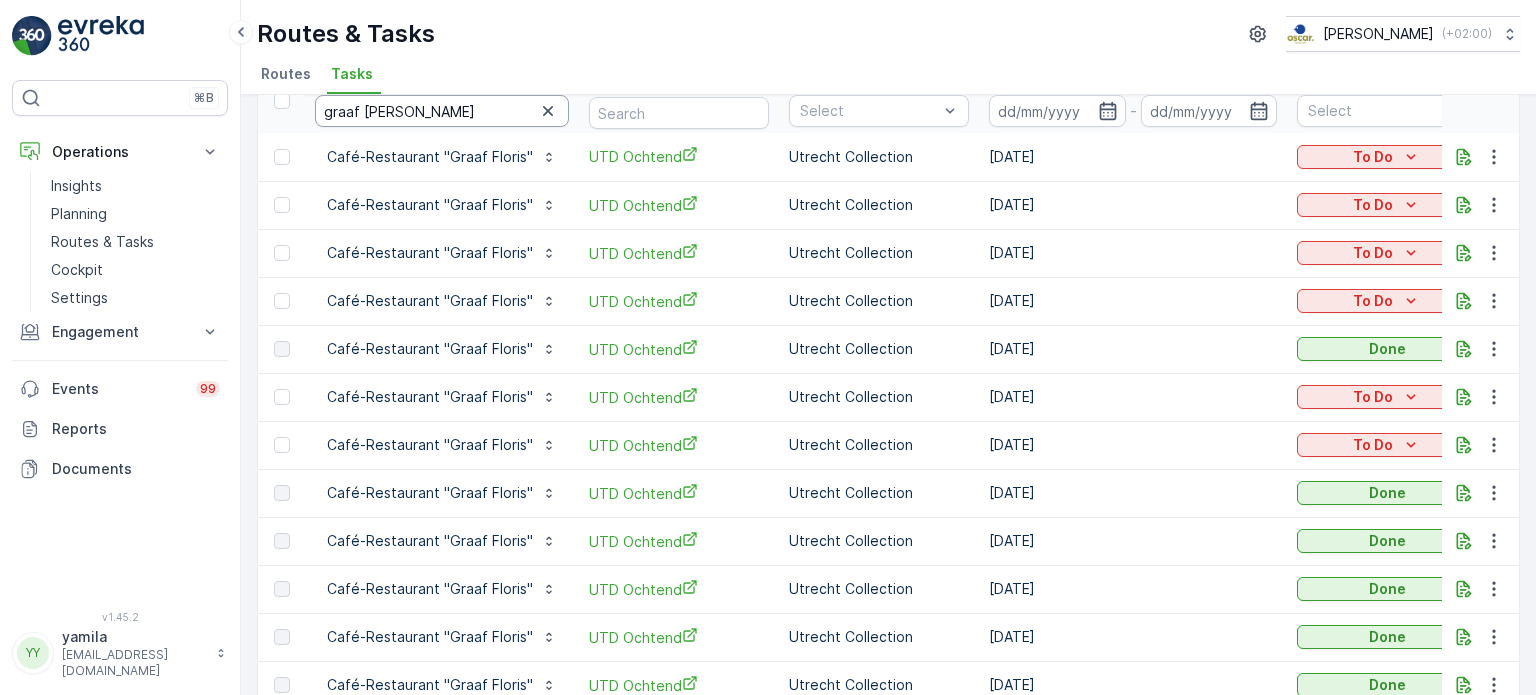 click on "graaf floris" at bounding box center (442, 111) 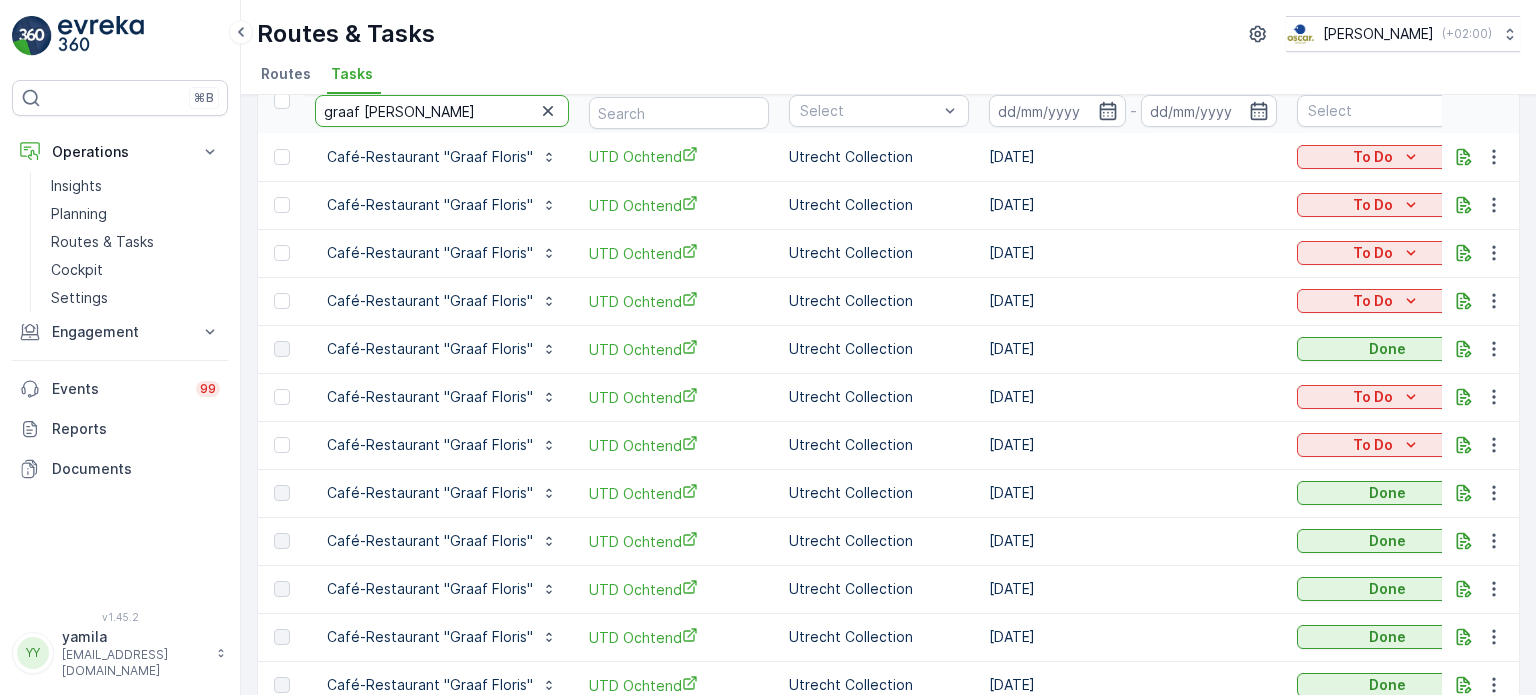click on "graaf floris" at bounding box center (442, 111) 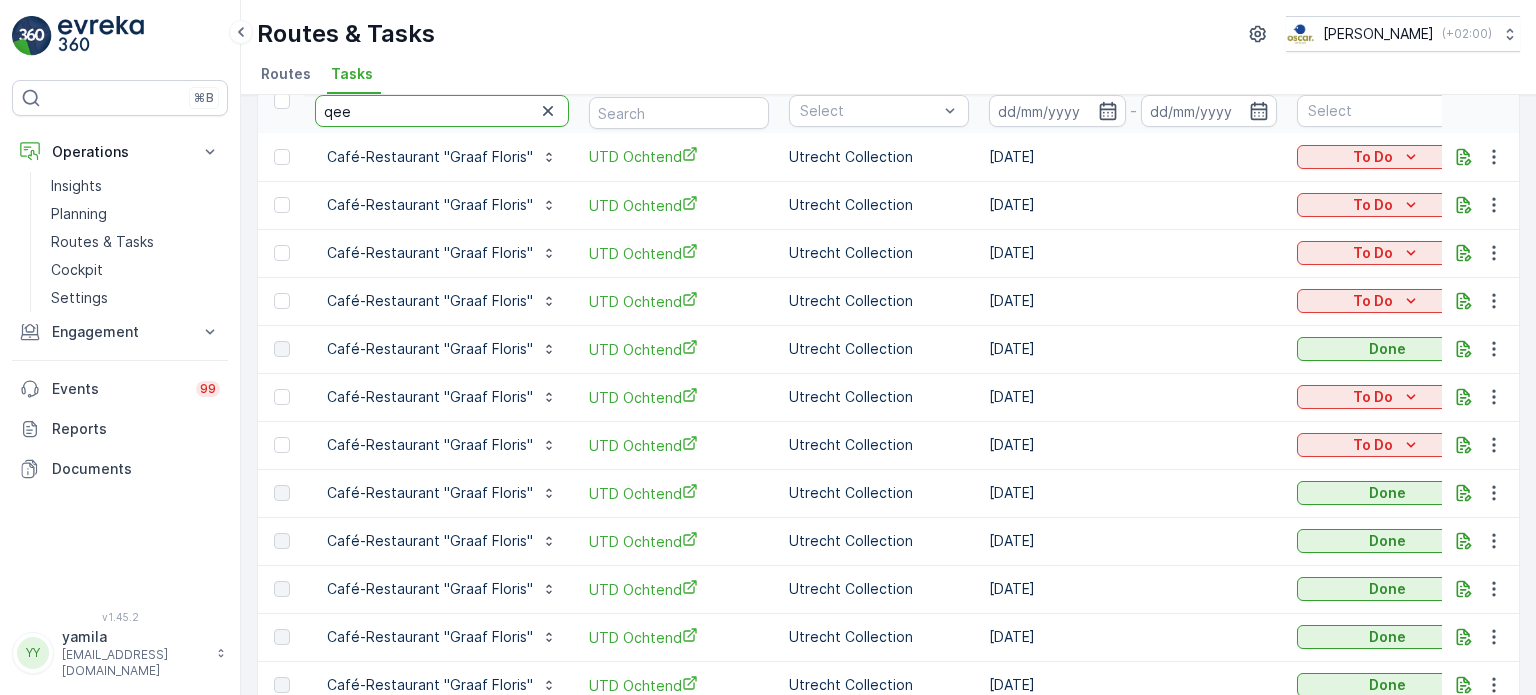 type on "qeet" 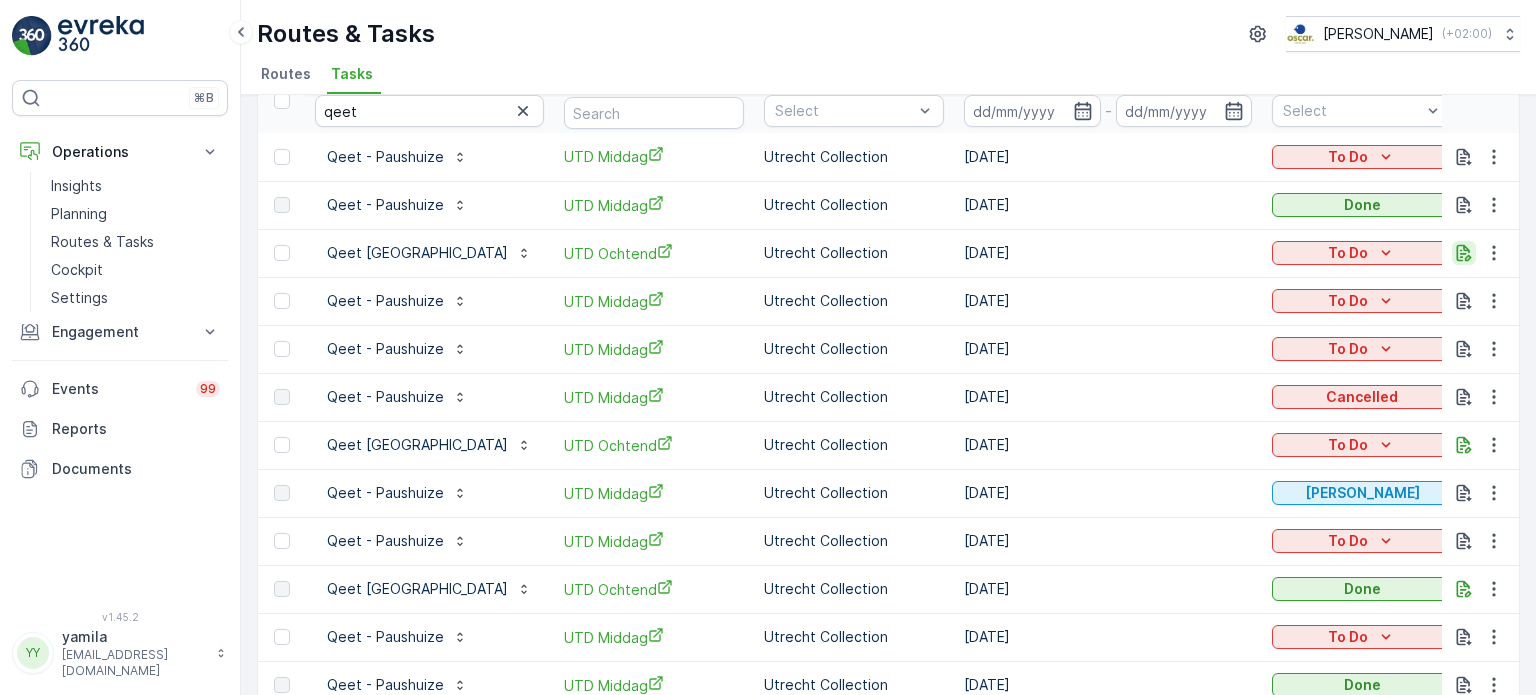 click 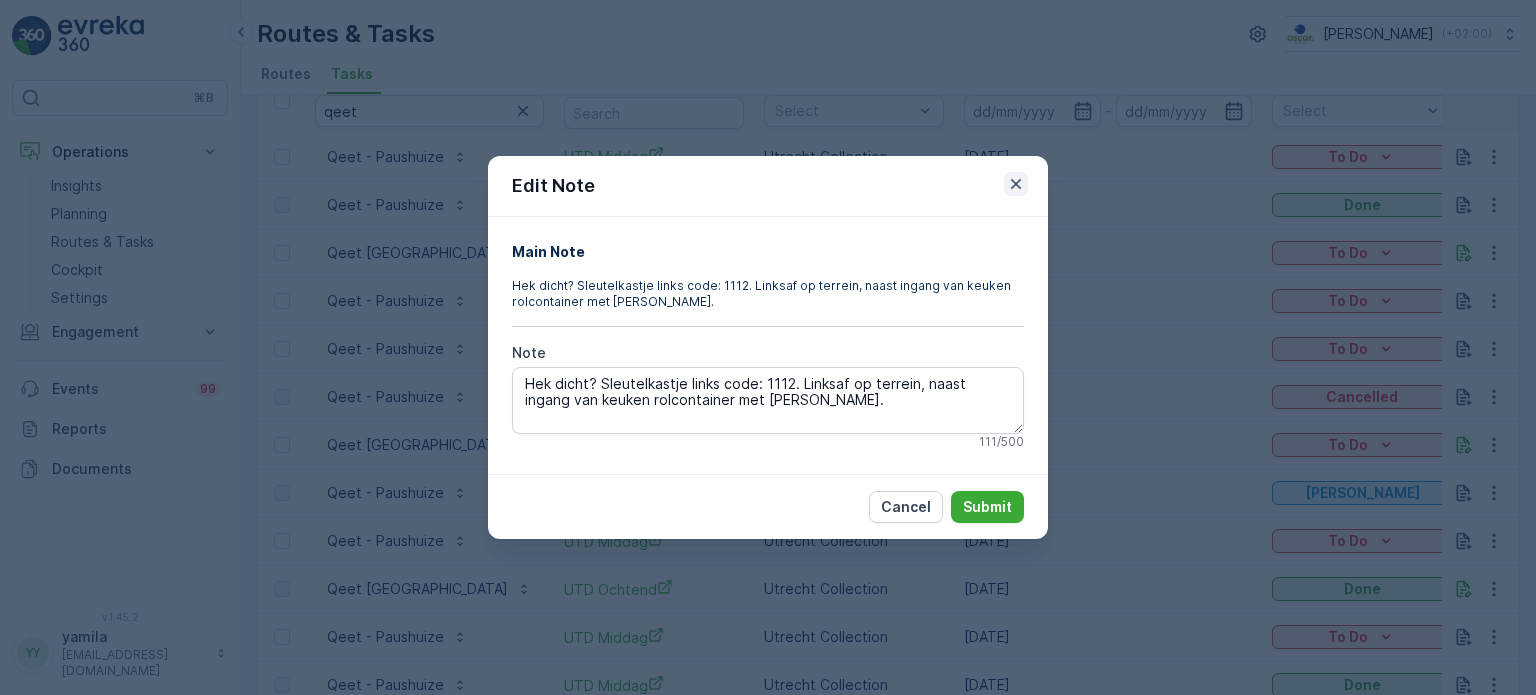click 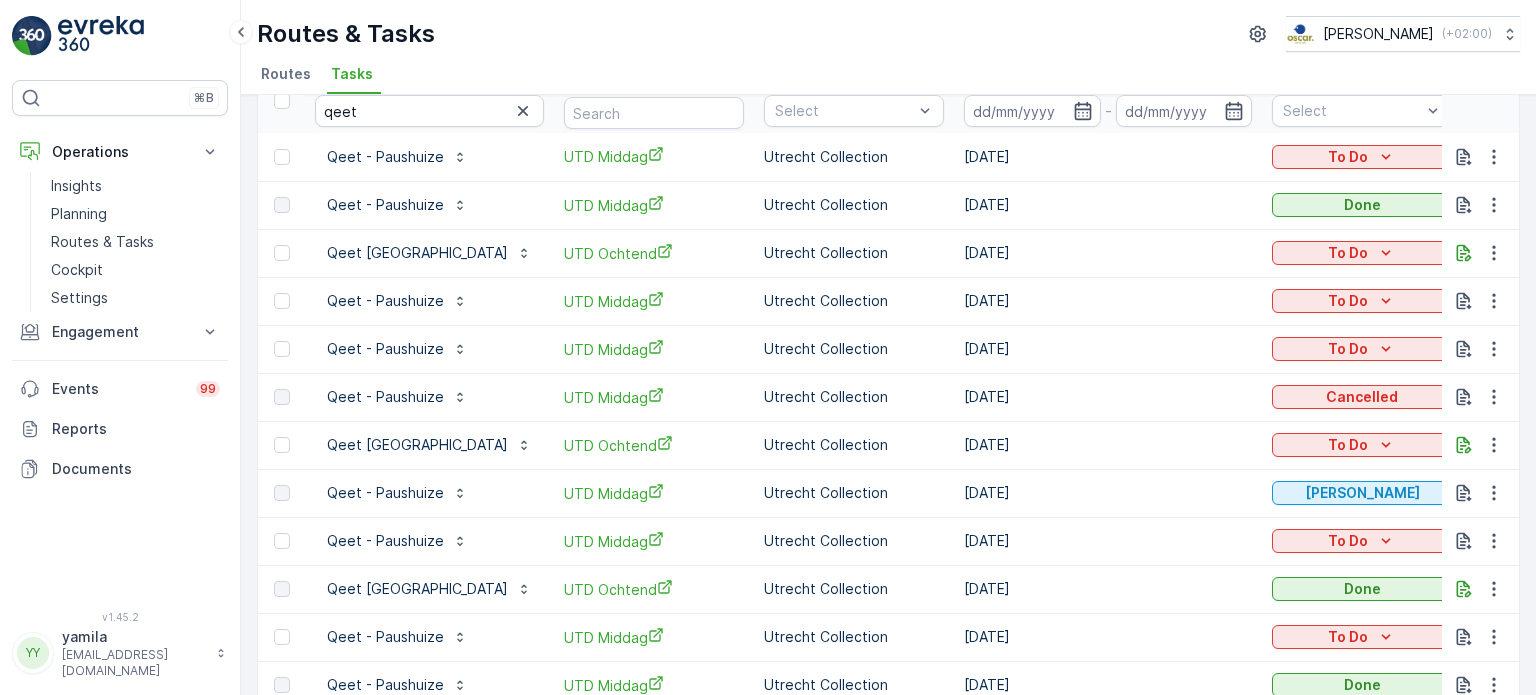 scroll, scrollTop: 3, scrollLeft: 0, axis: vertical 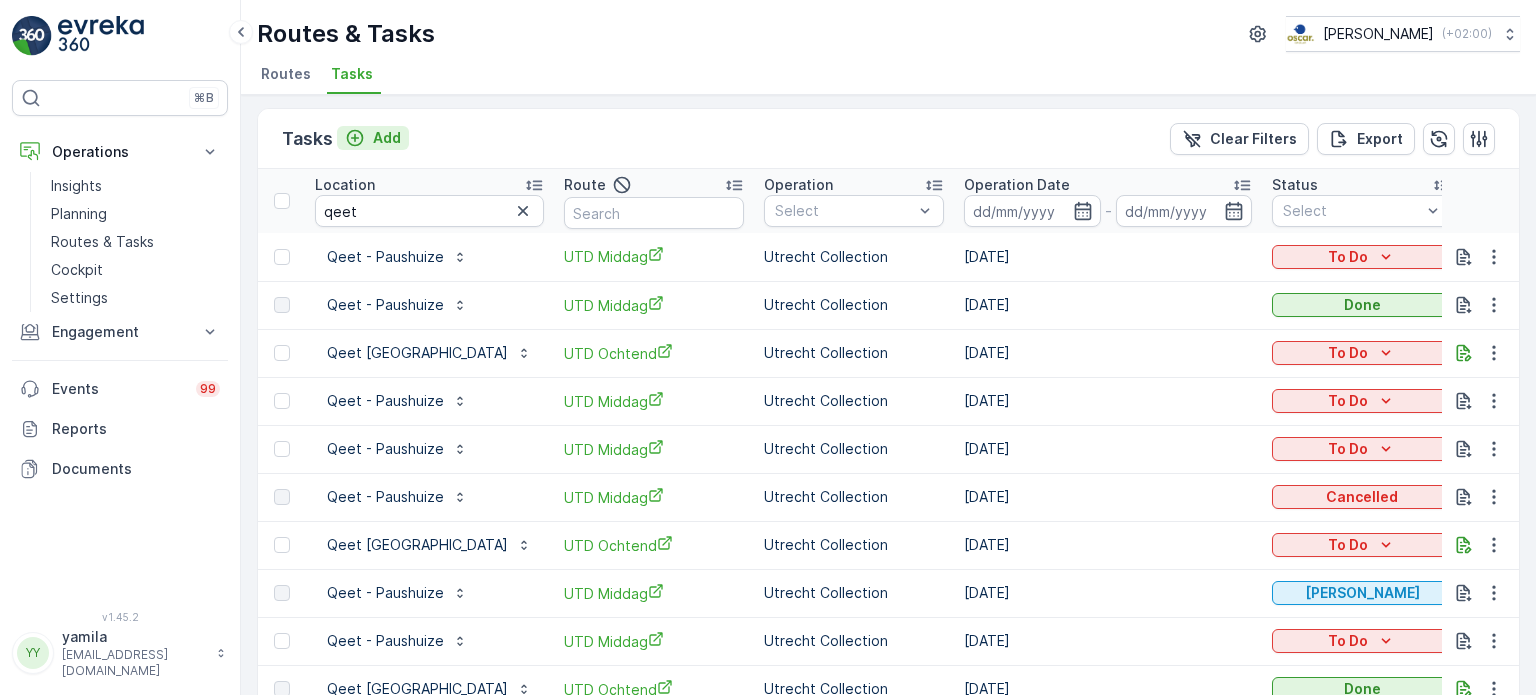 click on "Add" at bounding box center [373, 138] 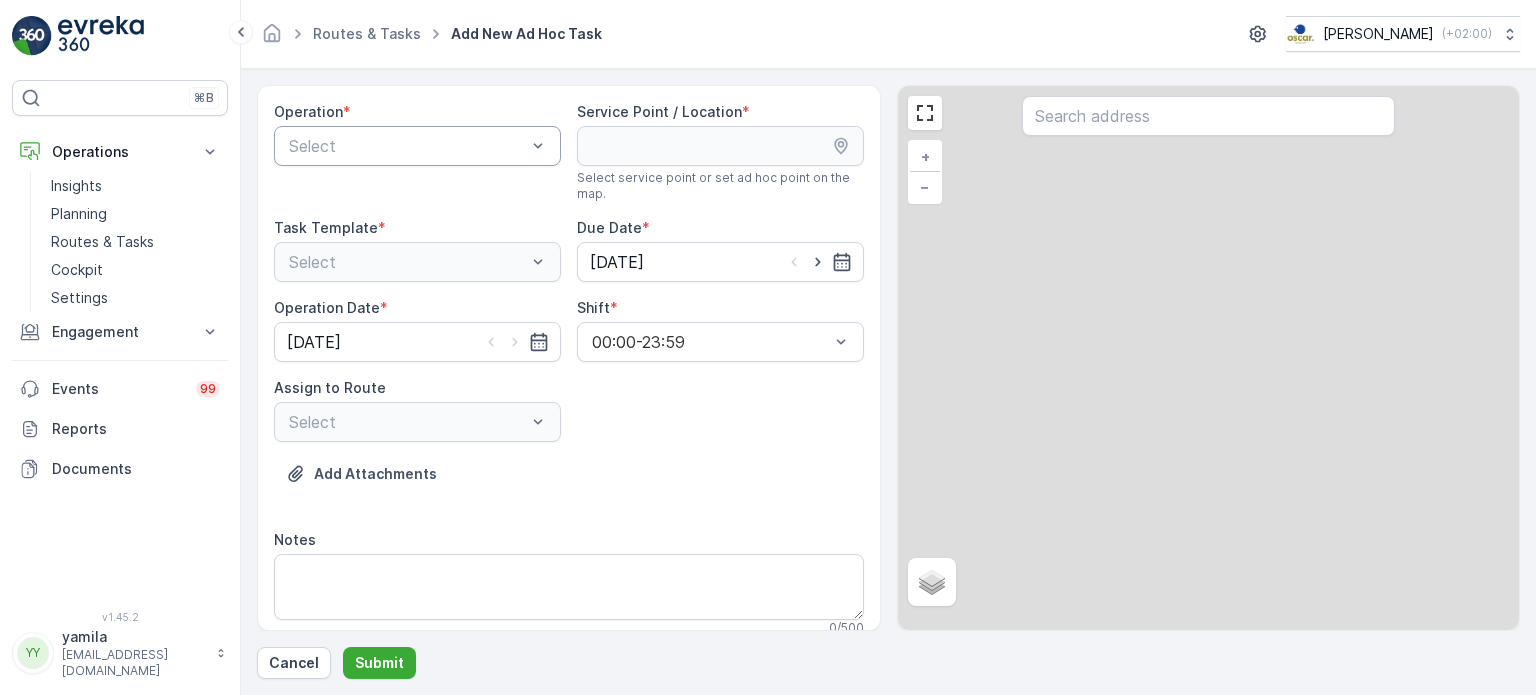 click at bounding box center [407, 146] 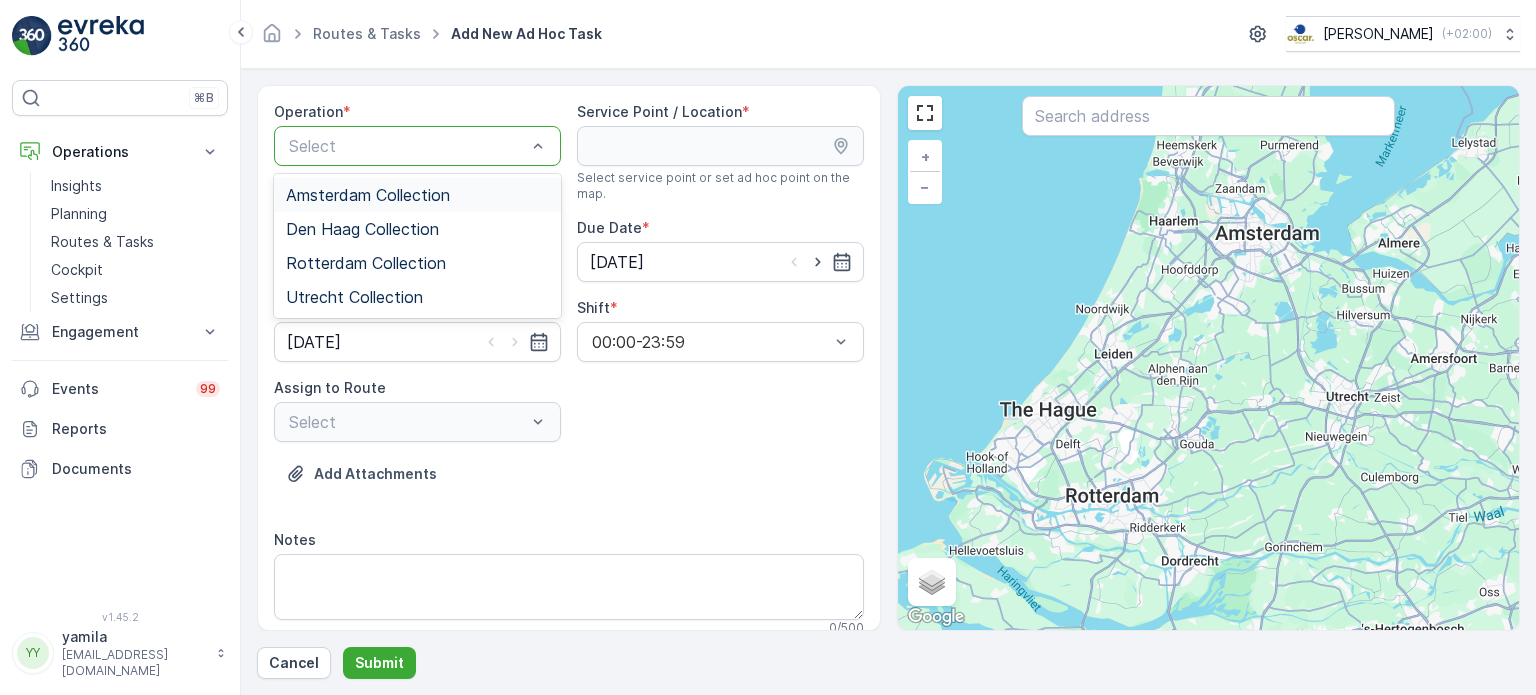 click on "Amsterdam Collection" at bounding box center [368, 195] 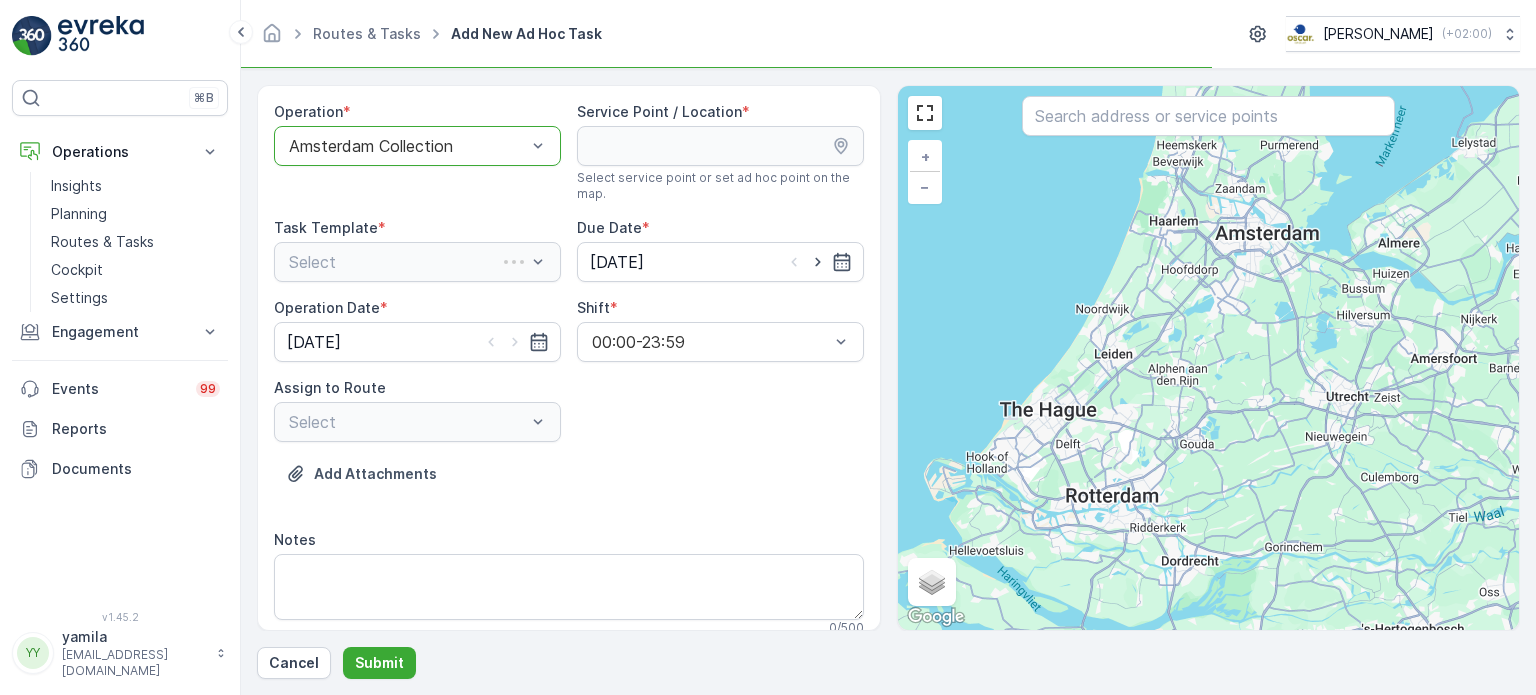 click at bounding box center (407, 146) 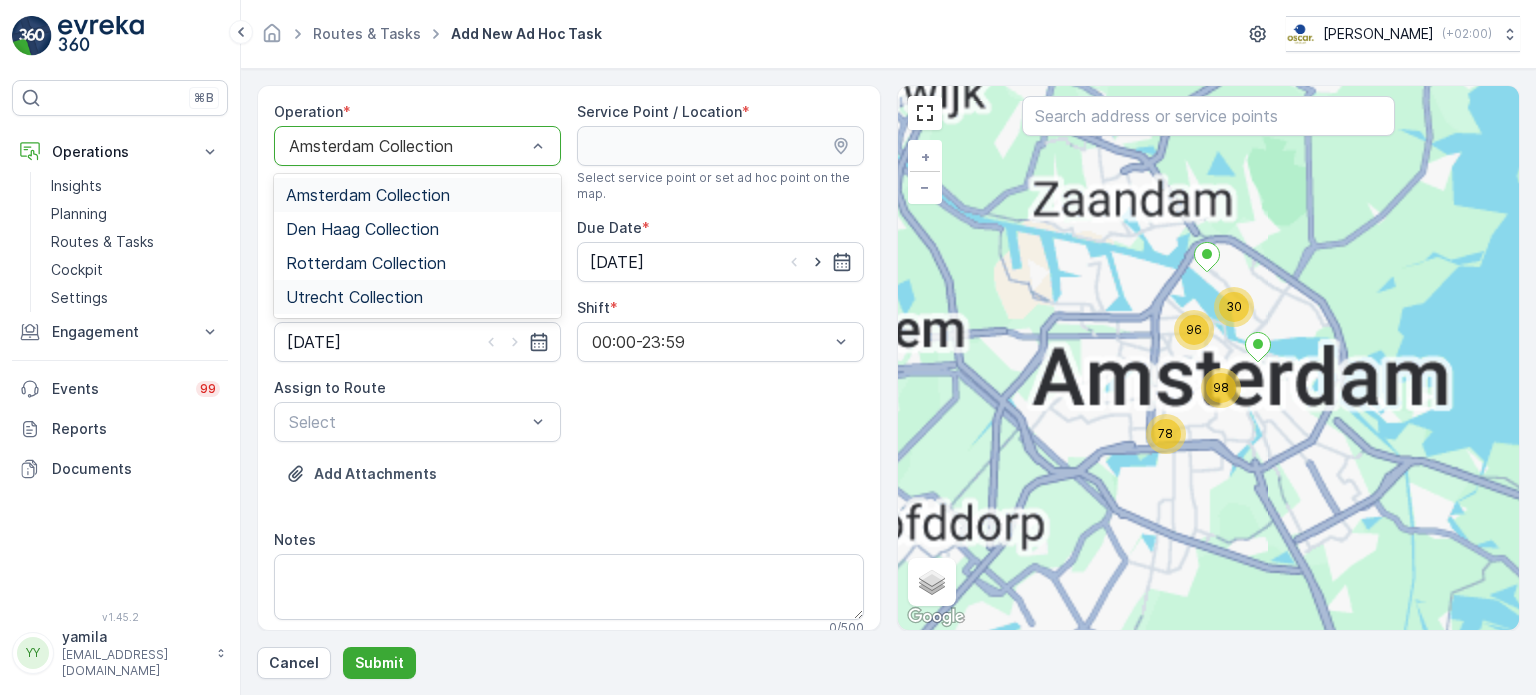 click on "Utrecht Collection" at bounding box center (354, 297) 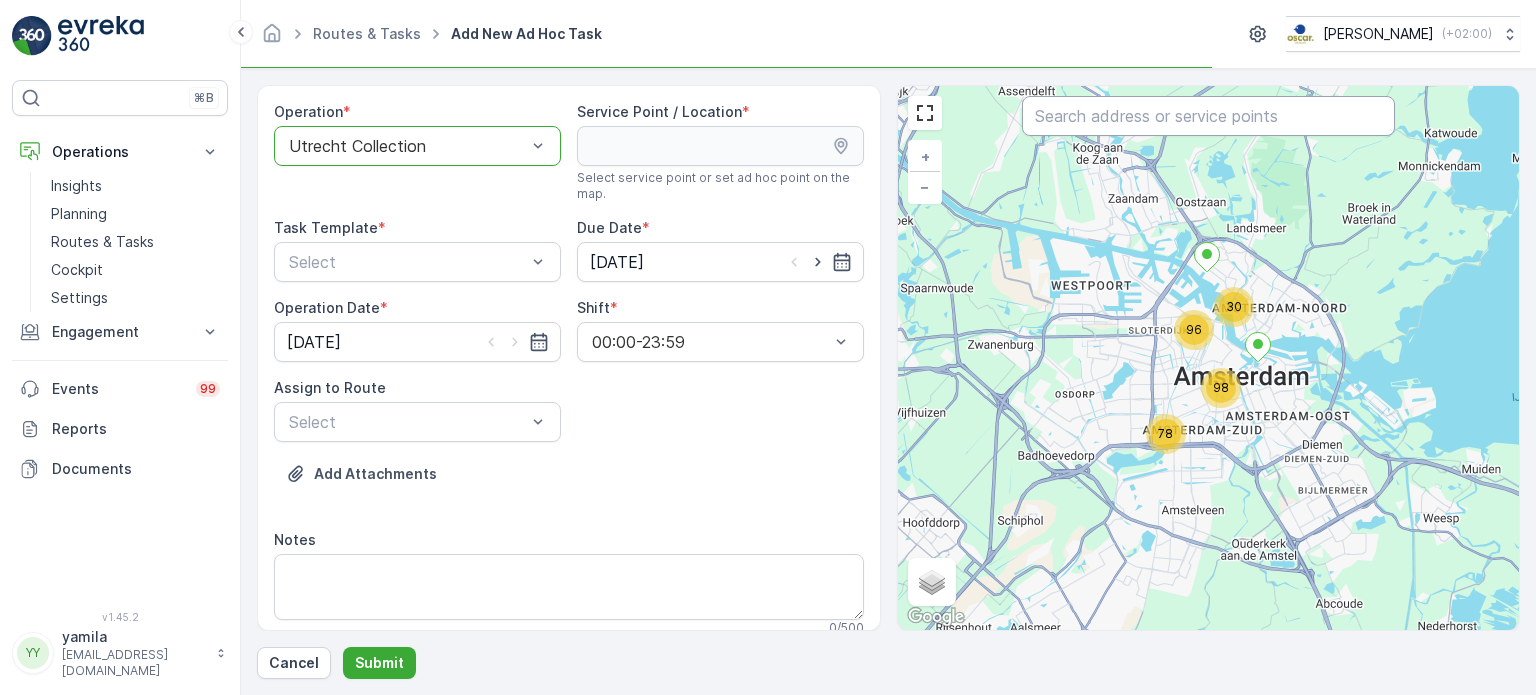 click at bounding box center [1208, 116] 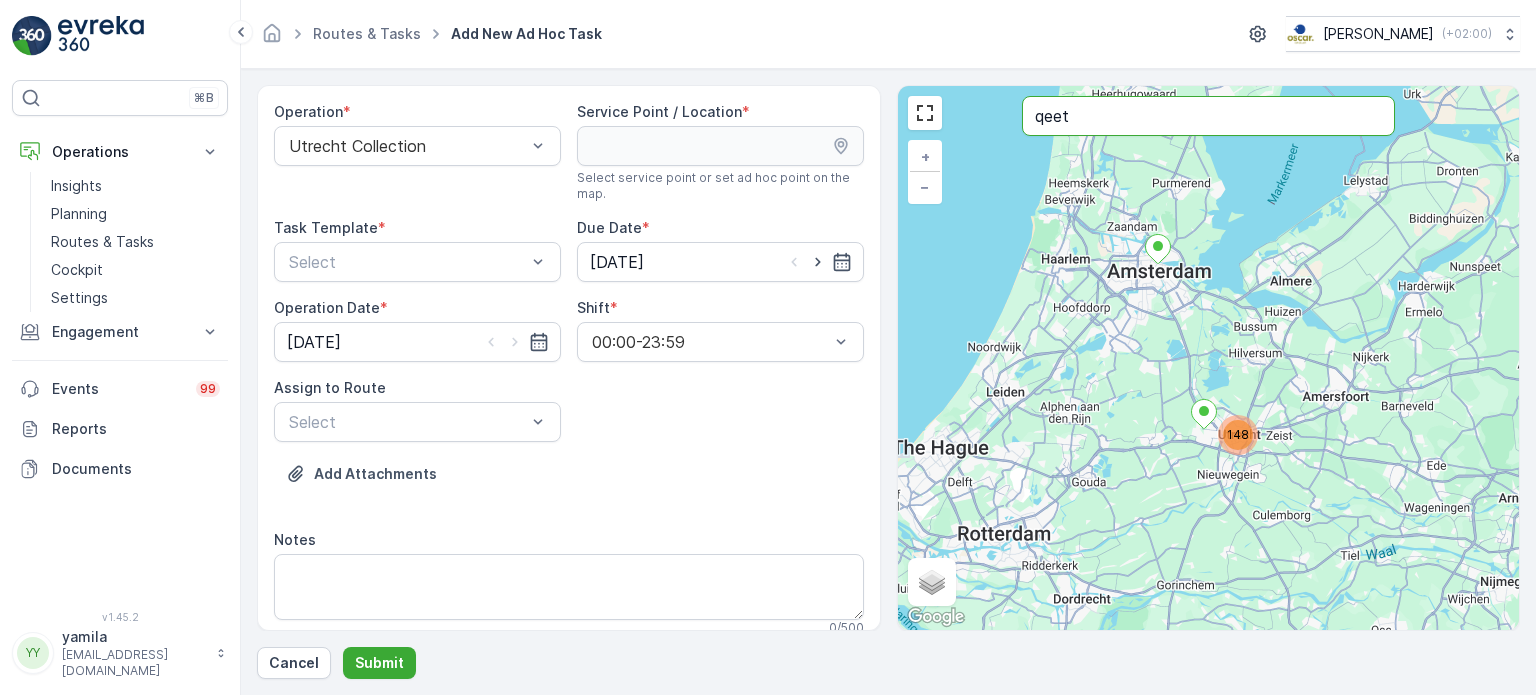 type on "qeet" 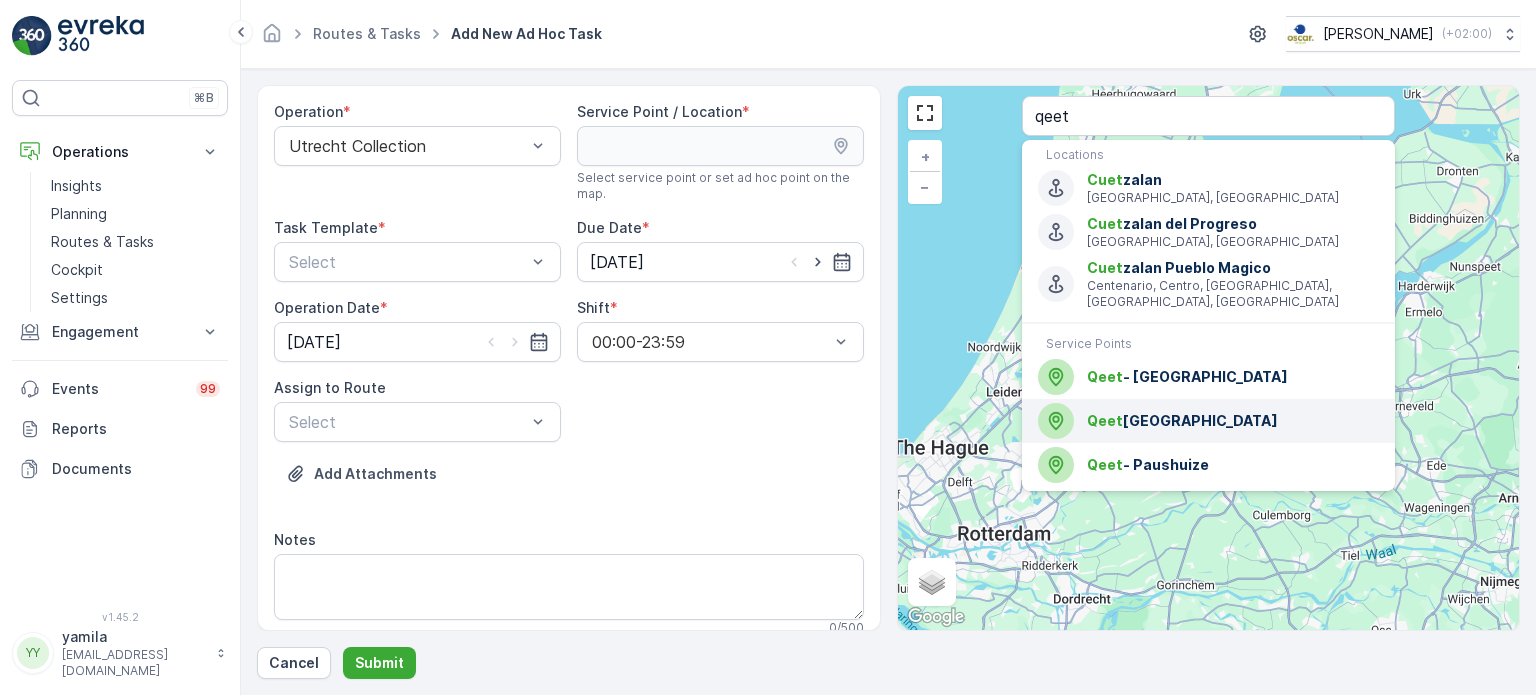 click on "Qeet  Utrecht" at bounding box center [1233, 421] 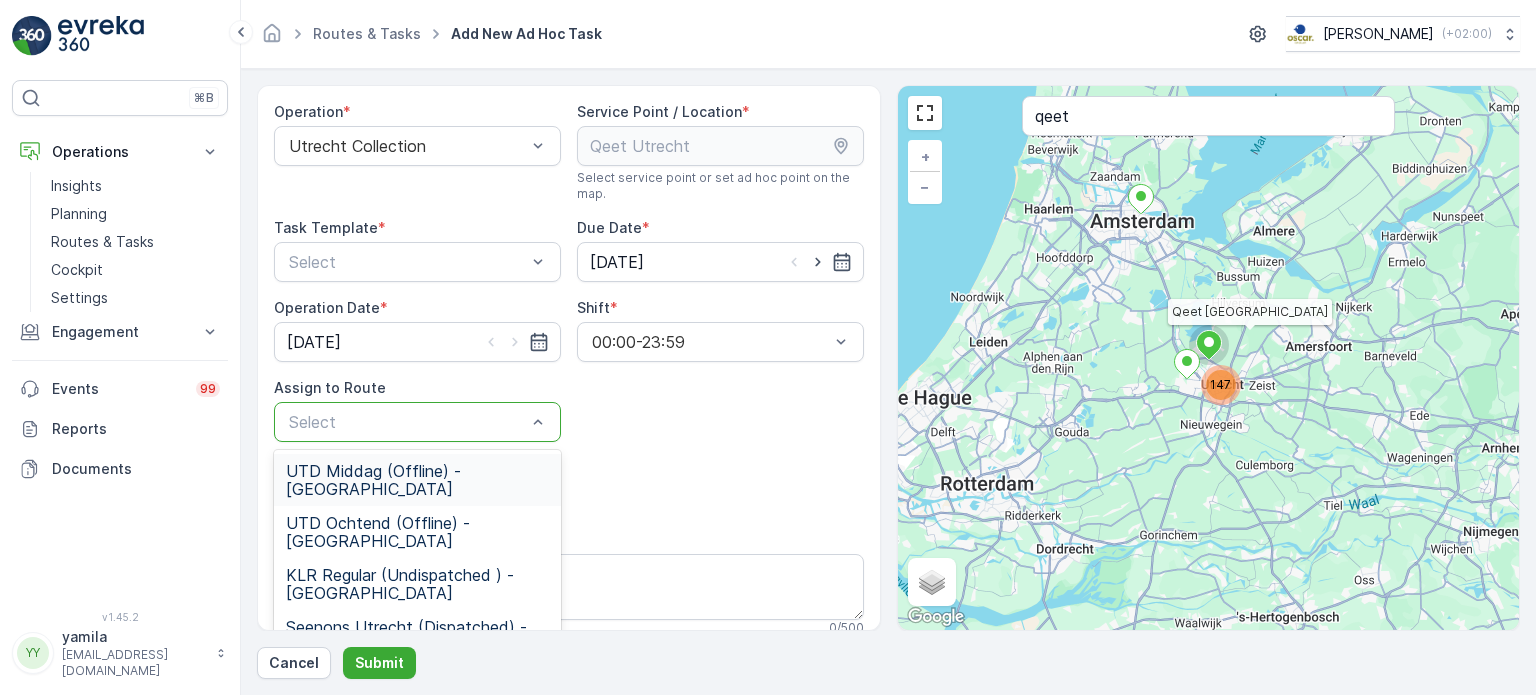 click at bounding box center (407, 422) 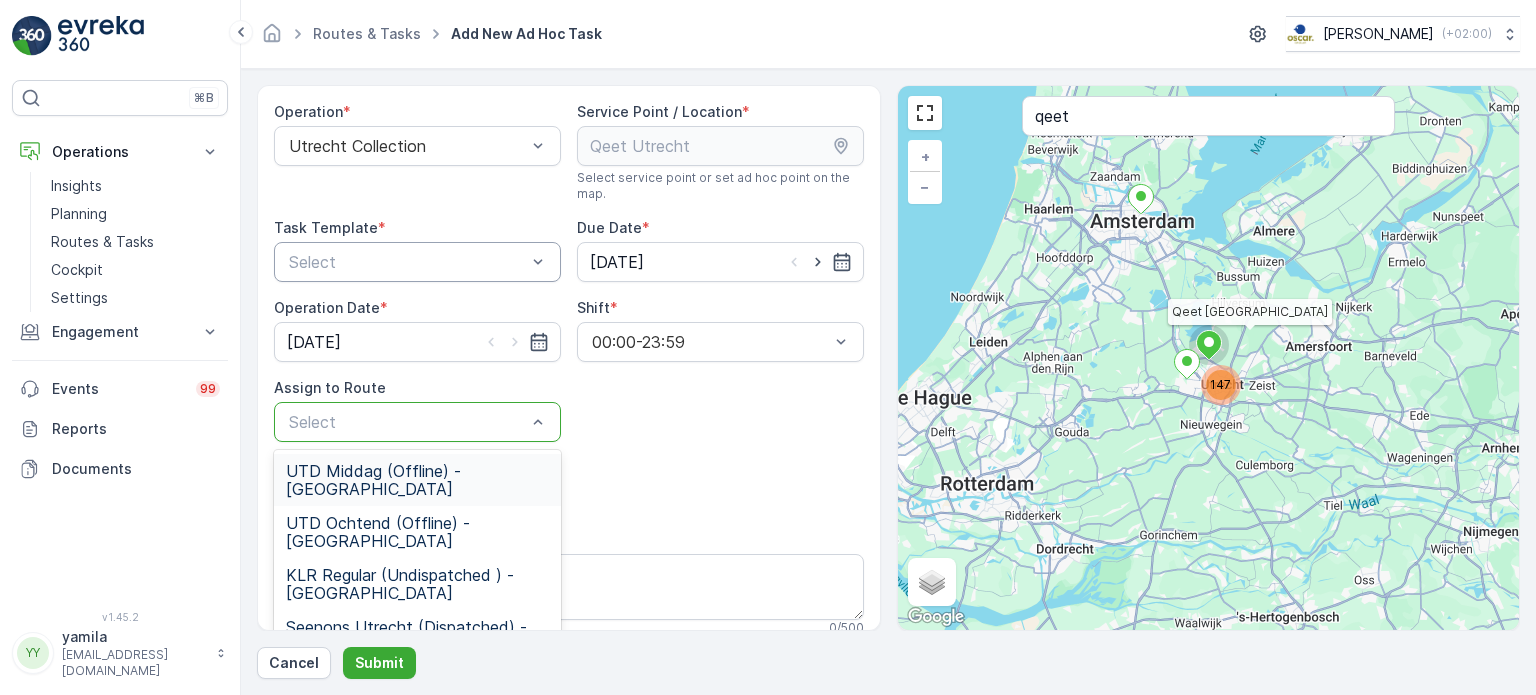 click at bounding box center (407, 262) 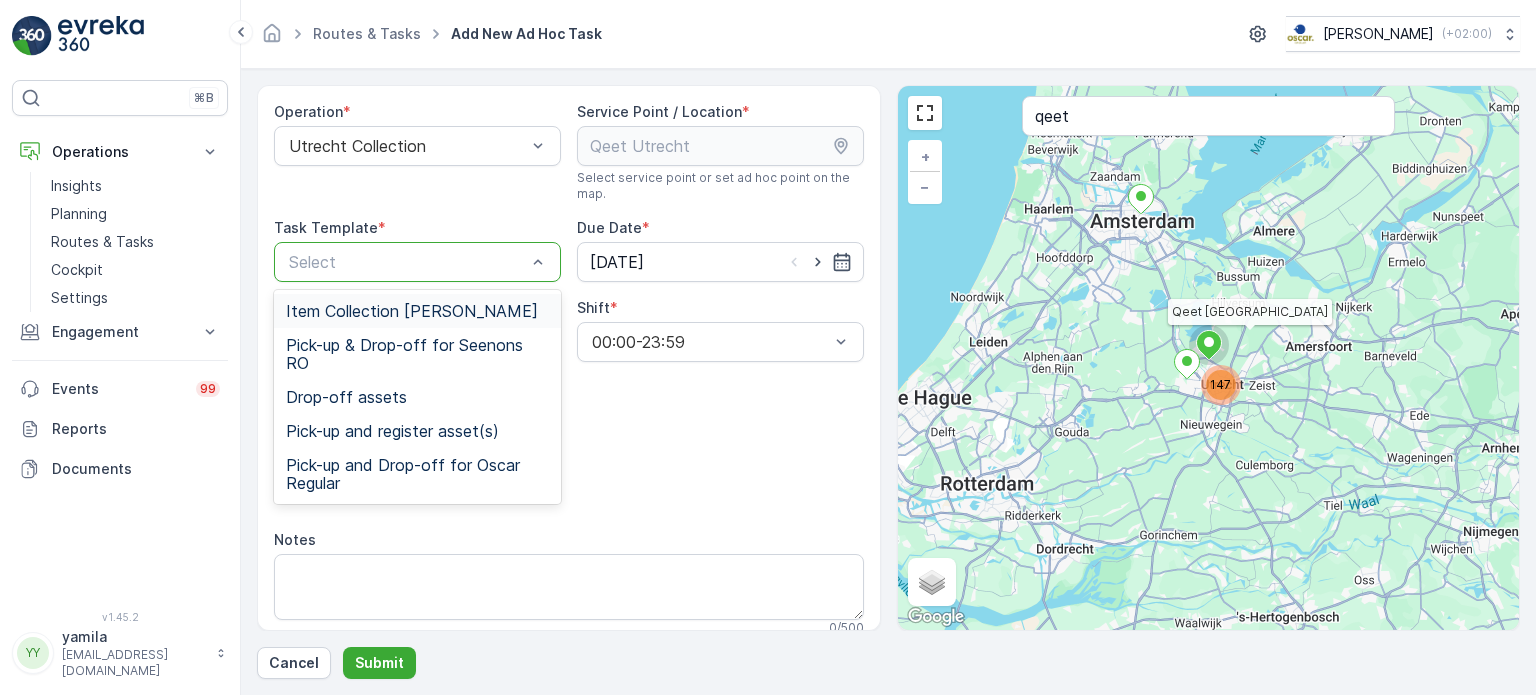 click on "Item Collection [PERSON_NAME]" at bounding box center [417, 311] 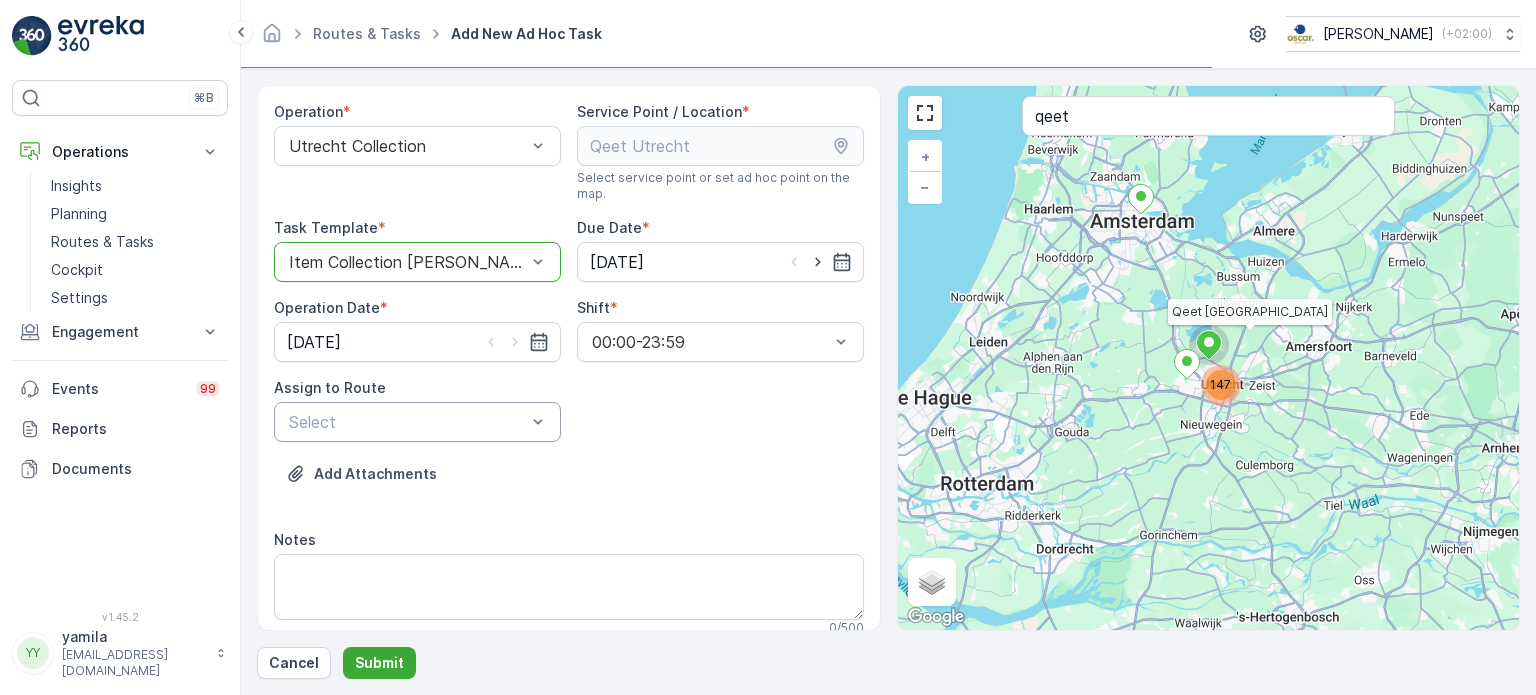 click on "Select" at bounding box center (417, 422) 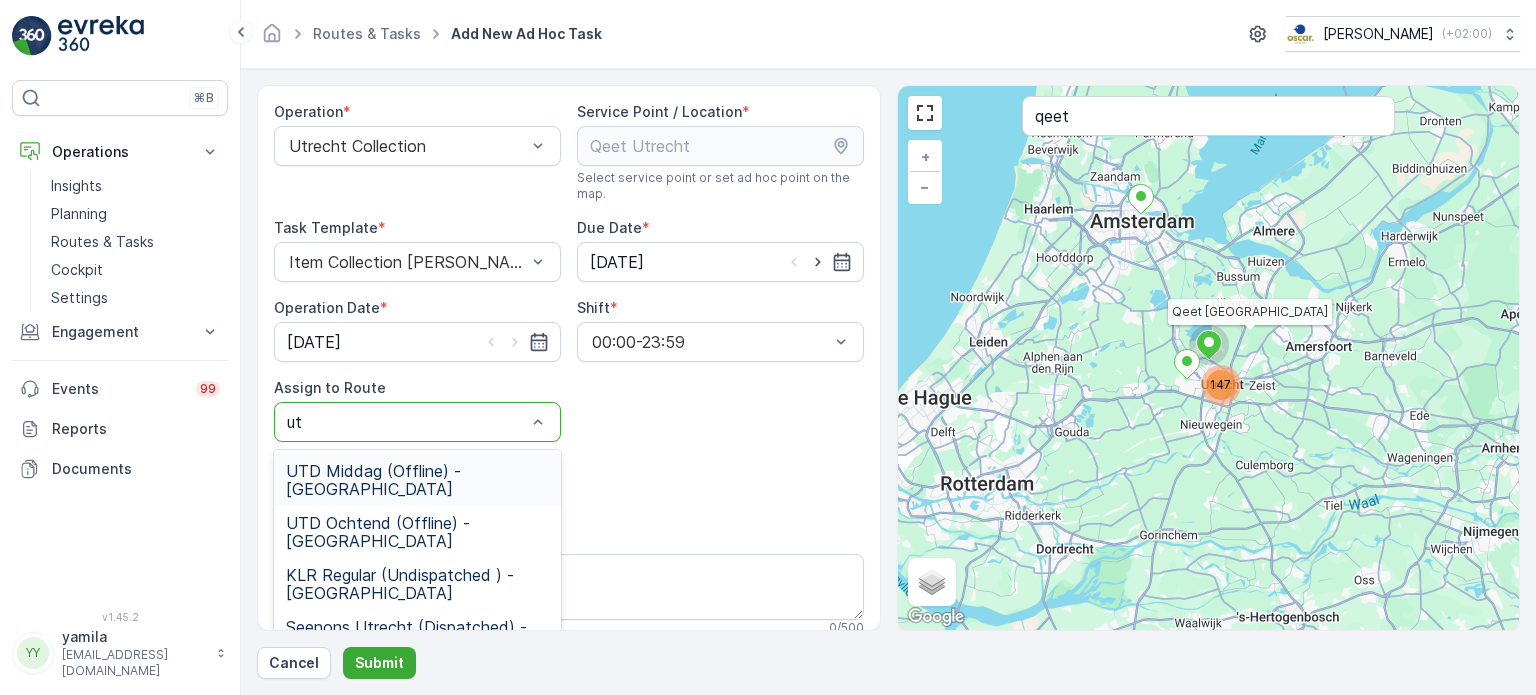 type on "utd" 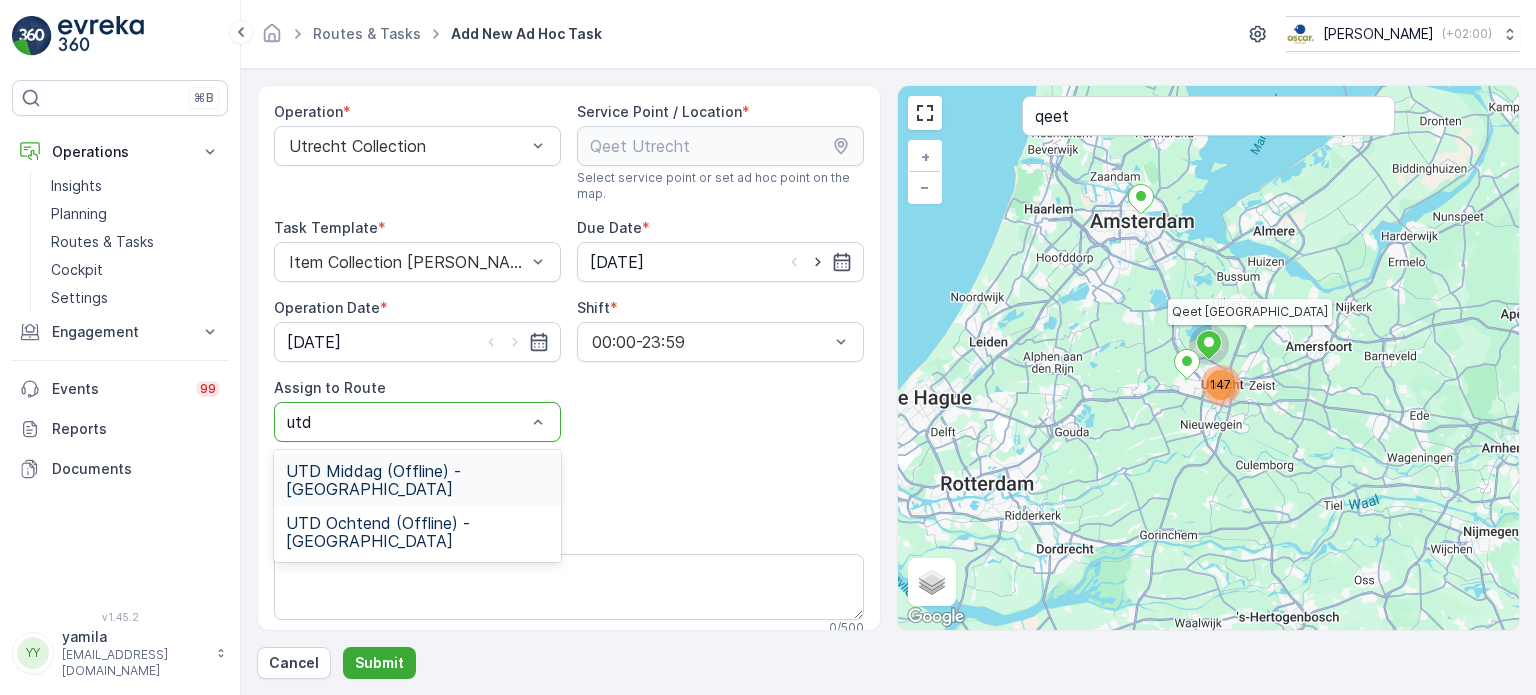 click on "UTD Middag (Offline) - Utrecht" at bounding box center [417, 480] 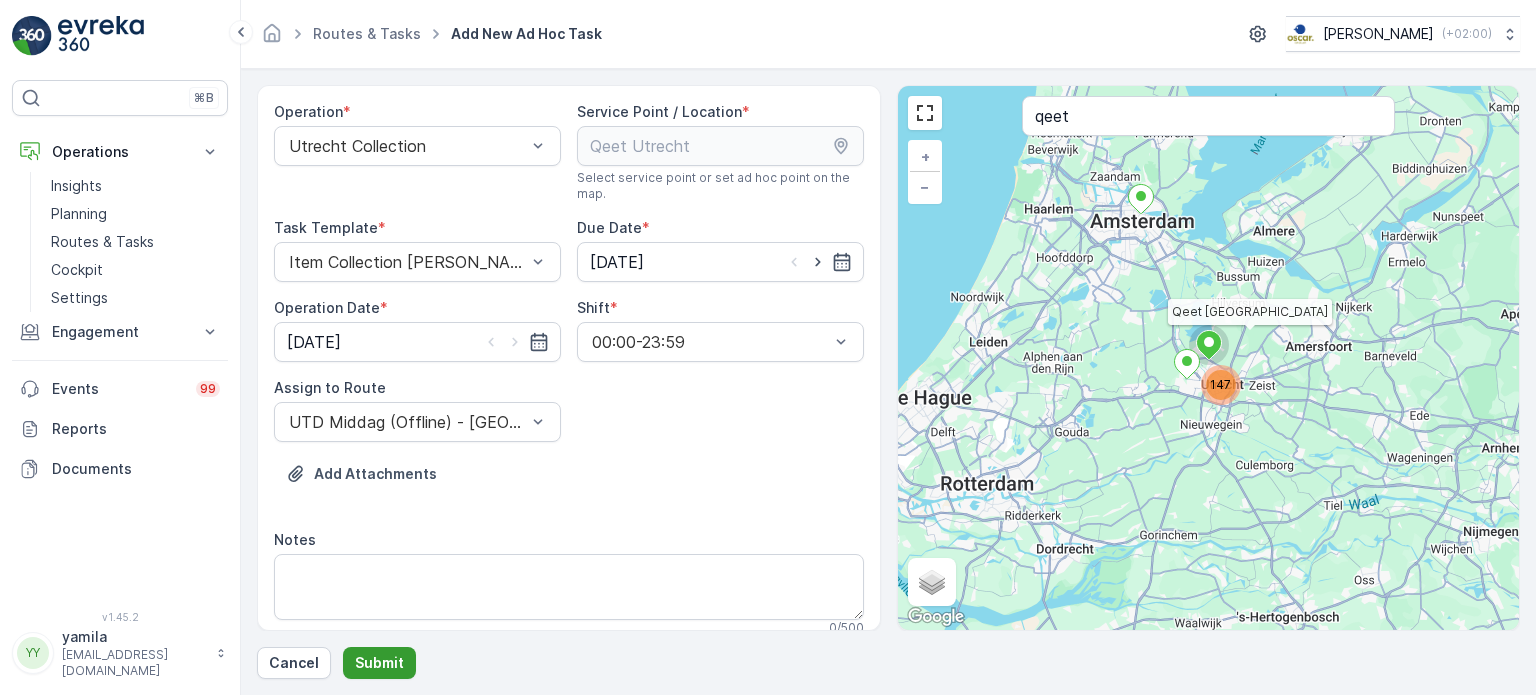 click on "Submit" at bounding box center [379, 663] 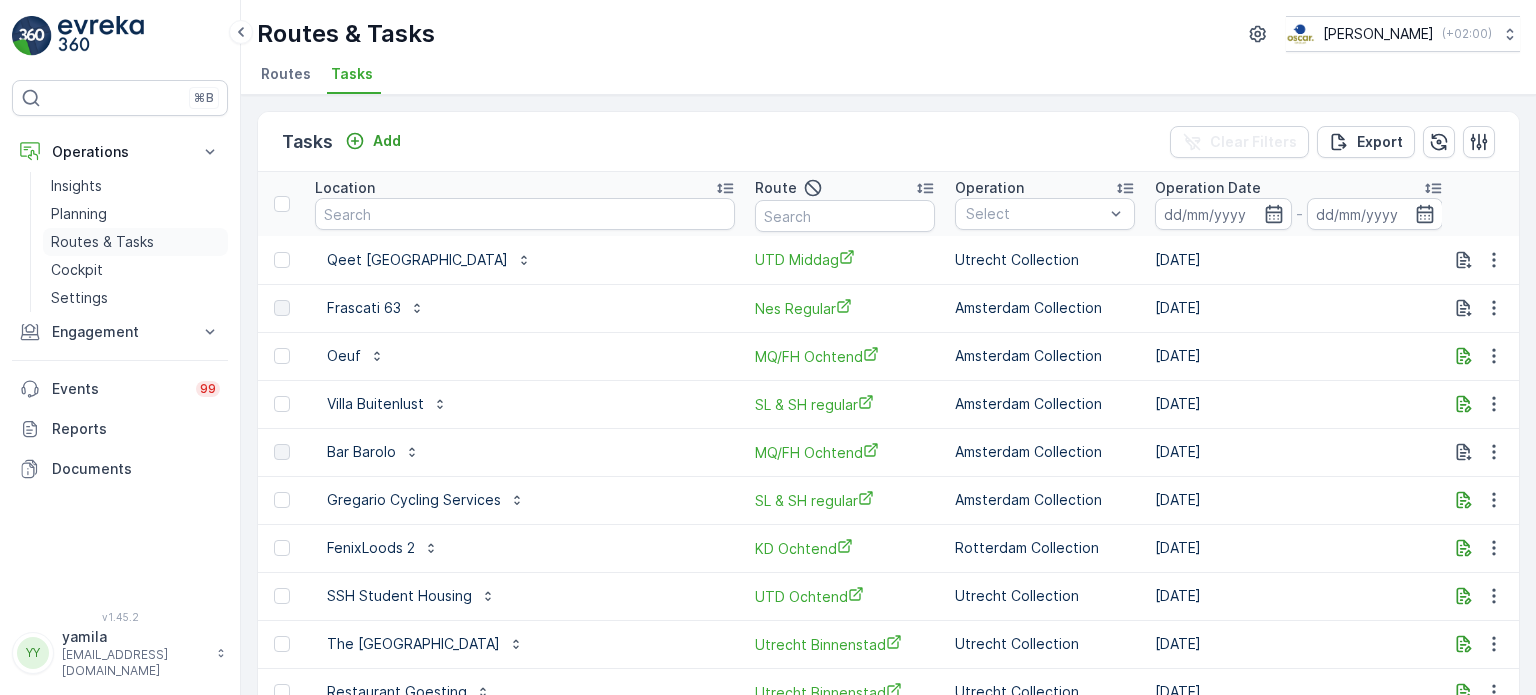 click on "Routes & Tasks" at bounding box center [102, 242] 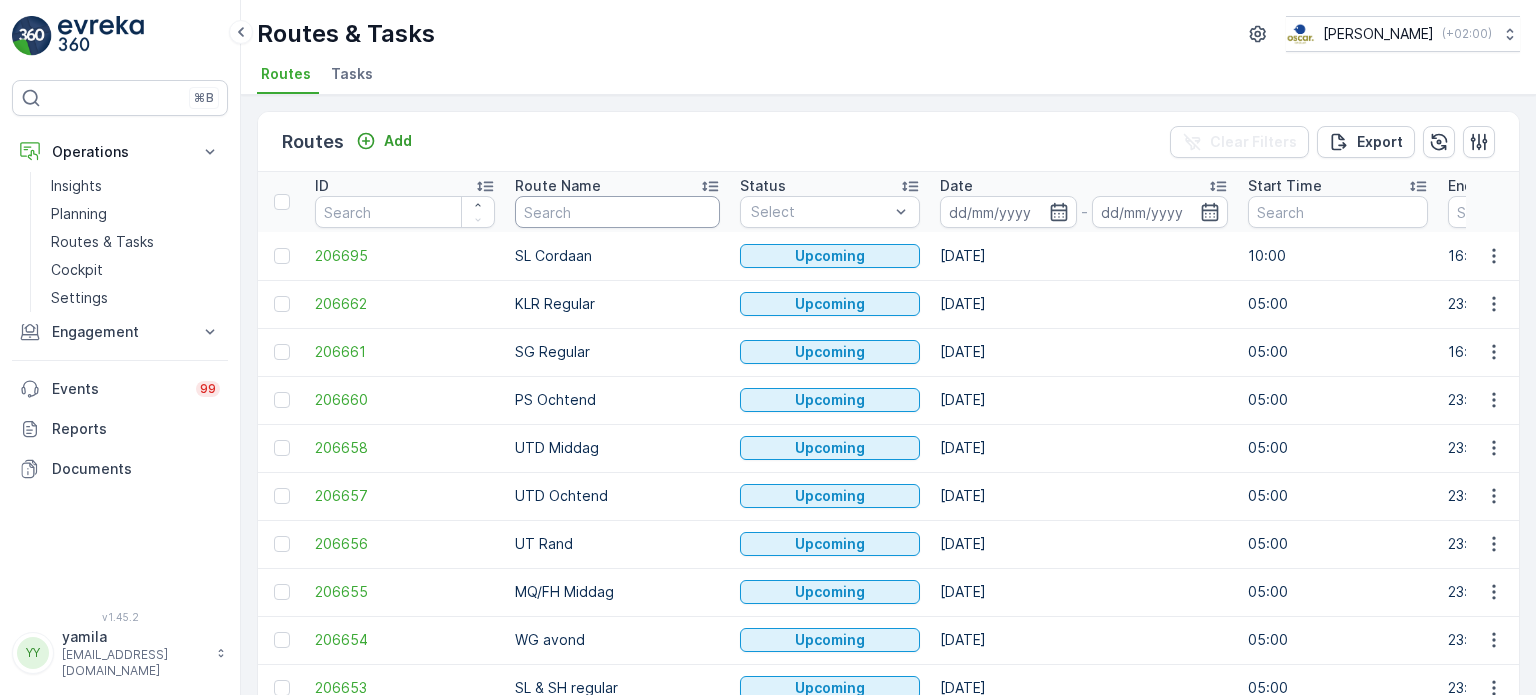 click at bounding box center [617, 212] 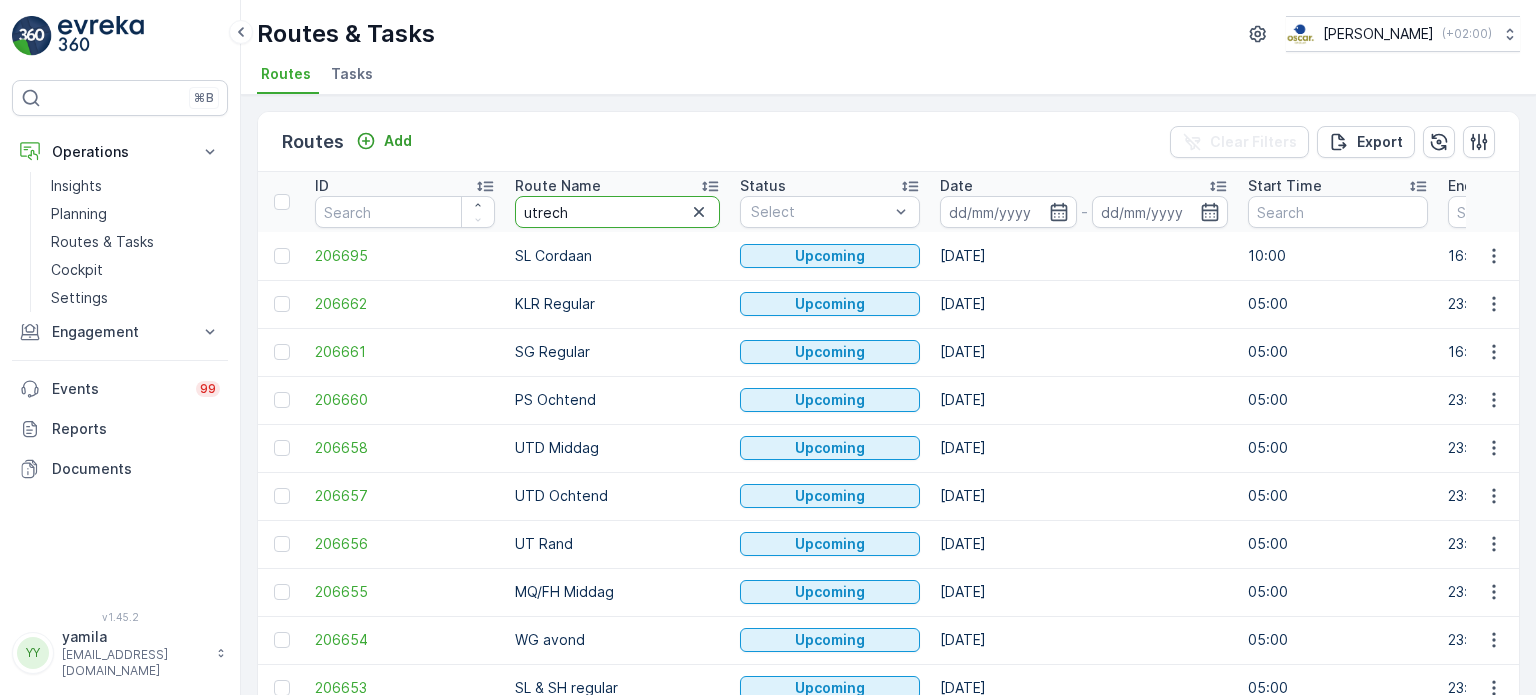 type on "utrecht" 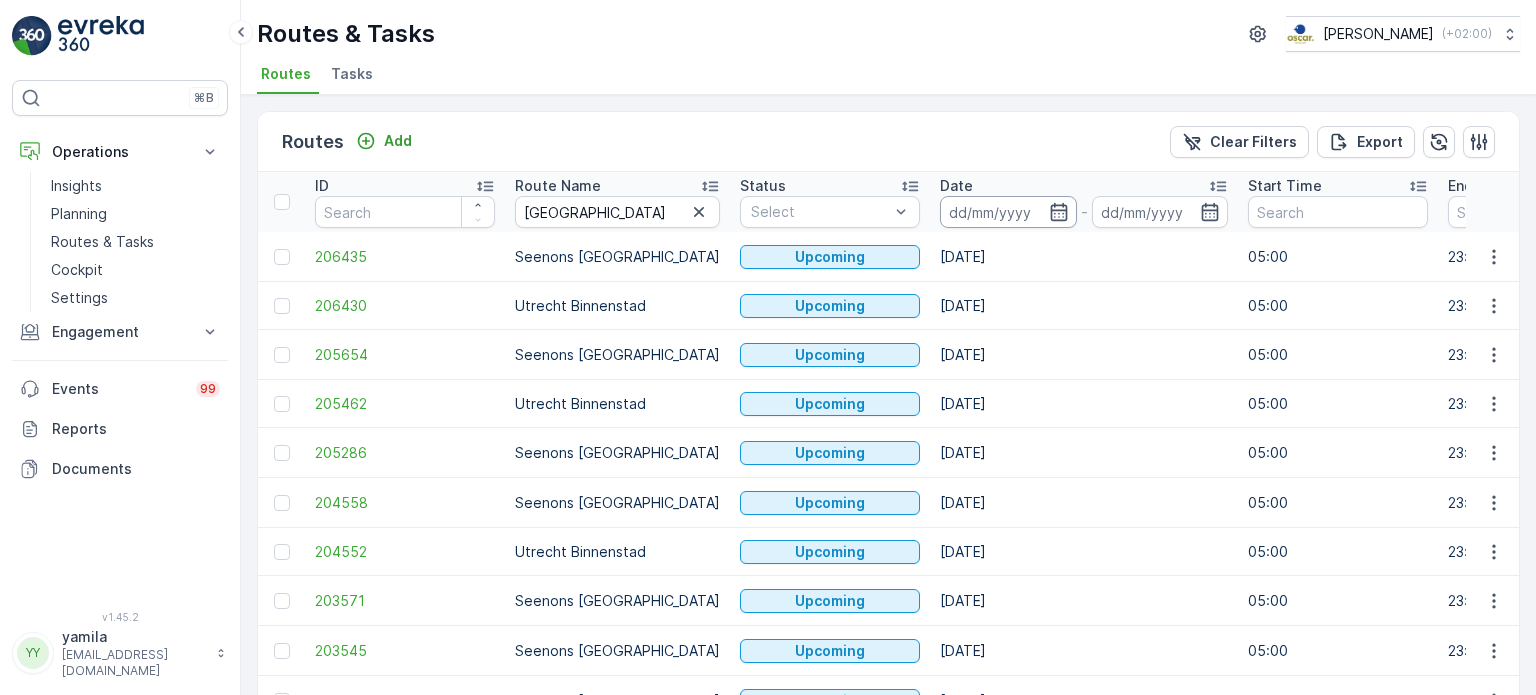 click at bounding box center (1008, 212) 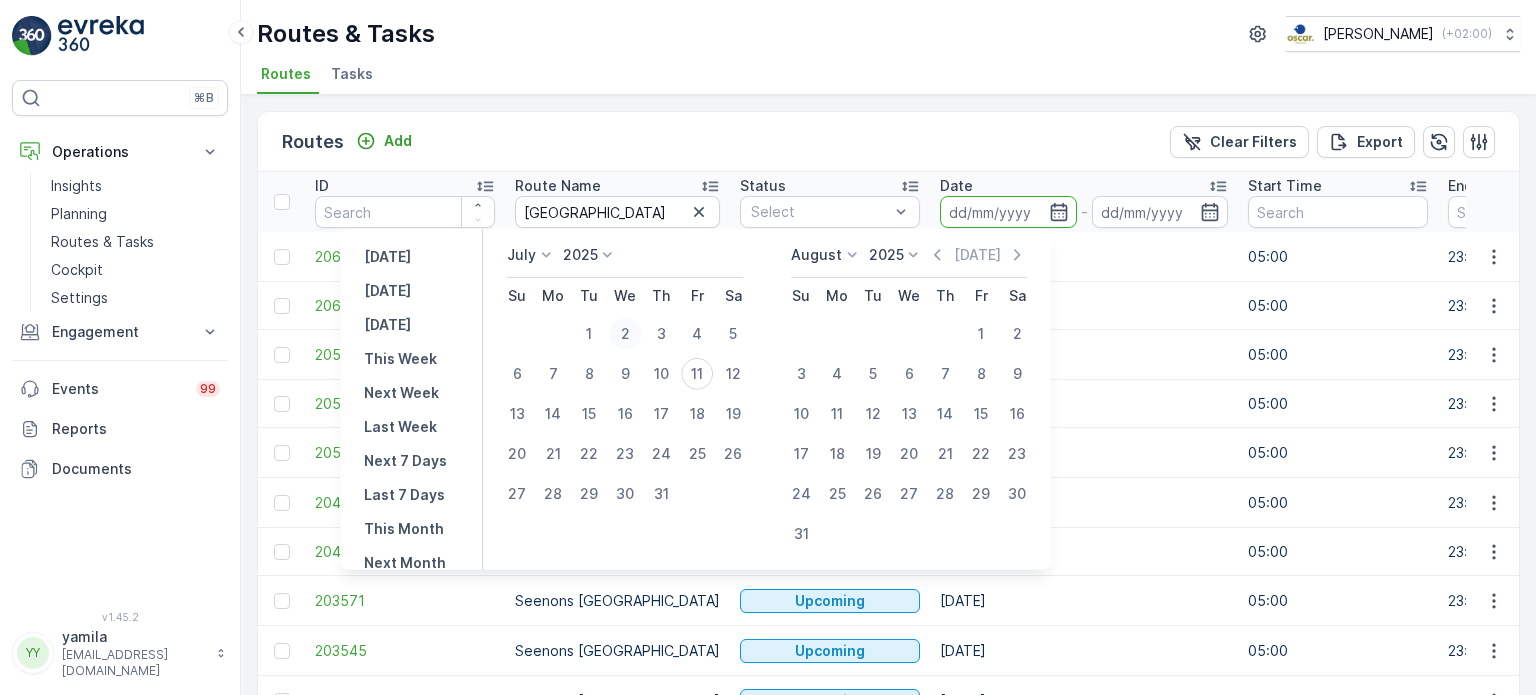 click on "2" at bounding box center [625, 334] 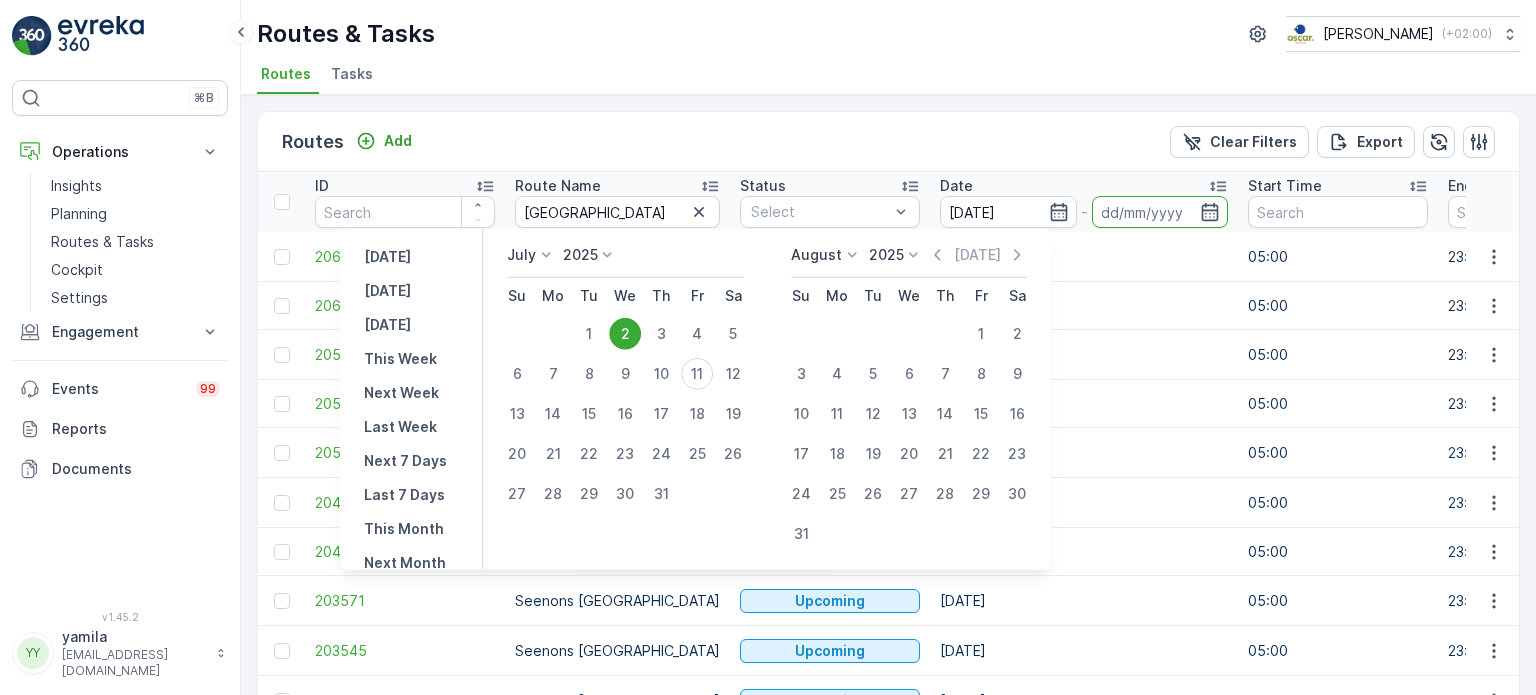 click on "2" at bounding box center [625, 334] 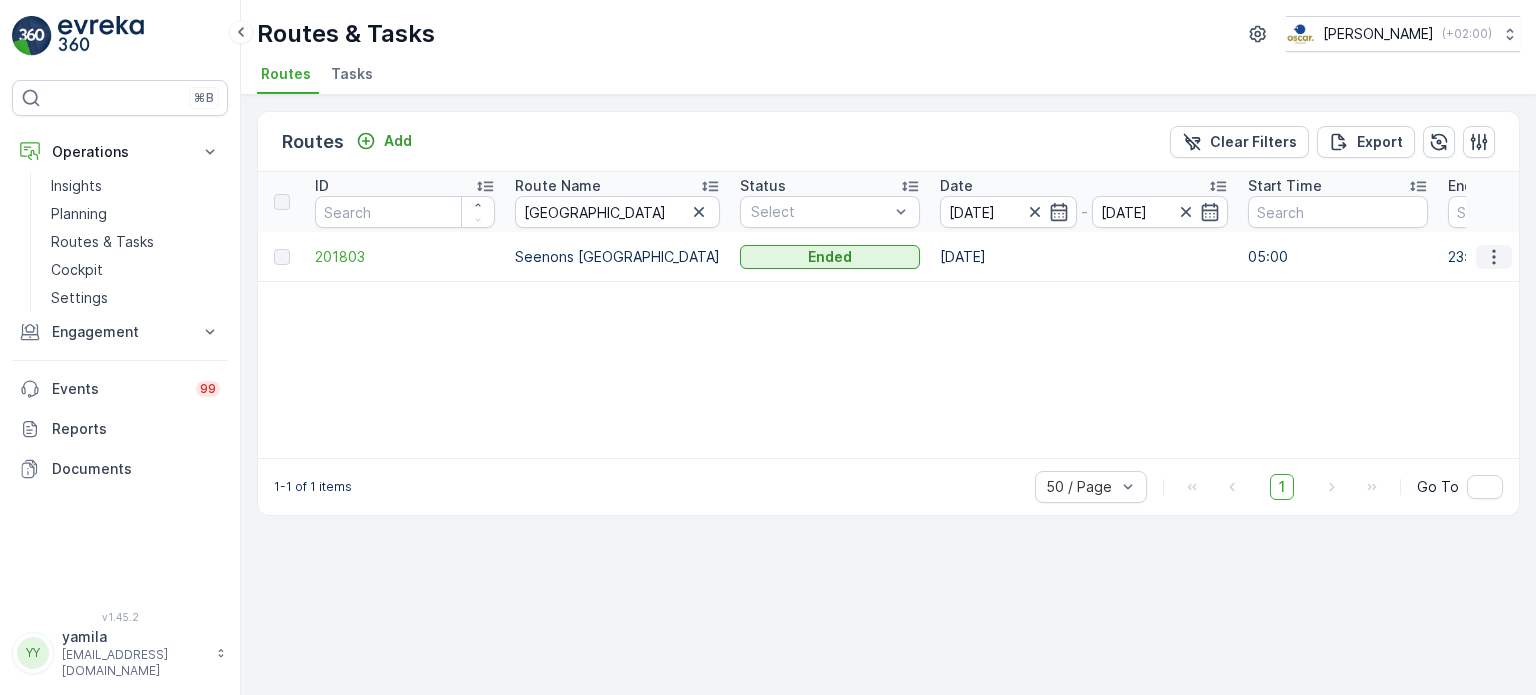 click 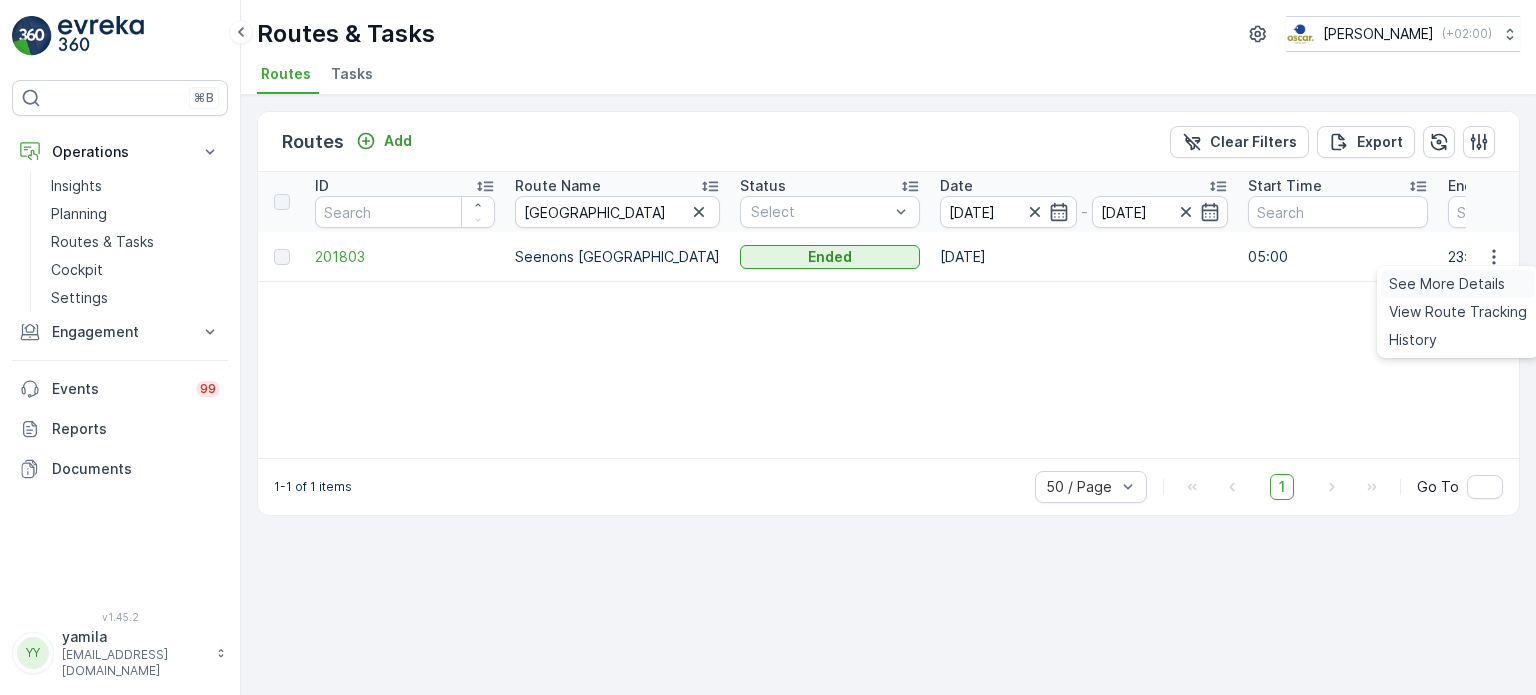 click on "See More Details" at bounding box center (1447, 284) 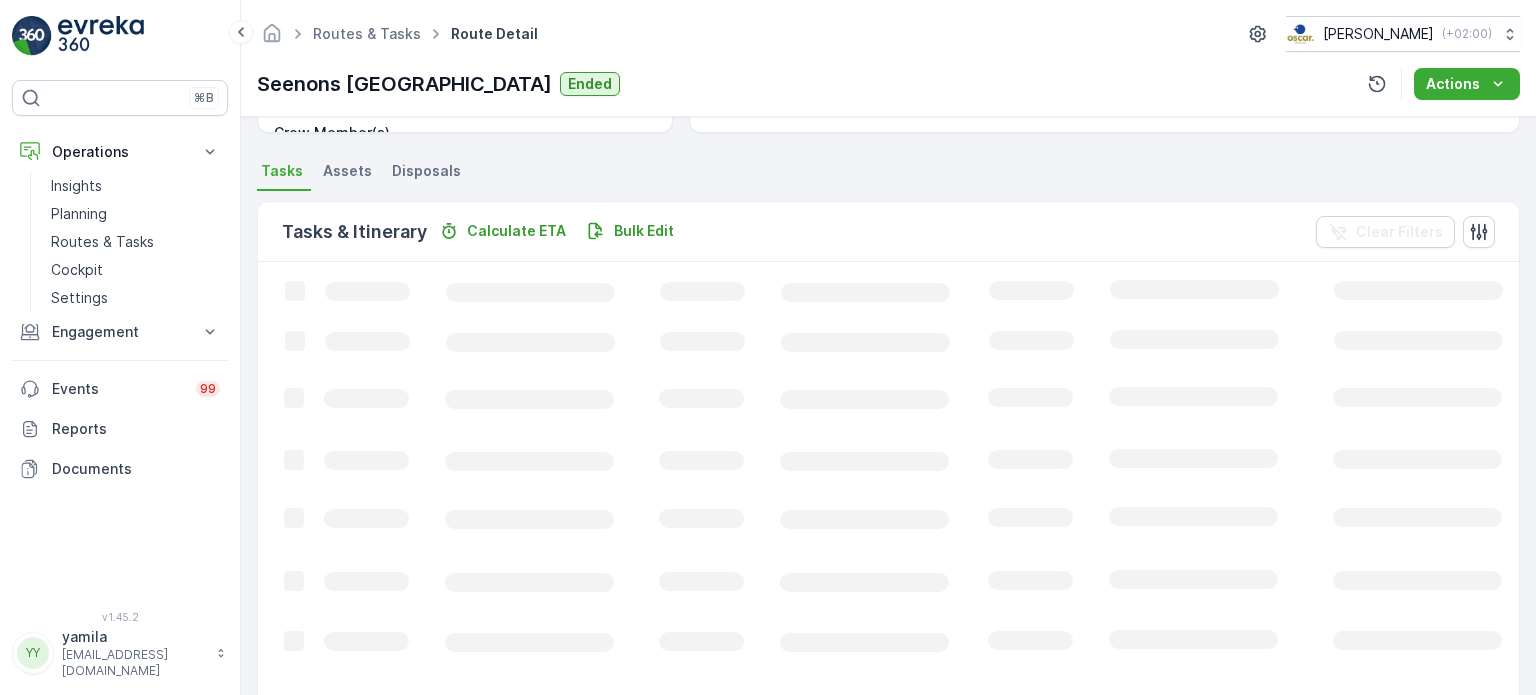scroll, scrollTop: 361, scrollLeft: 0, axis: vertical 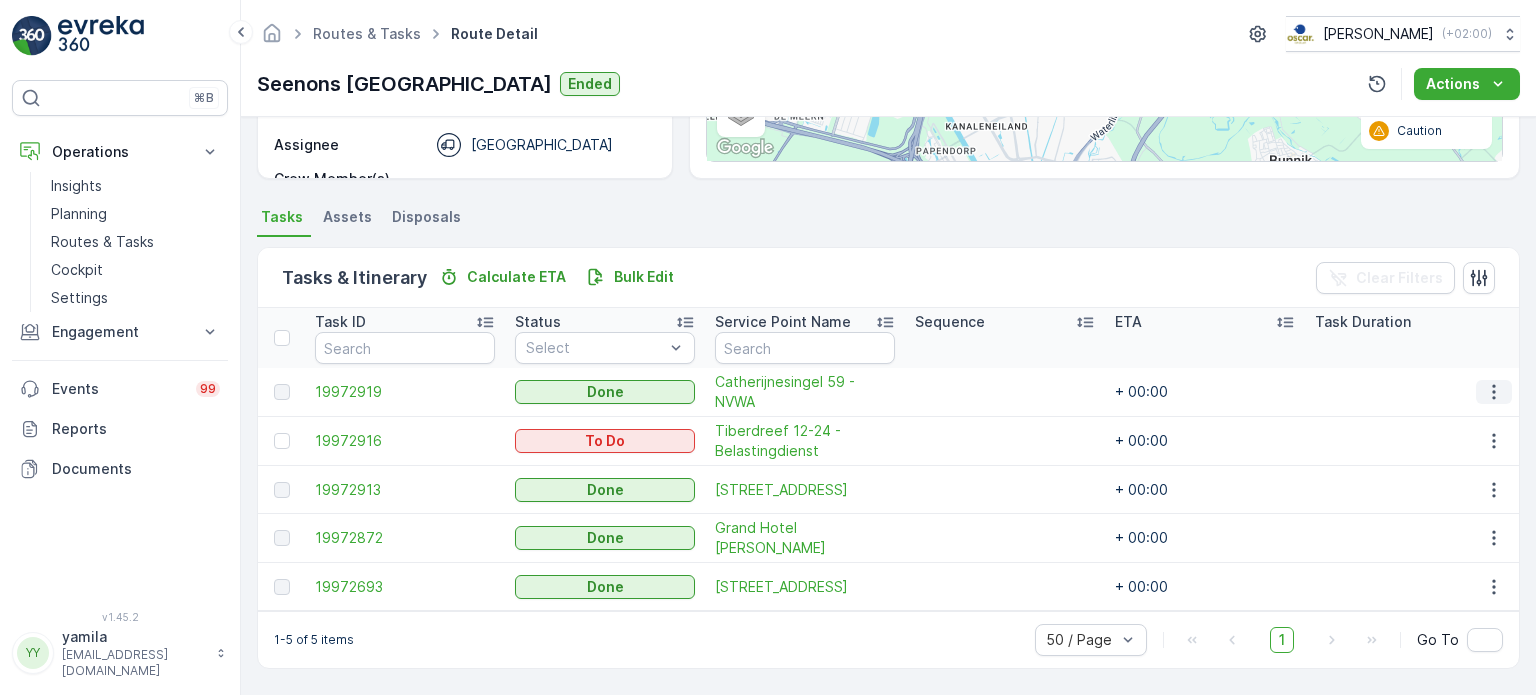 click 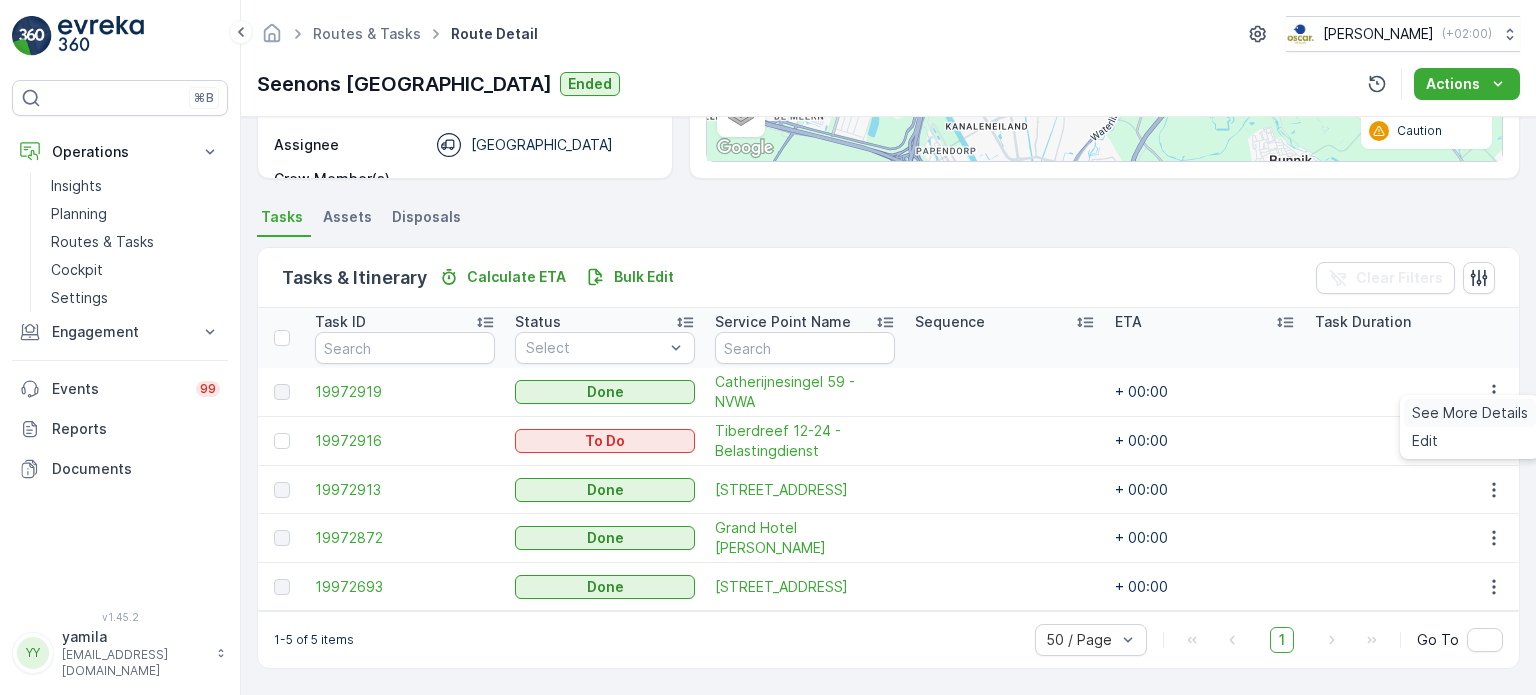 click on "See More Details" at bounding box center (1470, 413) 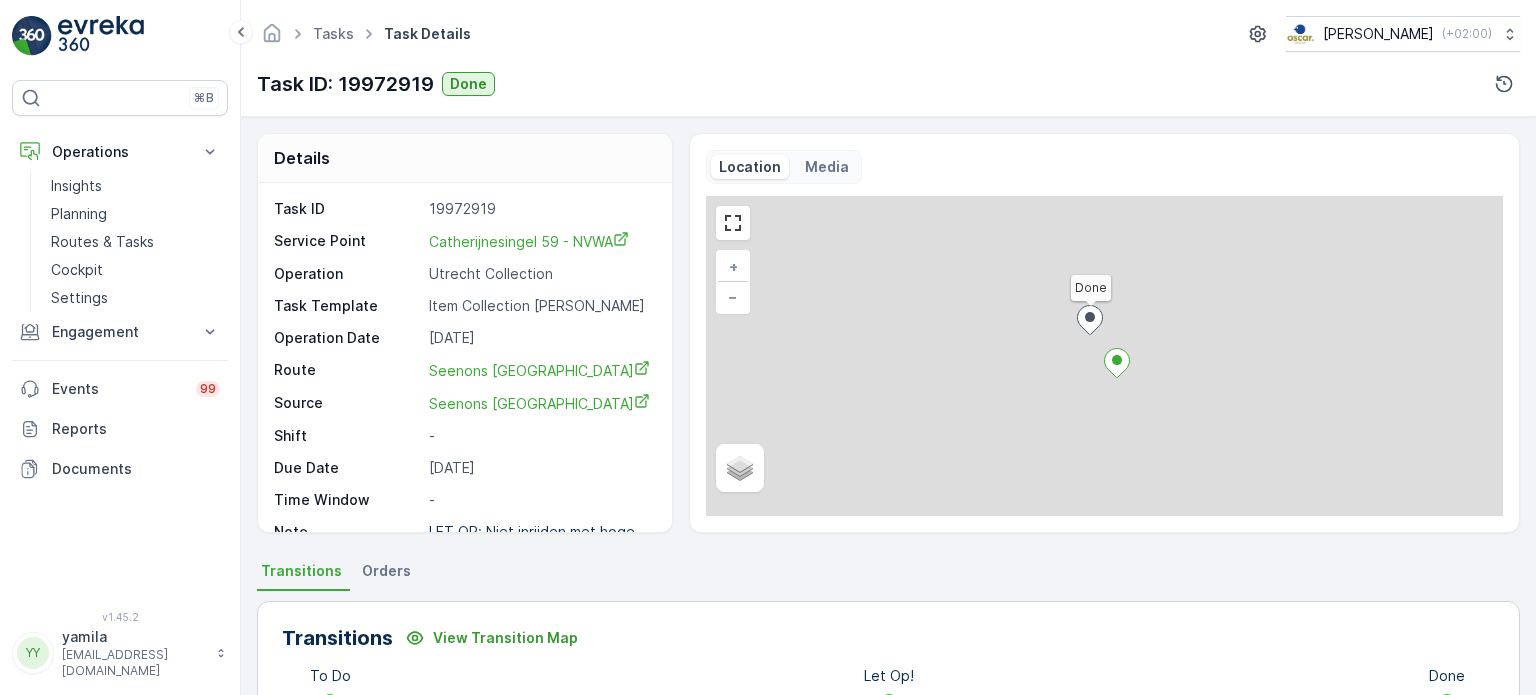 scroll, scrollTop: 400, scrollLeft: 0, axis: vertical 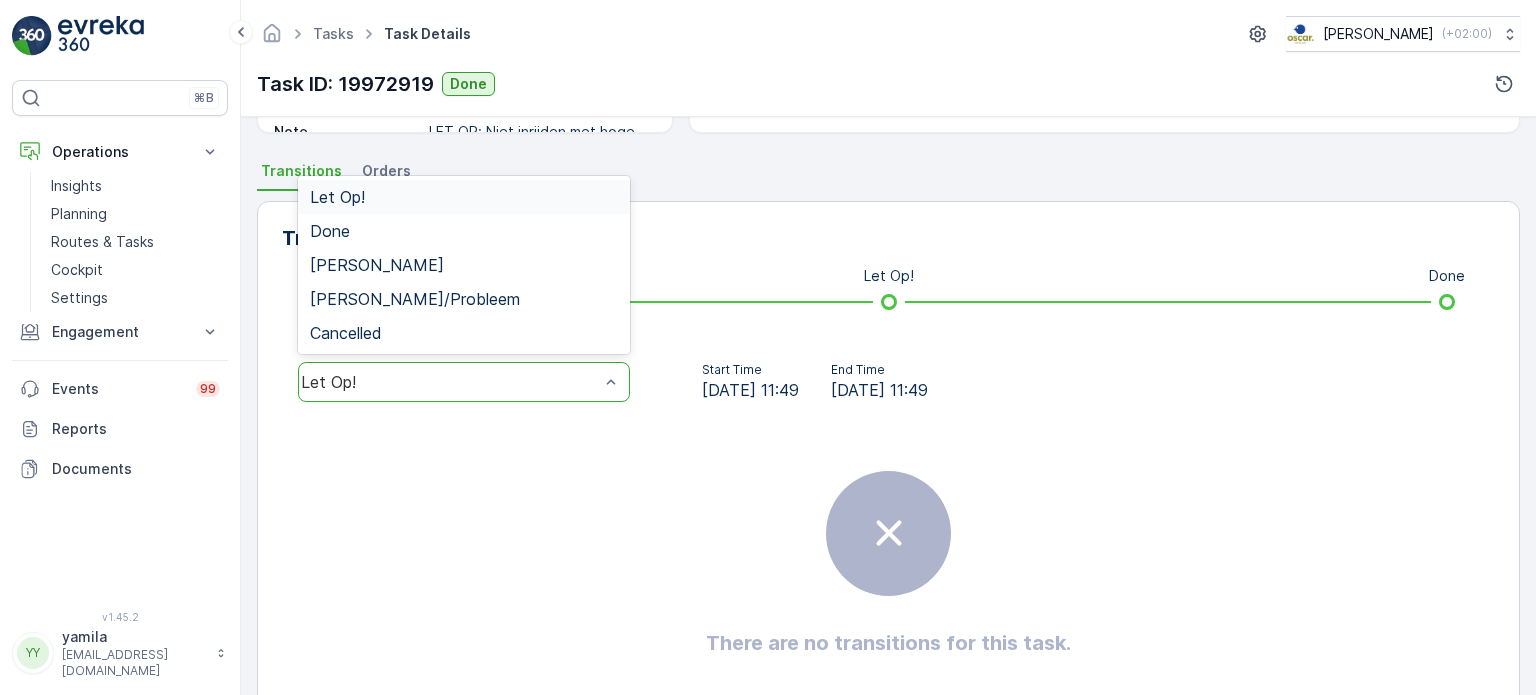 click on "Let Op!" at bounding box center (464, 382) 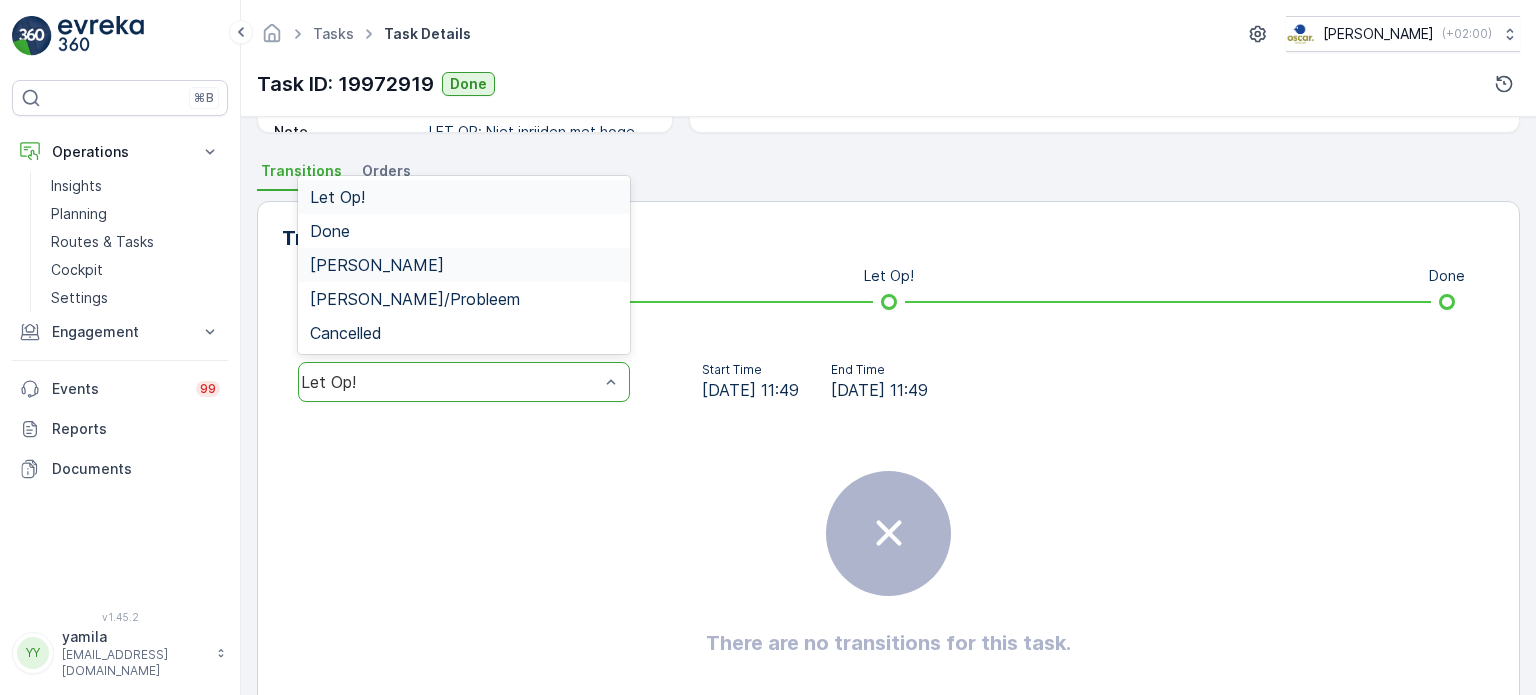 click on "Done" at bounding box center [464, 231] 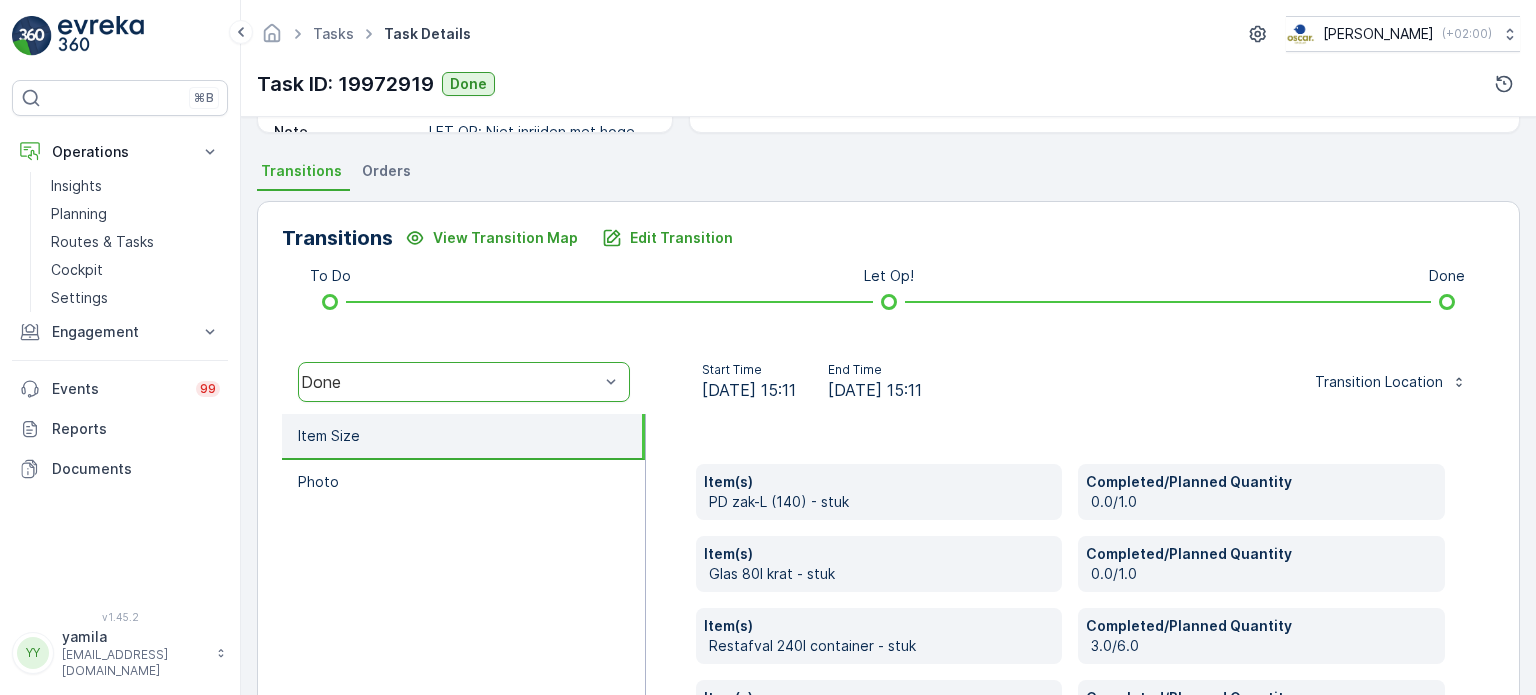 scroll, scrollTop: 564, scrollLeft: 0, axis: vertical 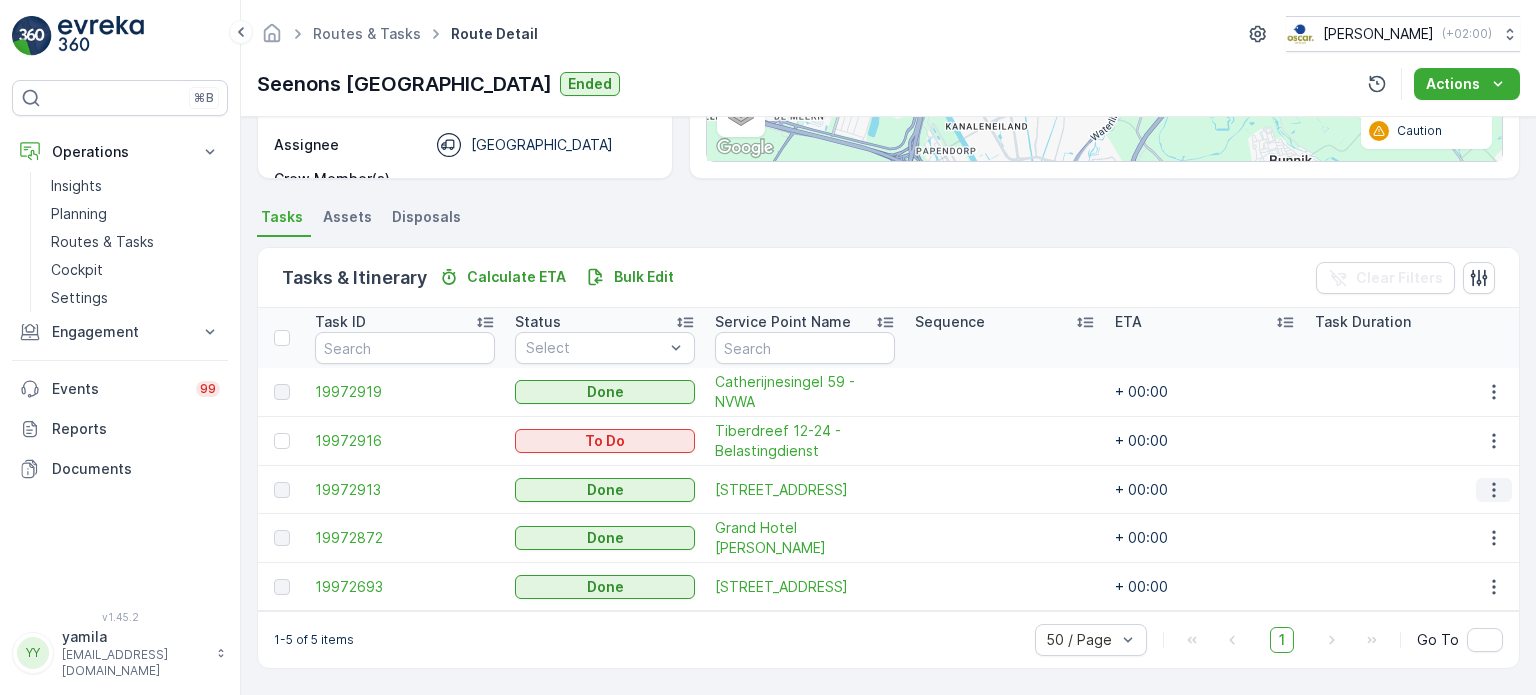 click 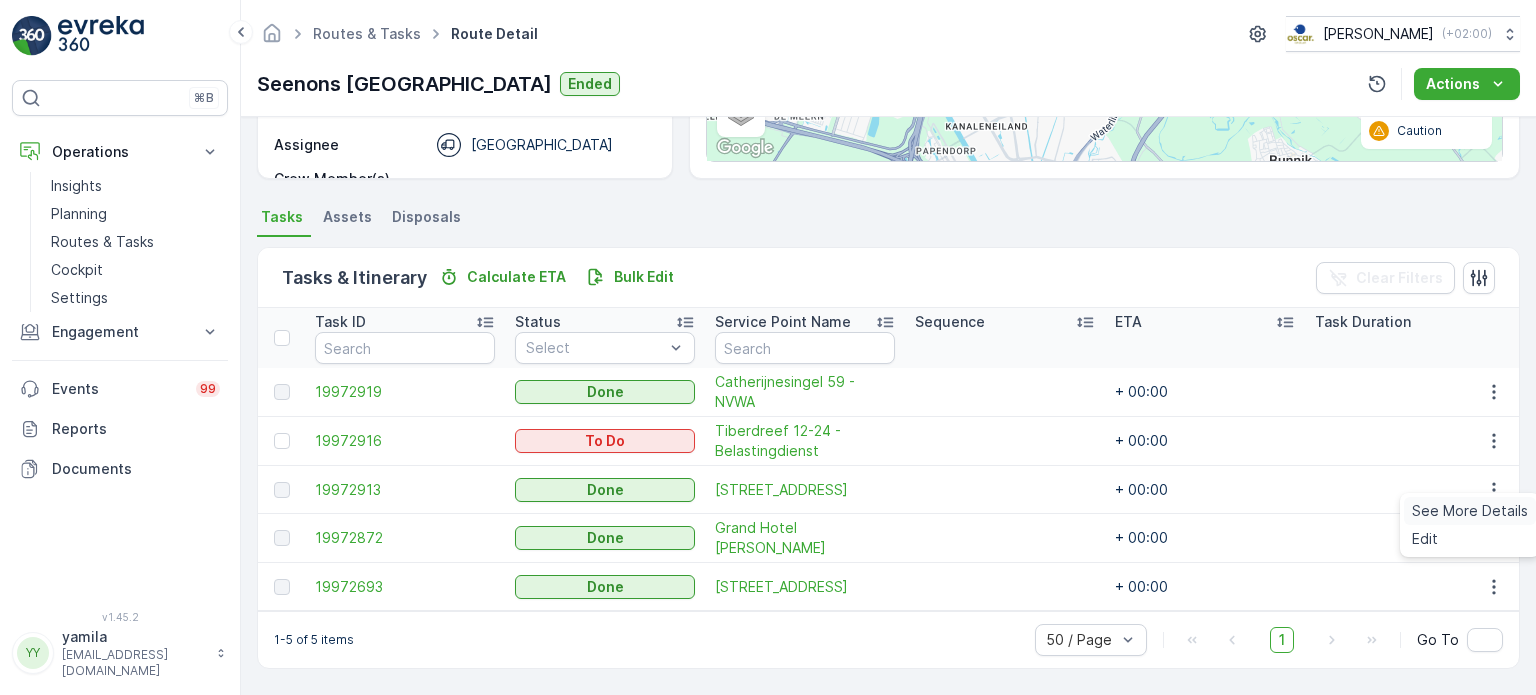 click on "See More Details" at bounding box center (1470, 511) 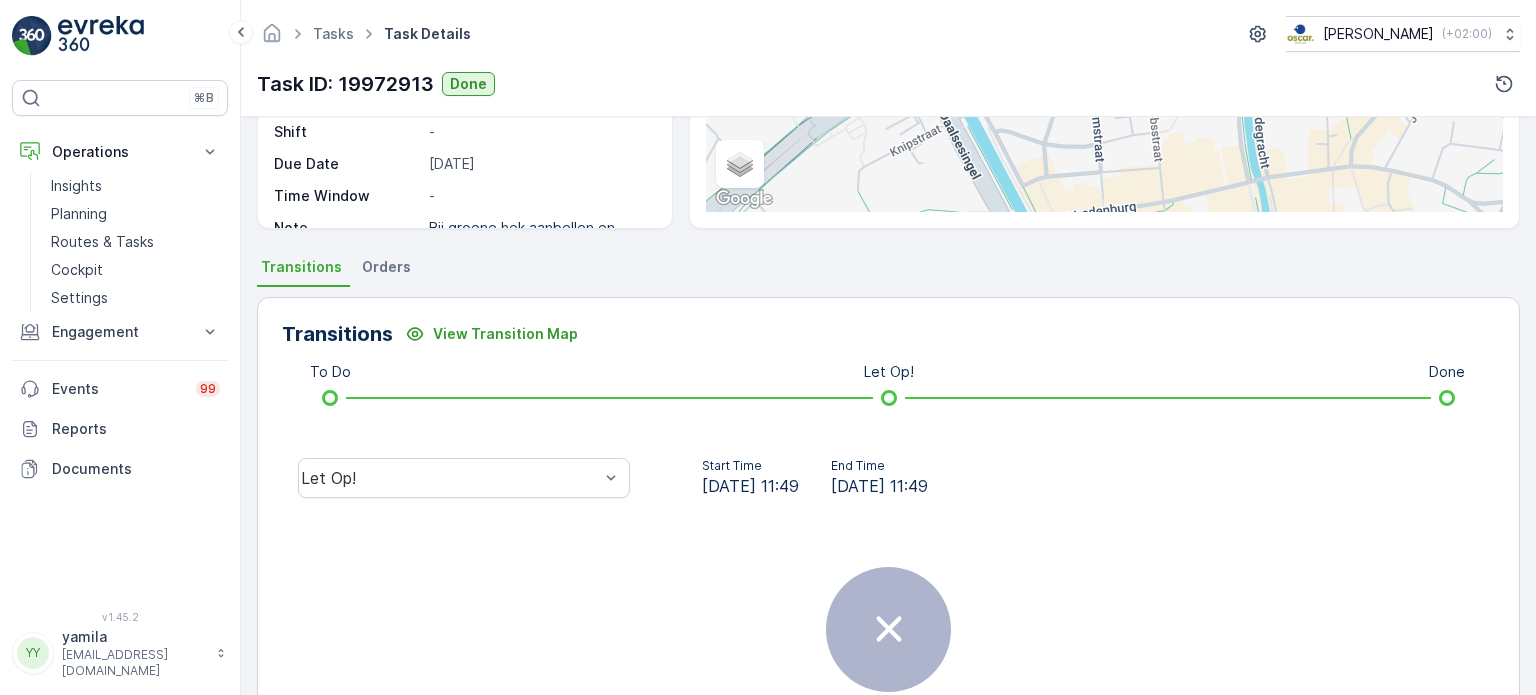 scroll, scrollTop: 400, scrollLeft: 0, axis: vertical 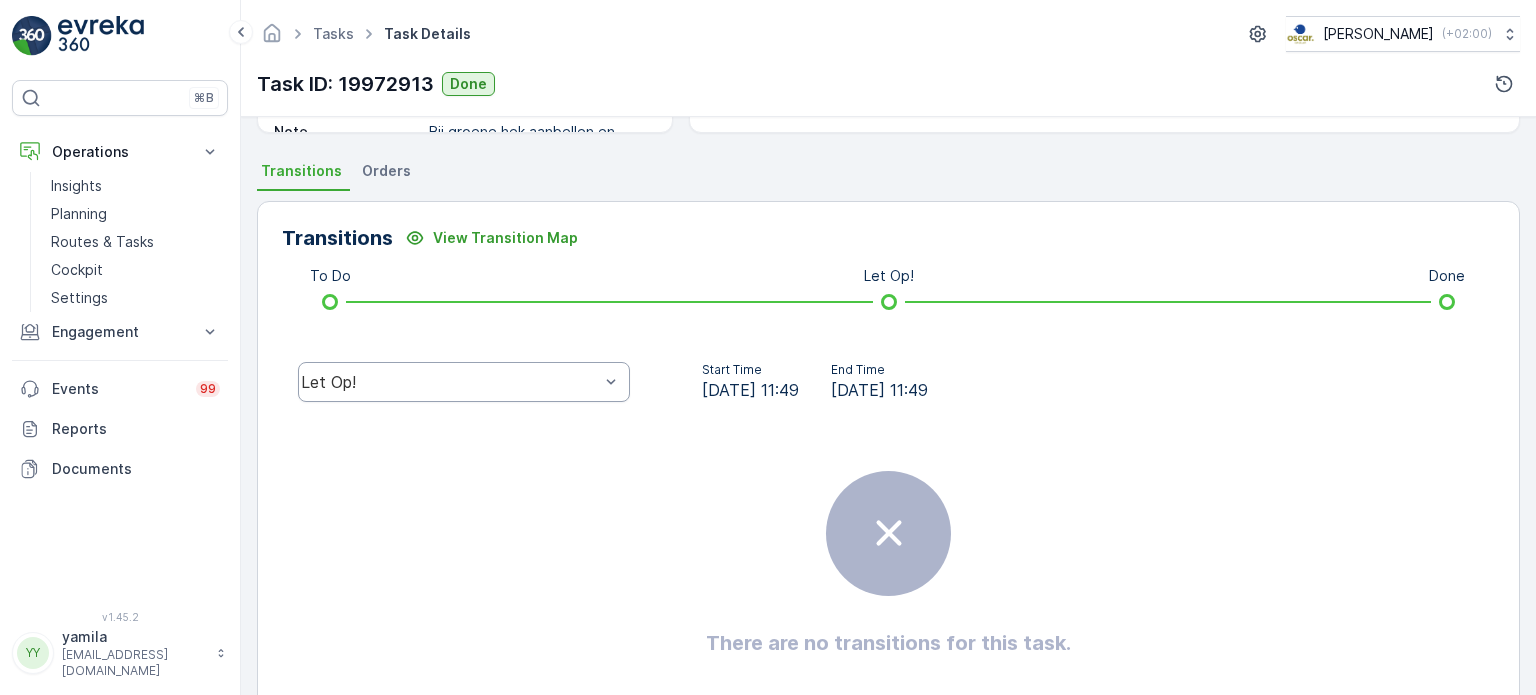 click on "Let Op!" at bounding box center (464, 382) 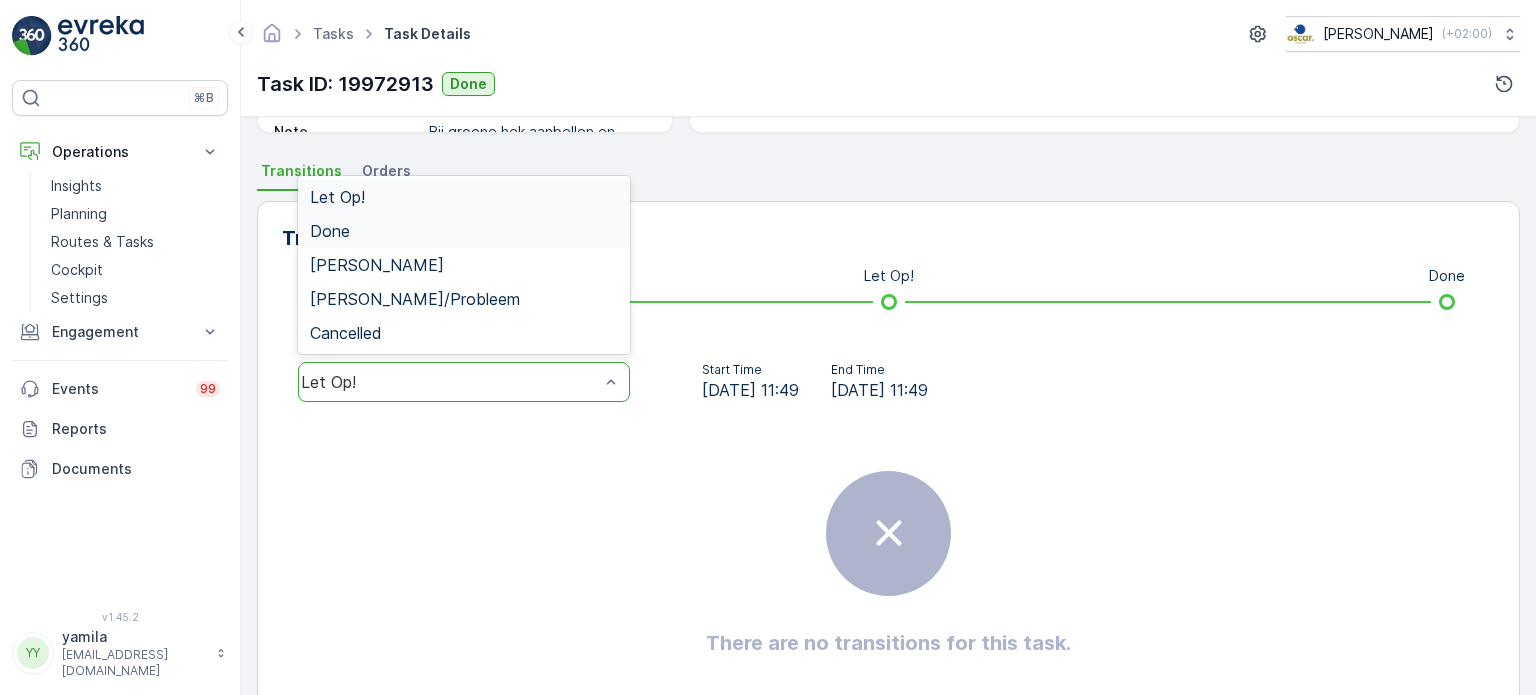 click on "Done" at bounding box center [464, 231] 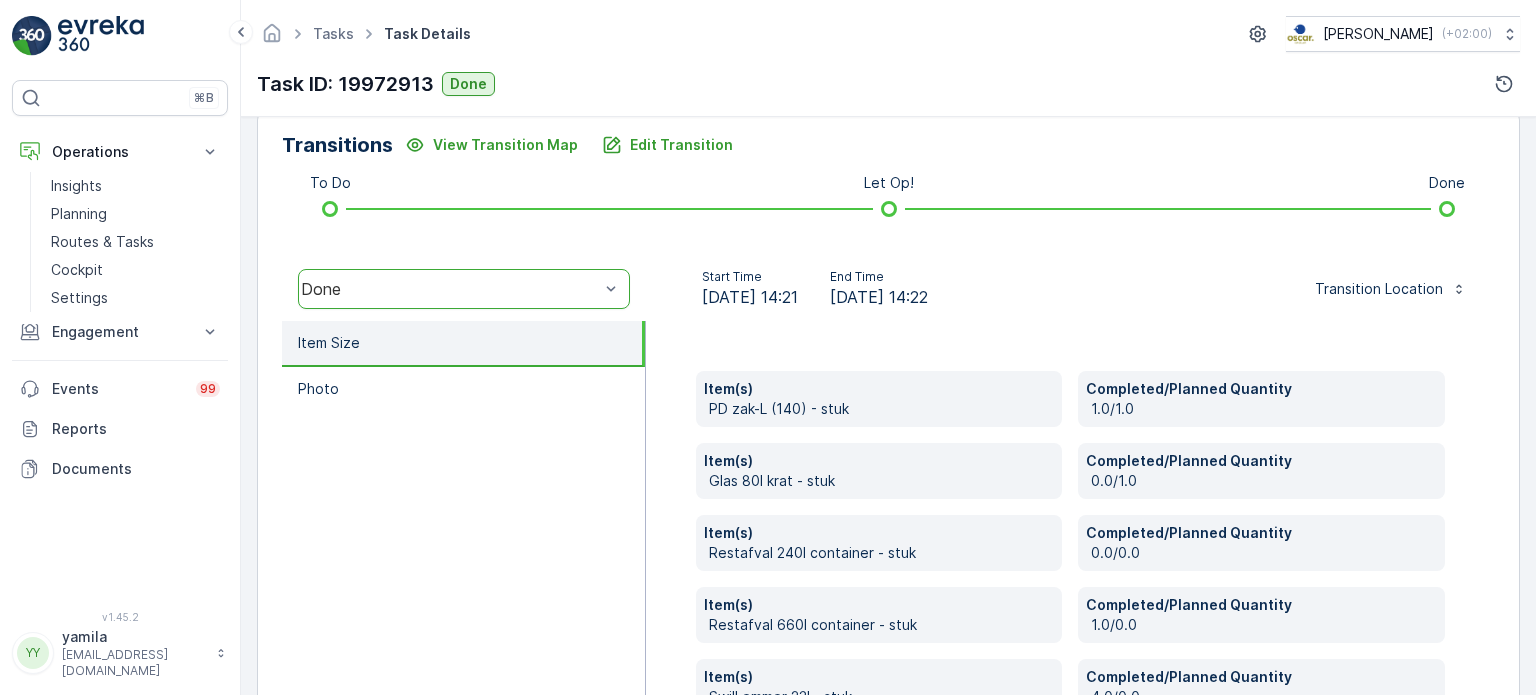 scroll, scrollTop: 600, scrollLeft: 0, axis: vertical 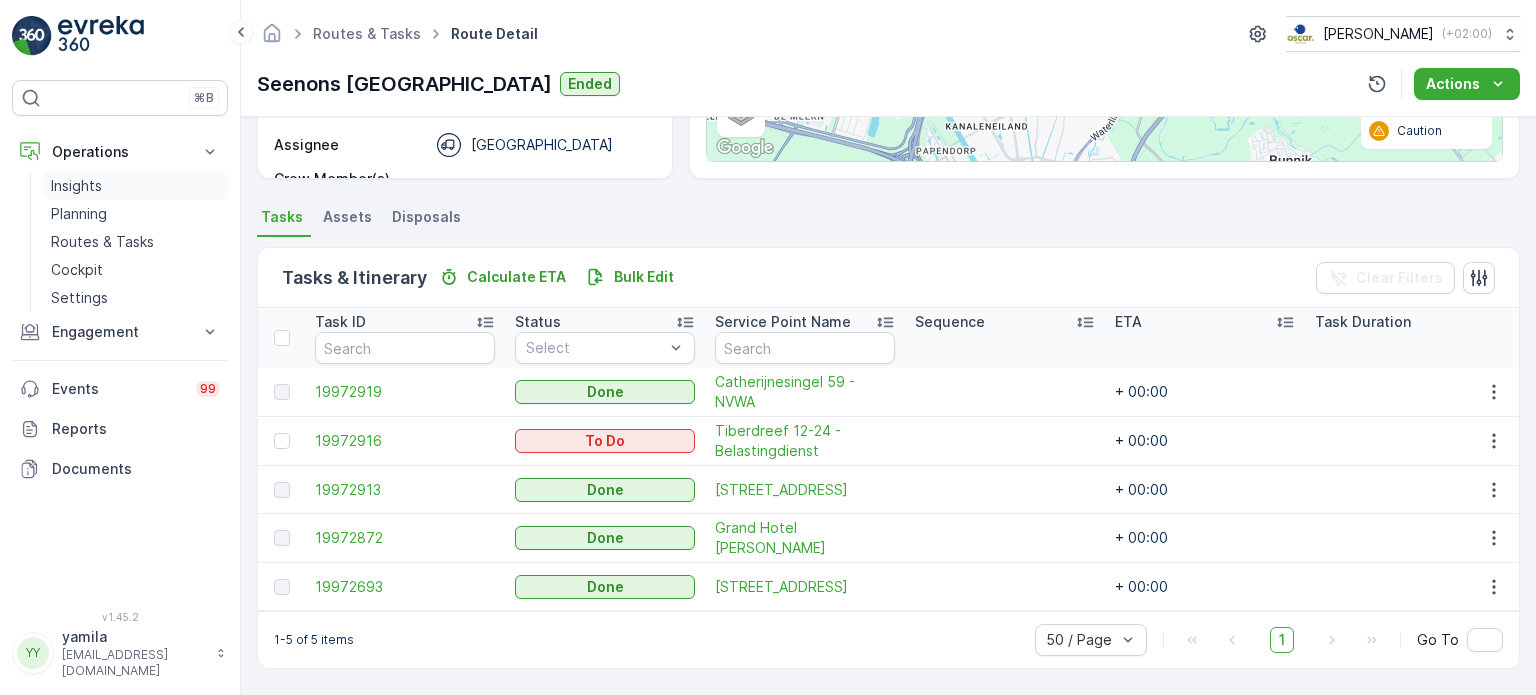 click on "Routes & Tasks" at bounding box center [102, 242] 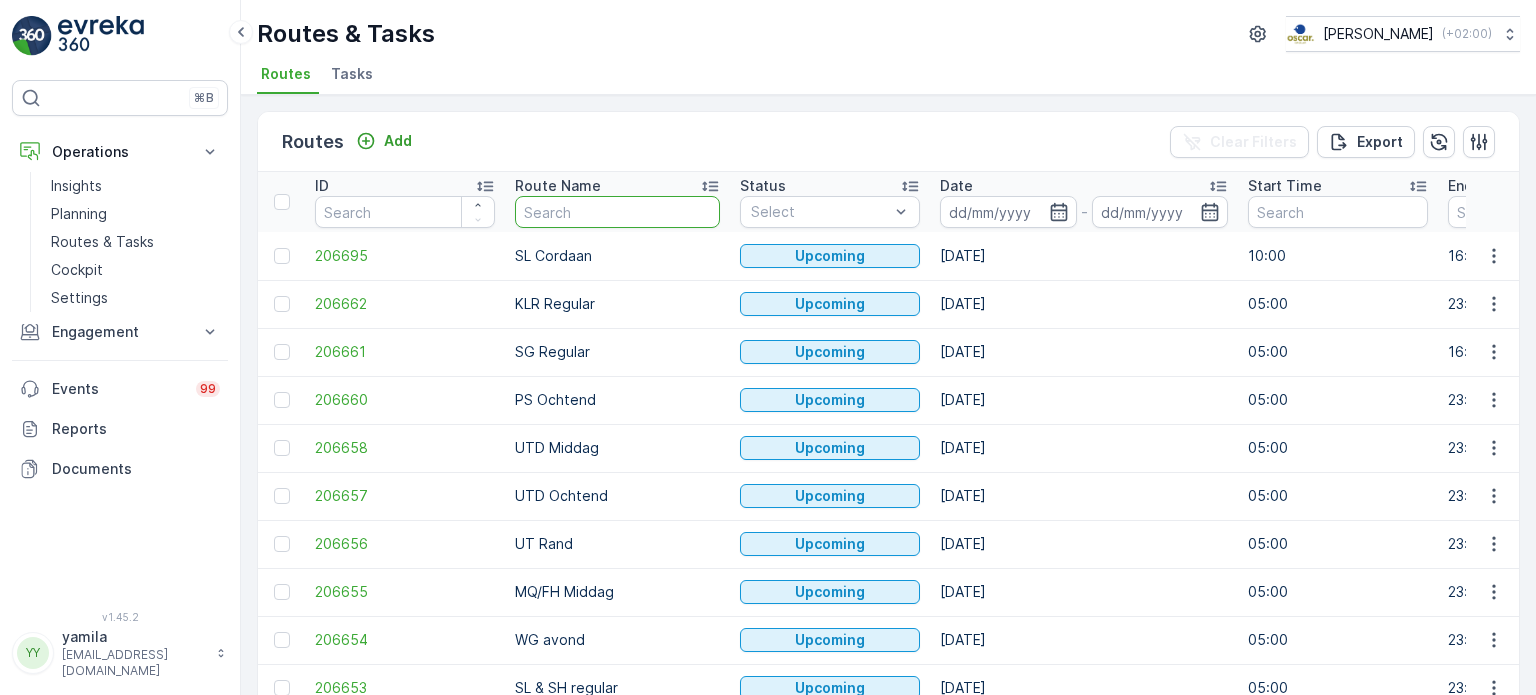 click at bounding box center [617, 212] 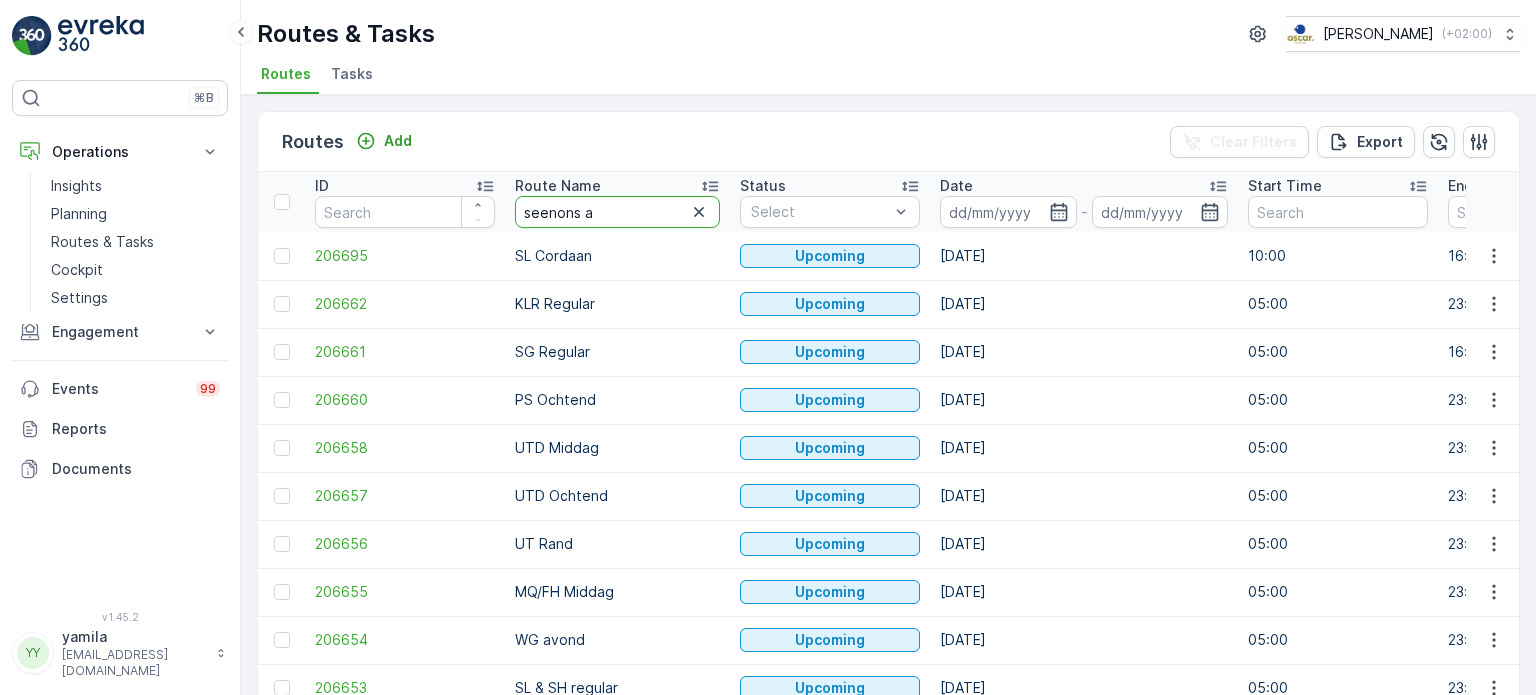 type on "seenons am" 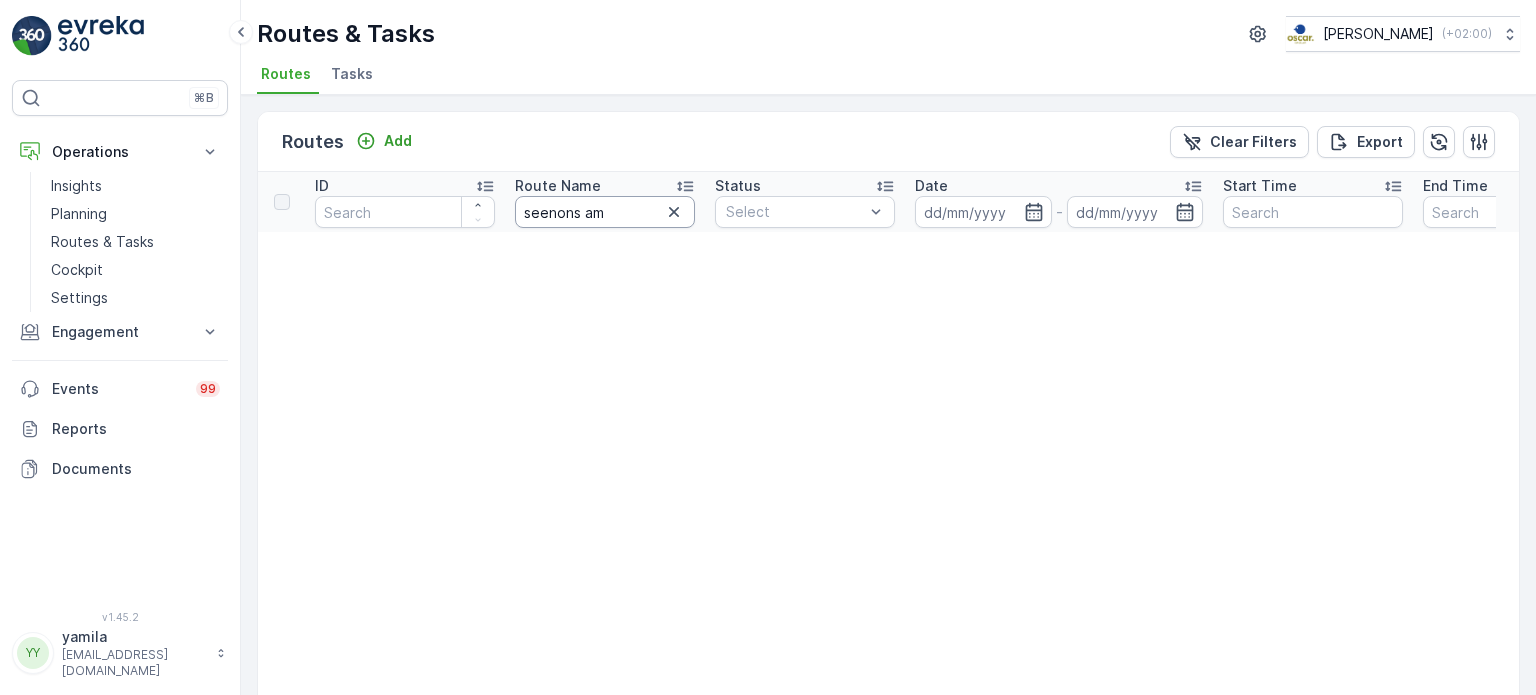 click on "seenons am" at bounding box center [605, 212] 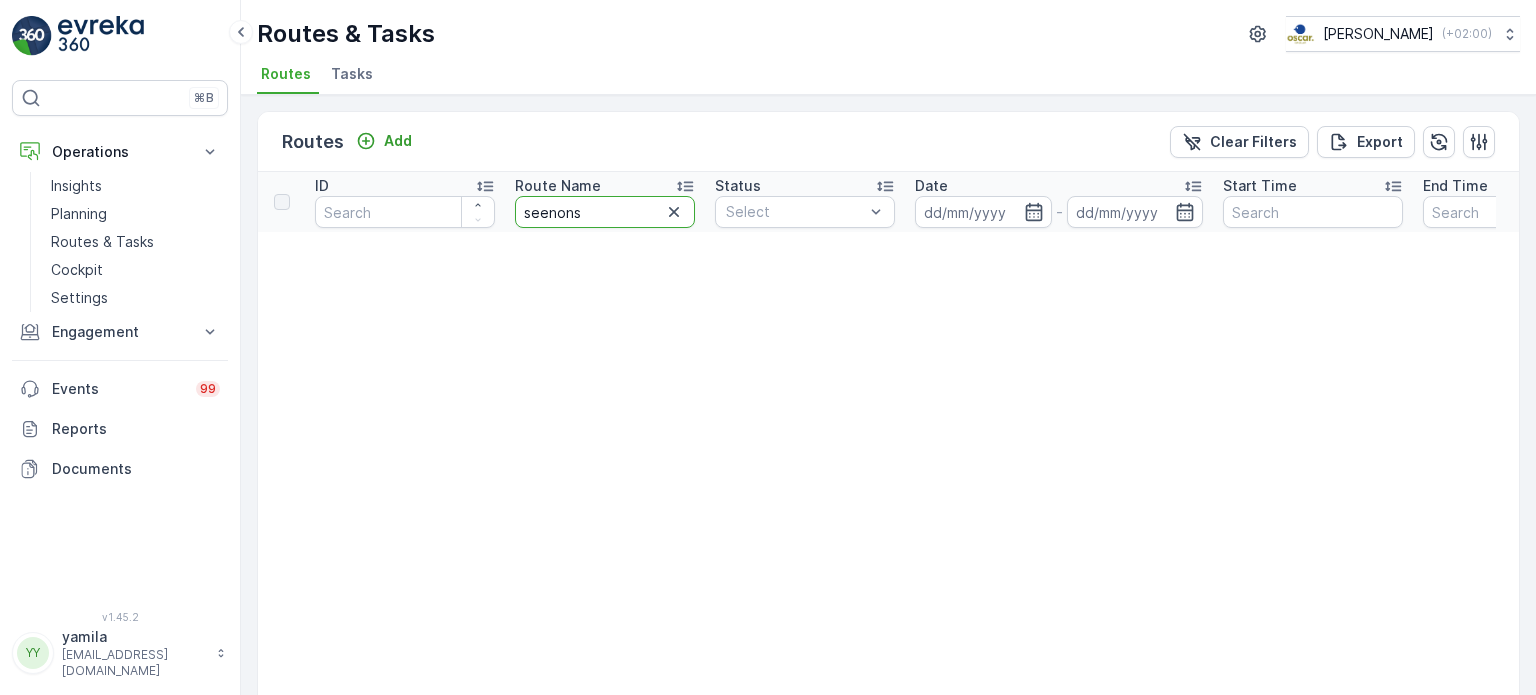 type on "seenons" 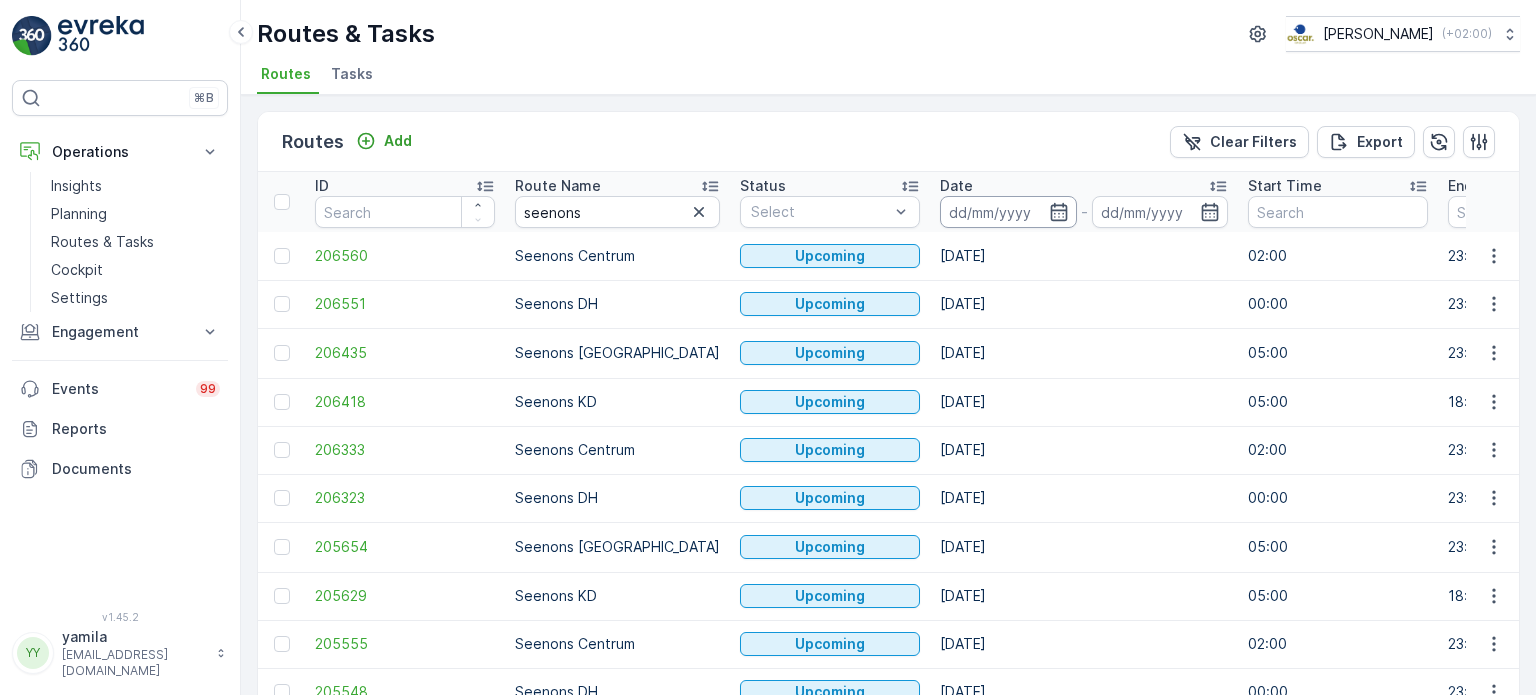 click at bounding box center [1008, 212] 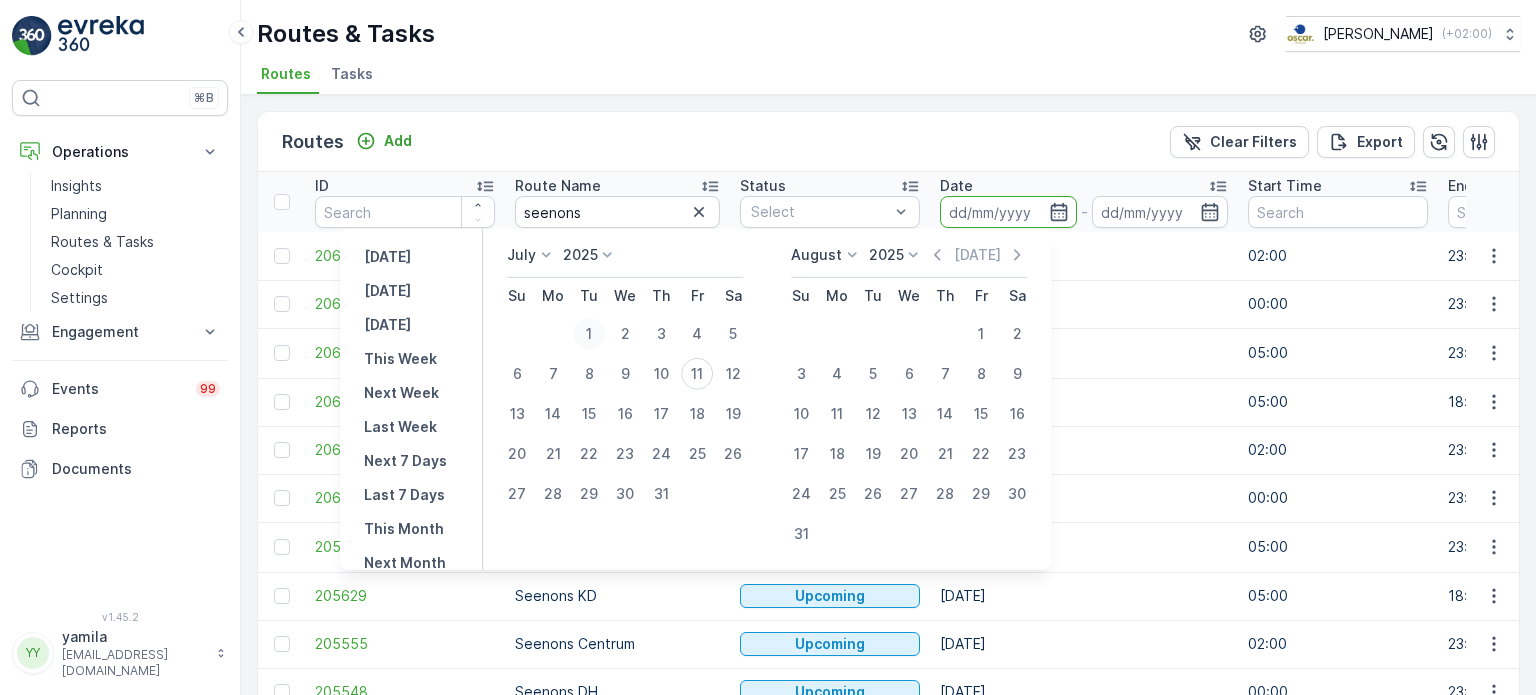 click on "1" at bounding box center (589, 334) 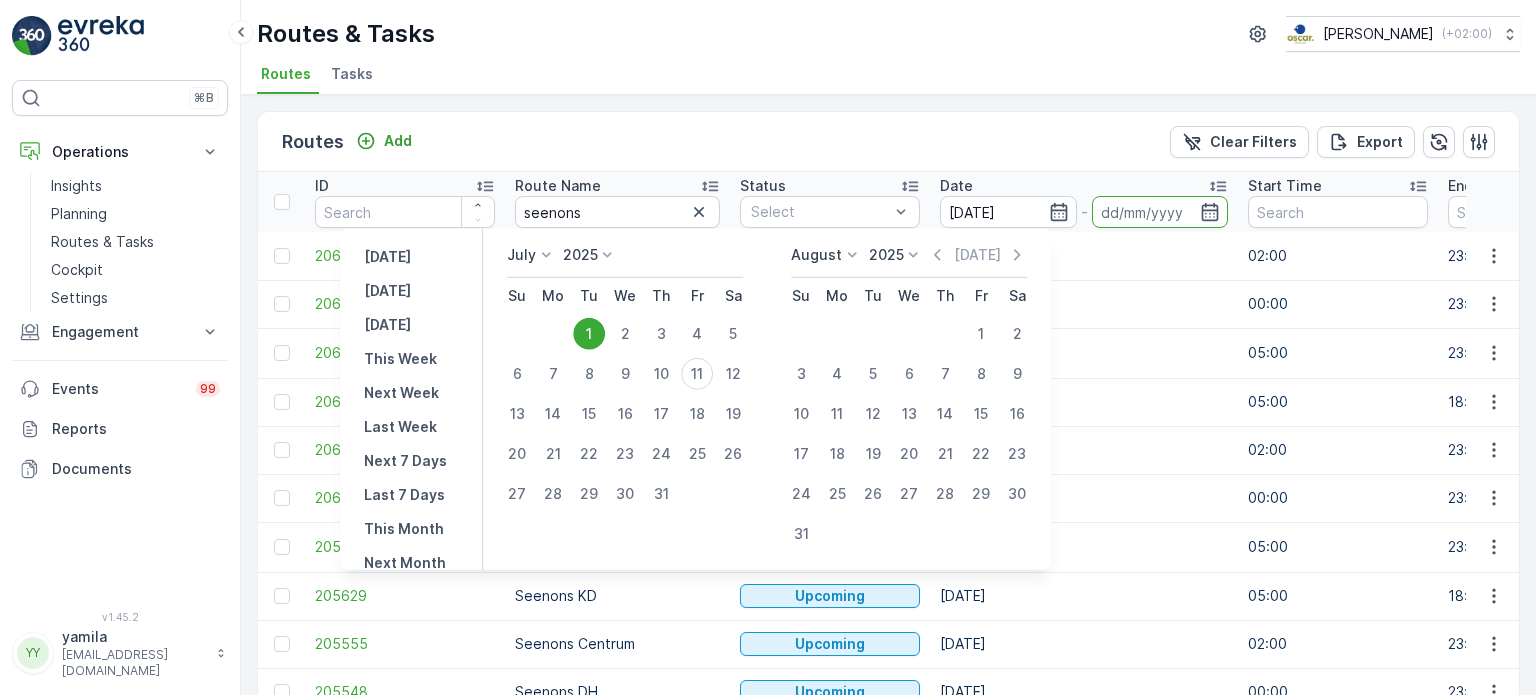 click on "1" at bounding box center (589, 334) 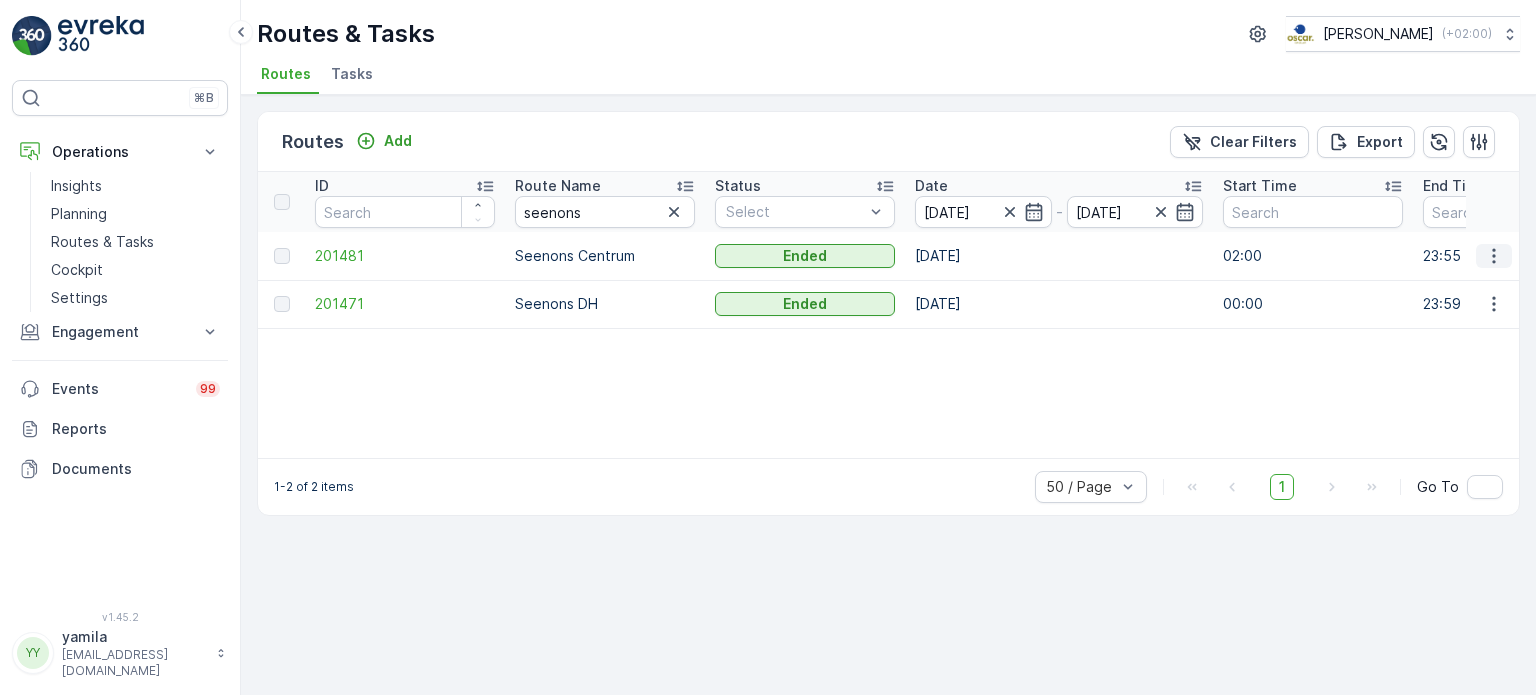click at bounding box center (1494, 256) 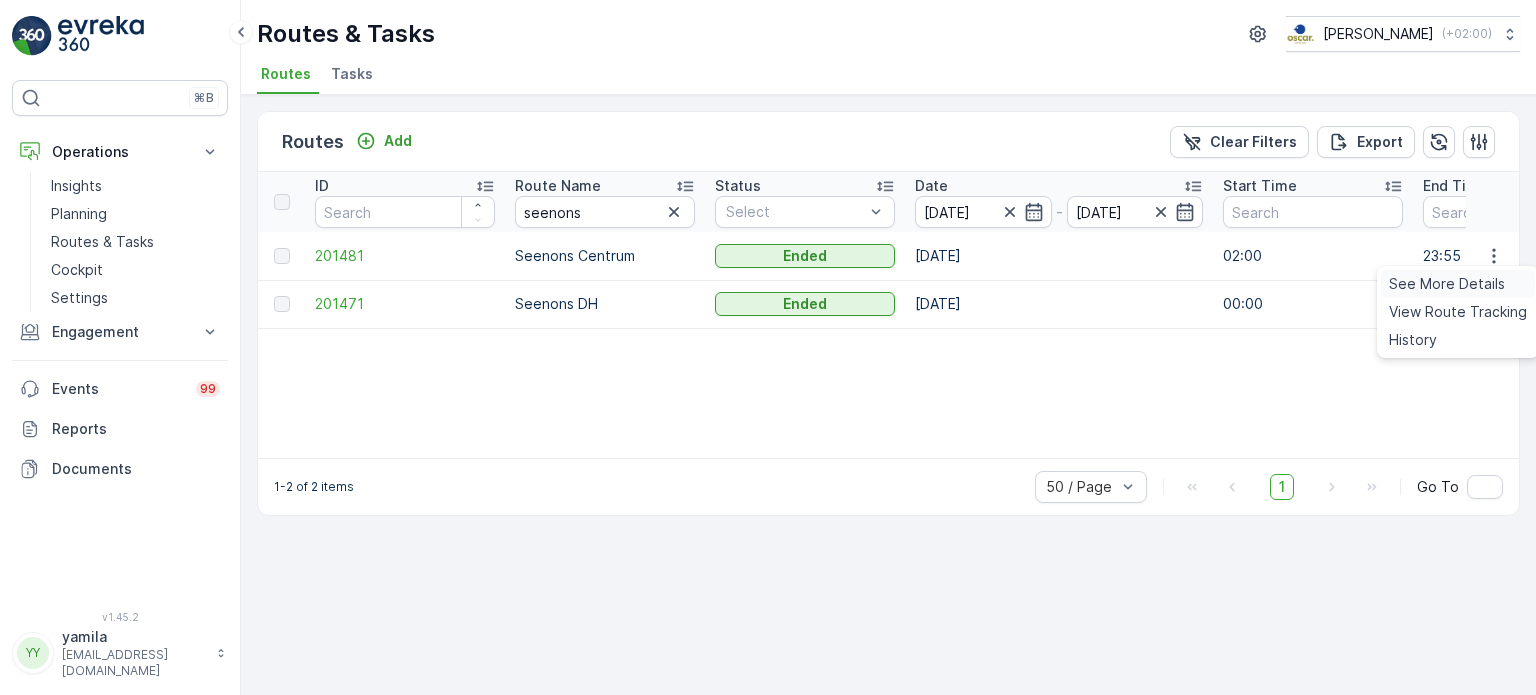 click on "See More Details" at bounding box center [1447, 284] 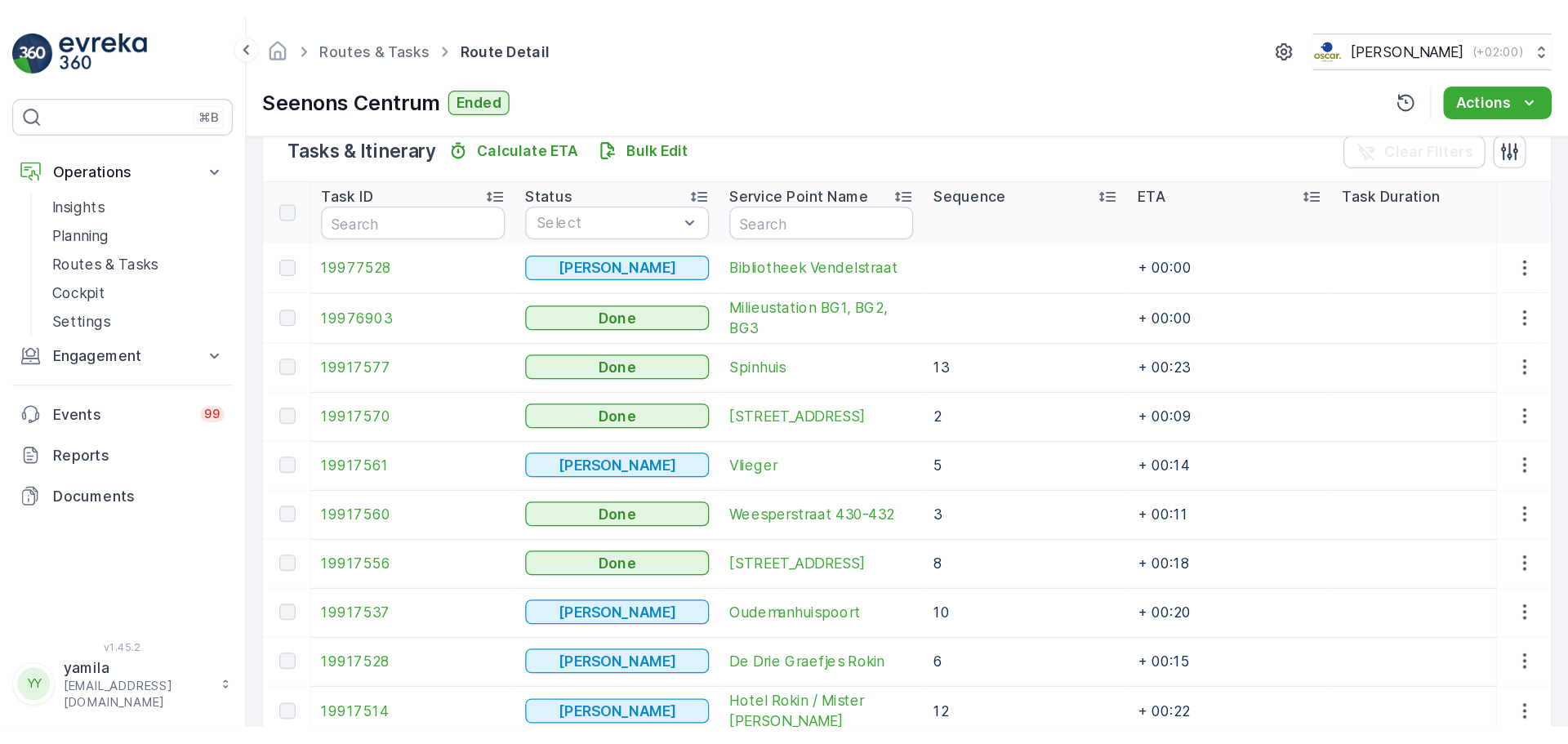 scroll, scrollTop: 409, scrollLeft: 0, axis: vertical 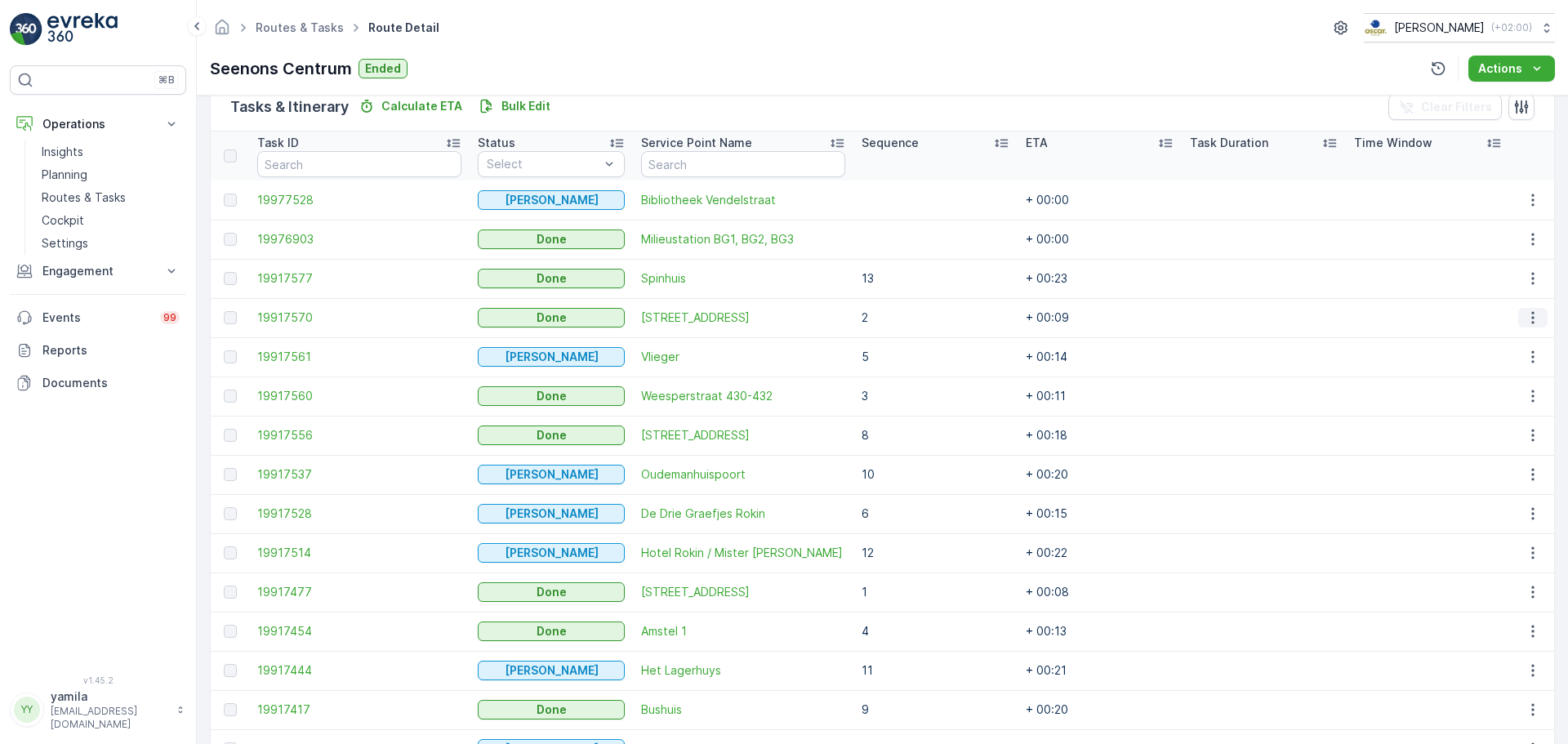 click 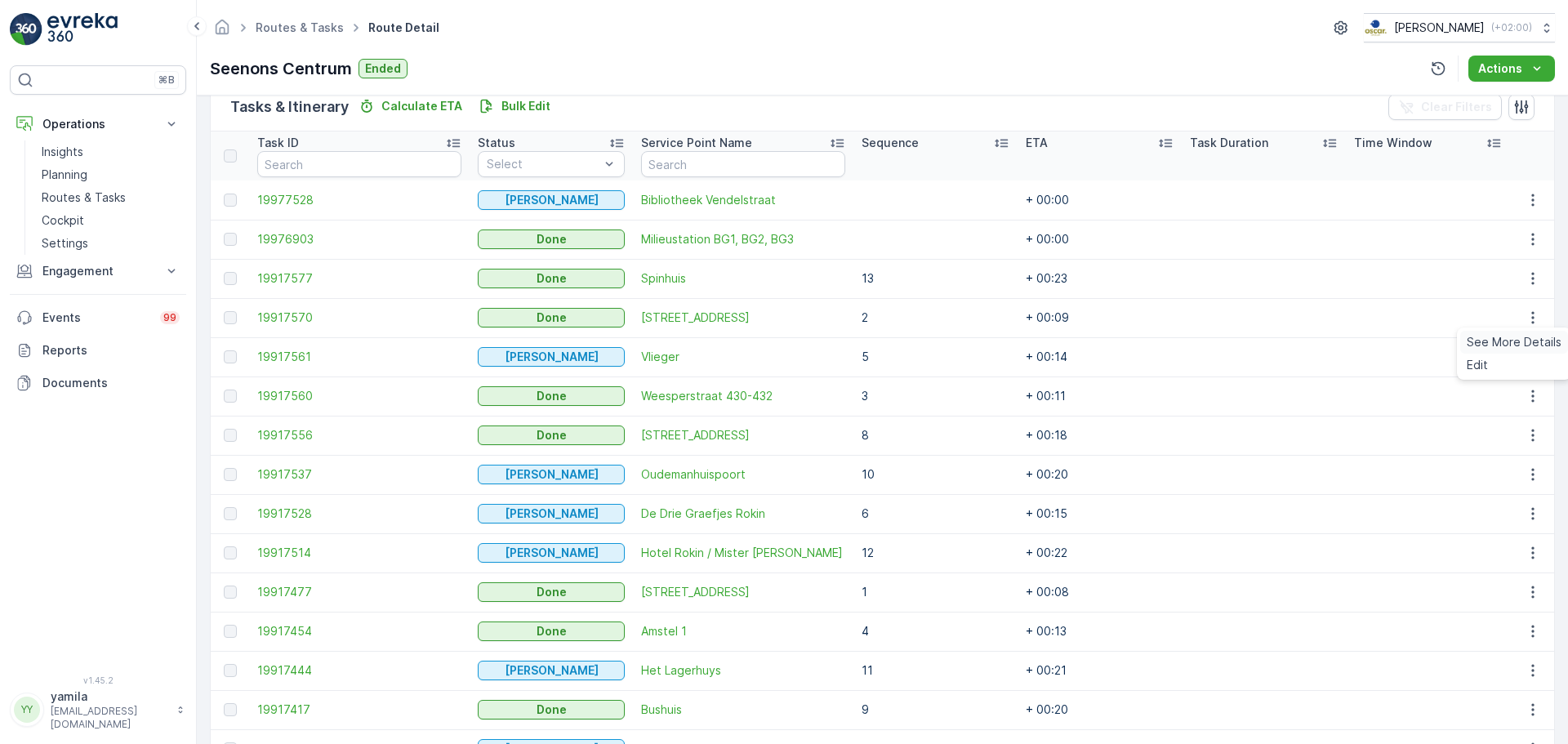 click on "See More Details" at bounding box center (1514, 342) 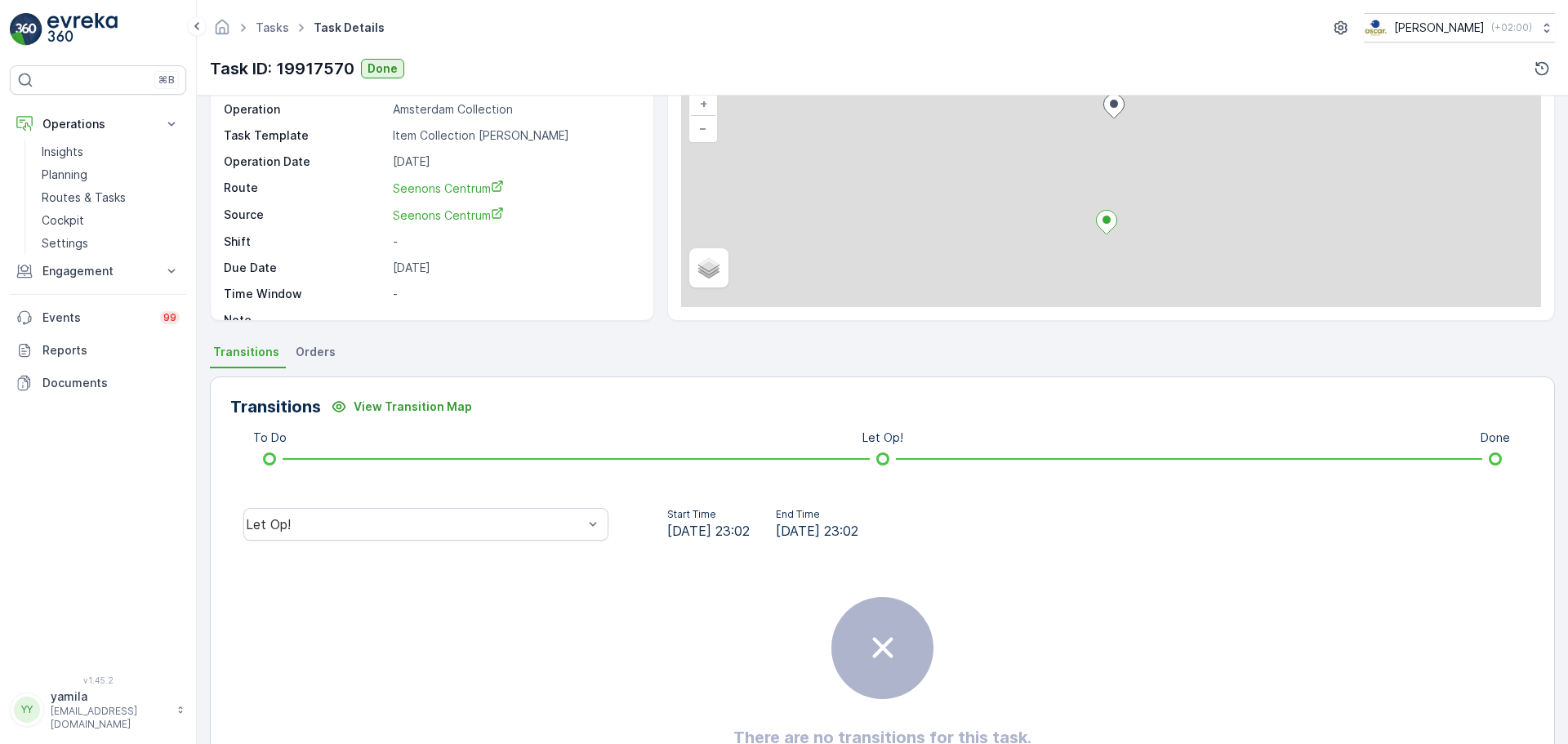 scroll, scrollTop: 204, scrollLeft: 0, axis: vertical 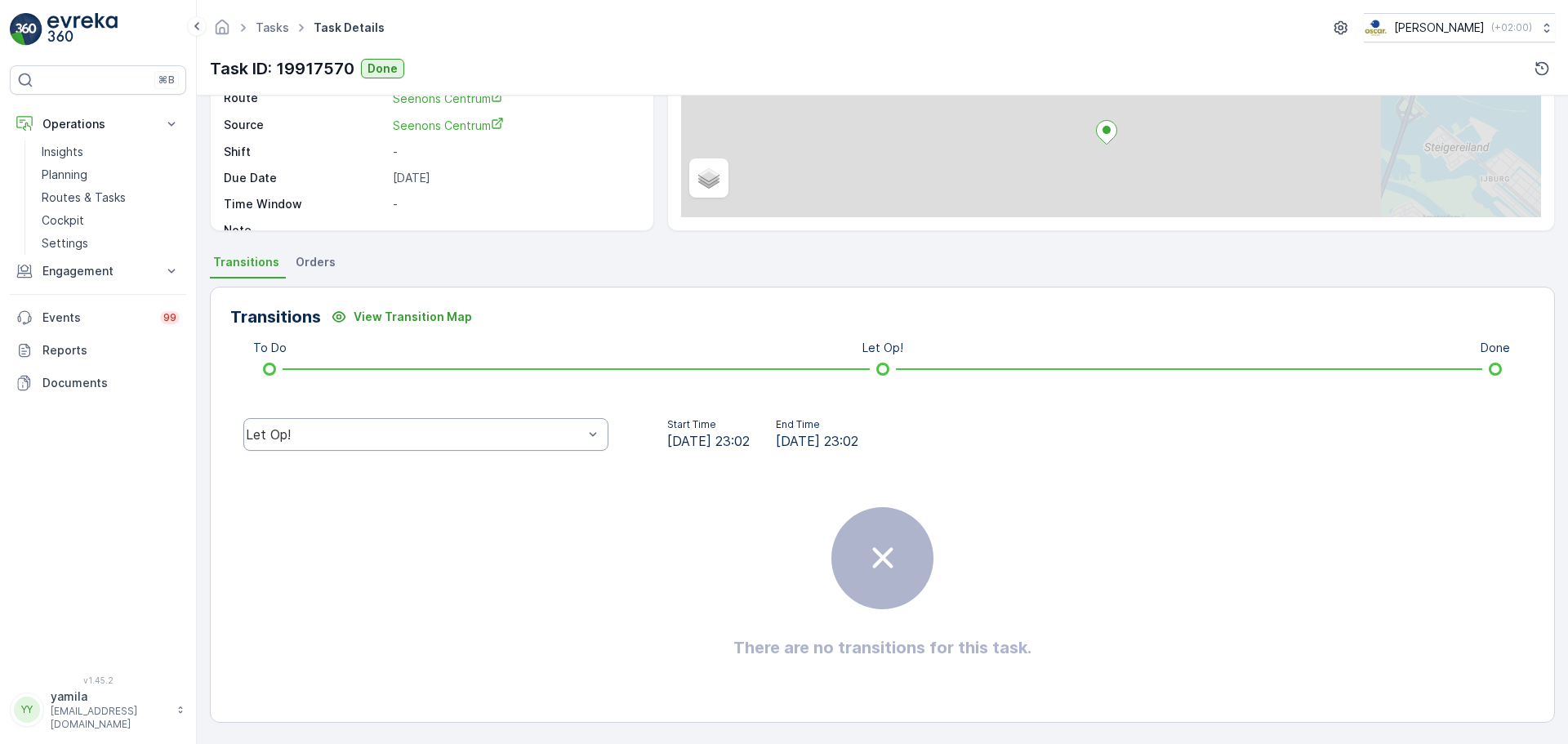 click on "Let Op!" at bounding box center (414, 434) 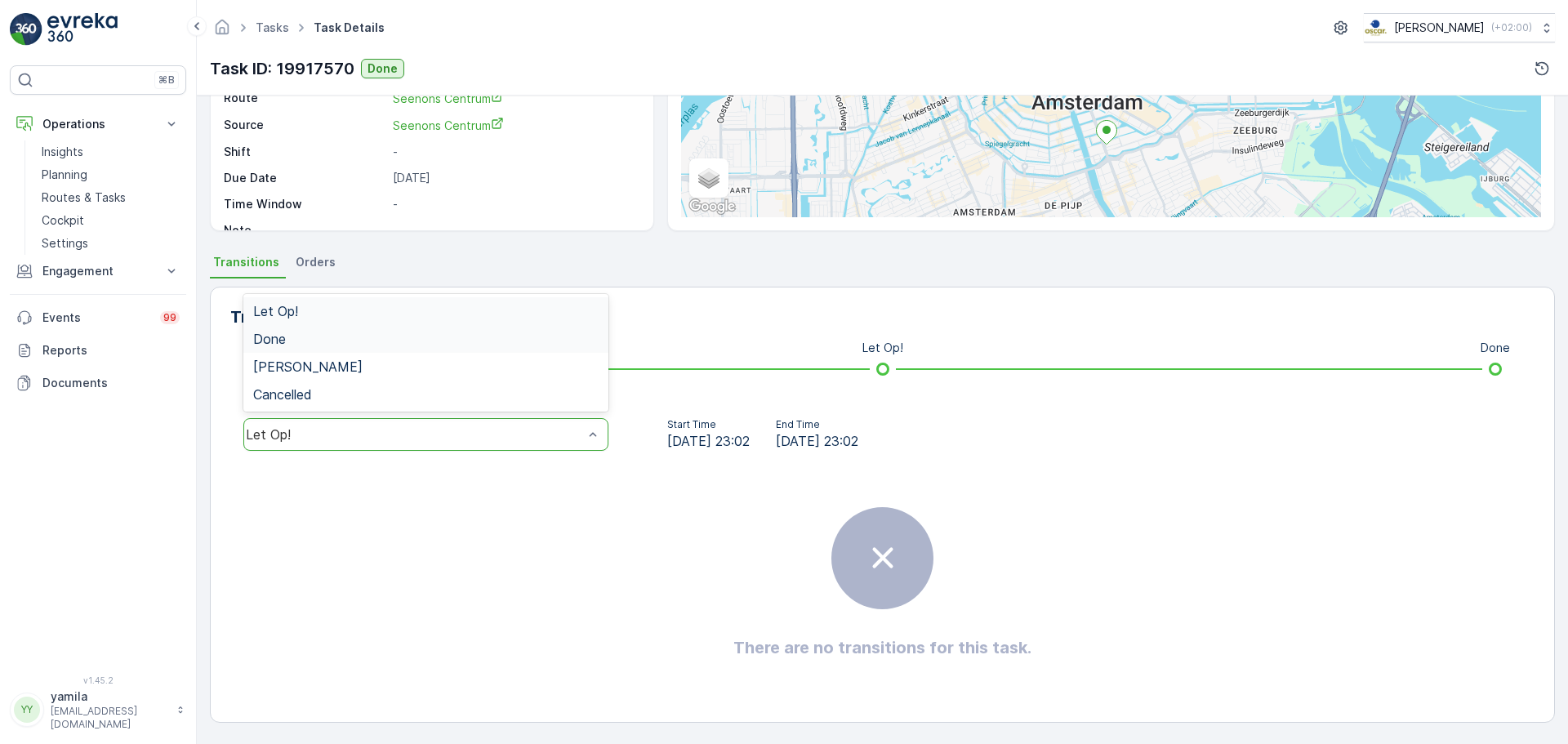 click on "Done" at bounding box center (425, 339) 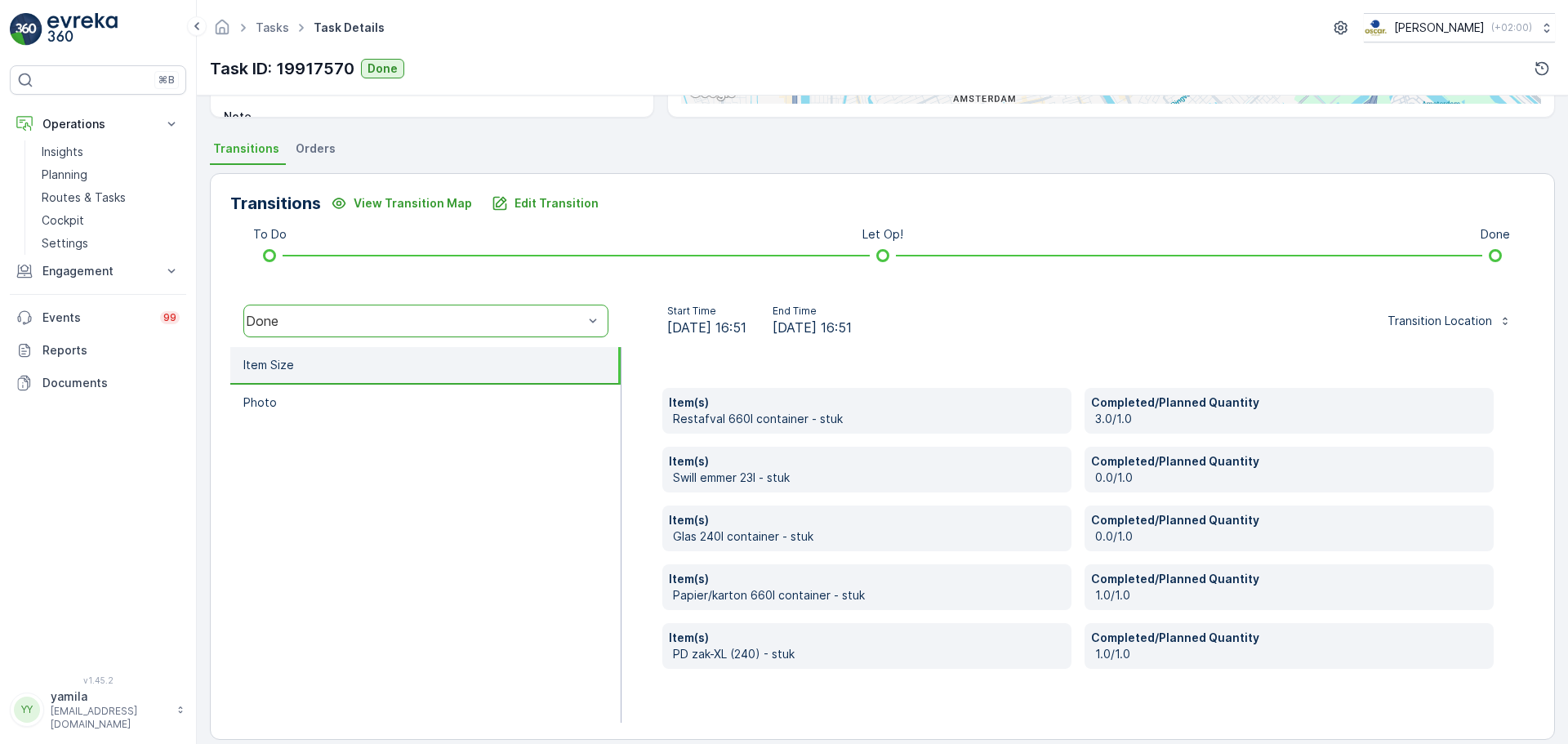 scroll, scrollTop: 335, scrollLeft: 0, axis: vertical 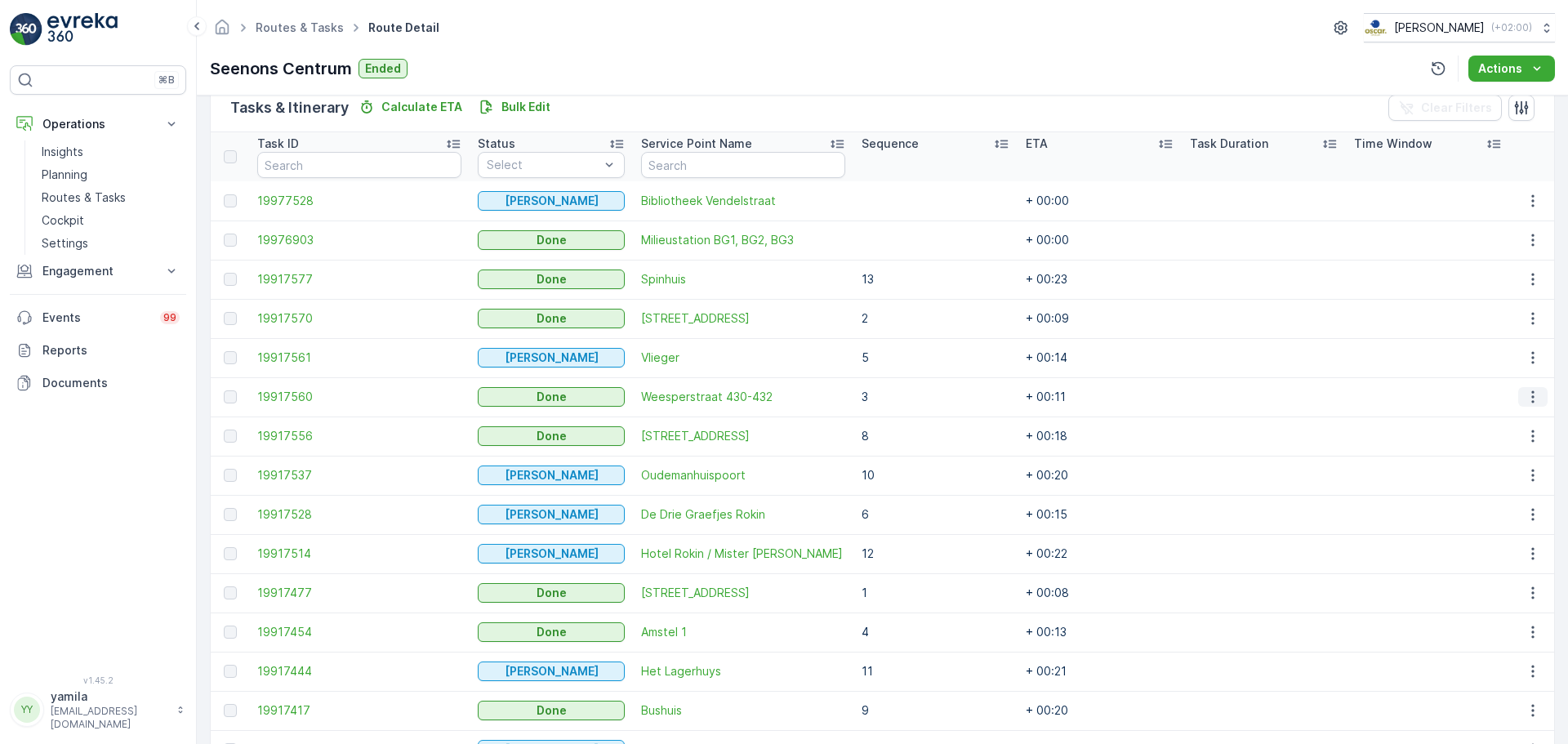 click 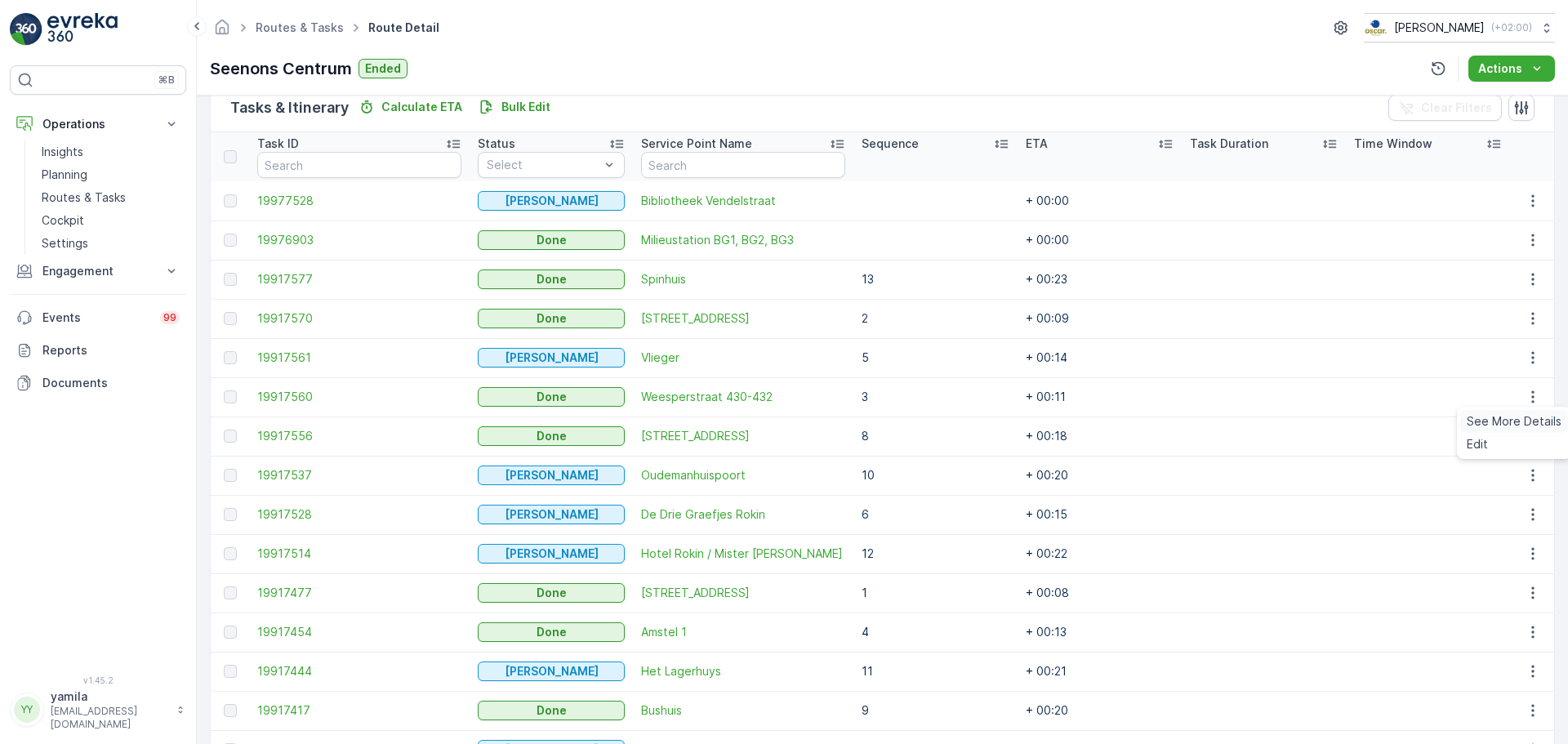 click on "See More Details" at bounding box center [1514, 421] 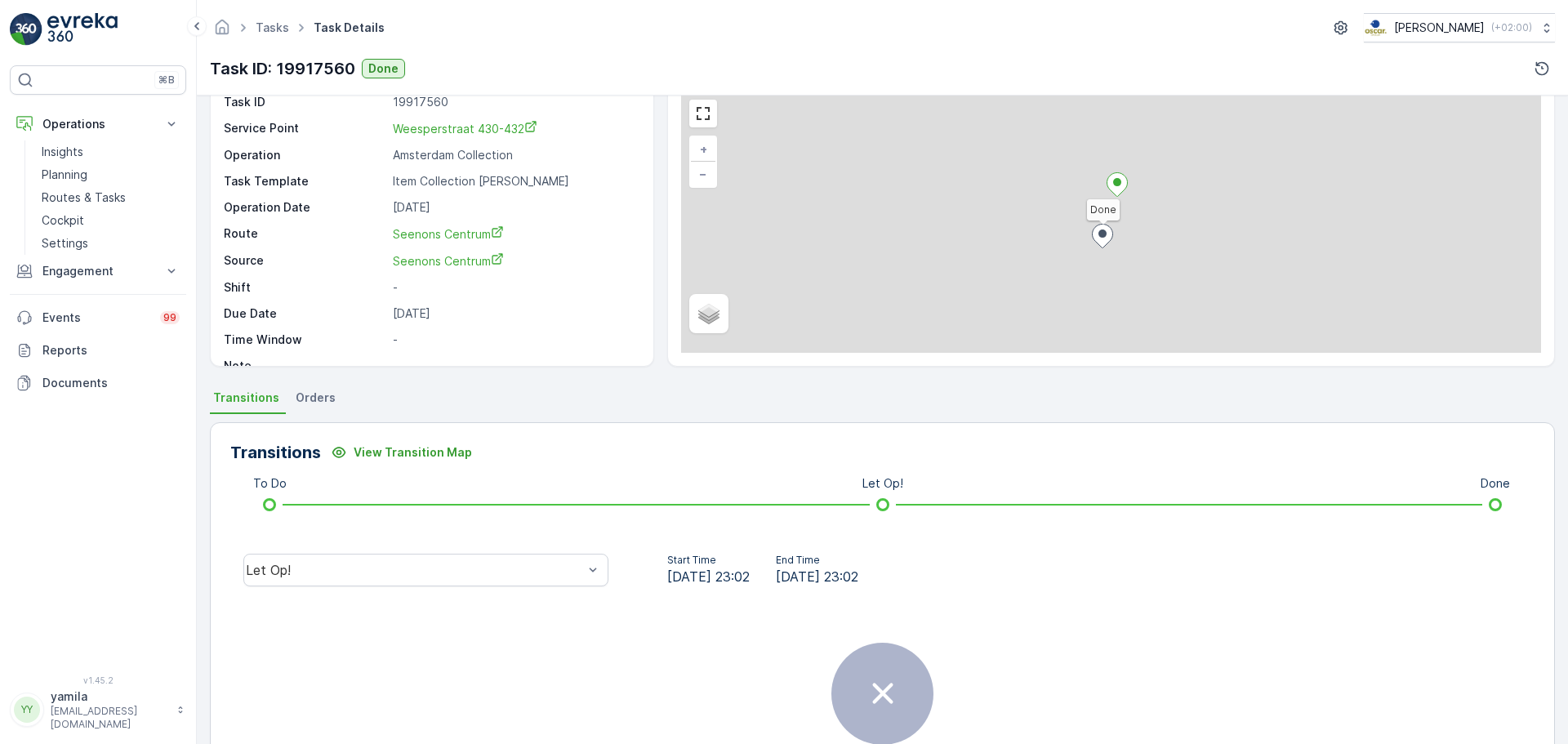scroll, scrollTop: 163, scrollLeft: 0, axis: vertical 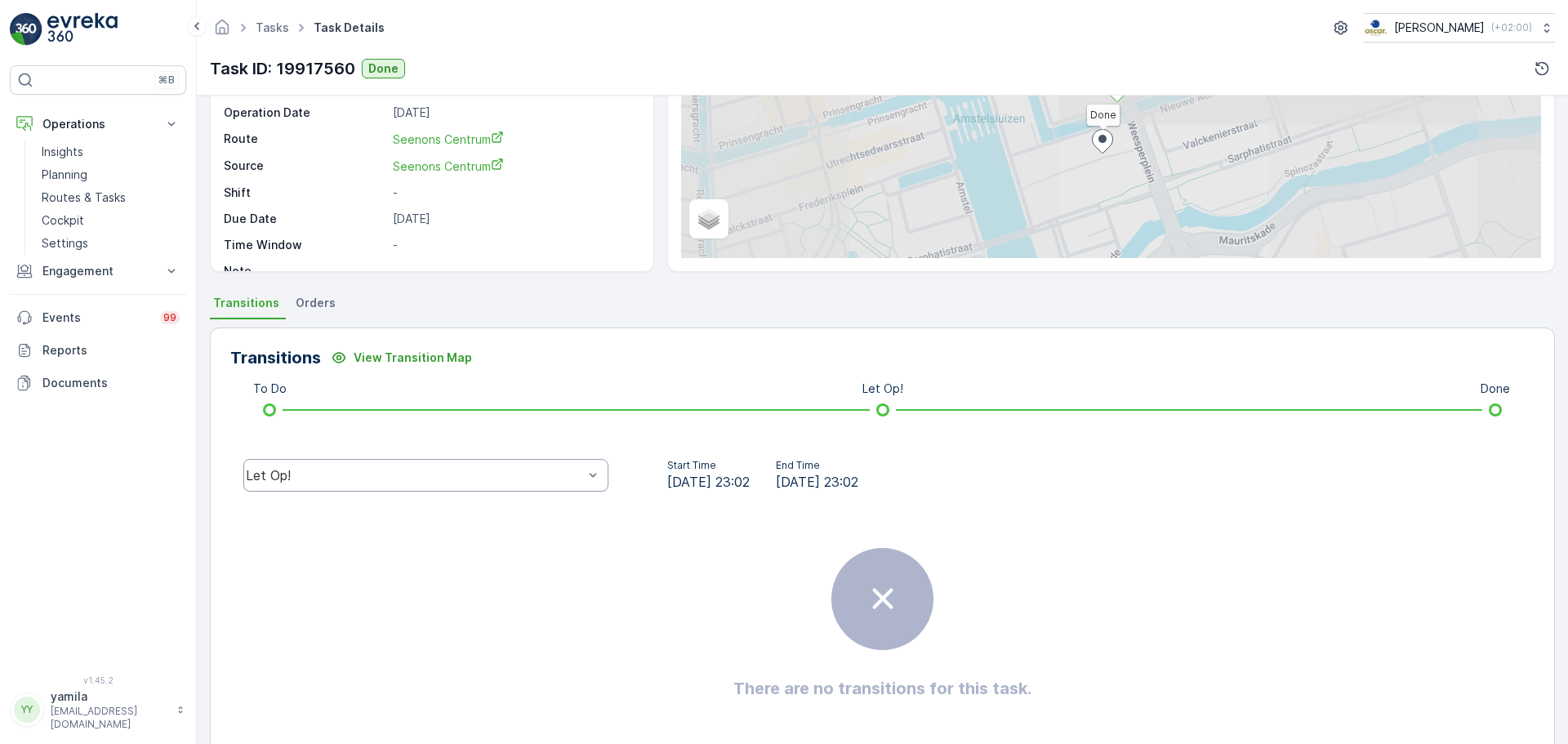 click on "Let Op!" at bounding box center (425, 475) 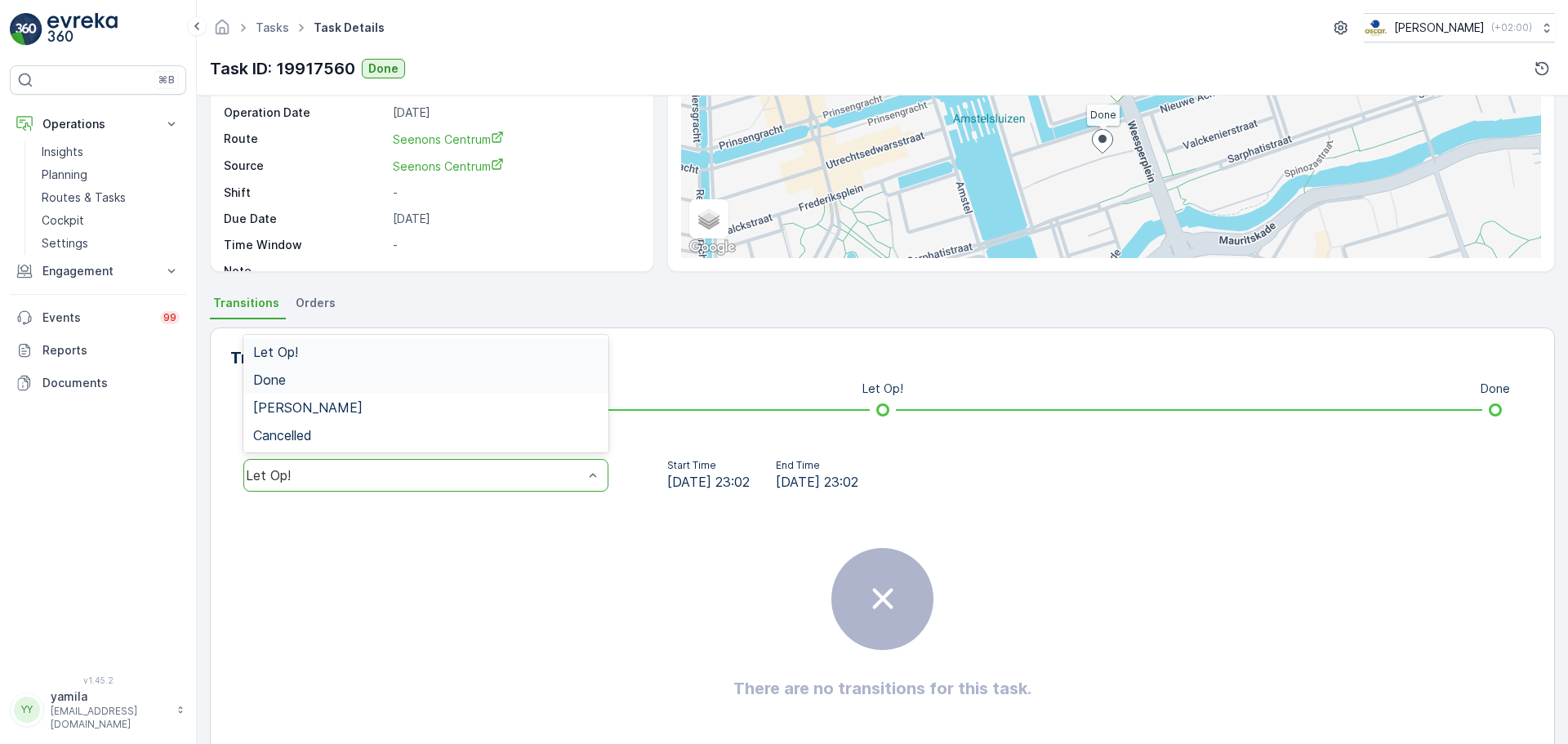 click on "Done" at bounding box center [425, 380] 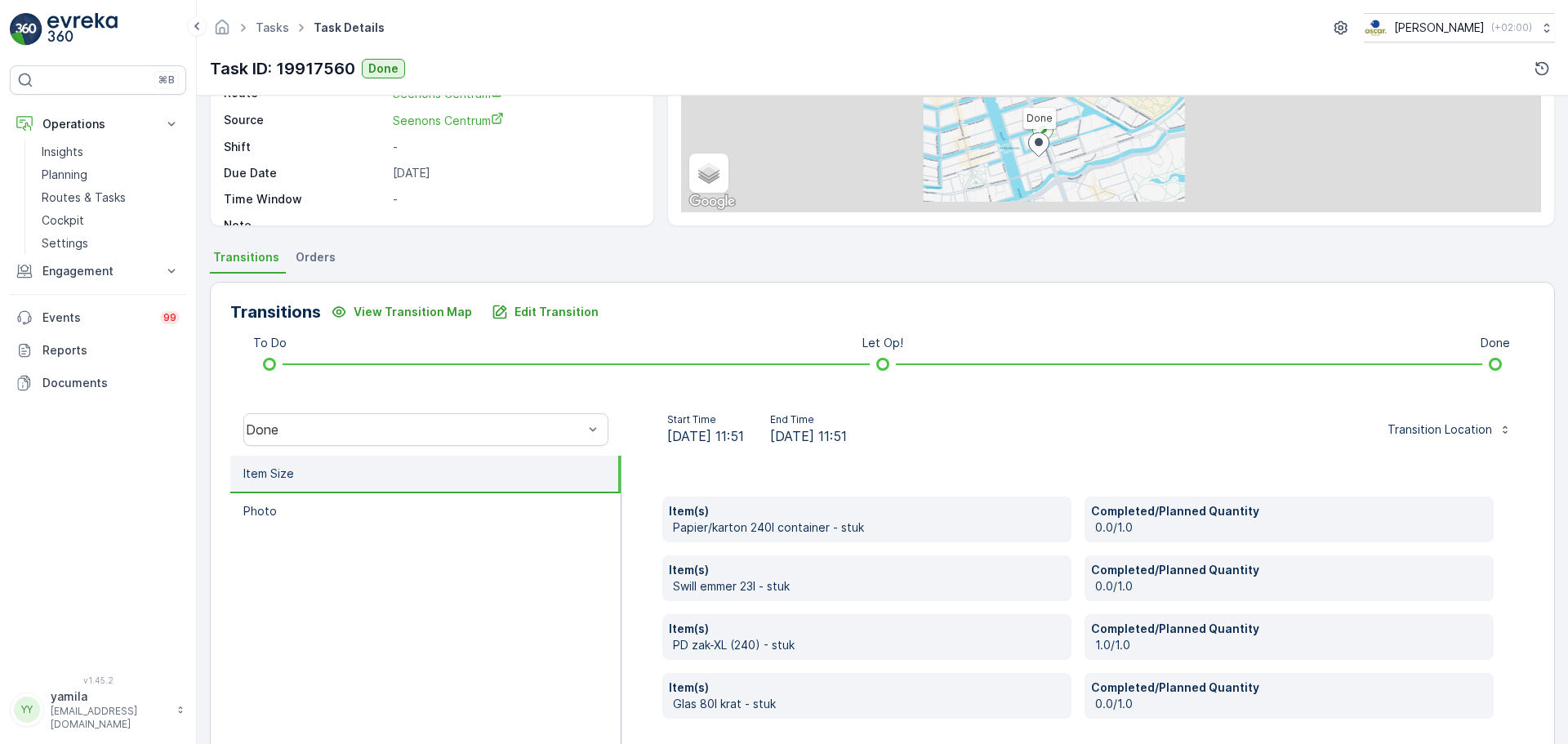 scroll, scrollTop: 286, scrollLeft: 0, axis: vertical 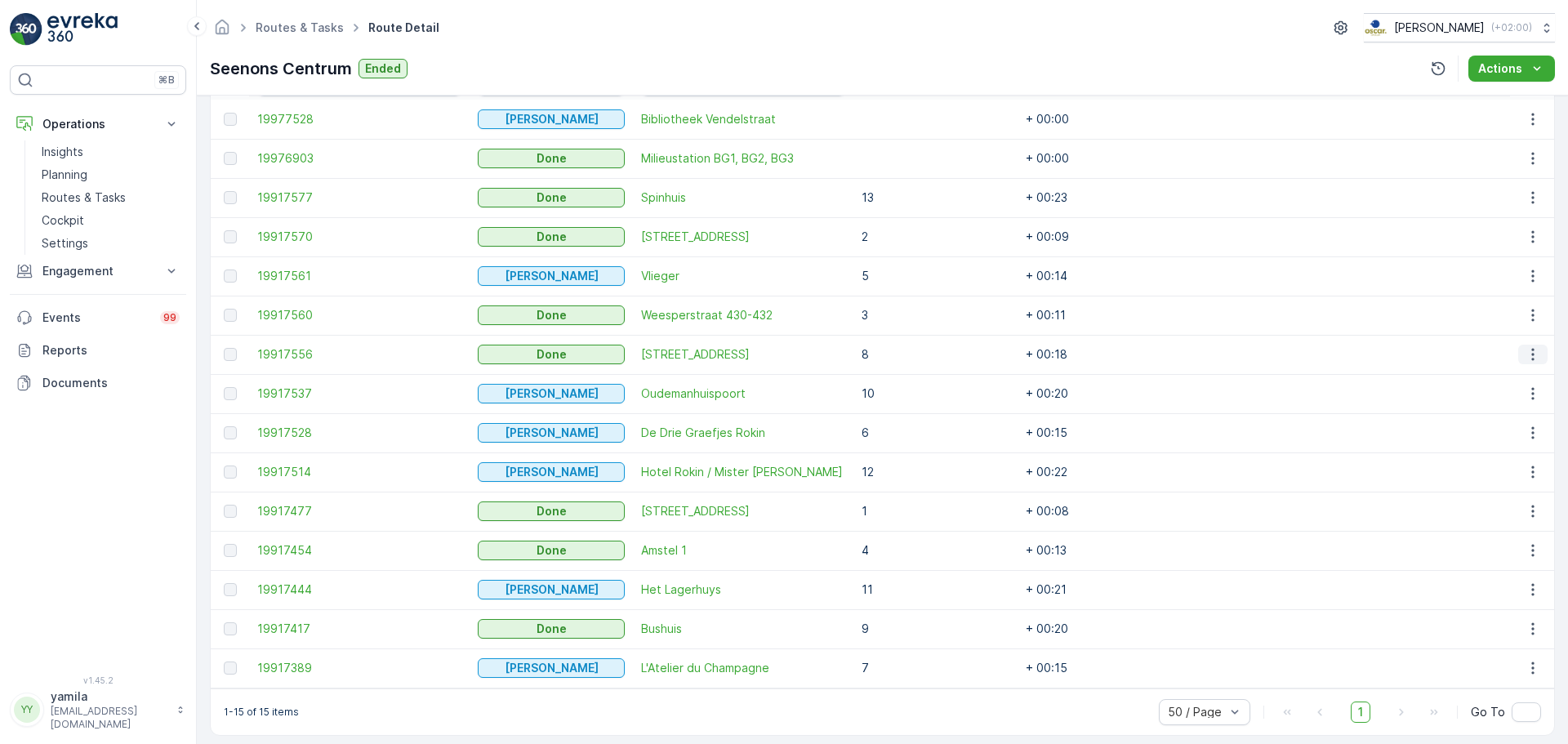 click 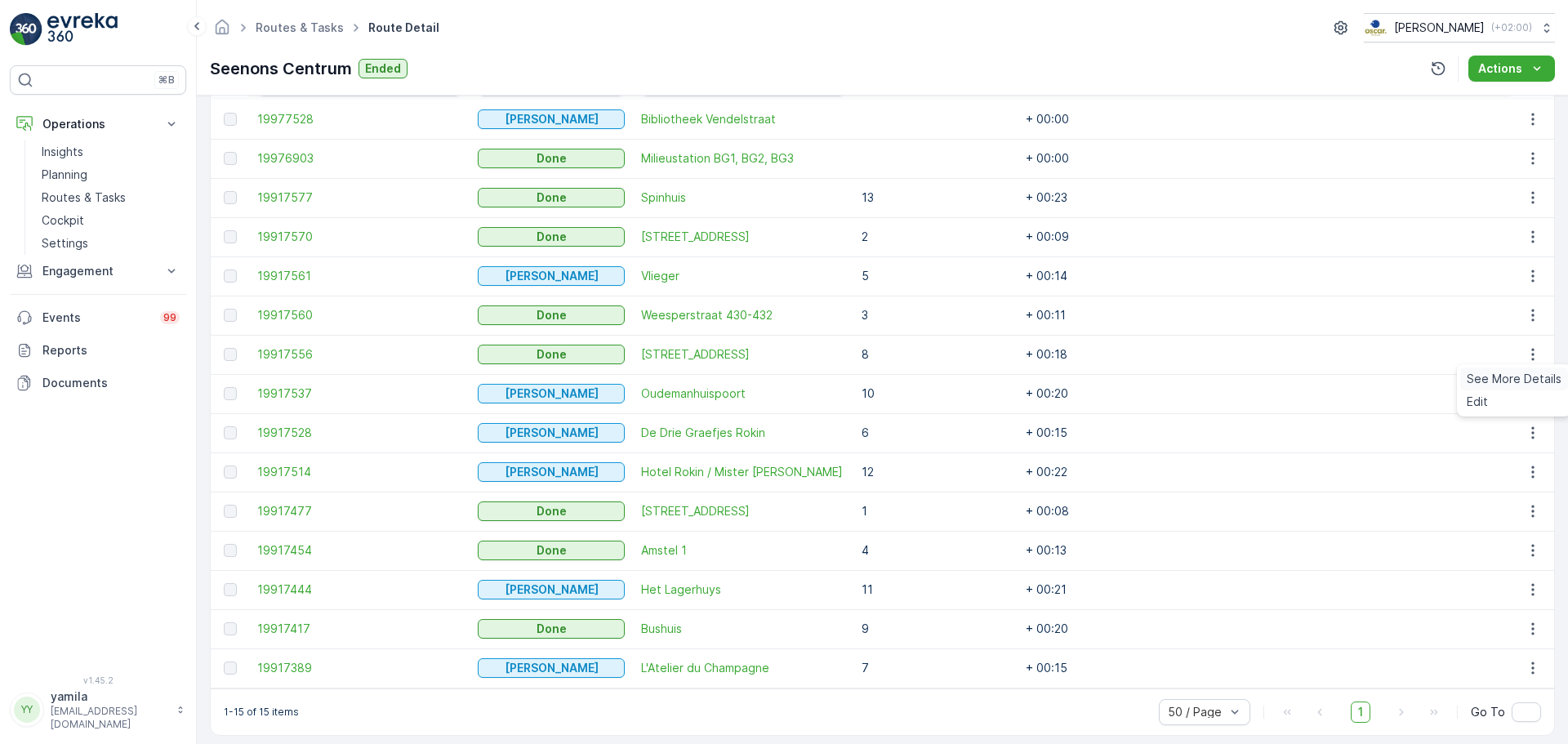 click on "See More Details" at bounding box center [1514, 379] 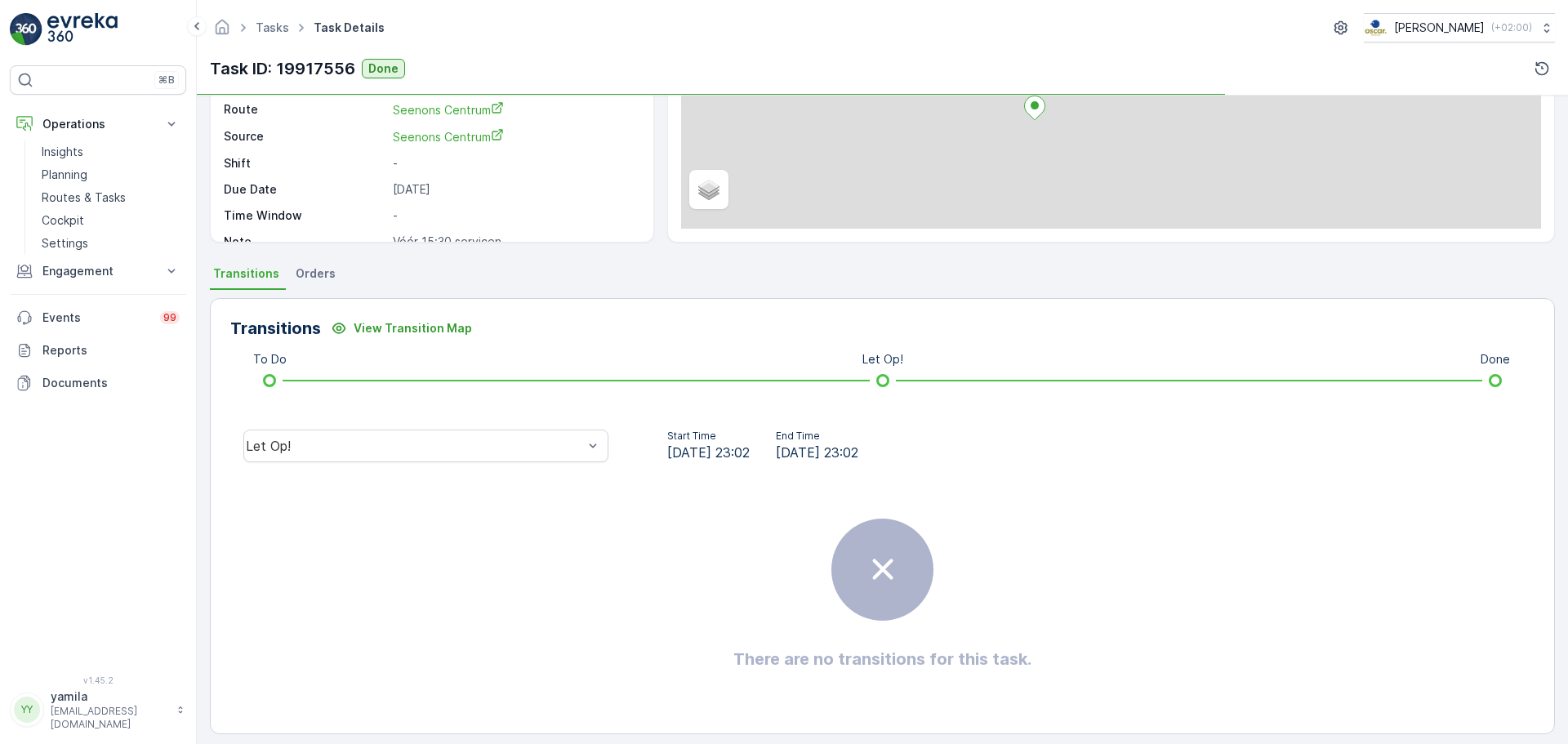 scroll, scrollTop: 204, scrollLeft: 0, axis: vertical 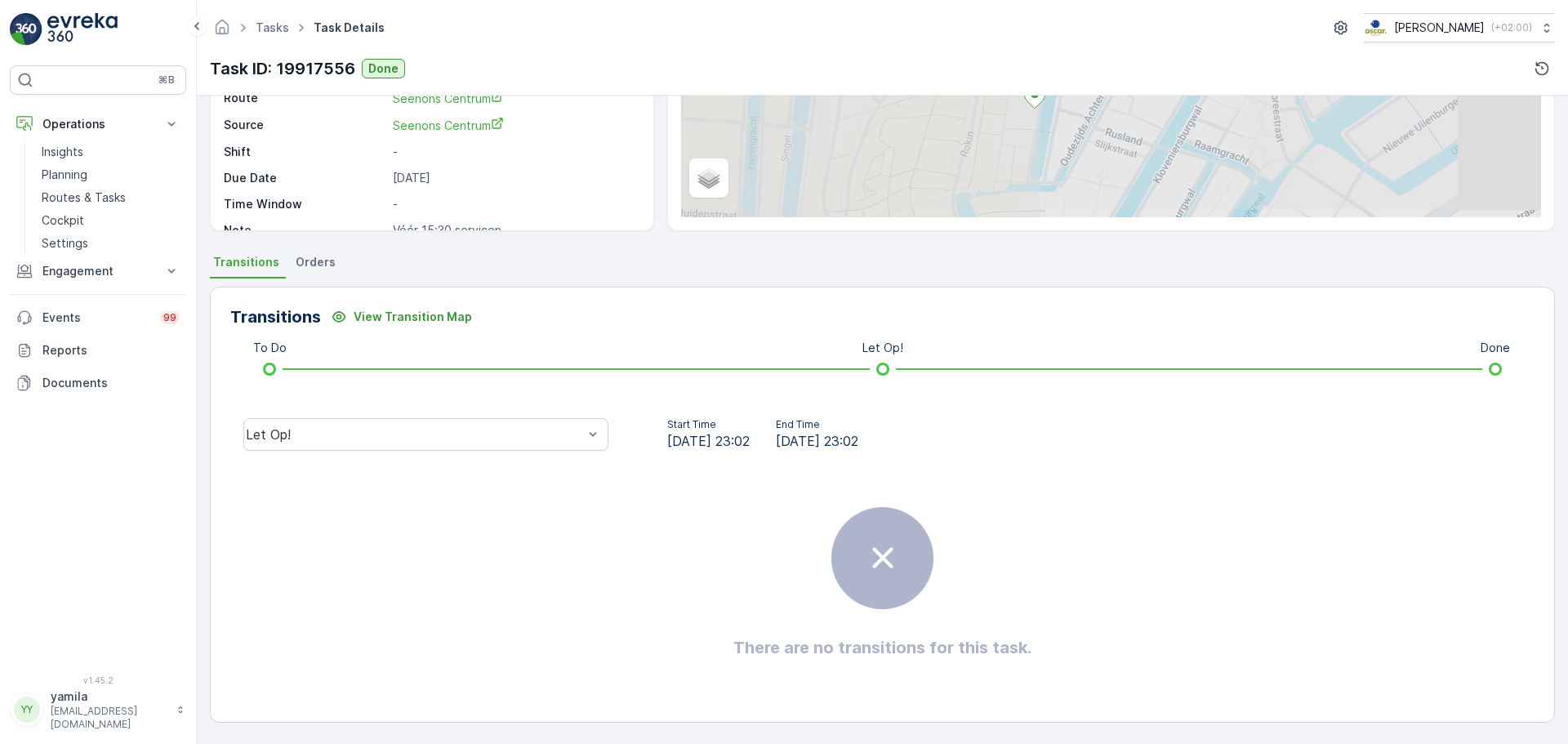 click on "Let Op!" at bounding box center [425, 434] 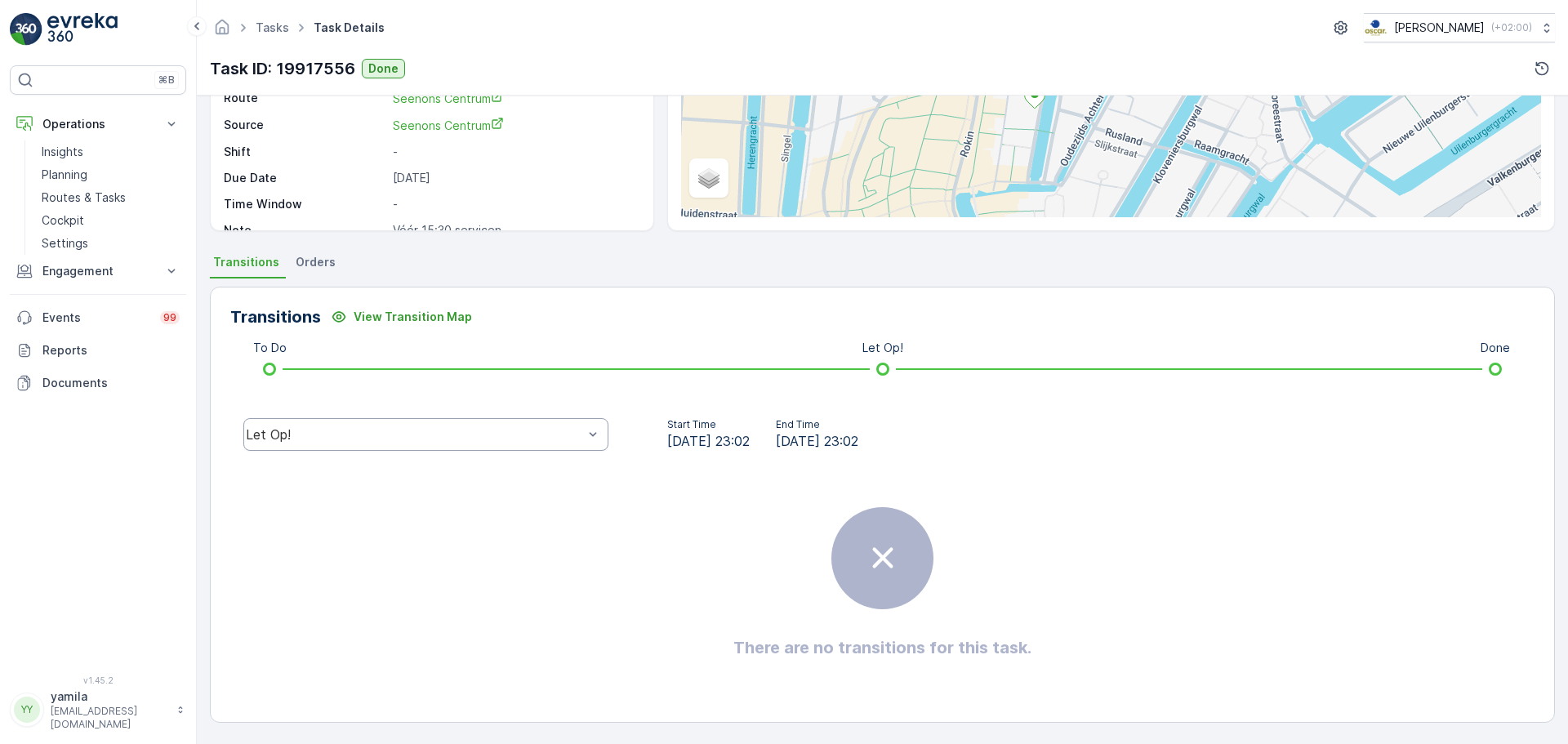 click on "Let Op!" at bounding box center (414, 434) 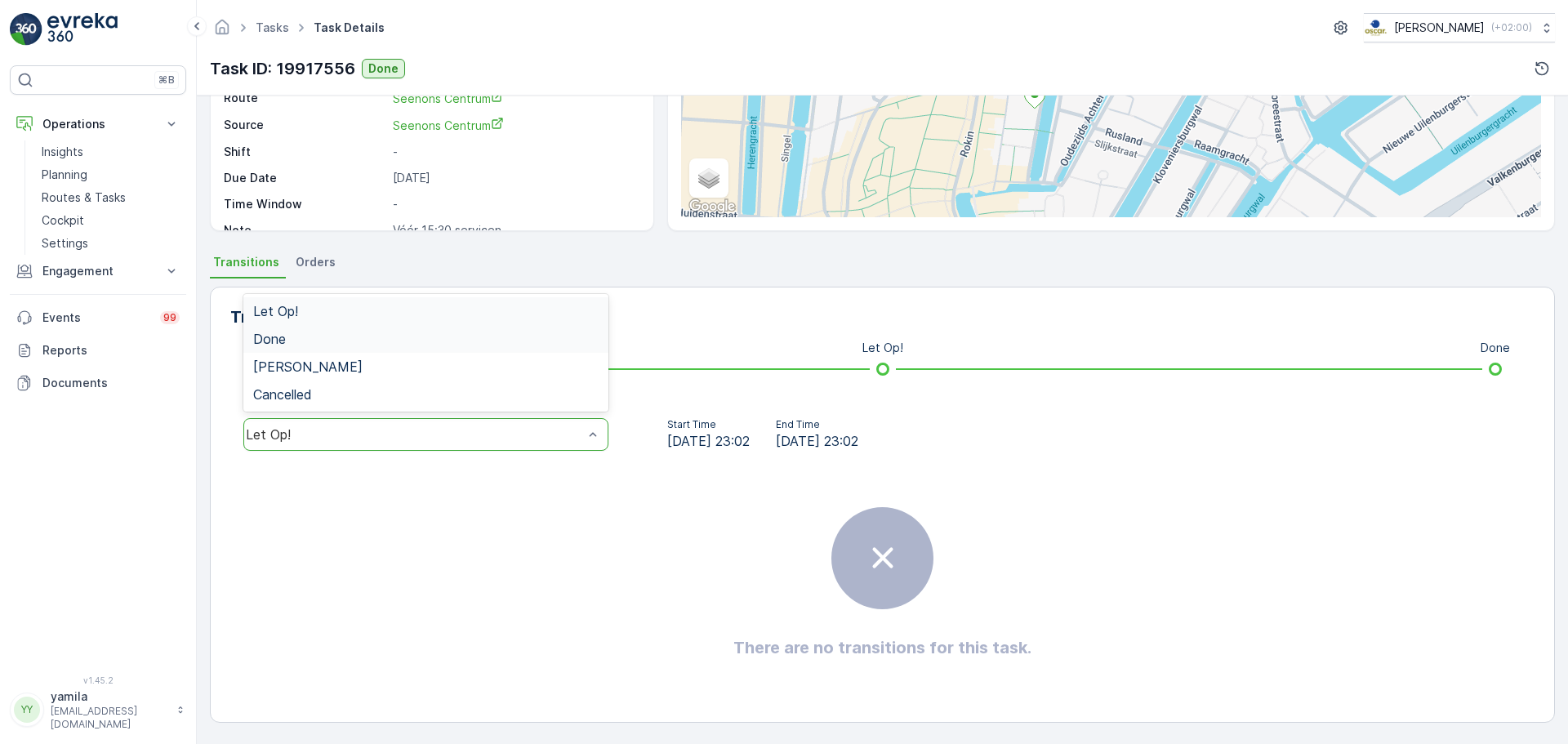 click on "Done" at bounding box center (425, 339) 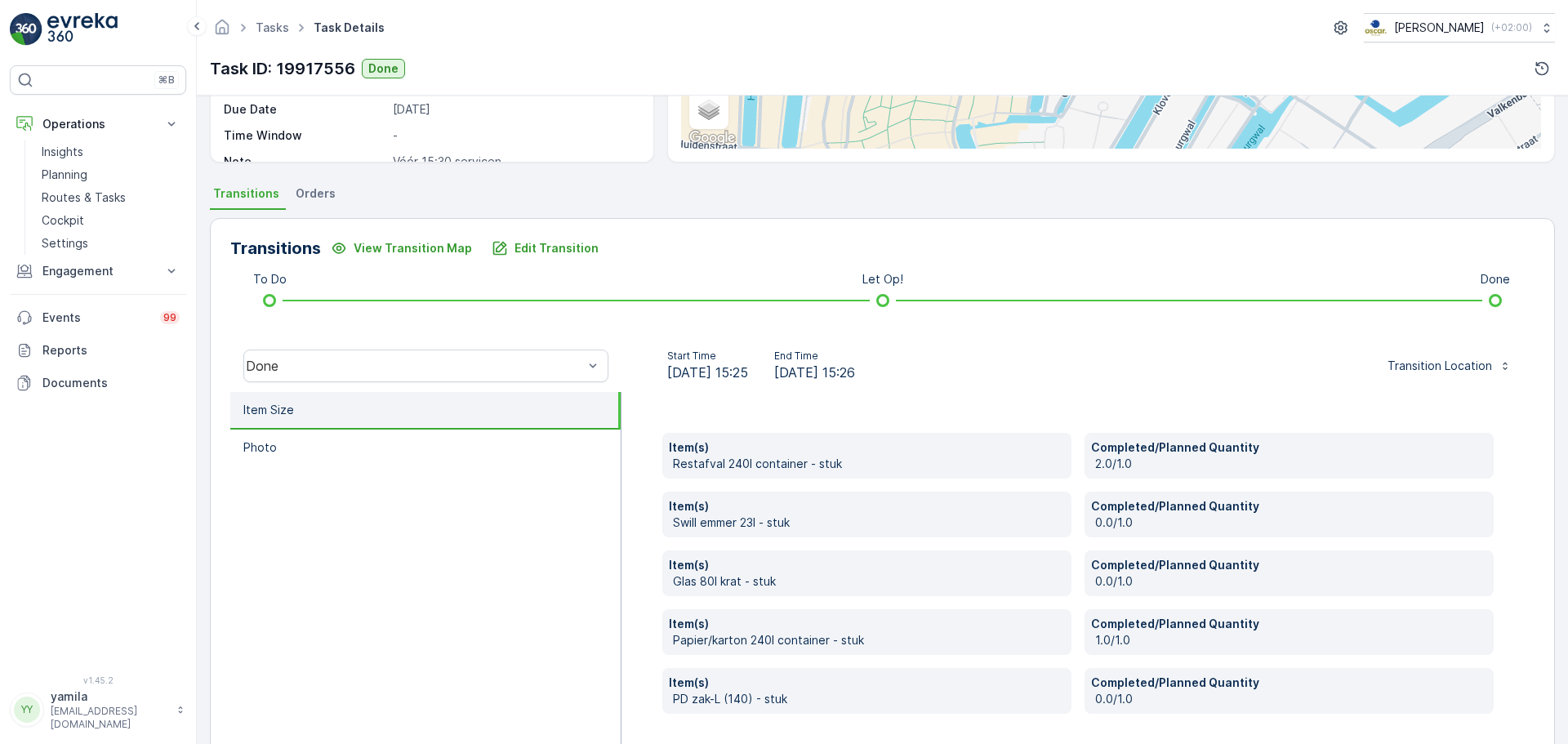 scroll, scrollTop: 335, scrollLeft: 0, axis: vertical 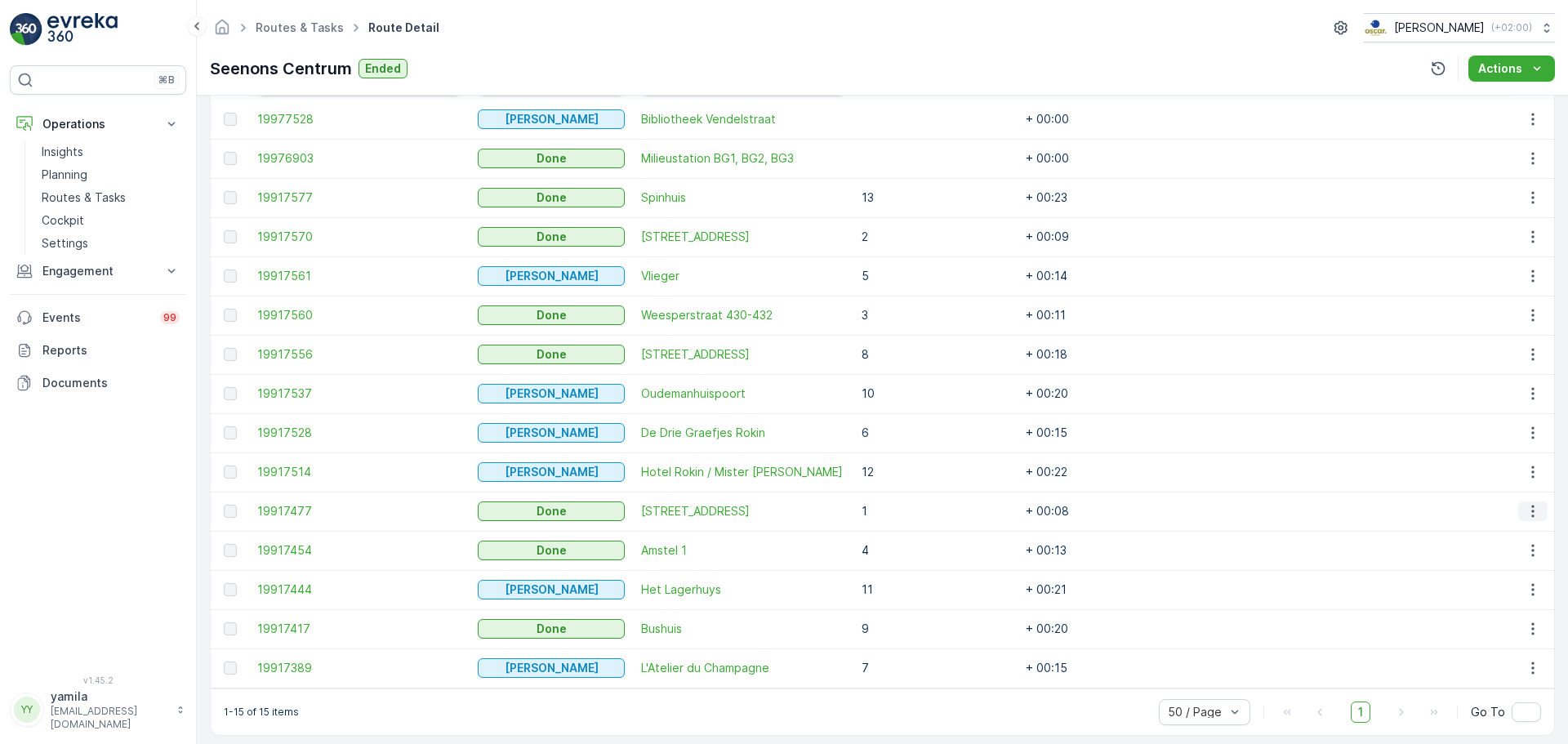click 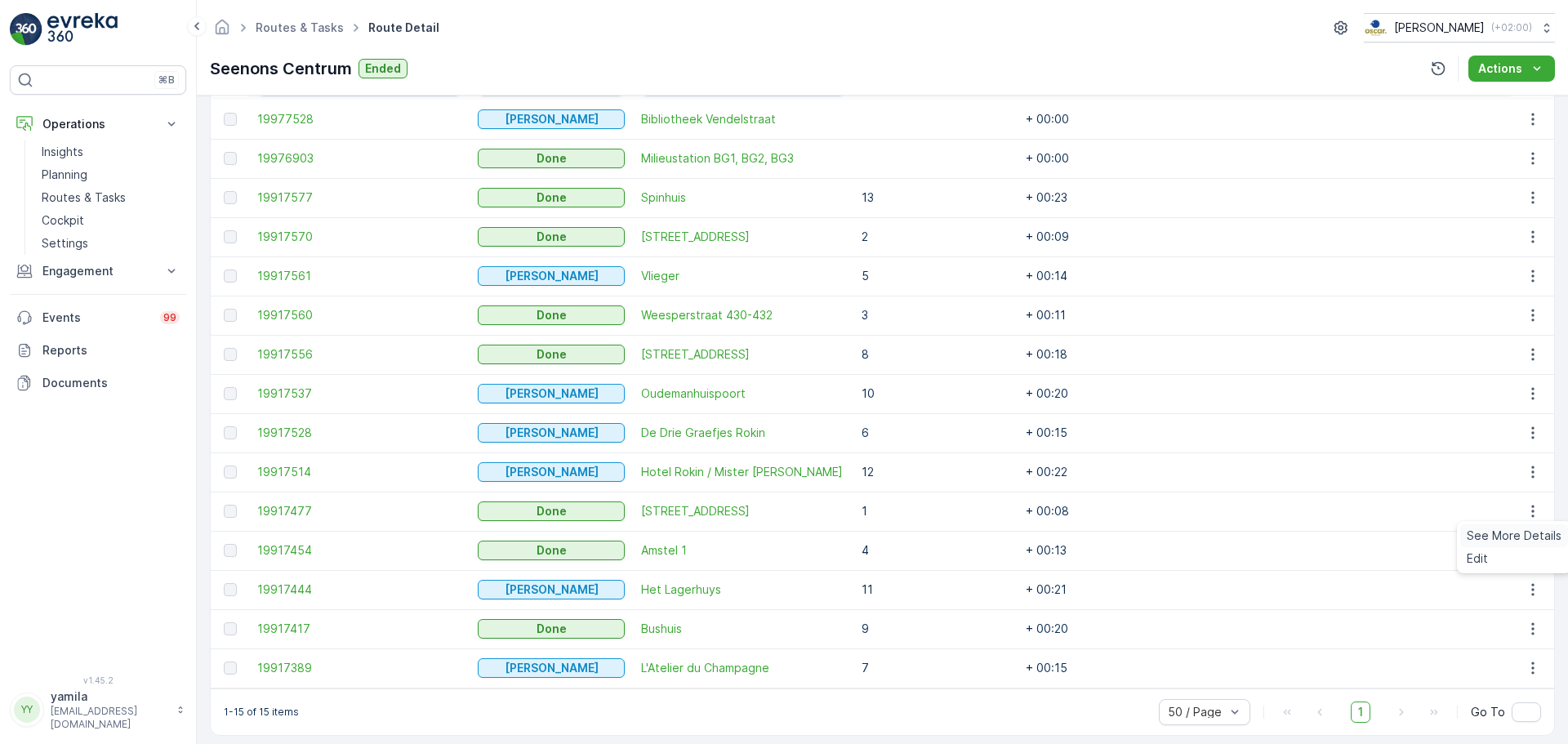 click on "See More Details" at bounding box center (1514, 536) 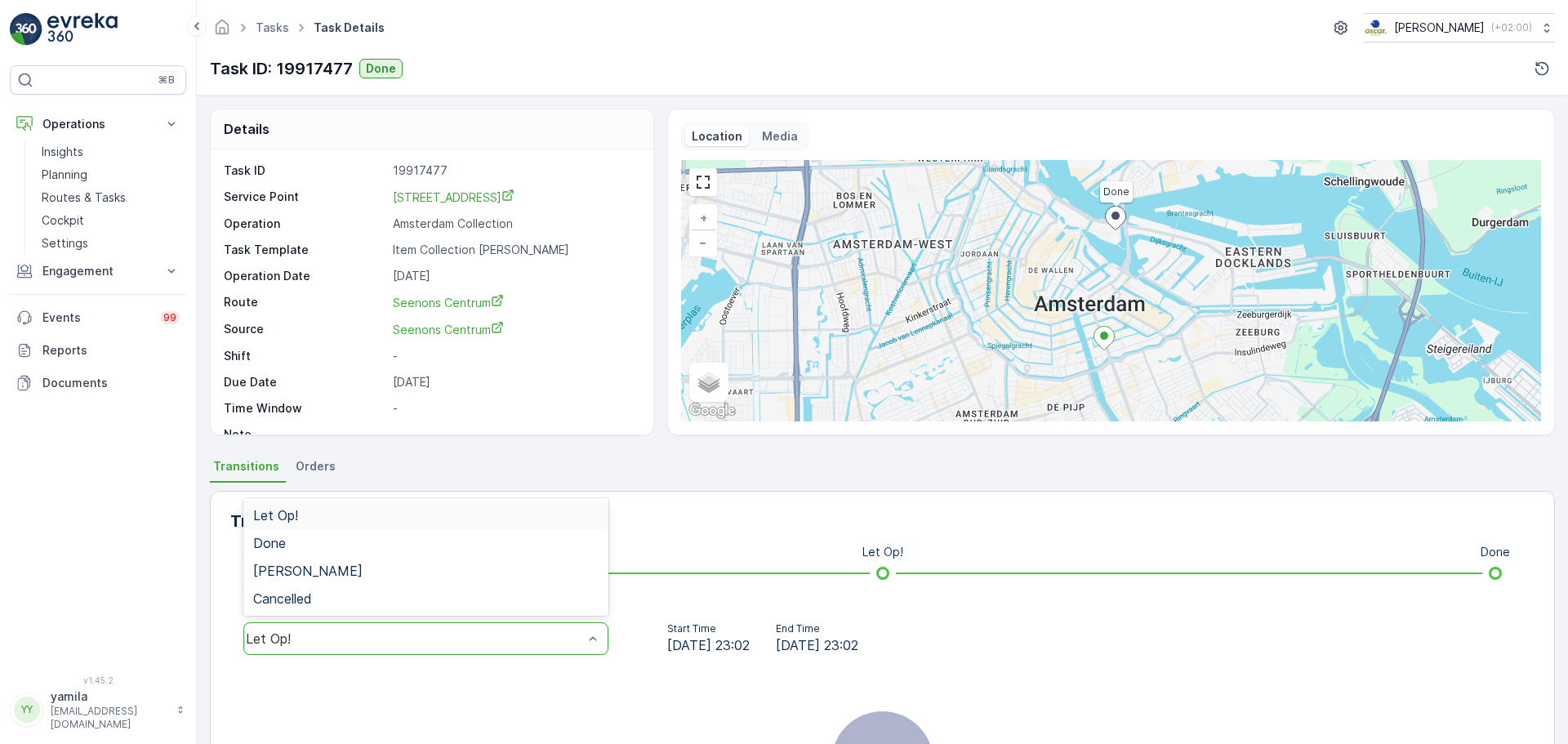 click on "Let Op!" at bounding box center [425, 639] 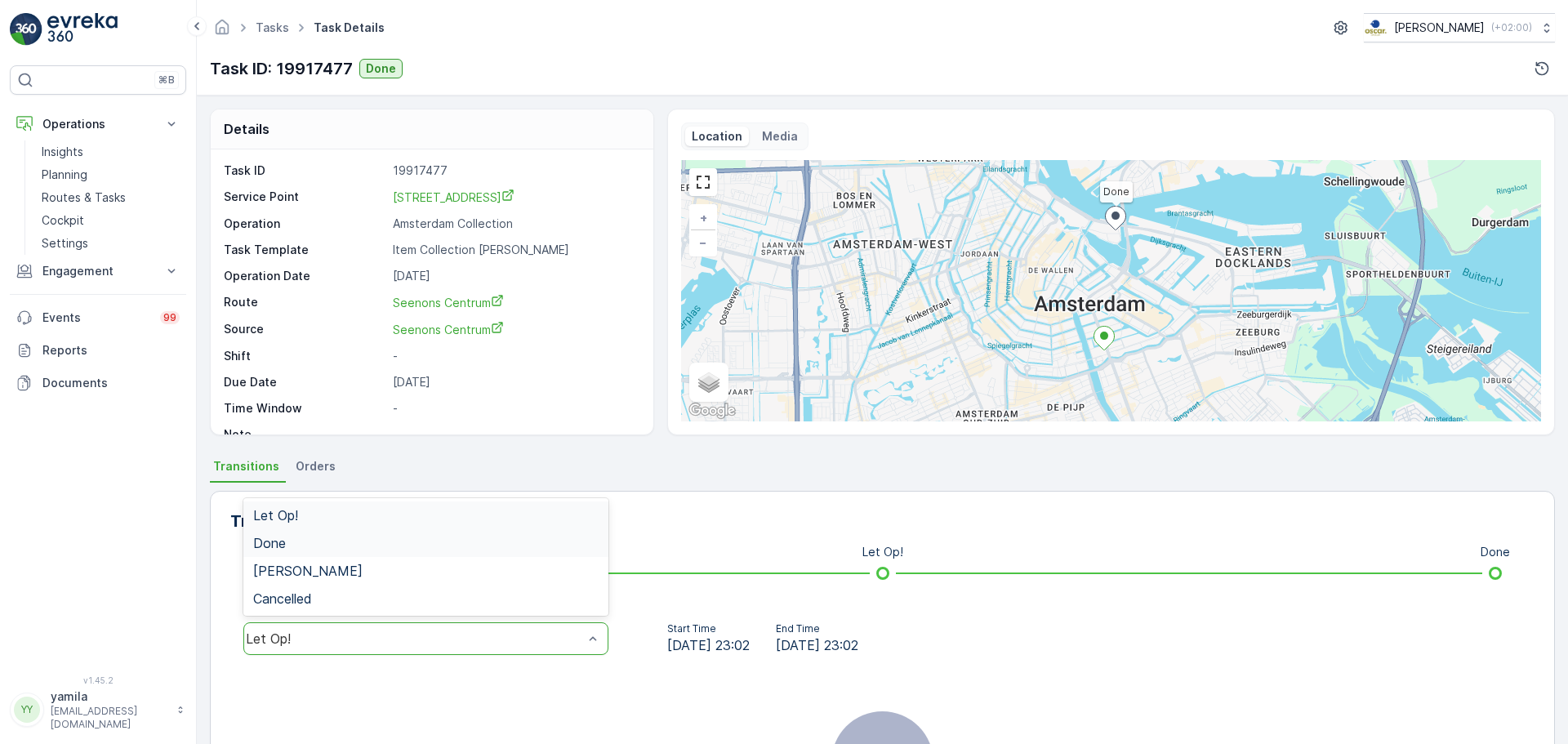 click on "Done" at bounding box center [425, 543] 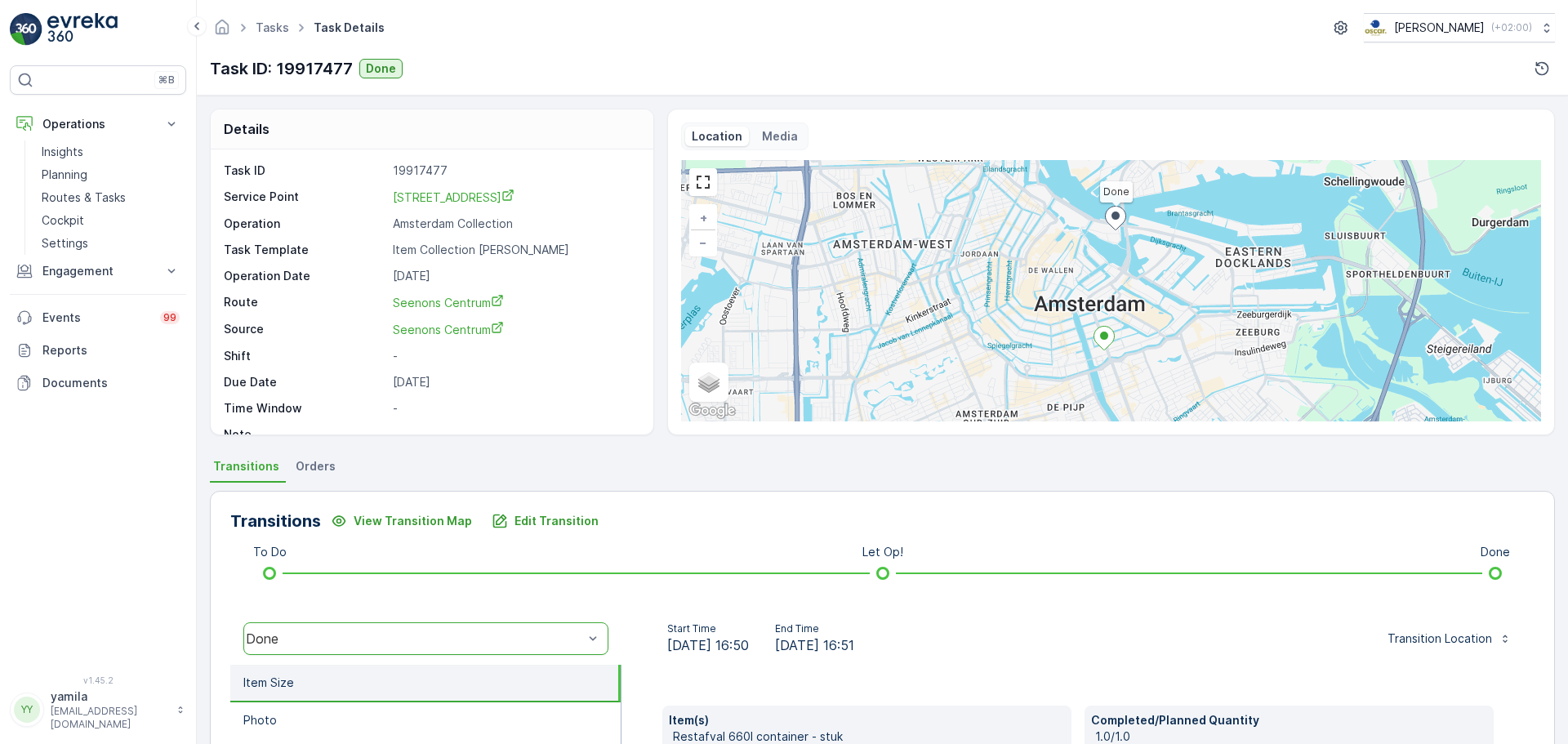 scroll, scrollTop: 394, scrollLeft: 0, axis: vertical 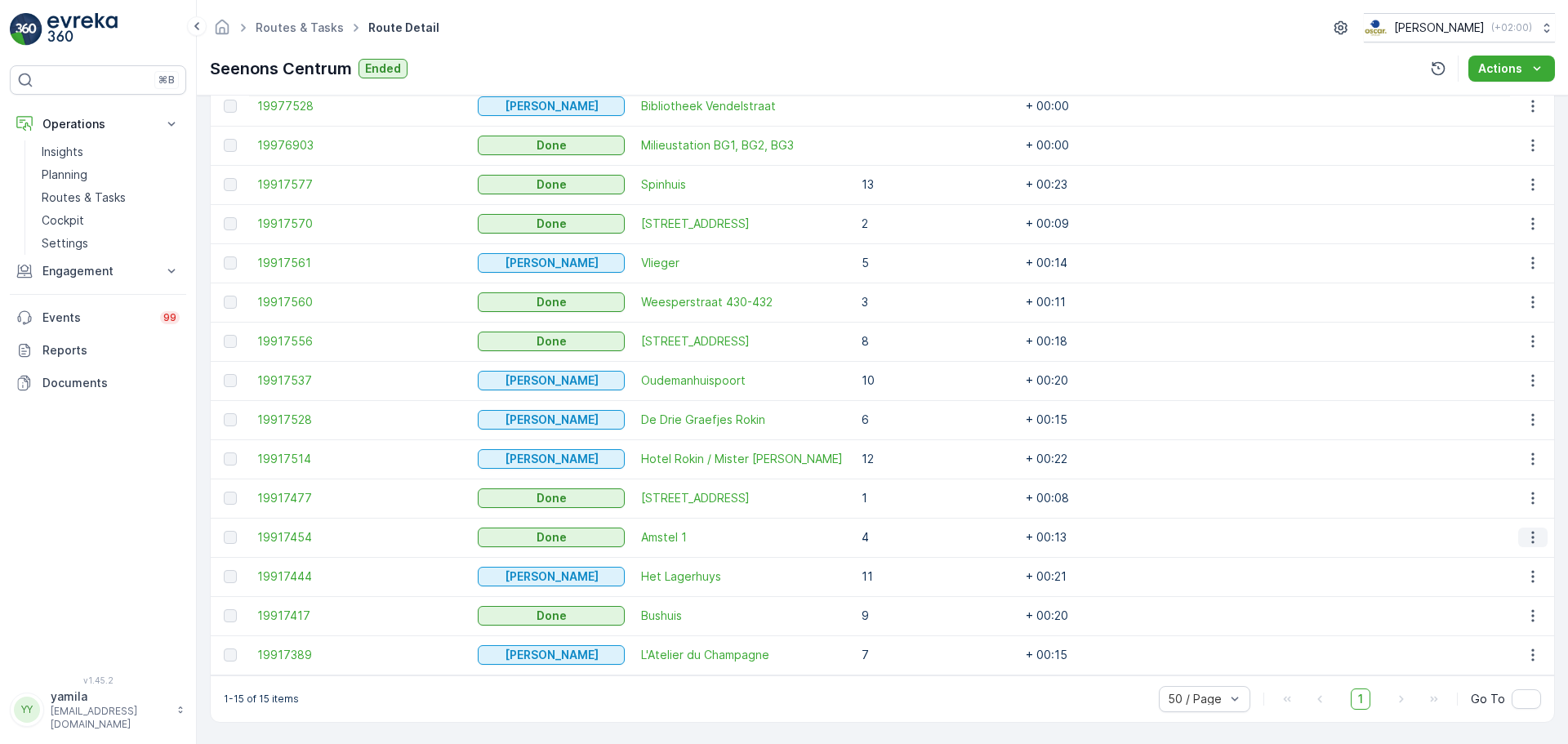 click 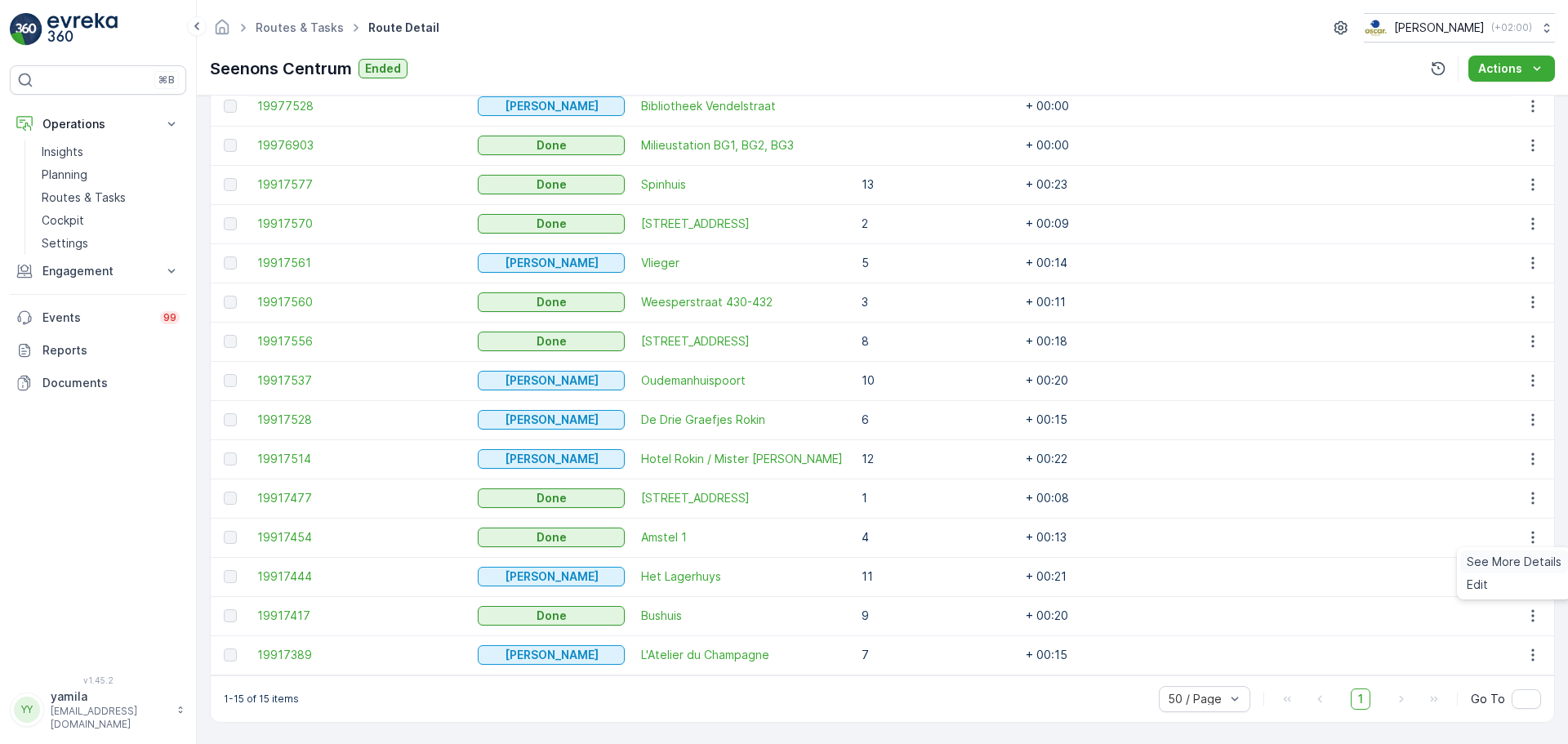 click on "See More Details" at bounding box center [1514, 562] 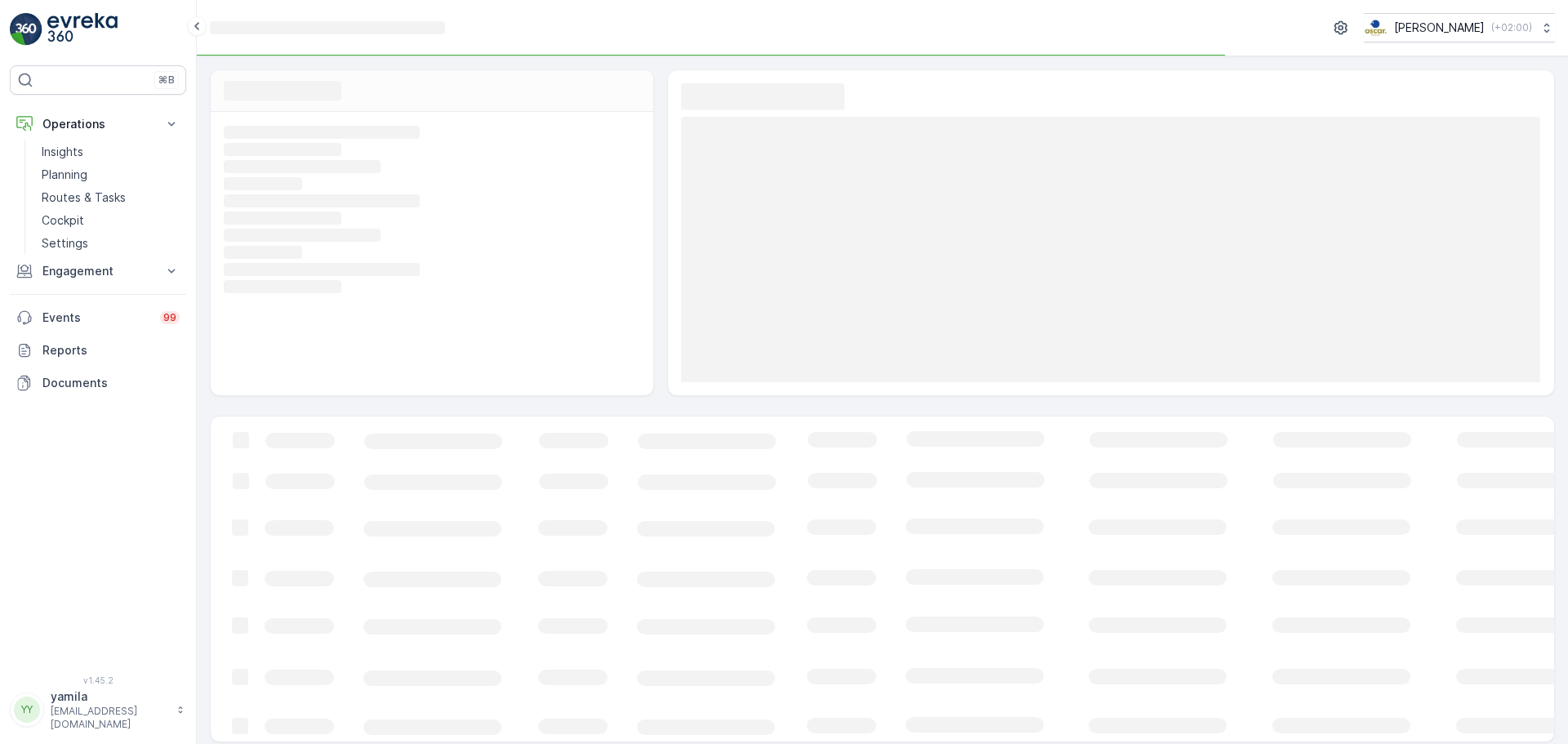 scroll, scrollTop: 0, scrollLeft: 0, axis: both 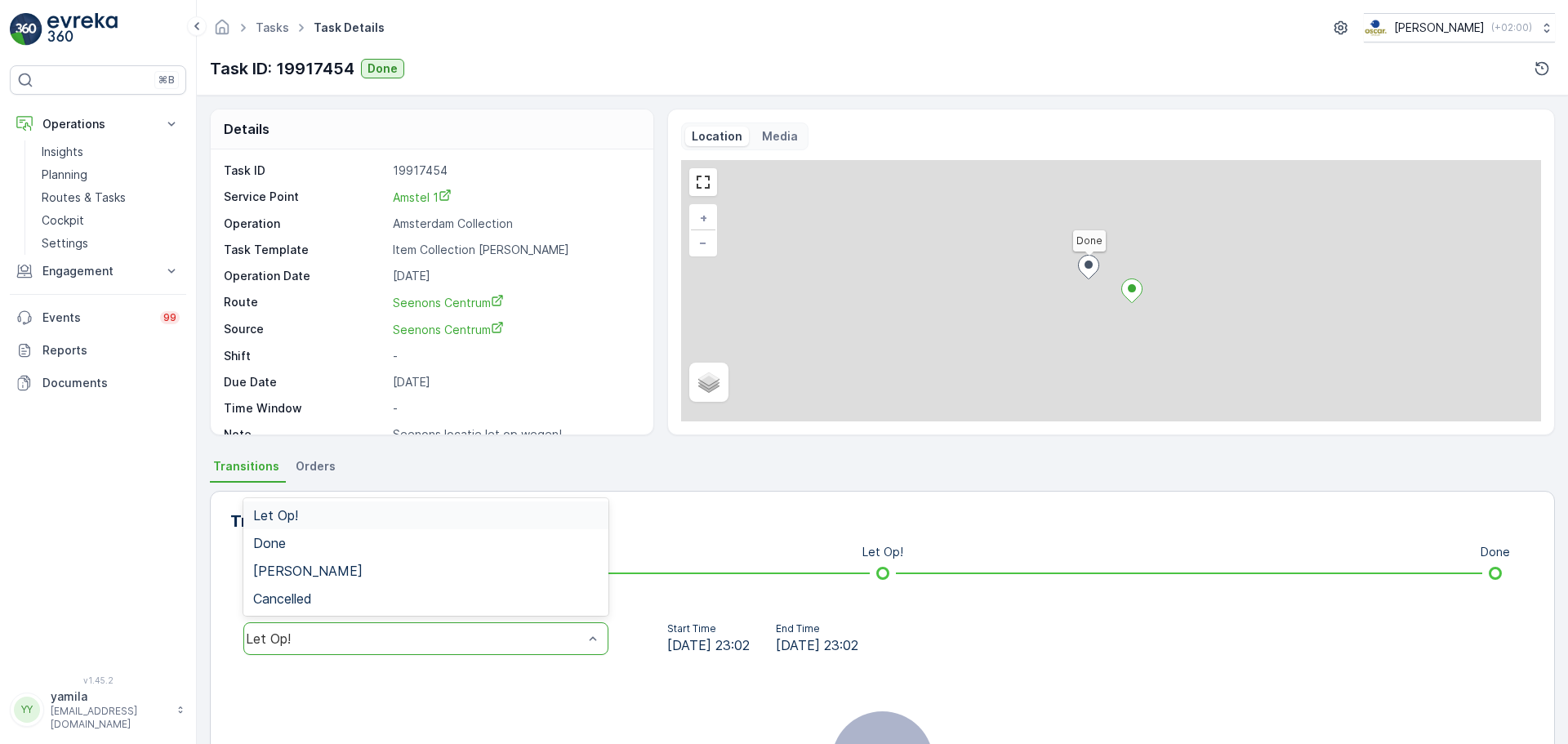 click on "Let Op!" at bounding box center (425, 639) 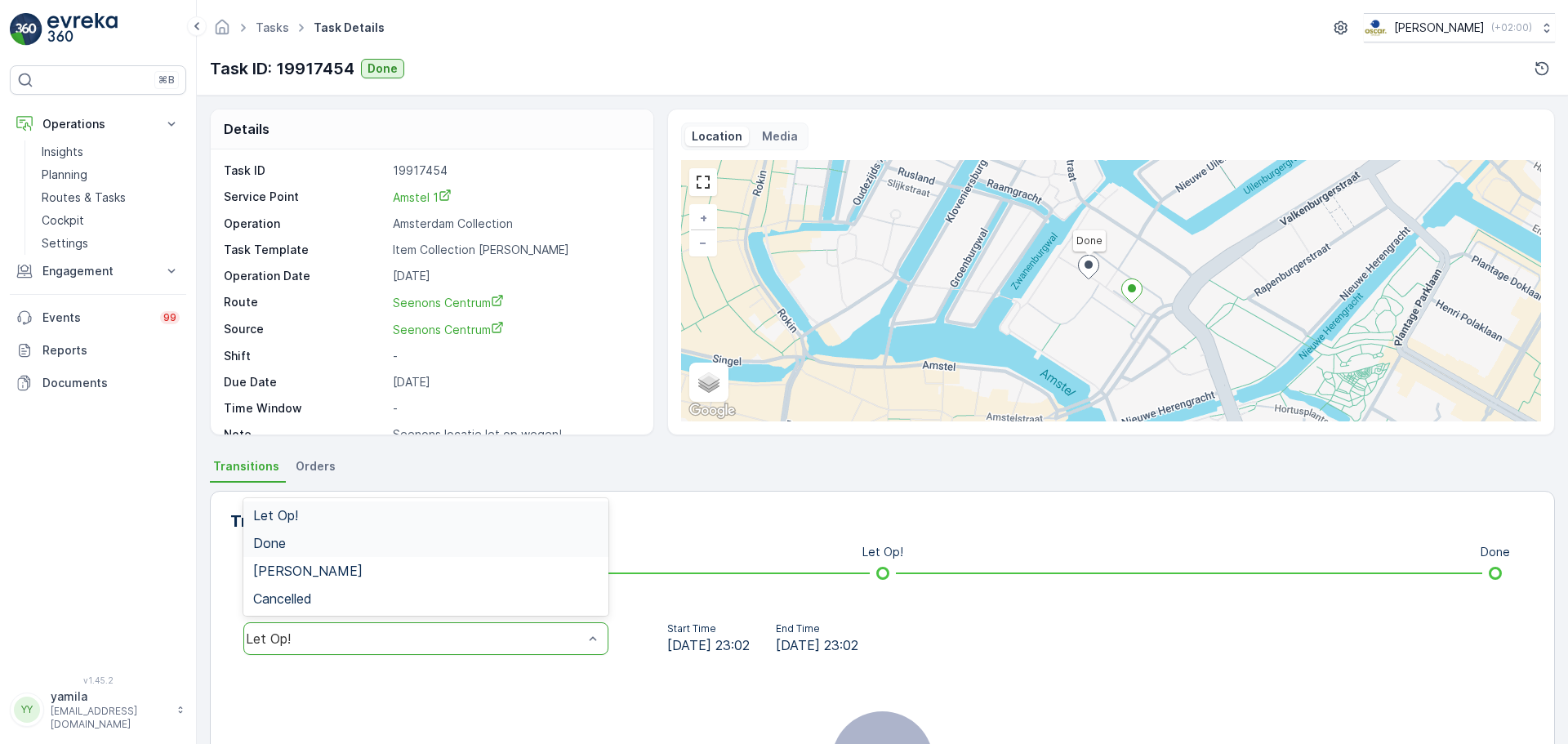 click on "Done" at bounding box center (425, 543) 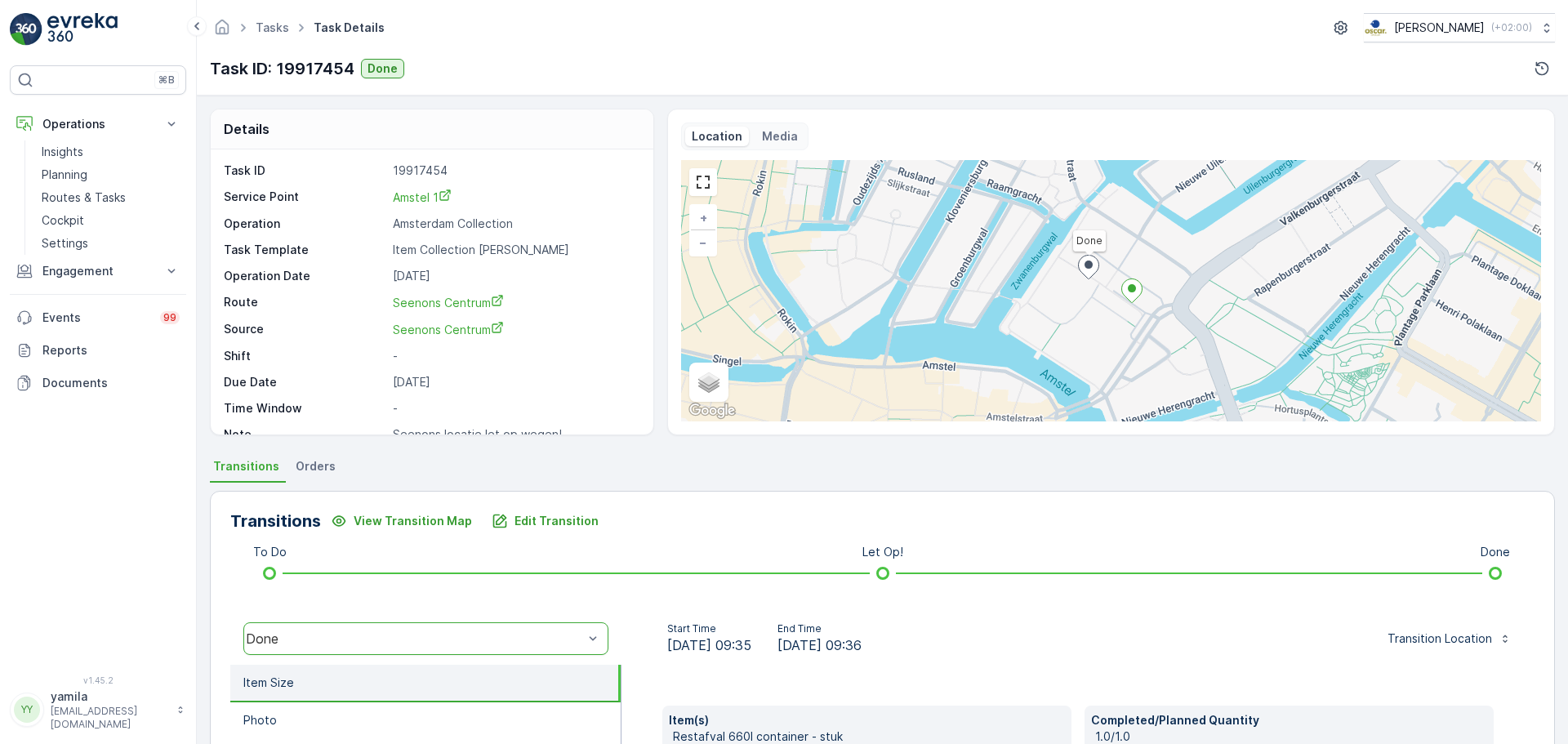 scroll, scrollTop: 394, scrollLeft: 0, axis: vertical 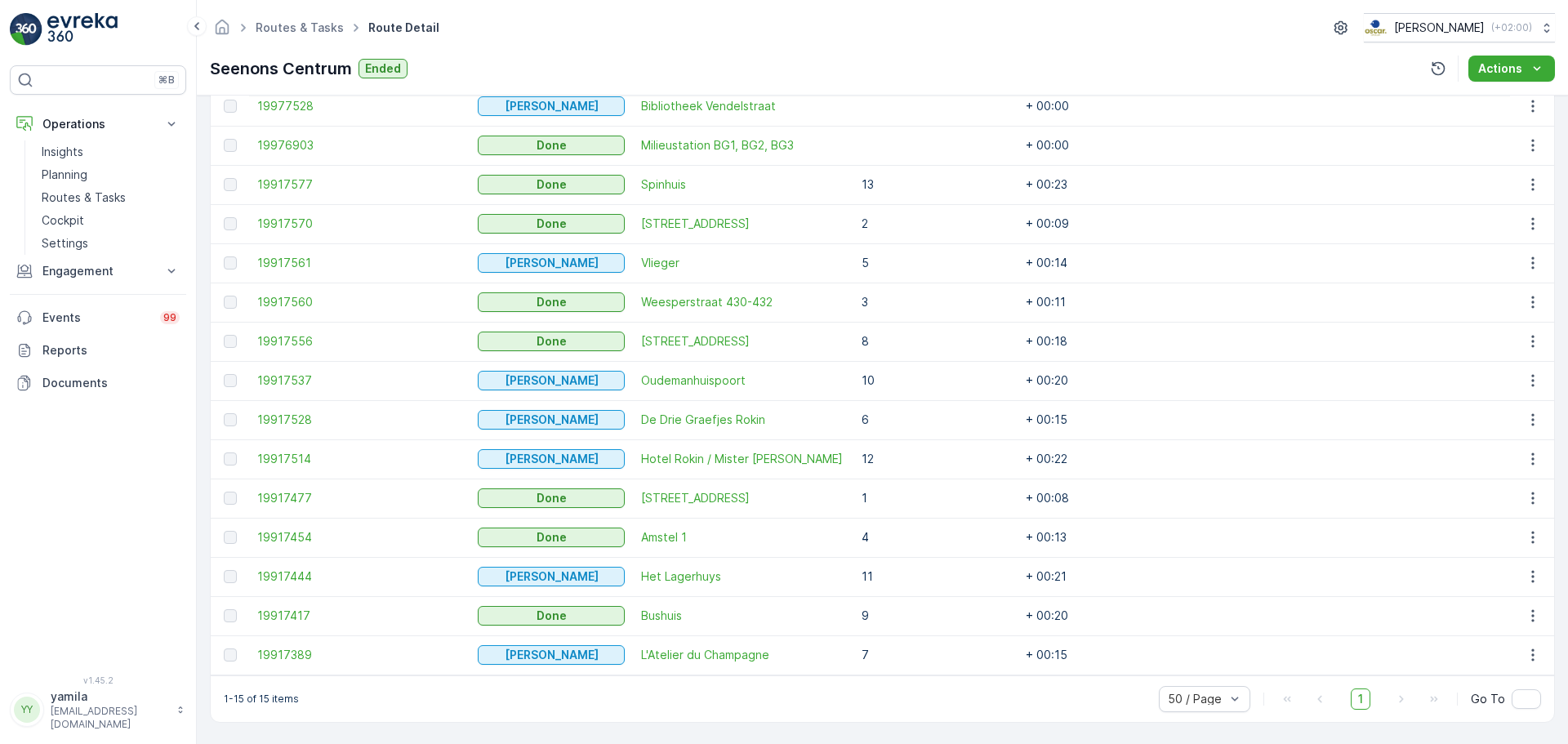 click at bounding box center [1532, 185] 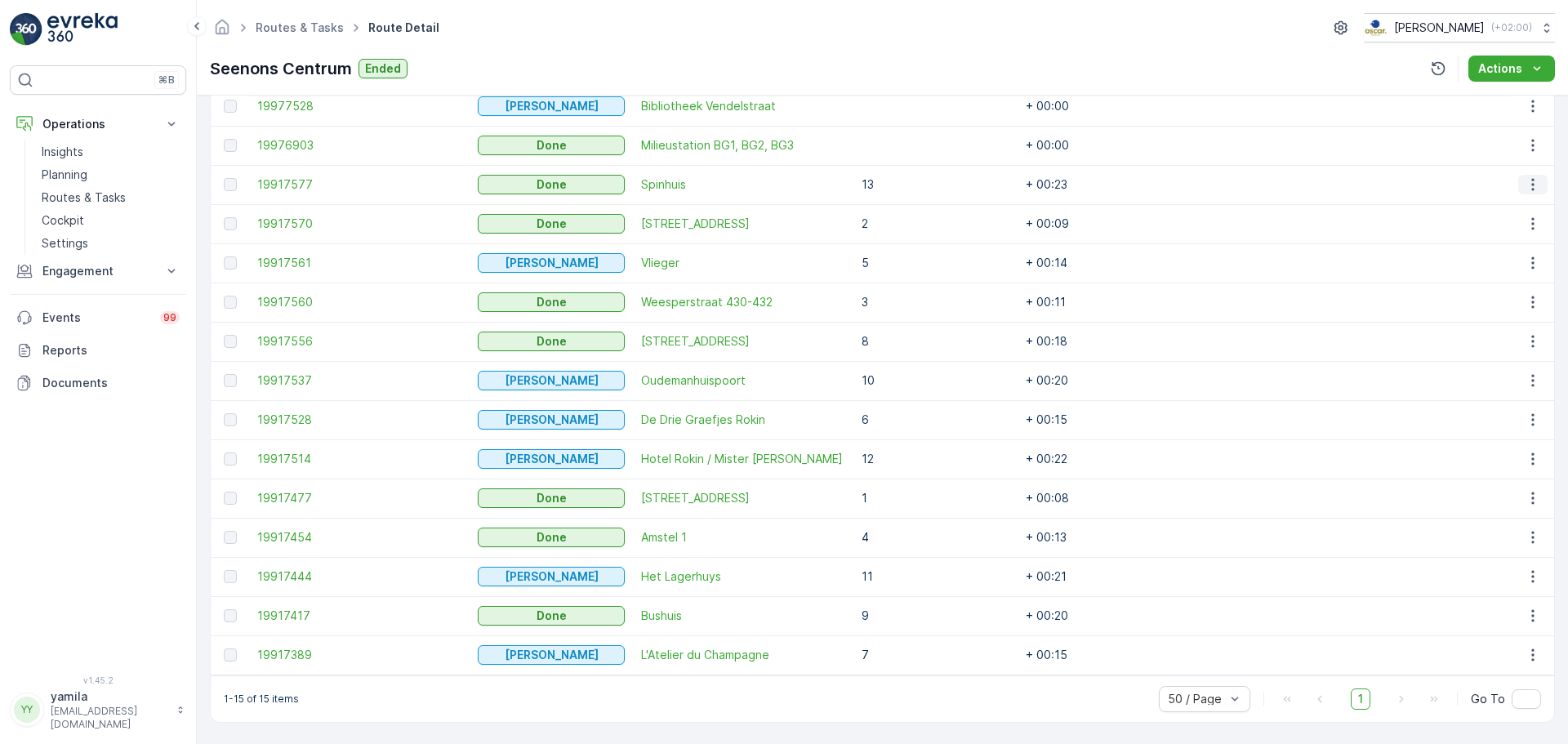 click at bounding box center (1533, 185) 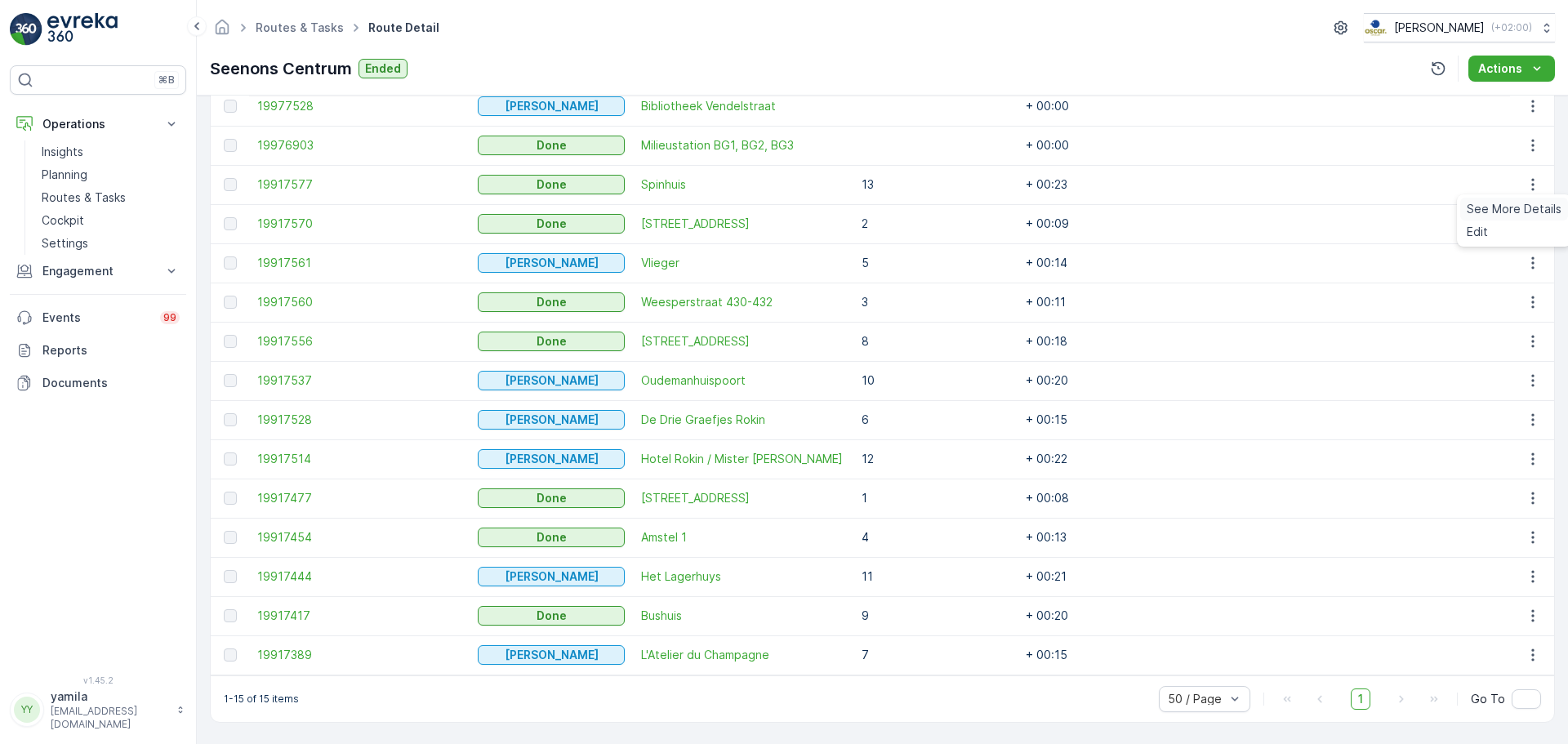 click on "See More Details" at bounding box center [1514, 209] 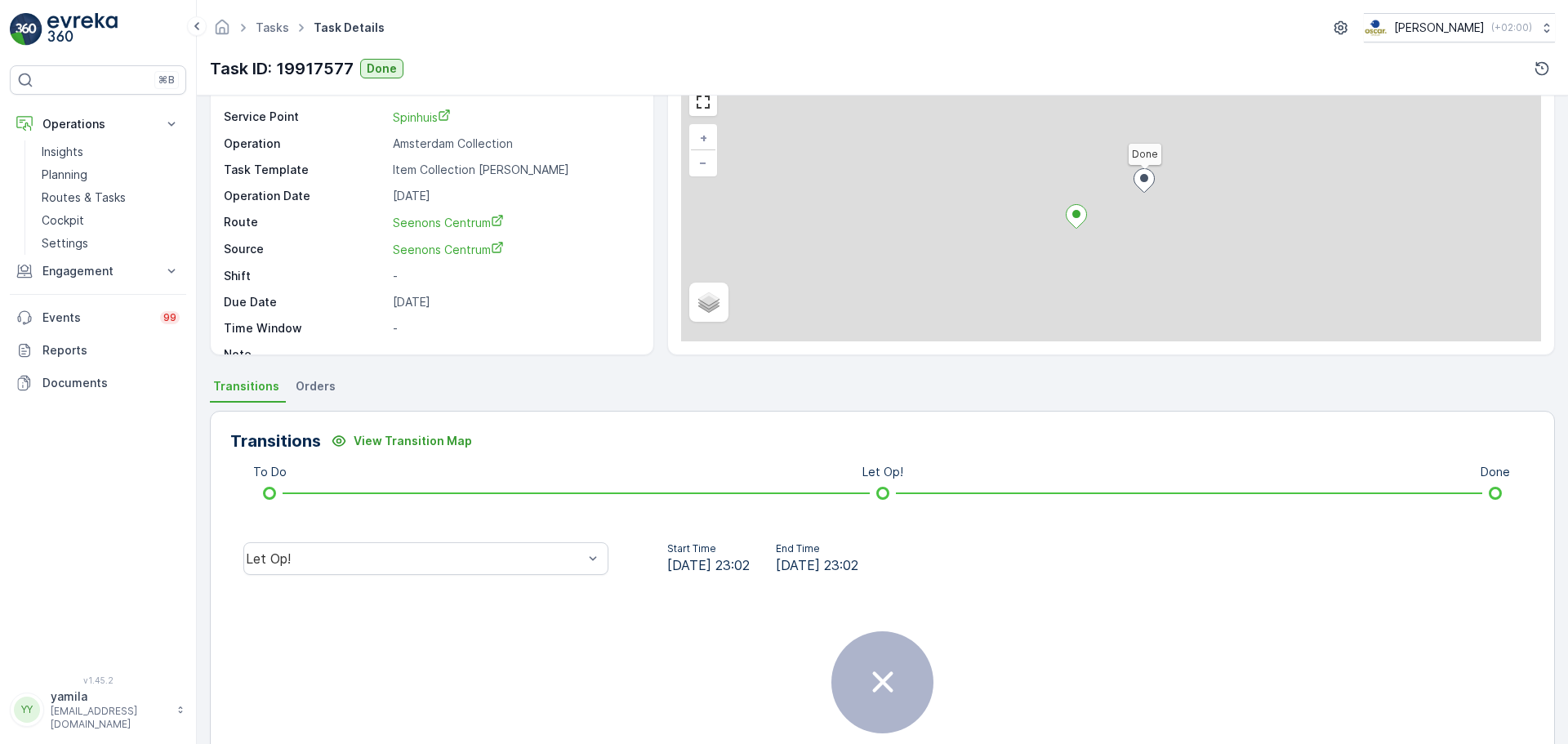 scroll, scrollTop: 204, scrollLeft: 0, axis: vertical 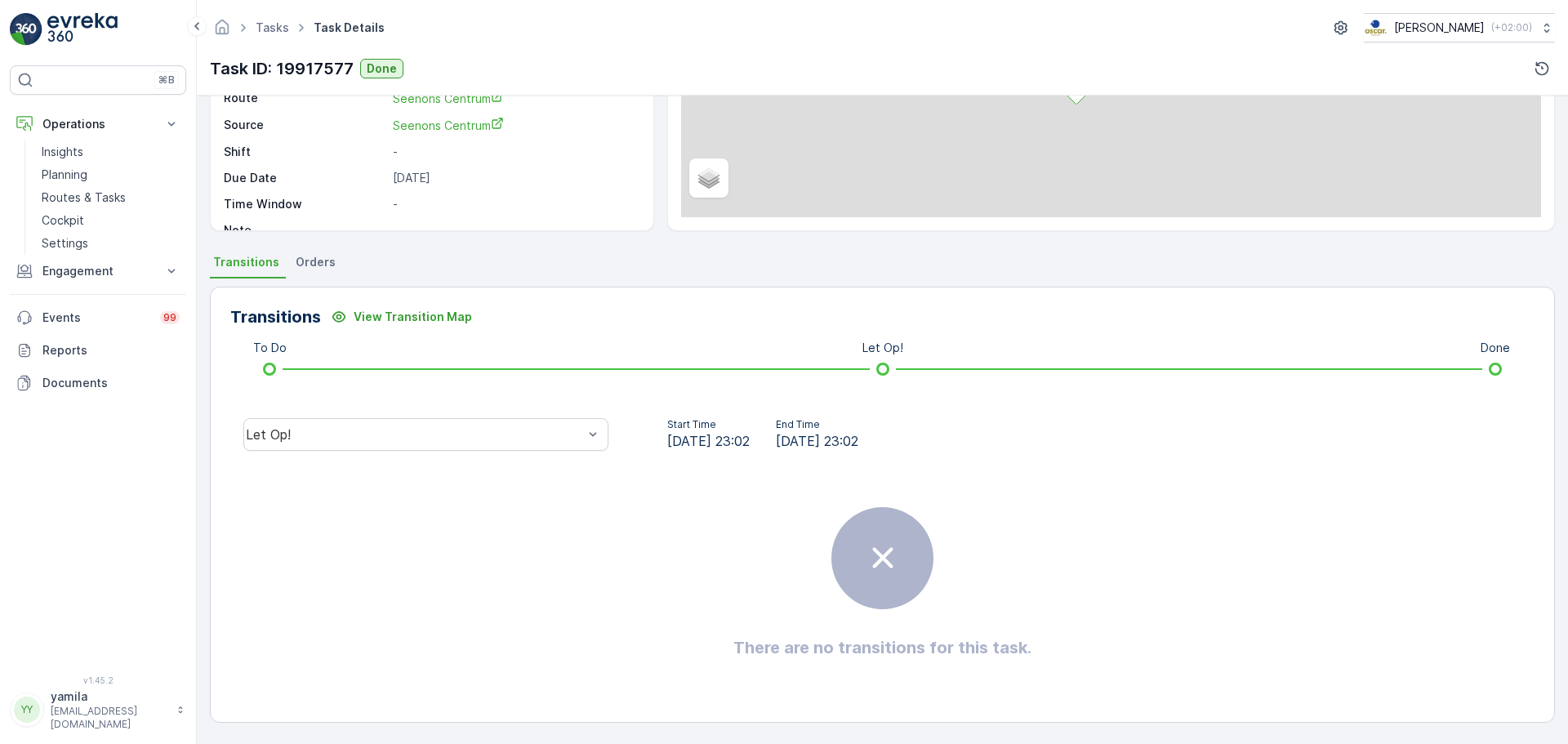 click on "Let Op!" at bounding box center [425, 434] 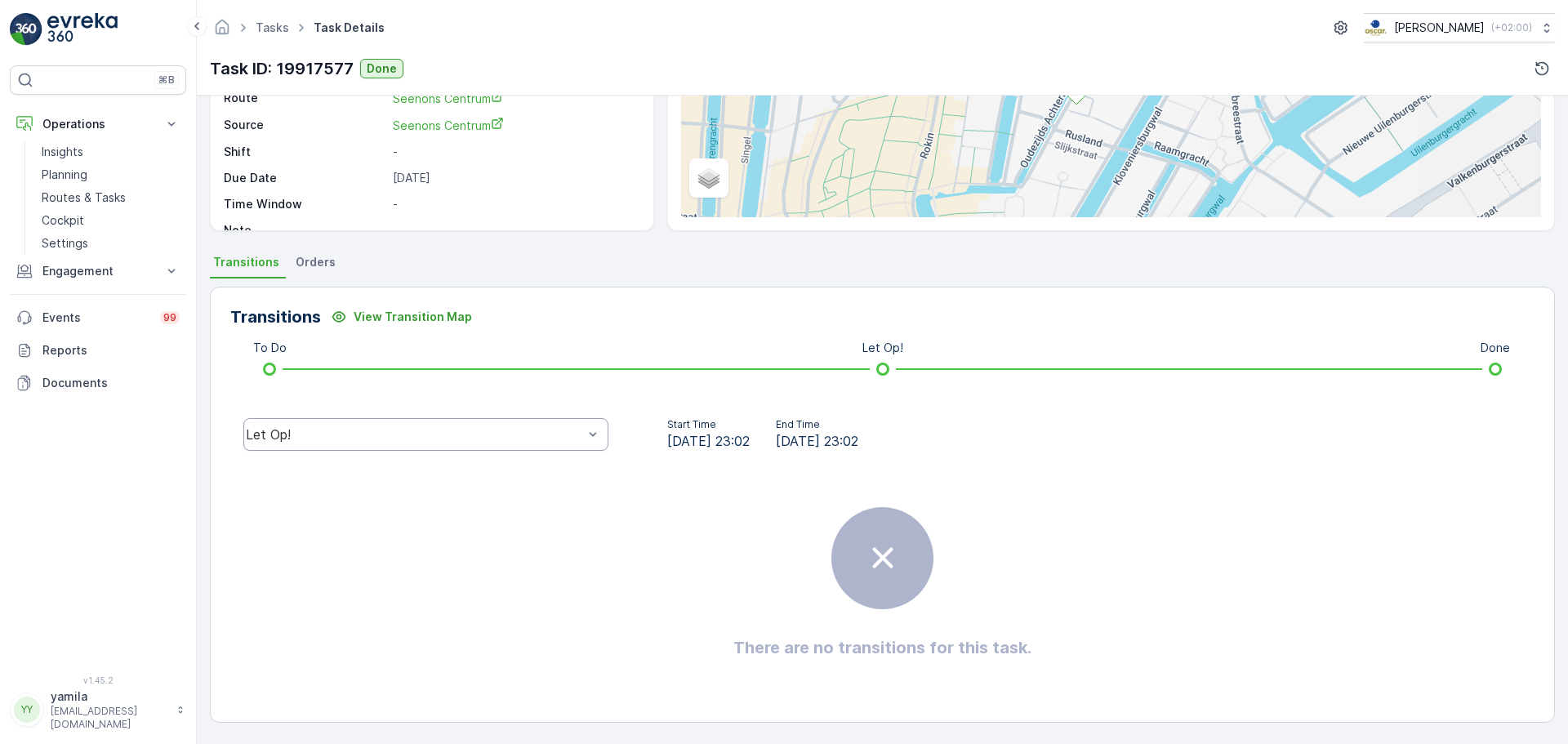 click on "Let Op!" at bounding box center (414, 434) 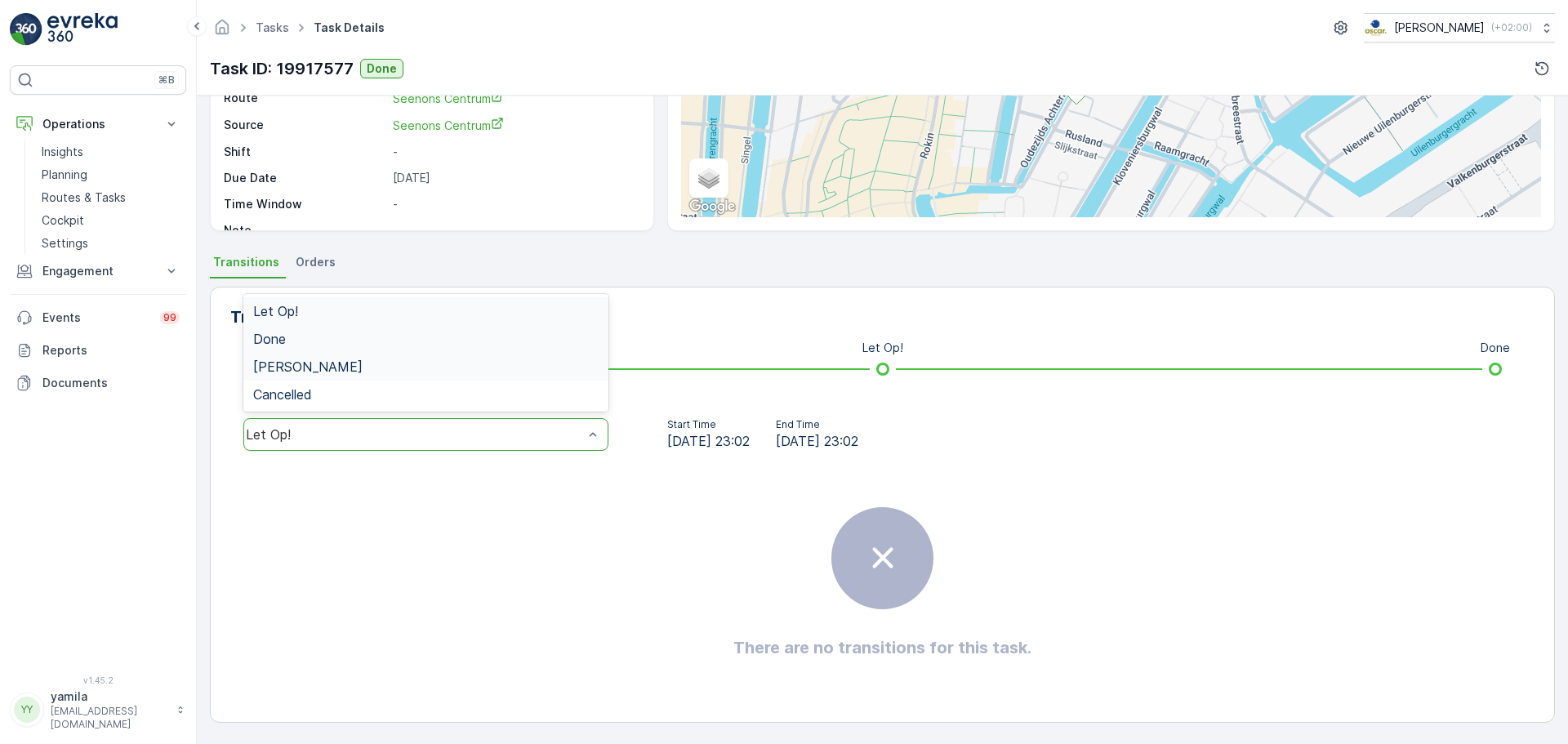 click on "Done" at bounding box center (425, 339) 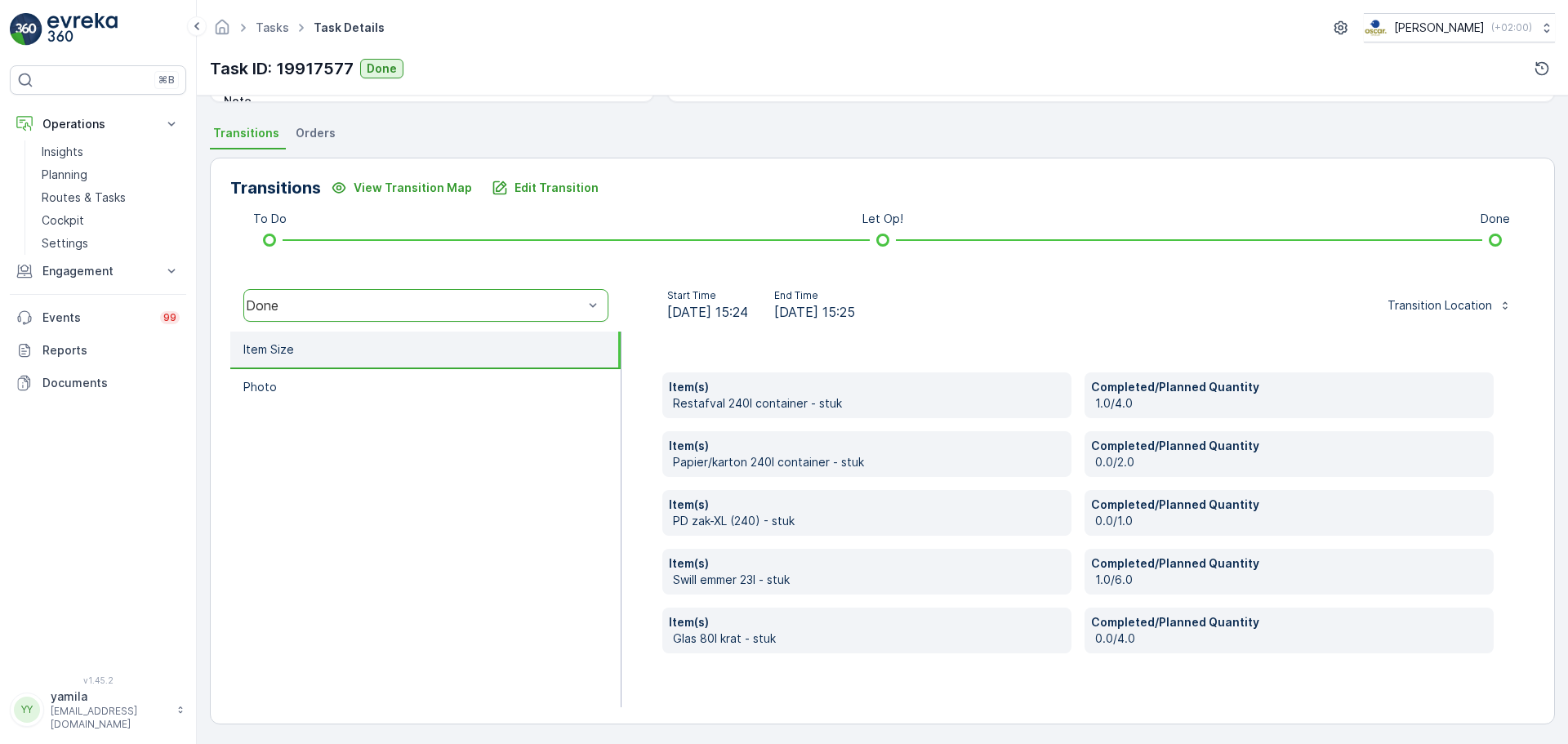 scroll, scrollTop: 335, scrollLeft: 0, axis: vertical 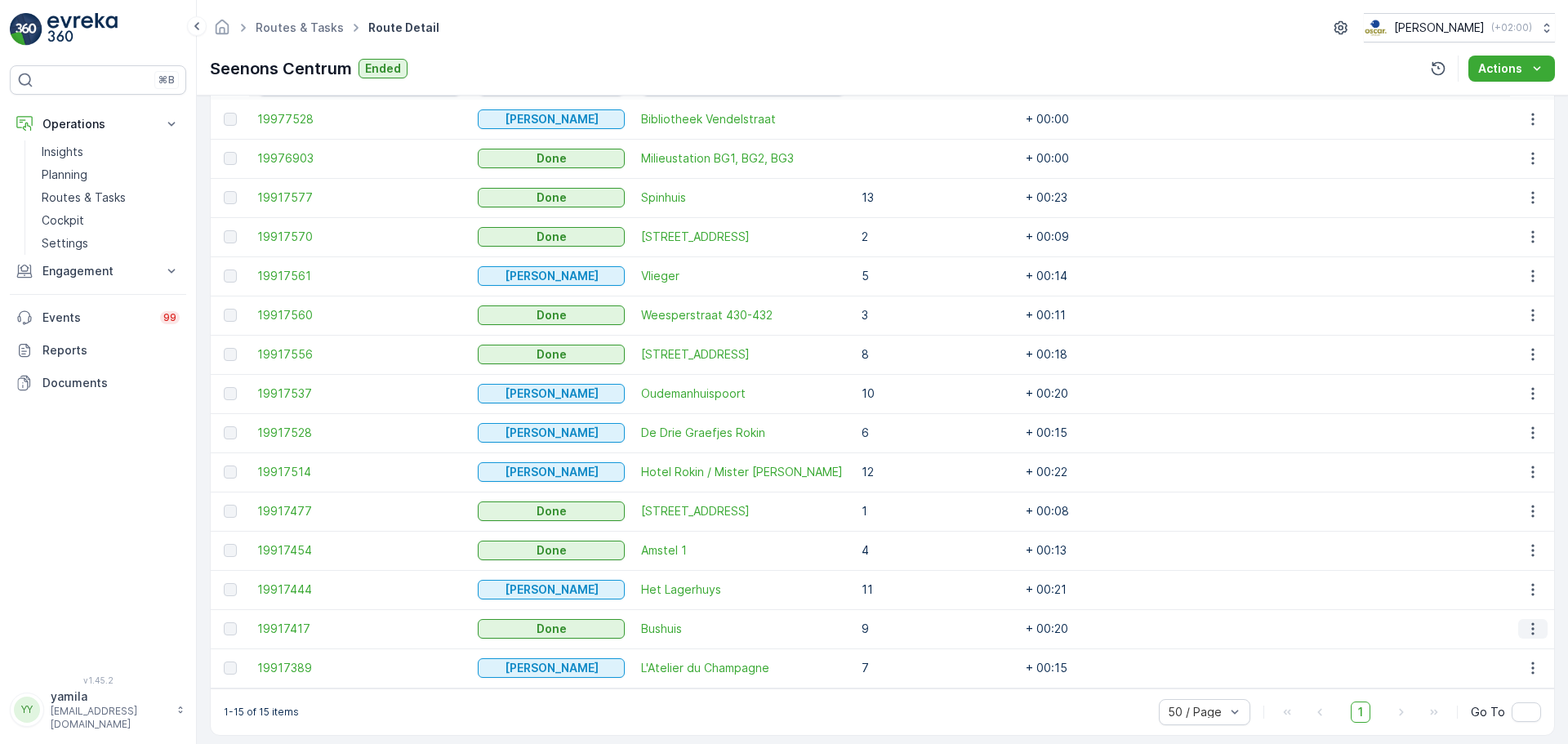 click at bounding box center [1533, 629] 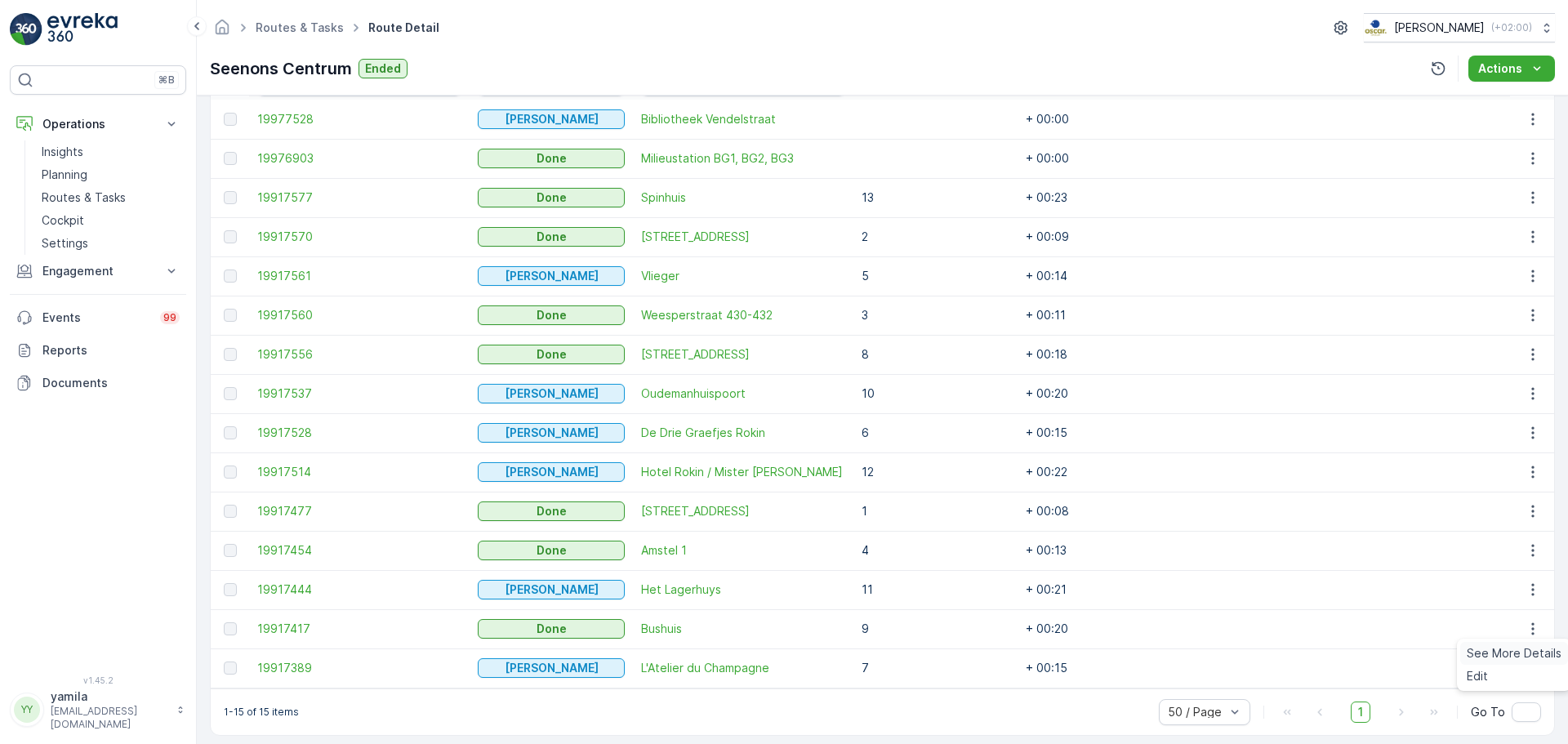 click on "See More Details" at bounding box center [1514, 653] 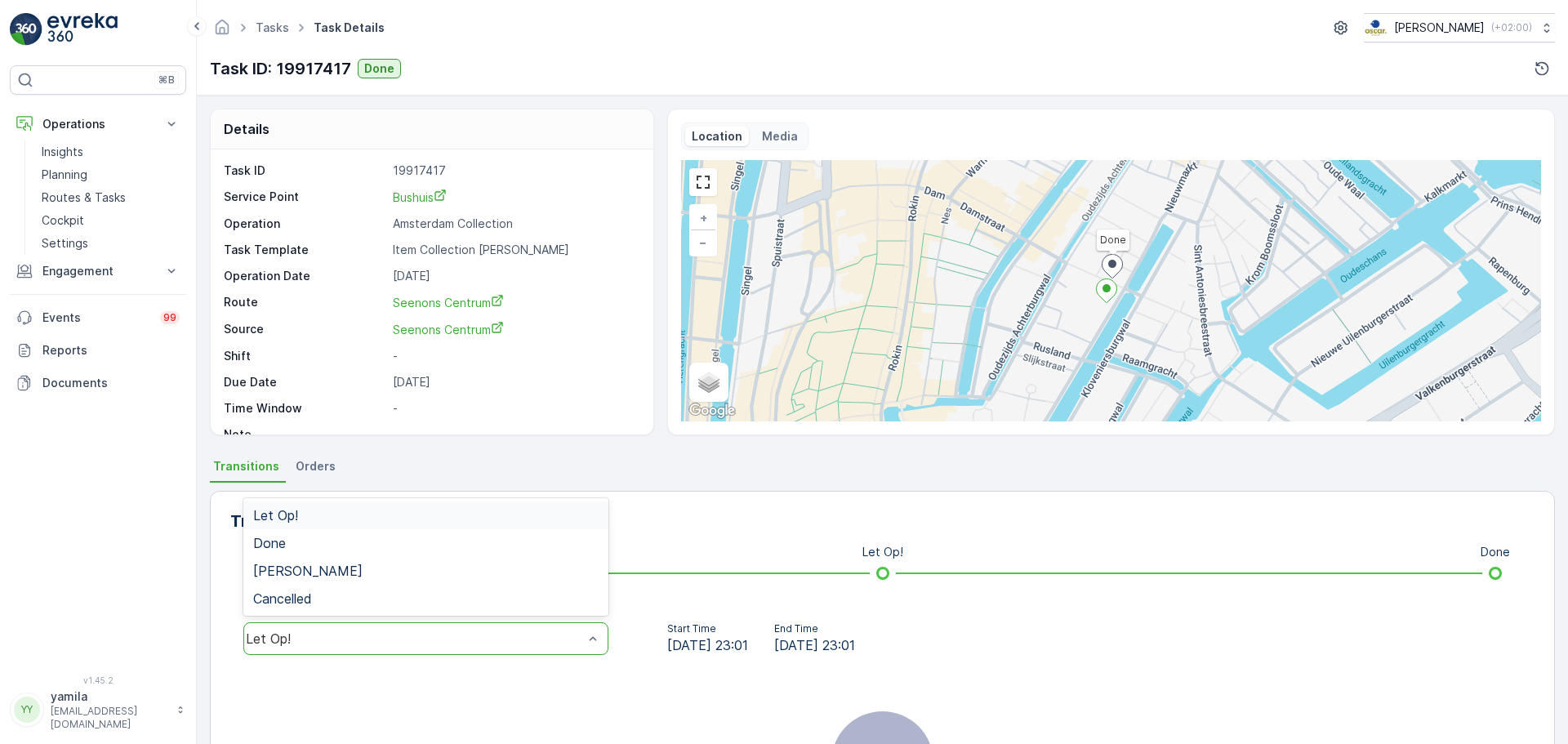click on "Let Op!" at bounding box center (414, 639) 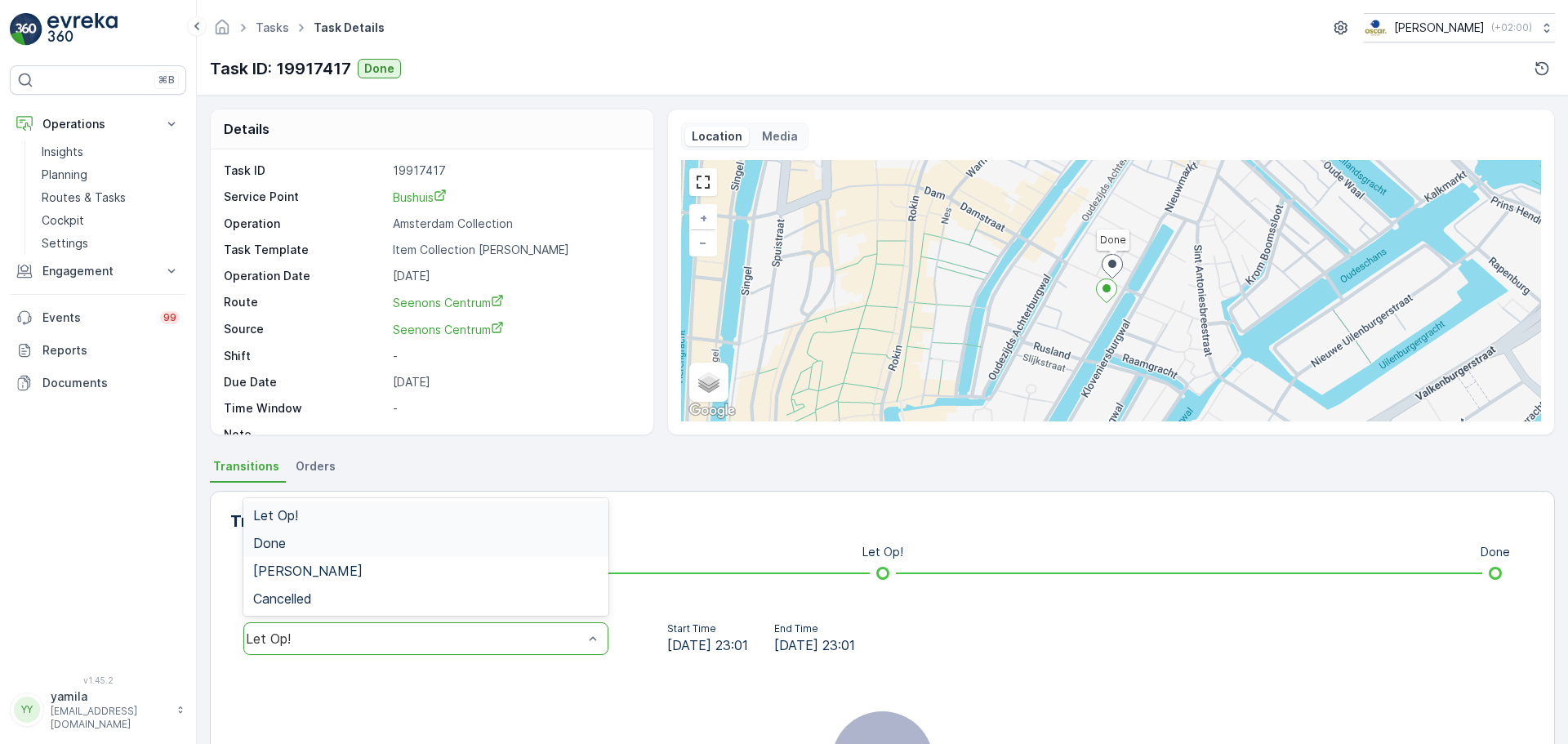 click on "Done" at bounding box center (425, 543) 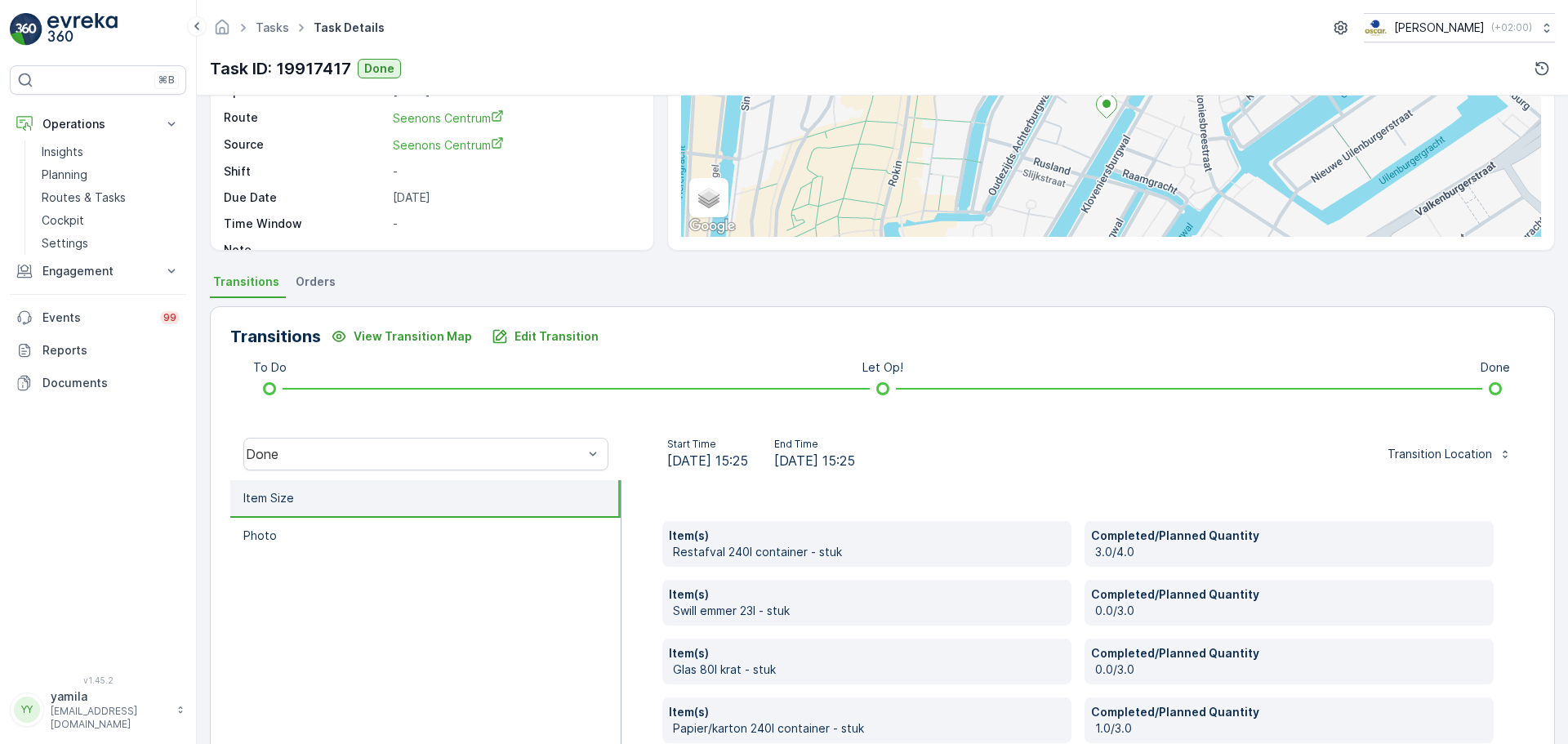 scroll, scrollTop: 335, scrollLeft: 0, axis: vertical 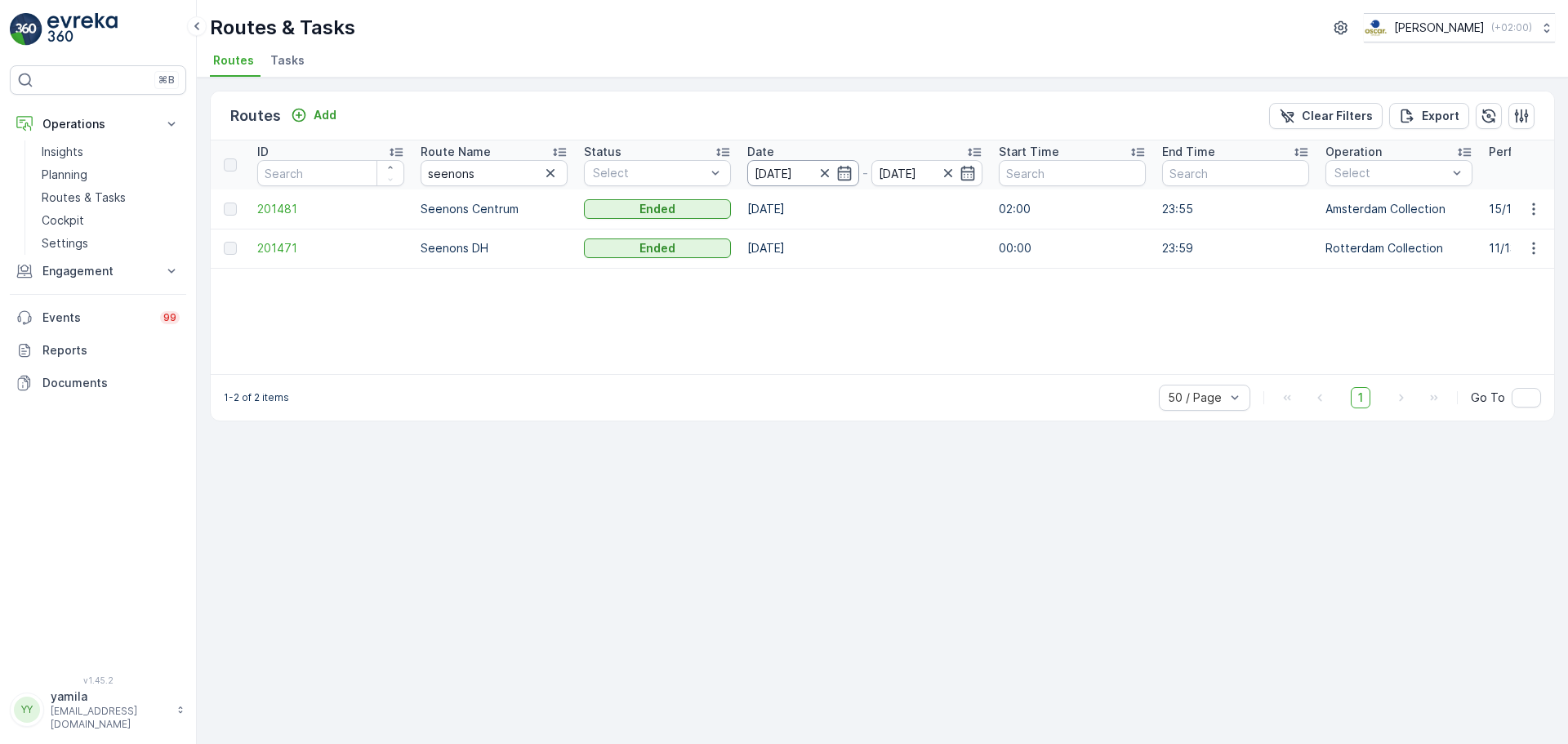 drag, startPoint x: 824, startPoint y: 176, endPoint x: 780, endPoint y: 170, distance: 44.407207 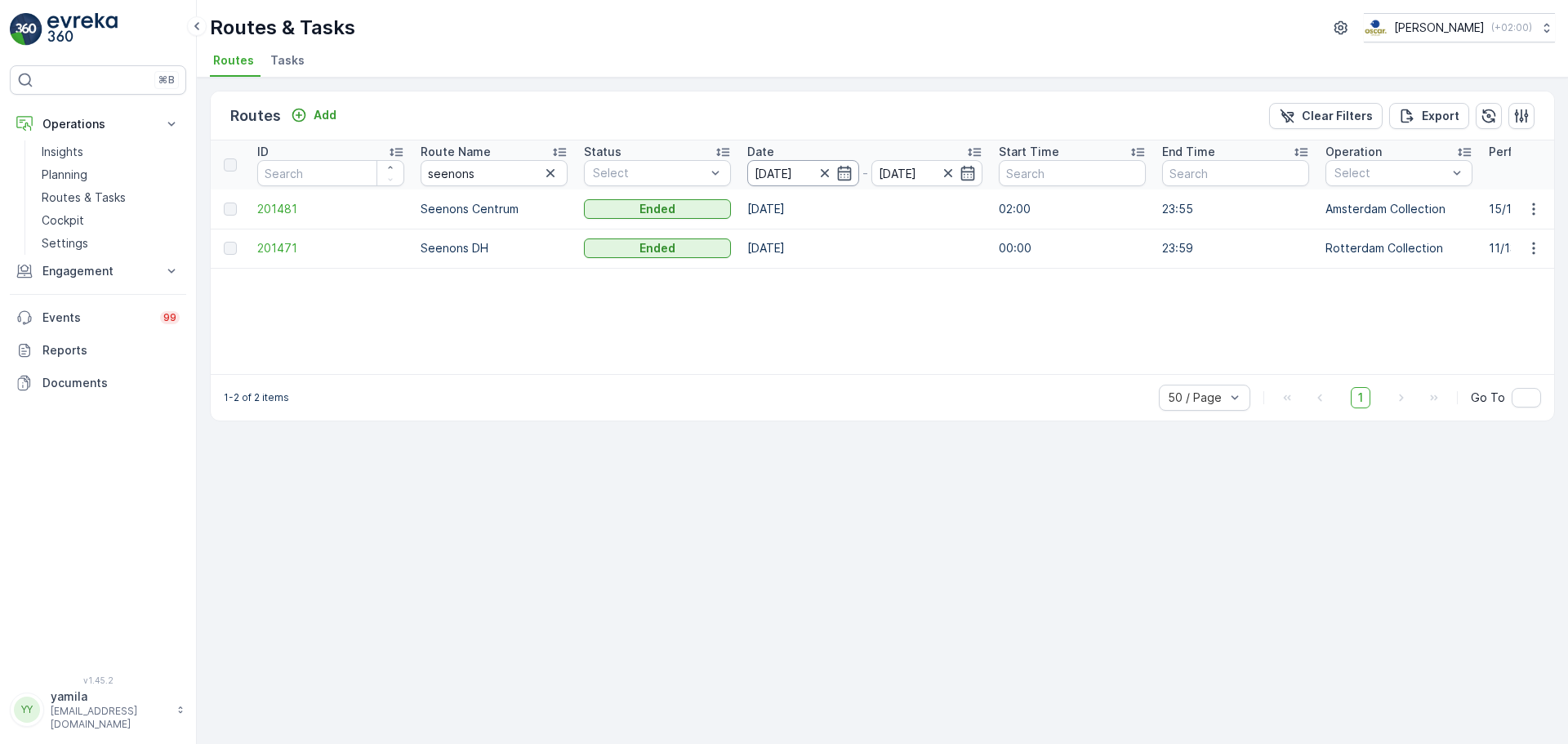 click on "[DATE]" at bounding box center [803, 173] 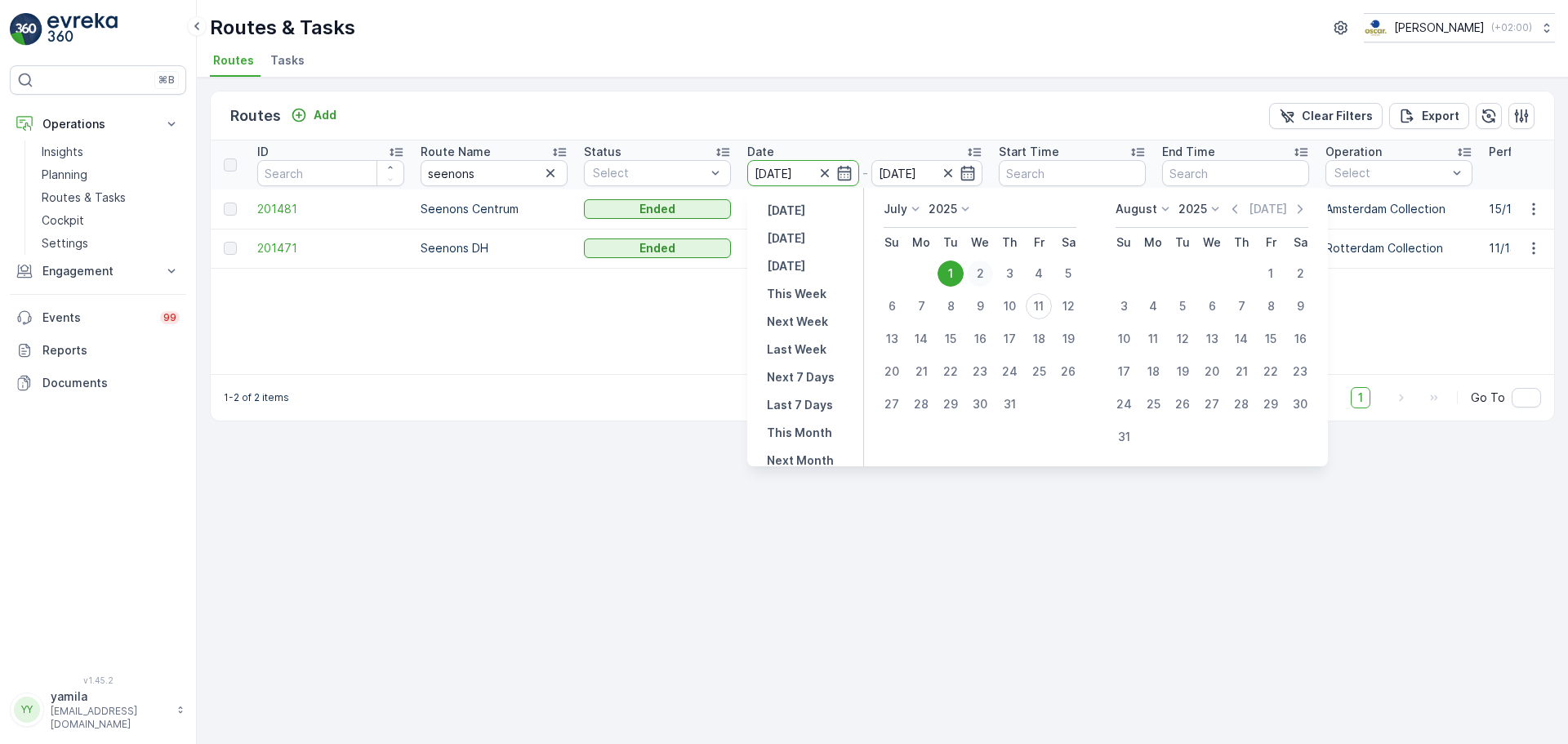 click on "2" at bounding box center [980, 274] 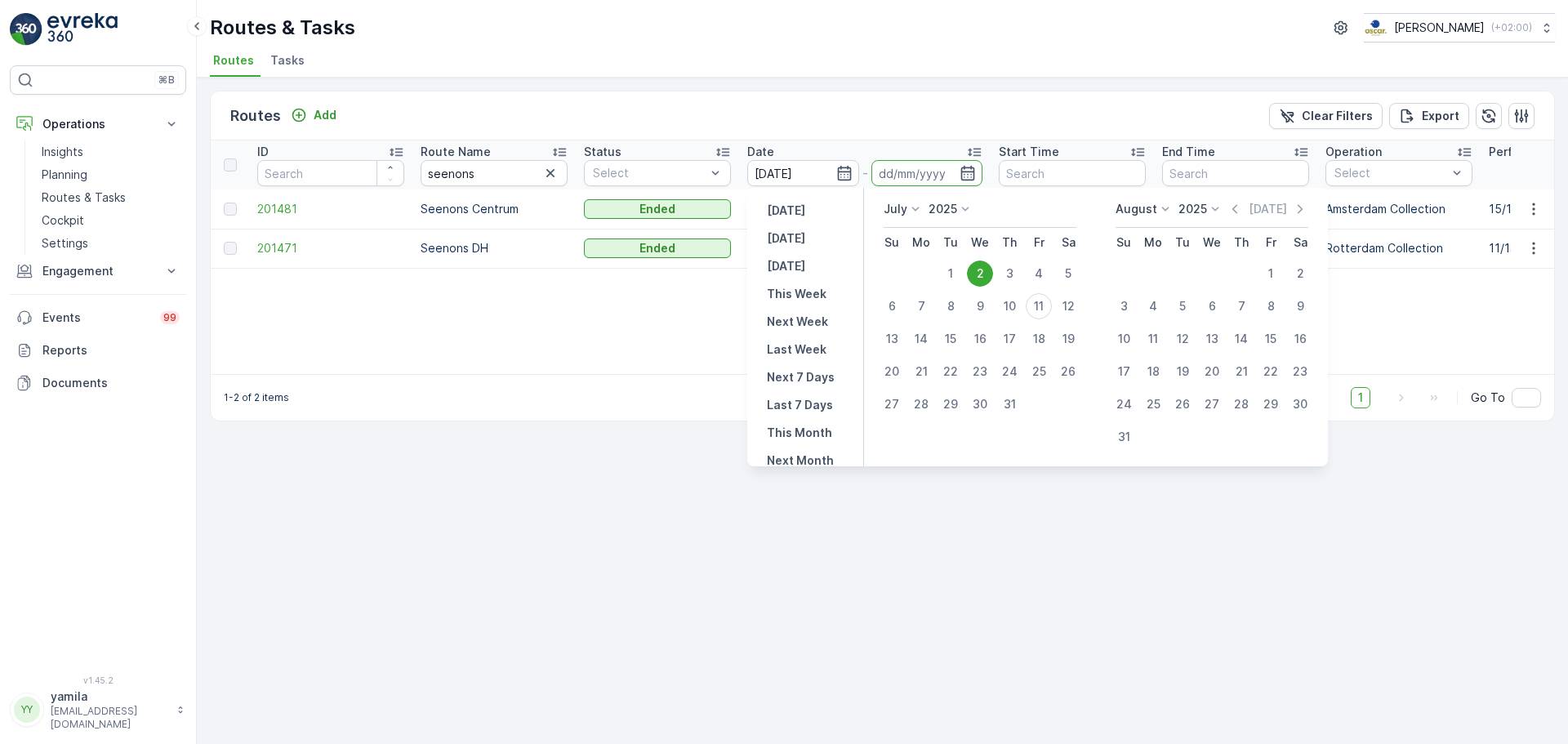 click on "2" at bounding box center [980, 274] 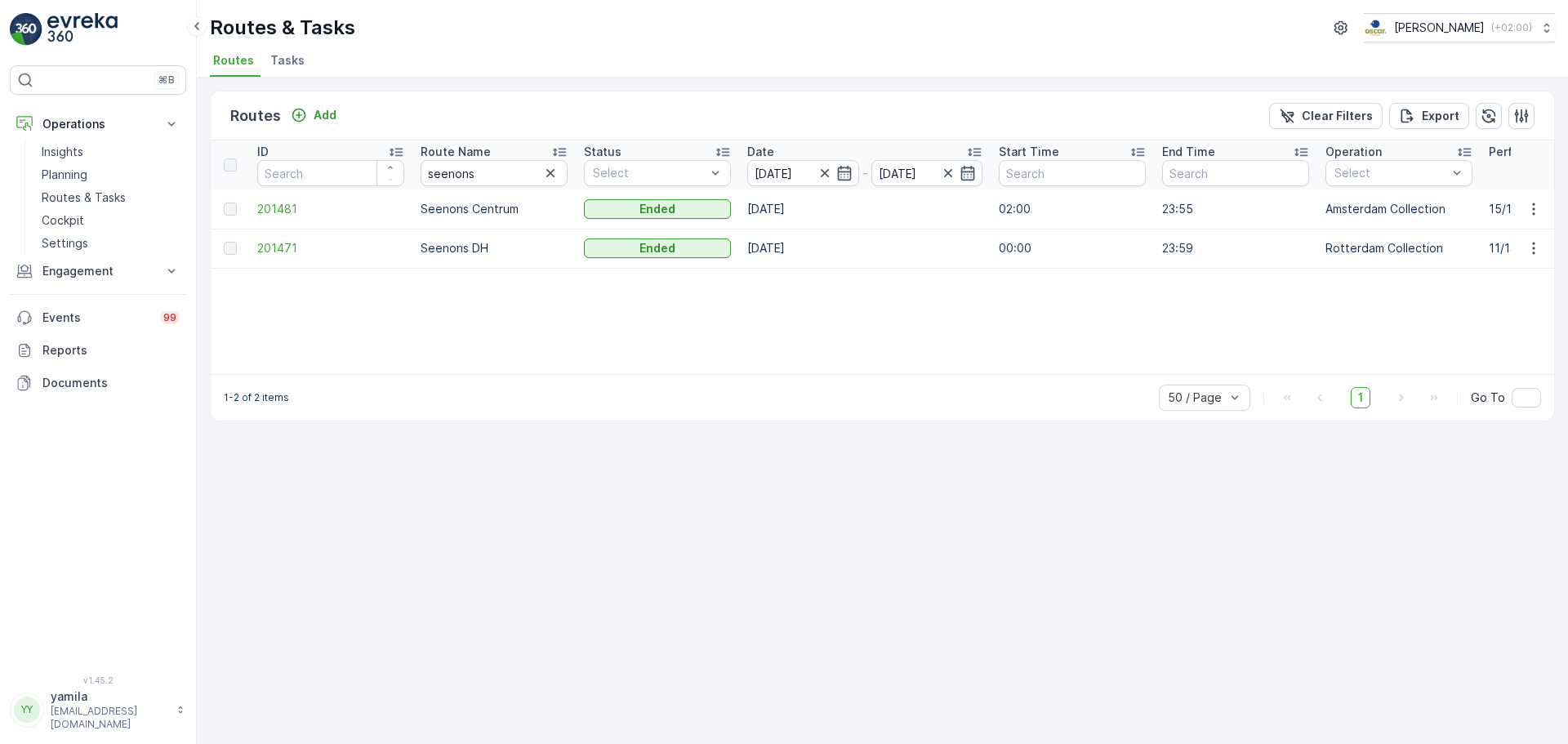 click on "ID Route Name seenons Status Select Date 02.07.2025 - 02.07.2025 Start Time End Time Operation Select Performance Shift Select Assignee Select Route Plan Regions Select Geomaps Select Crew Member(s) Select Start Location Select End Location Select Disposal Location Select Fuel Station Select 201481 Seenons Centrum Ended 01.07.2025 02:00 23:55 Amsterdam Collection 15/15 00:00-23:59 Amsterdam Seenons Centrum Nes-Rokin - Hub Oosterdok Hub Oosterdok 201471 Seenons DH Ended 01.07.2025 00:00 23:59 Rotterdam Collection 11/13 00:00-23:59 Rotterdam Seenons DH - Hub Katendrecht Hub Katendrecht" at bounding box center [882, 257] 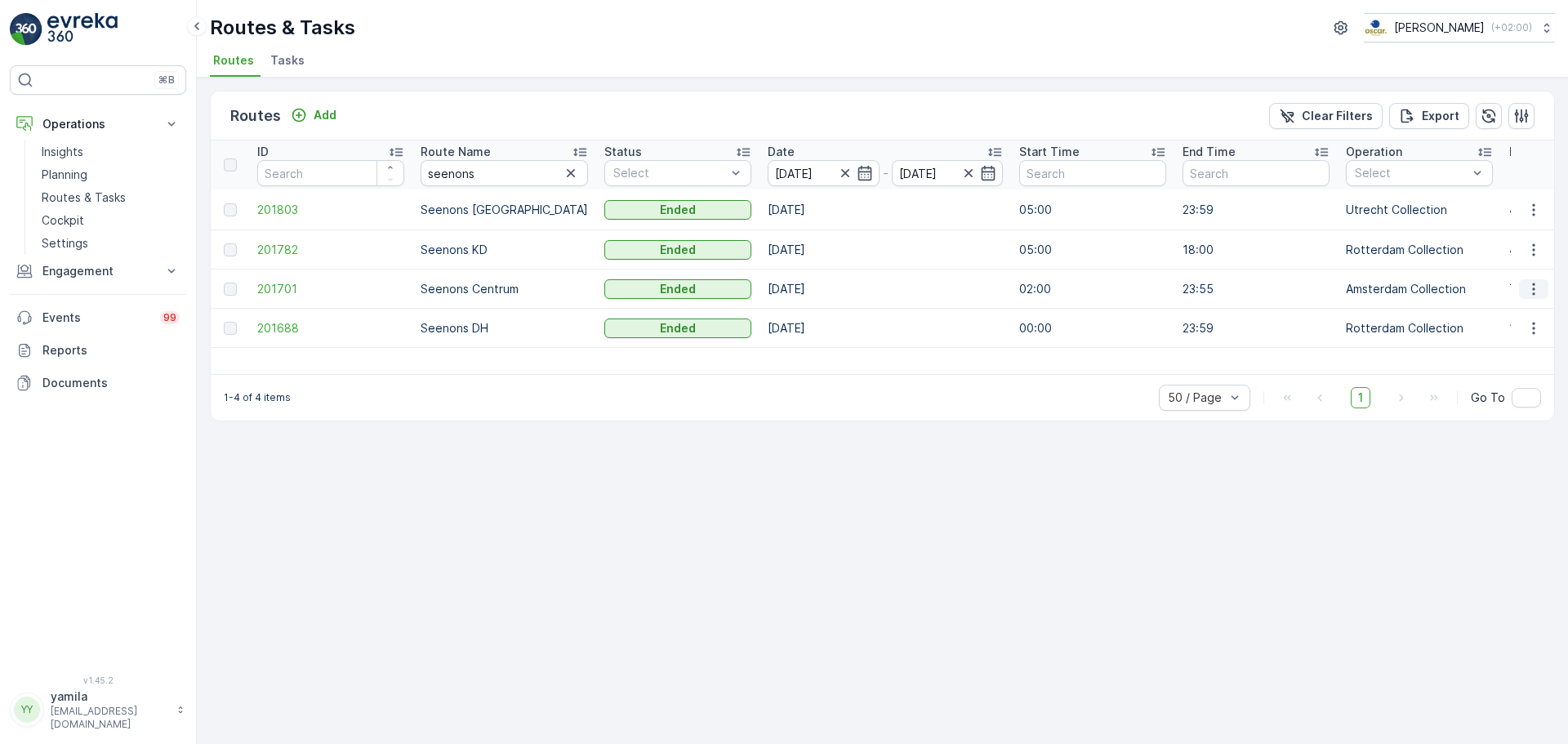 click 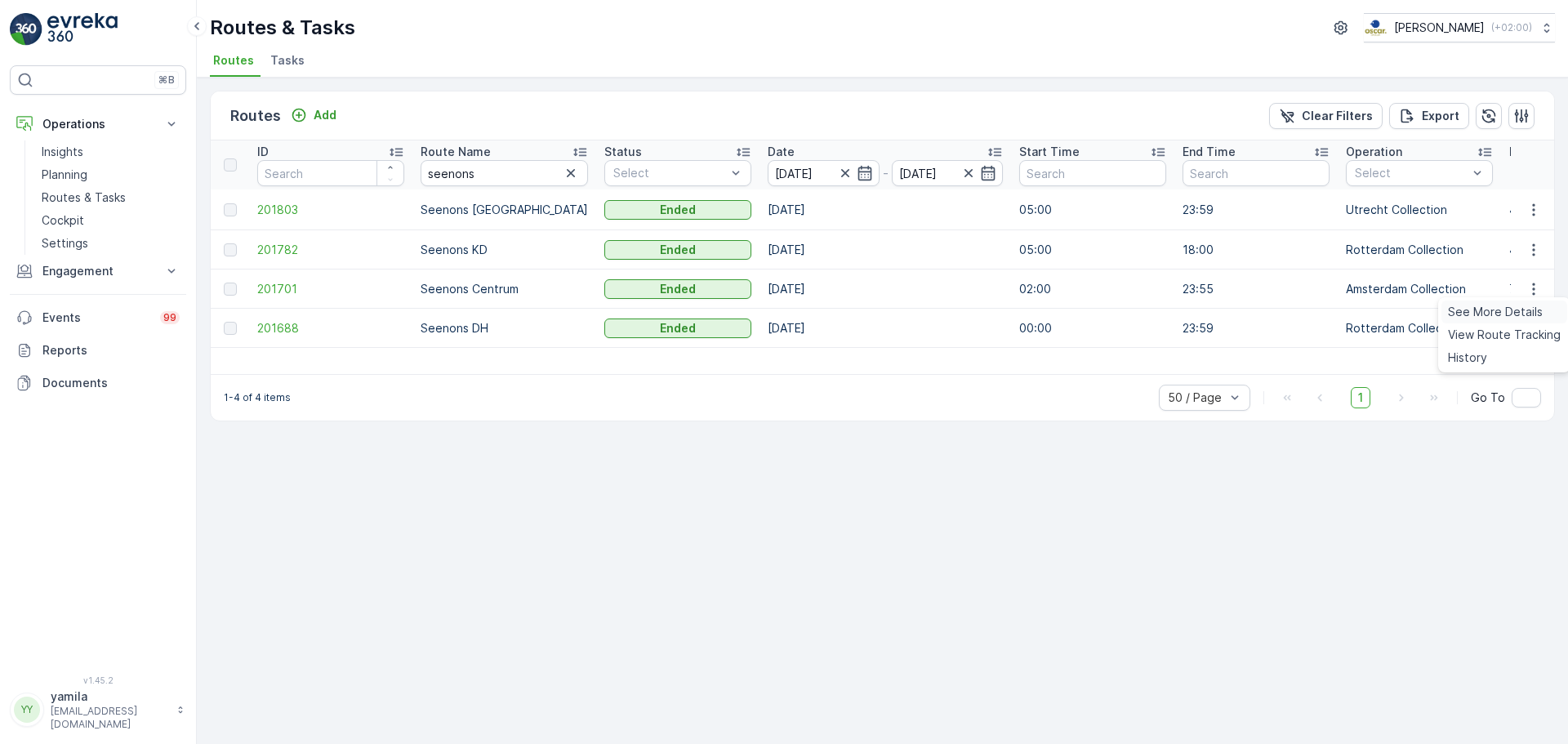 click on "See More Details" at bounding box center (1504, 312) 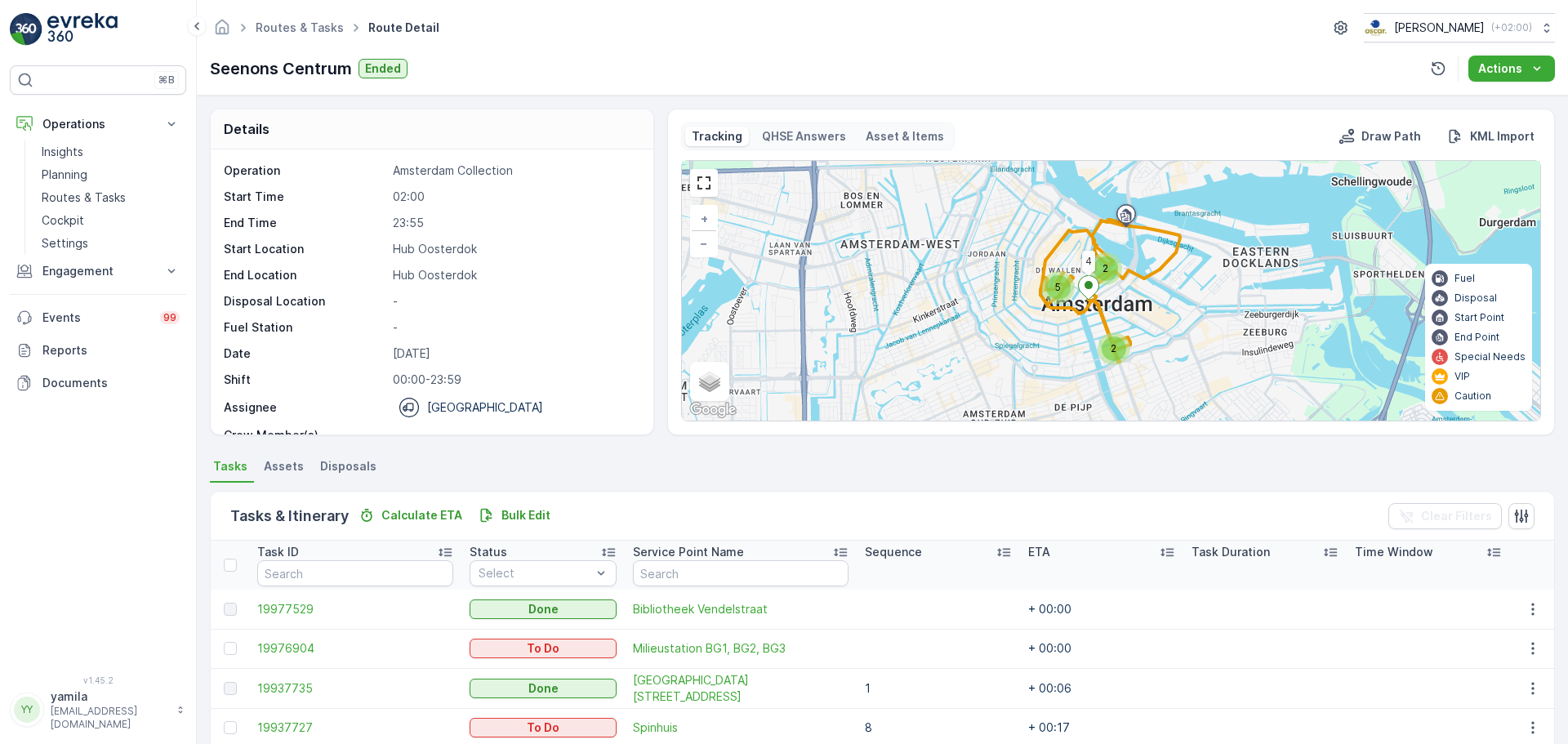 scroll, scrollTop: 307, scrollLeft: 0, axis: vertical 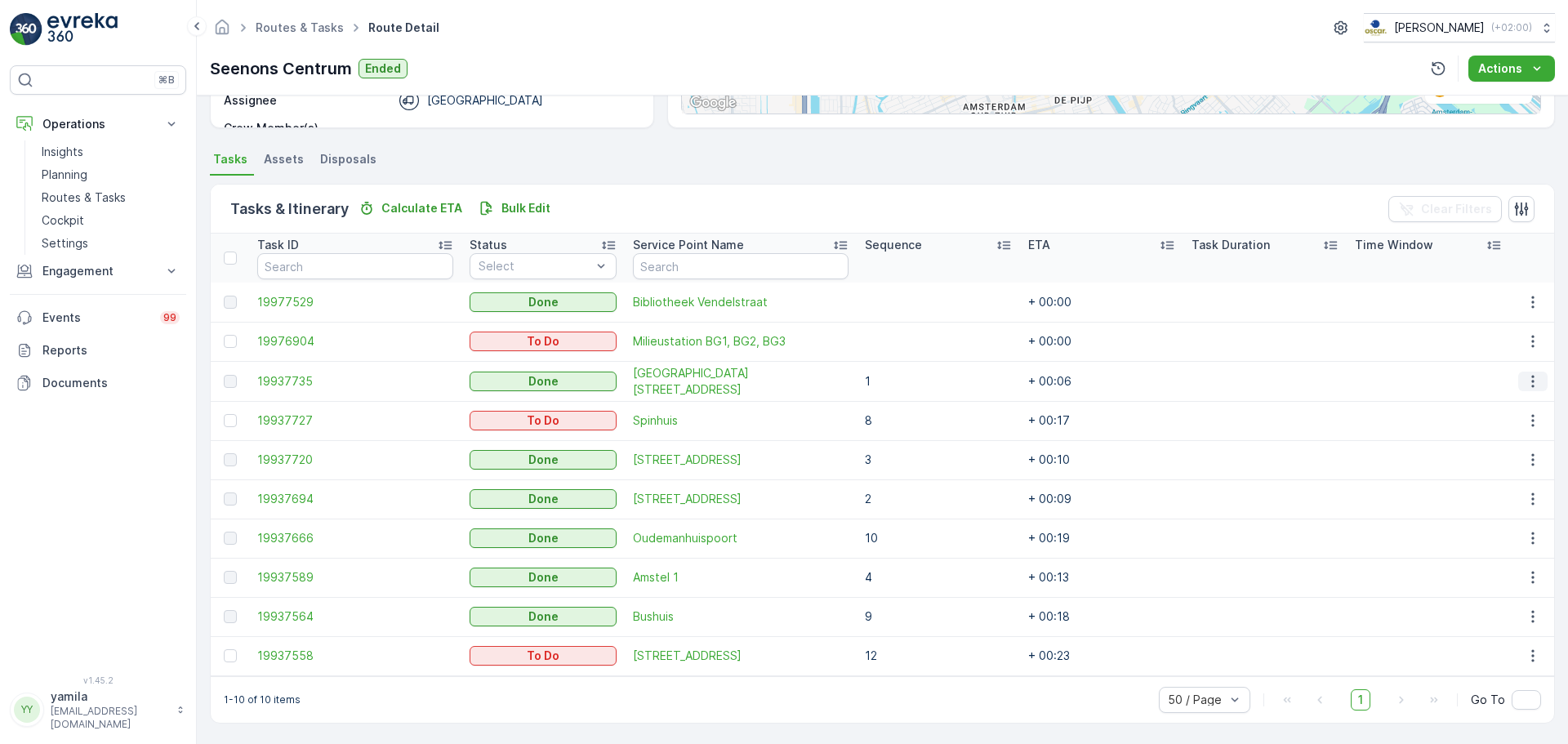 click 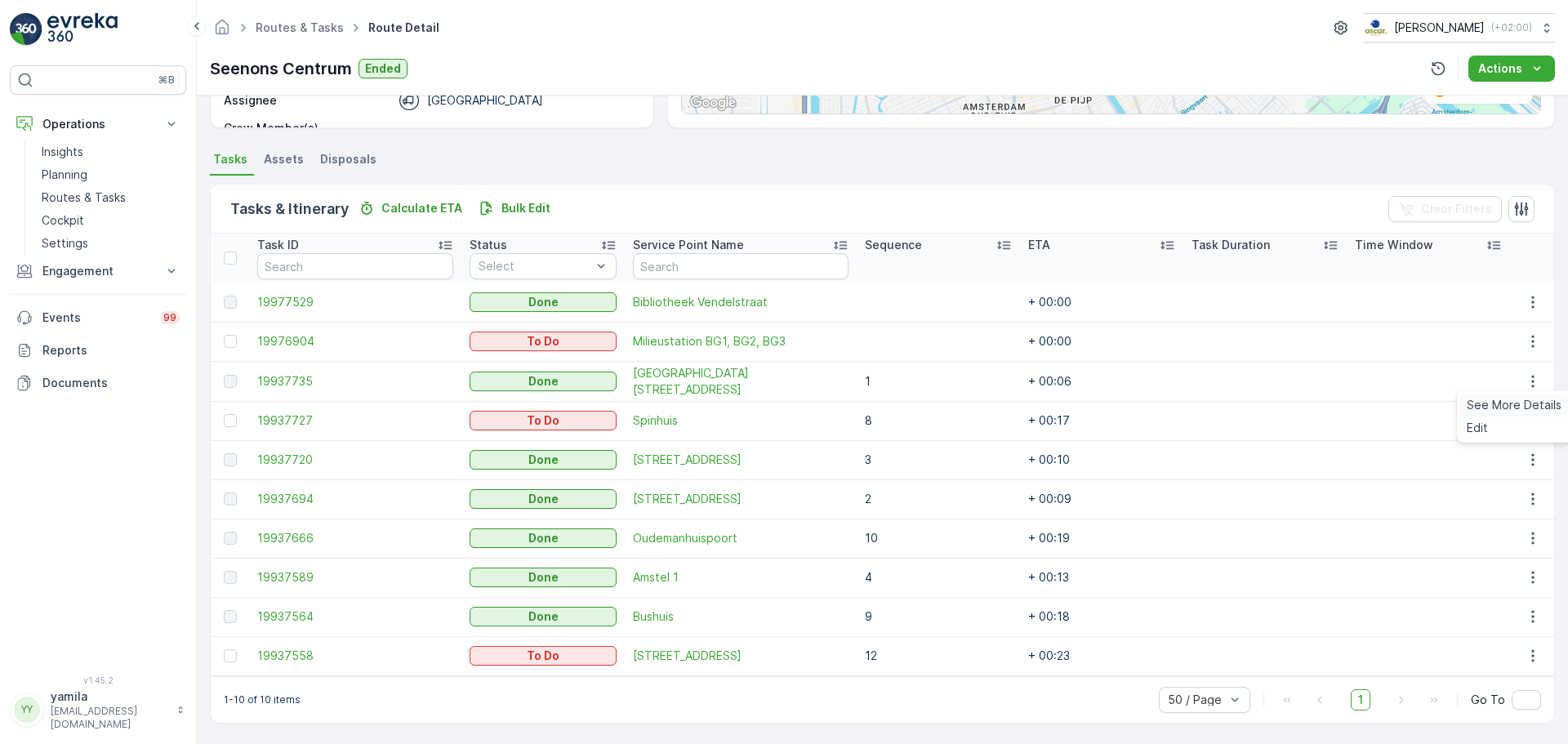 click on "See More Details" at bounding box center [1514, 405] 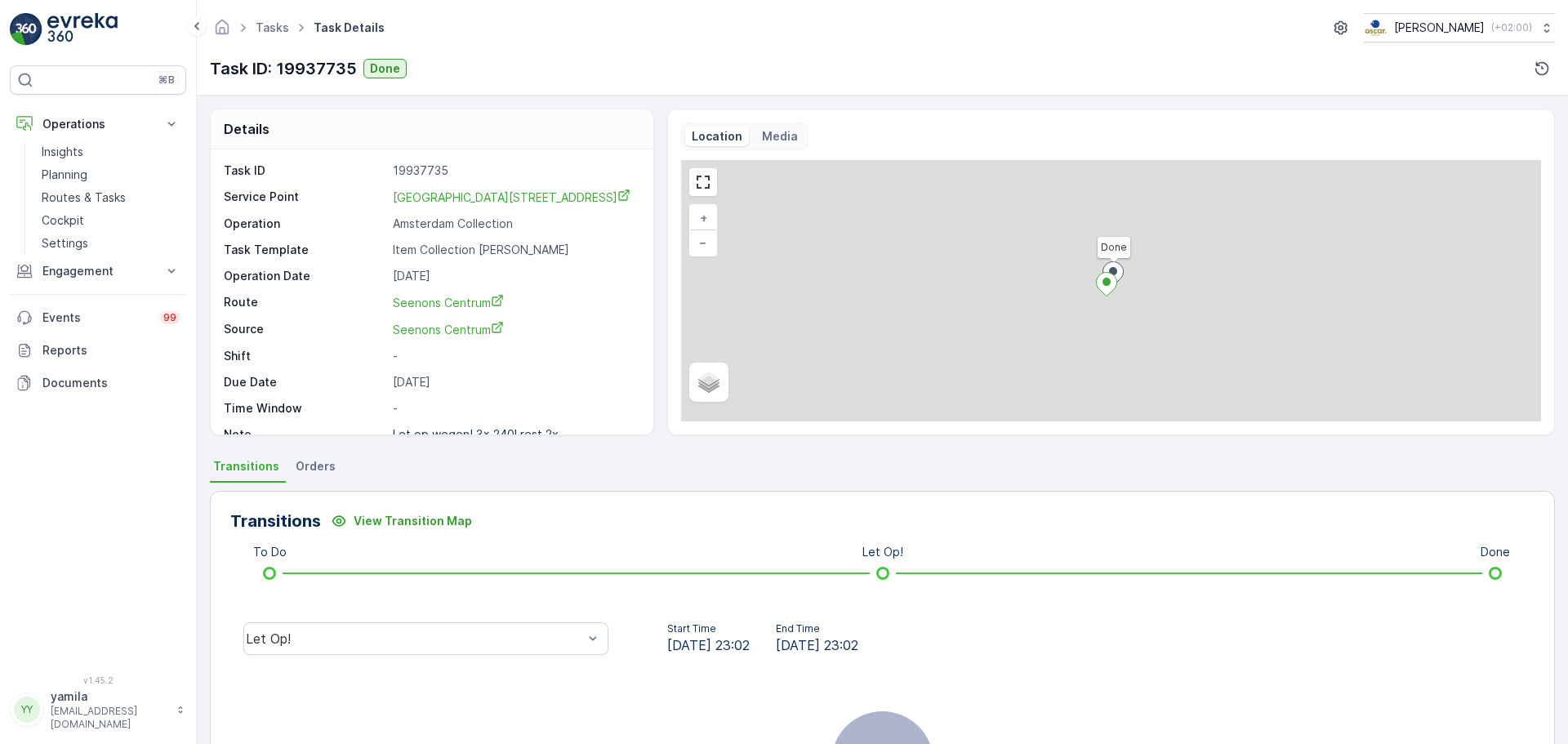 scroll, scrollTop: 163, scrollLeft: 0, axis: vertical 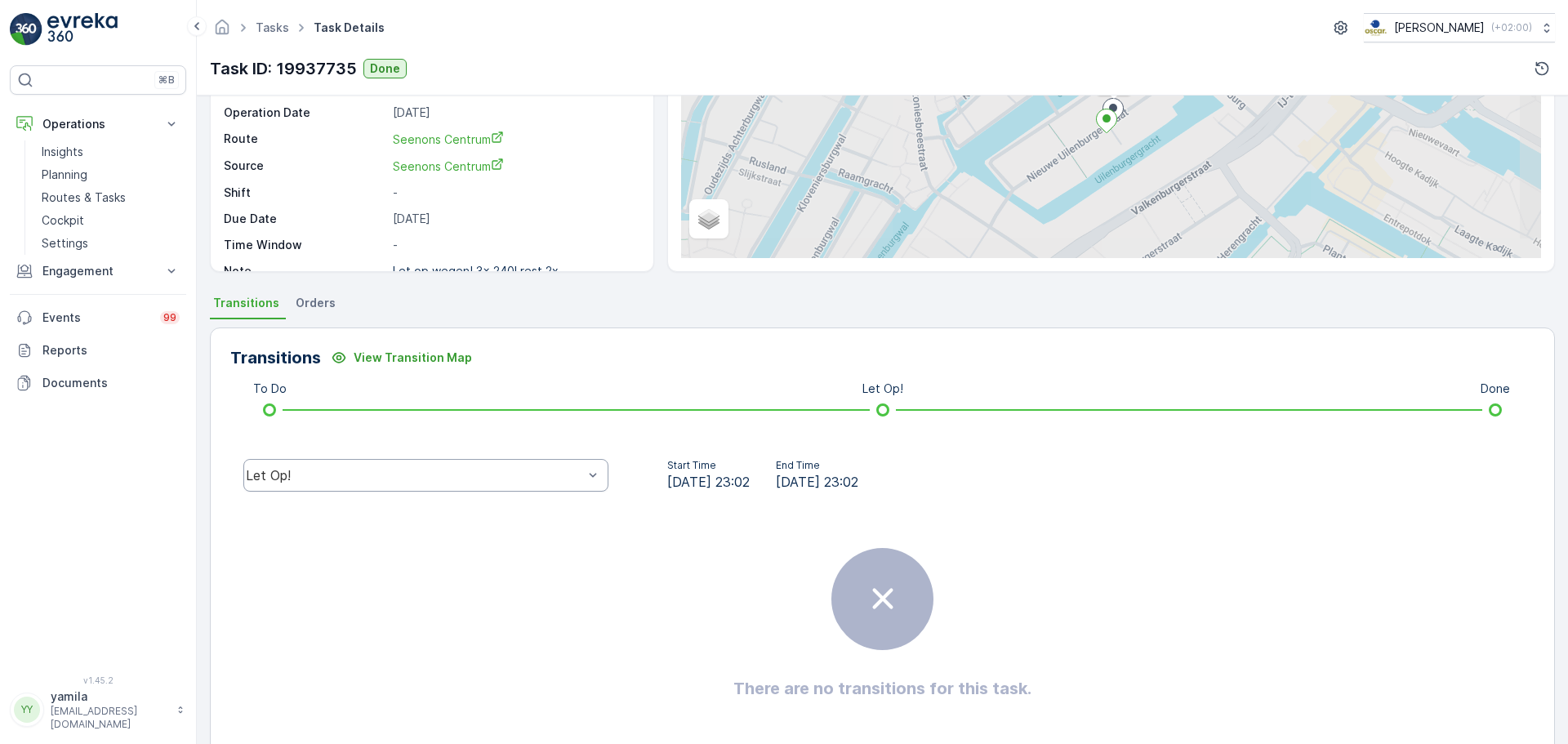 click on "Let Op!" at bounding box center [425, 475] 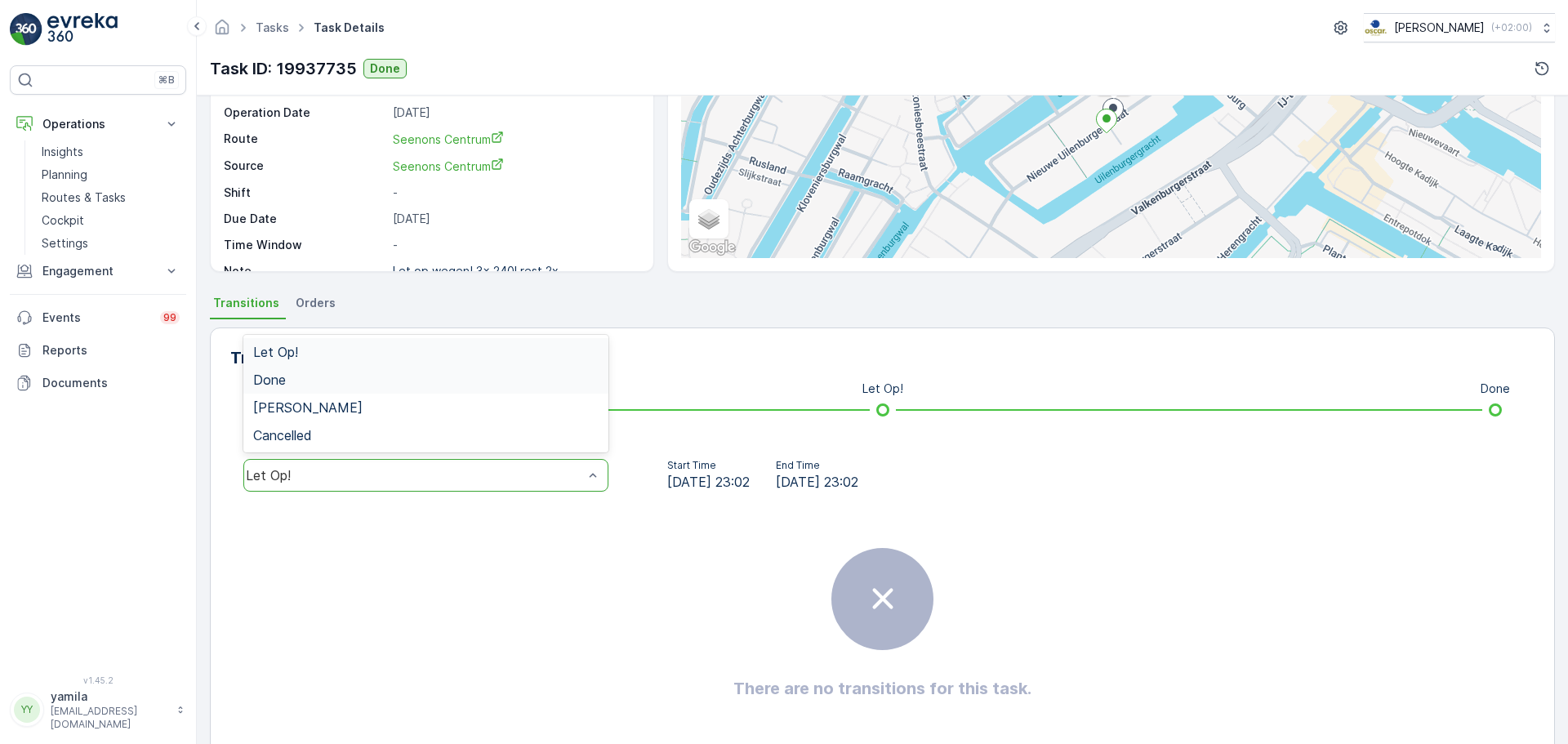 click on "Done" at bounding box center (425, 380) 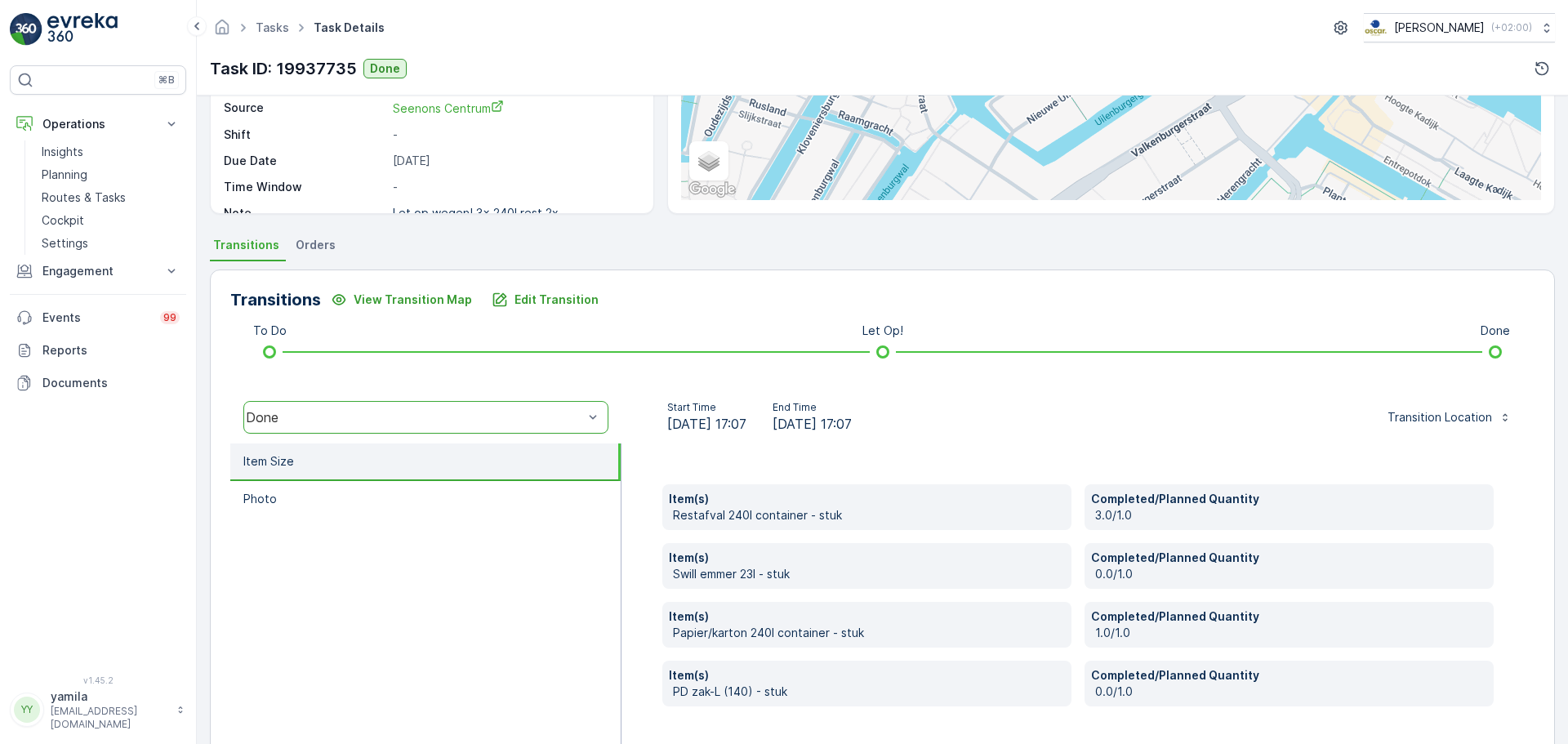scroll, scrollTop: 286, scrollLeft: 0, axis: vertical 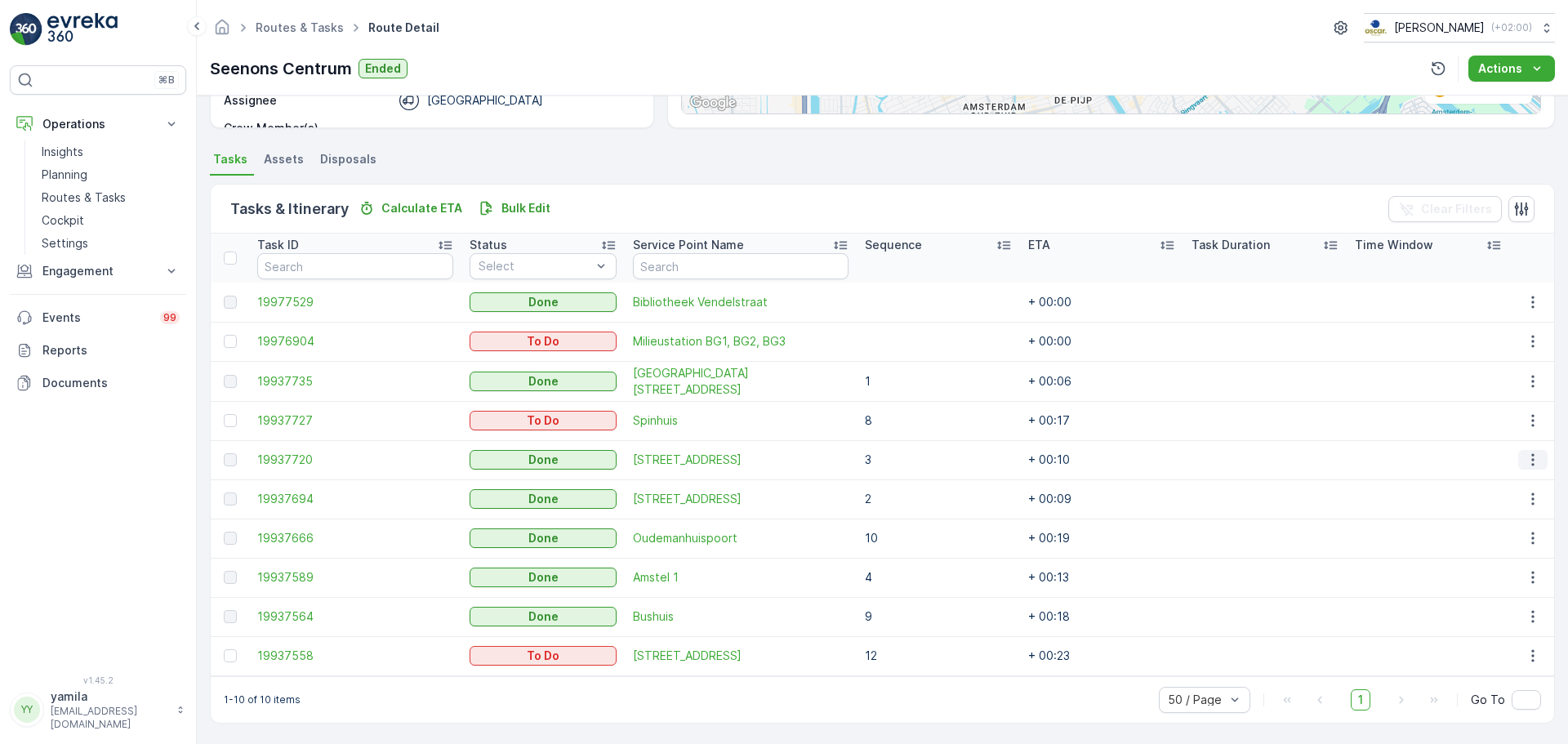click 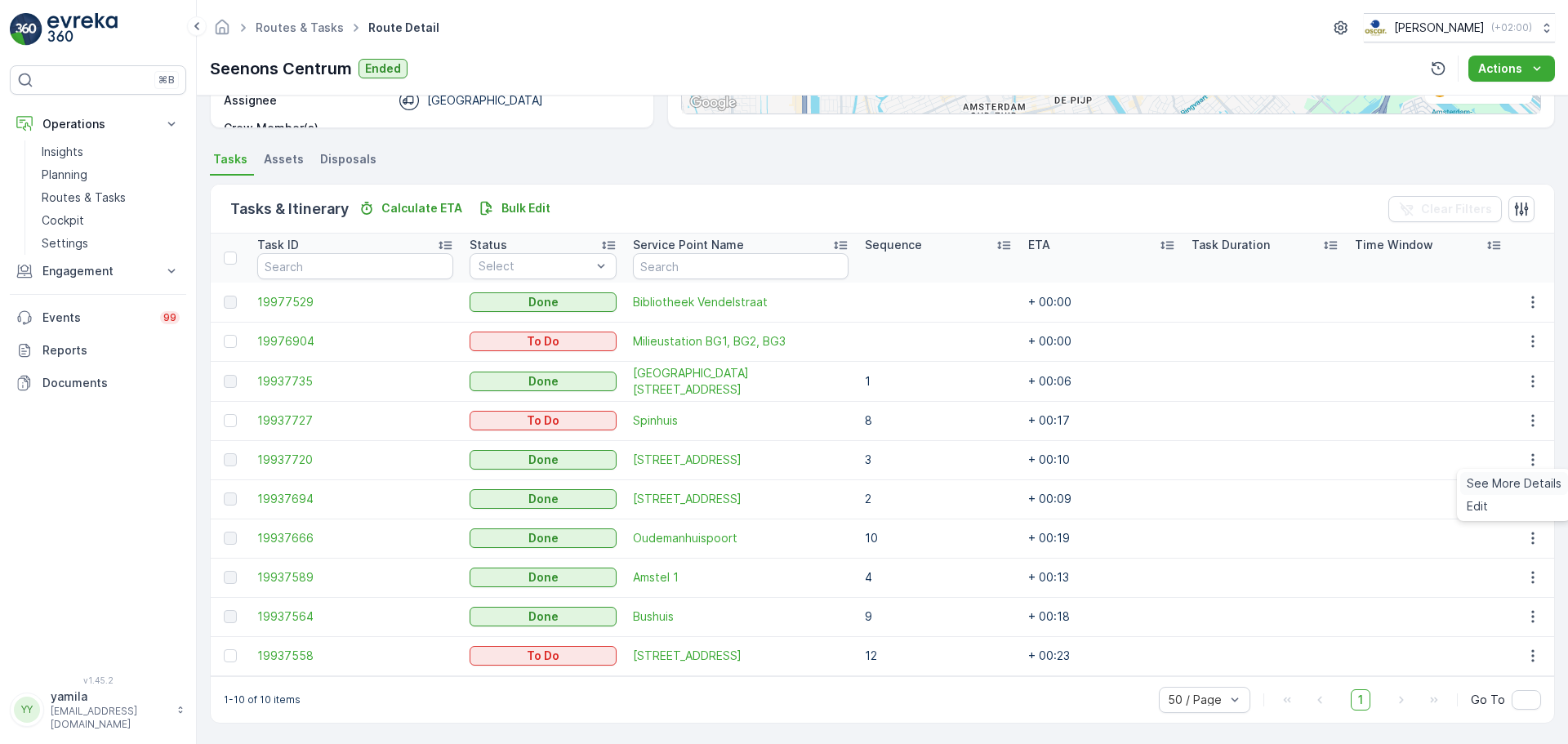 click on "See More Details" at bounding box center [1514, 483] 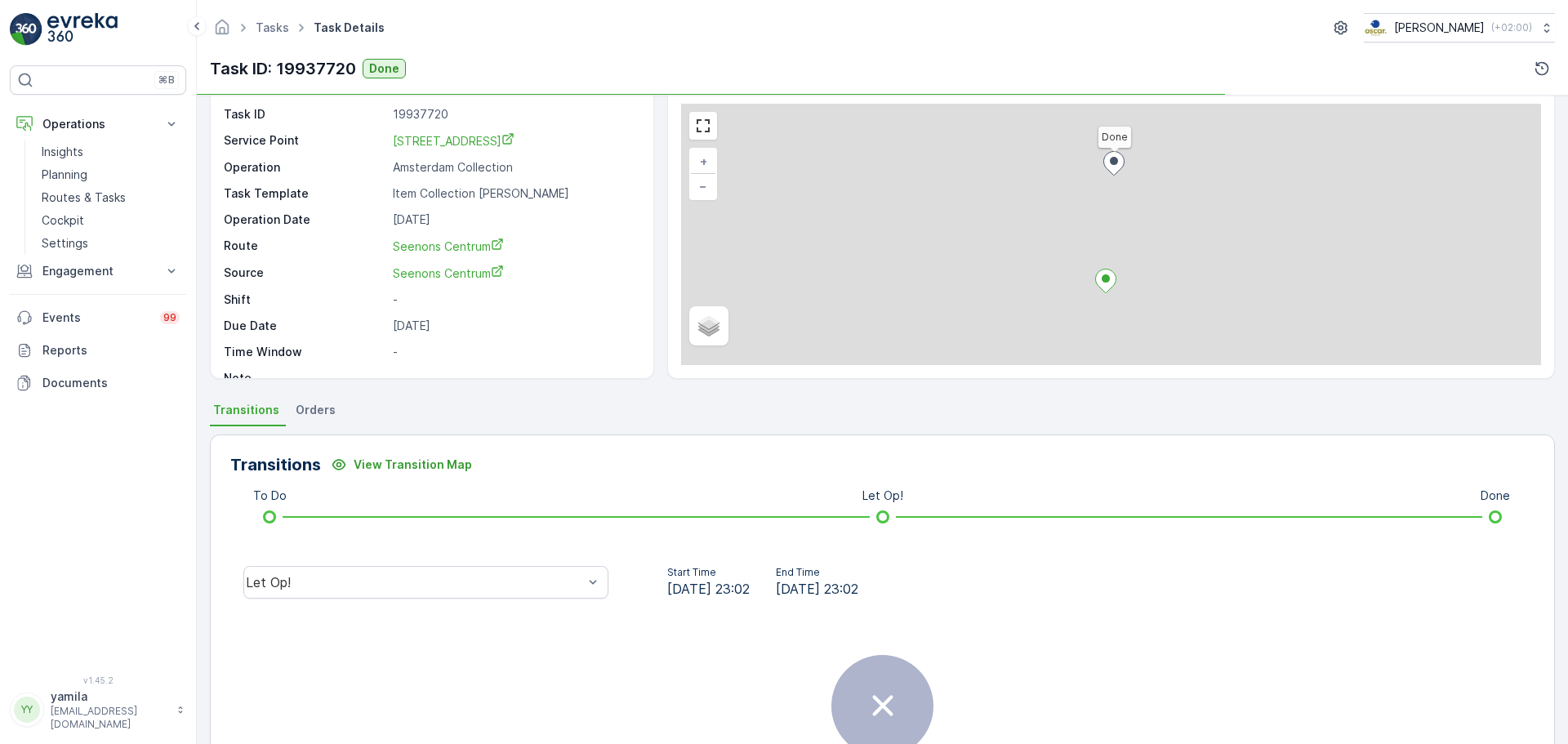 scroll, scrollTop: 82, scrollLeft: 0, axis: vertical 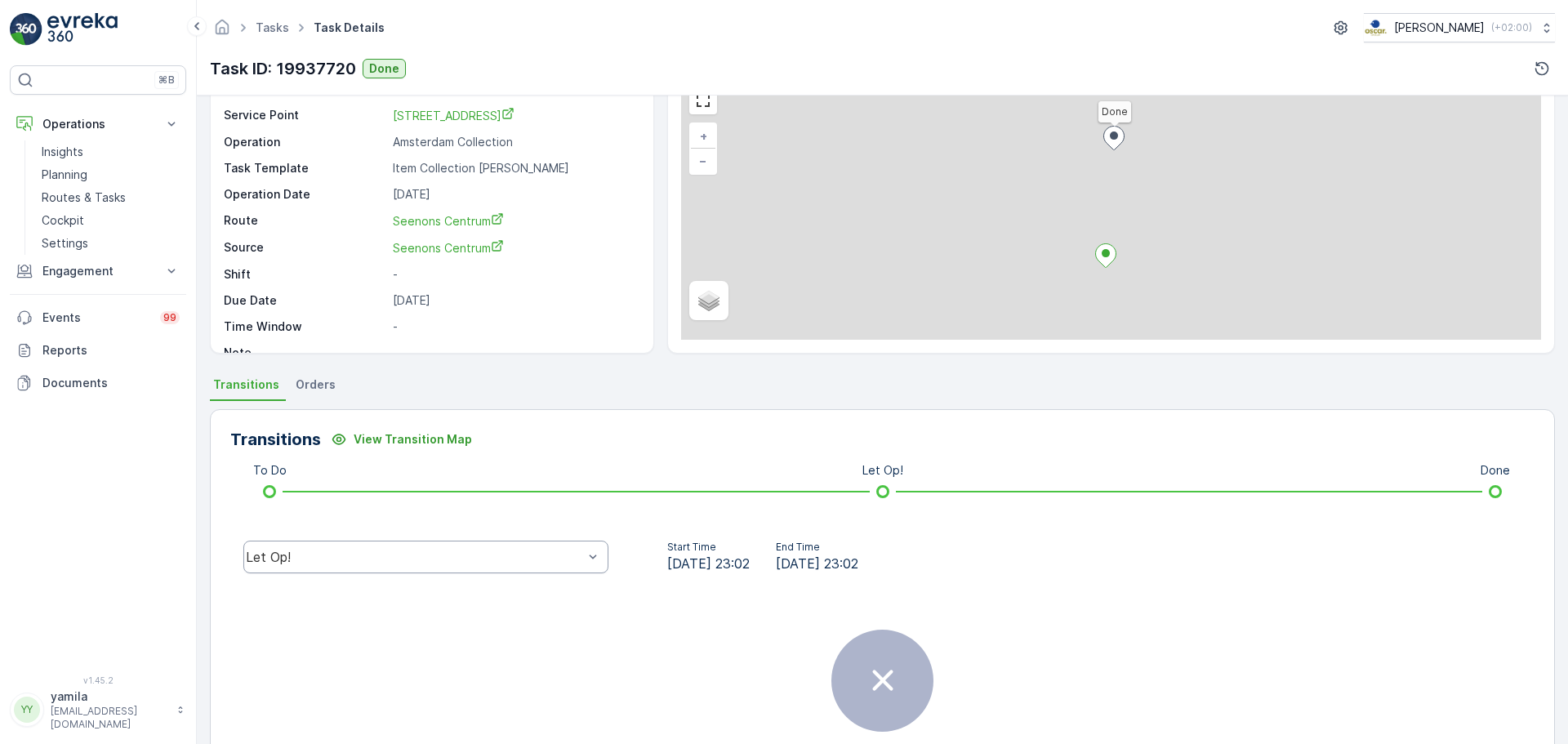 click on "Let Op!" at bounding box center [425, 557] 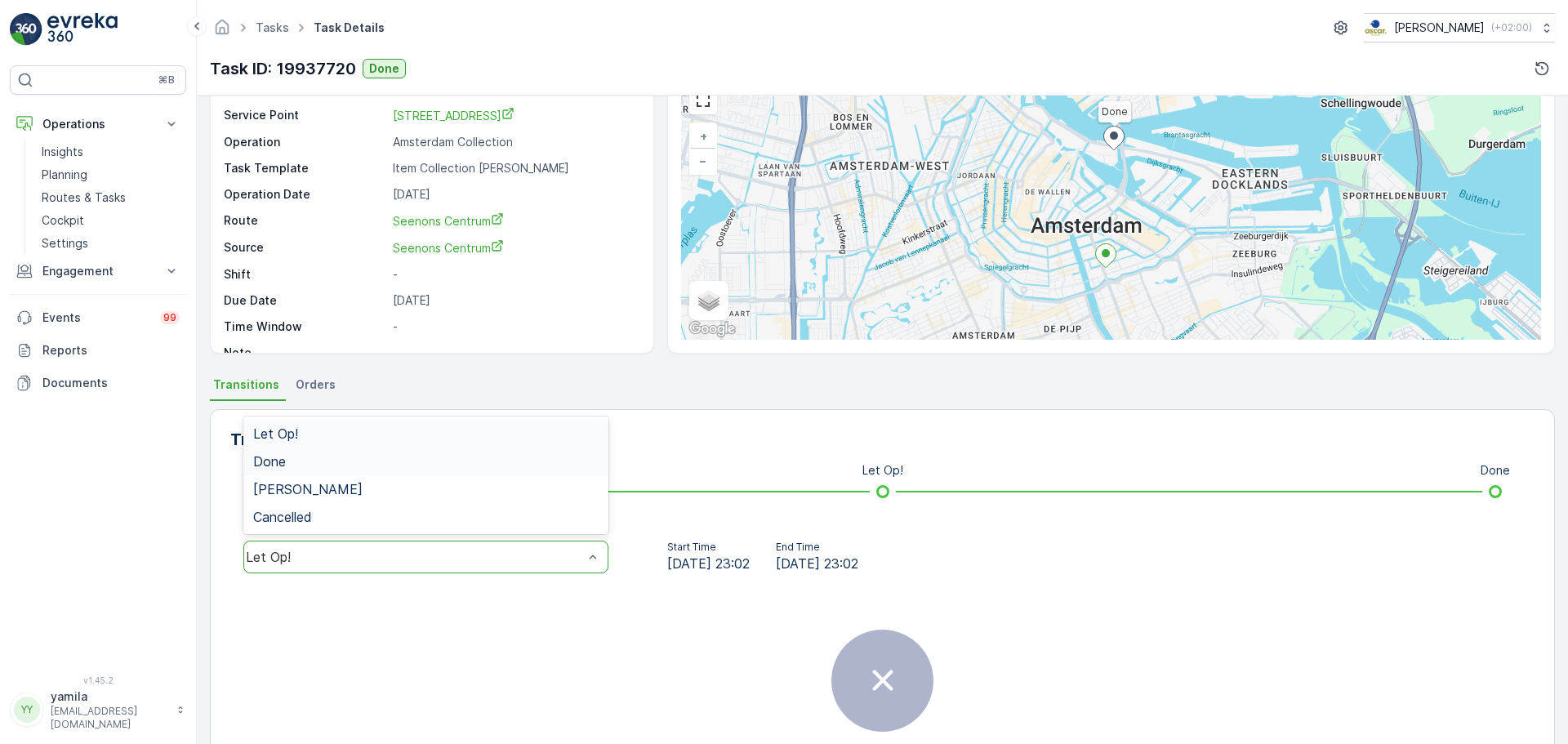 click on "Done" at bounding box center (425, 461) 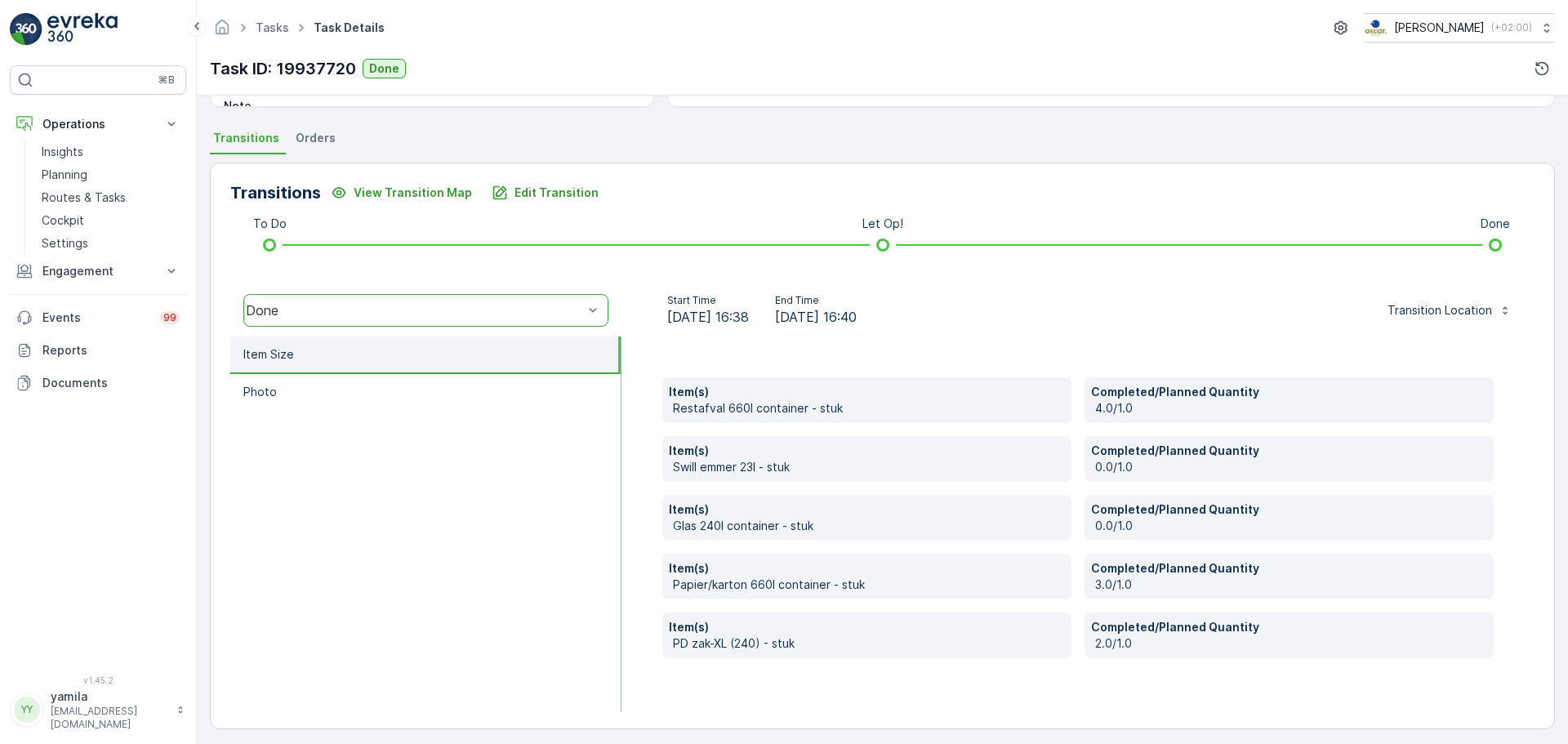 scroll, scrollTop: 335, scrollLeft: 0, axis: vertical 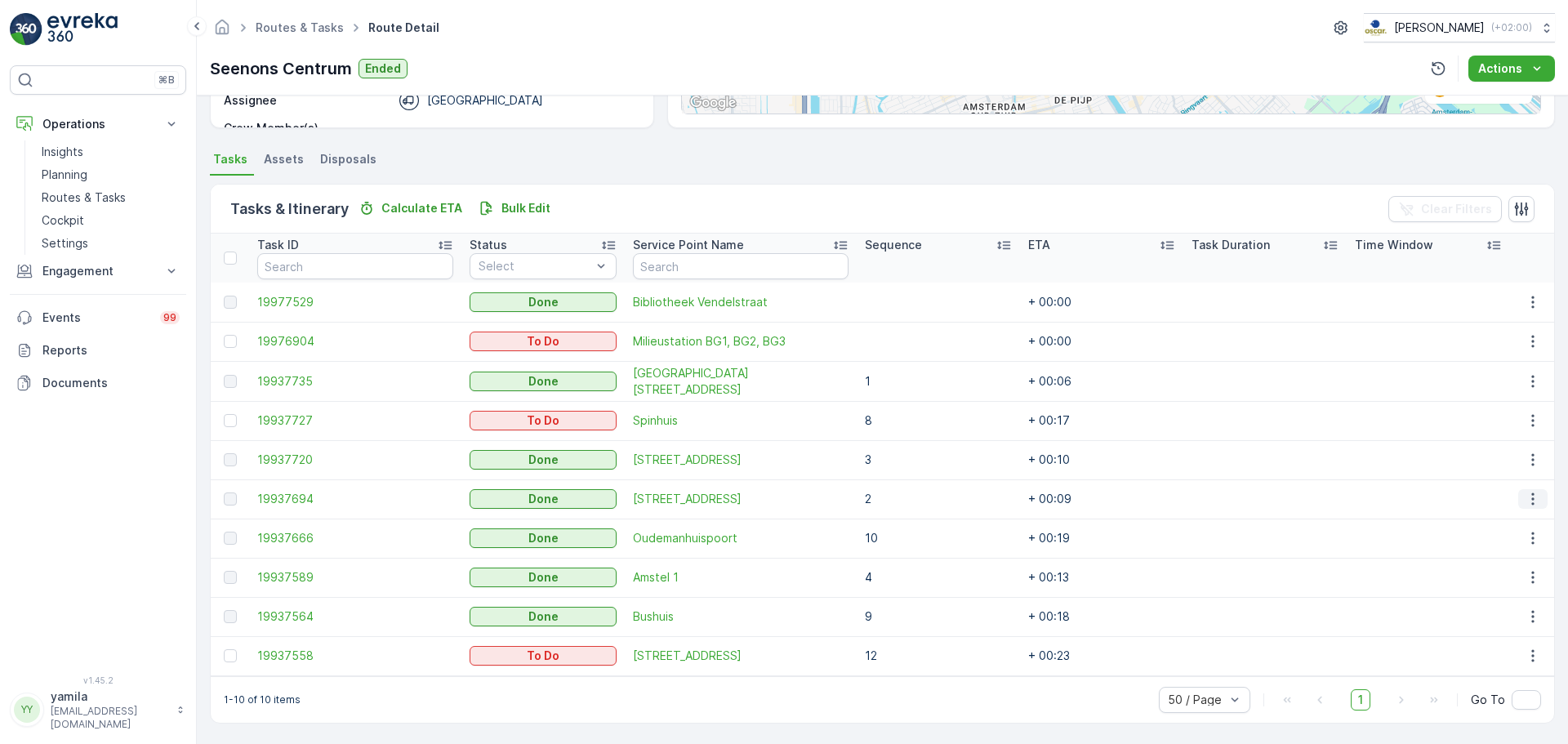 click 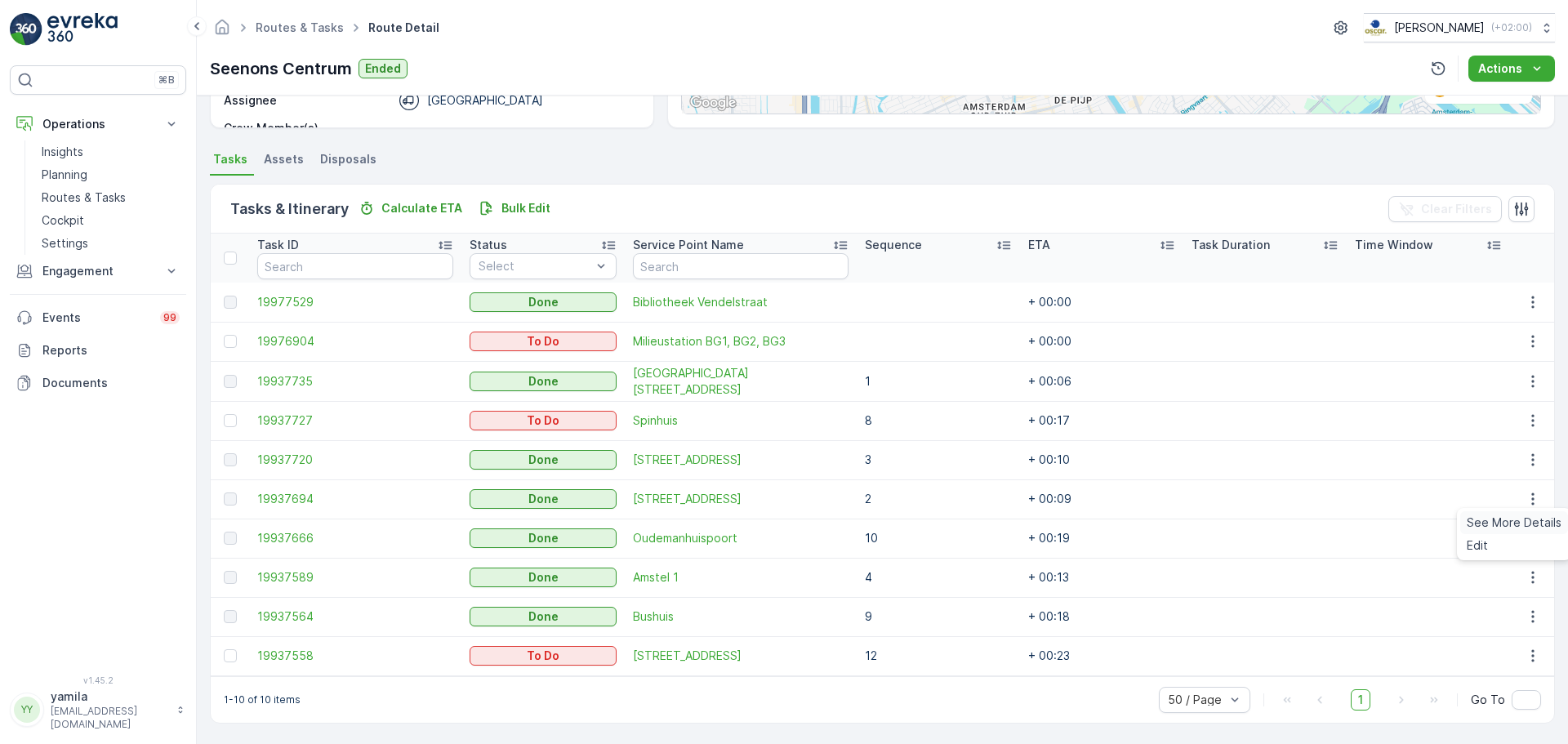 click on "See More Details" at bounding box center (1514, 523) 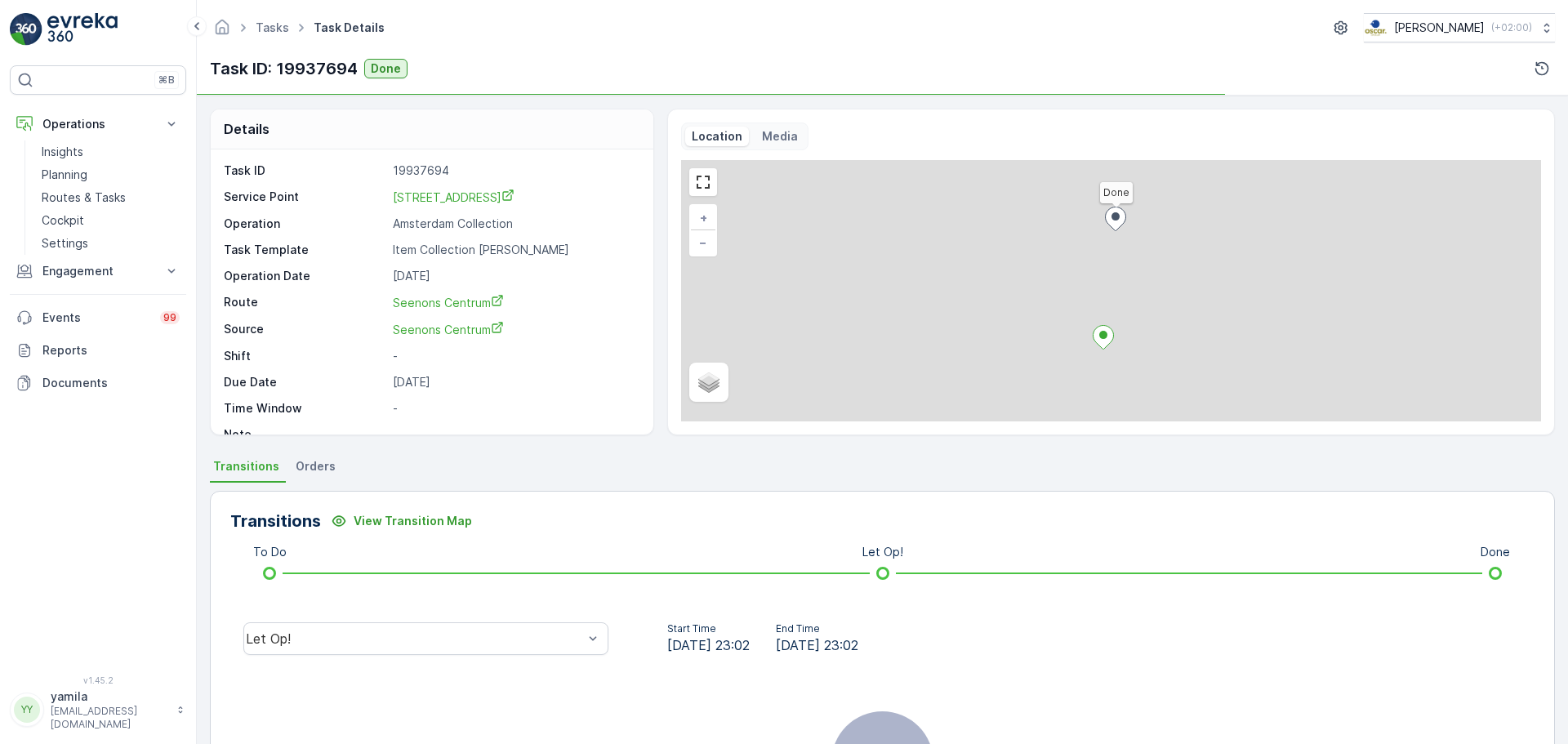 scroll, scrollTop: 163, scrollLeft: 0, axis: vertical 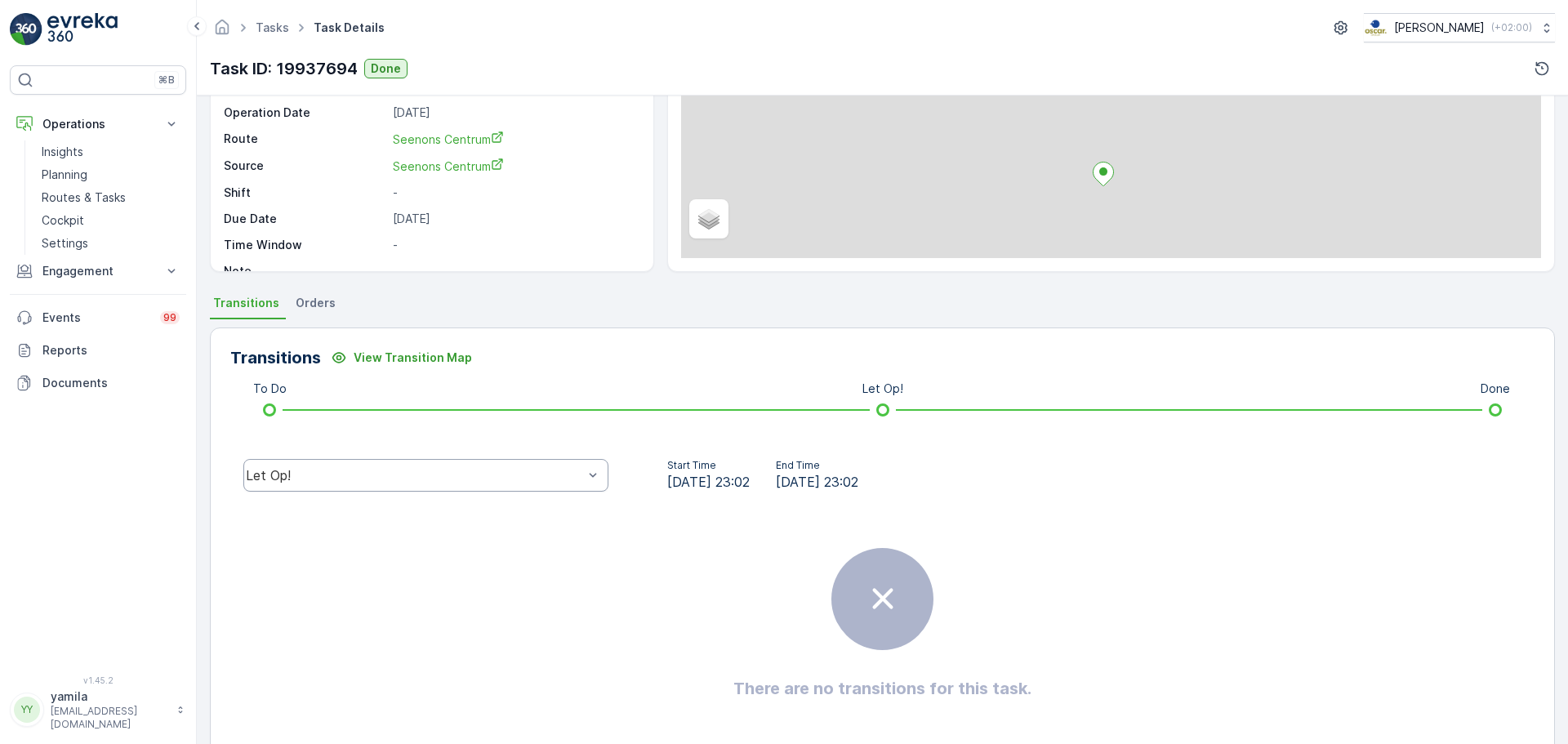 click on "Let Op!" at bounding box center [425, 475] 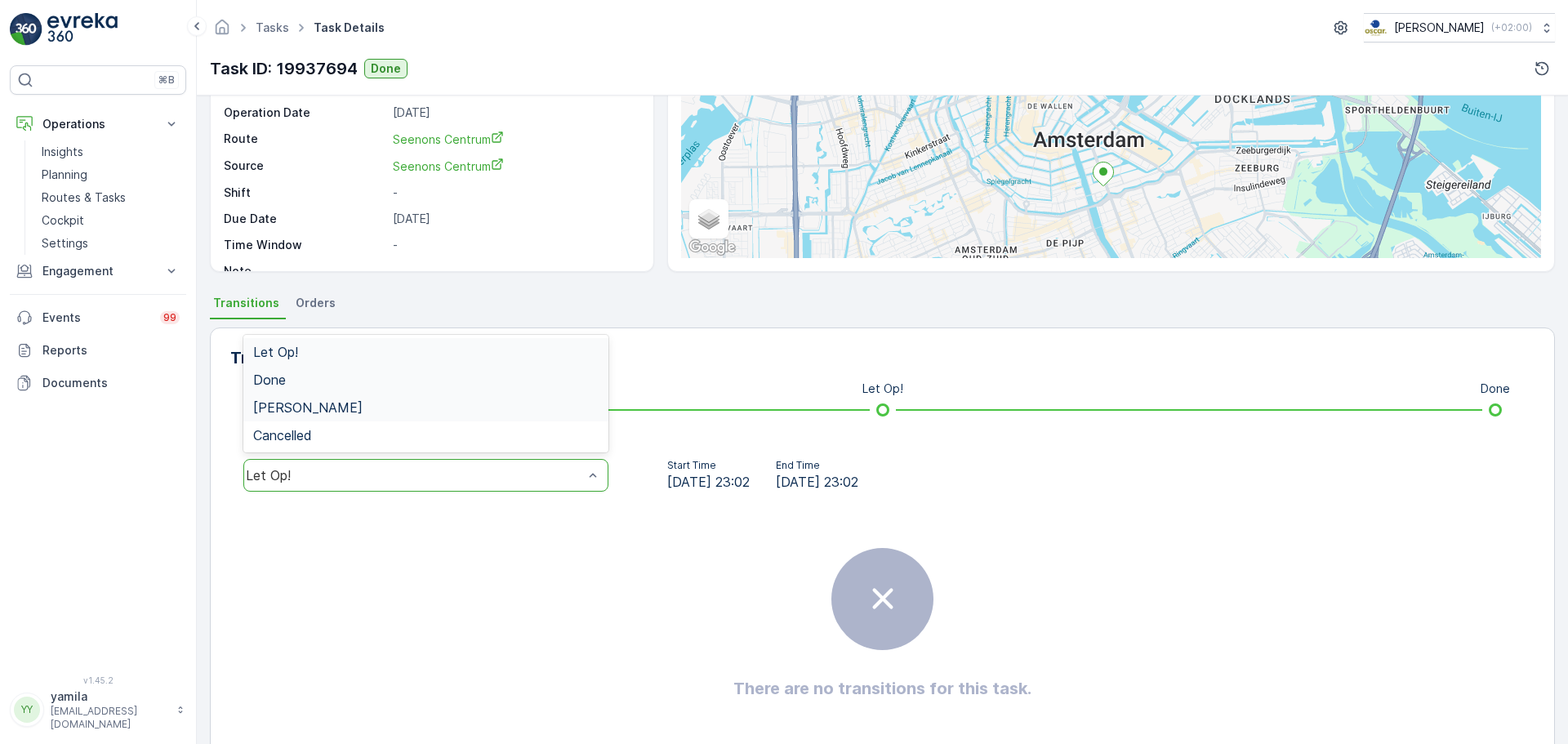 click on "Done" at bounding box center (270, 380) 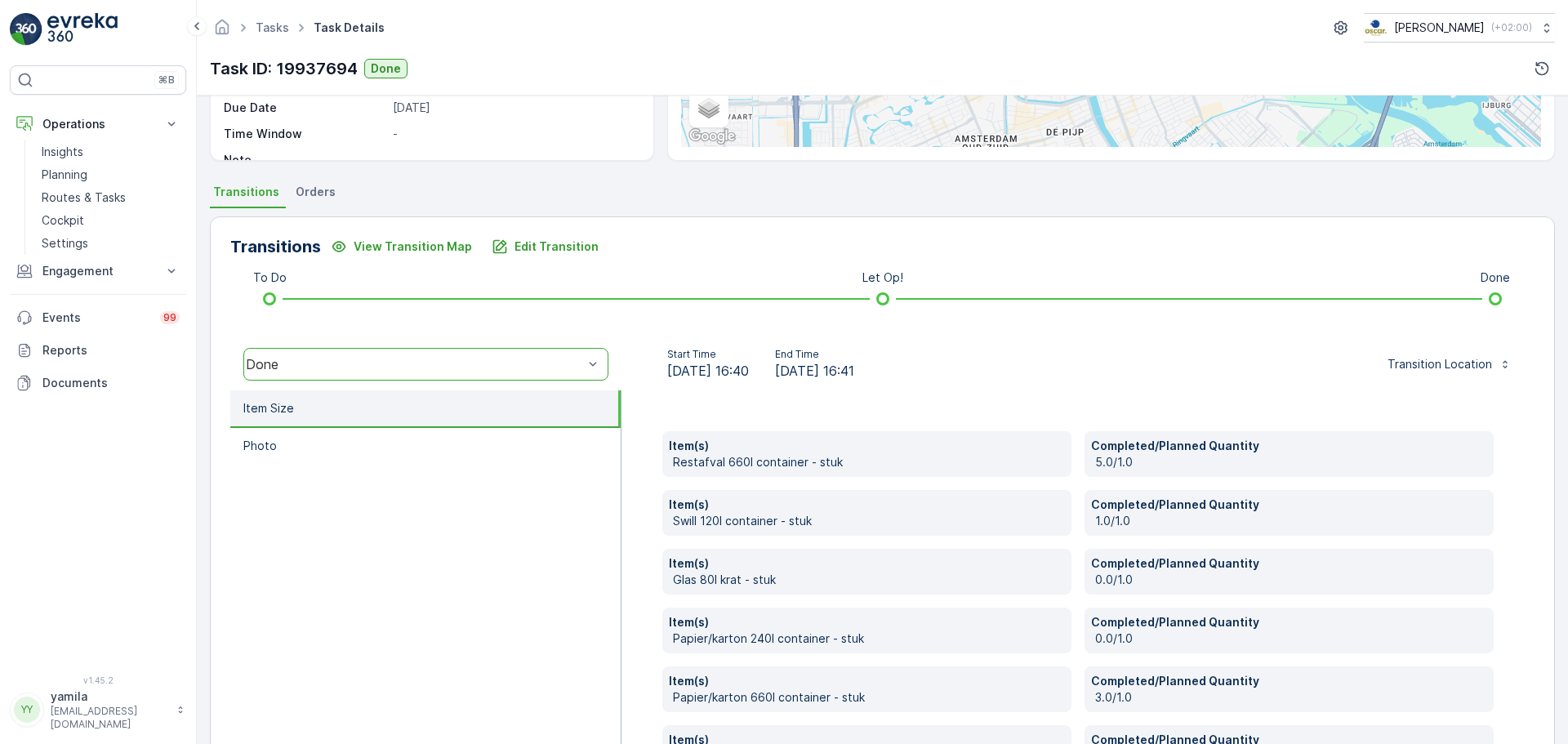 scroll, scrollTop: 394, scrollLeft: 0, axis: vertical 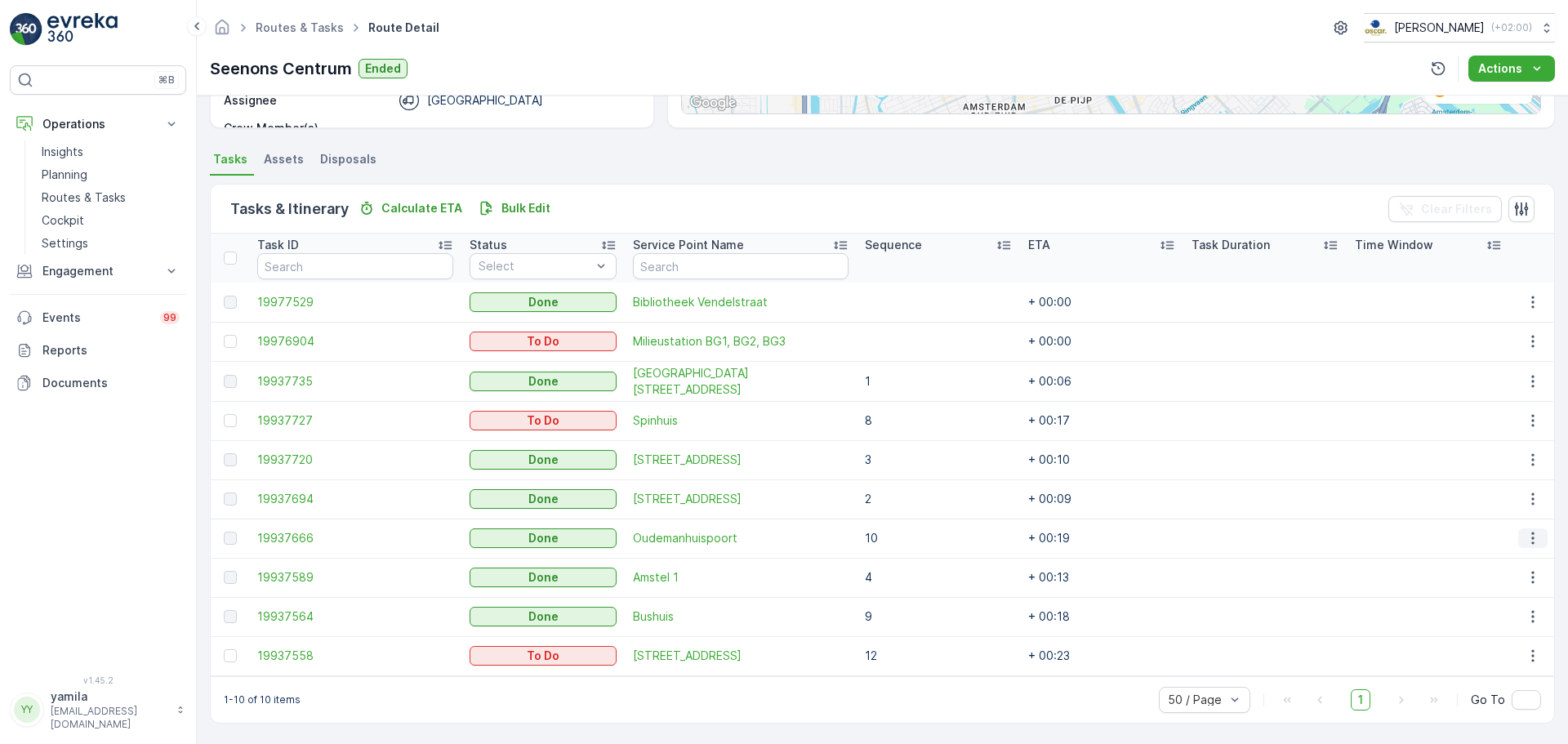 click 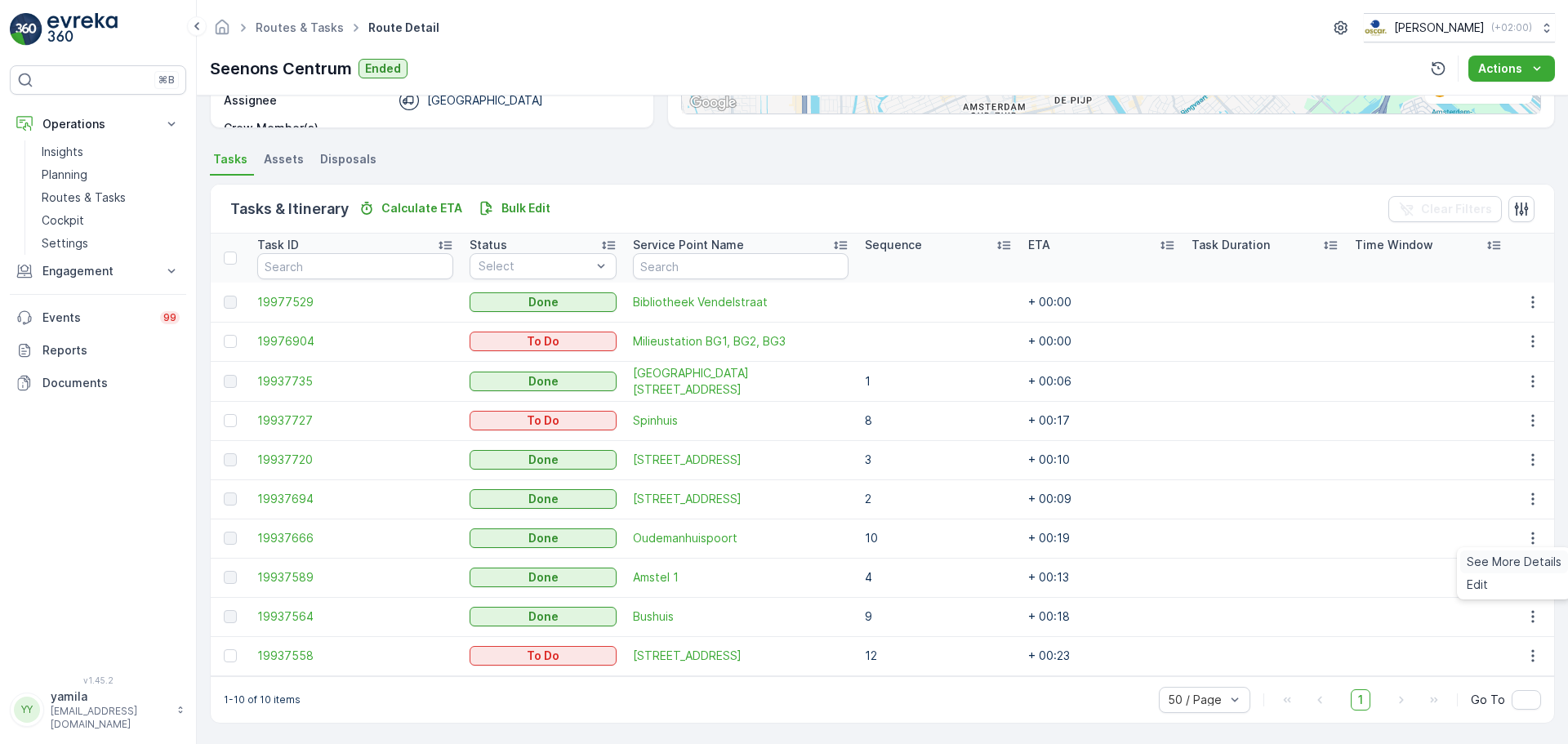 click on "See More Details" at bounding box center (1514, 562) 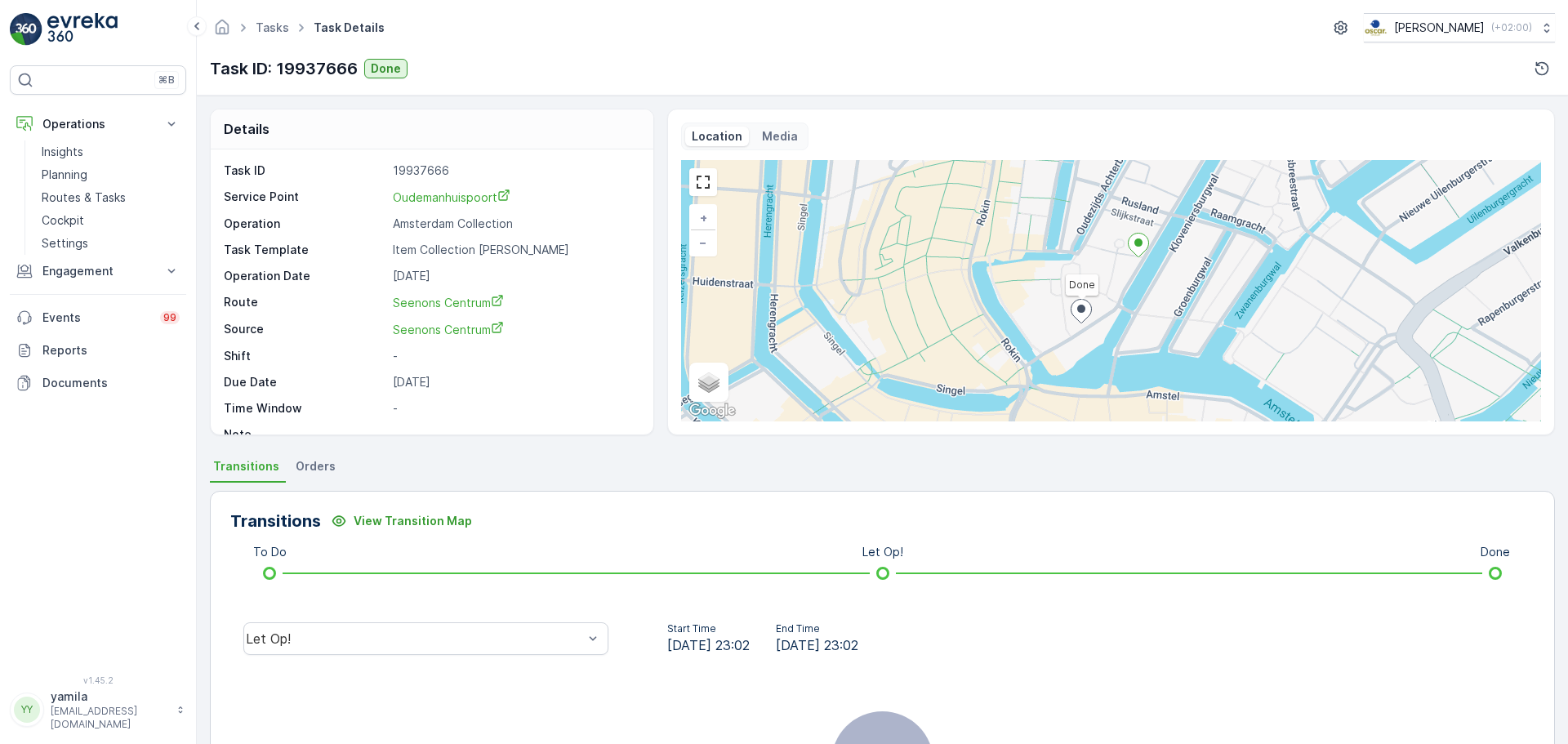 click on "Let Op!" at bounding box center (425, 639) 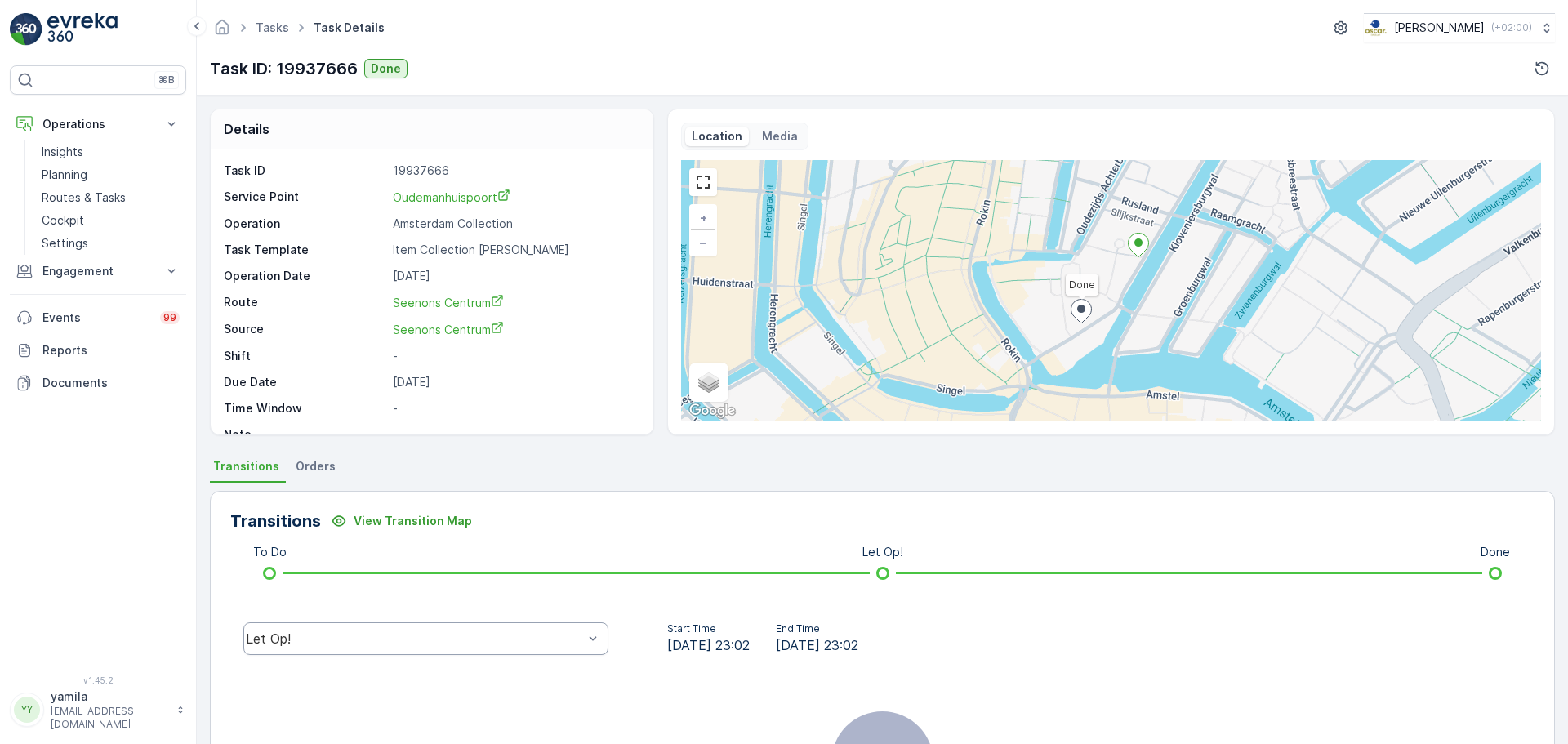 click on "Let Op!" at bounding box center (414, 639) 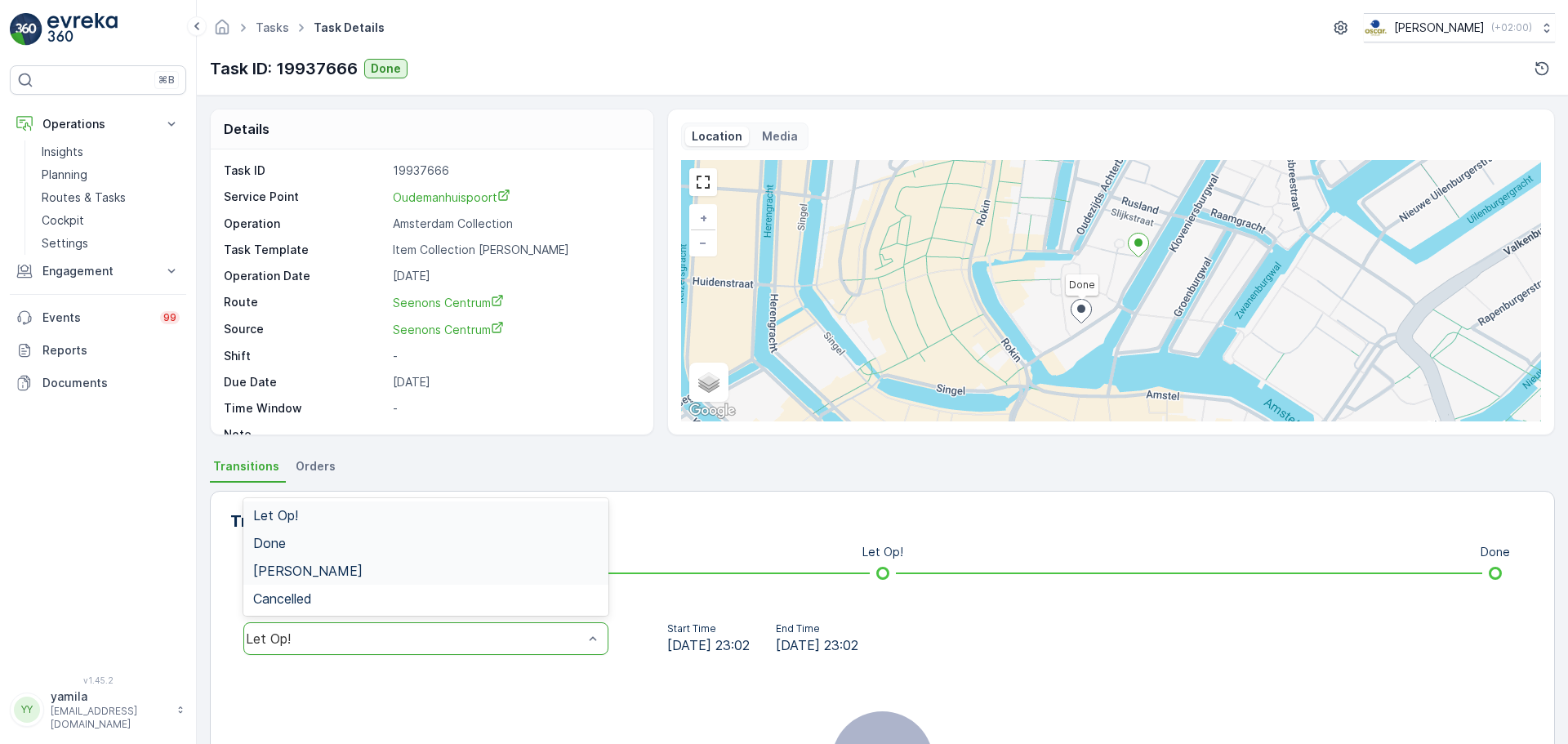 click on "Done" at bounding box center (425, 543) 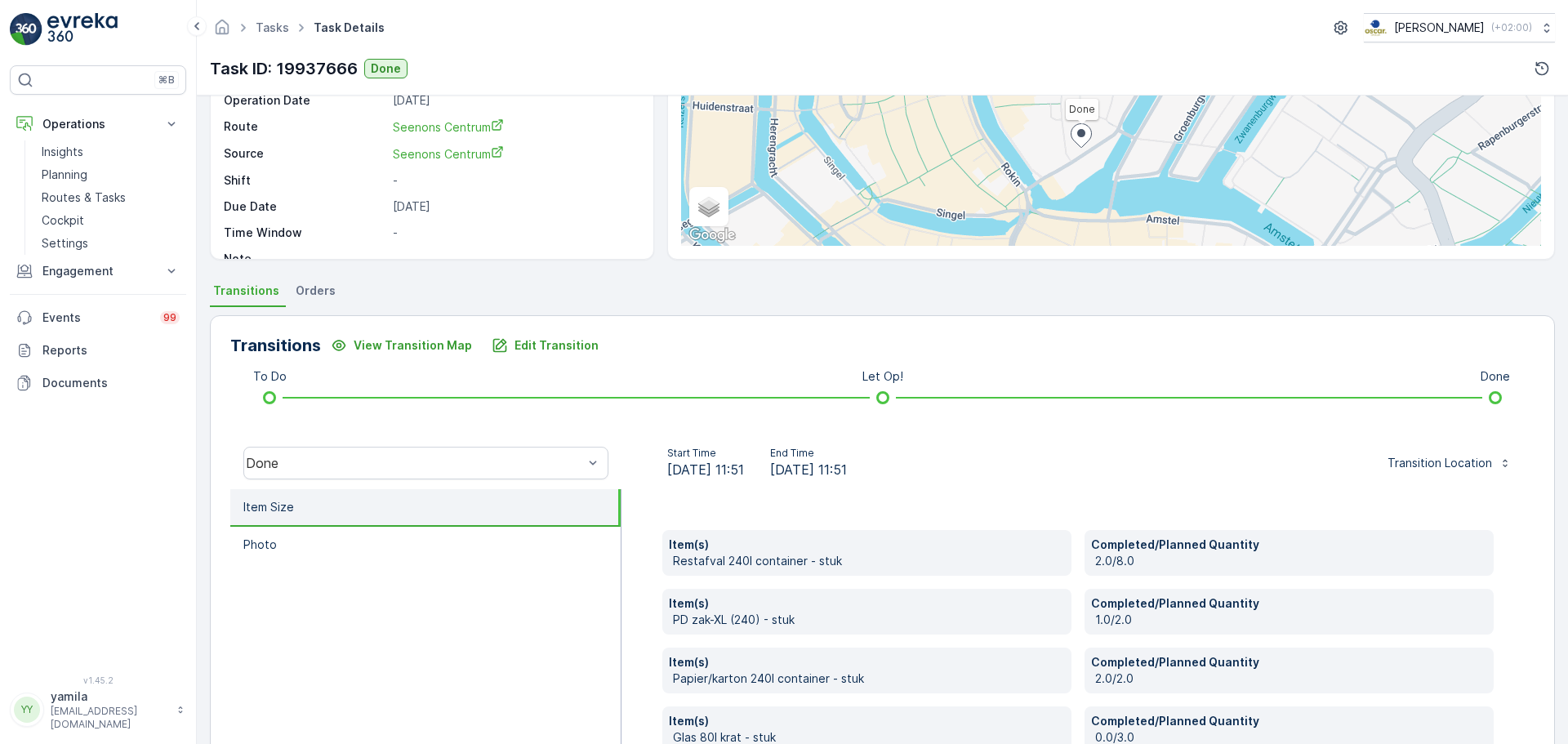 scroll, scrollTop: 335, scrollLeft: 0, axis: vertical 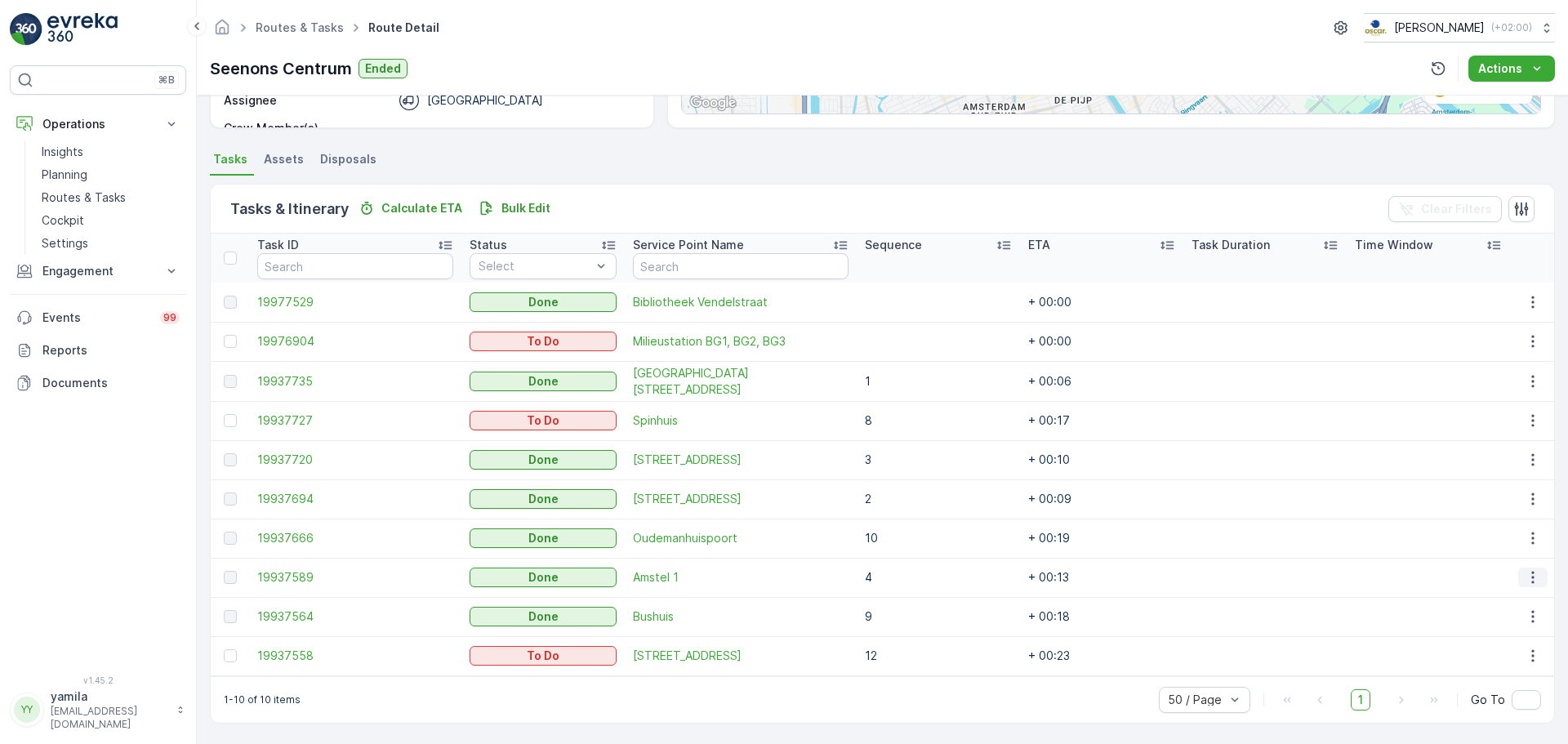click 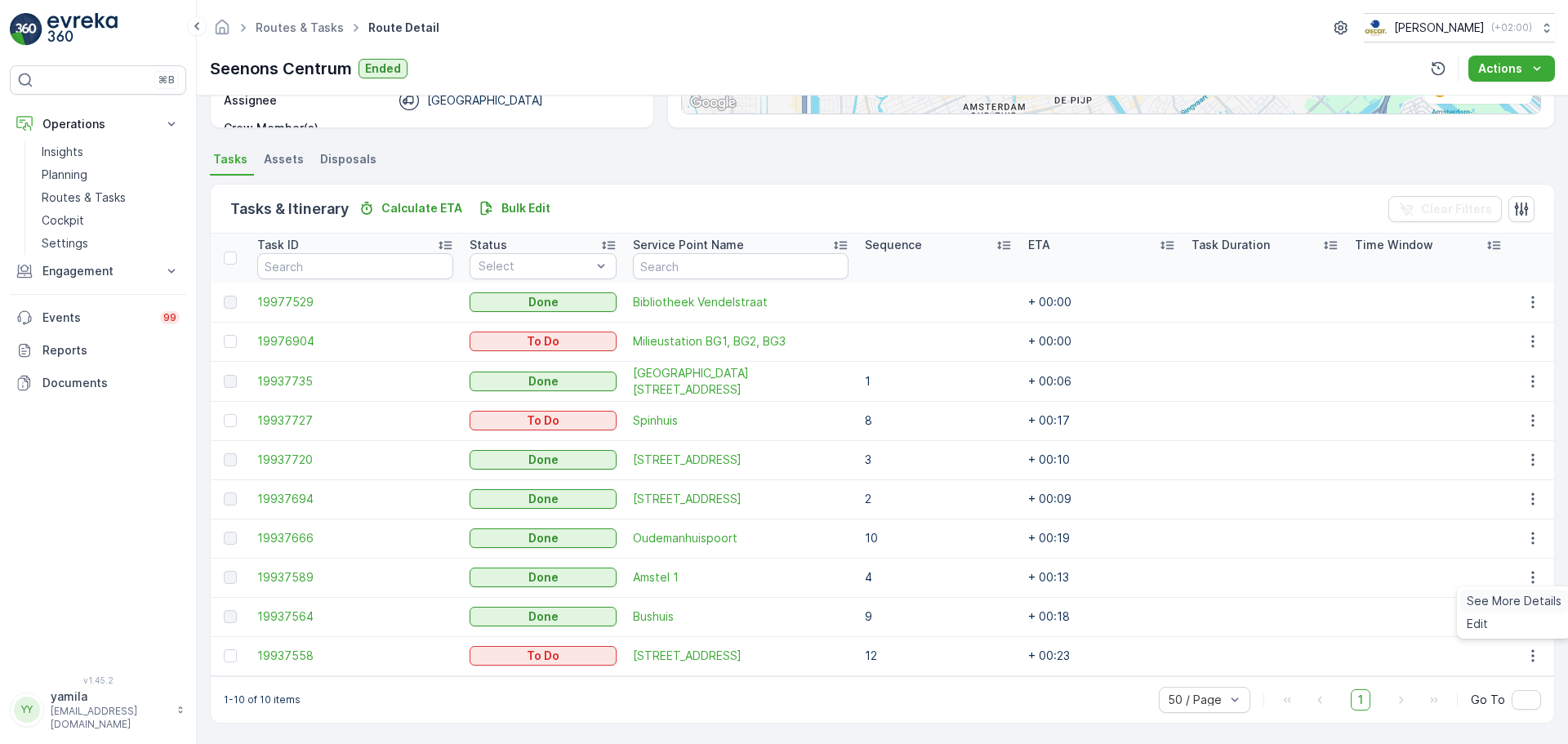 click on "See More Details" at bounding box center (1514, 601) 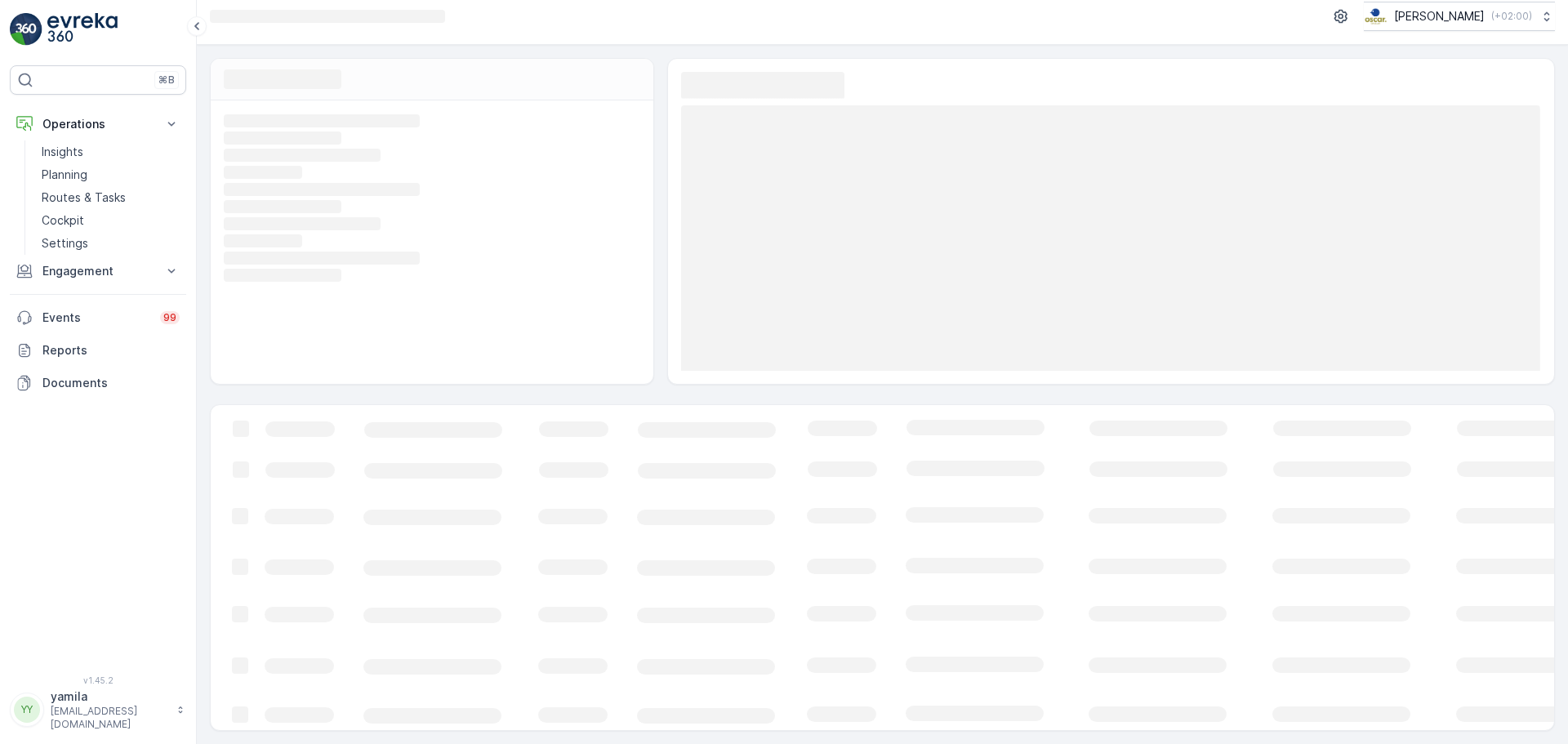 scroll, scrollTop: 0, scrollLeft: 0, axis: both 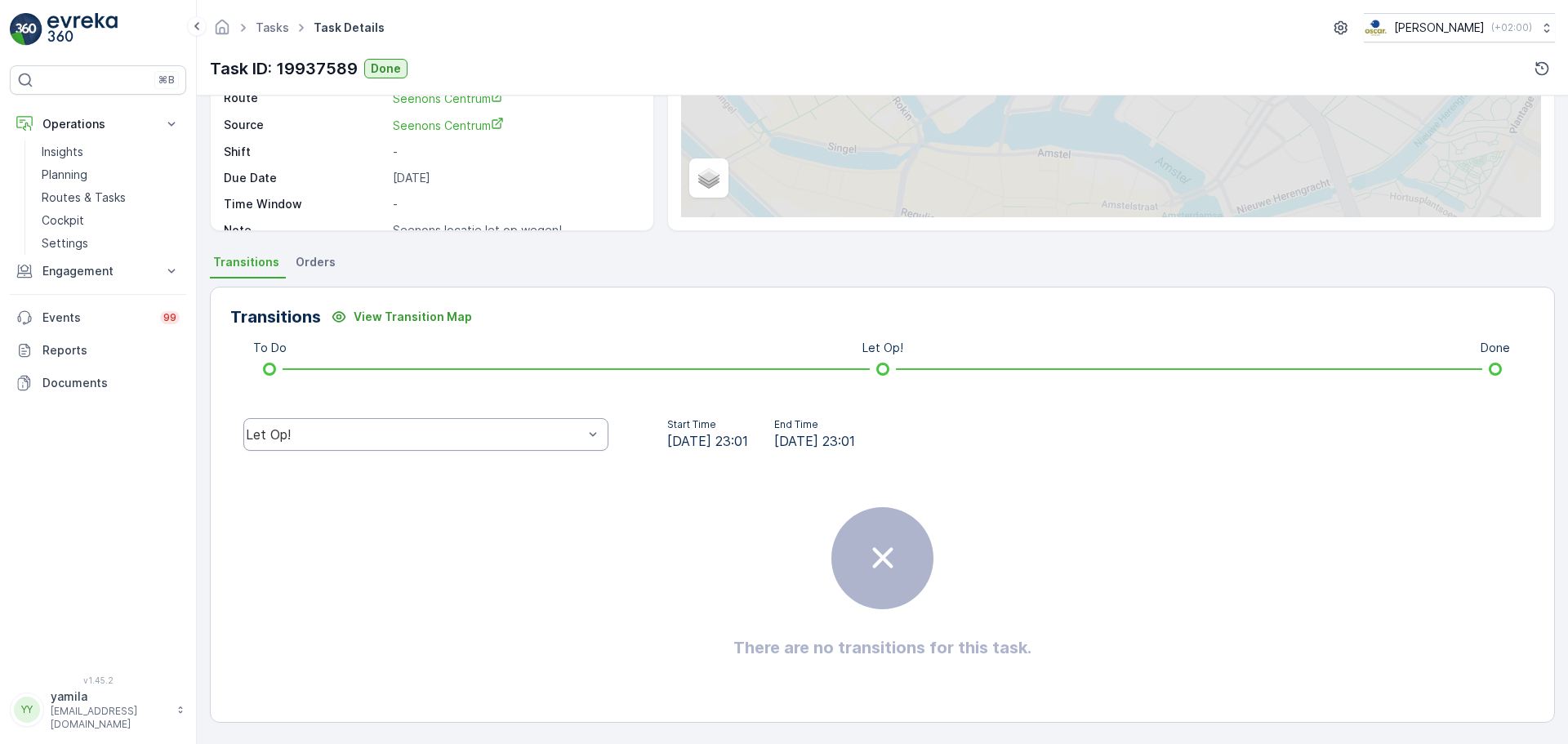 click on "Let Op!" at bounding box center [414, 434] 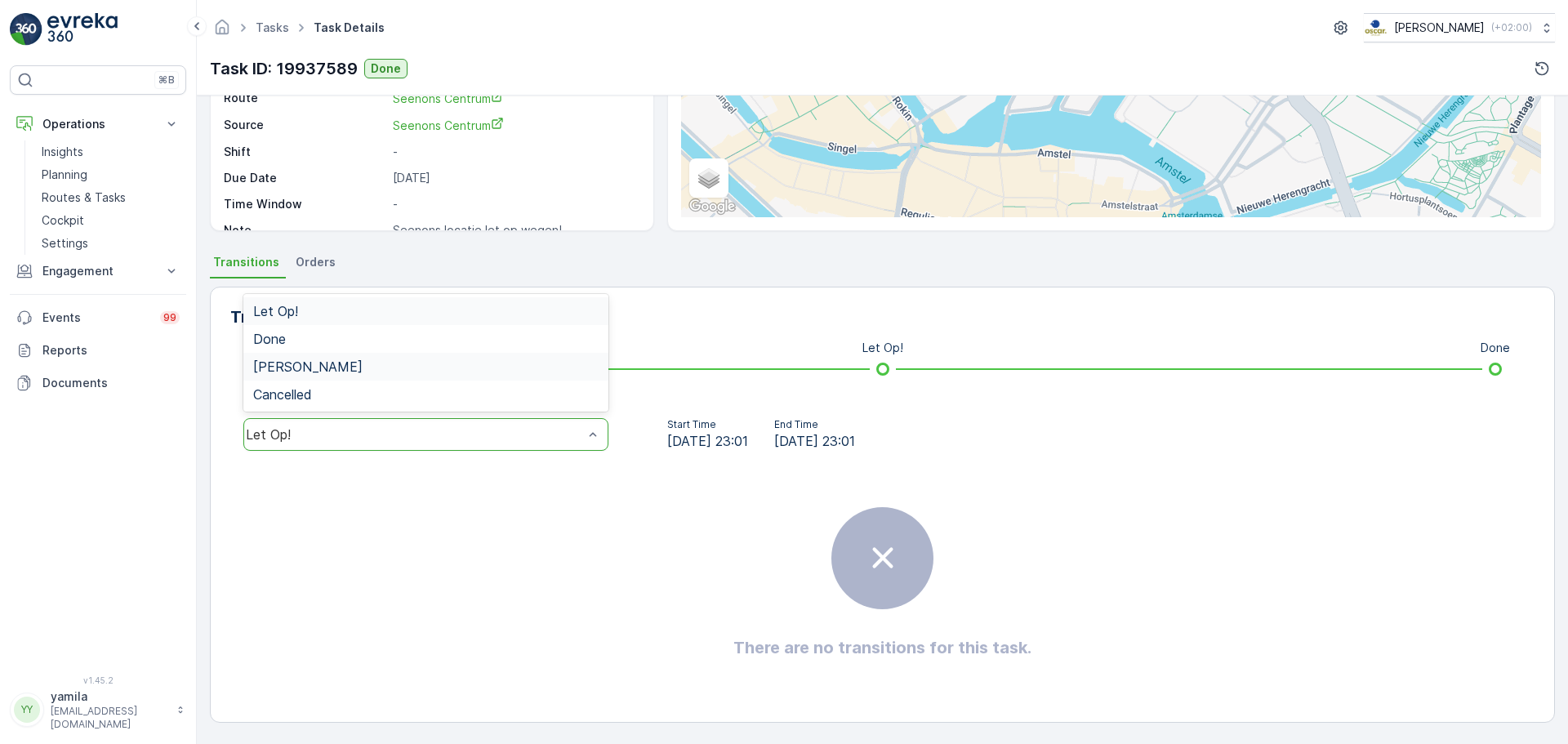 click on "Done" at bounding box center [425, 339] 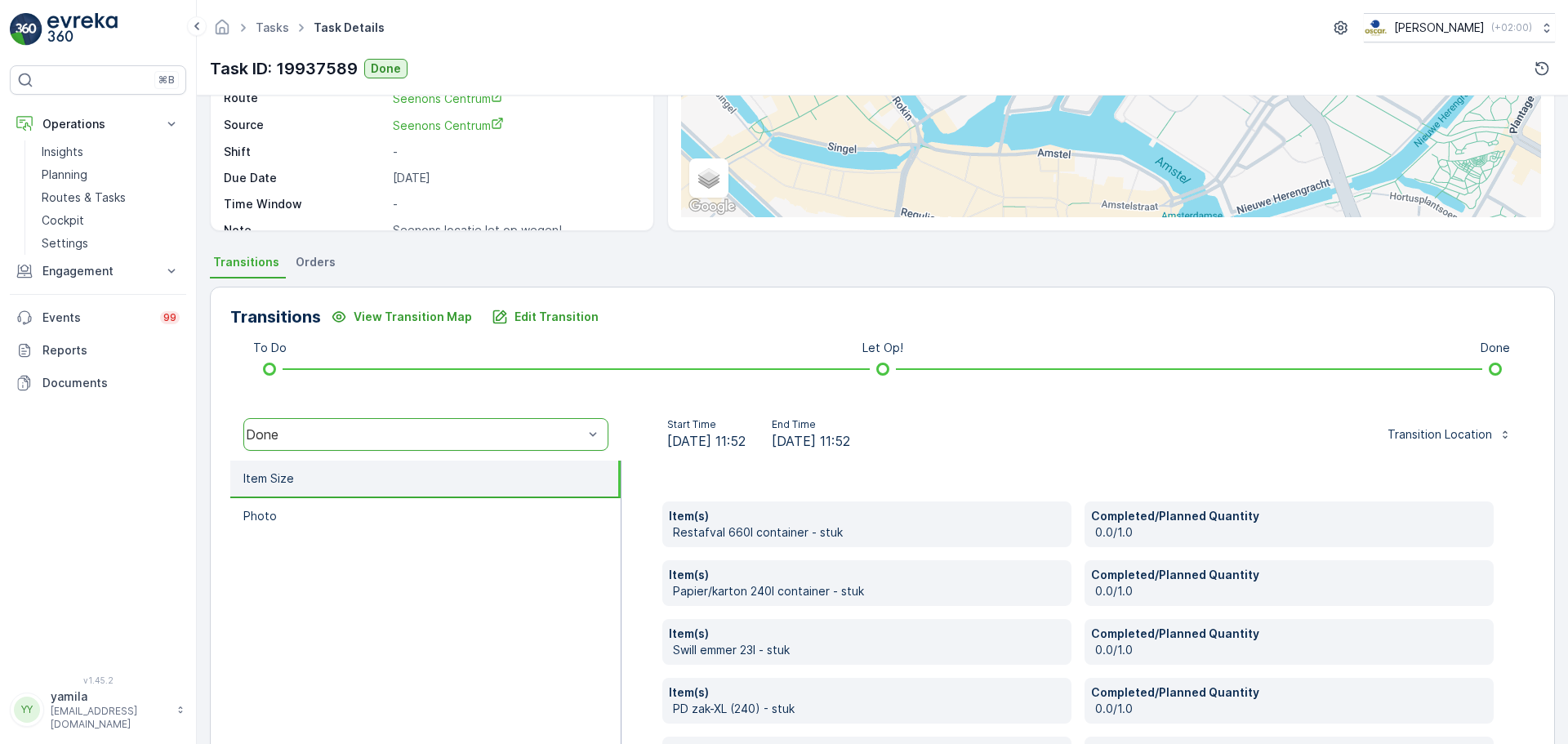 scroll, scrollTop: 394, scrollLeft: 0, axis: vertical 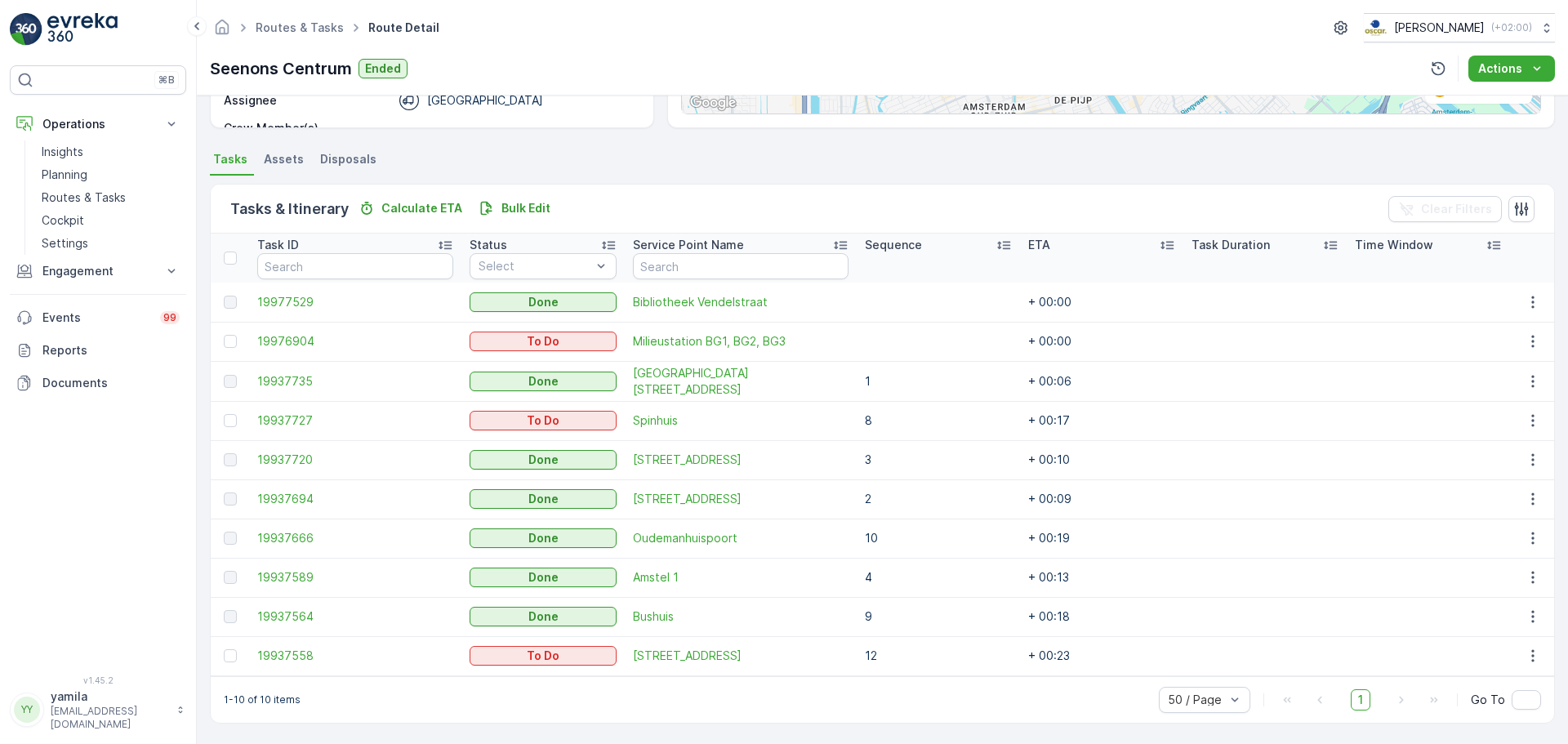 drag, startPoint x: 1567, startPoint y: 251, endPoint x: 1298, endPoint y: 256, distance: 269.04646 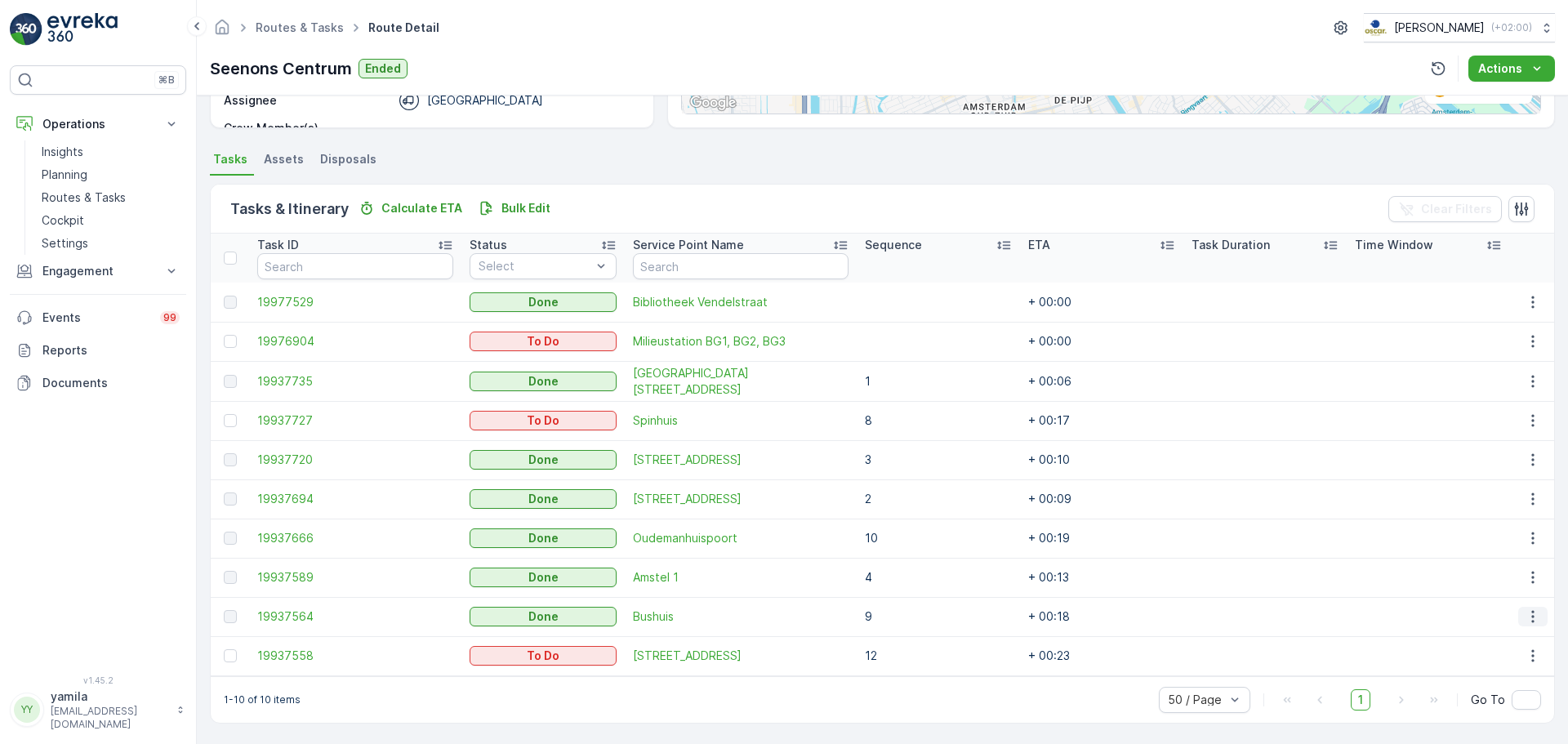 click 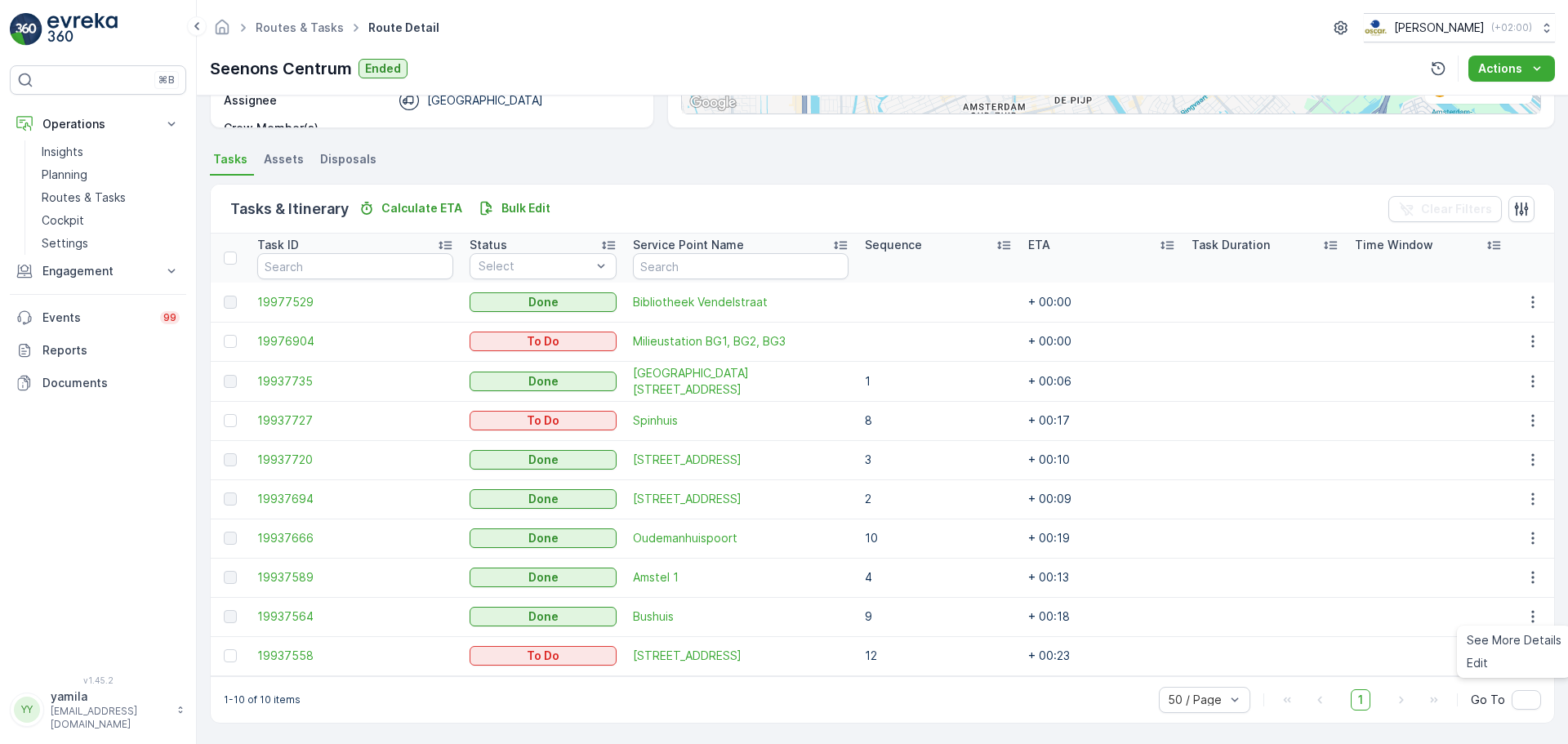click on "See More Details Edit" at bounding box center (1514, 652) 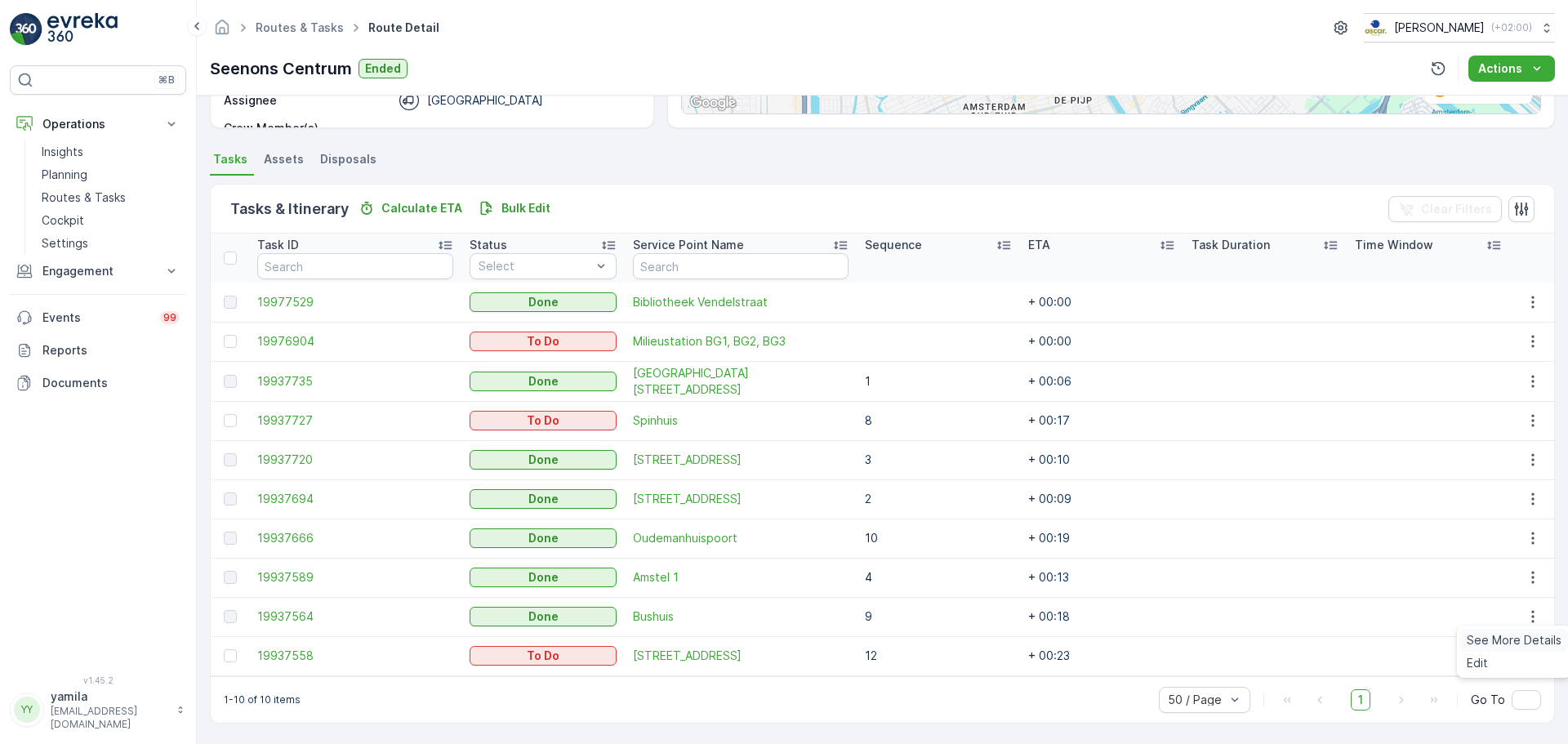 click on "See More Details" at bounding box center [1514, 640] 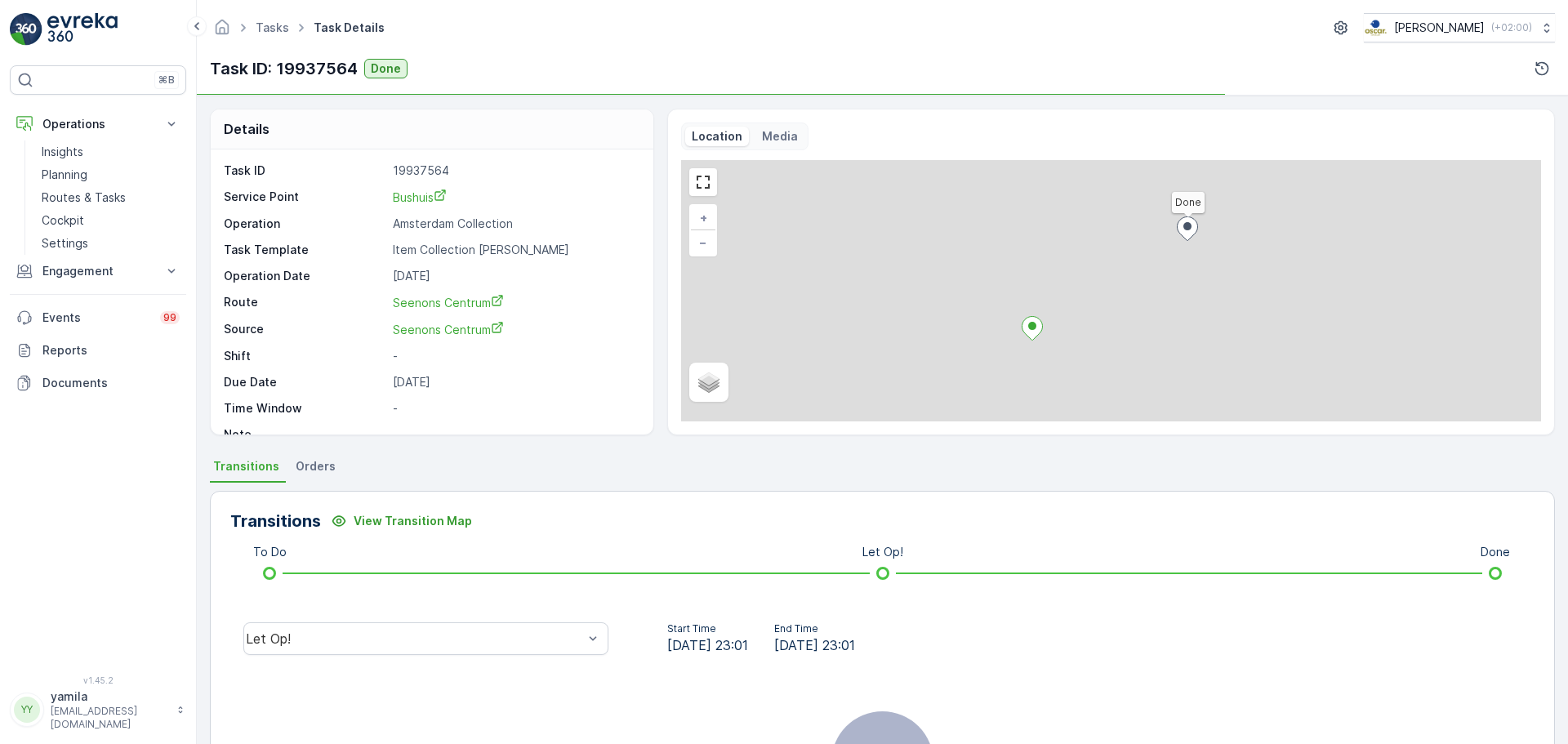 scroll, scrollTop: 163, scrollLeft: 0, axis: vertical 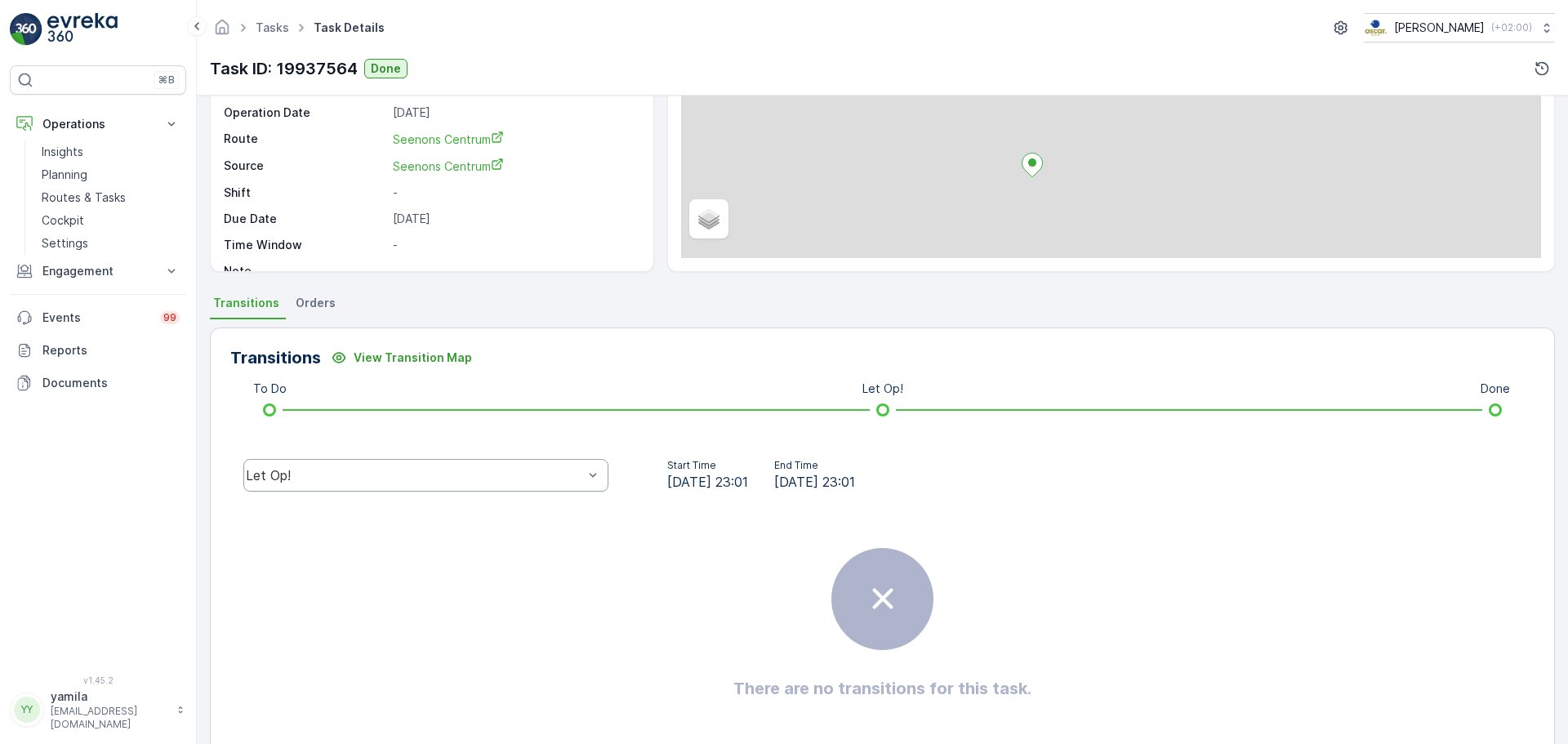 click on "Let Op!" at bounding box center [414, 475] 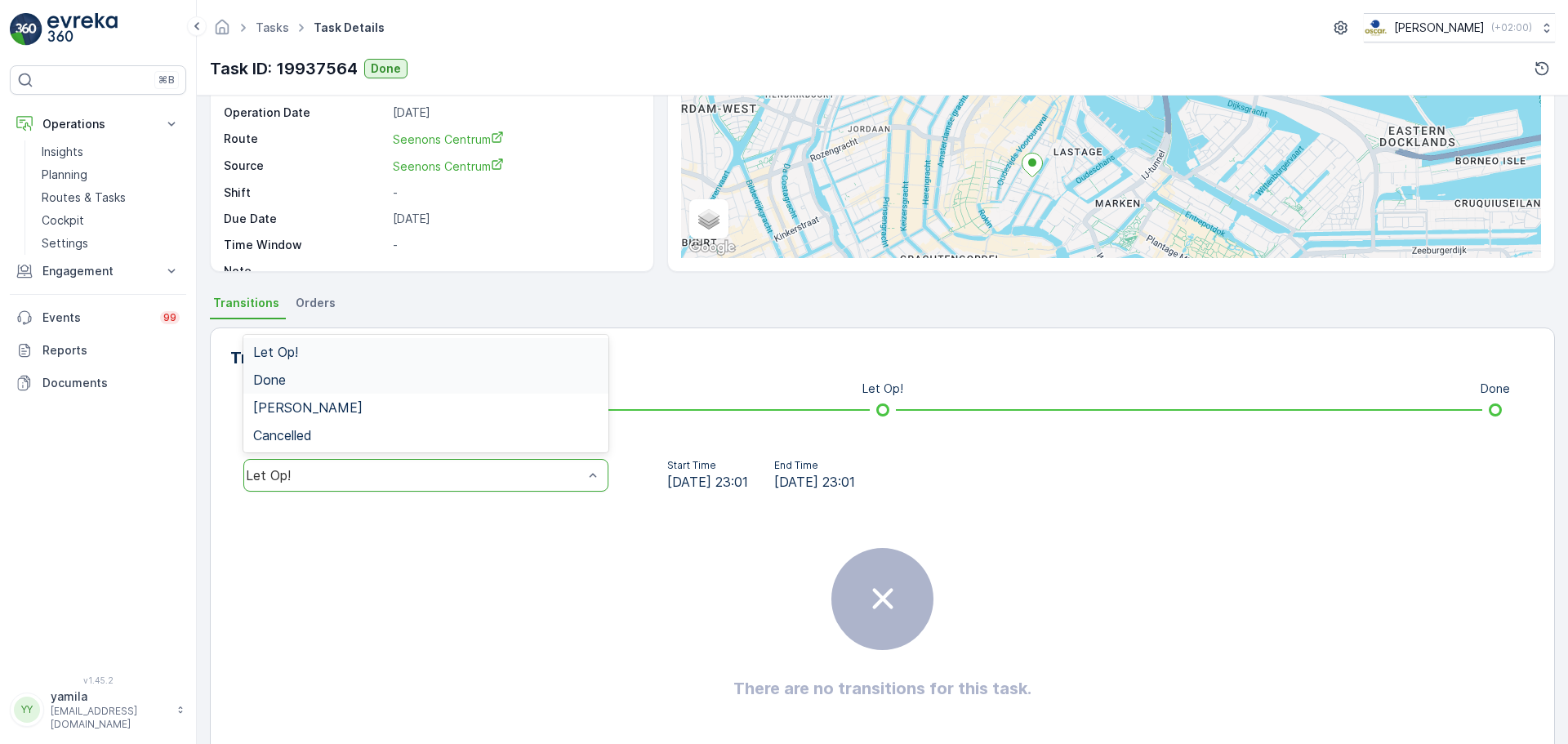 click on "Done" at bounding box center (425, 380) 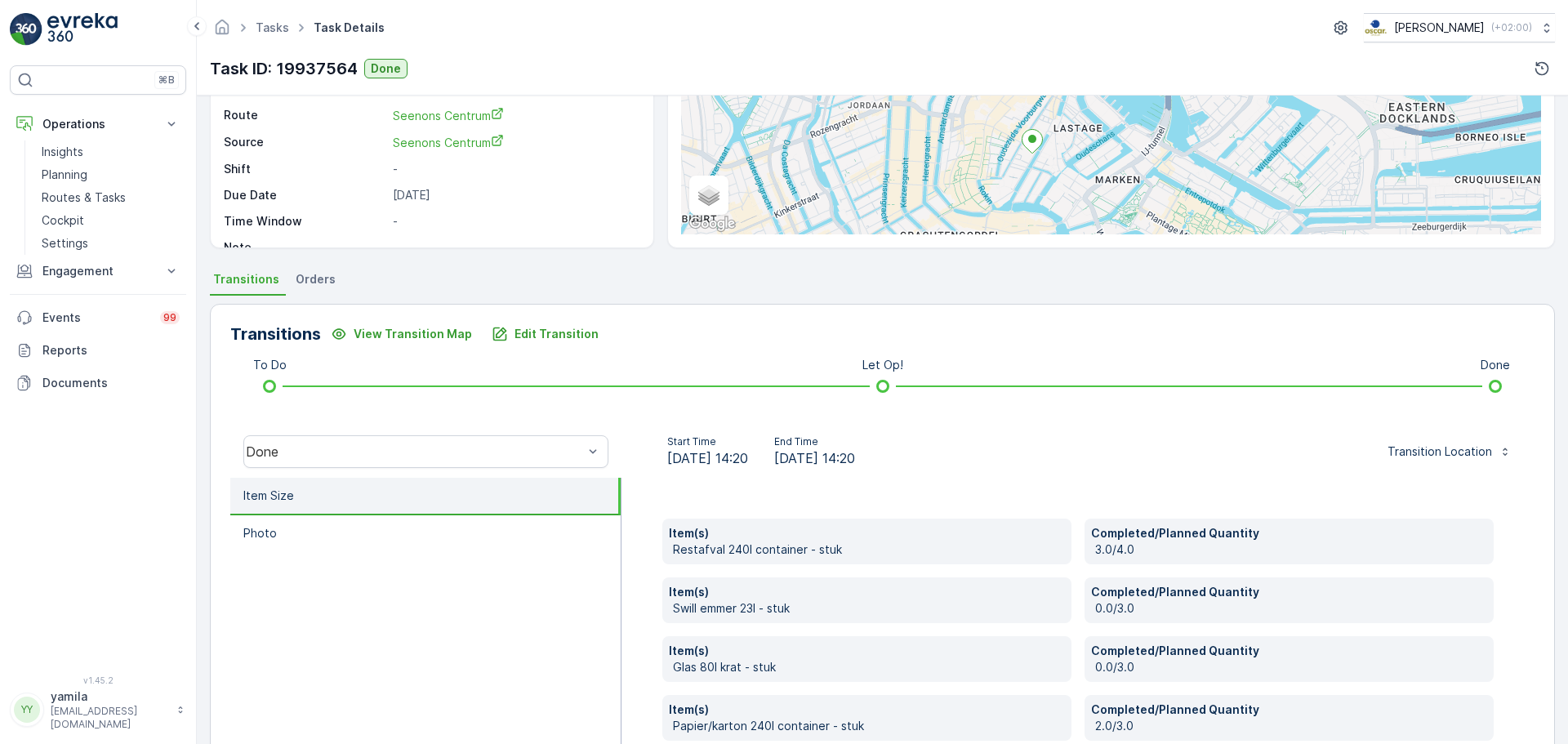 scroll, scrollTop: 335, scrollLeft: 0, axis: vertical 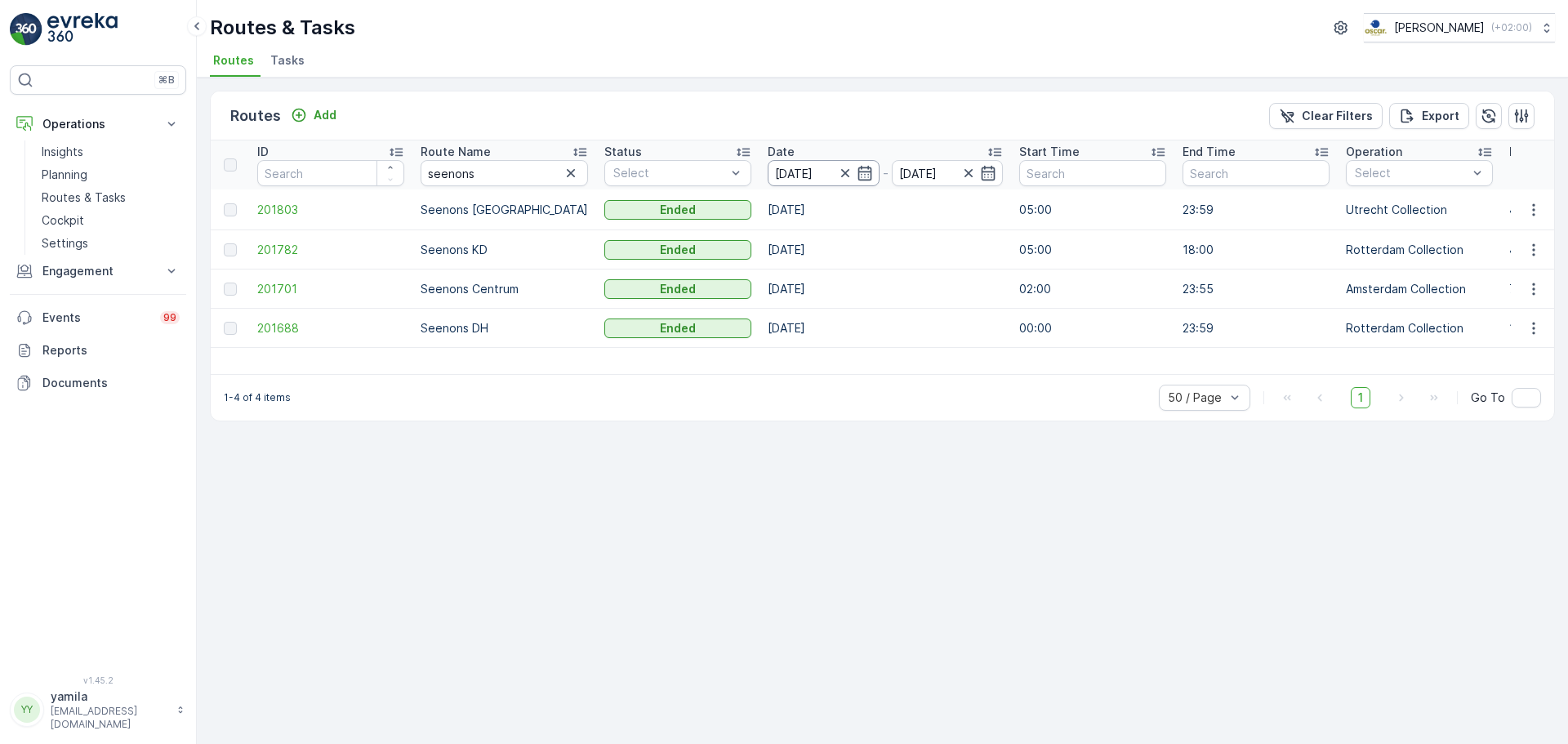click on "[DATE]" at bounding box center [823, 173] 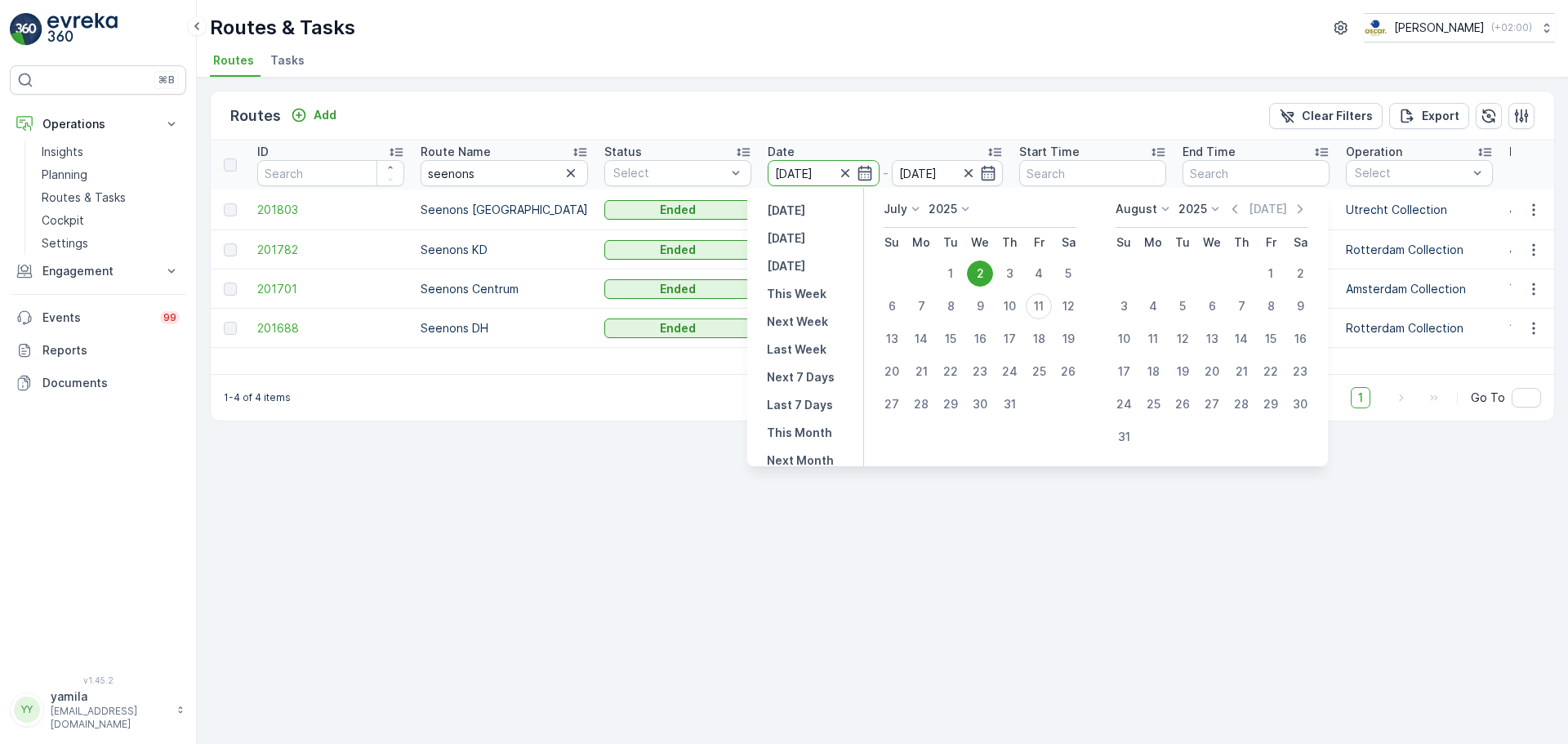 click on "Routes Add Clear Filters Export ID Route Name seenons Status Select Date 02.07.2025 - 02.07.2025 Start Time End Time Operation Select Performance Shift Select Assignee Select Route Plan Regions Select Geomaps Select Crew Member(s) Select Start Location Select End Location Select Disposal Location Select Fuel Station Select 201803 Seenons Utrecht Ended 02.07.2025 05:00 23:59 Utrecht Collection 4/5 00:00-23:59 Utrecht Seenons Utrecht Utrecht  - Hub Utrecht Hub Utrecht 201782 Seenons KD Ended 02.07.2025 05:00 18:00 Rotterdam Collection 4/5 00:00-23:59 Rotterdam Seenons KD Katendrecht - Hub Katendrecht Hub Katendrecht 201701 Seenons Centrum Ended 02.07.2025 02:00 23:55 Amsterdam Collection 7/10 00:00-23:59 Amsterdam Seenons Centrum Nes-Rokin - Hub Oosterdok Hub Oosterdok 201688 Seenons DH Ended 02.07.2025 00:00 23:59 Rotterdam Collection 10/15 00:00-23:59 Rotterdam Seenons DH - Hub Katendrecht Hub Katendrecht 1-4 of 4 items 50 / Page 1 Go To" at bounding box center (882, 411) 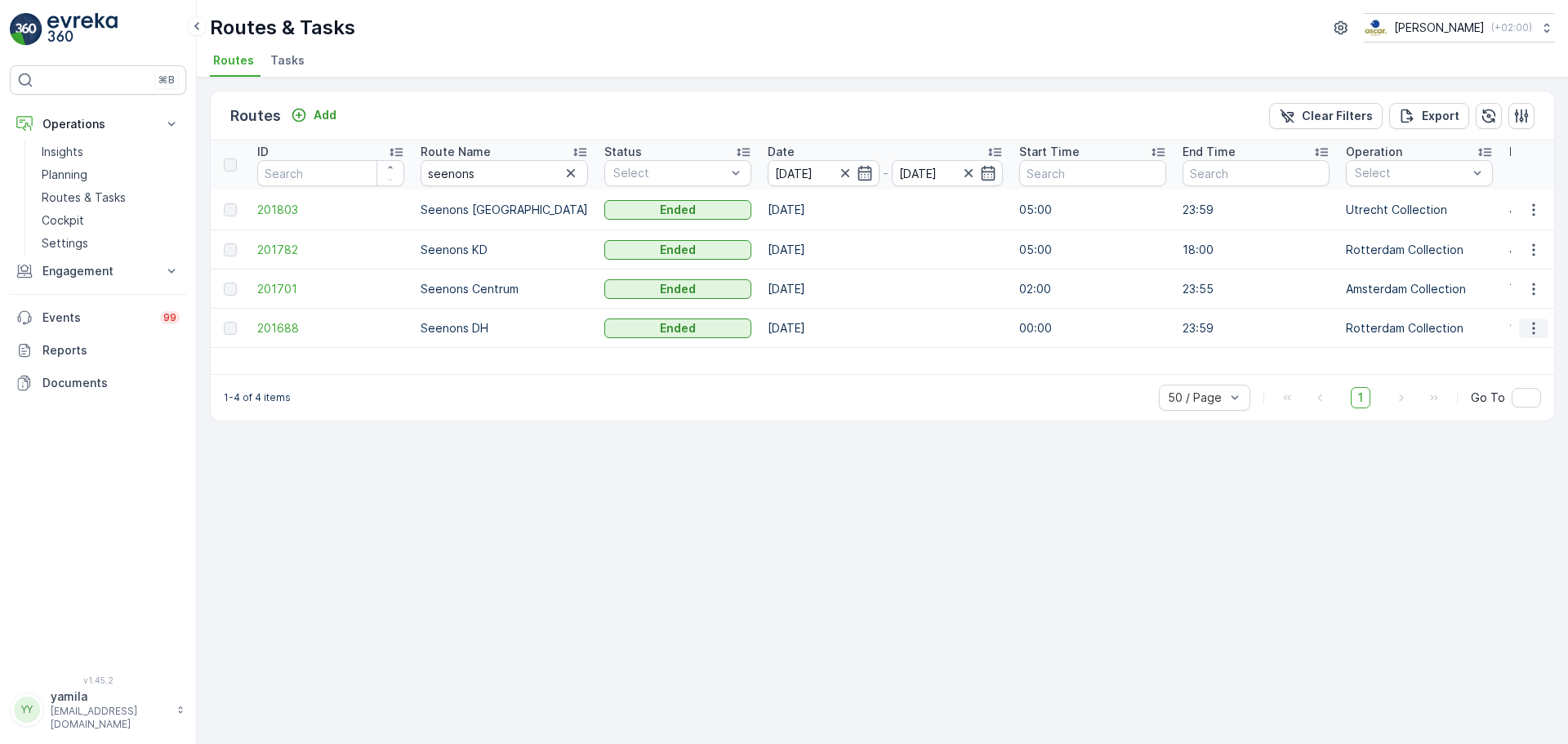 click 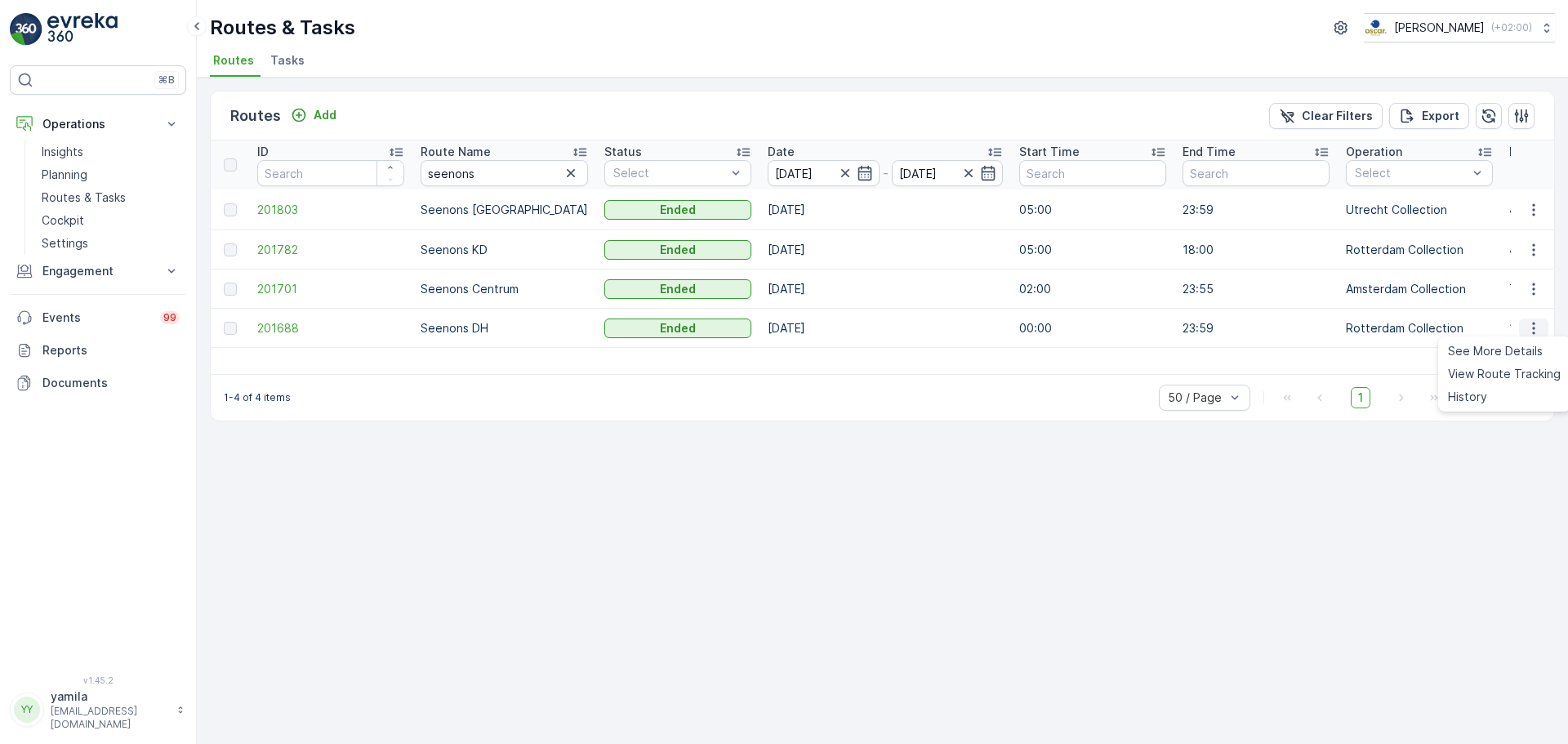 click on "See More Details" at bounding box center (1495, 351) 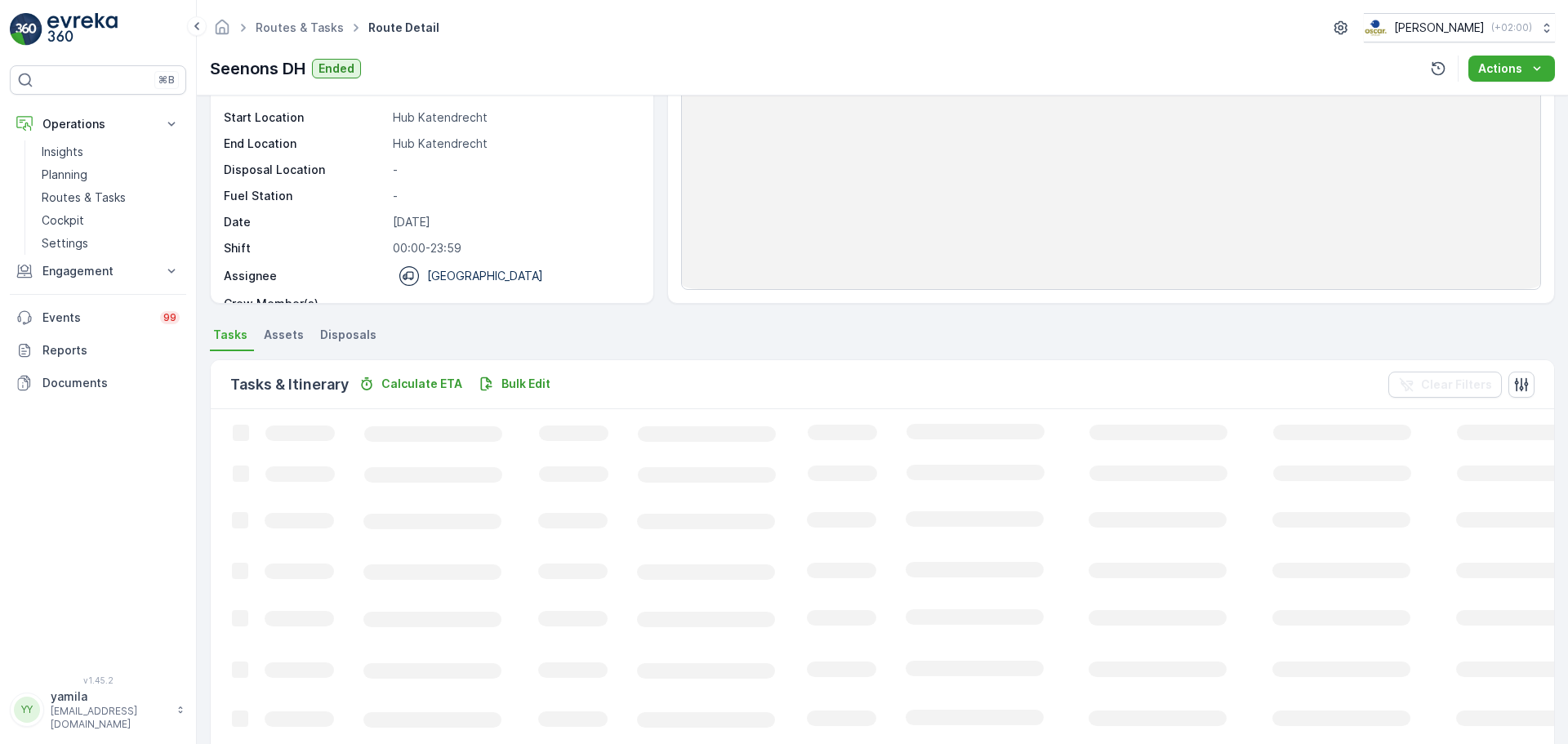 scroll, scrollTop: 408, scrollLeft: 0, axis: vertical 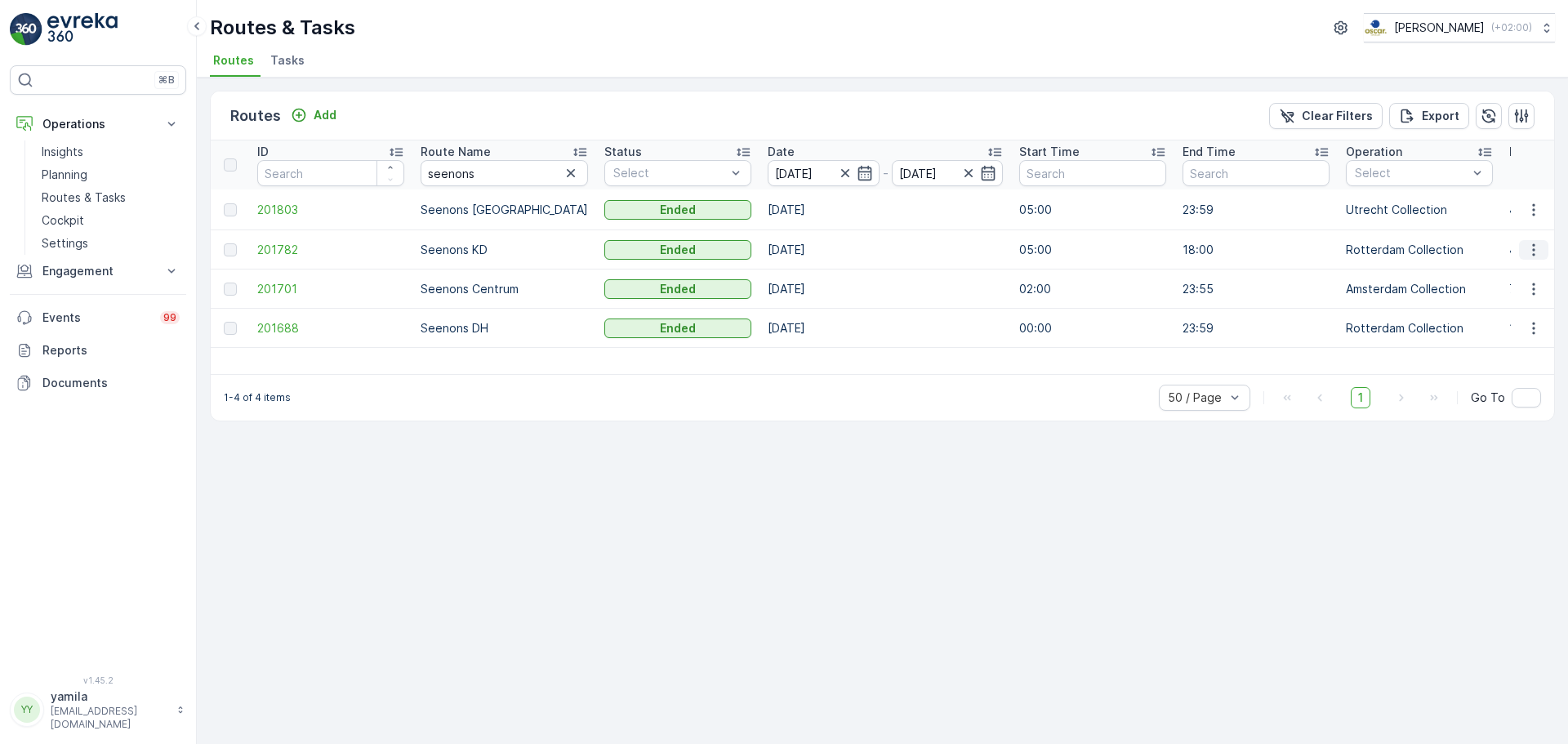 click at bounding box center (1534, 250) 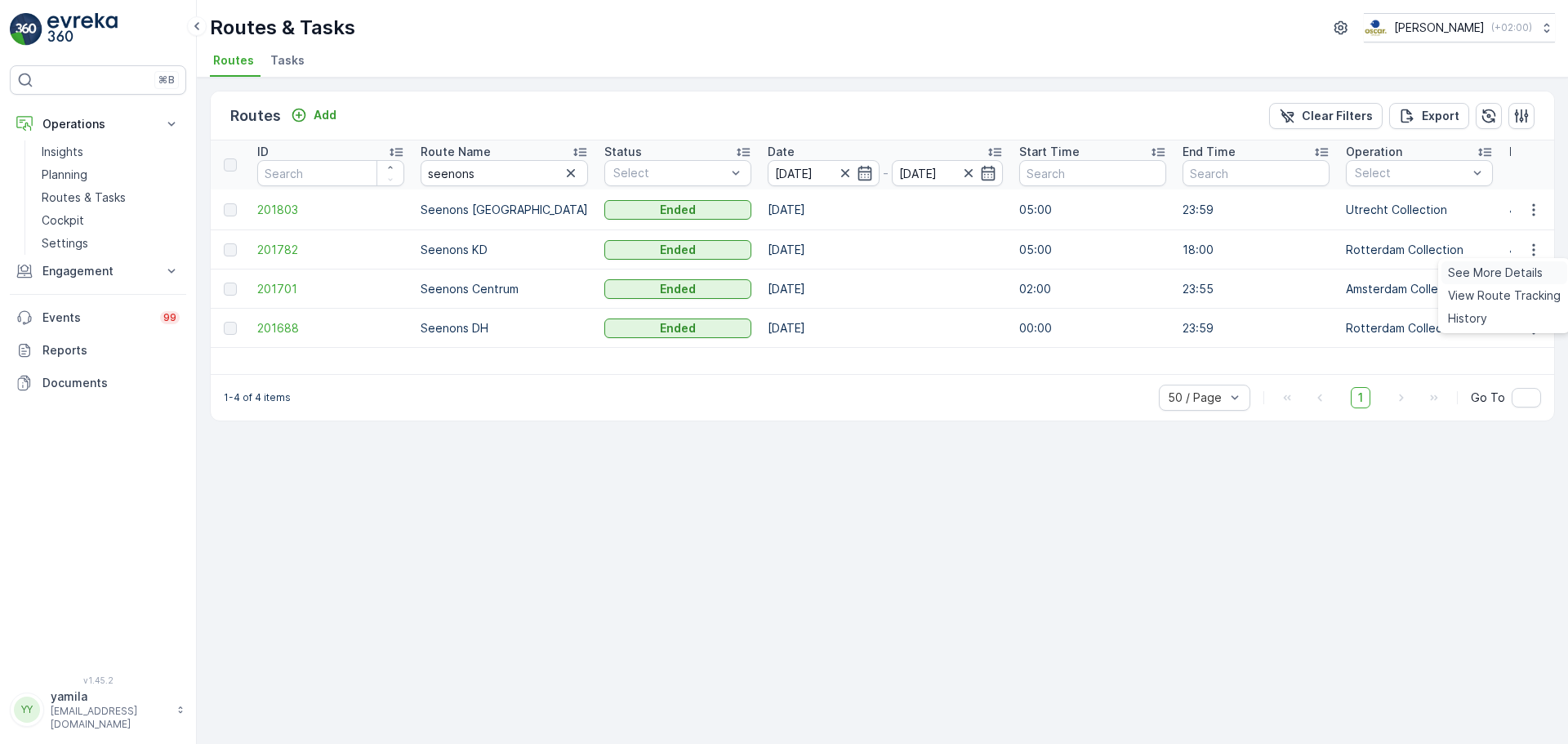 click on "See More Details" at bounding box center (1495, 273) 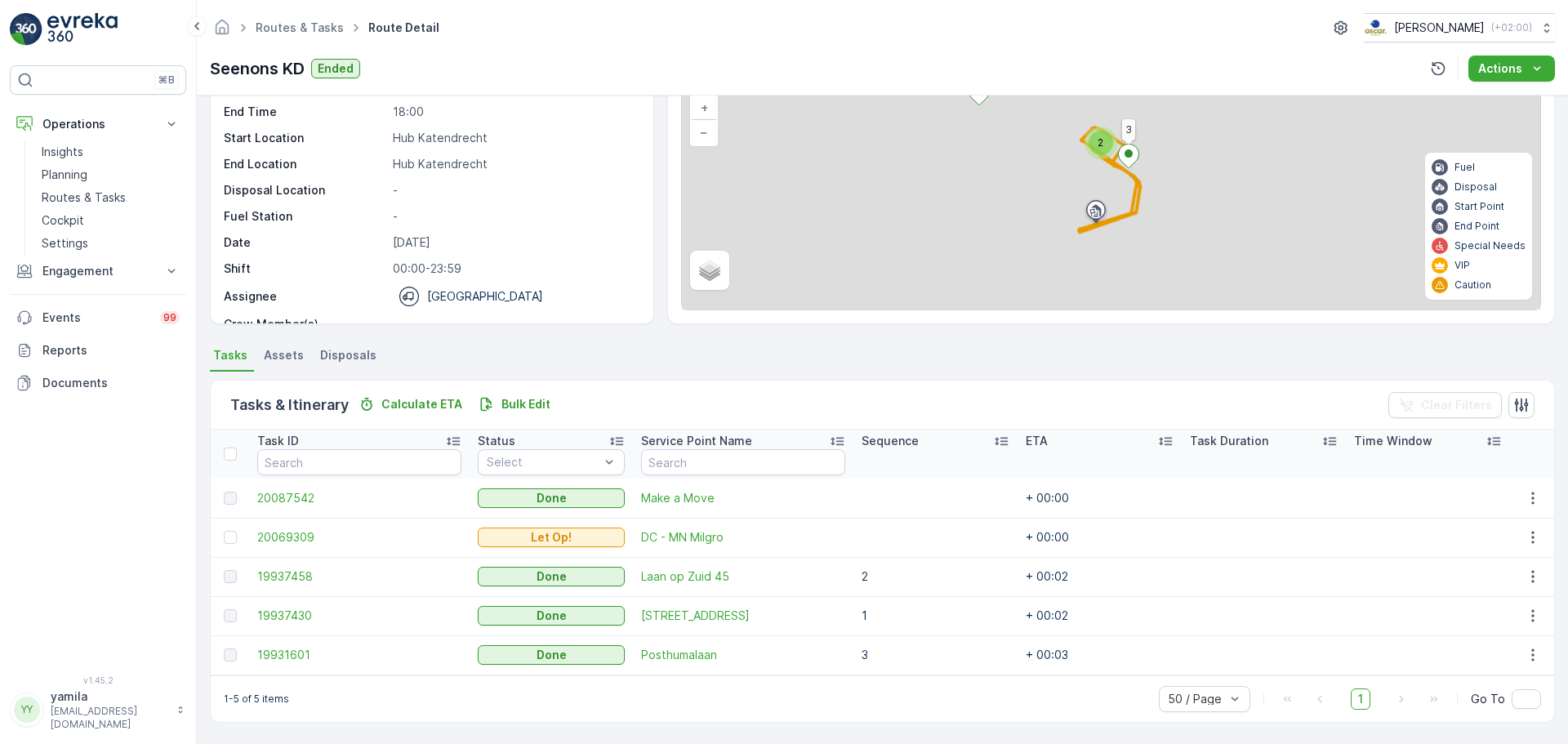 scroll, scrollTop: 111, scrollLeft: 0, axis: vertical 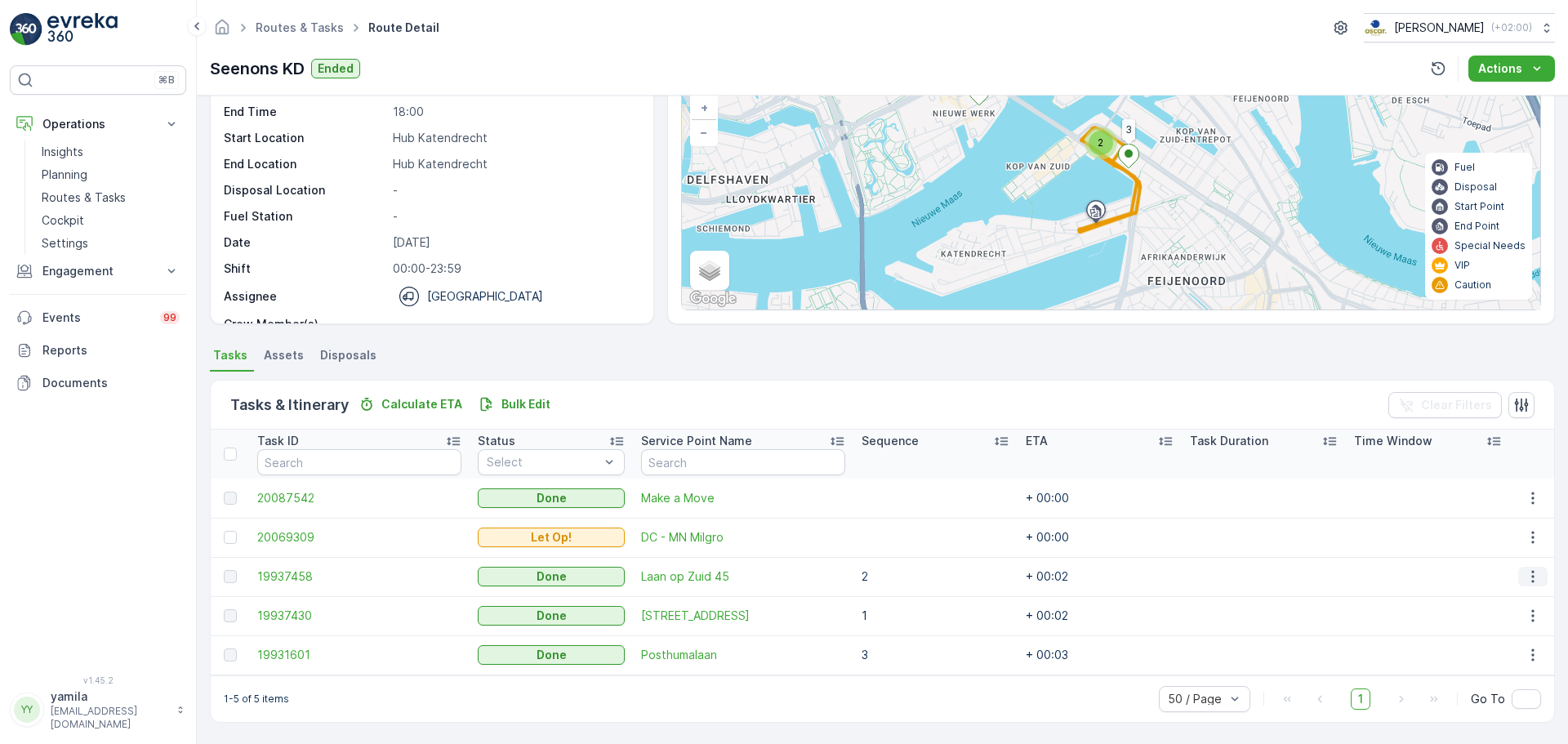 click at bounding box center (1533, 577) 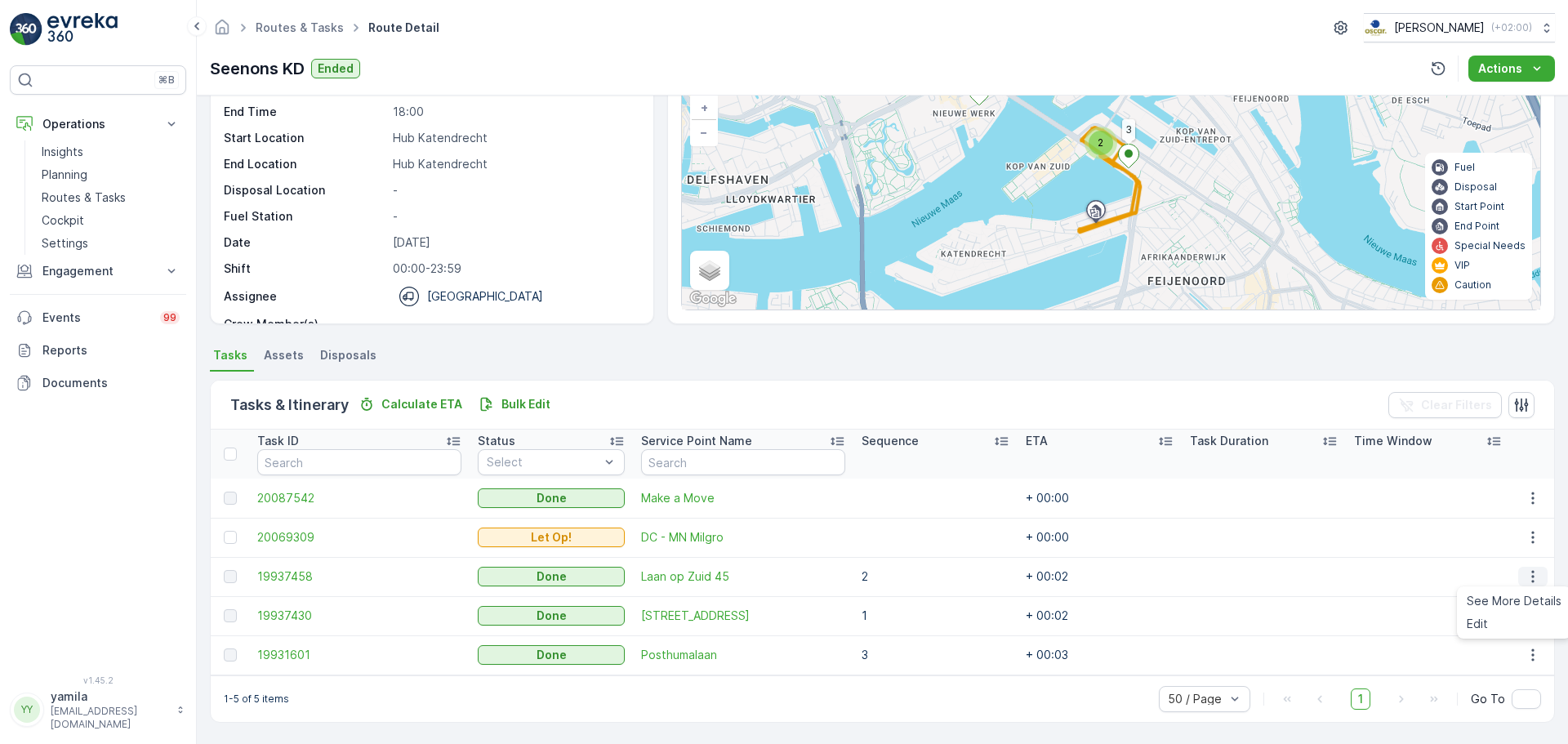 click 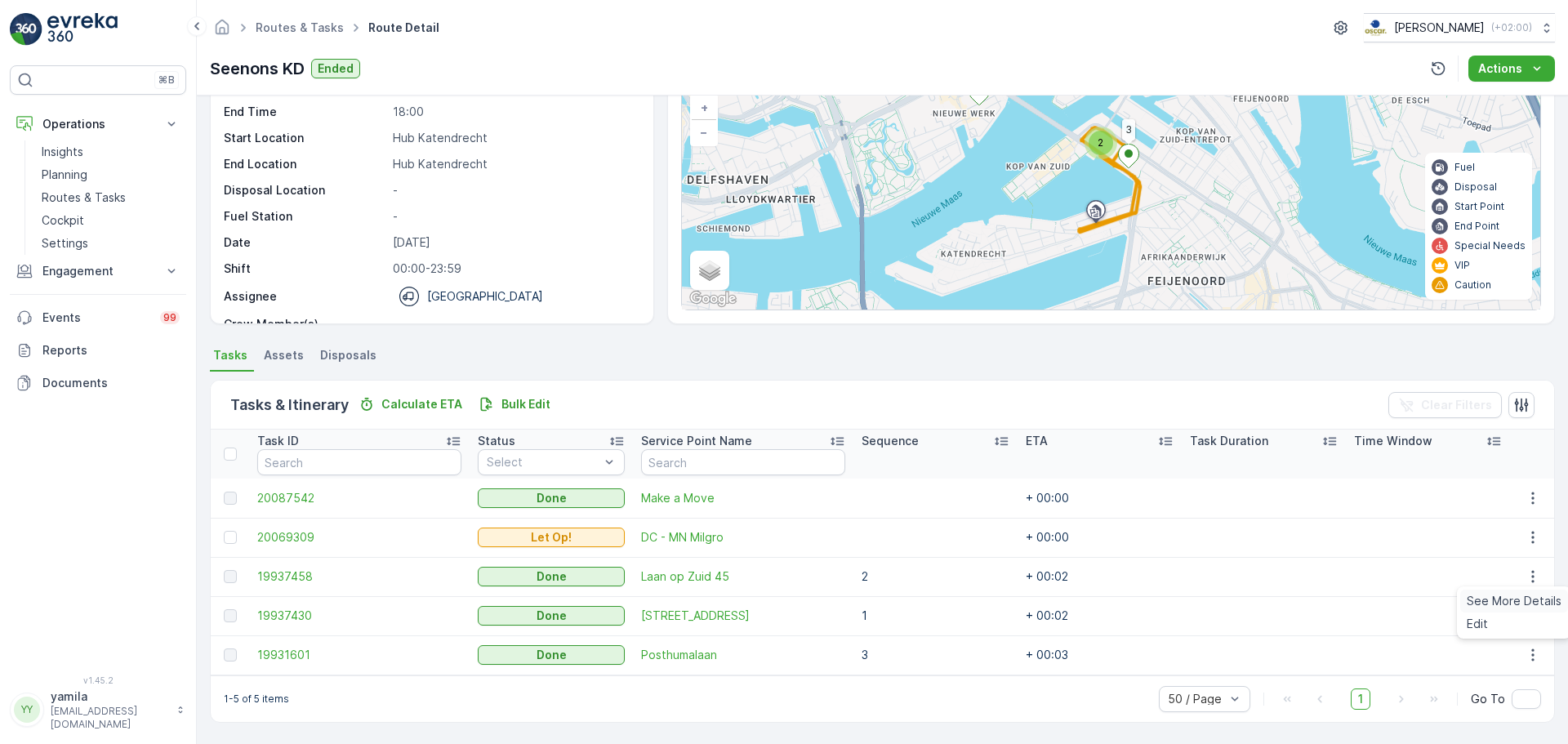 click on "See More Details" at bounding box center [1514, 601] 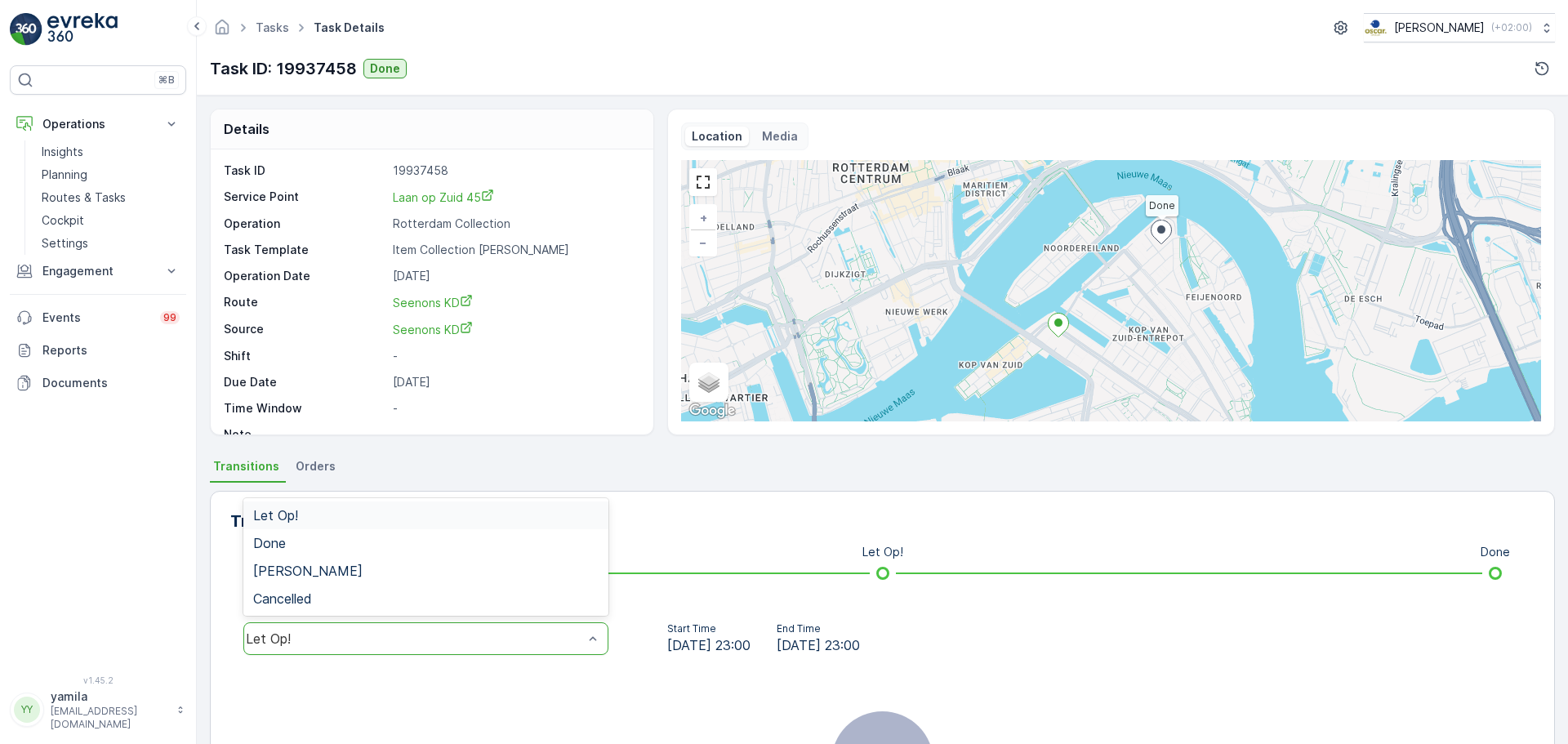 click on "Let Op!" at bounding box center [414, 639] 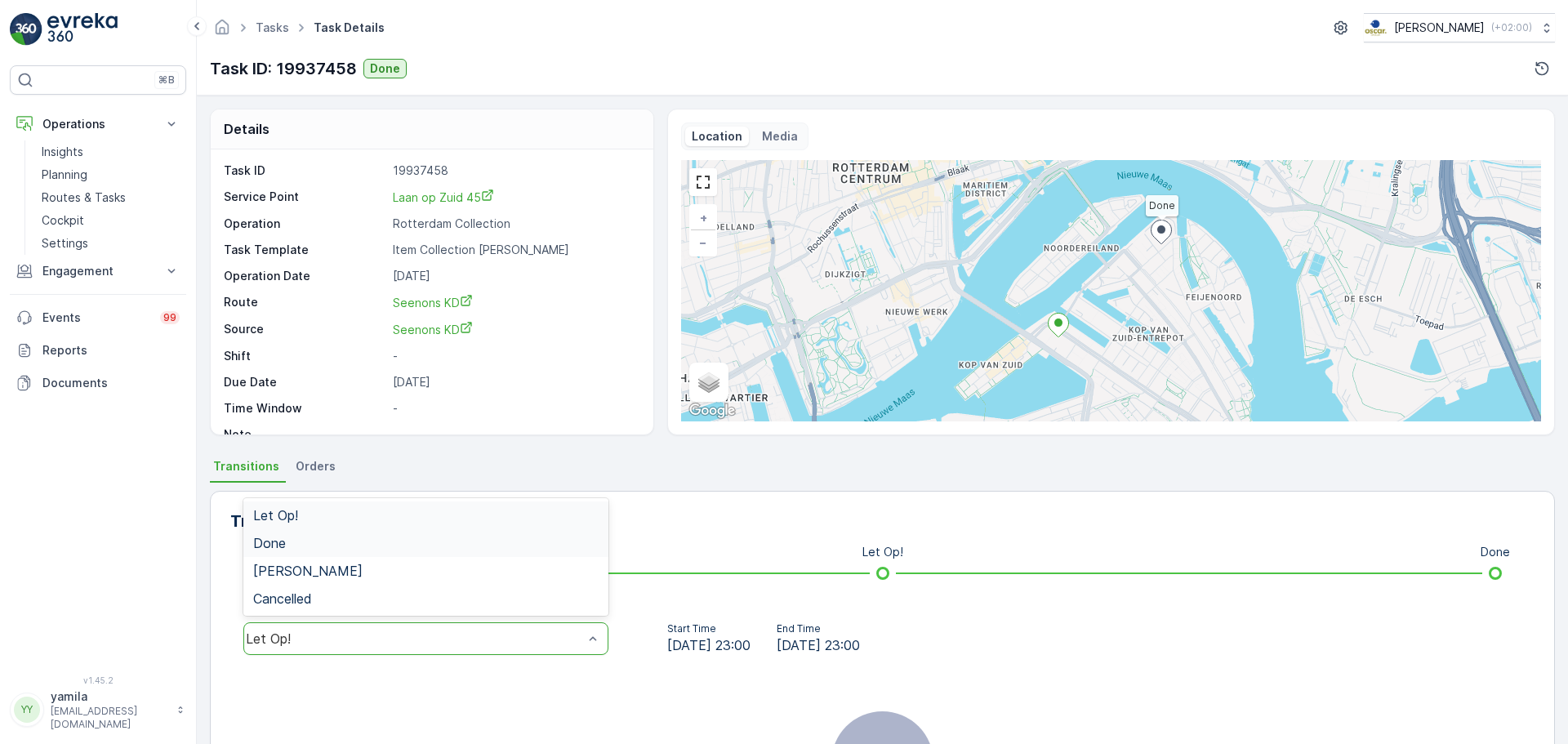 drag, startPoint x: 339, startPoint y: 546, endPoint x: 413, endPoint y: 575, distance: 79.479557 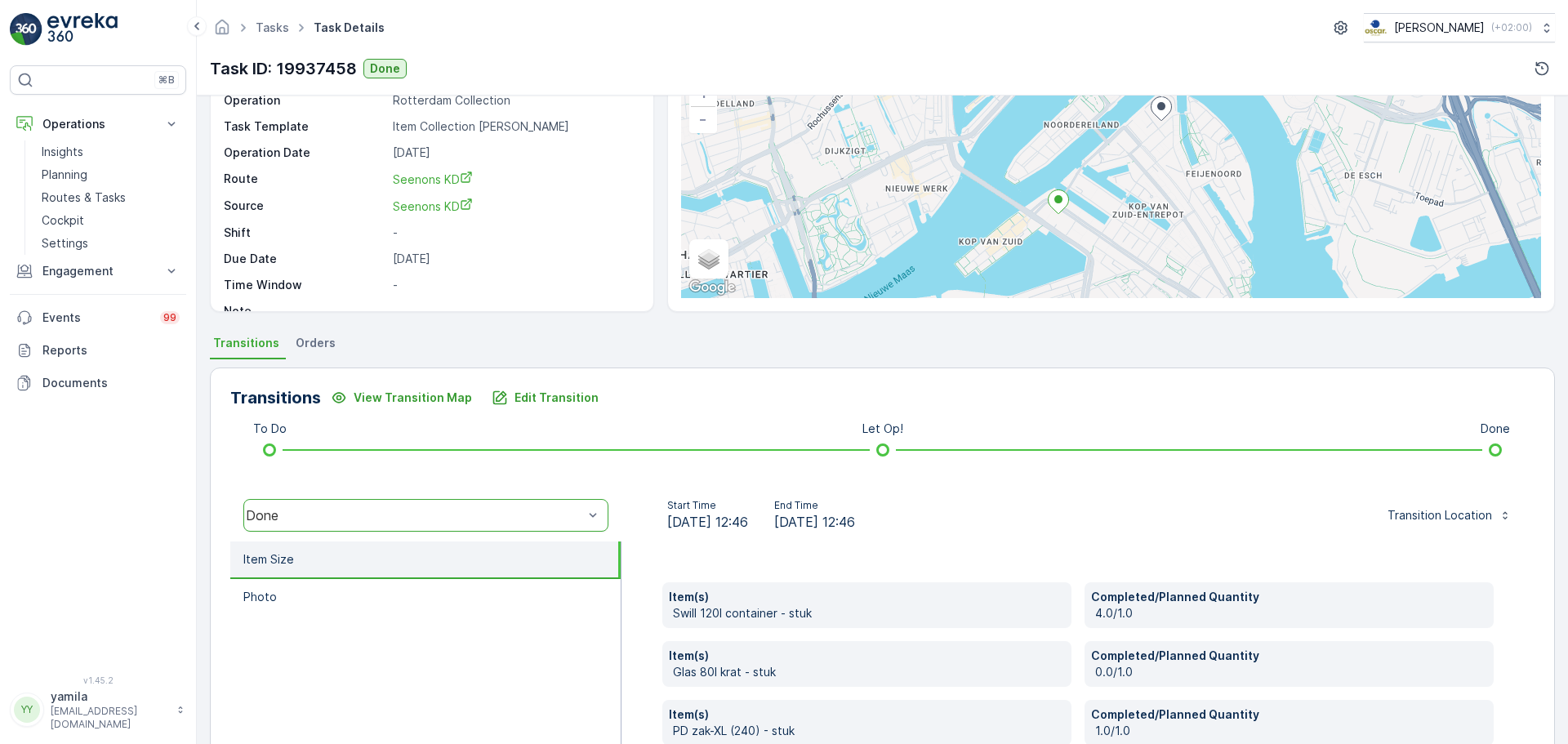 scroll, scrollTop: 245, scrollLeft: 0, axis: vertical 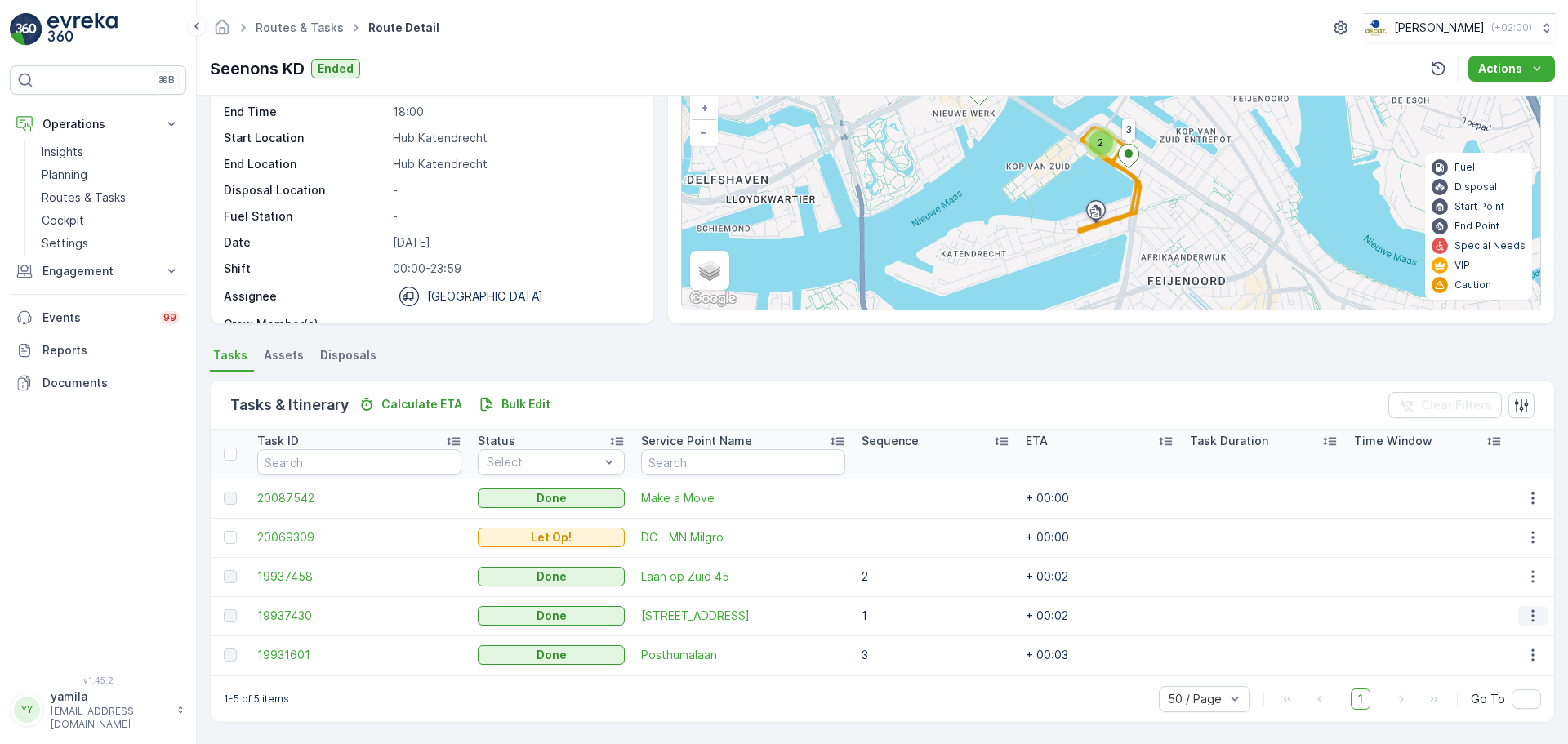 click 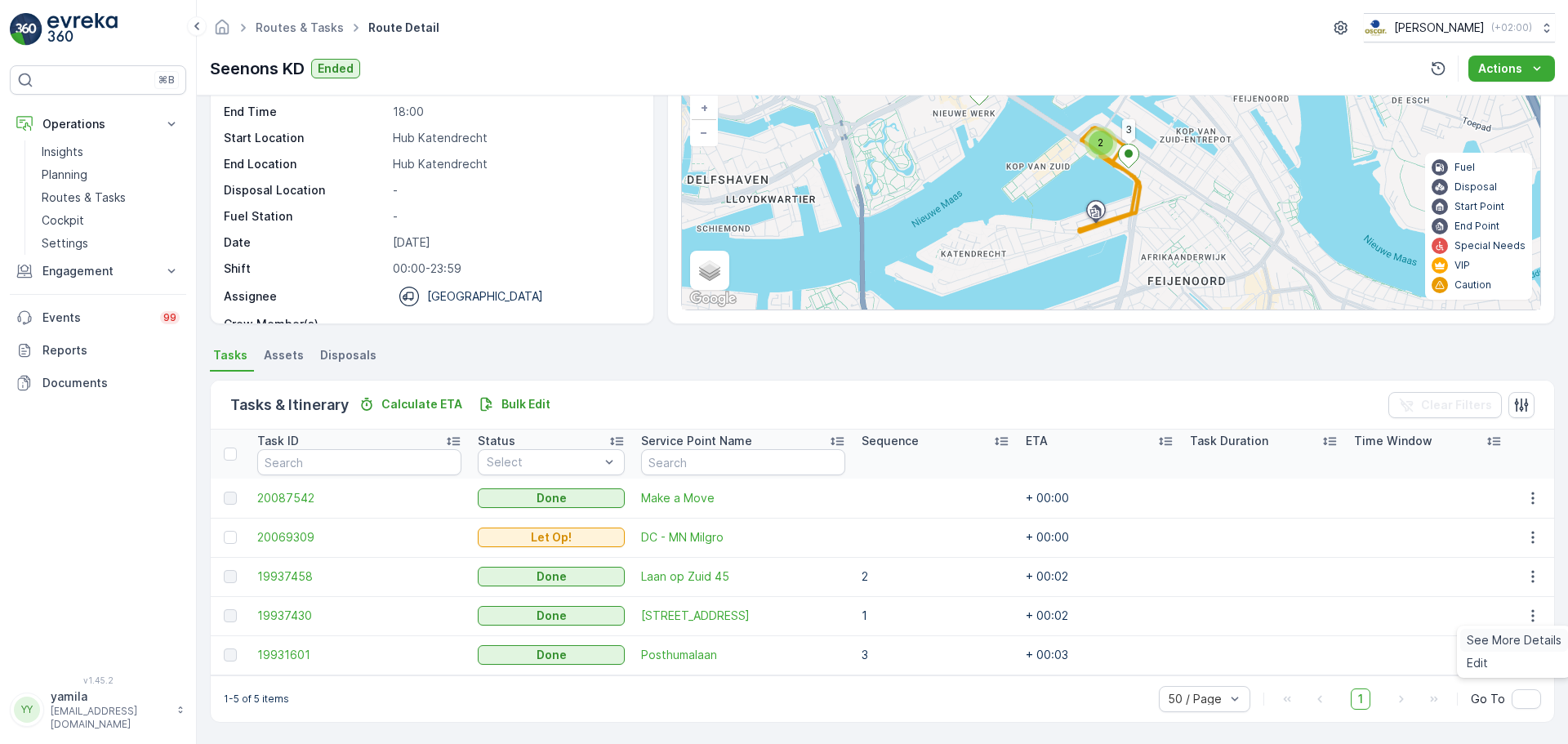 click on "See More Details" at bounding box center (1514, 640) 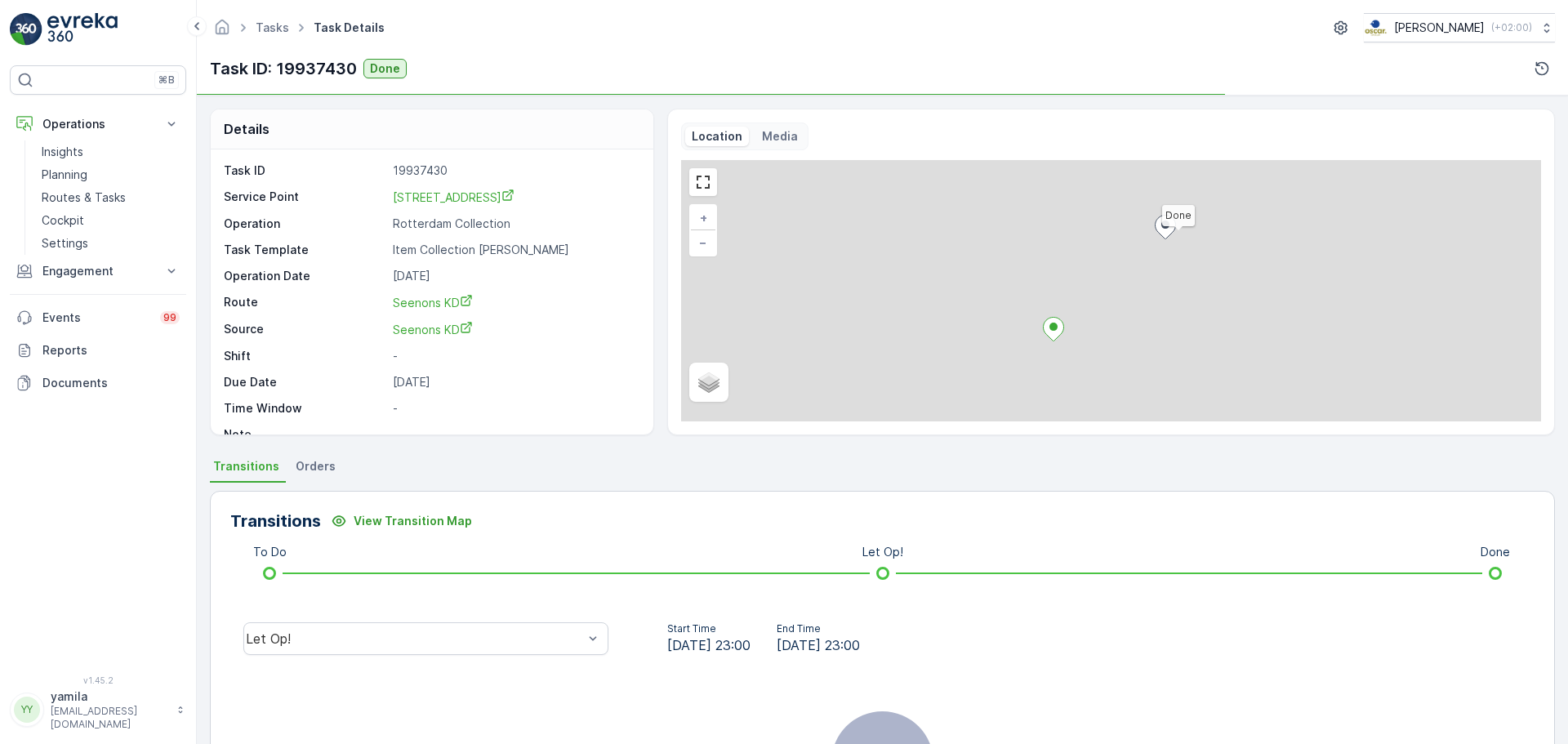 scroll, scrollTop: 0, scrollLeft: 0, axis: both 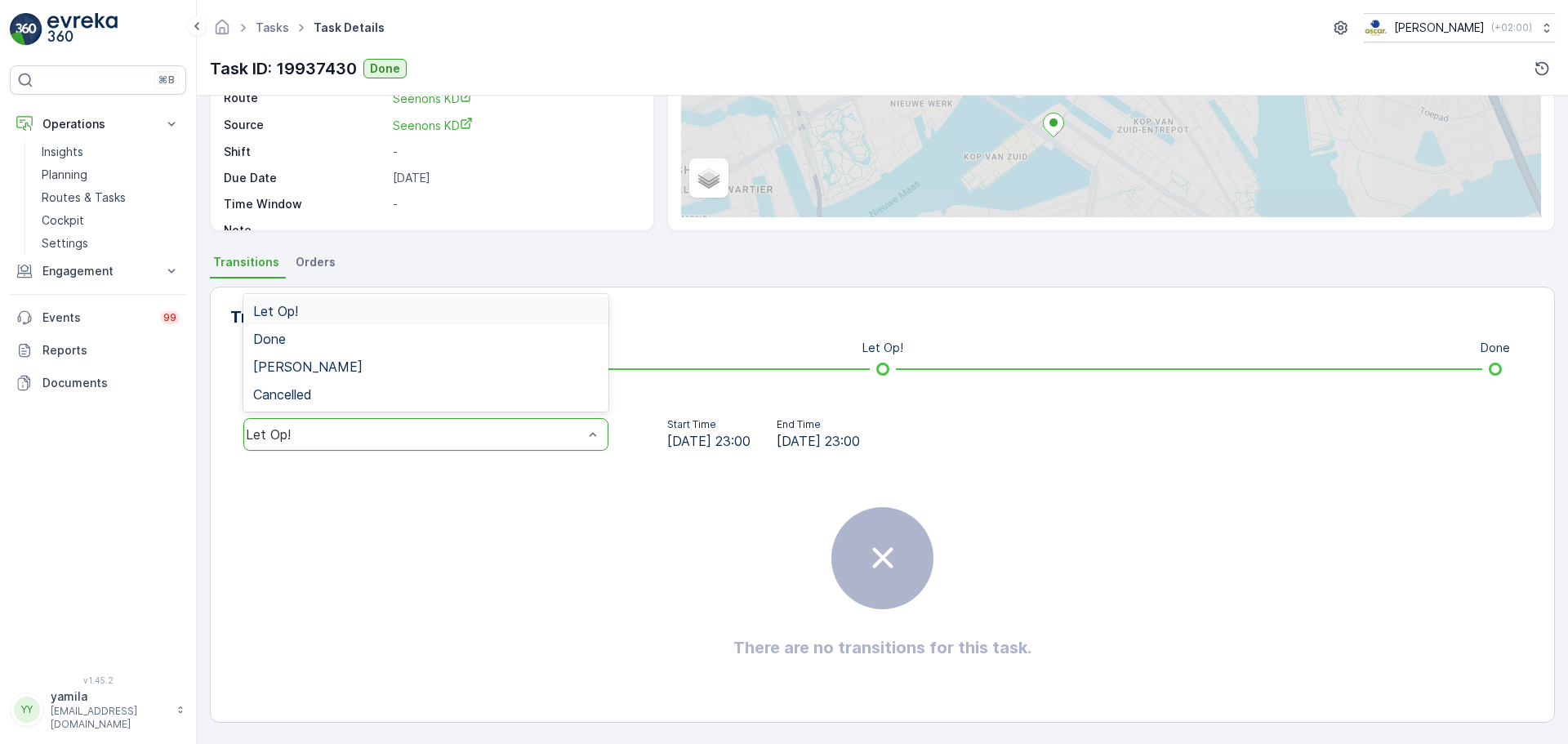 click on "Let Op!" at bounding box center [414, 434] 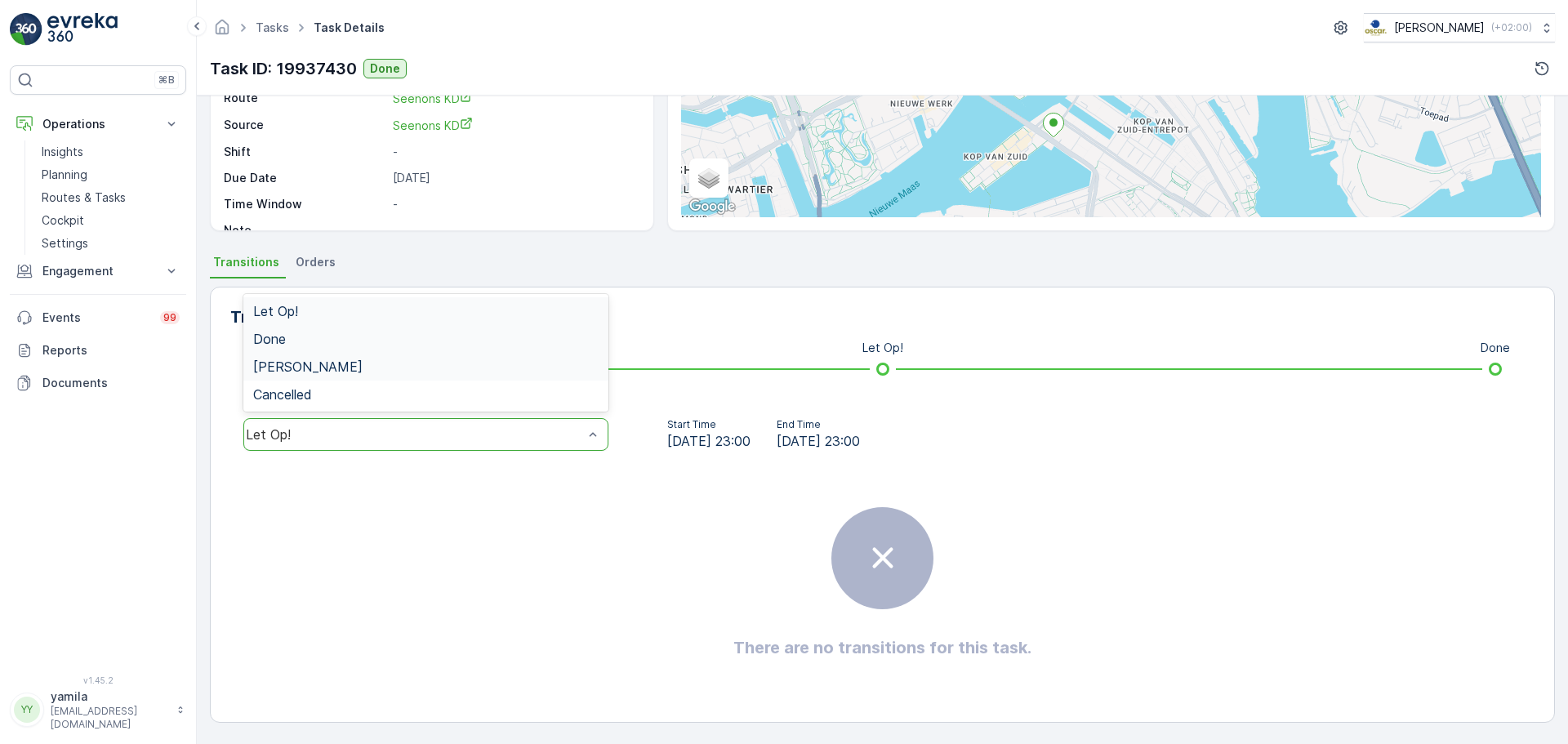 click on "Done" at bounding box center [425, 339] 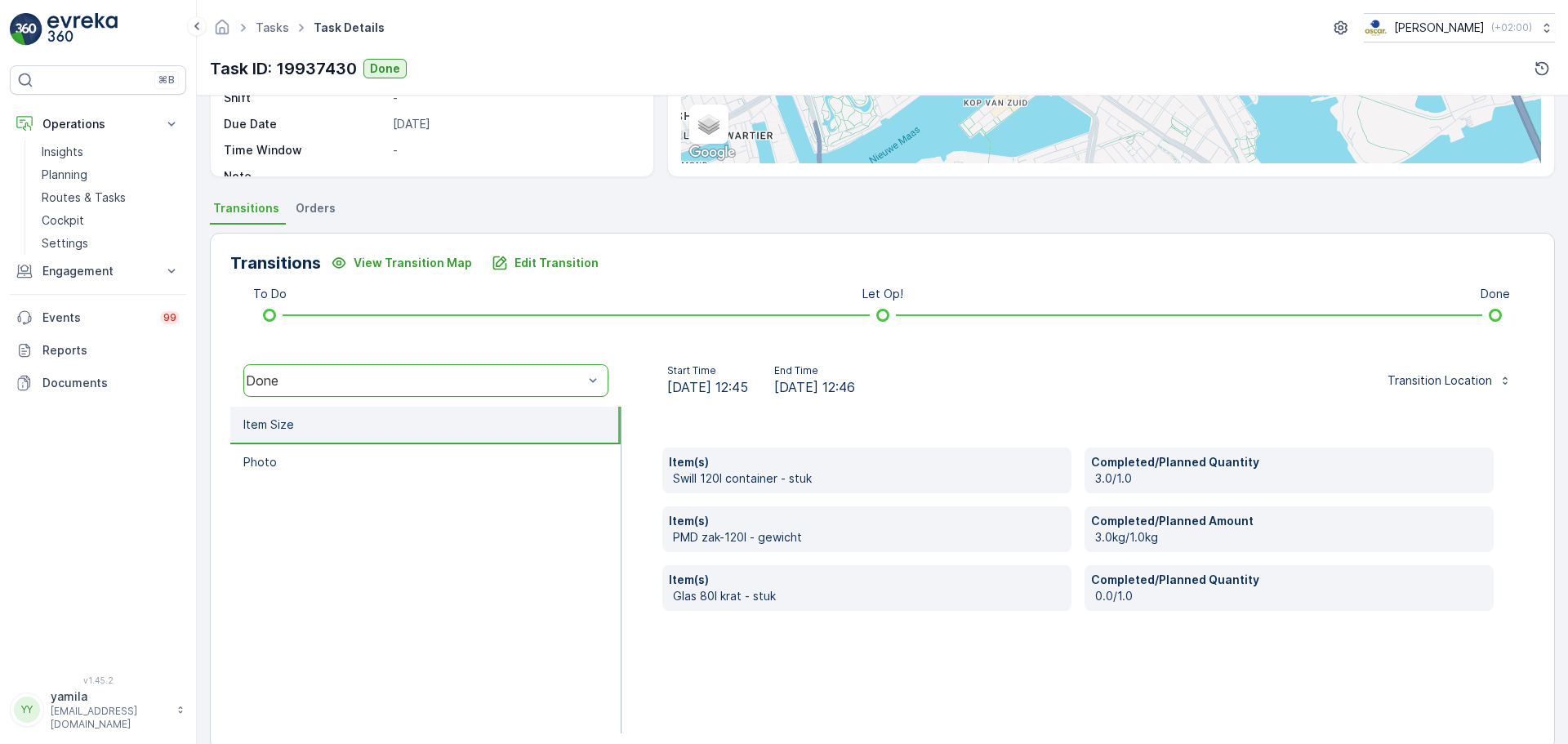 scroll, scrollTop: 286, scrollLeft: 0, axis: vertical 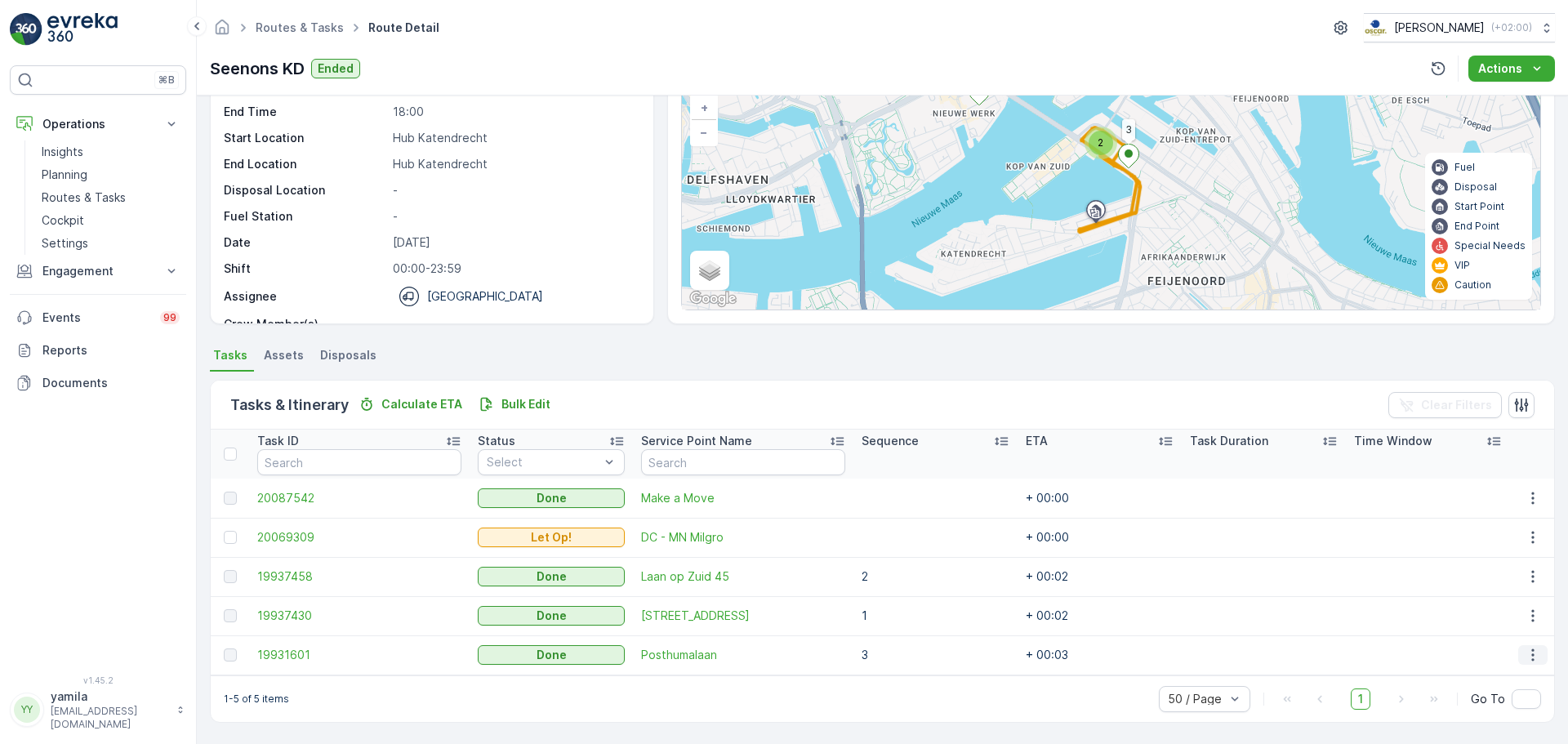 click at bounding box center (1533, 655) 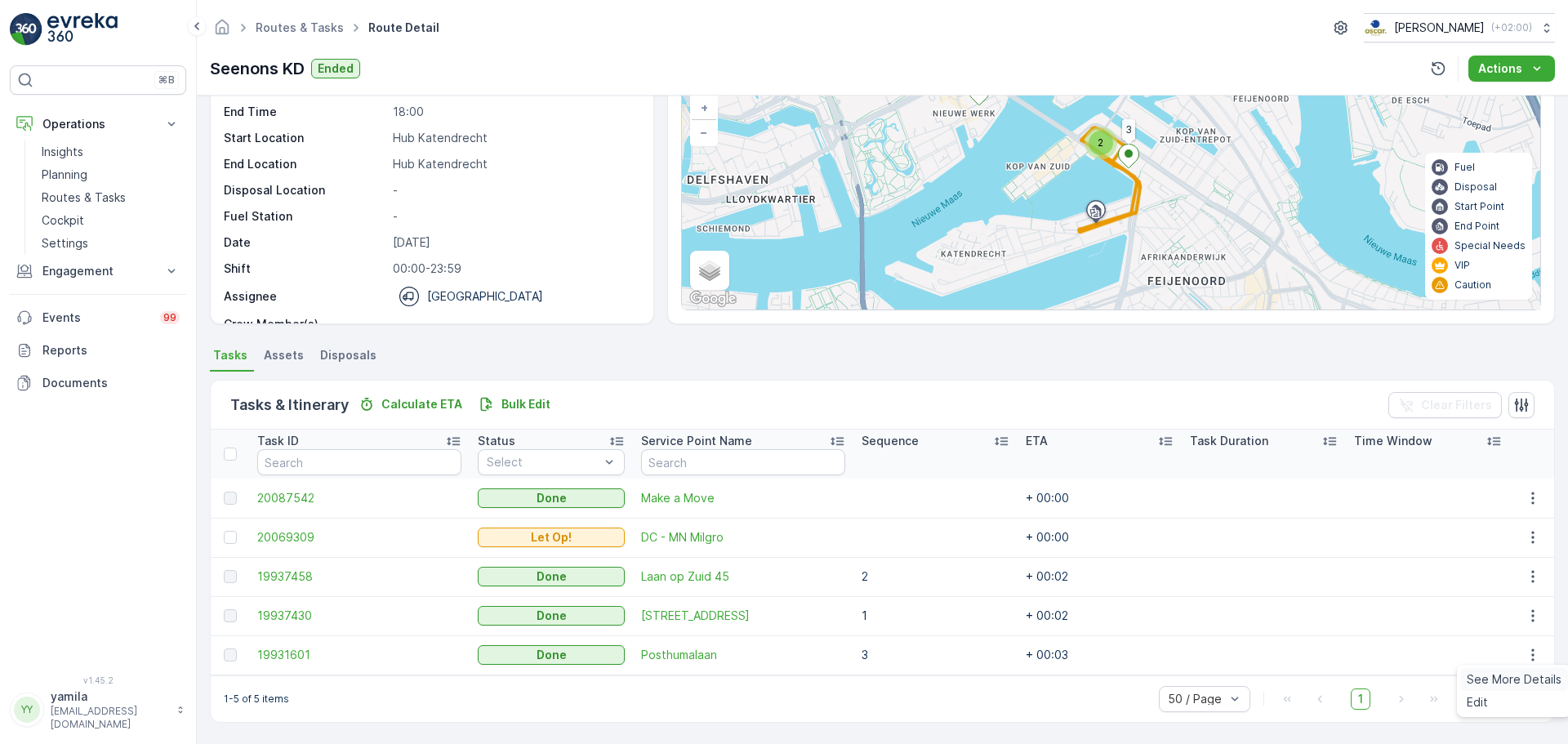 click on "See More Details" at bounding box center (1514, 679) 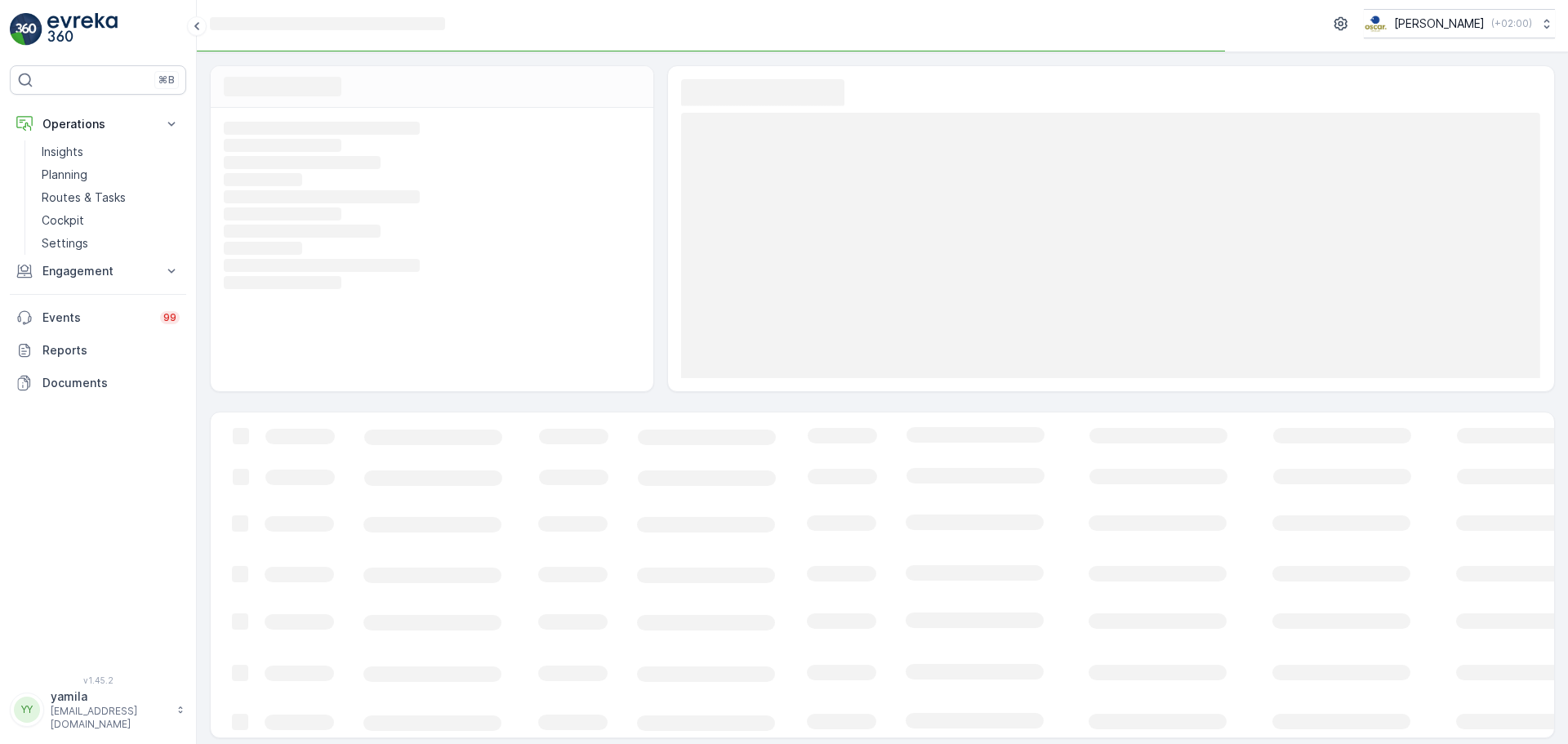 scroll, scrollTop: 0, scrollLeft: 0, axis: both 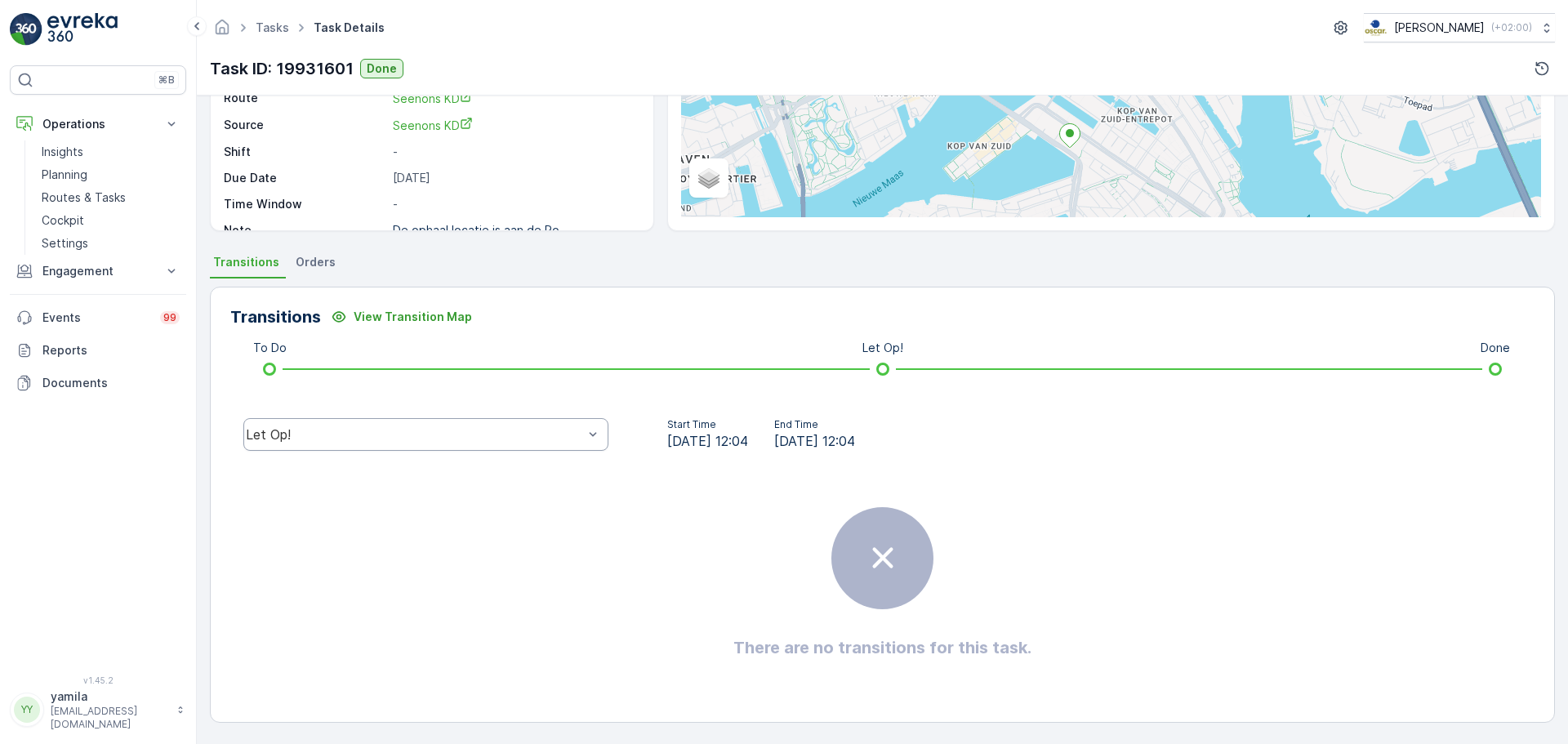 click on "Let Op!" at bounding box center [414, 434] 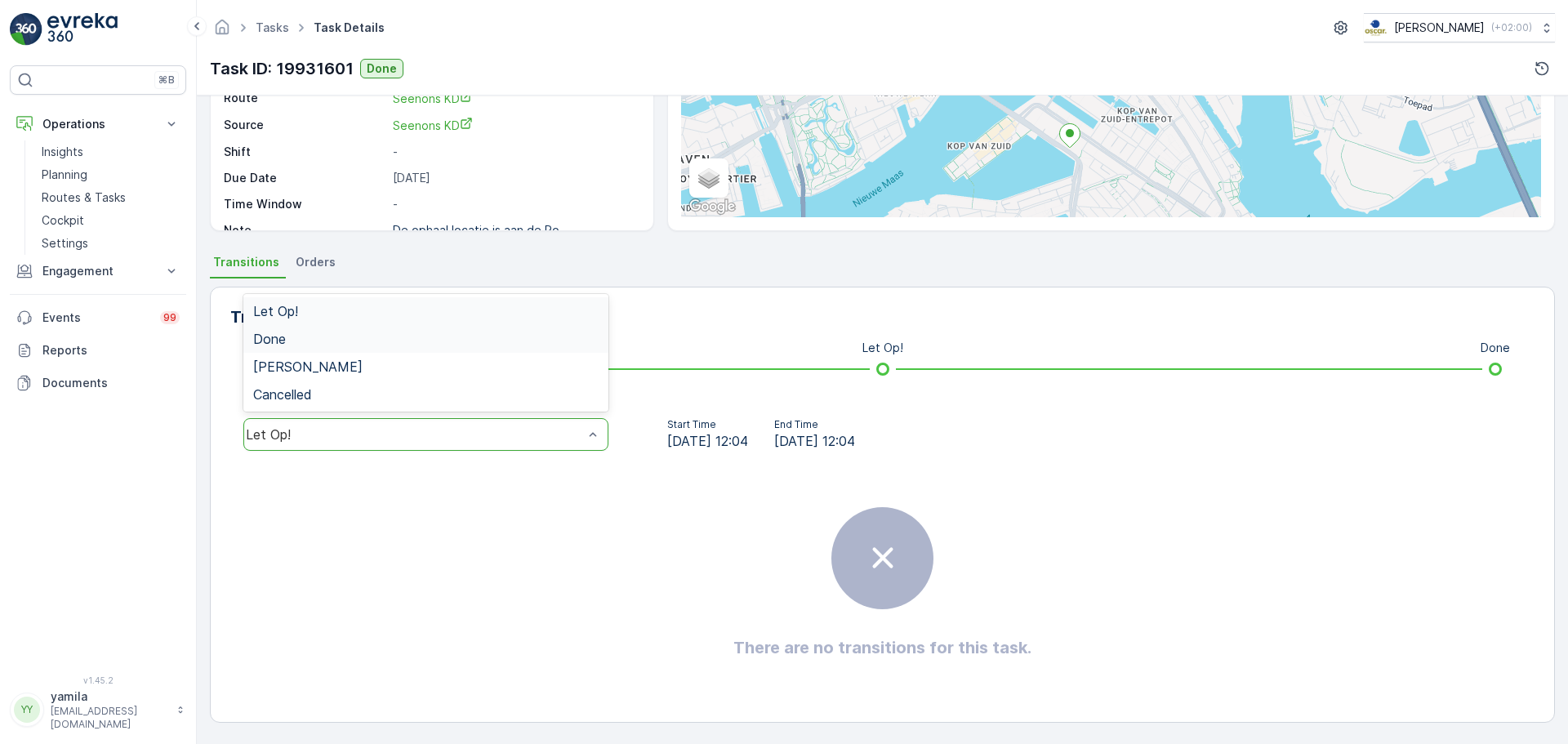 click on "Done" at bounding box center (270, 339) 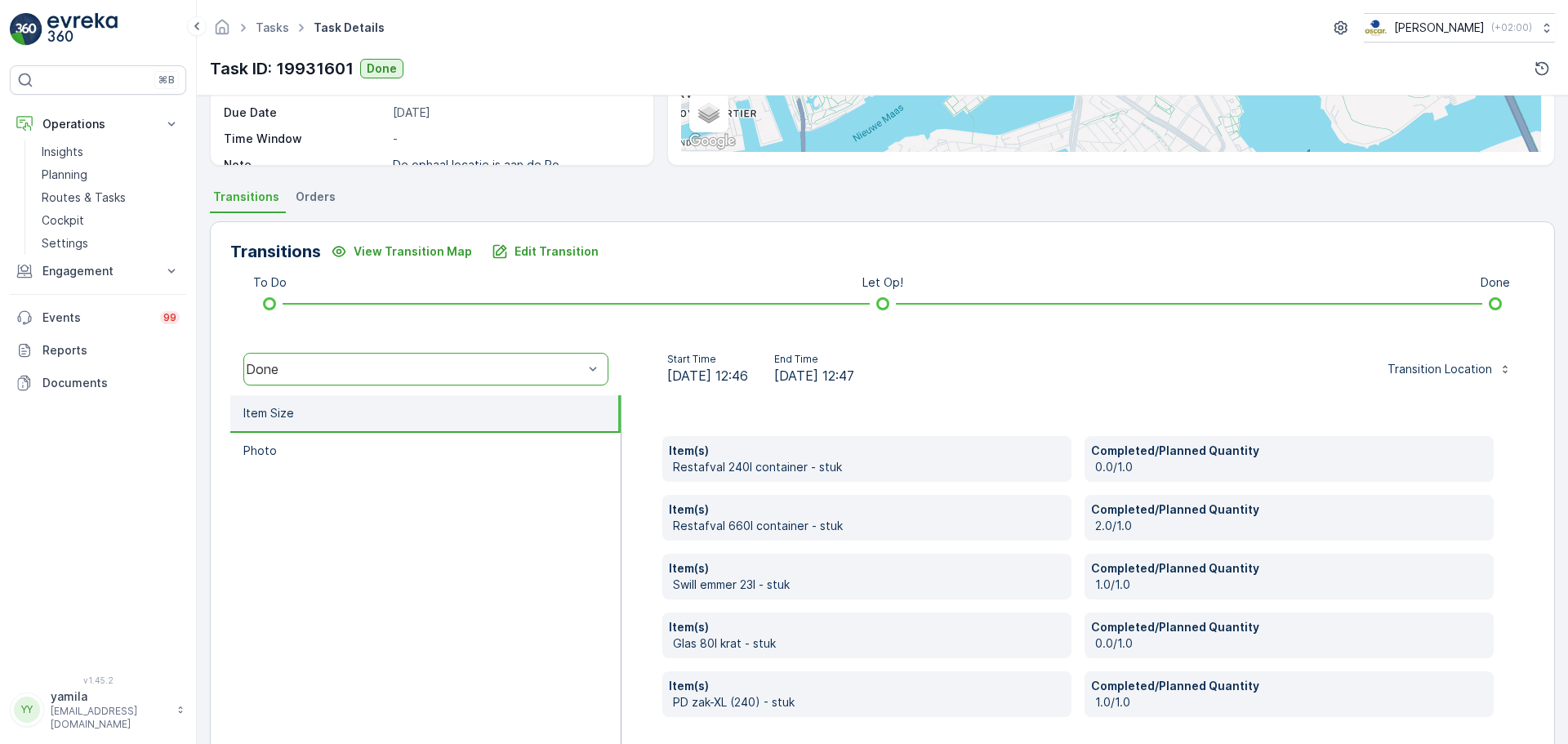 scroll, scrollTop: 335, scrollLeft: 0, axis: vertical 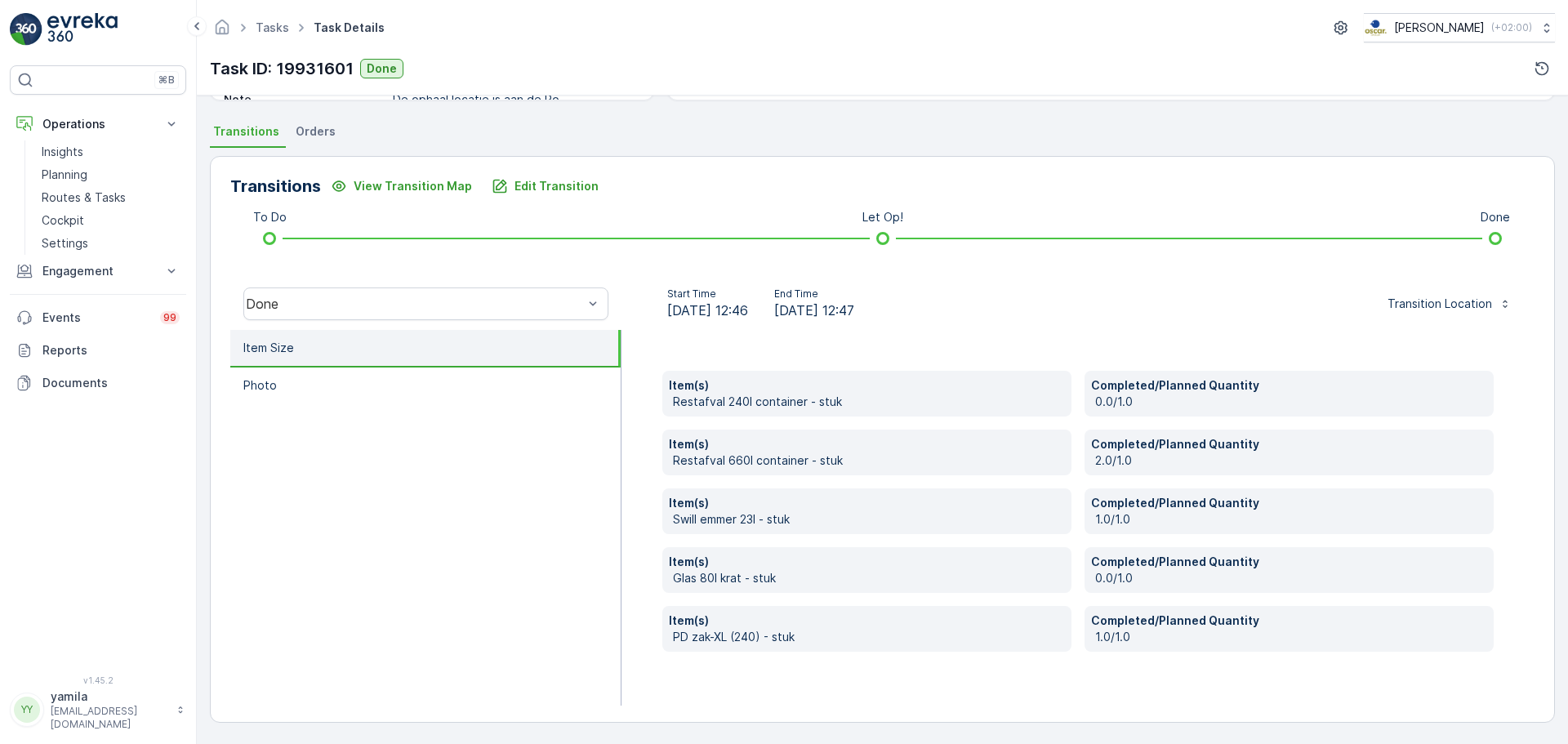 drag, startPoint x: 11, startPoint y: 149, endPoint x: 0, endPoint y: 99, distance: 51.1957 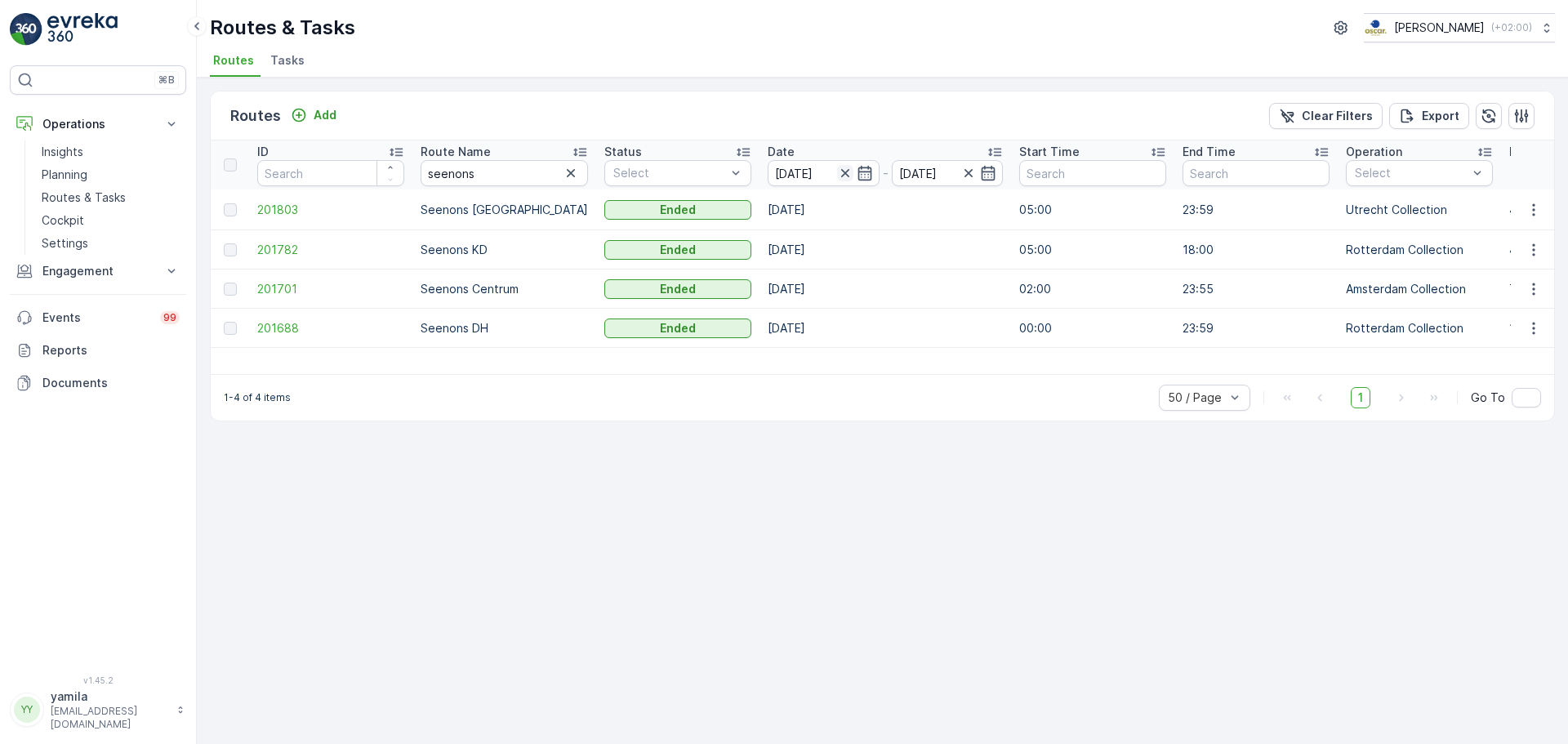 click 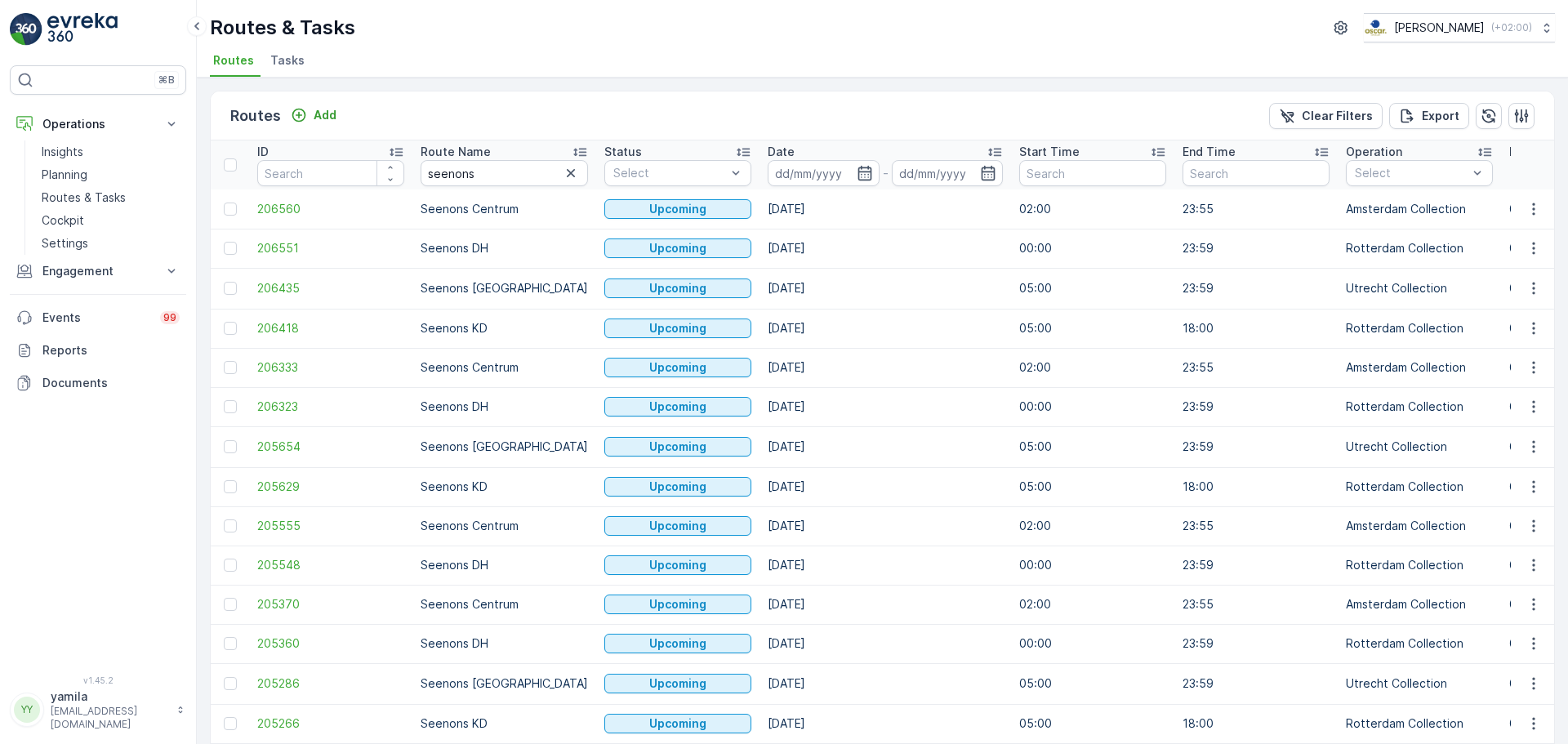 click at bounding box center [823, 173] 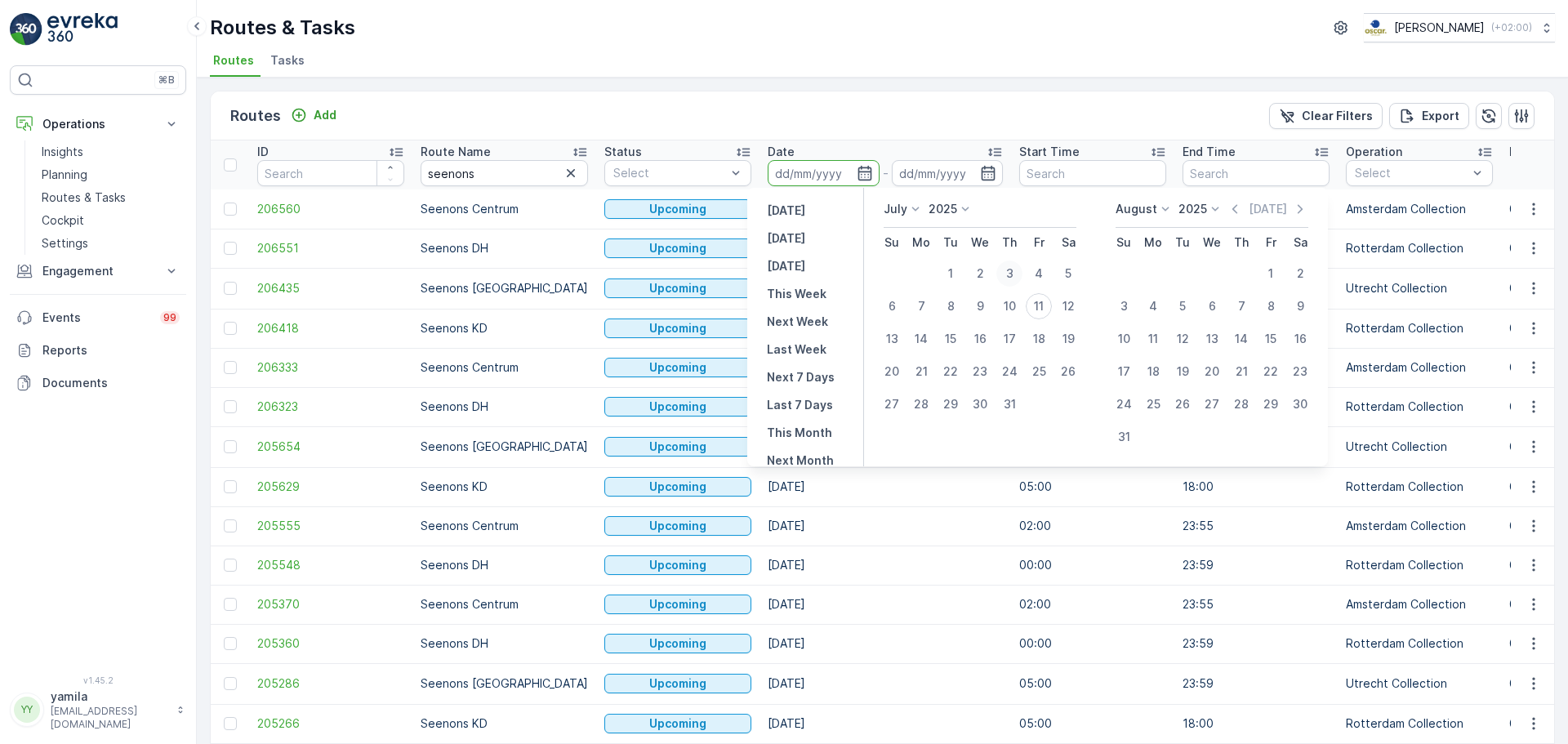 click on "3" at bounding box center [1009, 274] 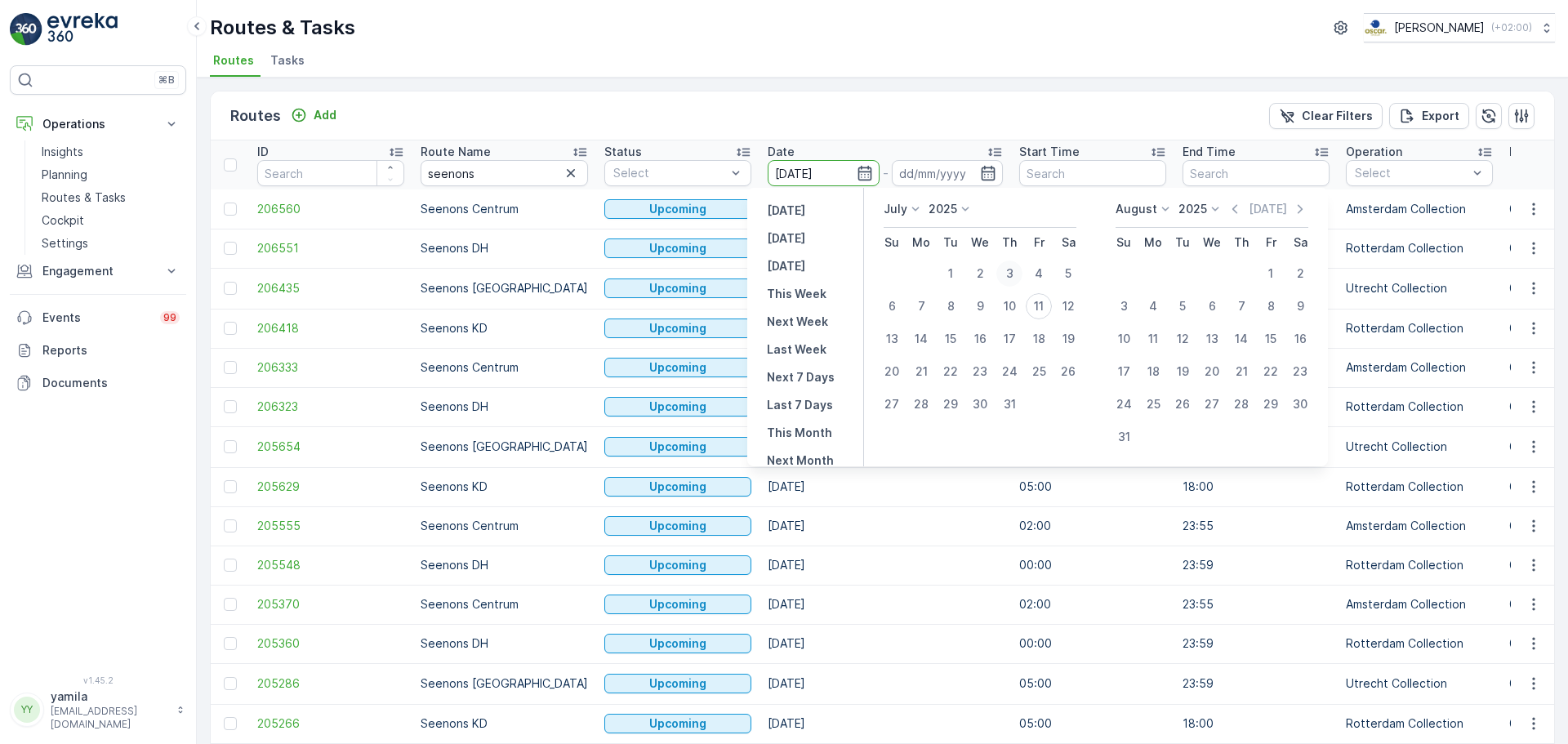 click on "3" at bounding box center (1009, 274) 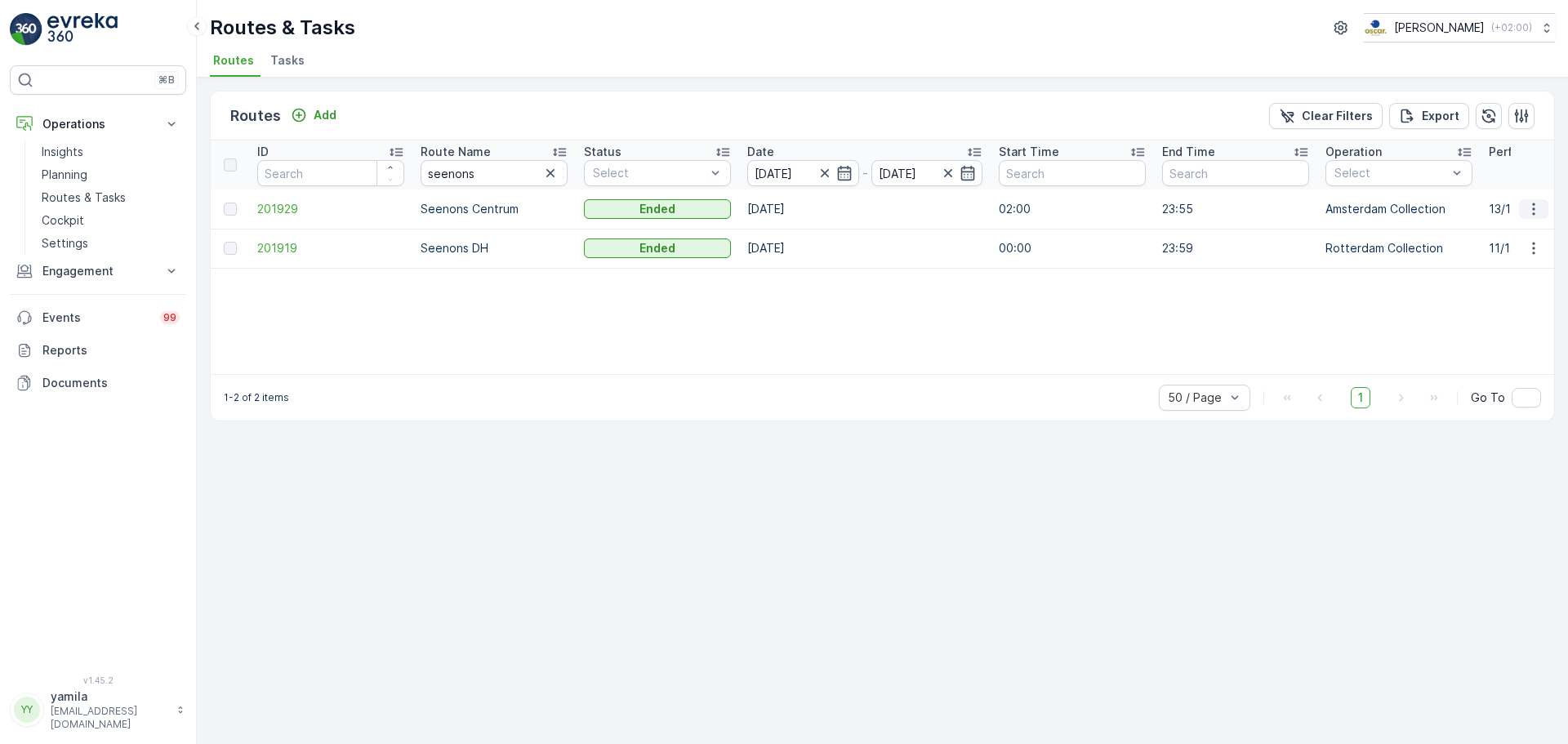 click 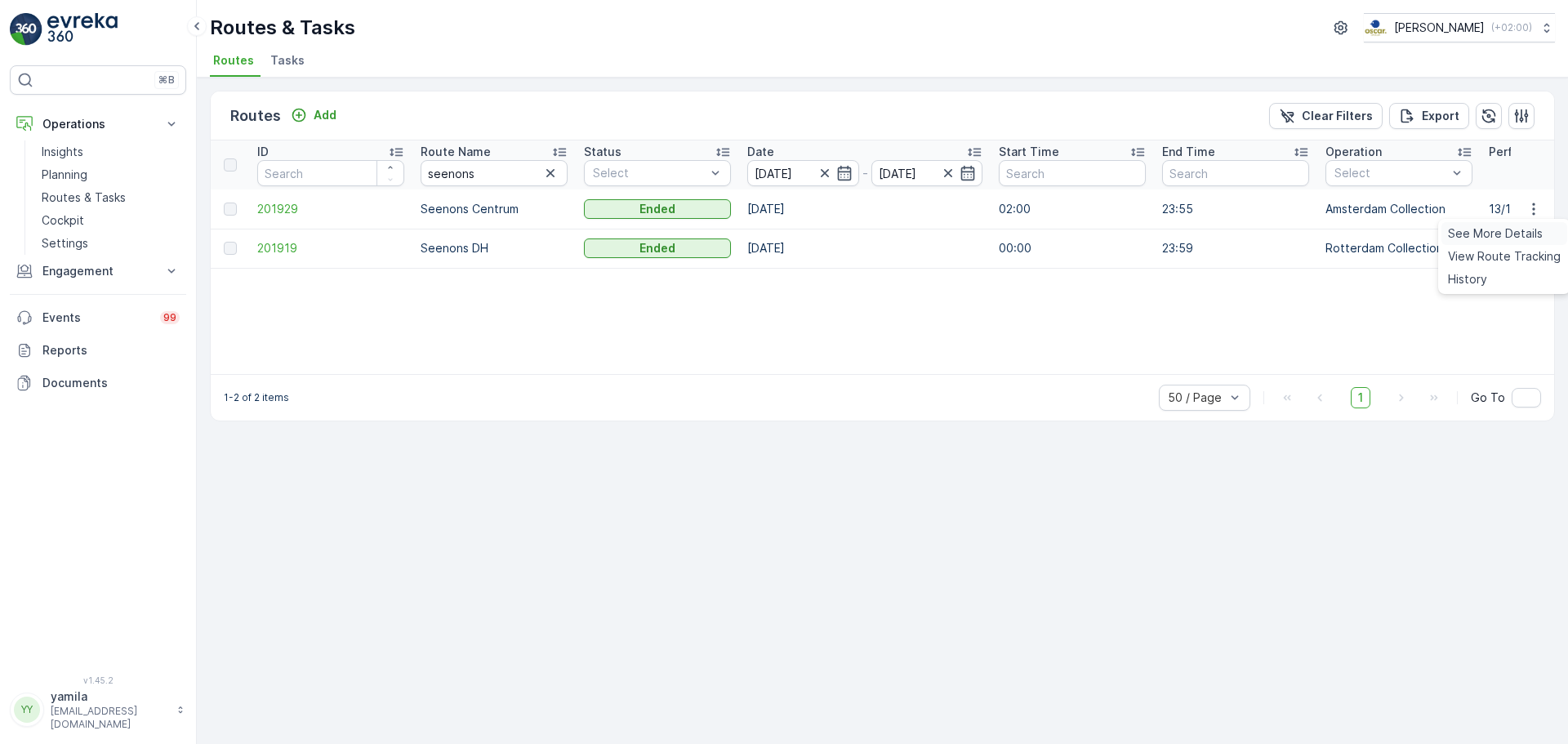 click on "See More Details" at bounding box center (1495, 234) 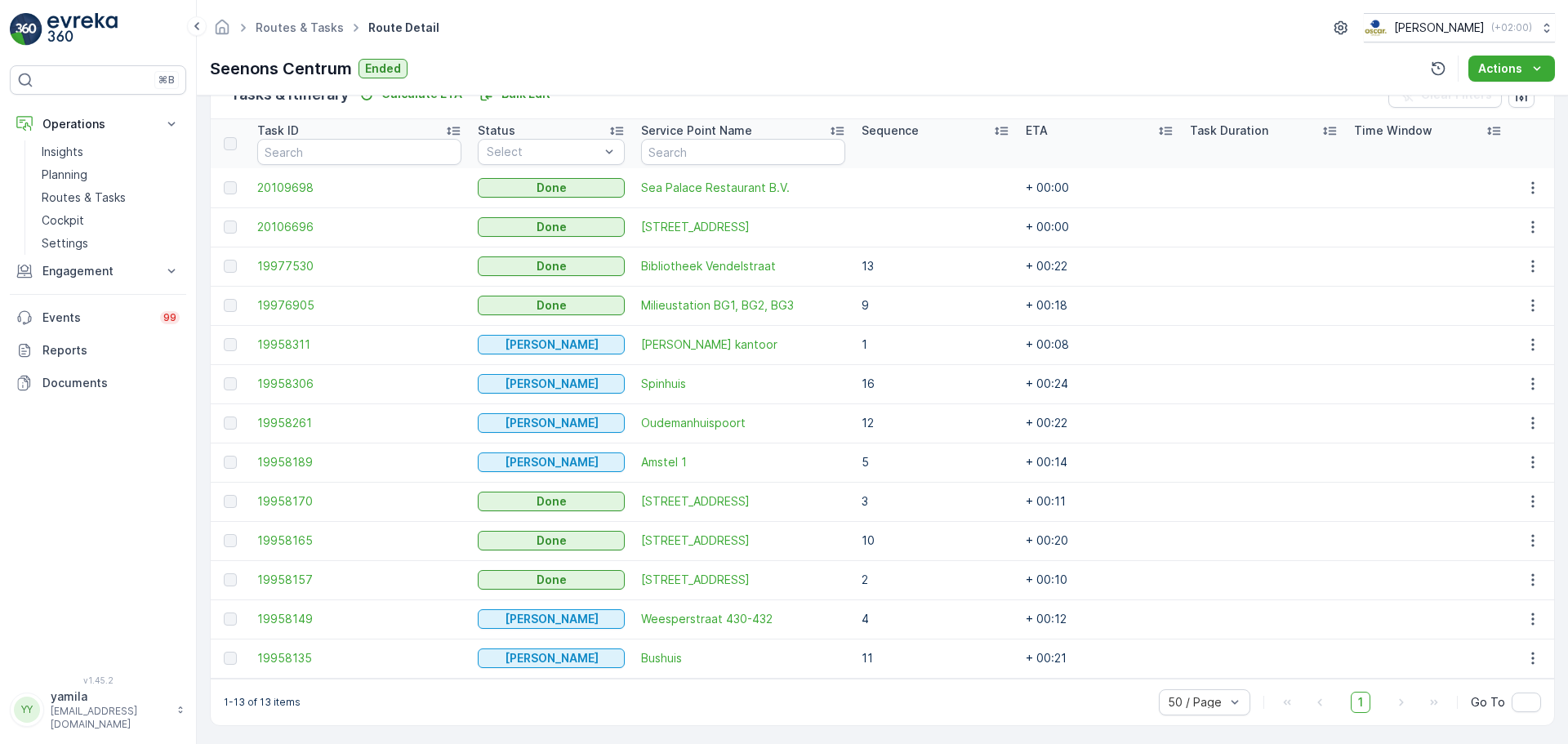 scroll, scrollTop: 425, scrollLeft: 0, axis: vertical 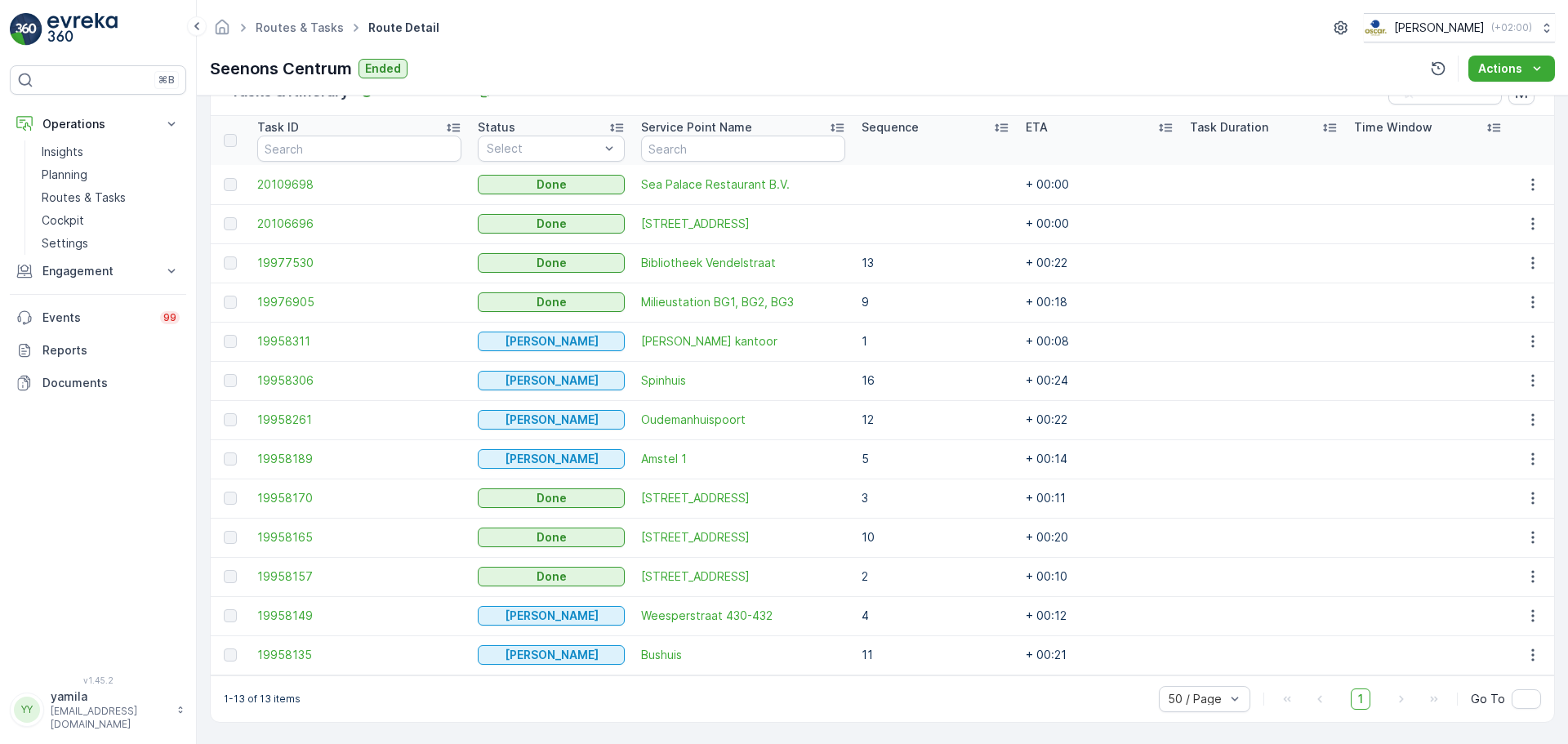 drag, startPoint x: 685, startPoint y: 184, endPoint x: 608, endPoint y: 60, distance: 145.96232 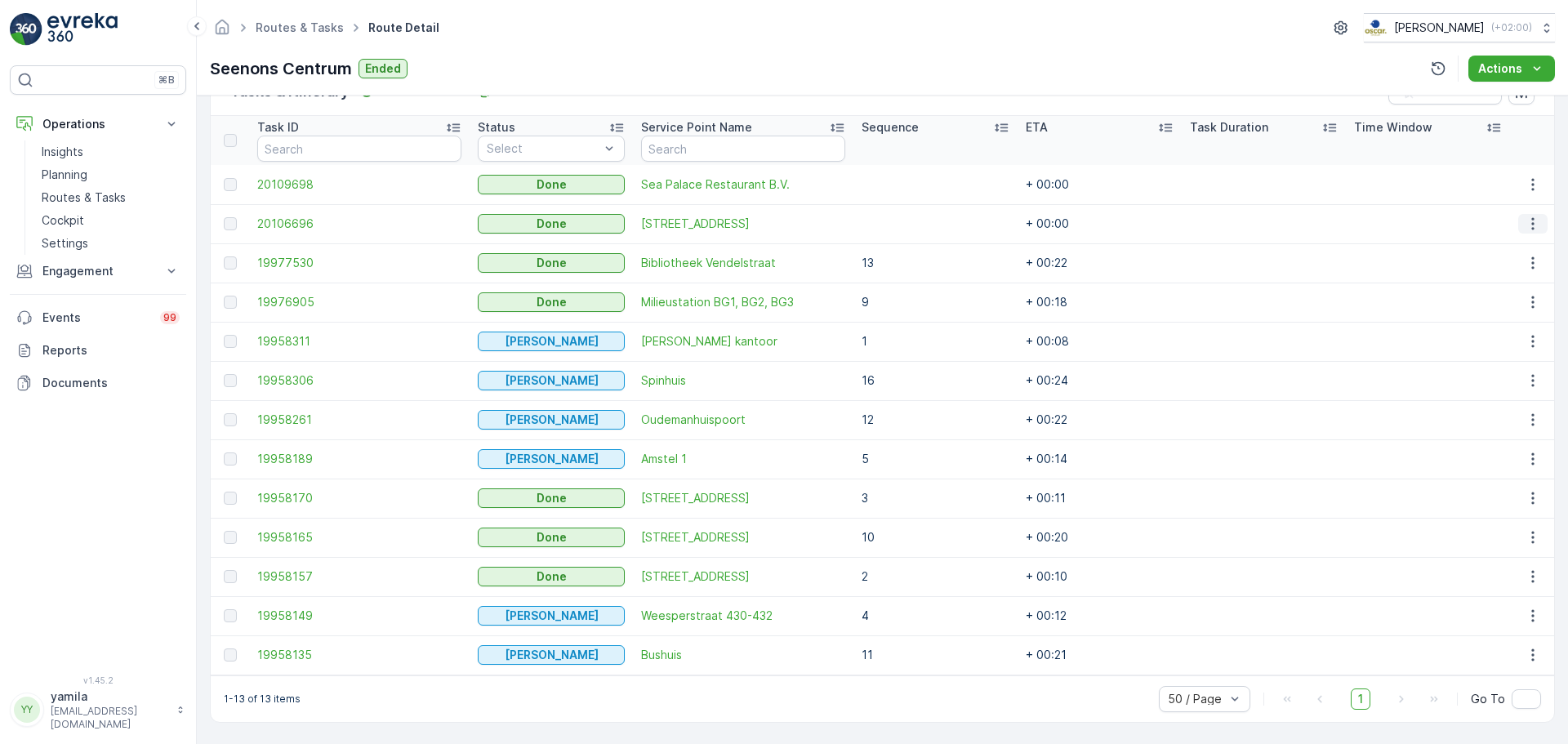 click at bounding box center (1533, 224) 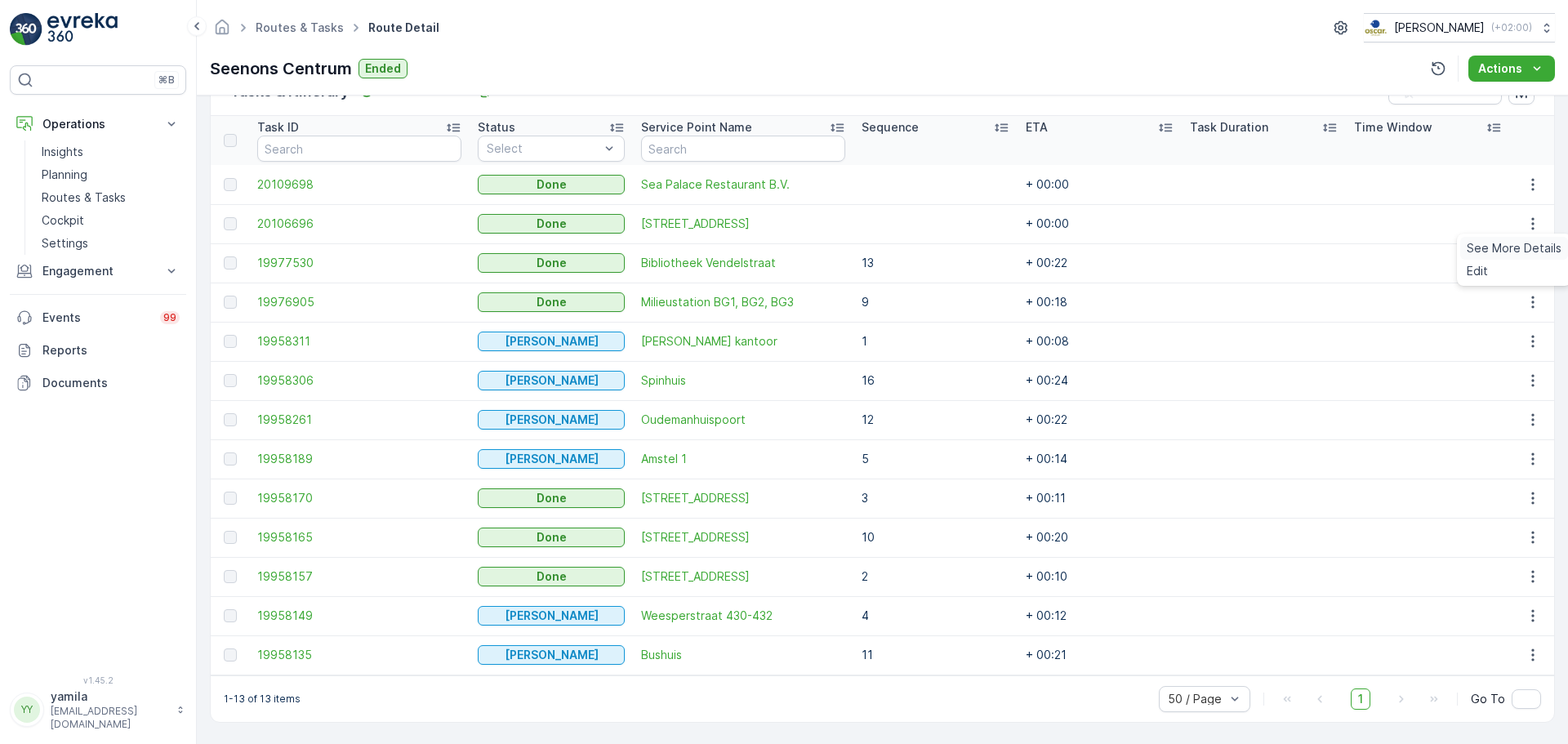 click on "See More Details" at bounding box center [1514, 248] 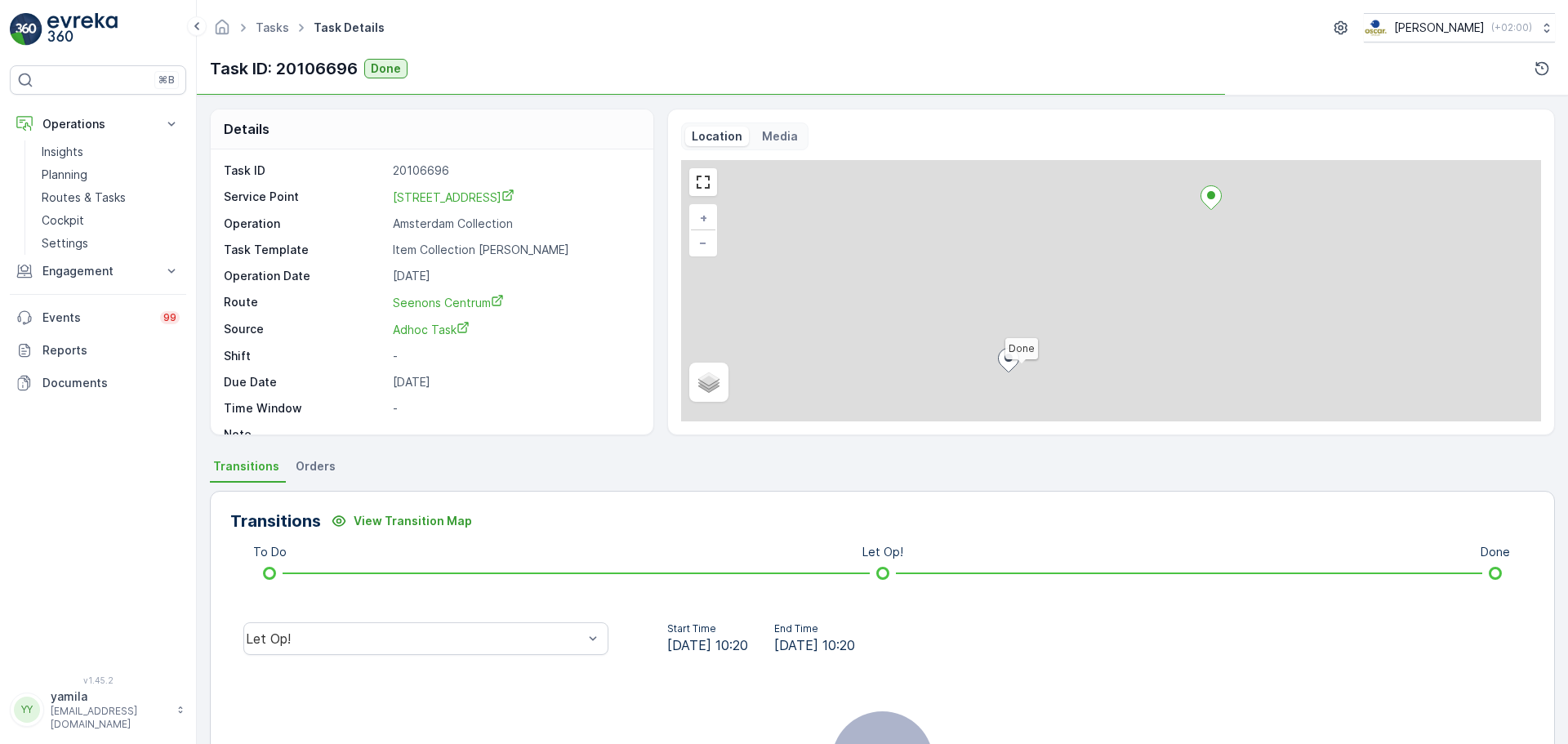 scroll, scrollTop: 0, scrollLeft: 0, axis: both 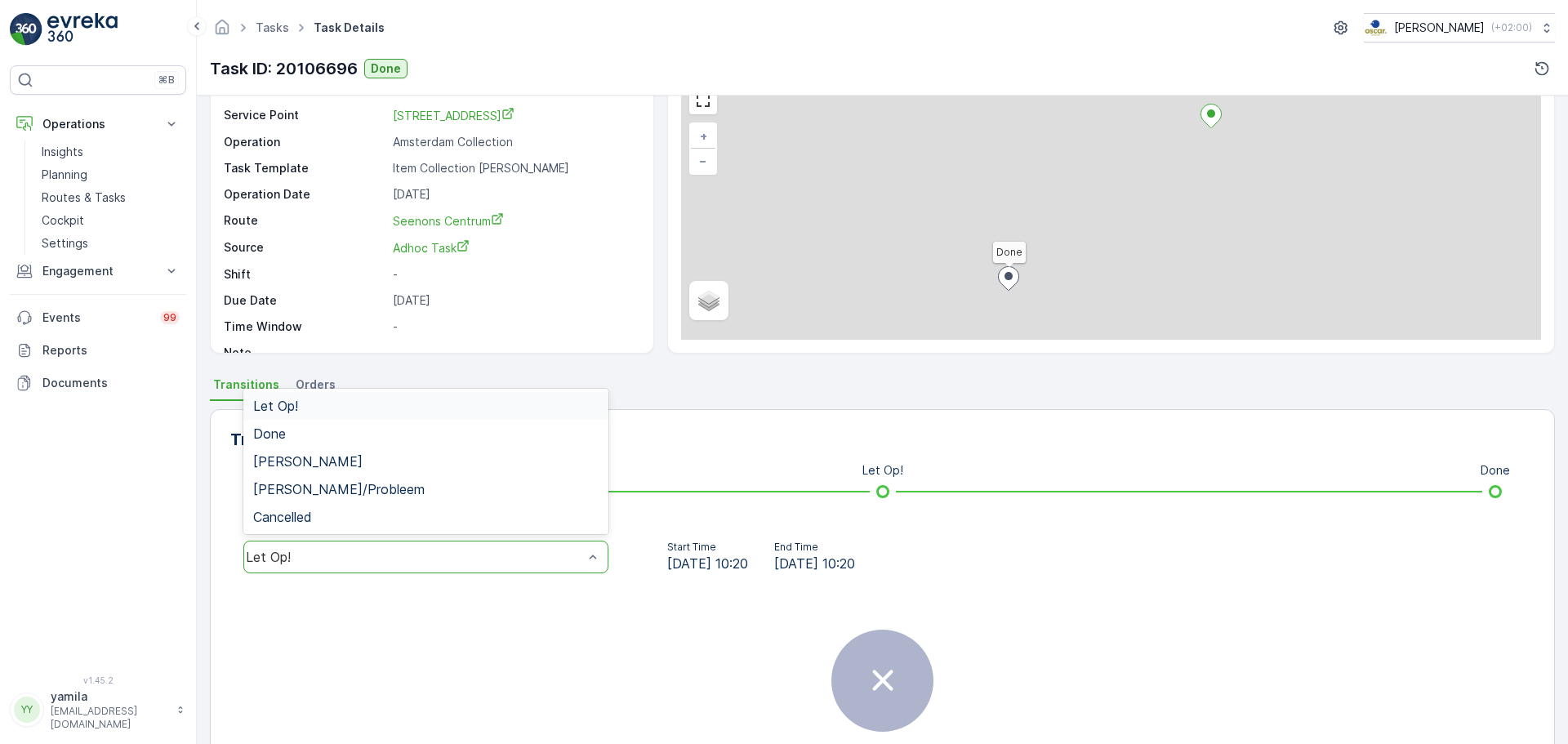 click on "Let Op!" at bounding box center (414, 557) 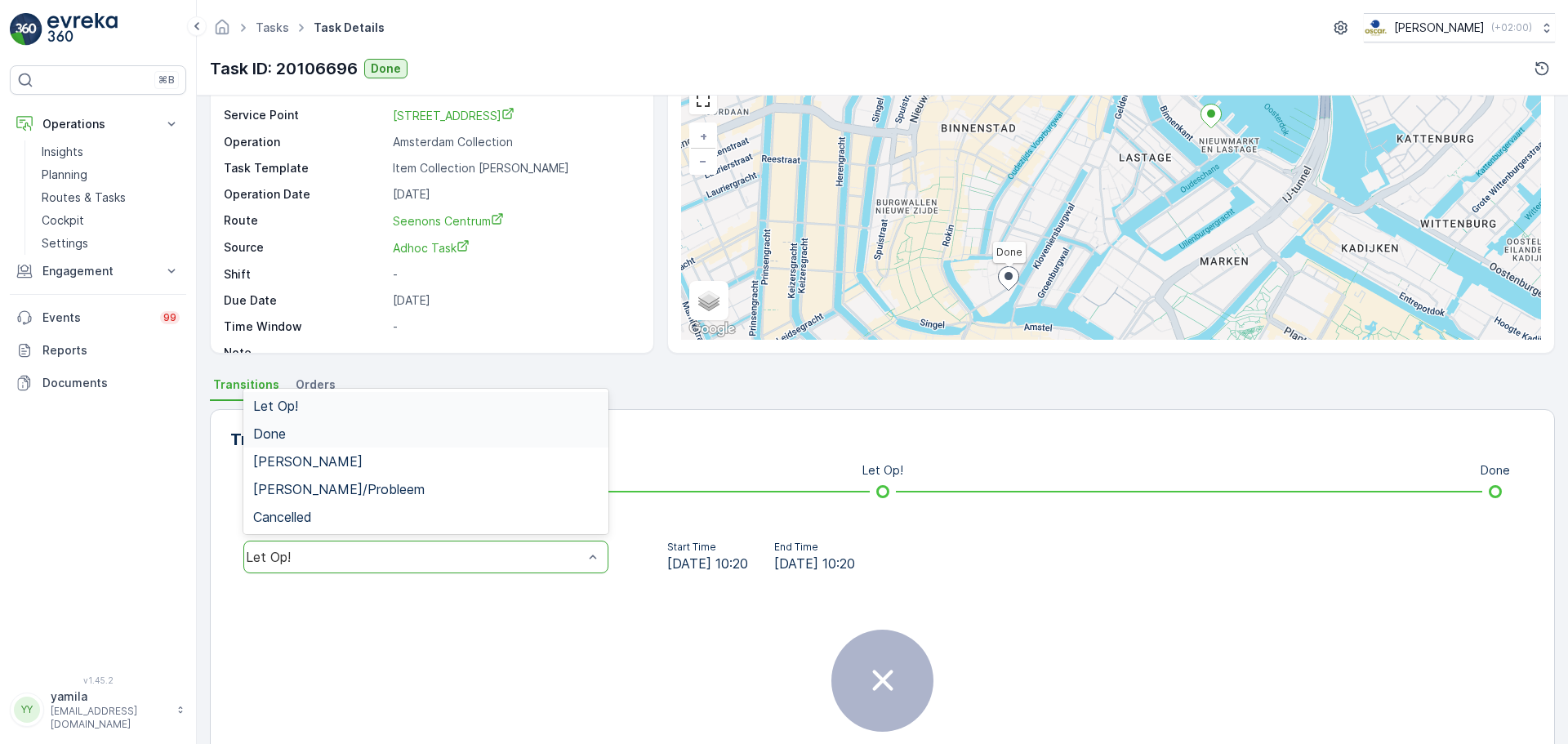 drag, startPoint x: 296, startPoint y: 432, endPoint x: 355, endPoint y: 442, distance: 59.84146 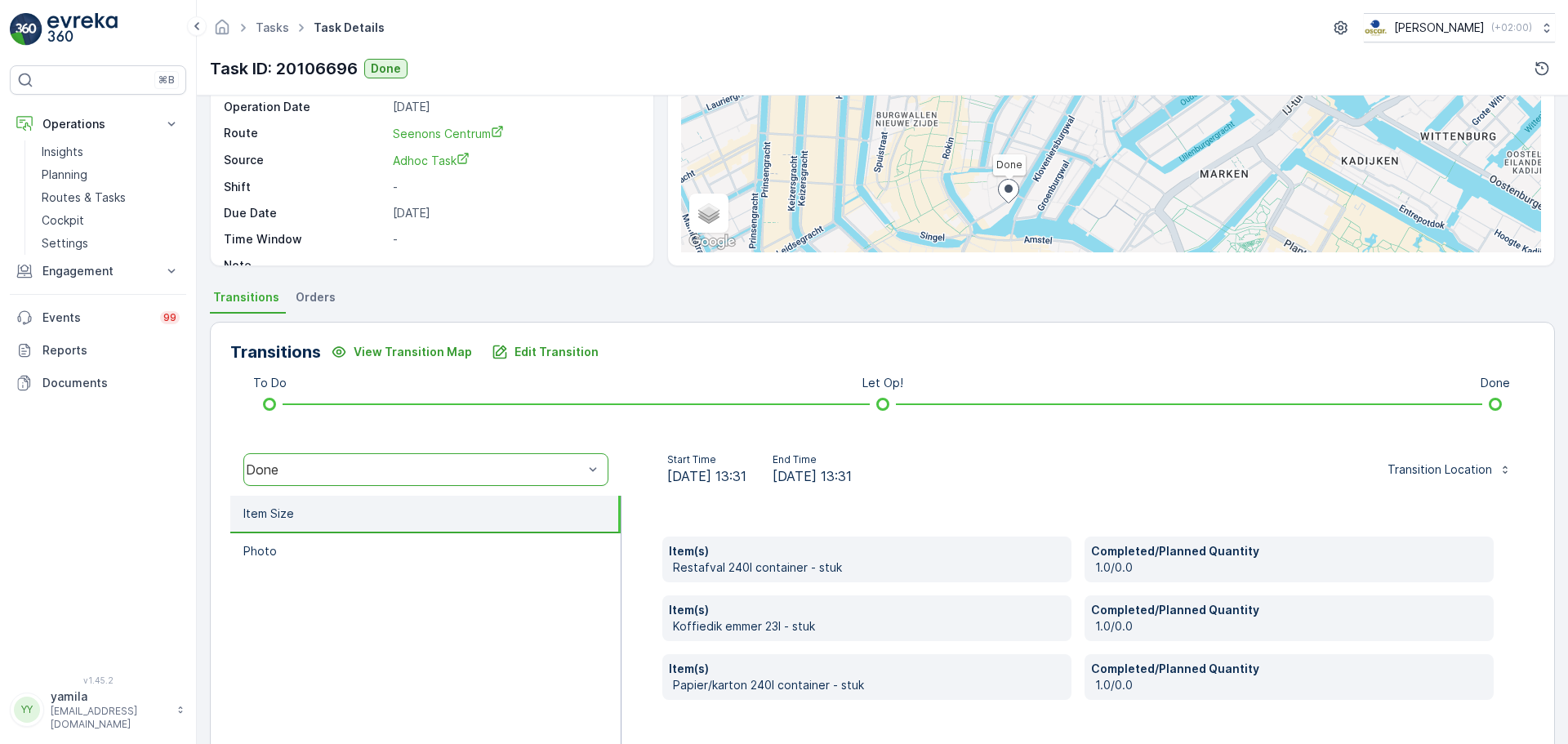 scroll, scrollTop: 286, scrollLeft: 0, axis: vertical 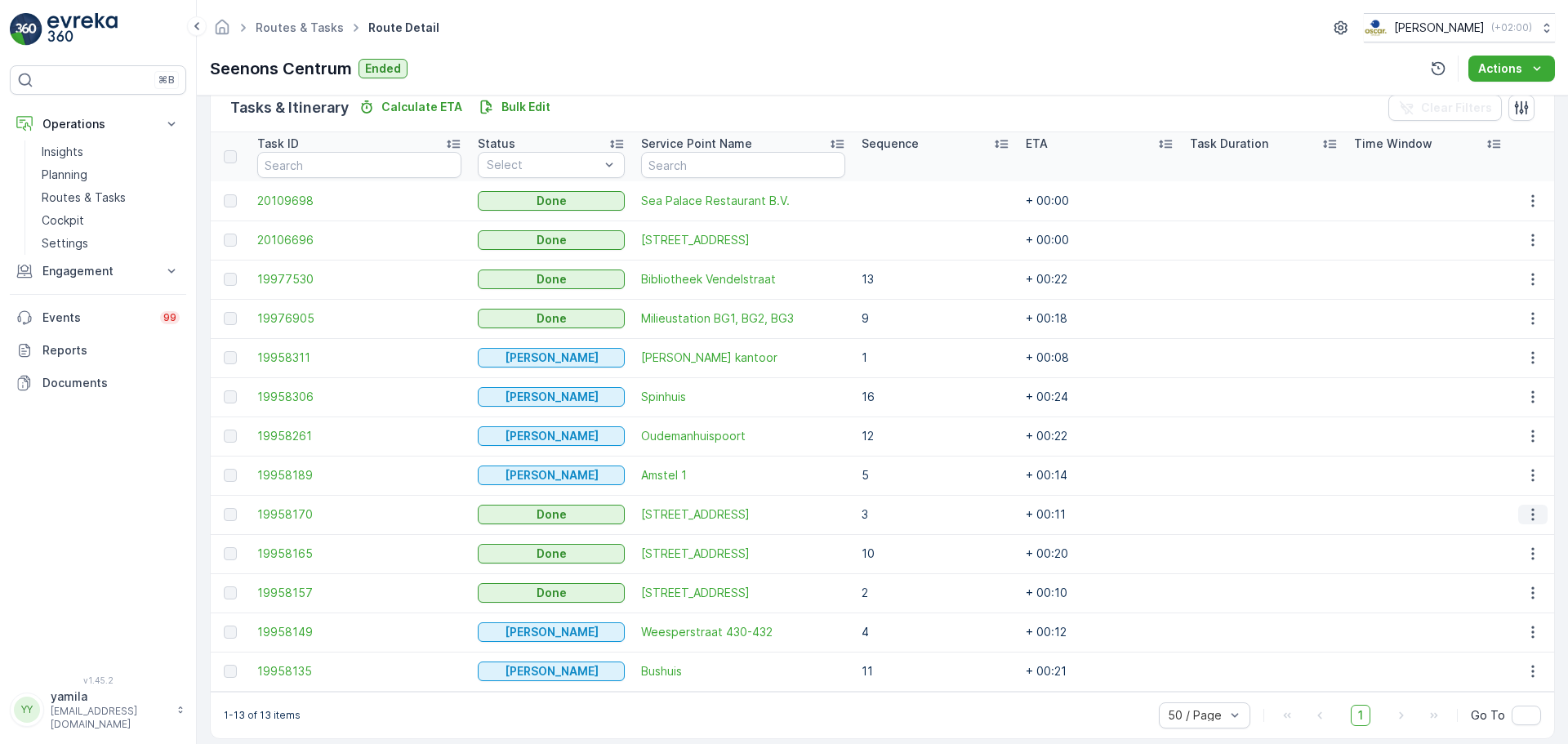 click 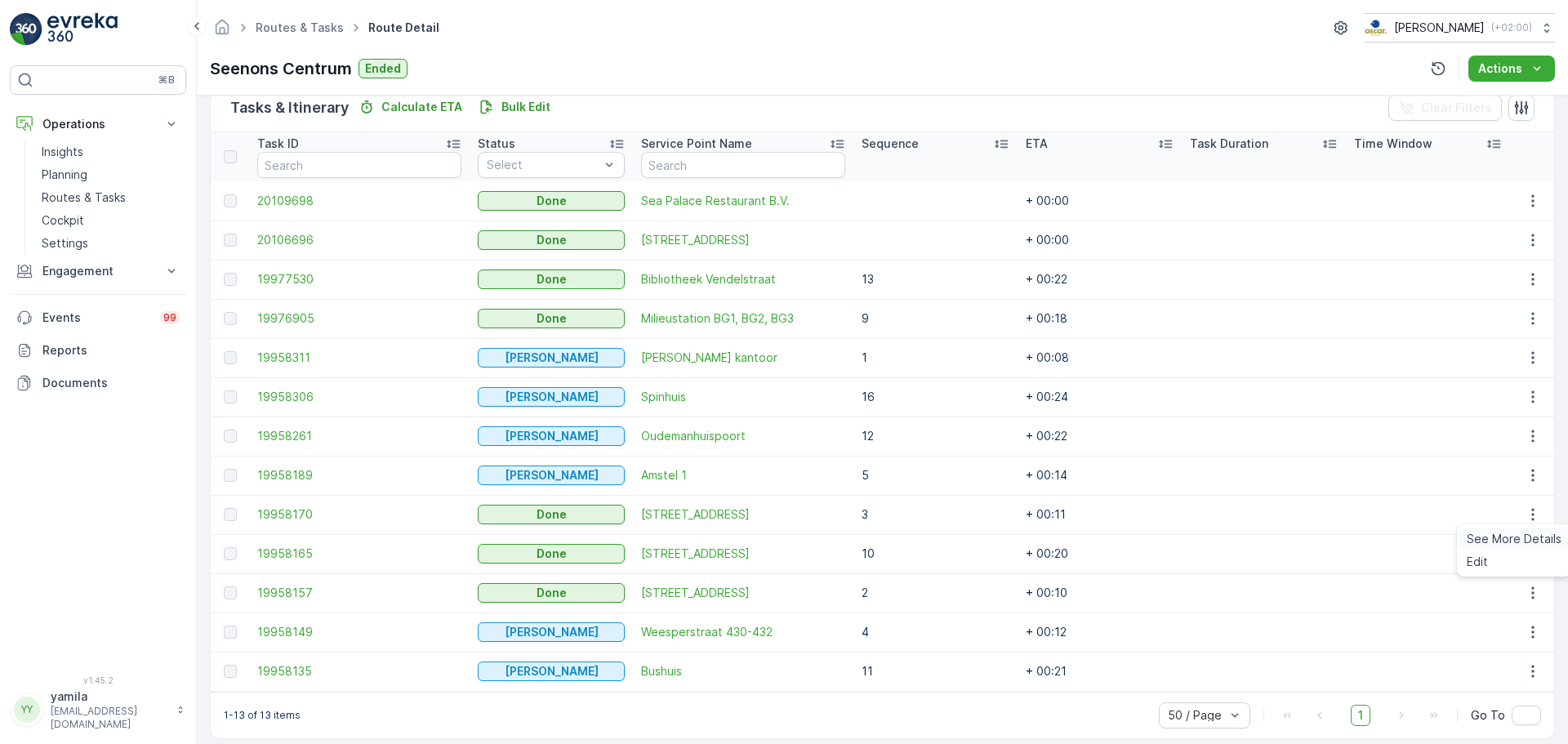 click on "See More Details" at bounding box center (1514, 539) 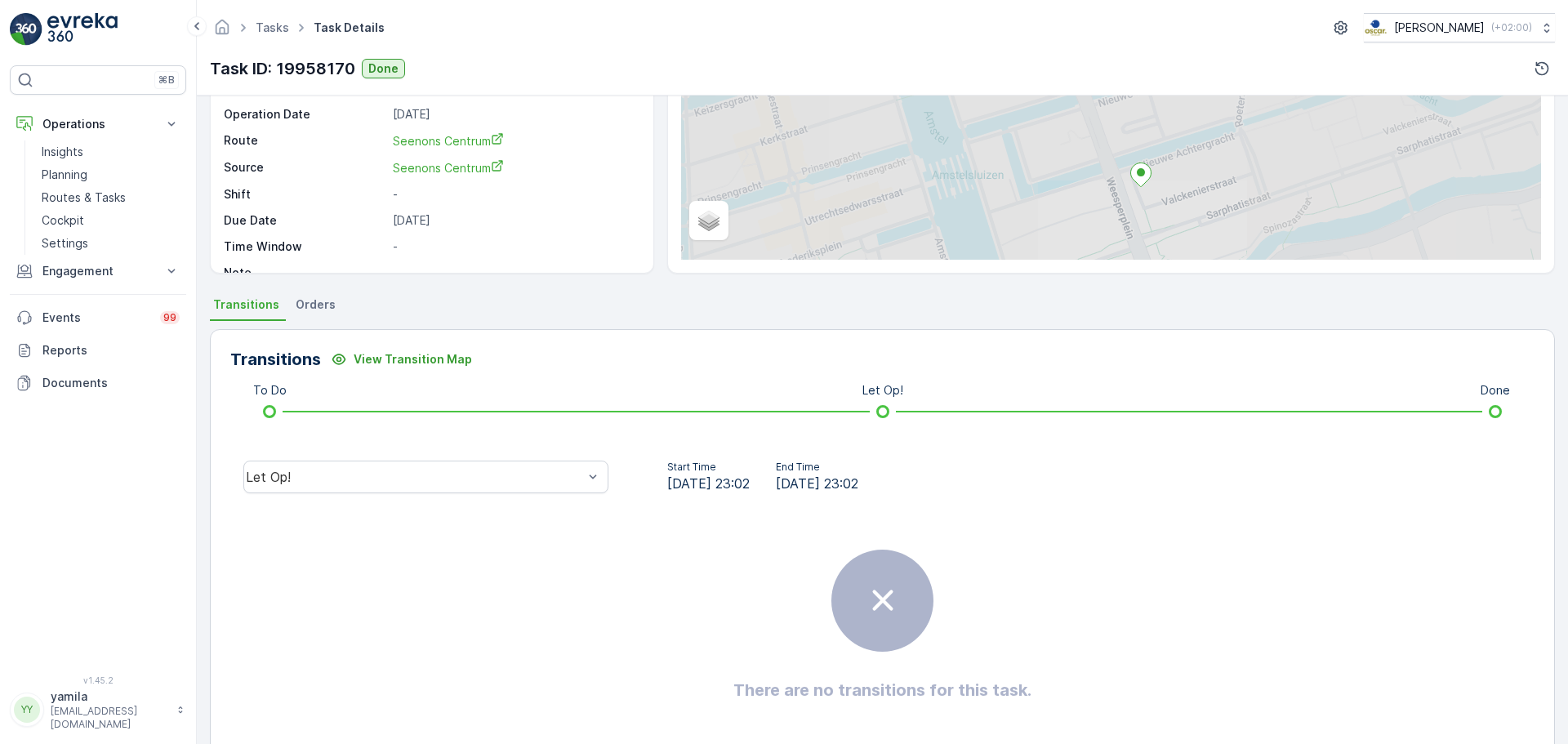 scroll, scrollTop: 163, scrollLeft: 0, axis: vertical 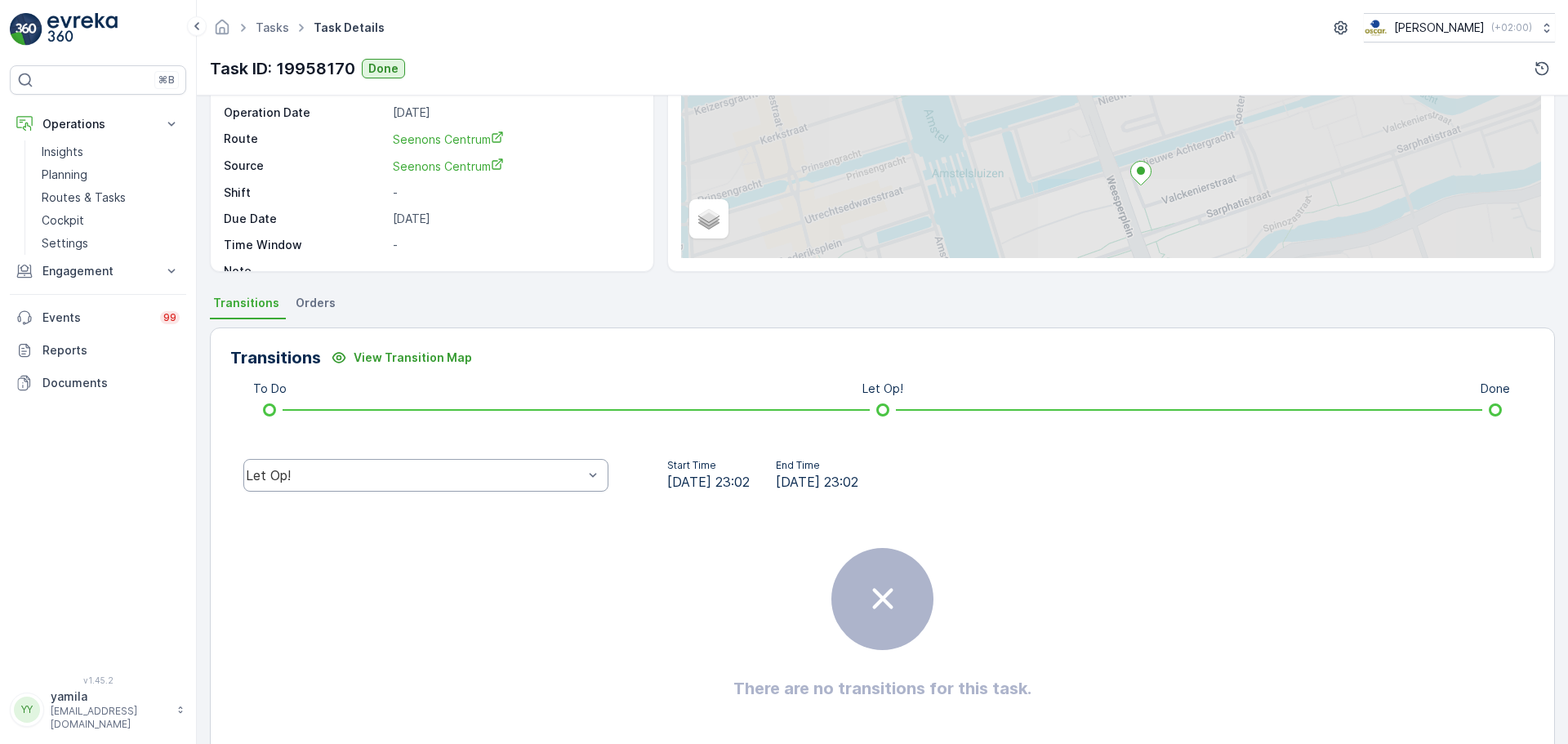 click on "Let Op!" at bounding box center (425, 475) 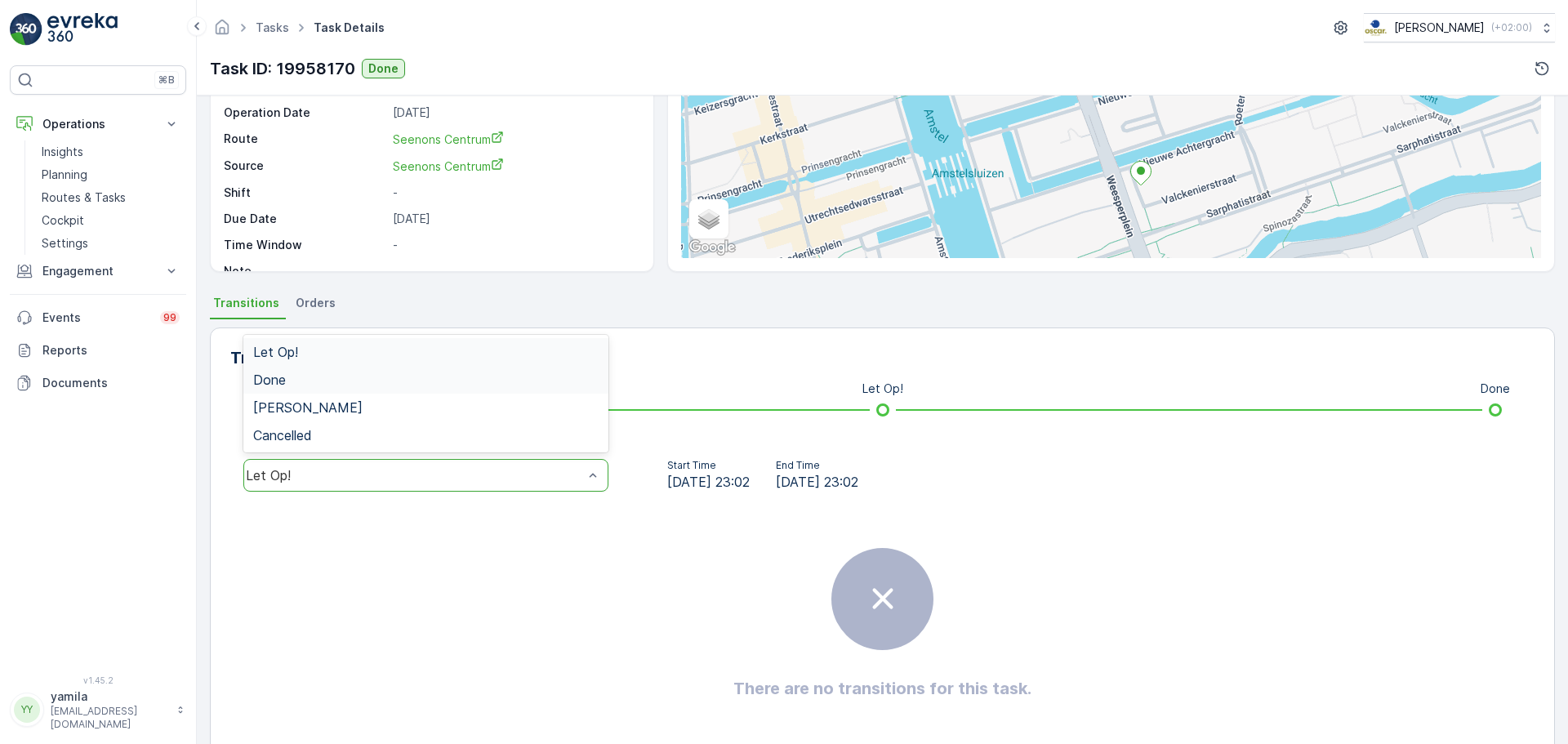 click on "Done" at bounding box center [425, 380] 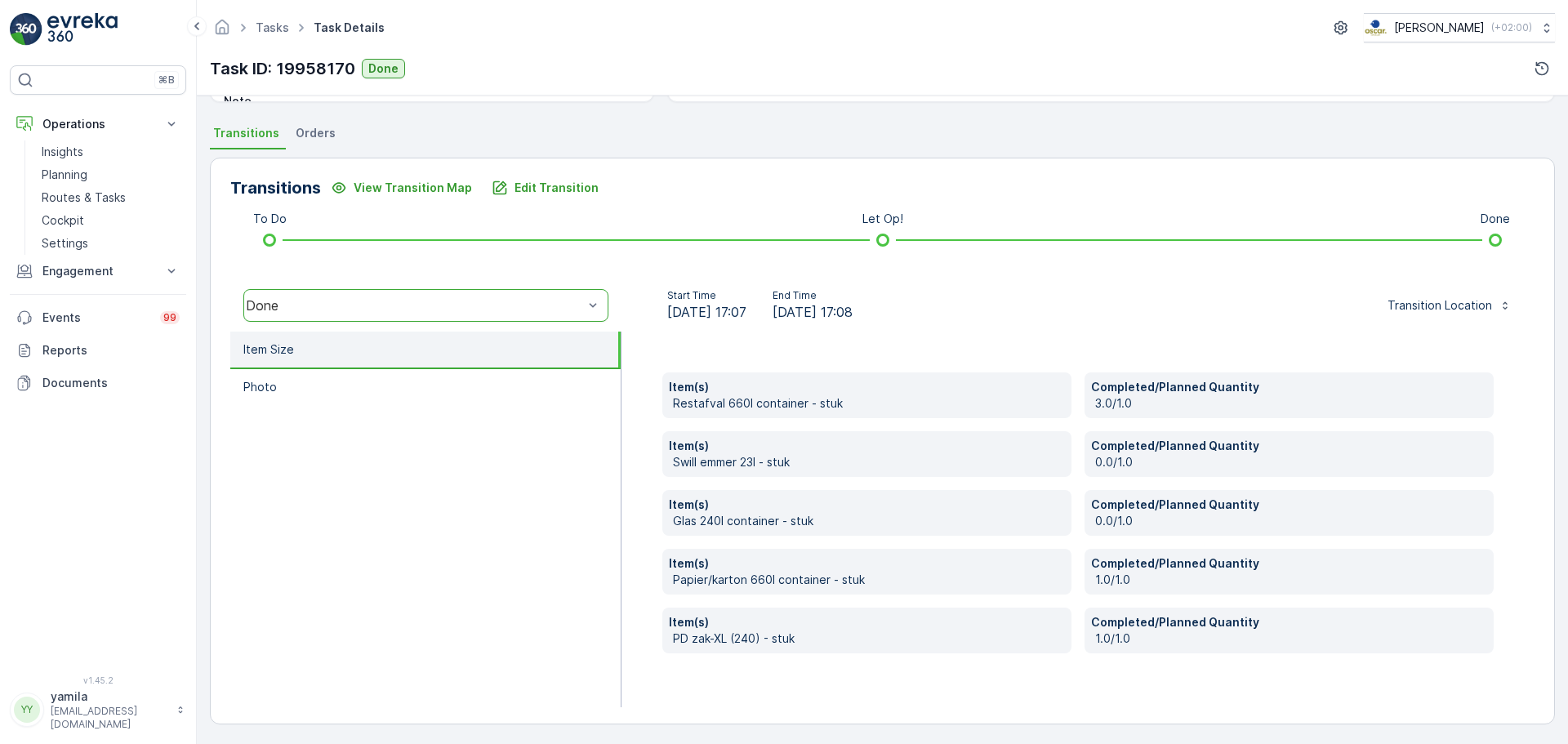 scroll, scrollTop: 335, scrollLeft: 0, axis: vertical 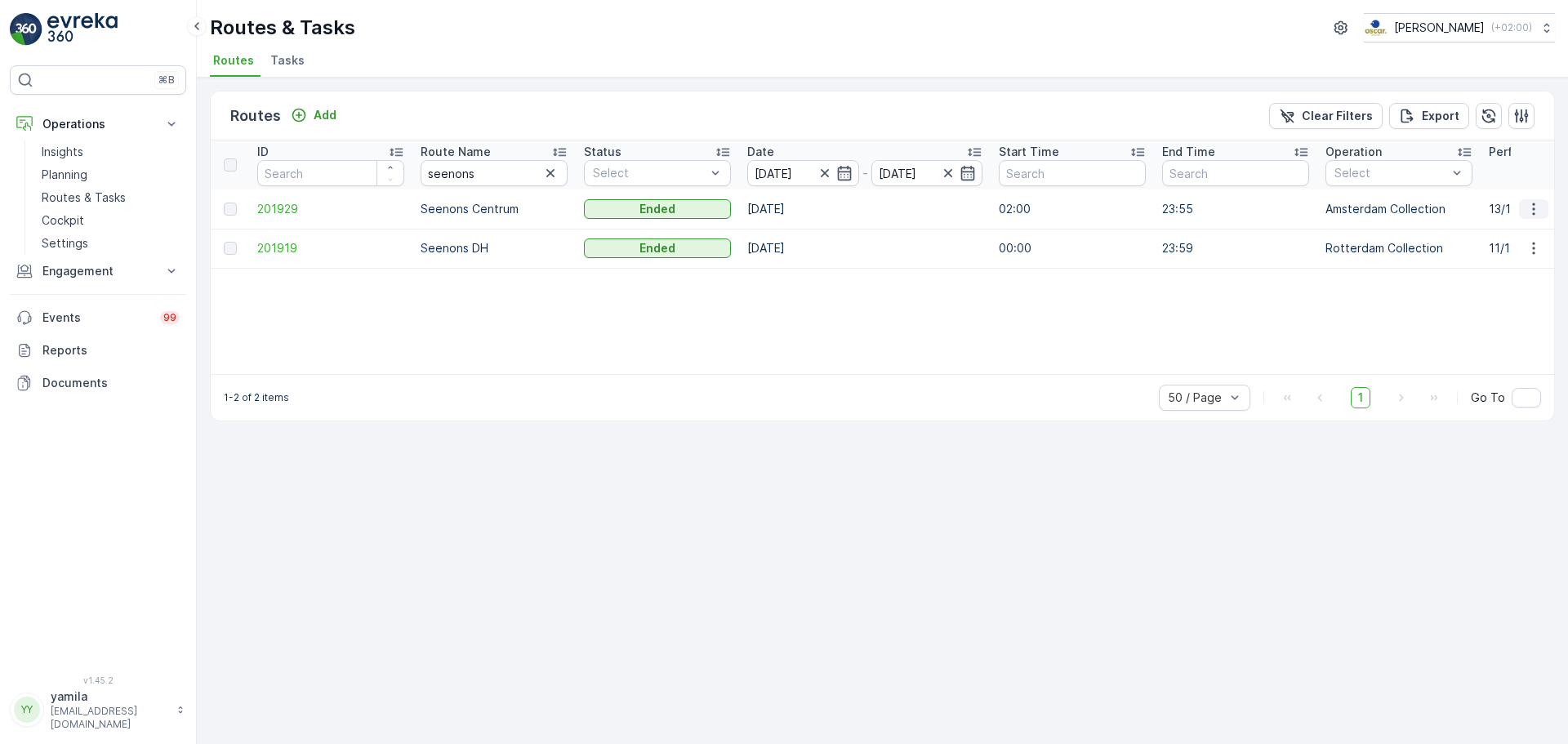 click 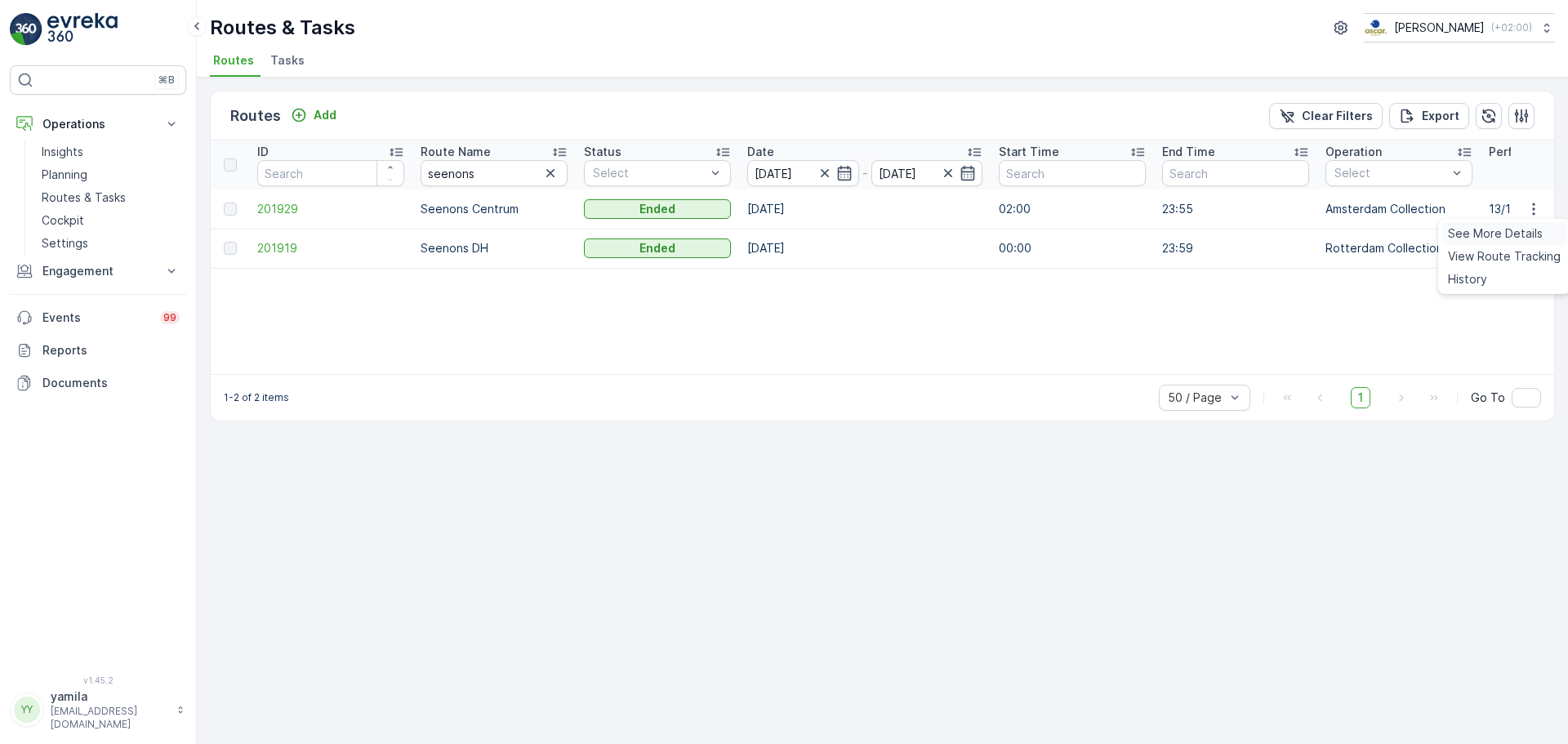 click on "See More Details" at bounding box center [1495, 234] 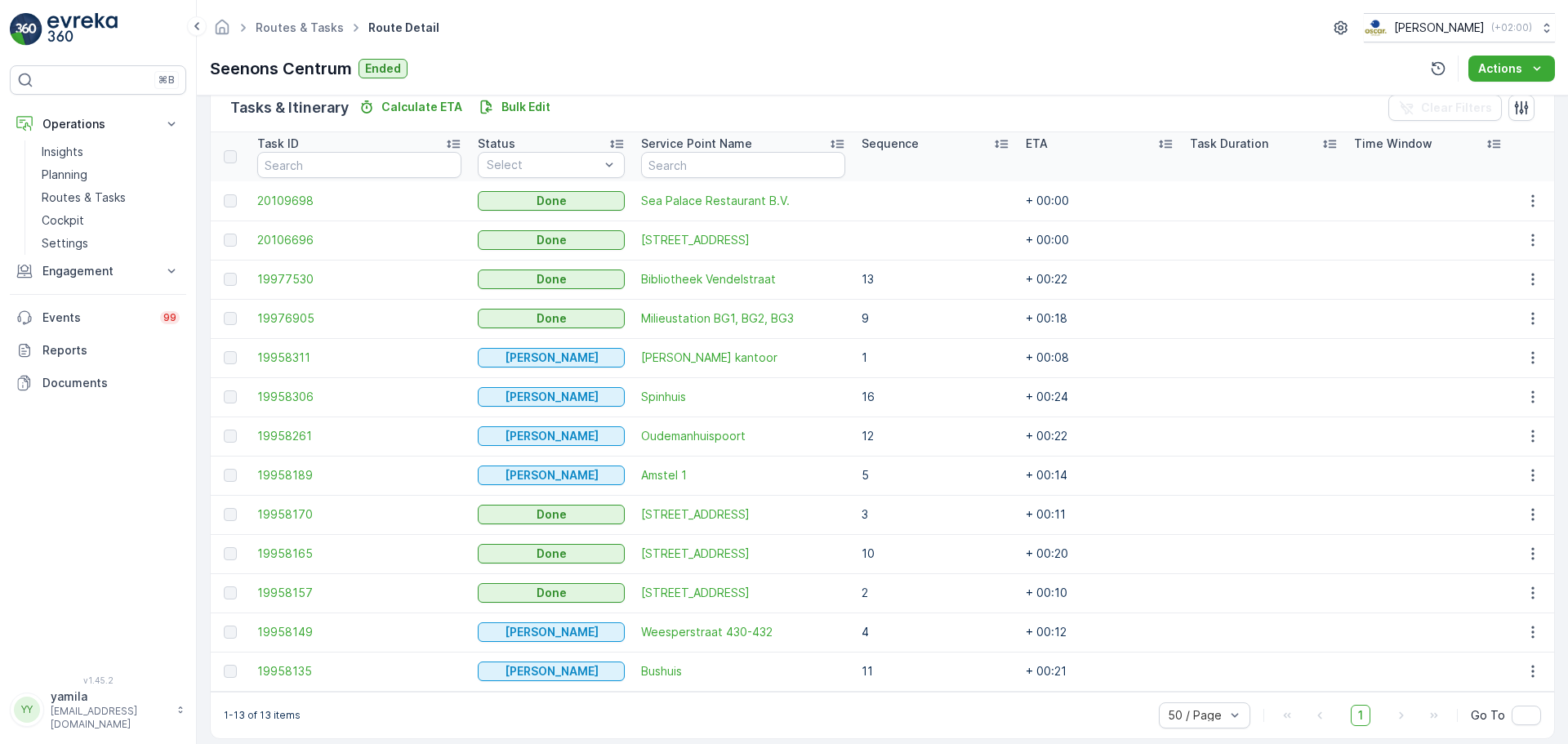 scroll, scrollTop: 425, scrollLeft: 0, axis: vertical 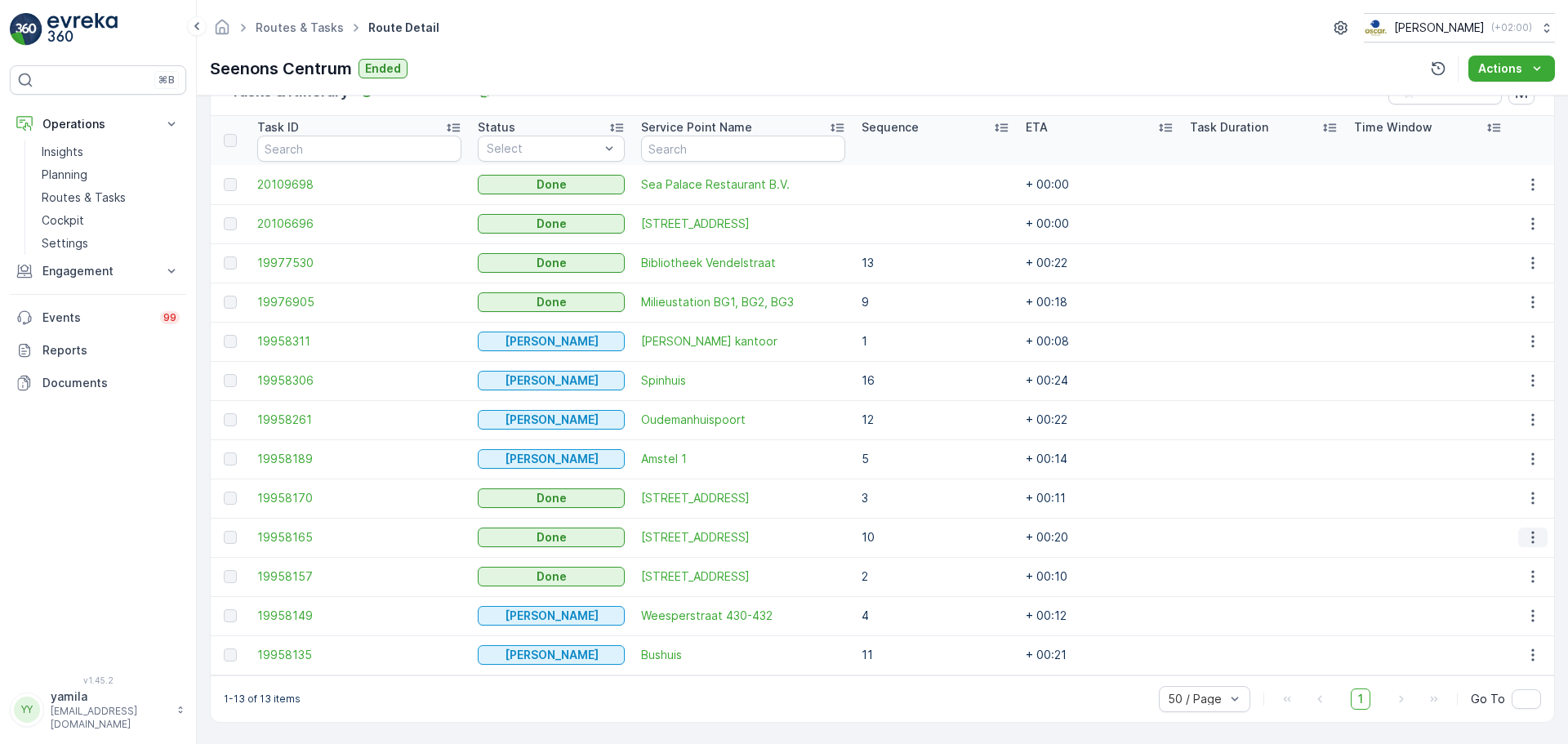 click at bounding box center [1533, 537] 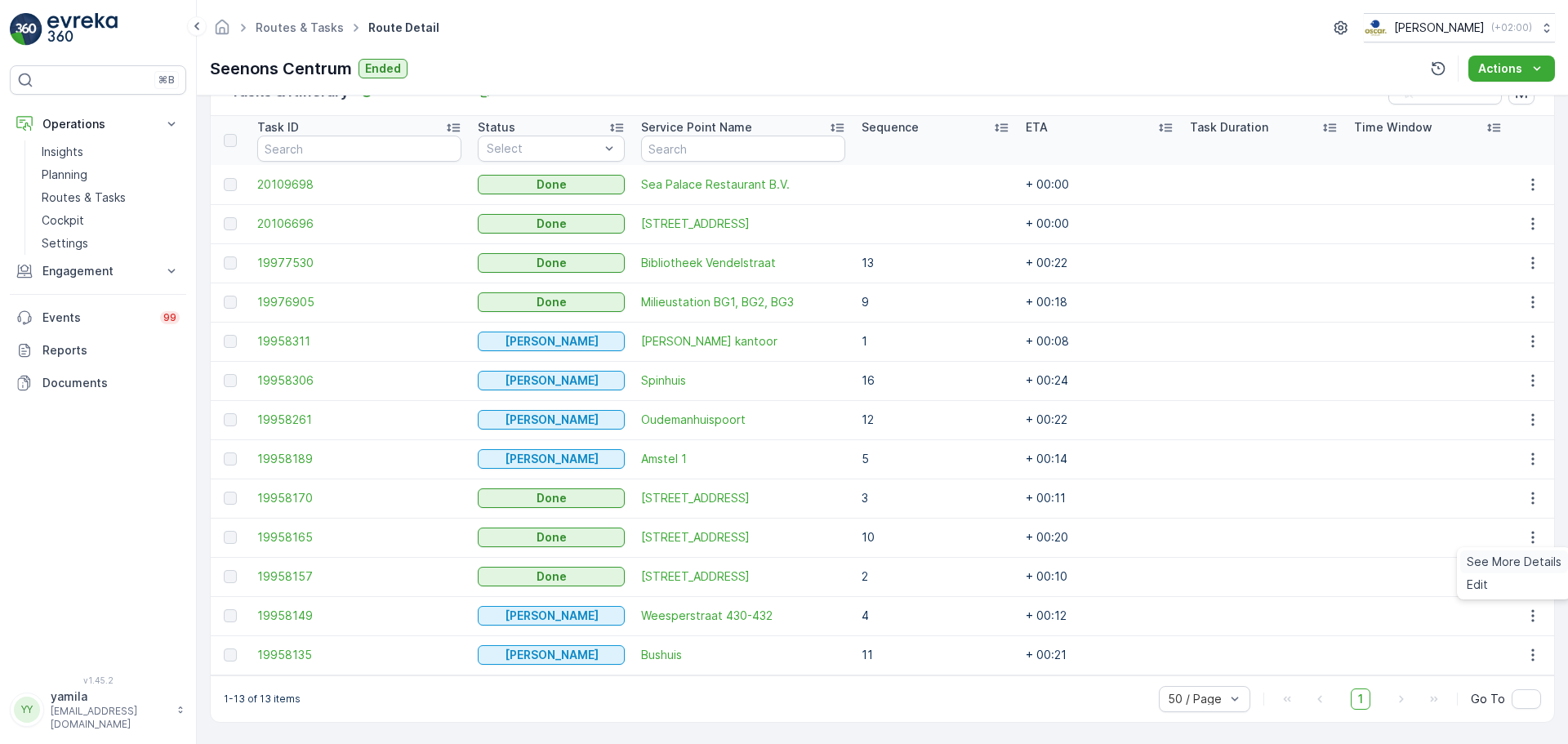 click on "See More Details" at bounding box center (1514, 562) 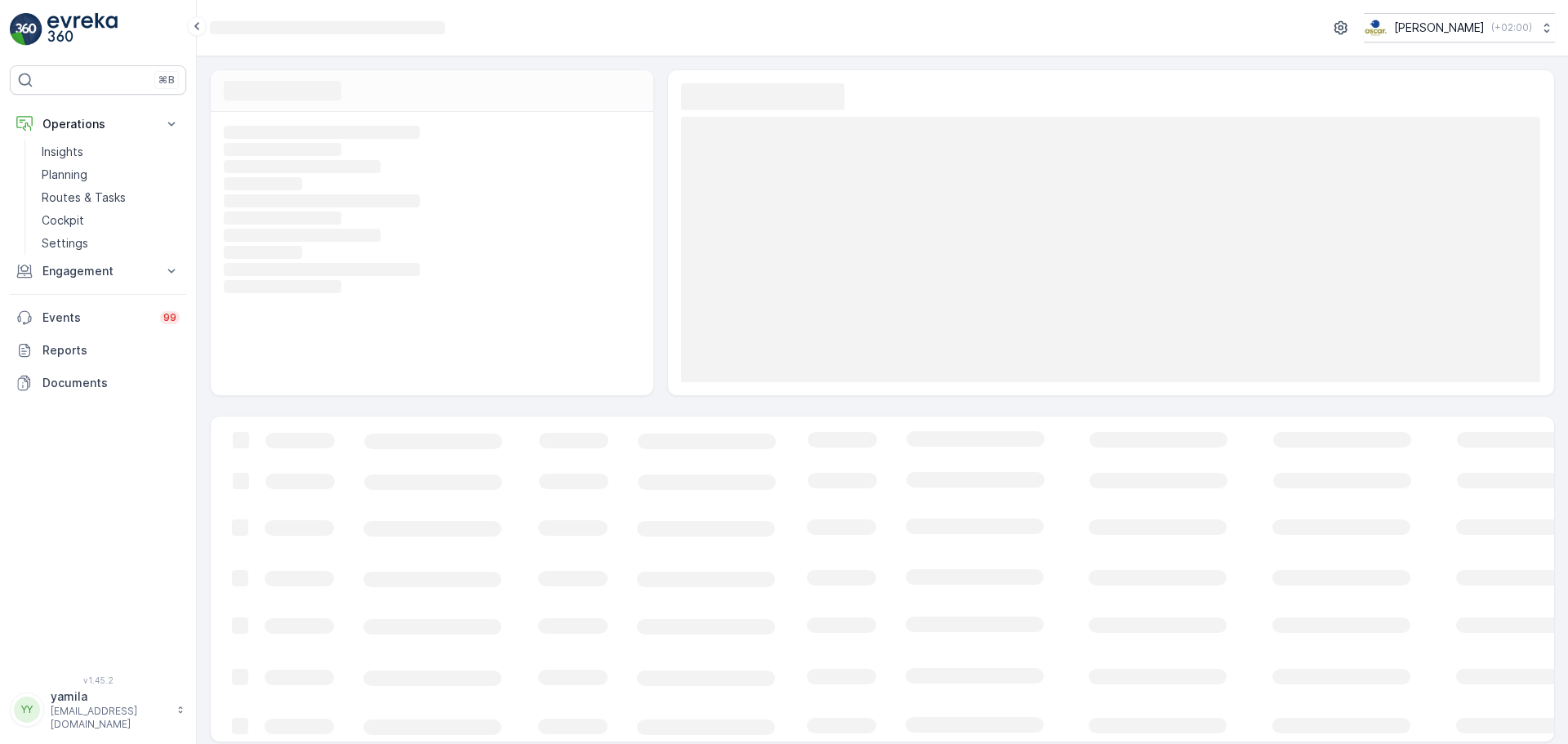 scroll, scrollTop: 0, scrollLeft: 0, axis: both 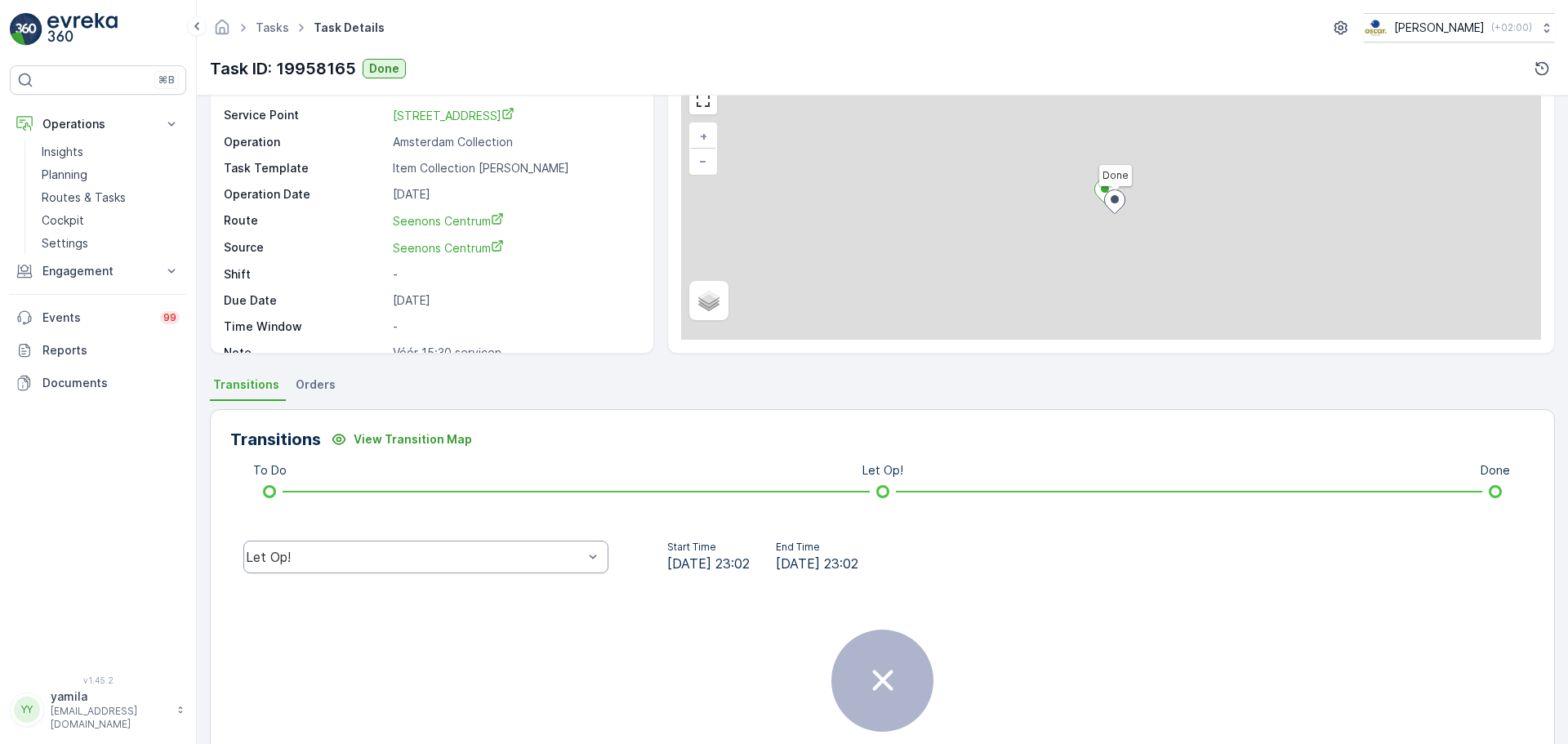 click on "Let Op!" at bounding box center (425, 557) 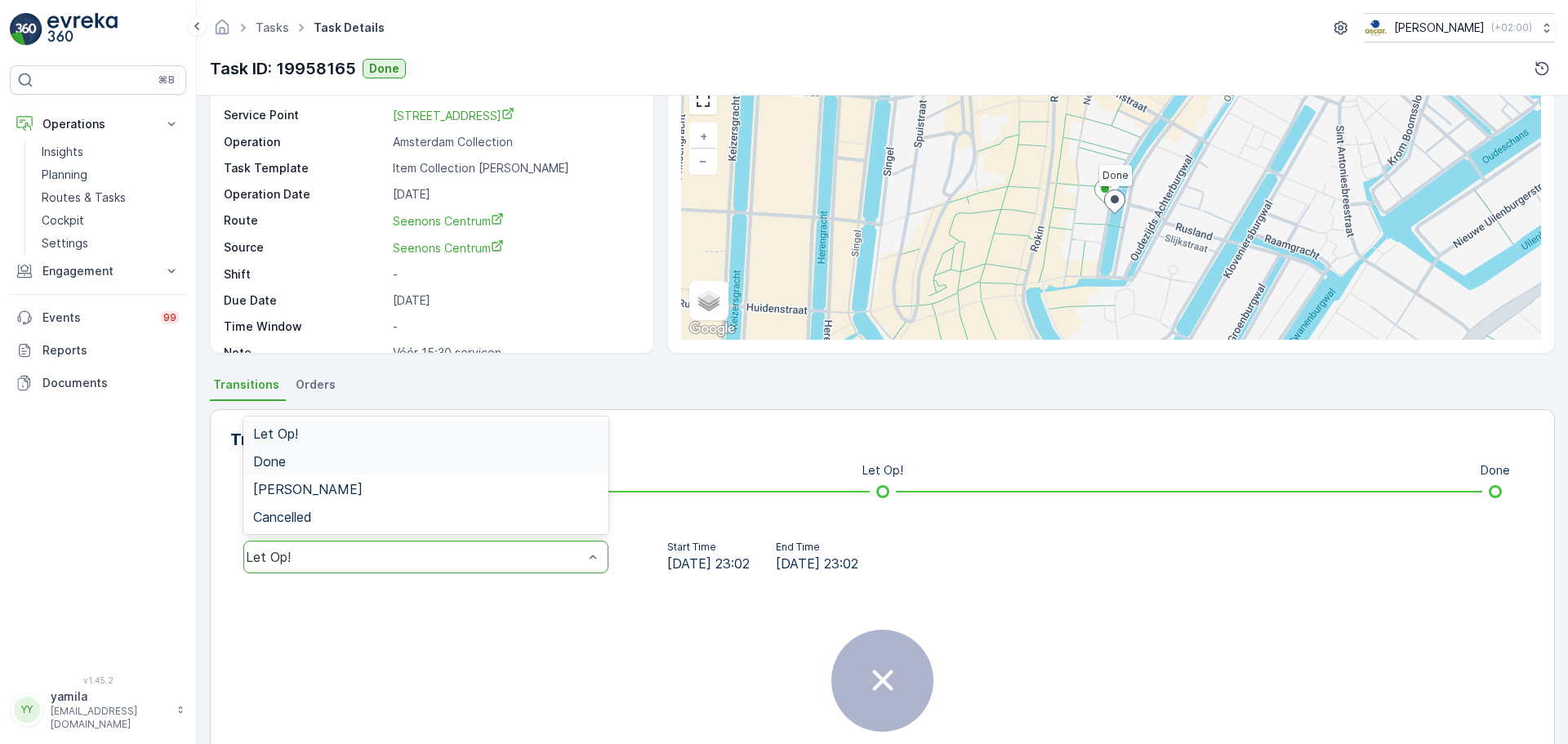 click on "Done" at bounding box center (425, 461) 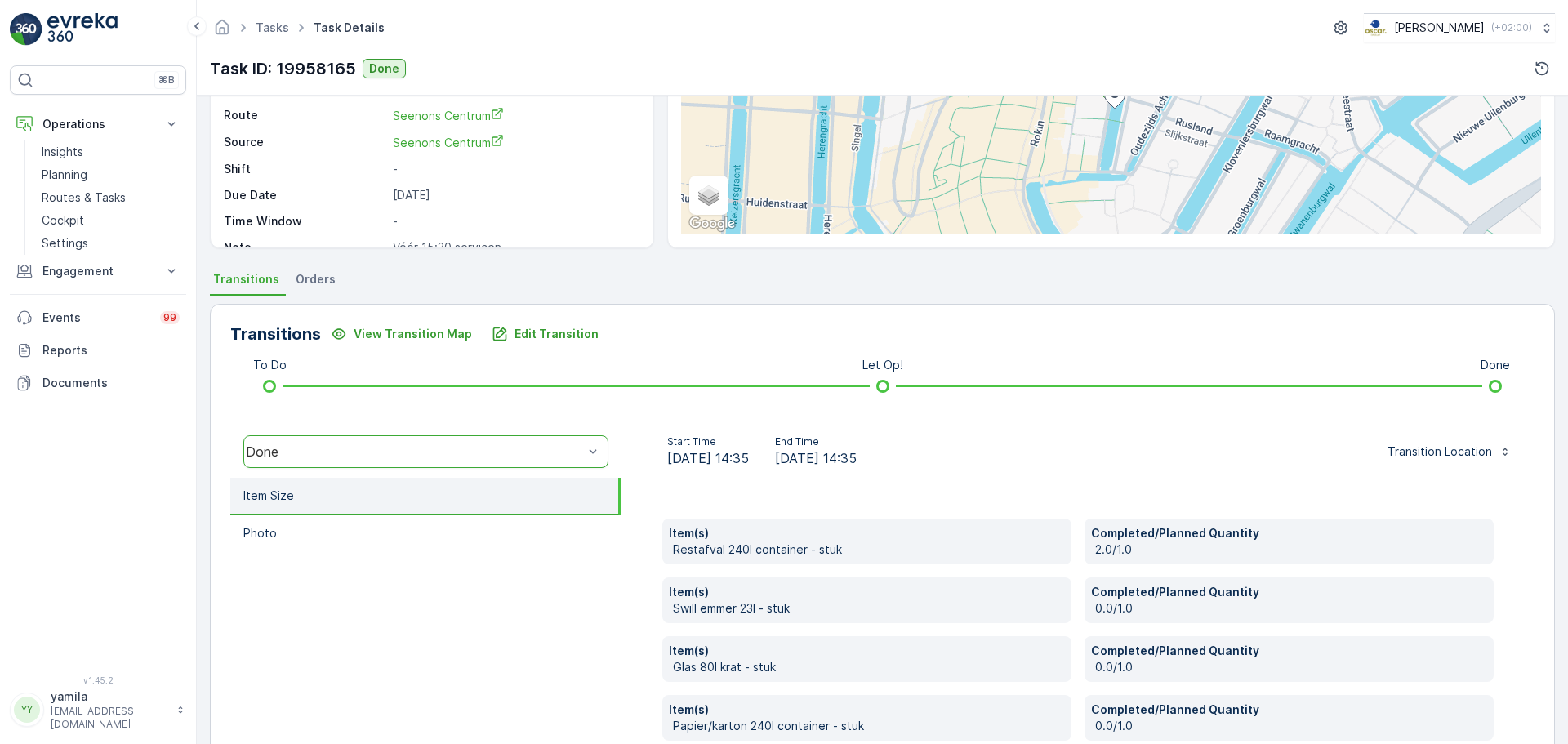 scroll, scrollTop: 335, scrollLeft: 0, axis: vertical 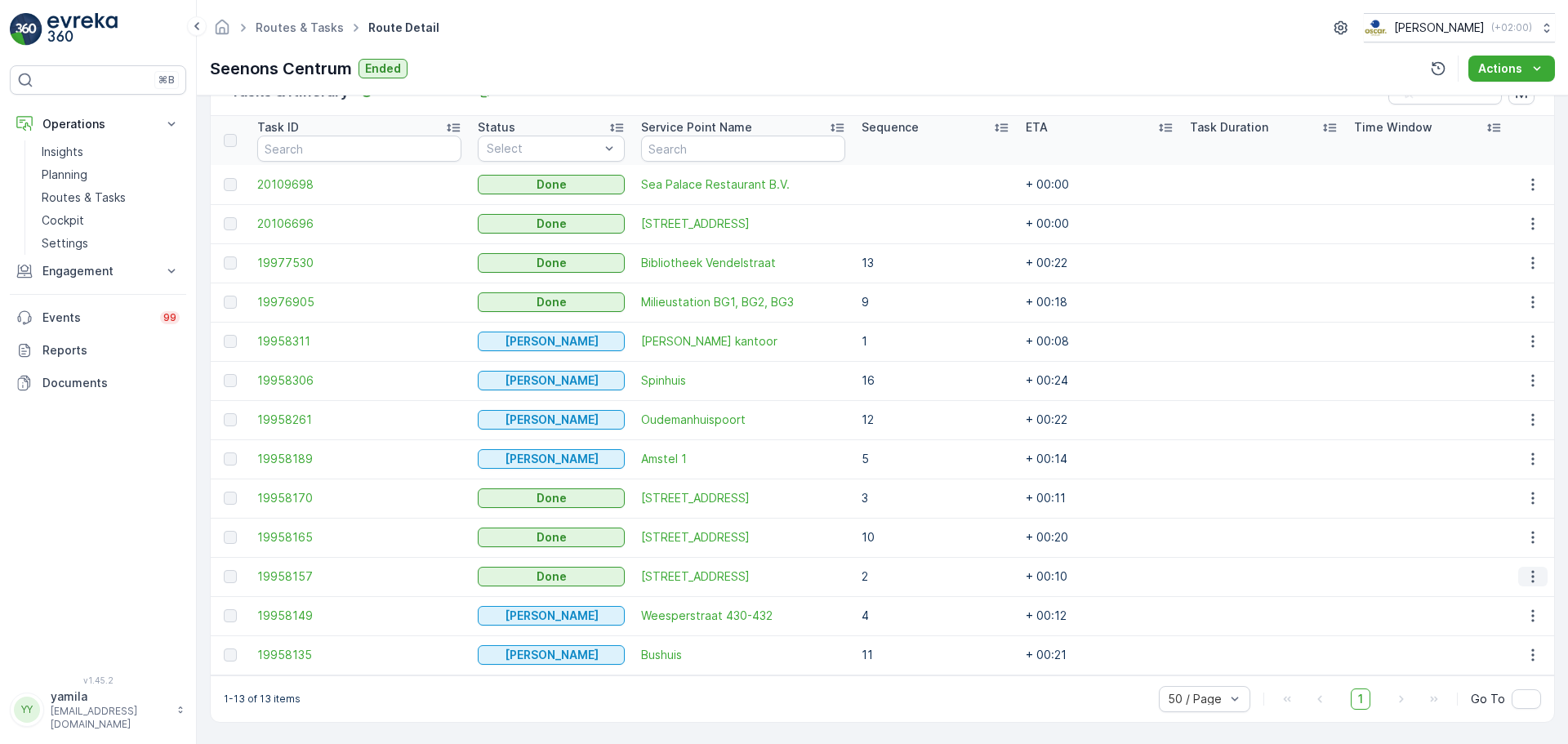 click 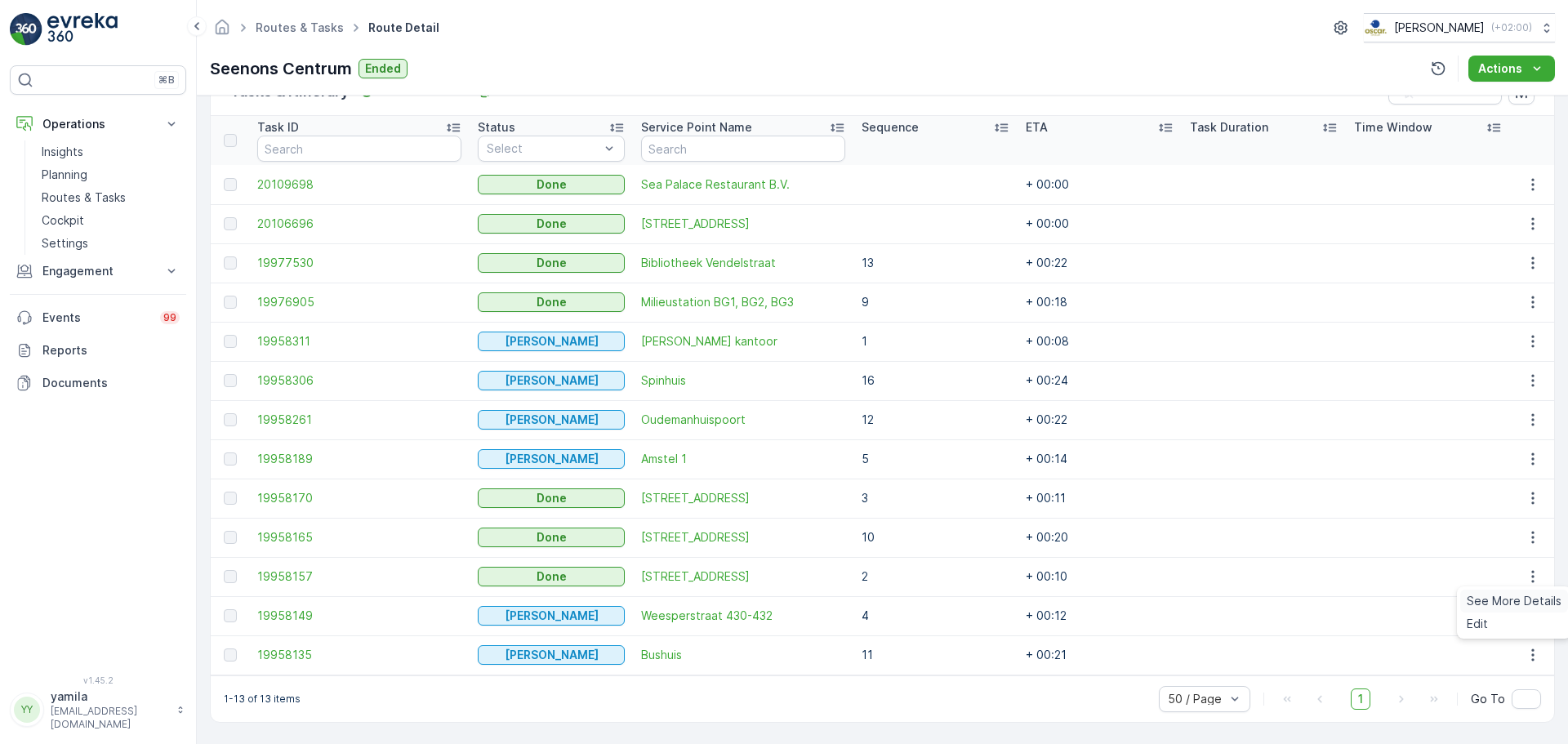 click on "See More Details Edit" at bounding box center [1514, 613] 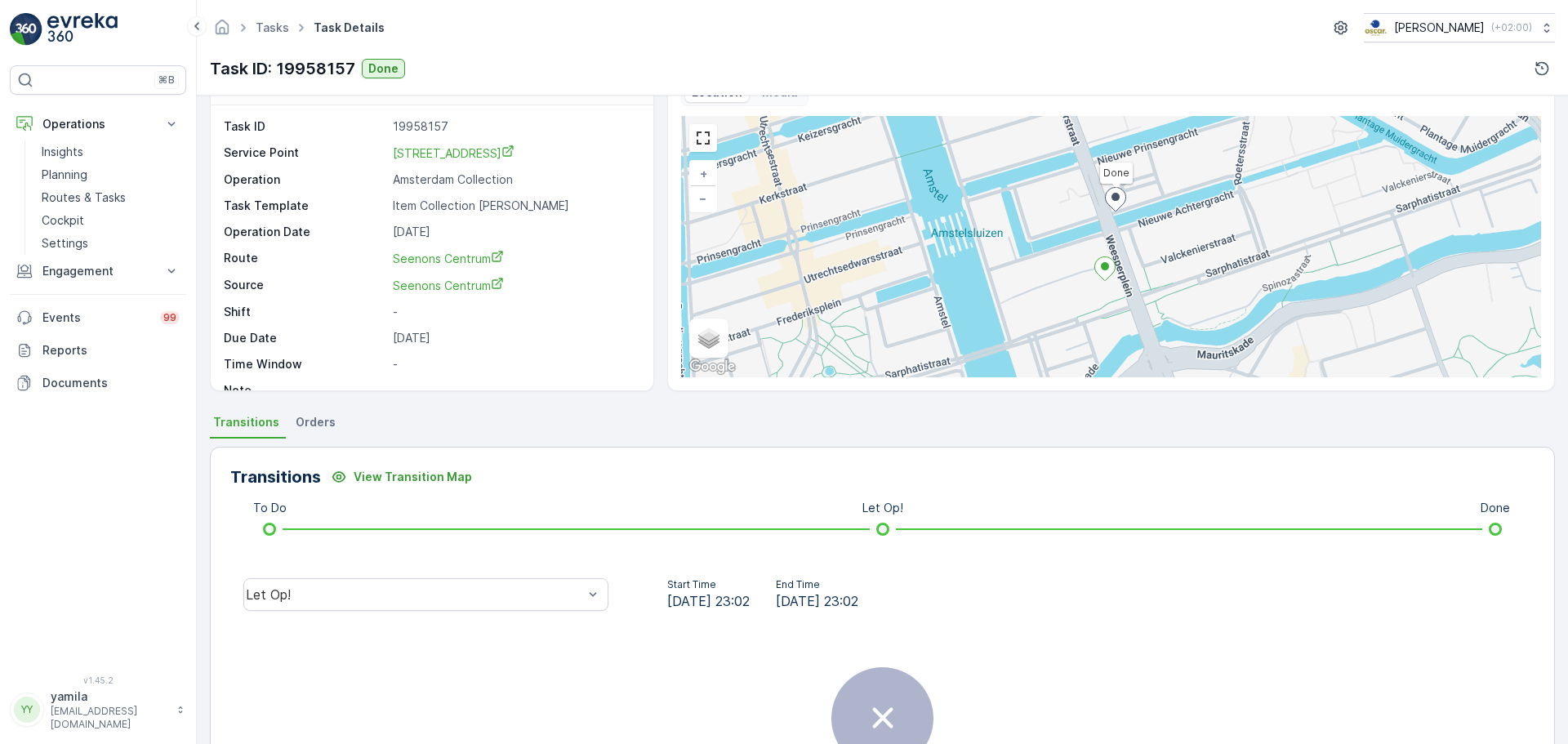 scroll, scrollTop: 82, scrollLeft: 0, axis: vertical 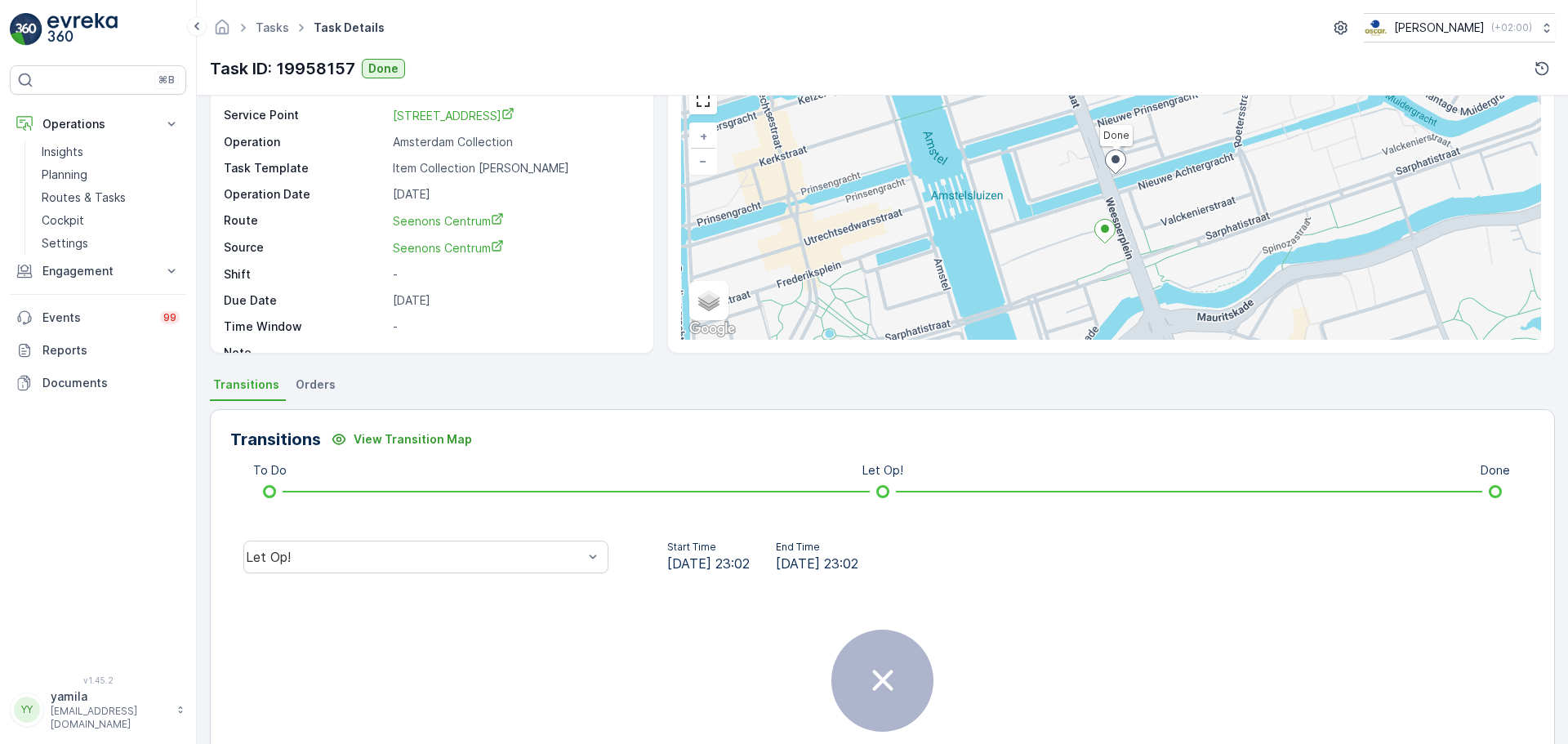 click on "There are no transitions for this task." at bounding box center [882, 706] 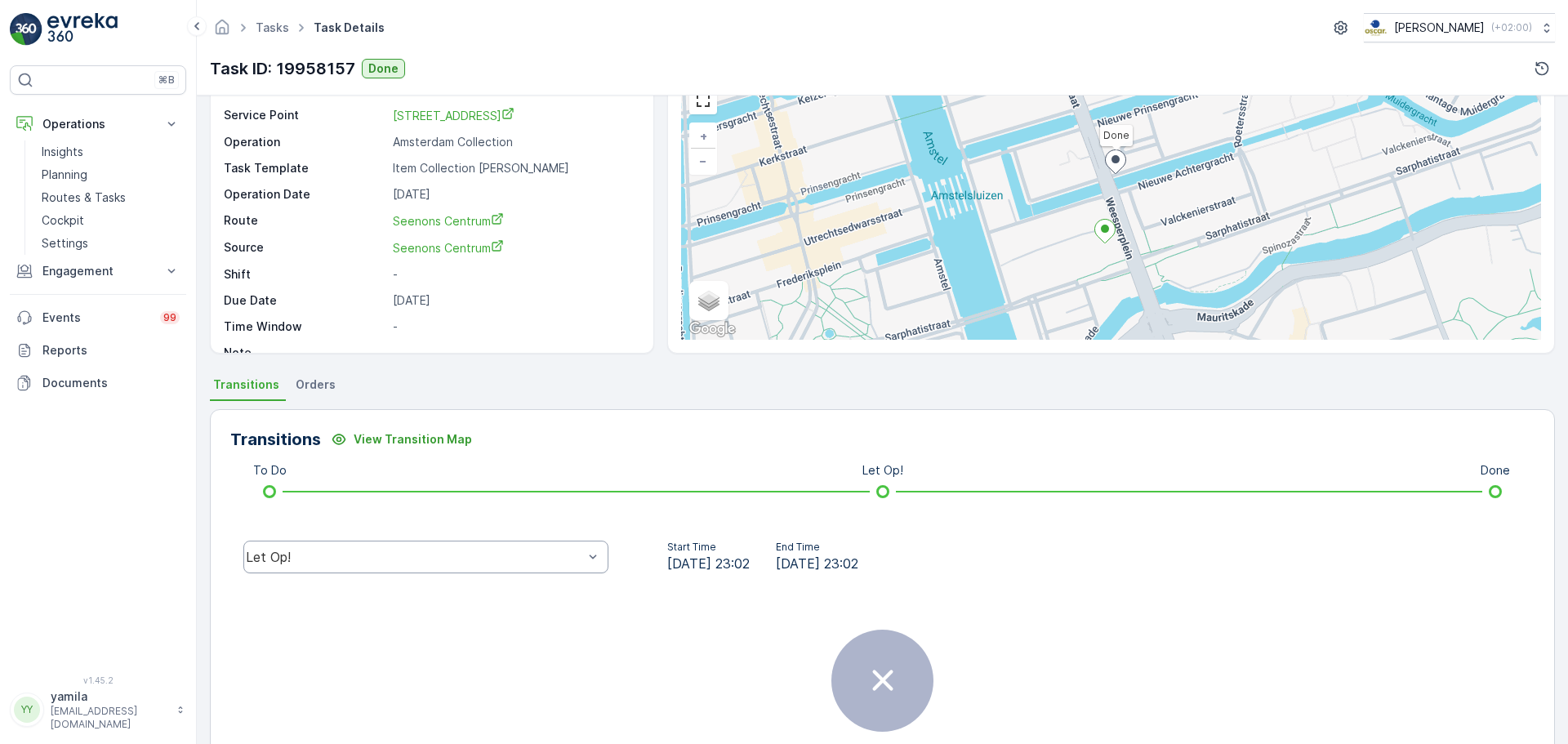 click on "Let Op!" at bounding box center (414, 557) 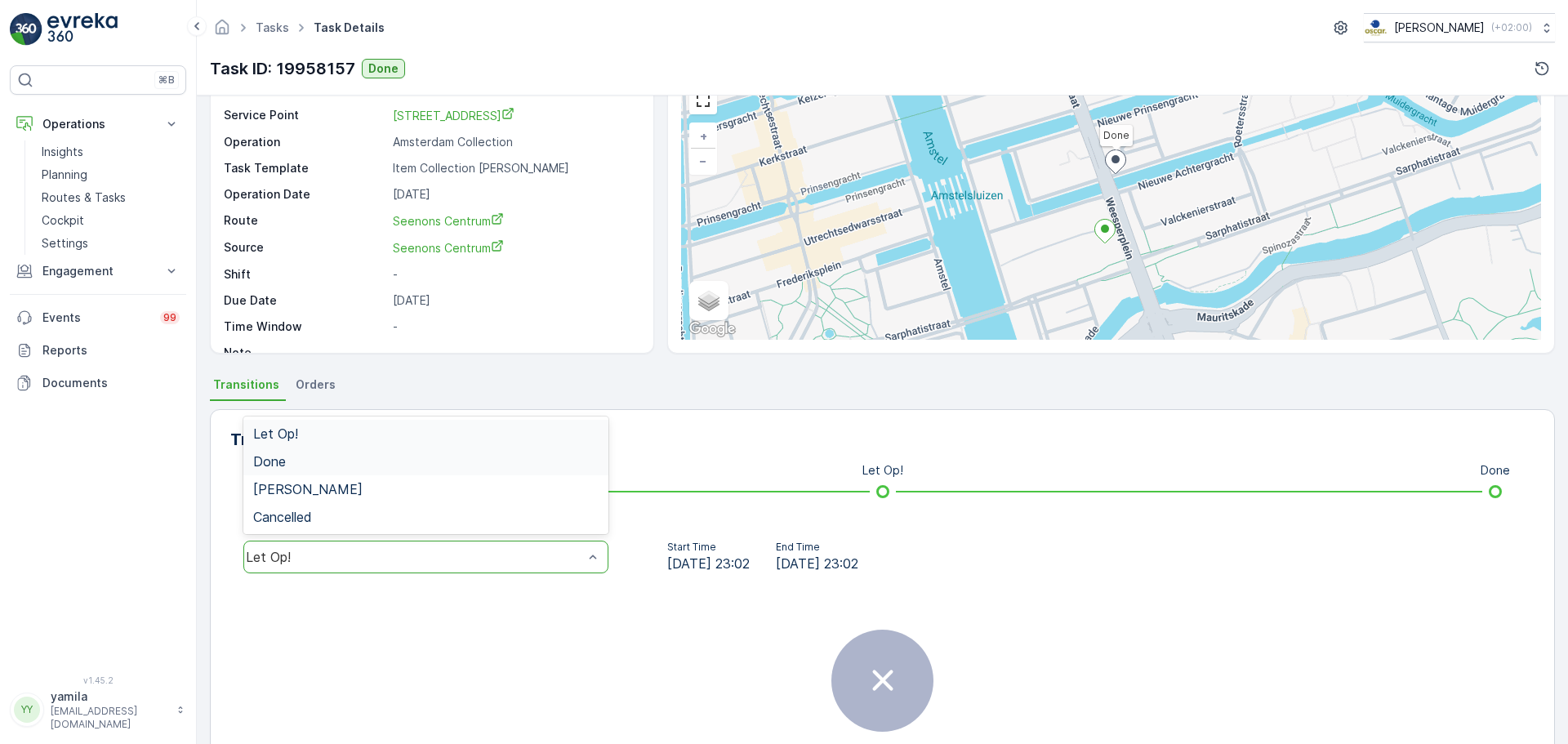 click on "Done" at bounding box center (425, 461) 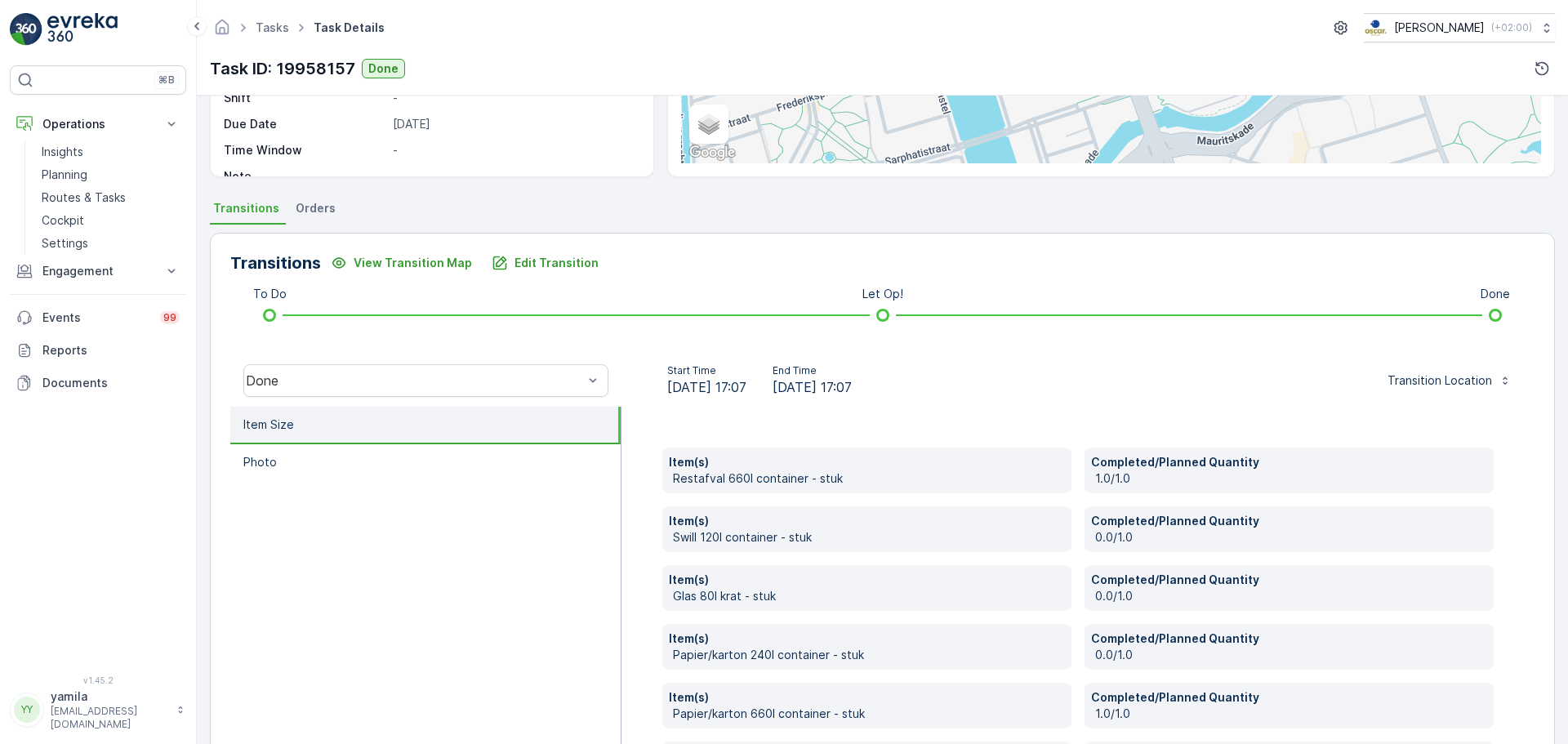 scroll, scrollTop: 408, scrollLeft: 0, axis: vertical 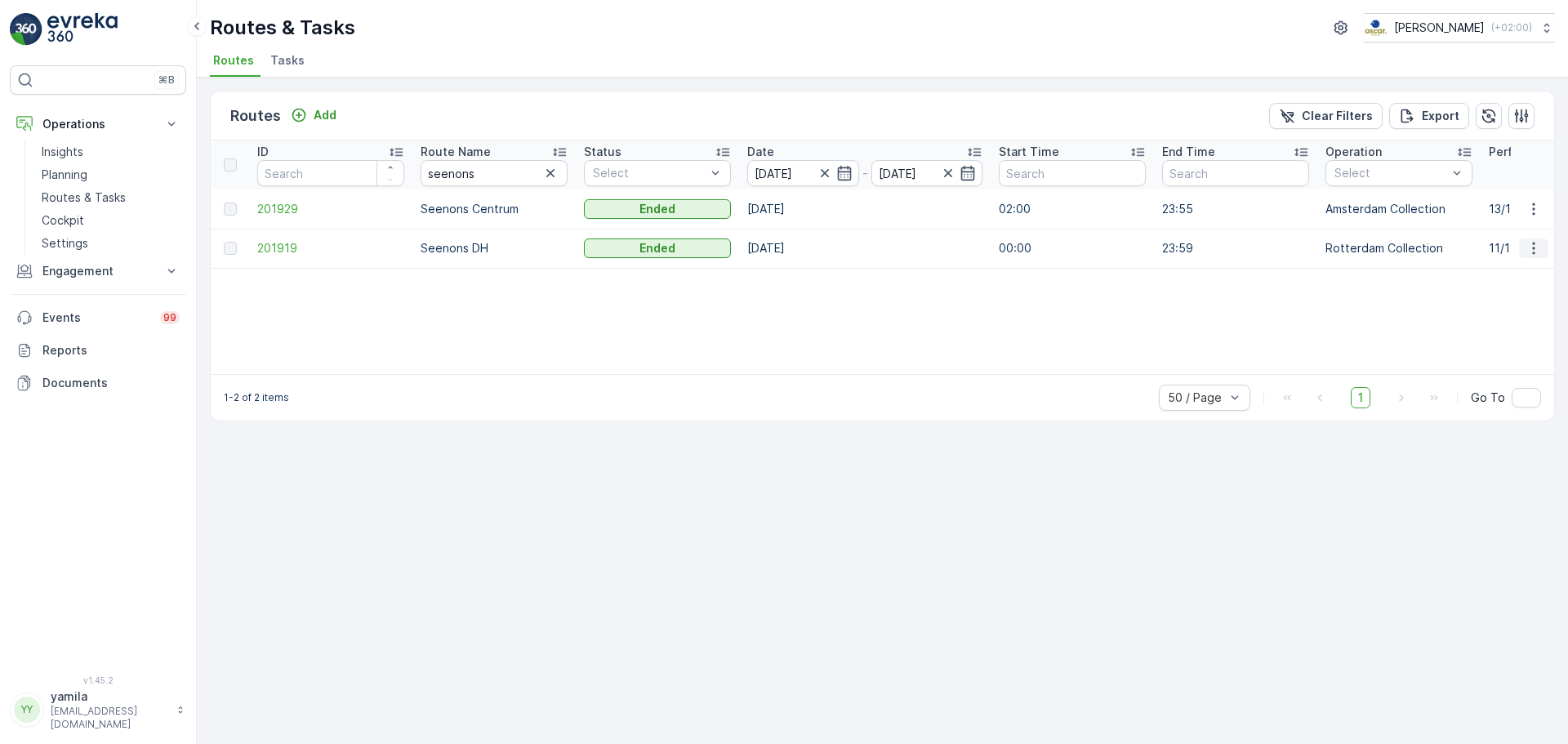 click at bounding box center (1534, 248) 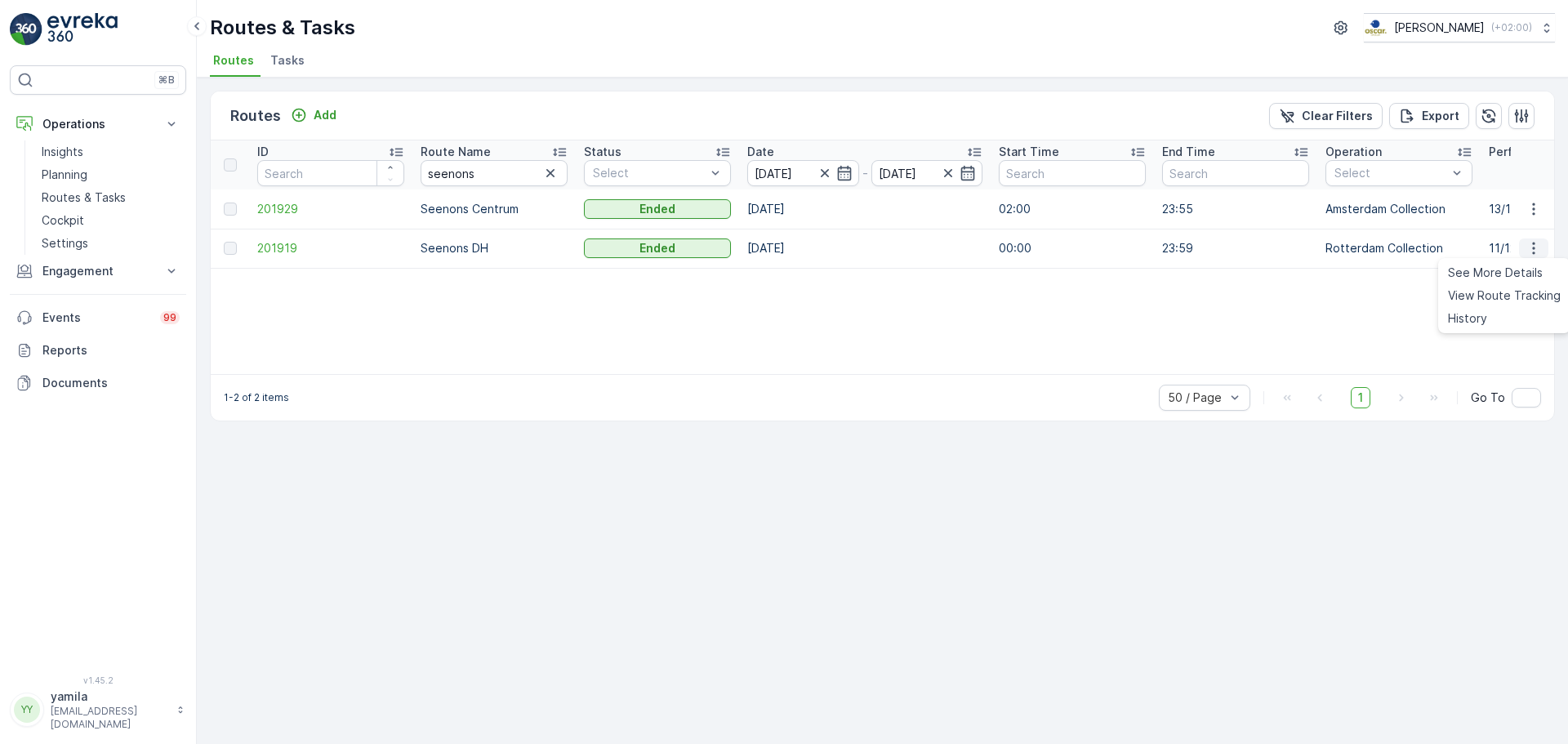 click on "See More Details" at bounding box center (1495, 273) 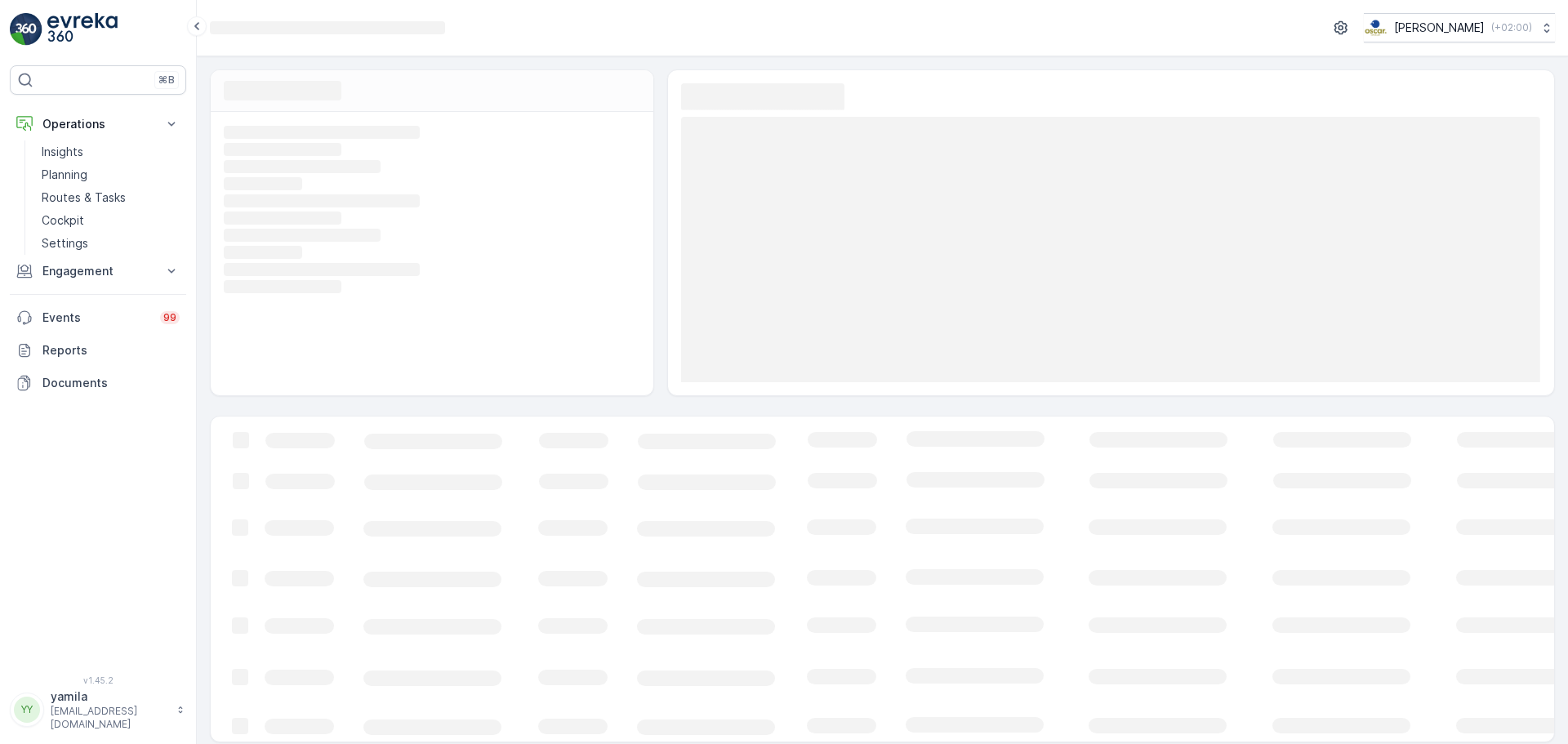 scroll, scrollTop: 6, scrollLeft: 0, axis: vertical 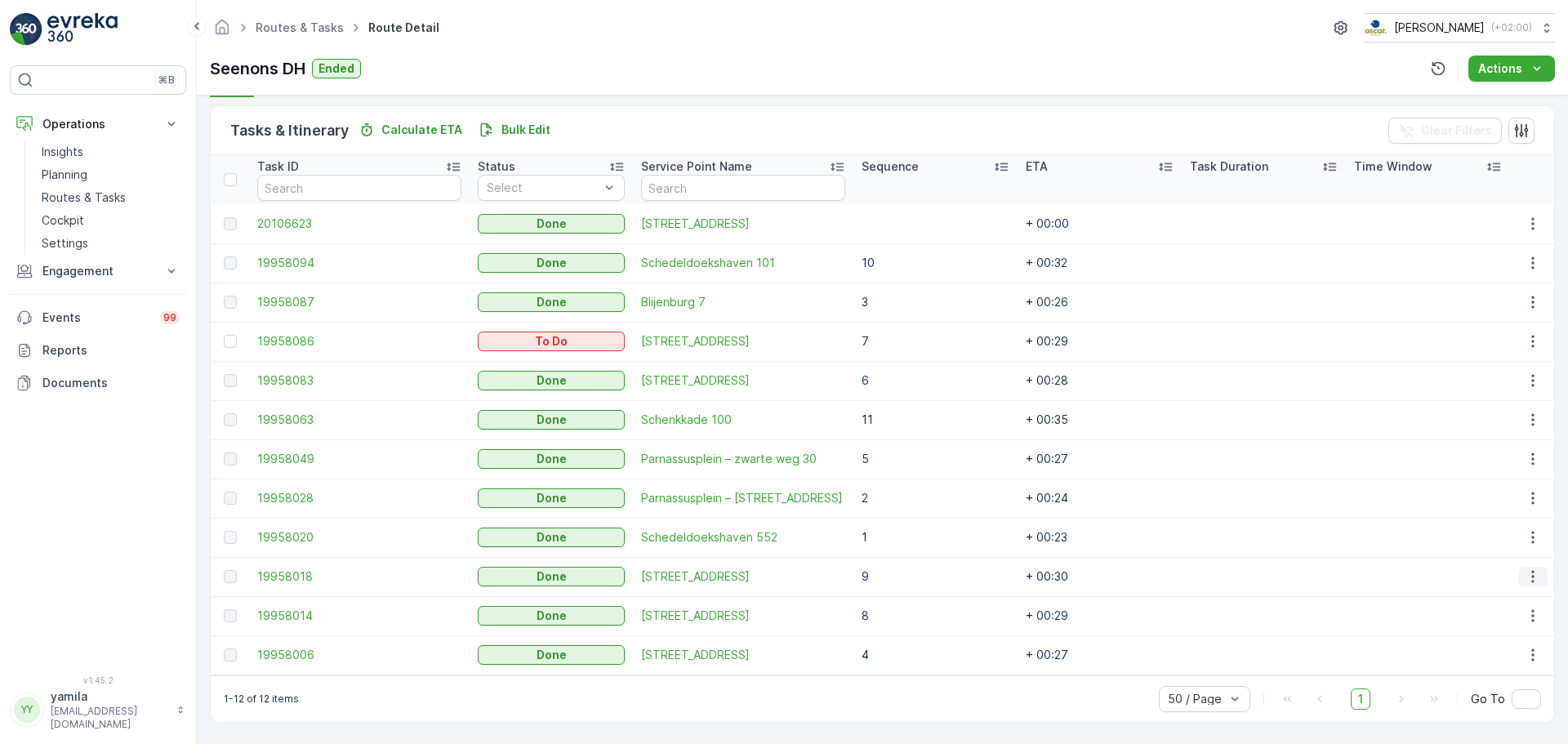 click 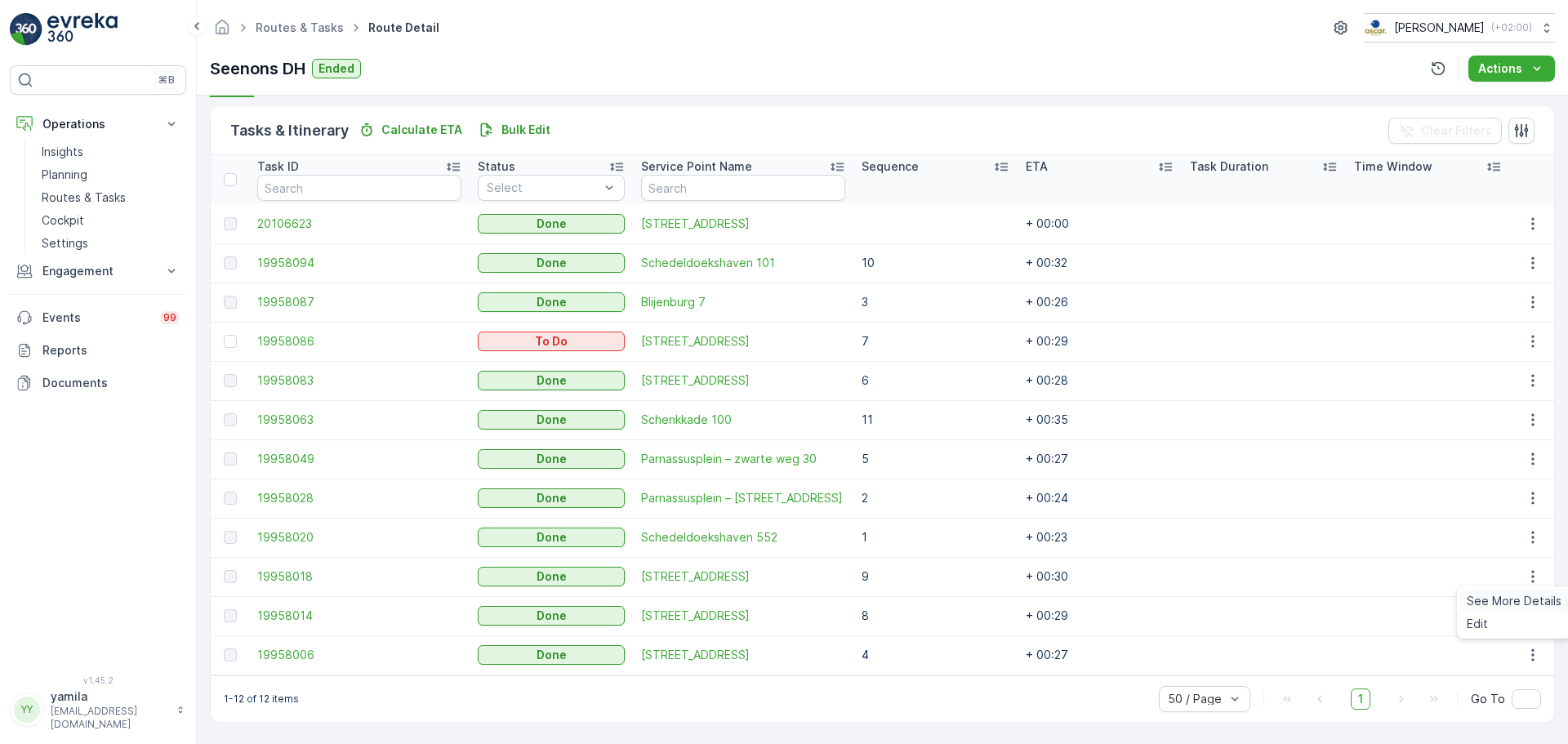 click on "See More Details" at bounding box center [1514, 601] 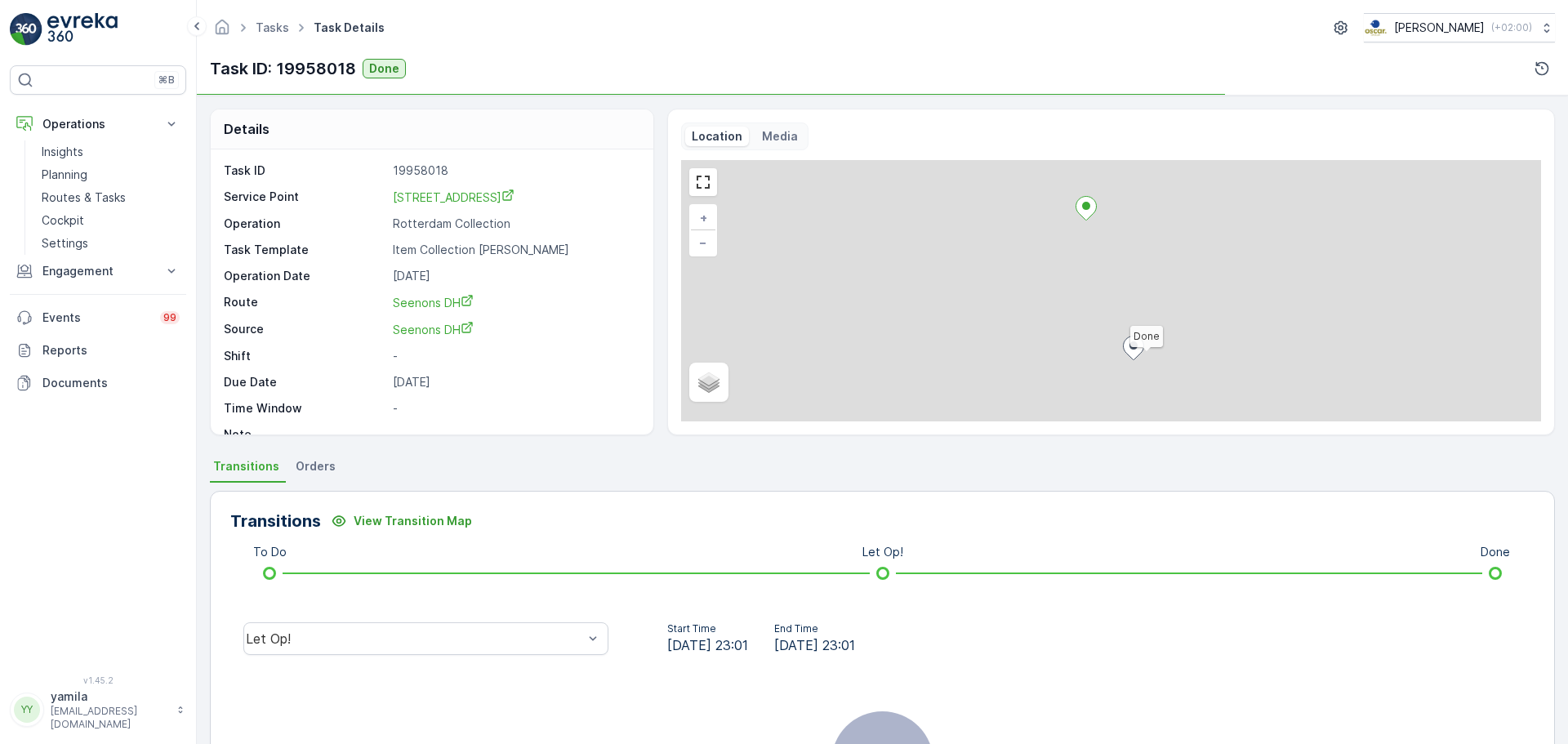 scroll, scrollTop: 0, scrollLeft: 0, axis: both 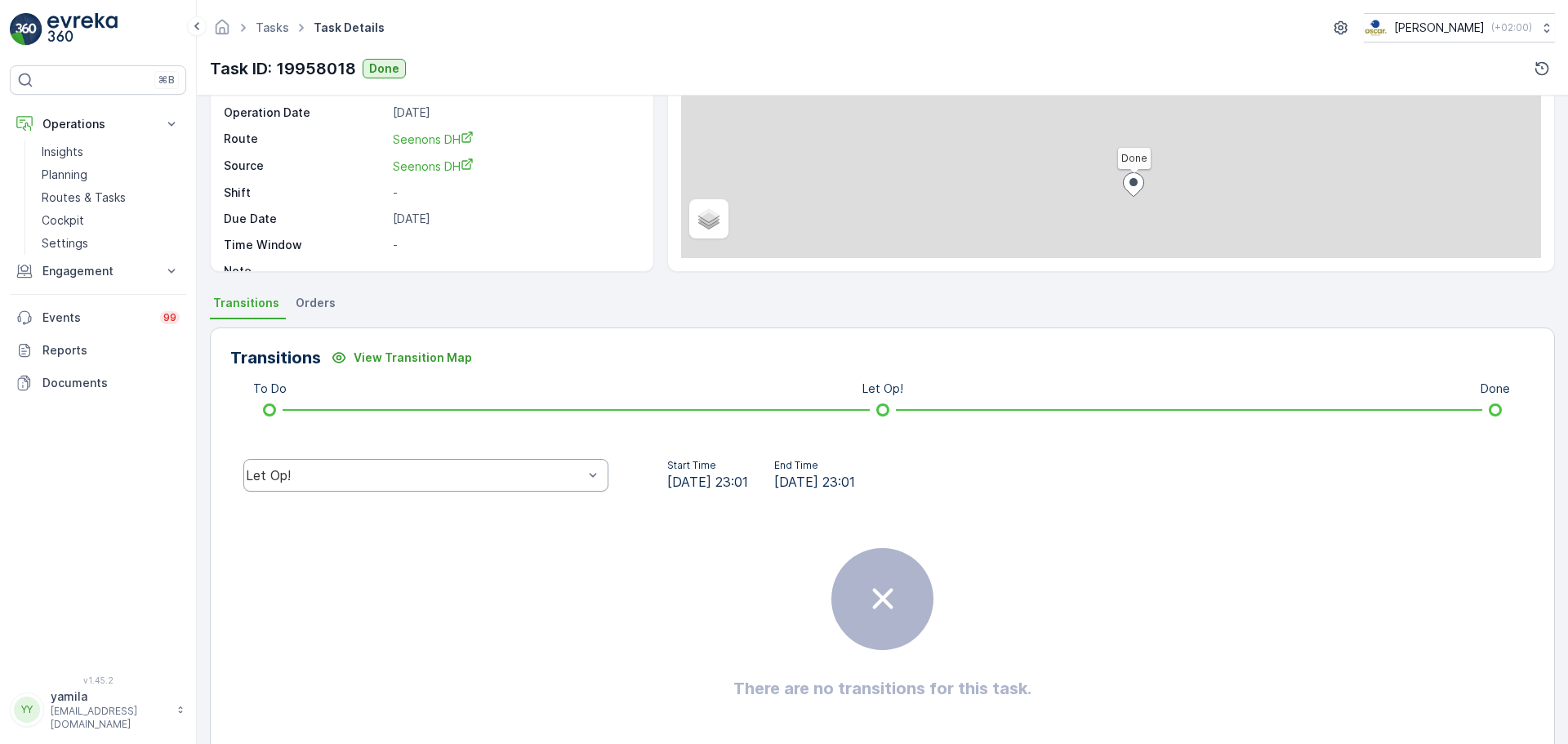 click on "Let Op!" at bounding box center [414, 475] 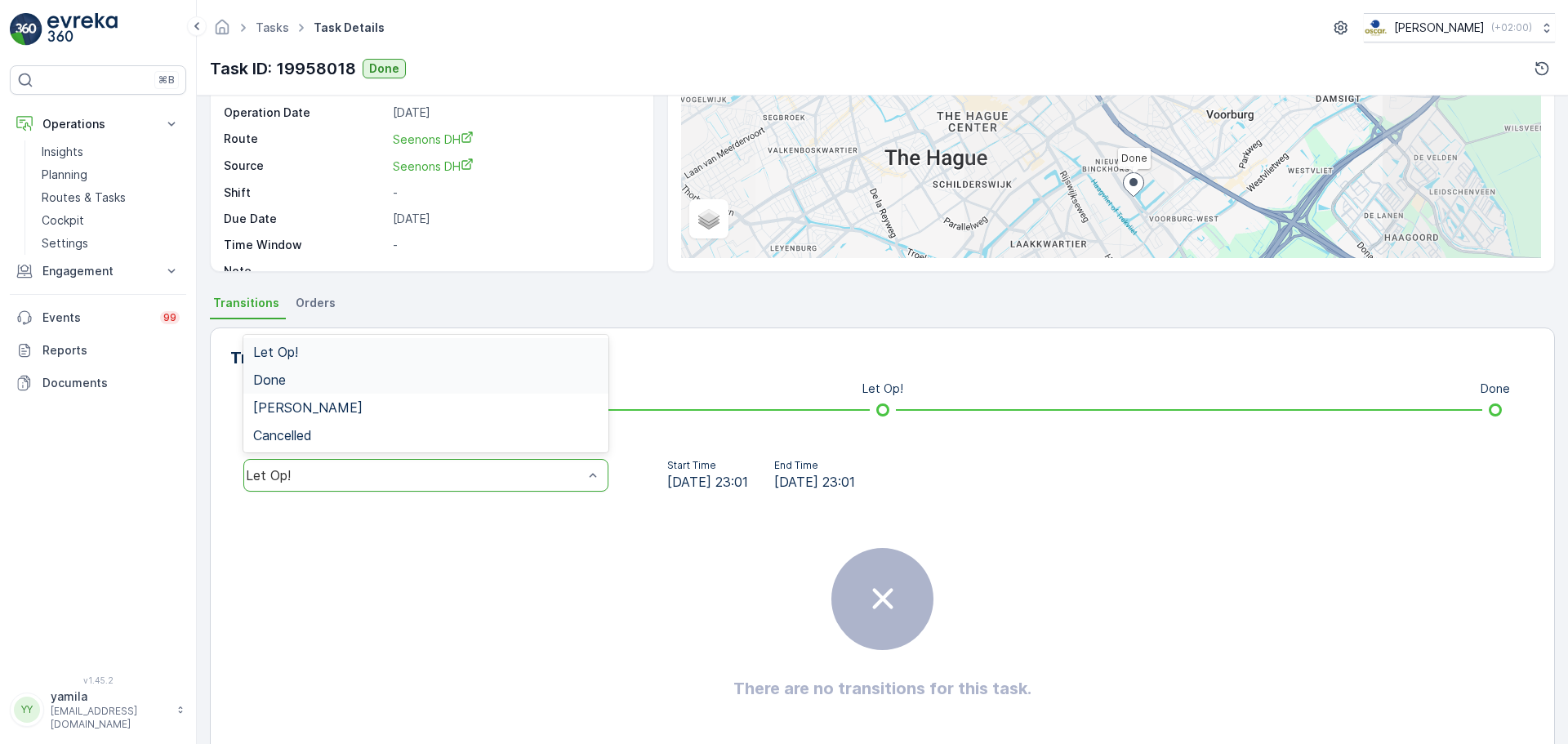 click on "Done" at bounding box center (425, 380) 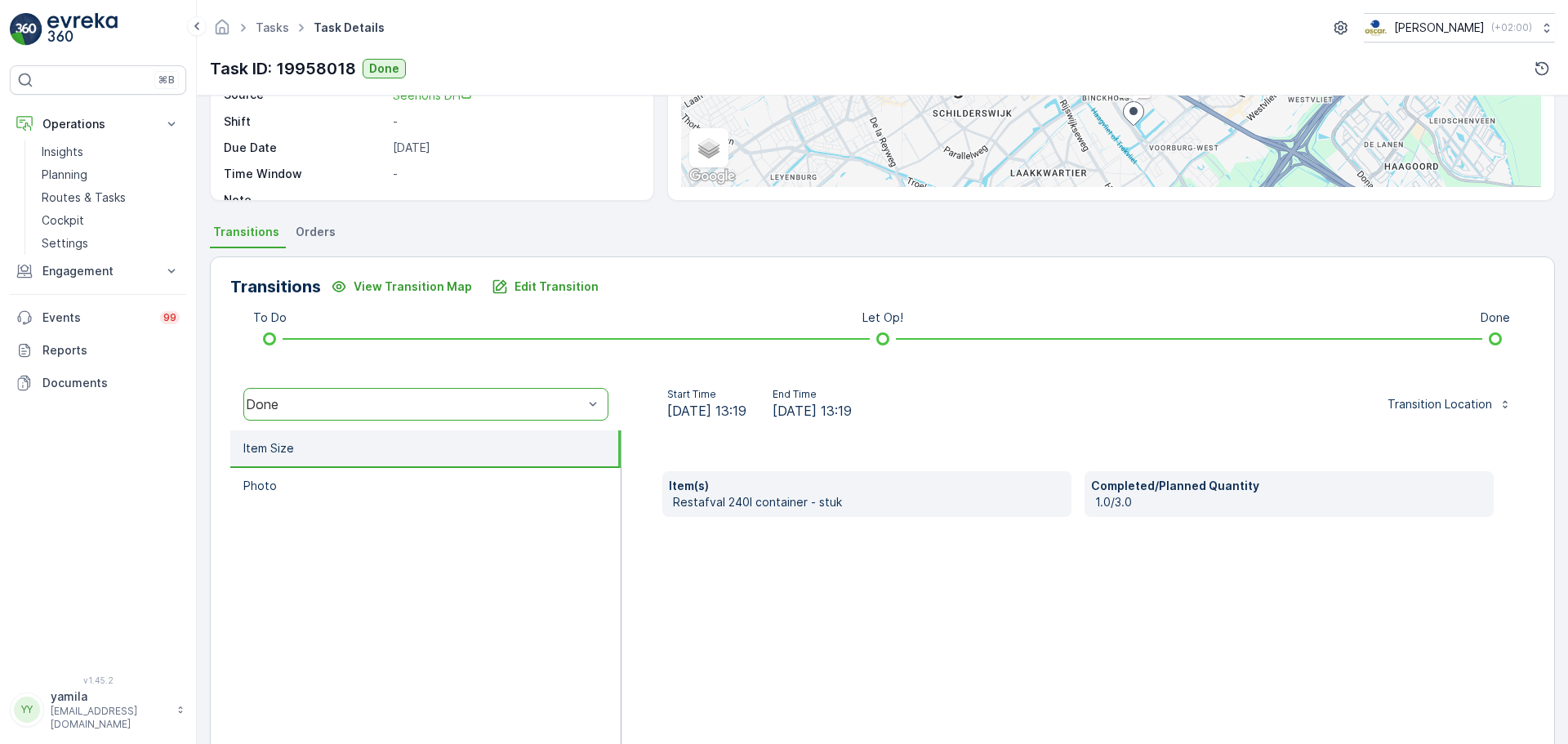 scroll, scrollTop: 286, scrollLeft: 0, axis: vertical 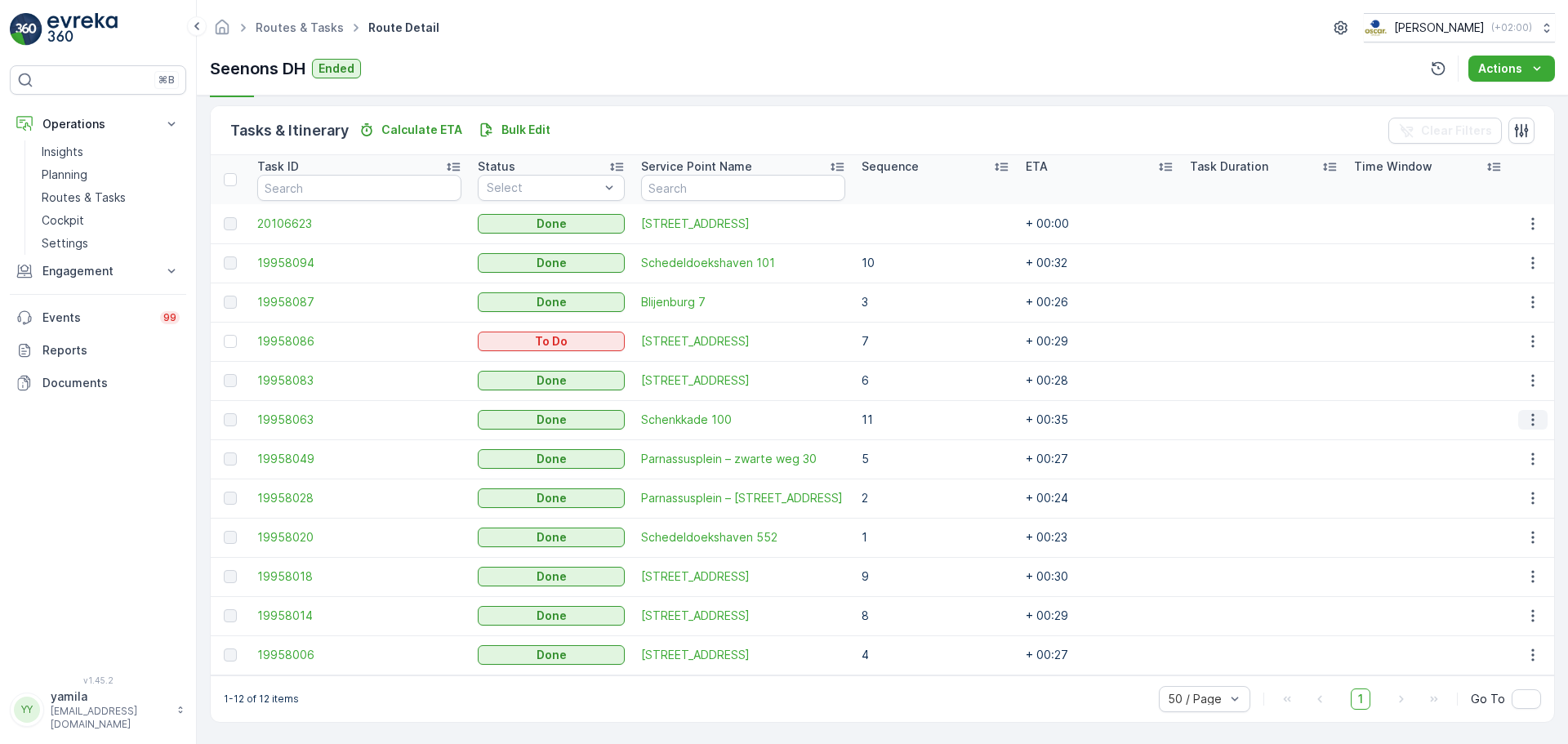 click 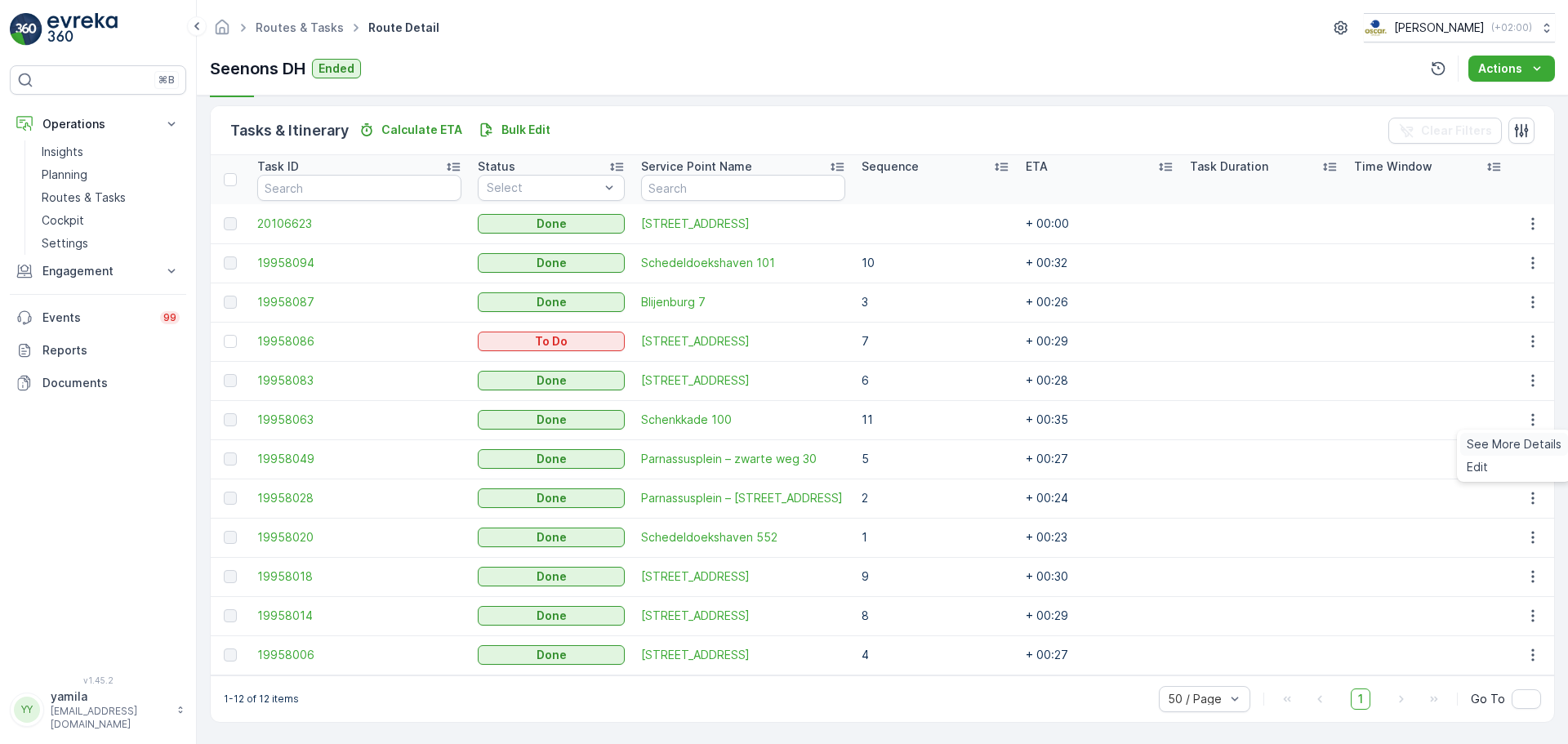 click on "See More Details" at bounding box center [1514, 444] 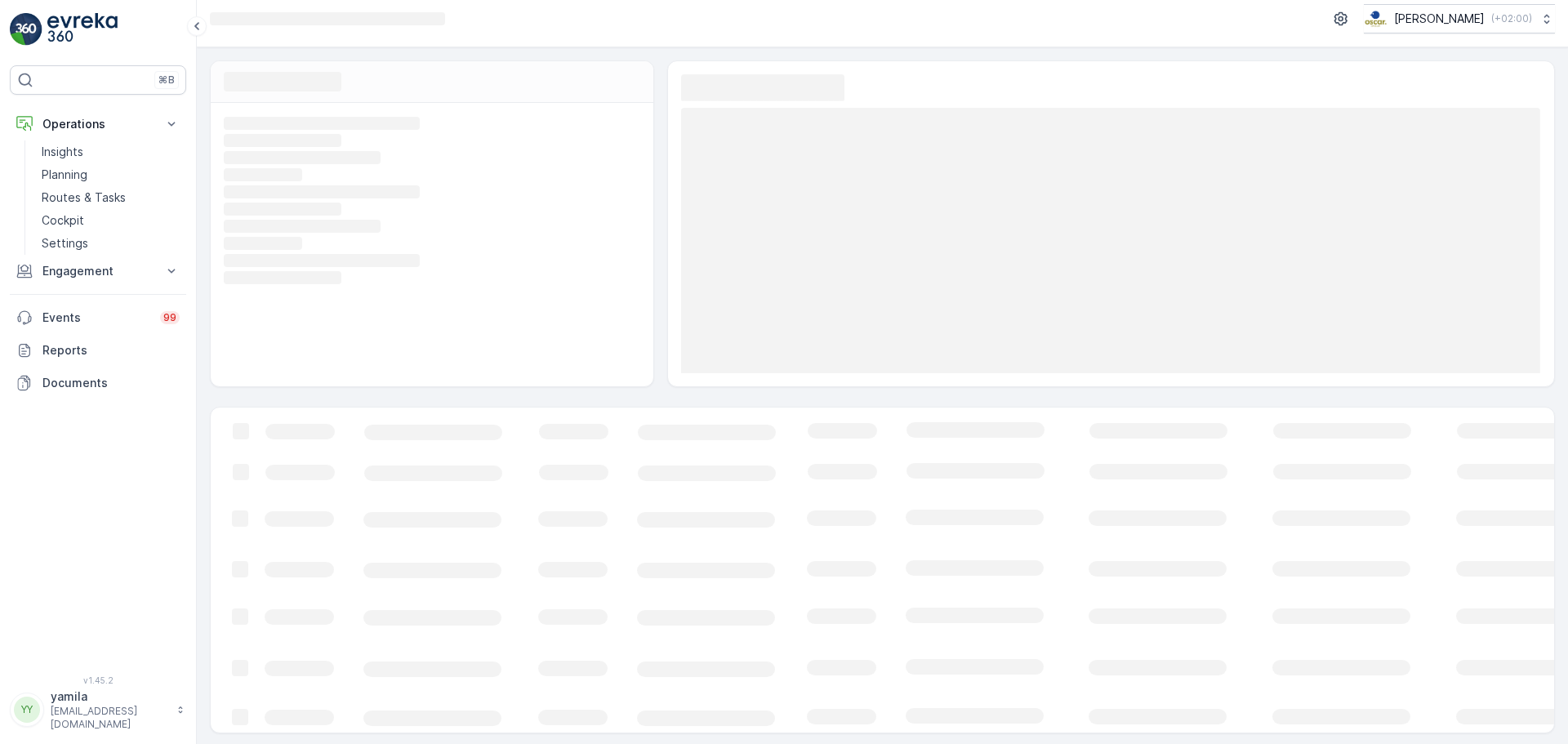 scroll, scrollTop: 0, scrollLeft: 0, axis: both 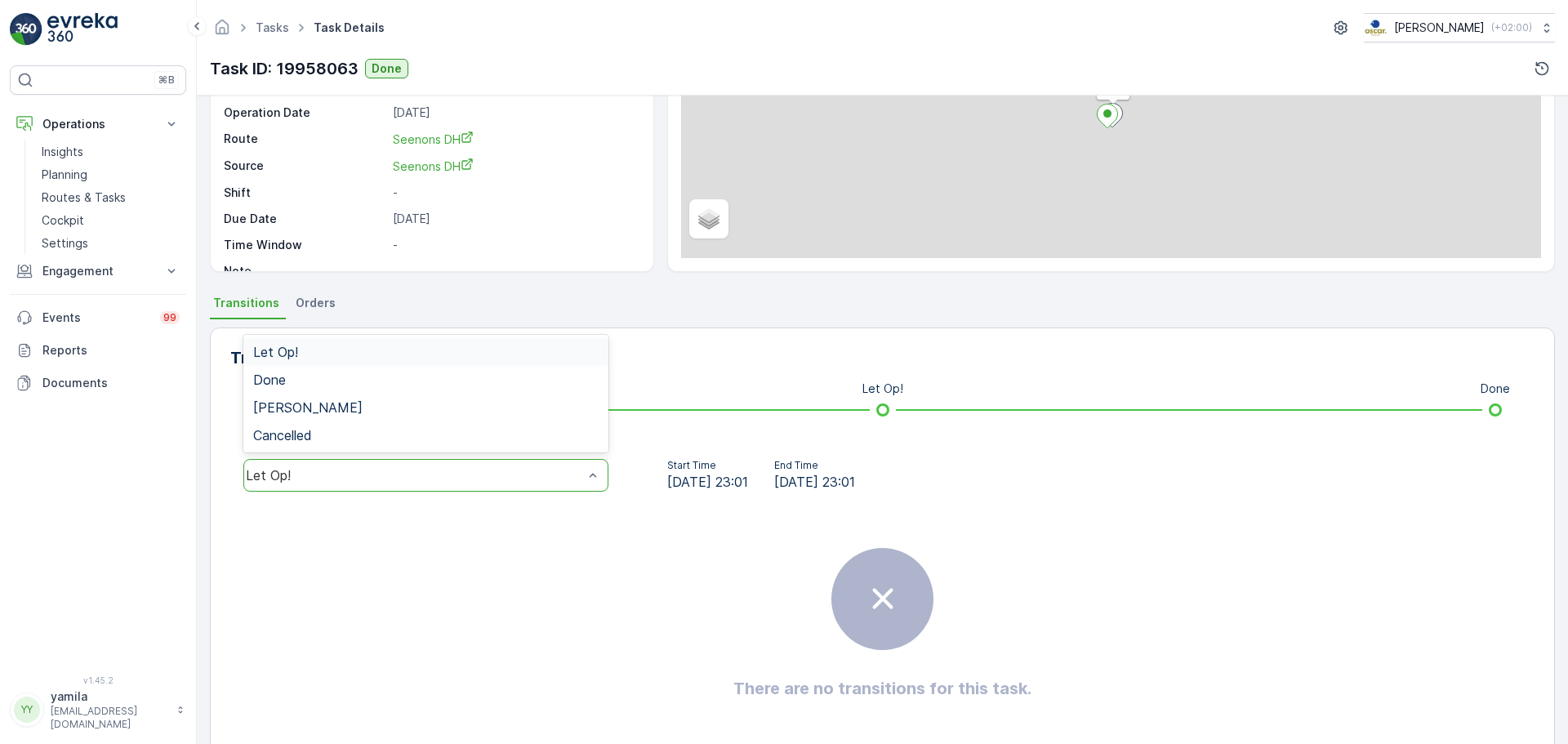 click on "Let Op!" at bounding box center [414, 475] 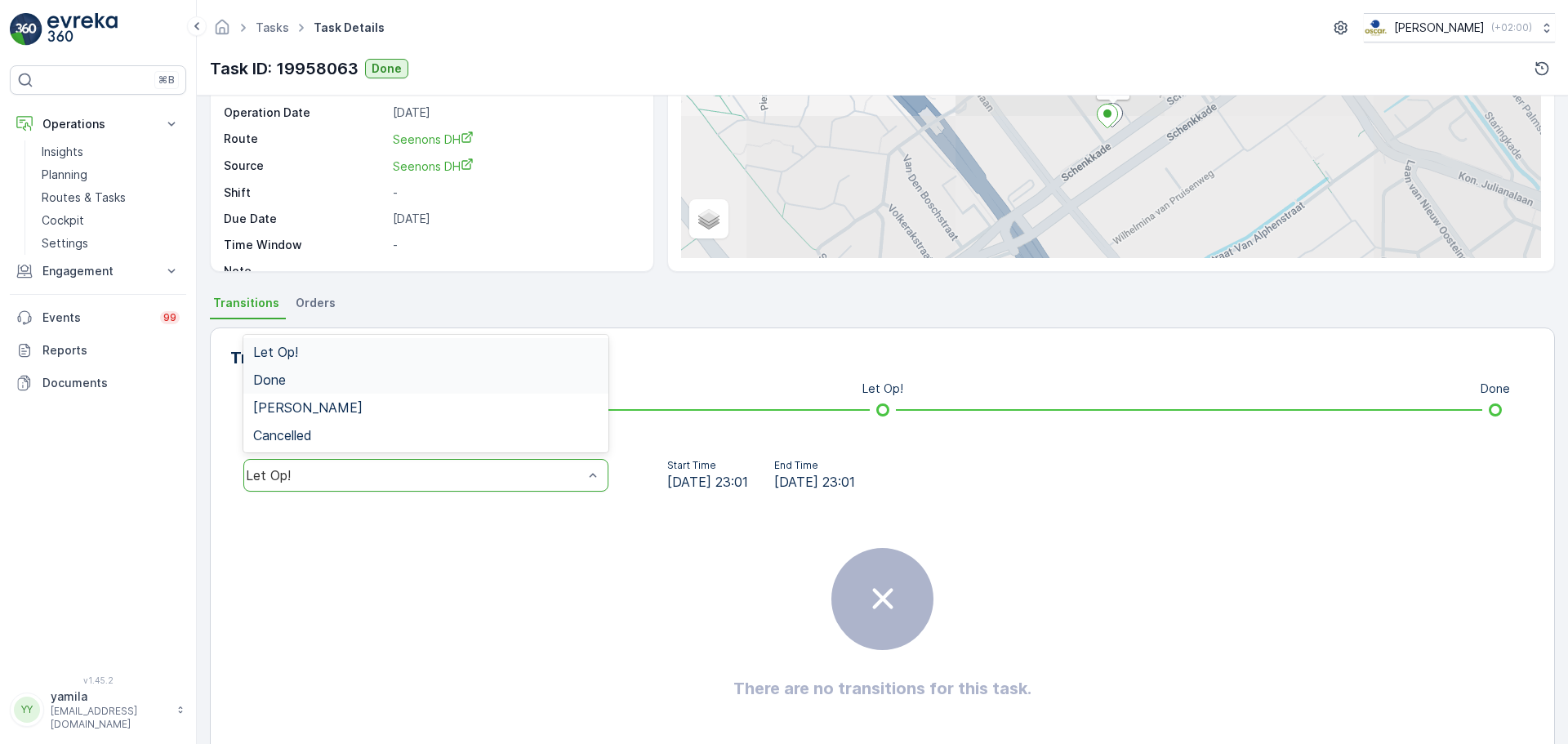 click on "Done" at bounding box center (425, 380) 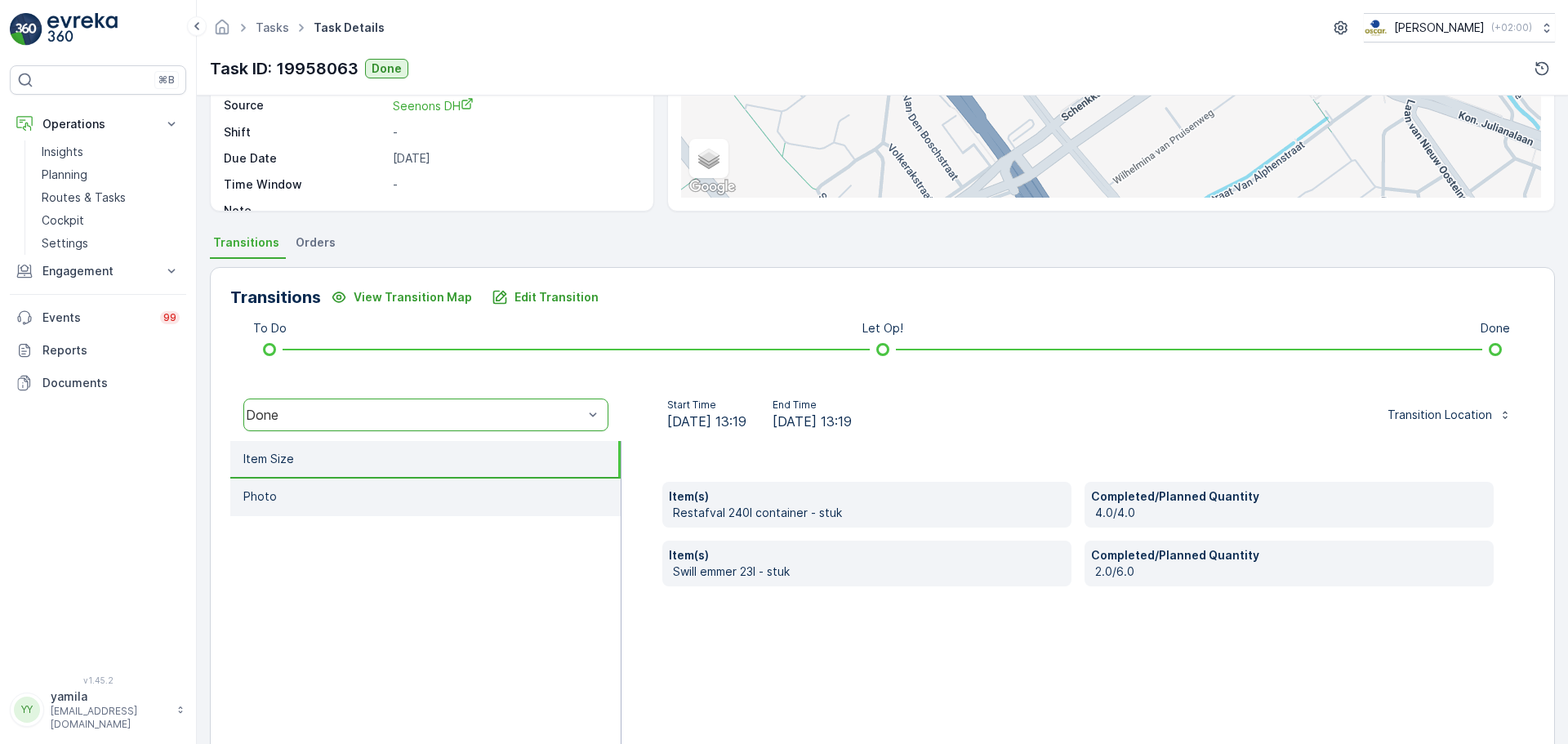 scroll, scrollTop: 286, scrollLeft: 0, axis: vertical 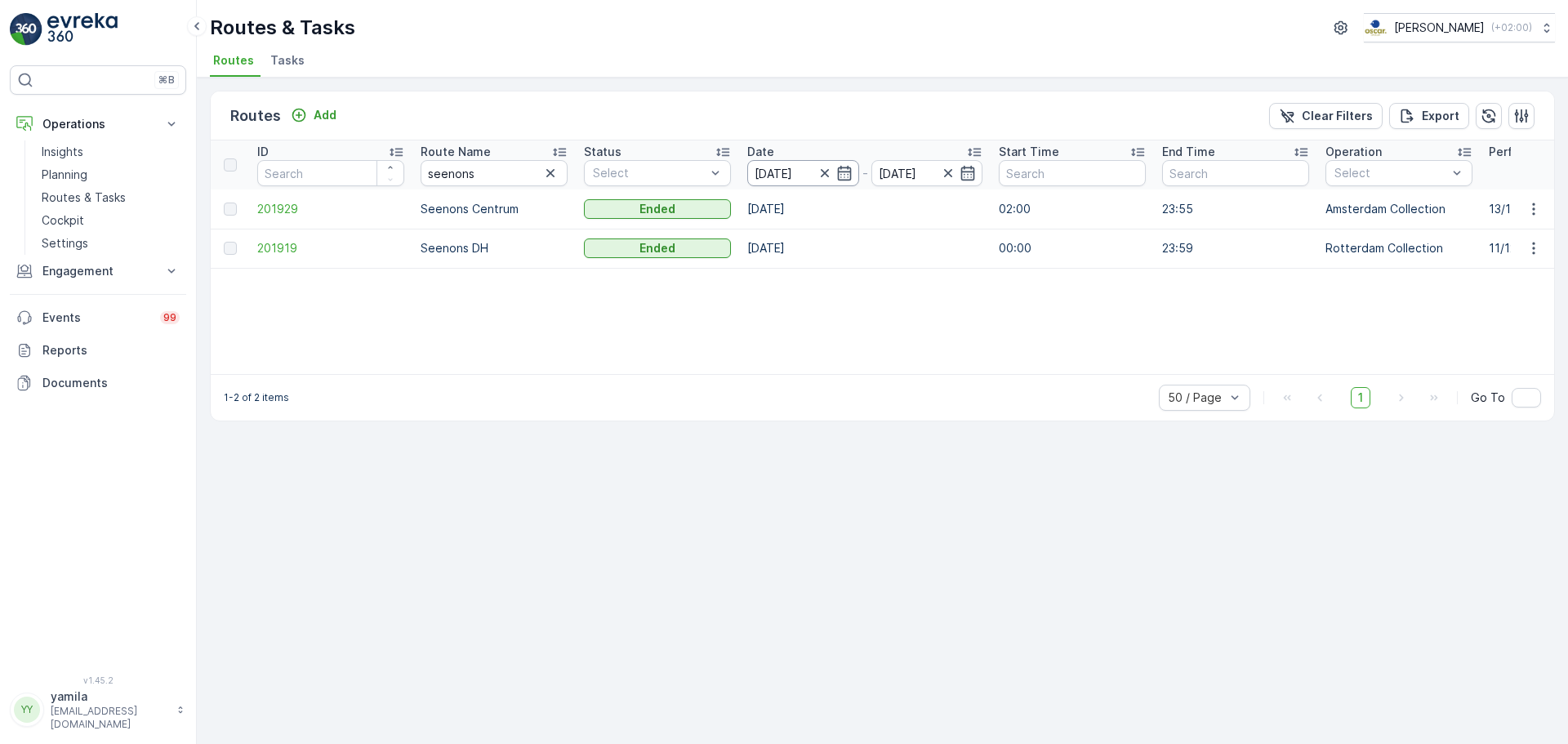 click on "[DATE]" at bounding box center [803, 173] 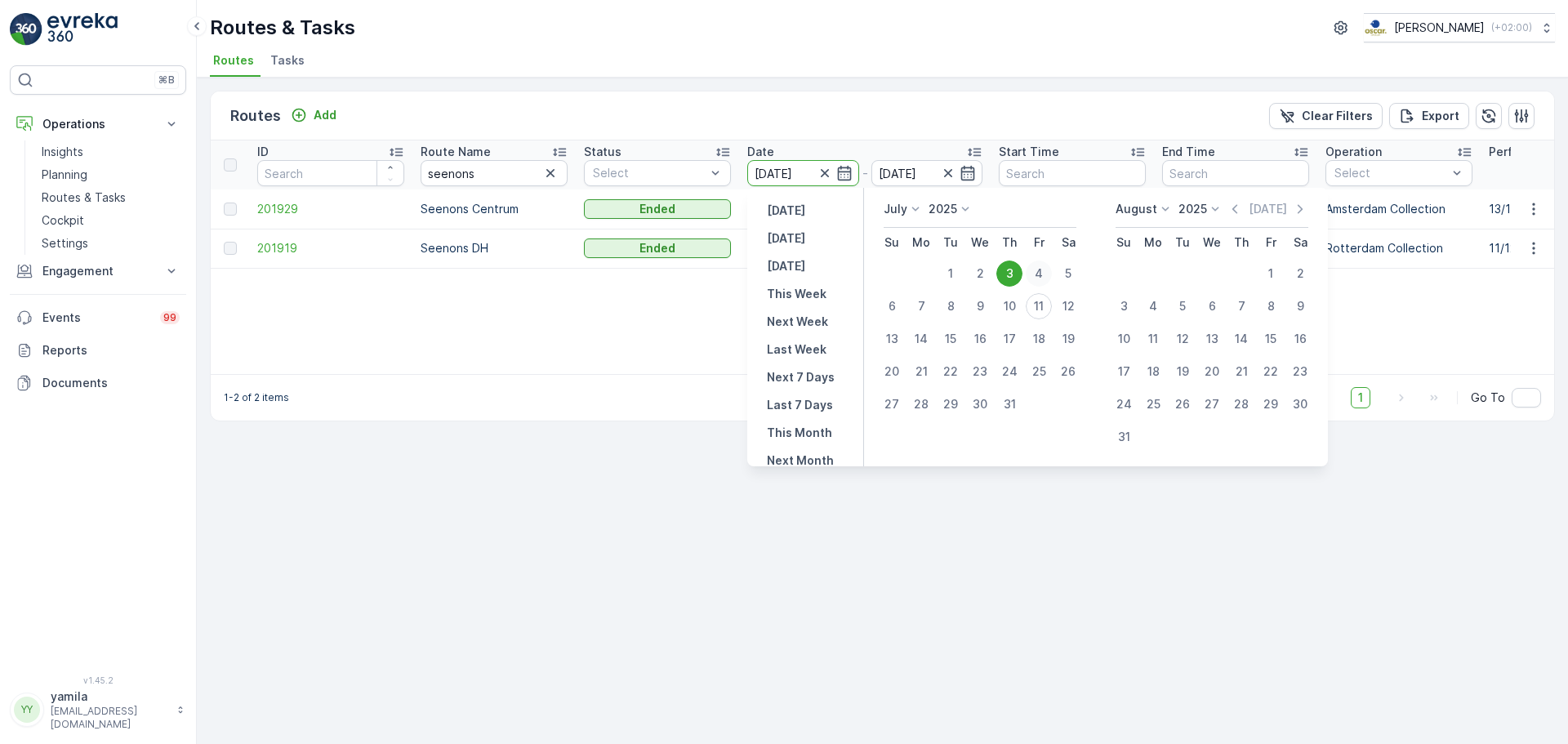 click on "4" at bounding box center (1039, 274) 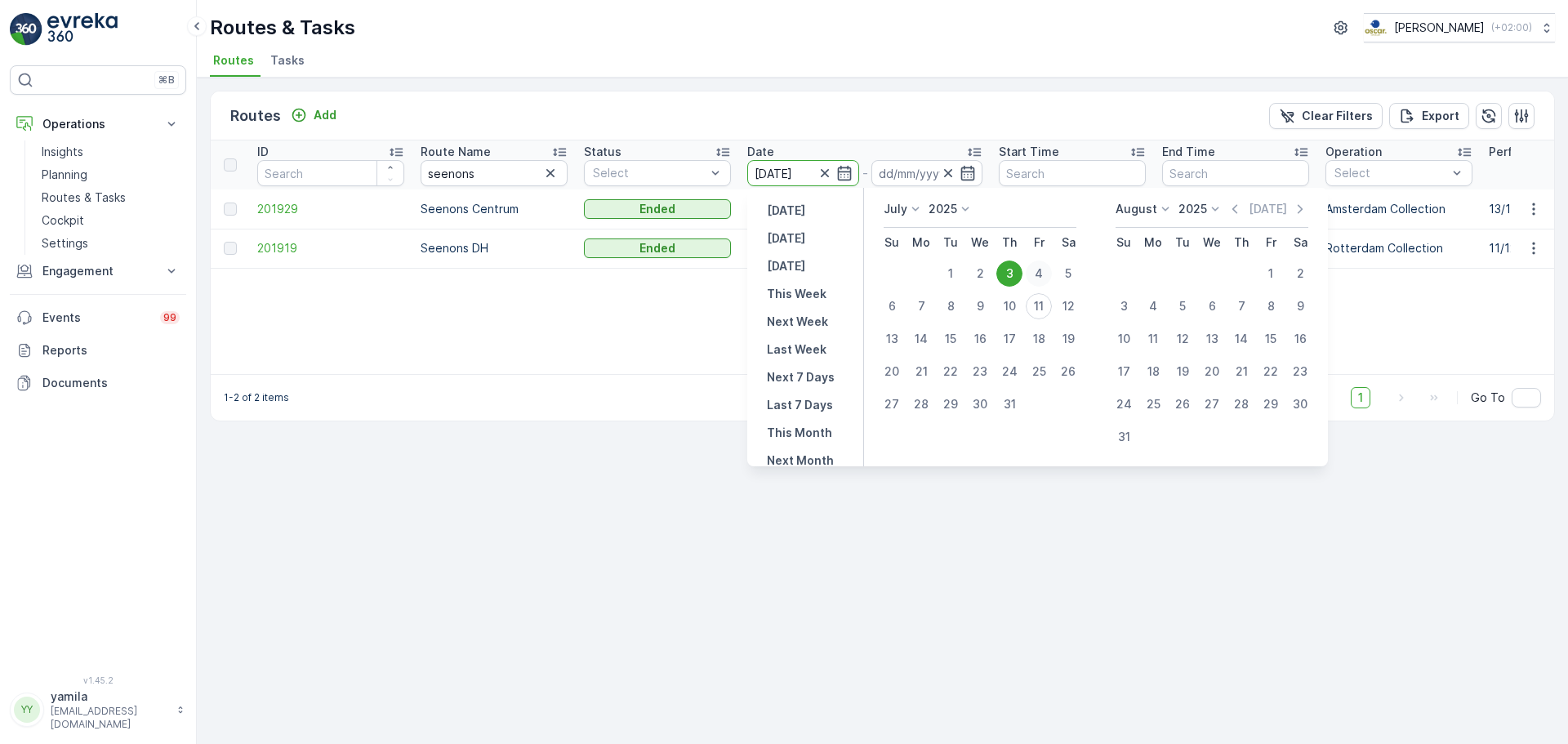 click on "4" at bounding box center (1039, 274) 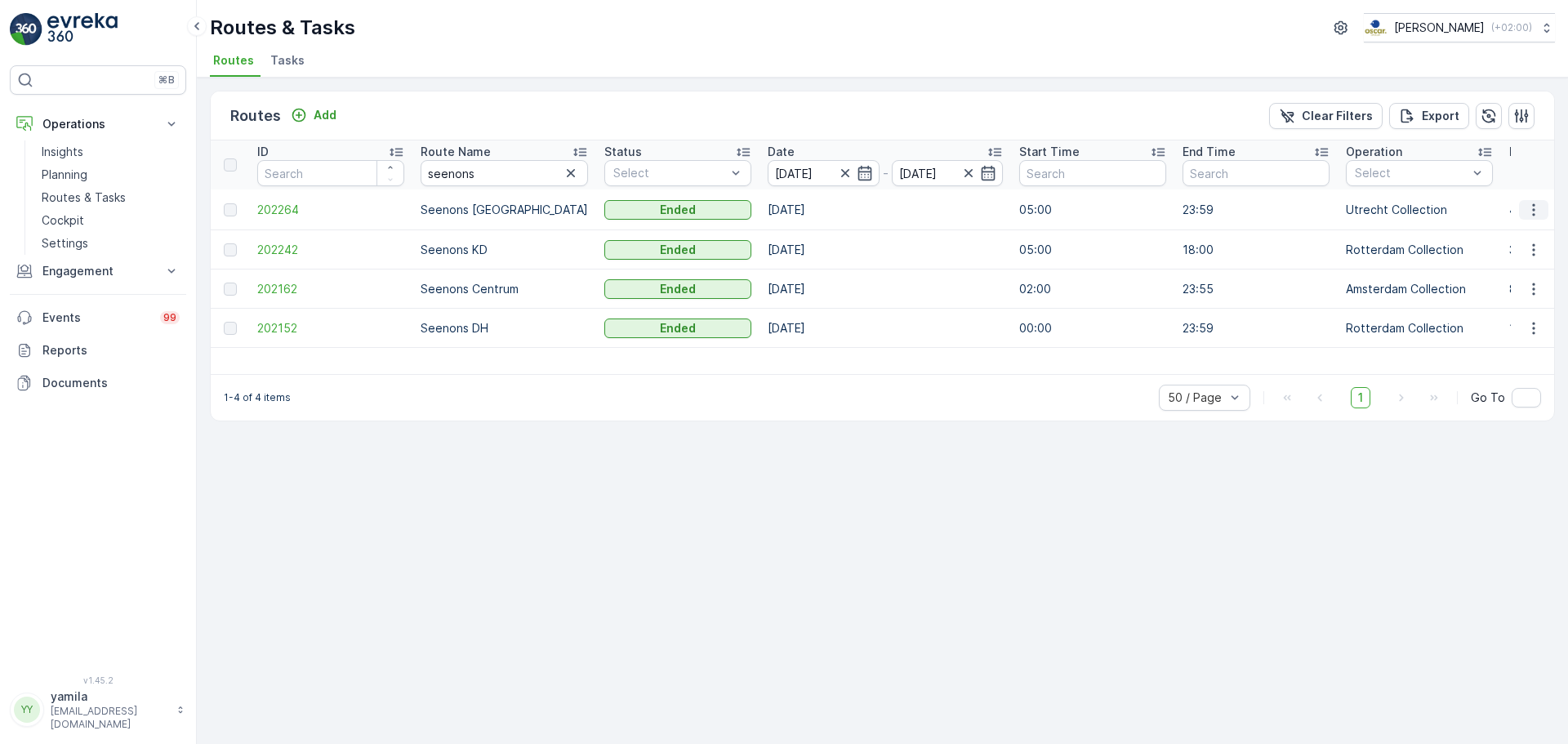 click 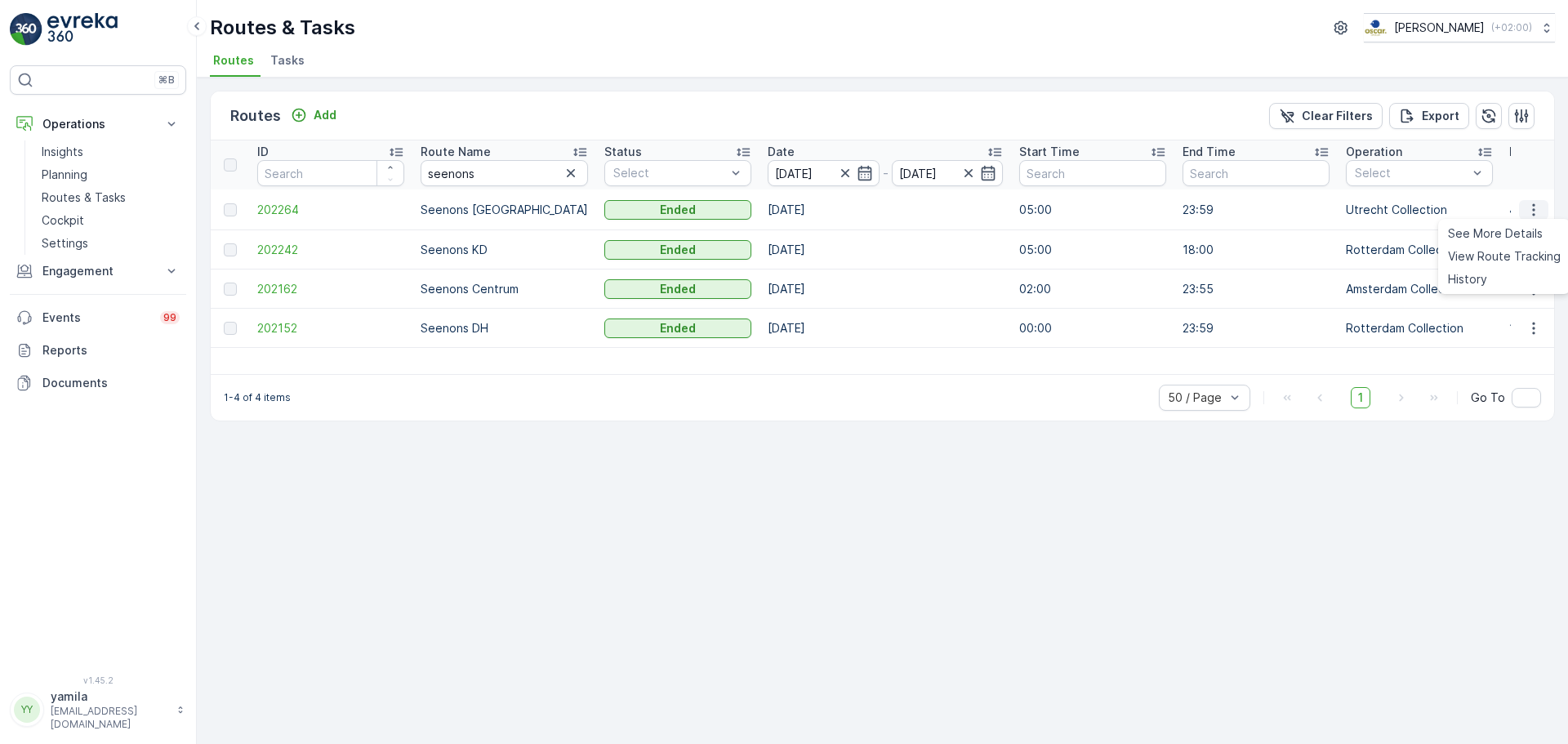 click on "See More Details" at bounding box center [1495, 234] 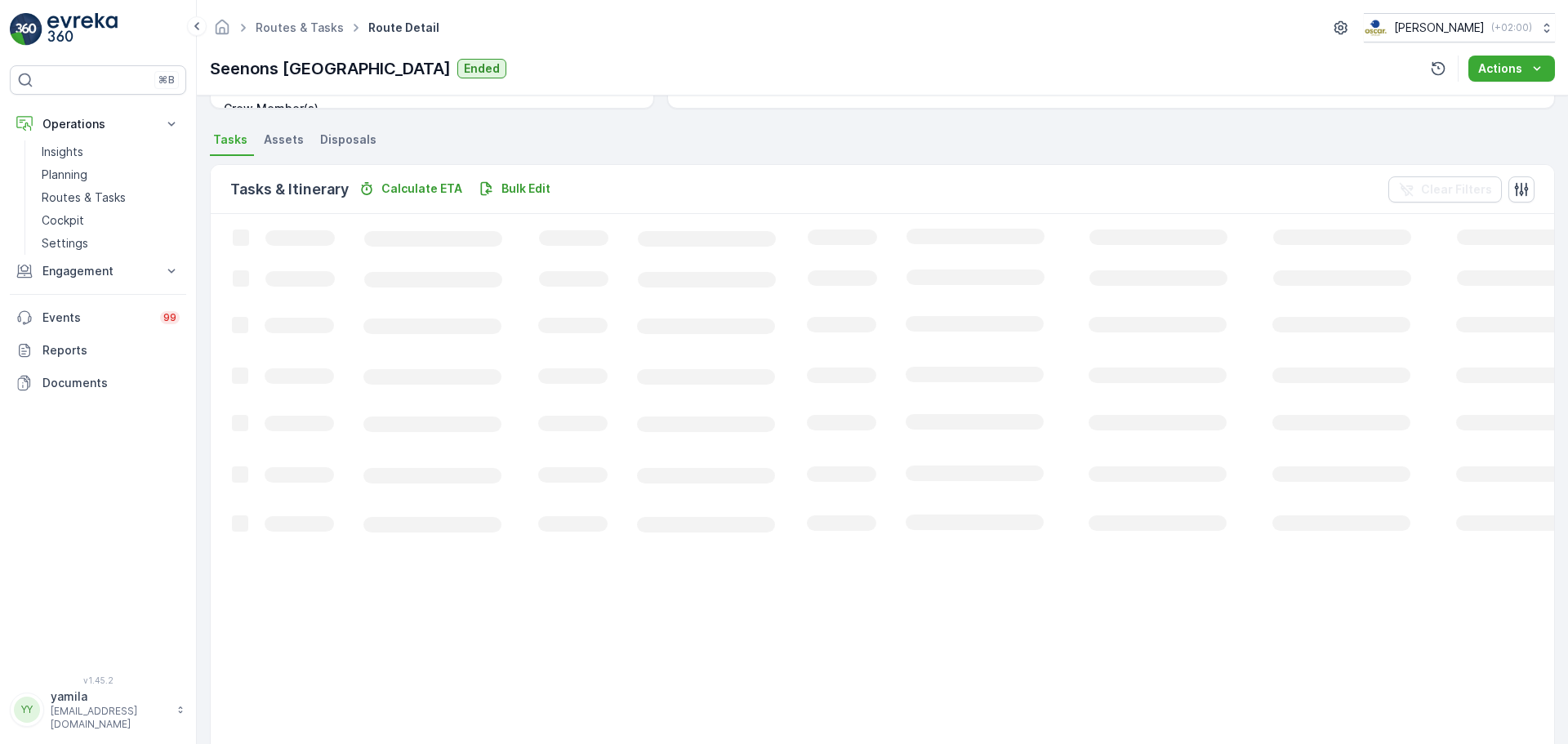scroll, scrollTop: 229, scrollLeft: 0, axis: vertical 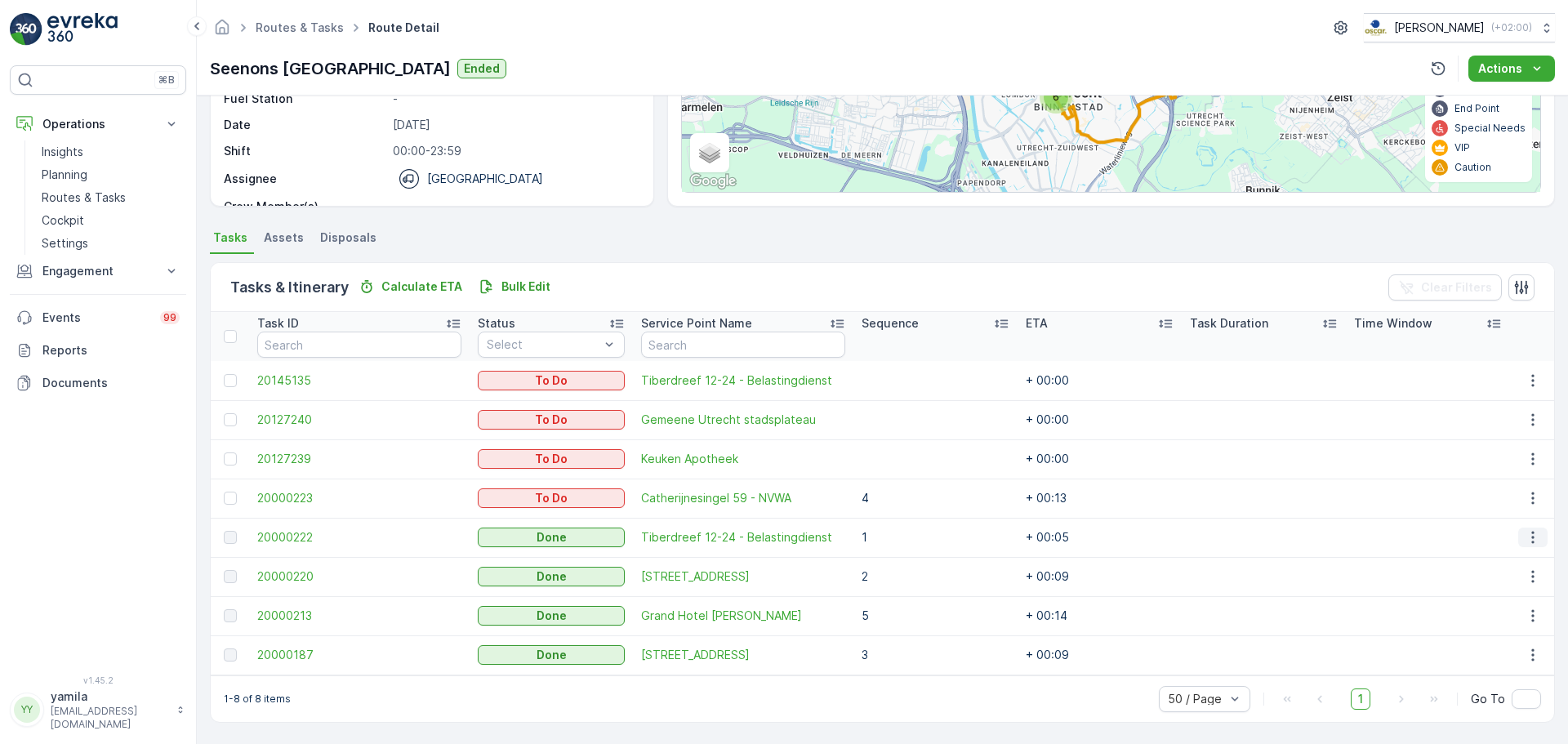 click 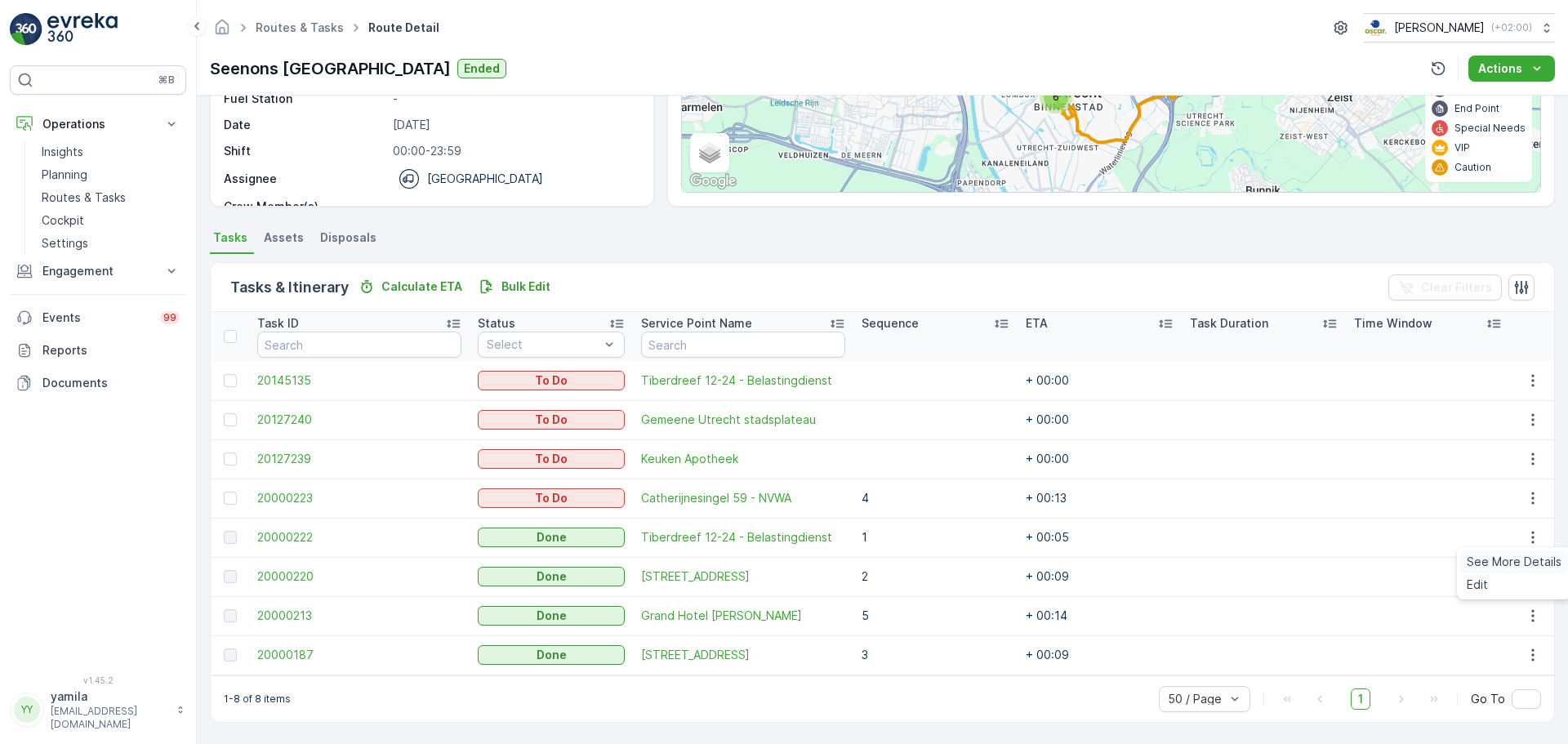 click on "See More Details" at bounding box center (1514, 562) 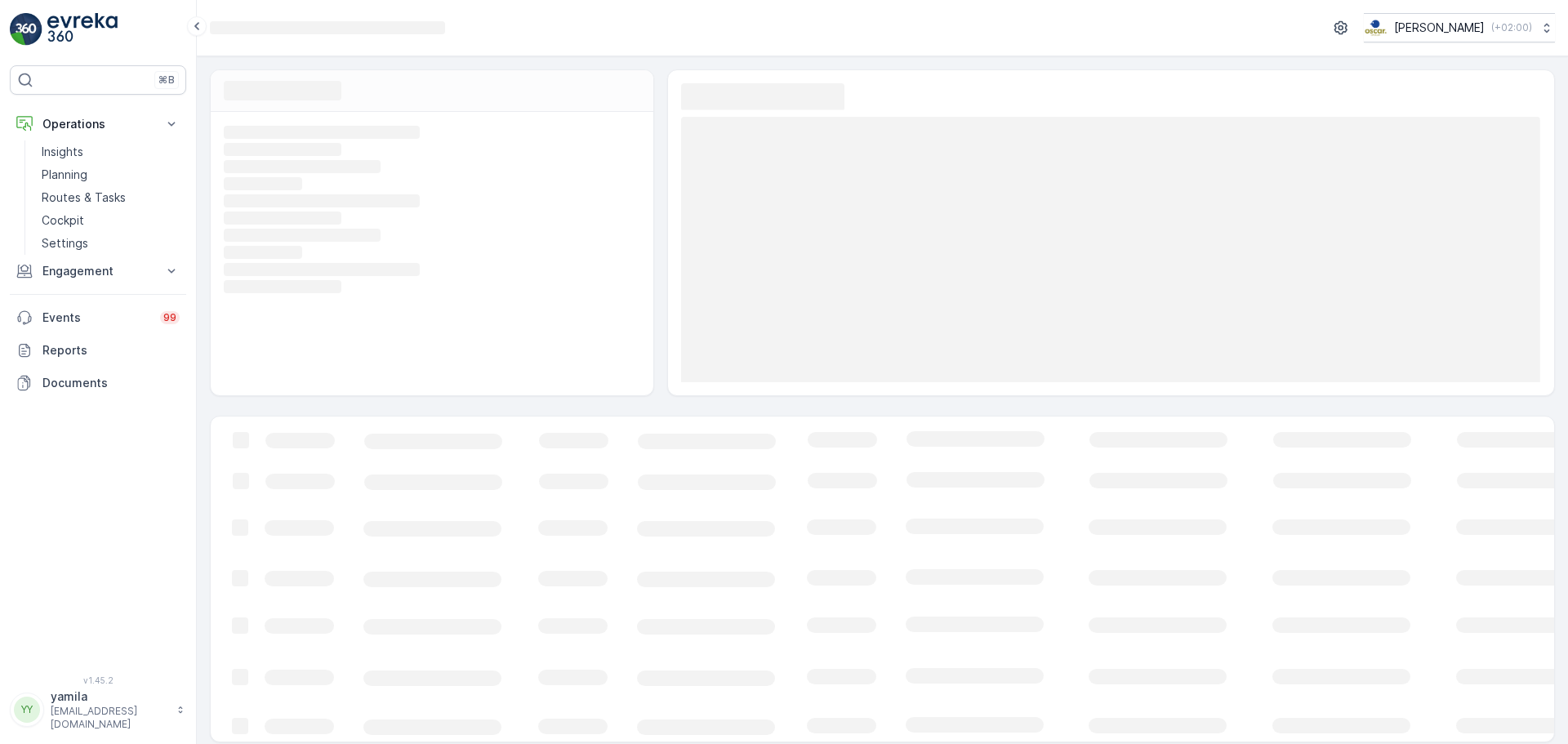scroll, scrollTop: 0, scrollLeft: 0, axis: both 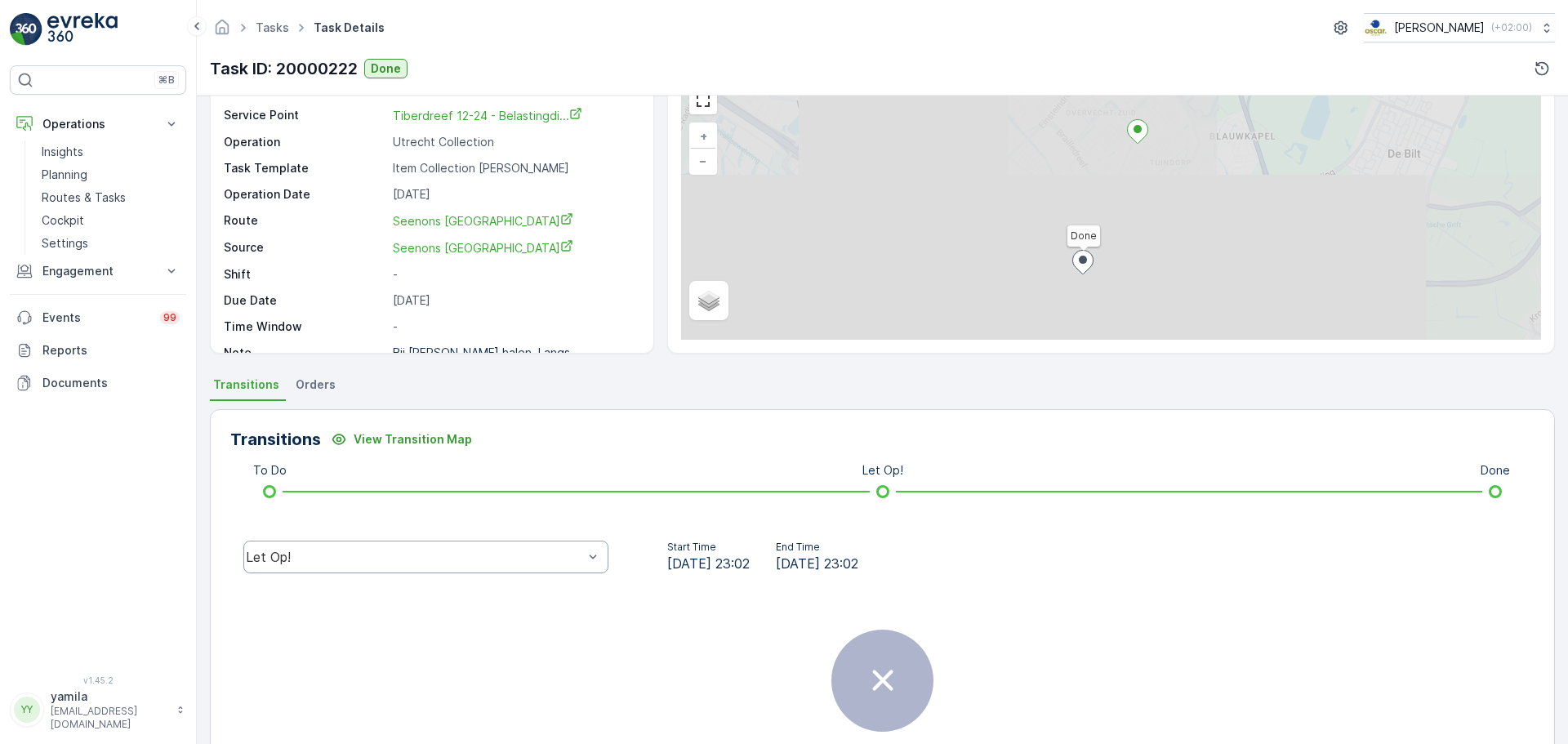 click on "Let Op!" at bounding box center (425, 557) 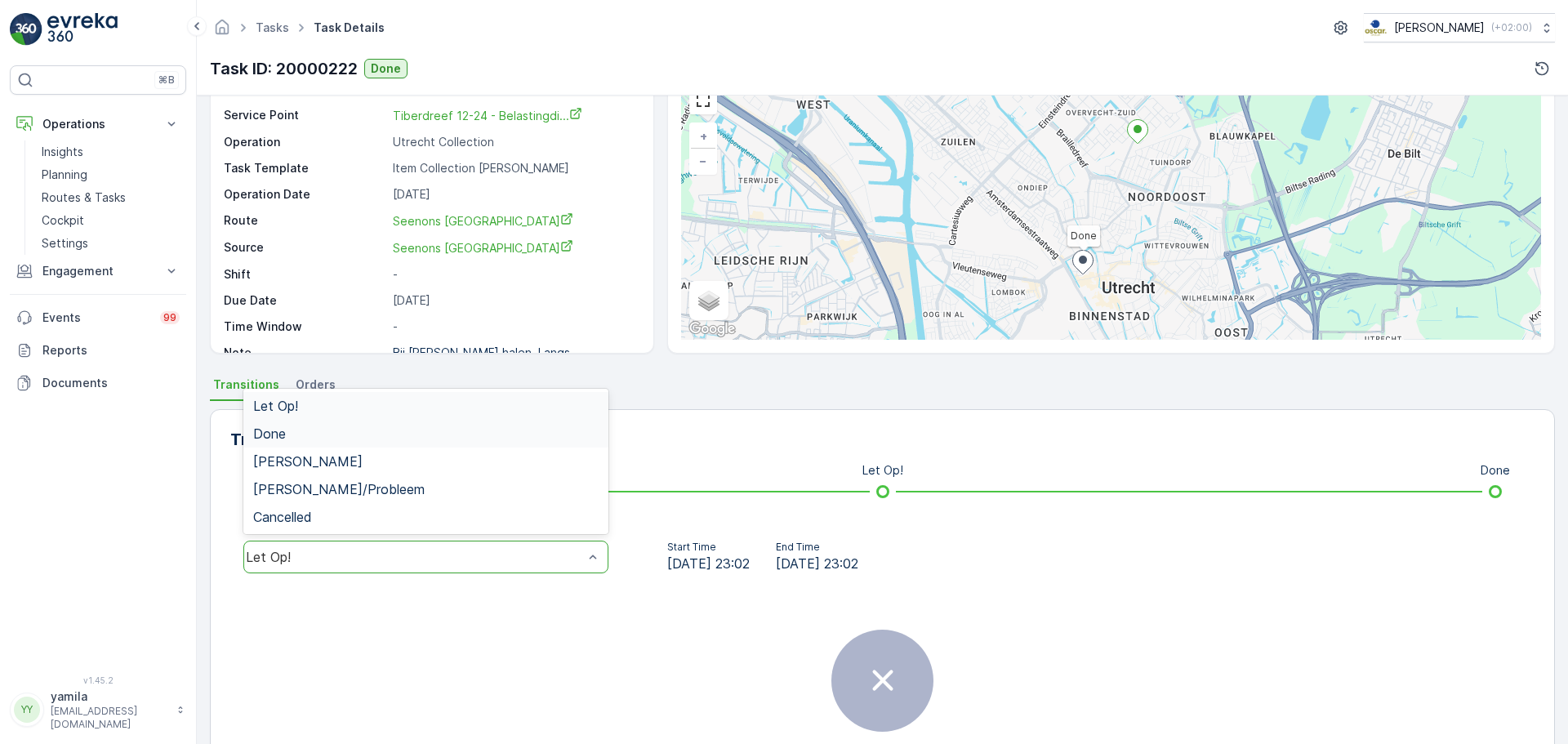 click on "Done" at bounding box center [425, 434] 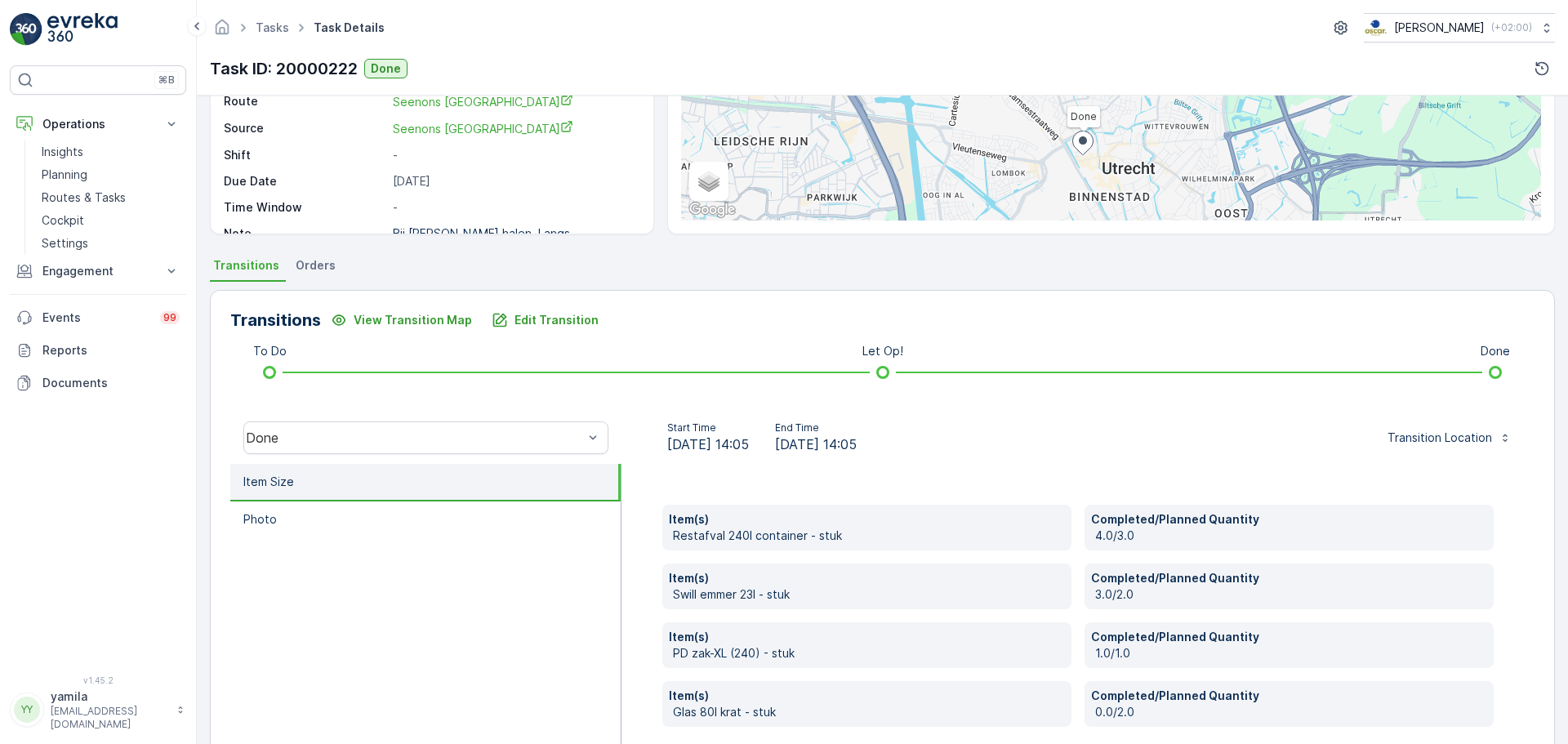 scroll, scrollTop: 0, scrollLeft: 0, axis: both 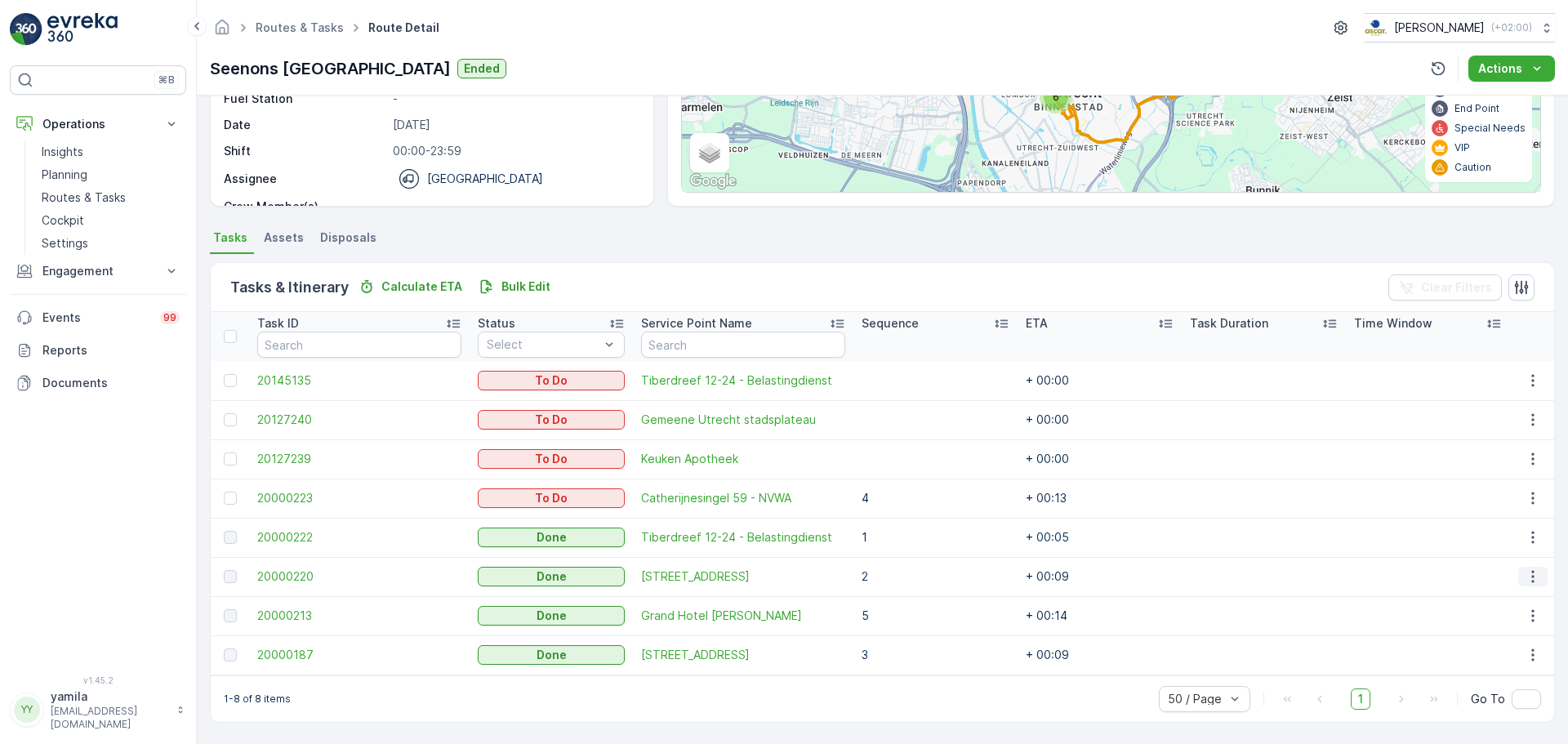 click 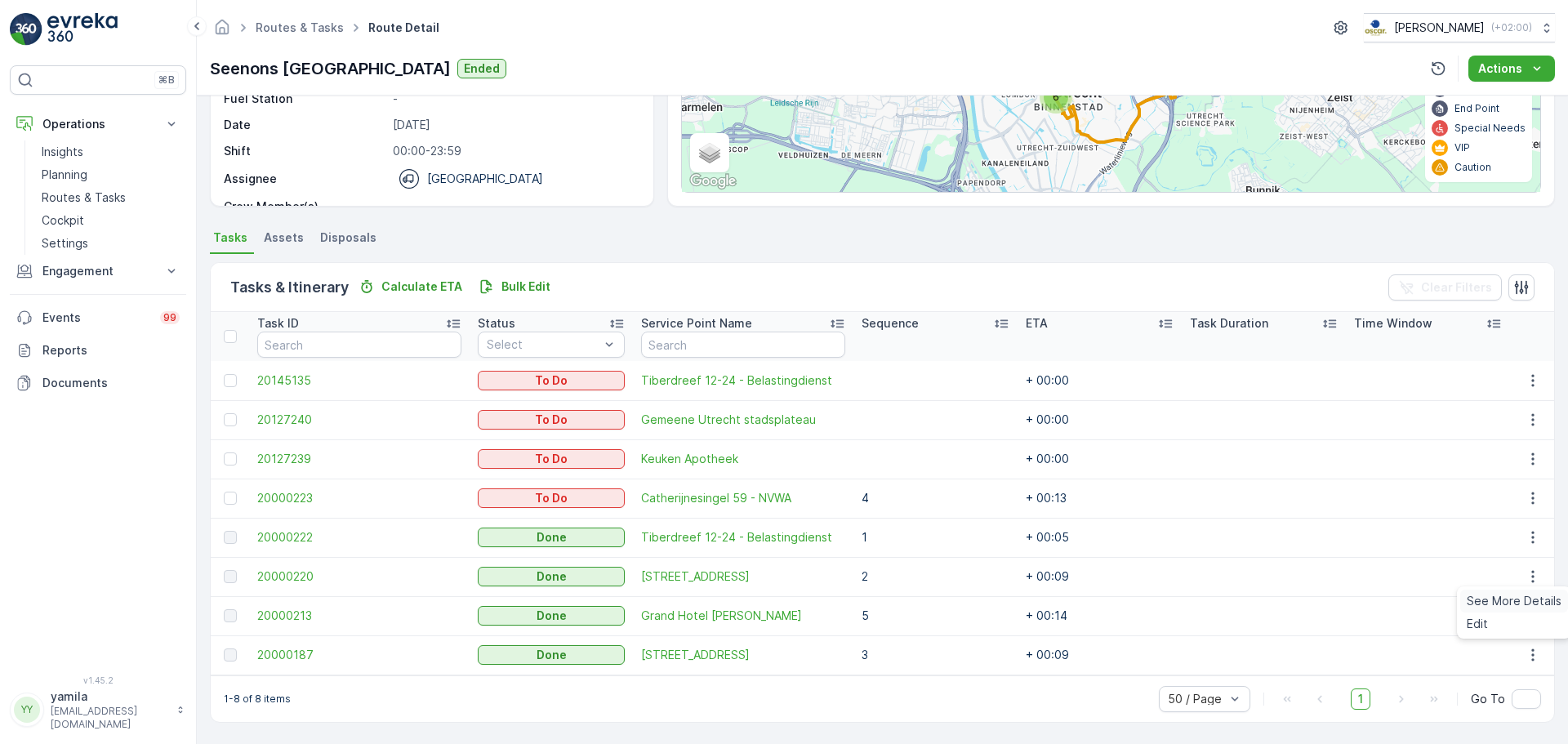 click on "See More Details" at bounding box center [1514, 601] 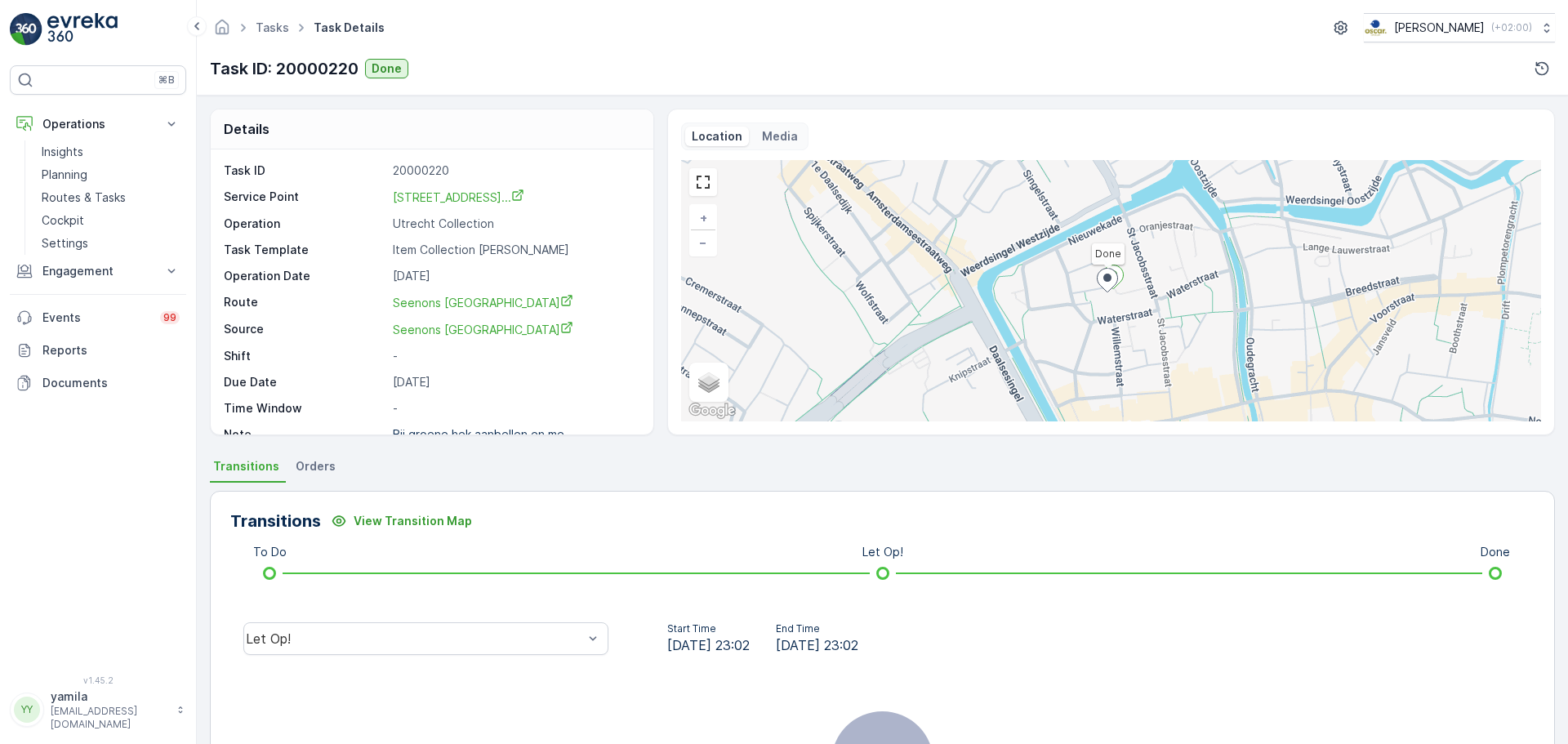 drag, startPoint x: 331, startPoint y: 640, endPoint x: 331, endPoint y: 621, distance: 19 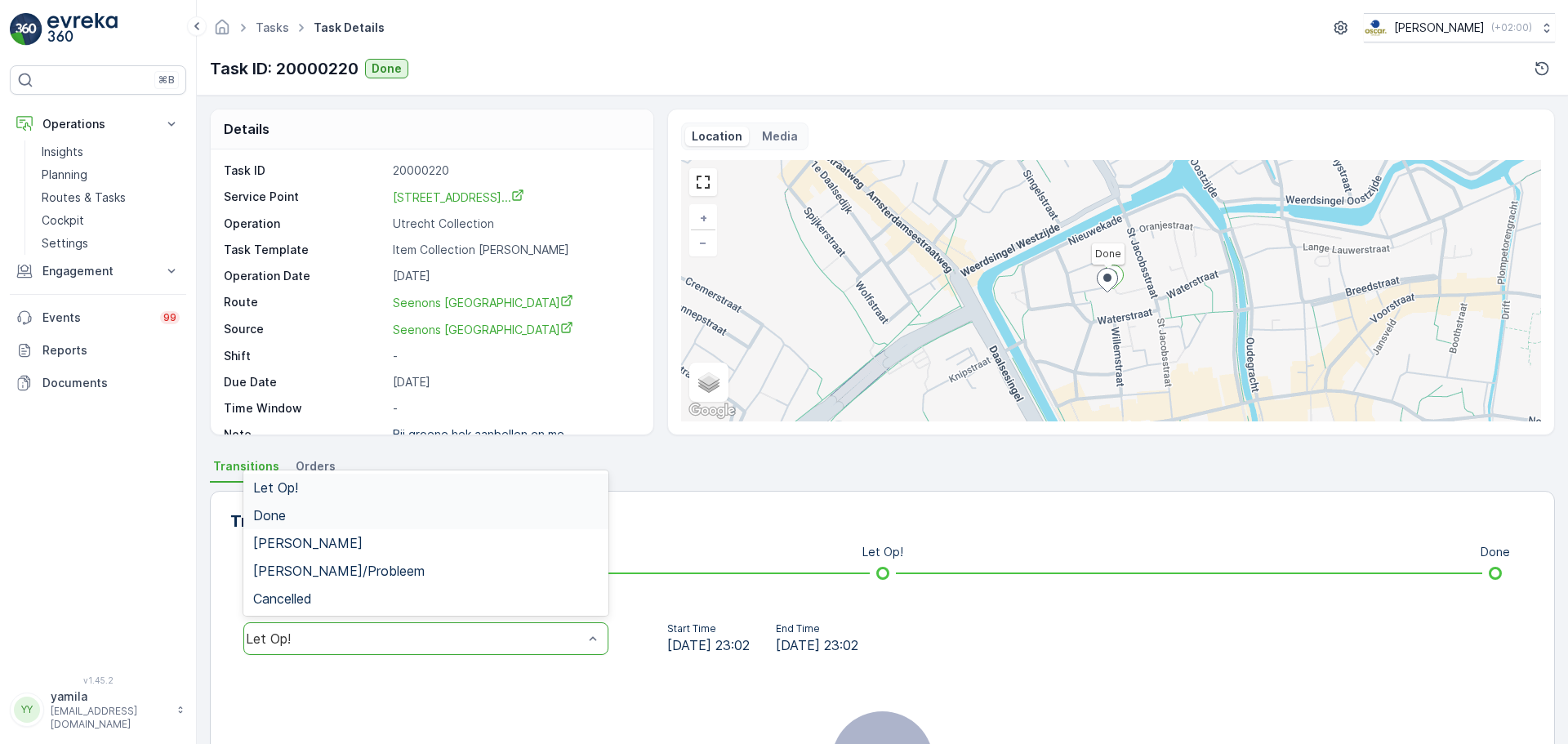 click on "Done" at bounding box center (425, 515) 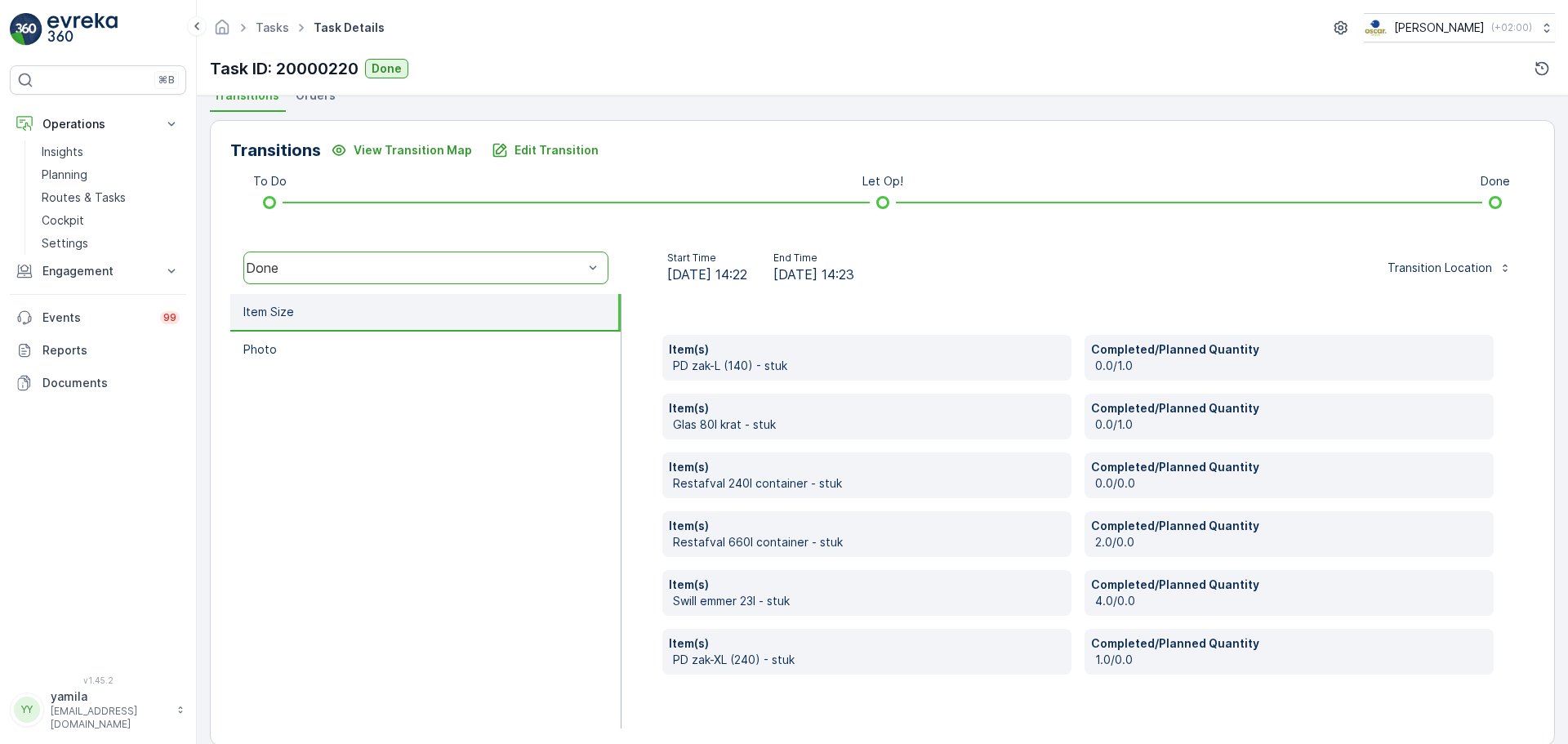 scroll, scrollTop: 394, scrollLeft: 0, axis: vertical 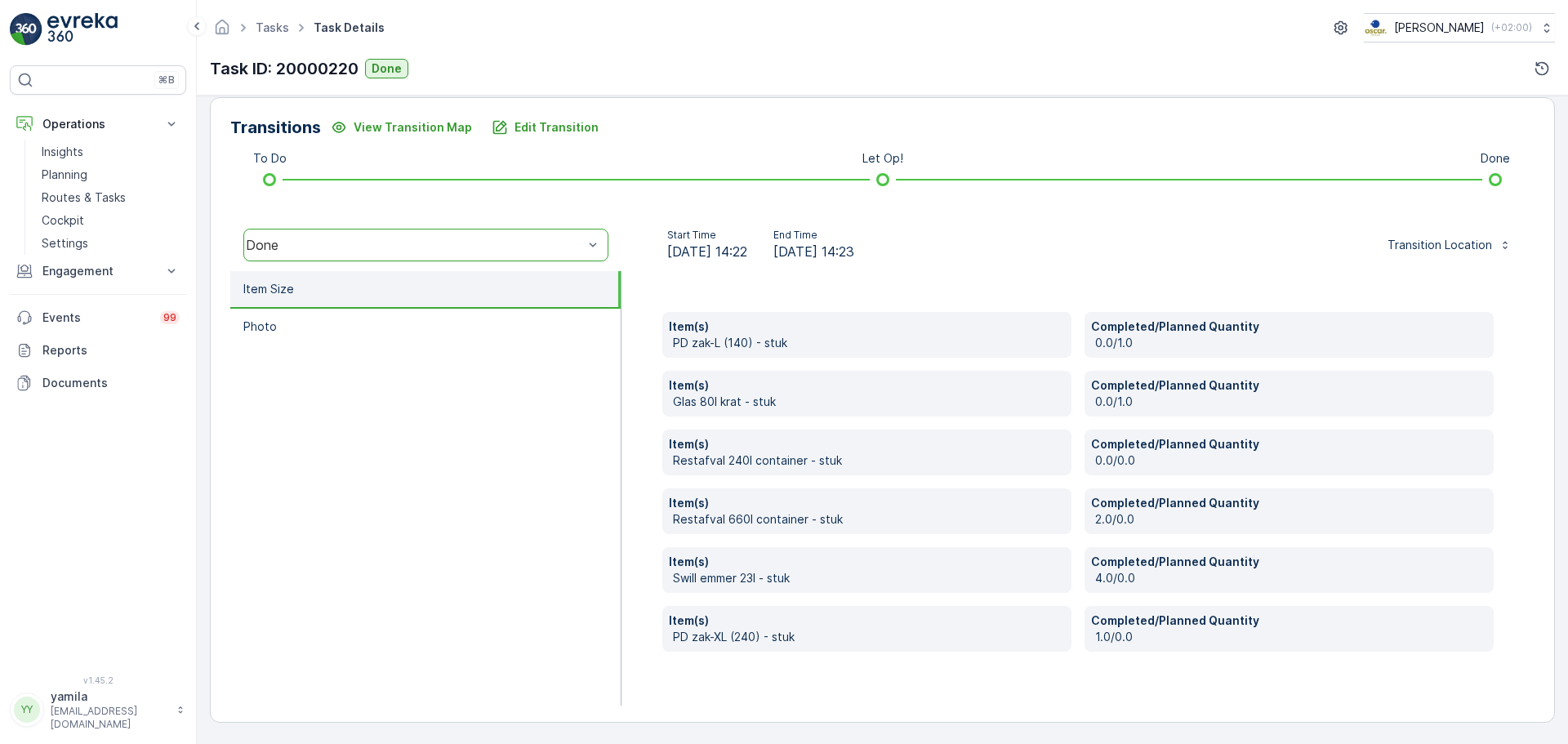 type 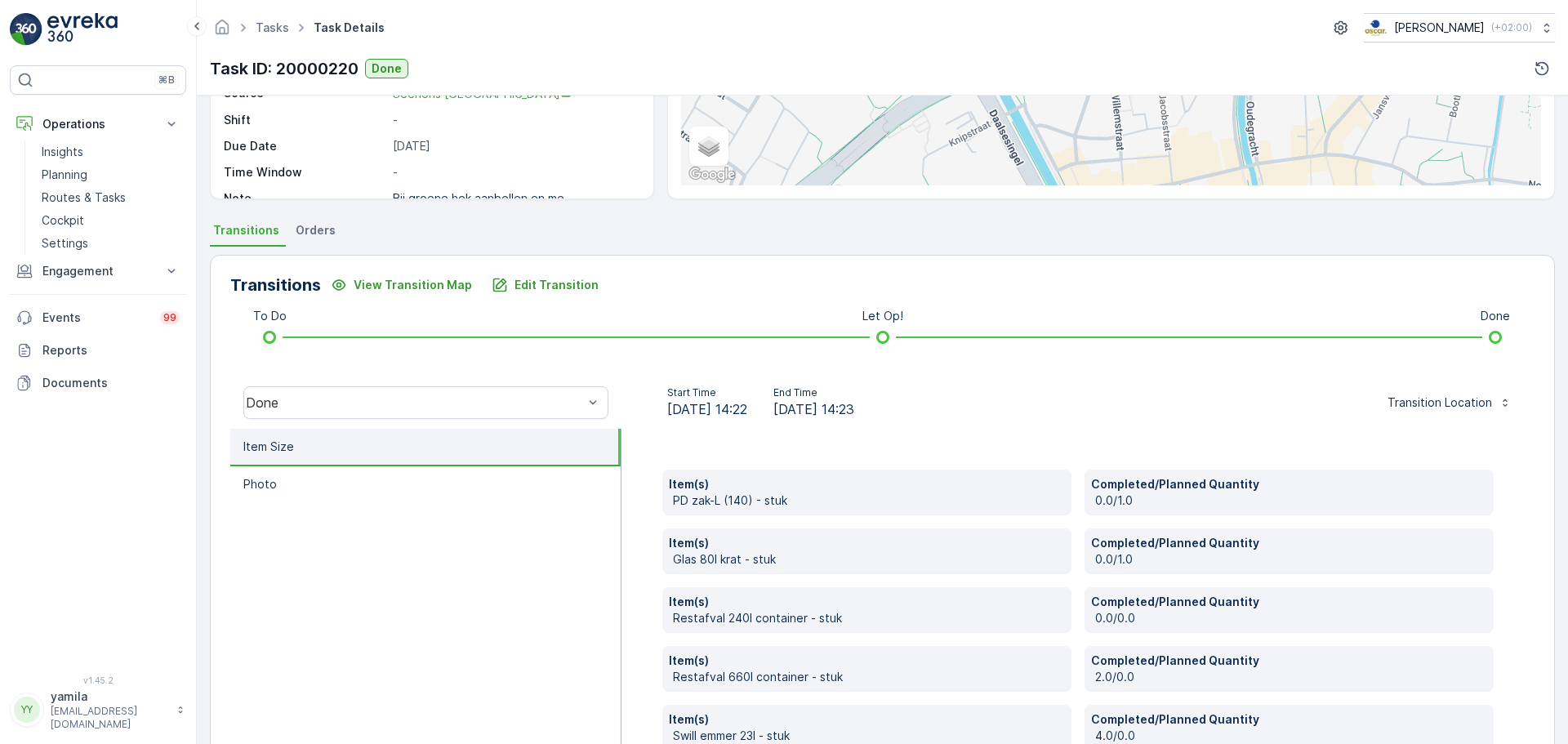 scroll, scrollTop: 394, scrollLeft: 0, axis: vertical 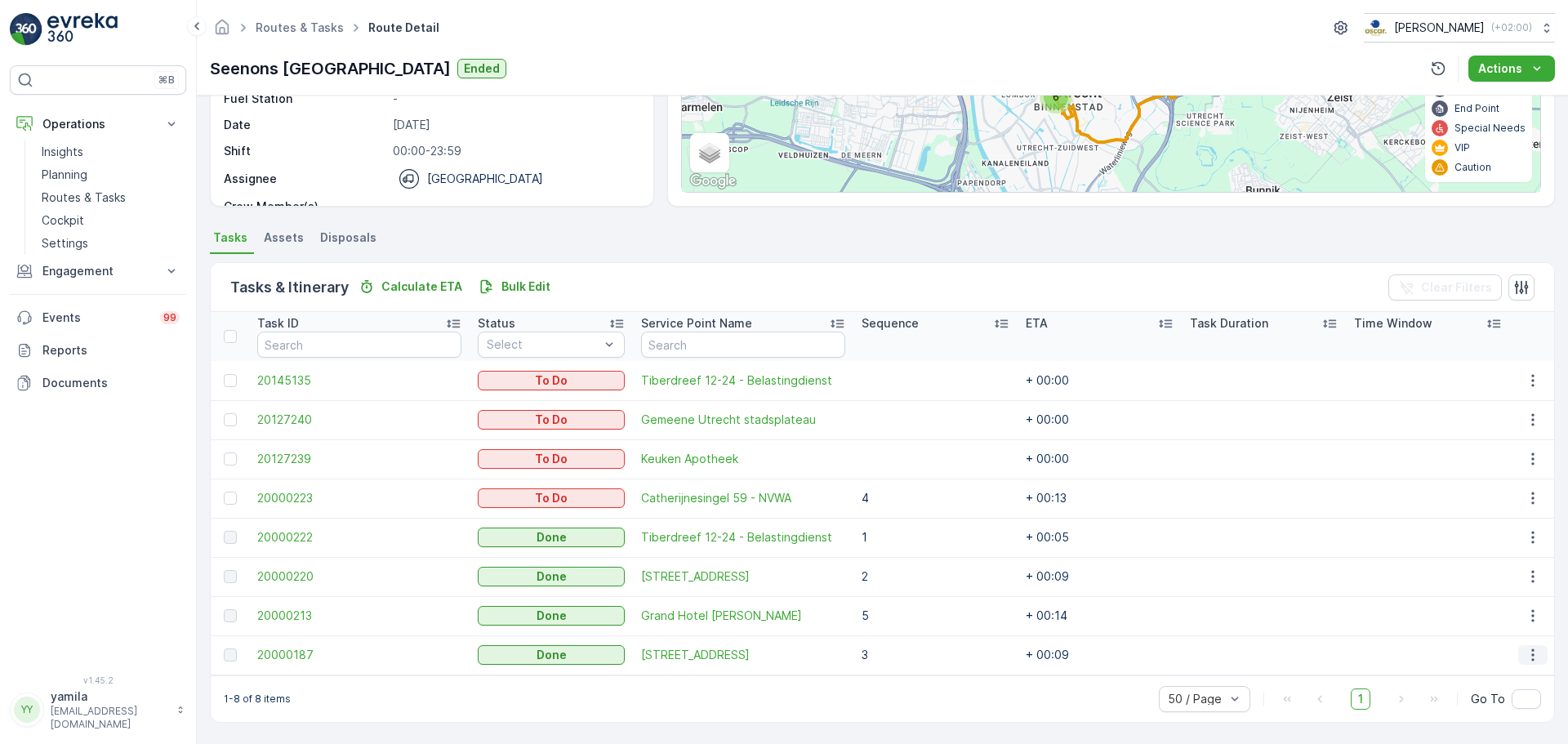 click at bounding box center [1533, 655] 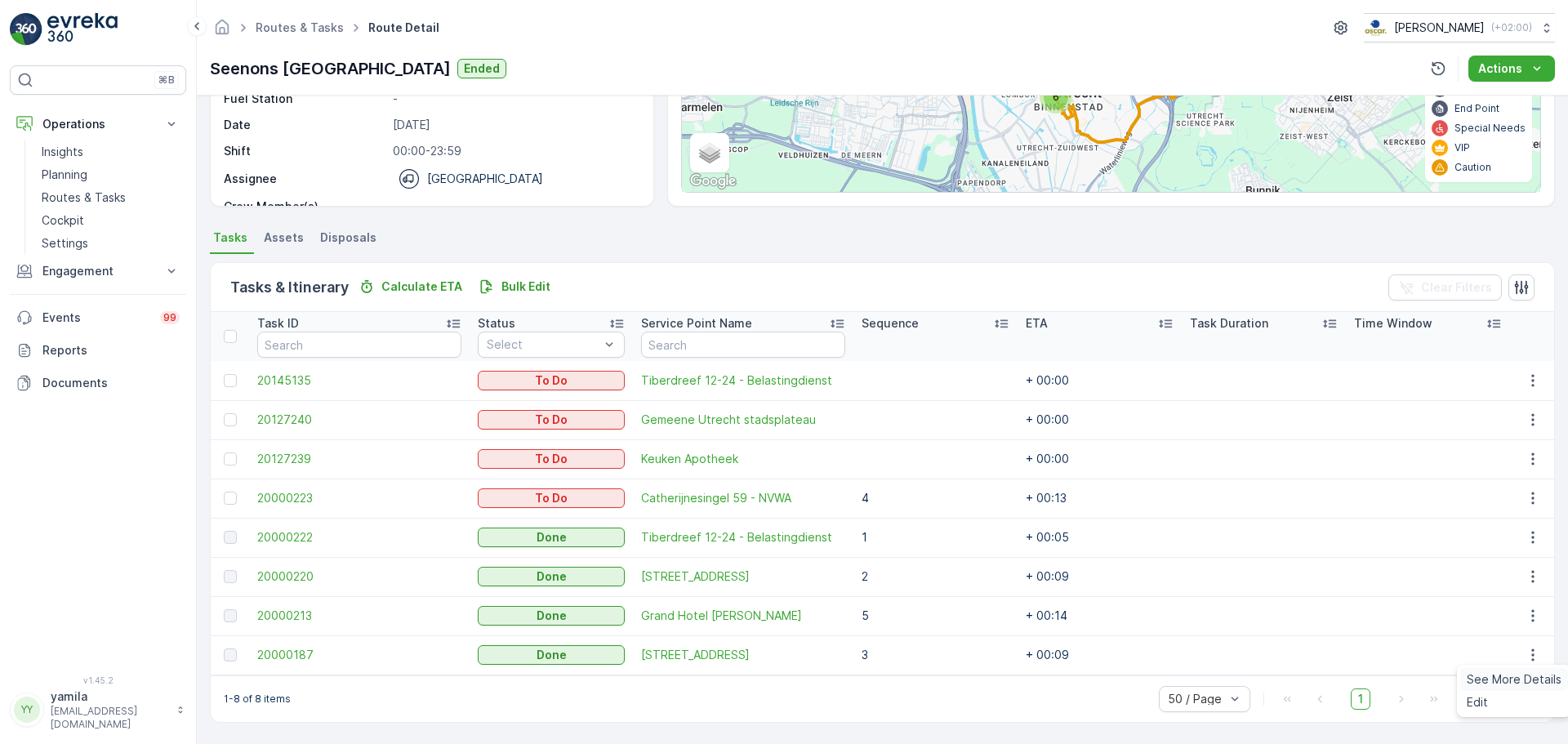 click on "See More Details" at bounding box center [1514, 679] 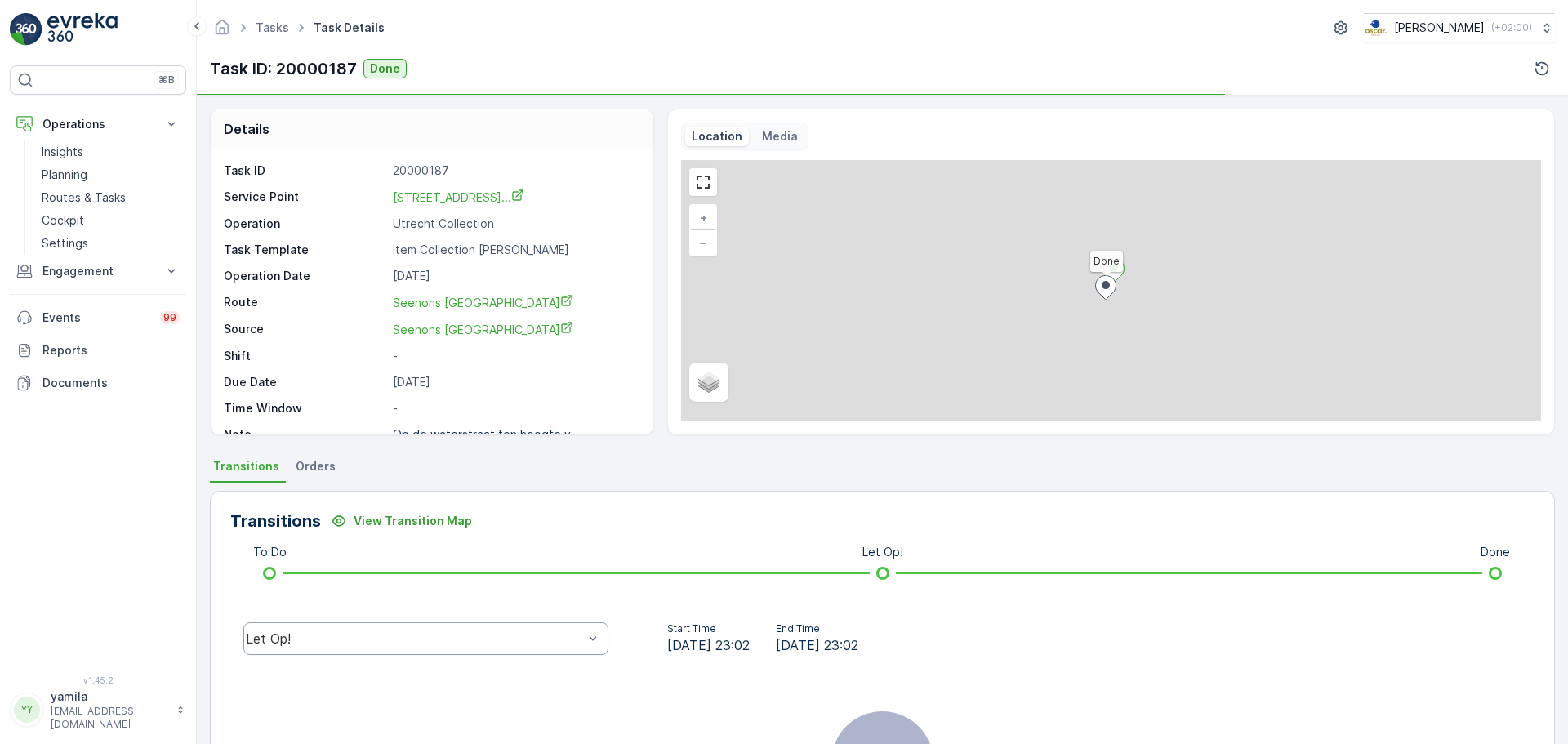 click on "Let Op!" at bounding box center (425, 639) 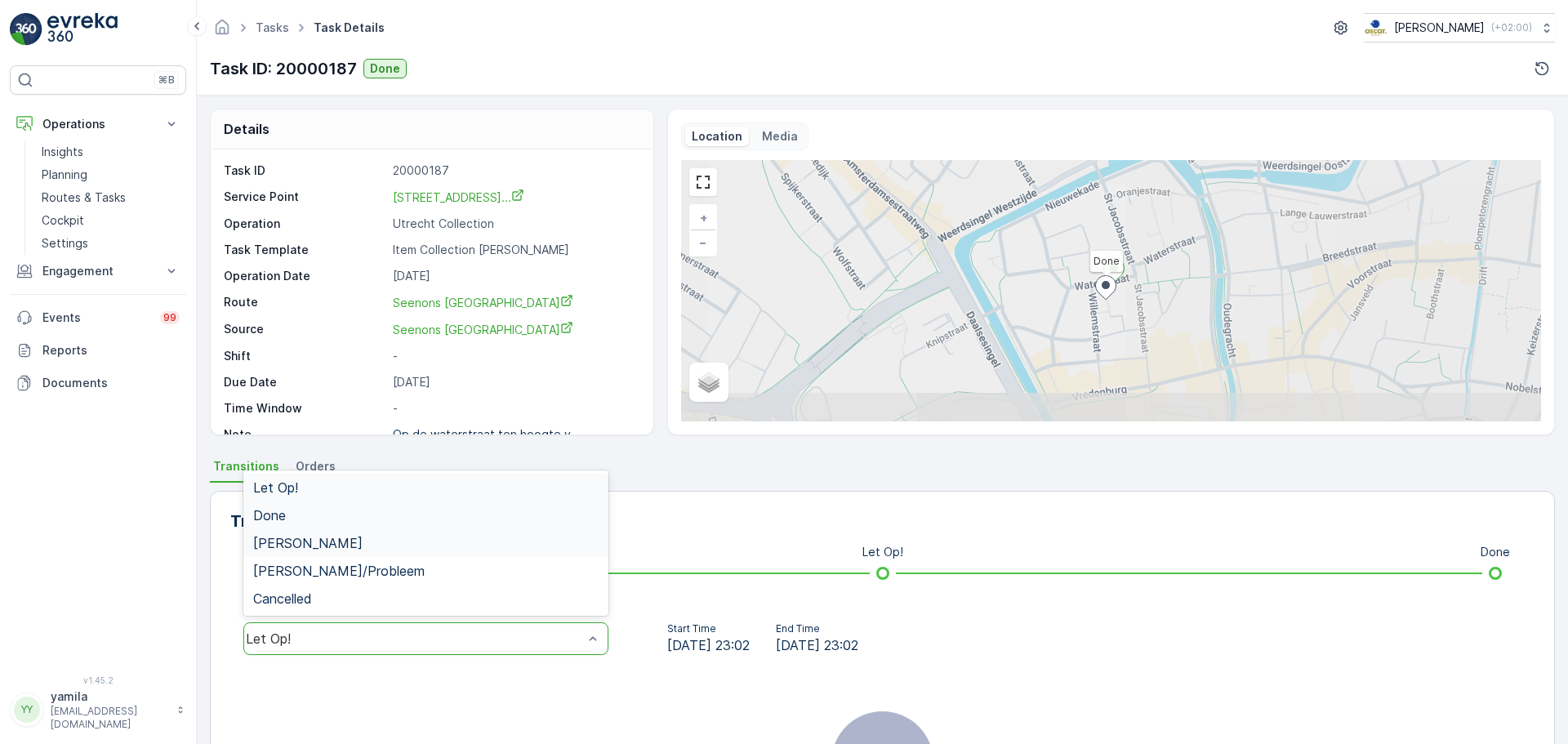 click on "Done" at bounding box center (425, 515) 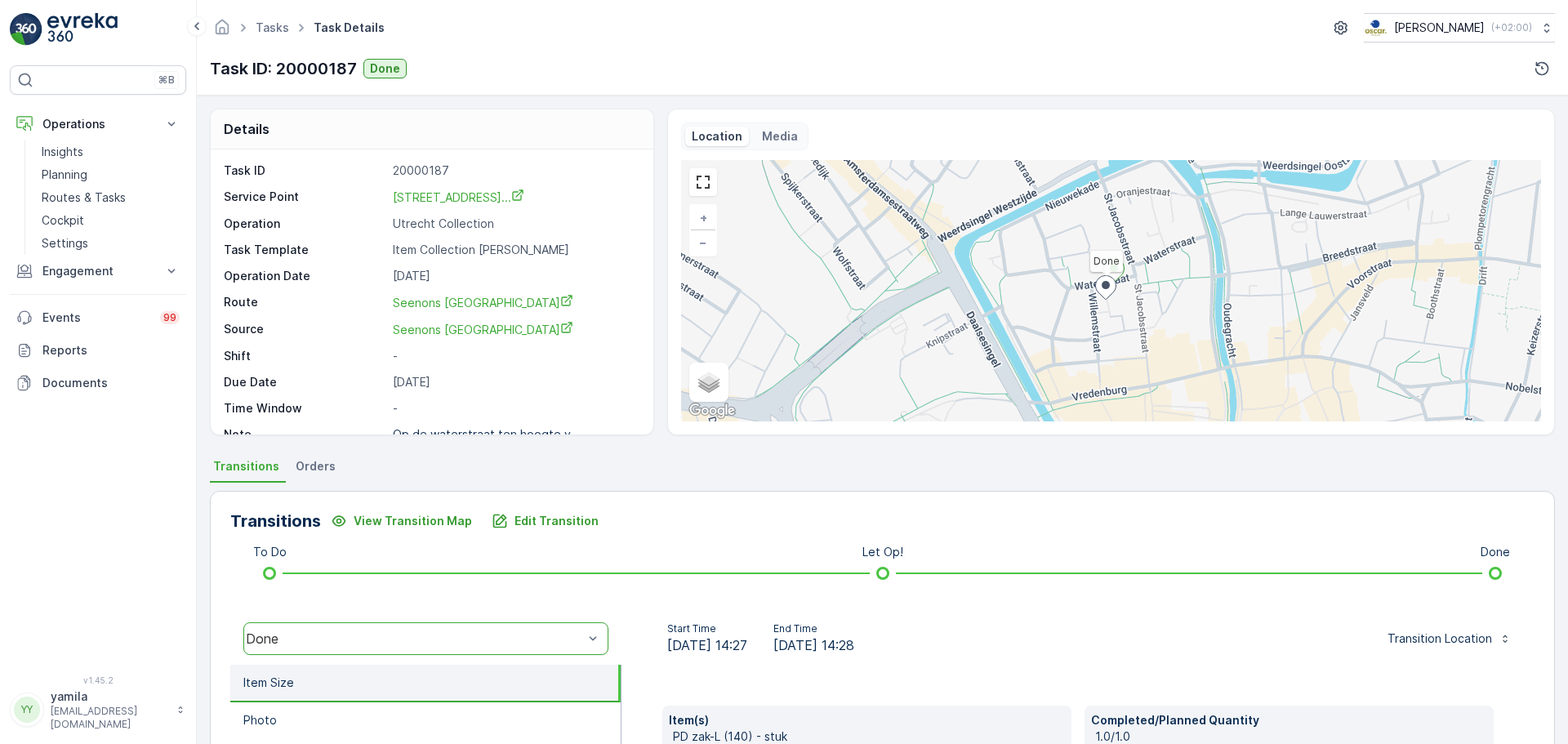 scroll, scrollTop: 286, scrollLeft: 0, axis: vertical 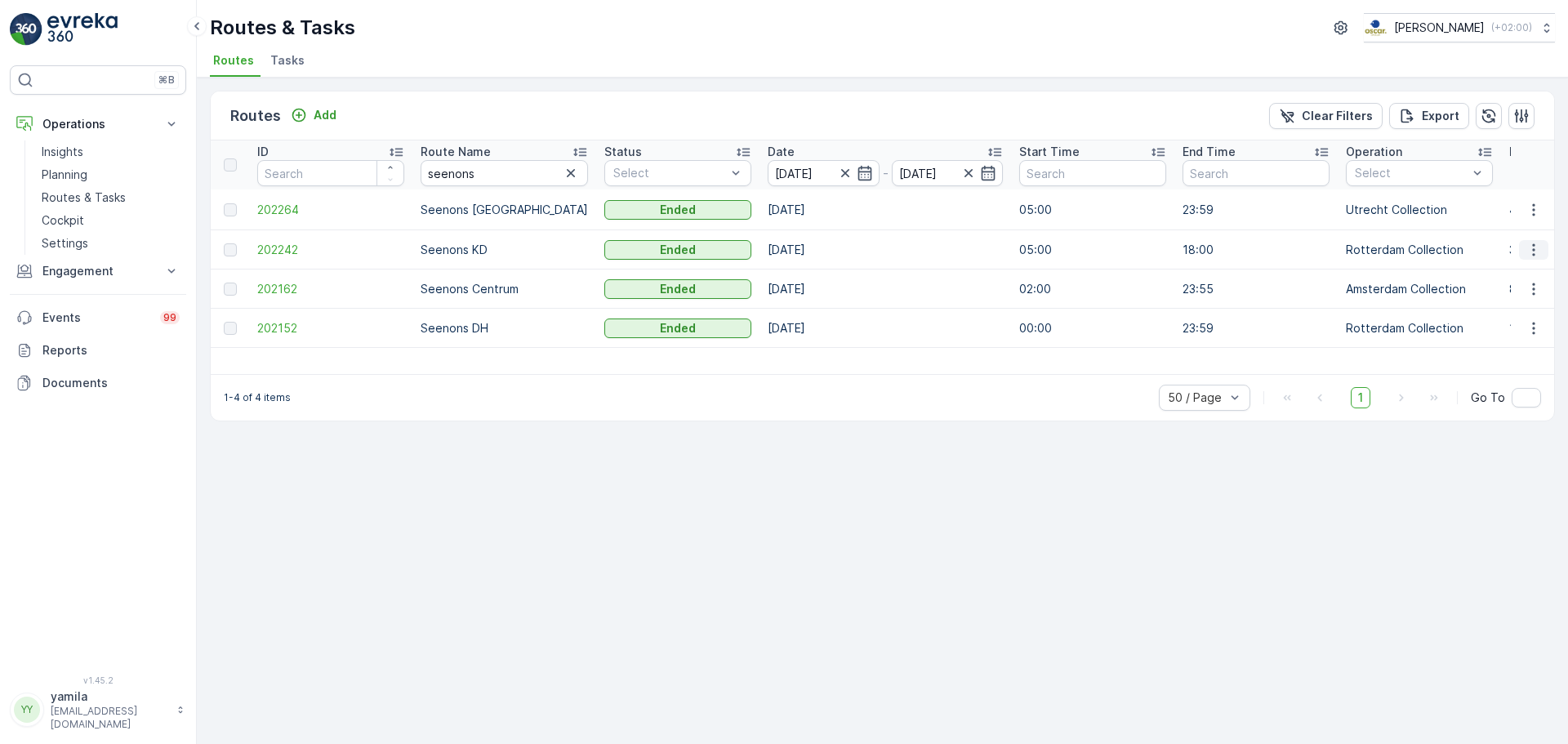 click 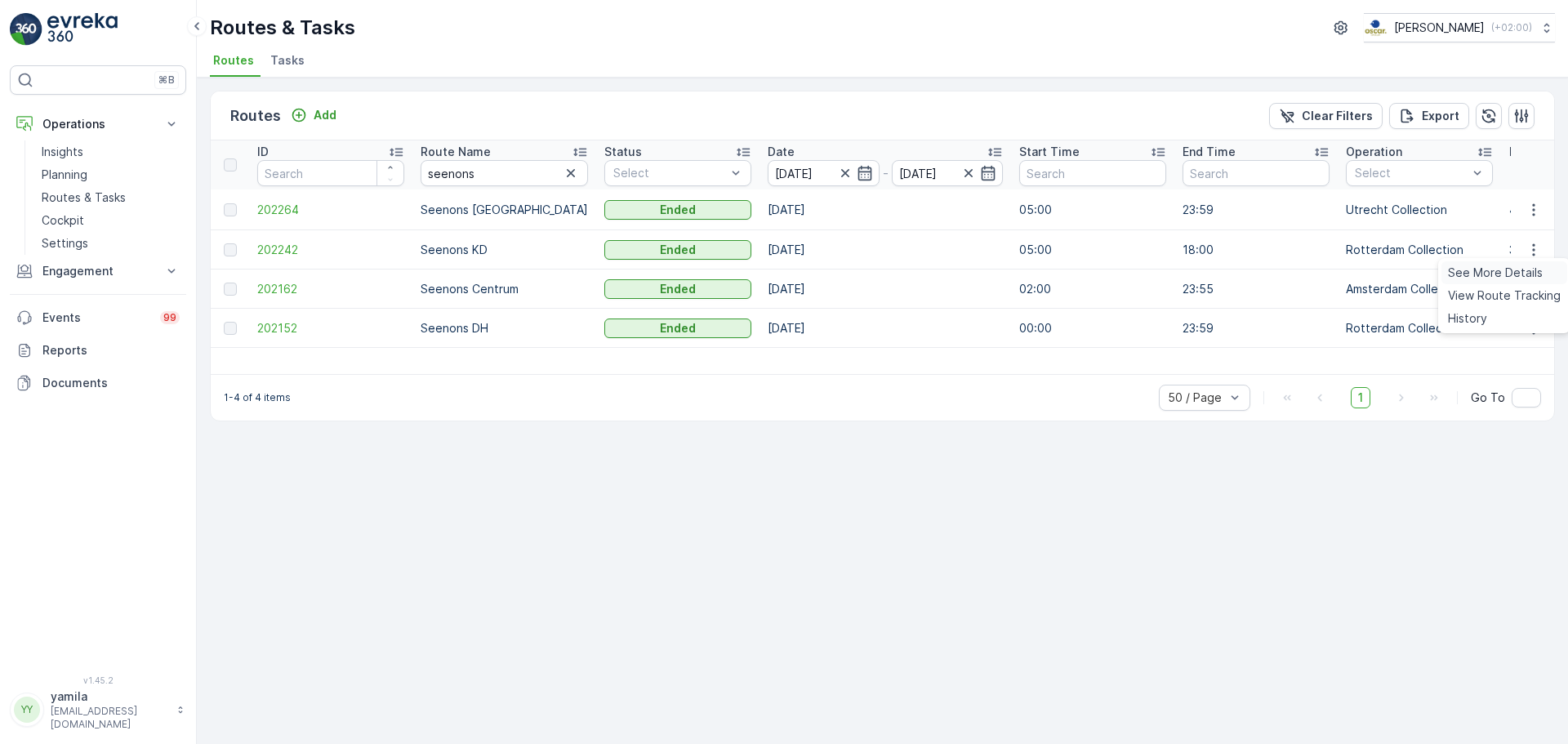 click on "See More Details" at bounding box center [1495, 273] 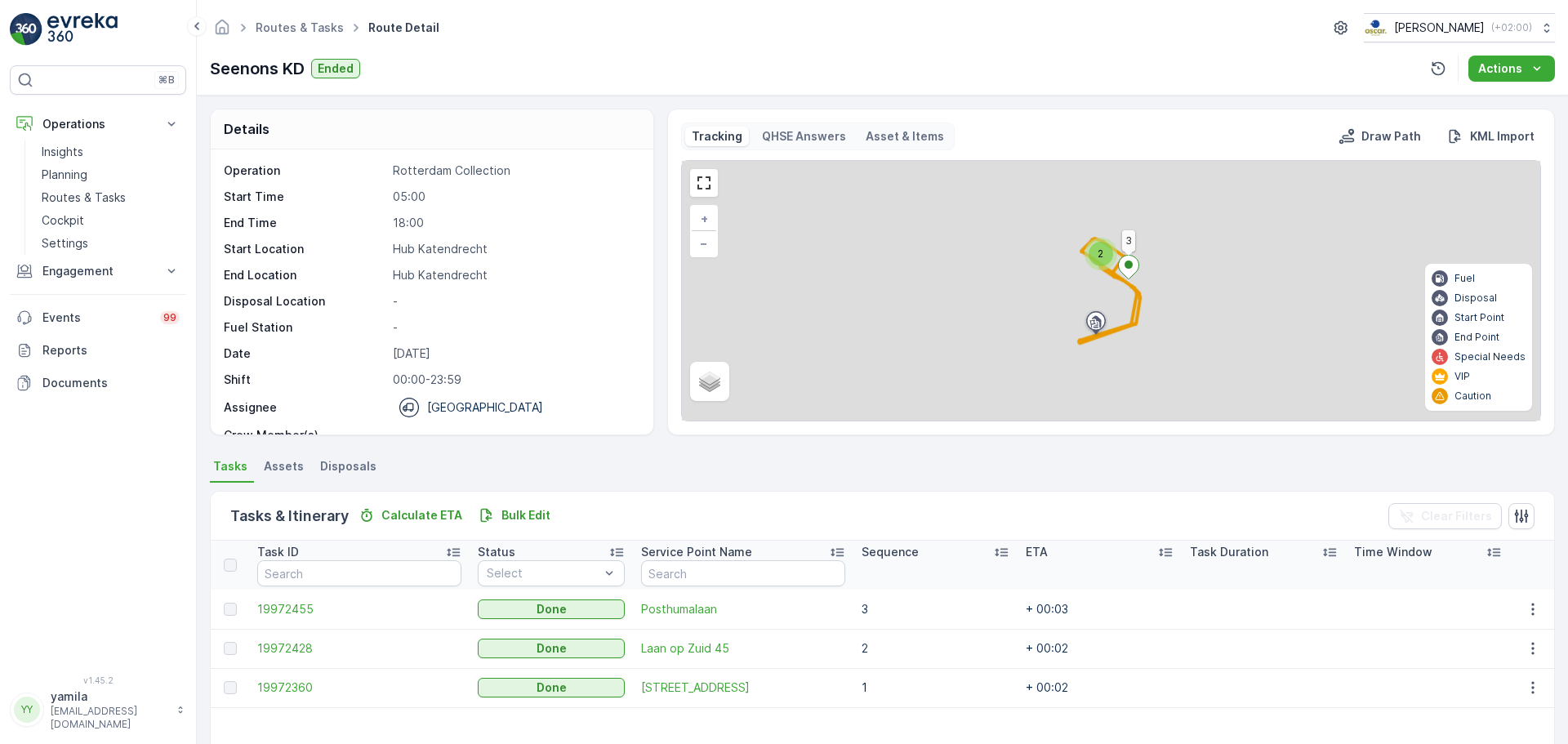 scroll, scrollTop: 99, scrollLeft: 0, axis: vertical 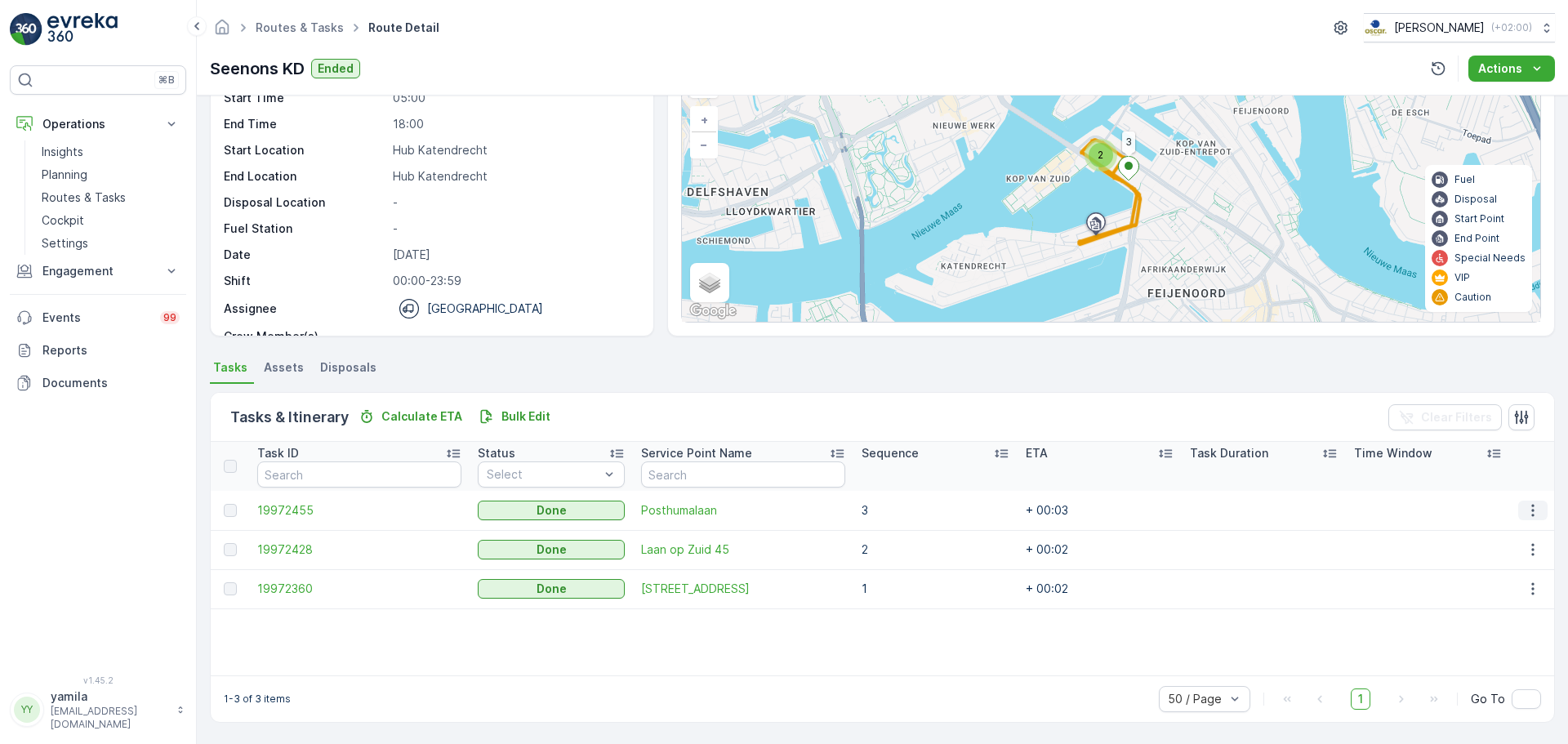 click 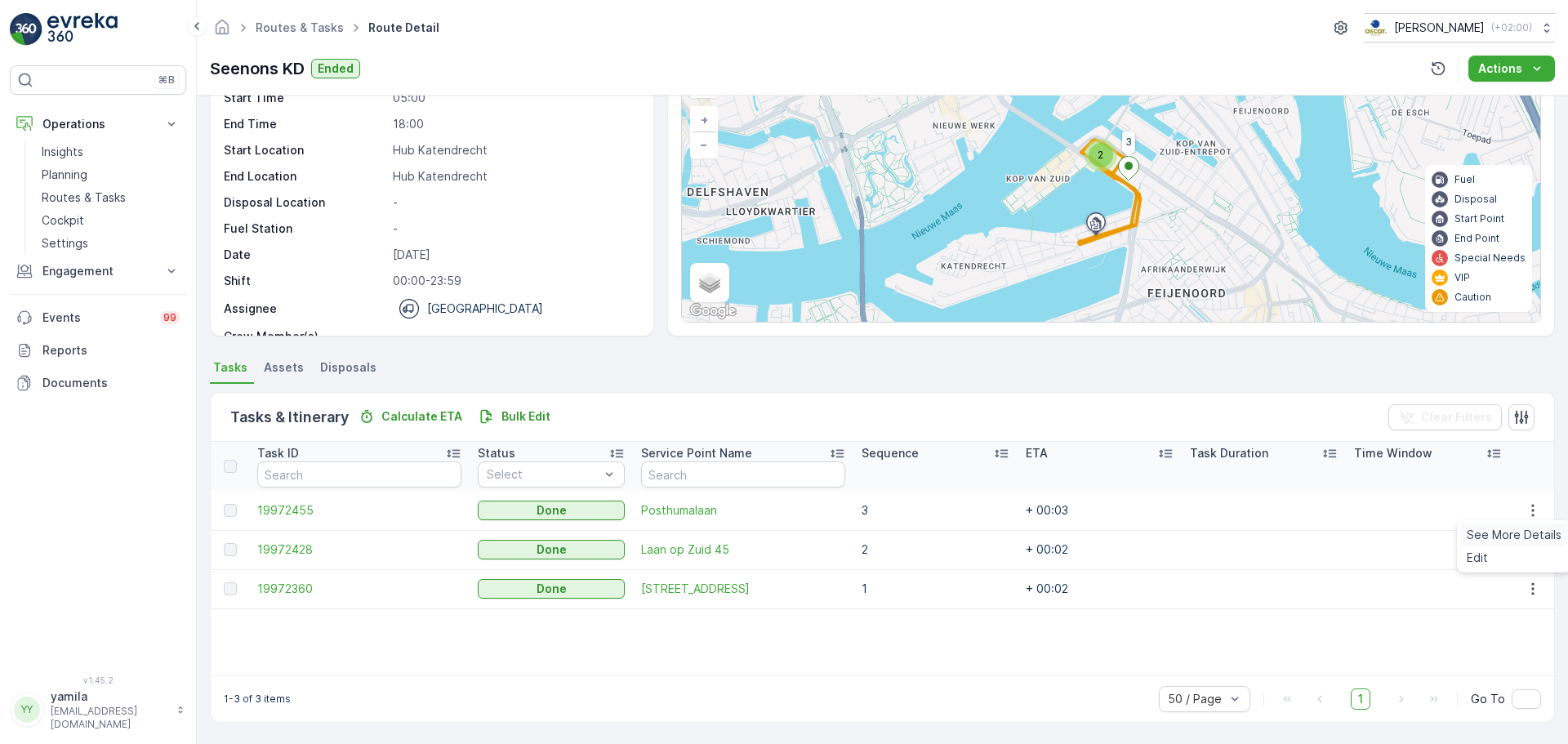 click on "See More Details Edit" at bounding box center [1514, 546] 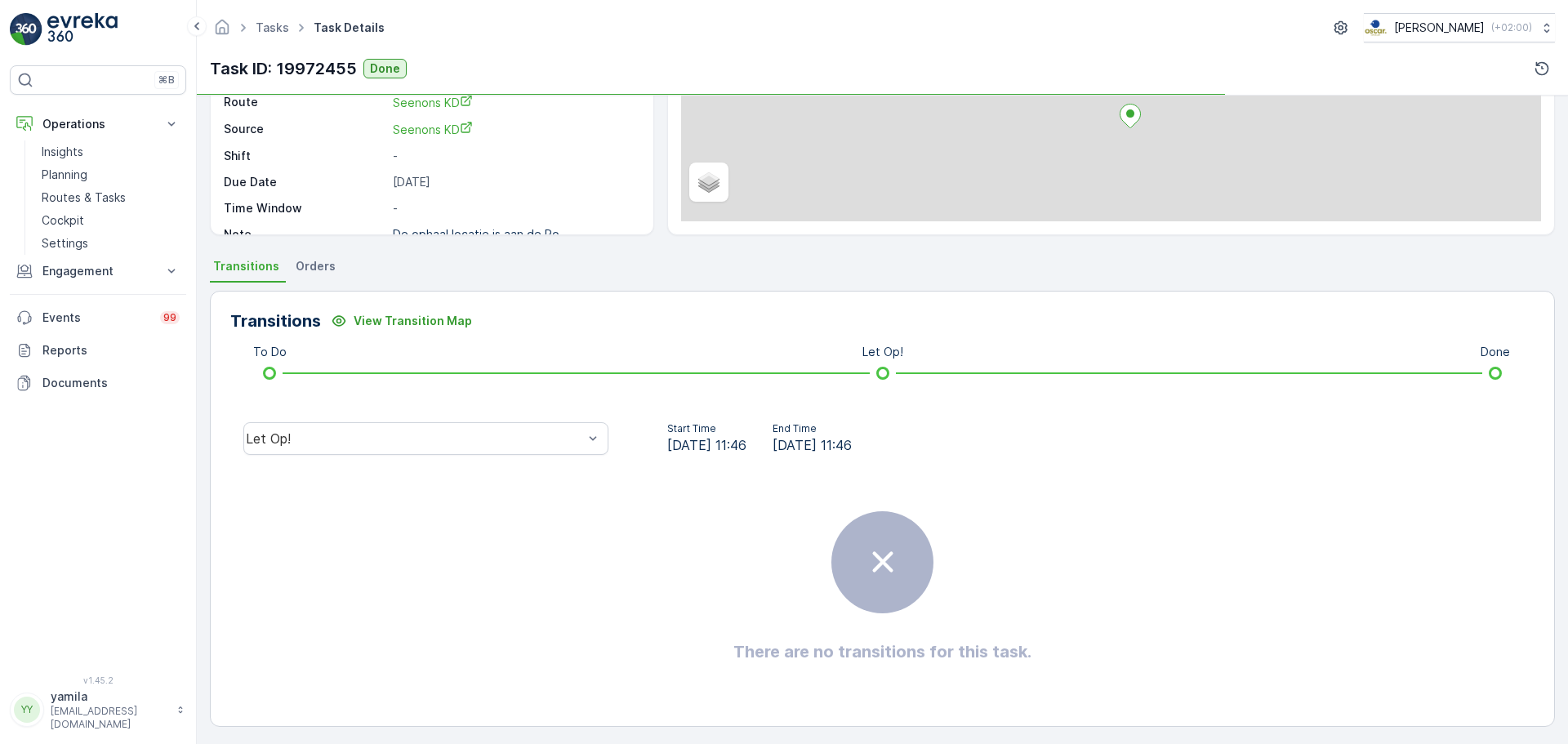 scroll, scrollTop: 204, scrollLeft: 0, axis: vertical 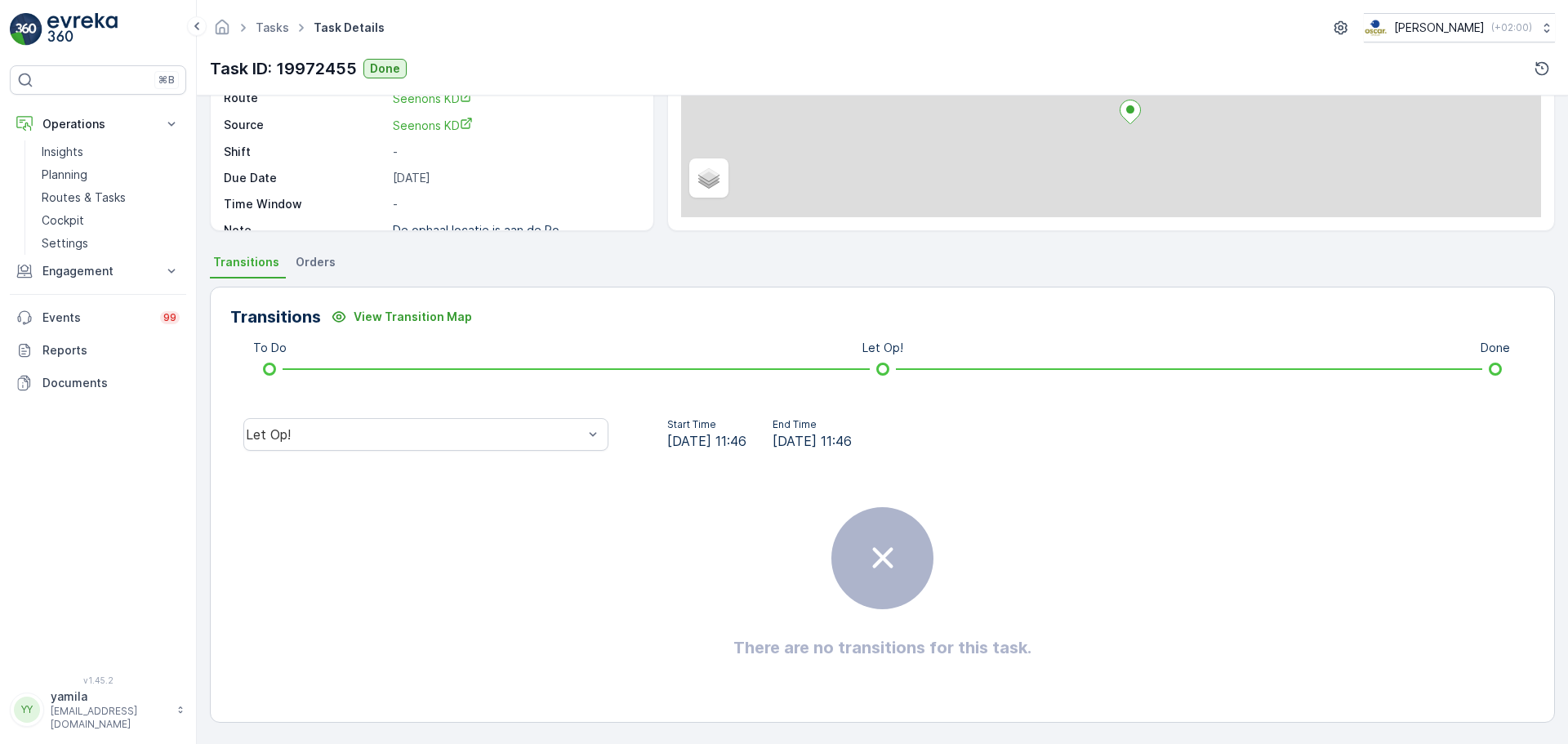 click on "Let Op!" at bounding box center [425, 434] 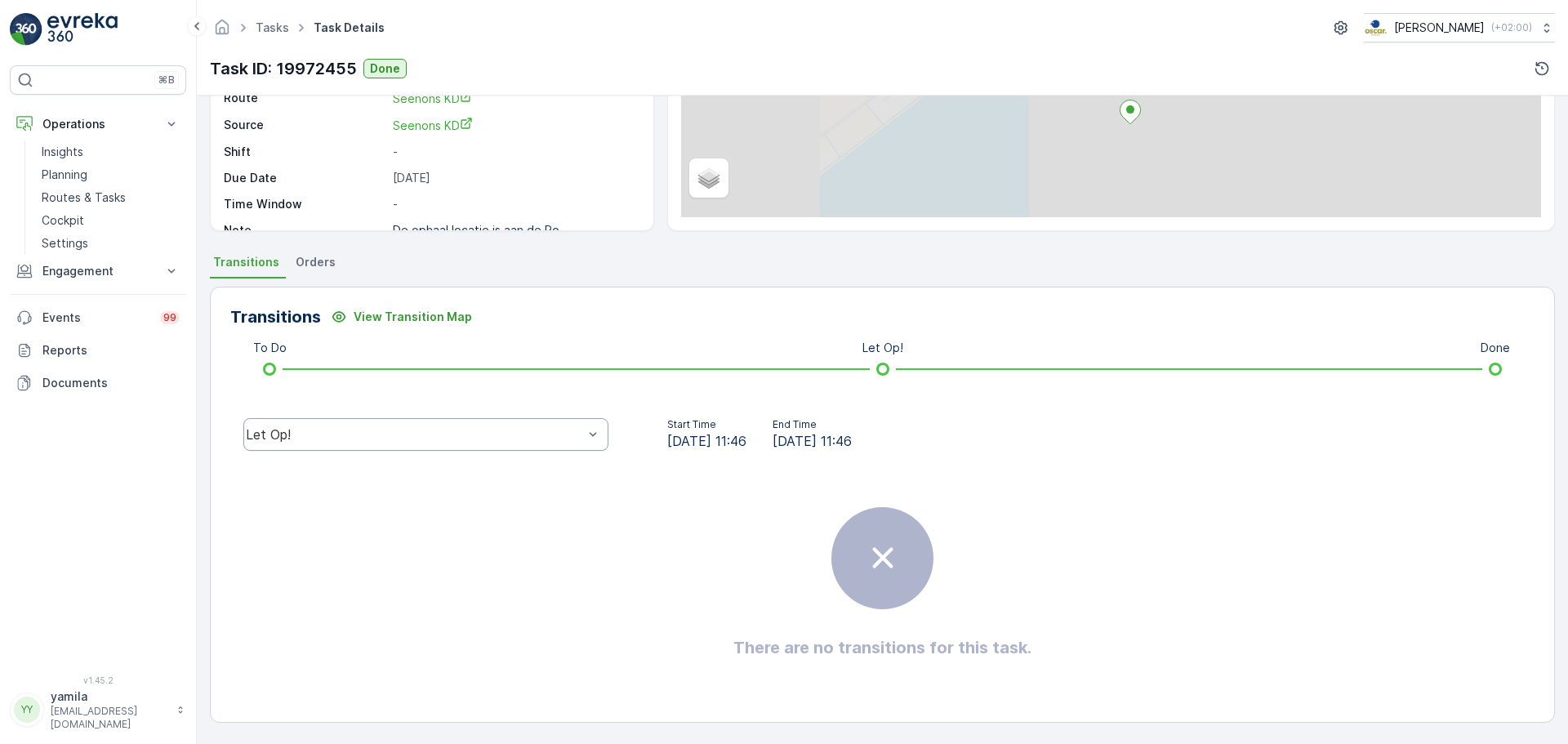 click on "Let Op!" at bounding box center [414, 434] 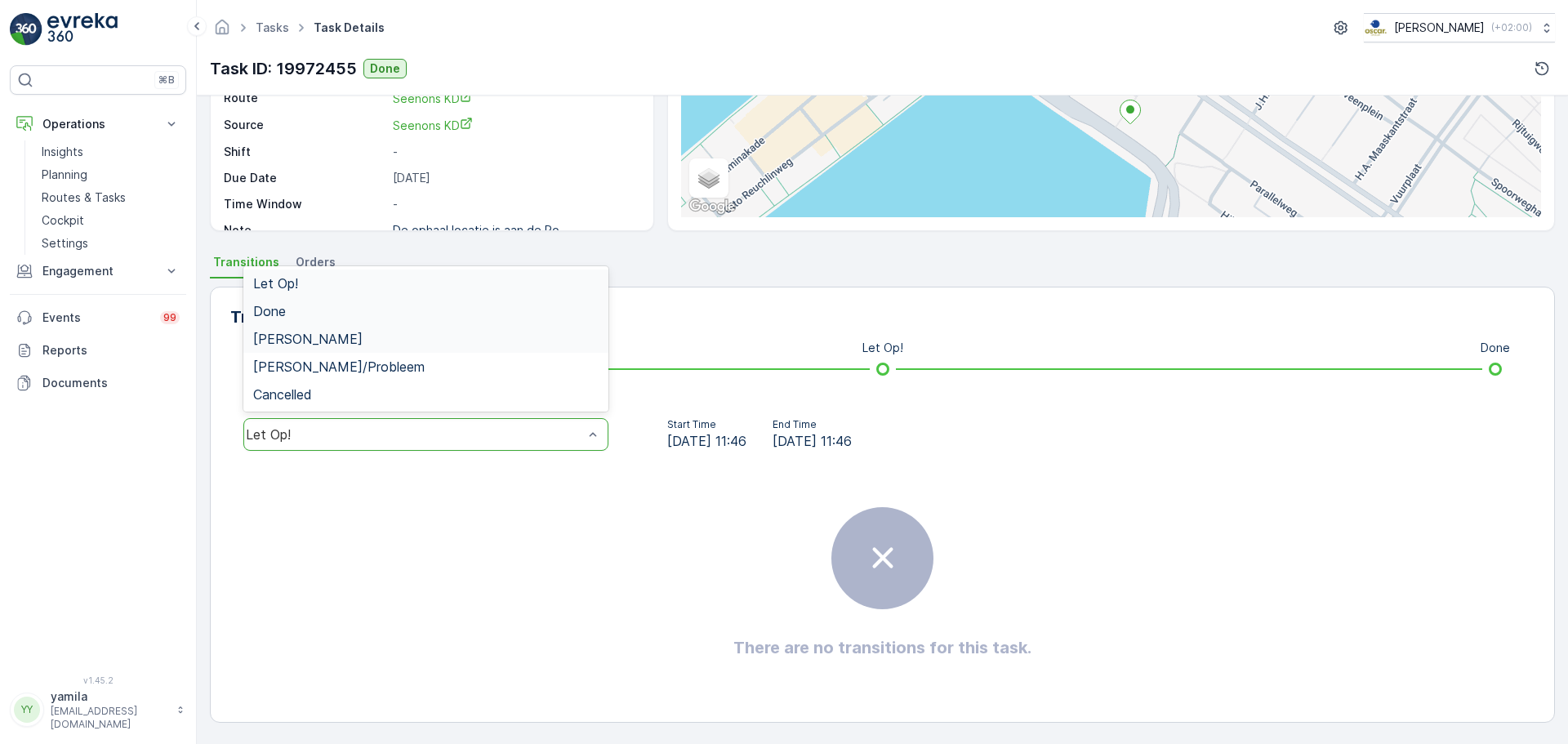 click on "Done" at bounding box center (270, 311) 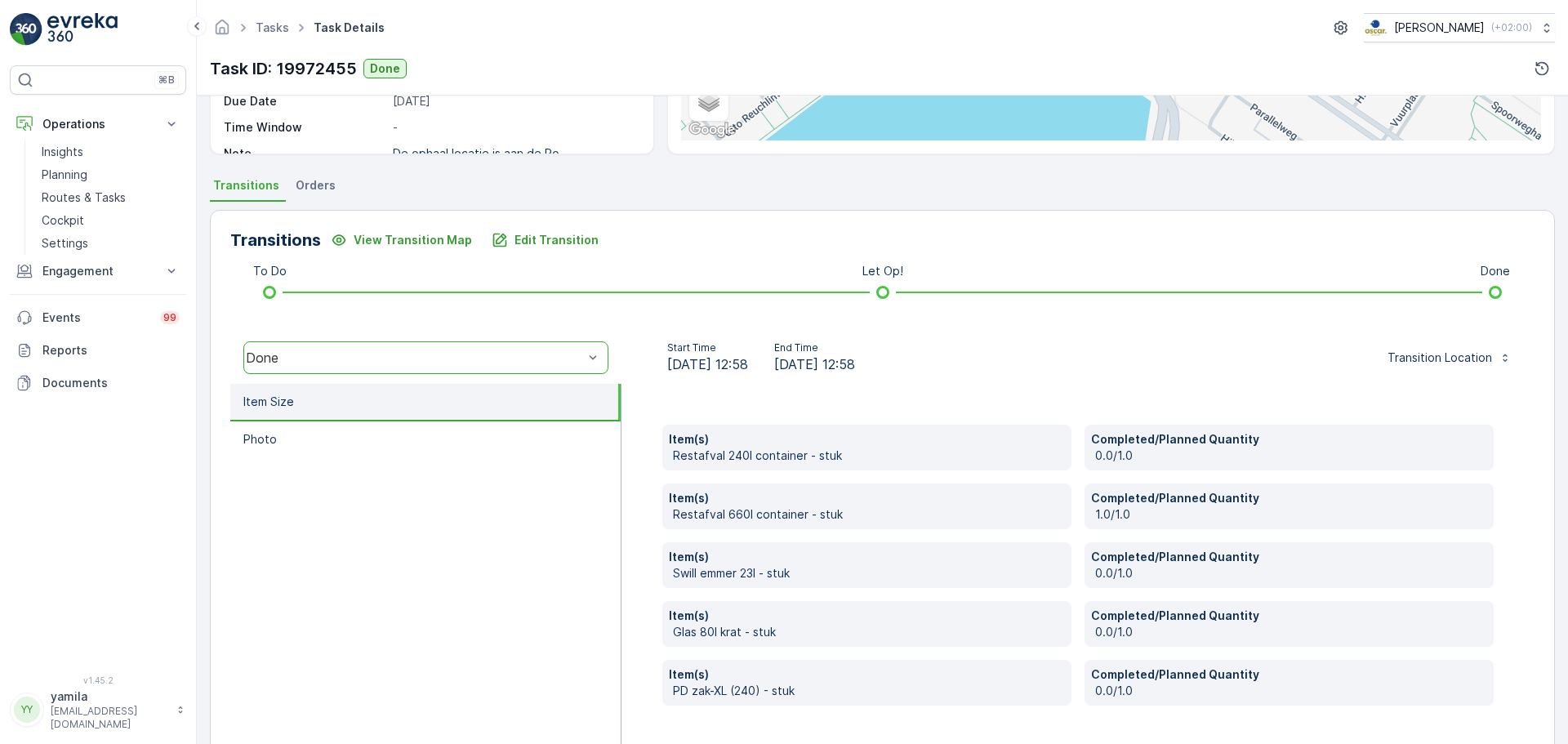 scroll, scrollTop: 335, scrollLeft: 0, axis: vertical 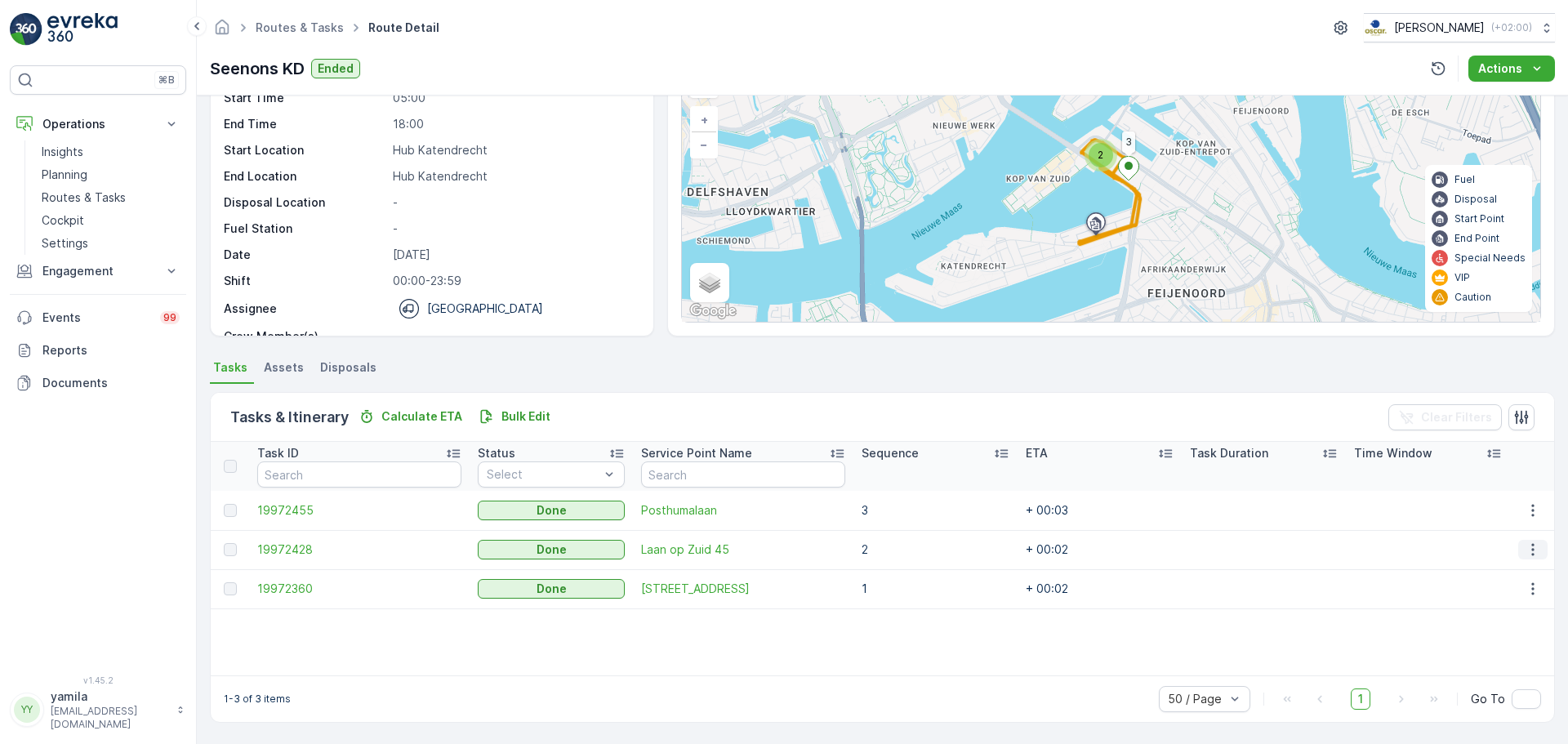 click at bounding box center (1533, 550) 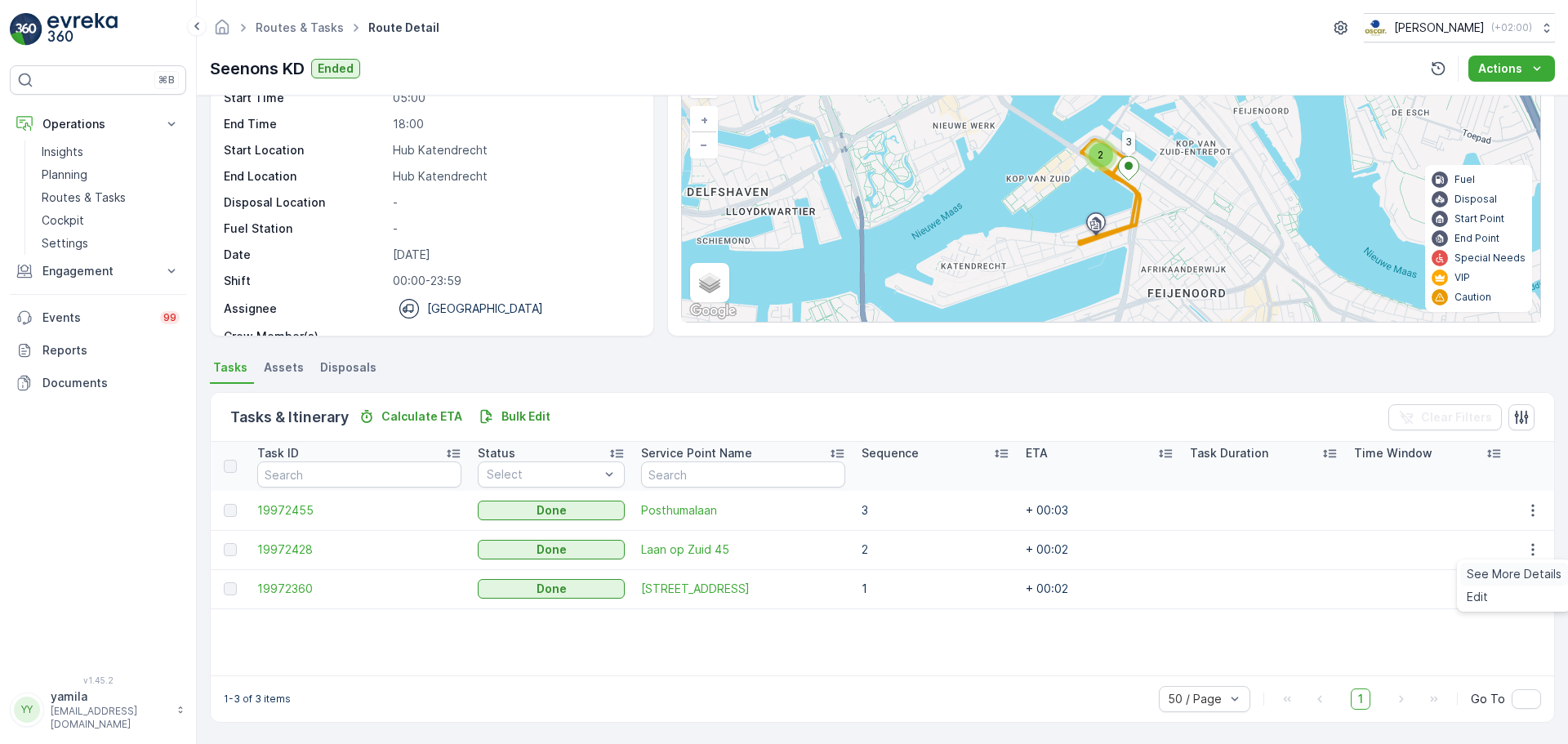 click on "See More Details" at bounding box center (1514, 574) 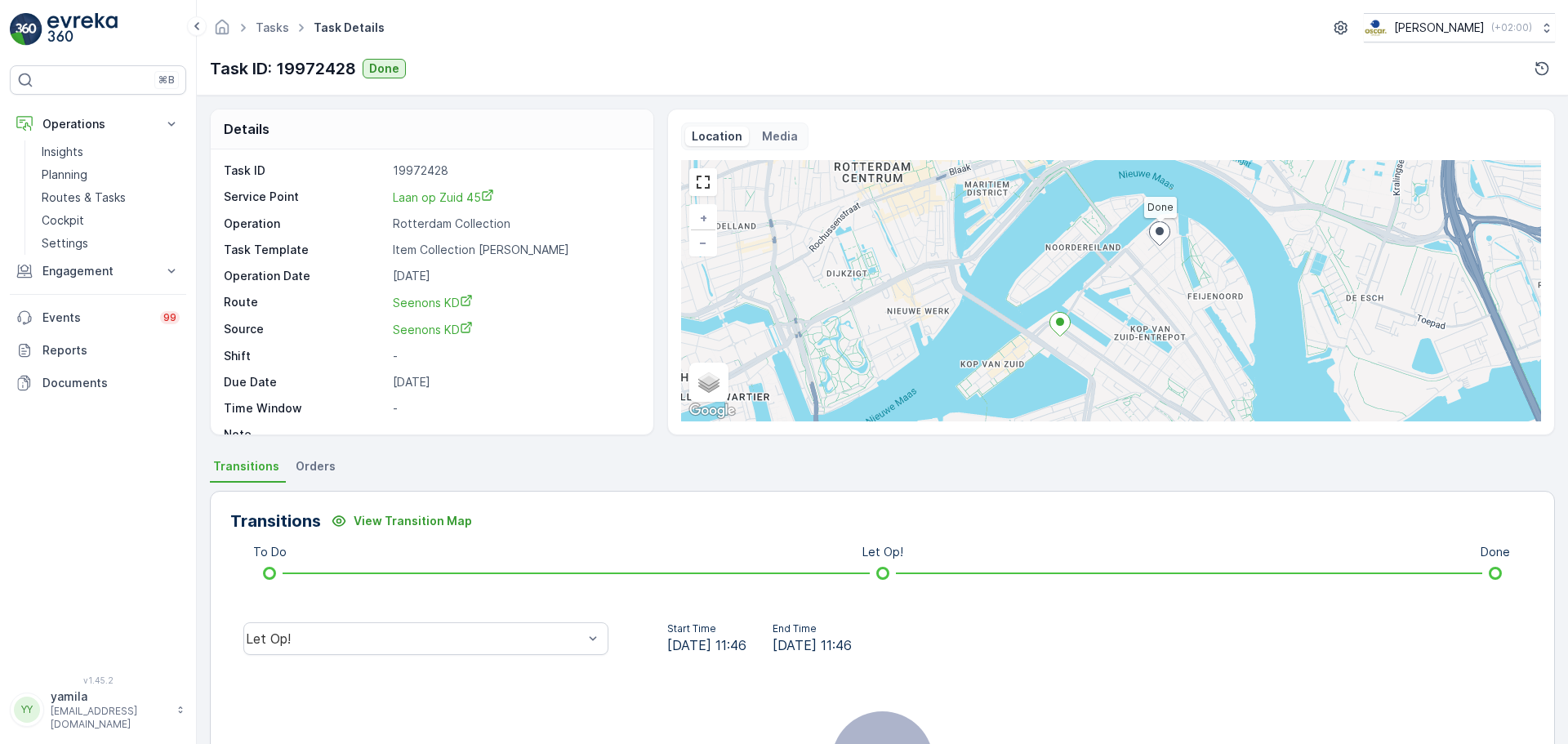 click on "Let Op!" at bounding box center (425, 639) 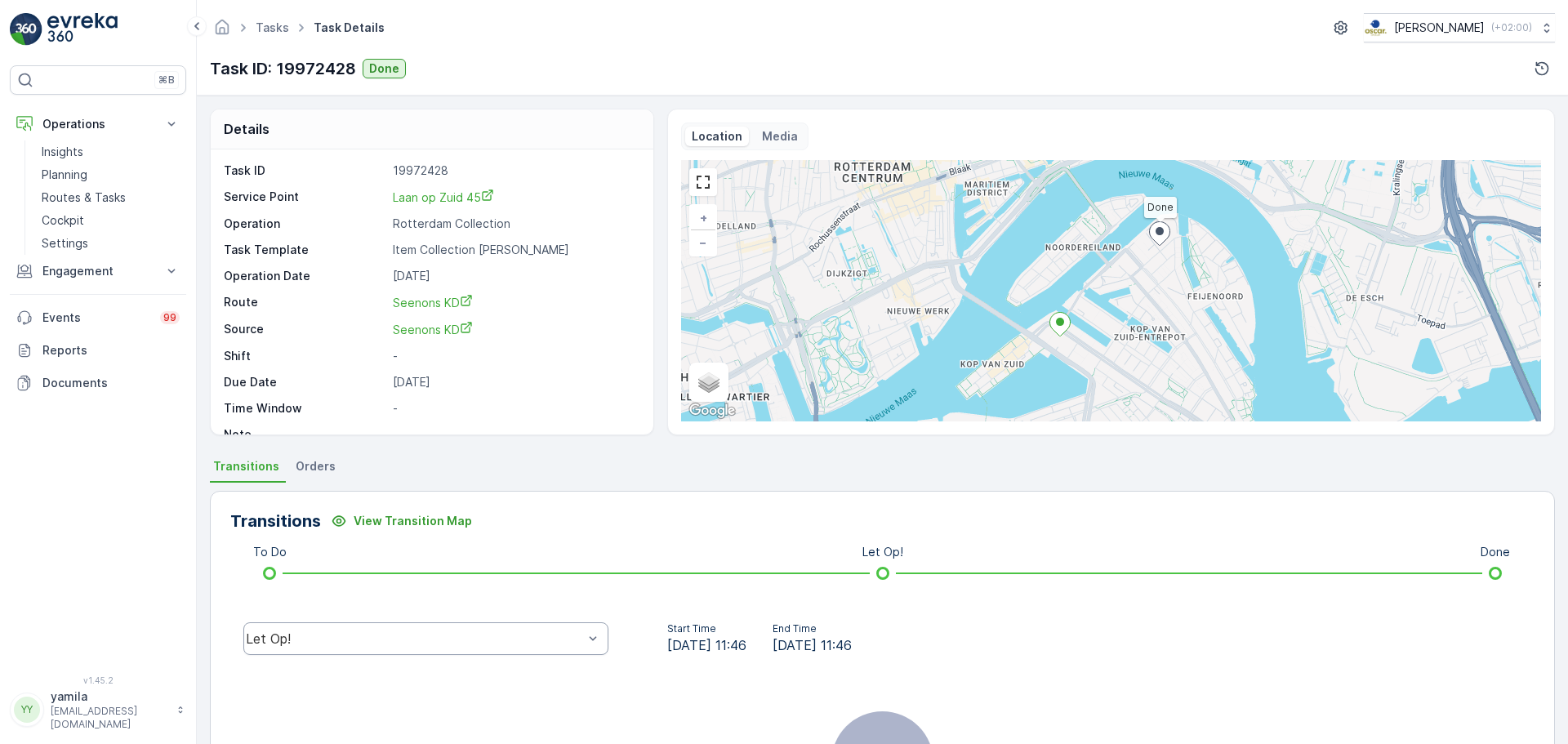click on "Let Op!" at bounding box center [414, 639] 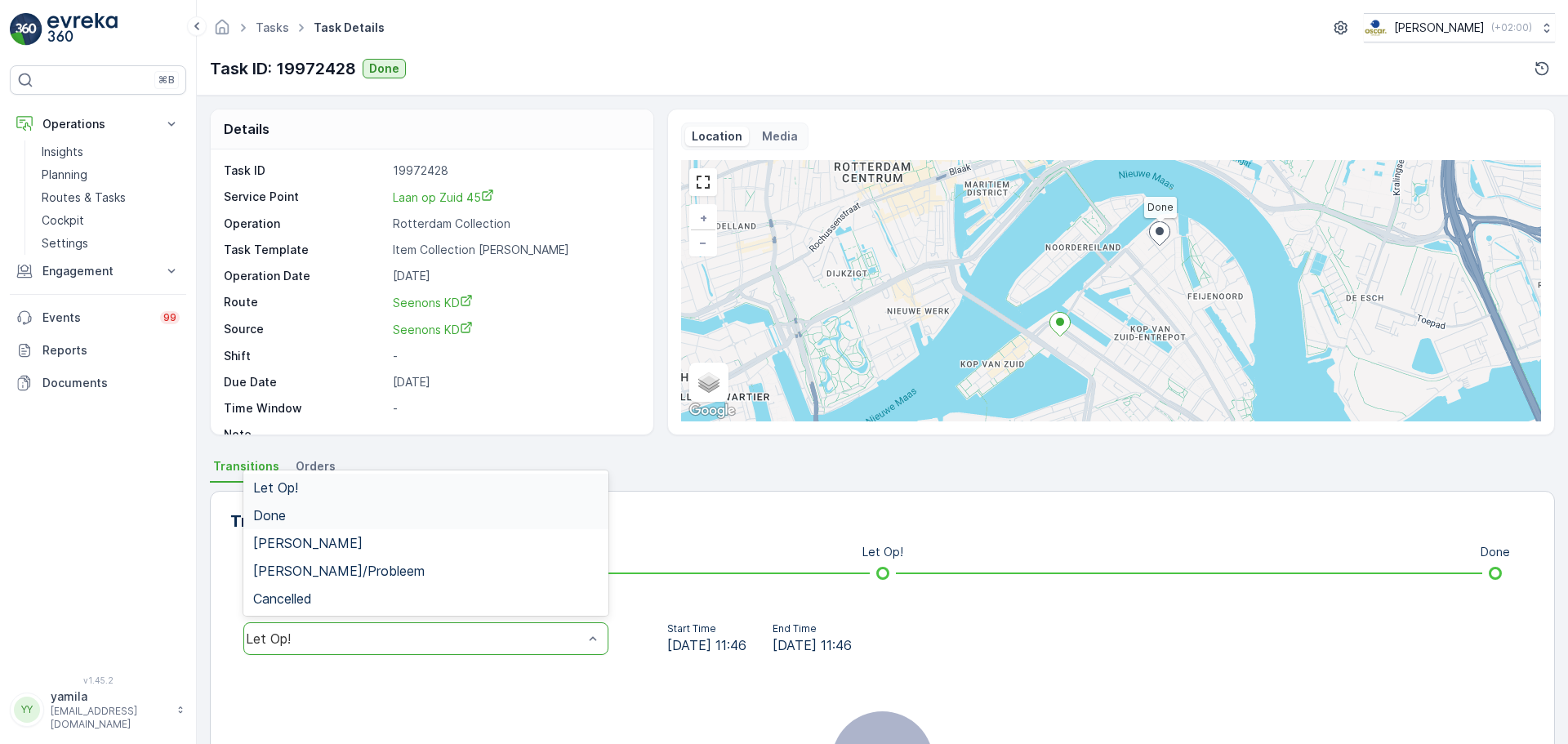 click on "Done" at bounding box center (425, 515) 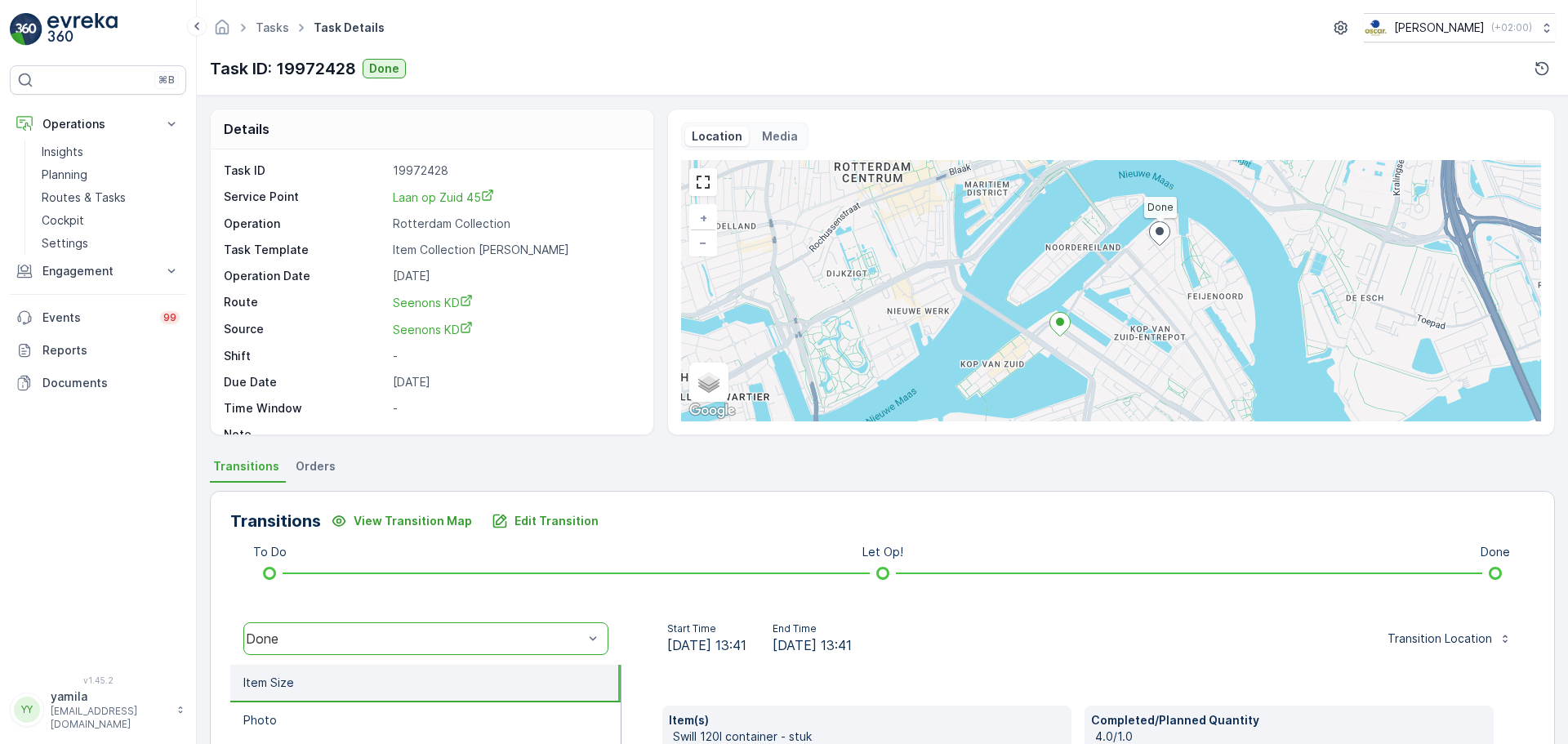 scroll, scrollTop: 286, scrollLeft: 0, axis: vertical 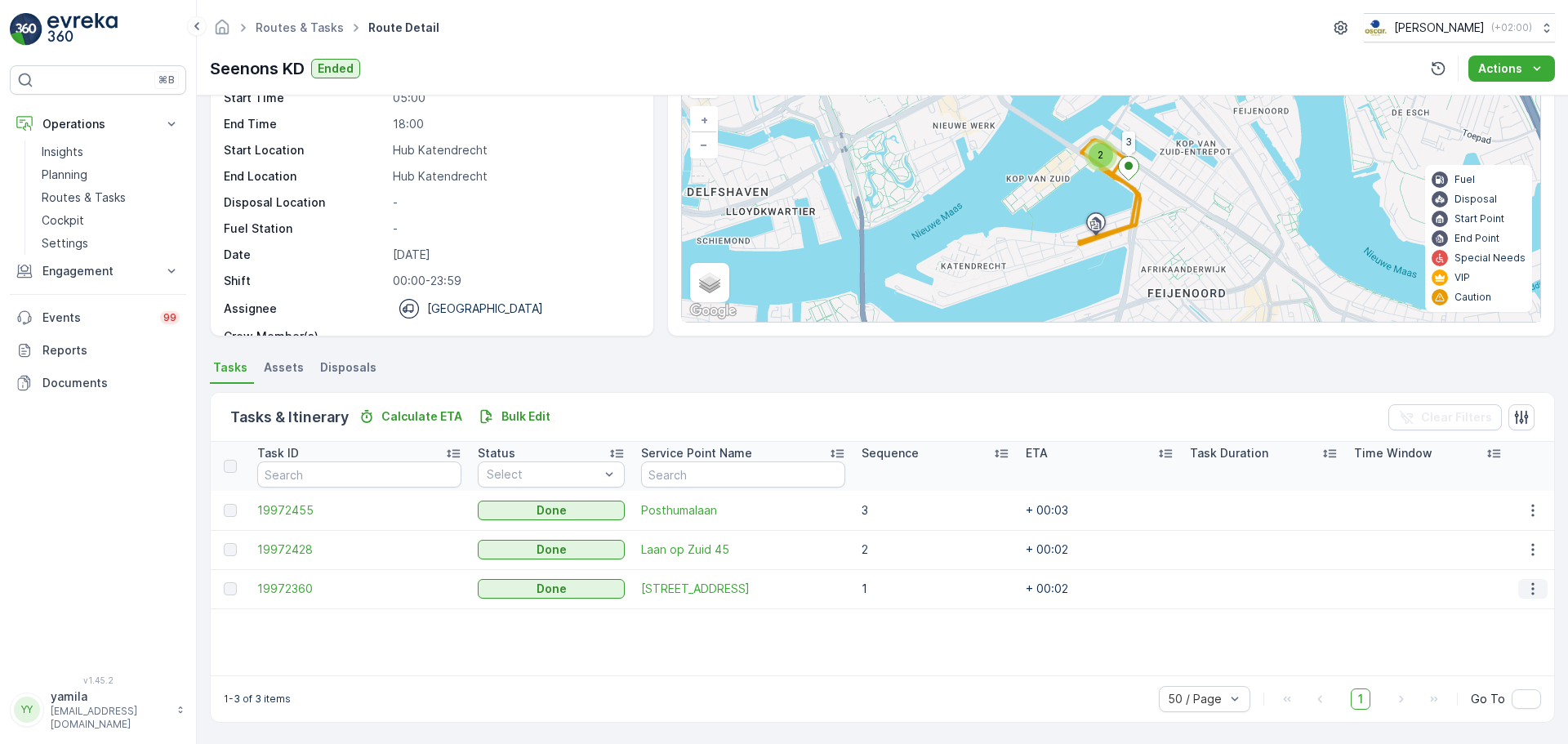 click 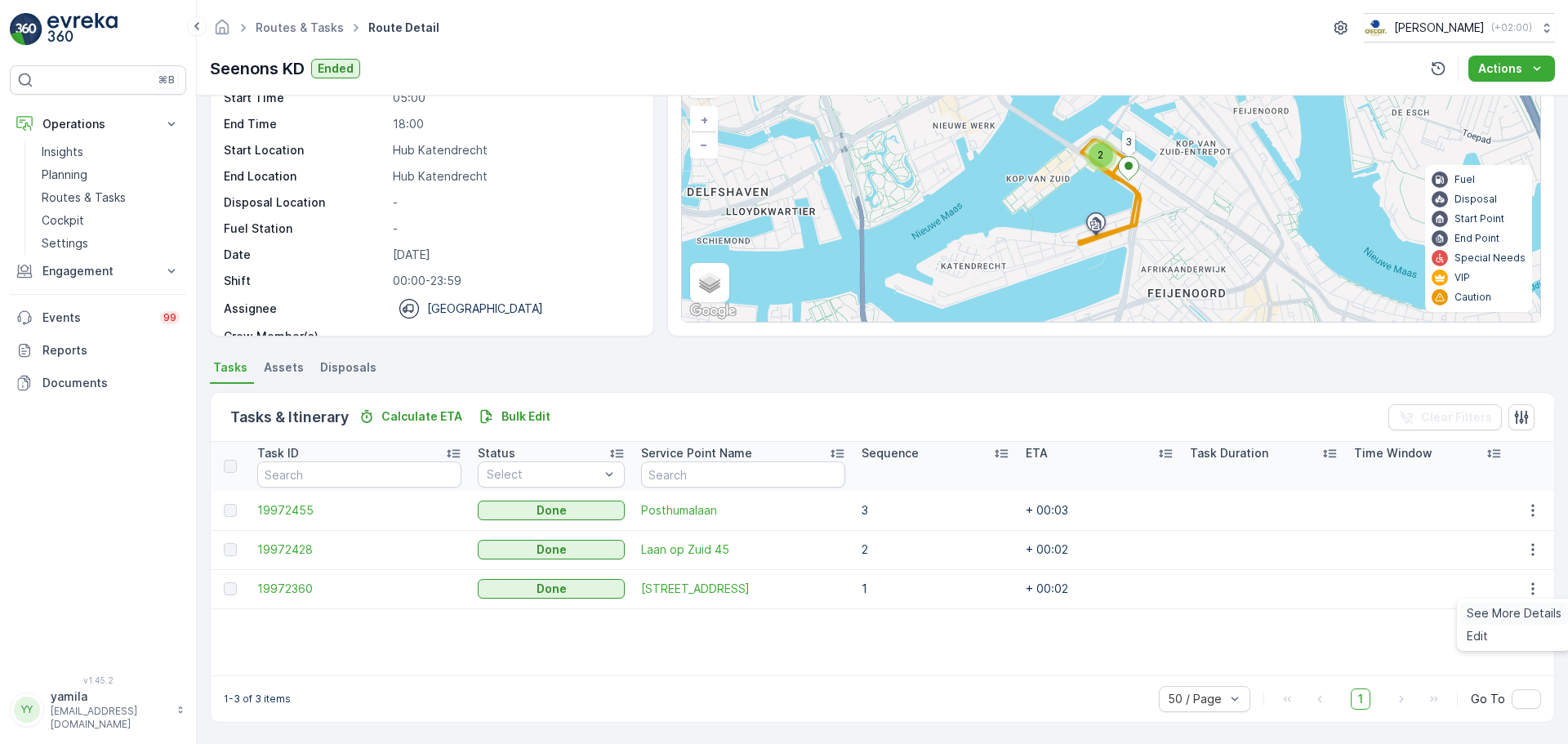click on "See More Details" at bounding box center [1514, 613] 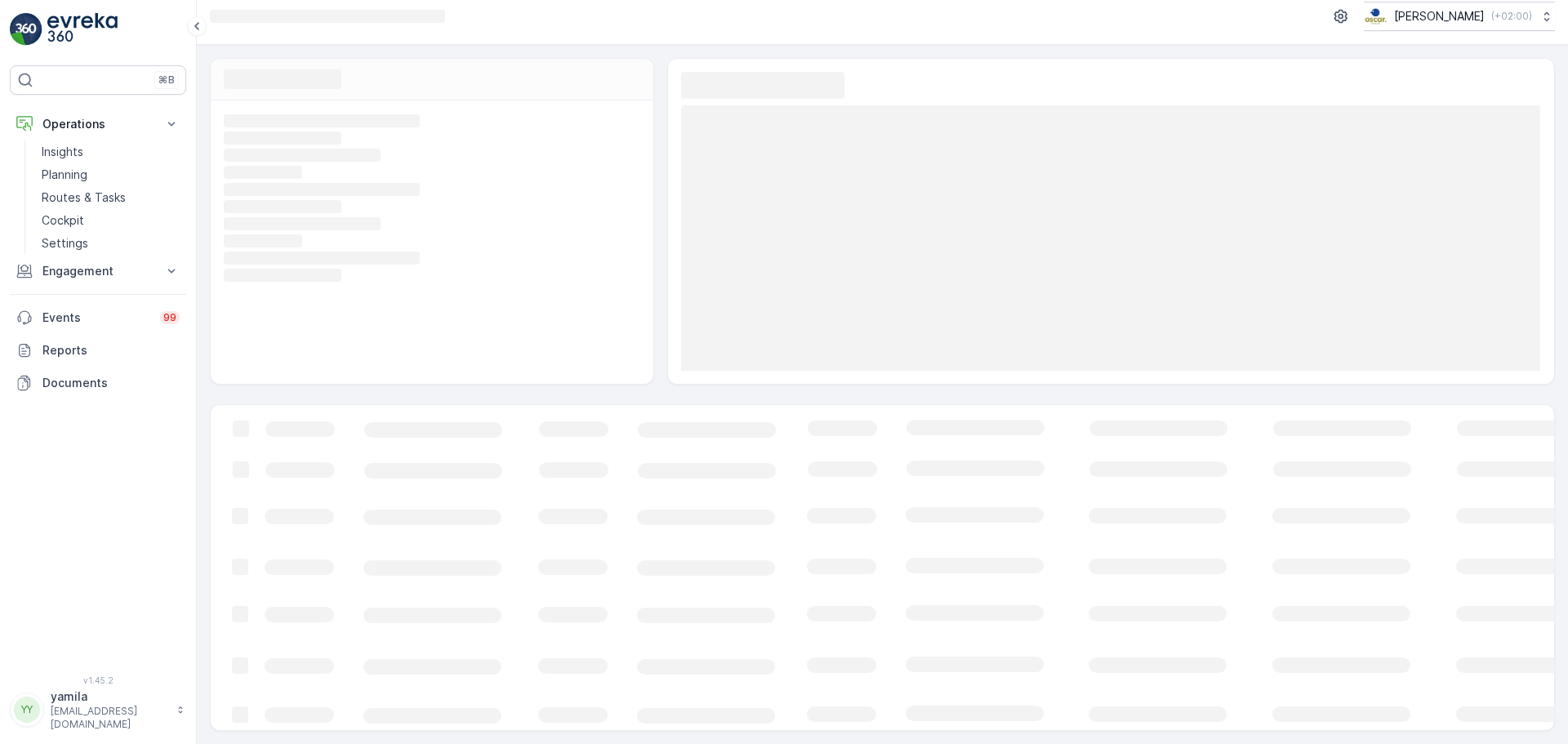 scroll, scrollTop: 0, scrollLeft: 0, axis: both 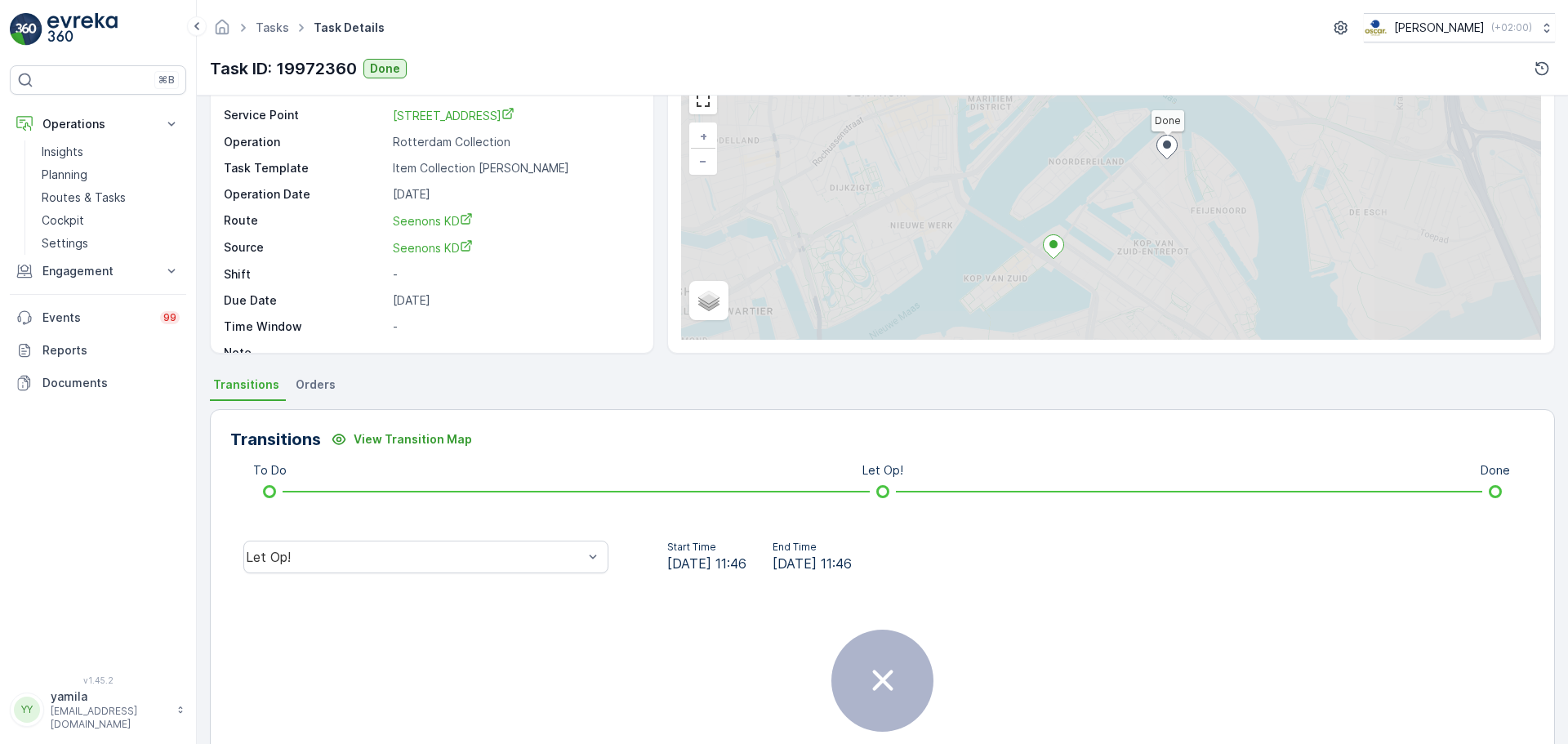 click on "Let Op!" at bounding box center [425, 557] 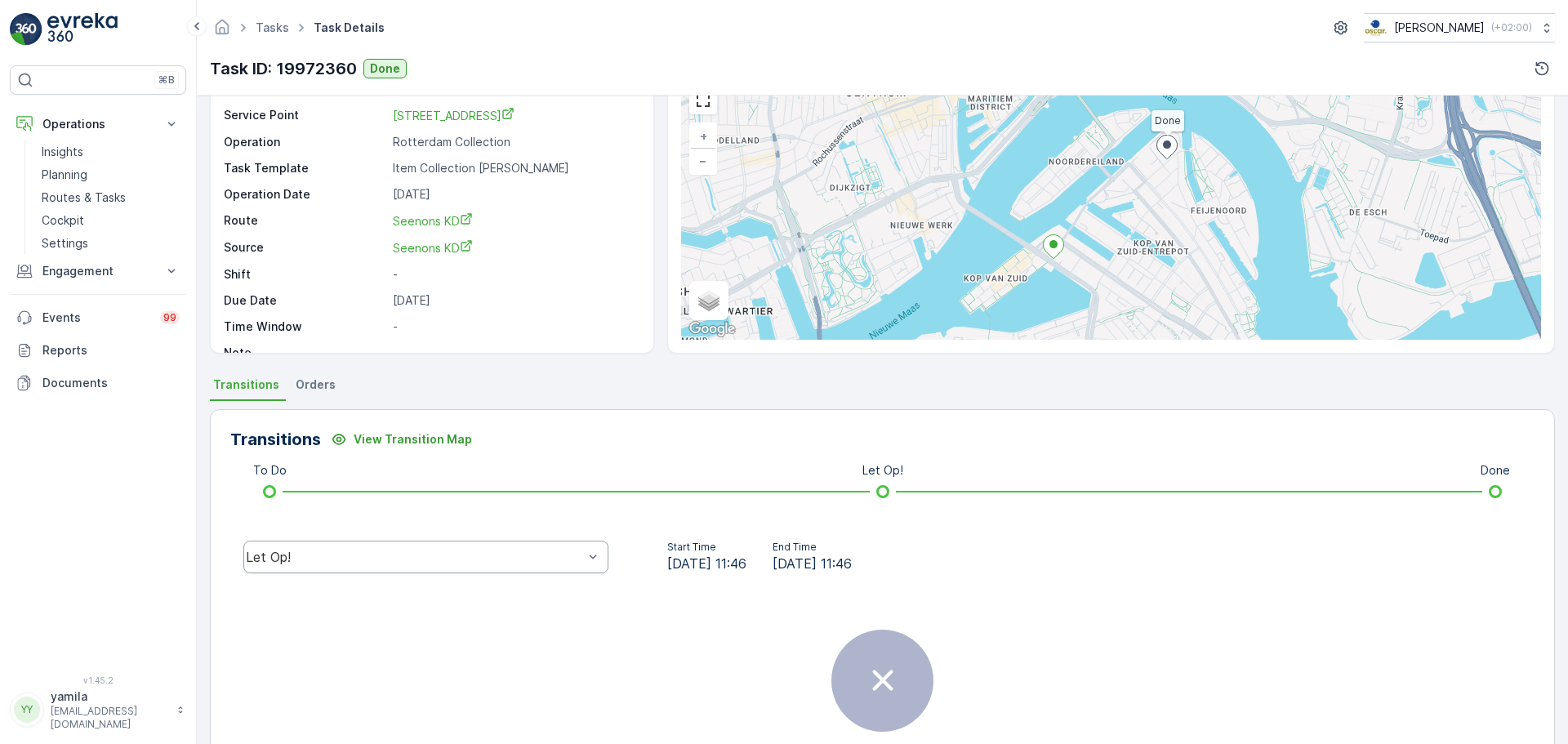 click on "Let Op!" at bounding box center [414, 557] 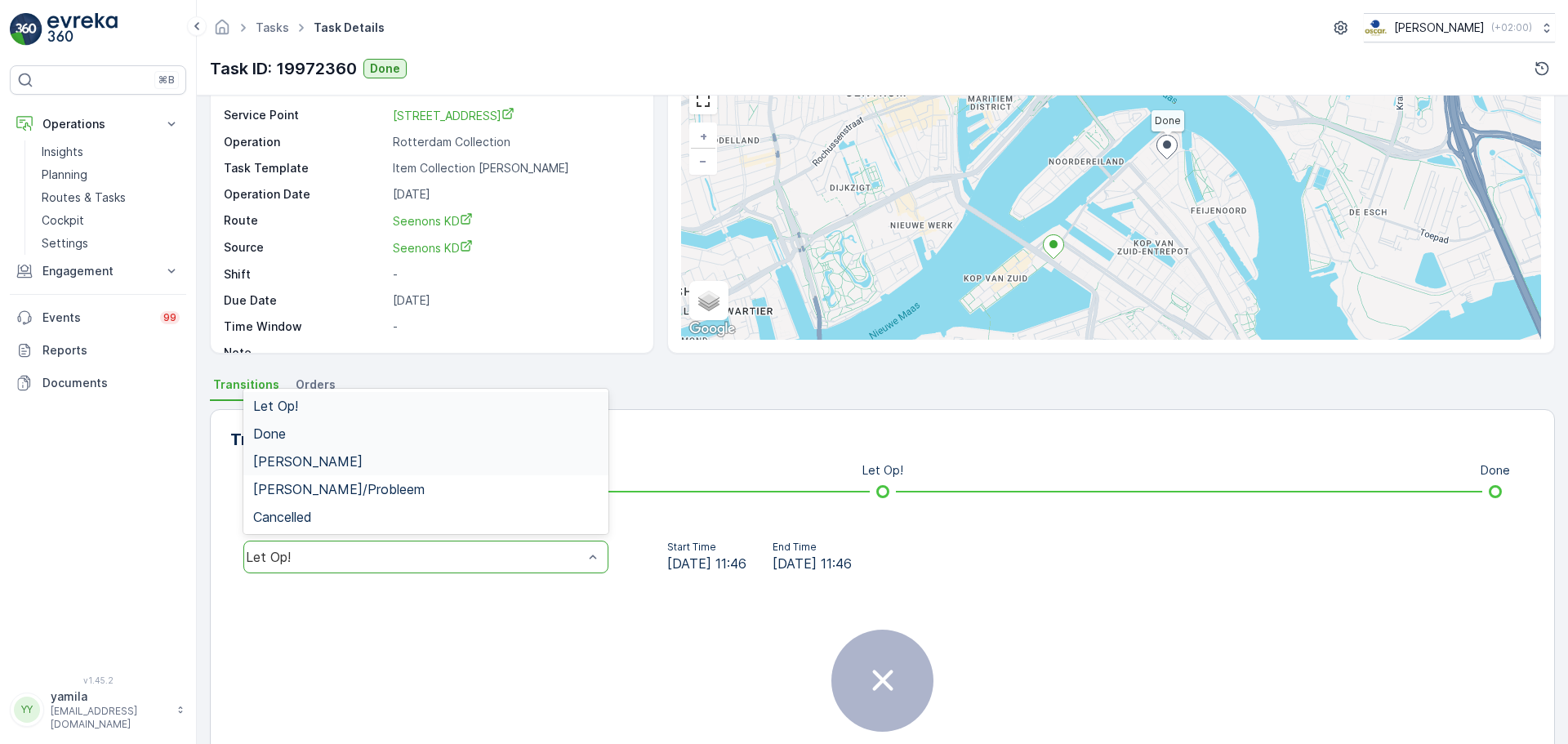 click on "Done" at bounding box center [270, 434] 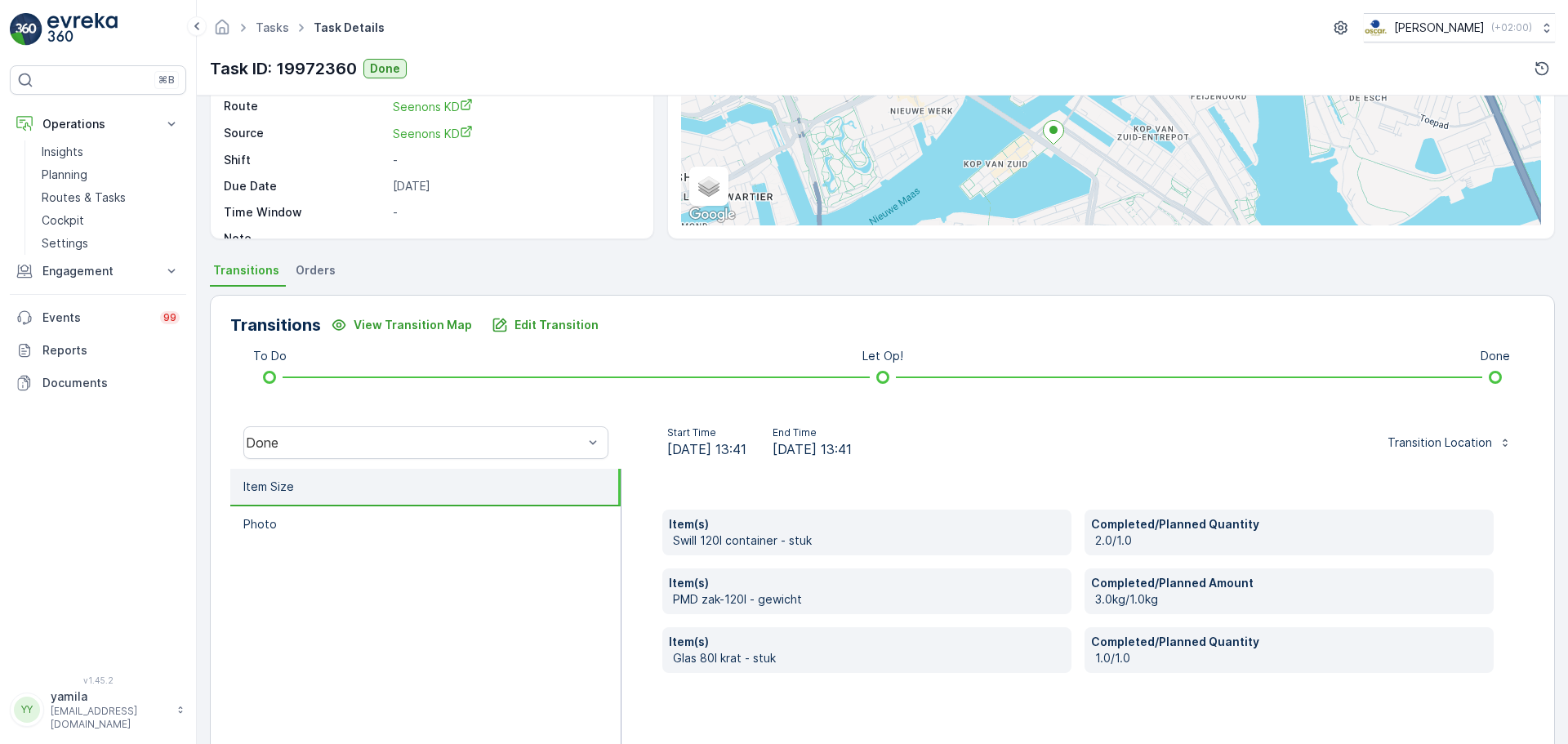 scroll, scrollTop: 286, scrollLeft: 0, axis: vertical 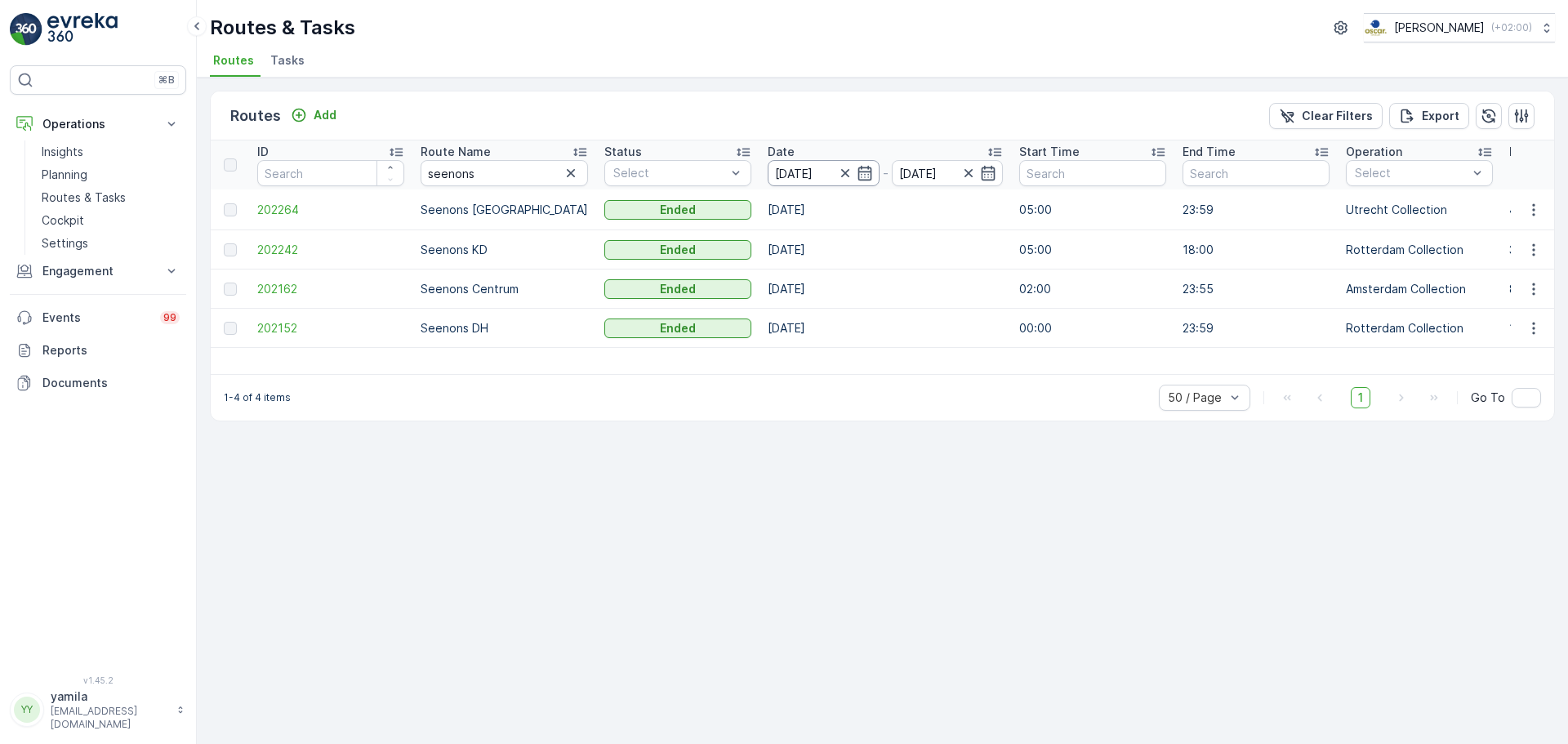 click on "[DATE]" at bounding box center (823, 173) 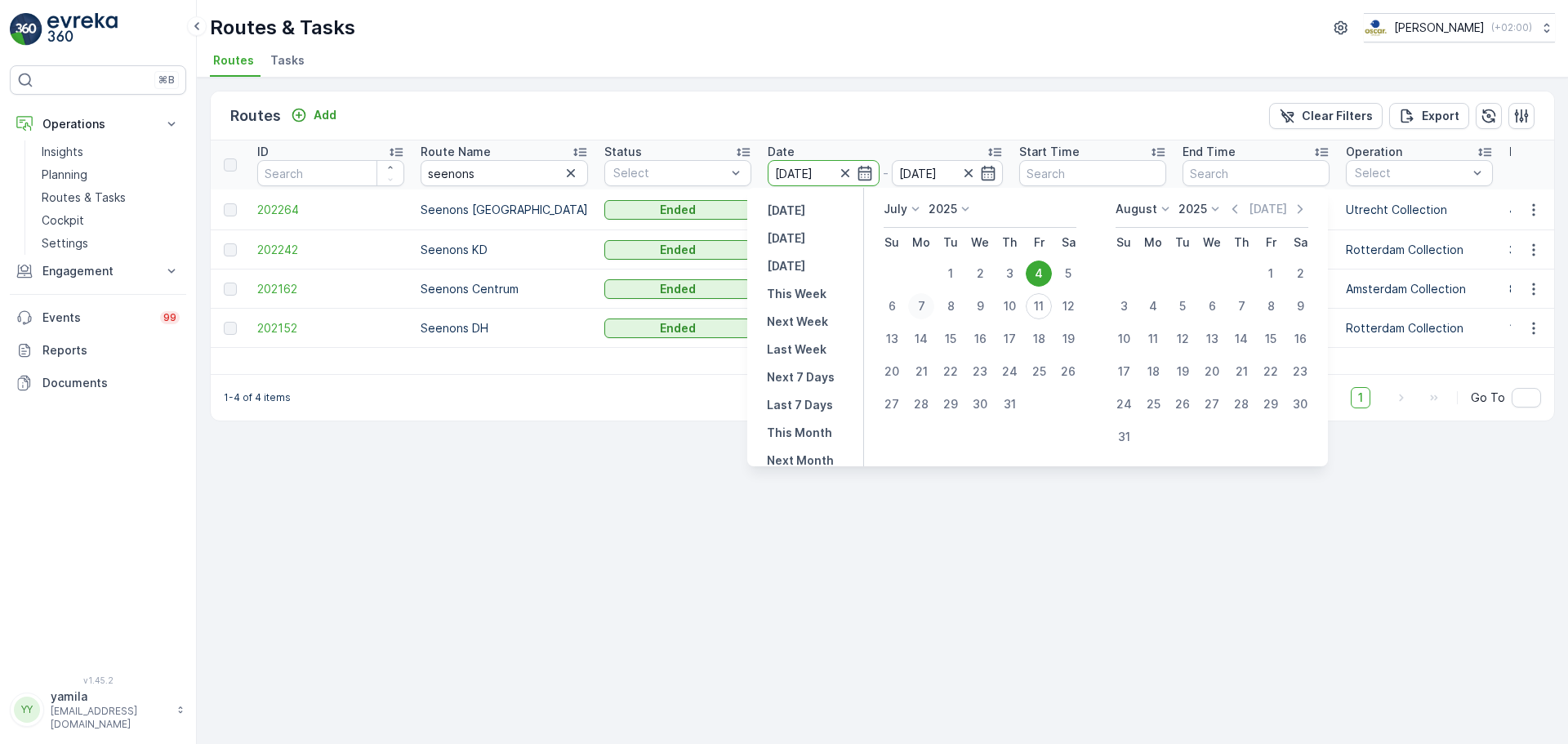click on "7" at bounding box center (921, 306) 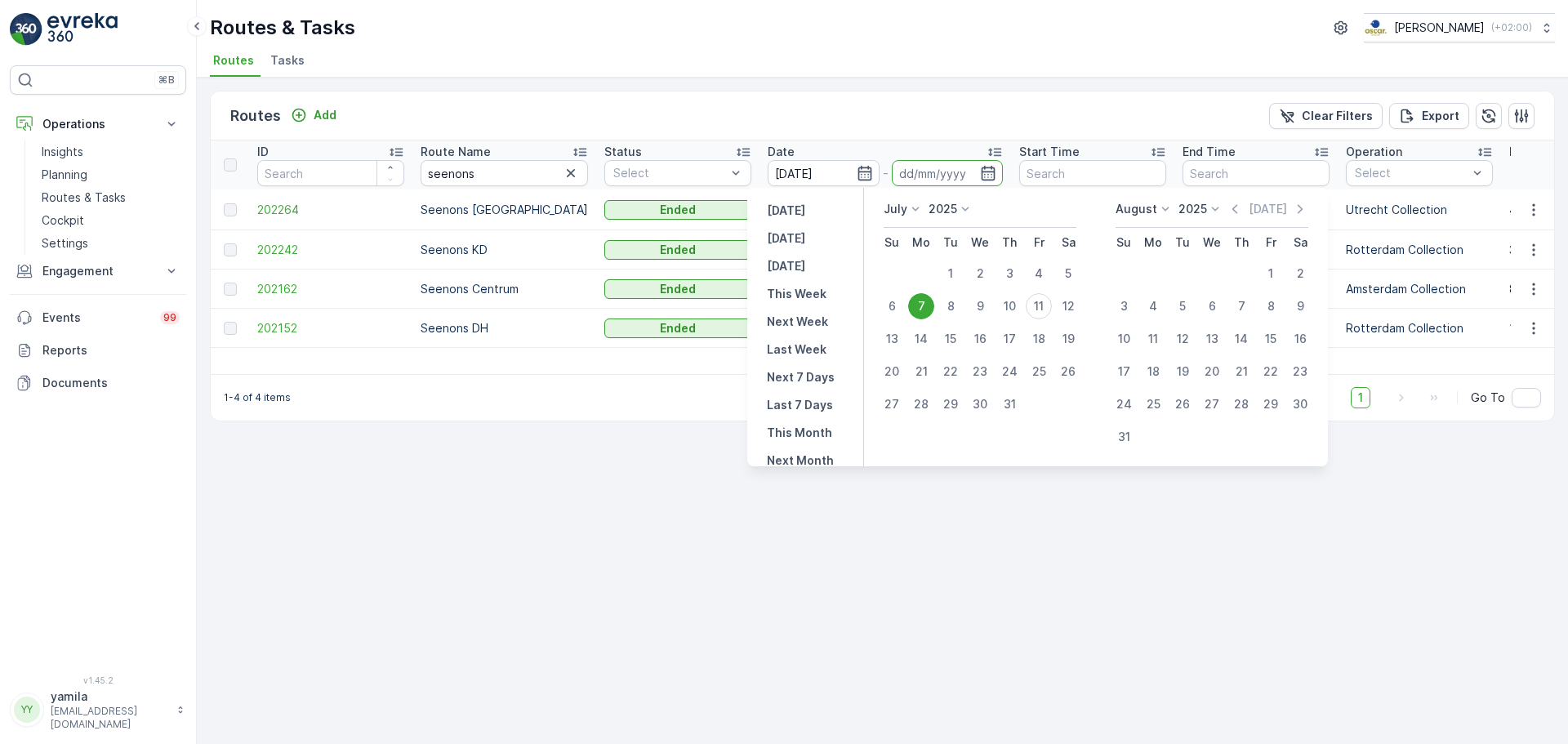 click on "7" at bounding box center [921, 306] 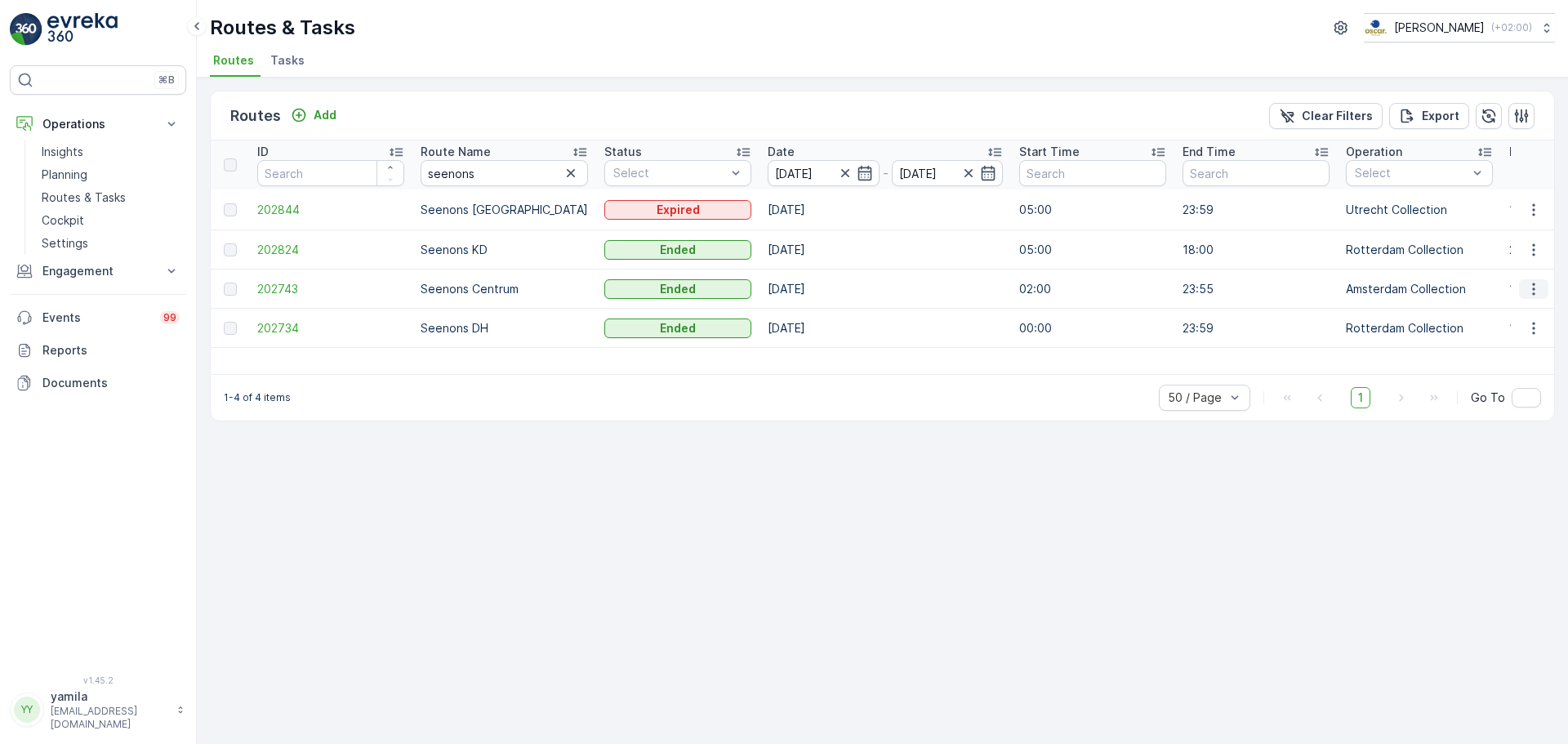 click 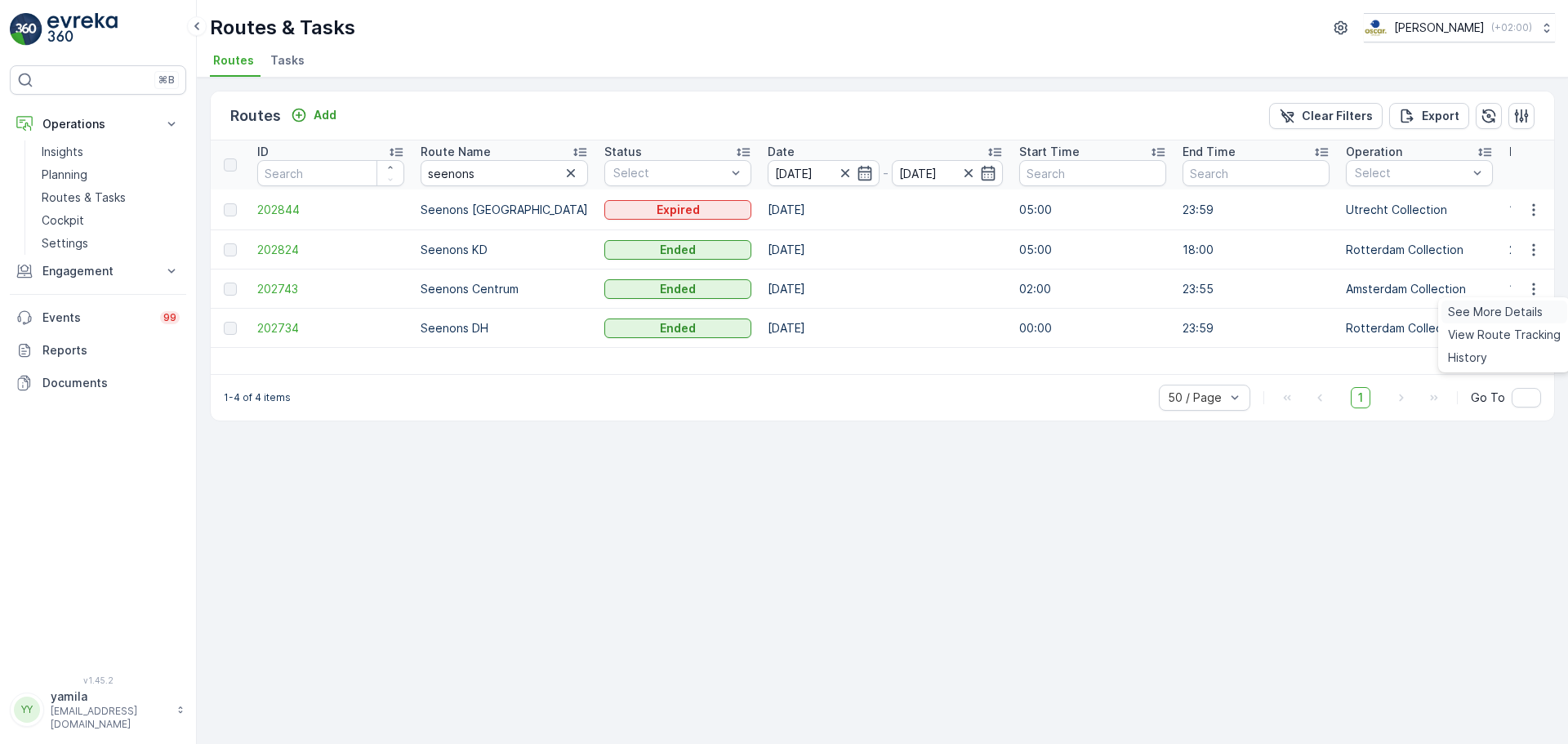 click on "See More Details" at bounding box center [1495, 312] 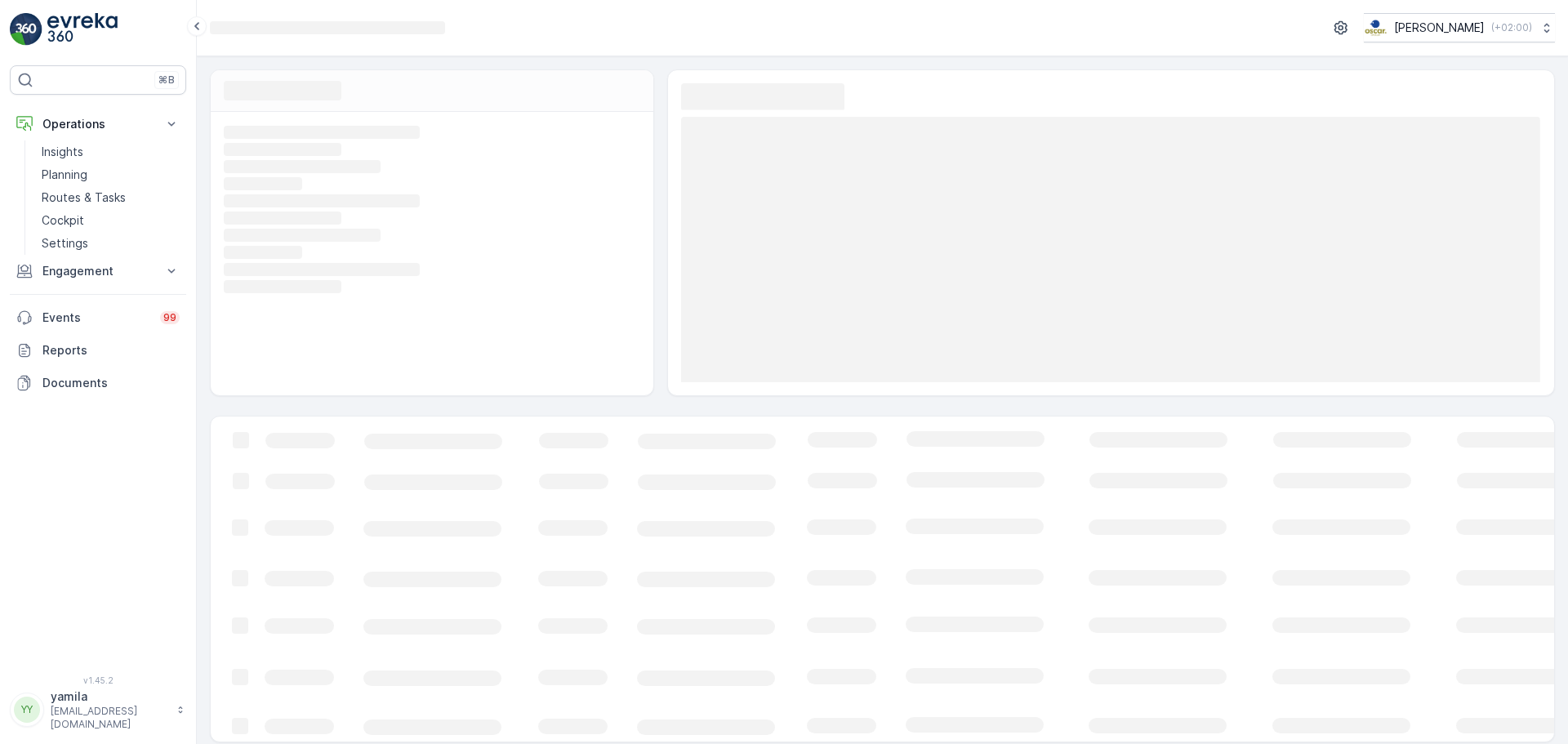scroll, scrollTop: 9, scrollLeft: 0, axis: vertical 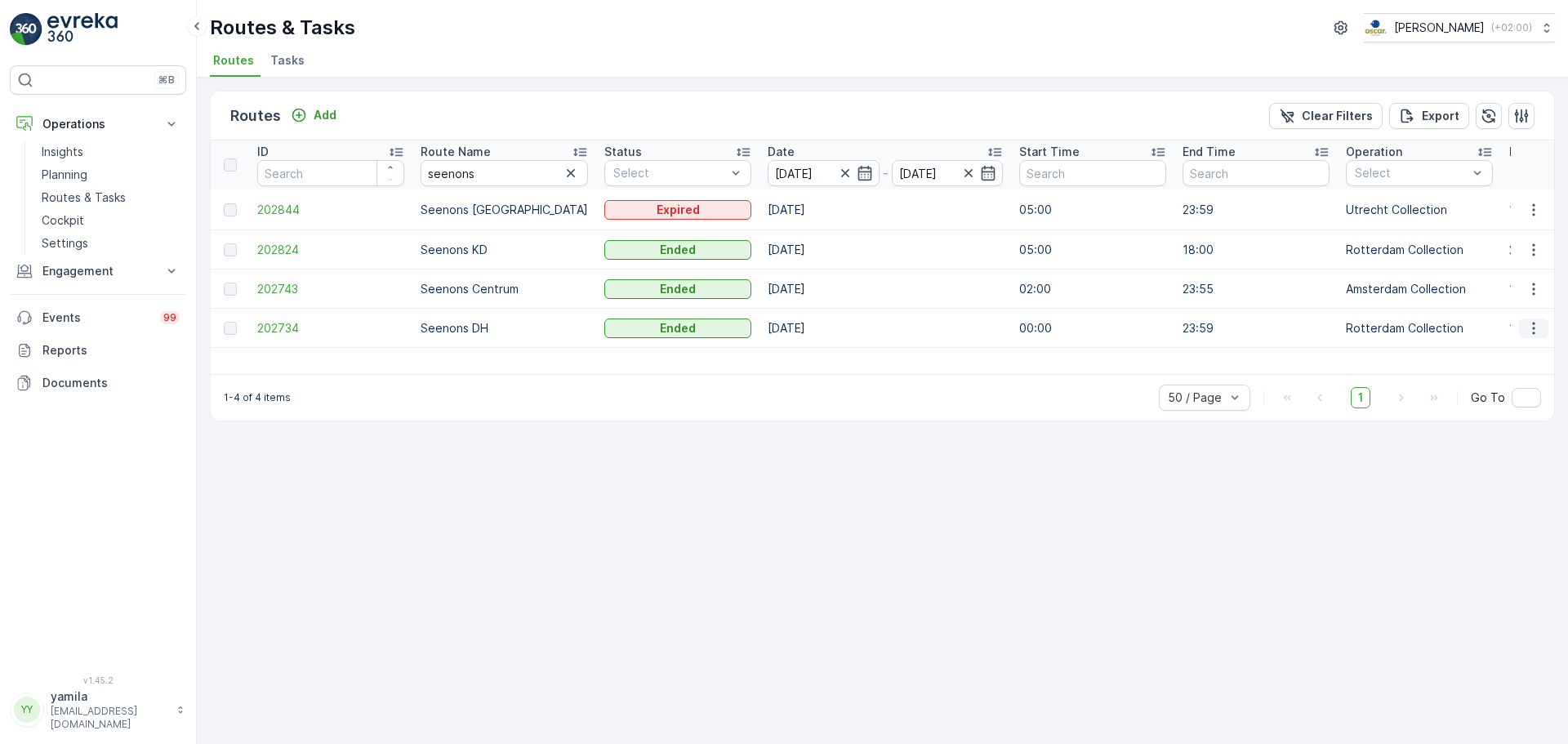 click 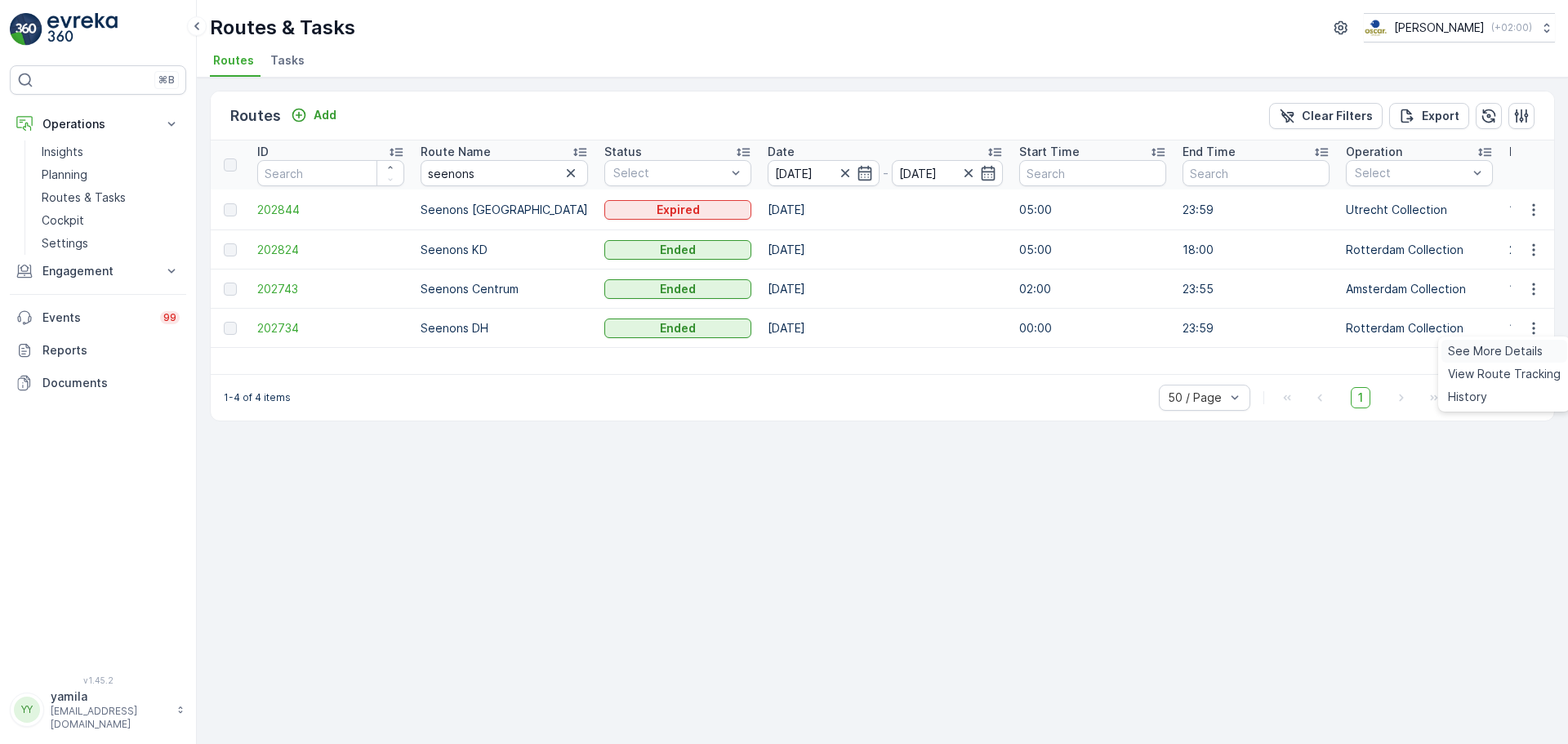 click on "See More Details" at bounding box center [1495, 351] 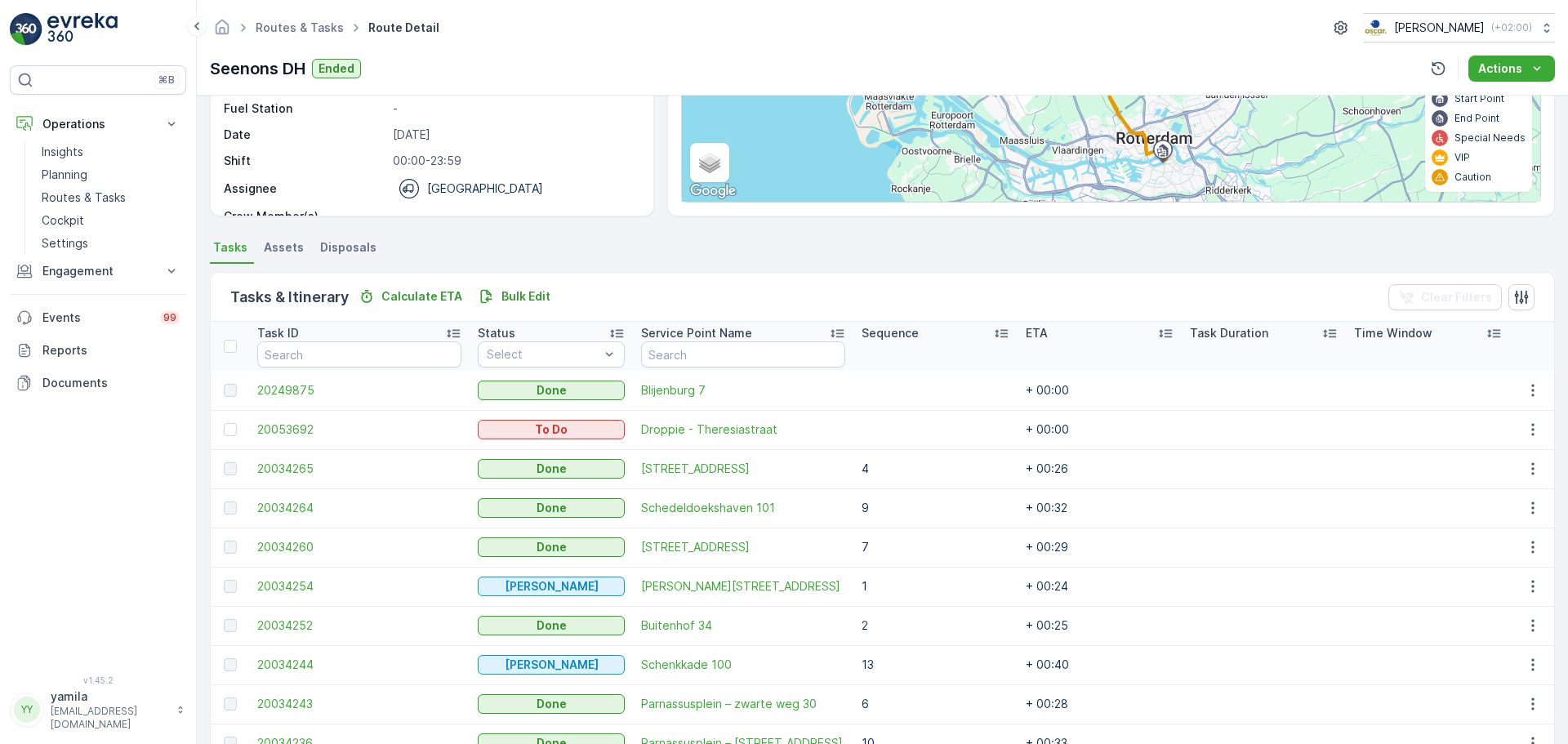scroll, scrollTop: 245, scrollLeft: 0, axis: vertical 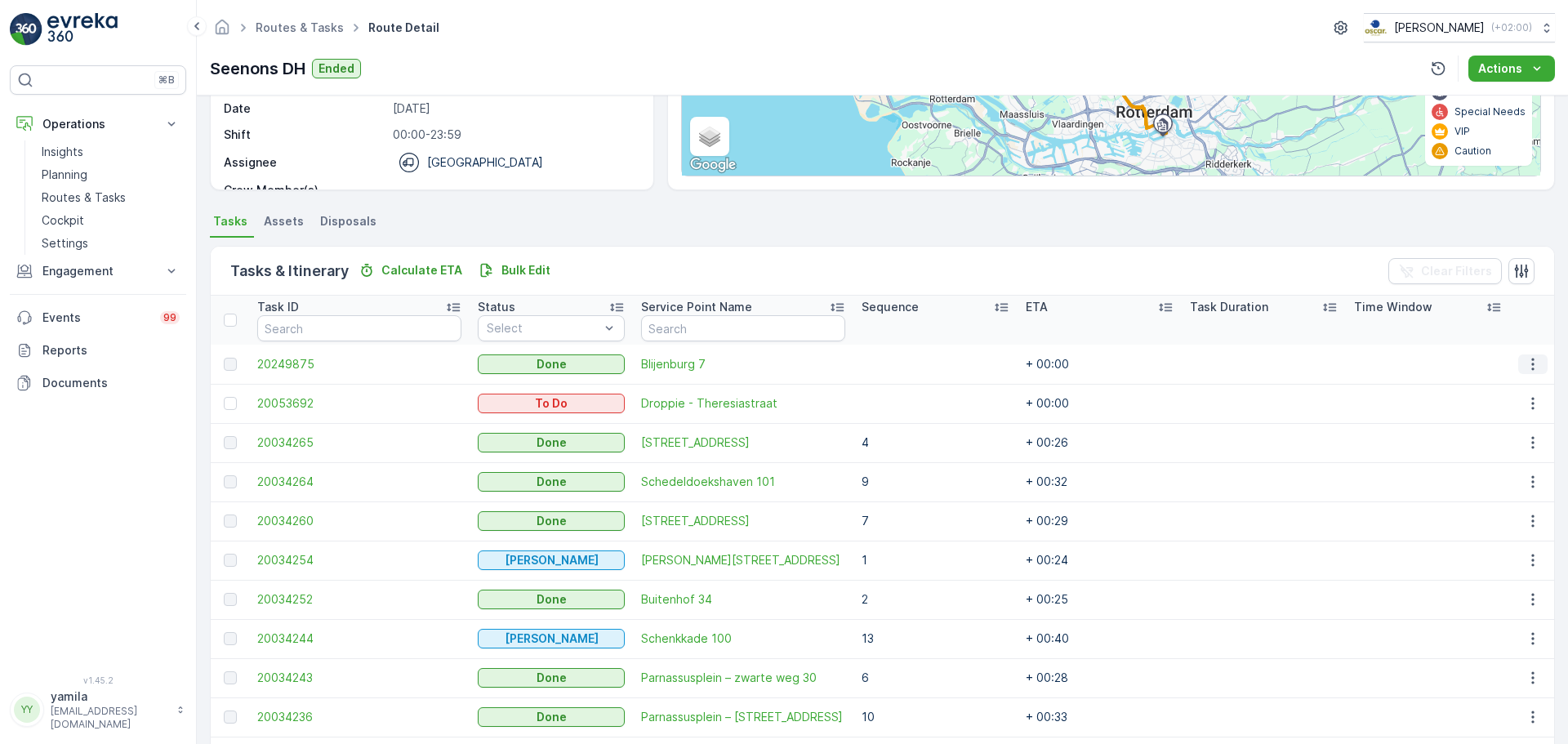 click 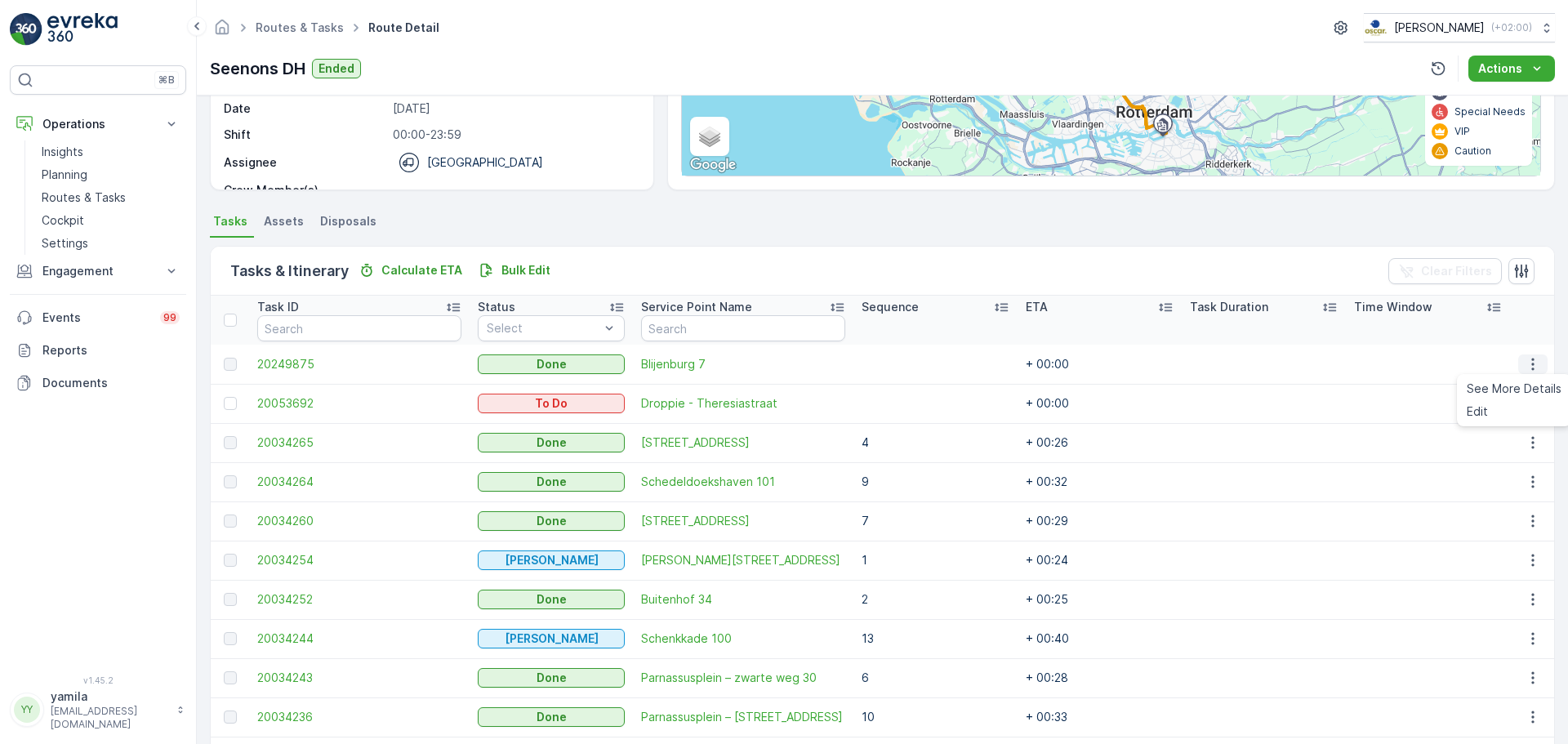 click on "See More Details" at bounding box center (1514, 389) 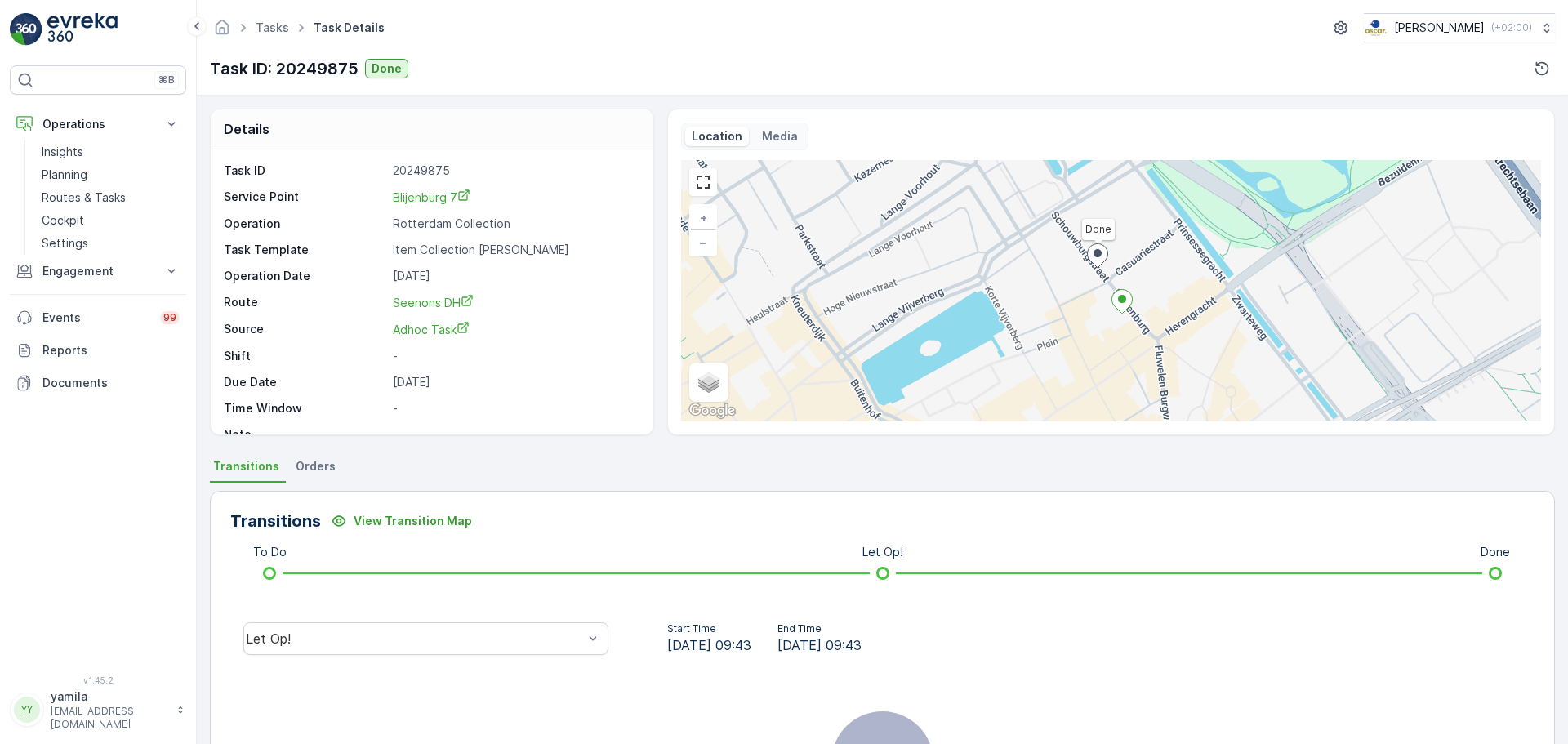 click on "Let Op!" at bounding box center (425, 639) 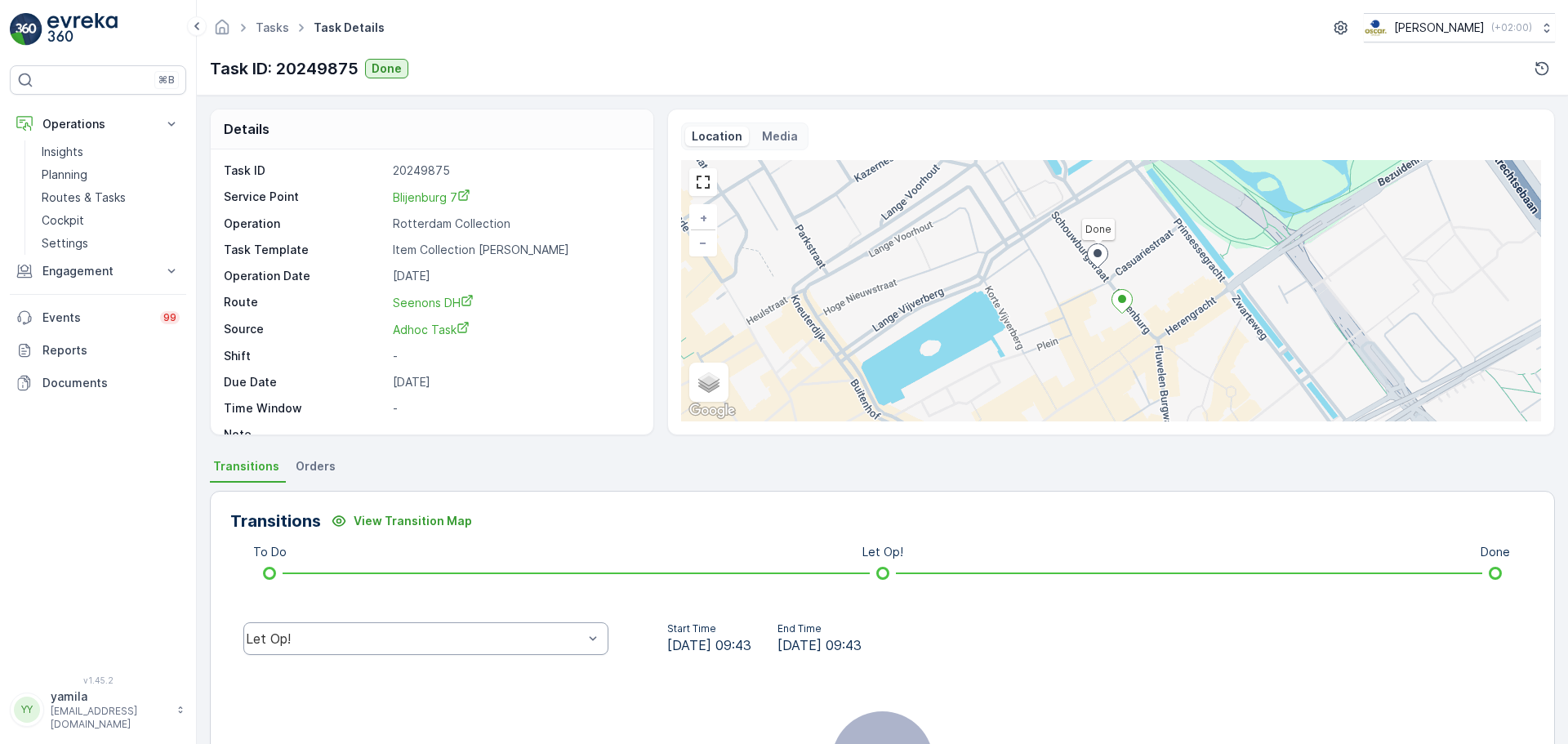 click on "Let Op!" at bounding box center [425, 639] 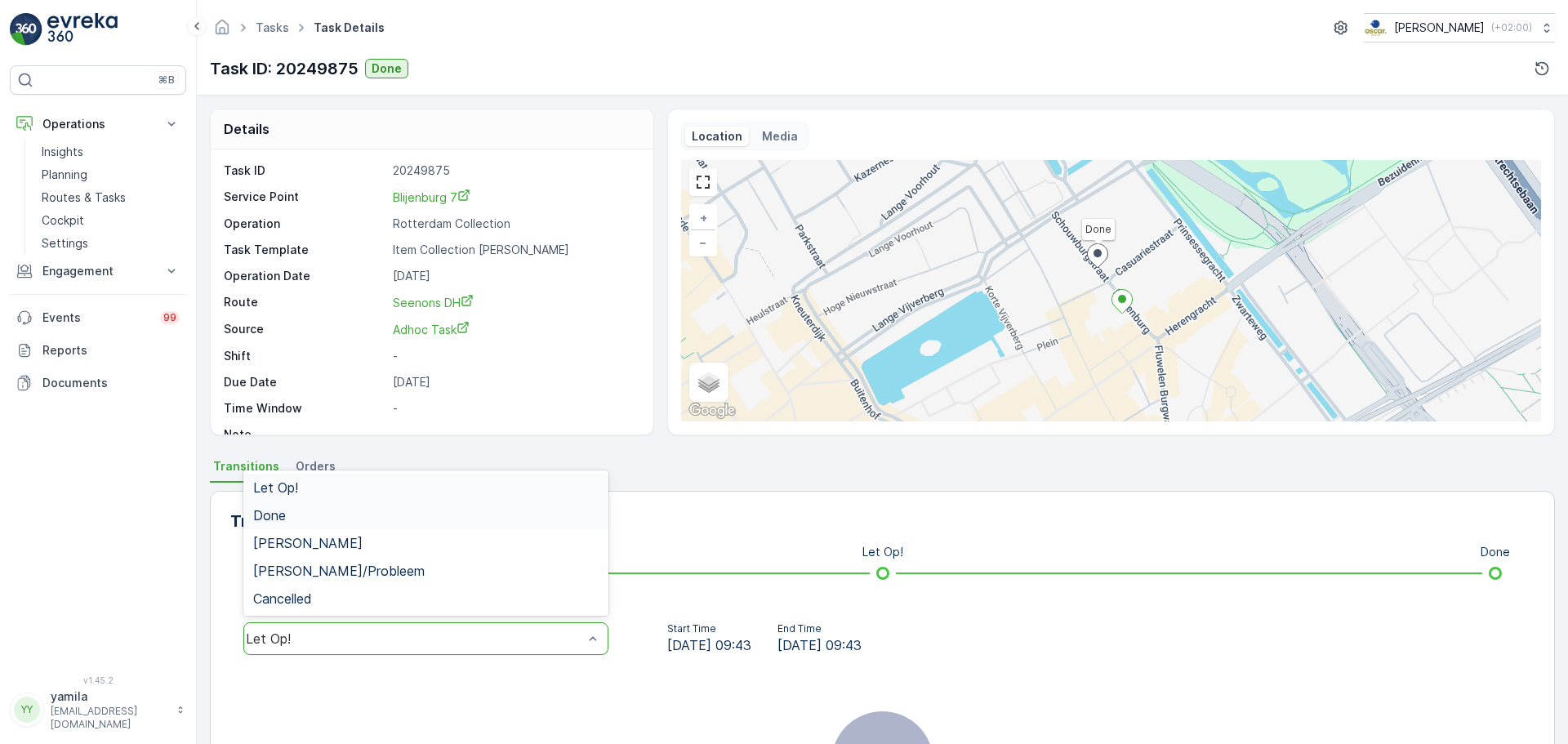 click on "Done" at bounding box center [425, 515] 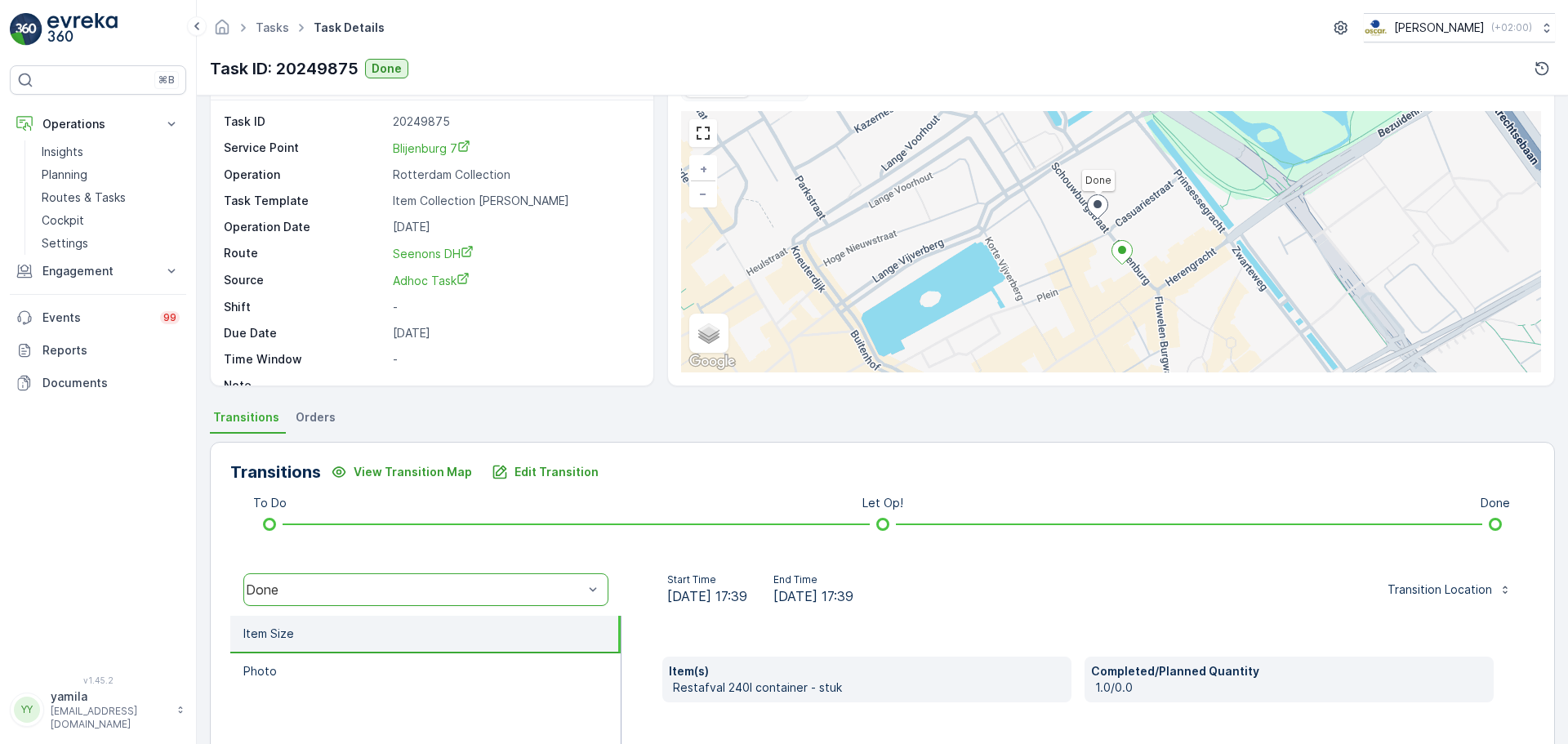 scroll, scrollTop: 245, scrollLeft: 0, axis: vertical 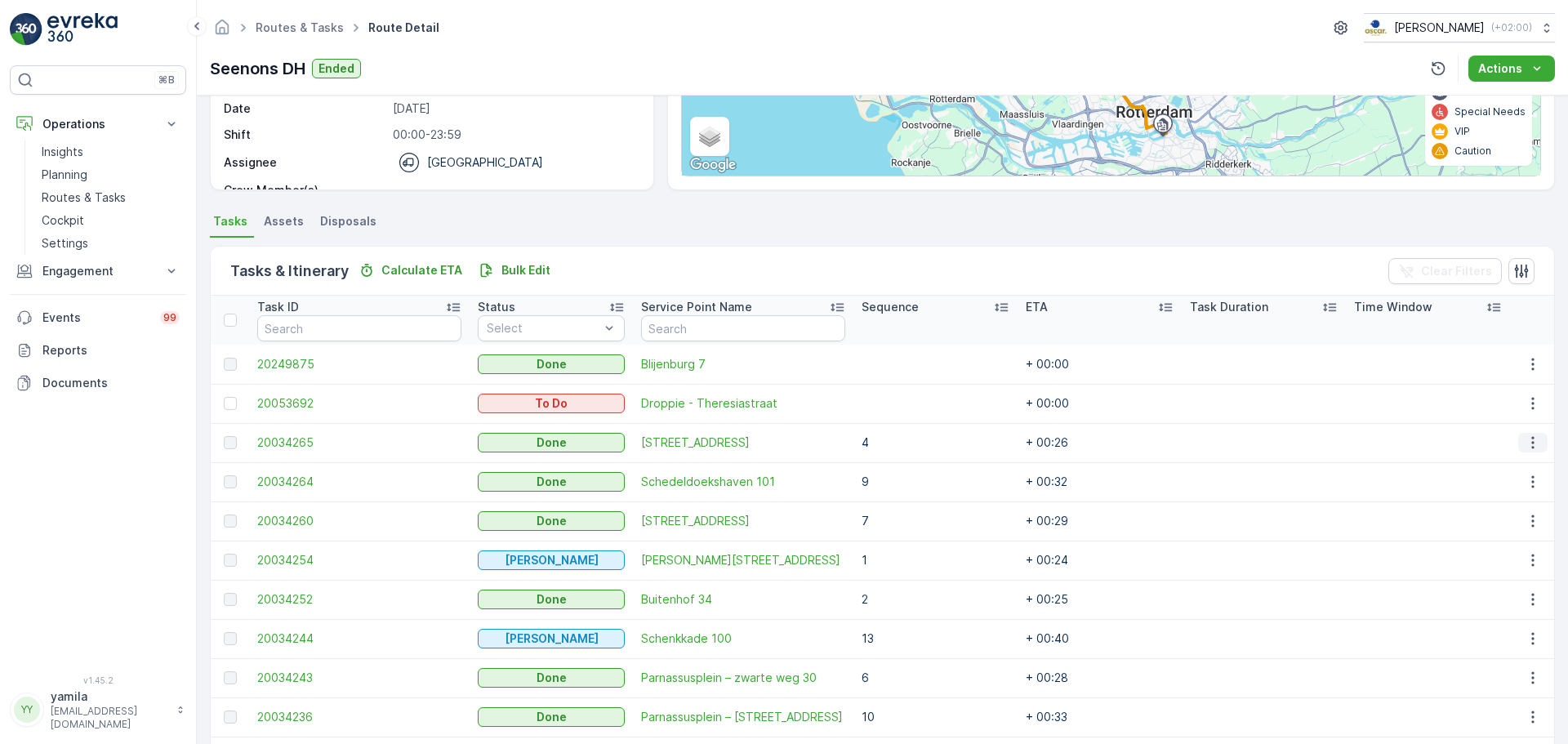 click at bounding box center [1533, 443] 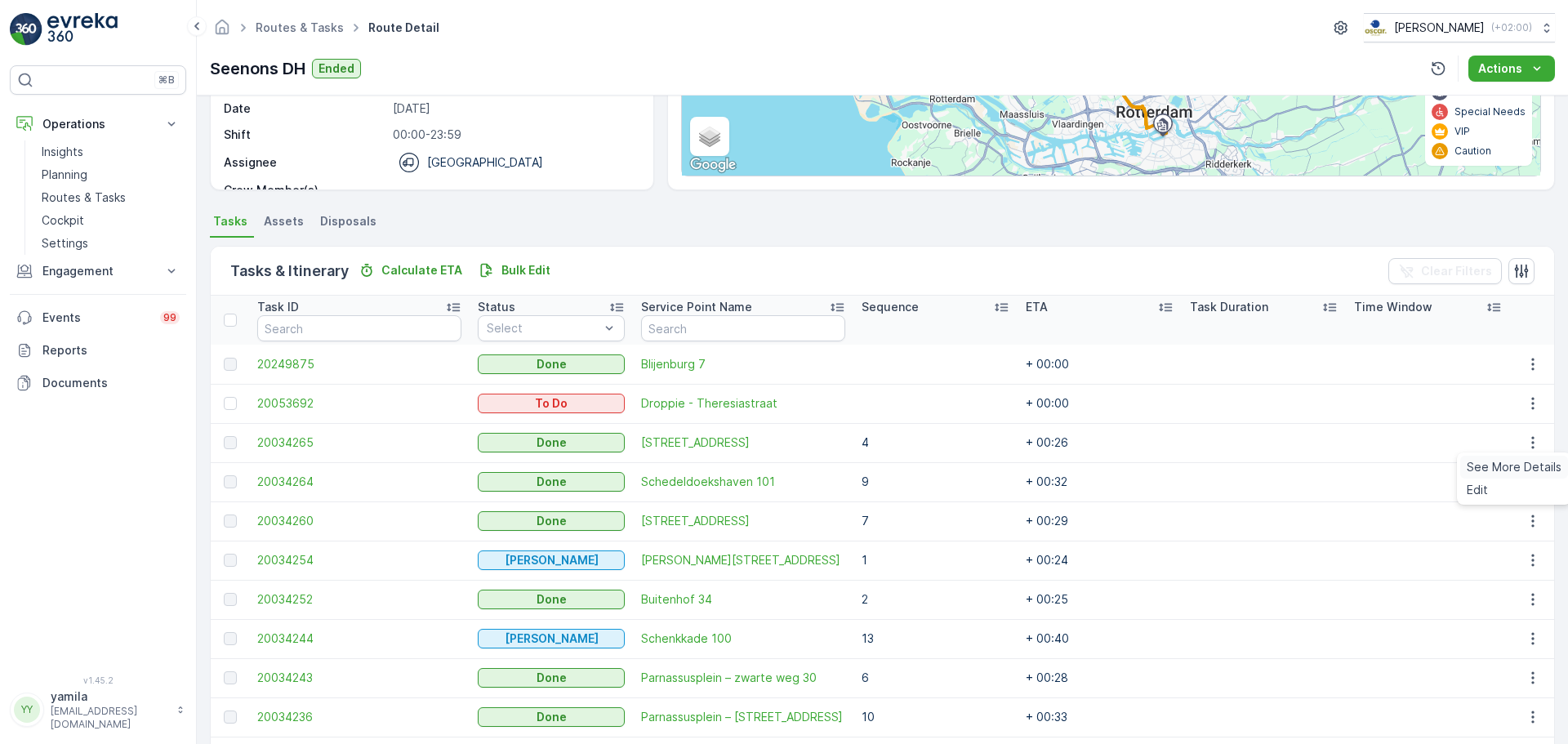 click on "See More Details" at bounding box center [1514, 467] 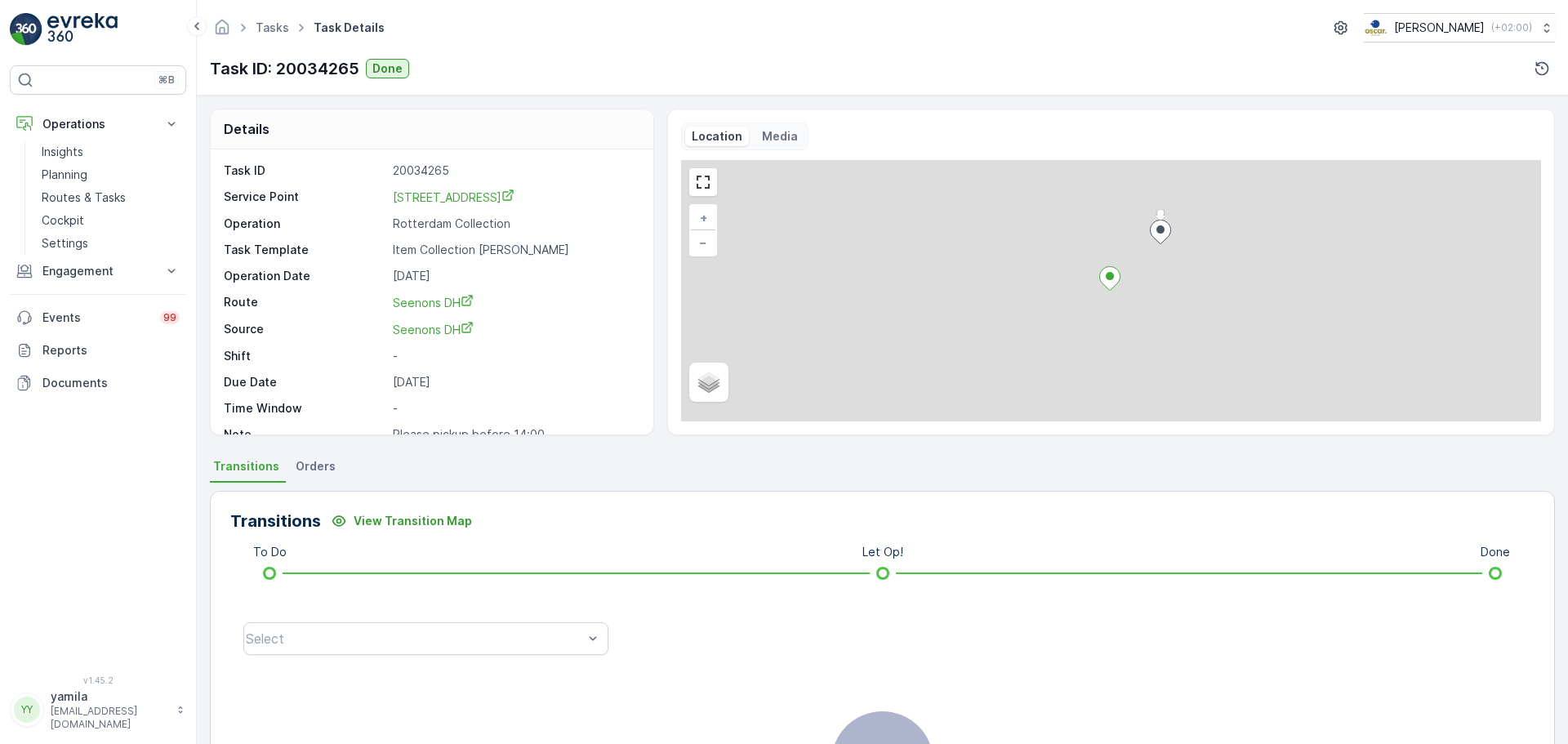 scroll, scrollTop: 0, scrollLeft: 0, axis: both 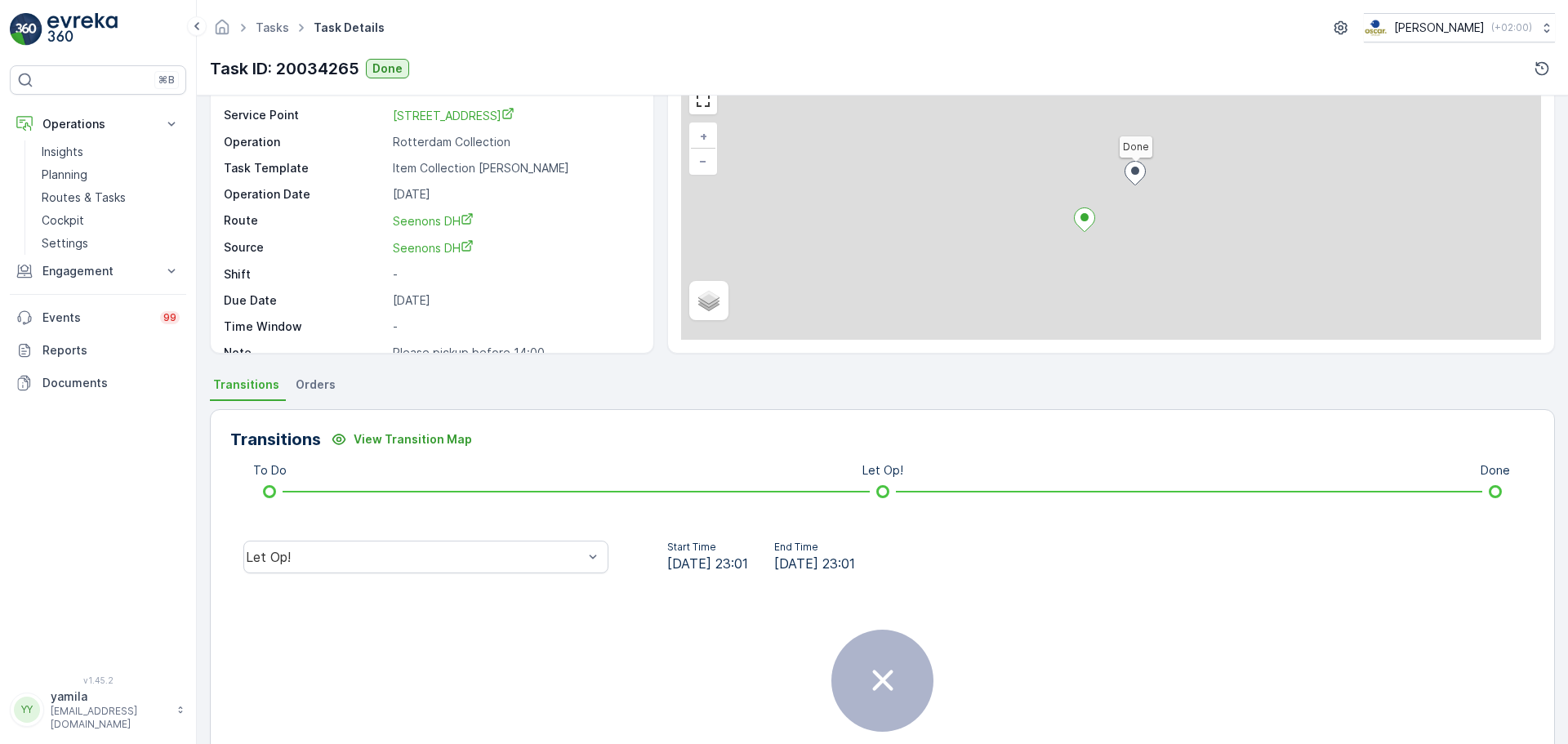 click on "There are no transitions for this task." at bounding box center (882, 706) 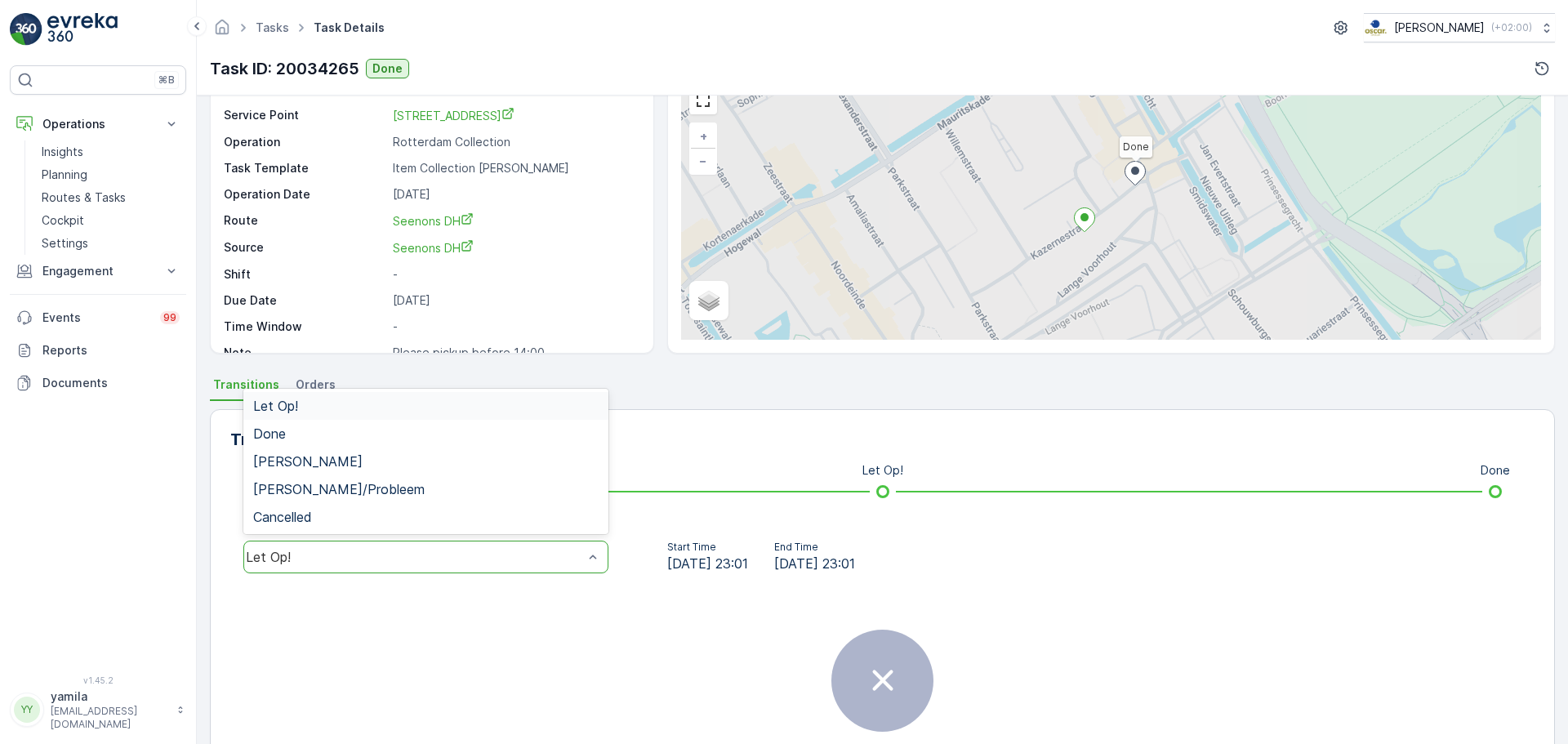 click on "Let Op!" at bounding box center (414, 557) 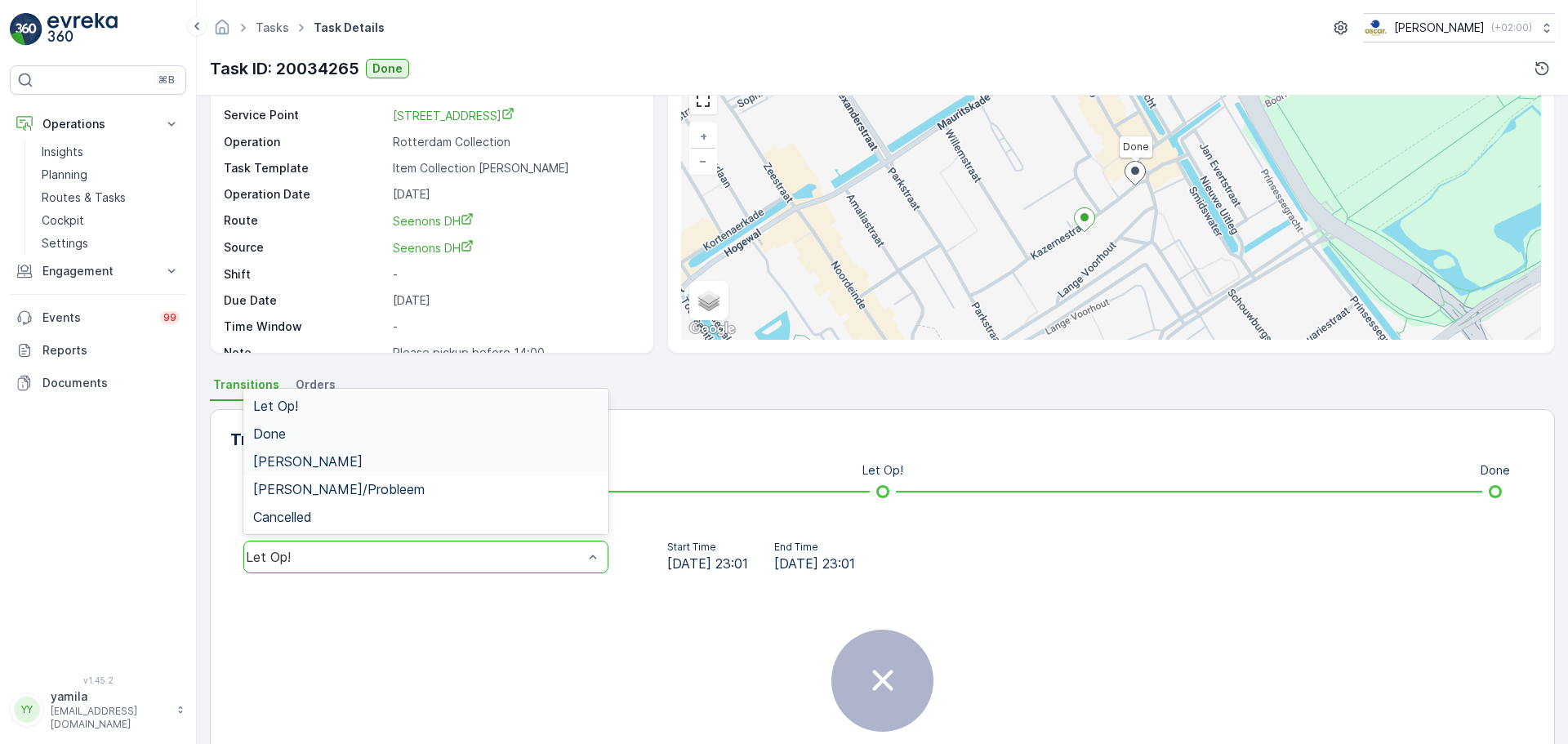 click on "Done" at bounding box center (425, 434) 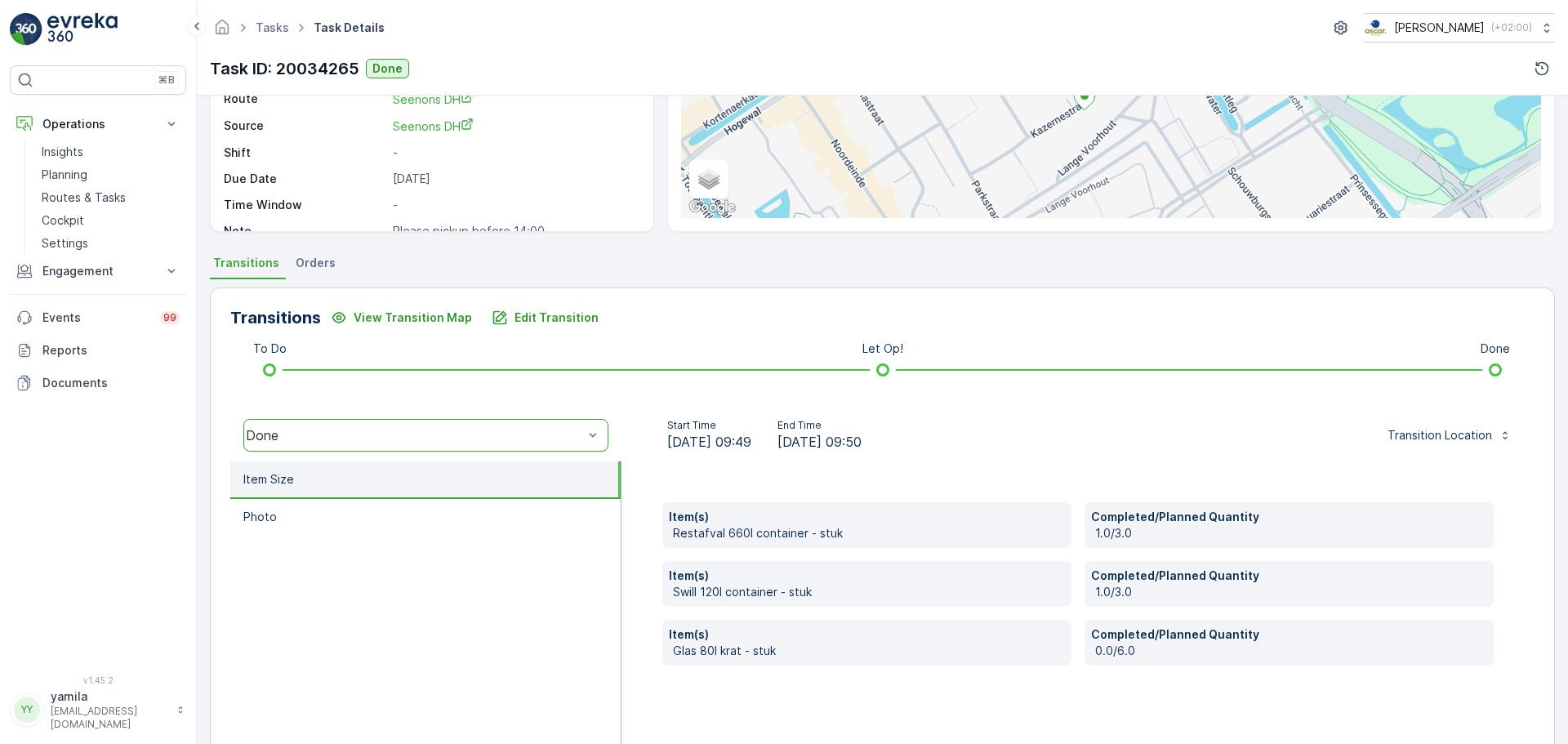 scroll, scrollTop: 286, scrollLeft: 0, axis: vertical 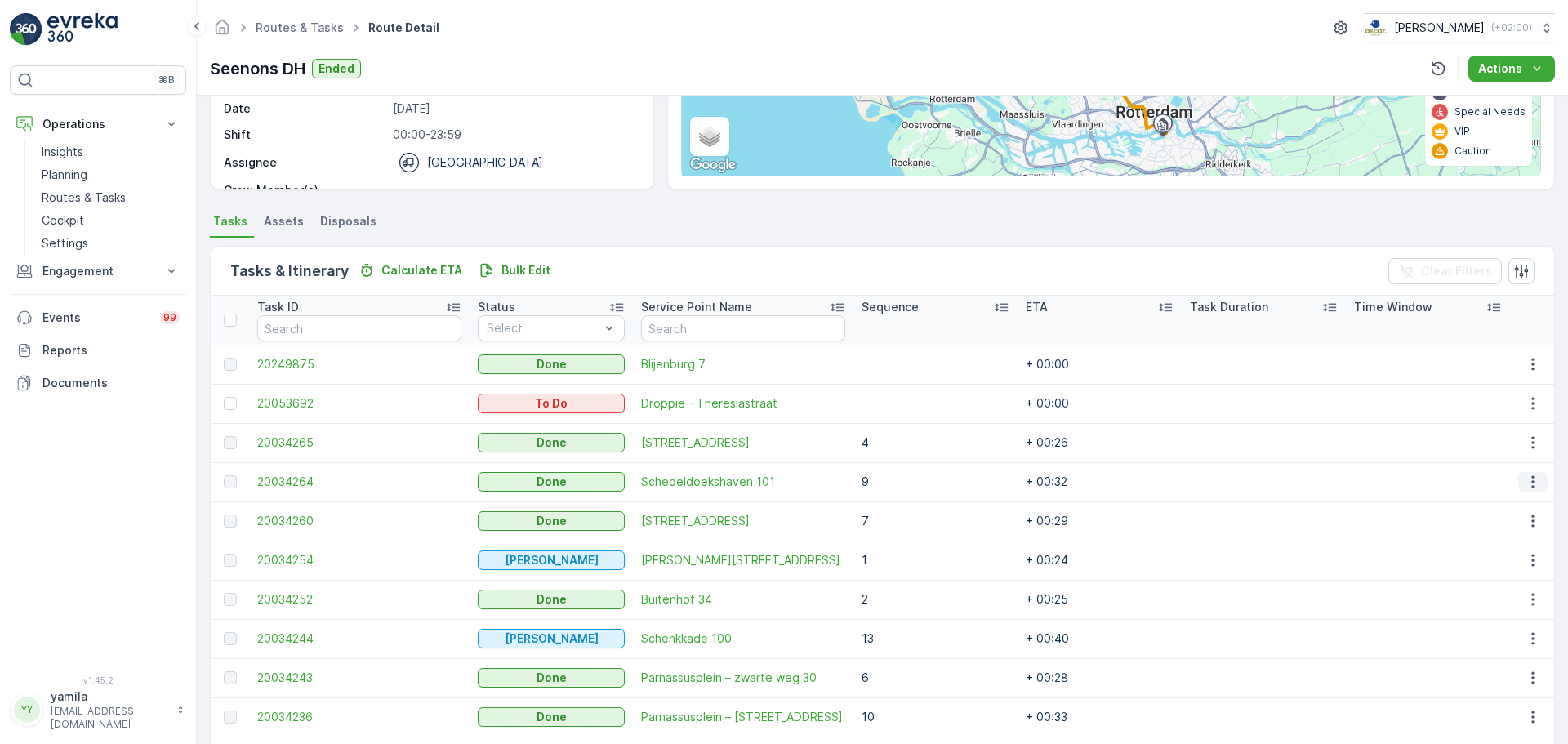 click 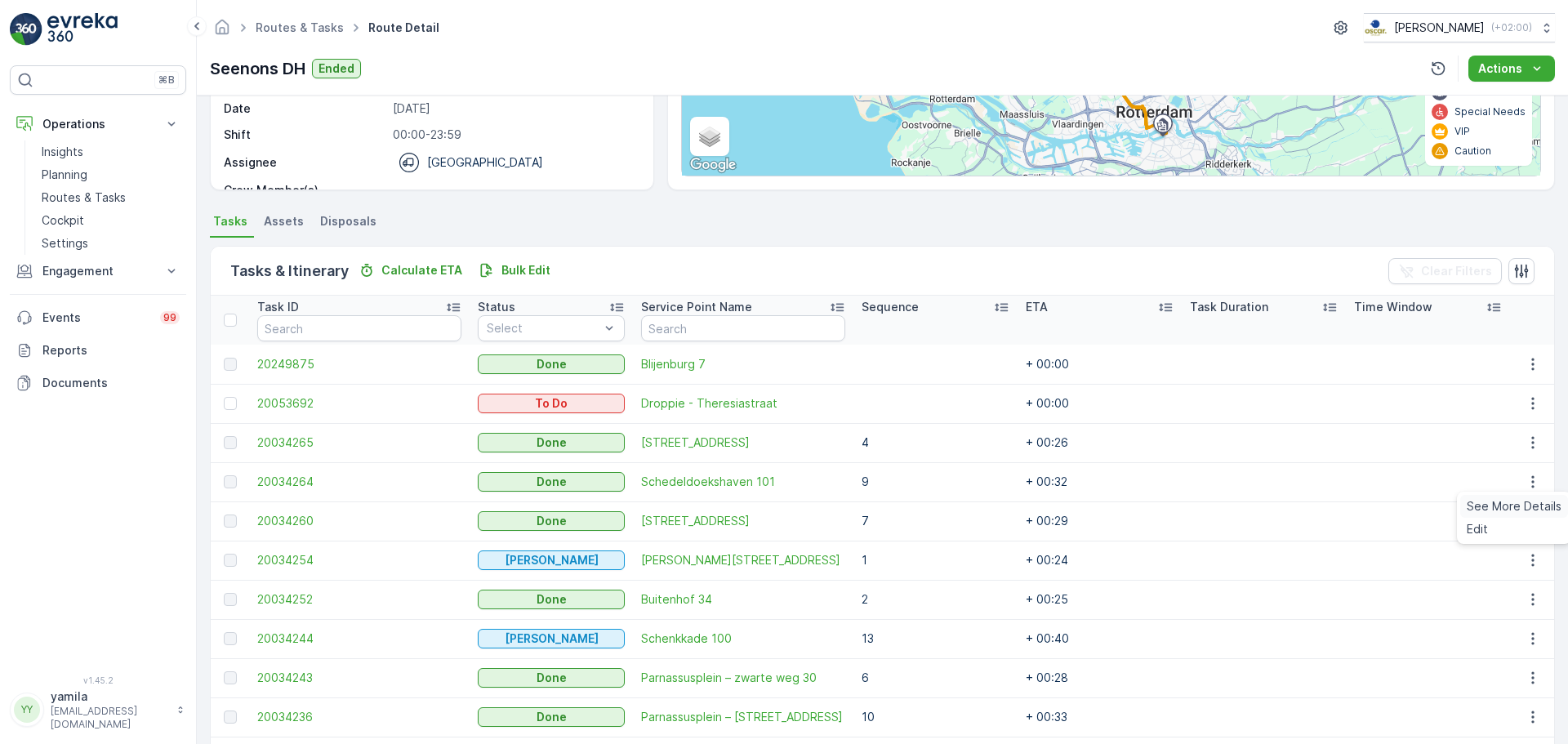 click on "See More Details" at bounding box center [1514, 506] 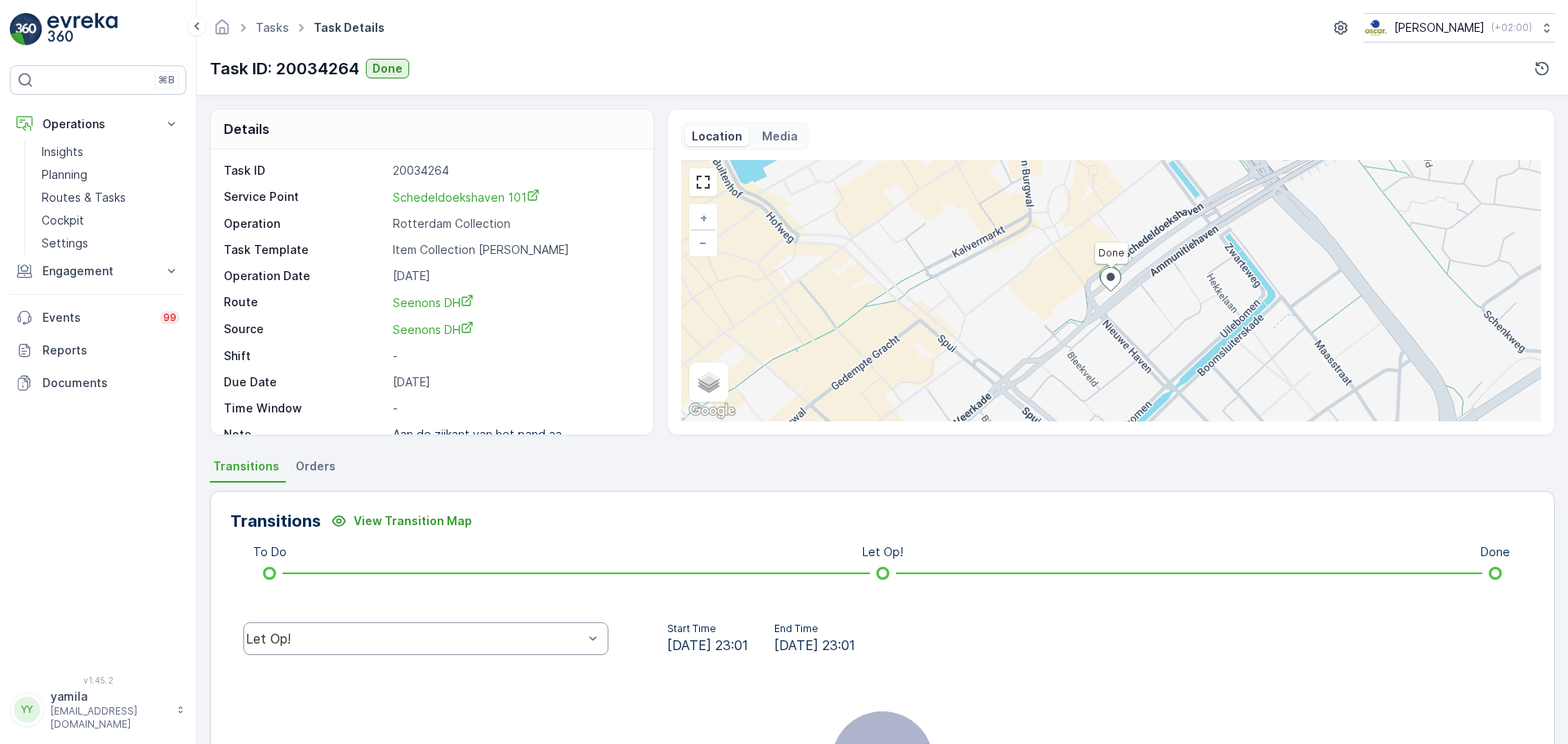 click on "Let Op!" at bounding box center [414, 639] 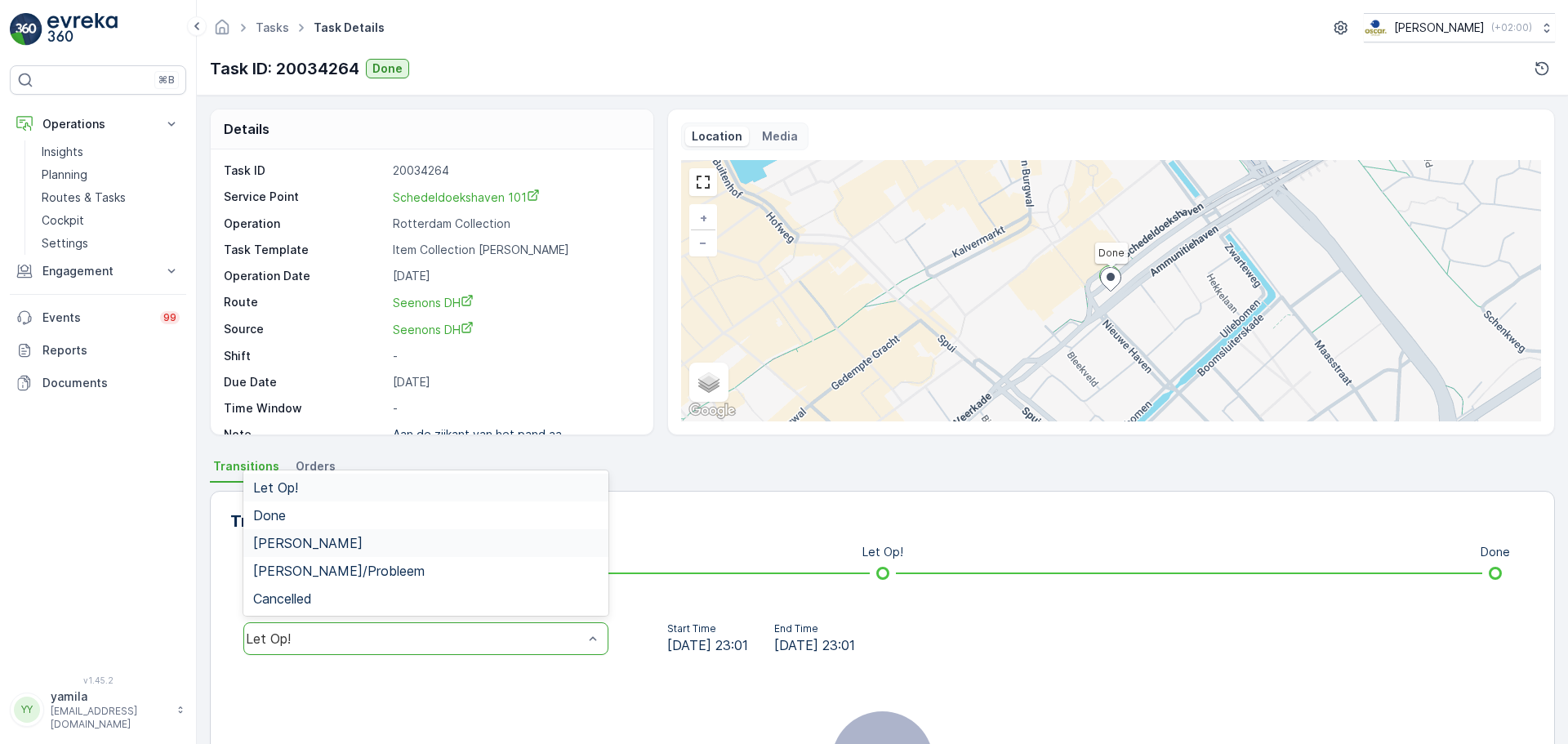drag, startPoint x: 320, startPoint y: 521, endPoint x: 318, endPoint y: 550, distance: 29.068884 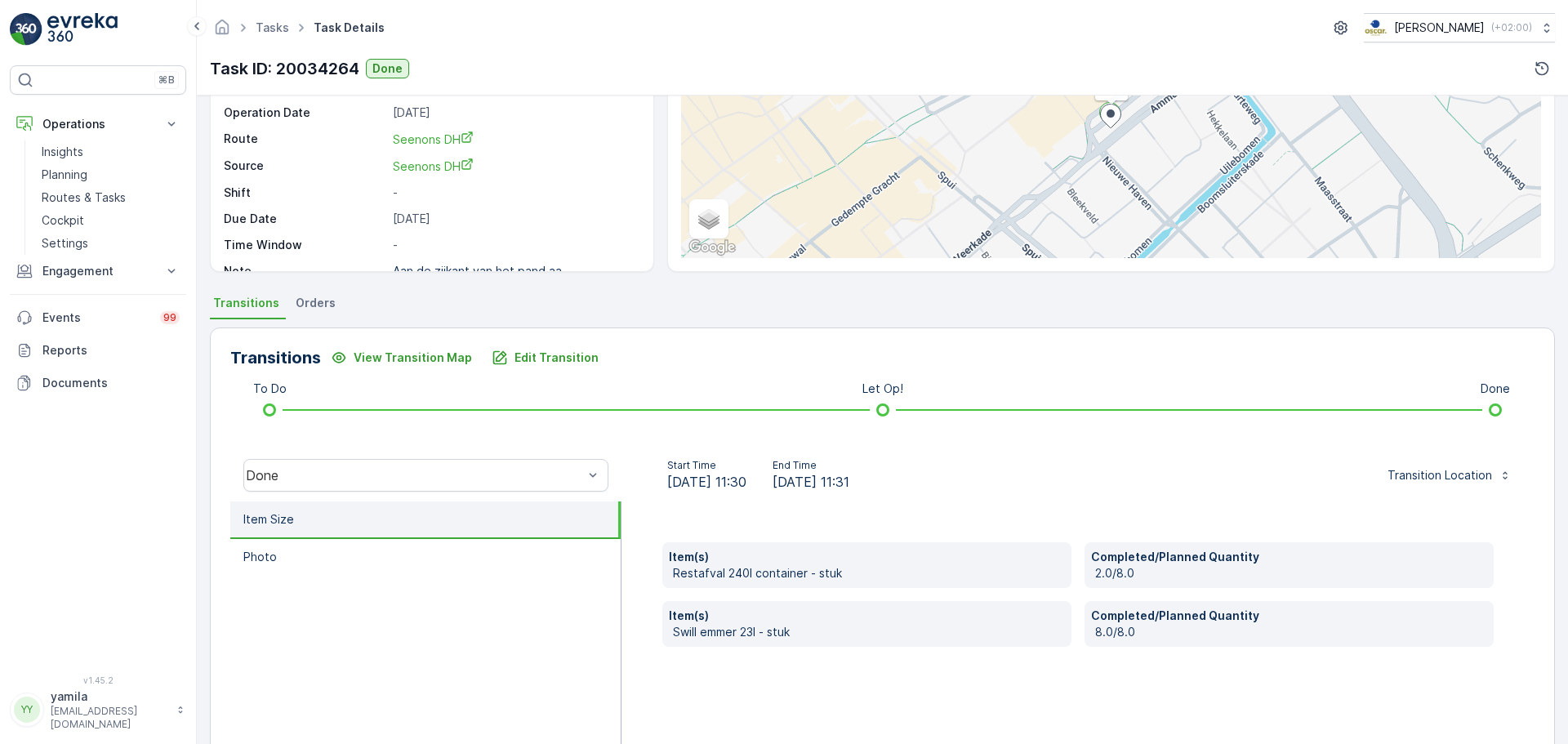 scroll, scrollTop: 245, scrollLeft: 0, axis: vertical 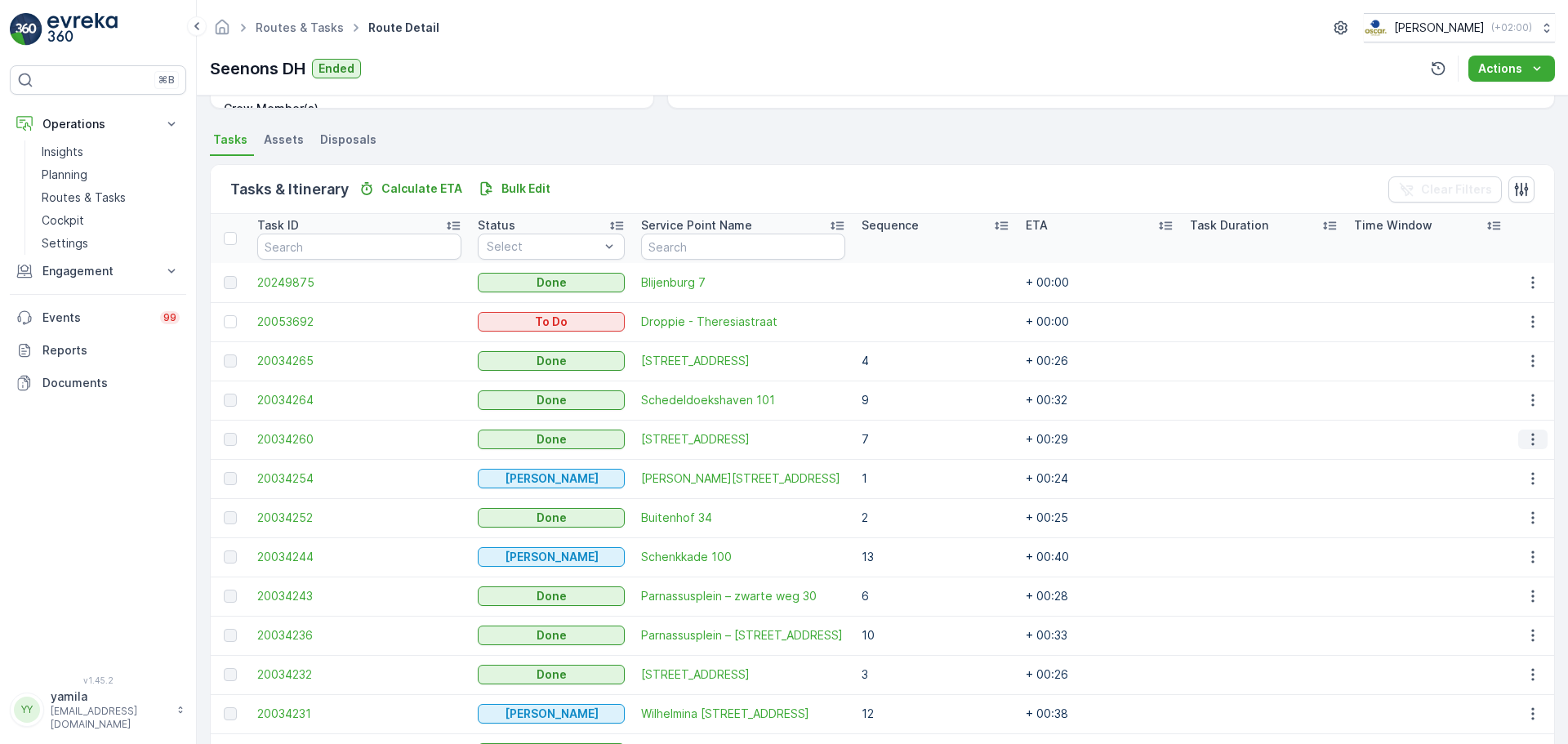 click 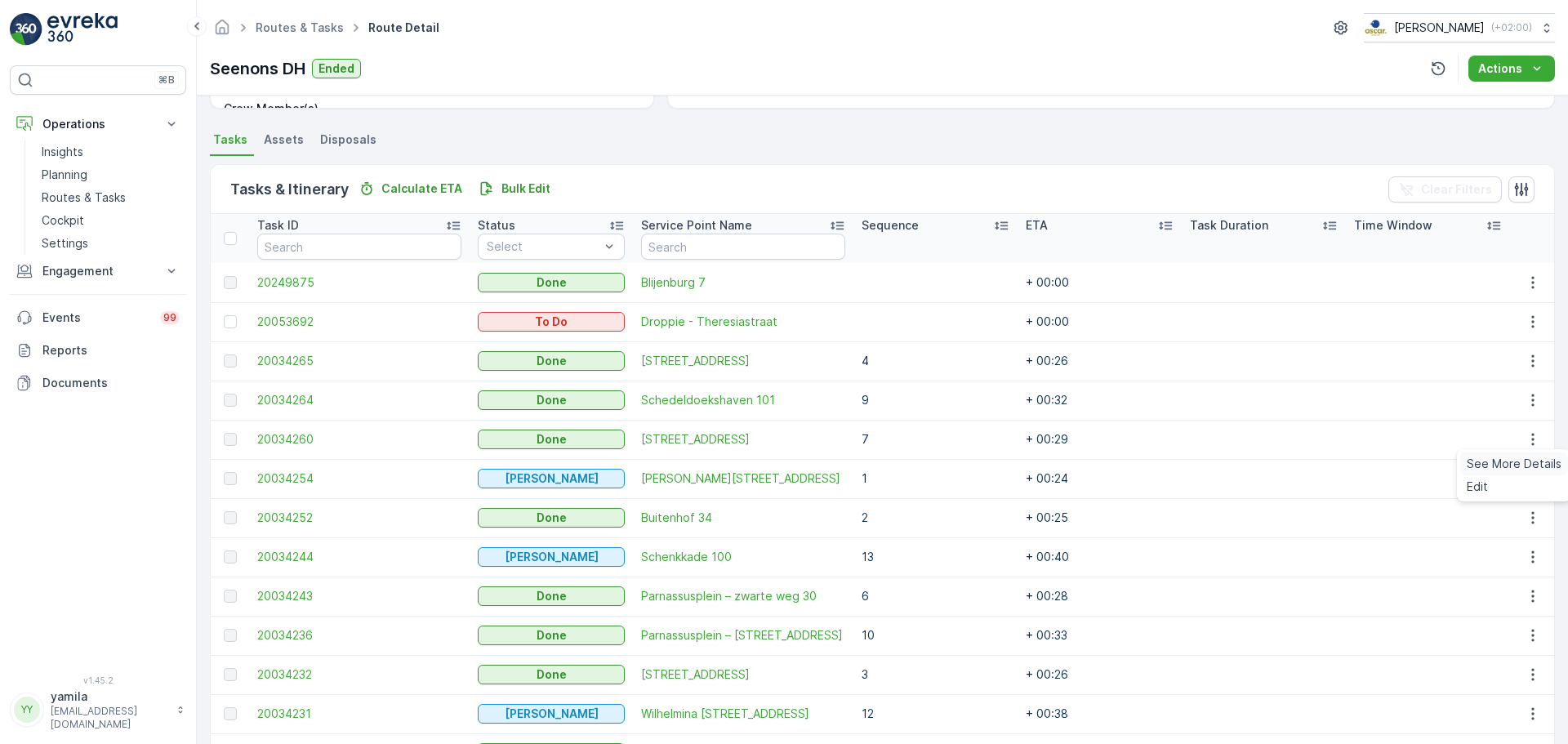 click on "See More Details" at bounding box center [1514, 464] 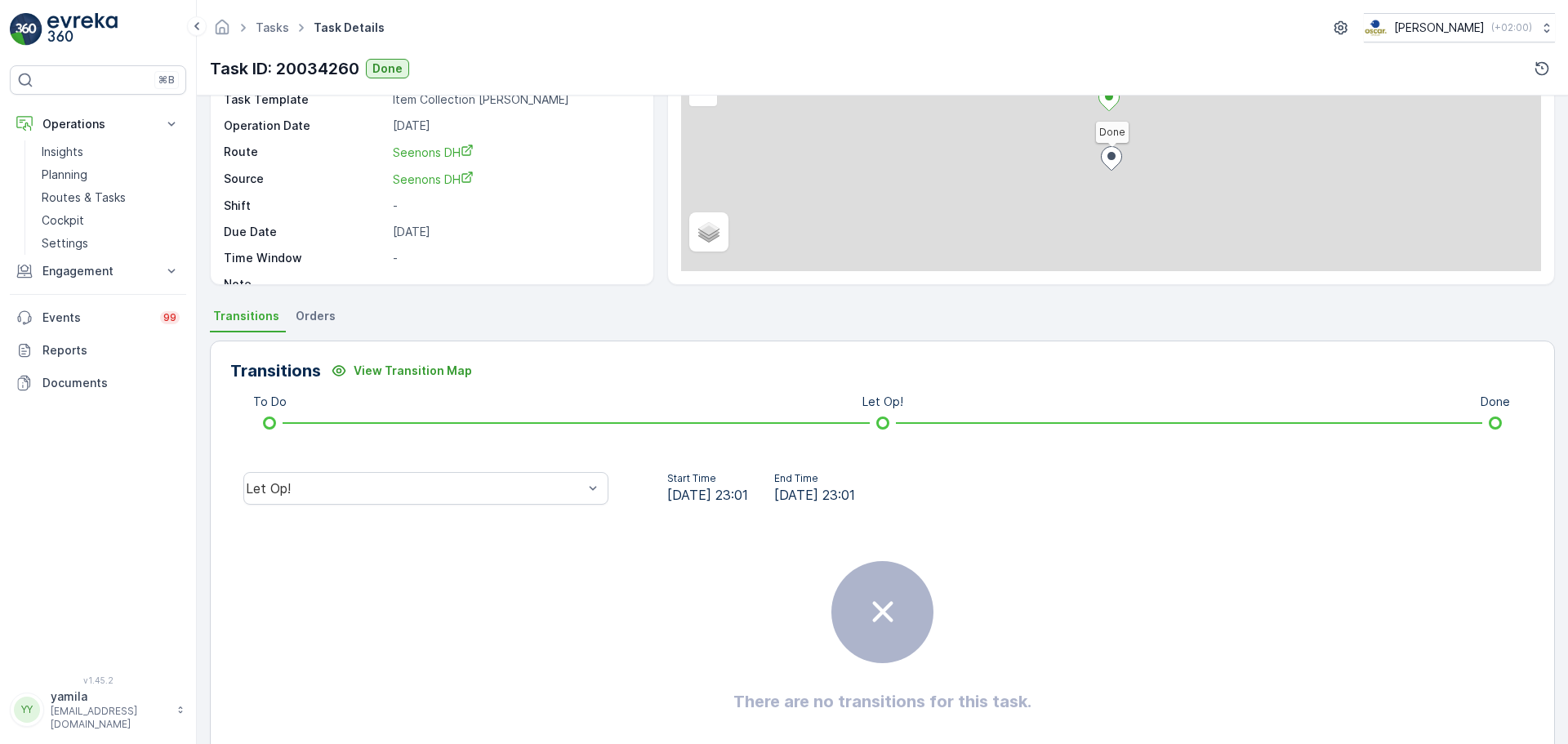 scroll, scrollTop: 163, scrollLeft: 0, axis: vertical 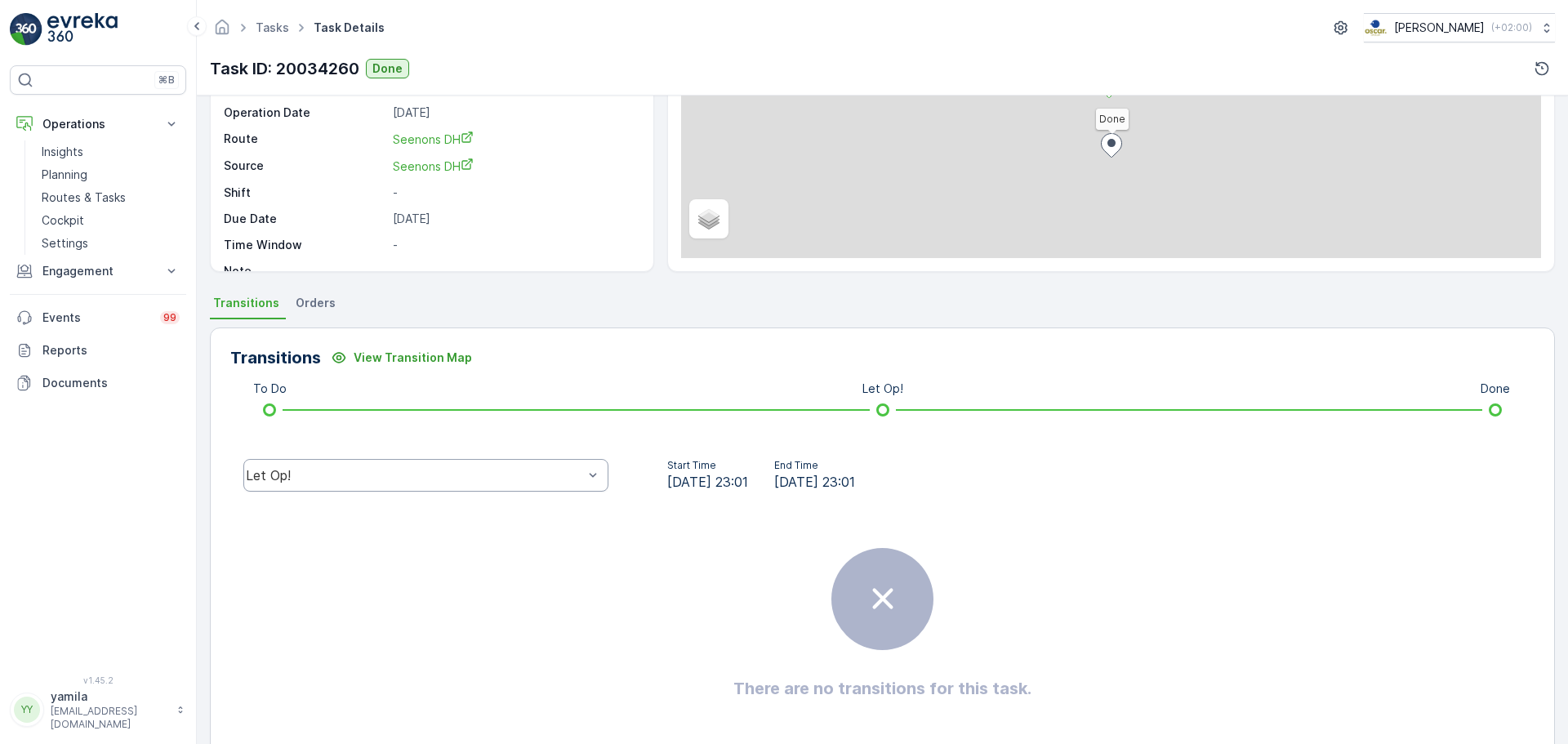 click on "Let Op!" at bounding box center (425, 475) 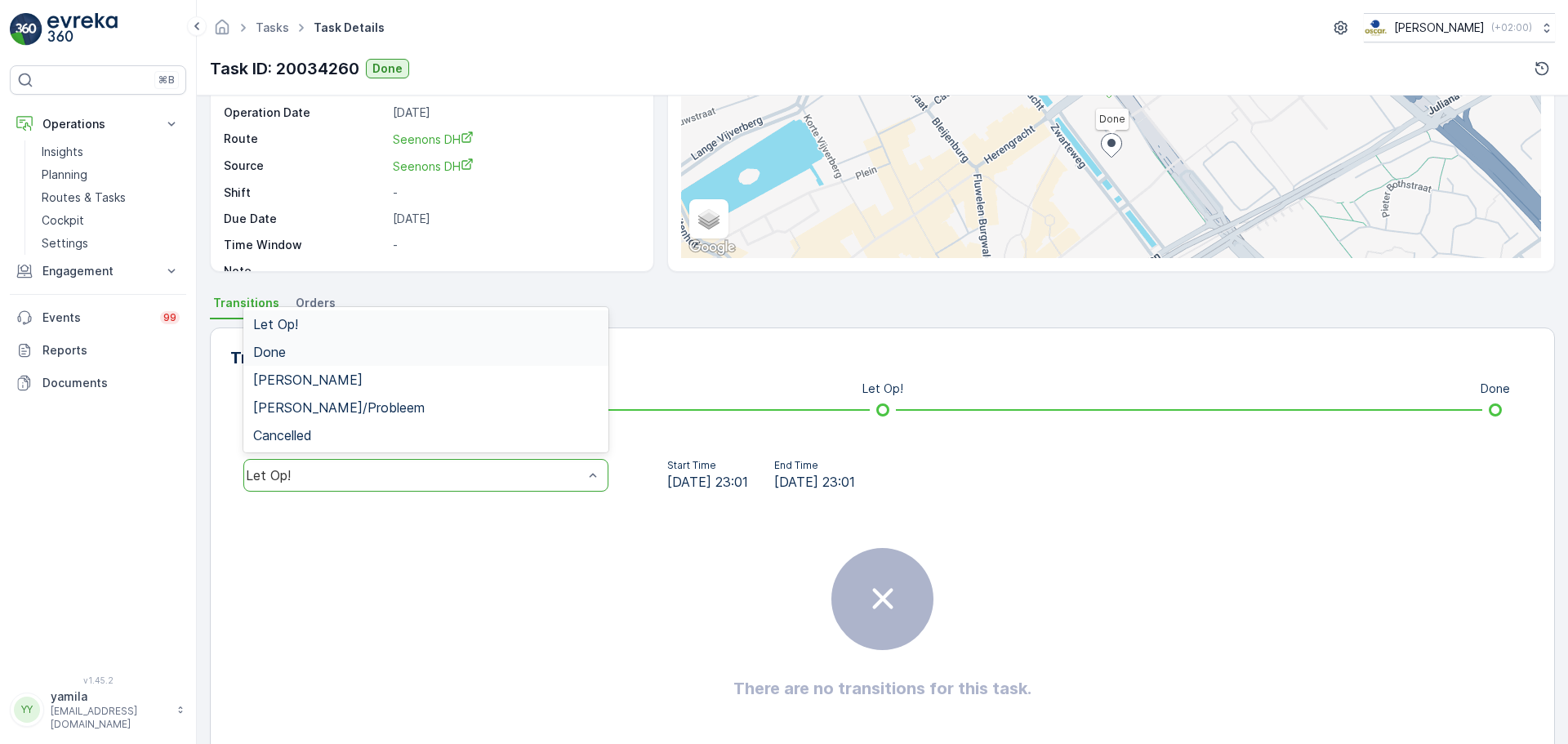 click on "Done" at bounding box center [425, 352] 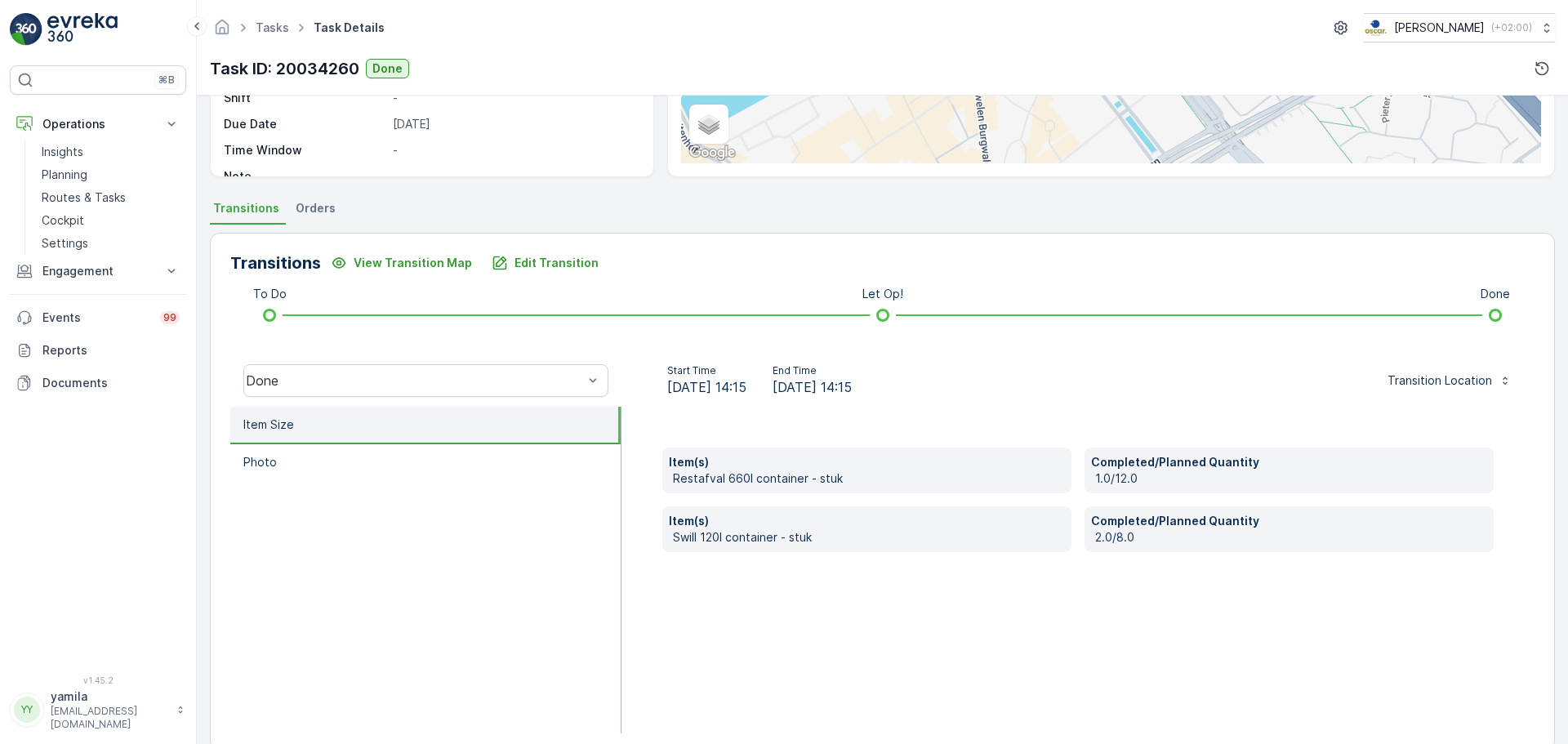 scroll, scrollTop: 286, scrollLeft: 0, axis: vertical 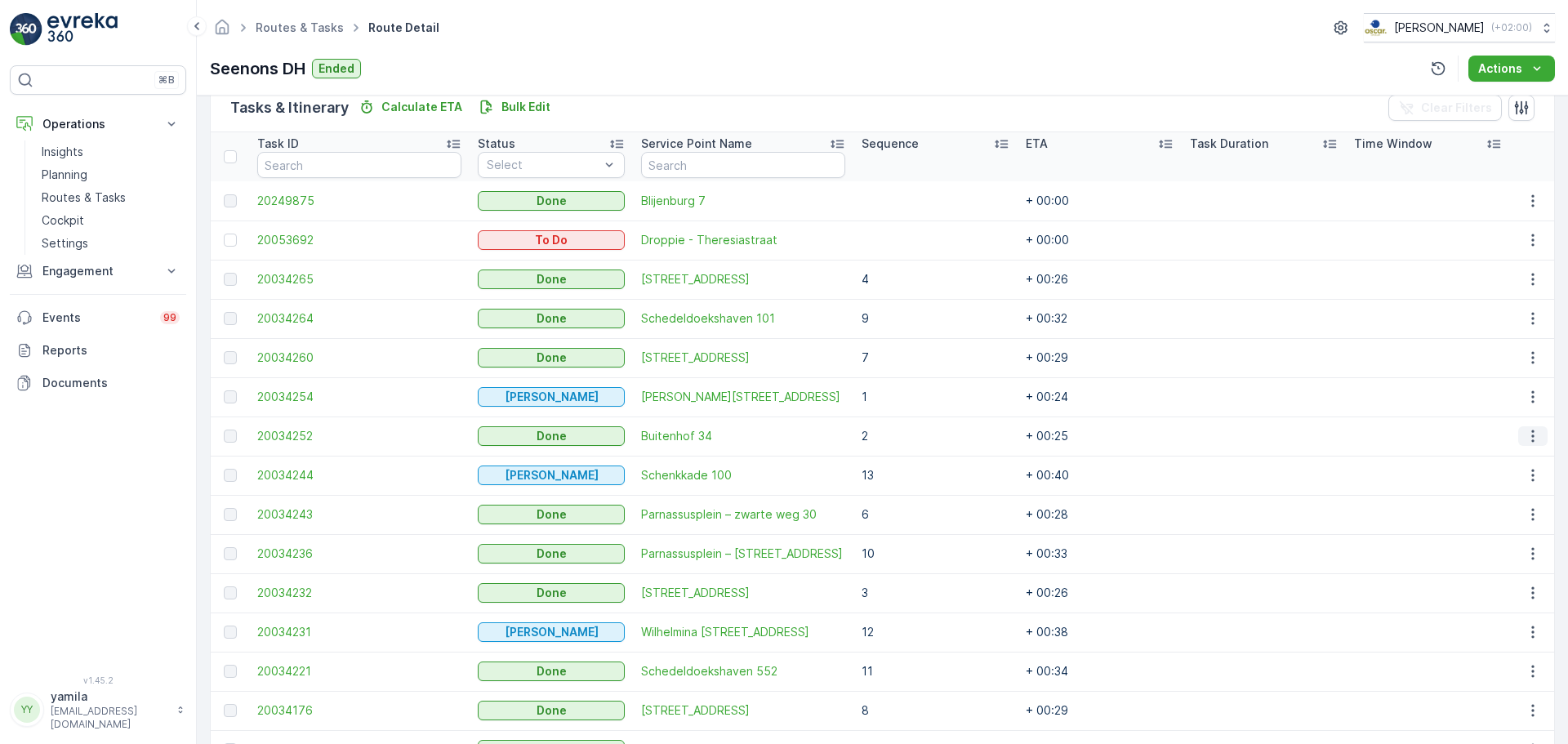 drag, startPoint x: 1530, startPoint y: 437, endPoint x: 1524, endPoint y: 445, distance: 10 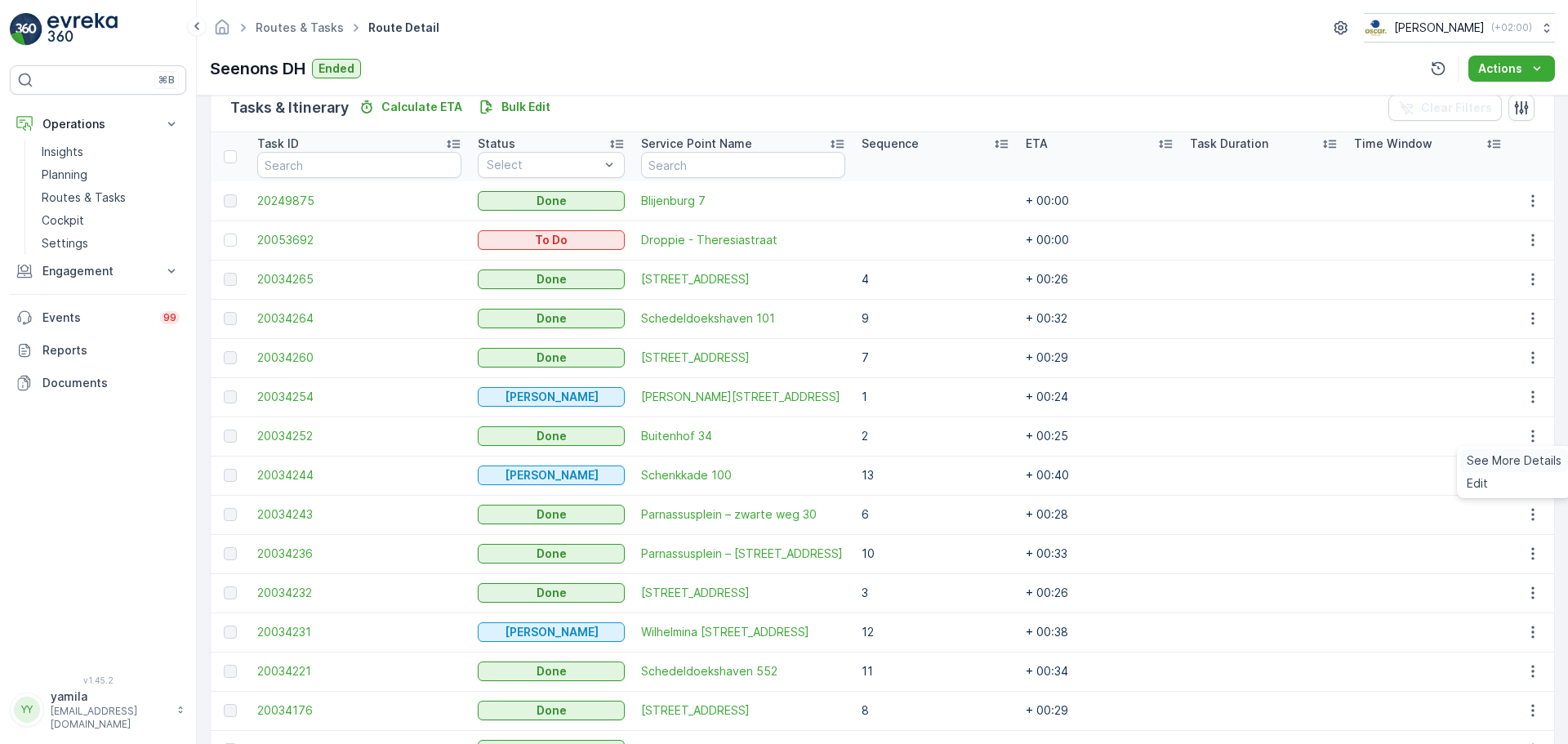 click on "See More Details" at bounding box center [1514, 461] 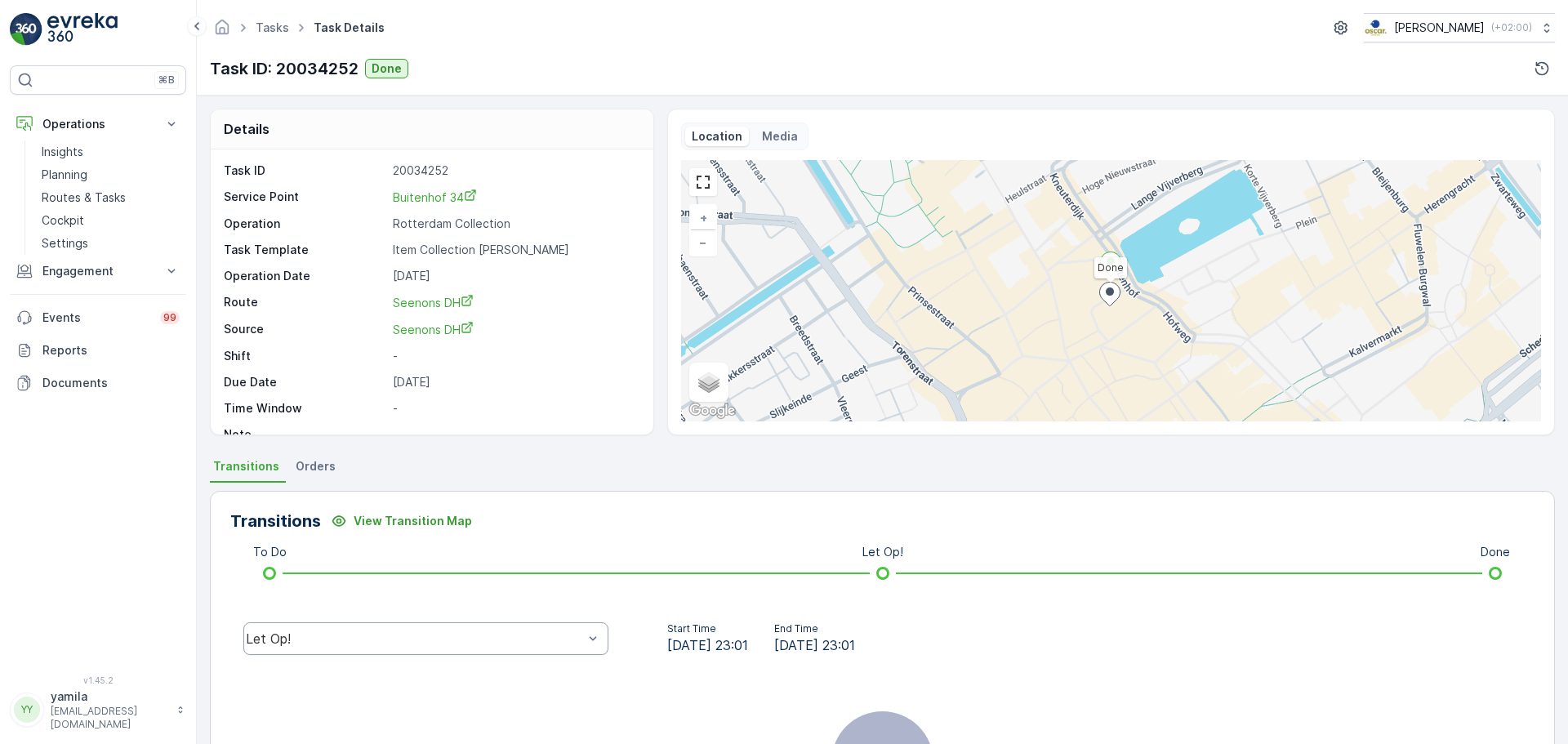 click on "Let Op!" at bounding box center (425, 639) 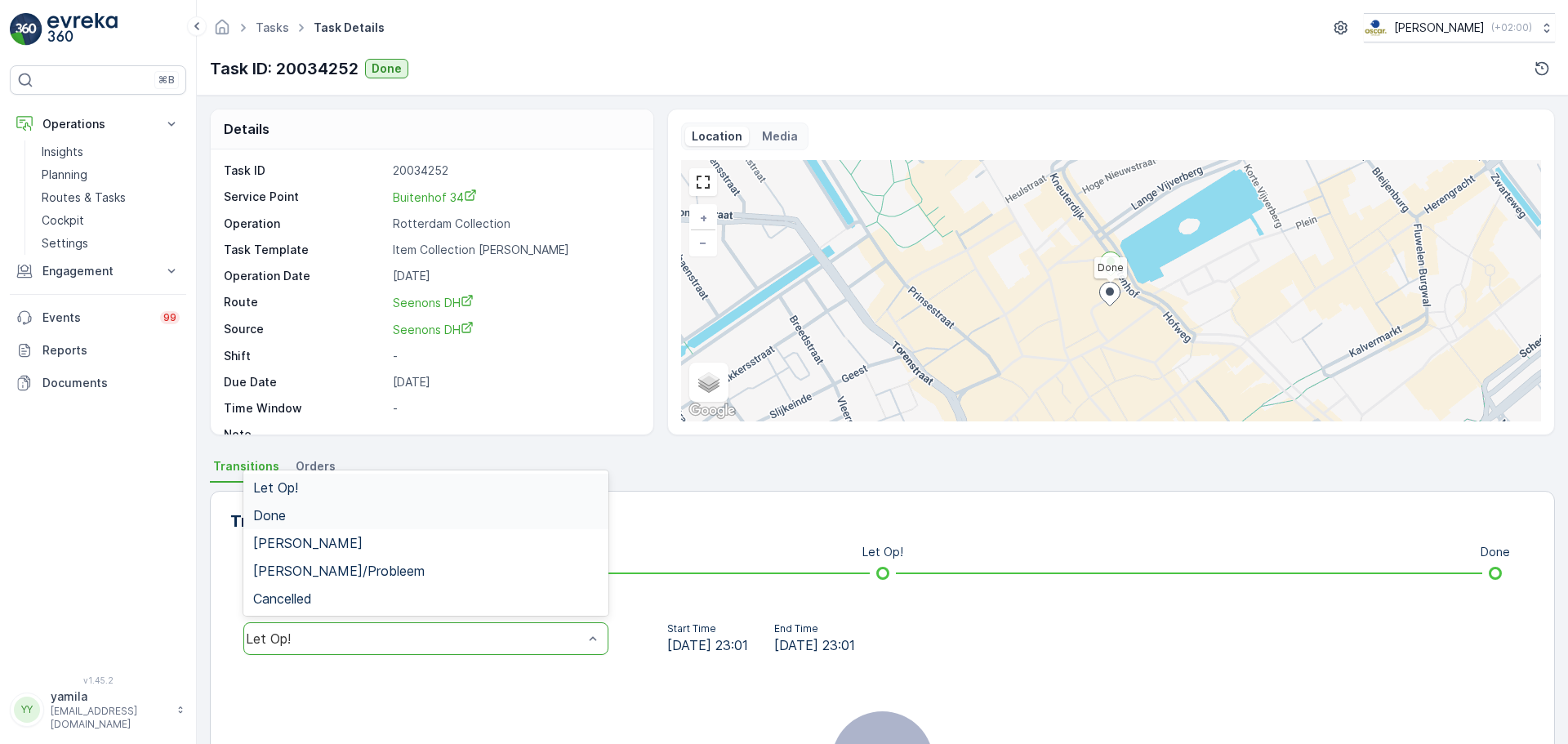 click on "Done" at bounding box center (270, 515) 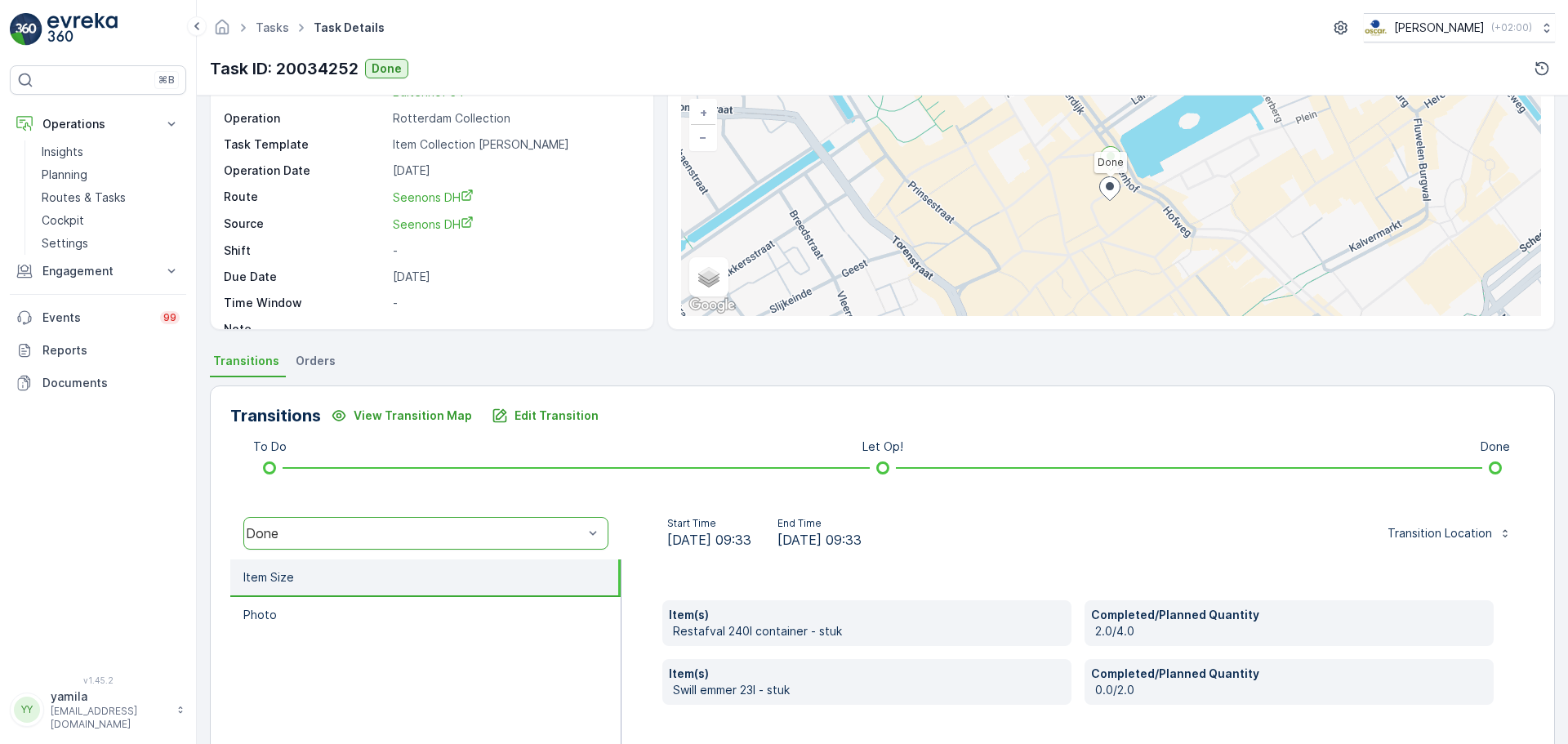 scroll, scrollTop: 245, scrollLeft: 0, axis: vertical 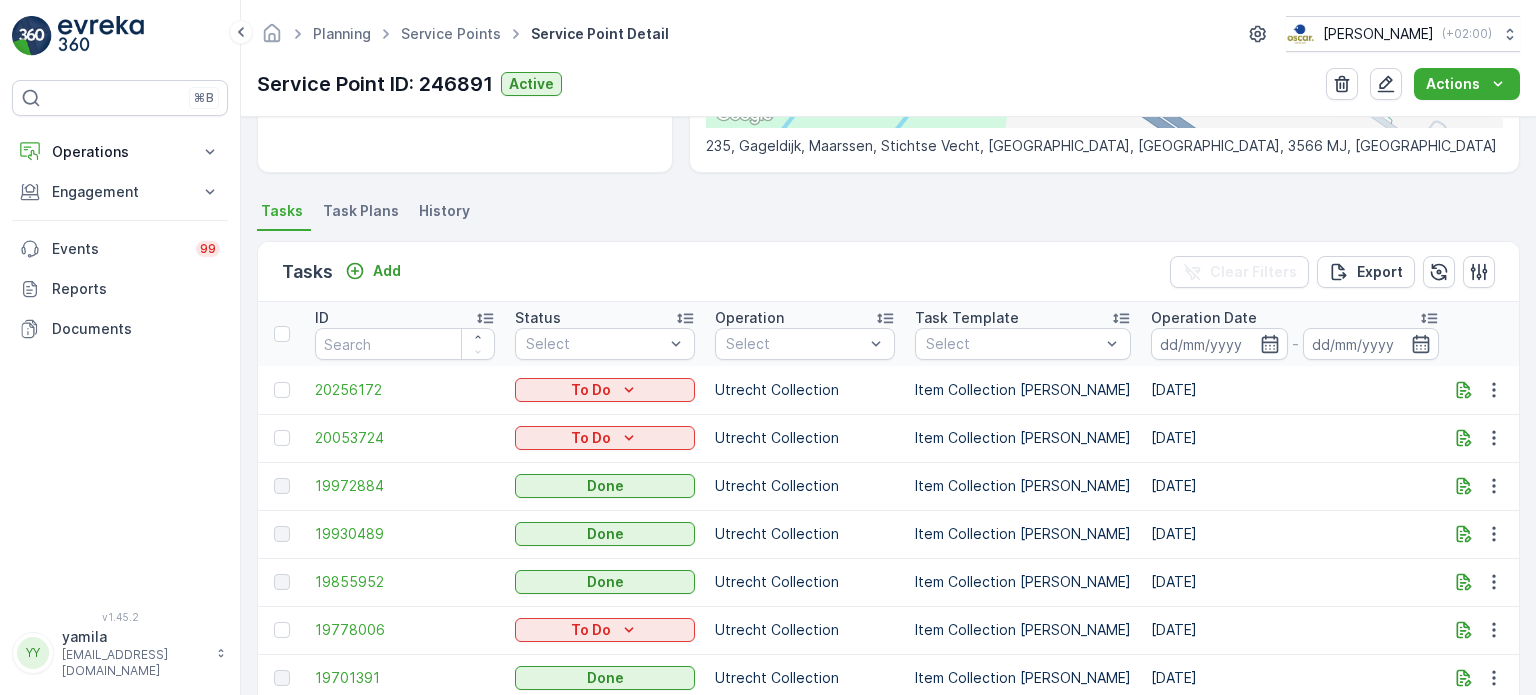 click on "Task Plans" at bounding box center (361, 211) 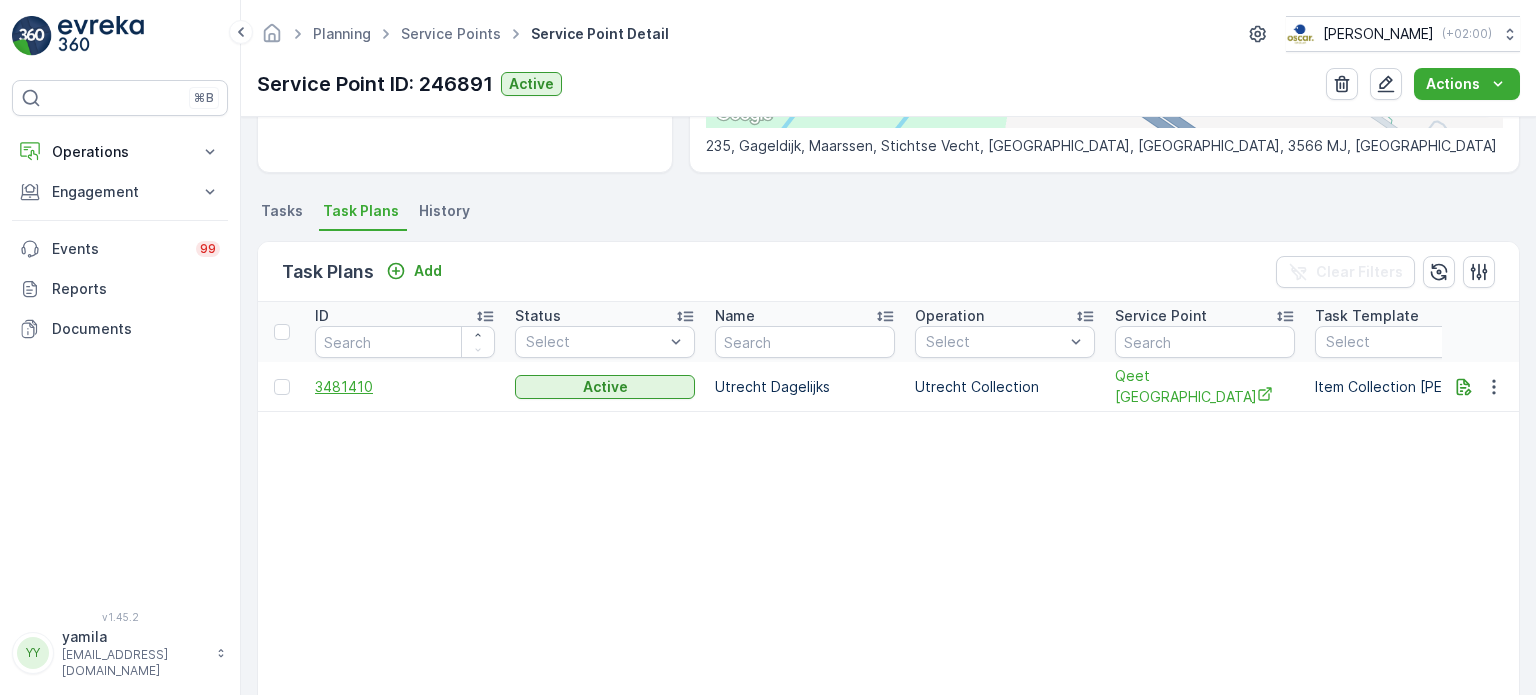 click on "3481410" at bounding box center [405, 387] 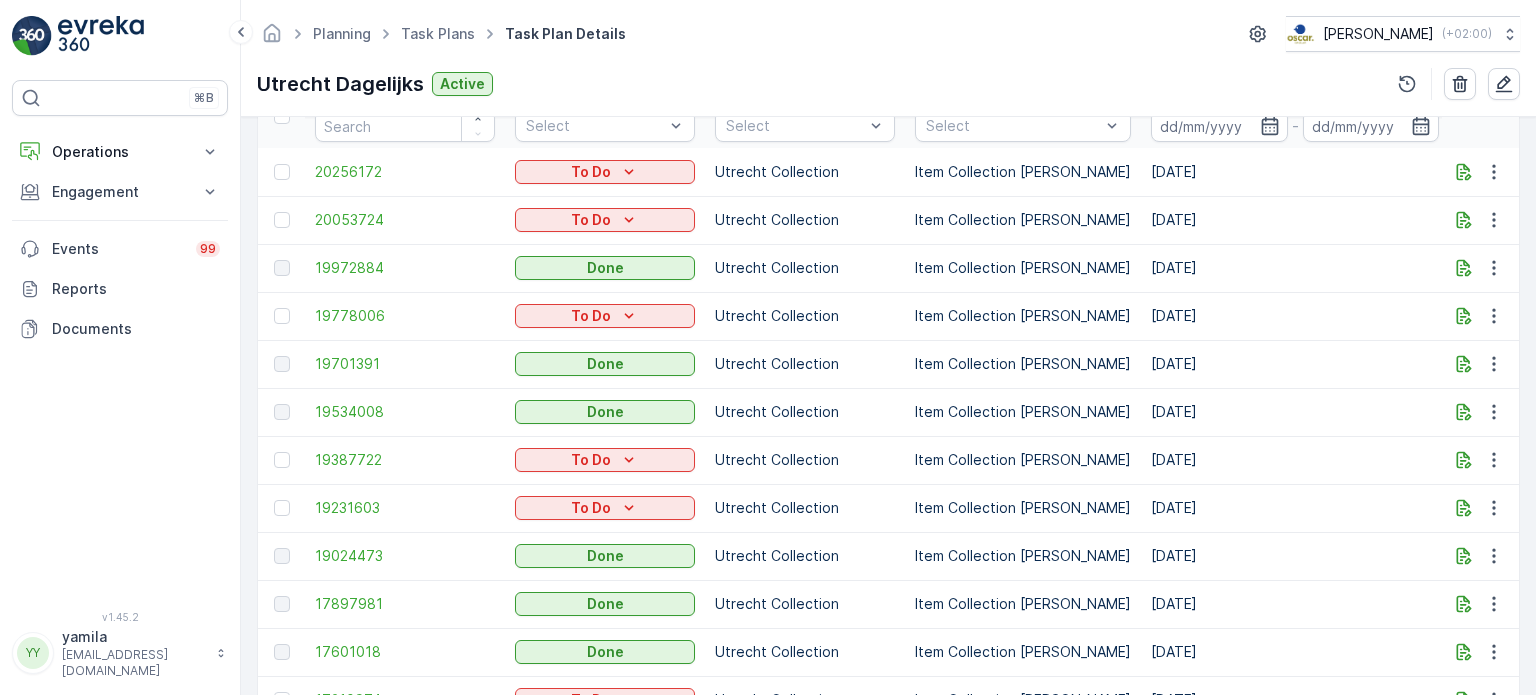 scroll, scrollTop: 631, scrollLeft: 0, axis: vertical 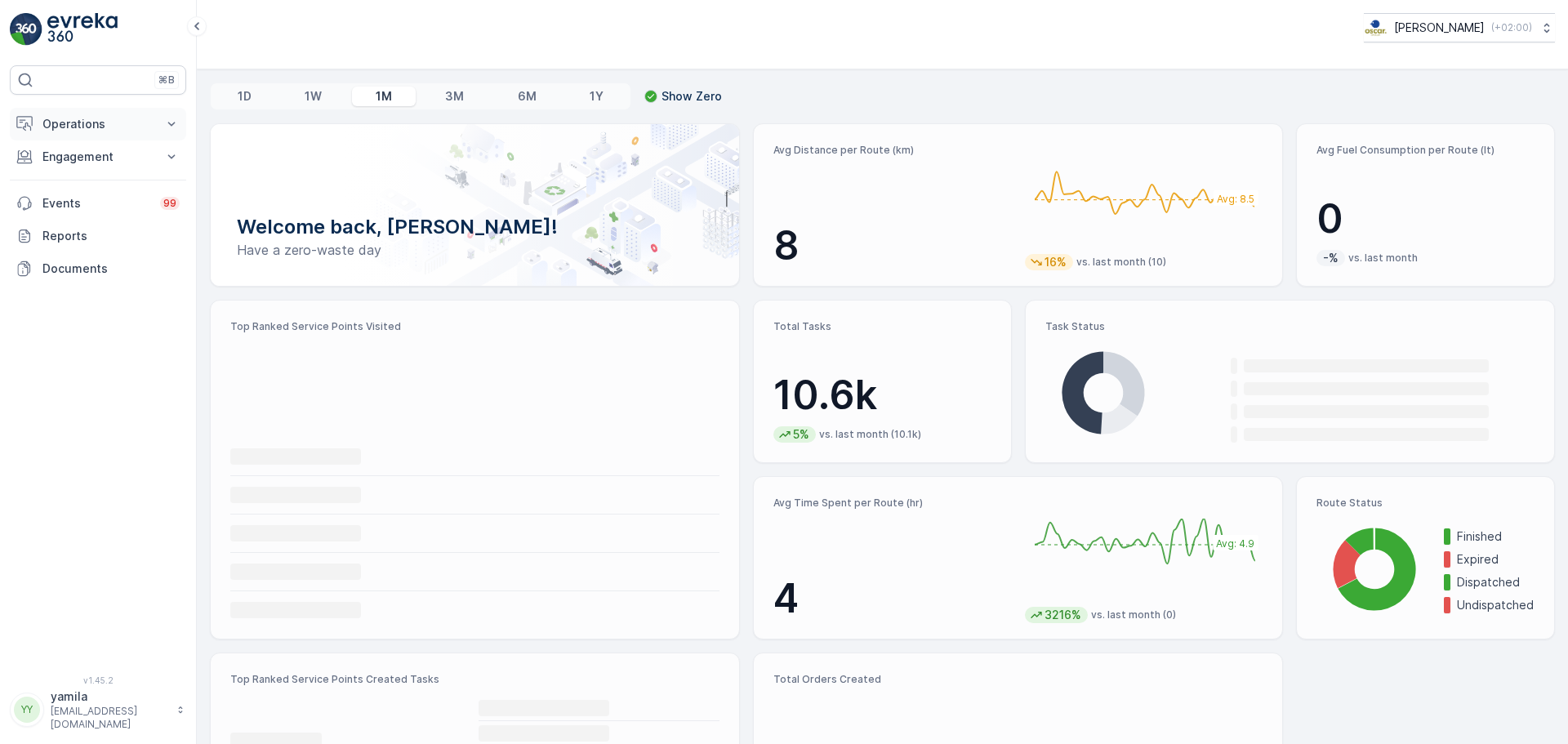 click on "Operations" at bounding box center (98, 124) 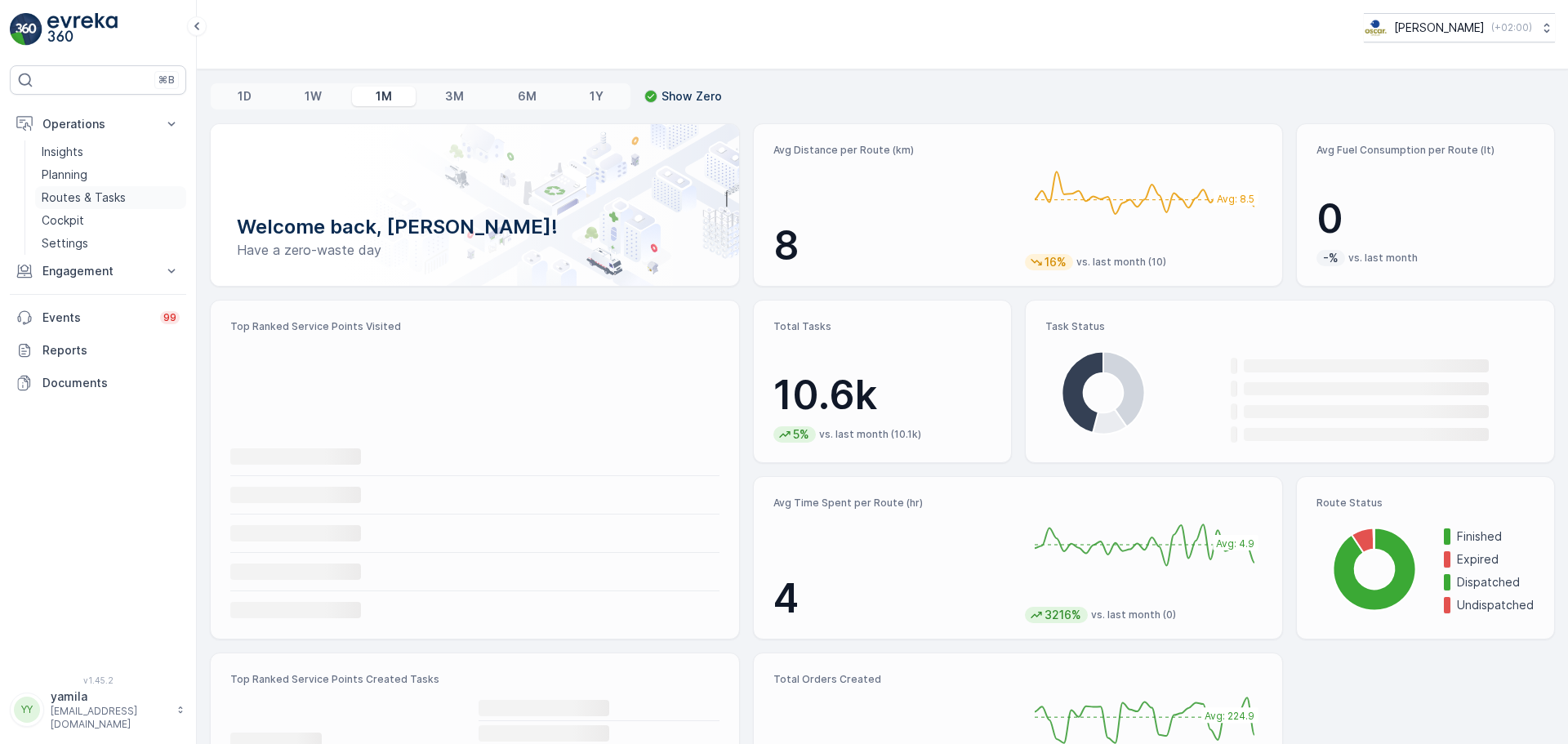 click on "Routes & Tasks" at bounding box center (83, 198) 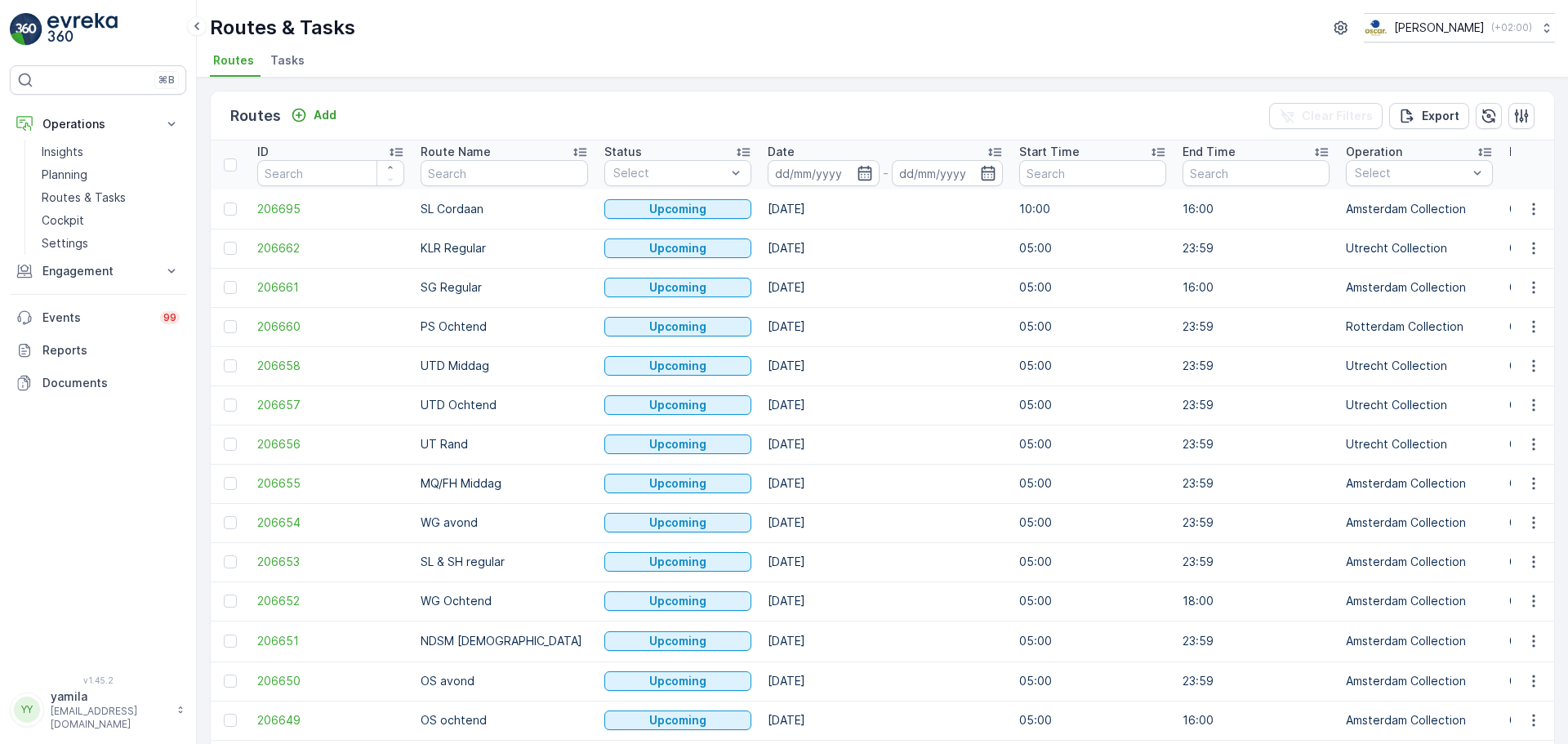 click on "Routes Add Clear Filters Export ID Route Name Status Select Date - Start Time End Time Operation Select Performance Shift Select Assignee Select Route Plan Regions Select Geomaps Select Crew Member(s) Select Start Location Select End Location Select Disposal Location Select Fuel Station Select 206695 SL Cordaan Upcoming 09.09.2025 10:00 16:00 Amsterdam Collection 0/0 00:00-23:59 Amsterdam SL Cordaan Staatsliedenbuurt & Spaardammerbuurt en Houthavens - Hub Westergas terrein Hub Westergas terrein 206662 KLR Regular Upcoming 09.09.2025 05:00 23:59 Utrecht Collection 0/0 00:00-23:59 Utrecht KLR Regular Klépierre - Hub Utrecht Hub Utrecht 206661 SG Regular Upcoming 09.09.2025 05:00 16:00 Amsterdam Collection 0/0 00:00-23:59 Amsterdam SG Regular Schinkel - Hub Olympisch Stadion Hub Olympisch Stadion 206660 PS Ochtend Upcoming 09.09.2025 05:00 23:59 Rotterdam Collection 0/0 00:00-23:59 Rotterdam PS Ochtend Katendrecht, het Park en Scheepvaartkwartier - Hub Katendrecht Hub Katendrecht 206658 UTD Middag Upcoming 0/0" at bounding box center [882, 411] 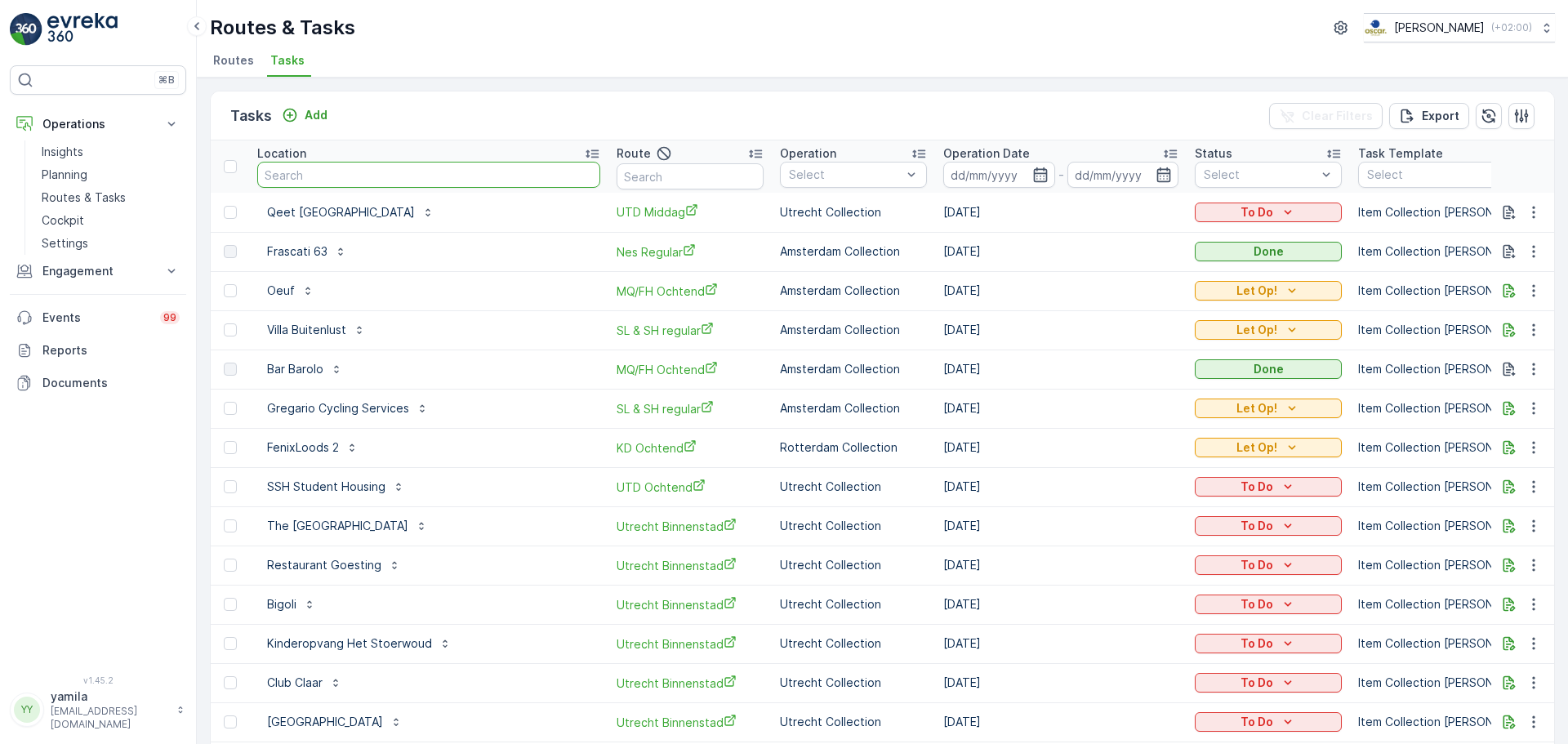 click at bounding box center [429, 175] 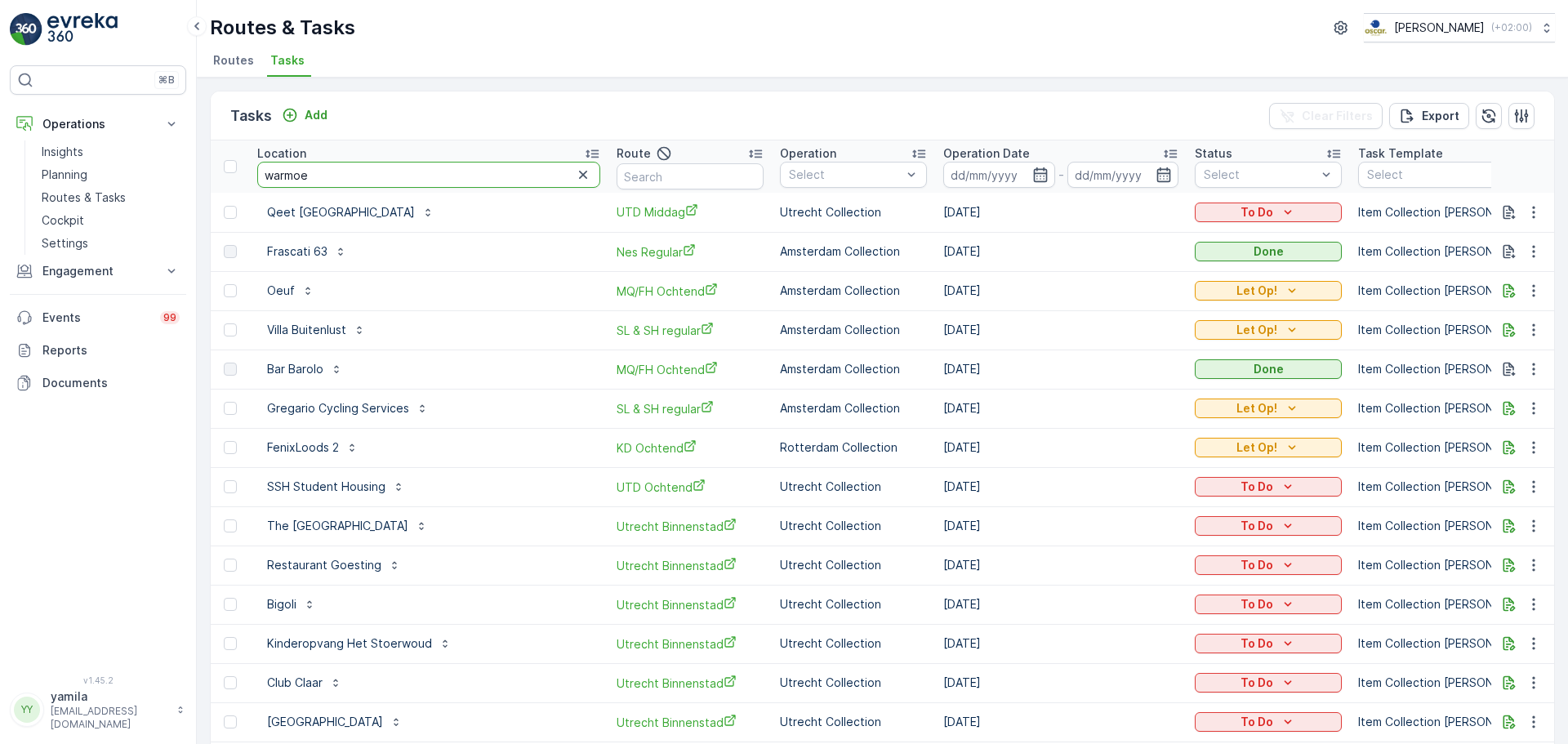 type on "warmoes" 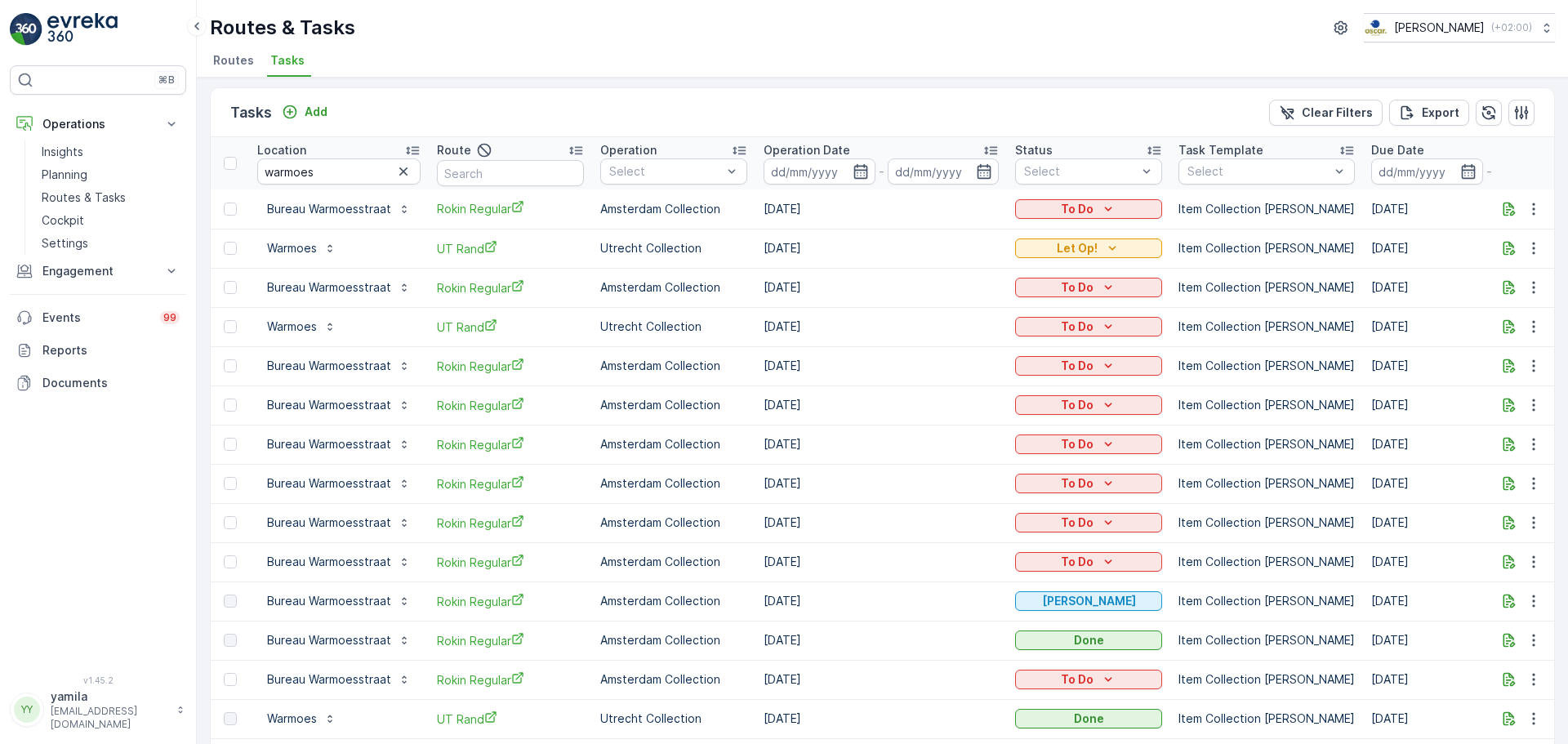 scroll, scrollTop: 0, scrollLeft: 0, axis: both 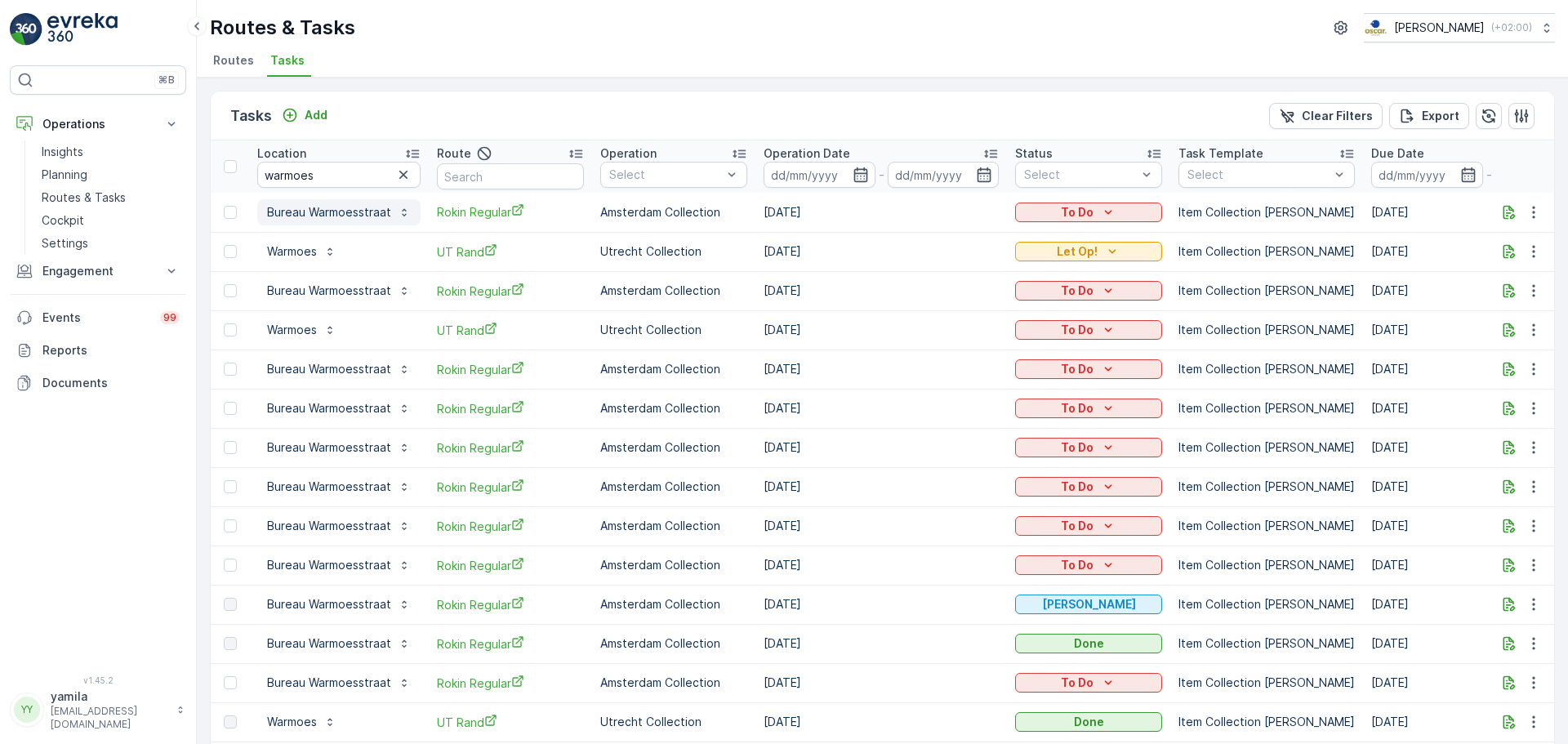 click on "Bureau Warmoesstraat" at bounding box center [329, 212] 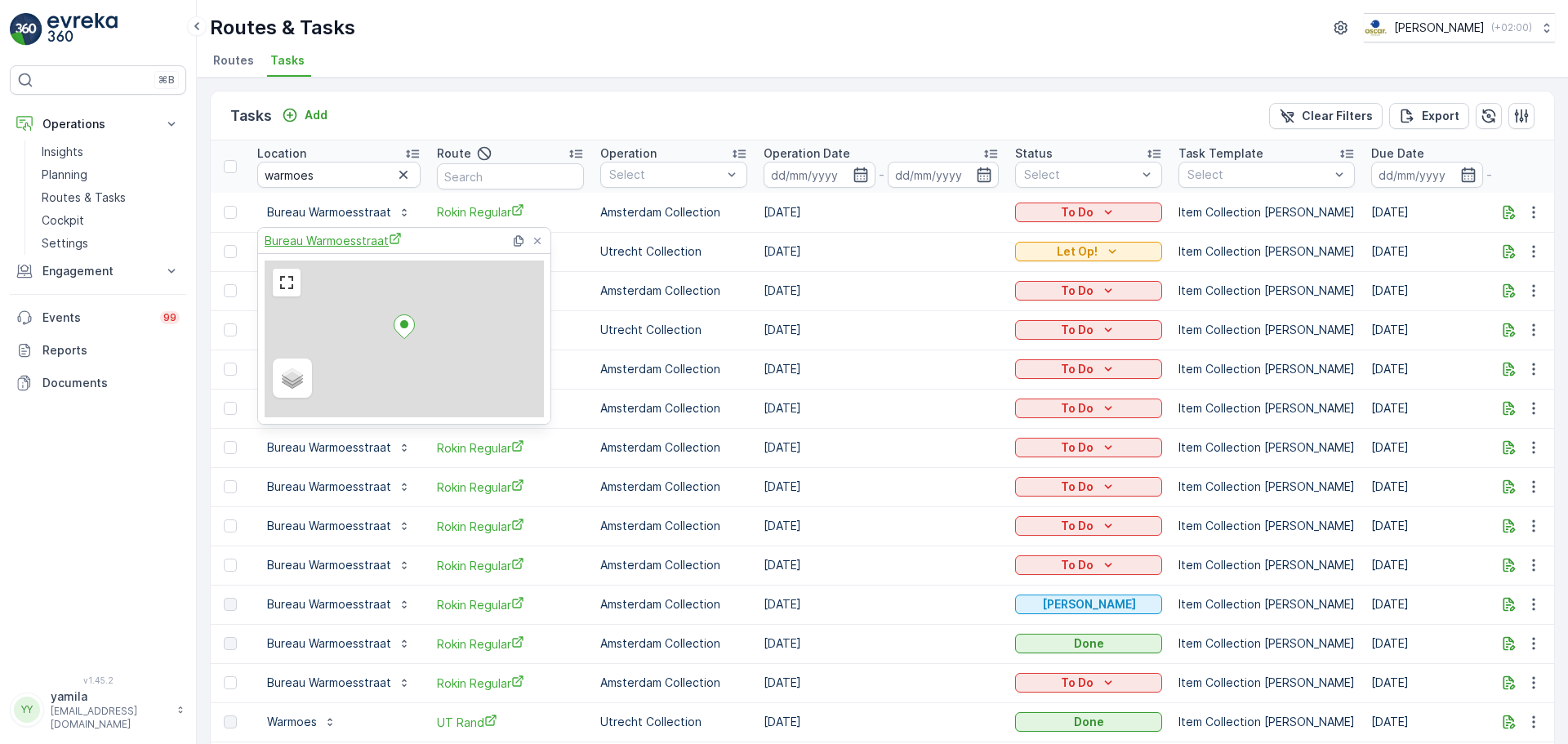 click on "Bureau Warmoesstraat" at bounding box center [333, 240] 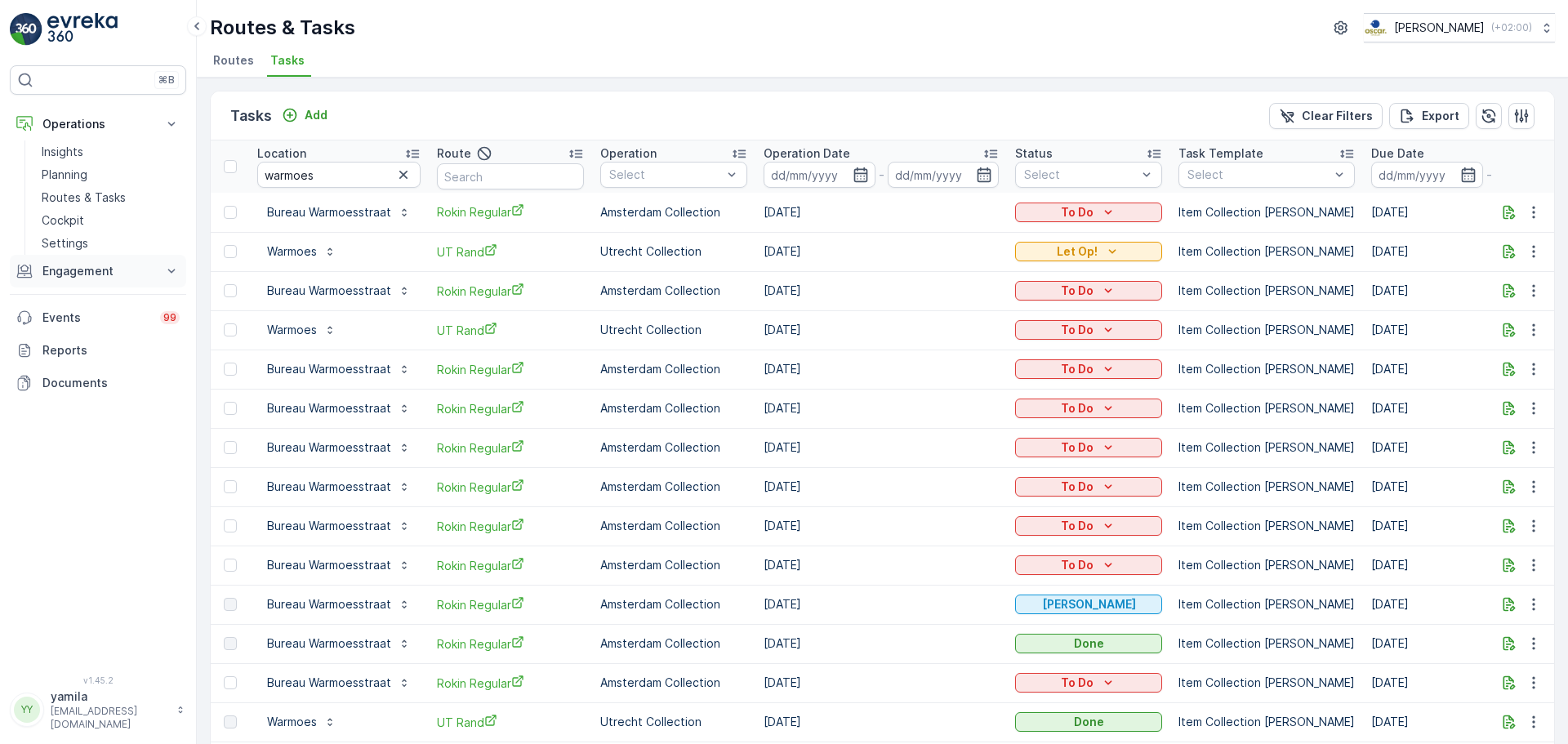 click on "Engagement" at bounding box center [98, 271] 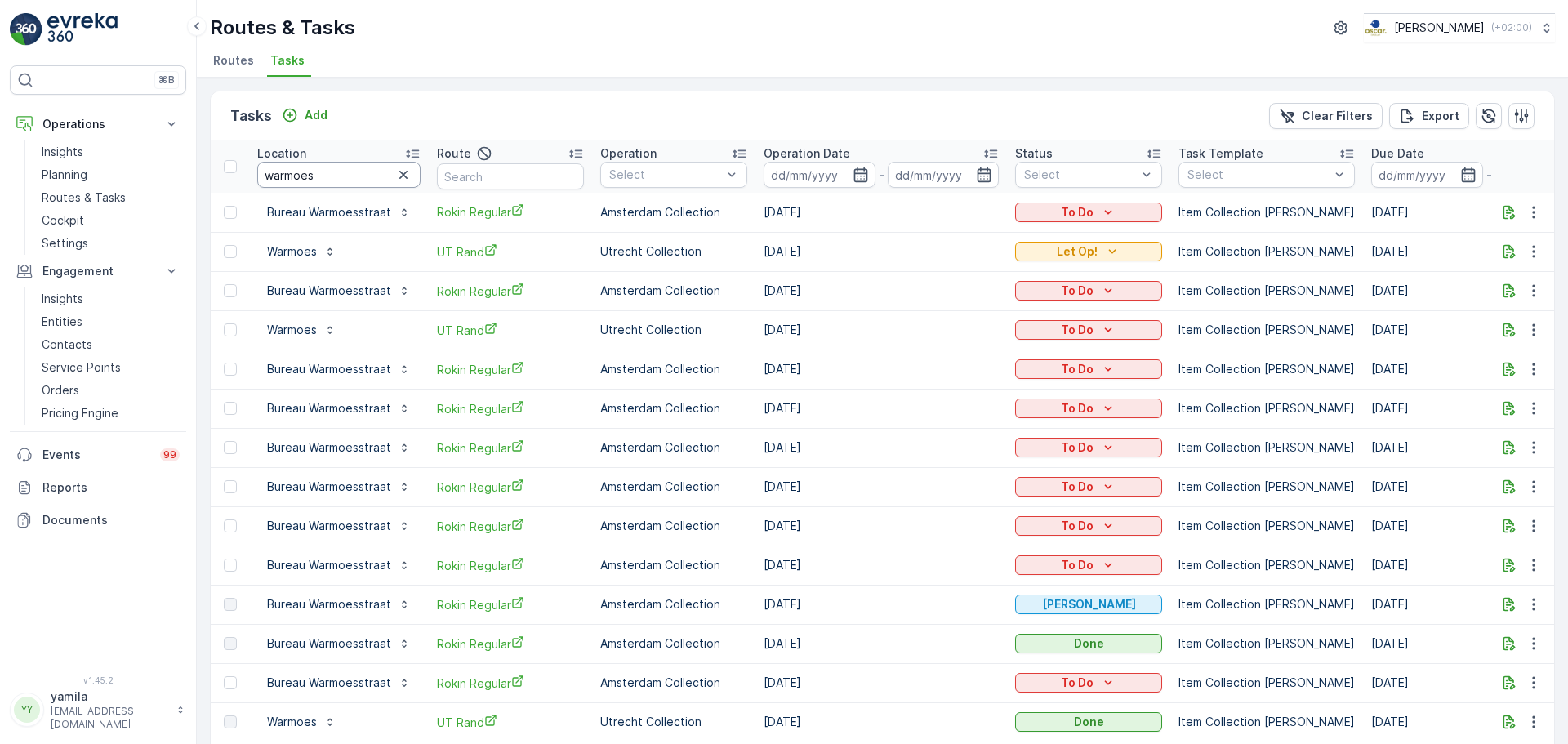 click on "warmoes" at bounding box center [339, 175] 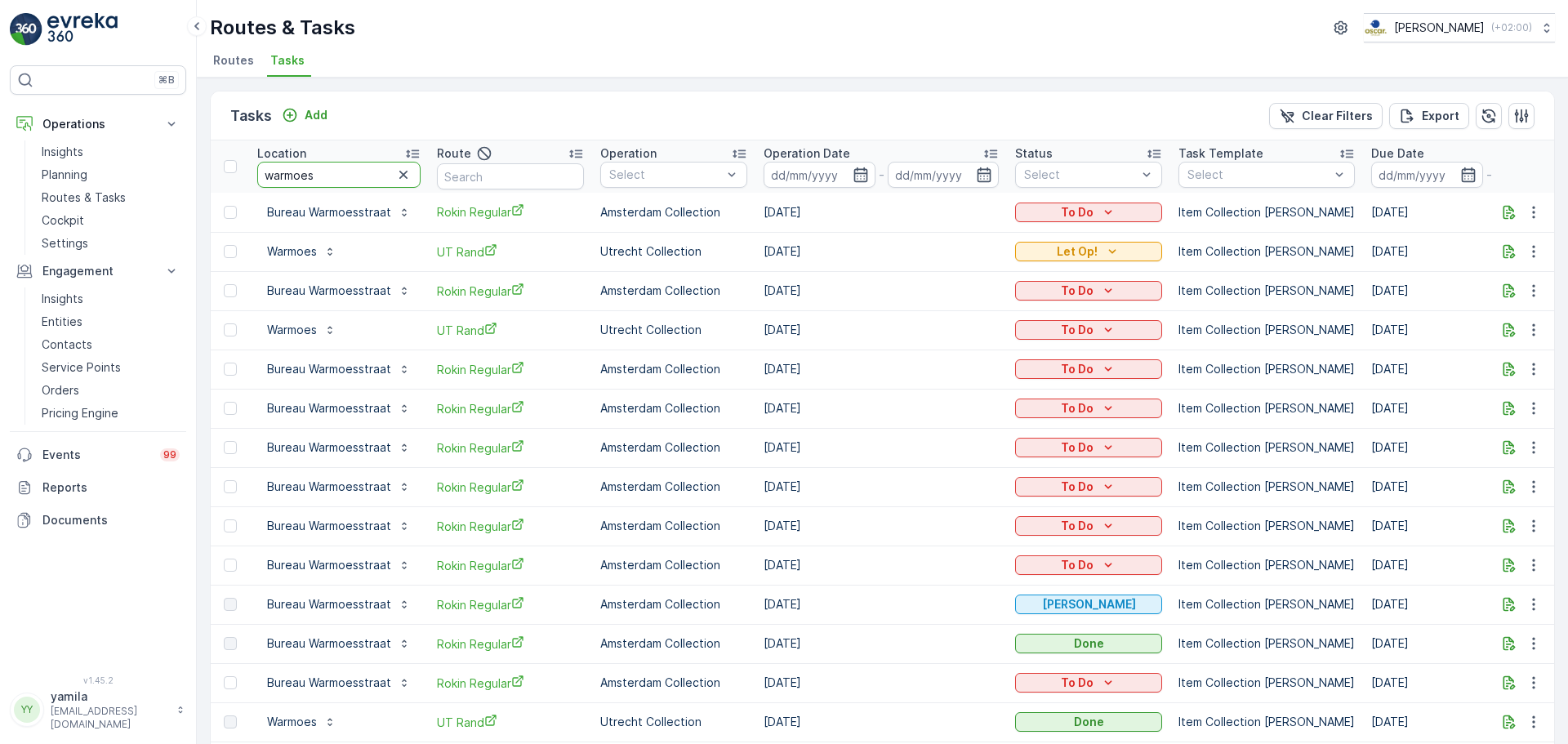 click on "warmoes" at bounding box center (339, 175) 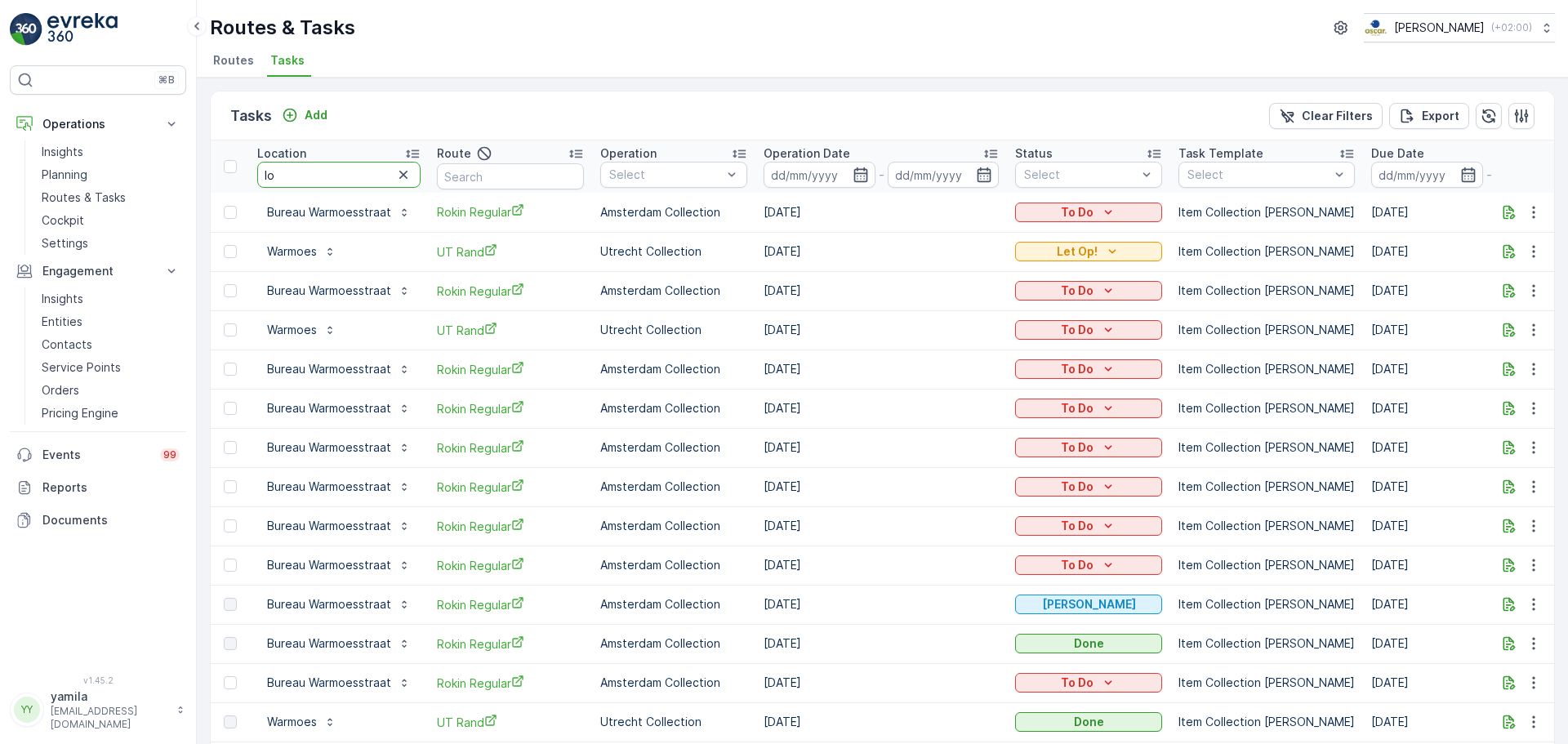 type on "loa" 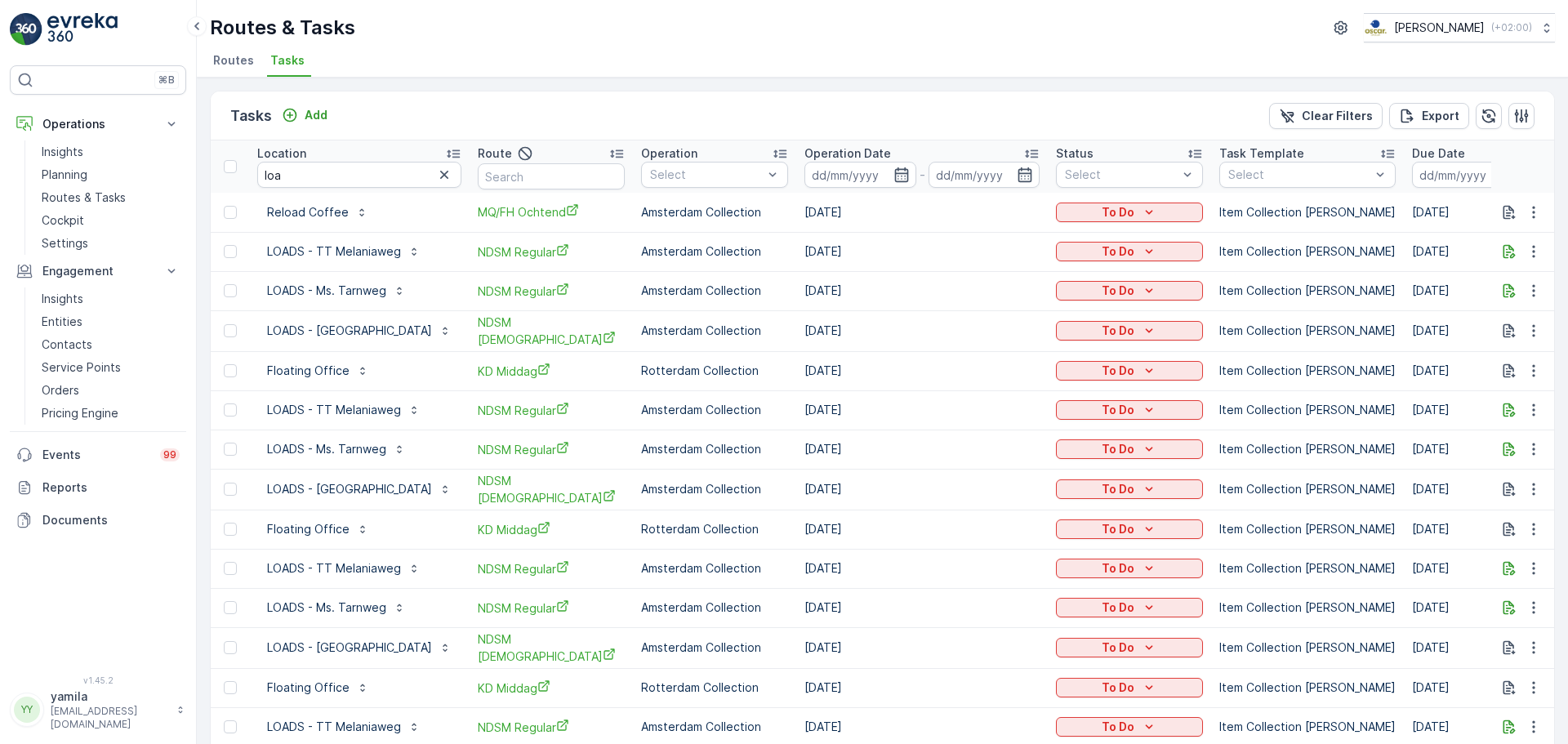 click on "loa" at bounding box center [359, 175] 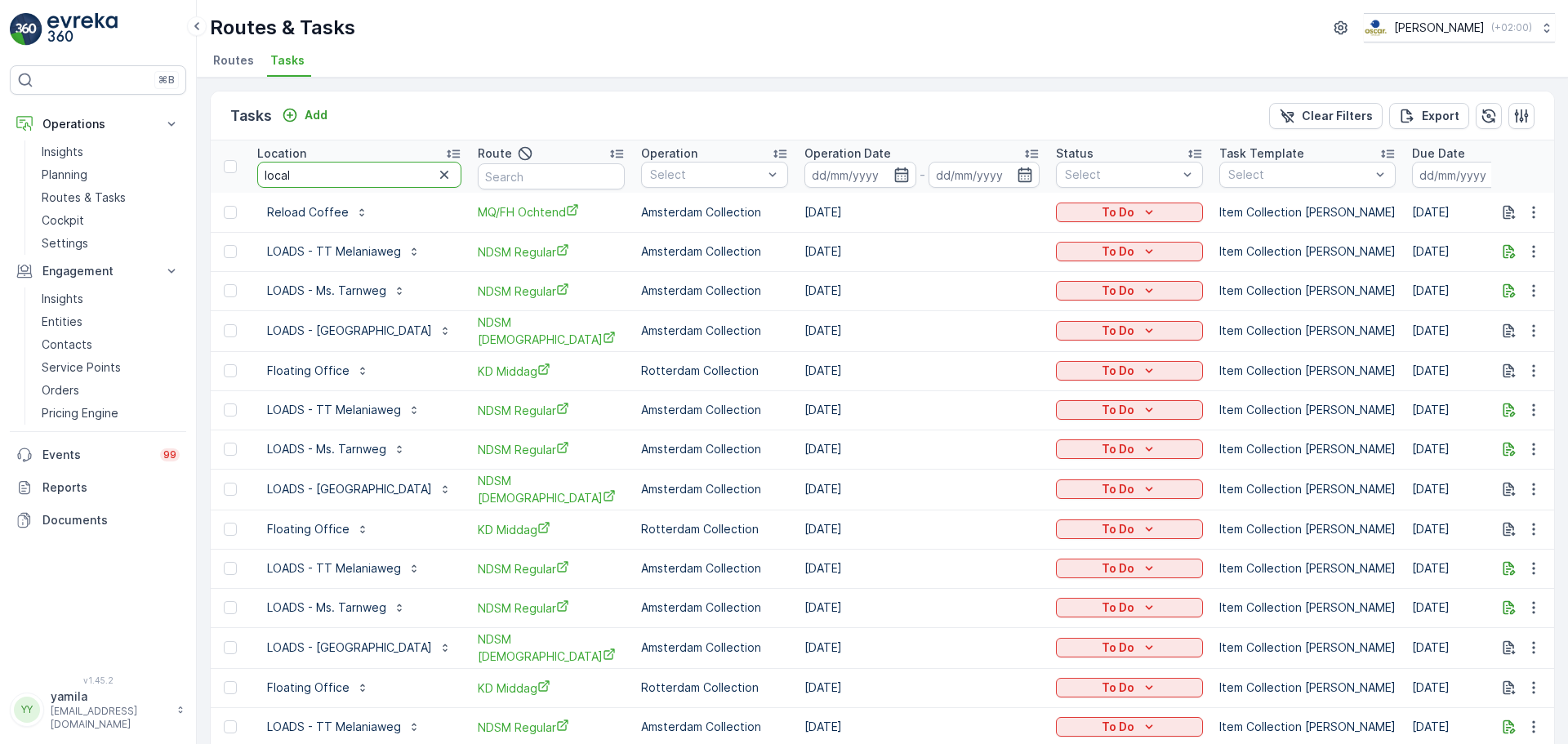 type on "locals" 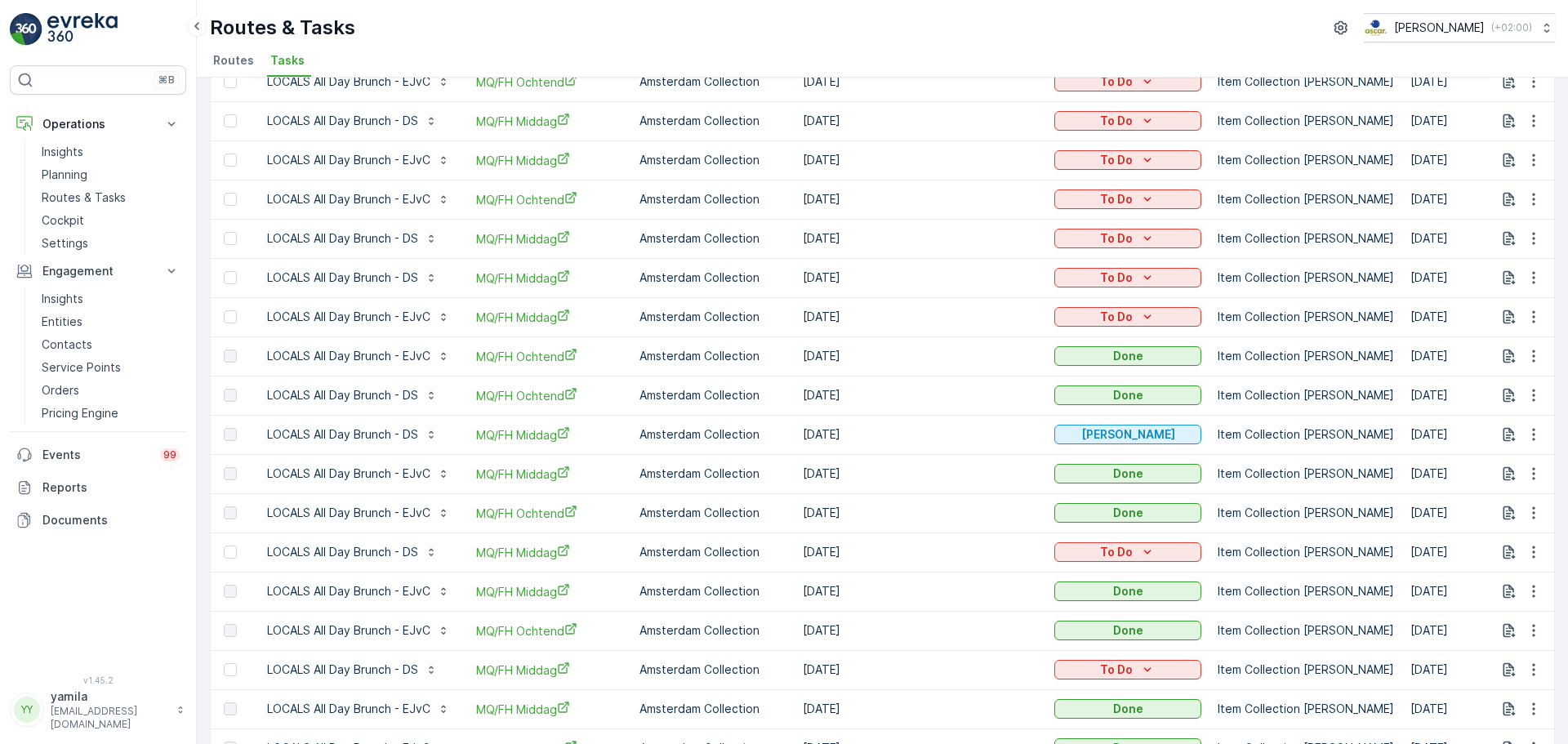 scroll, scrollTop: 796, scrollLeft: 0, axis: vertical 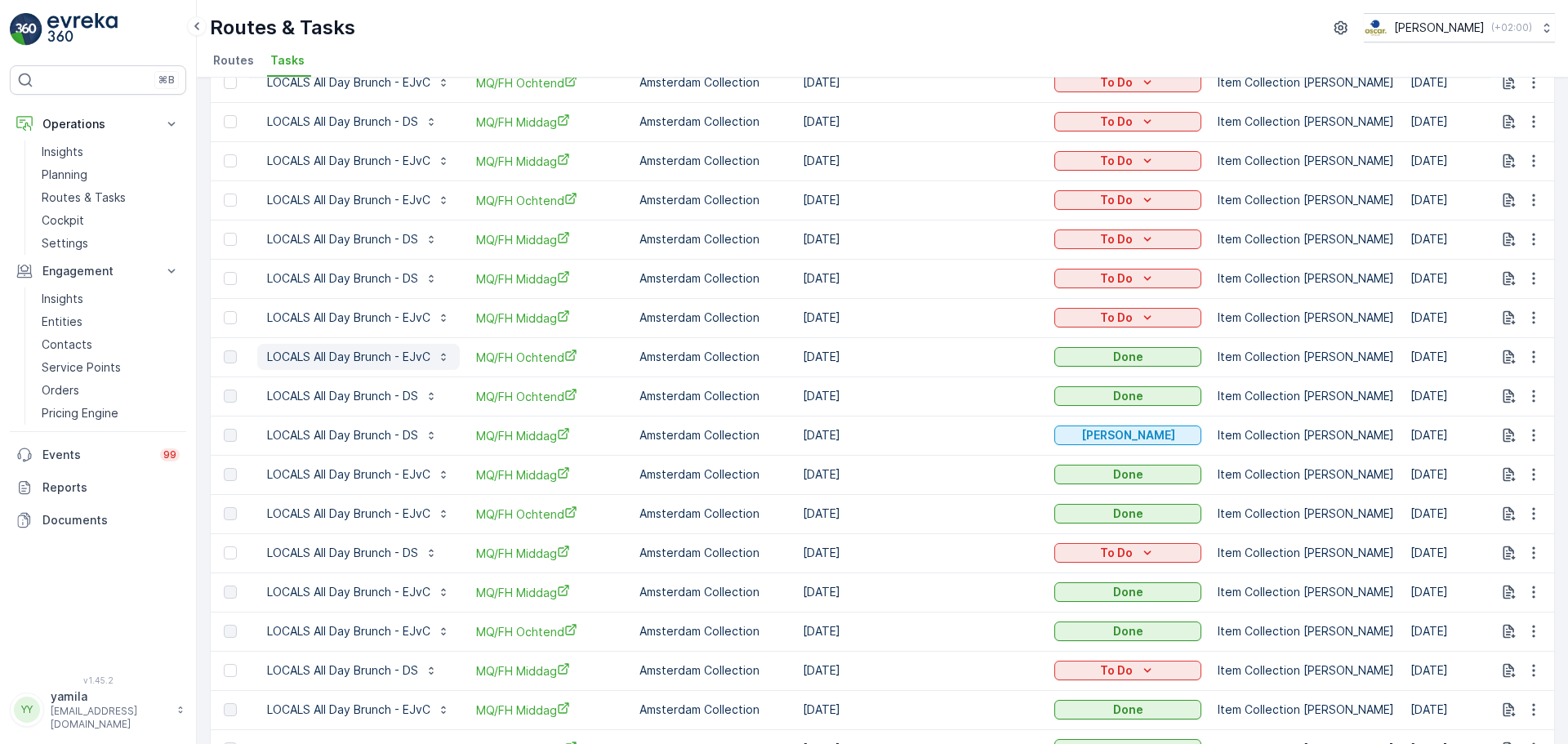 click on "LOCALS All Day Brunch - EJvC" at bounding box center [349, 357] 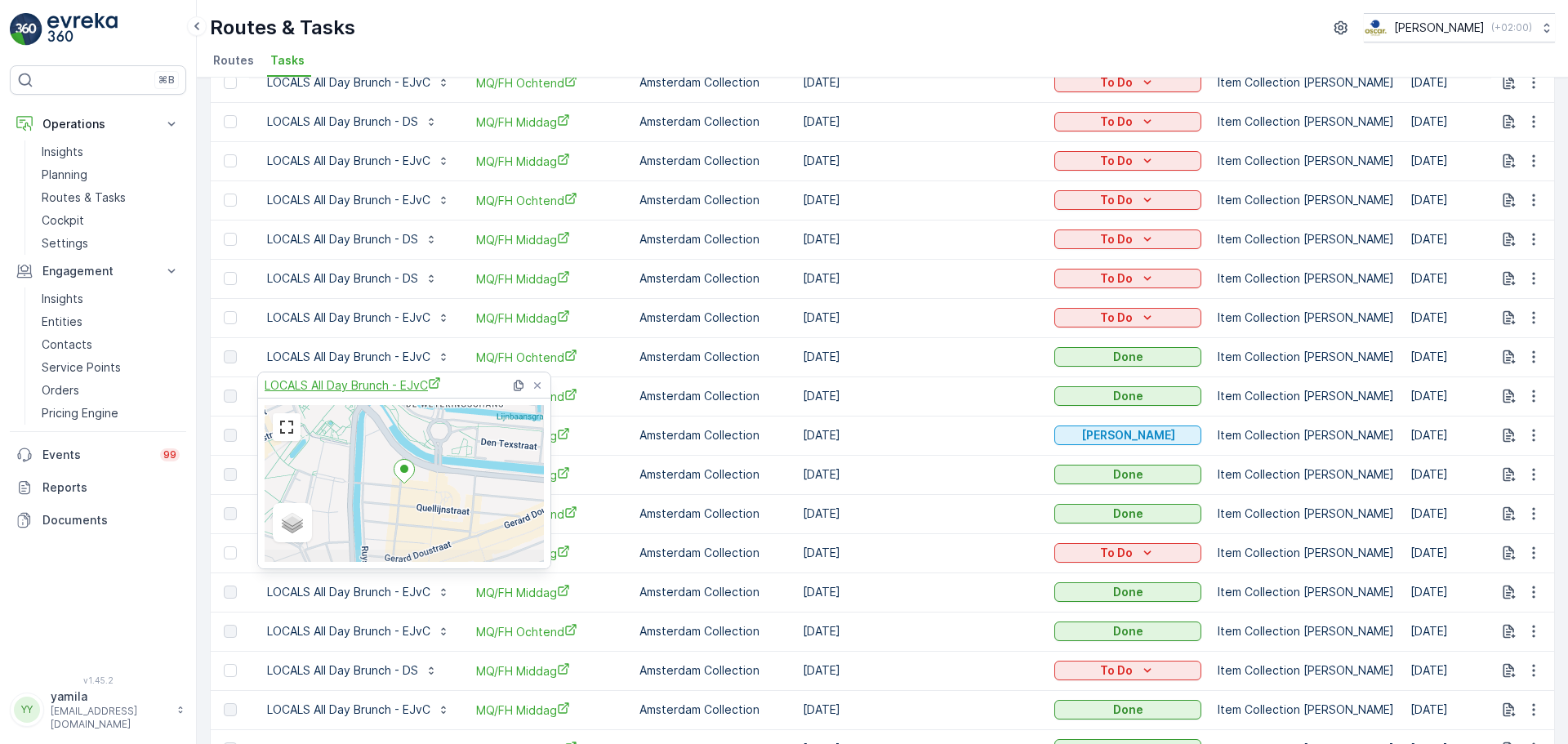 click on "LOCALS All Day Brunch - EJvC" at bounding box center (353, 385) 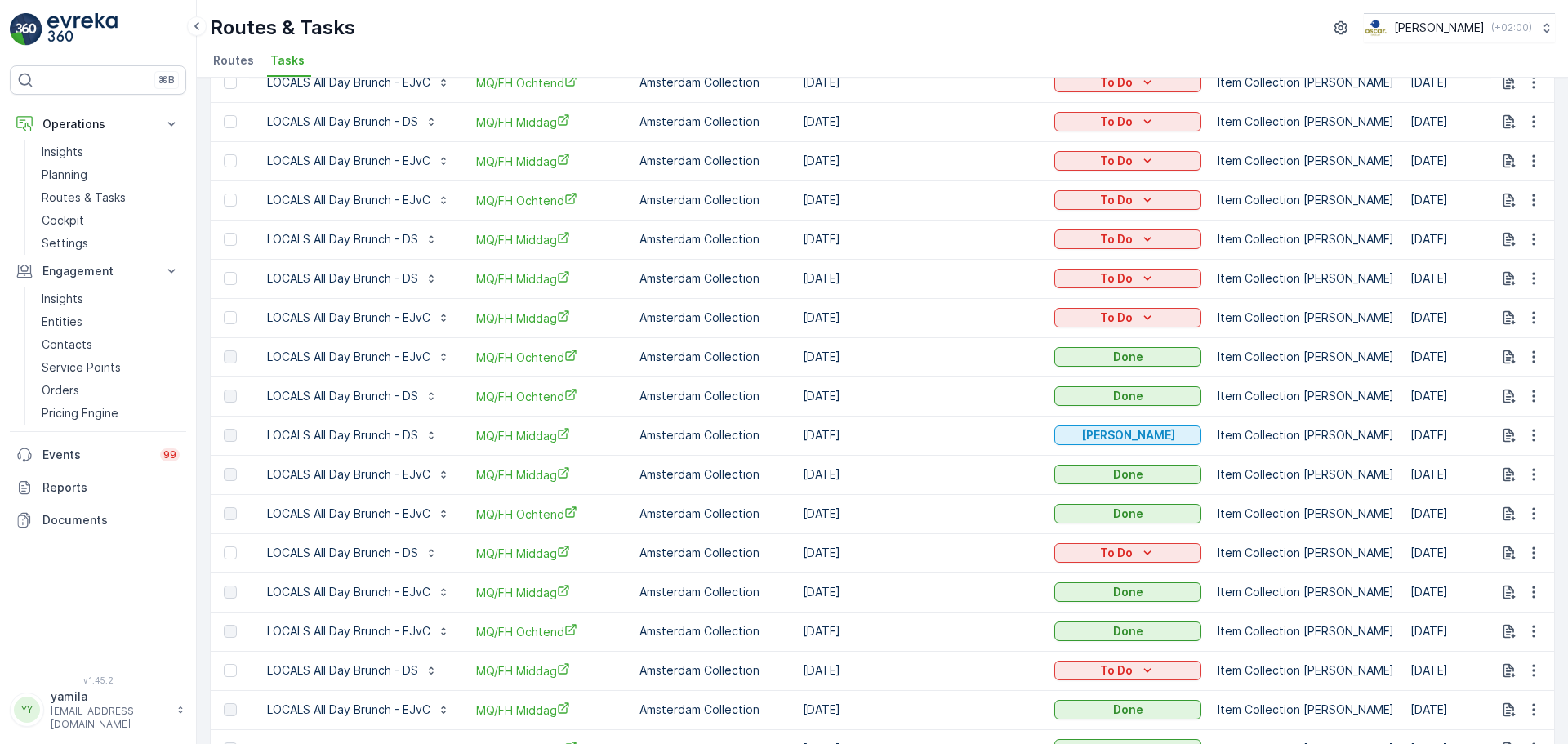 click on "Routes & Tasks Oscar Circulair ( +02:00 )" at bounding box center [882, 28] 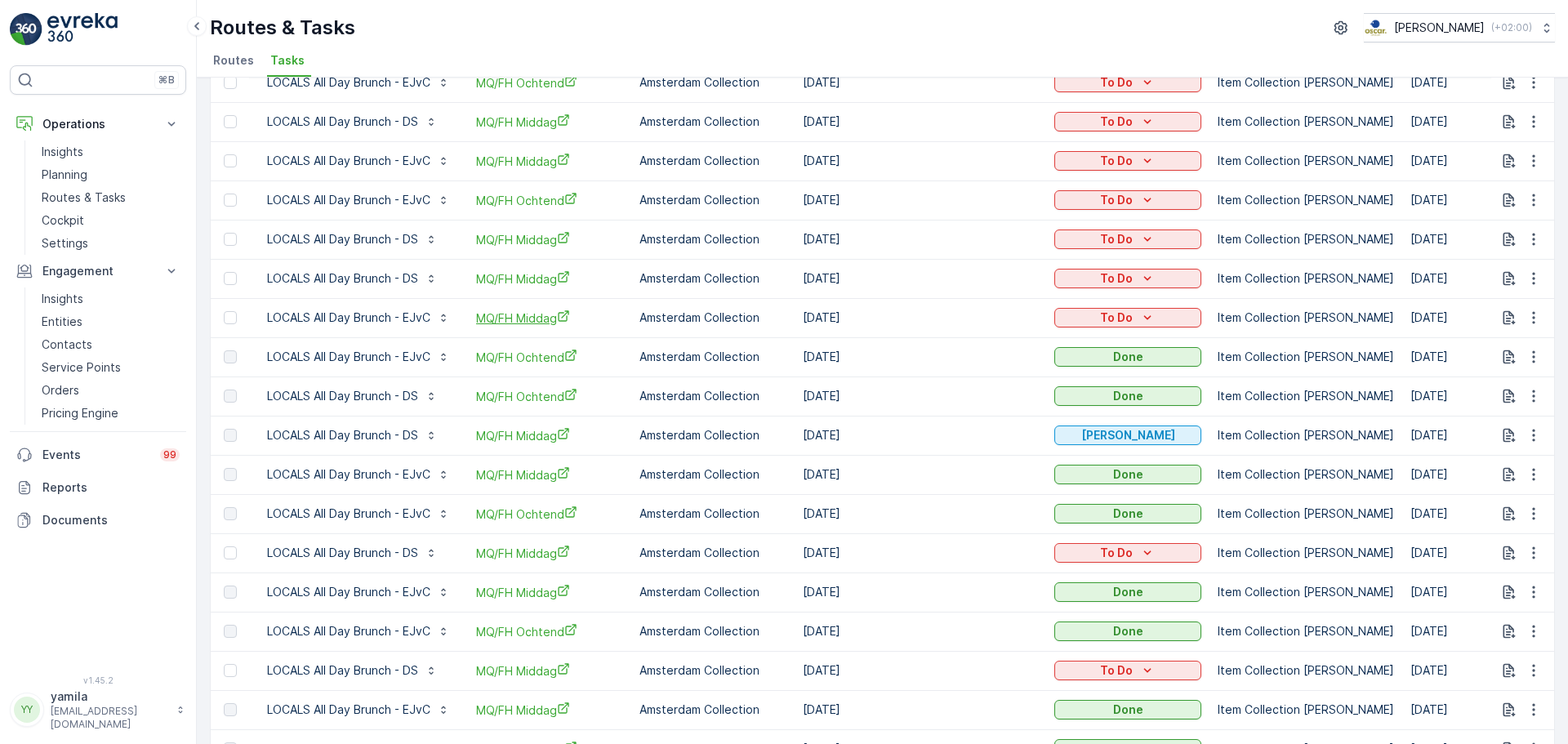 click on "MQ/FH Middag" at bounding box center [550, 318] 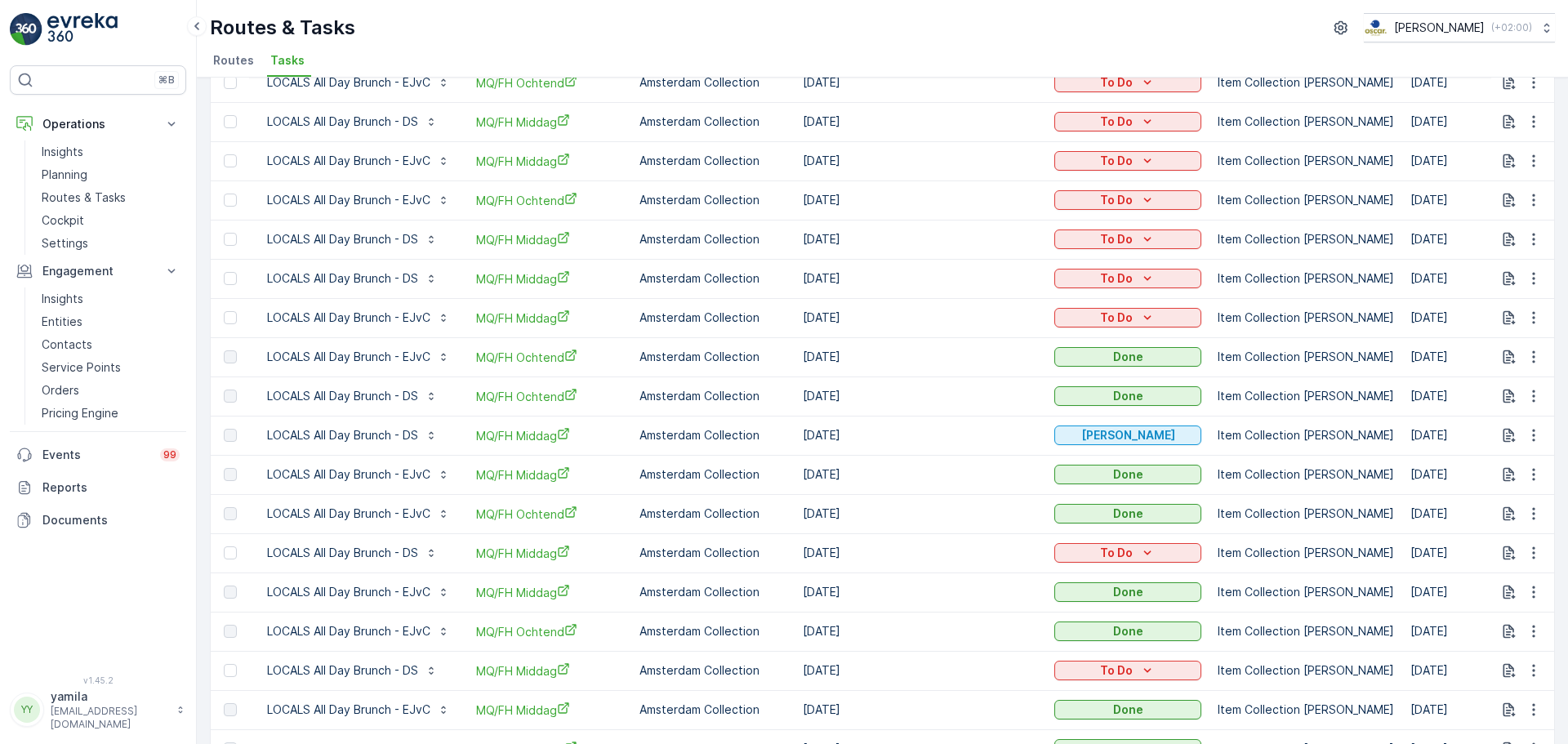 click on "Item Collection [PERSON_NAME]" at bounding box center [1306, 200] 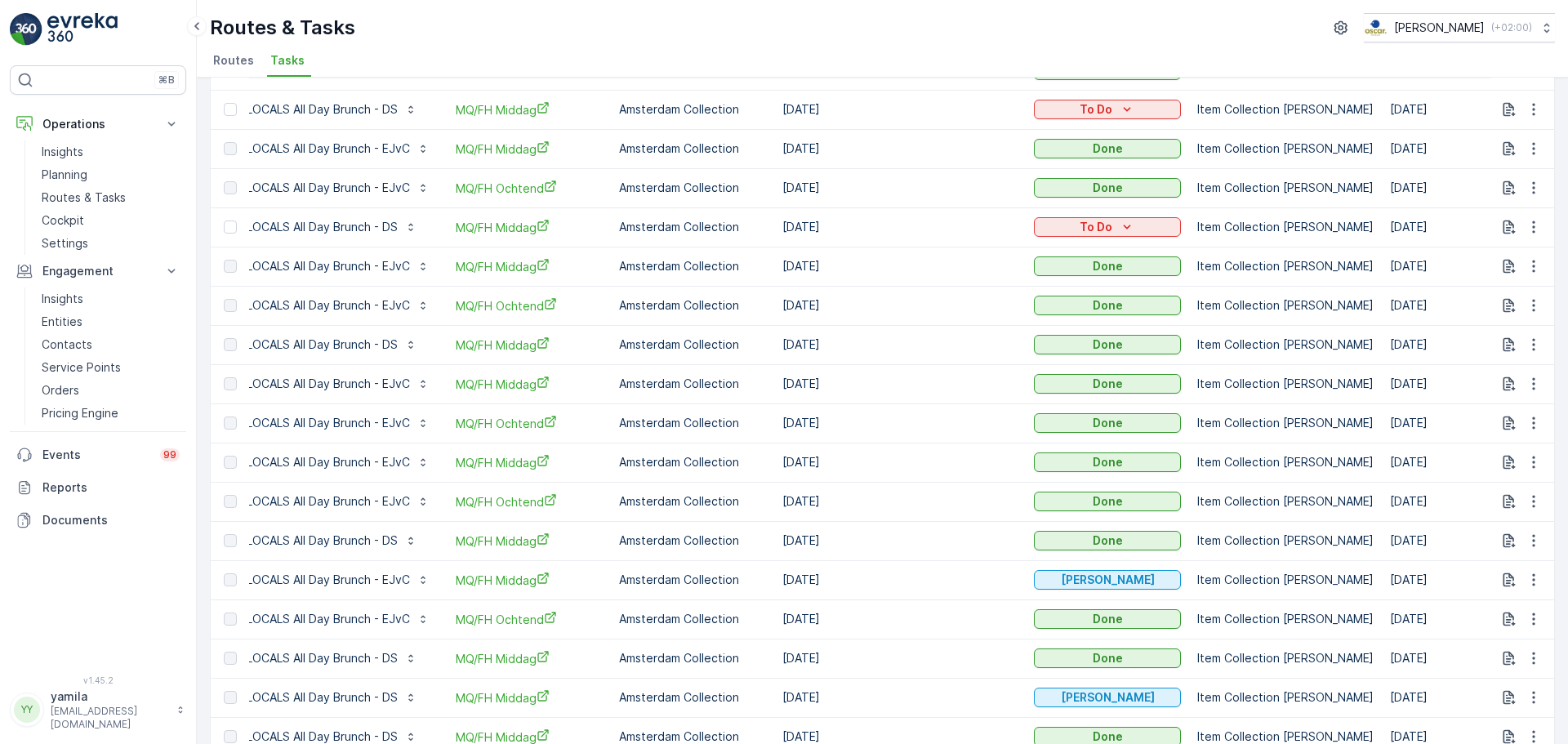 scroll, scrollTop: 0, scrollLeft: 21, axis: horizontal 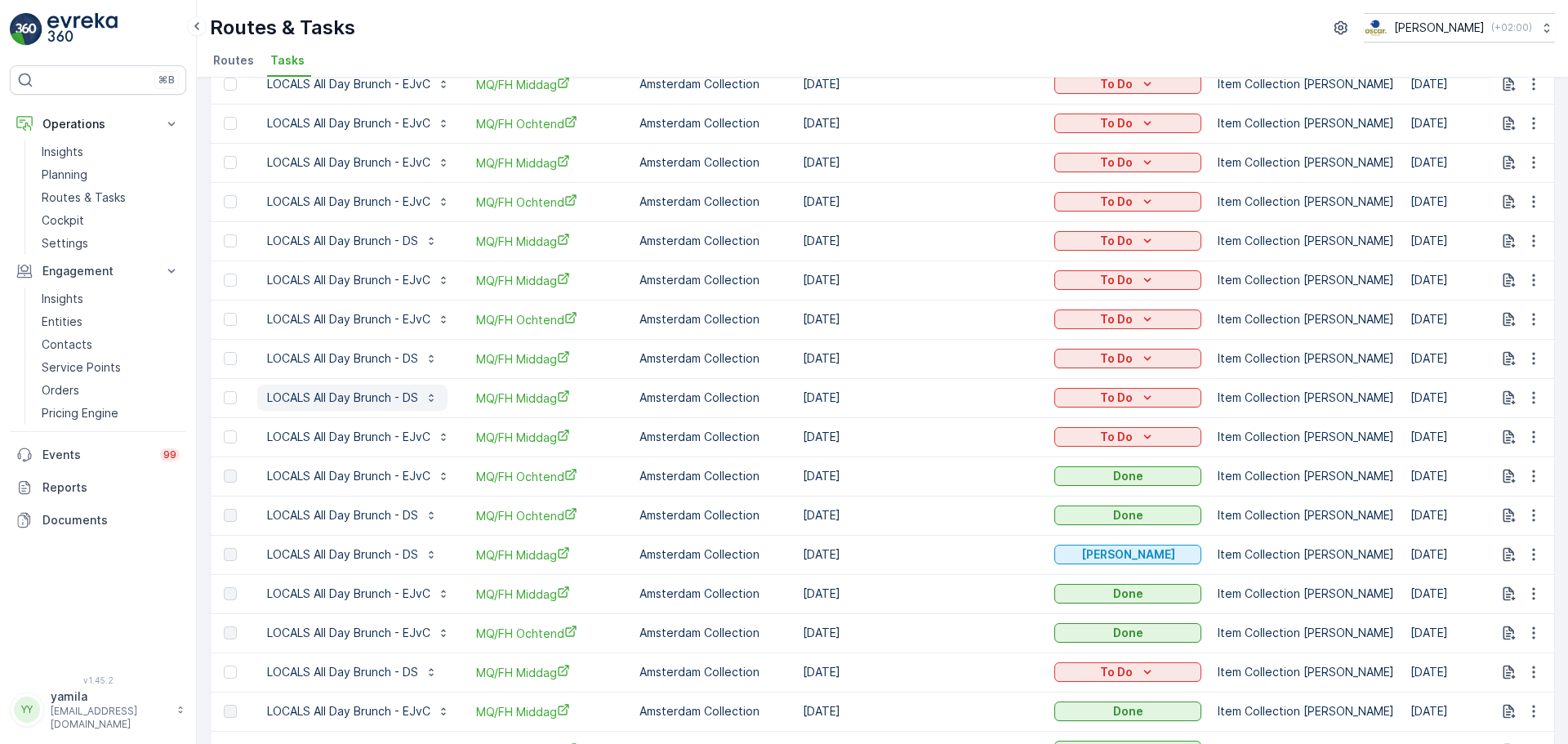 click on "LOCALS All Day Brunch - DS" at bounding box center (342, 398) 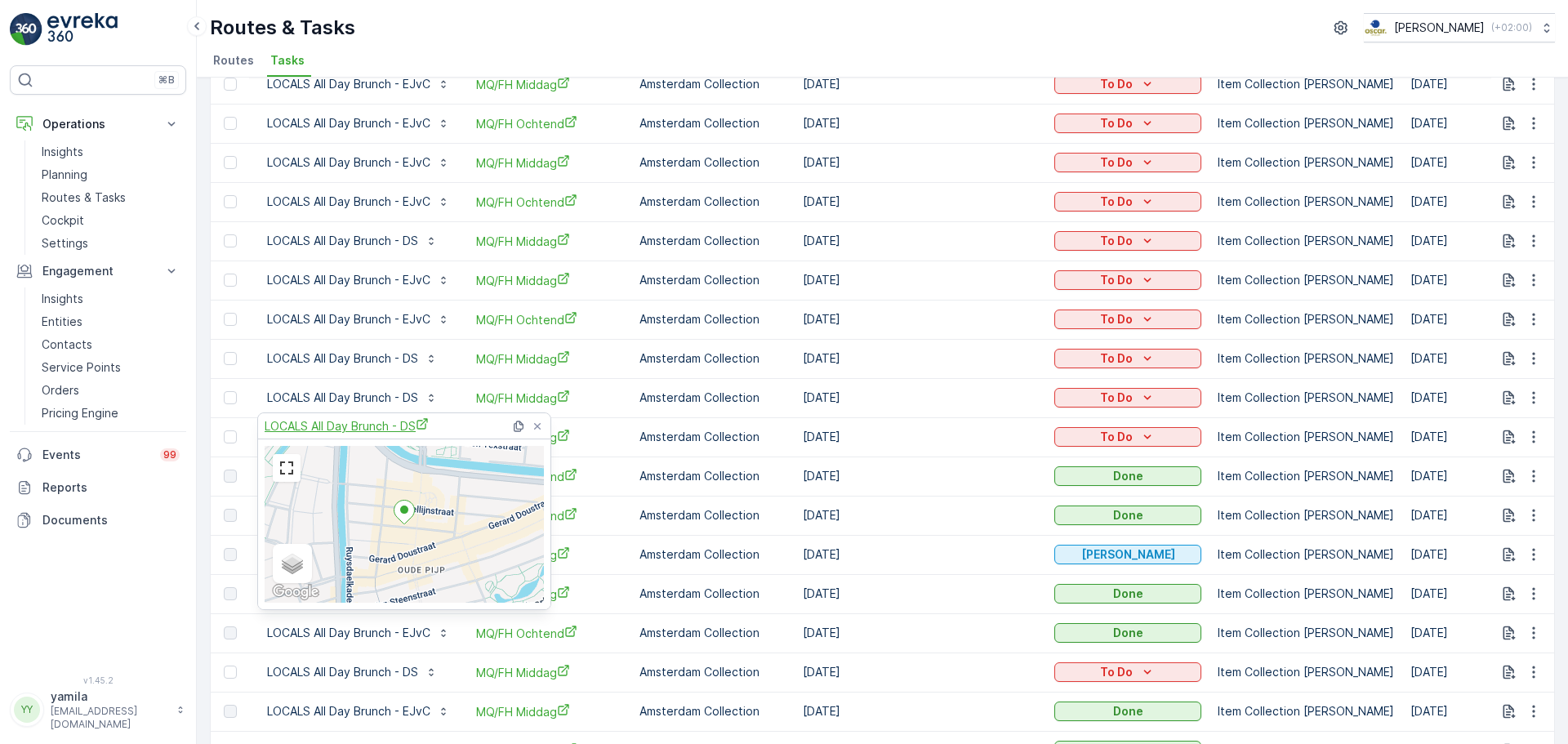 click on "LOCALS All Day Brunch - DS" at bounding box center [346, 425] 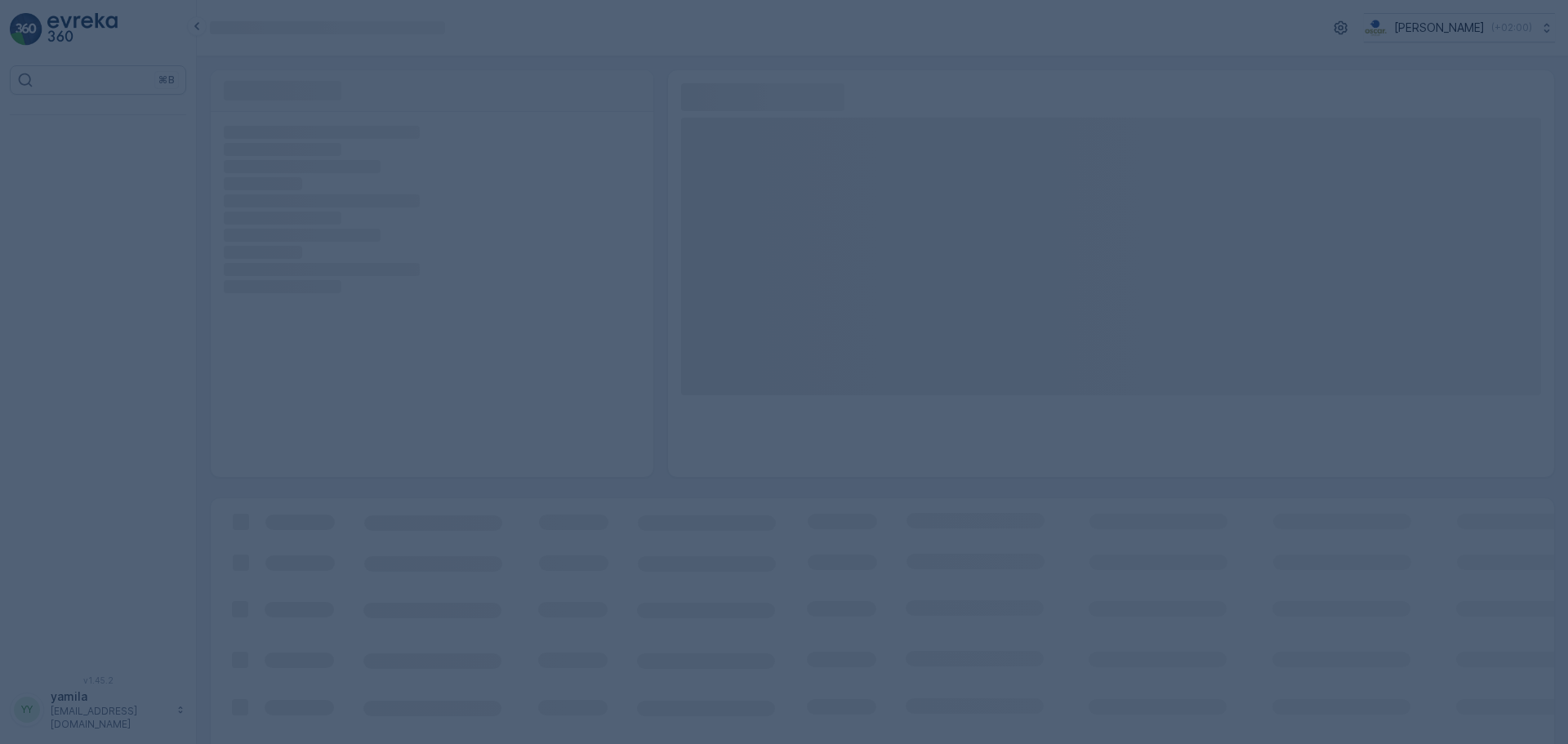 scroll, scrollTop: 0, scrollLeft: 0, axis: both 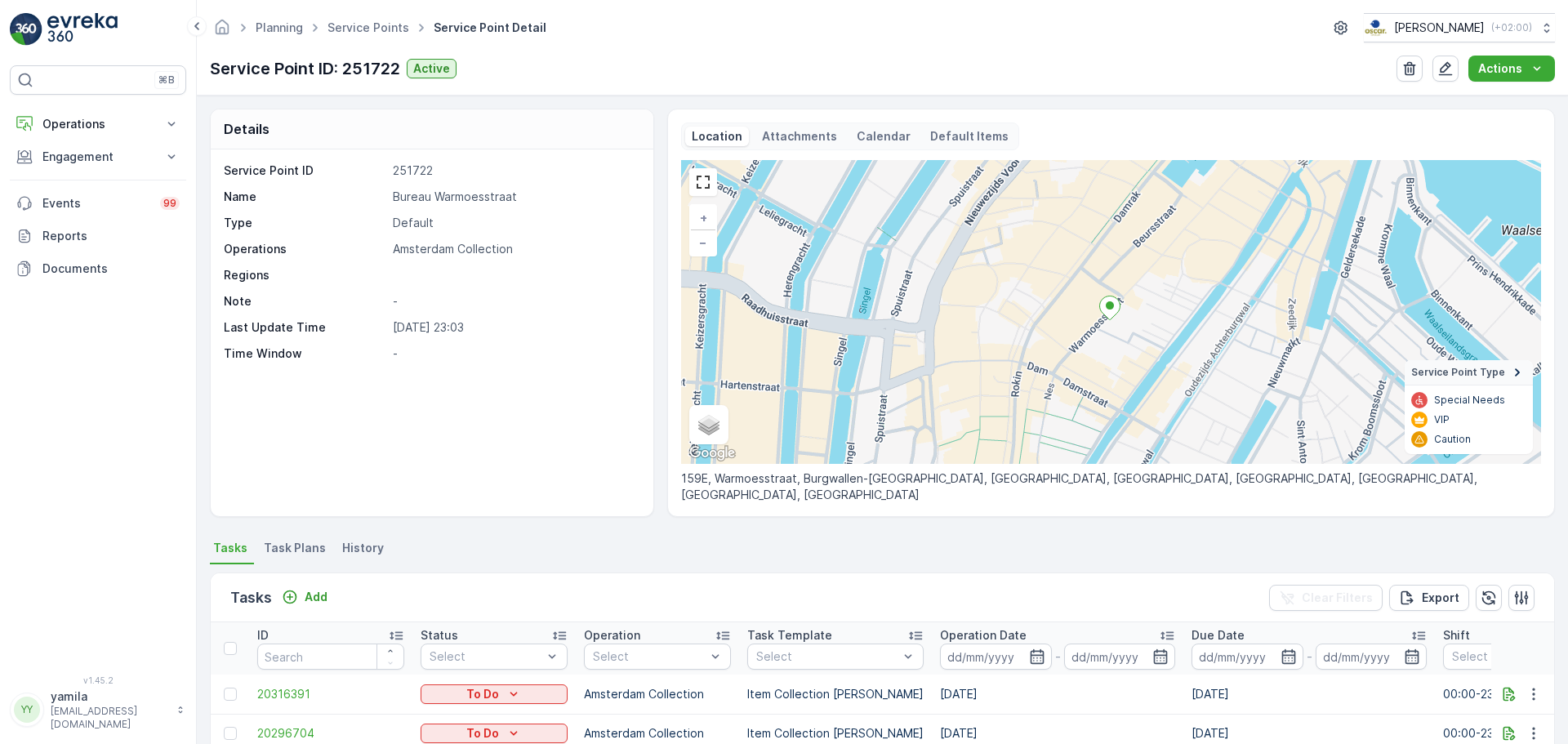 click on "159E, Warmoesstraat, Burgwallen-Oude Zijde, Centrum, Amsterdam, Noord-Holland, Nederland, 1012 JC, Nederland" at bounding box center [1111, 487] 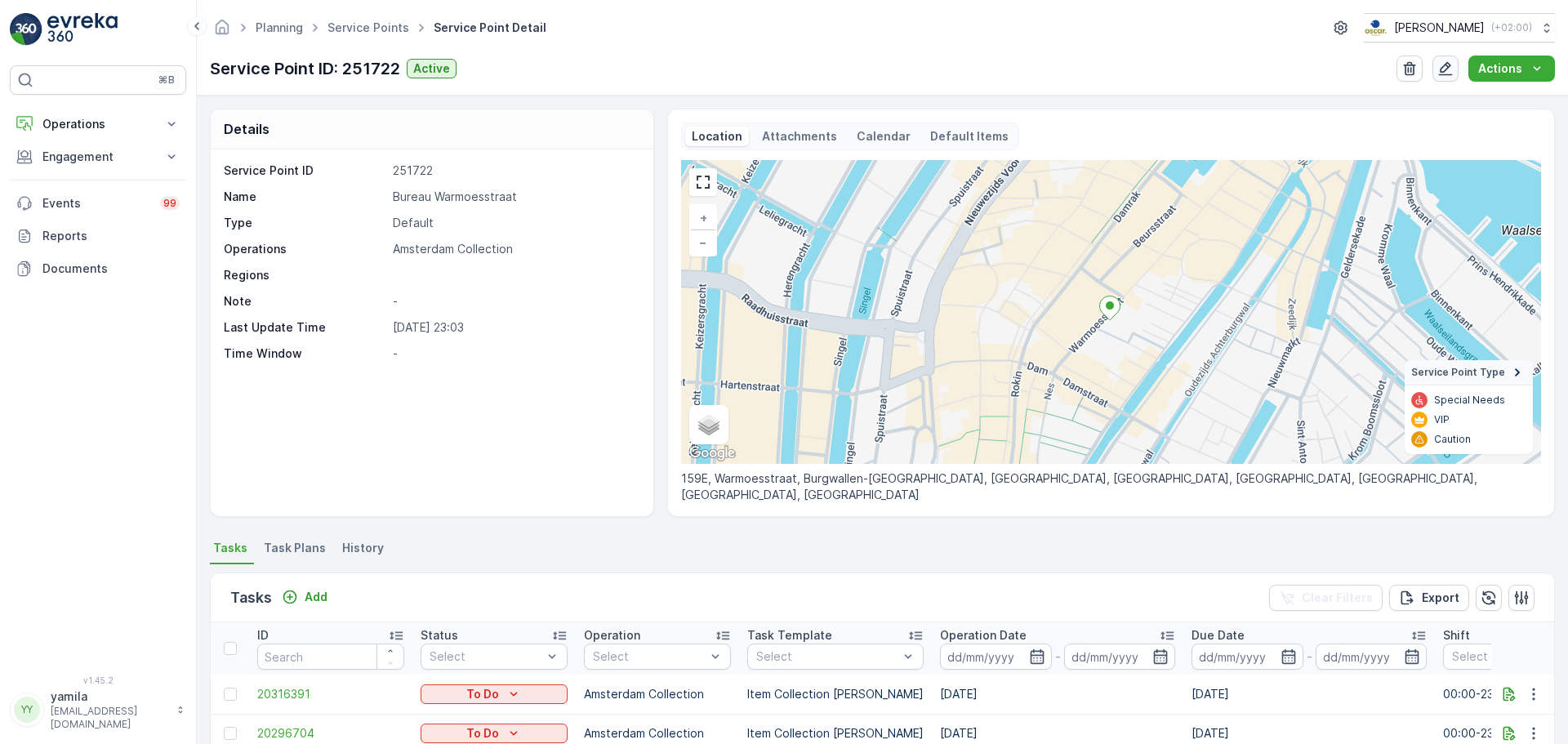 click 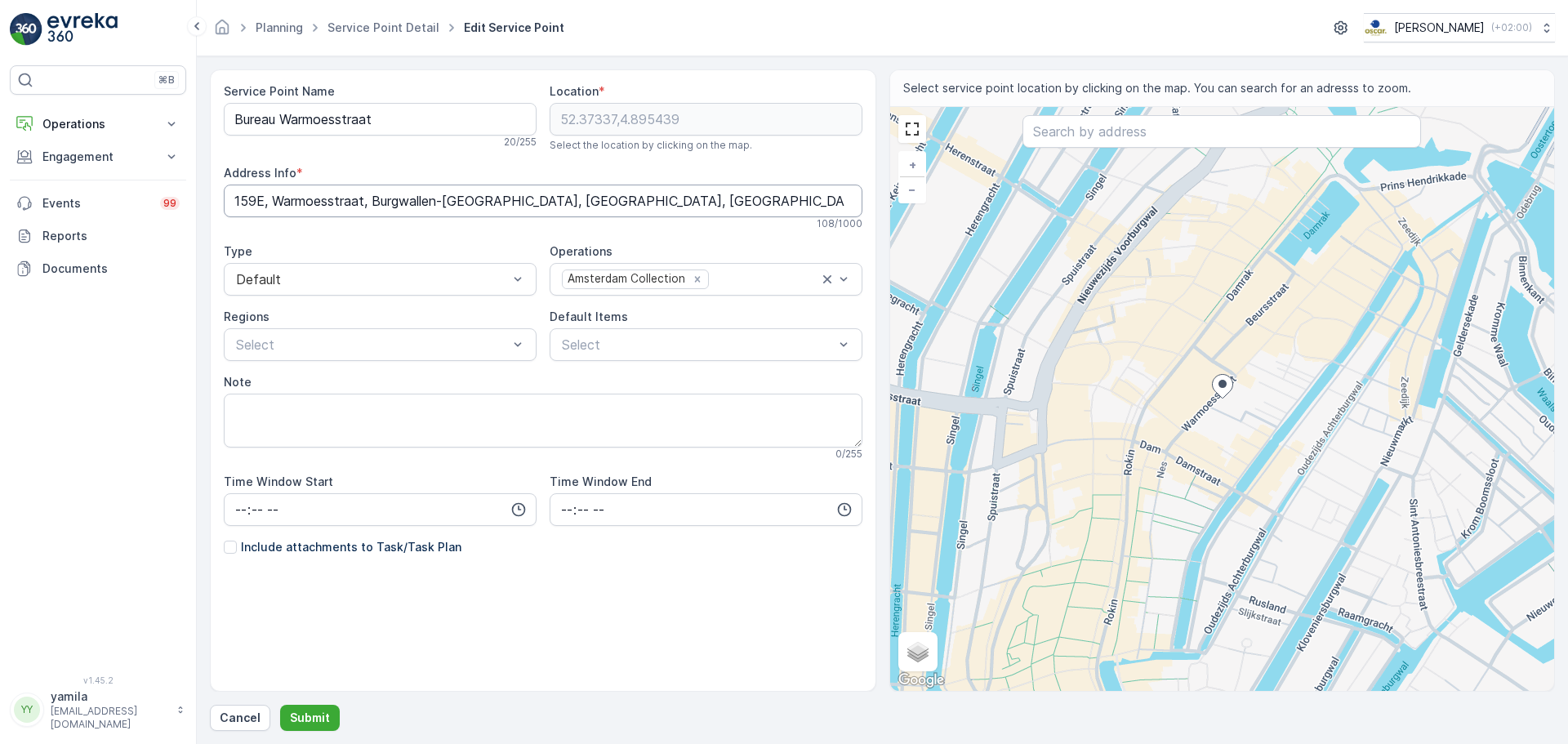 click on "159E, Warmoesstraat, Burgwallen-Oude Zijde, Centrum, Amsterdam, Noord-Holland, Nederland, 1012 JC, Nederland" at bounding box center [543, 201] 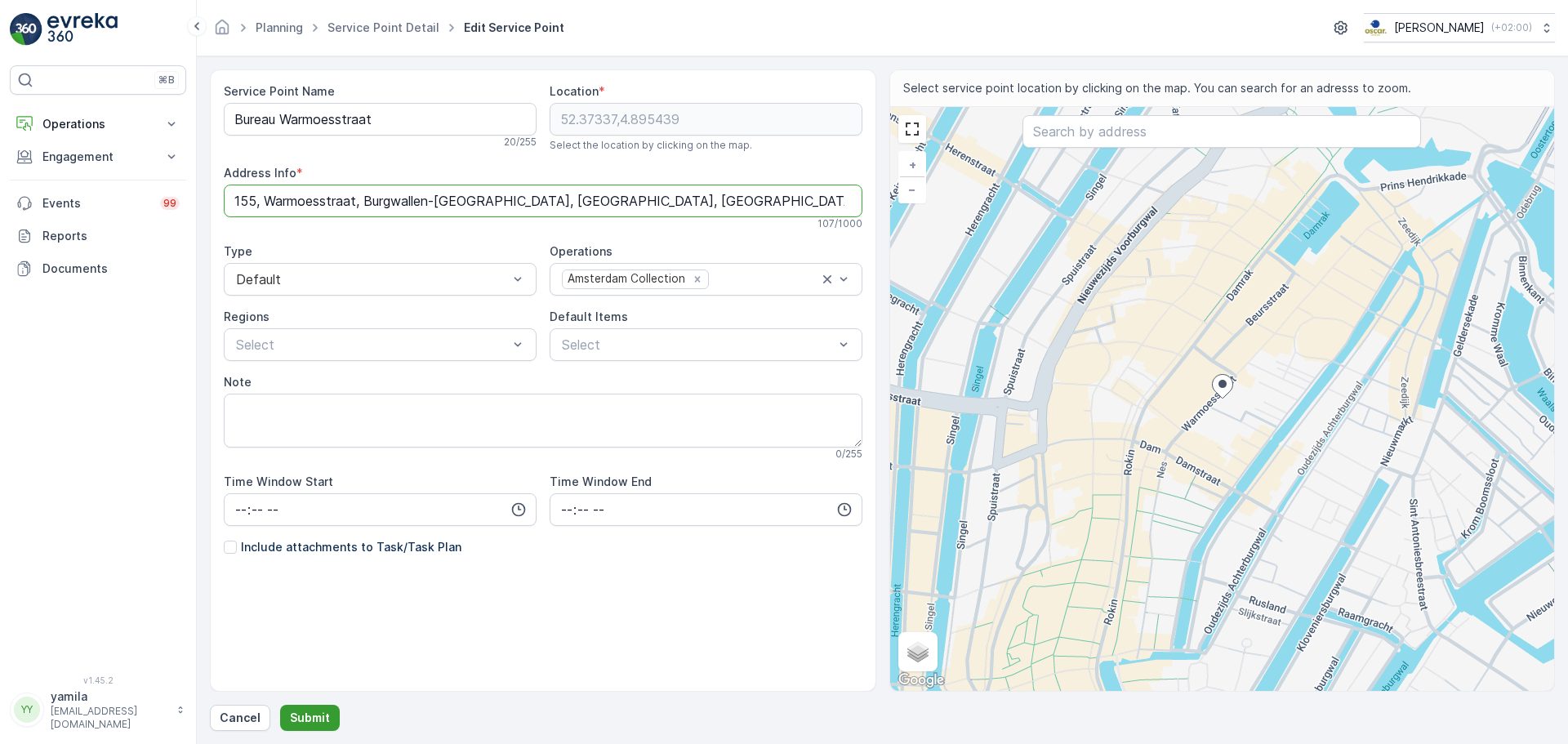 type on "155, Warmoesstraat, Burgwallen-Oude Zijde, Centrum, Amsterdam, Noord-Holland, Nederland, 1012 JC, Nederland" 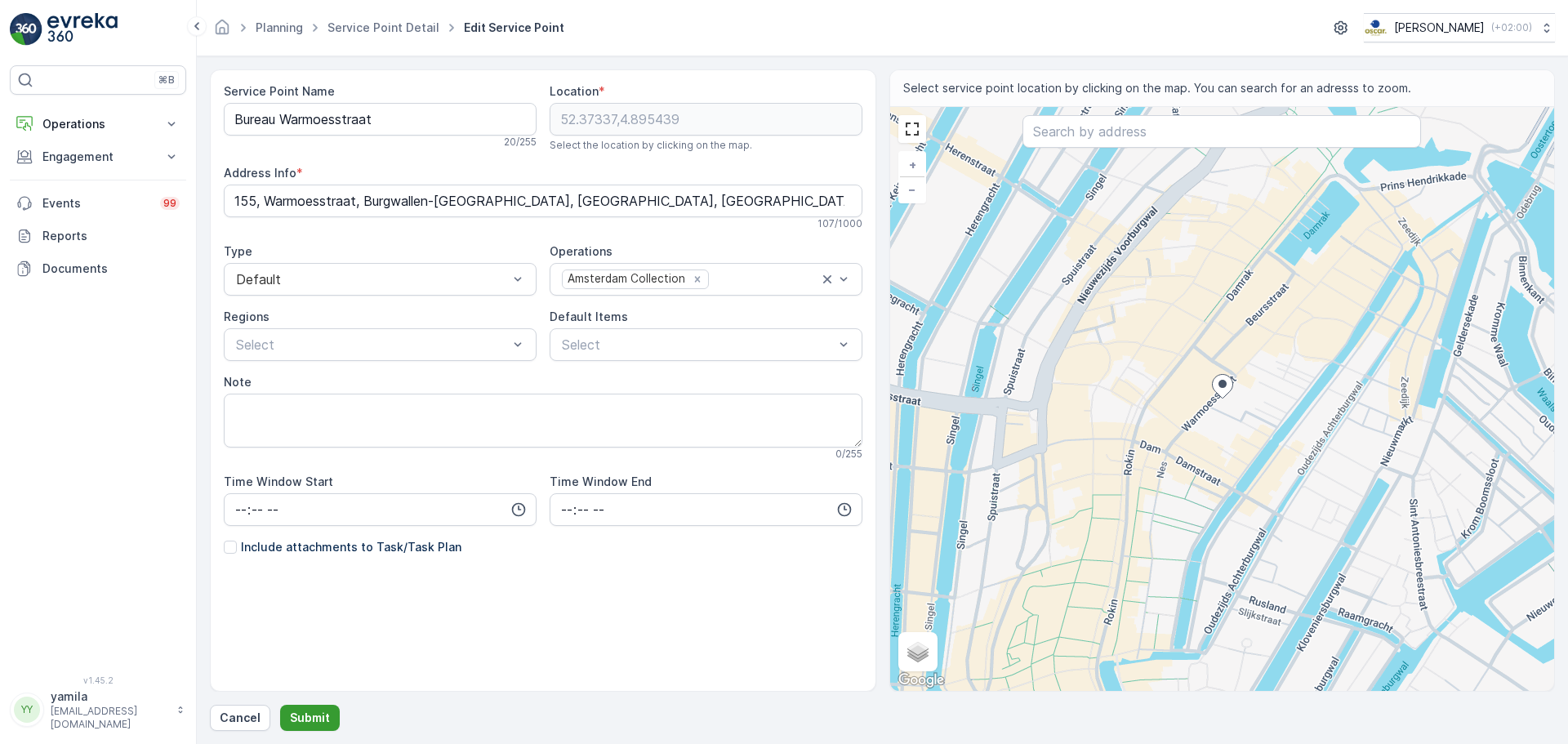 click on "Submit" at bounding box center (310, 718) 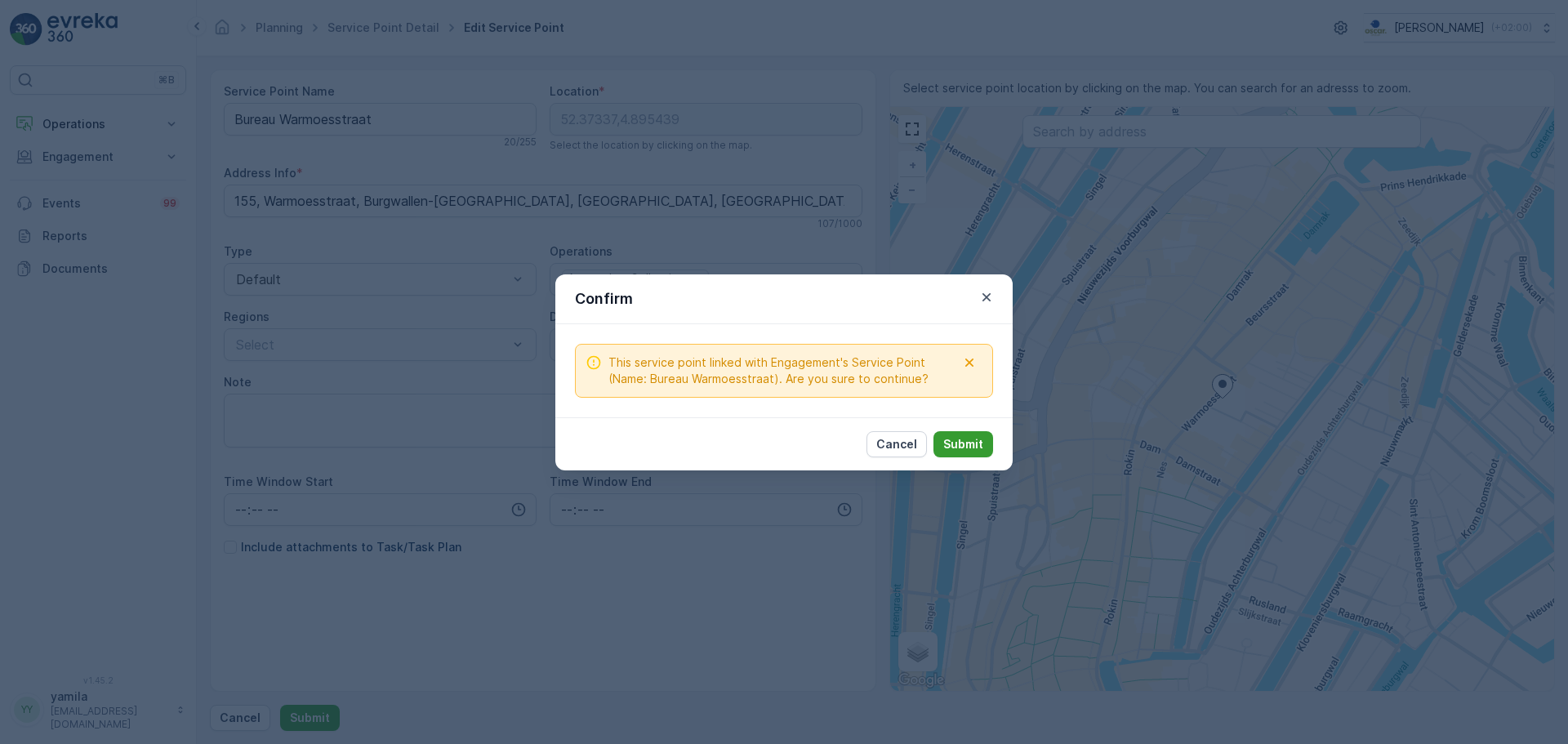 click on "Submit" at bounding box center [963, 444] 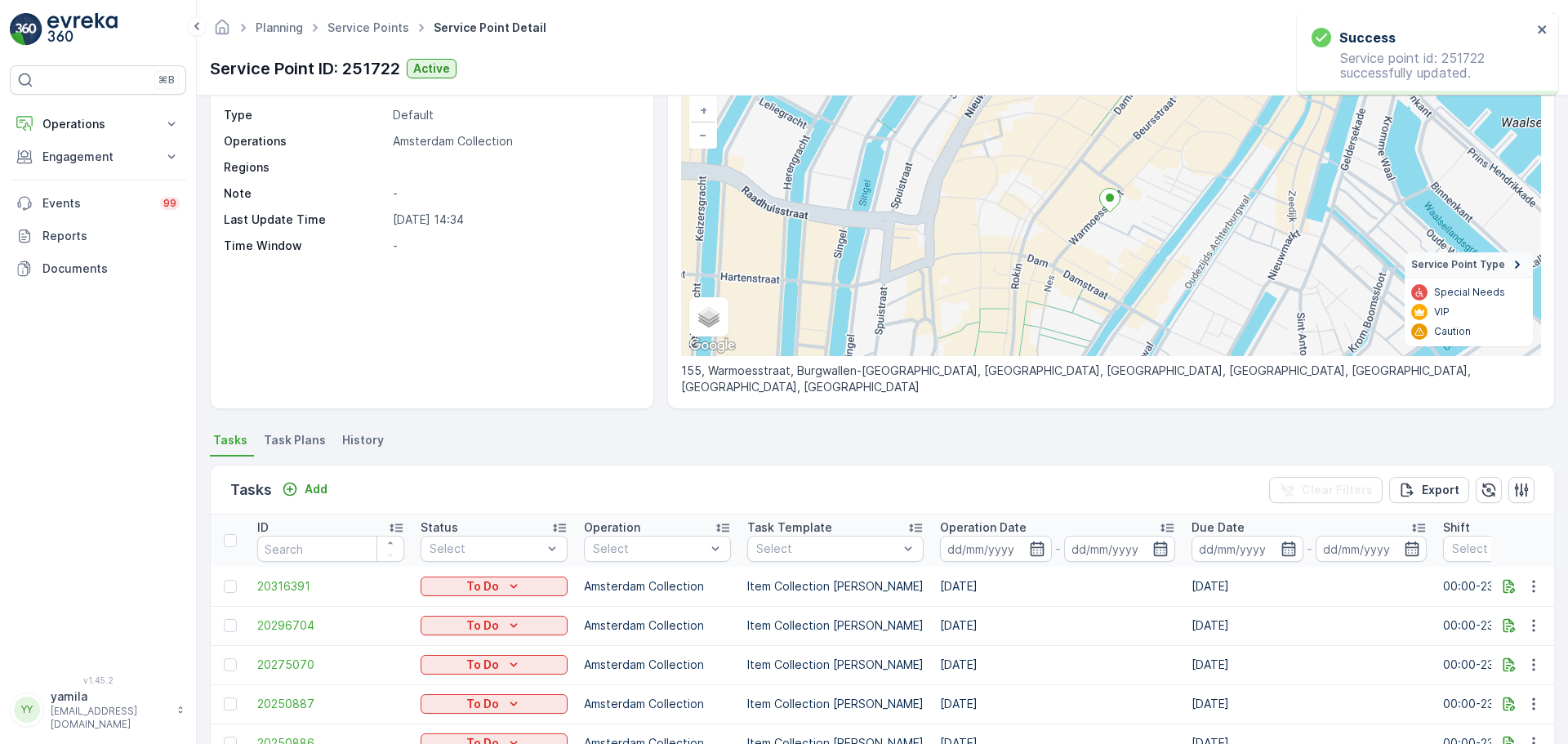 scroll, scrollTop: 0, scrollLeft: 0, axis: both 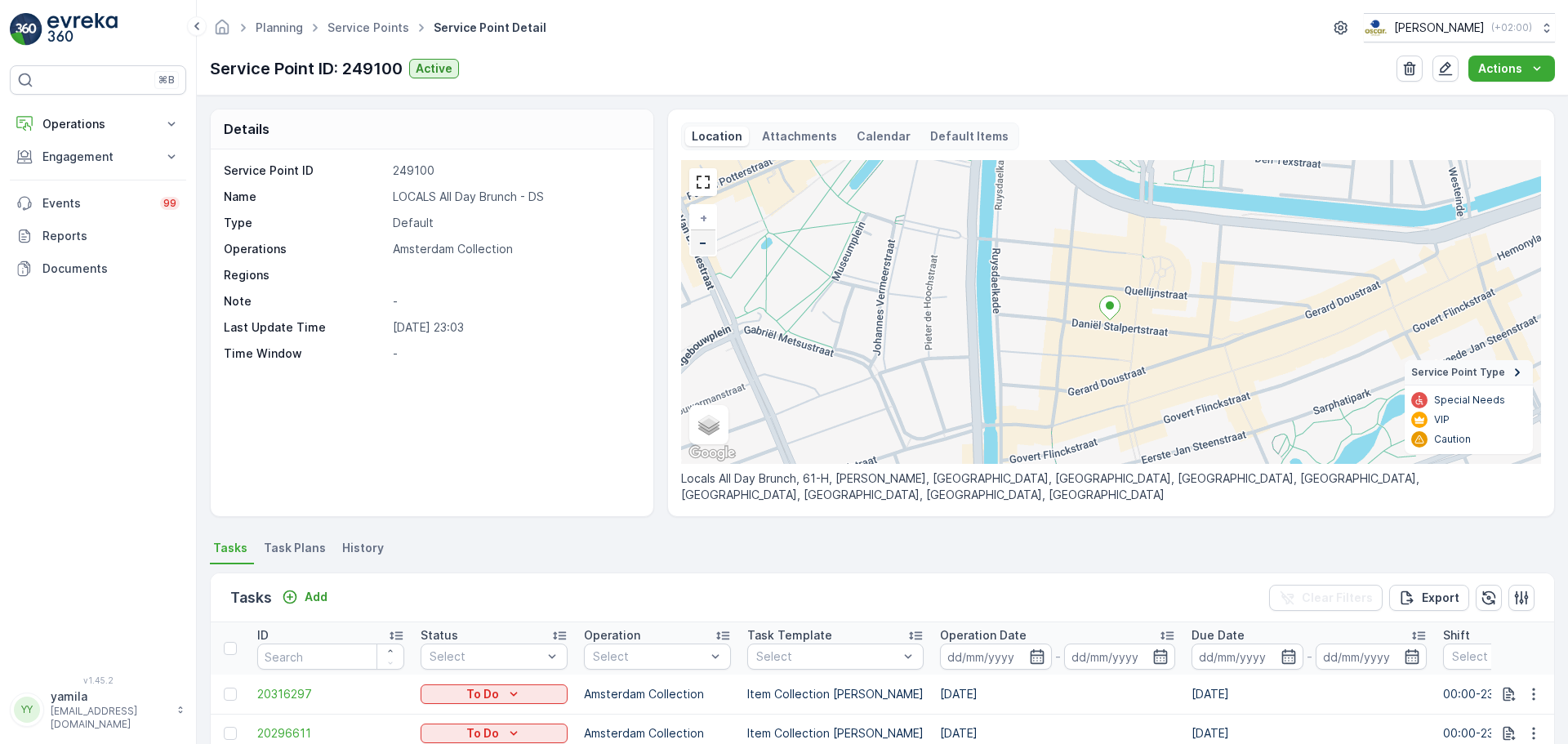 click on "−" at bounding box center (703, 243) 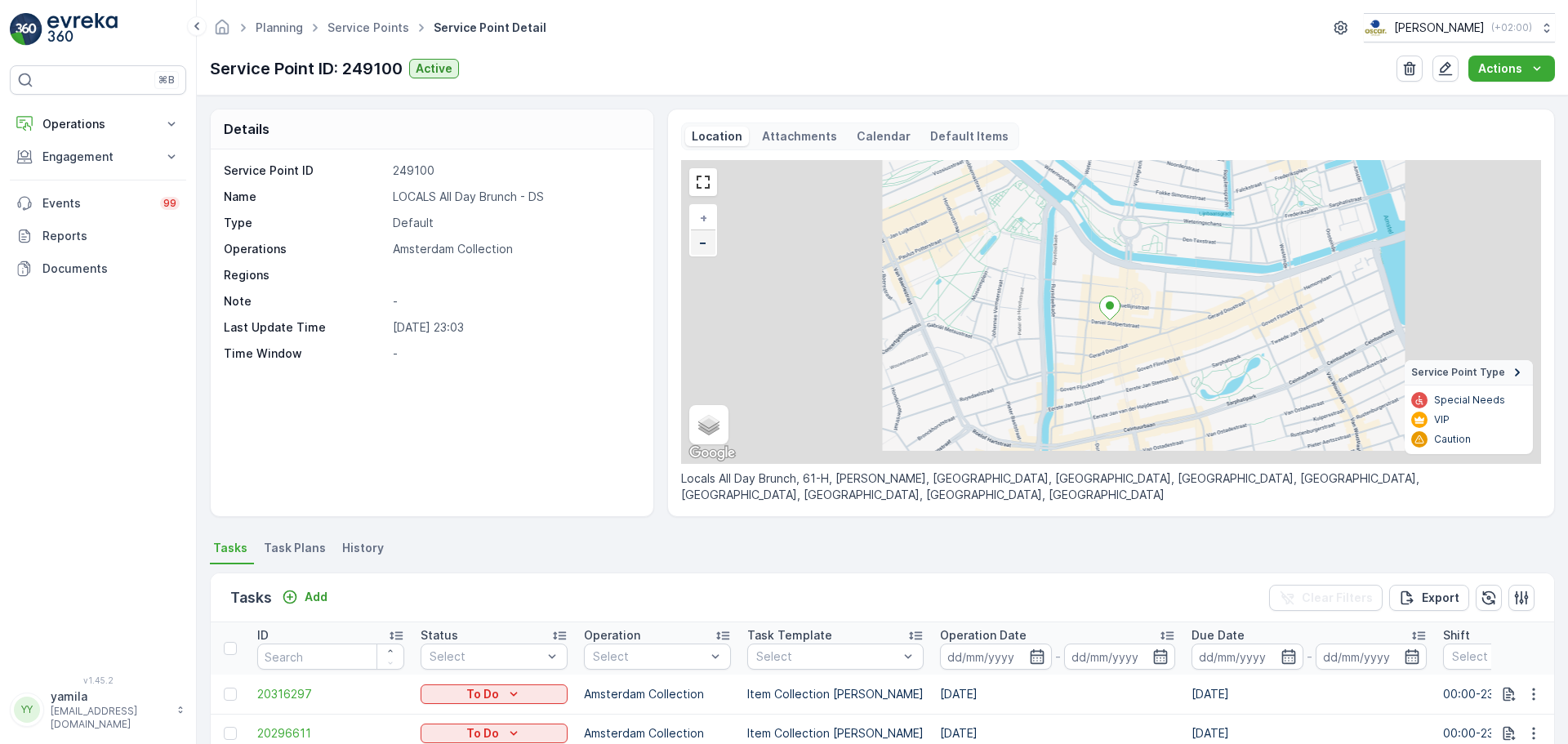 click on "−" at bounding box center [703, 243] 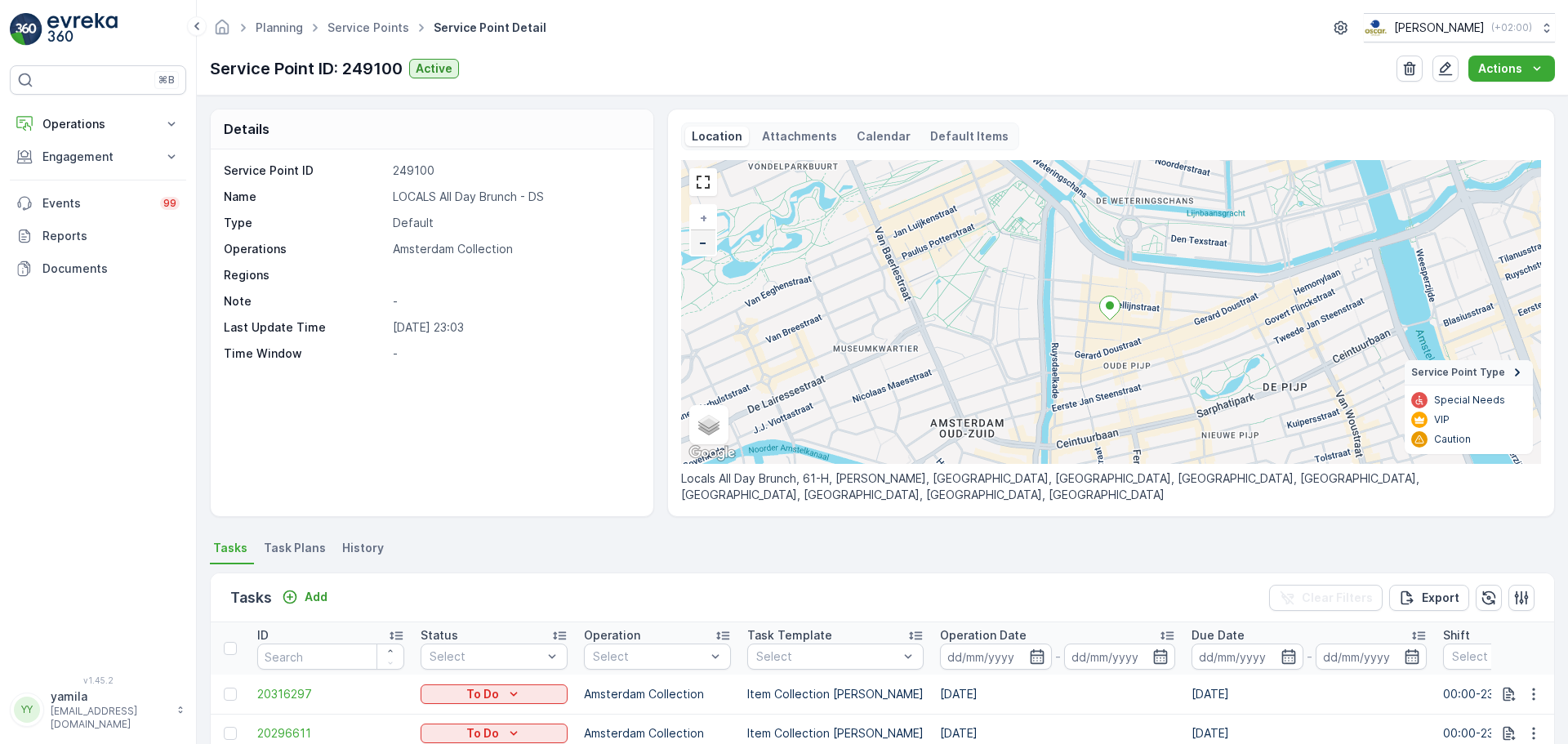 click on "−" at bounding box center (703, 243) 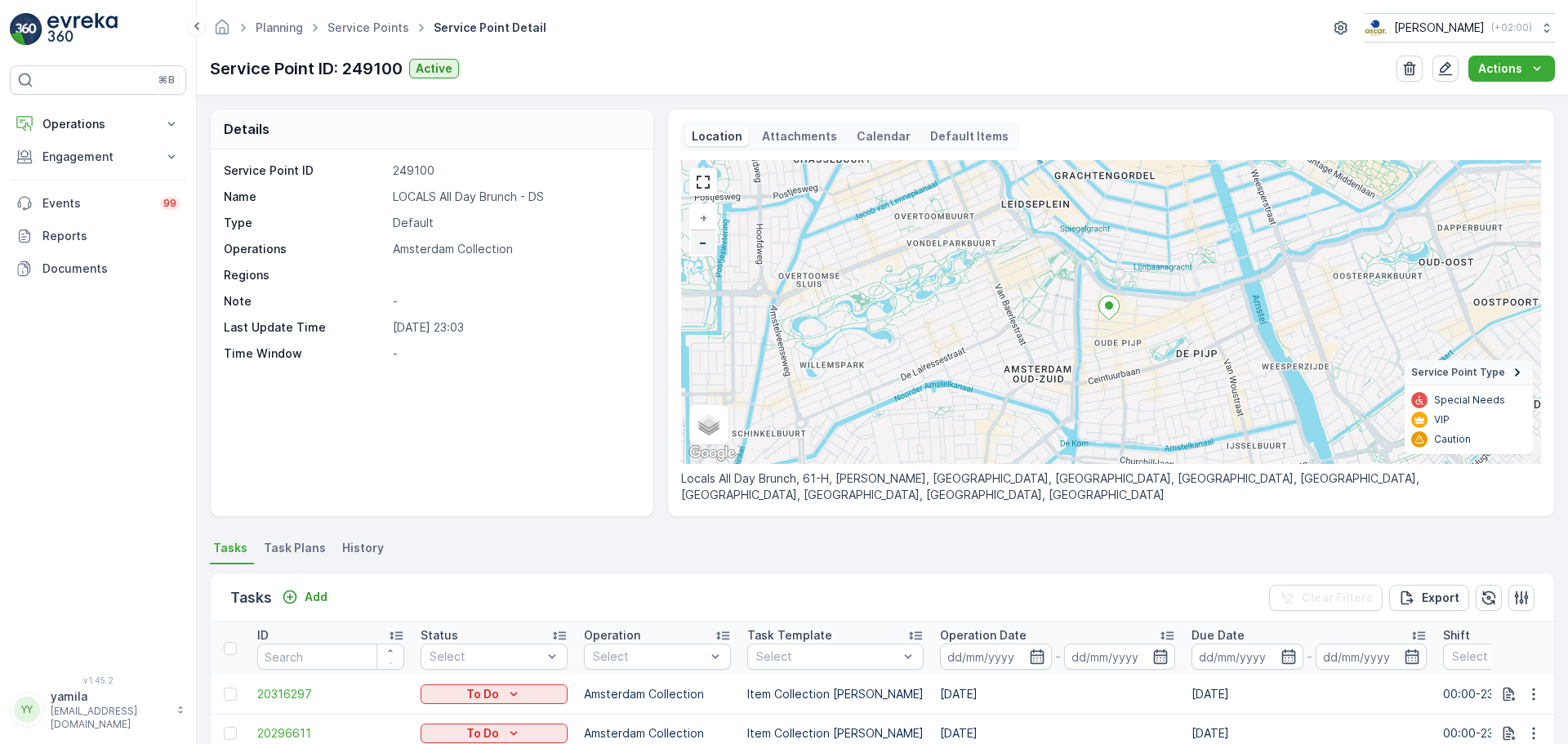 click on "−" at bounding box center [703, 243] 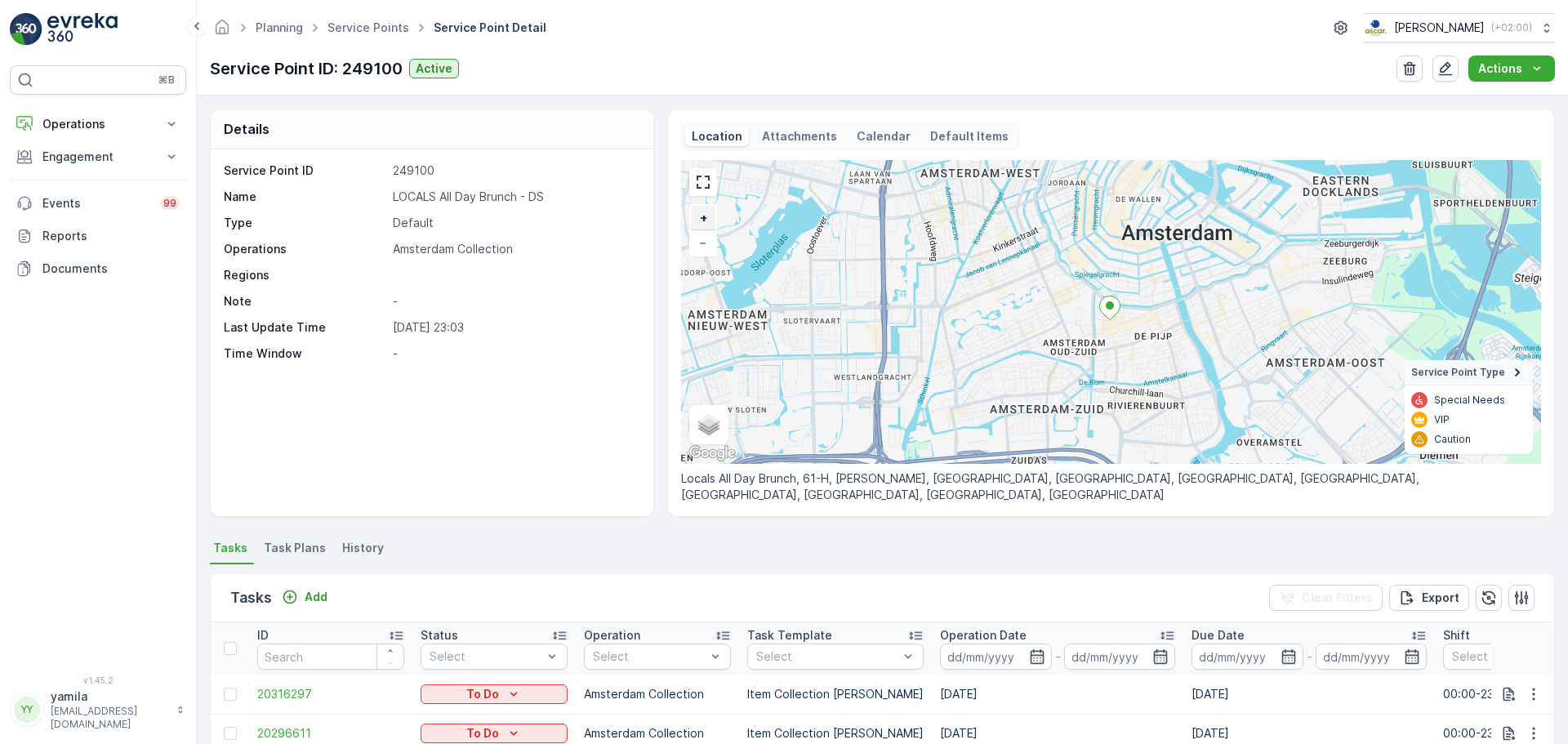 click on "+" at bounding box center [703, 217] 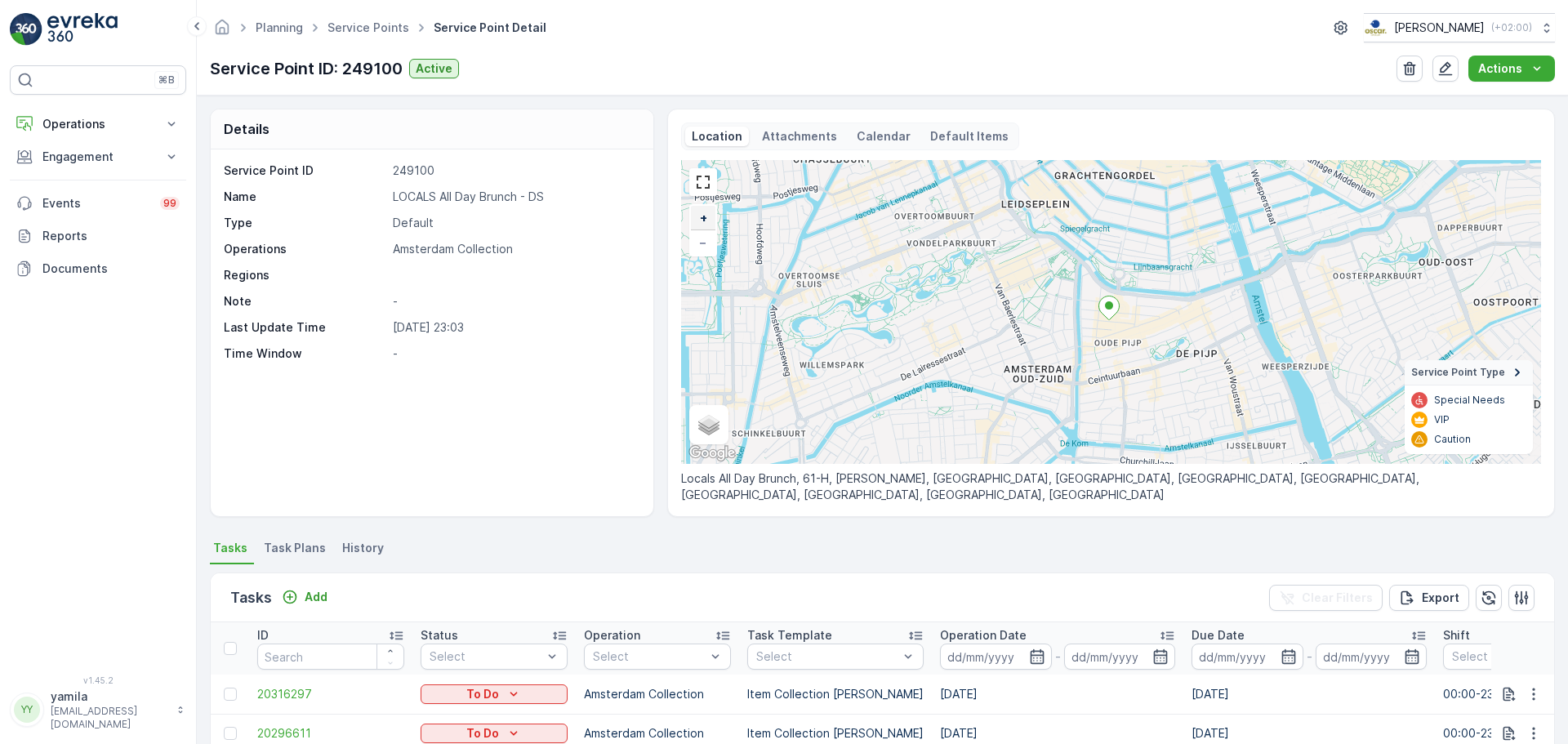 click on "+" at bounding box center (703, 217) 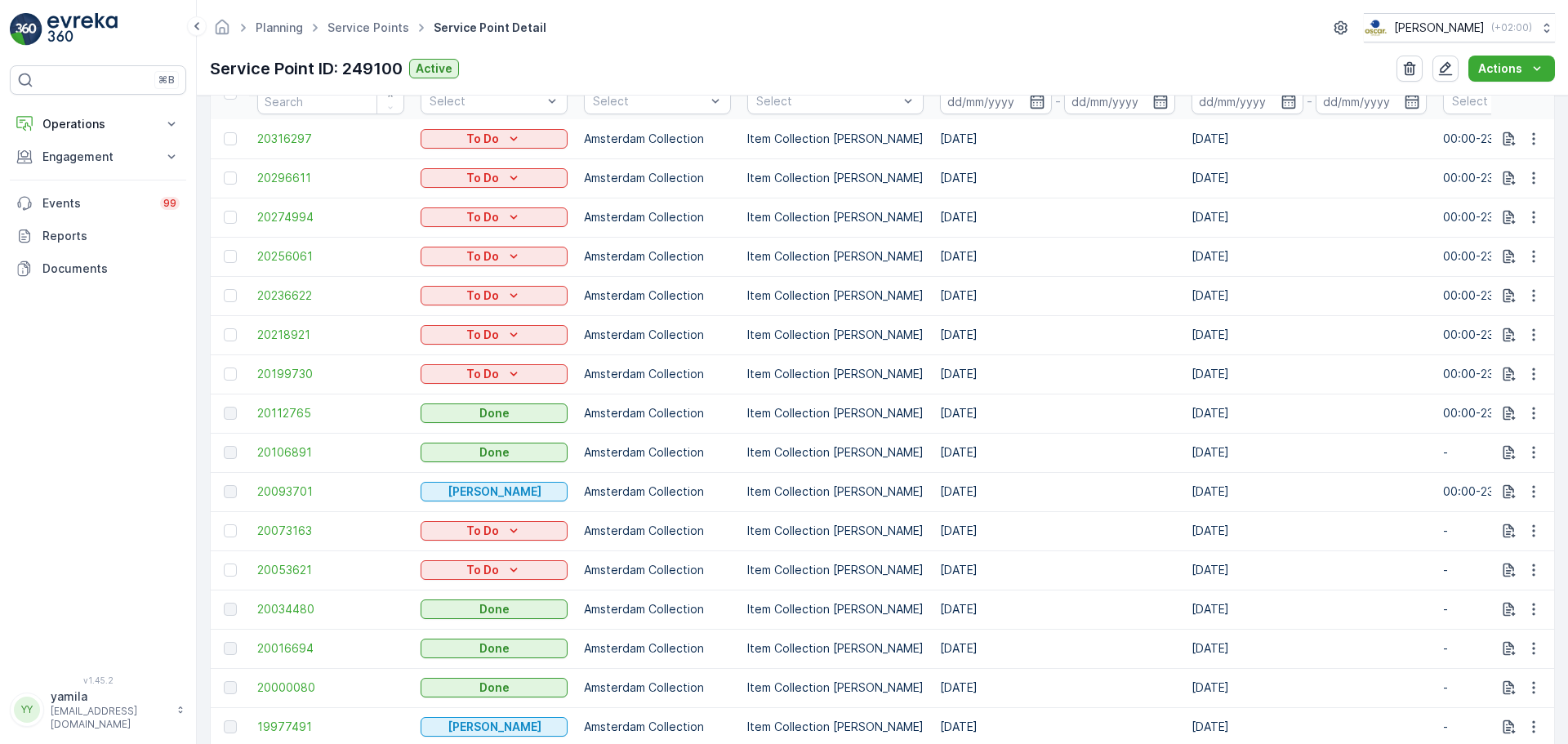 scroll, scrollTop: 555, scrollLeft: 0, axis: vertical 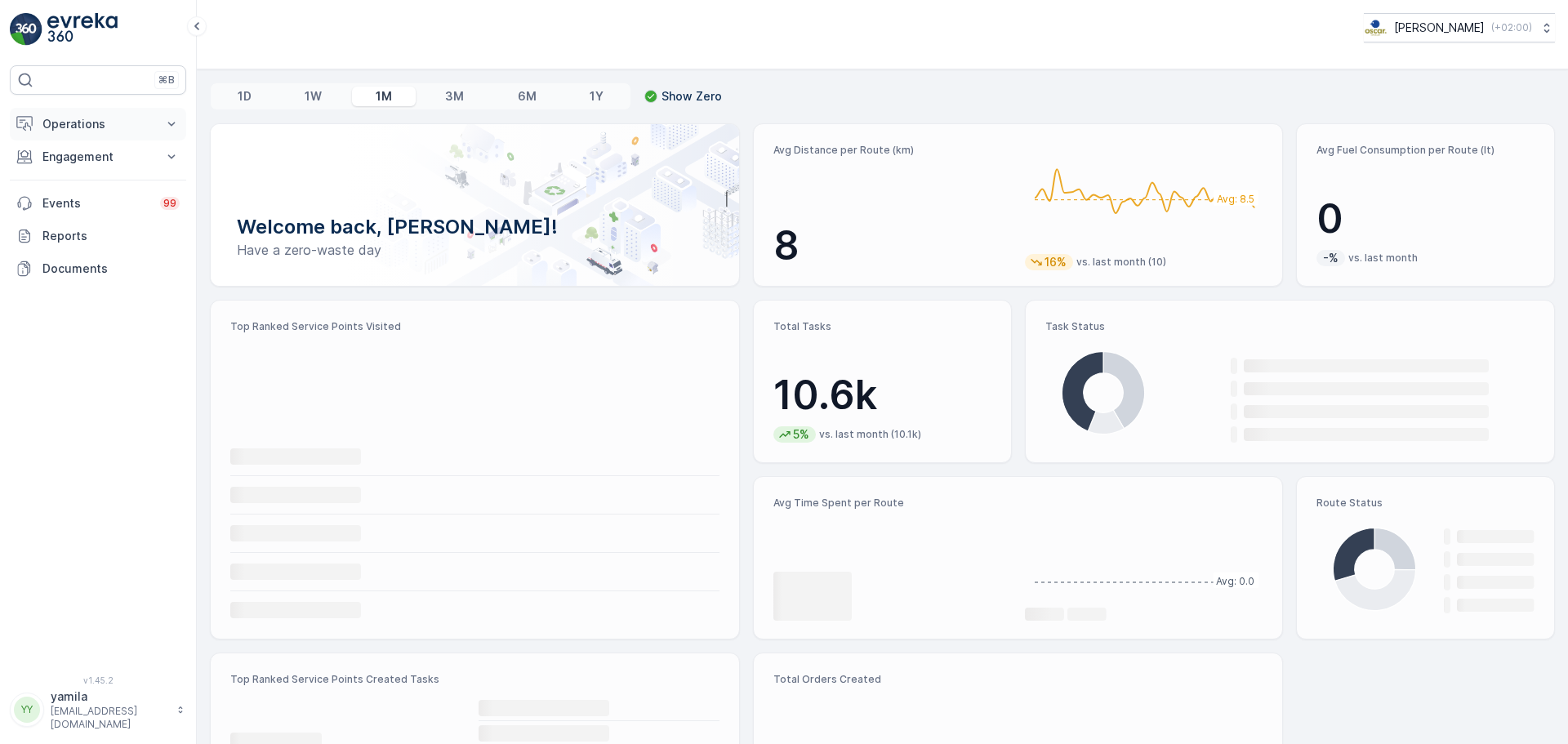 click on "Operations" at bounding box center [98, 124] 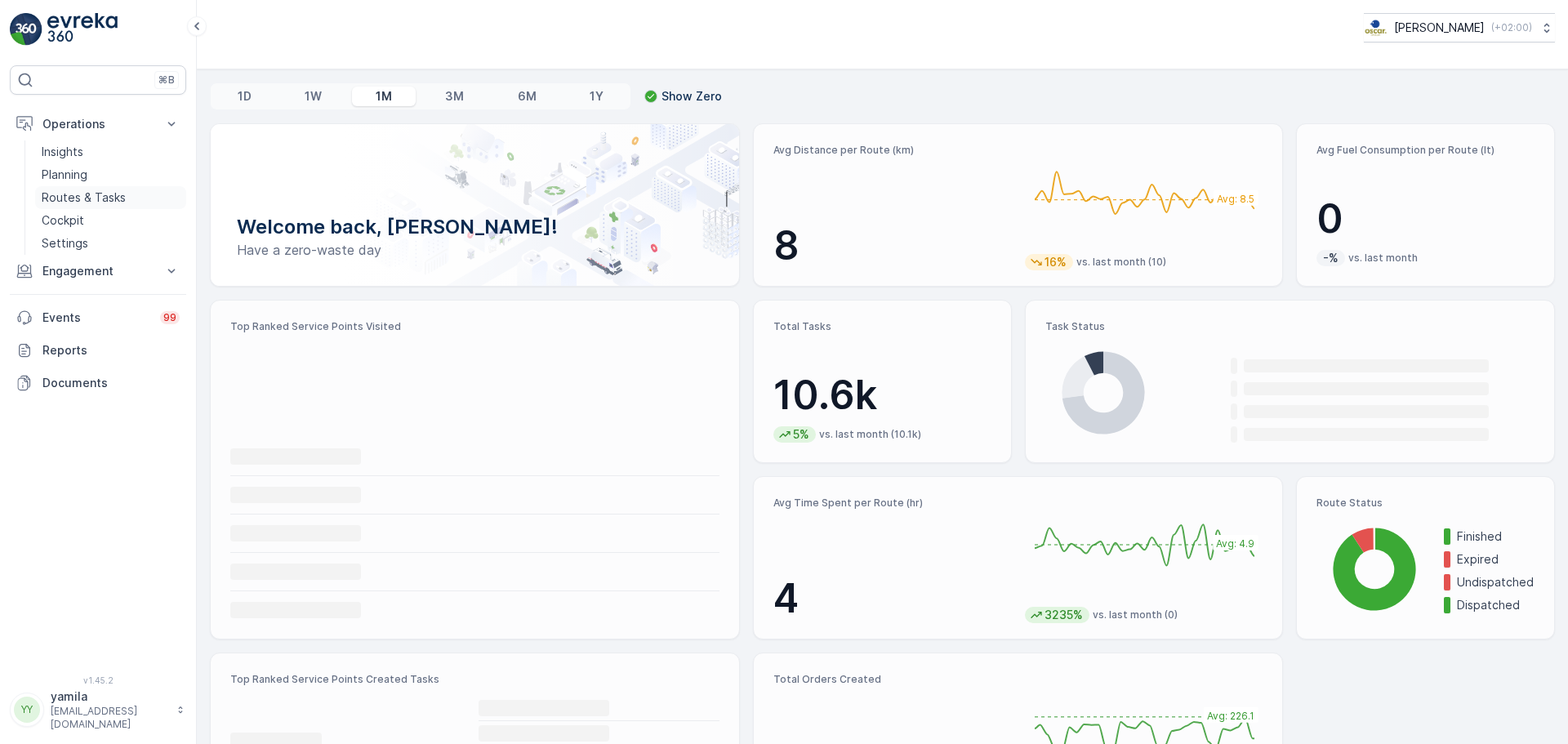 click on "Routes & Tasks" at bounding box center (83, 198) 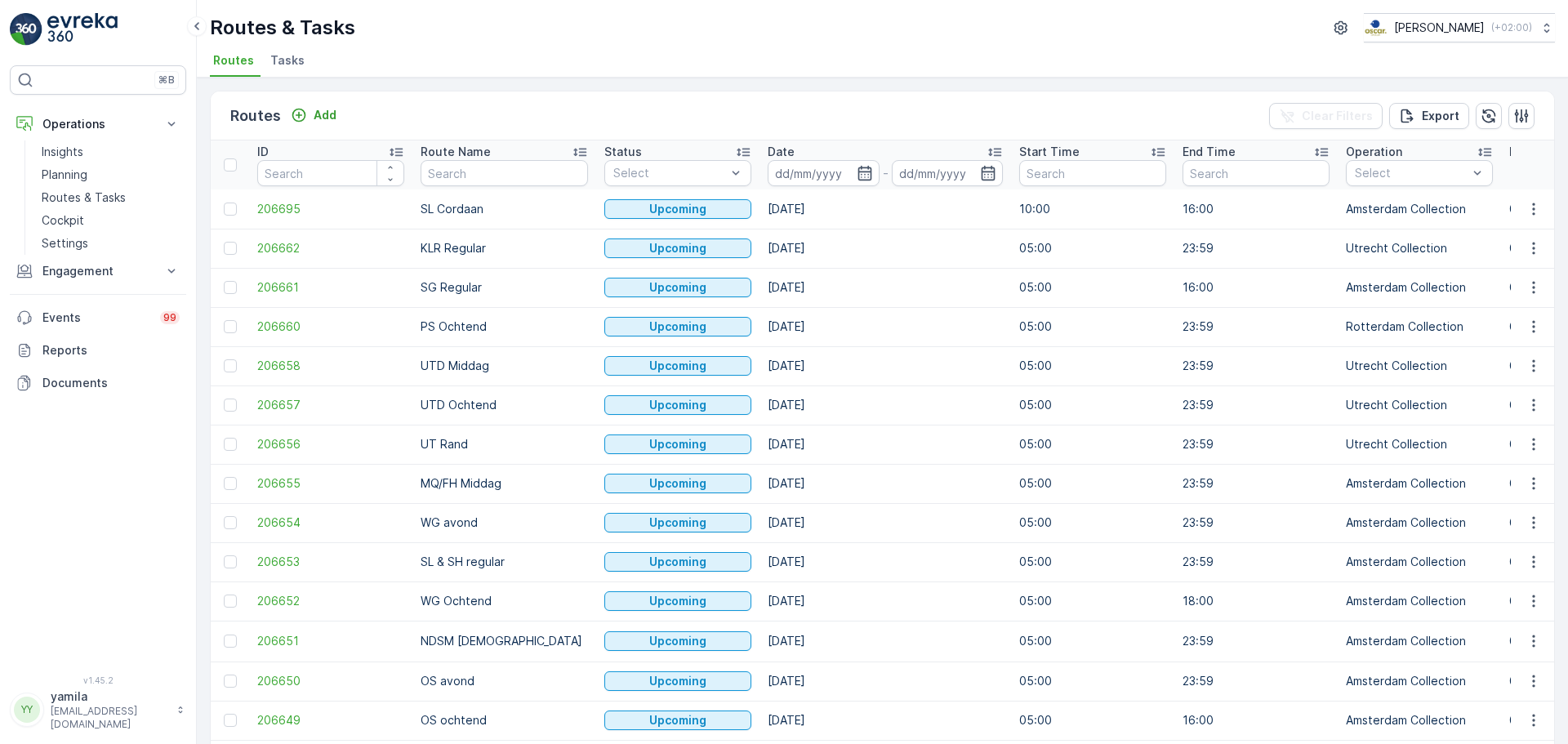click at bounding box center [504, 173] 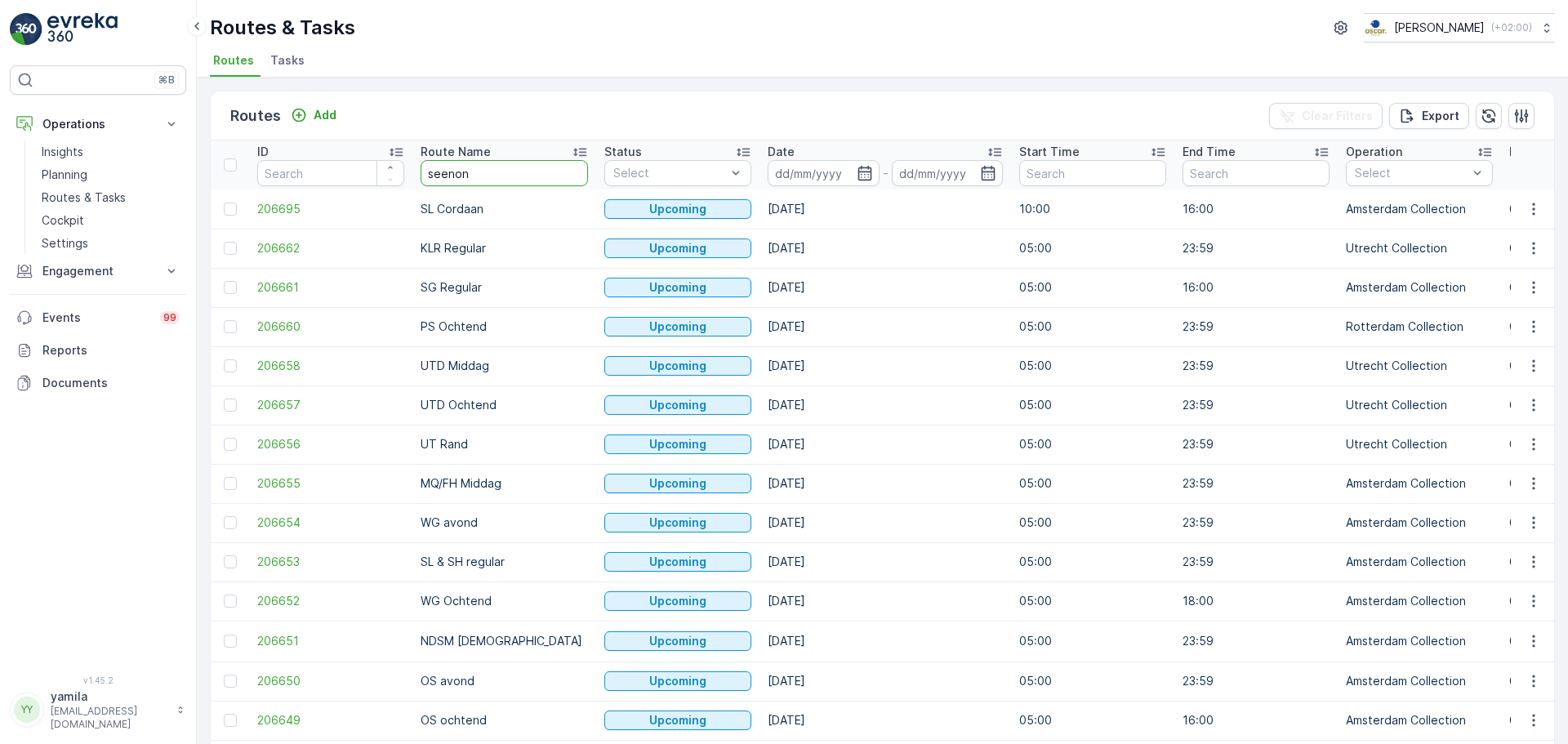 type on "seenons" 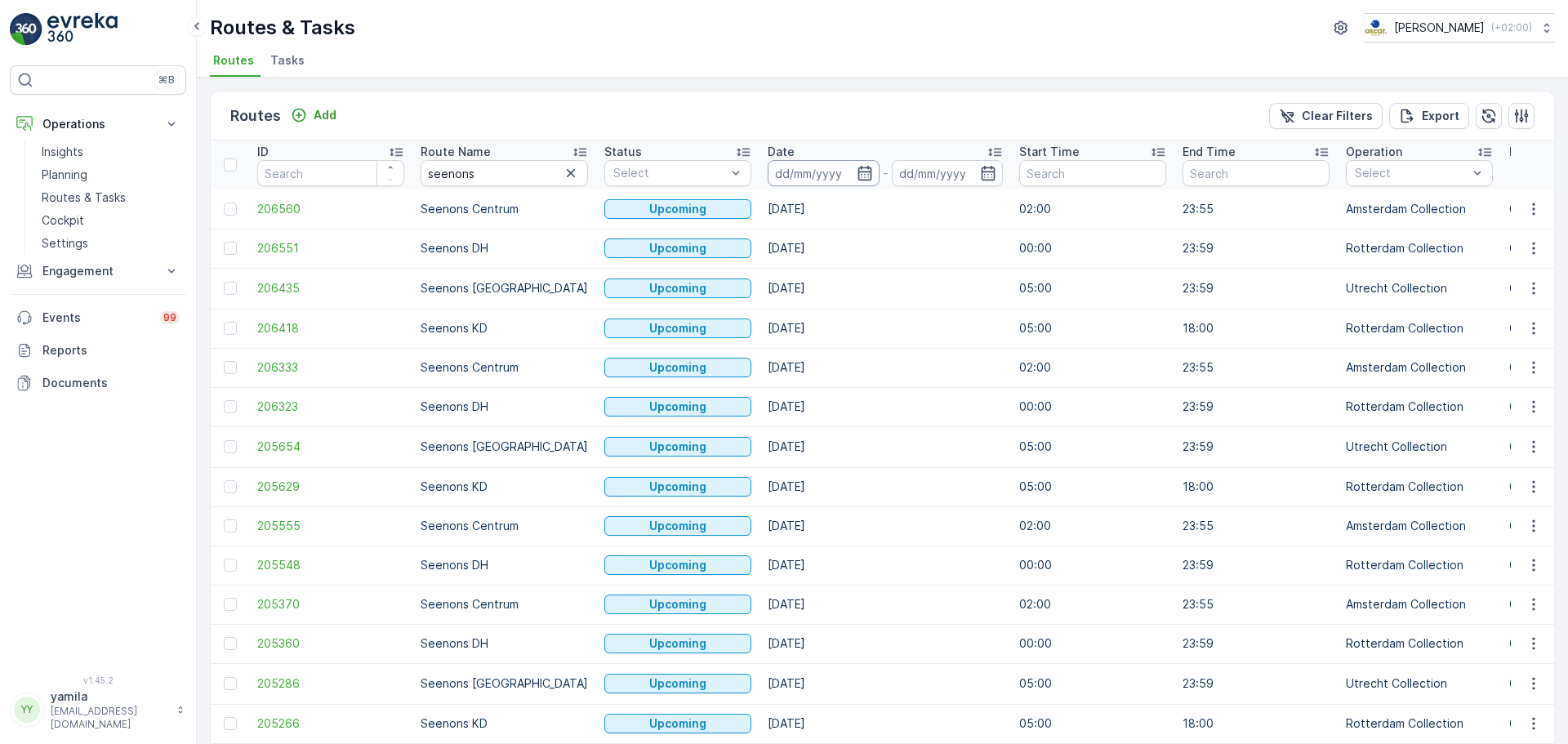 click at bounding box center (823, 173) 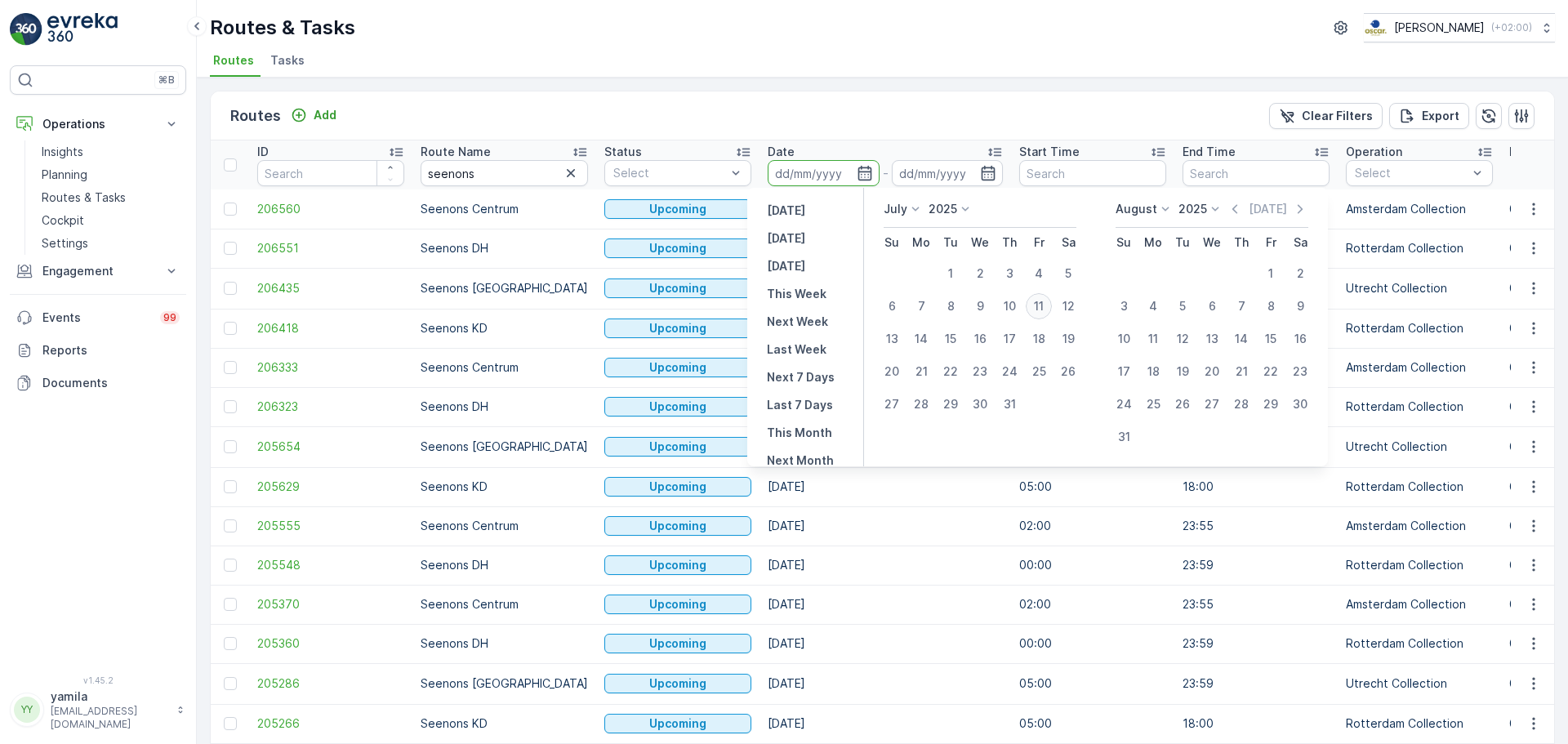 click on "11" at bounding box center [1039, 306] 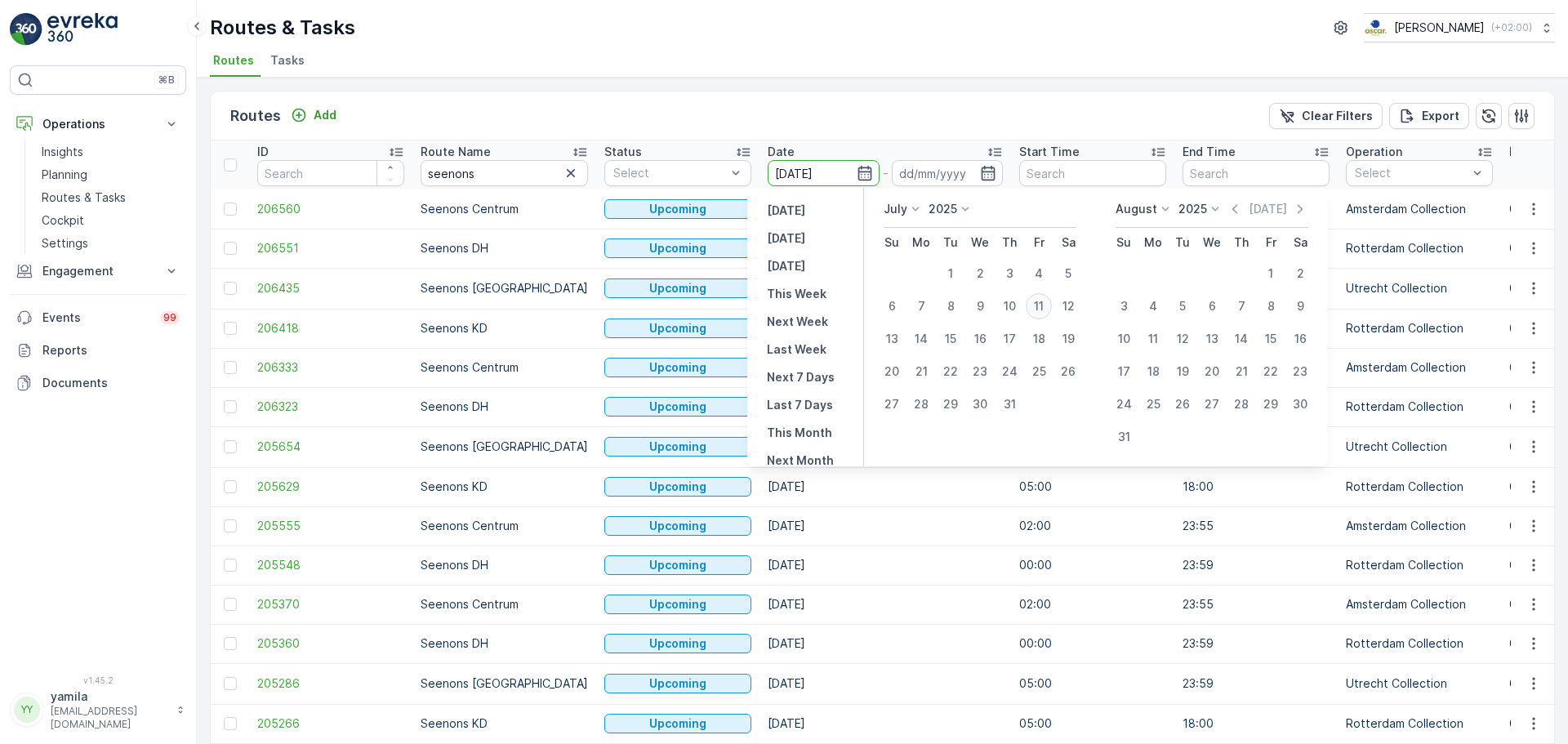 click on "11" at bounding box center [1039, 306] 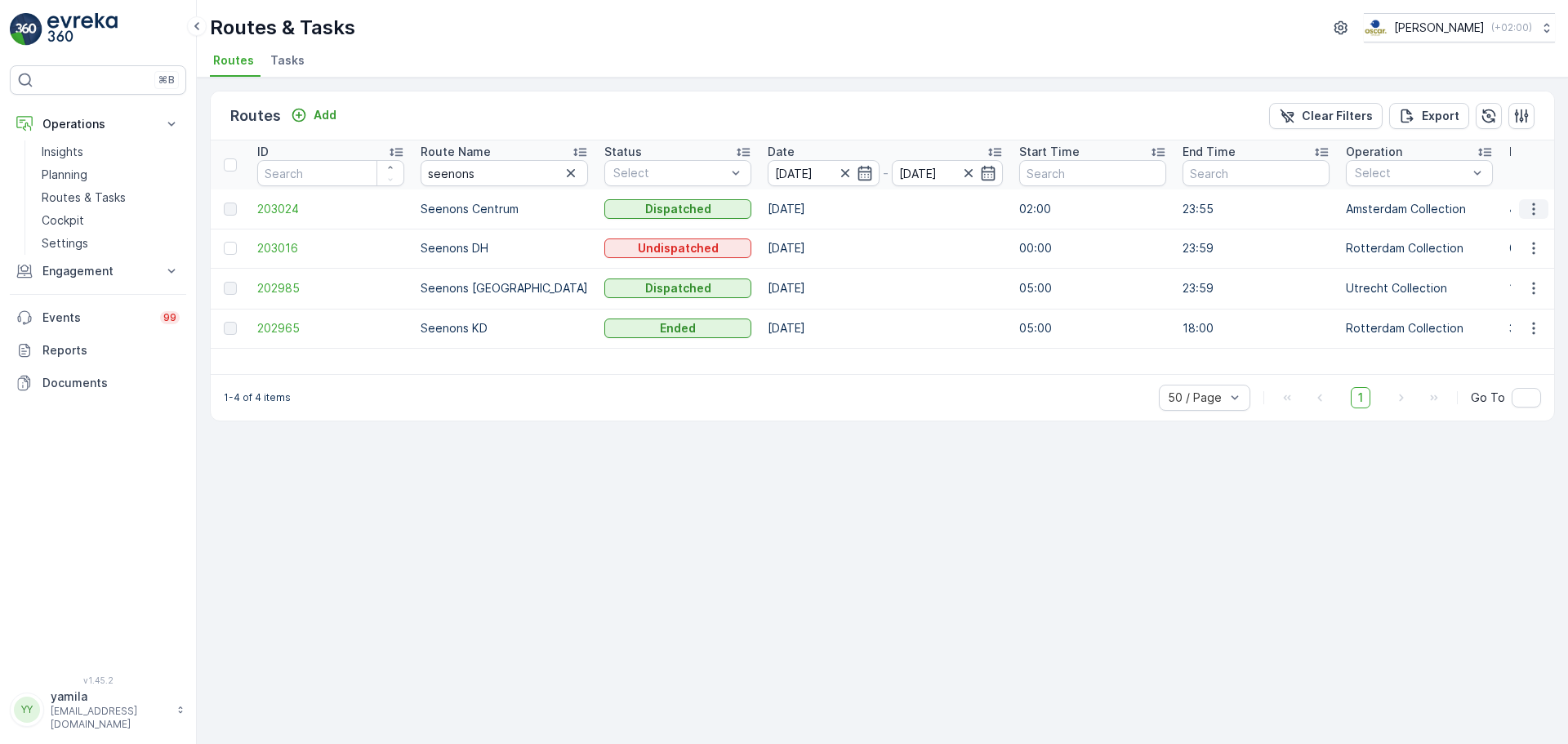 click 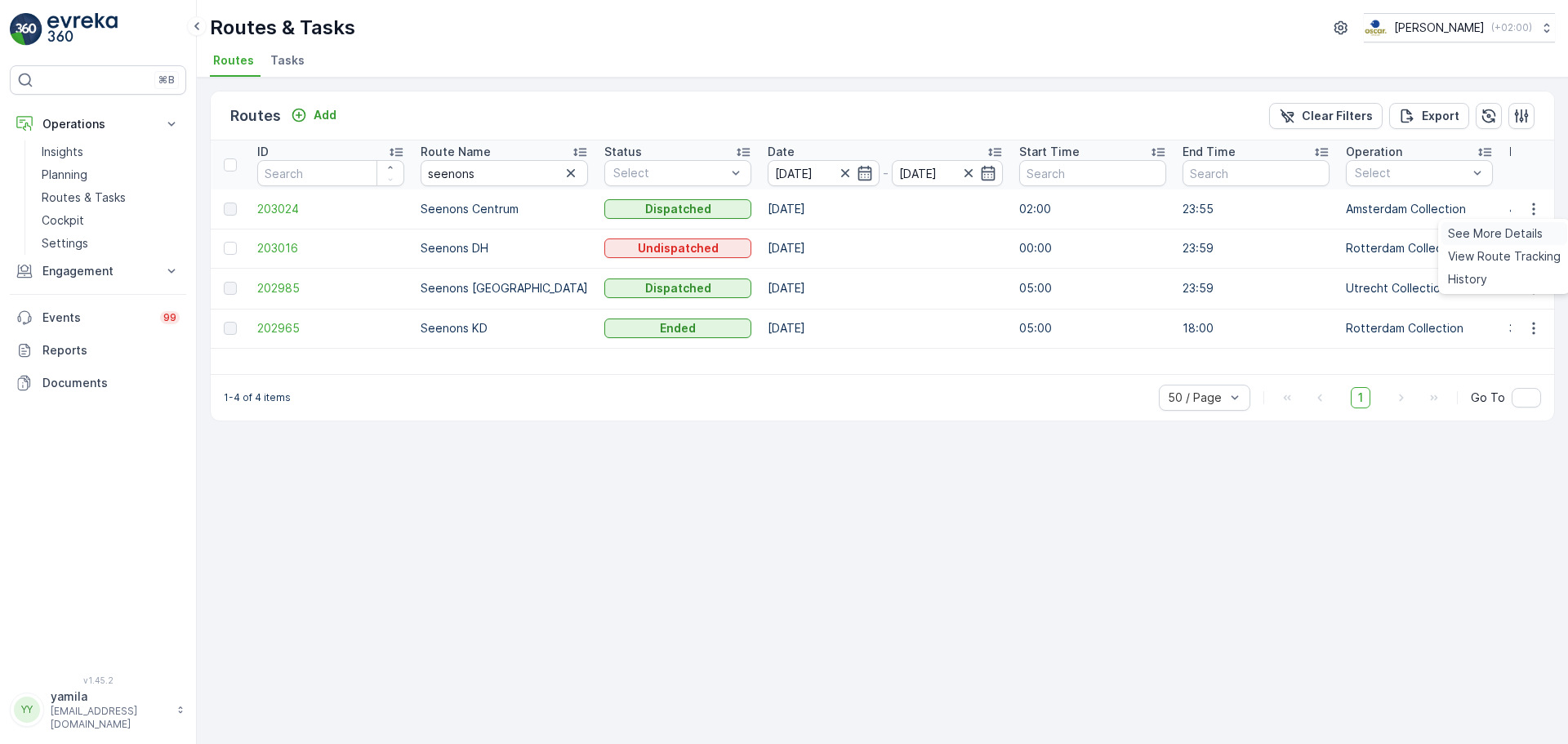 click on "See More Details" at bounding box center [1495, 234] 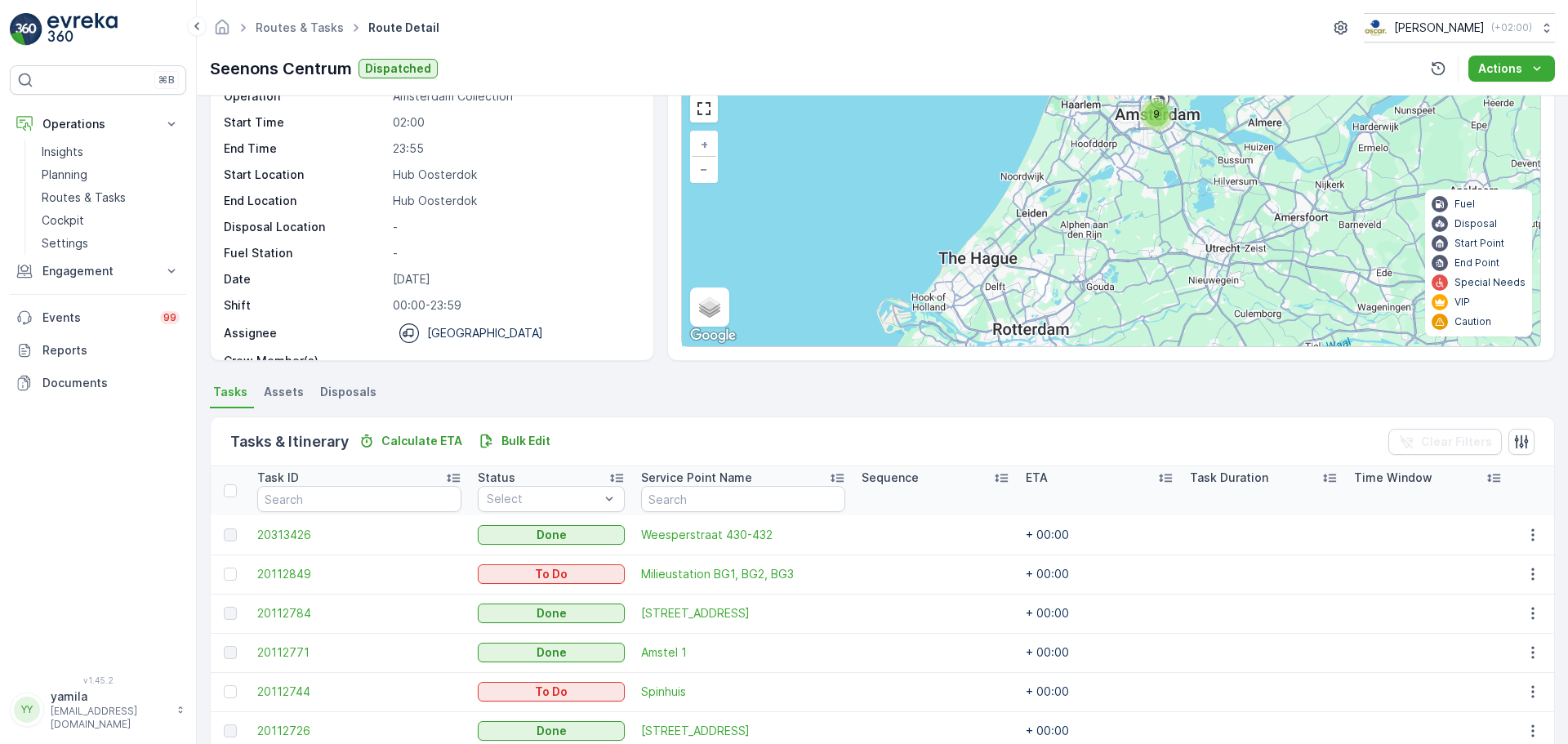 scroll, scrollTop: 0, scrollLeft: 0, axis: both 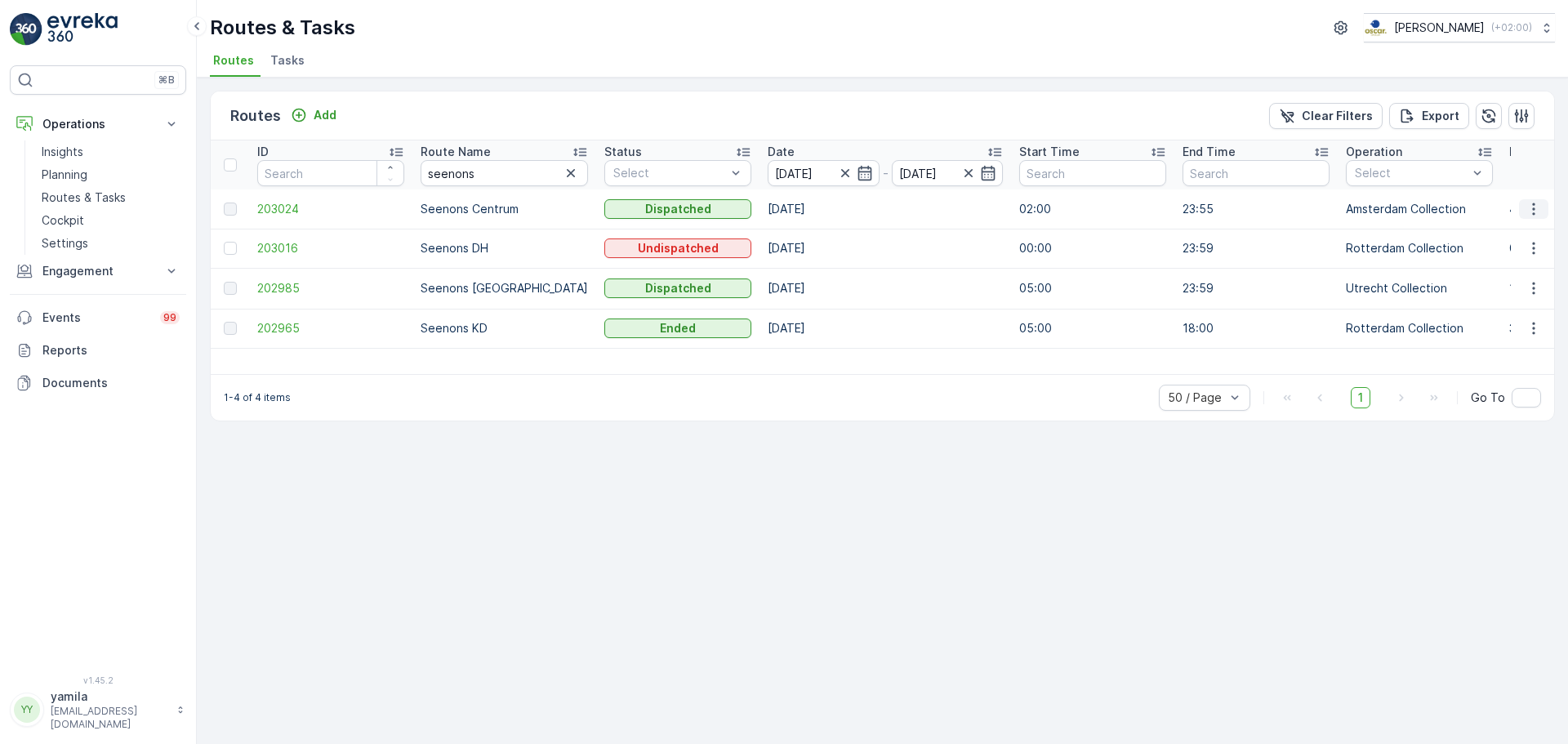 click at bounding box center (1534, 209) 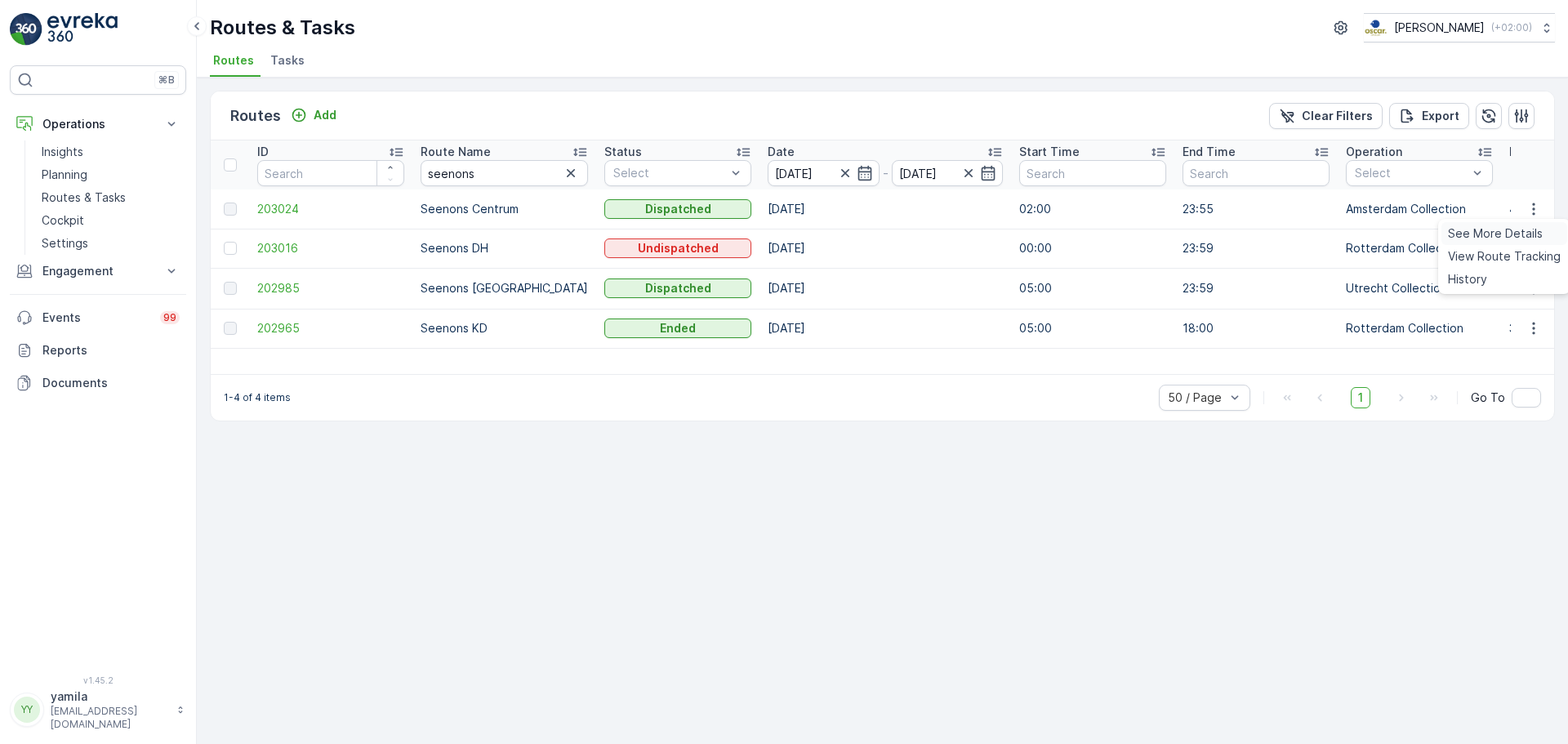 click on "See More Details" at bounding box center [1495, 234] 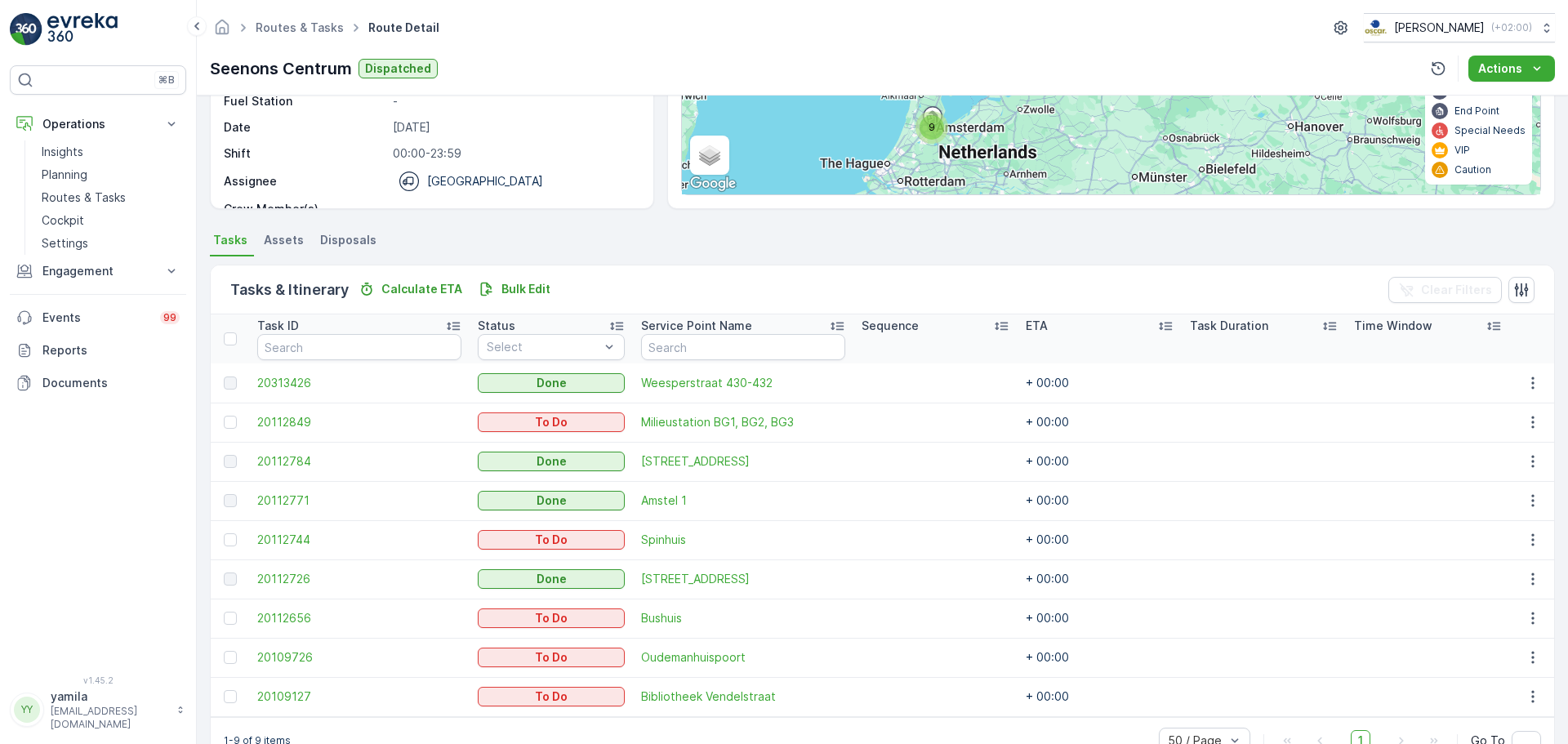 scroll, scrollTop: 268, scrollLeft: 0, axis: vertical 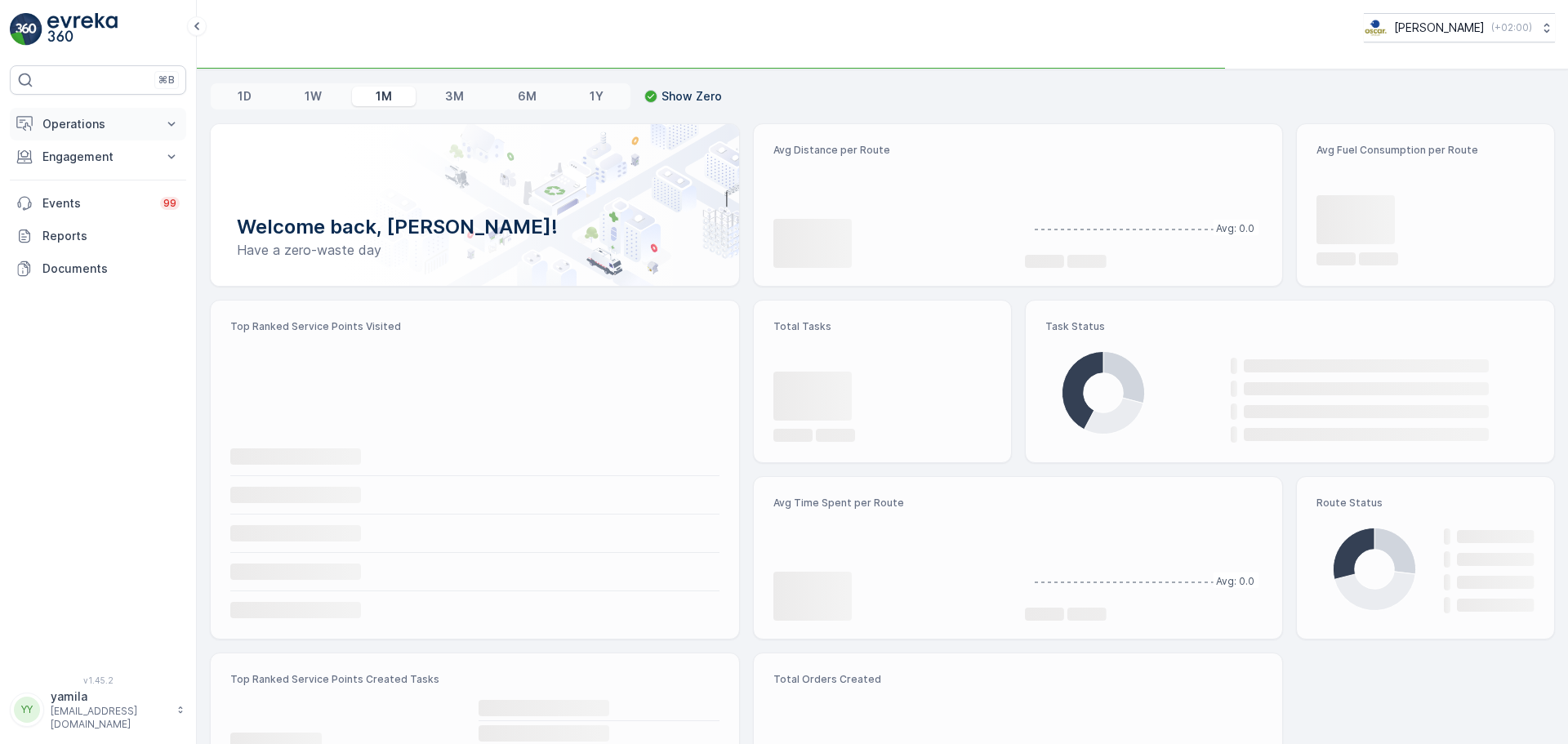 click on "Operations" at bounding box center [98, 124] 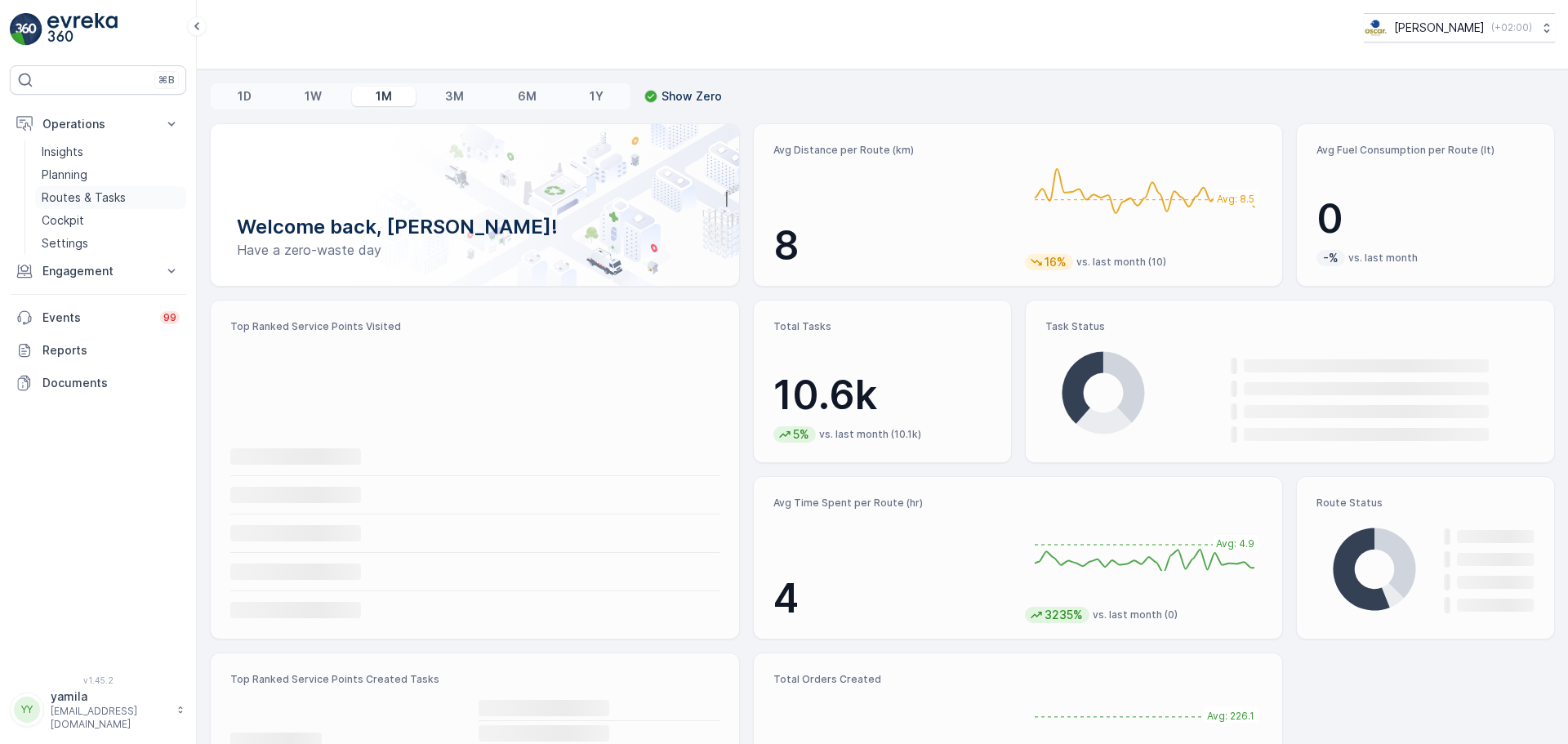 click on "Routes & Tasks" at bounding box center (110, 198) 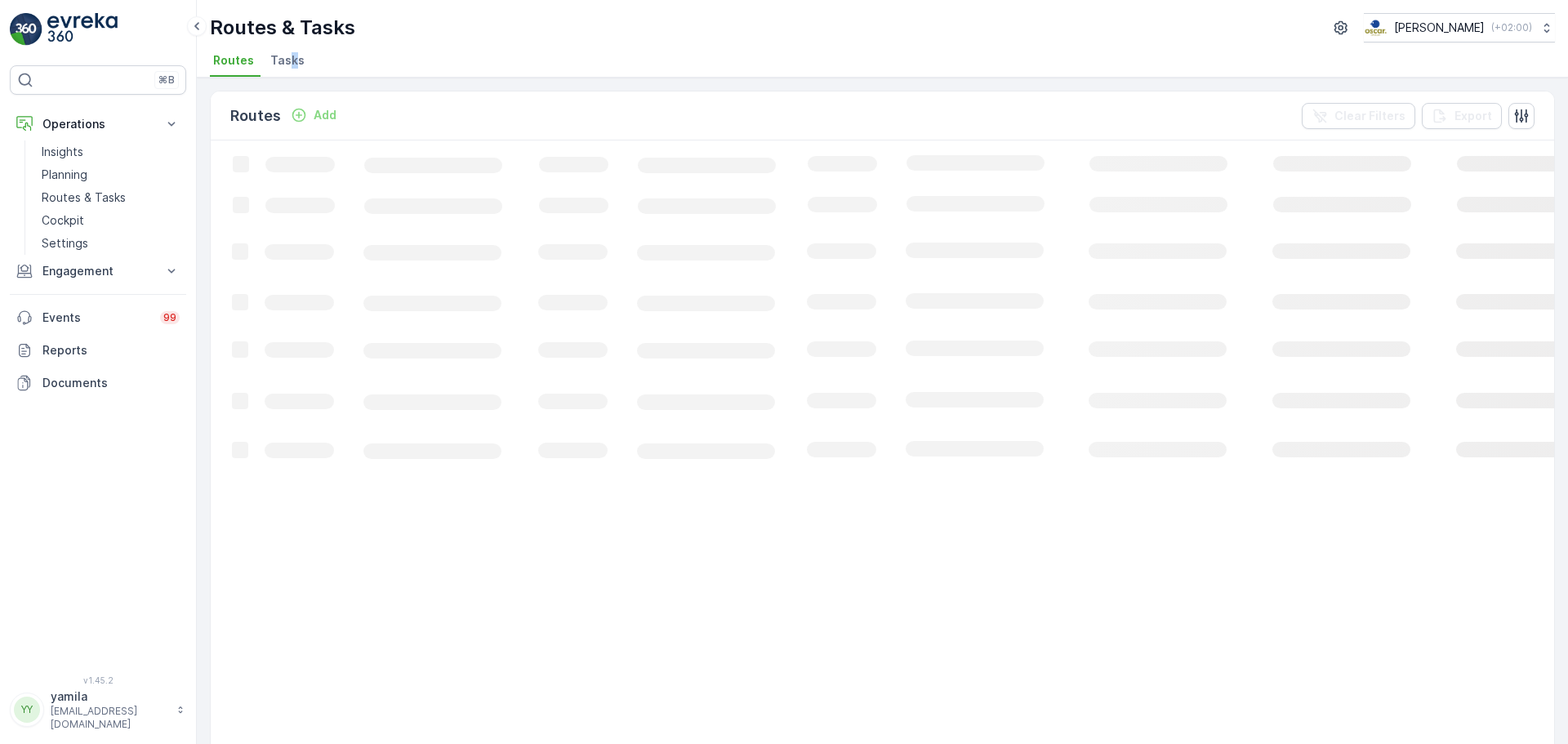 click on "Tasks" at bounding box center [287, 60] 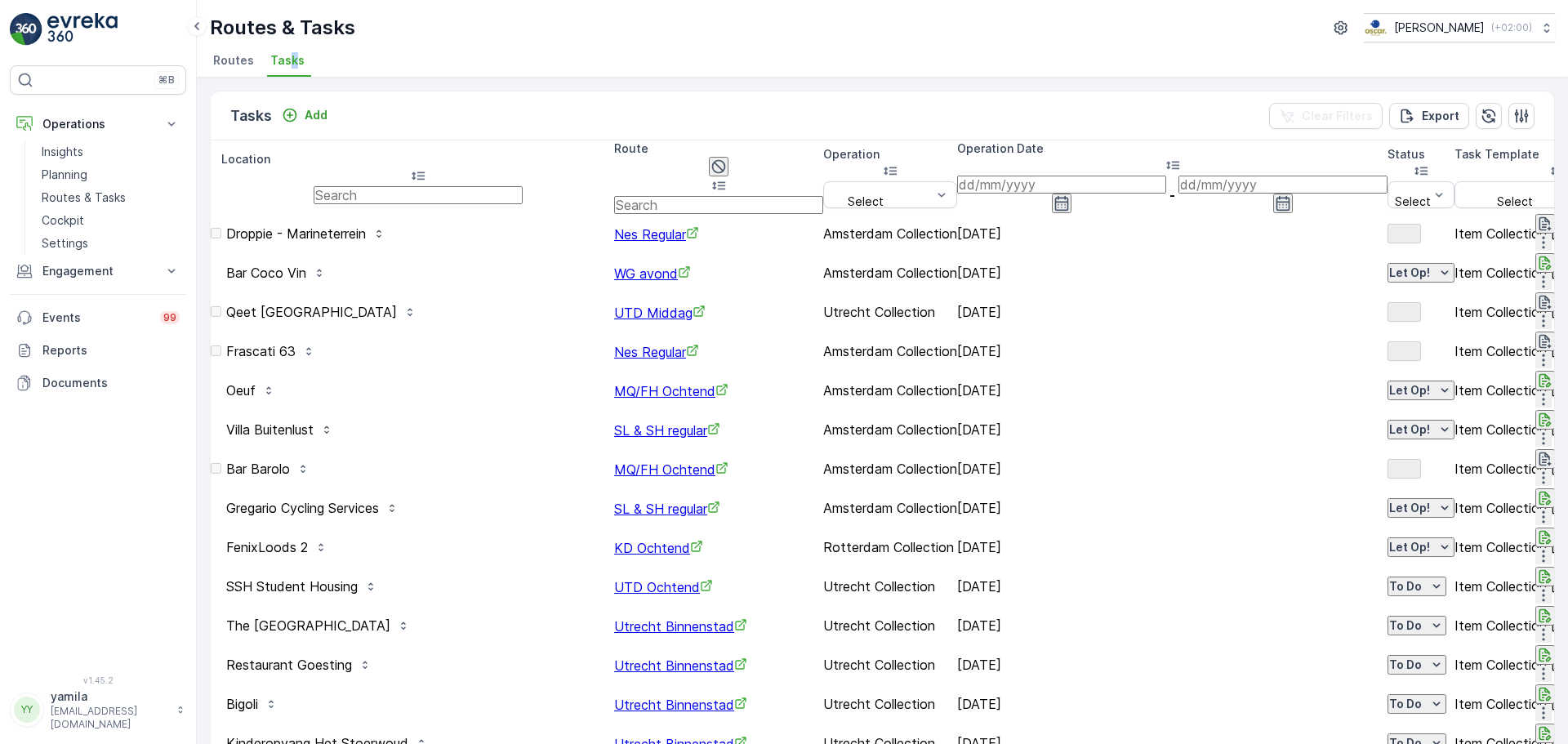 click at bounding box center (418, 195) 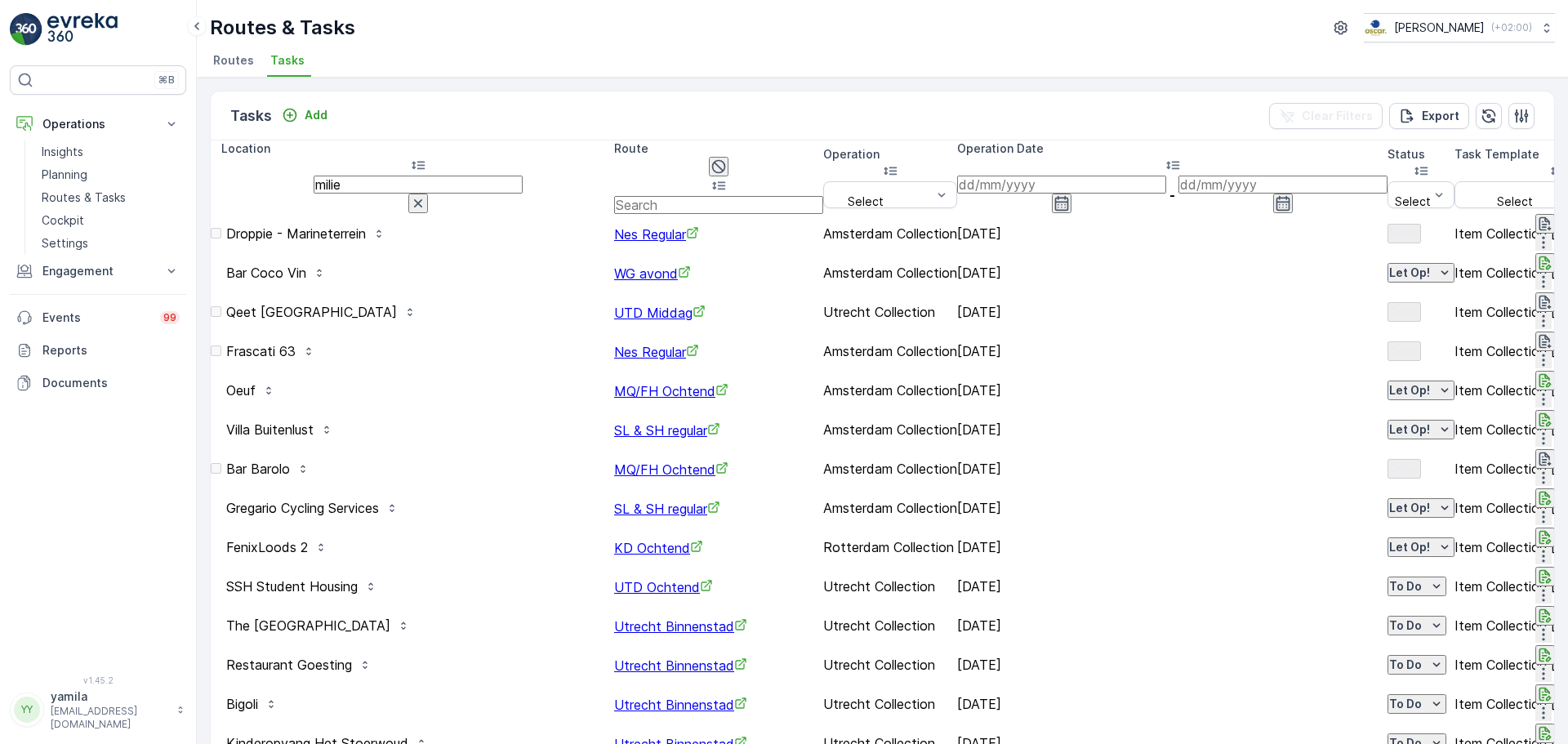 type on "milieu" 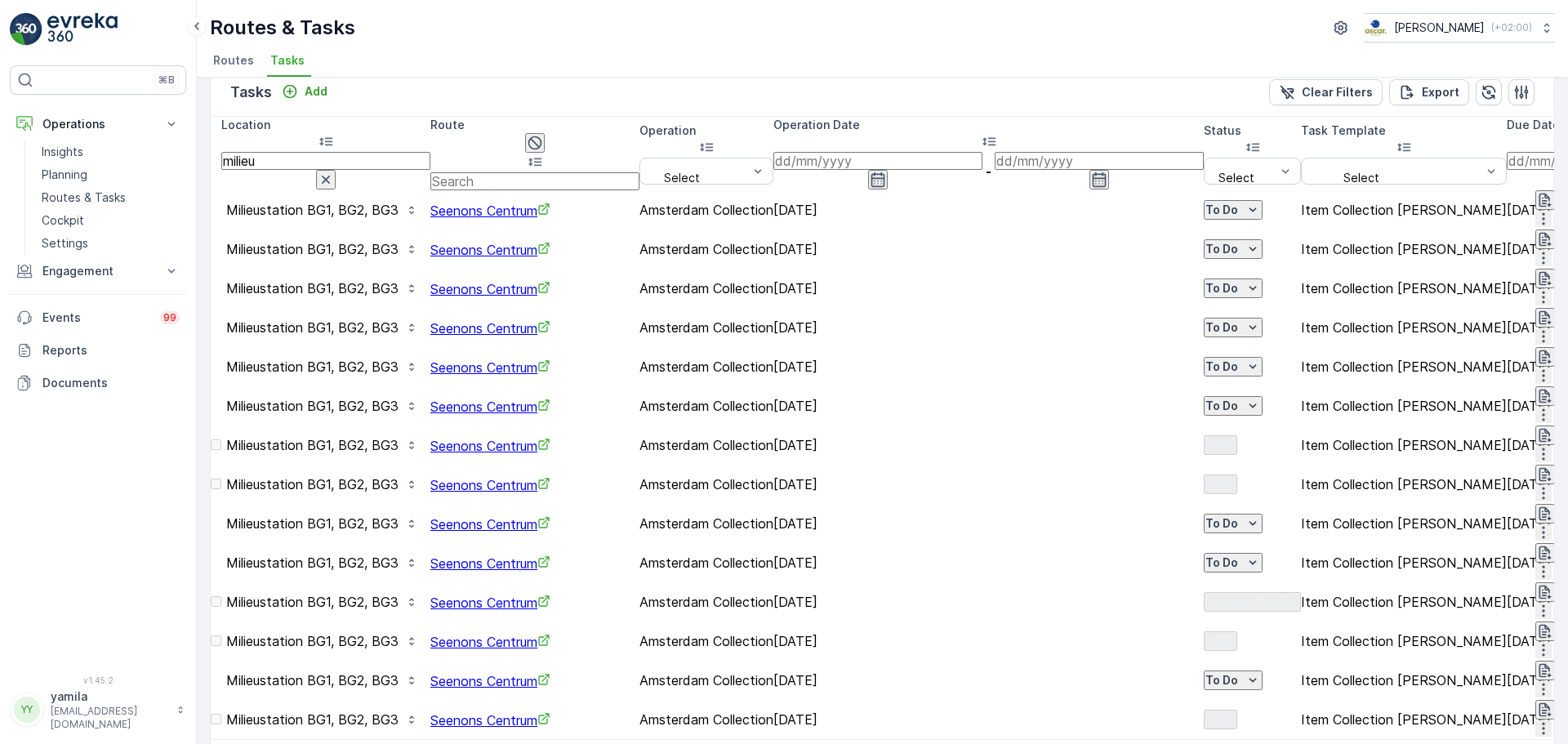 scroll, scrollTop: 0, scrollLeft: 0, axis: both 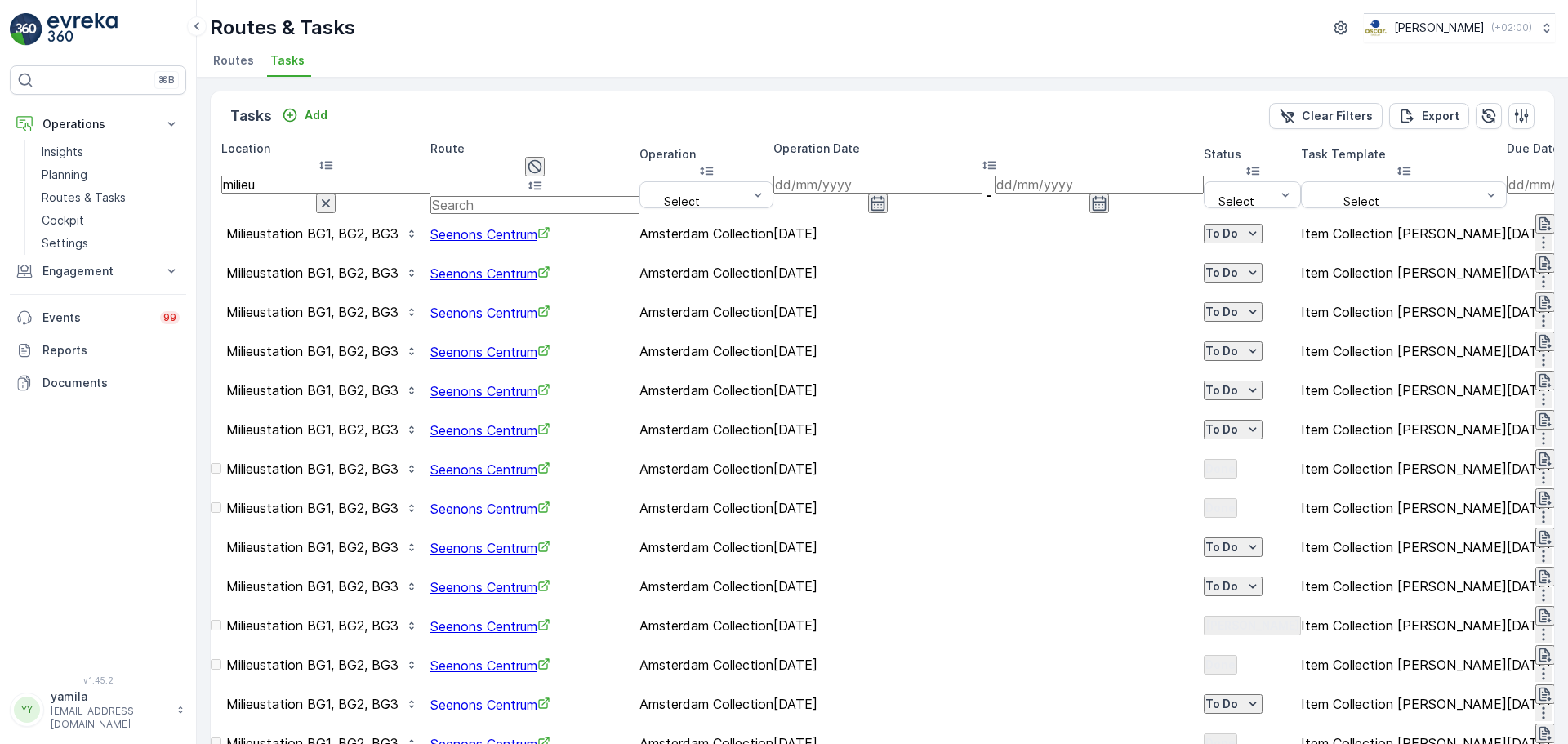 click on "milieu" at bounding box center [326, 185] 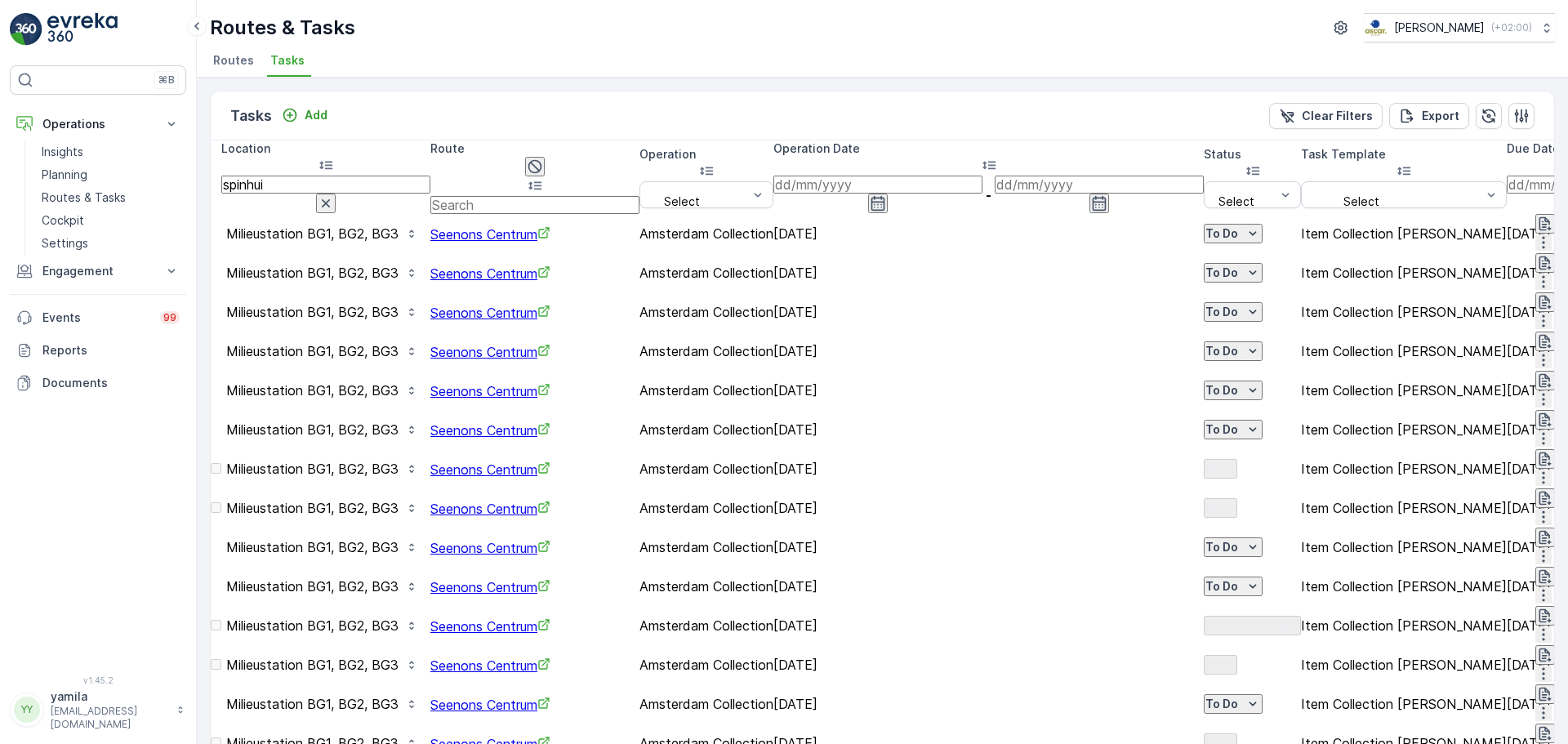 type on "spinhuis" 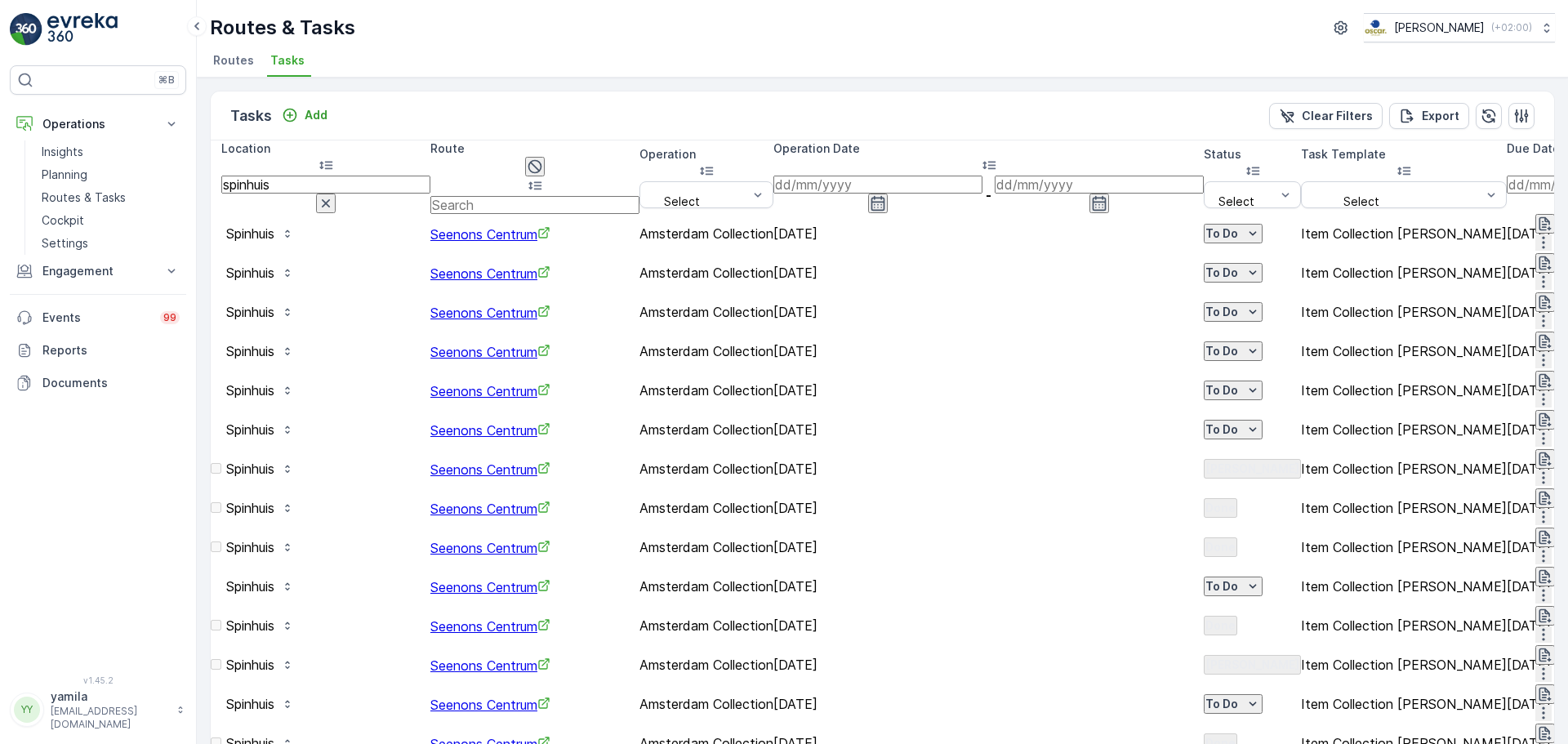 click on "spinhuis" at bounding box center (326, 185) 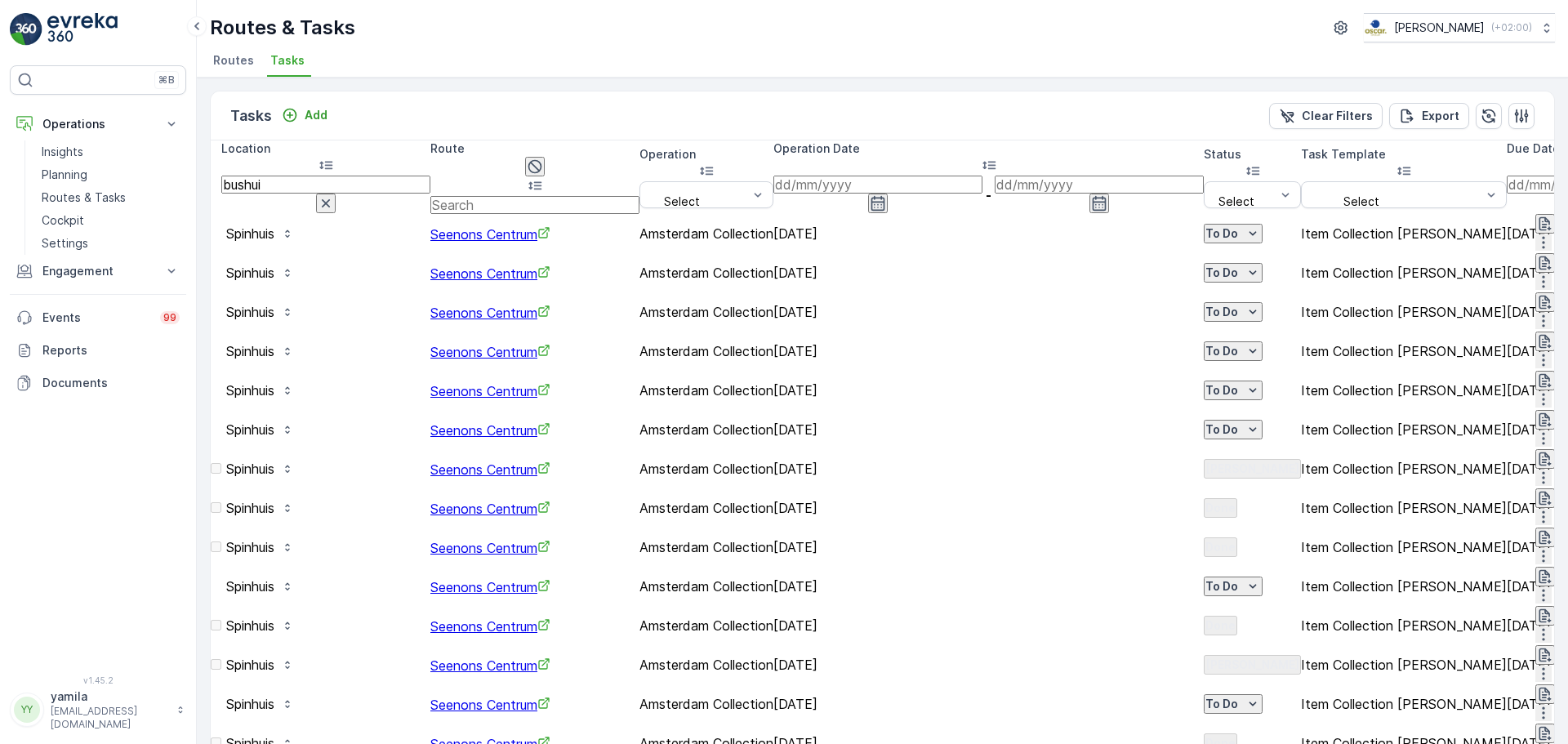 type on "bushuis" 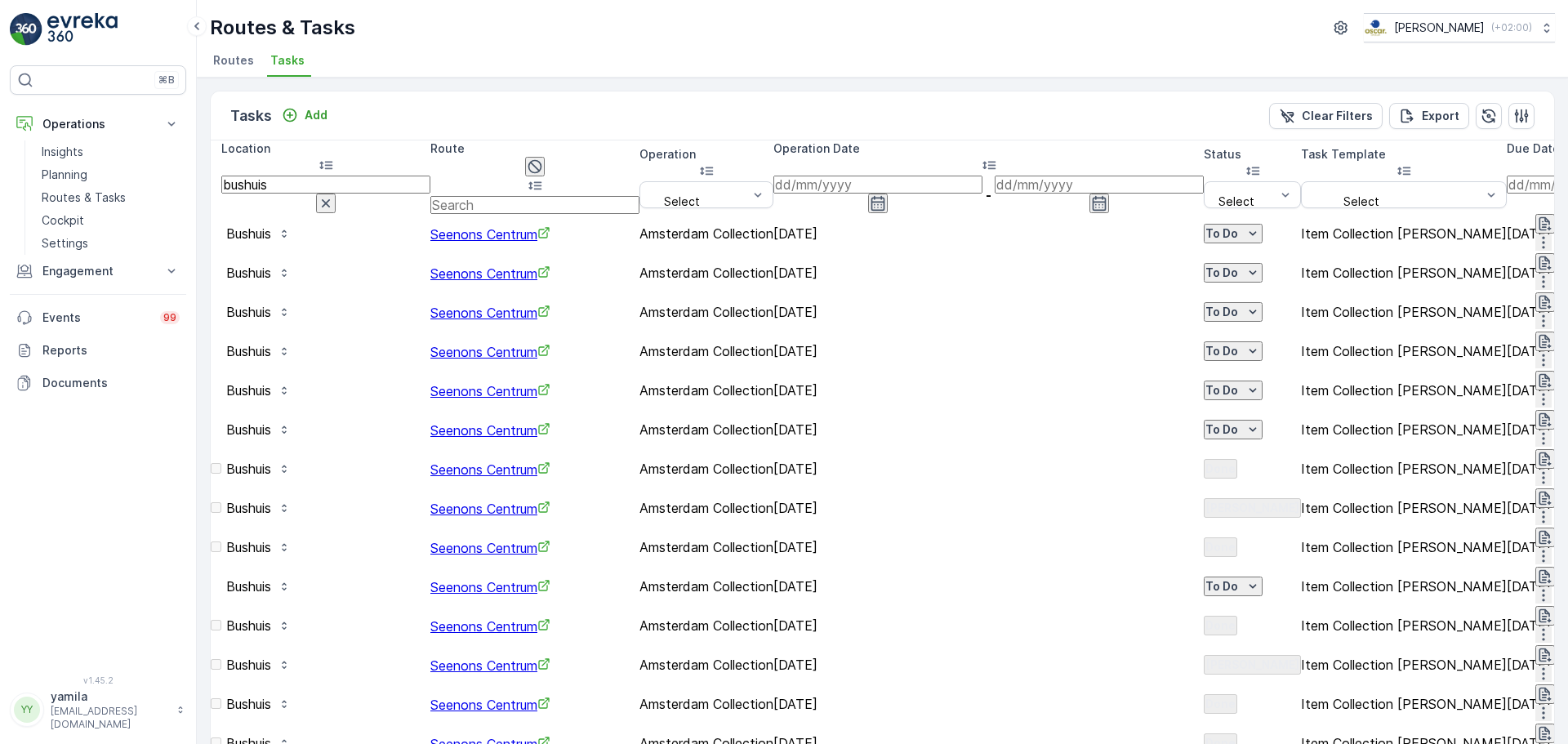 click on "bushuis" at bounding box center (326, 185) 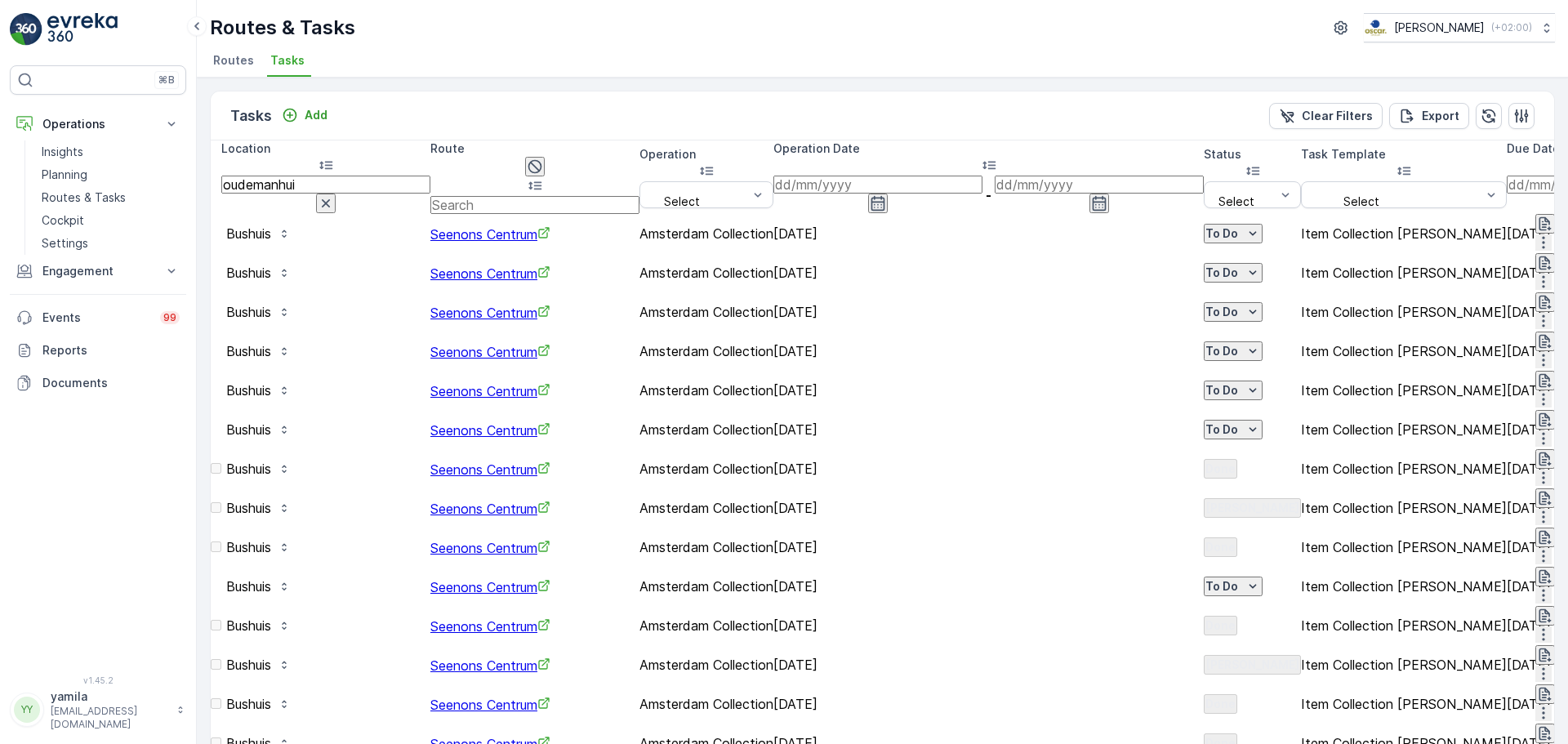 type on "oudemanhuis" 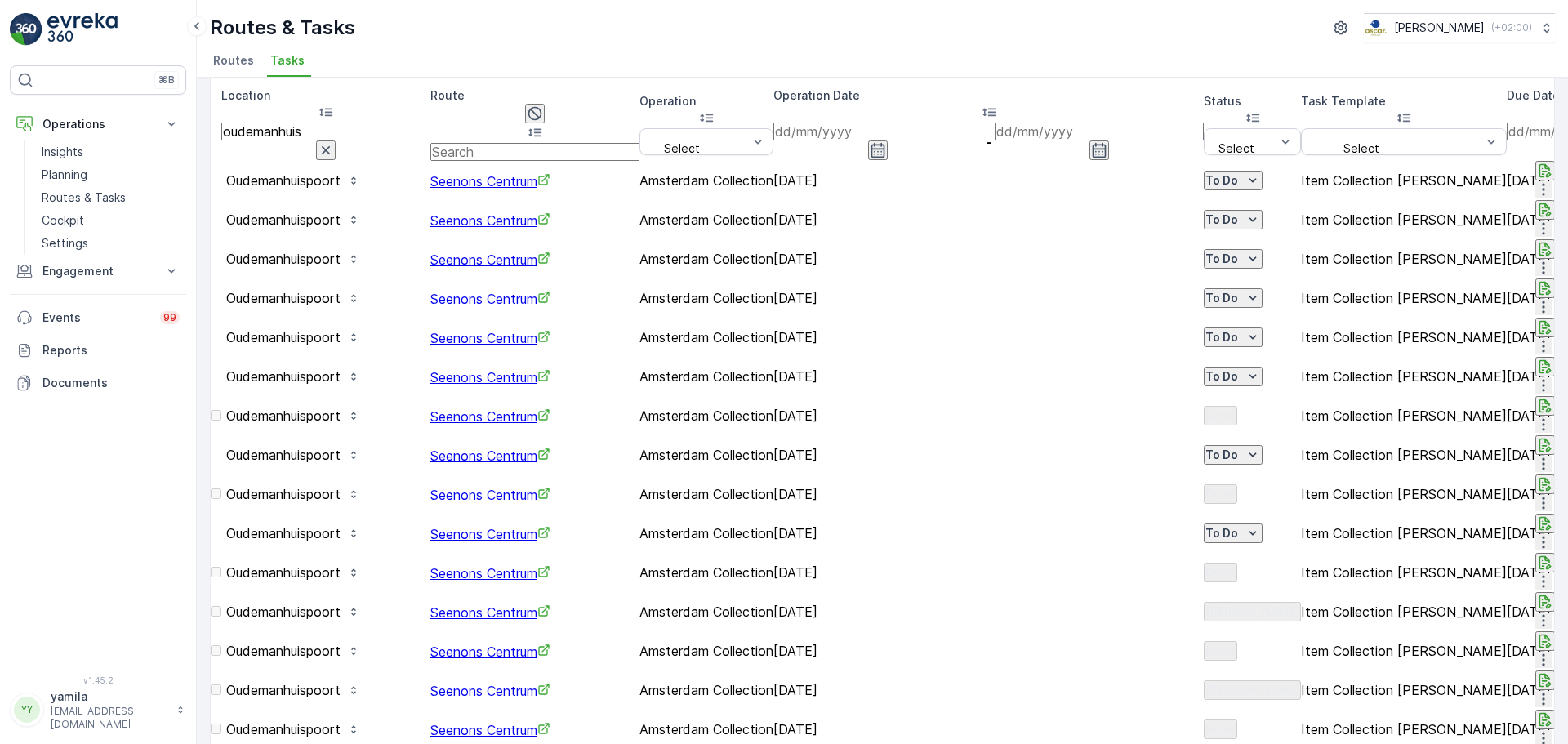scroll, scrollTop: 82, scrollLeft: 0, axis: vertical 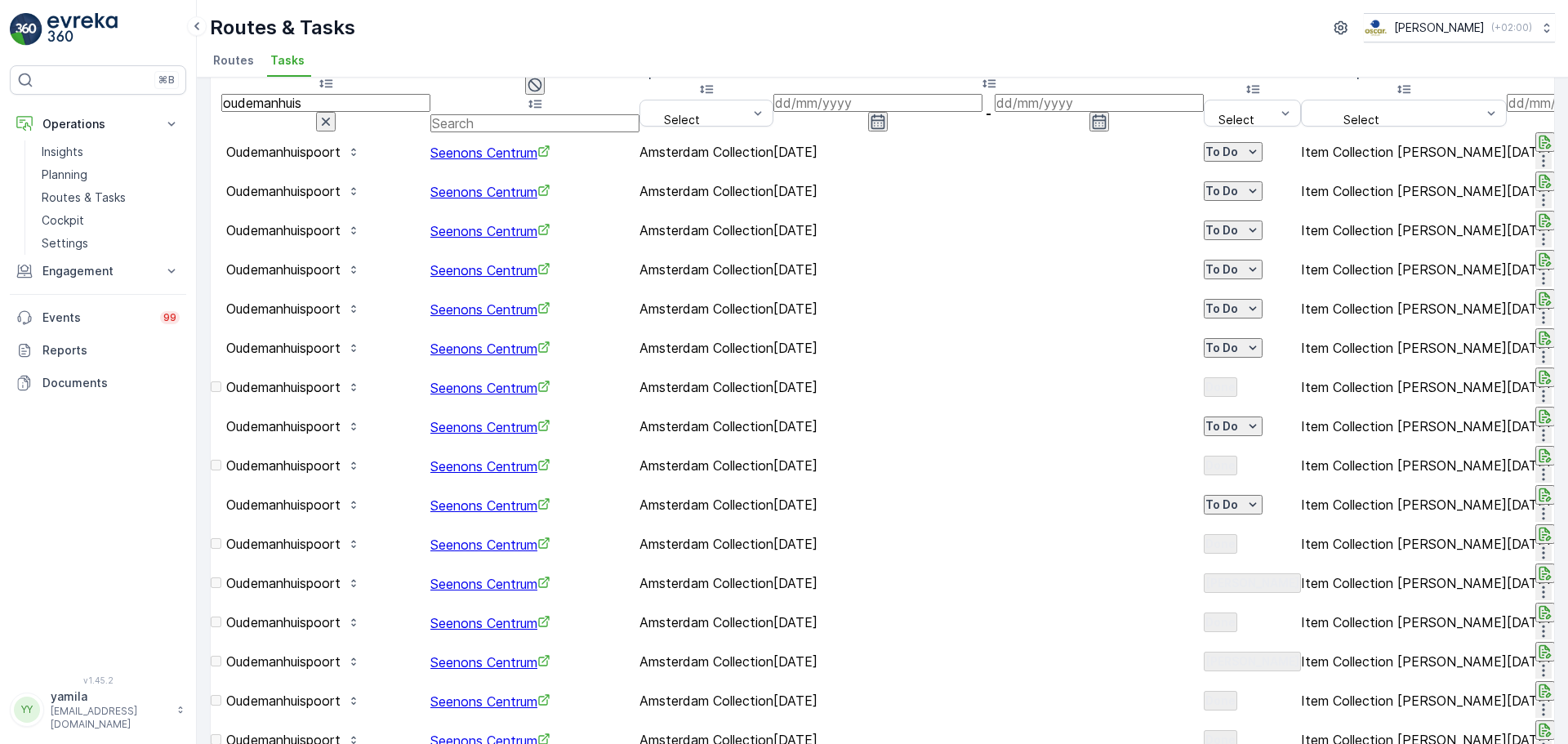 click on "oudemanhuis" at bounding box center [326, 103] 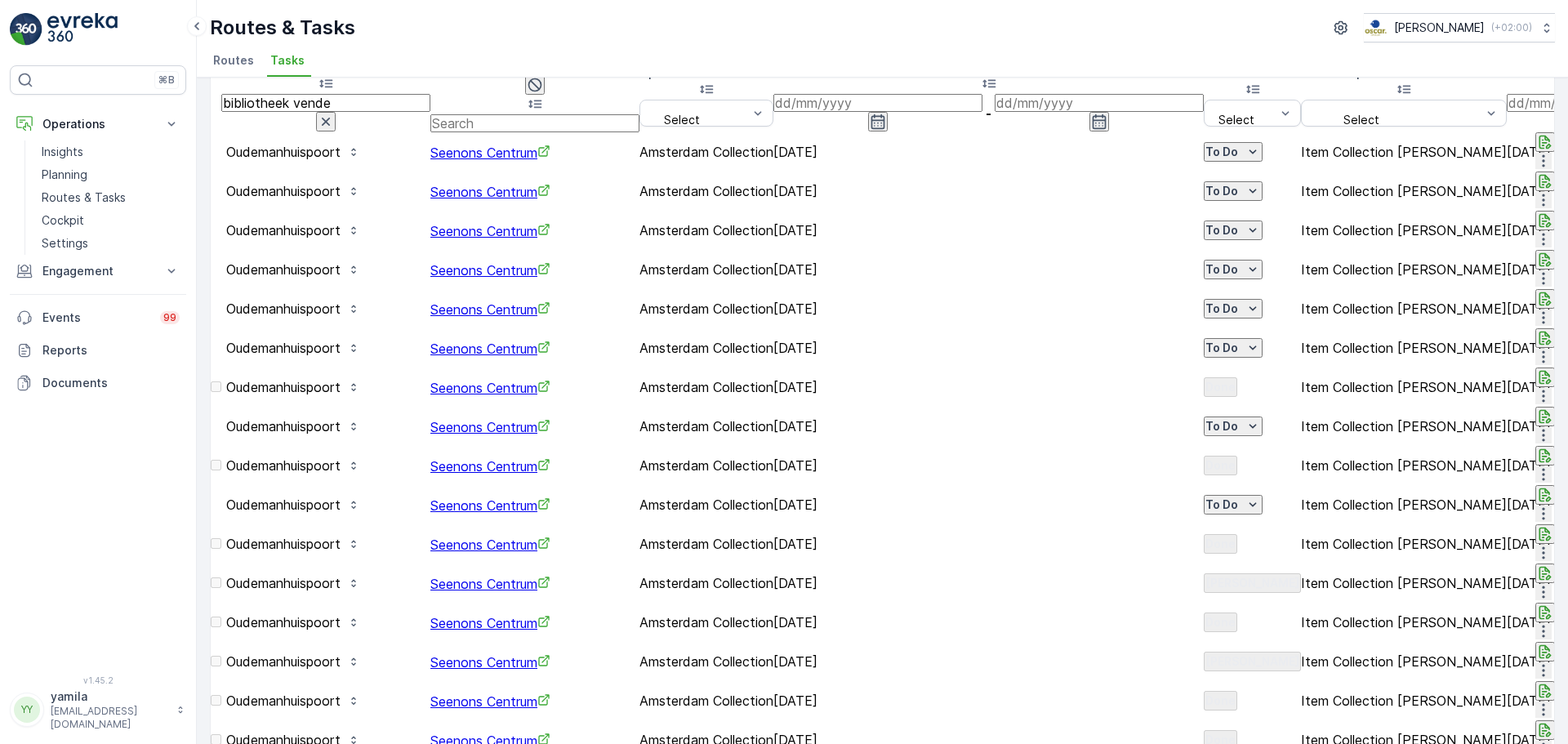 type on "bibliotheek vendel" 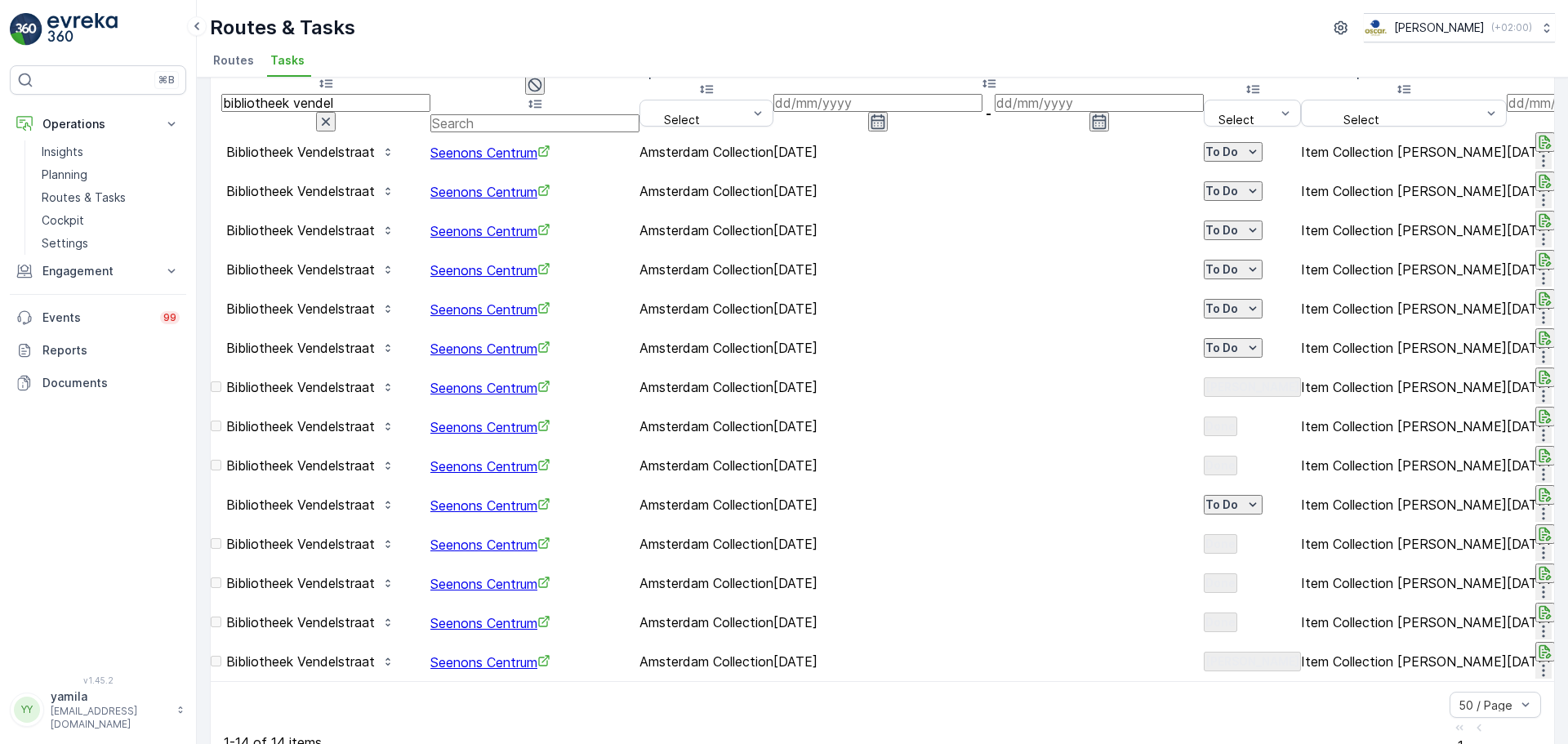scroll, scrollTop: 67, scrollLeft: 0, axis: vertical 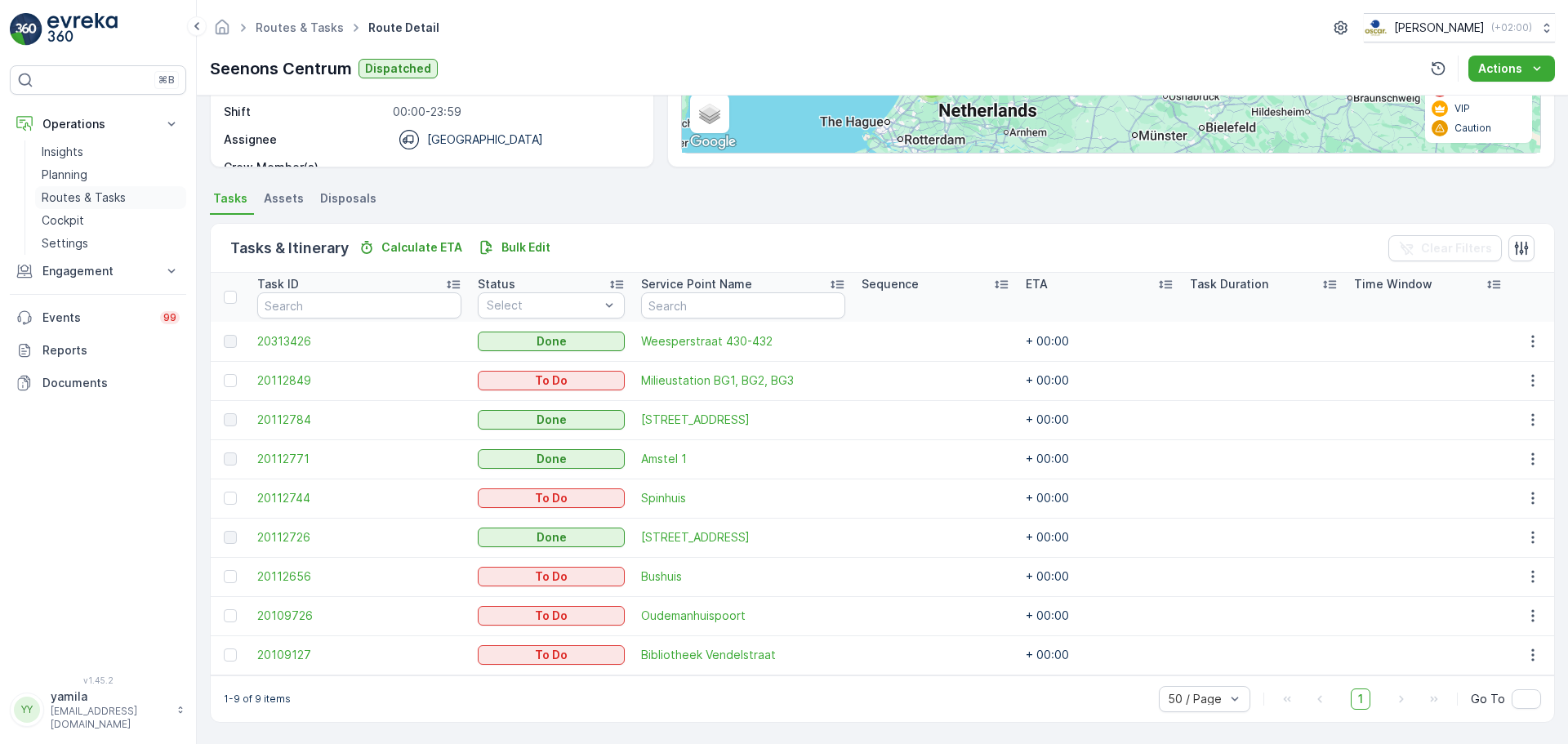 click on "Routes & Tasks" at bounding box center (83, 198) 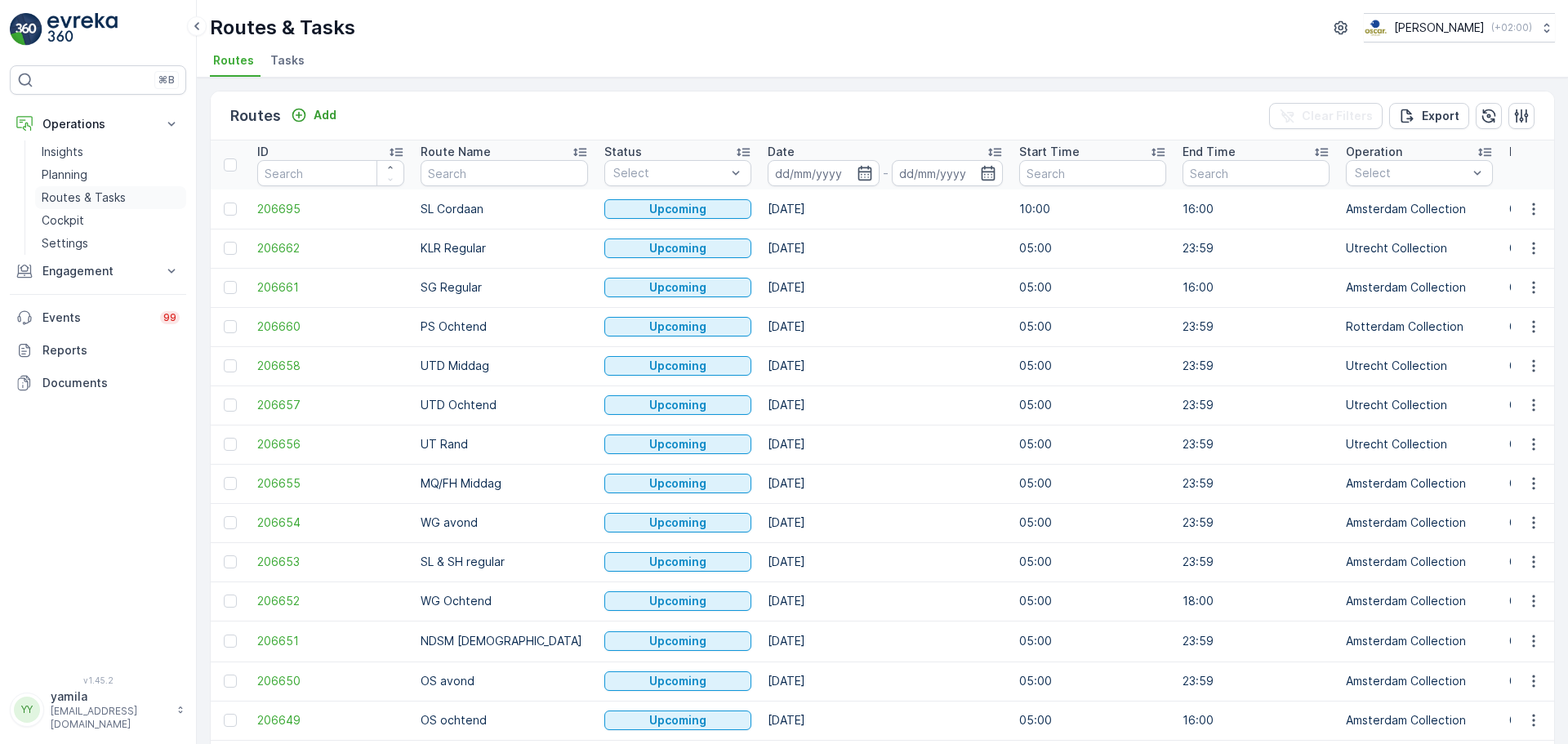 click on "Routes & Tasks" at bounding box center [83, 198] 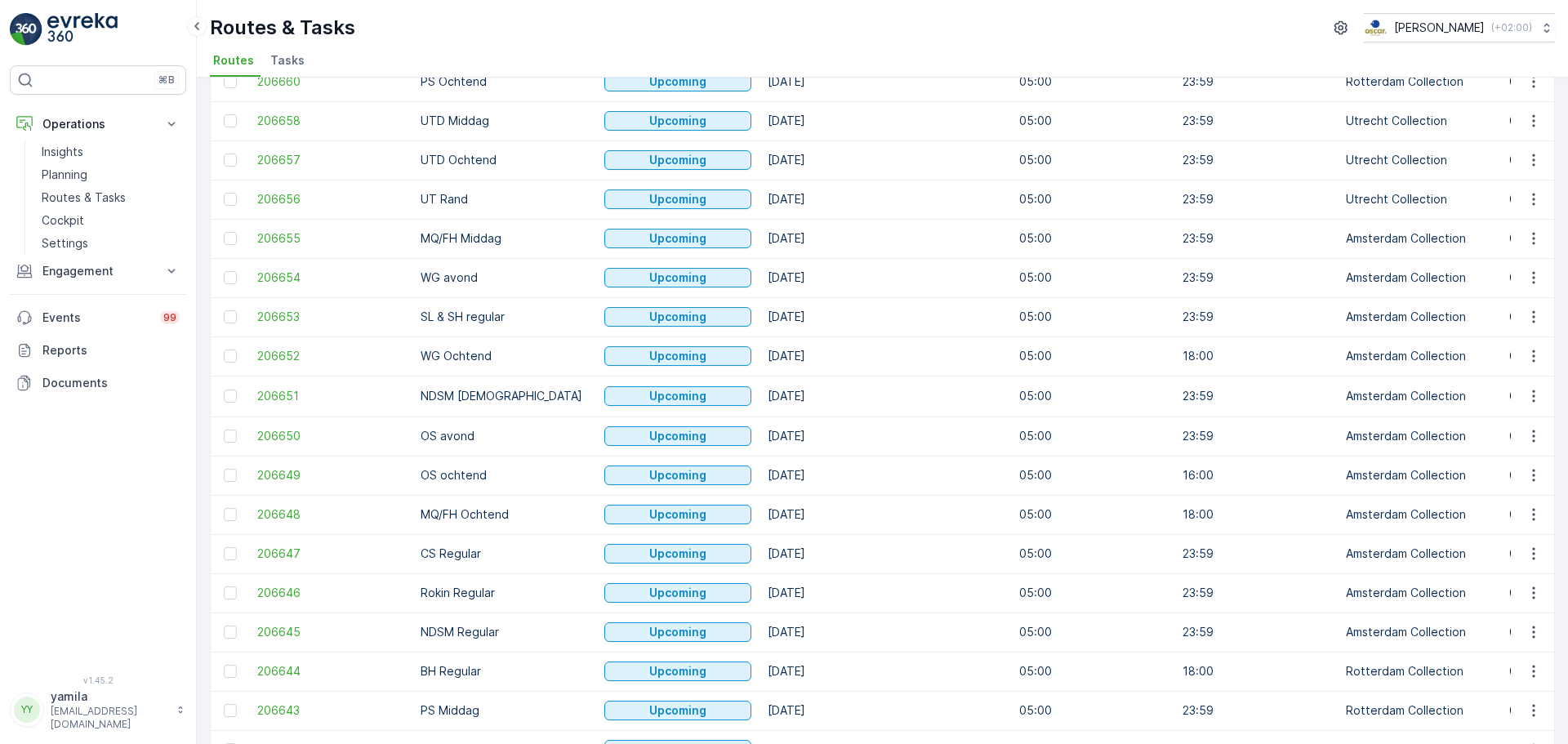 scroll, scrollTop: 0, scrollLeft: 0, axis: both 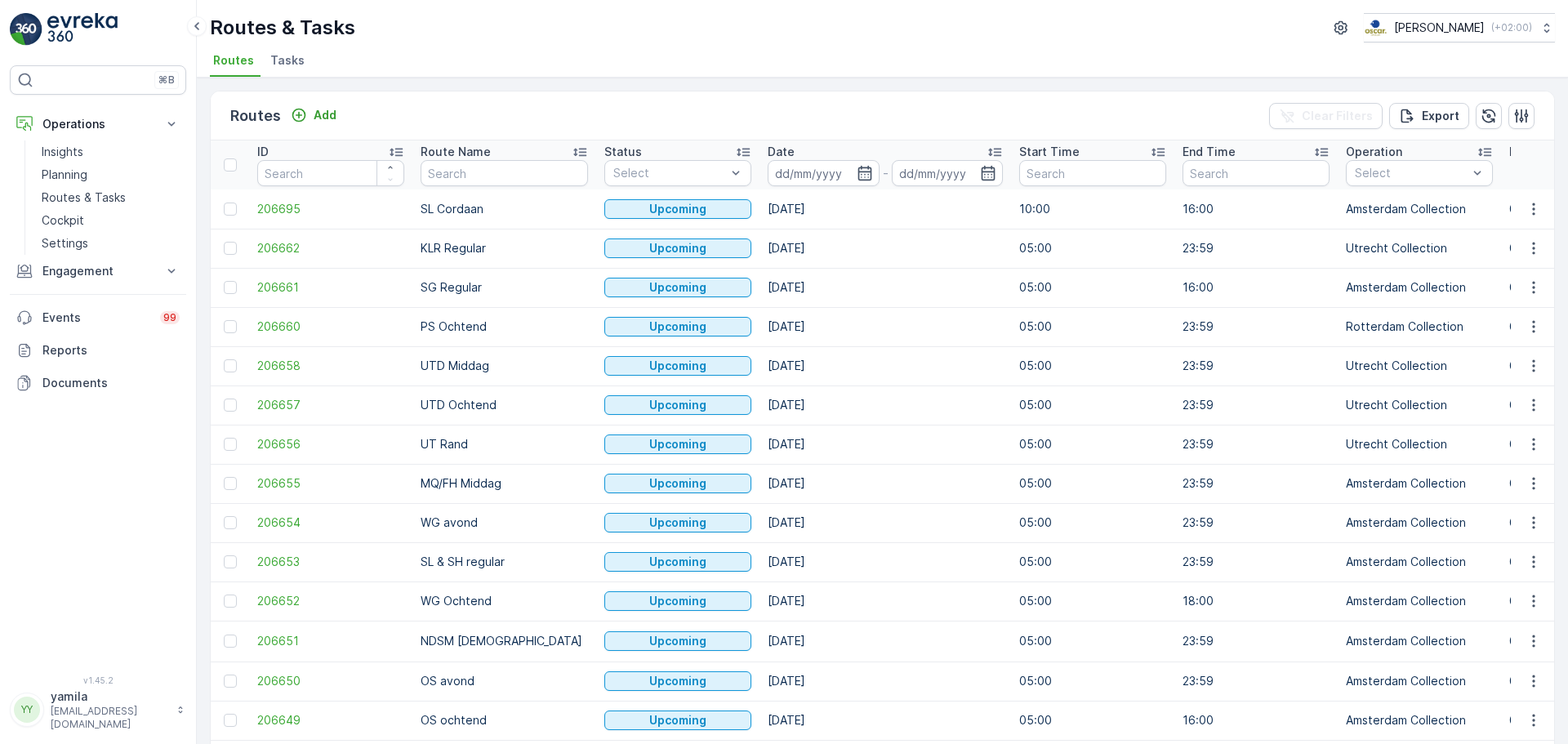 drag, startPoint x: 313, startPoint y: 52, endPoint x: 288, endPoint y: 56, distance: 25.317978 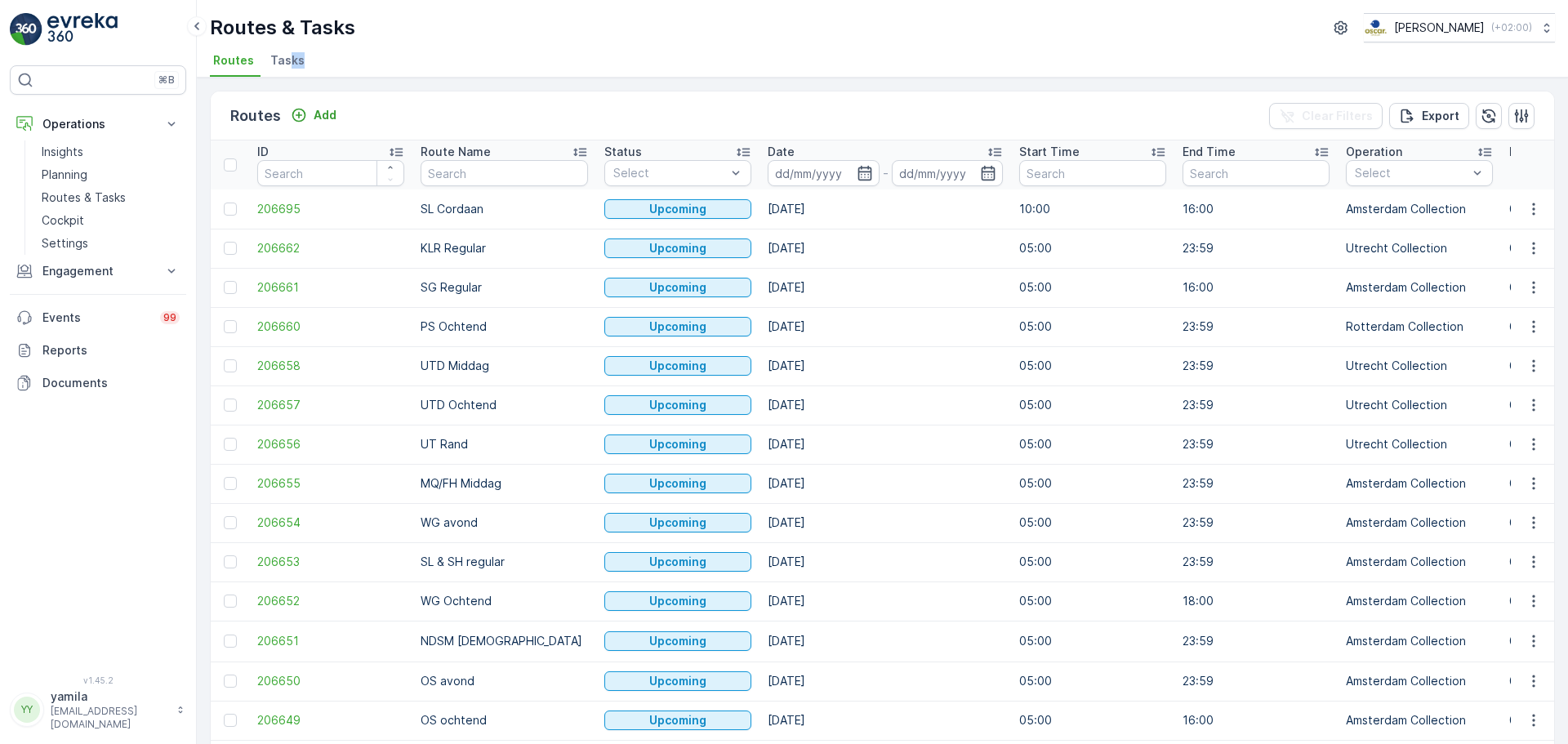 click on "Tasks" at bounding box center (287, 60) 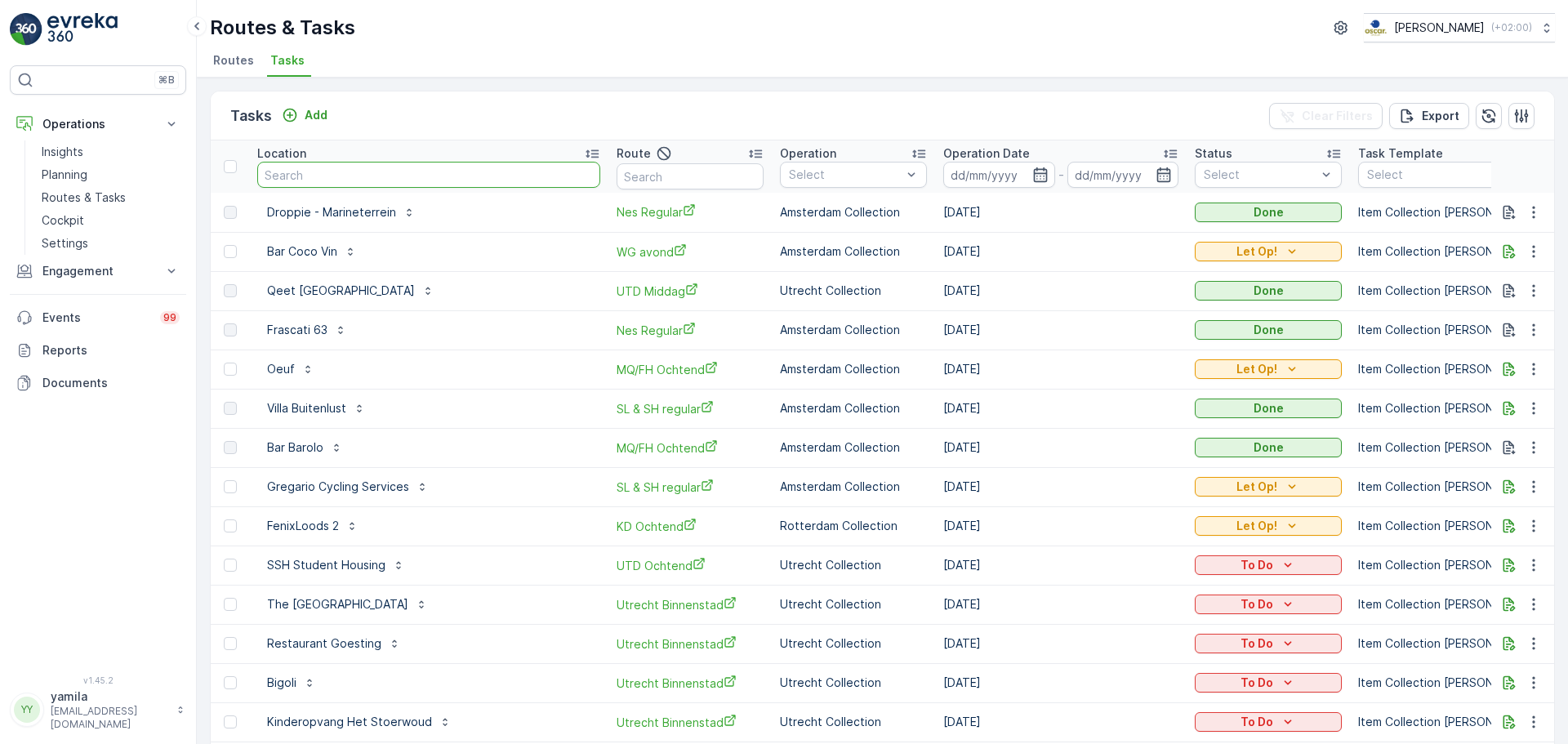 click at bounding box center (429, 175) 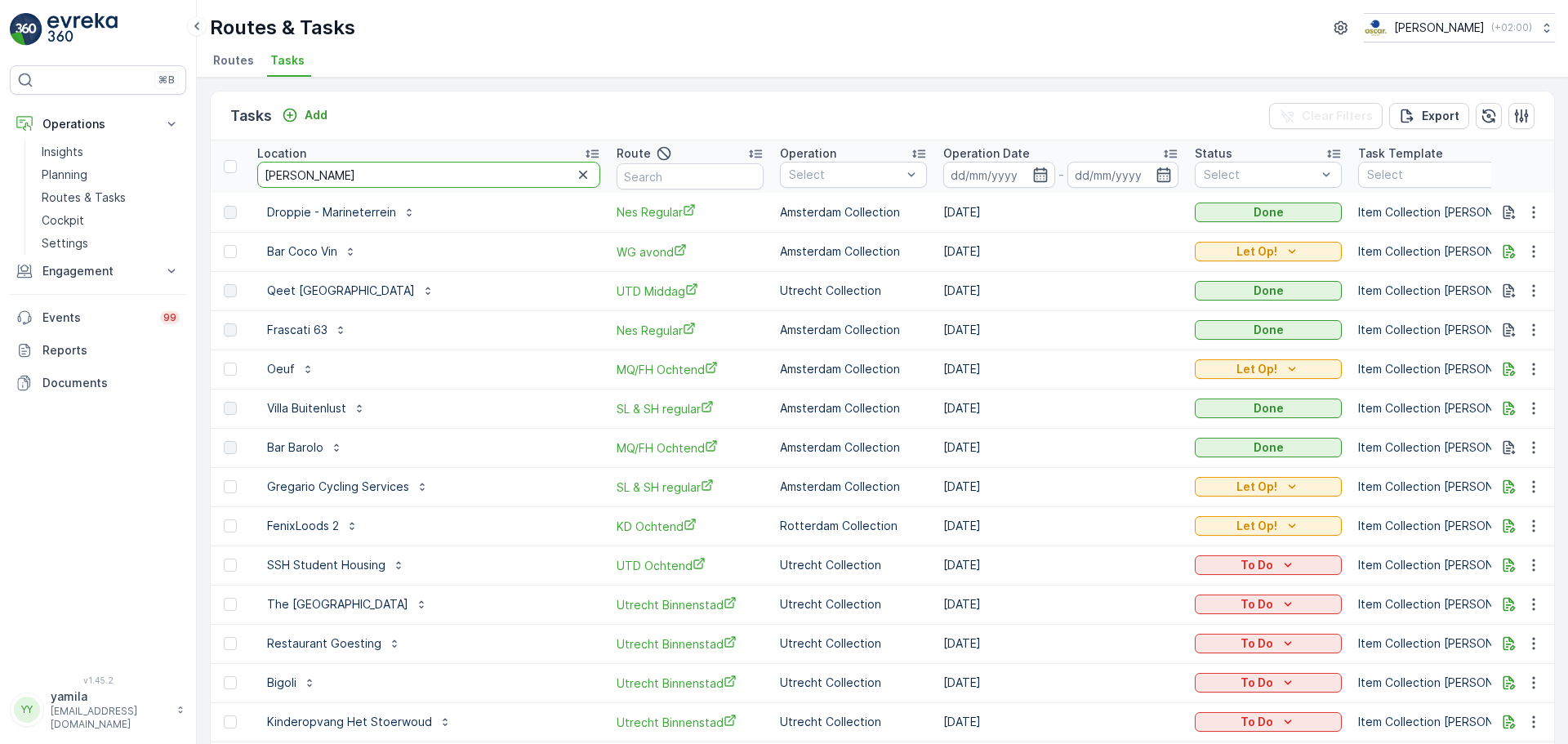 type on "anne" 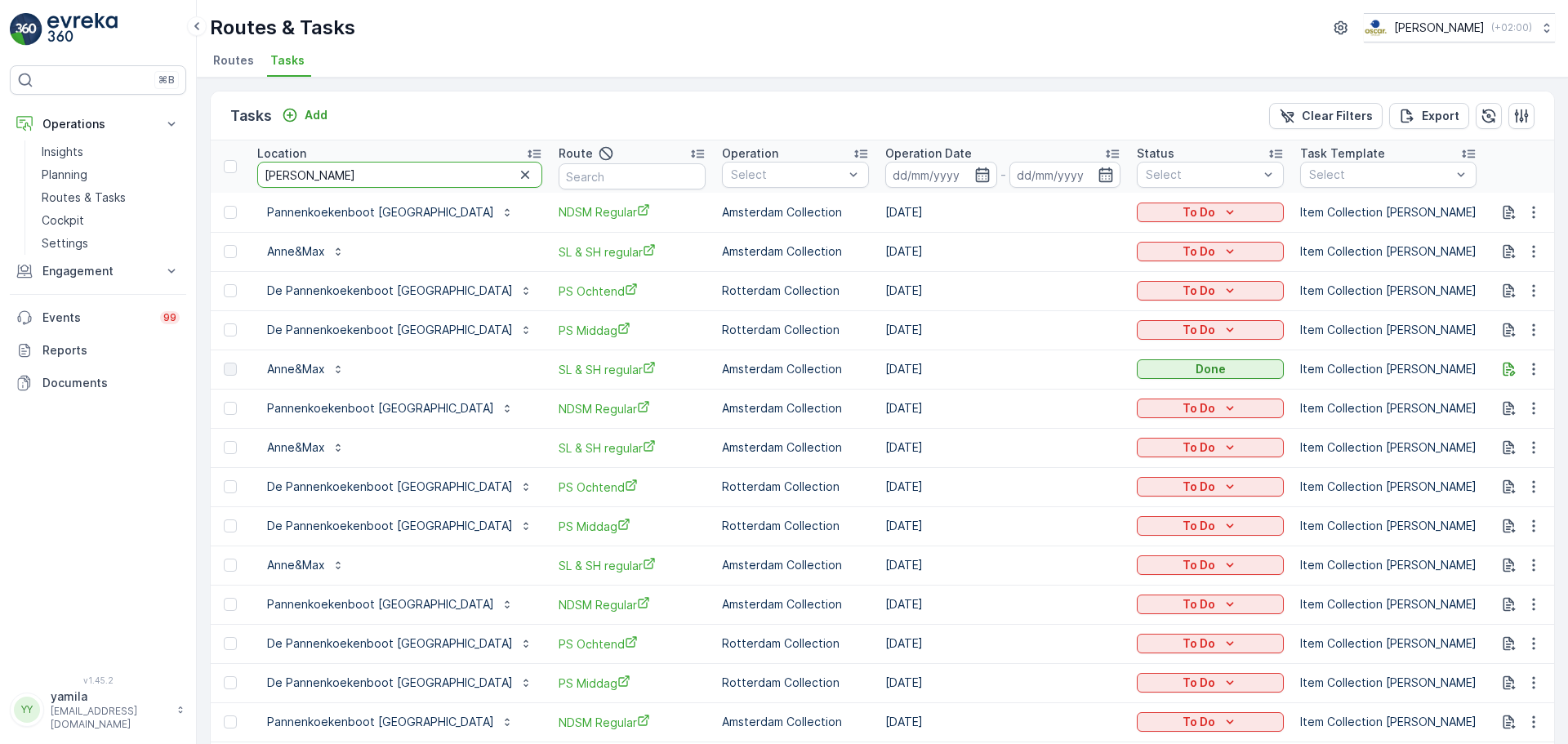 click on "anne" at bounding box center [399, 175] 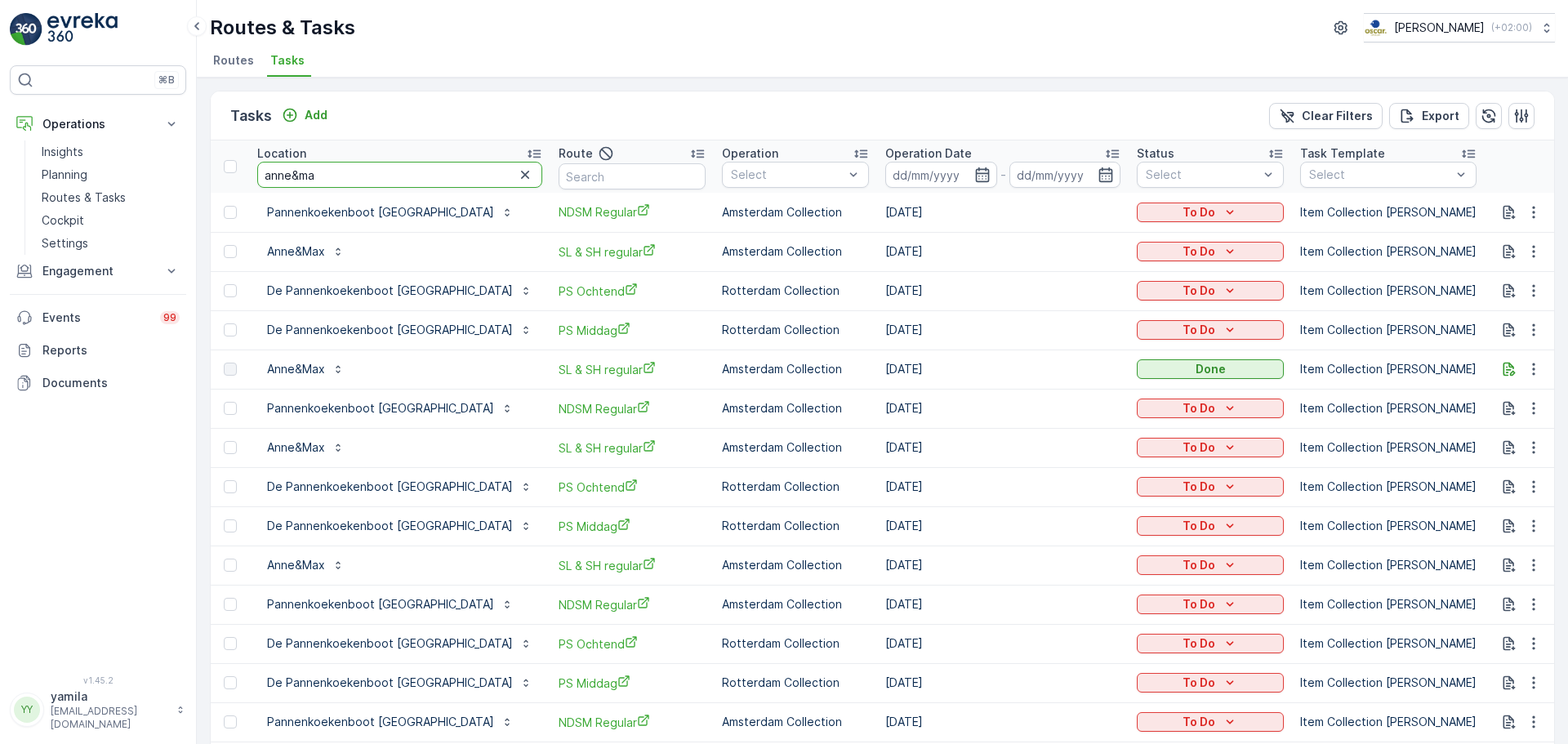 type on "anne&max" 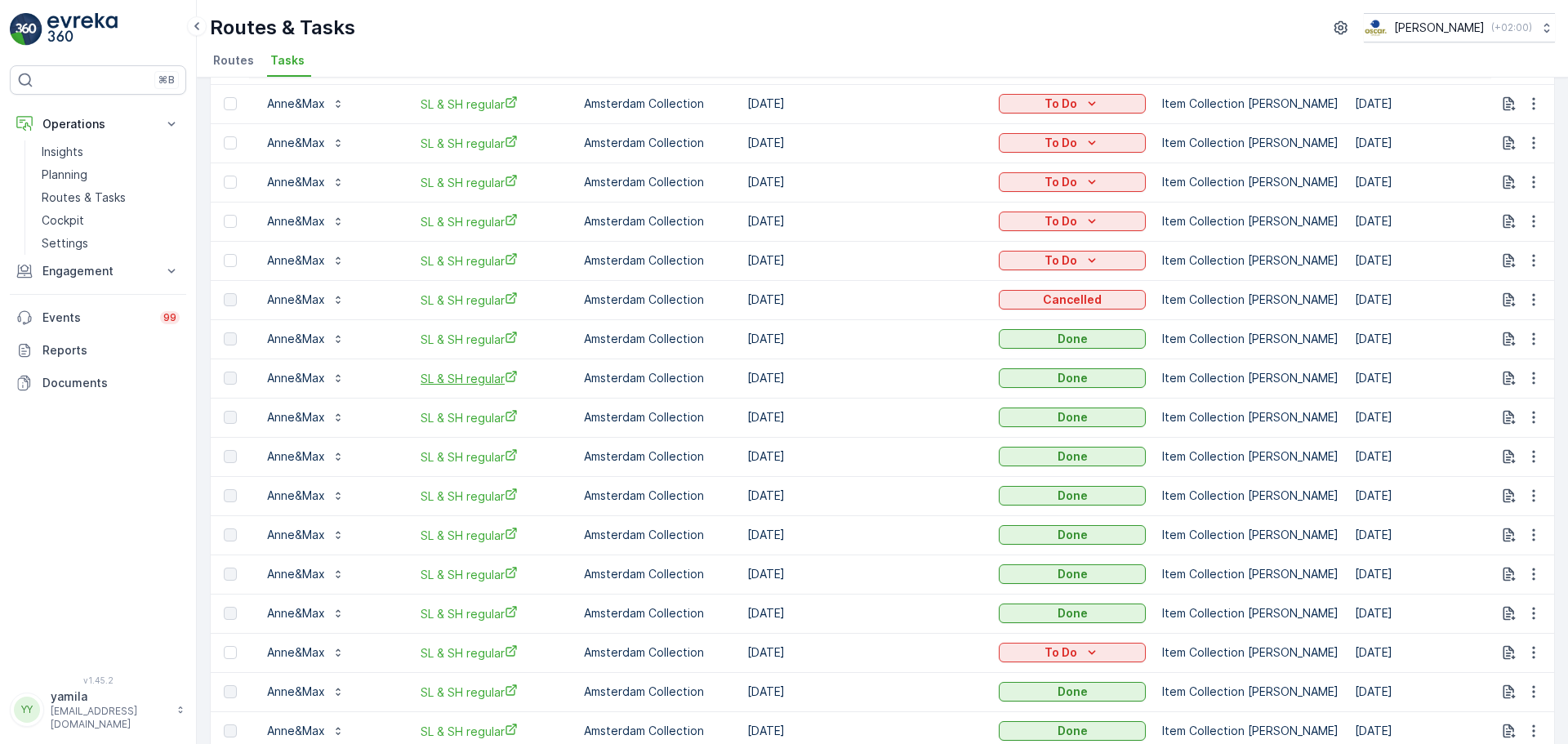 scroll, scrollTop: 69, scrollLeft: 0, axis: vertical 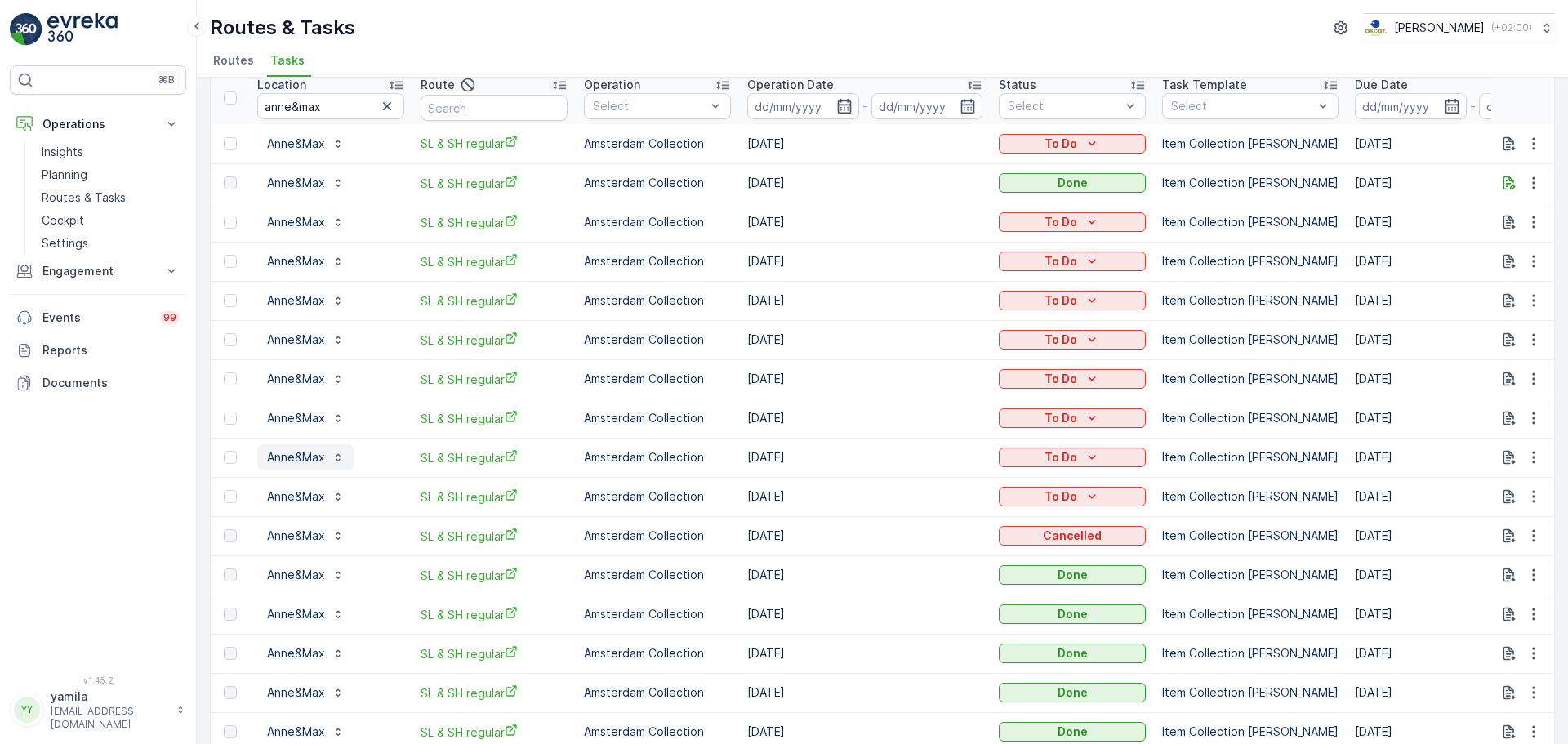 click on "Anne&Max" at bounding box center [296, 457] 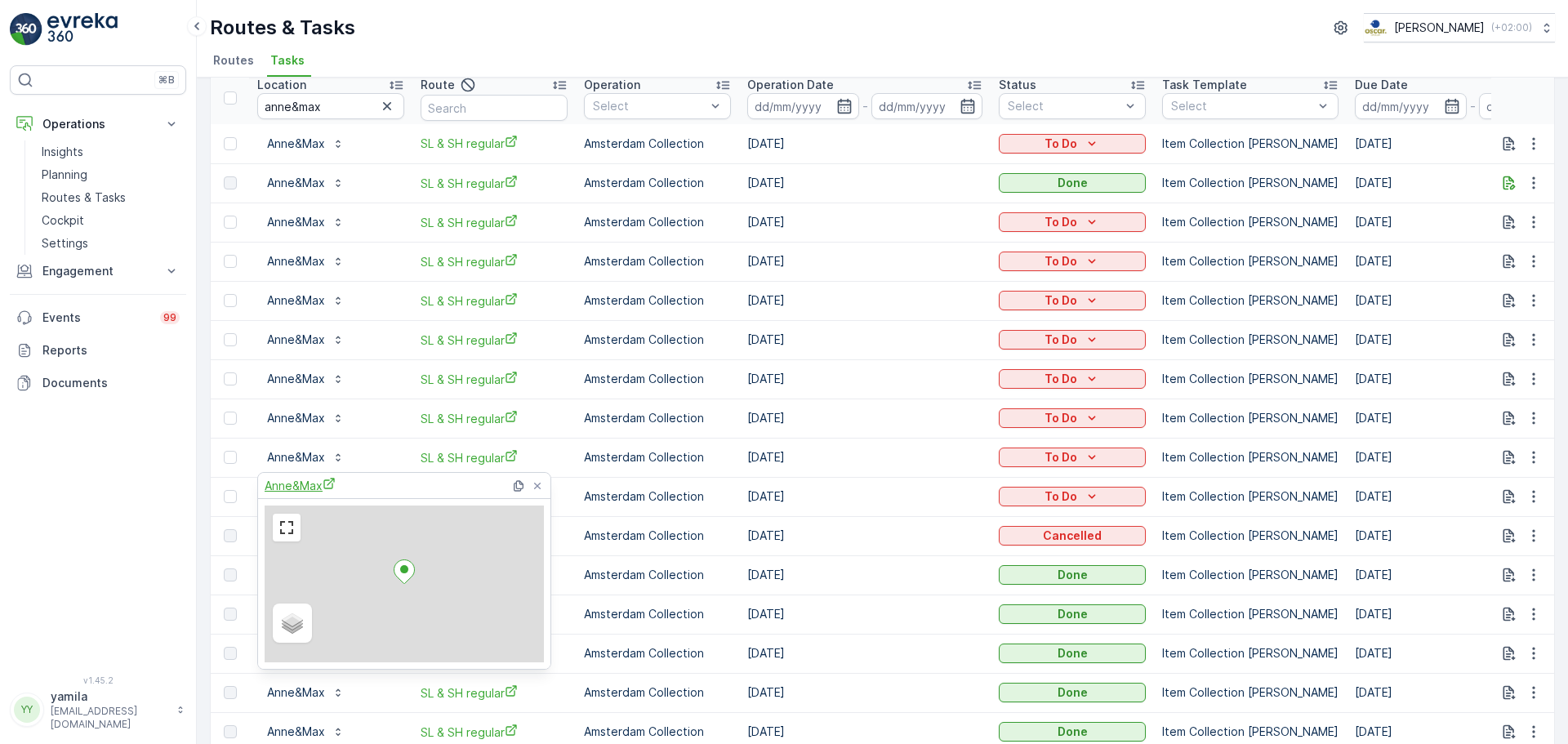 click on "Anne&Max" at bounding box center [300, 485] 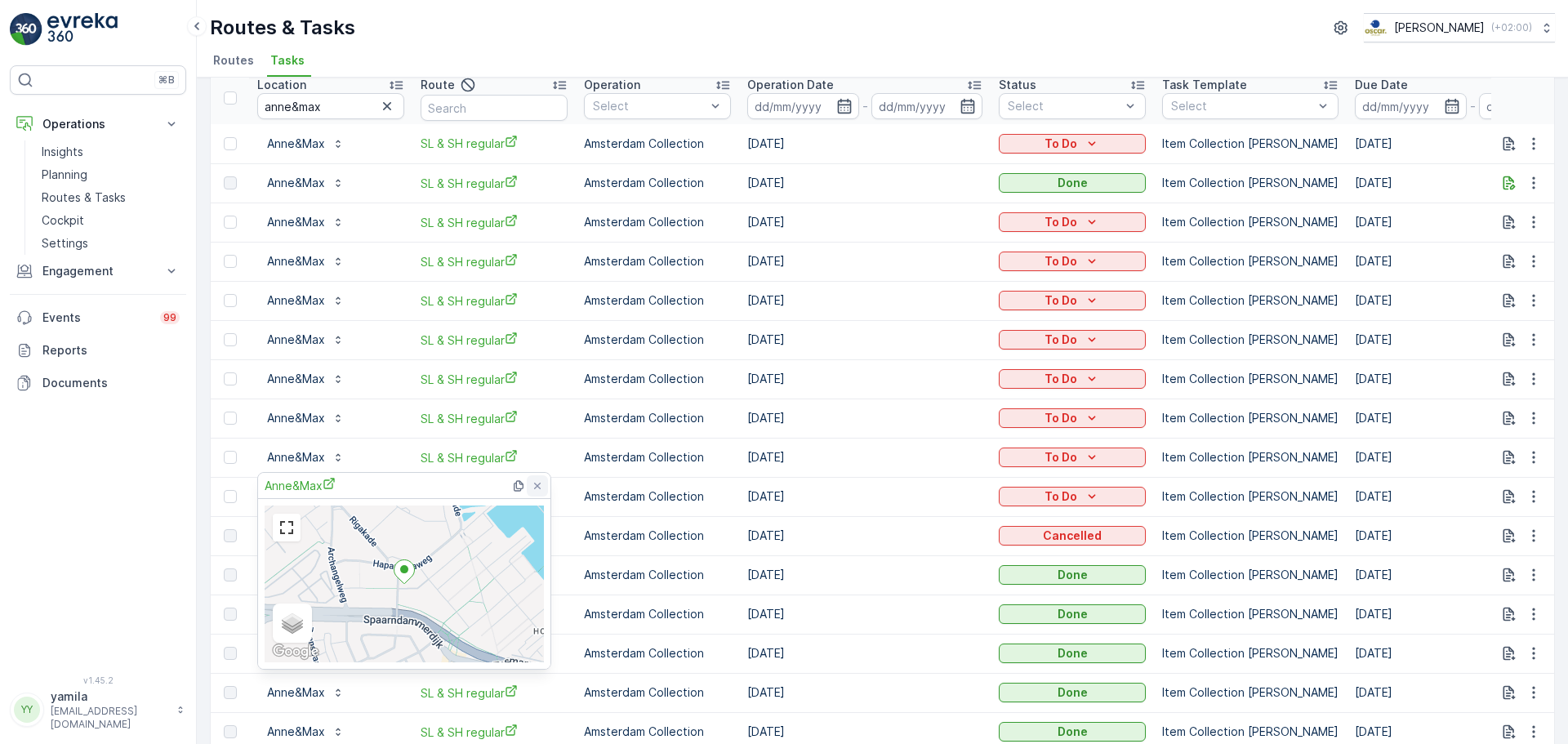 click 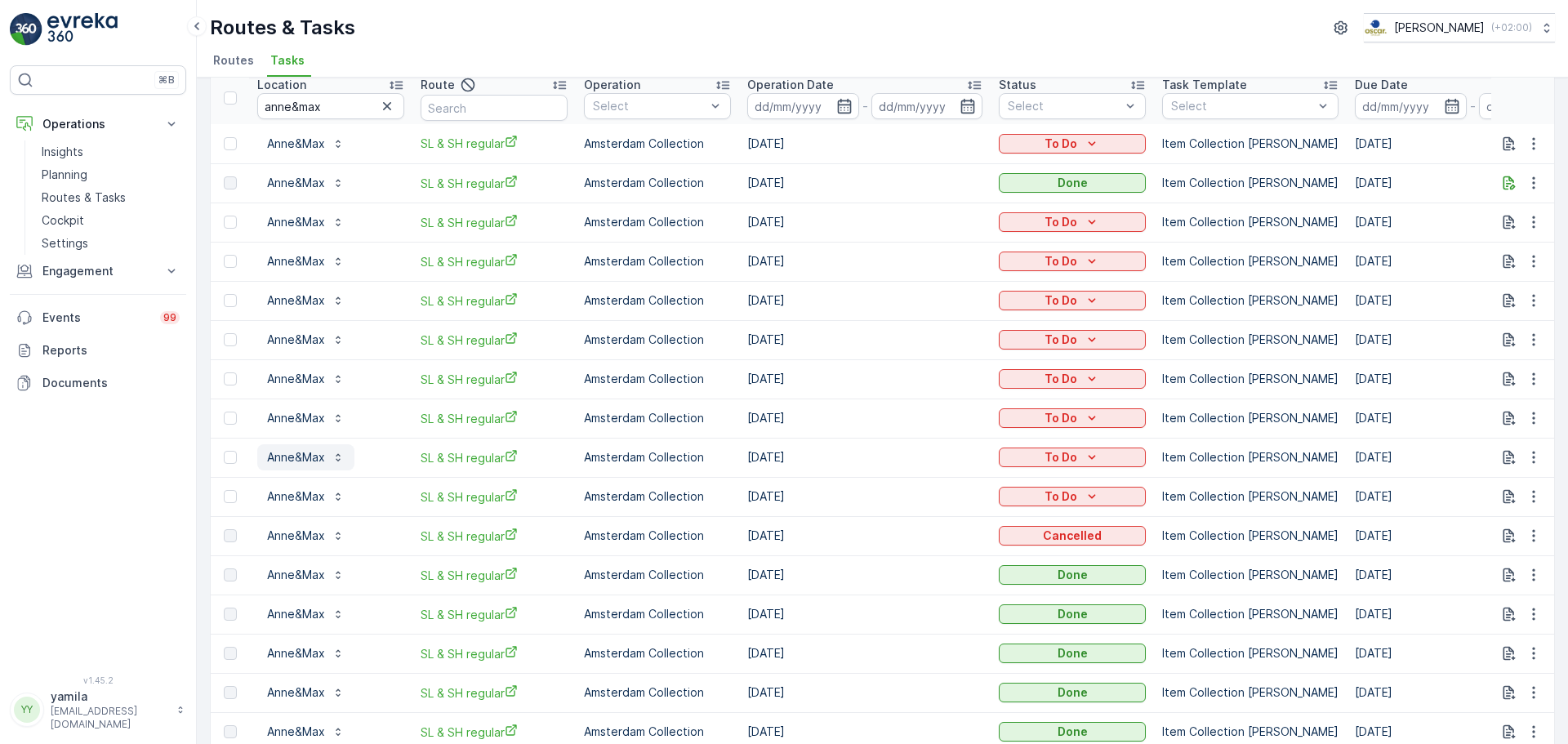 click on "Anne&Max" at bounding box center [296, 457] 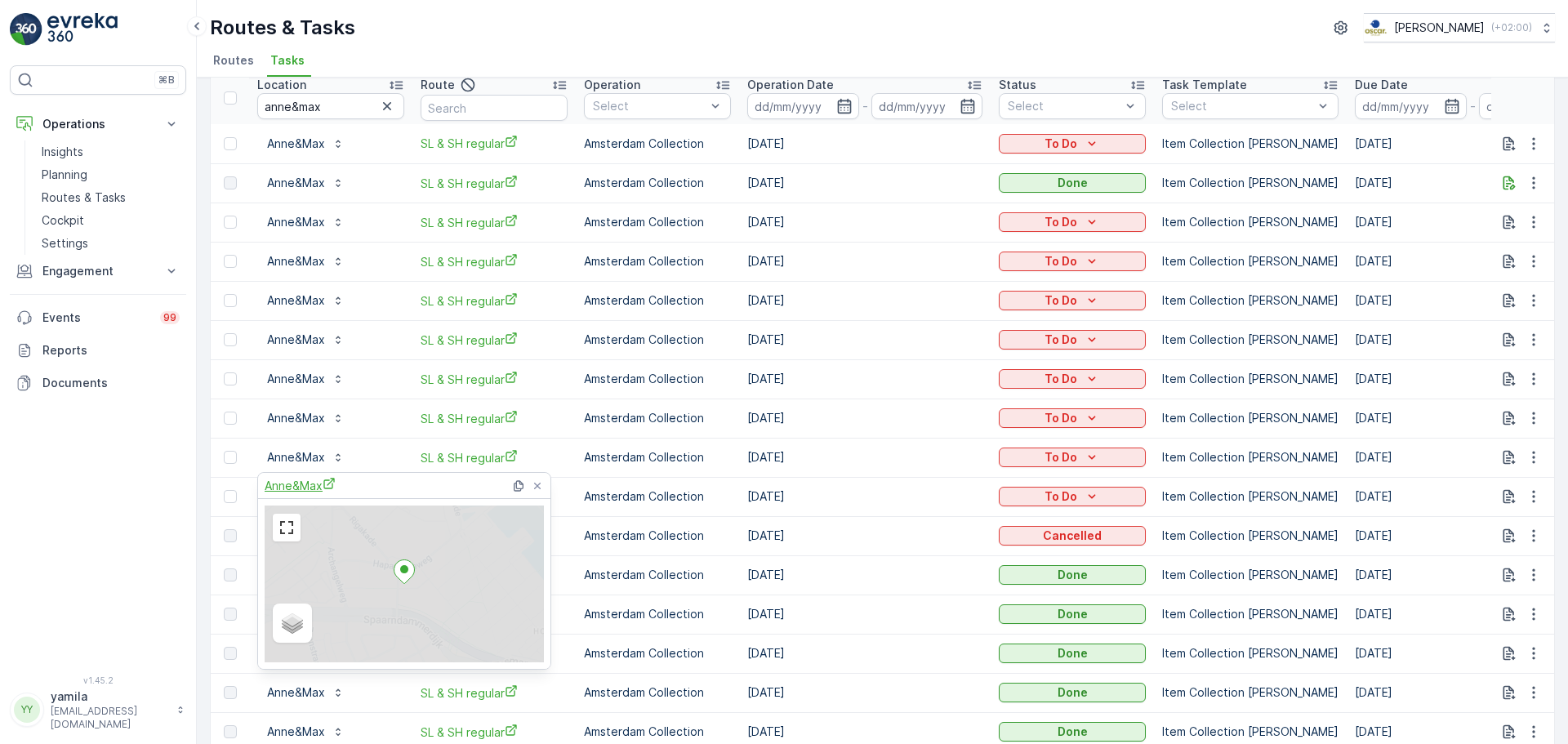 click on "Anne&Max" at bounding box center [300, 485] 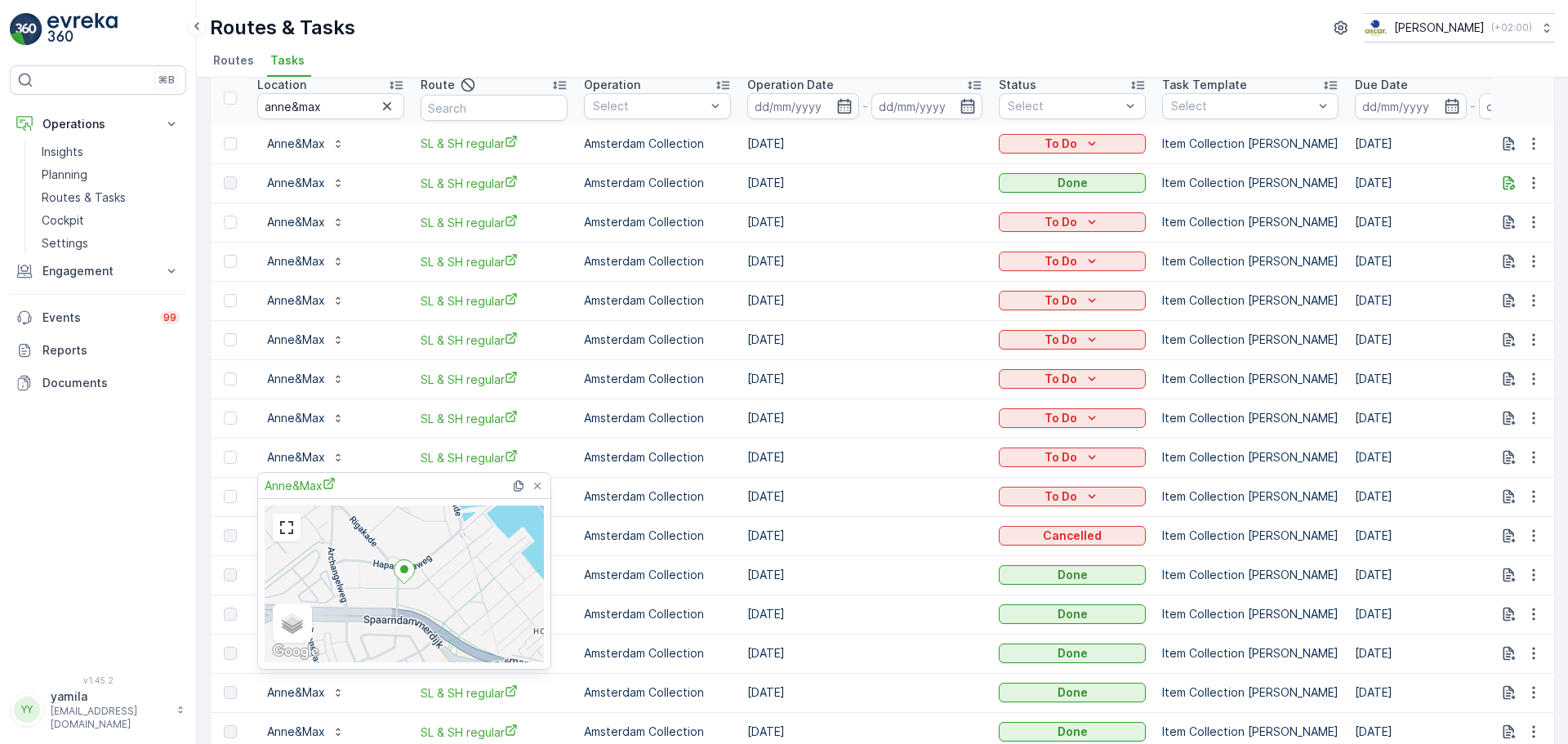 click on "Routes & Tasks Oscar Circulair ( +02:00 ) Routes Tasks" at bounding box center [882, 38] 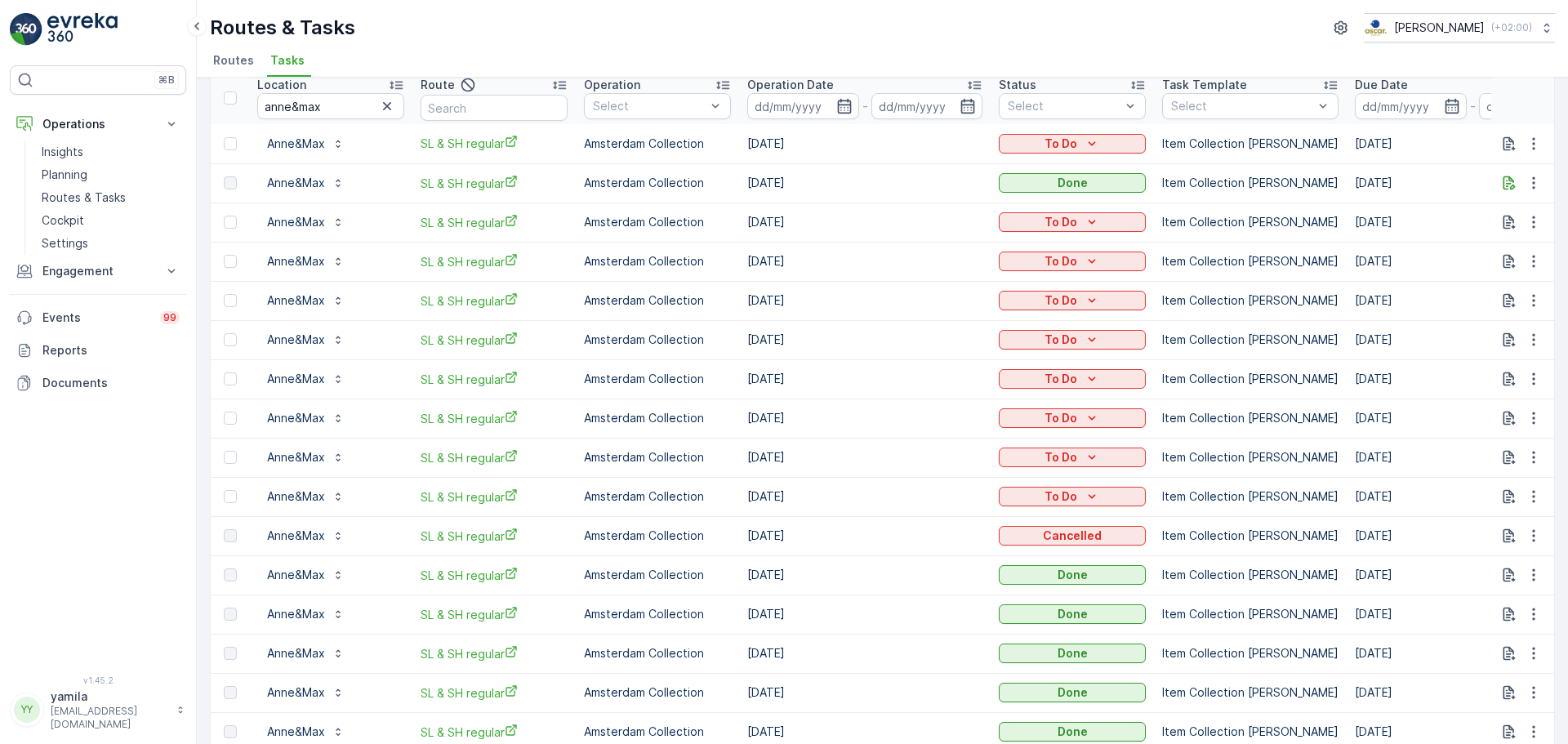 scroll, scrollTop: 0, scrollLeft: 0, axis: both 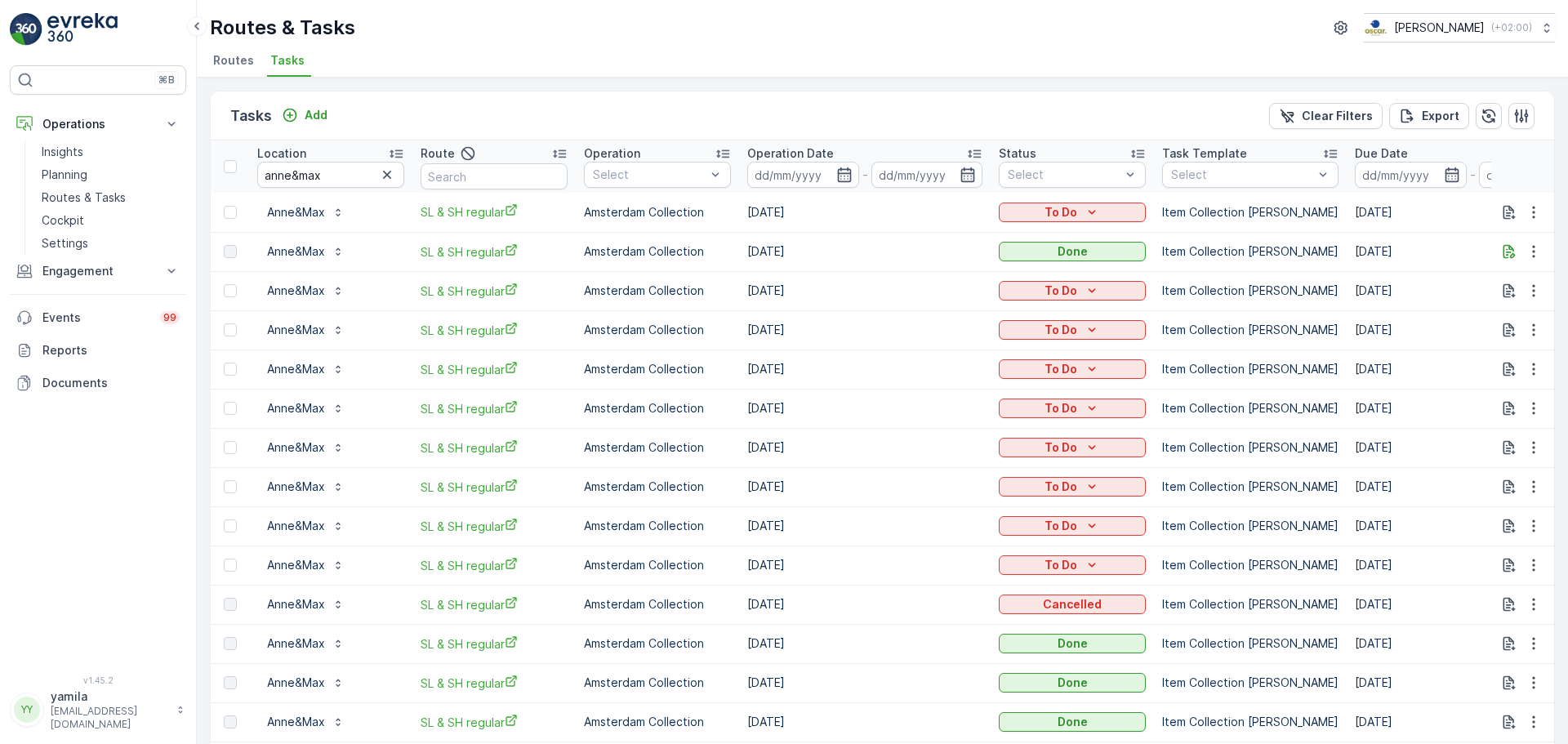 click on "anne&max" at bounding box center [331, 175] 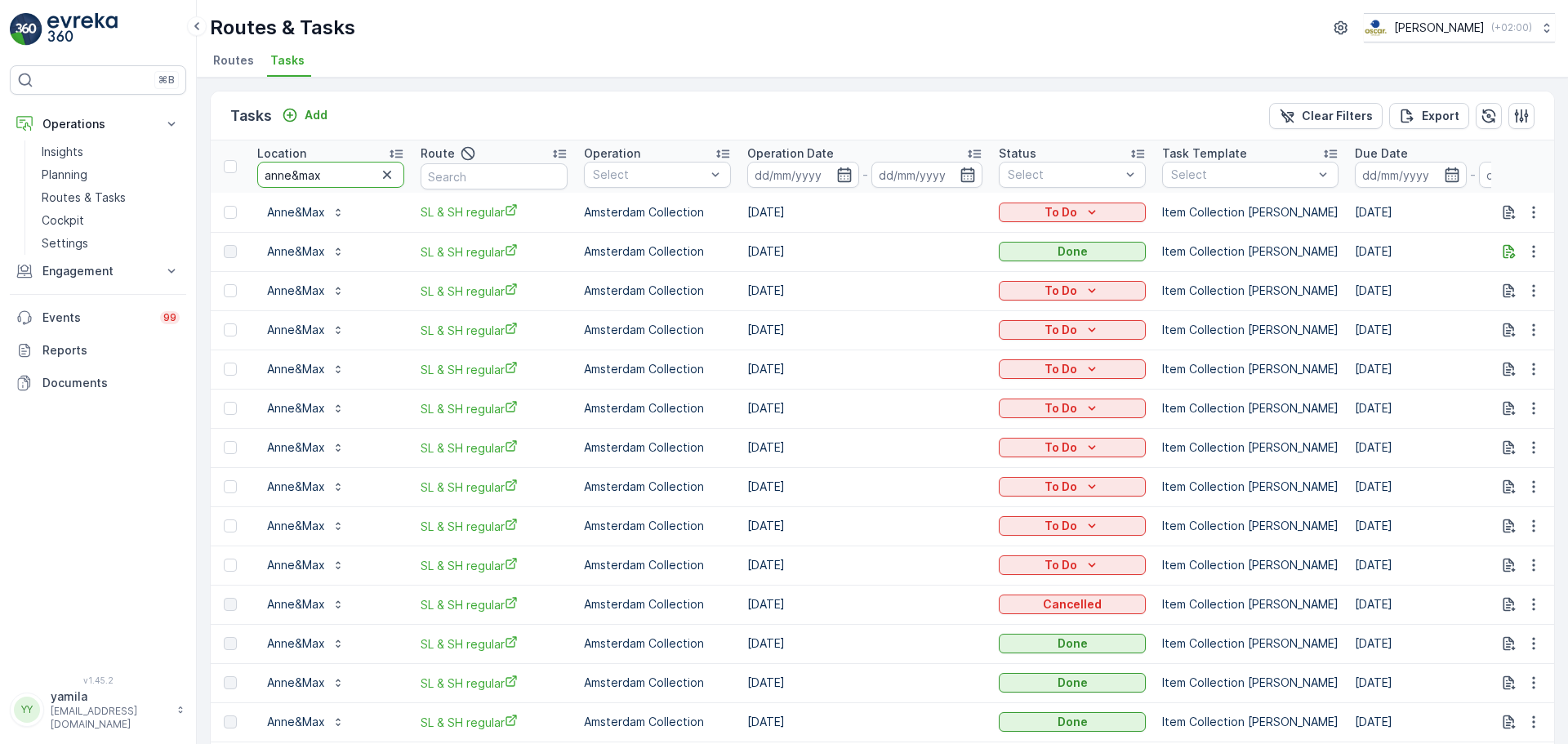 click on "anne&max" at bounding box center (331, 175) 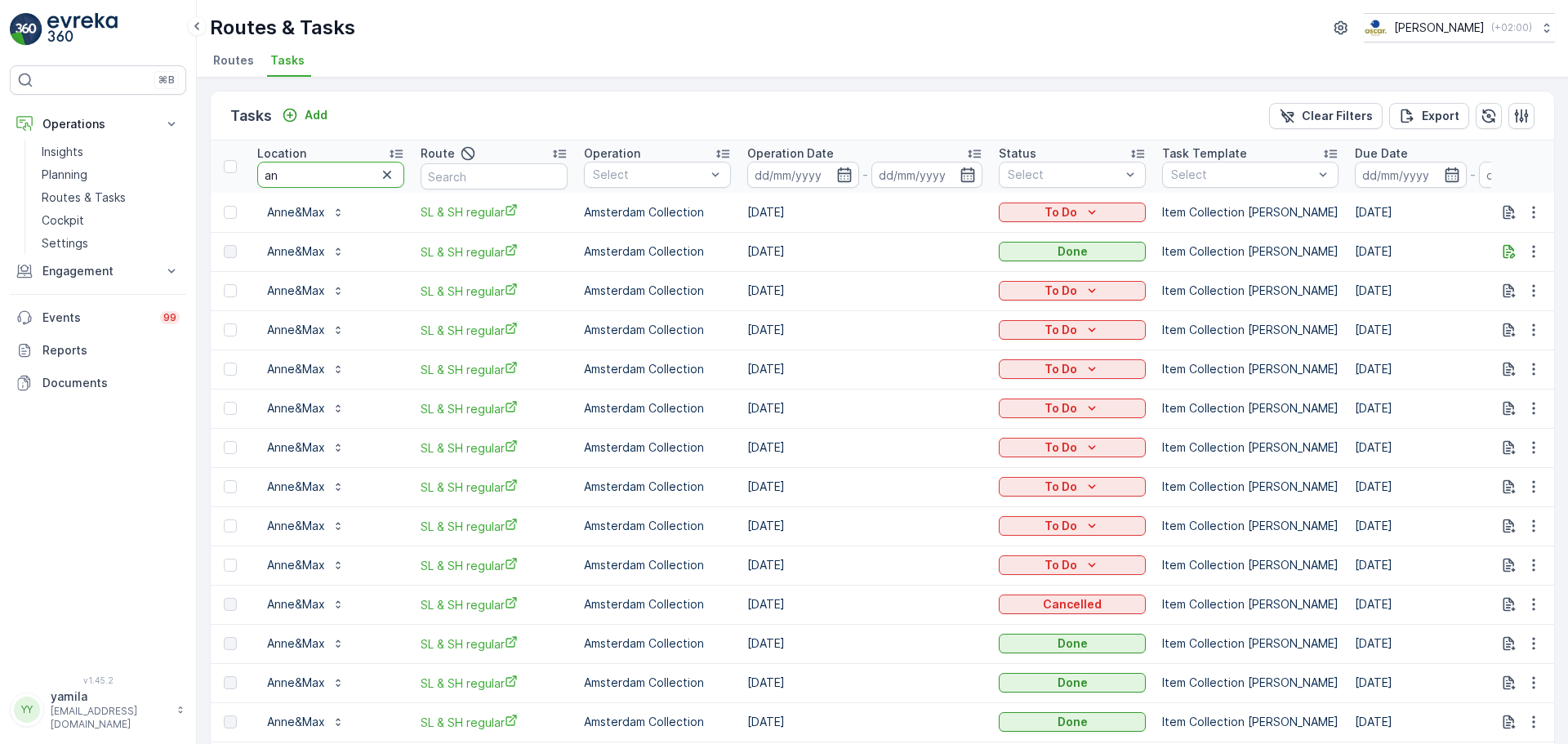 type on "a" 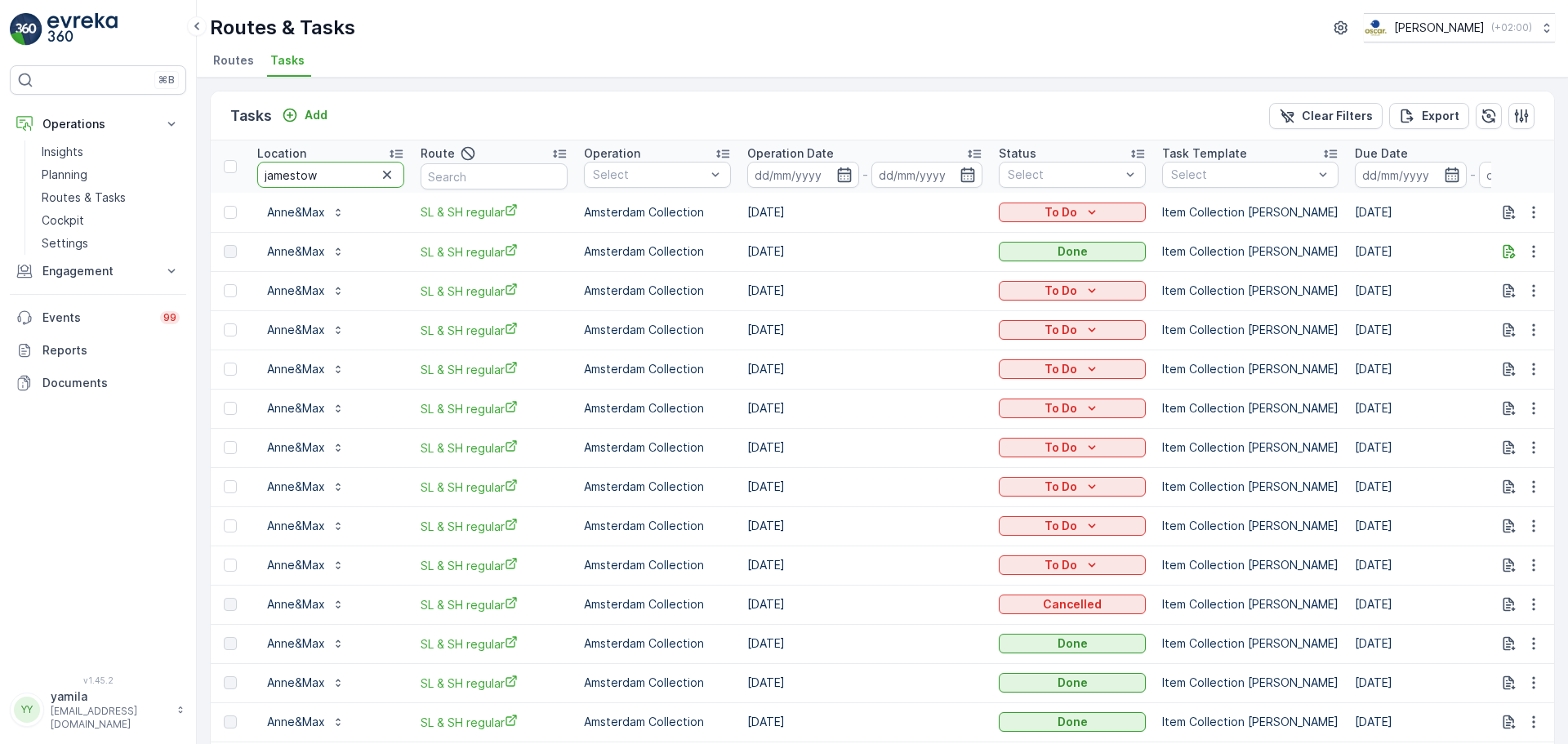 type on "jamestown" 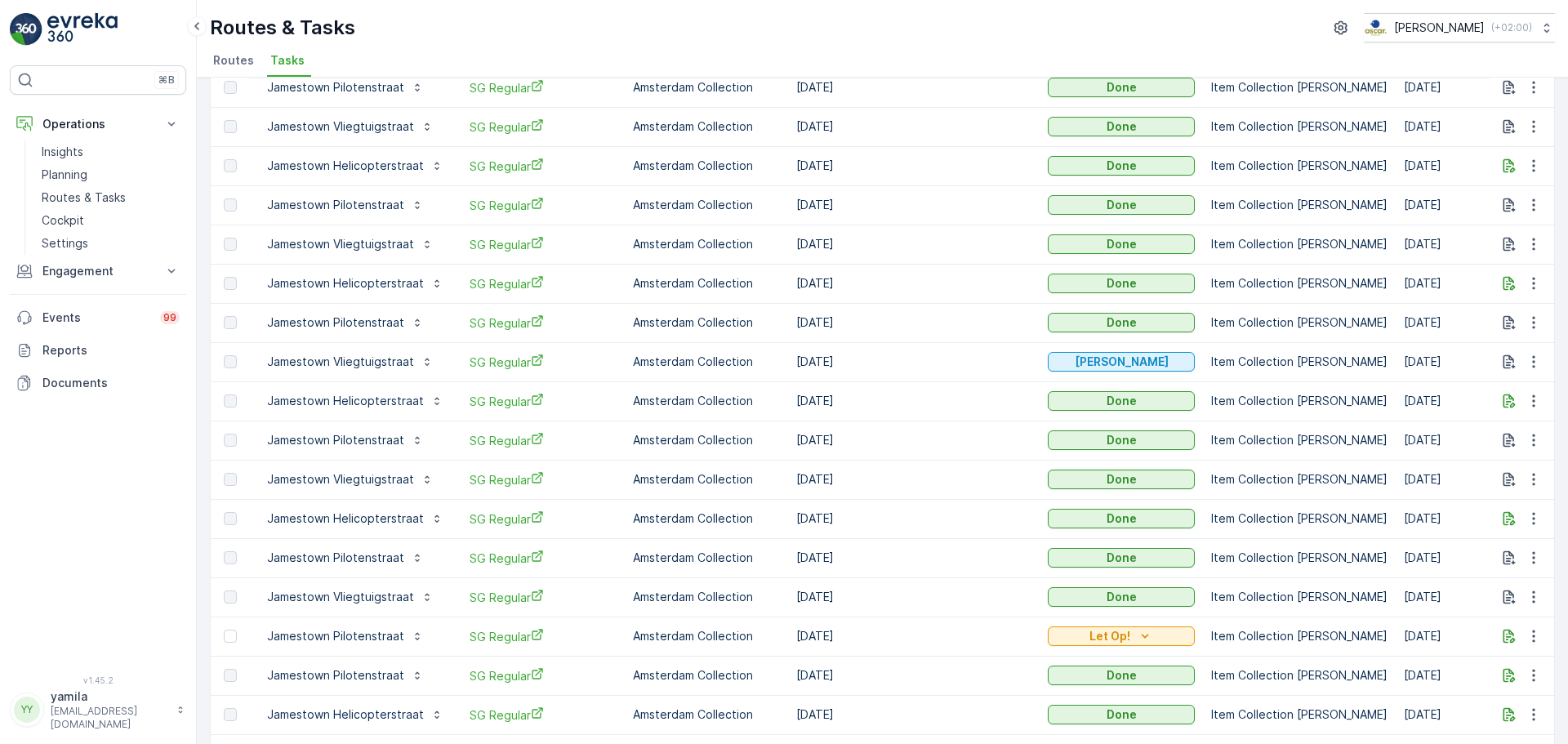 scroll, scrollTop: 1478, scrollLeft: 0, axis: vertical 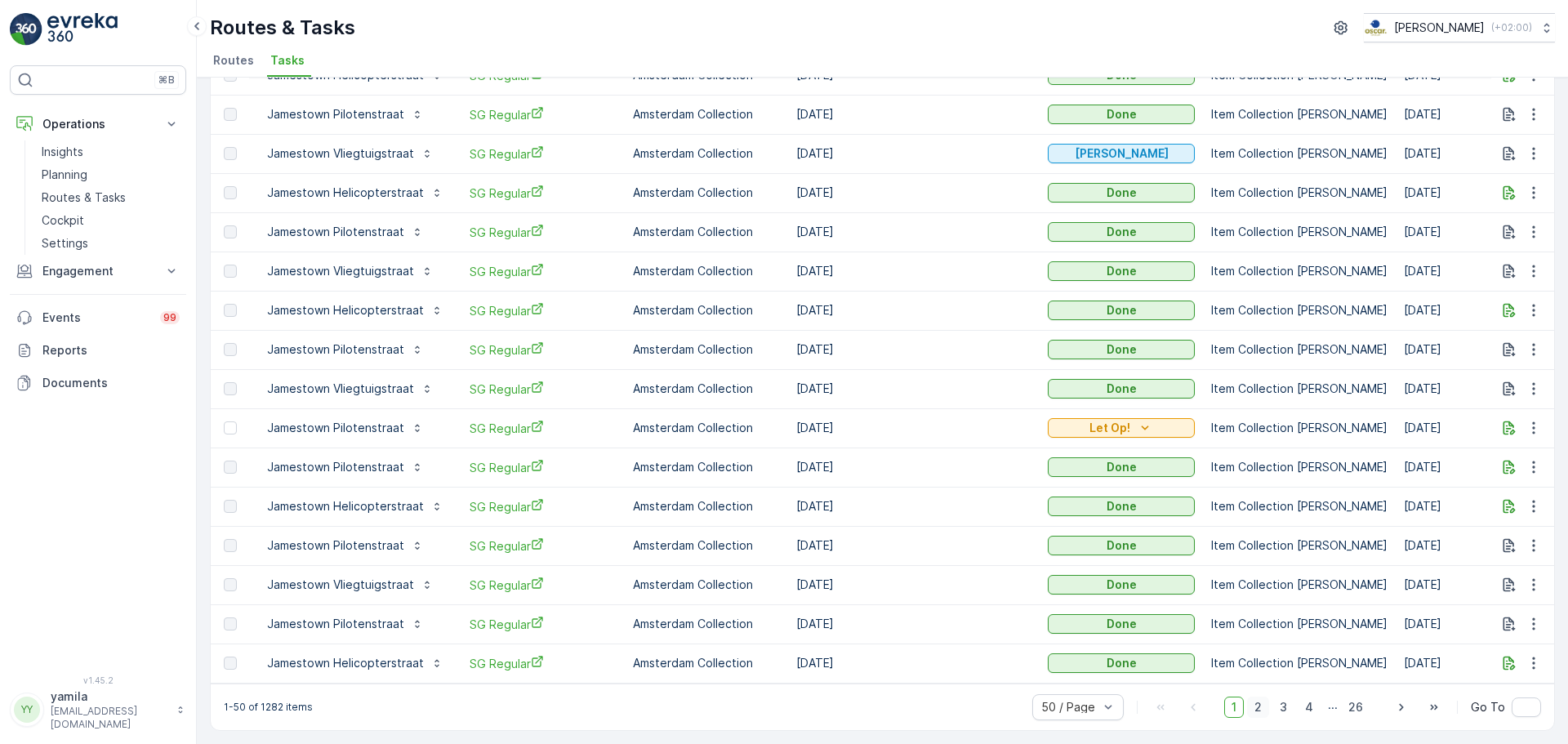 click on "2" at bounding box center [1258, 707] 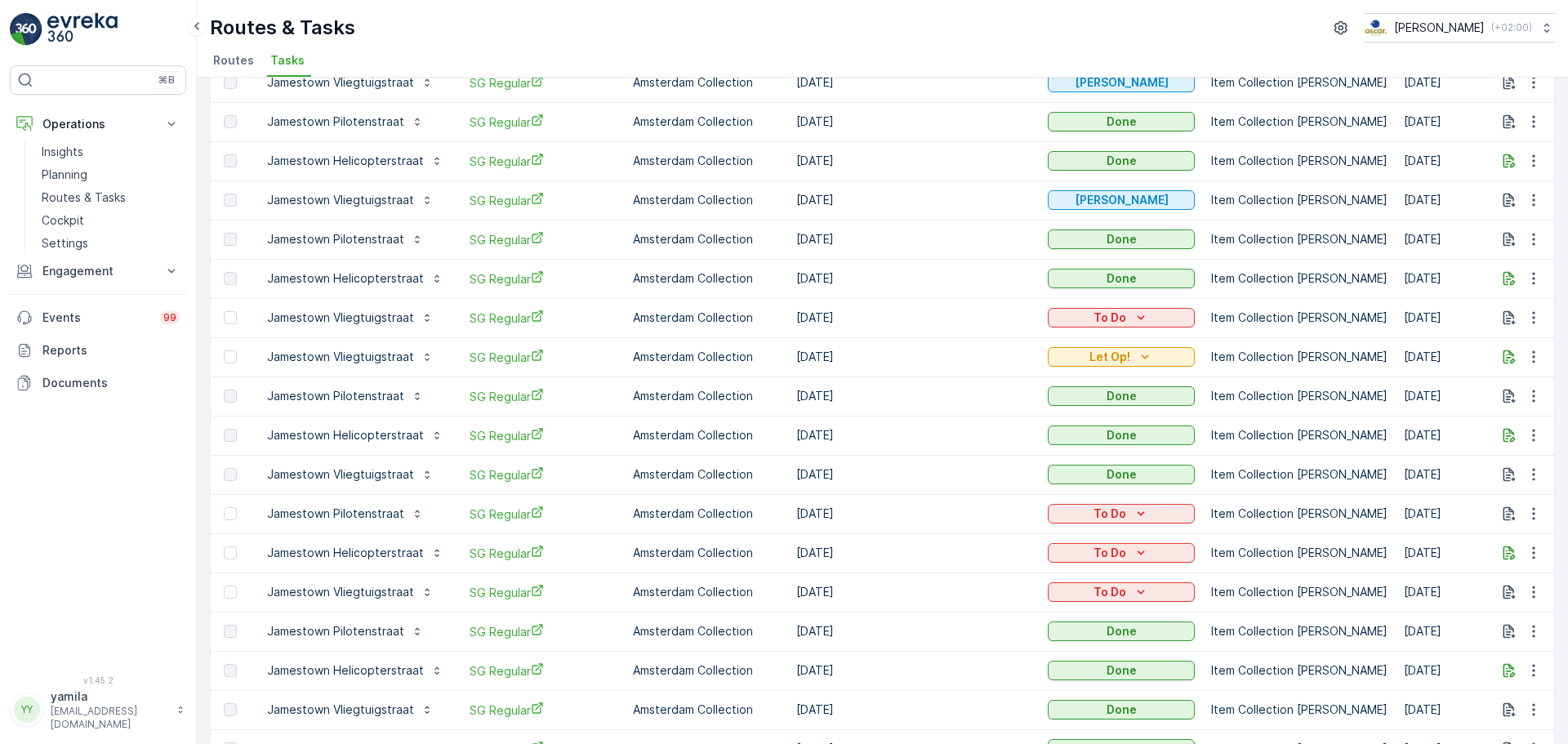 scroll, scrollTop: 166, scrollLeft: 0, axis: vertical 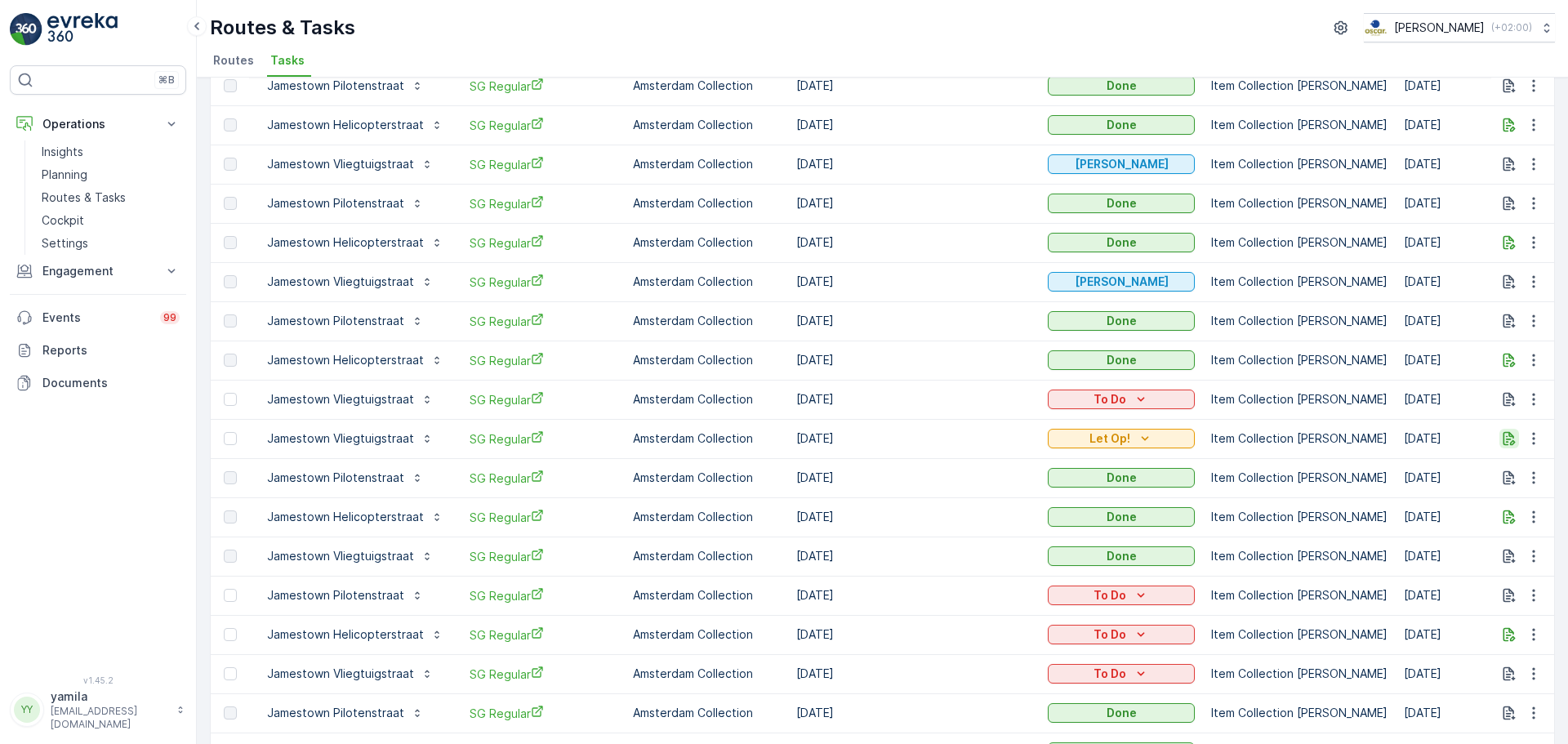 click 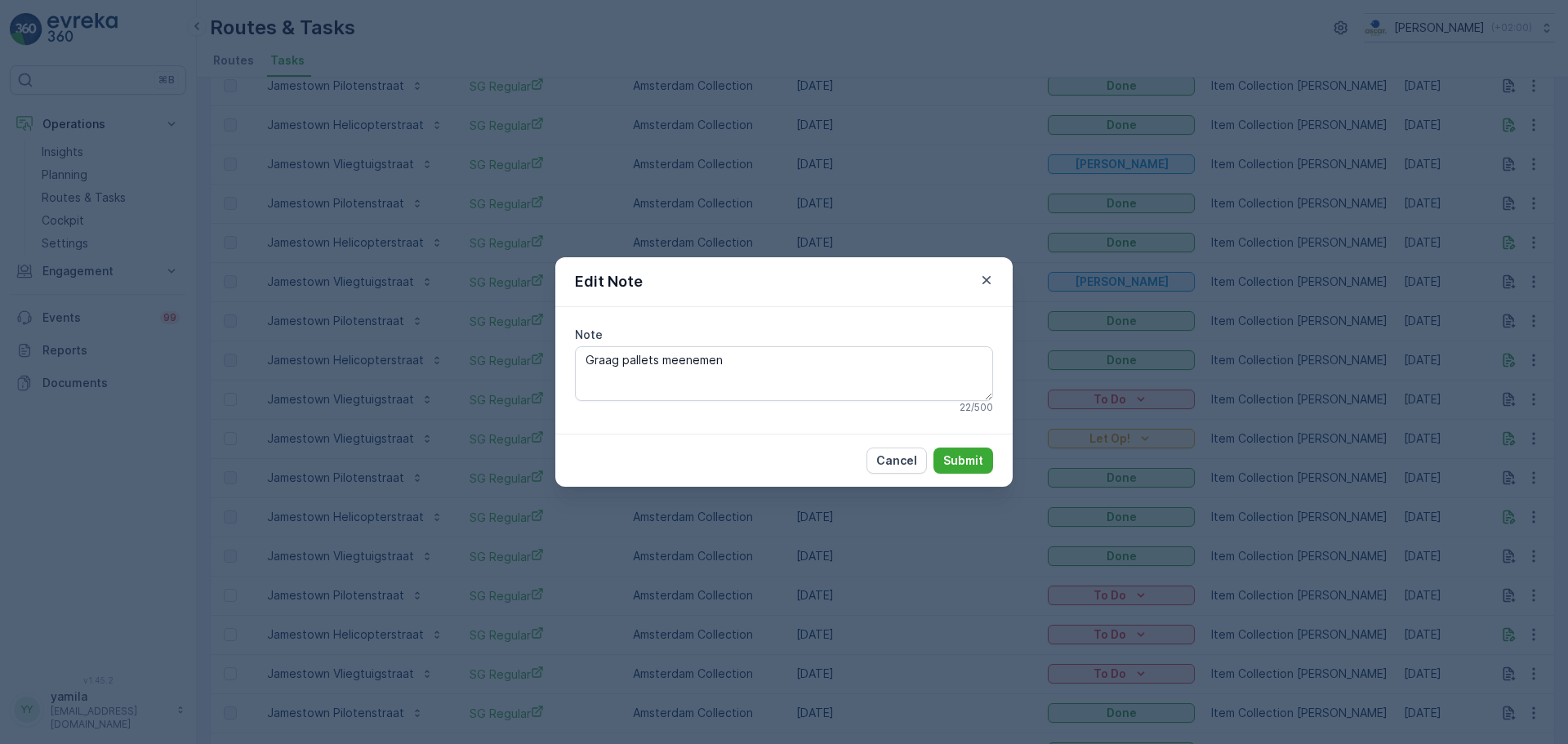 click 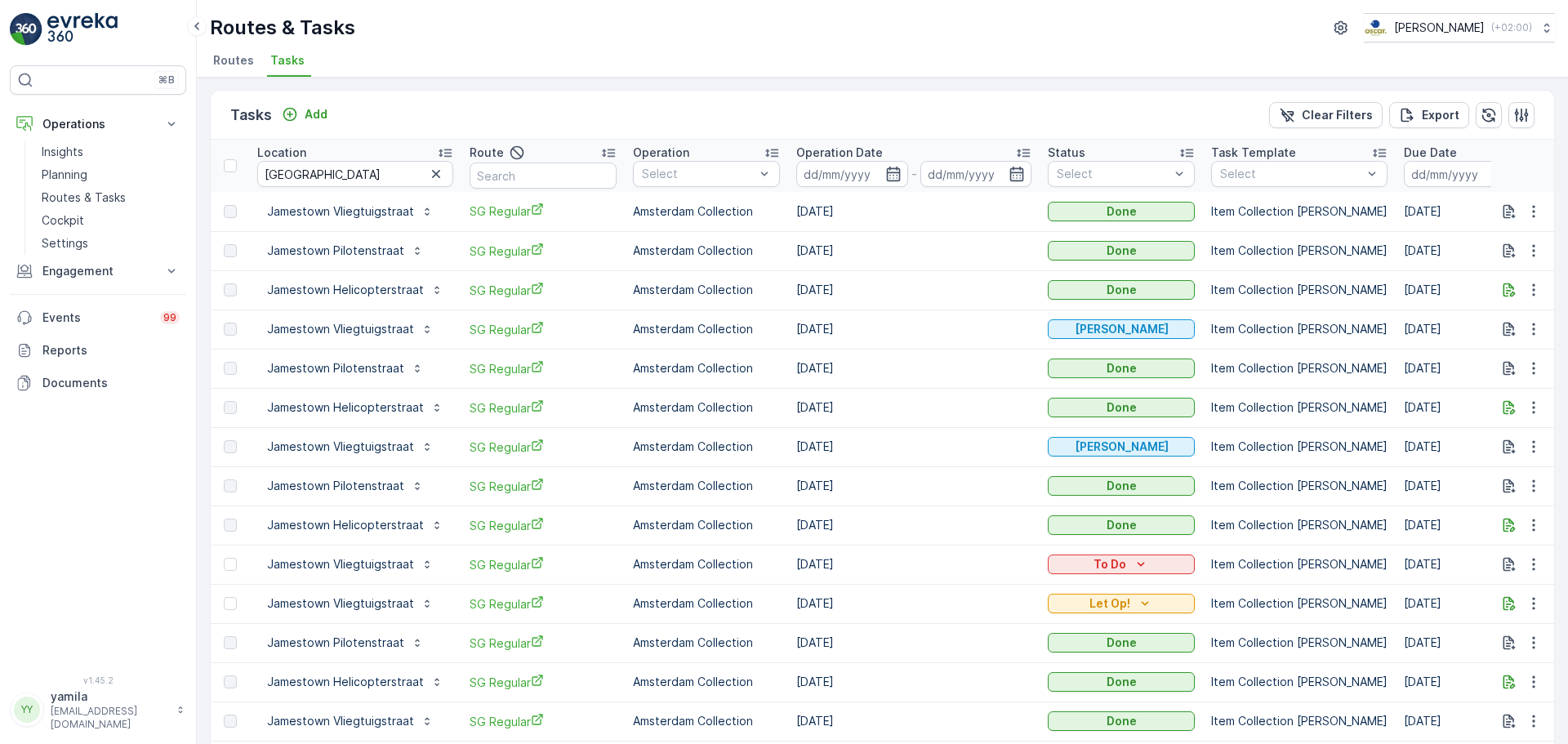 scroll, scrollTop: 0, scrollLeft: 0, axis: both 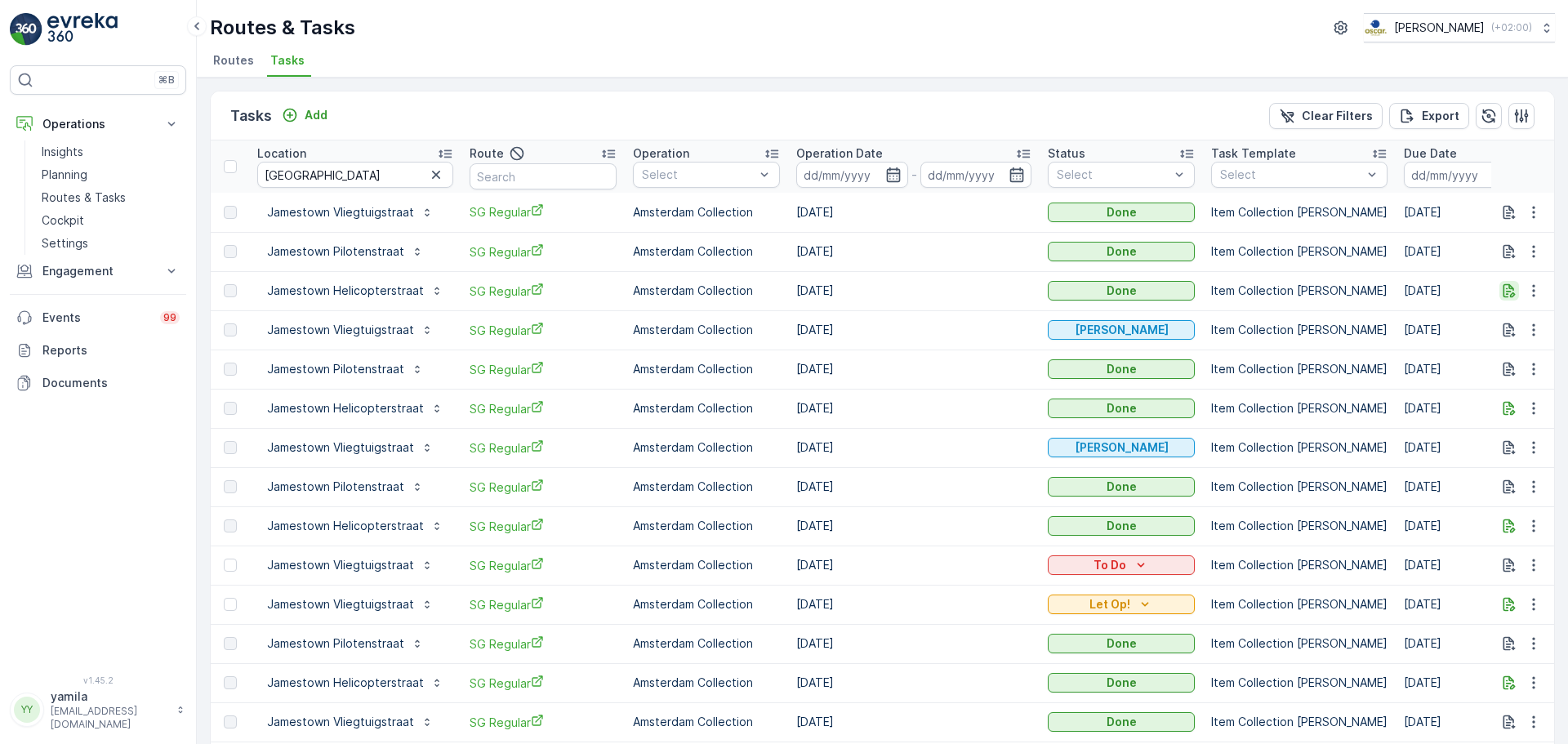 click 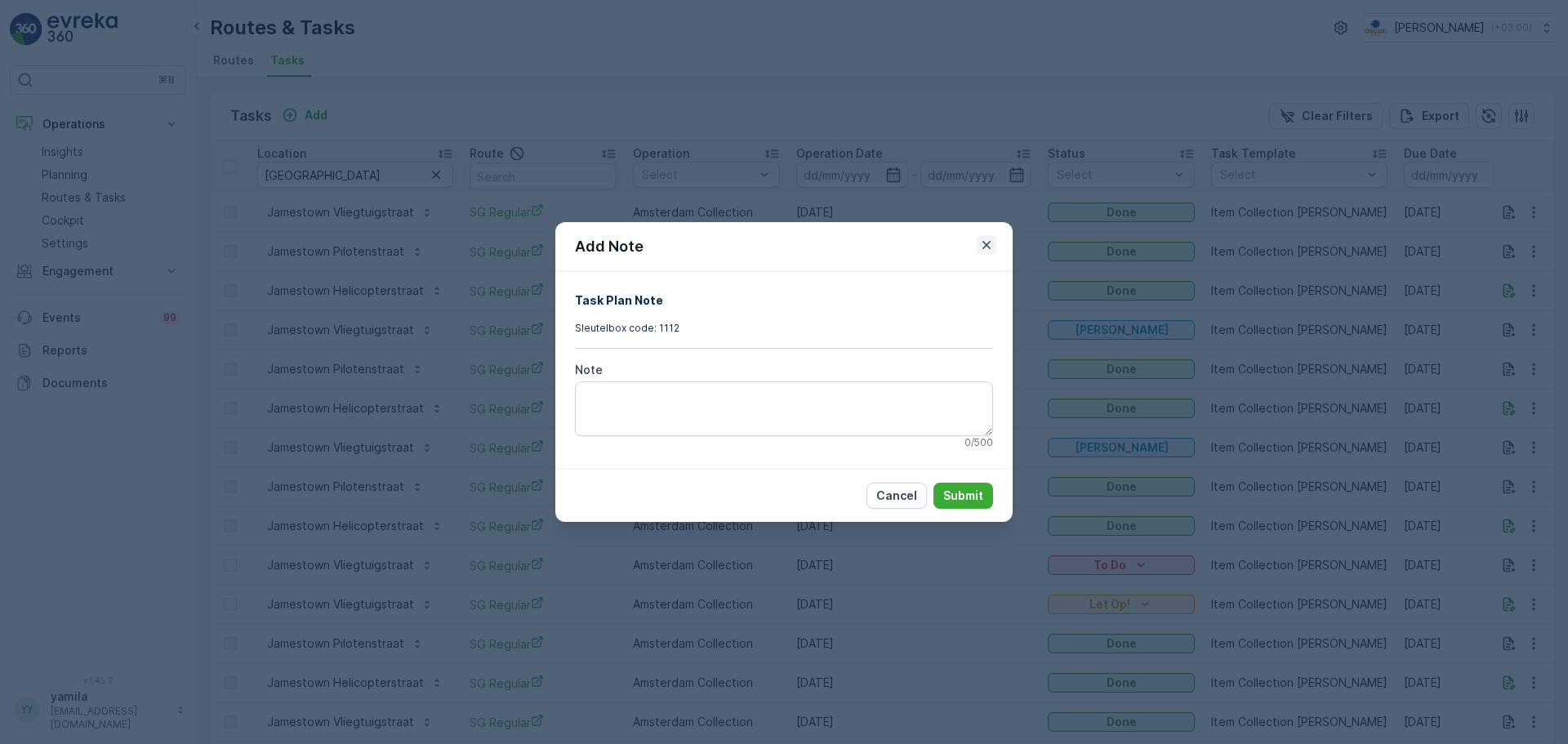 click 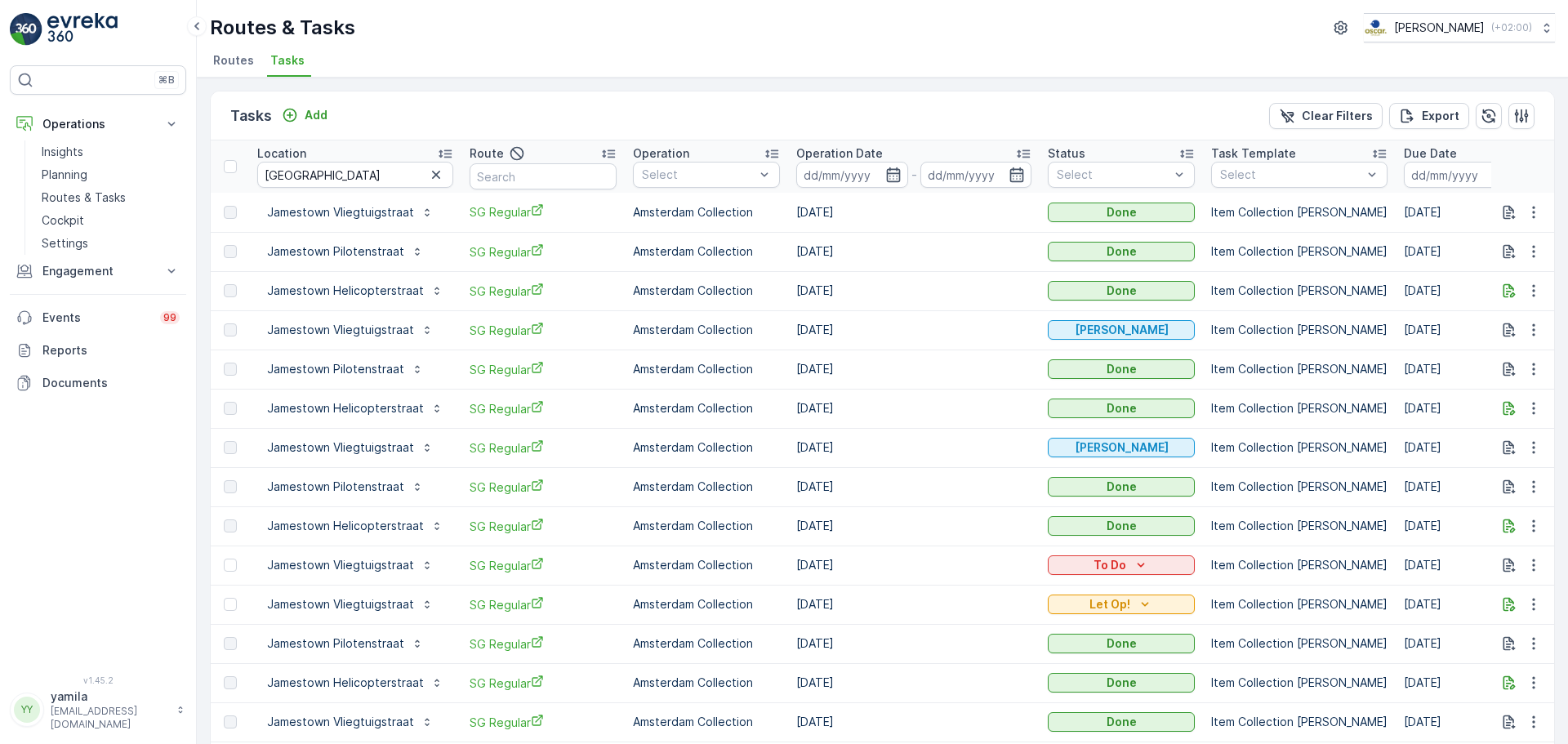click at bounding box center [1523, 408] 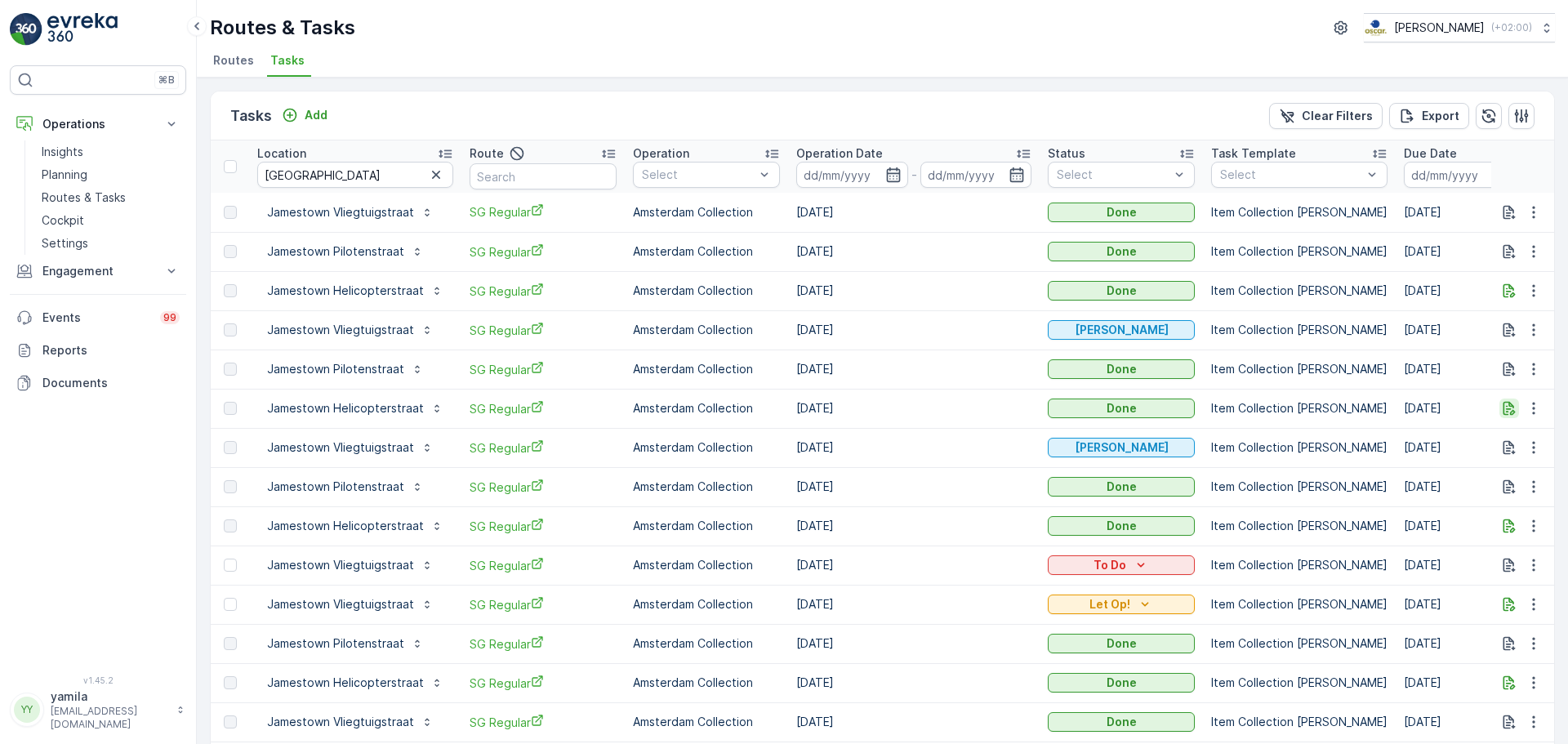 click 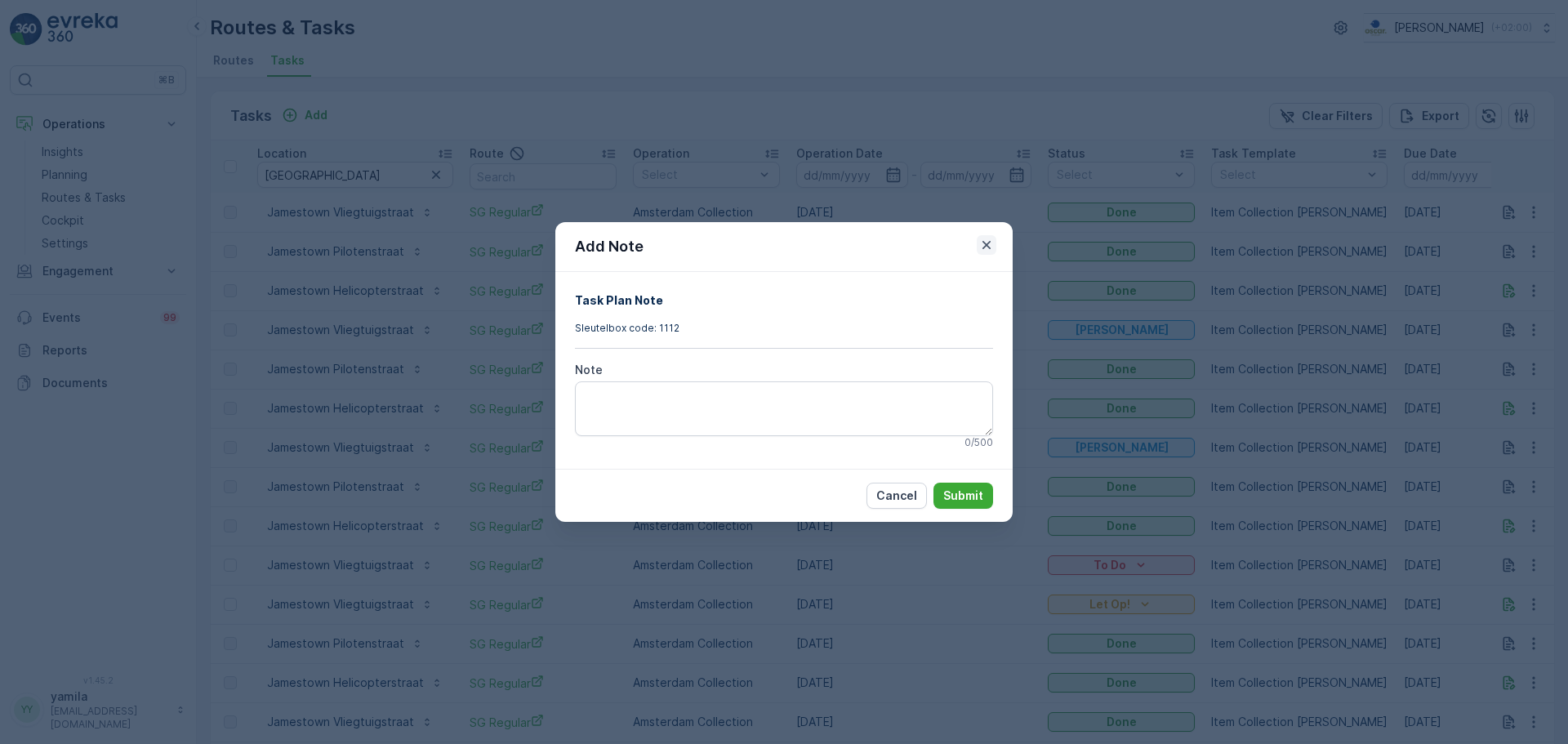 click 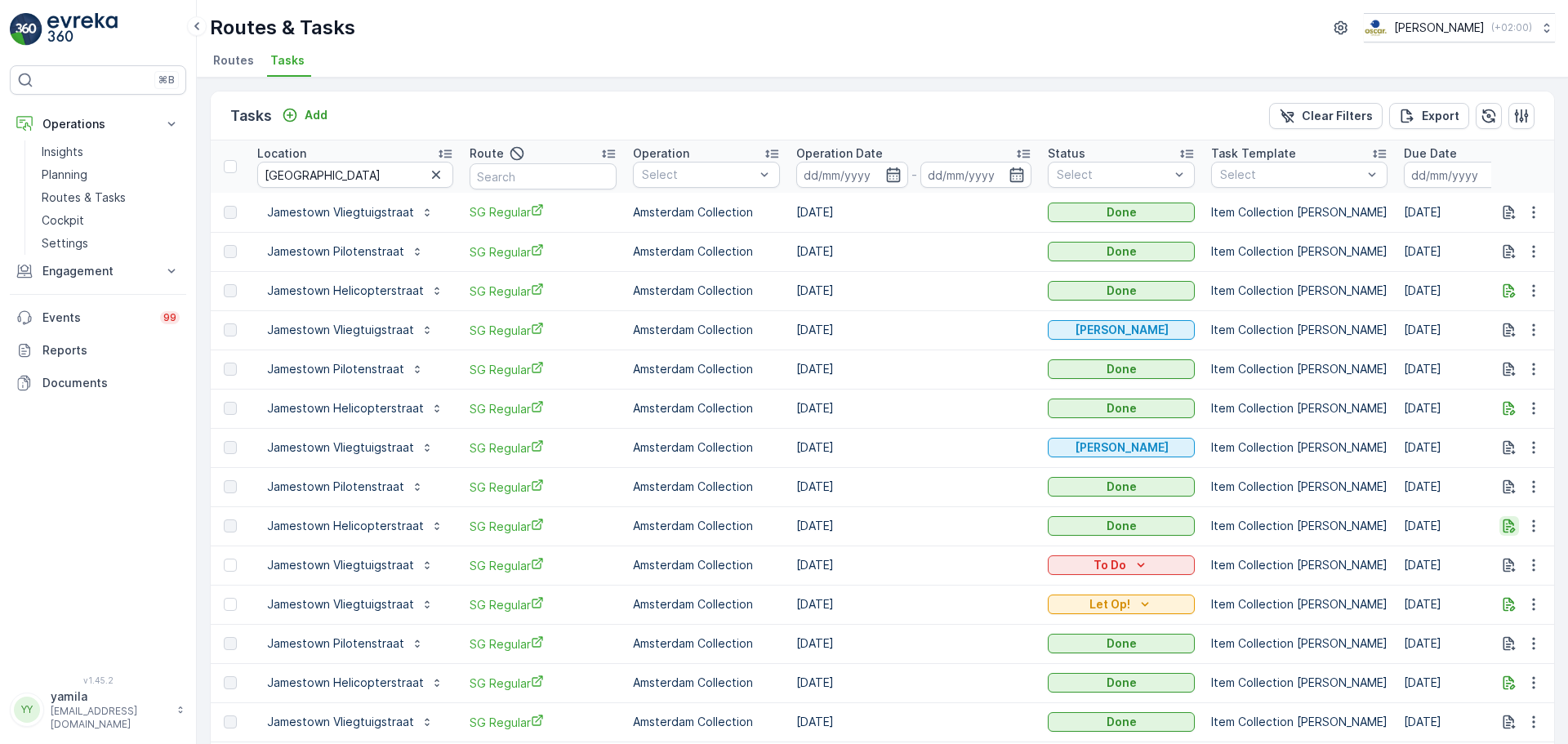 click 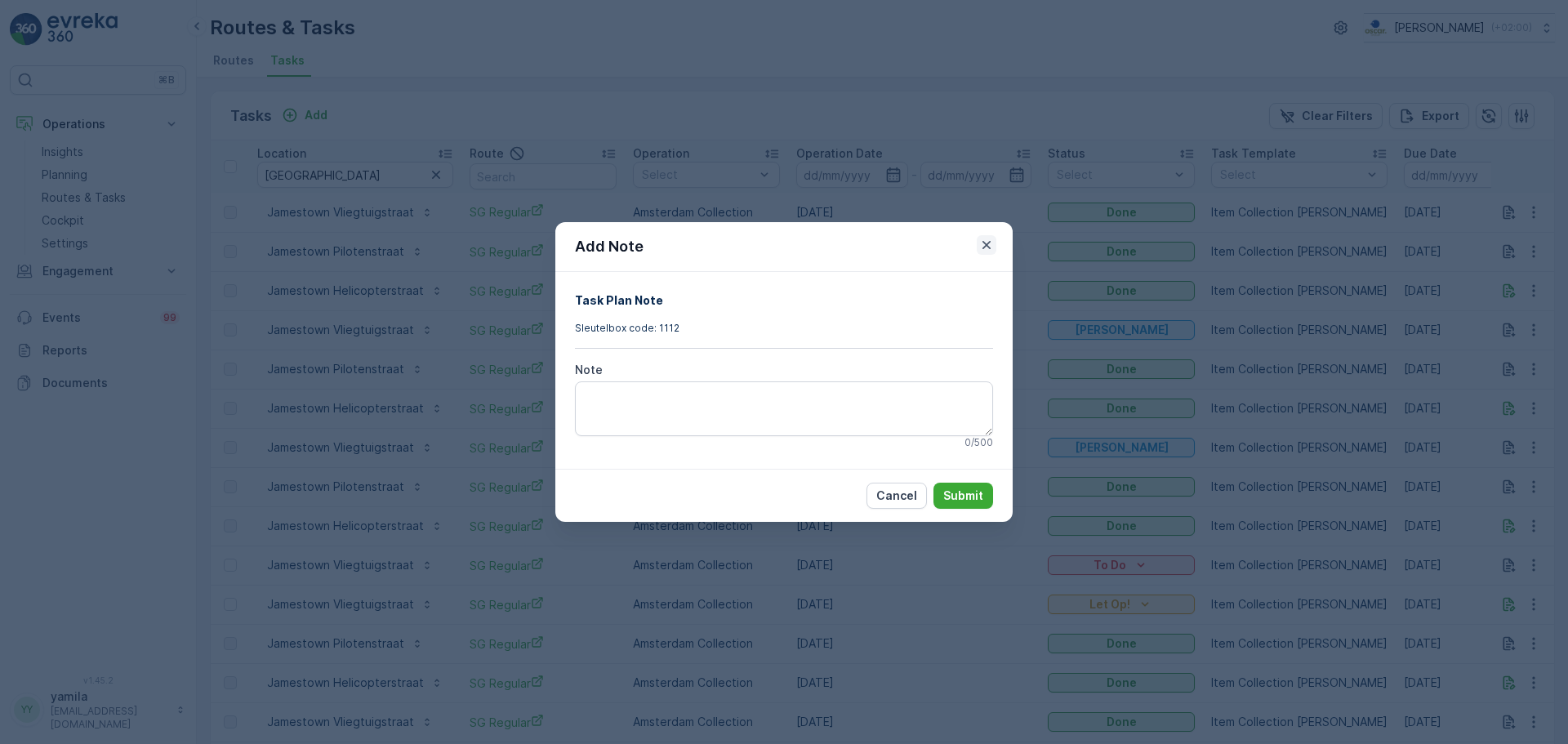 click 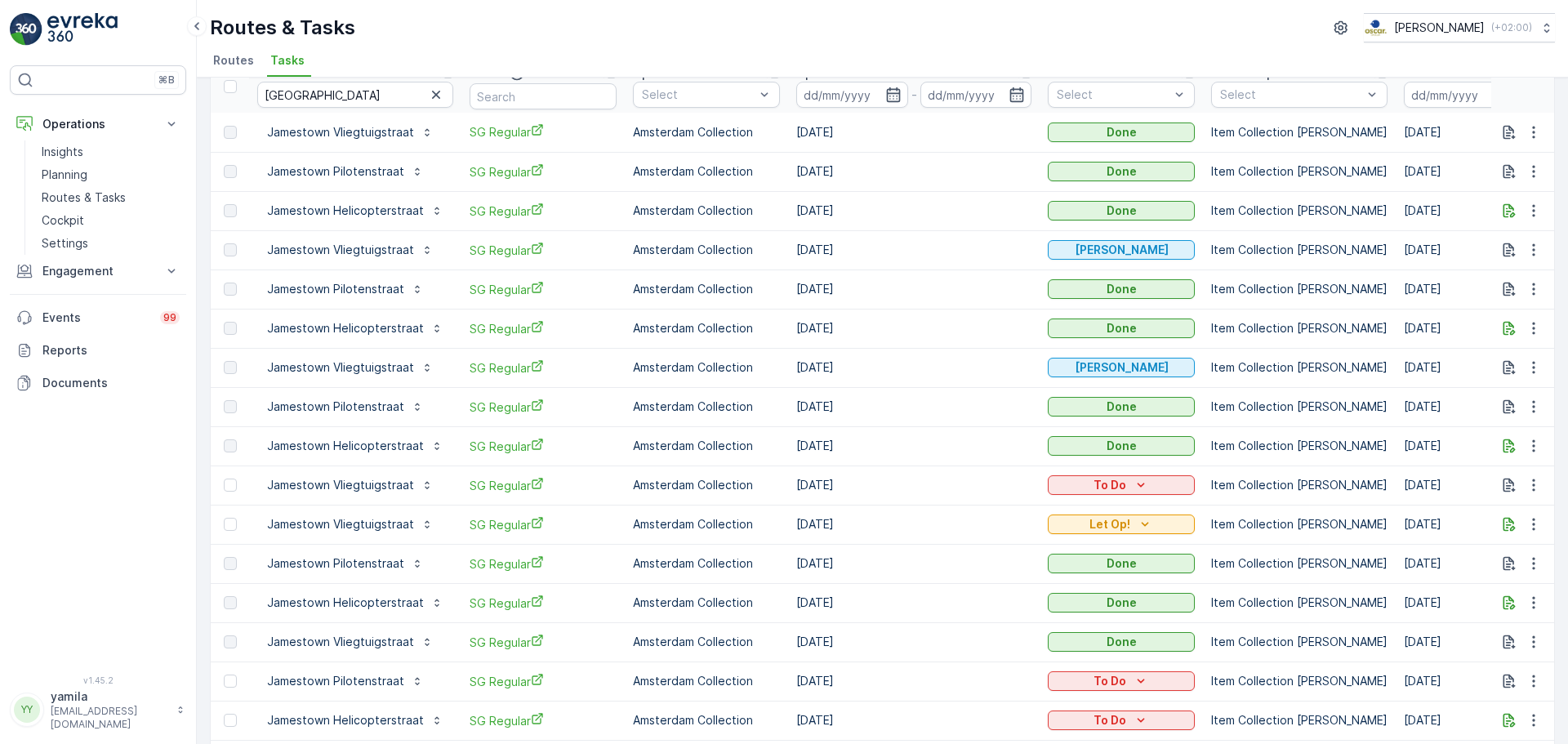 scroll, scrollTop: 172, scrollLeft: 0, axis: vertical 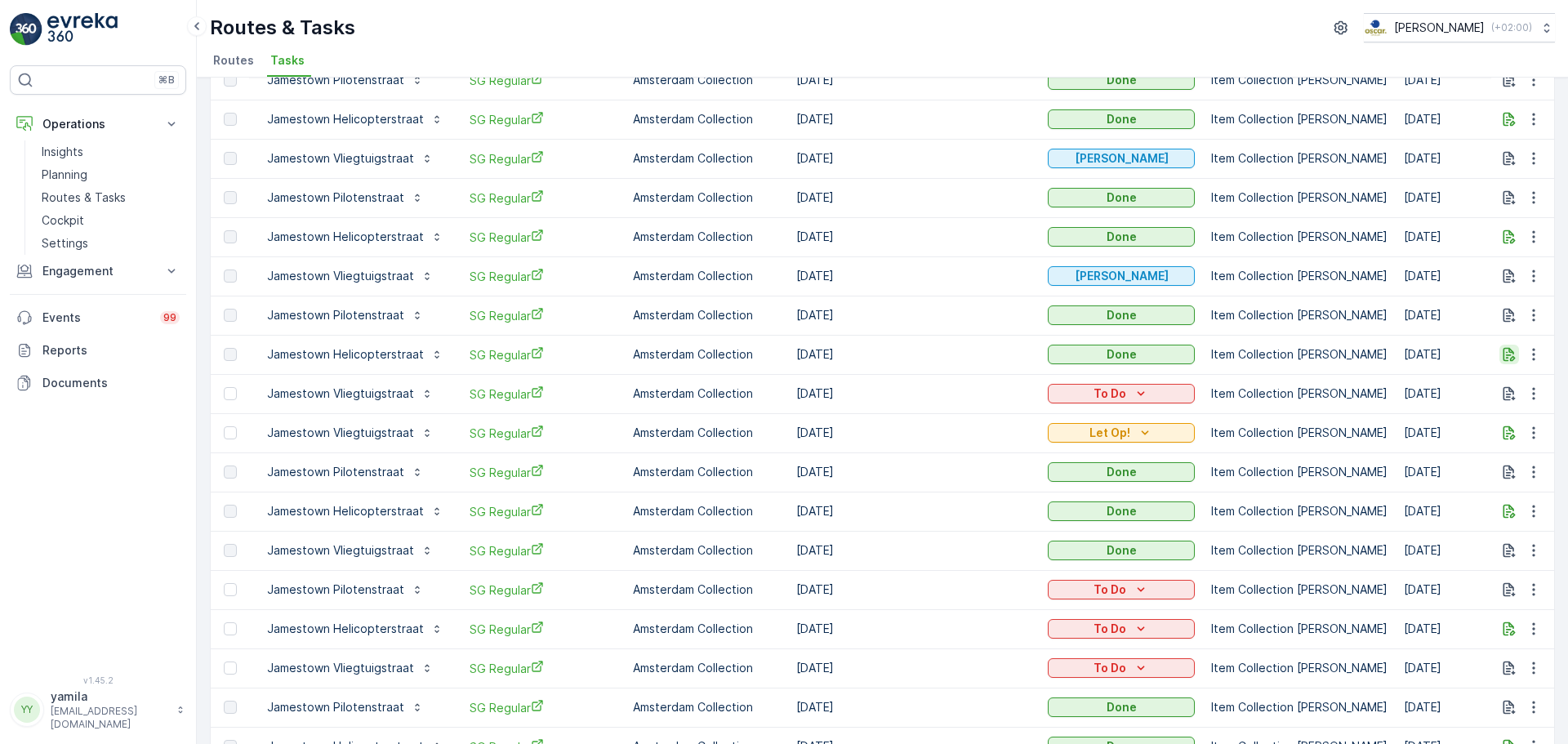 click 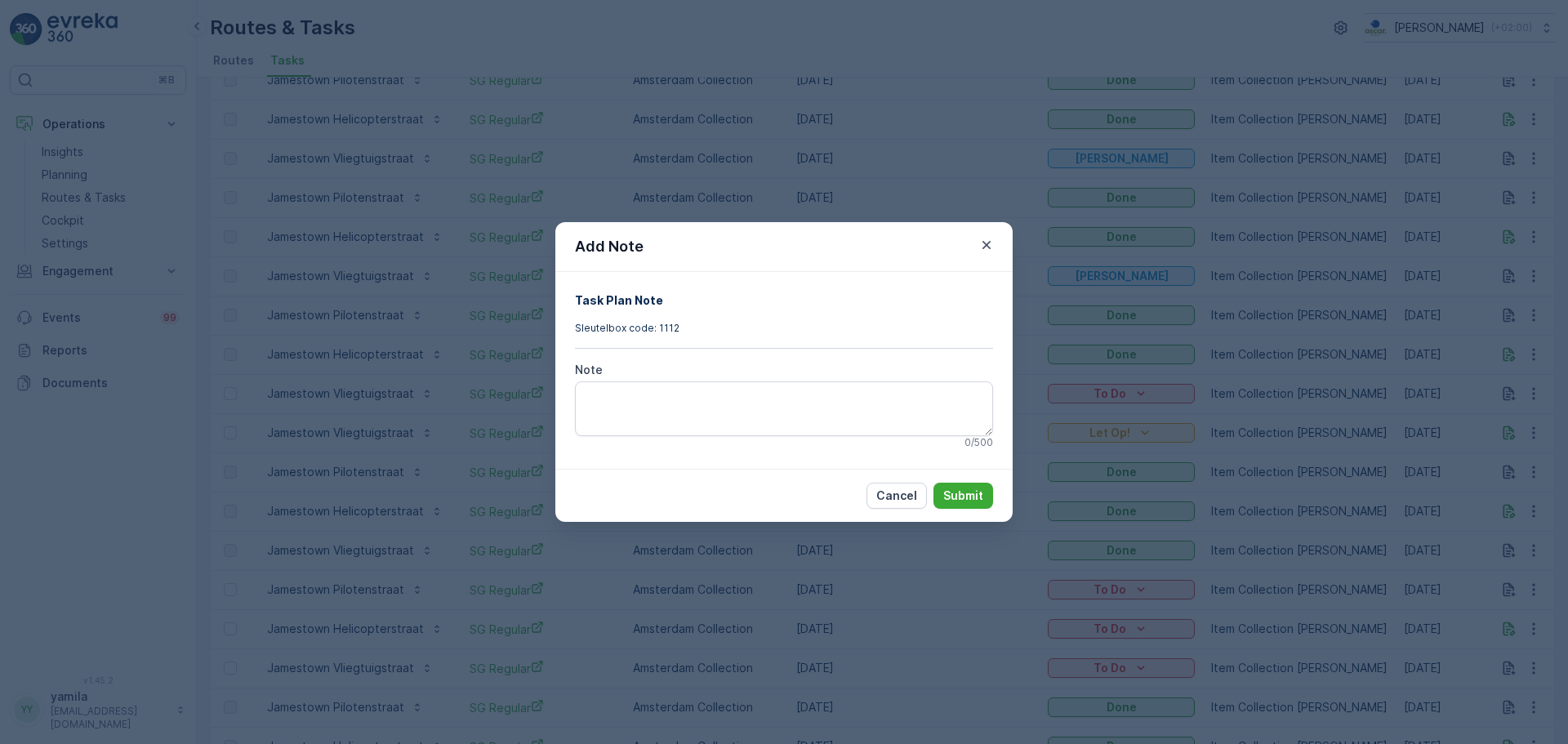click 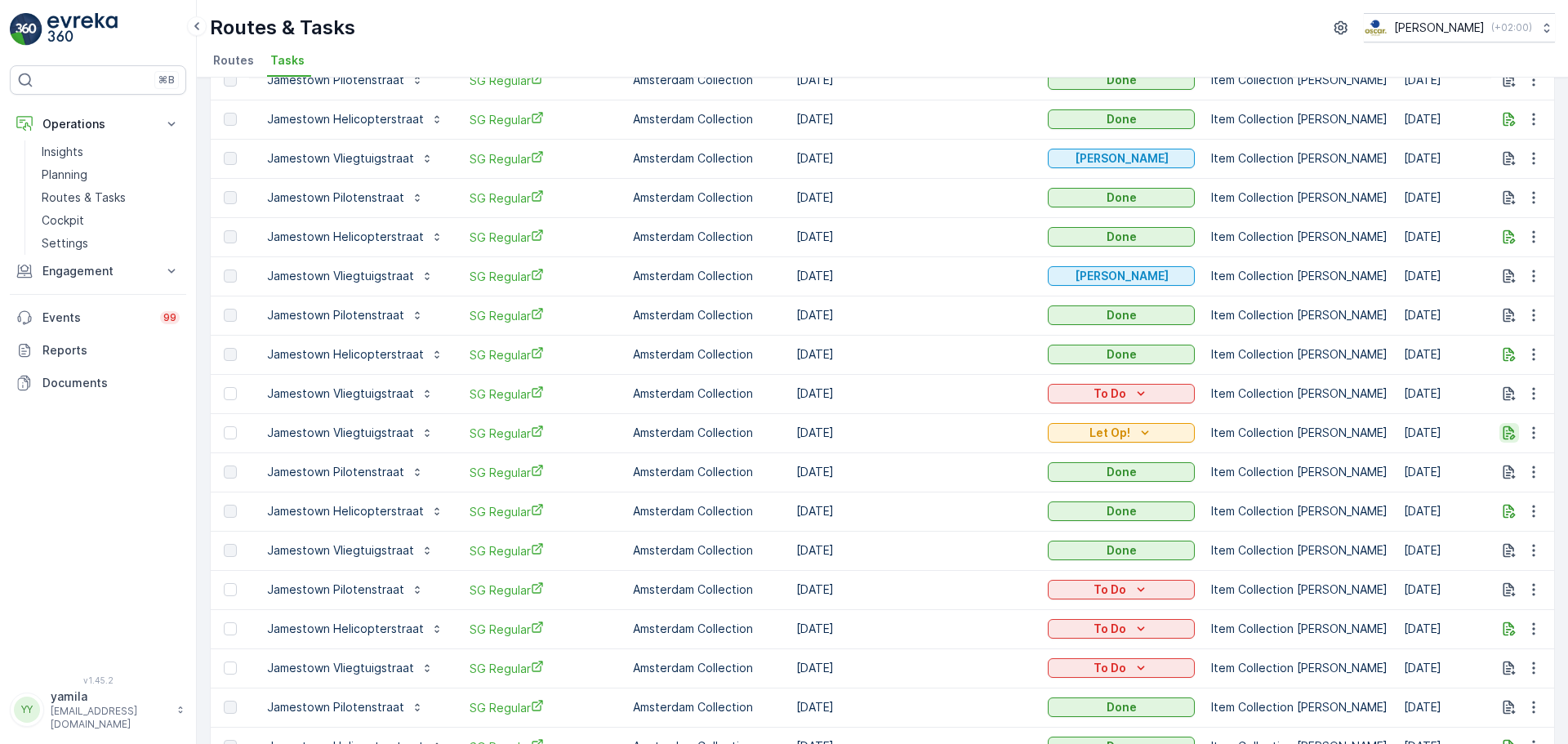 click 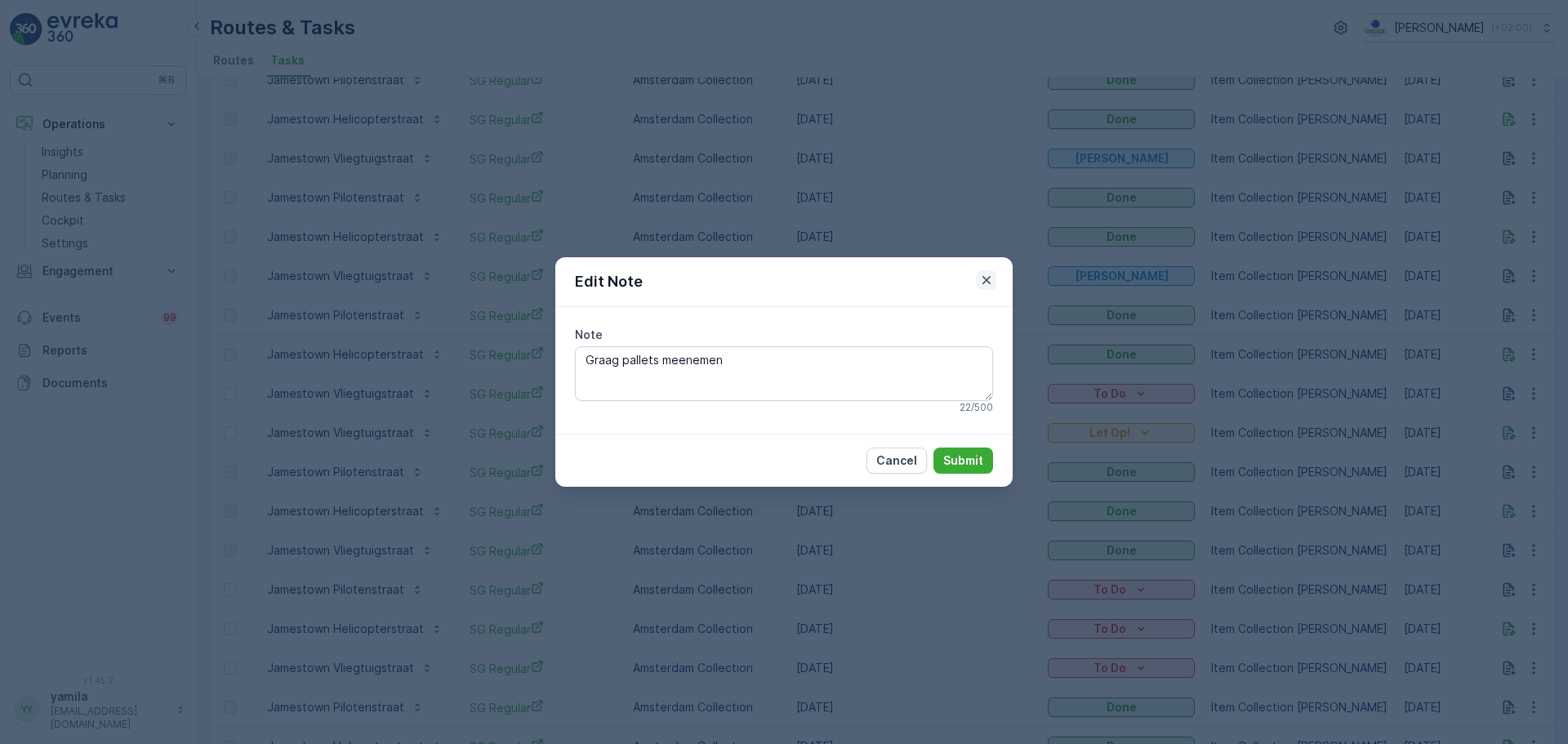 click 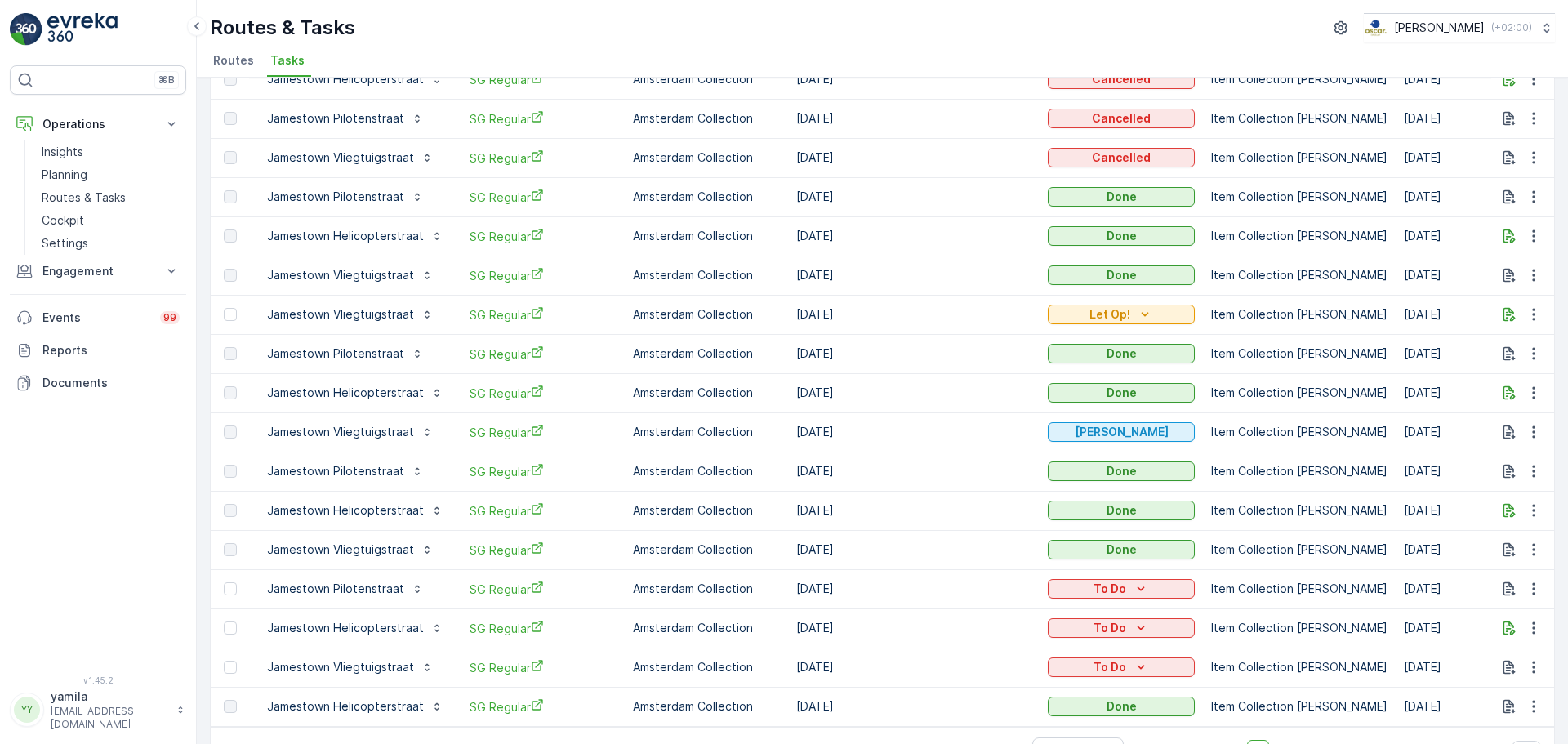 scroll, scrollTop: 1478, scrollLeft: 0, axis: vertical 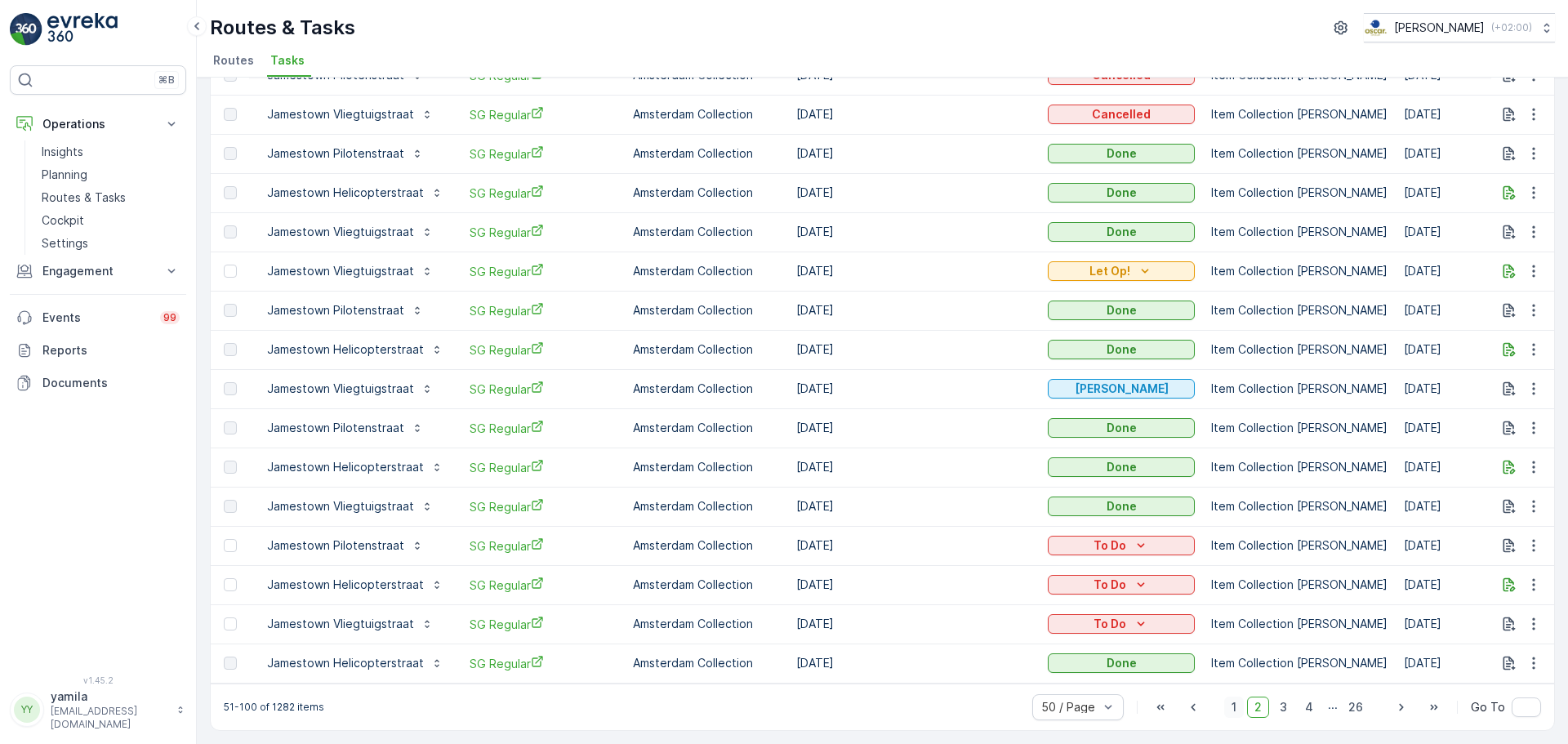 click on "1" at bounding box center (1234, 707) 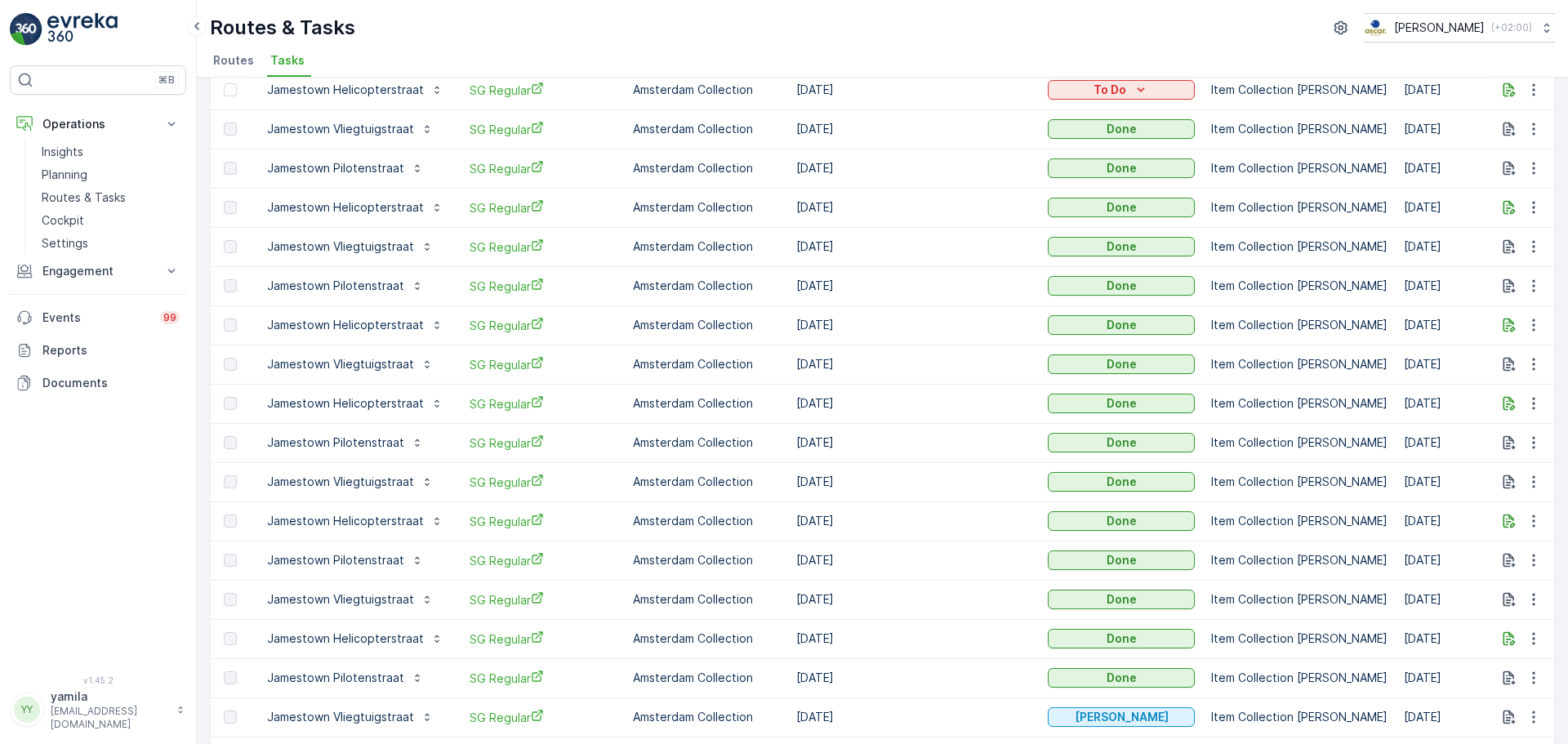 scroll, scrollTop: 1478, scrollLeft: 0, axis: vertical 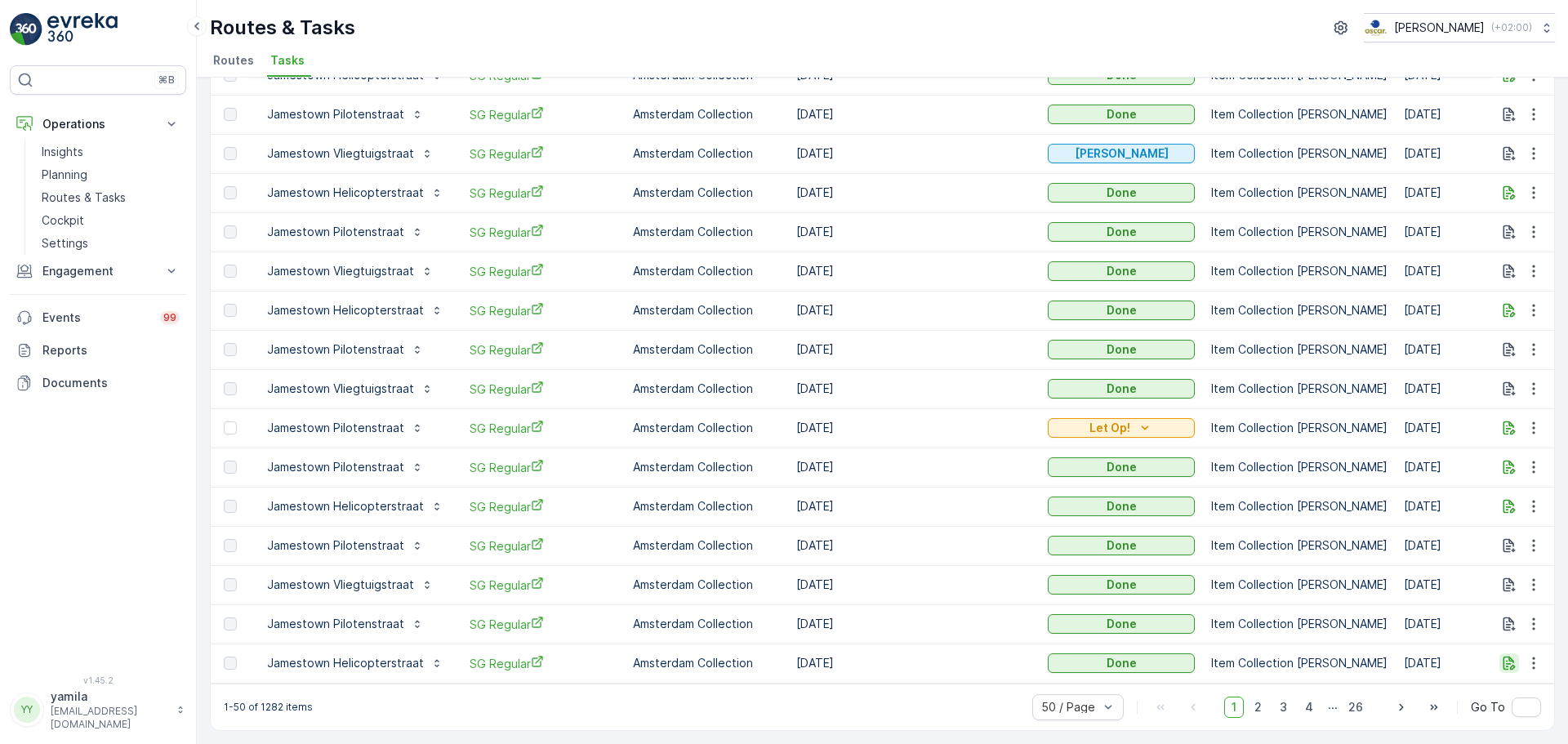 click 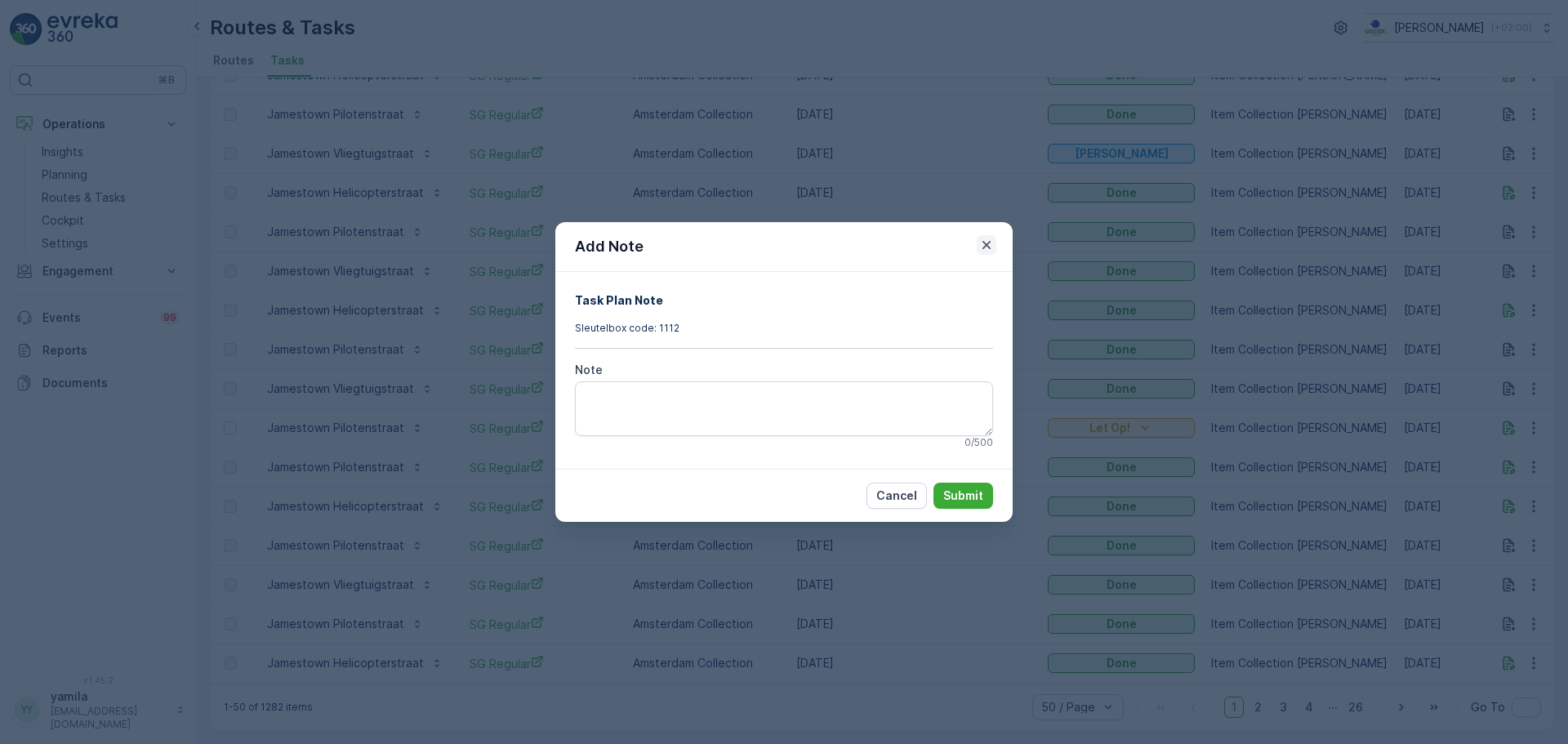 click 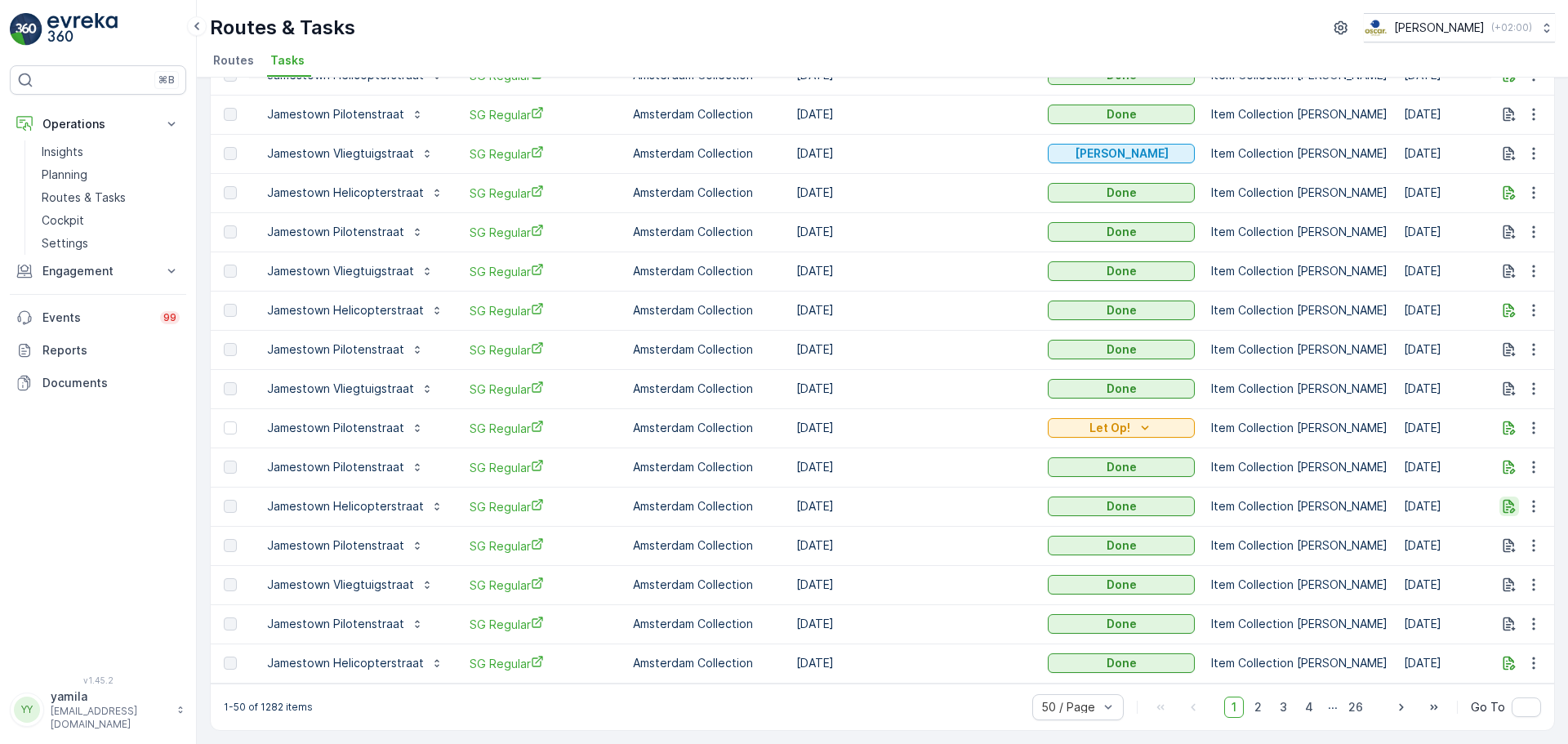 click 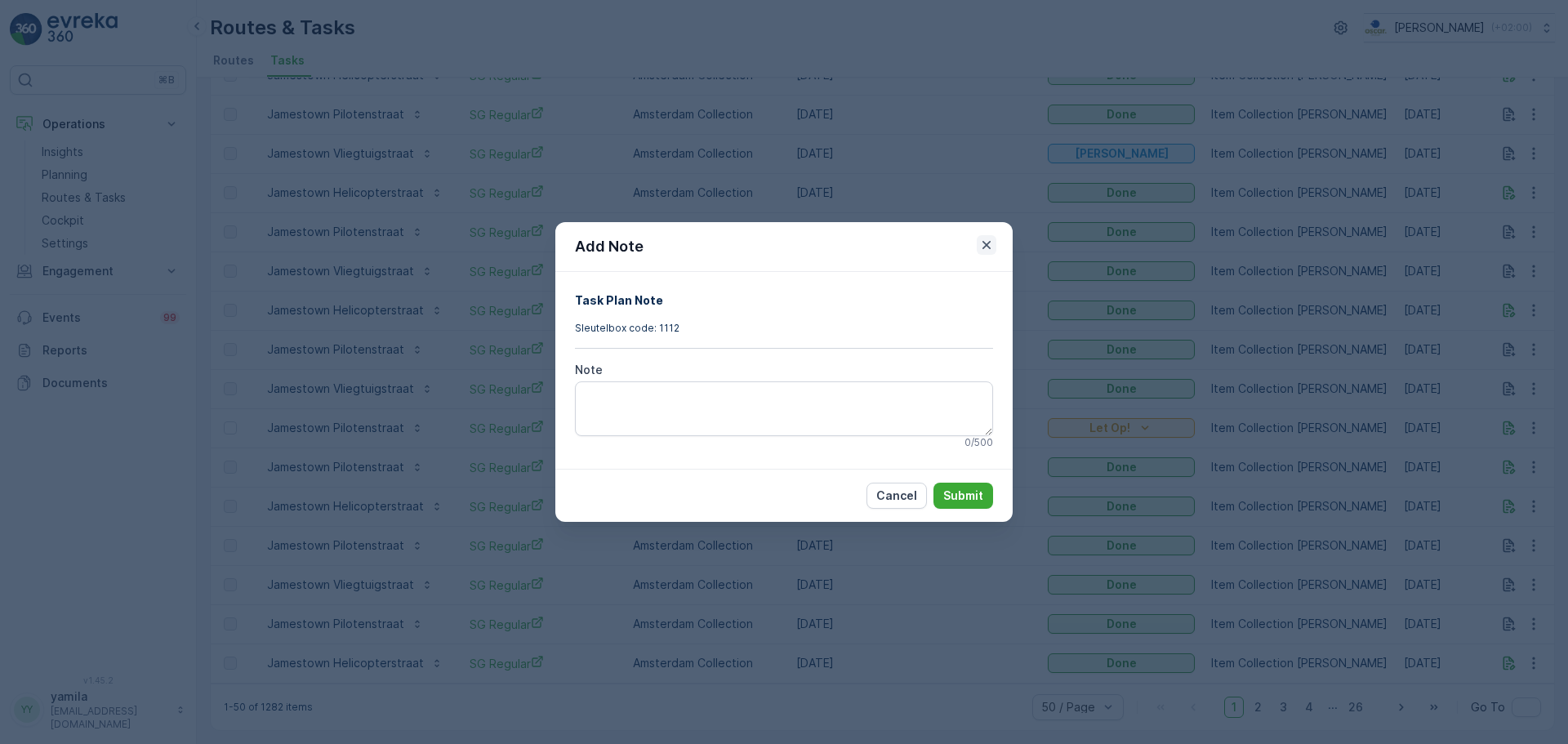 click 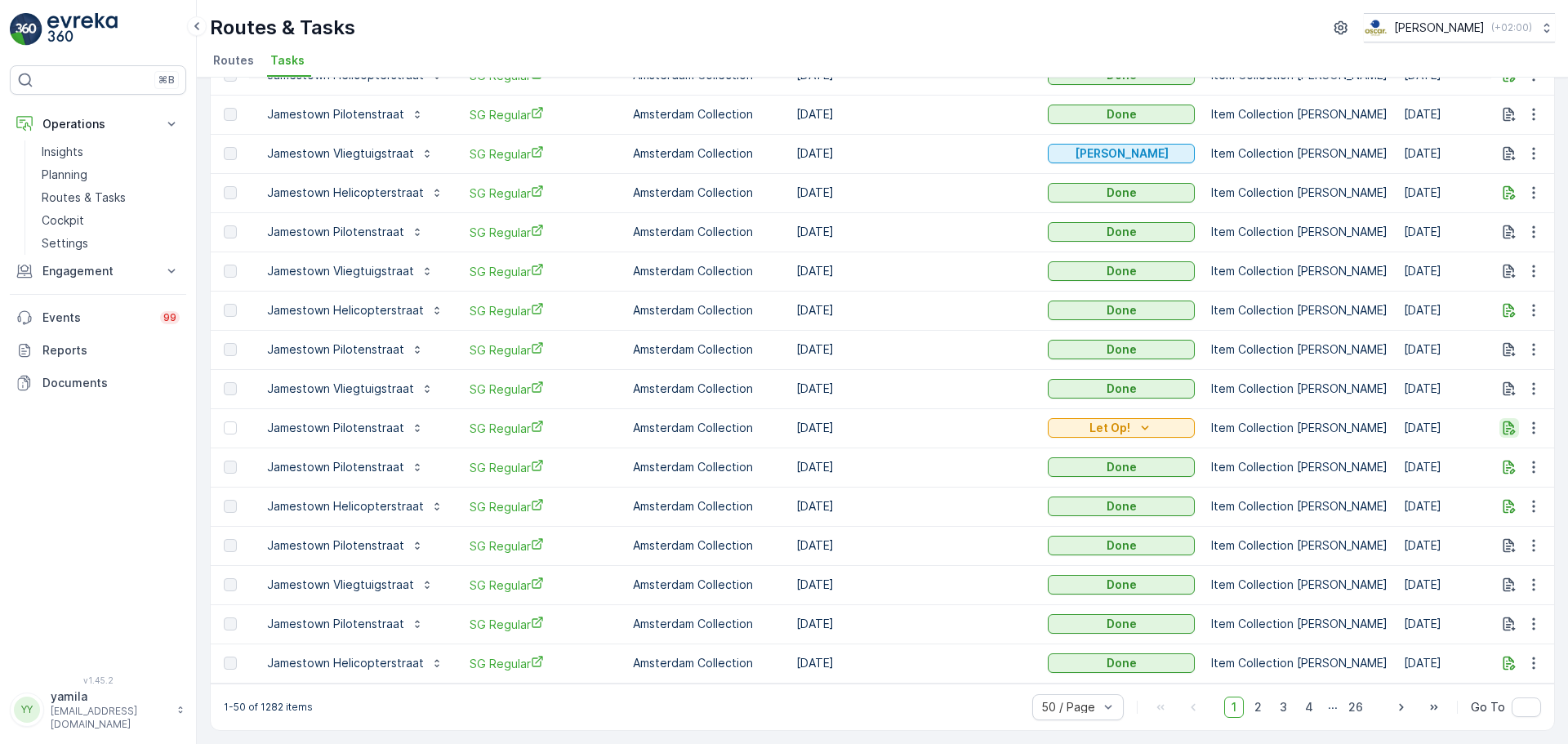 click at bounding box center (1509, 428) 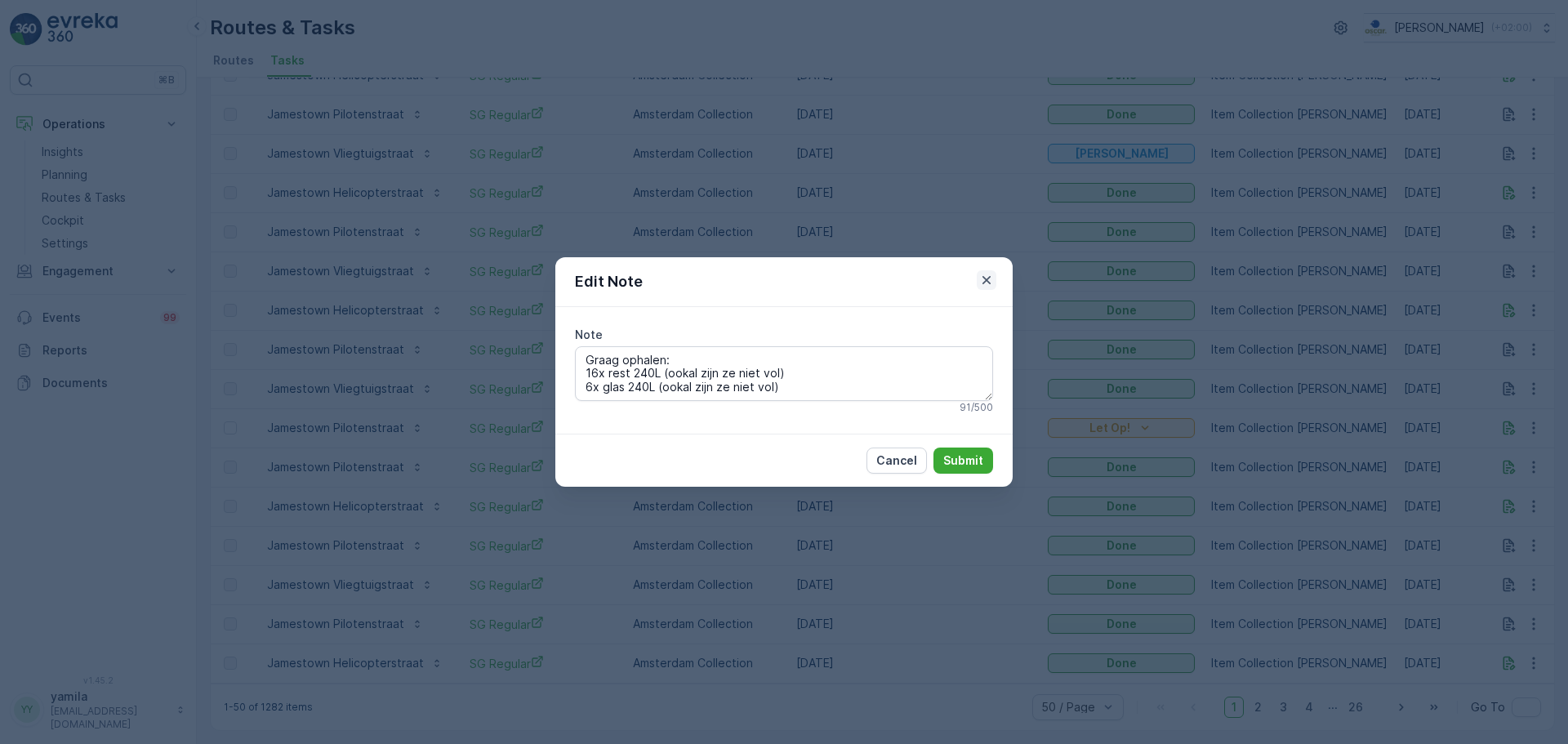 click 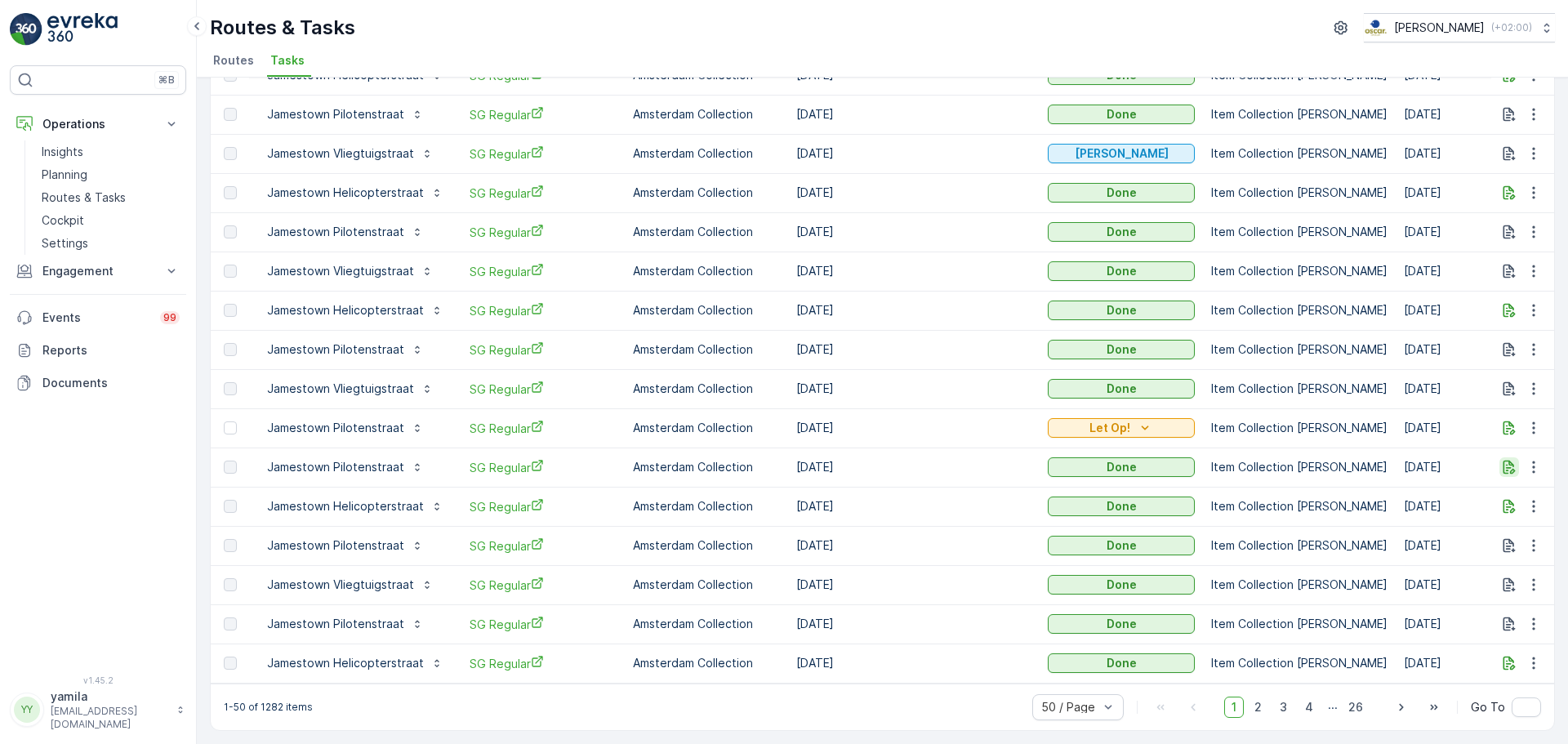 click 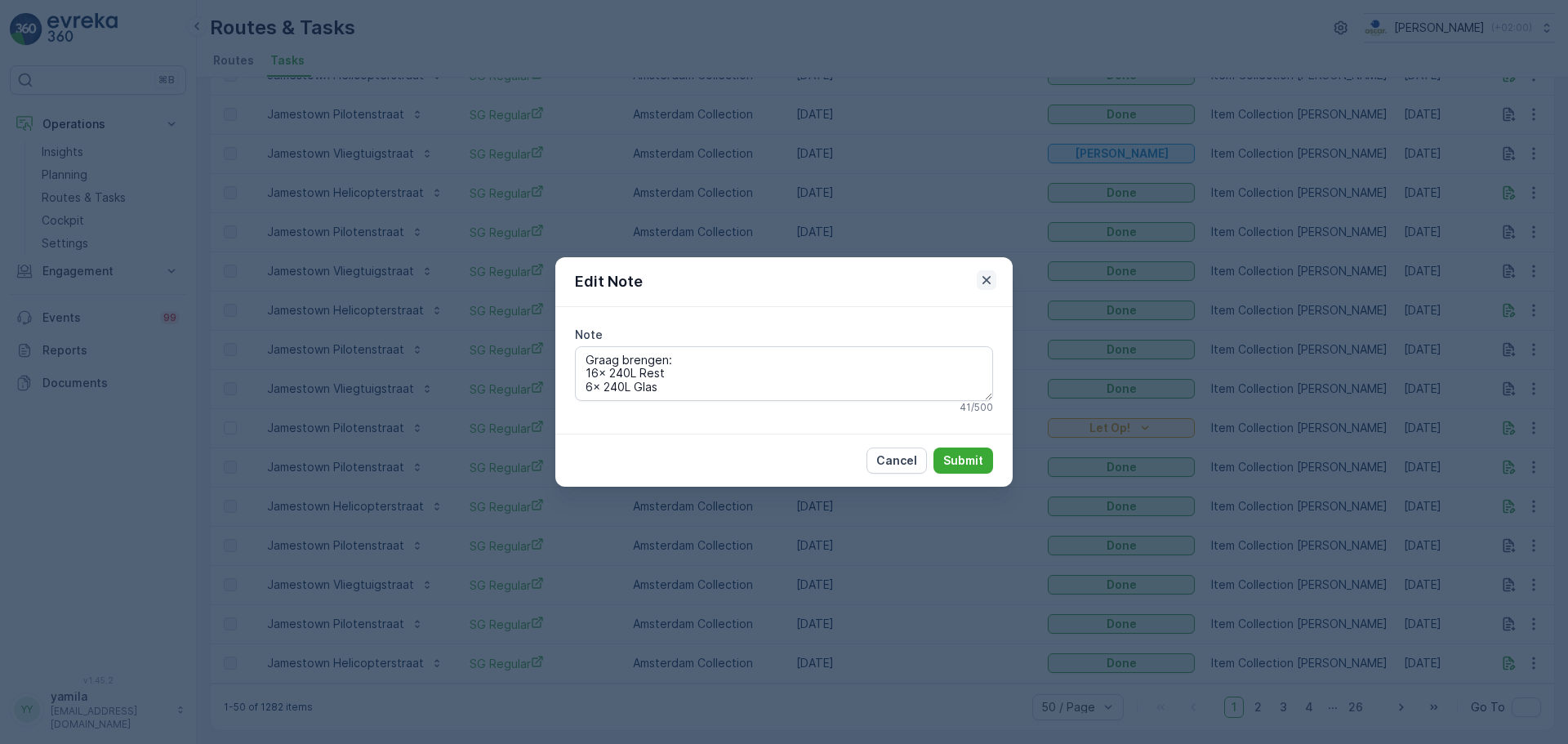 click 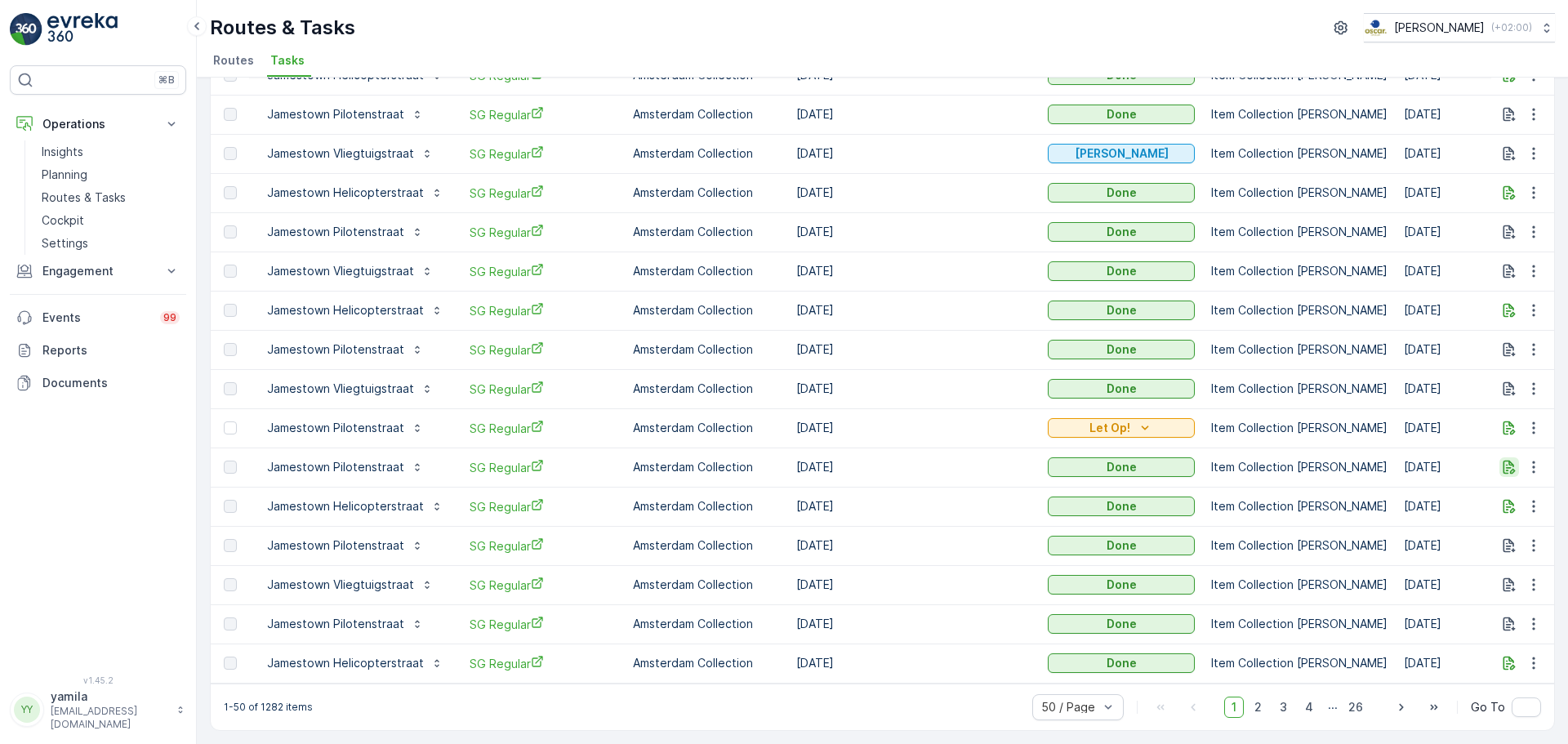 click 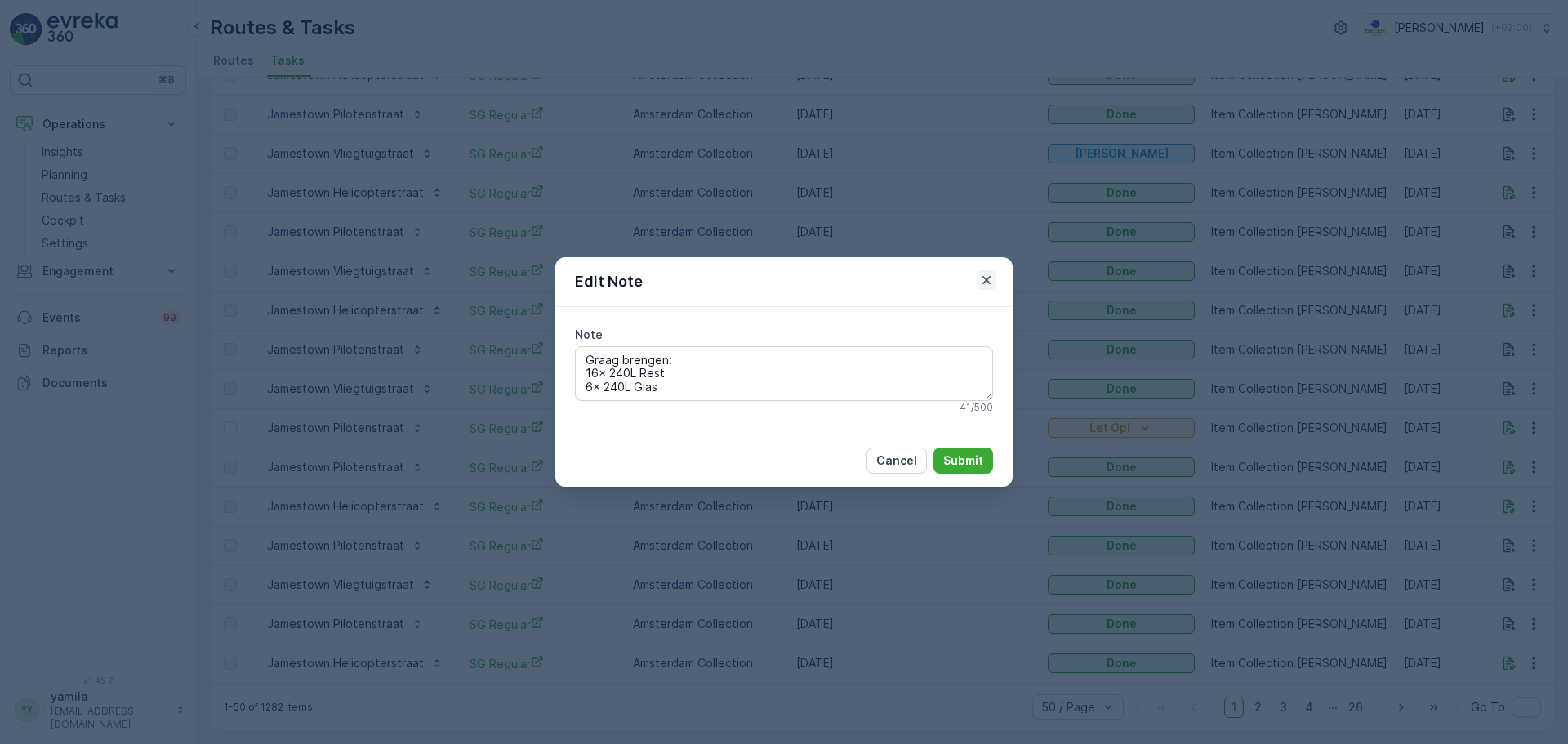 click 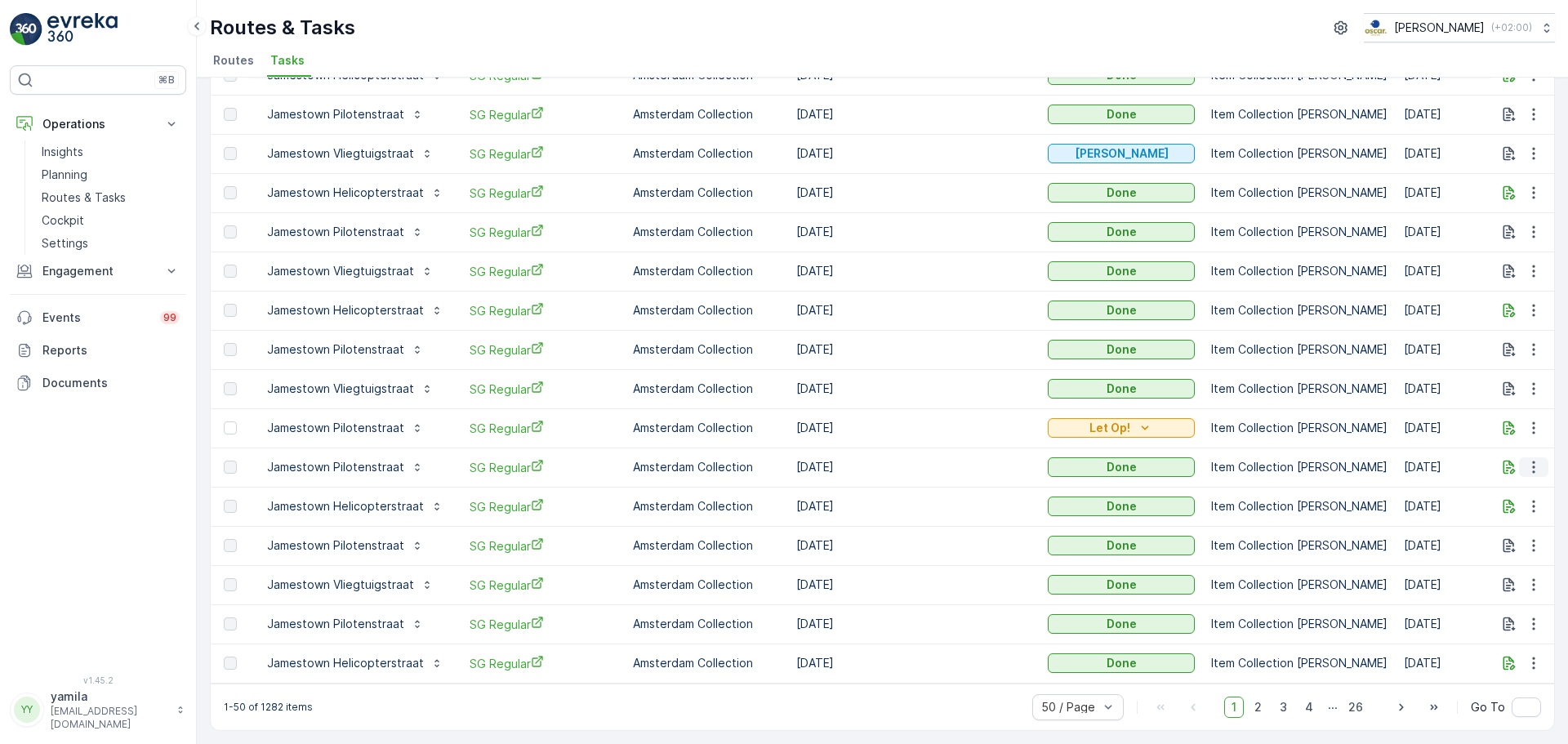click 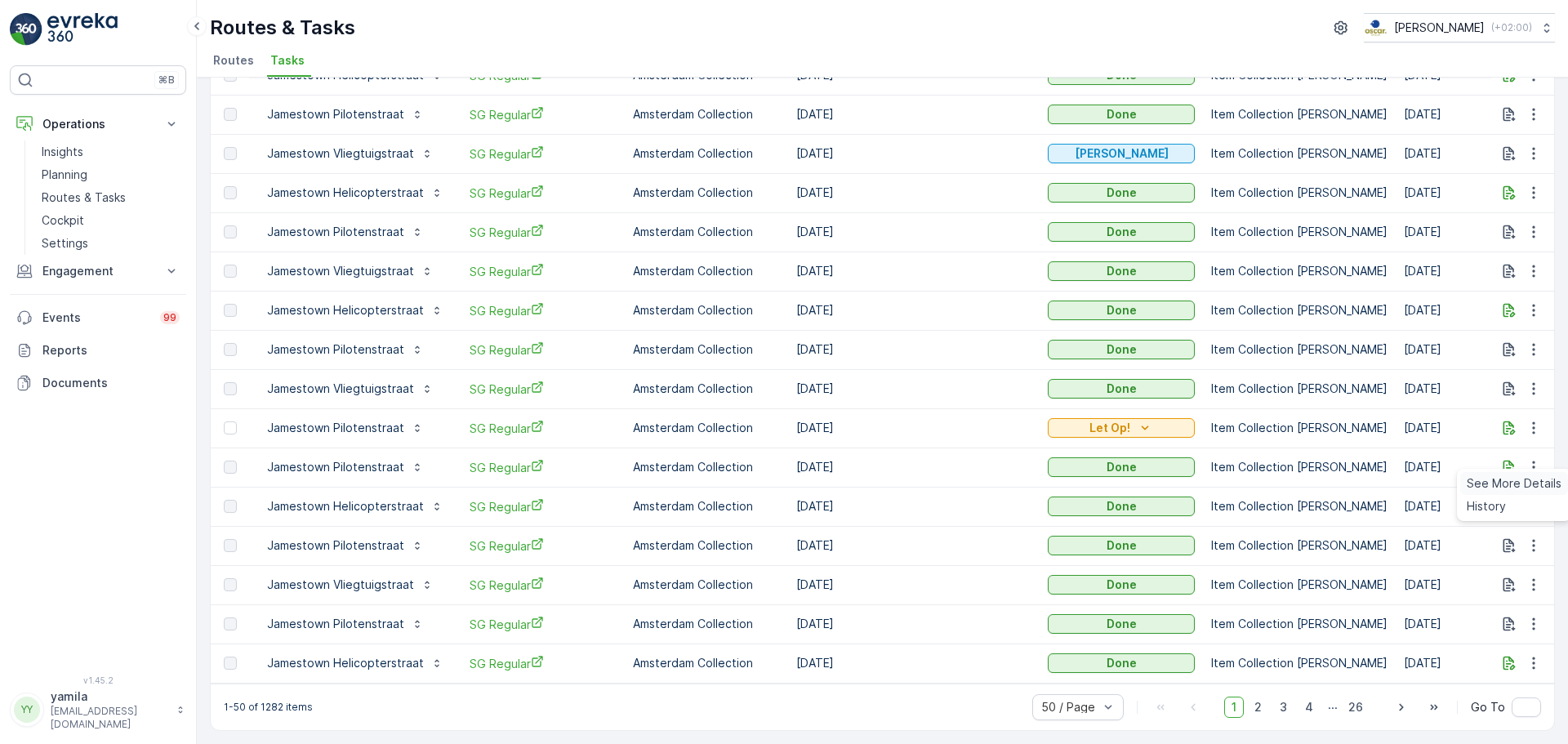 click on "See More Details" at bounding box center (1514, 483) 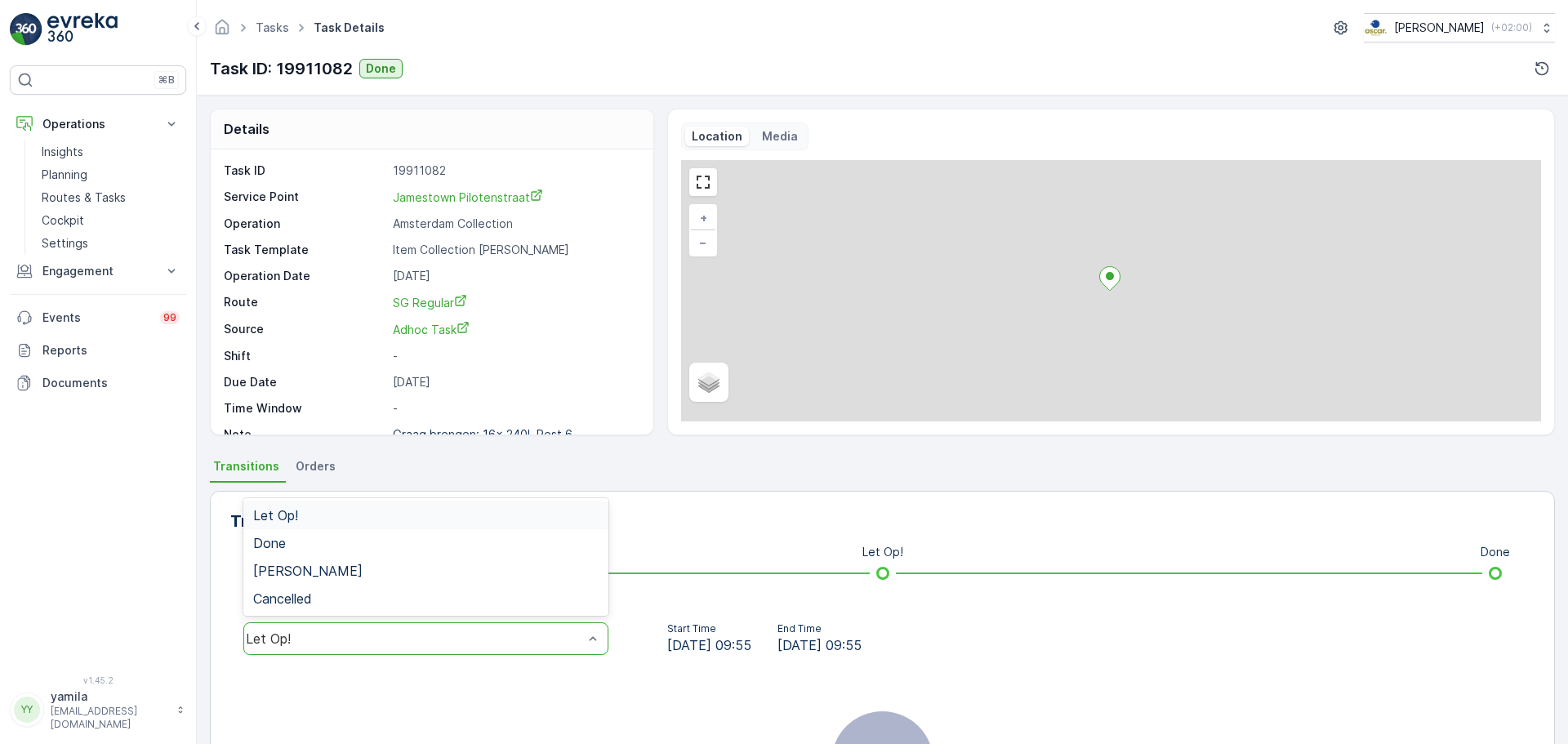 click on "Let Op!" at bounding box center (414, 639) 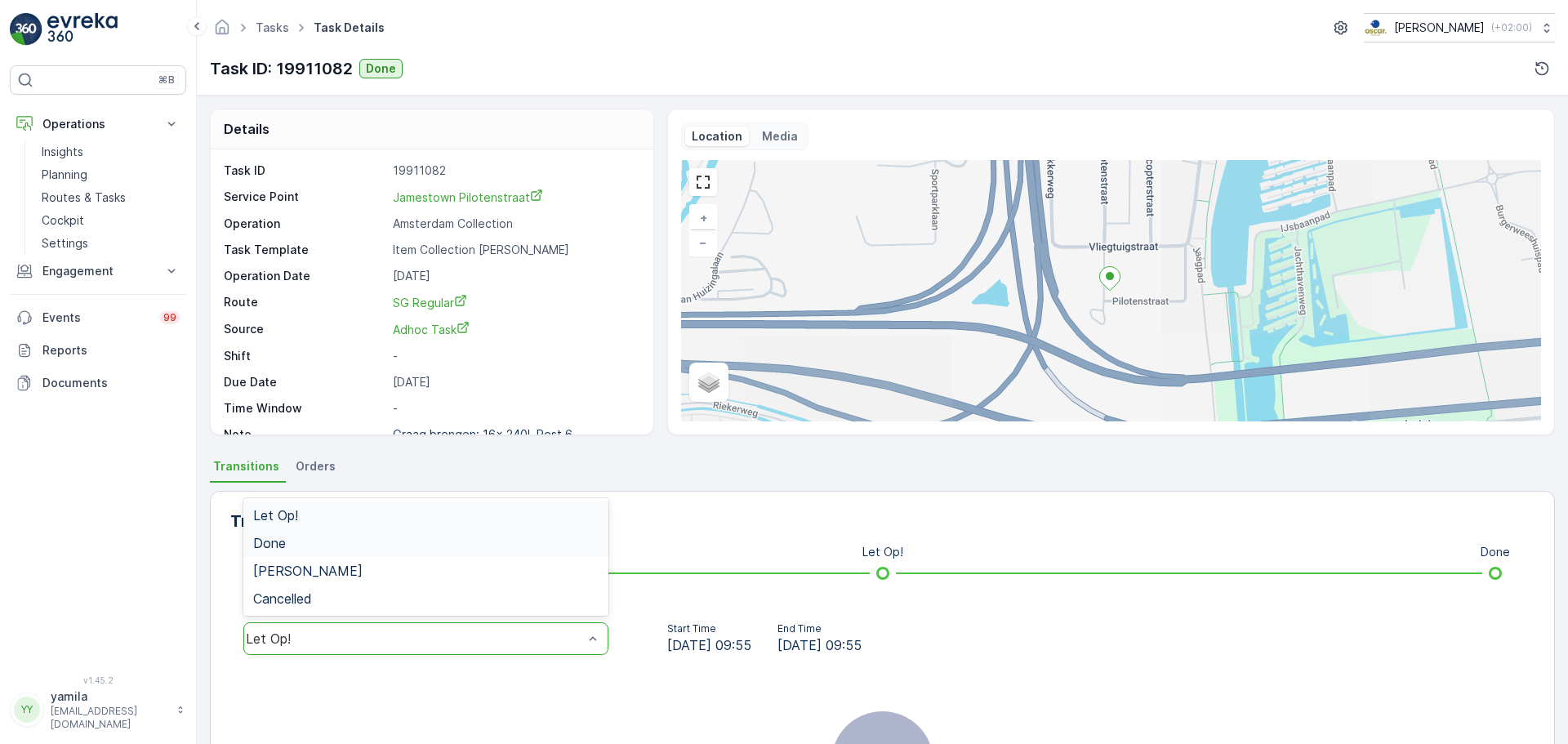 click on "Done" at bounding box center (425, 543) 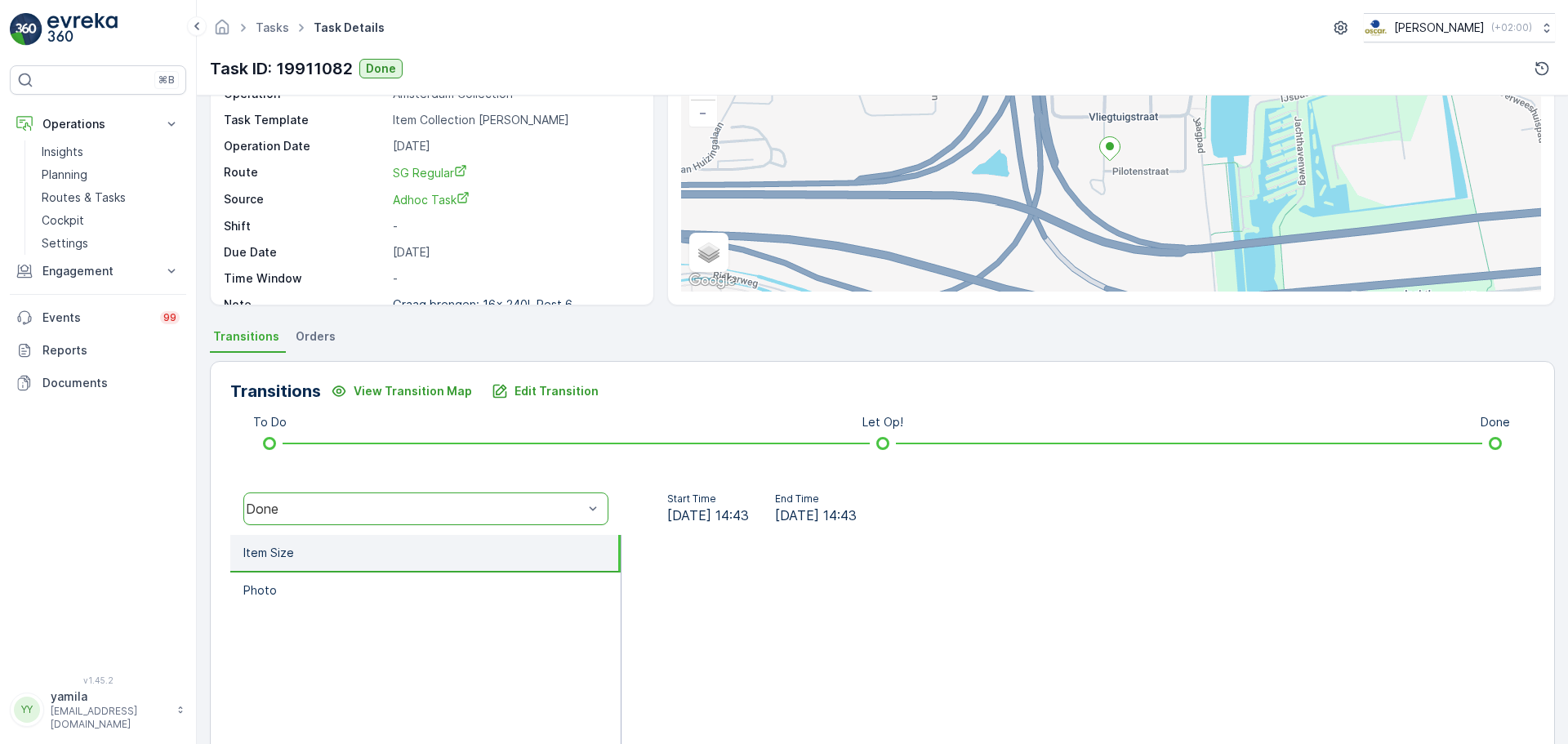 scroll, scrollTop: 286, scrollLeft: 0, axis: vertical 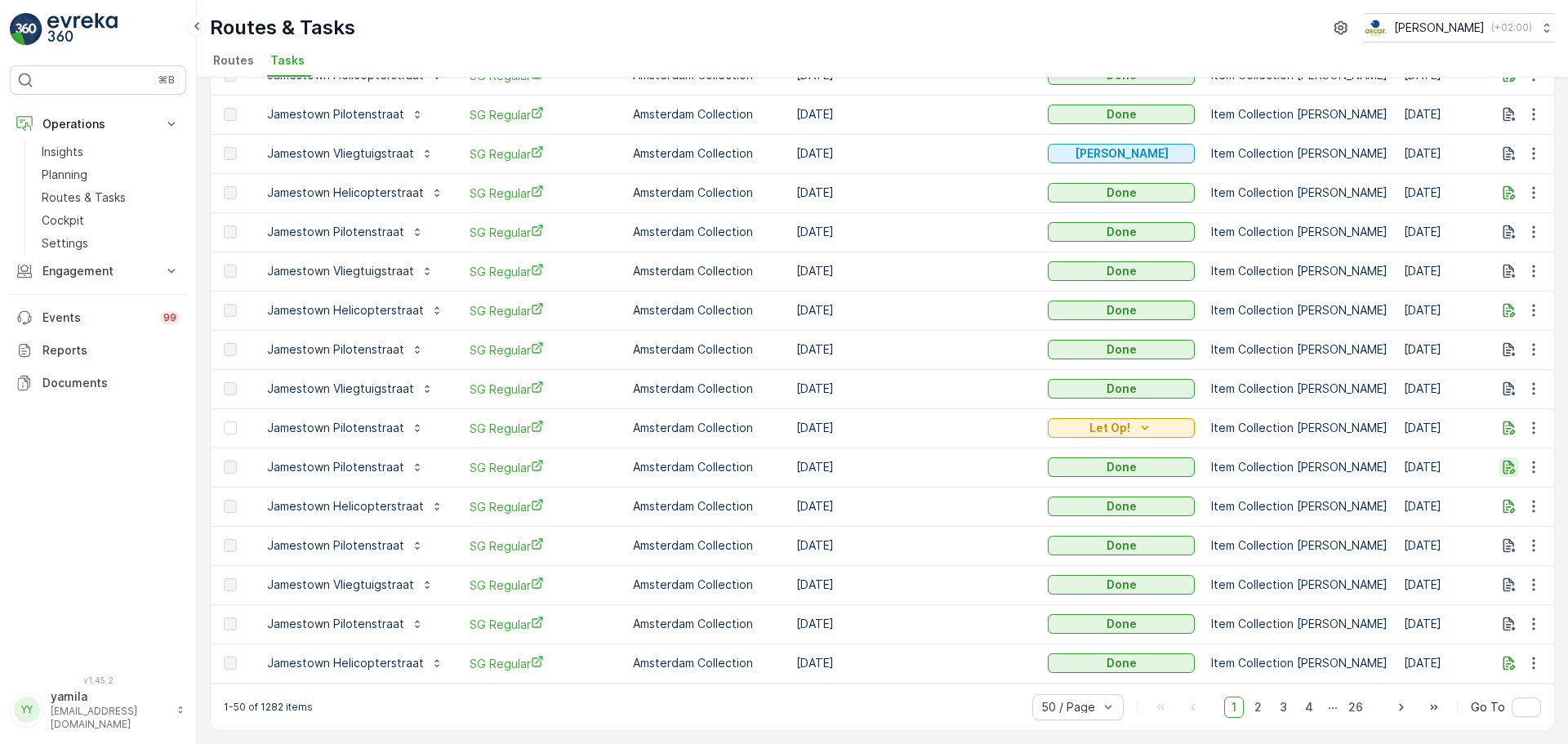 click 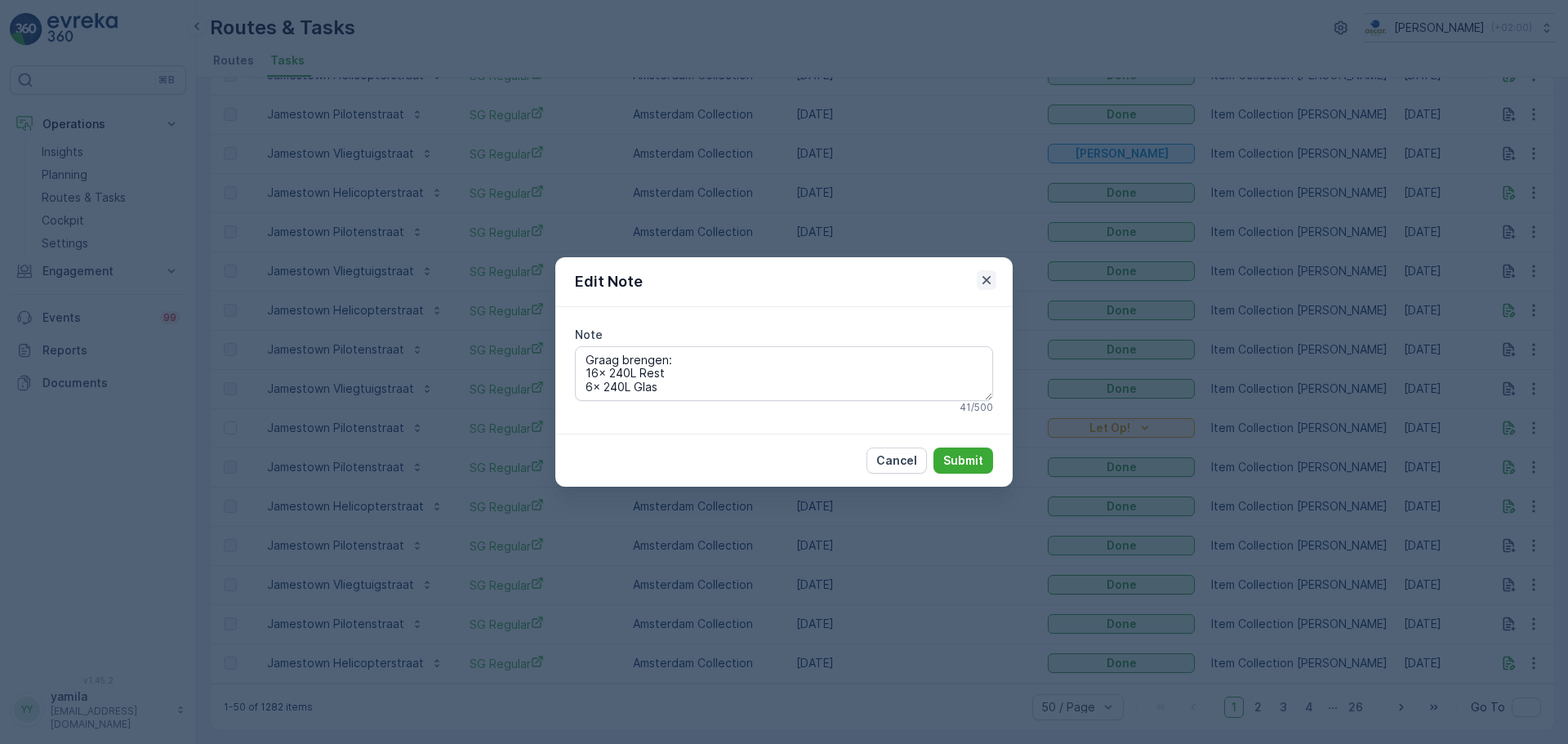 click 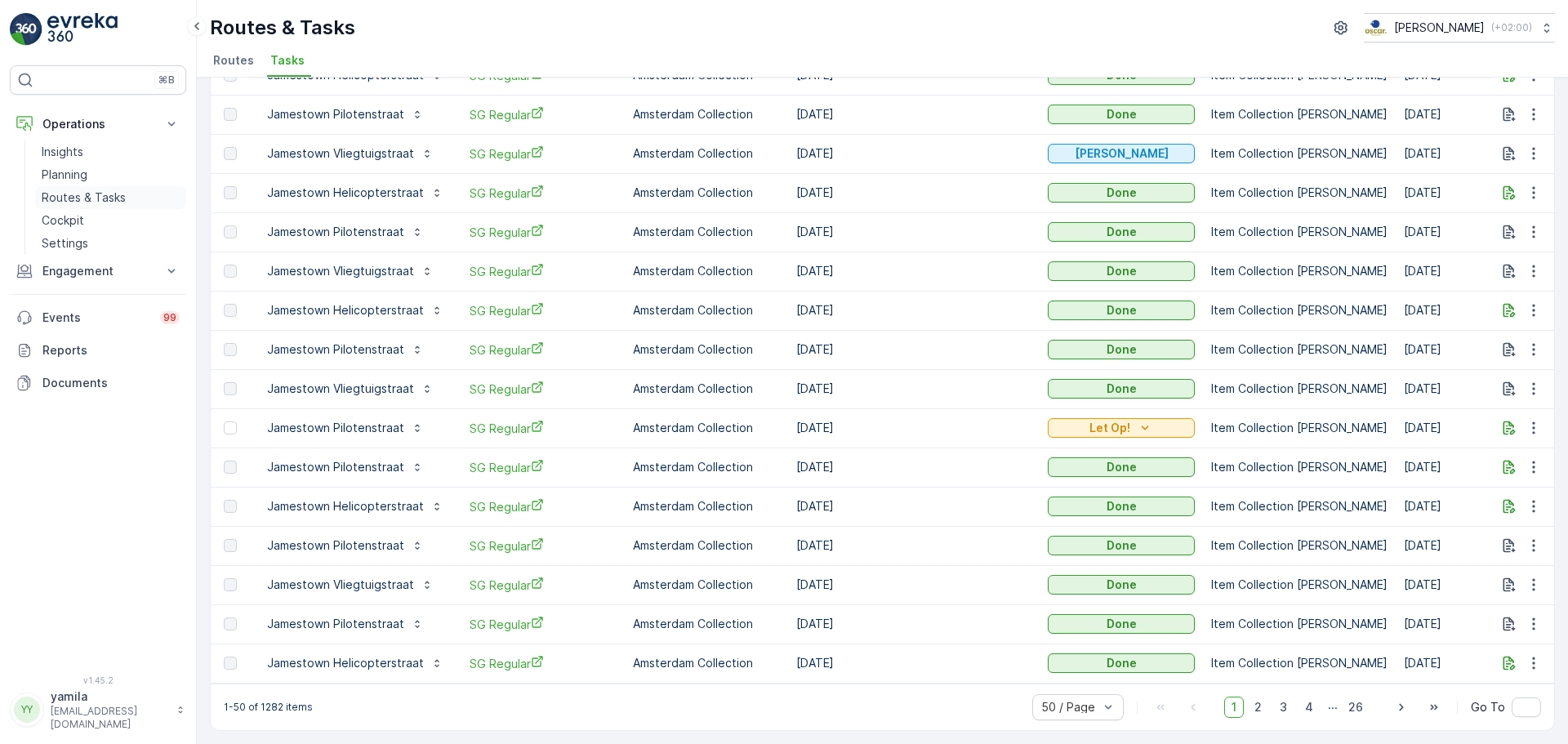 click on "Routes & Tasks" at bounding box center [83, 198] 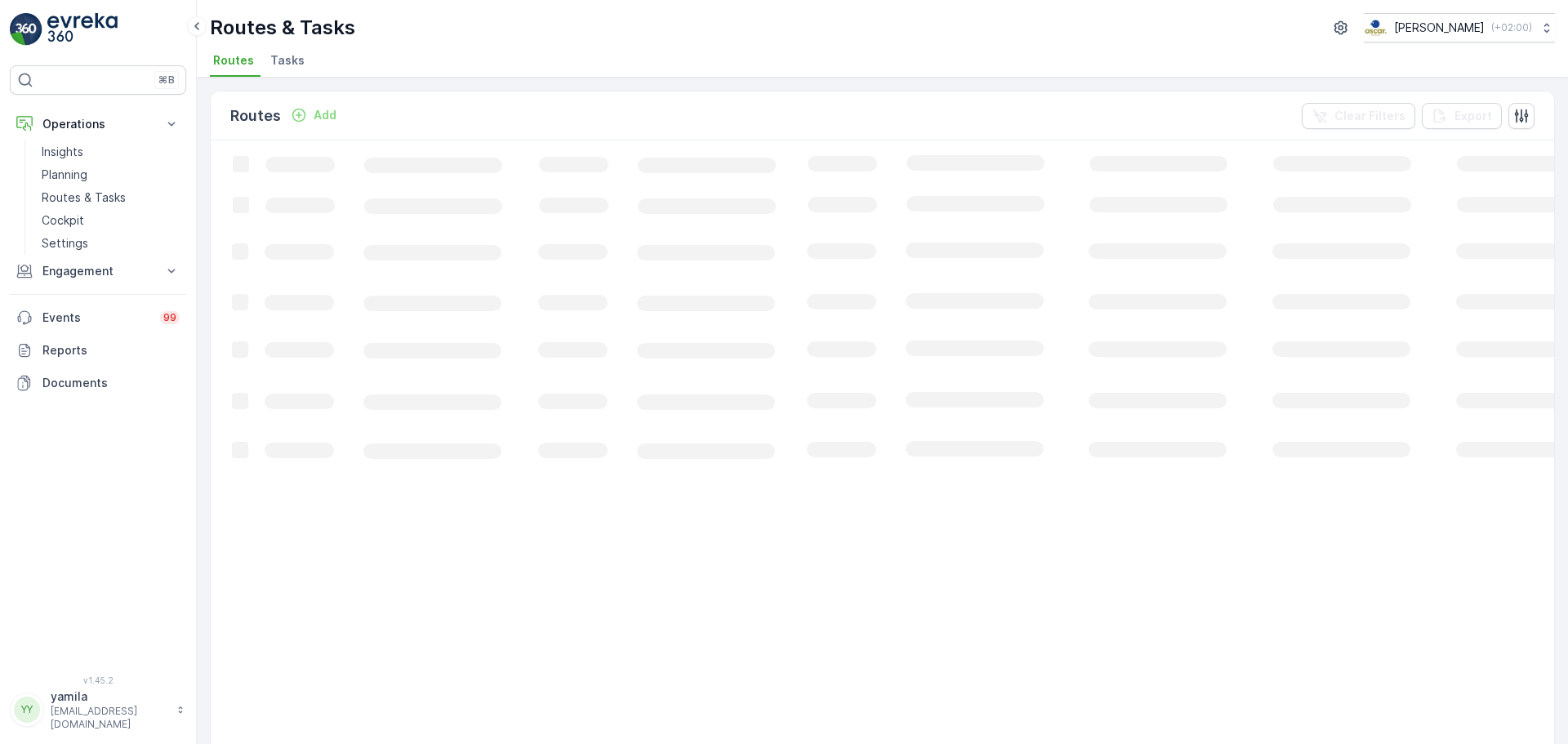 click on "Tasks" at bounding box center (287, 60) 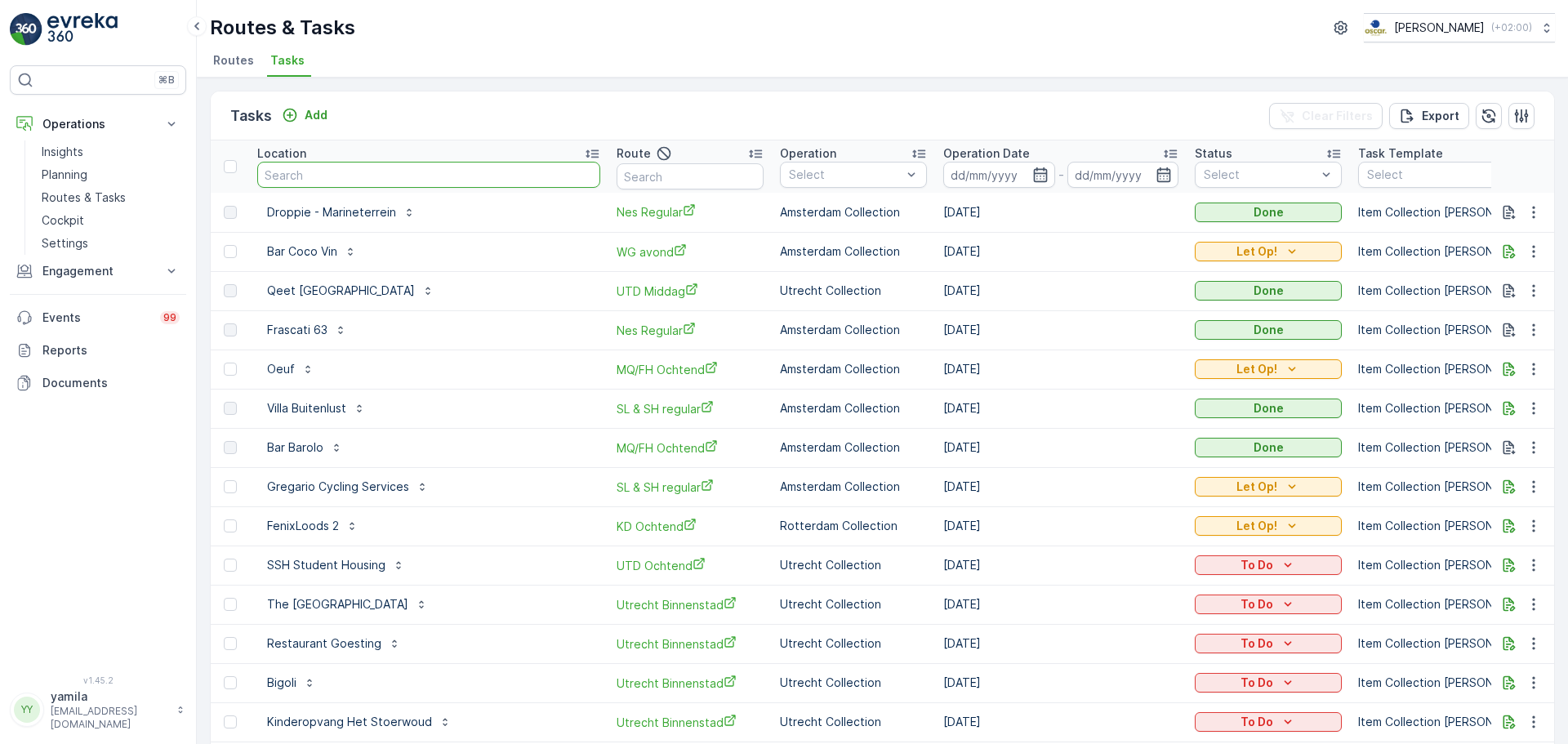 click at bounding box center [429, 175] 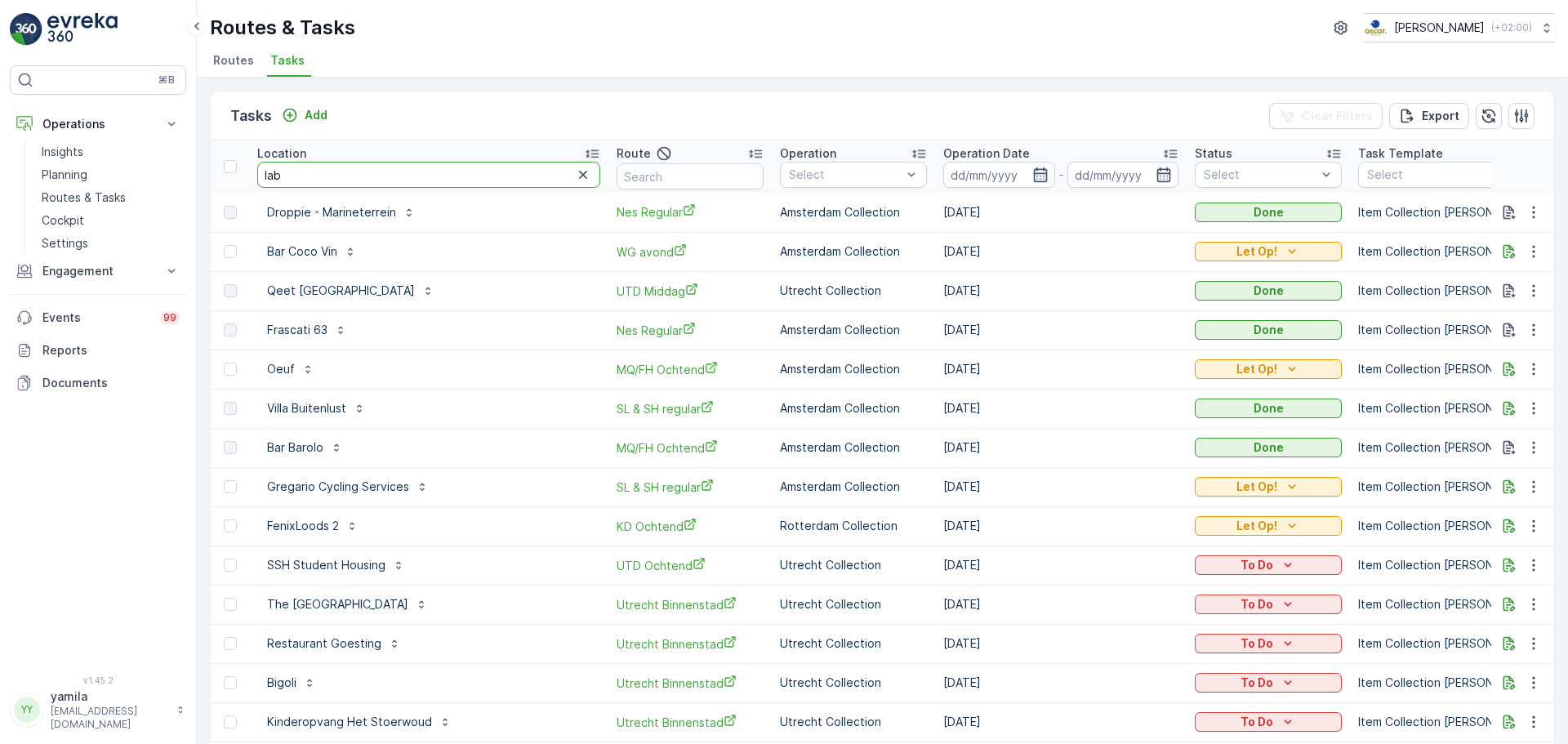 type on "lab3" 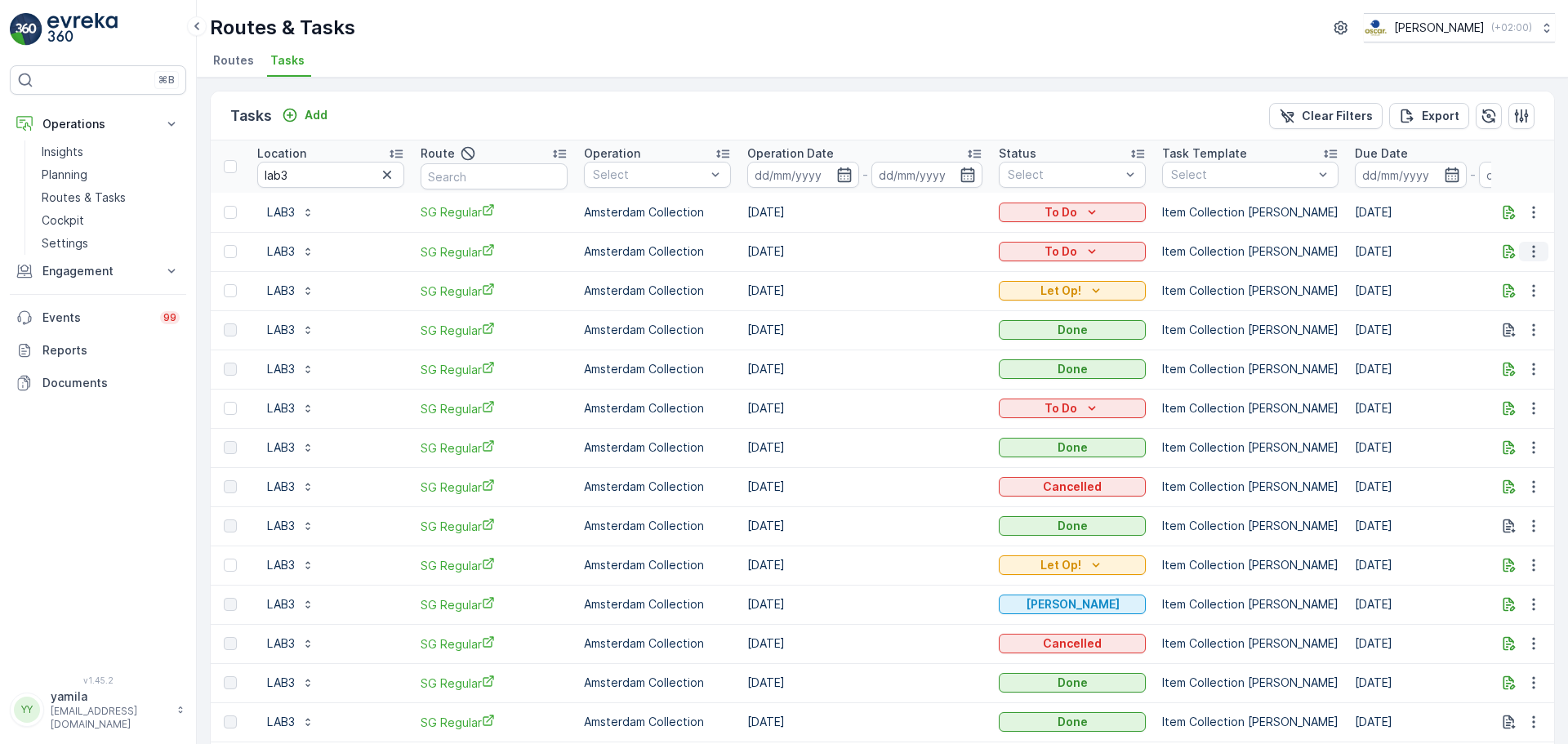 click at bounding box center (1534, 252) 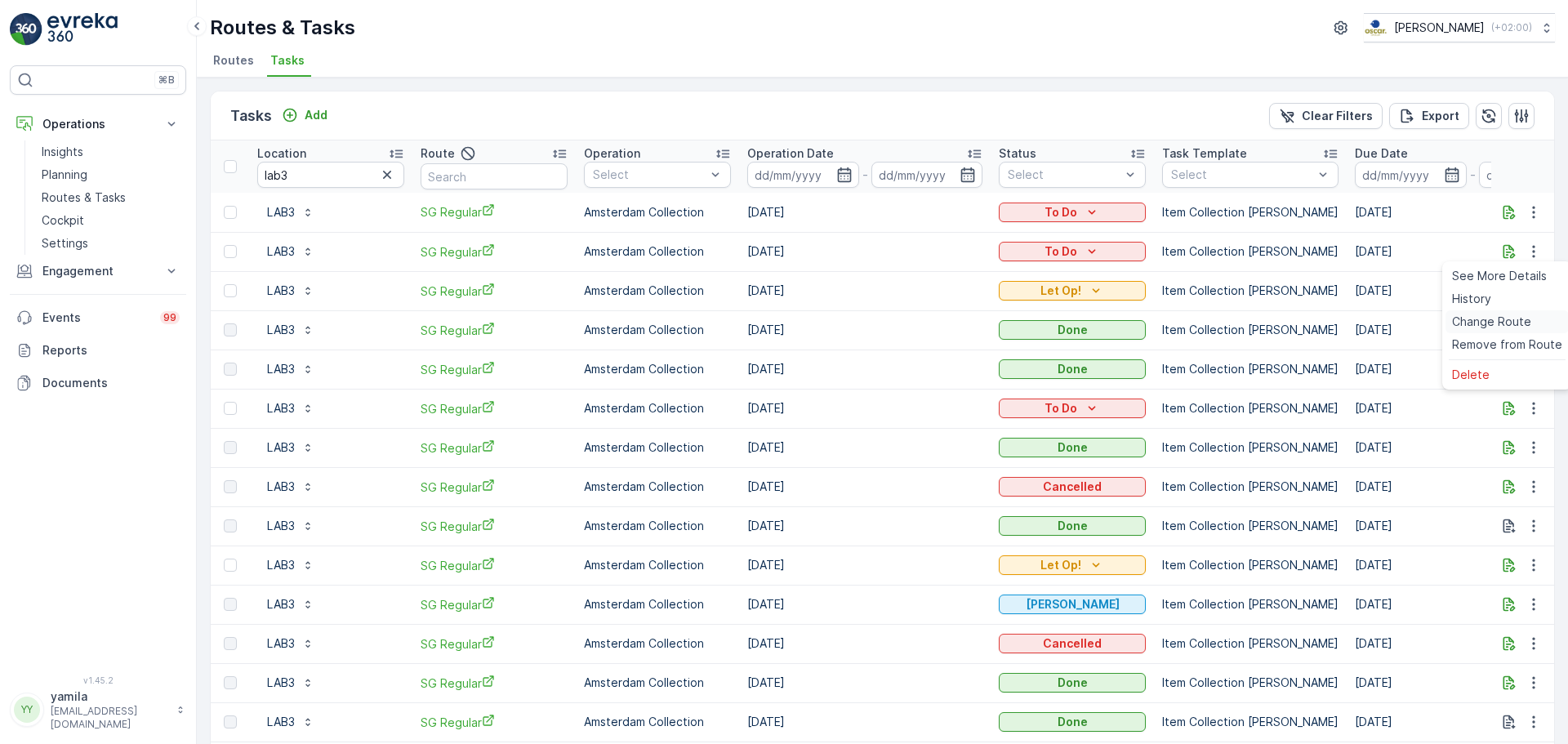 click on "Change Route" at bounding box center [1491, 322] 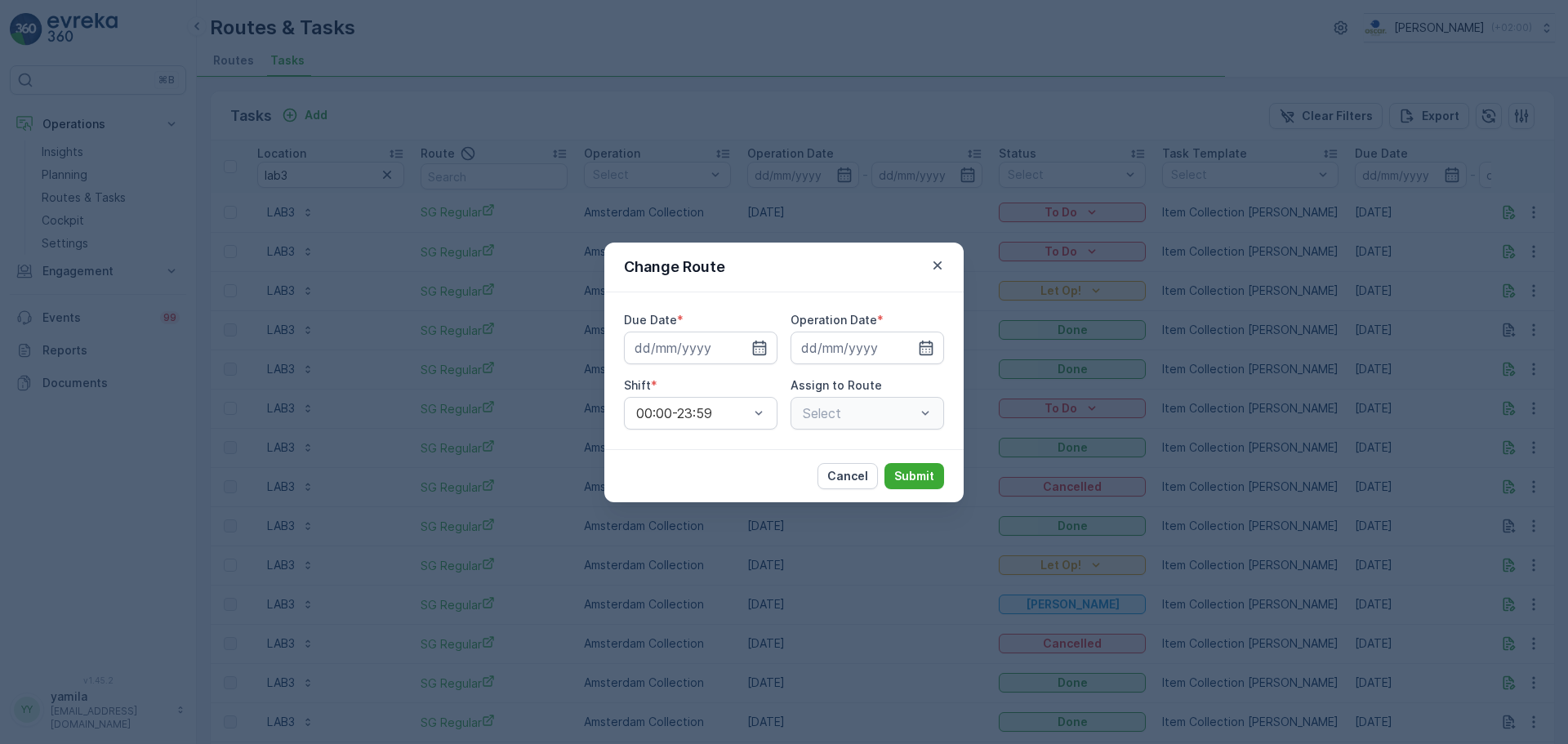 type on "[DATE]" 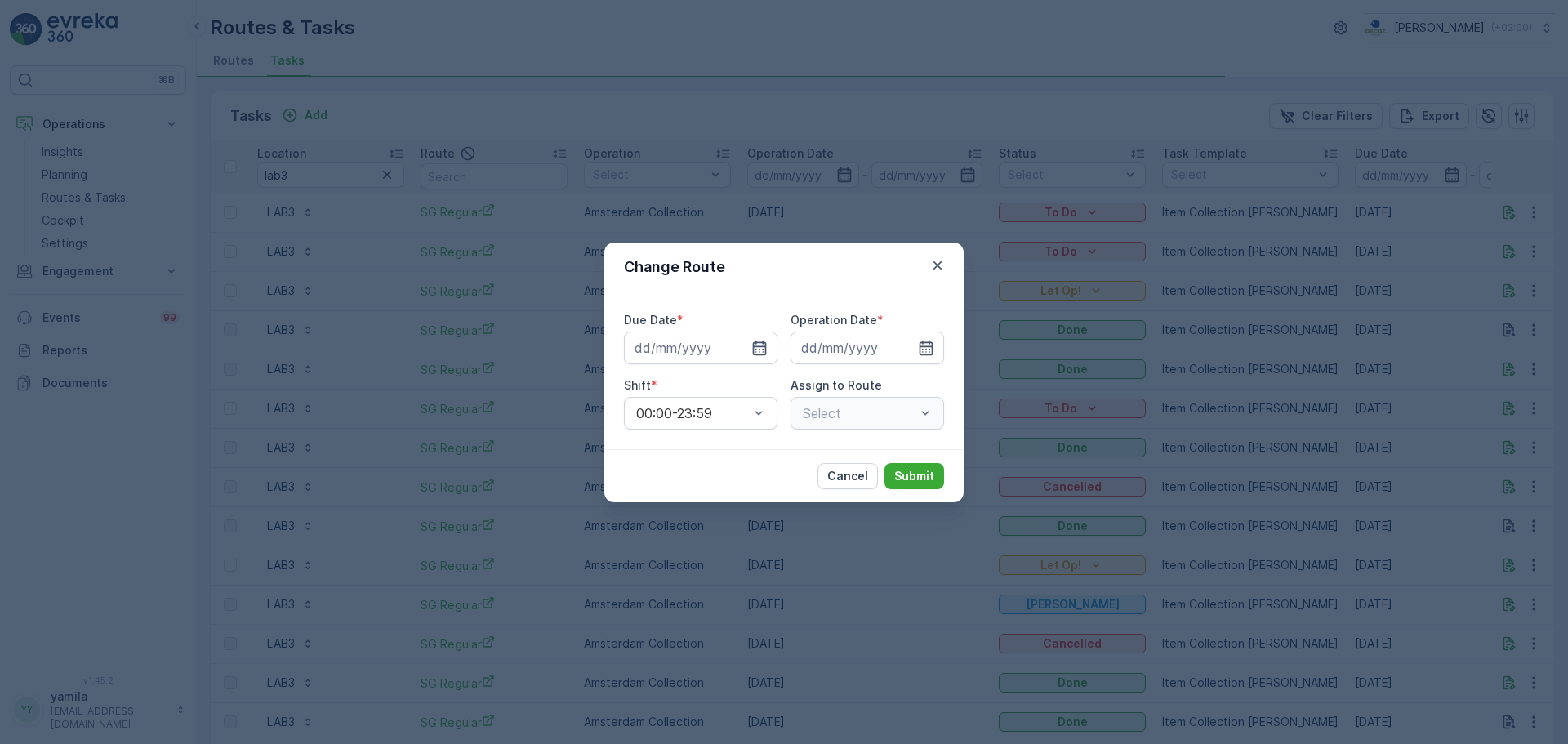 type on "[DATE]" 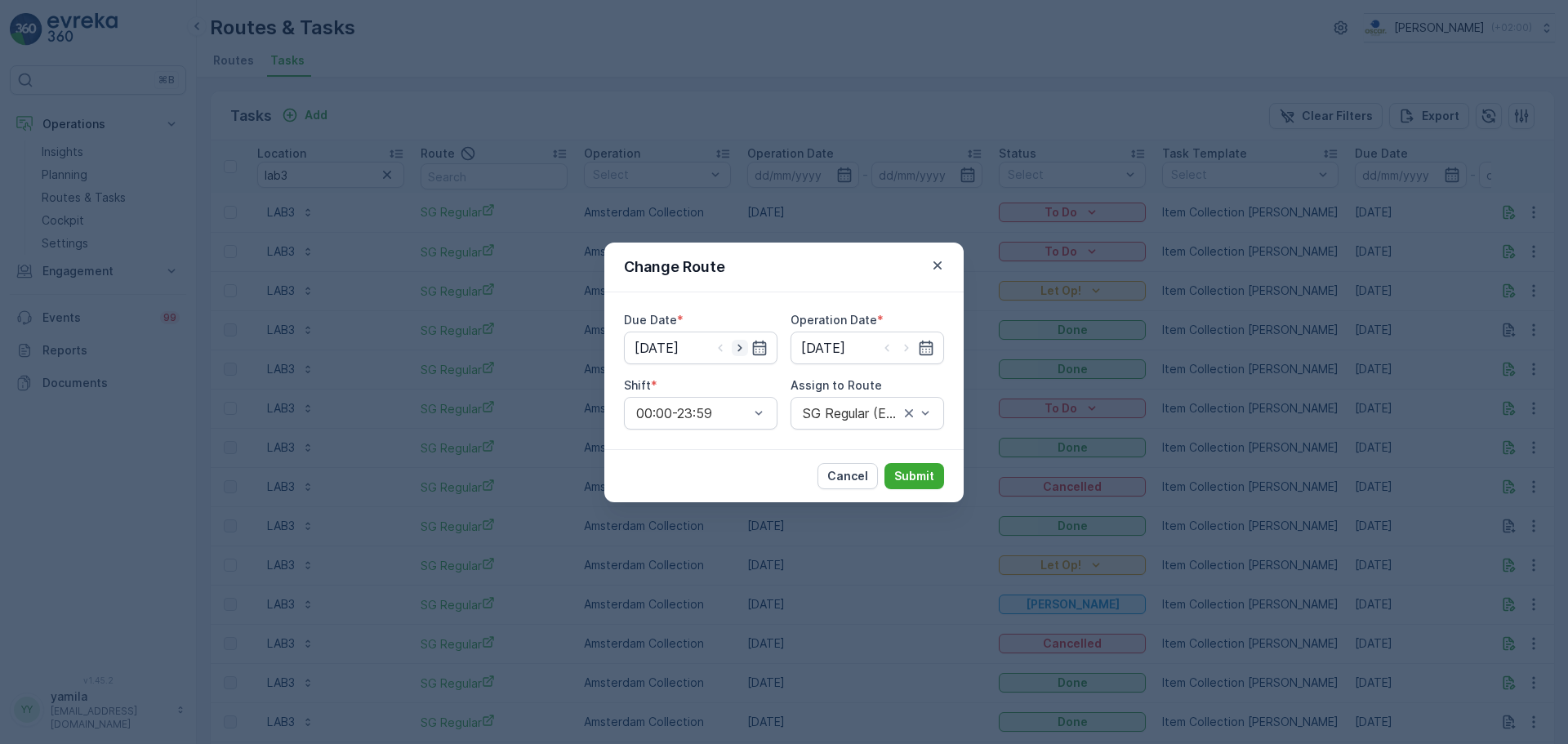 click 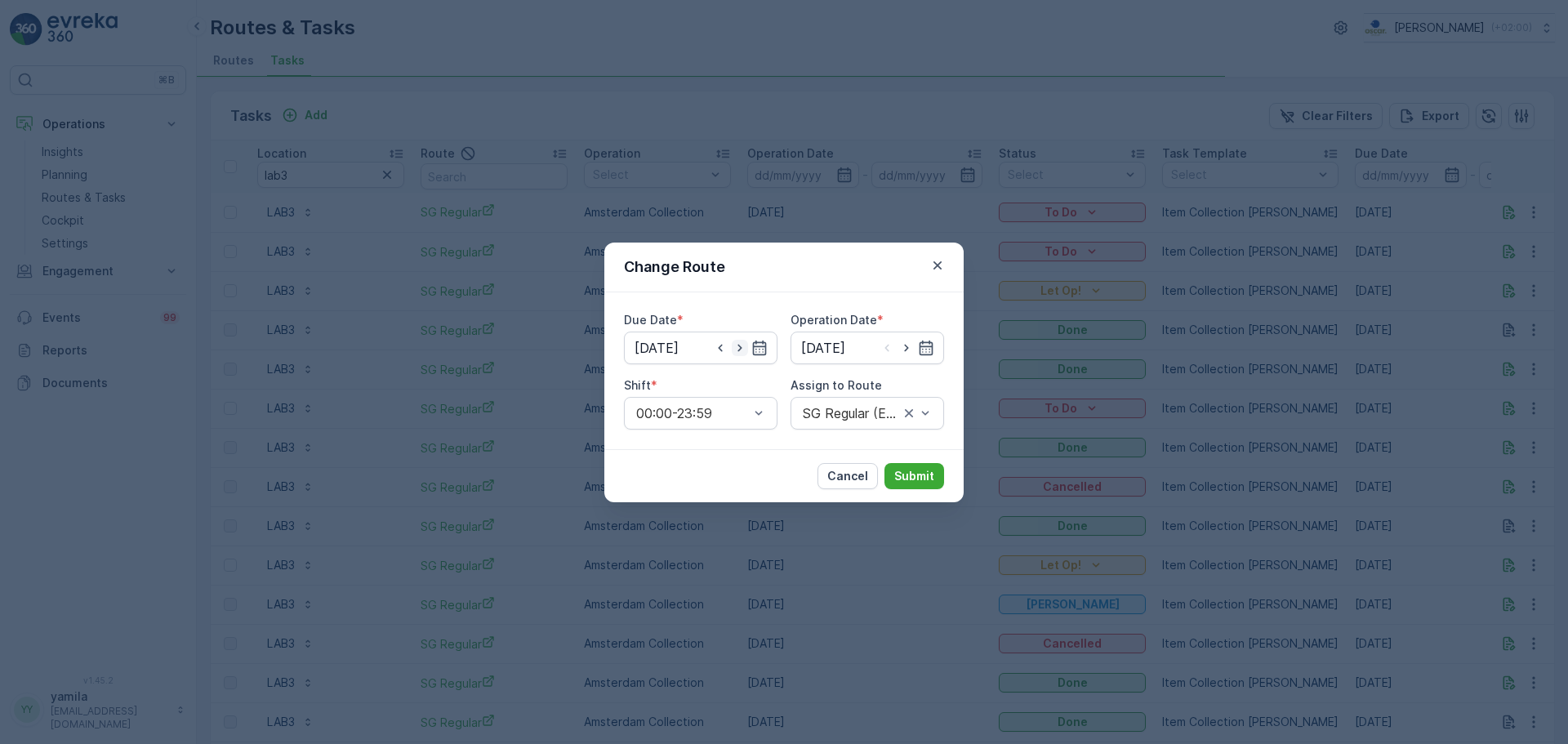 click 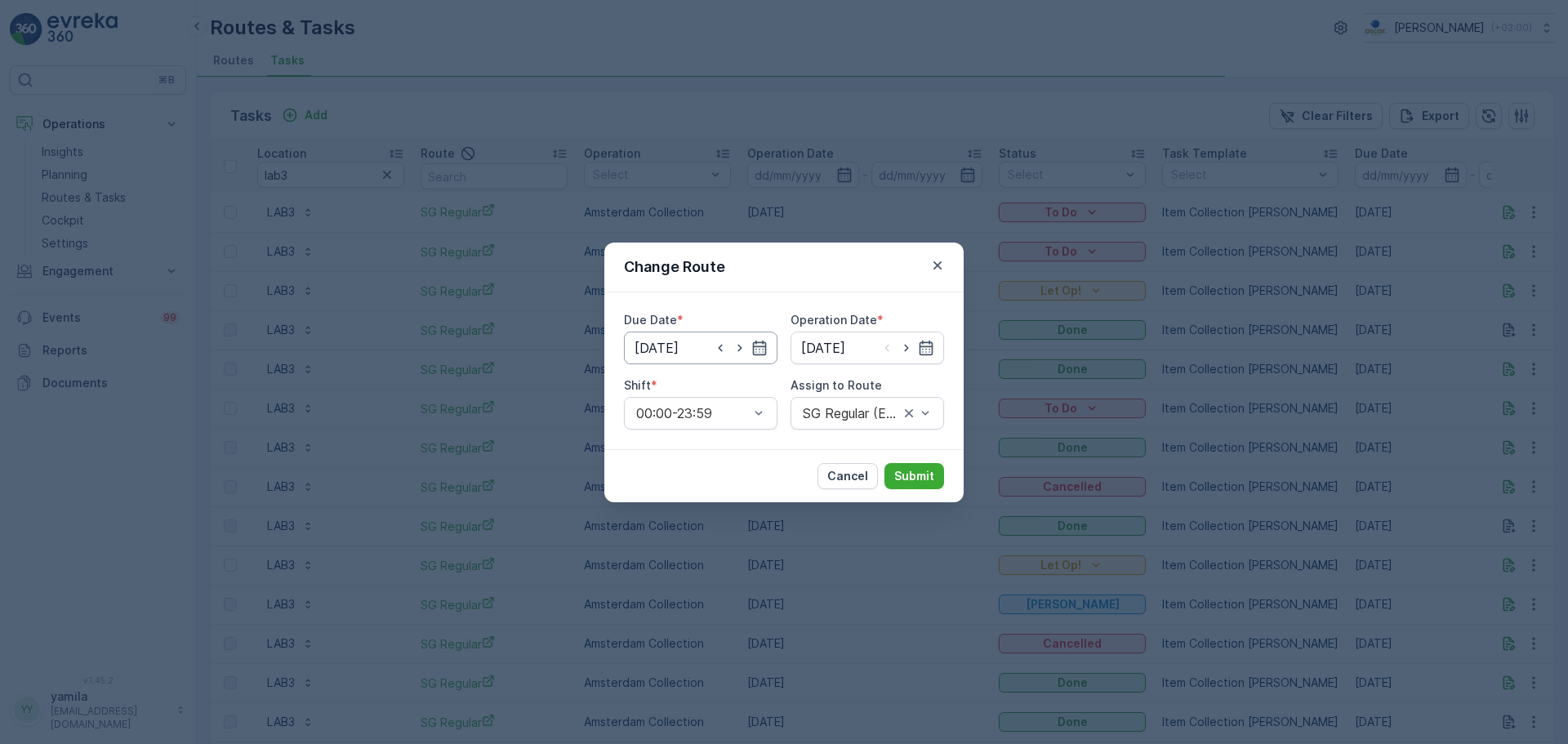 click on "[DATE]" at bounding box center (701, 348) 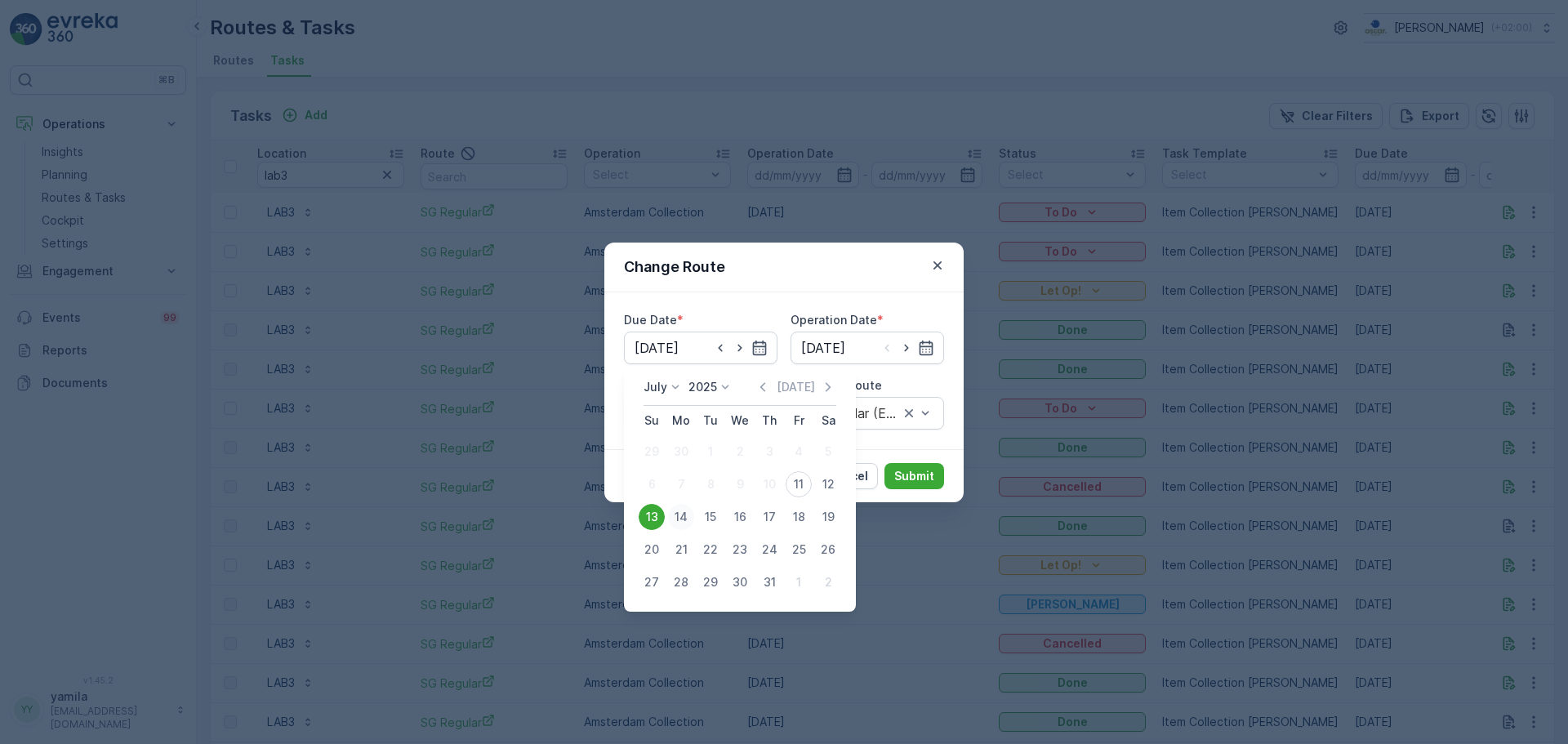 click on "14" at bounding box center (681, 517) 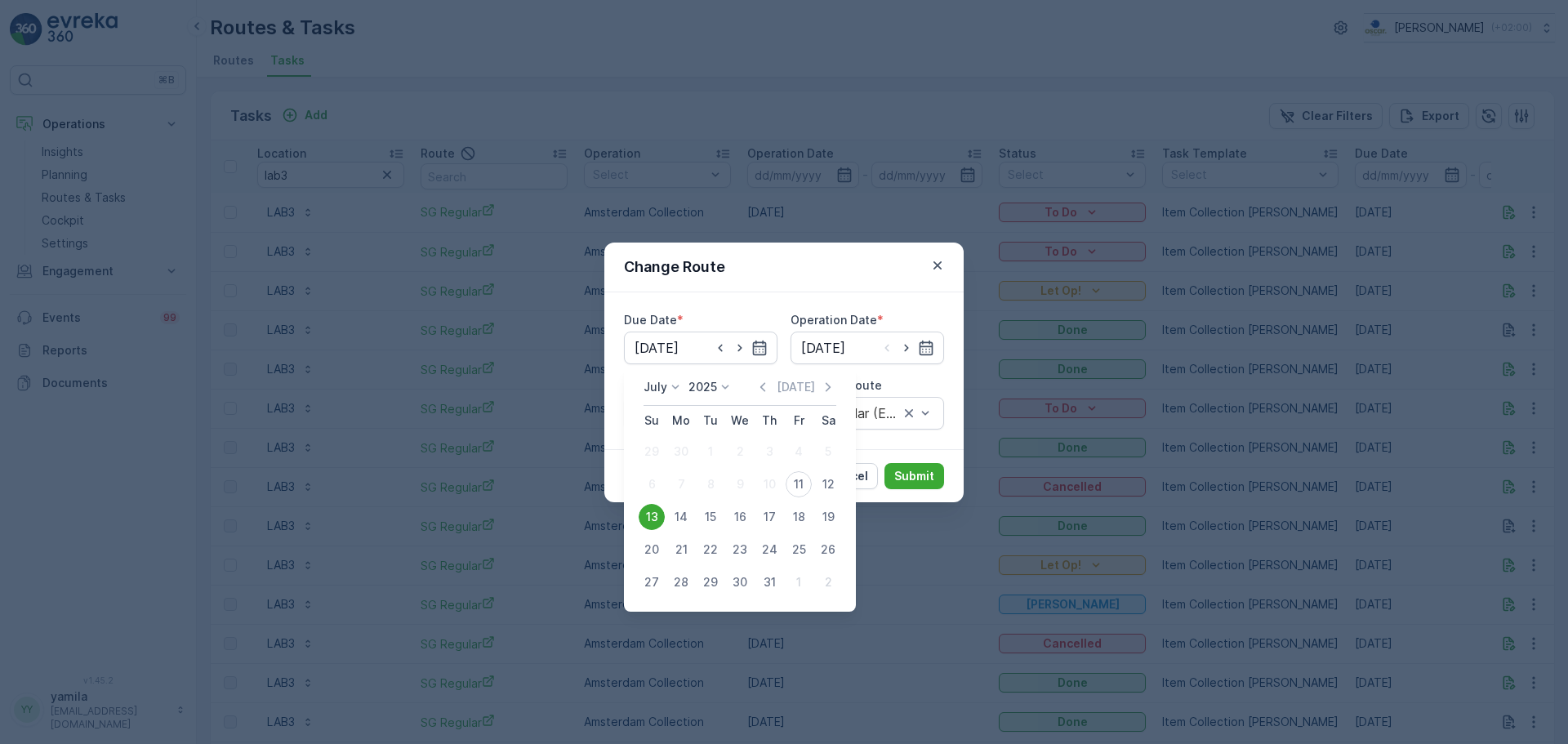 type on "[DATE]" 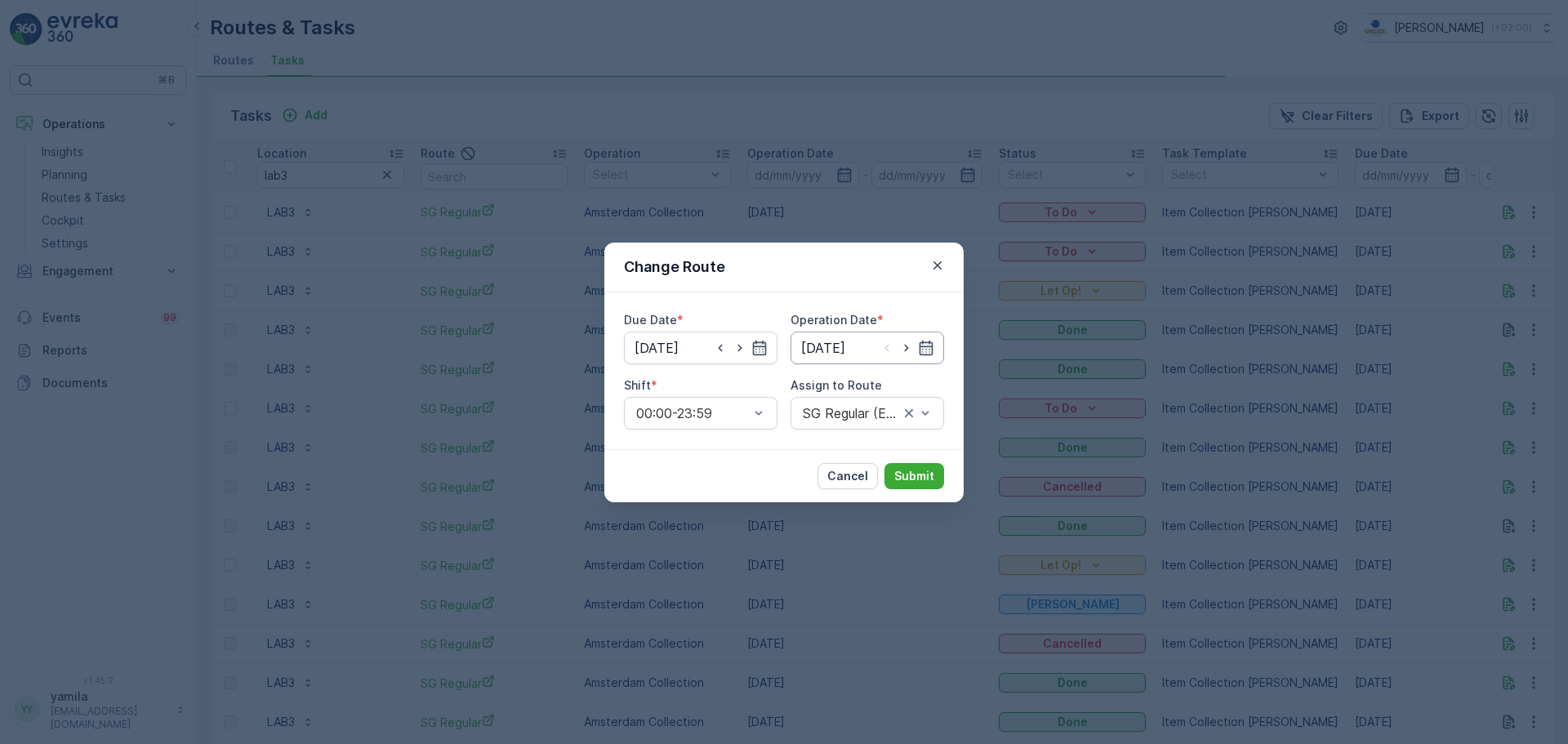 click on "[DATE]" at bounding box center [867, 348] 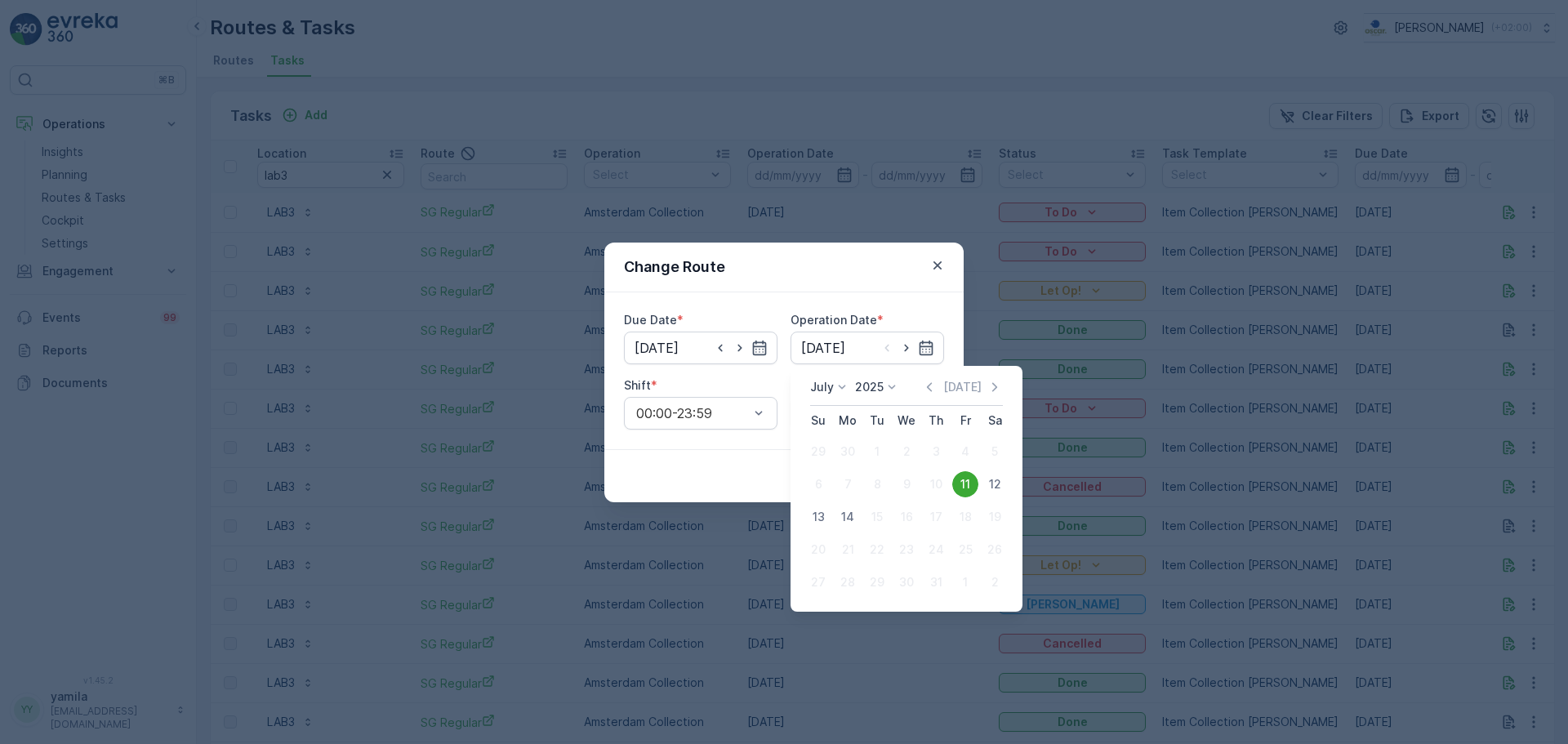 click on "14" at bounding box center (848, 517) 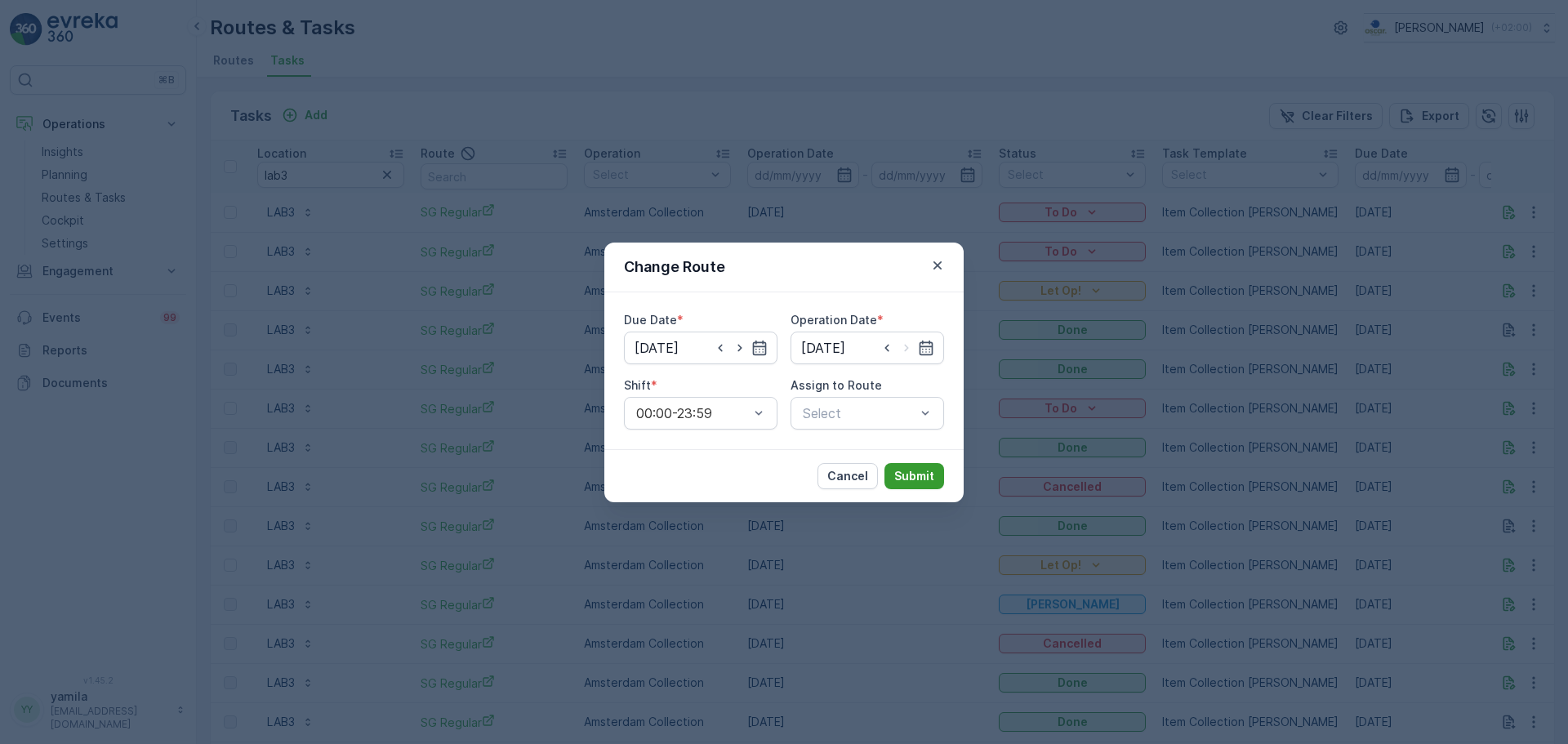 click on "Submit" at bounding box center (914, 476) 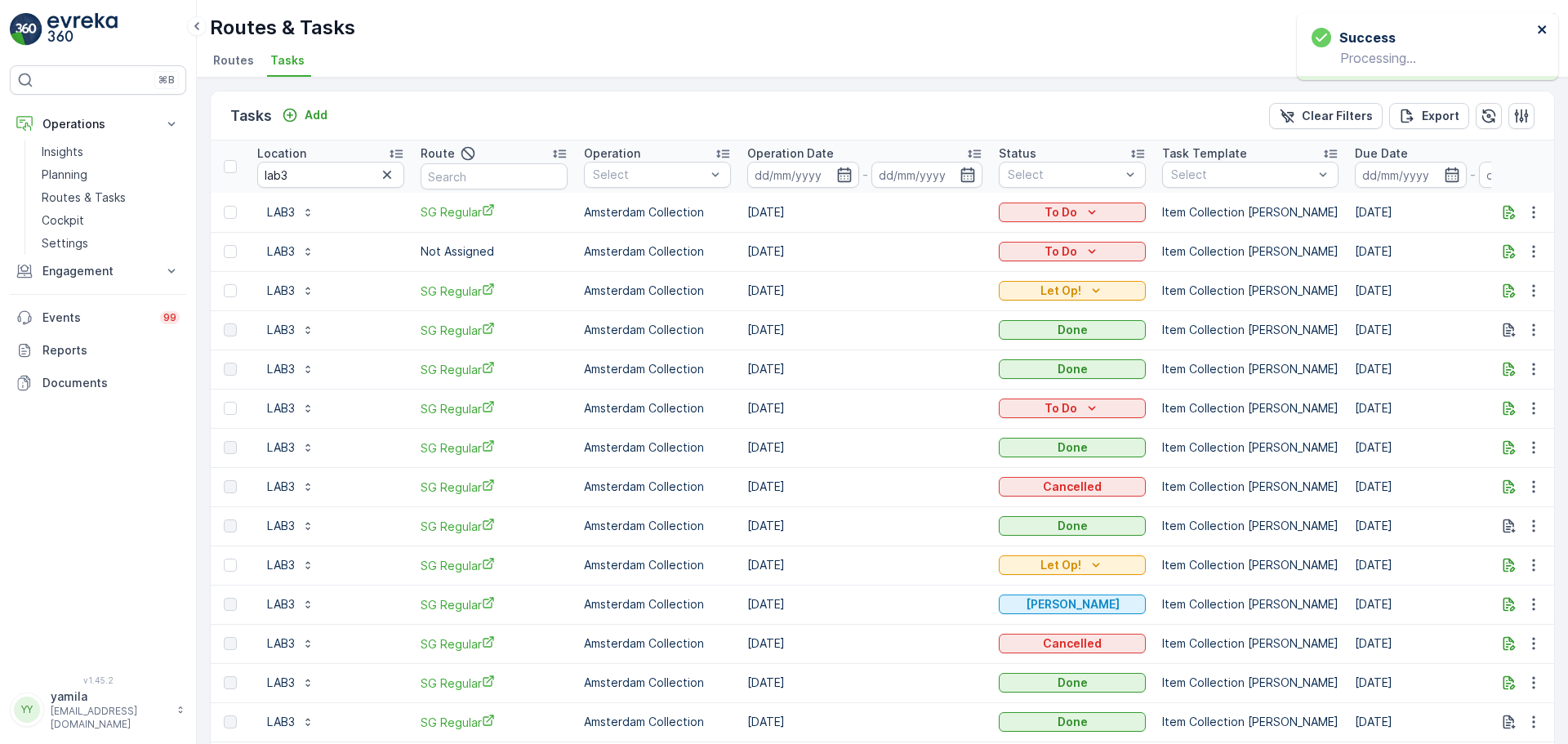 click 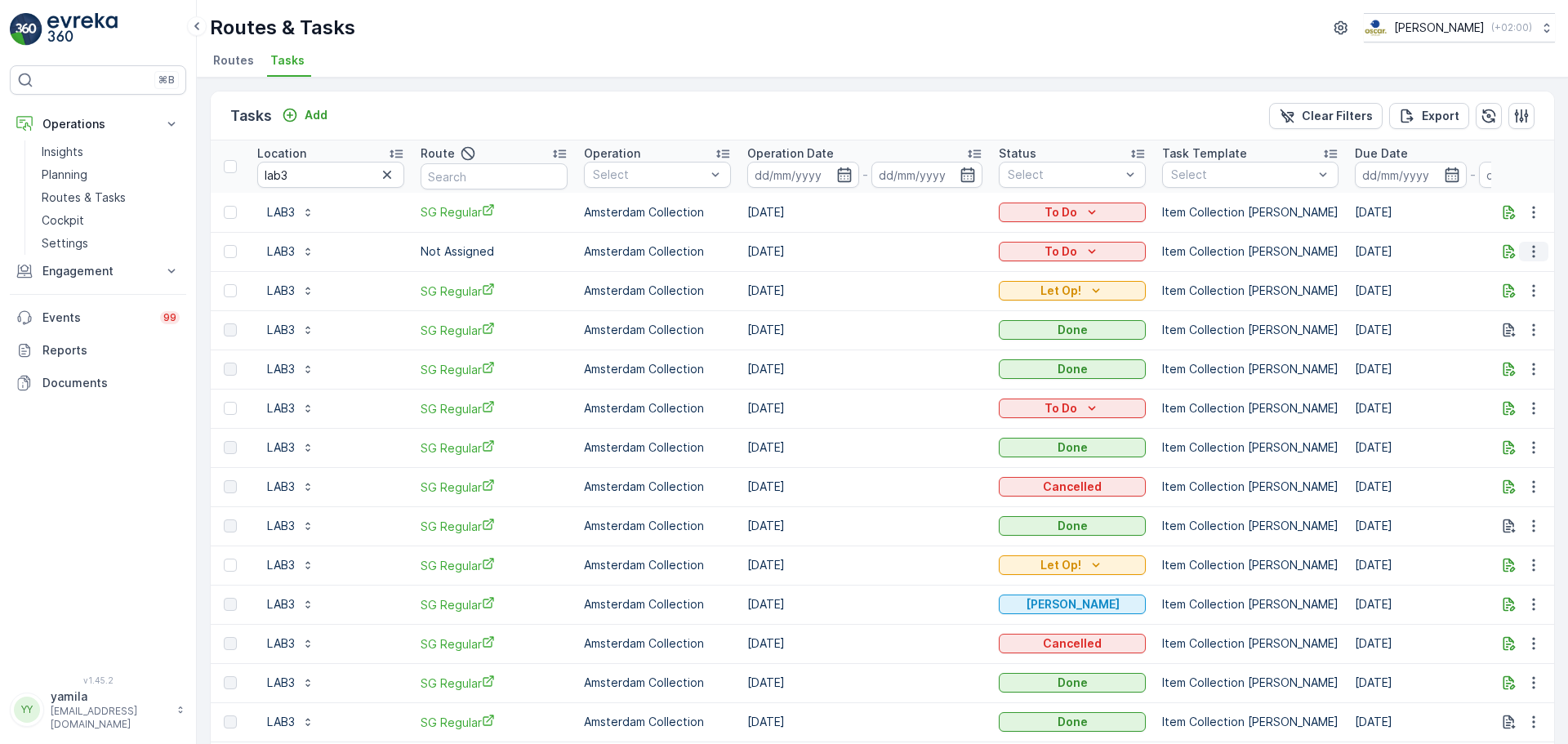 click 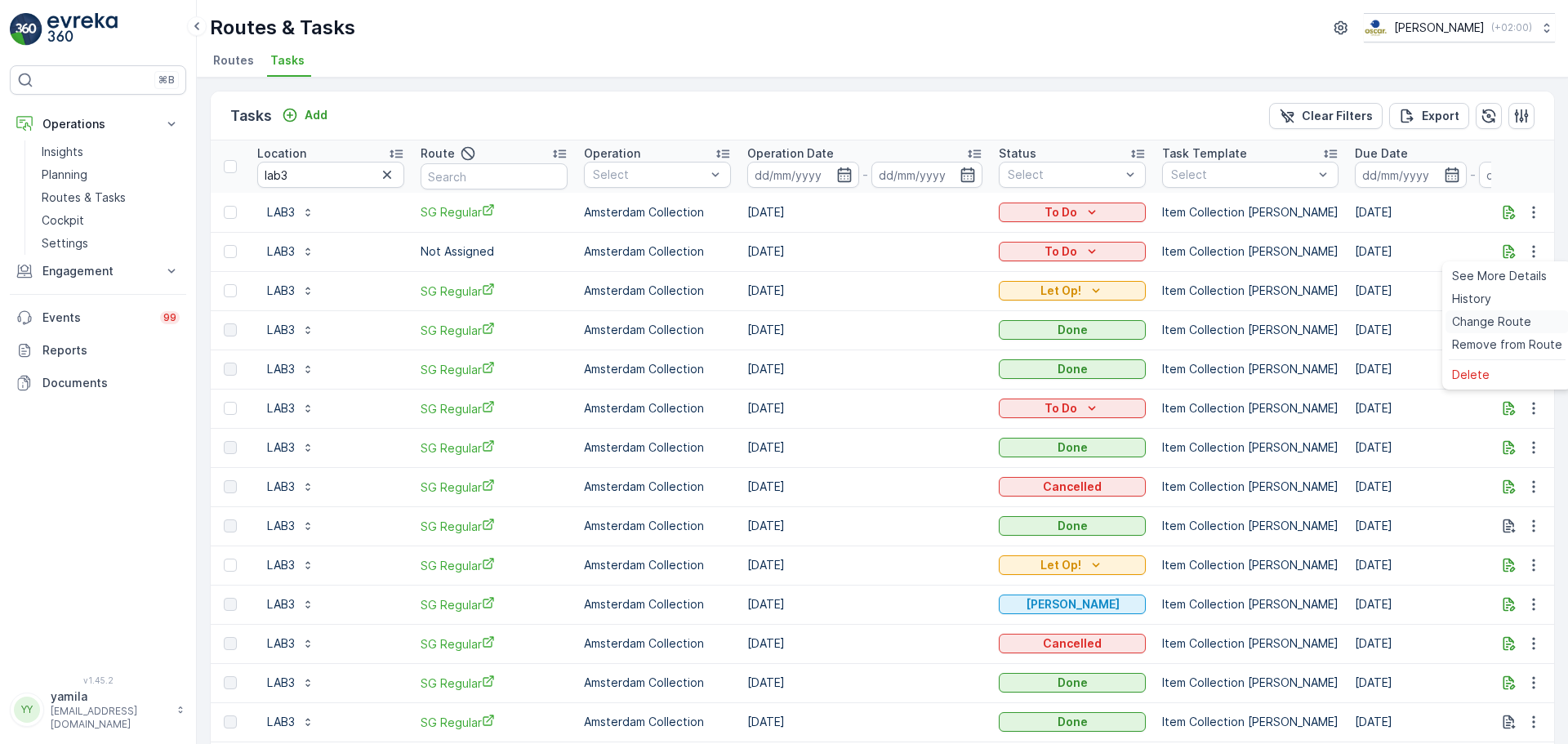 click on "Change Route" at bounding box center (1491, 322) 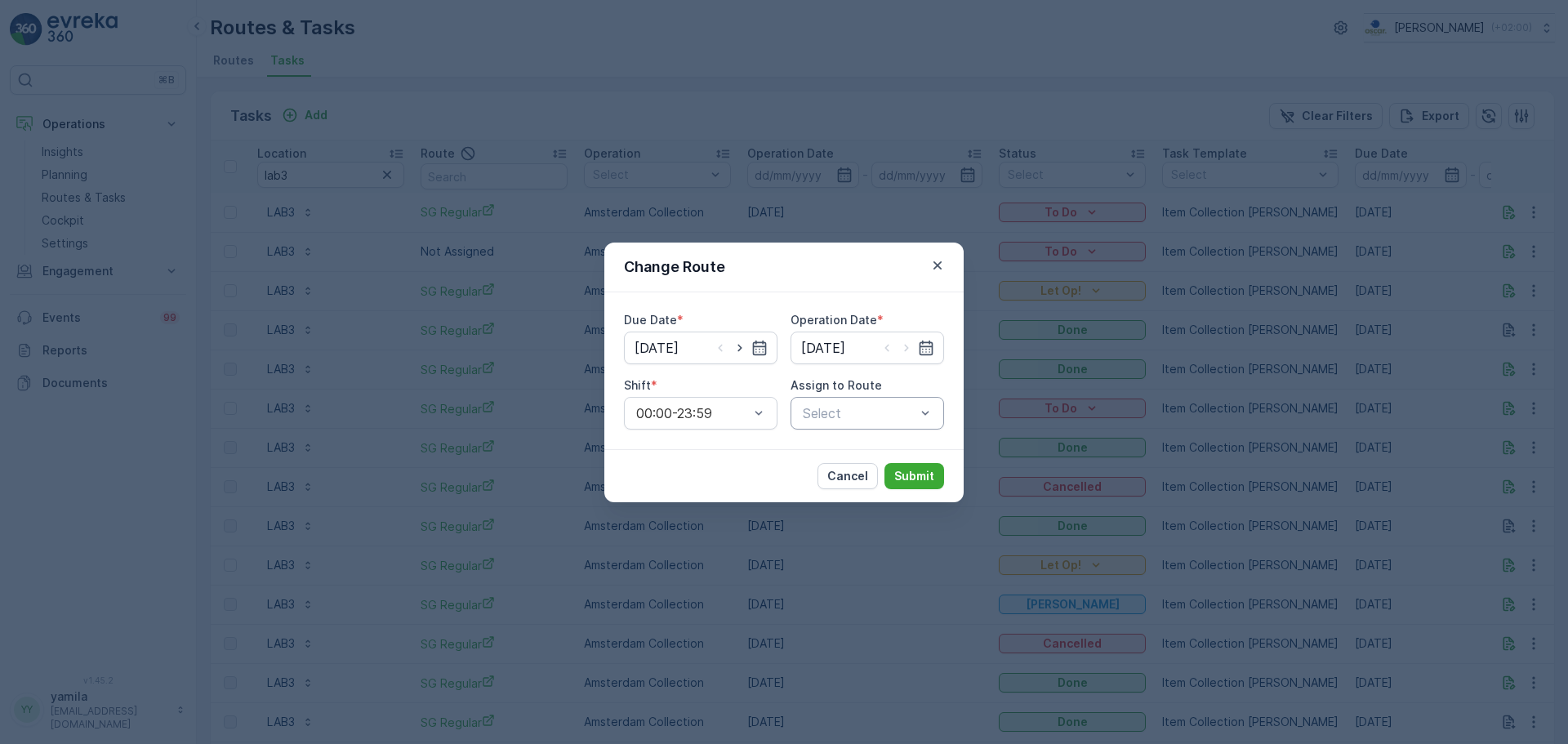 click at bounding box center (859, 413) 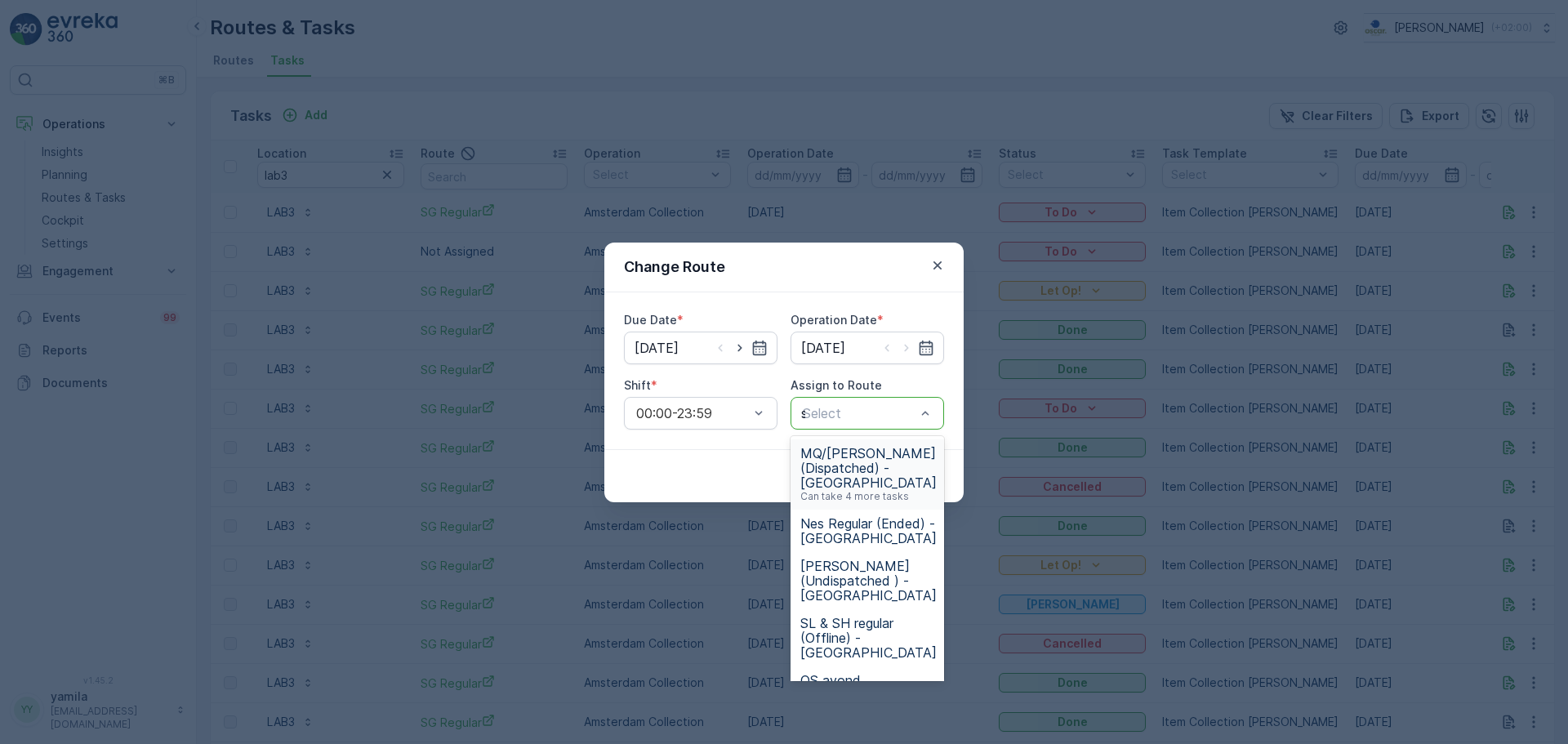type on "sg" 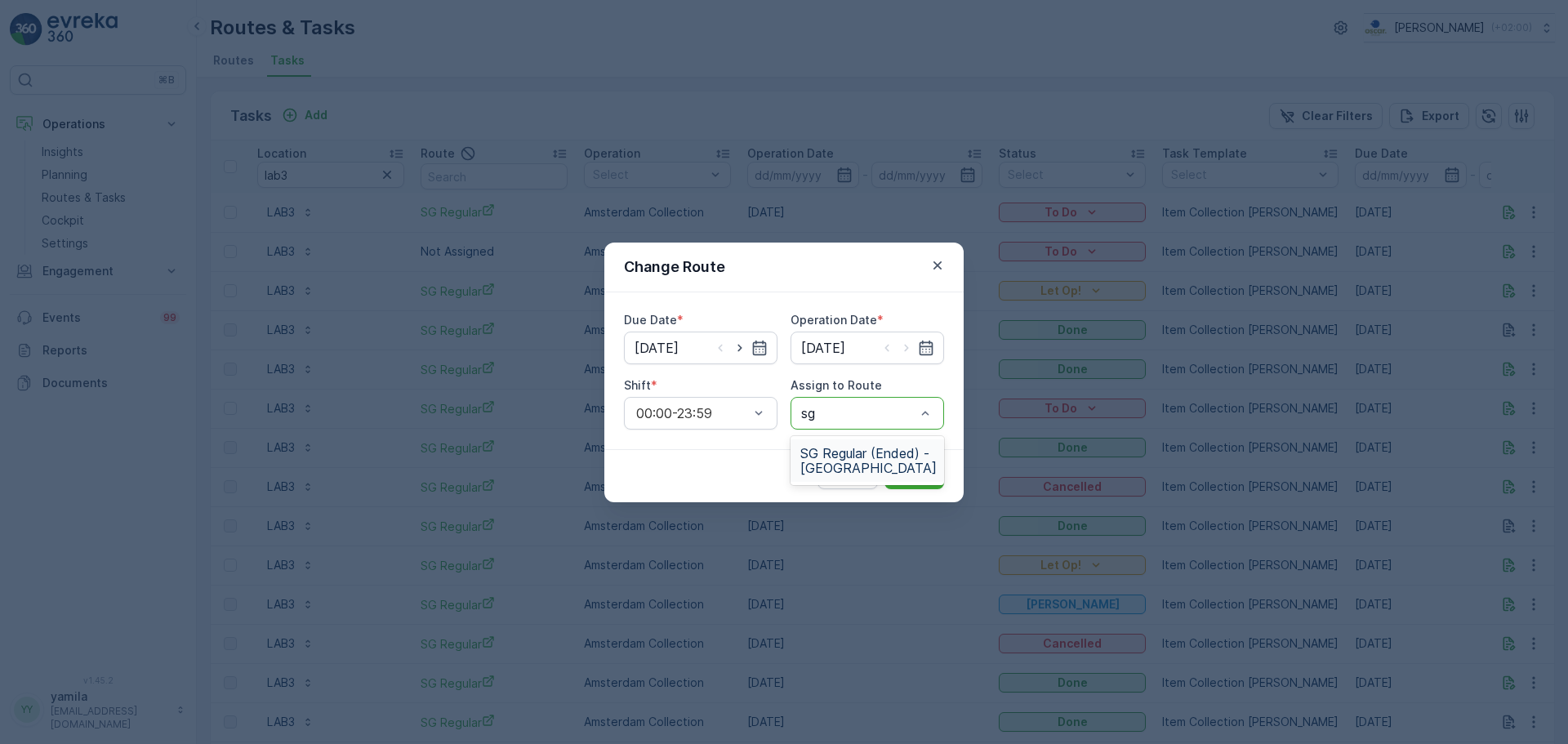 click on "SG Regular (Ended) - Amsterdam" at bounding box center (868, 461) 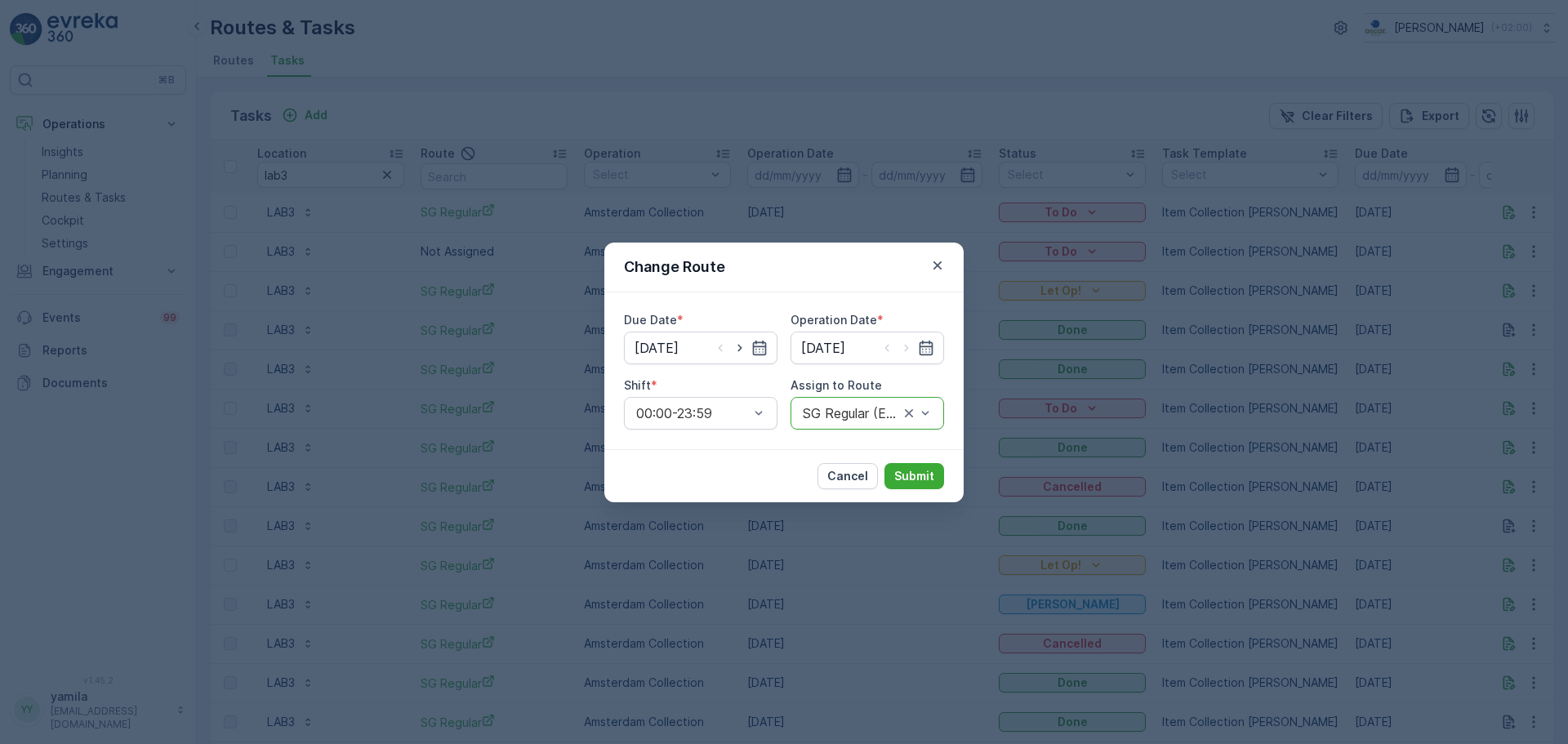 click on "Cancel Submit" at bounding box center [784, 475] 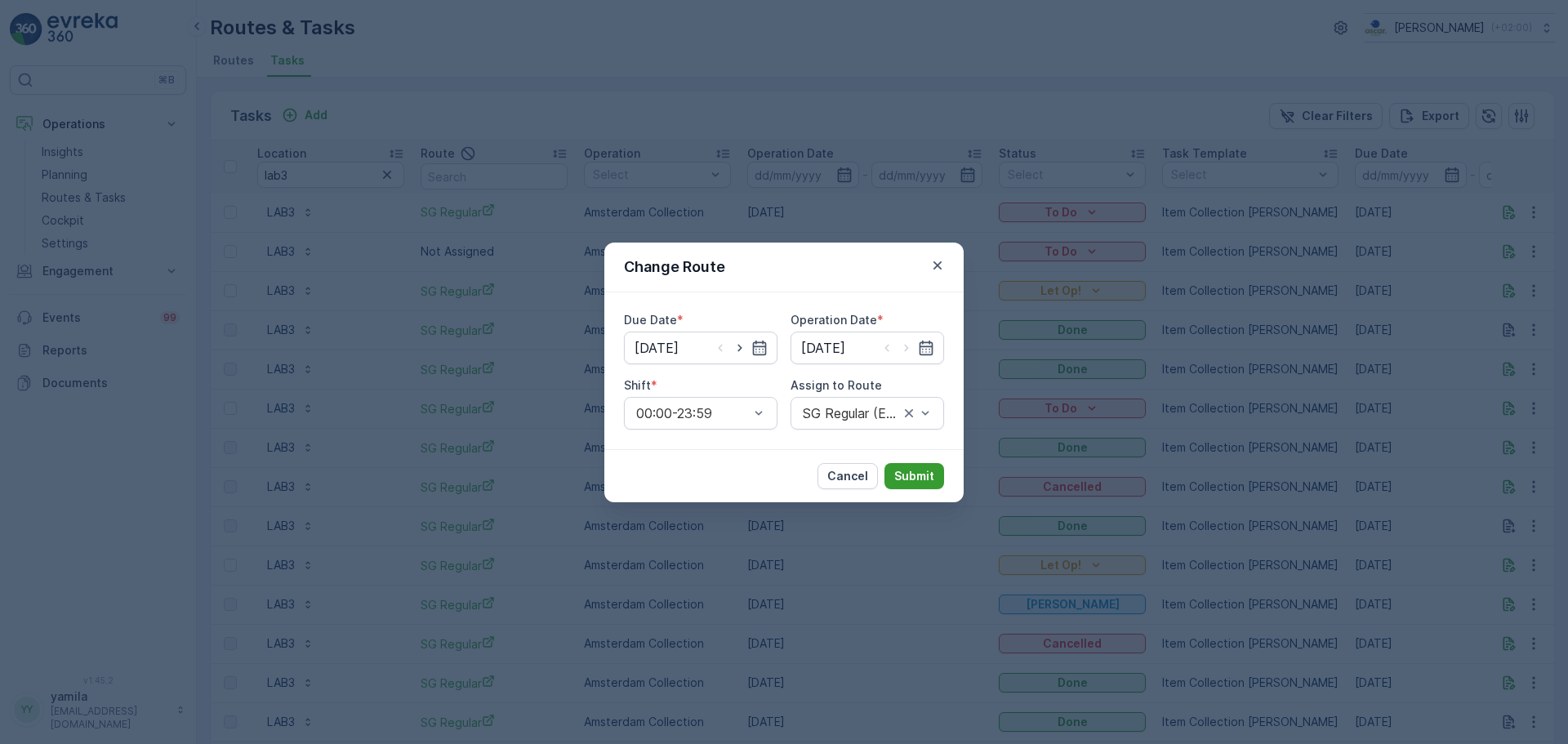 click on "Submit" at bounding box center [914, 476] 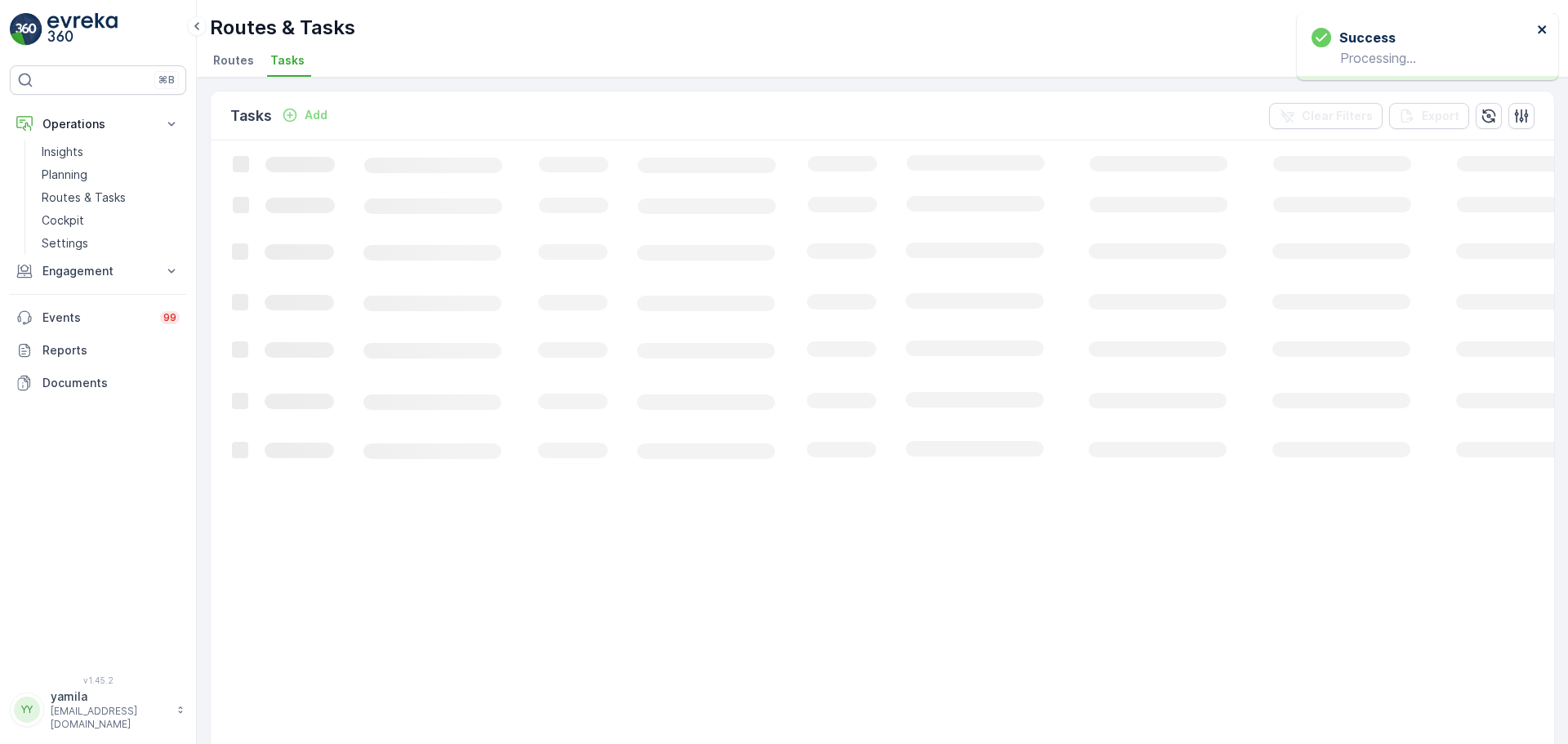click 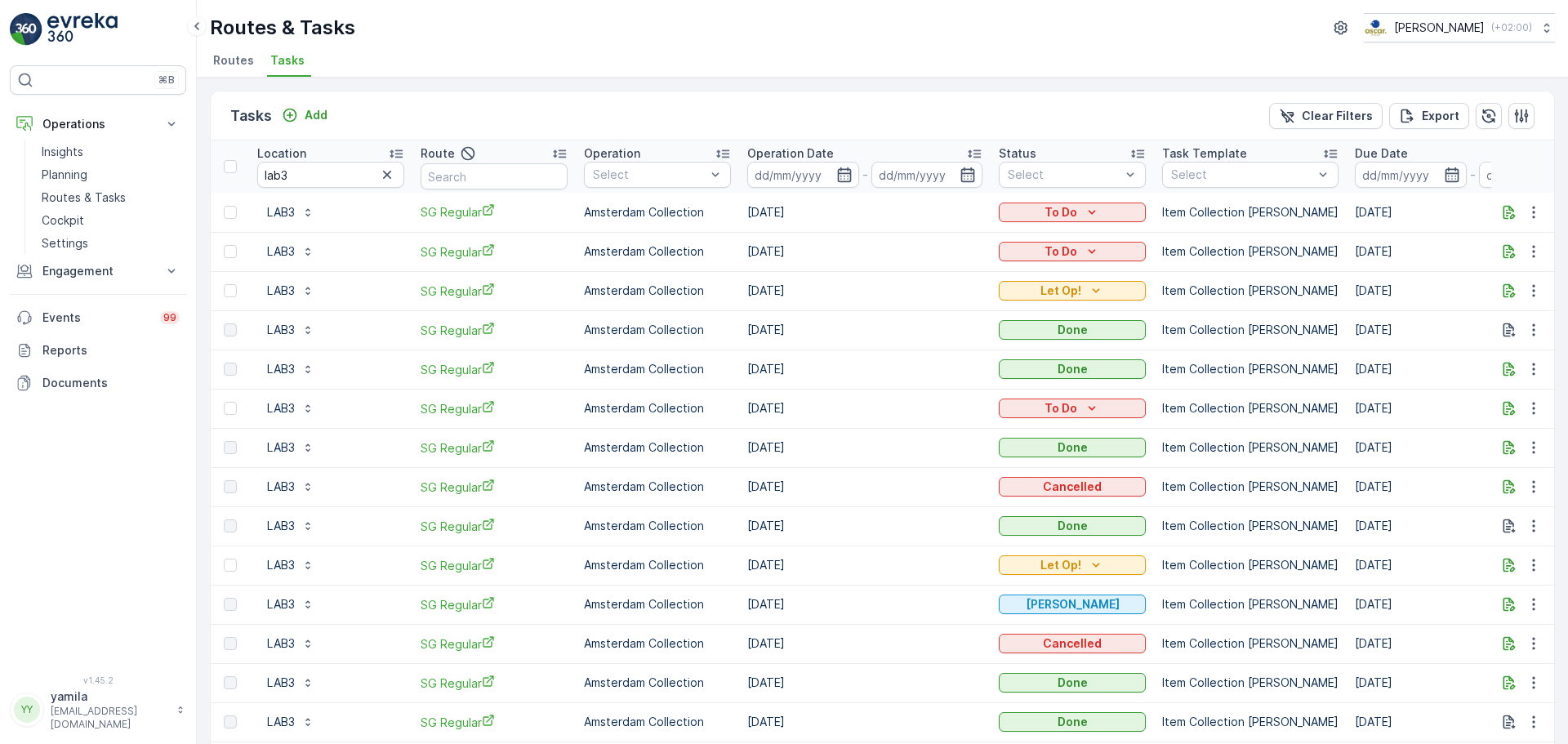 click on "Oscar Circulair ( +02:00 )" at bounding box center [1459, 28] 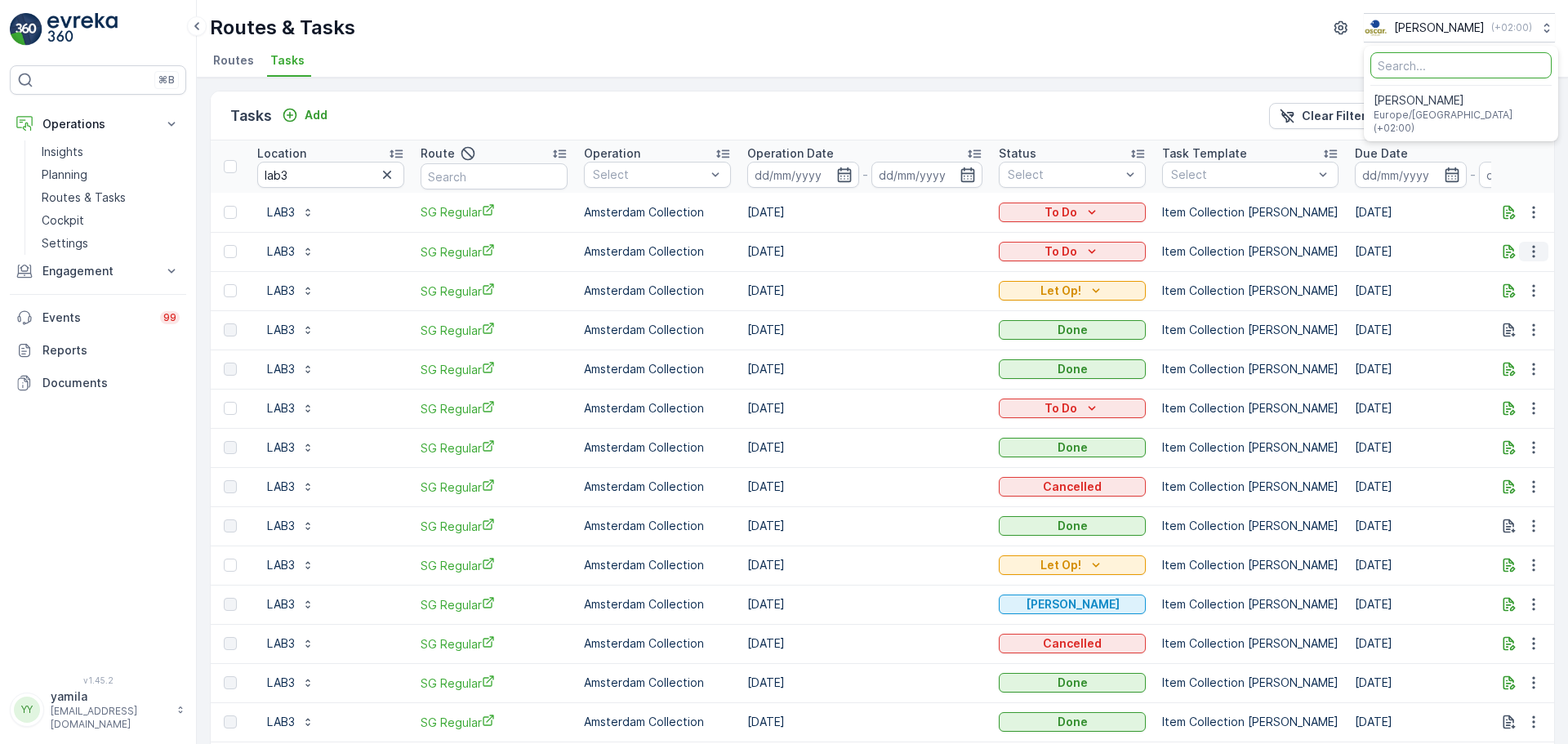 click 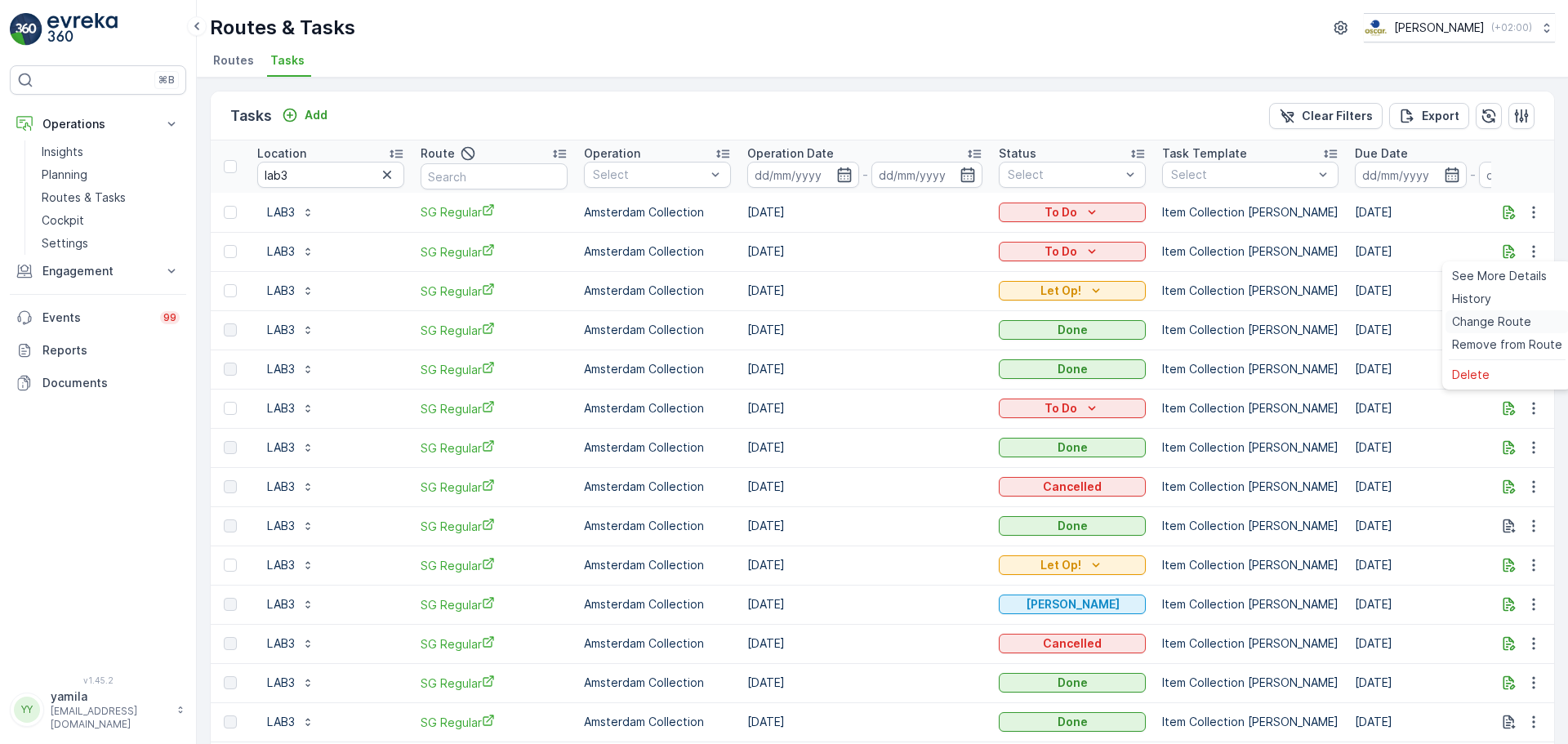 click on "Change Route" at bounding box center [1491, 322] 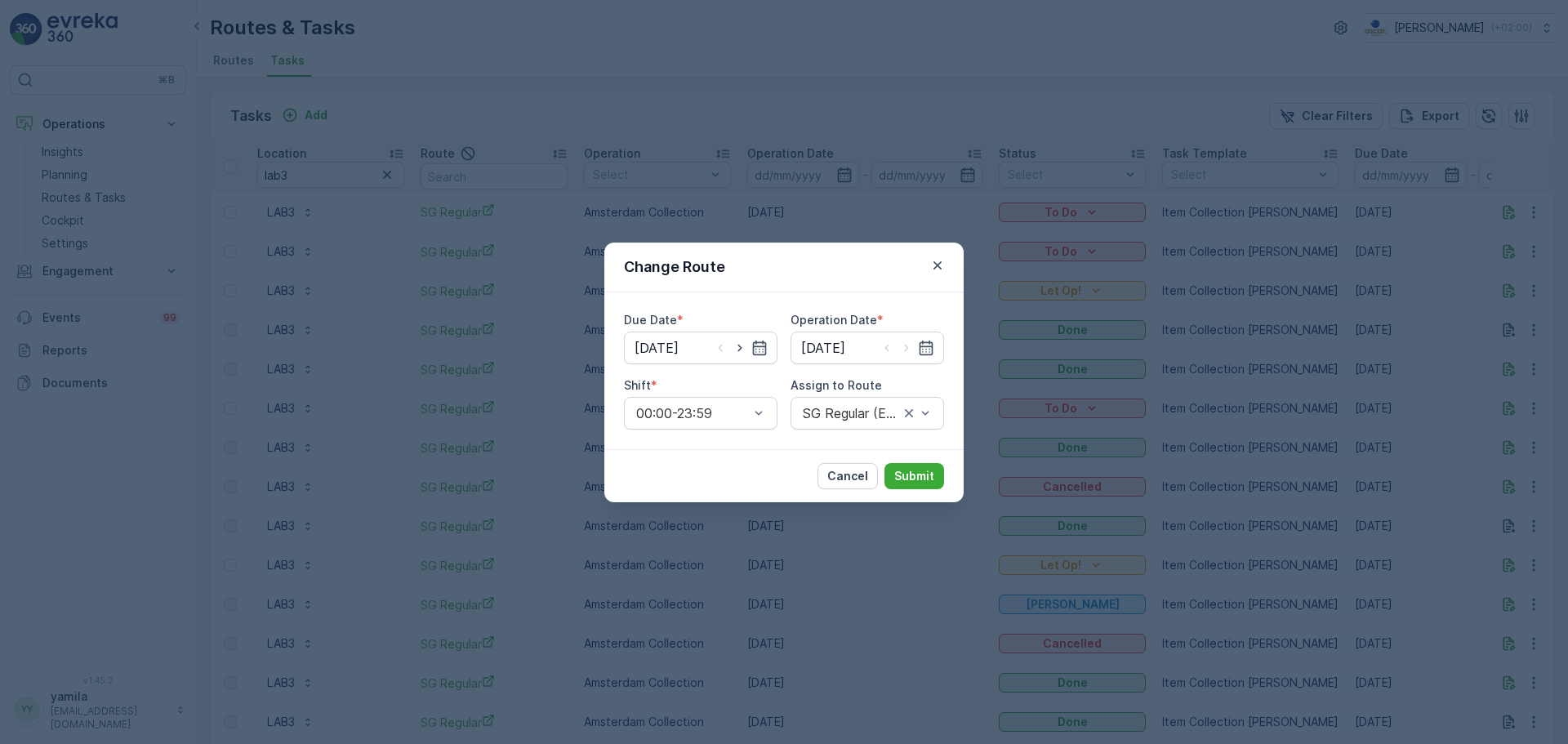 click at bounding box center (740, 348) 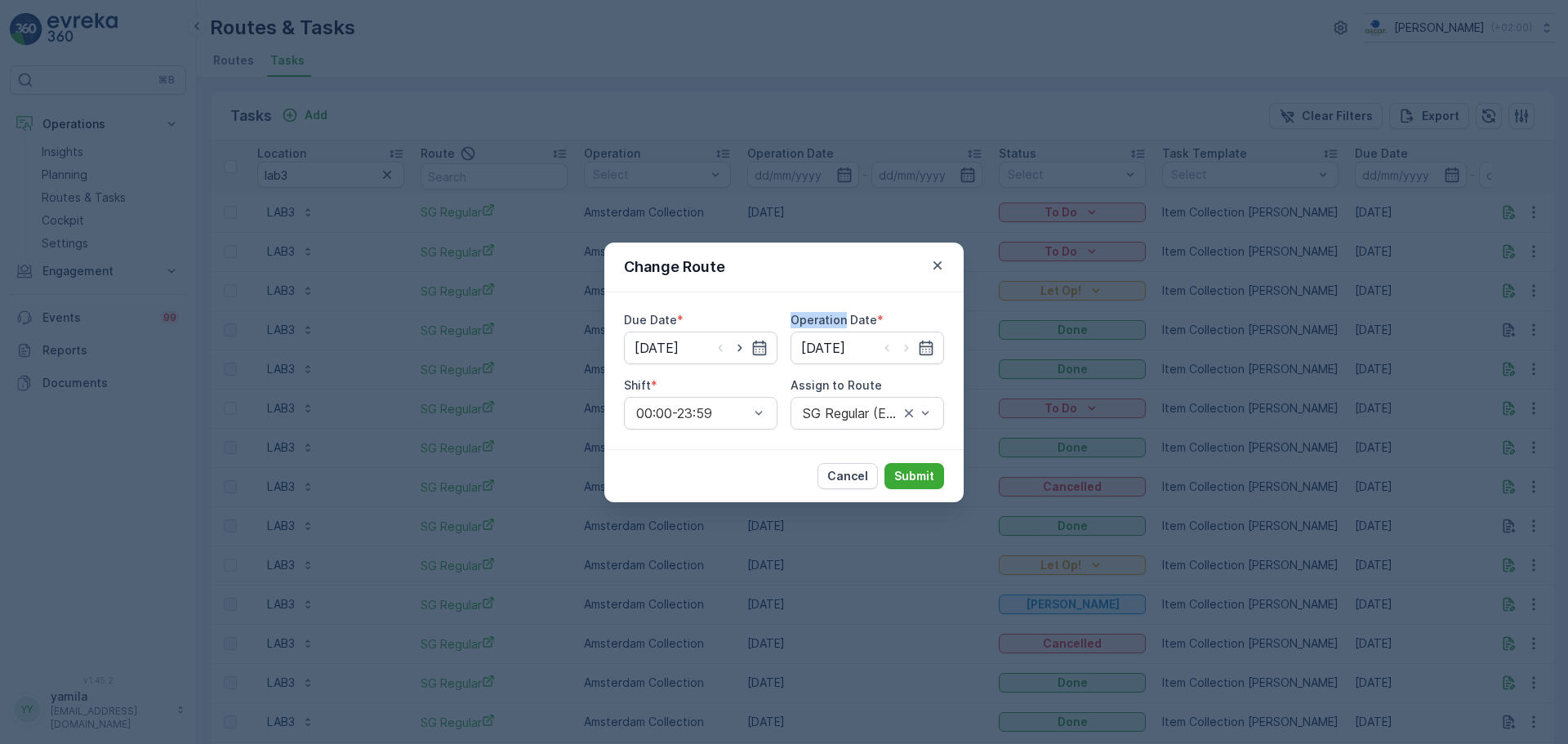 click at bounding box center [740, 348] 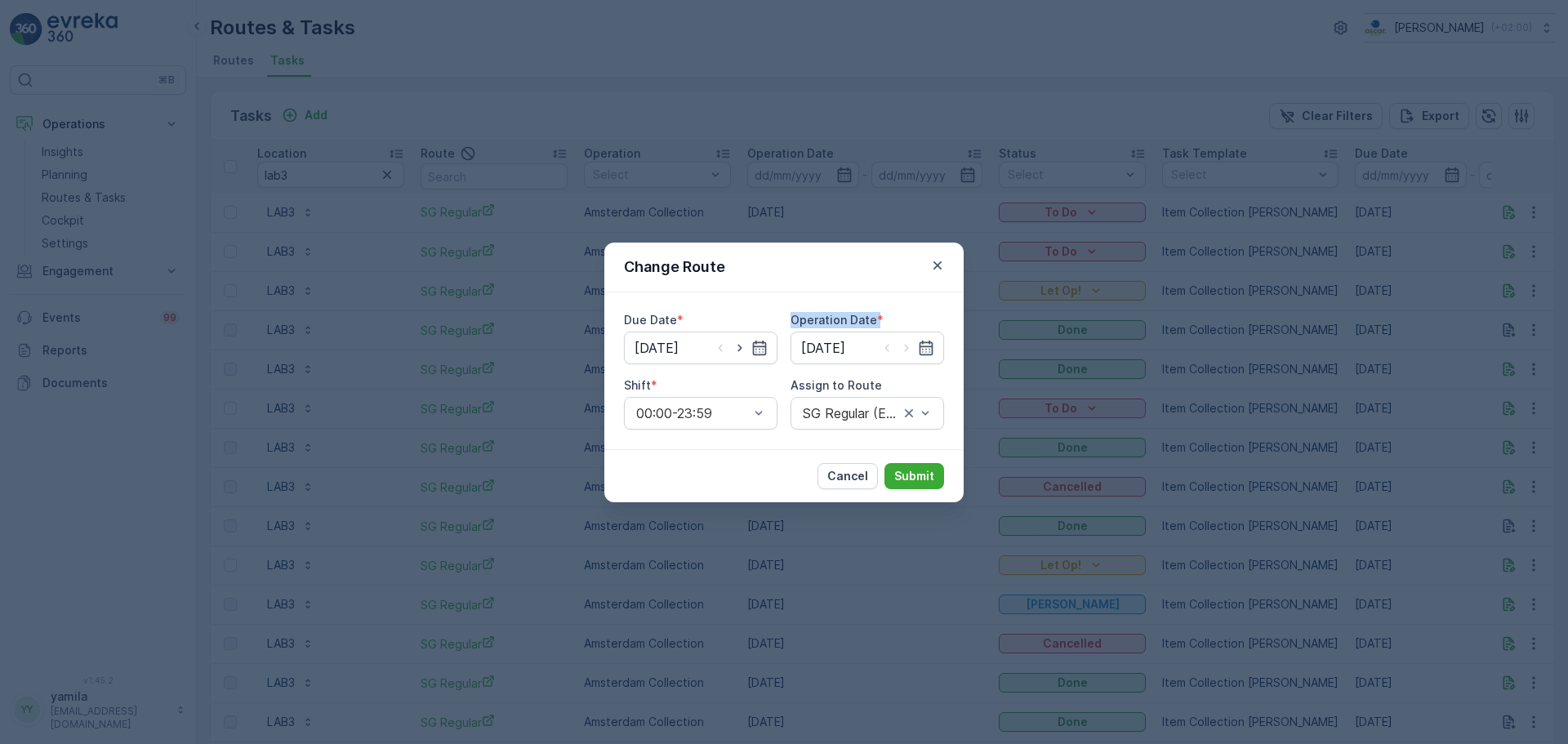 click at bounding box center [740, 348] 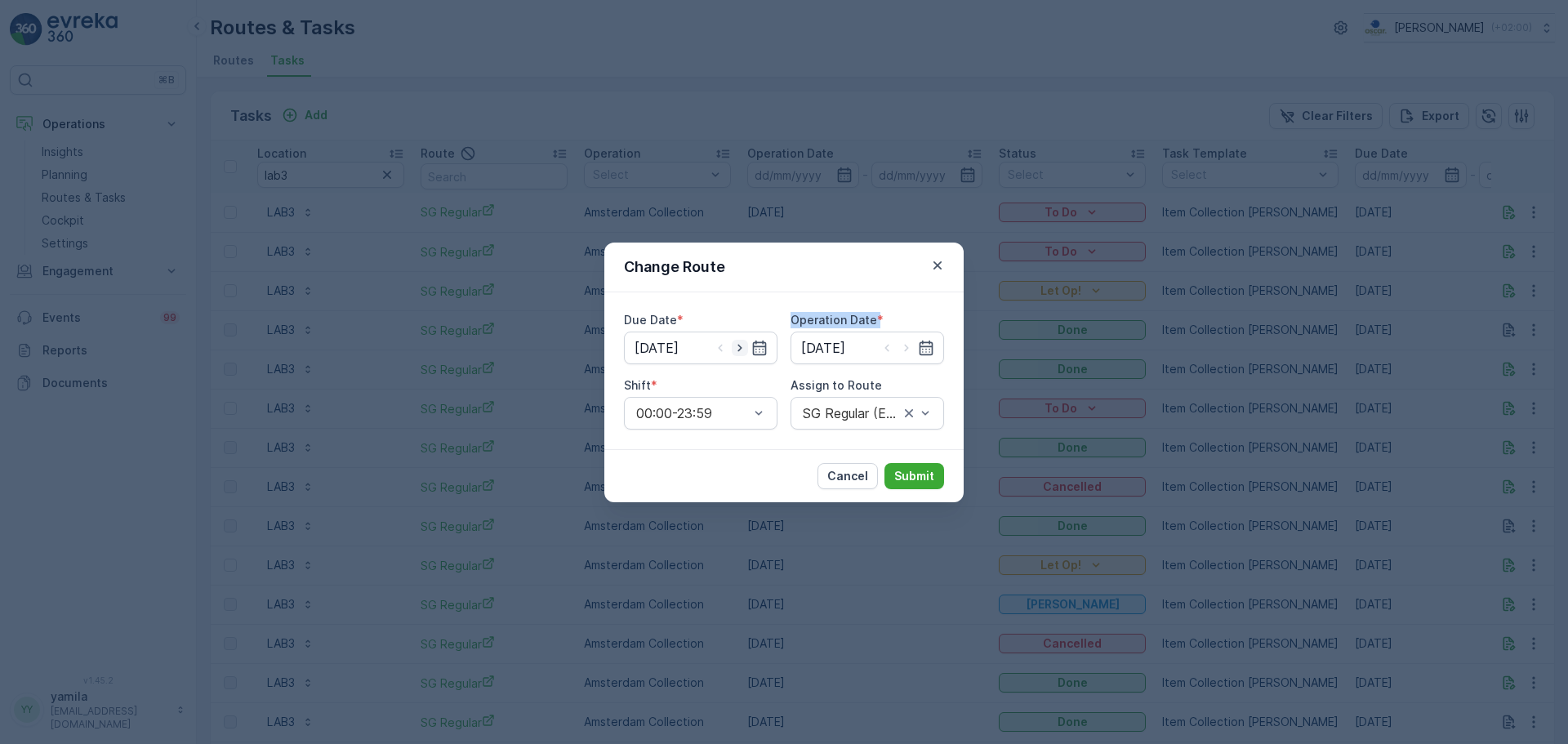 click 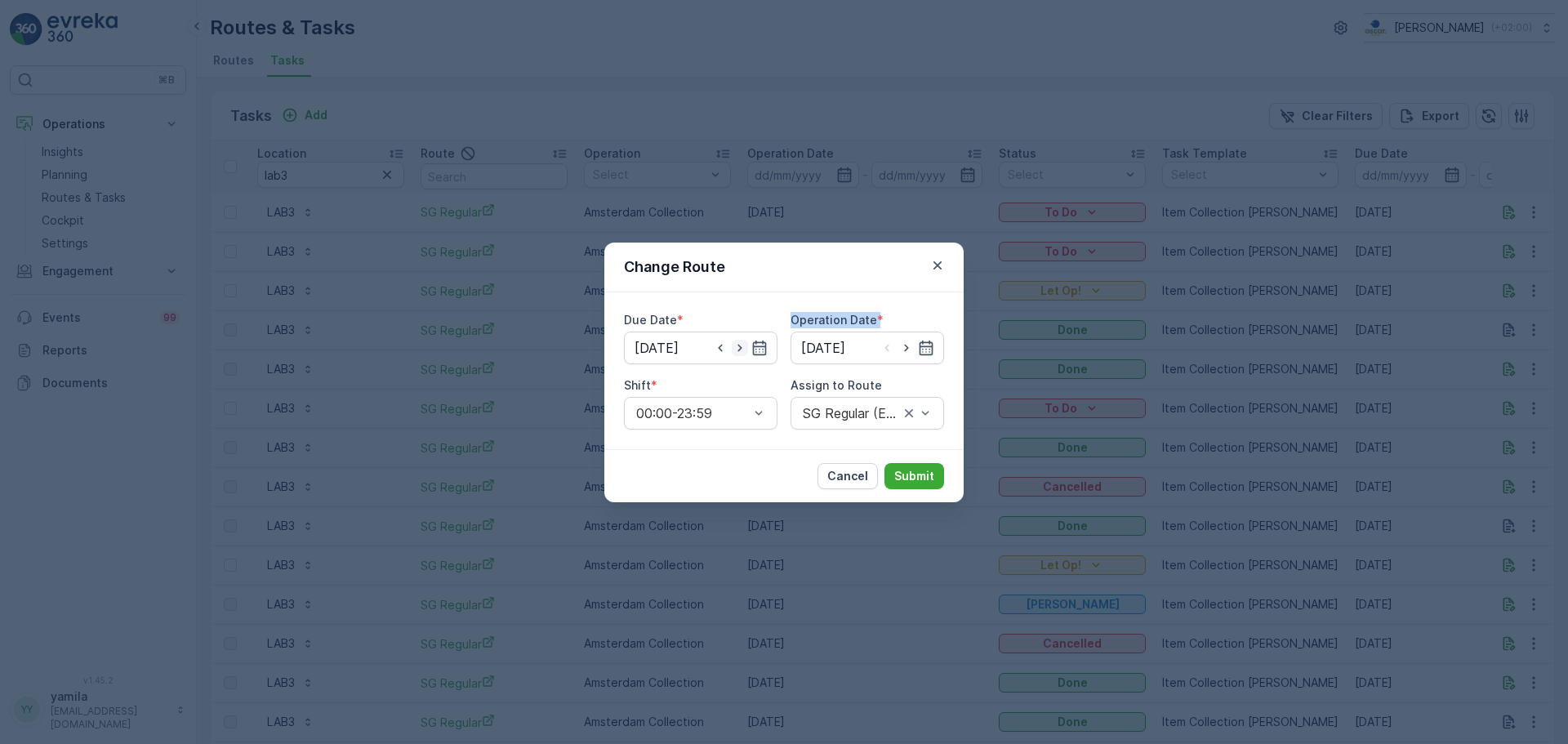 click 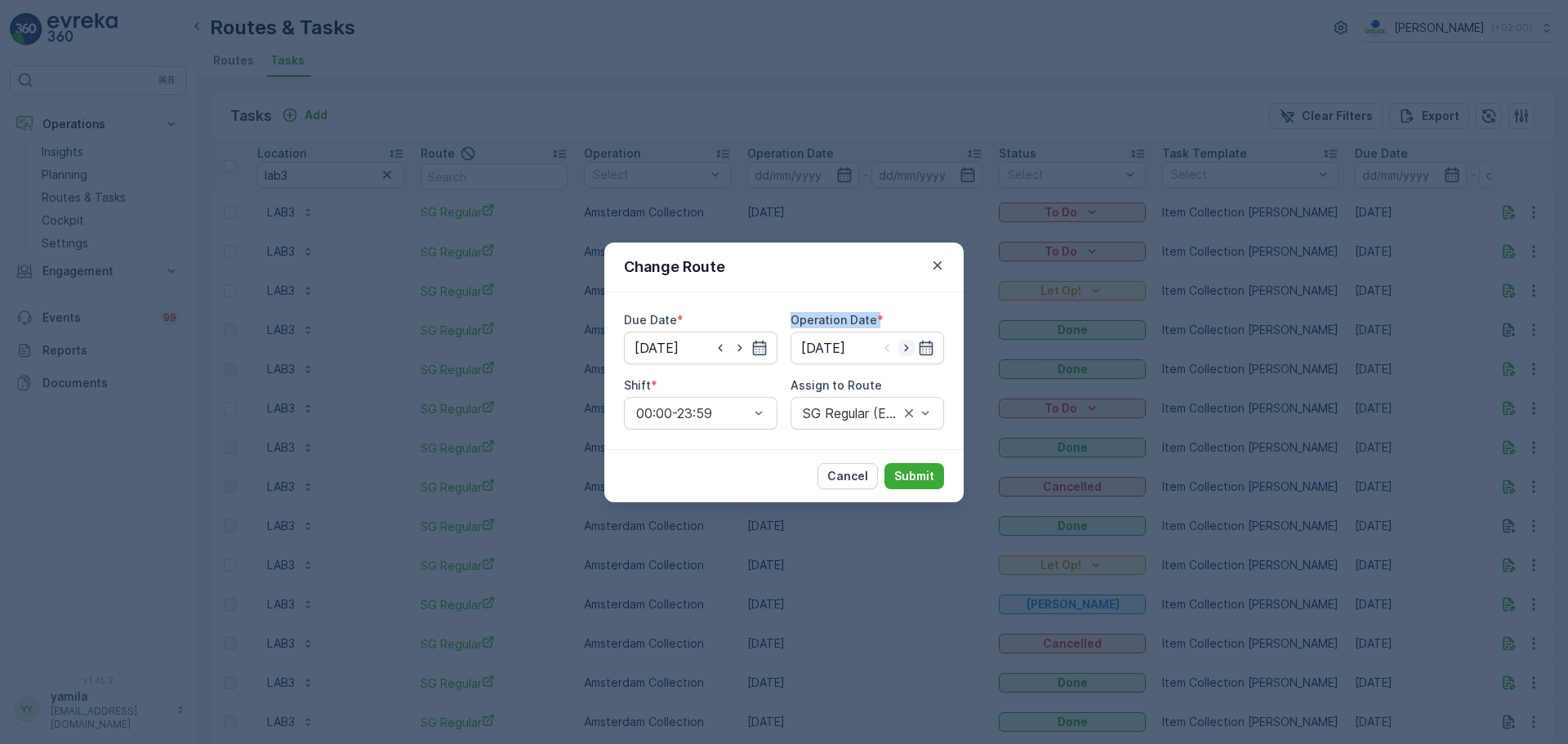 click 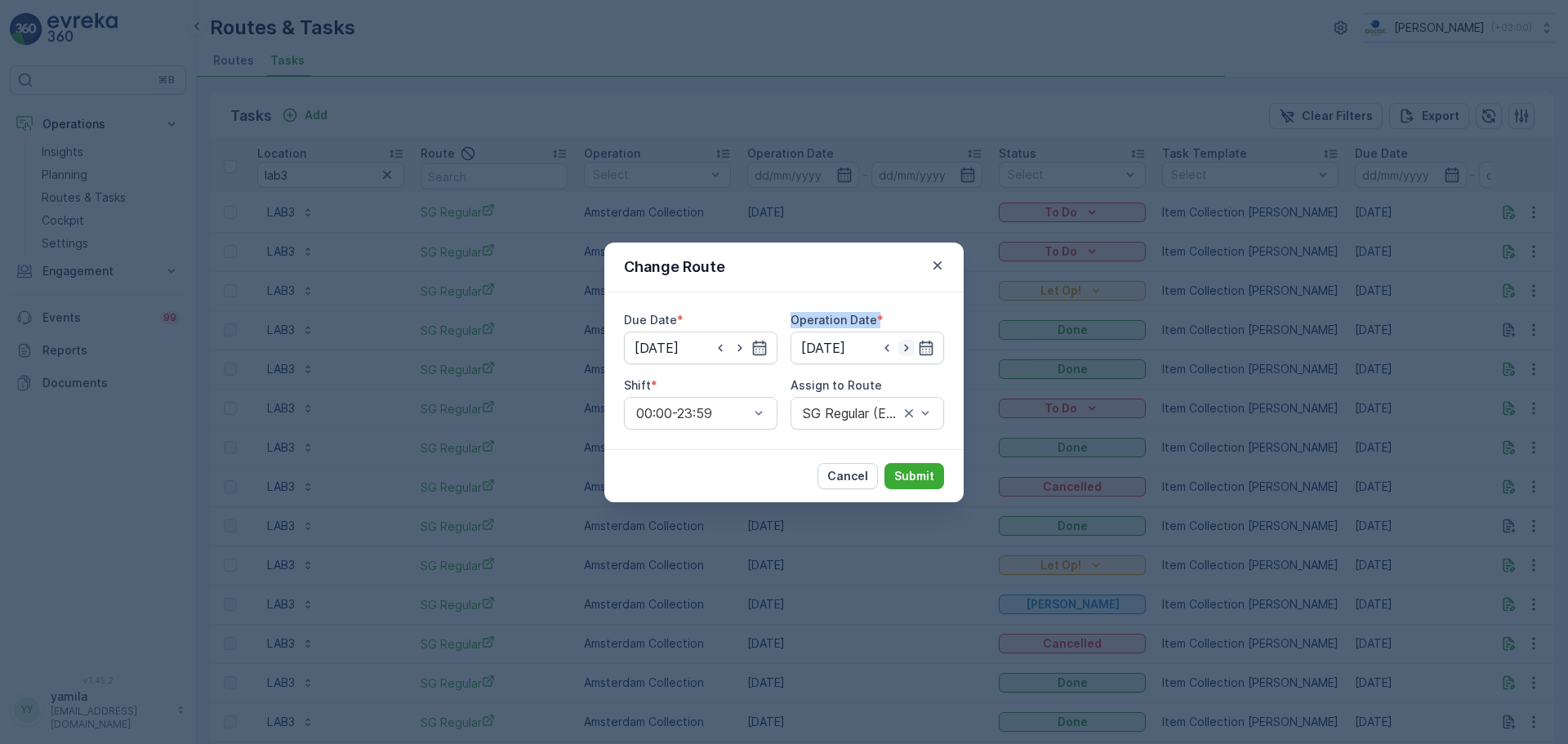click 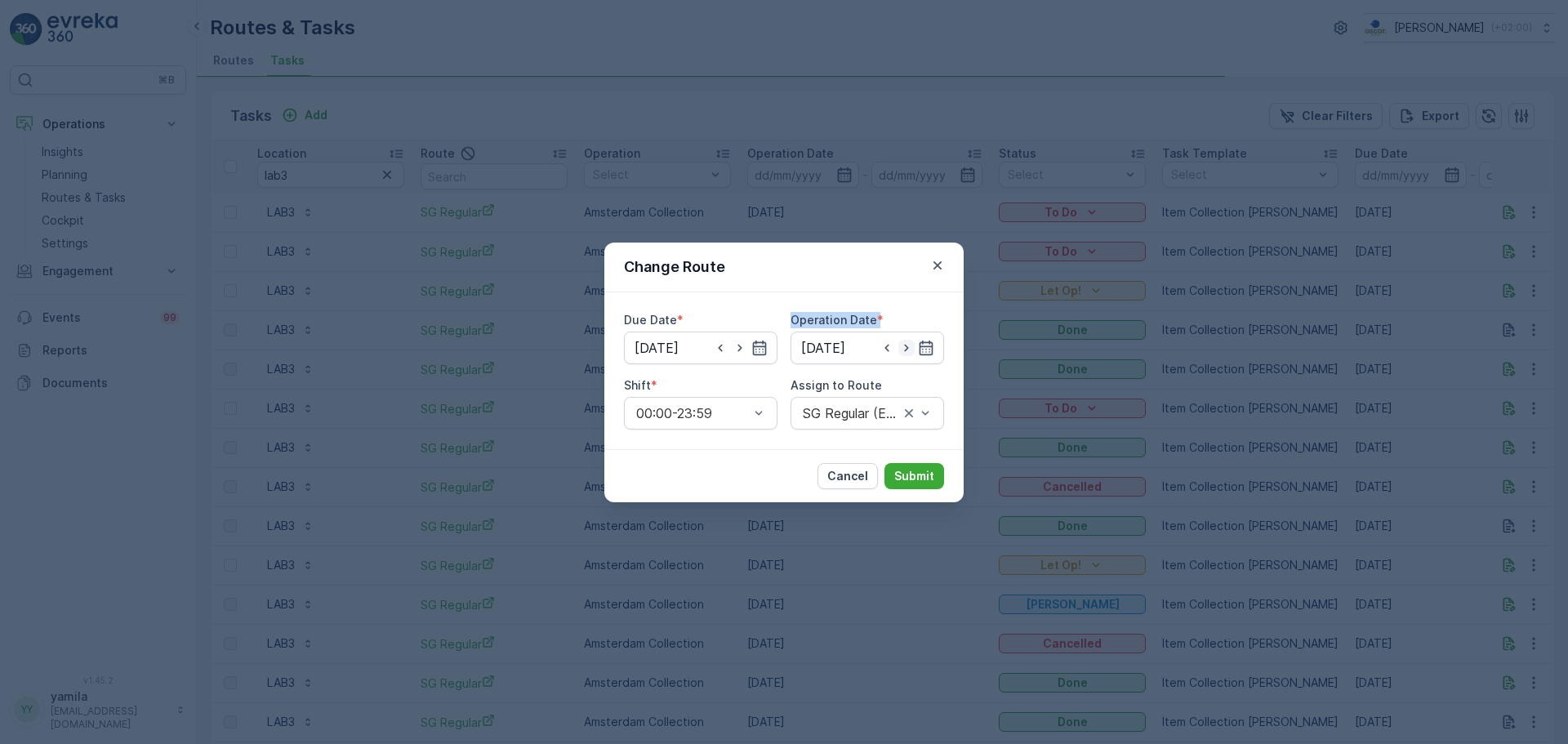 type on "[DATE]" 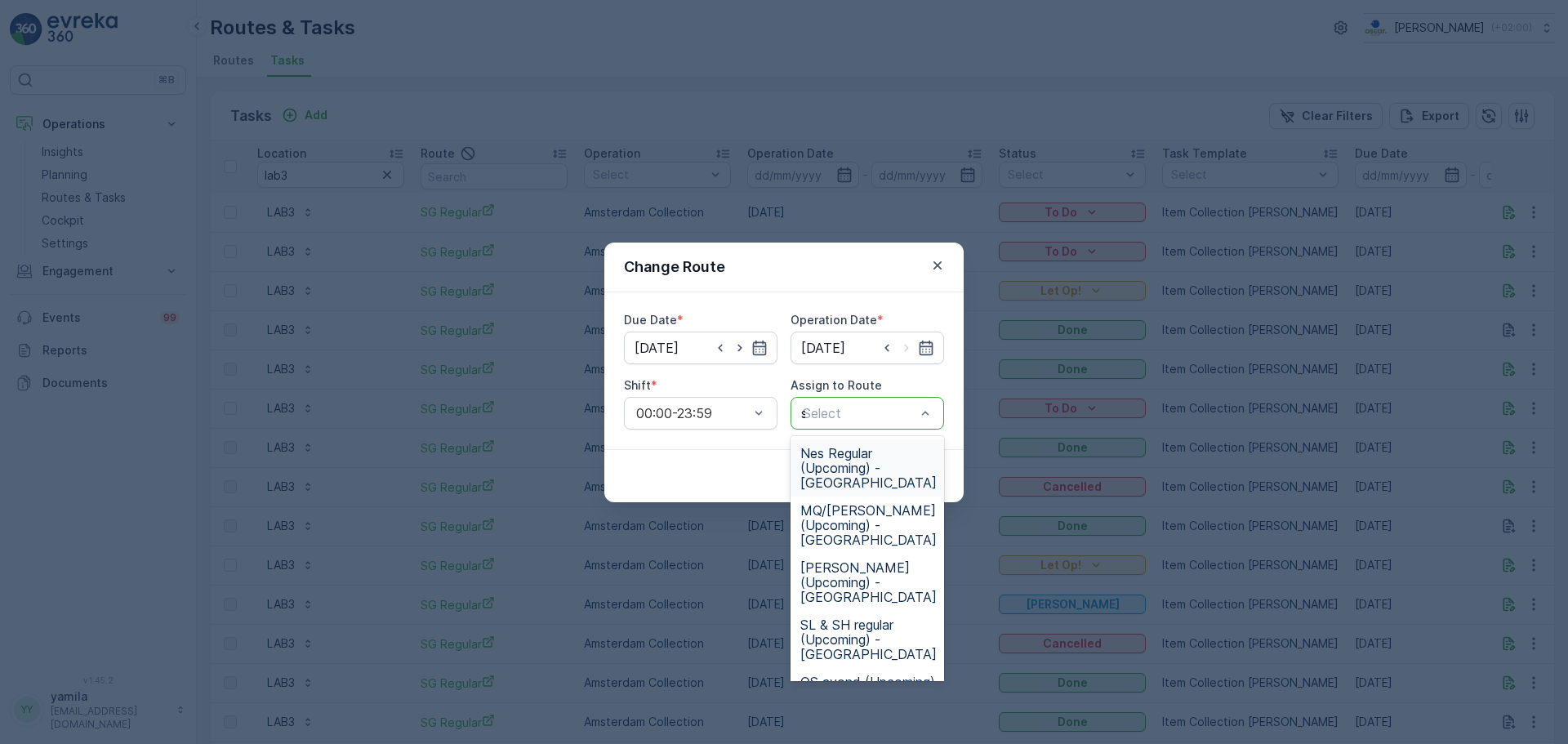 type on "sg" 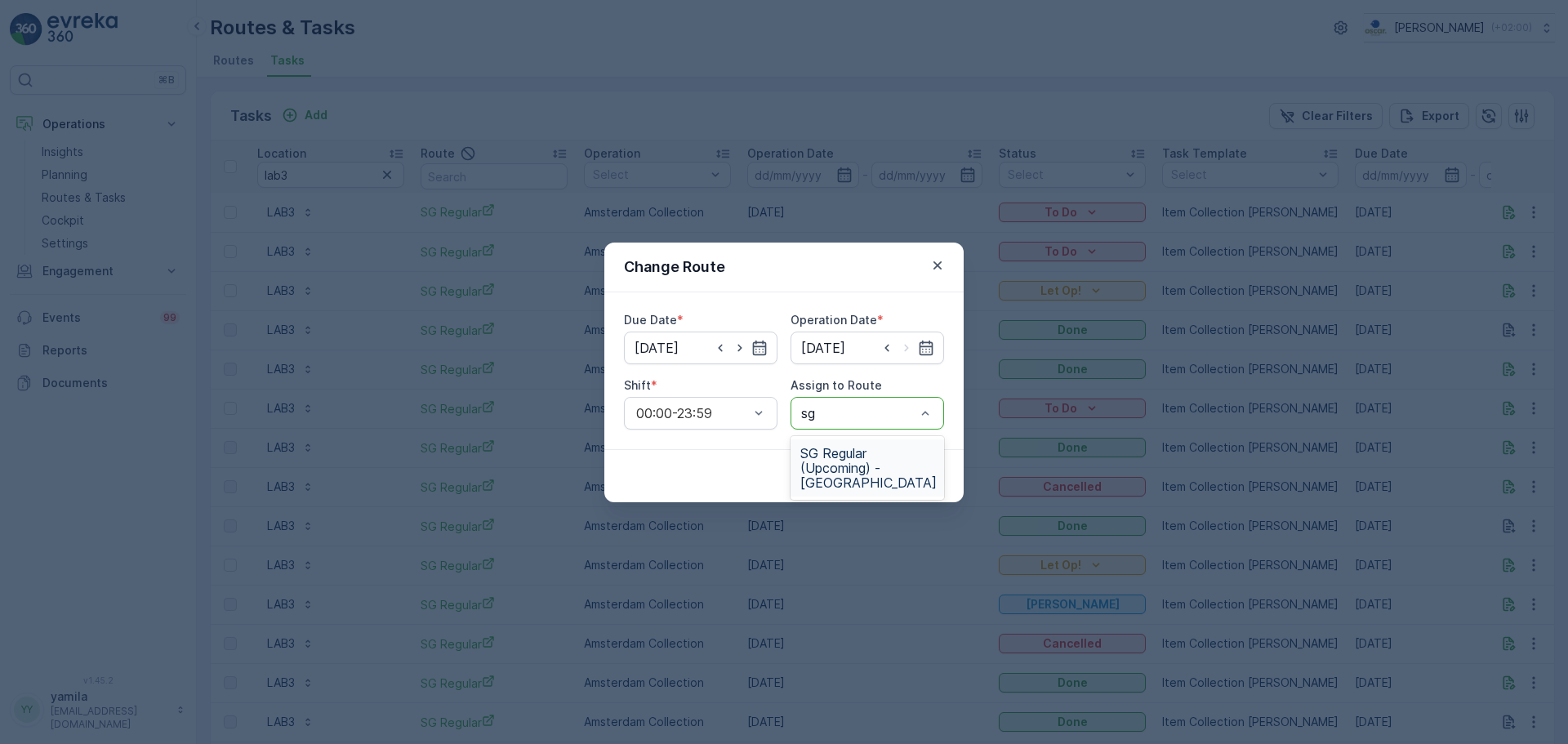 click on "SG Regular (Upcoming) - Amsterdam" at bounding box center (868, 468) 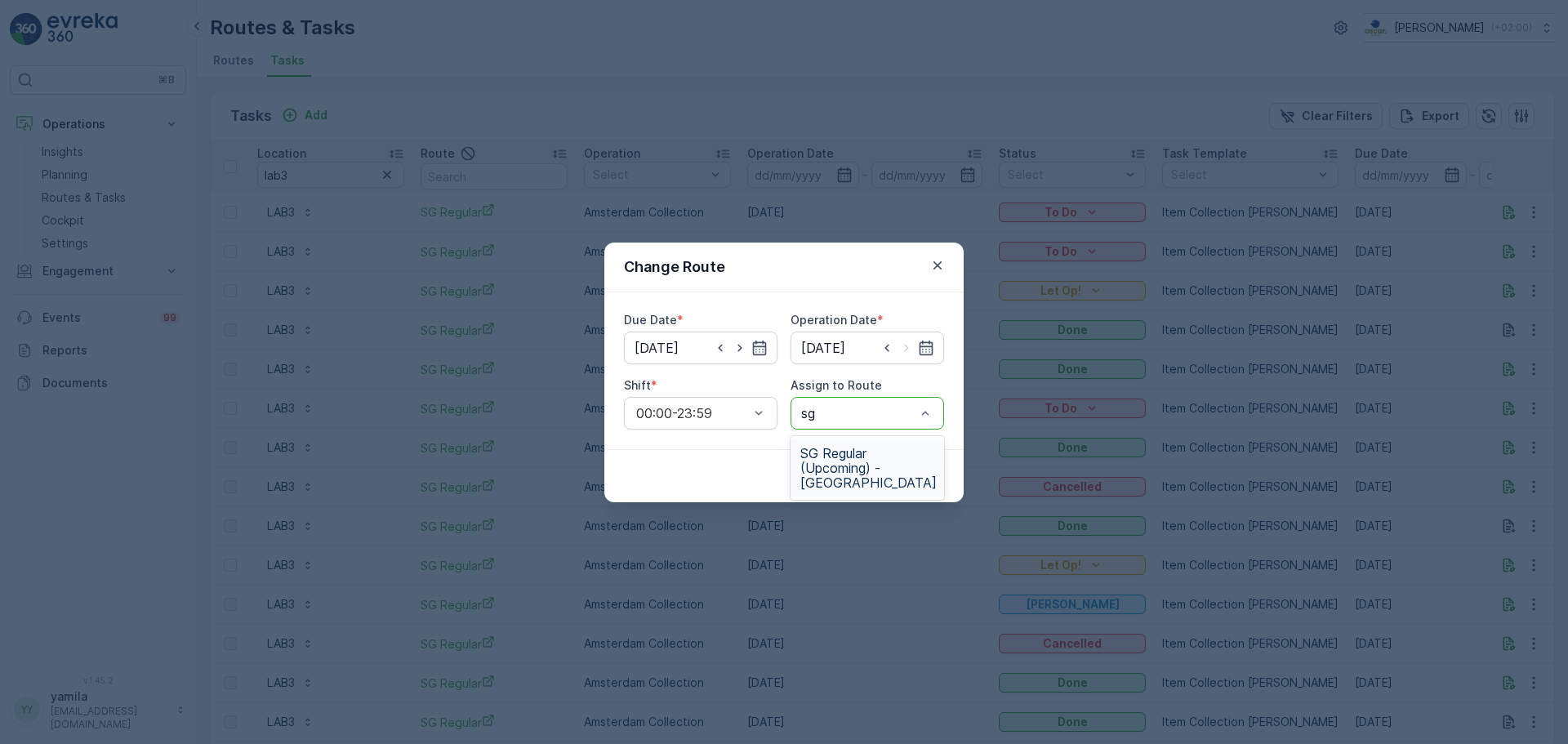 type 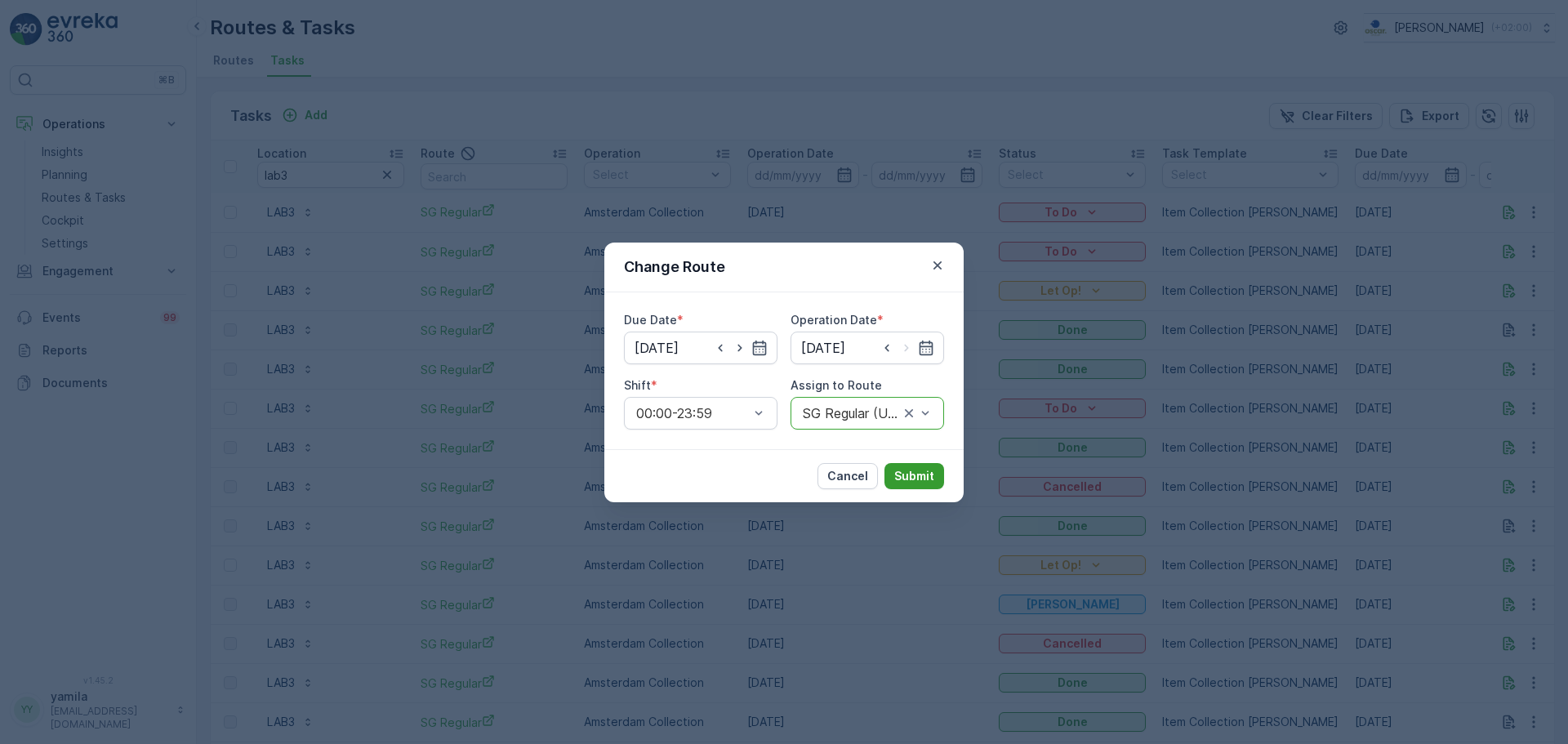 click on "Submit" at bounding box center (914, 476) 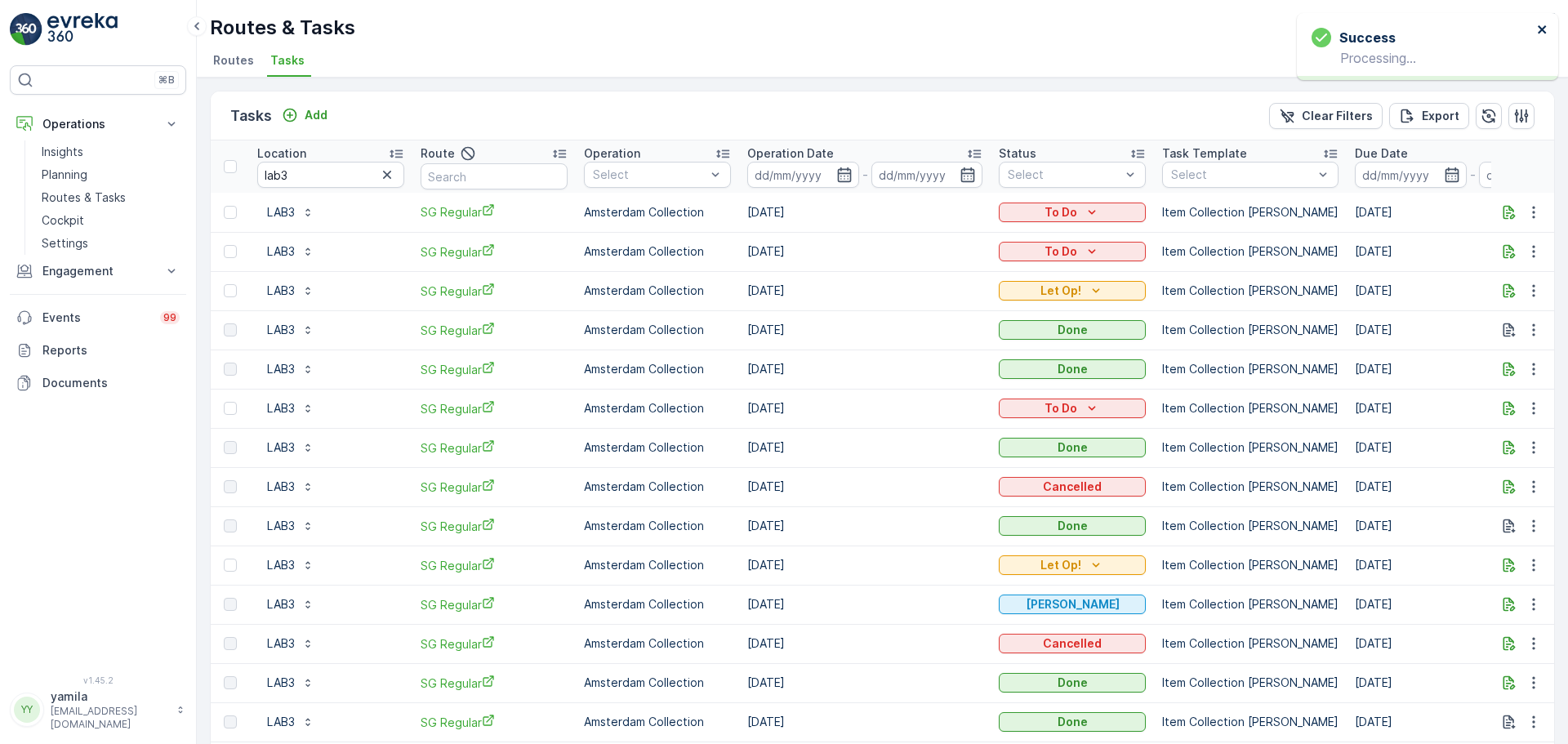 click 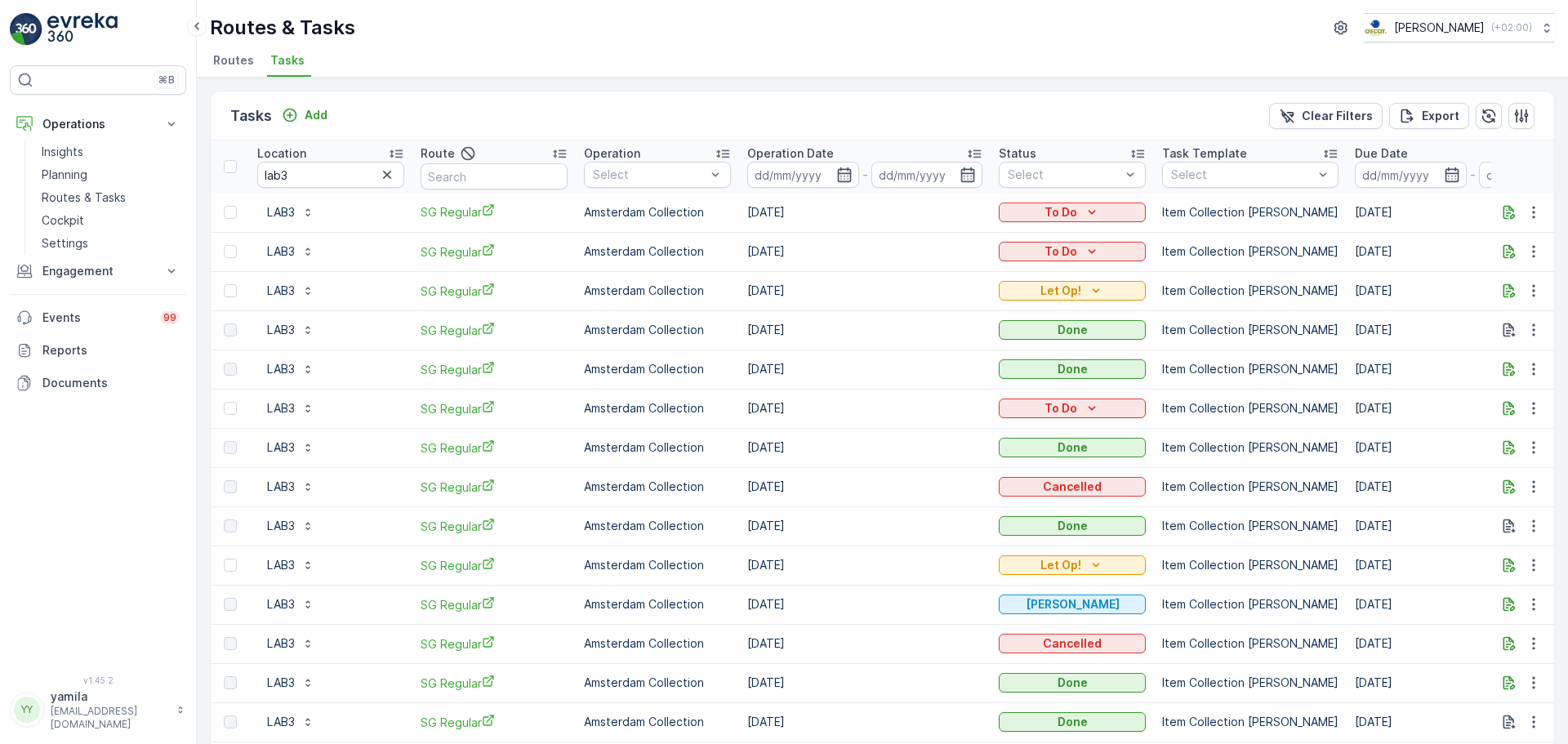 click on "Tasks Add" at bounding box center [282, 116] 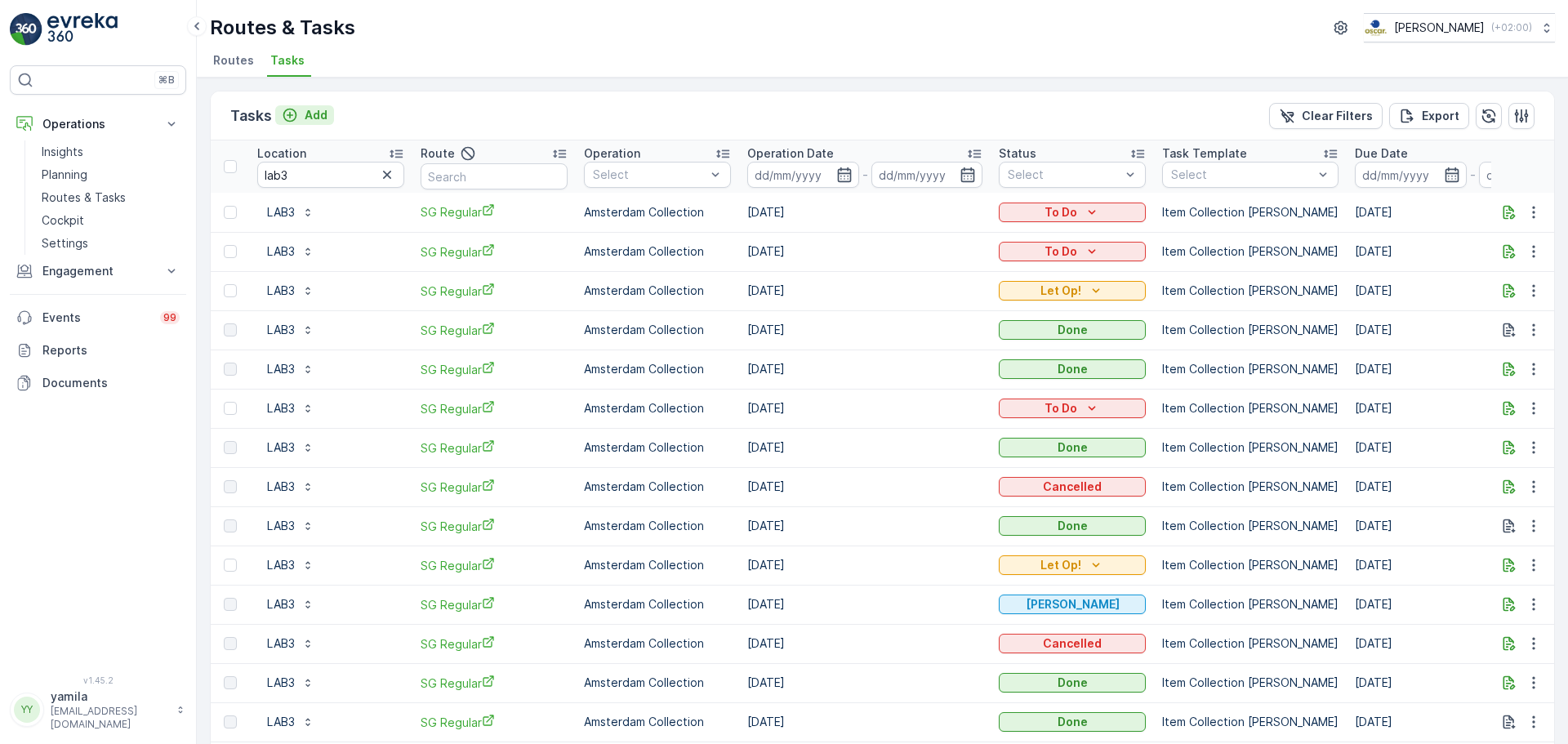 click on "Add" at bounding box center [316, 115] 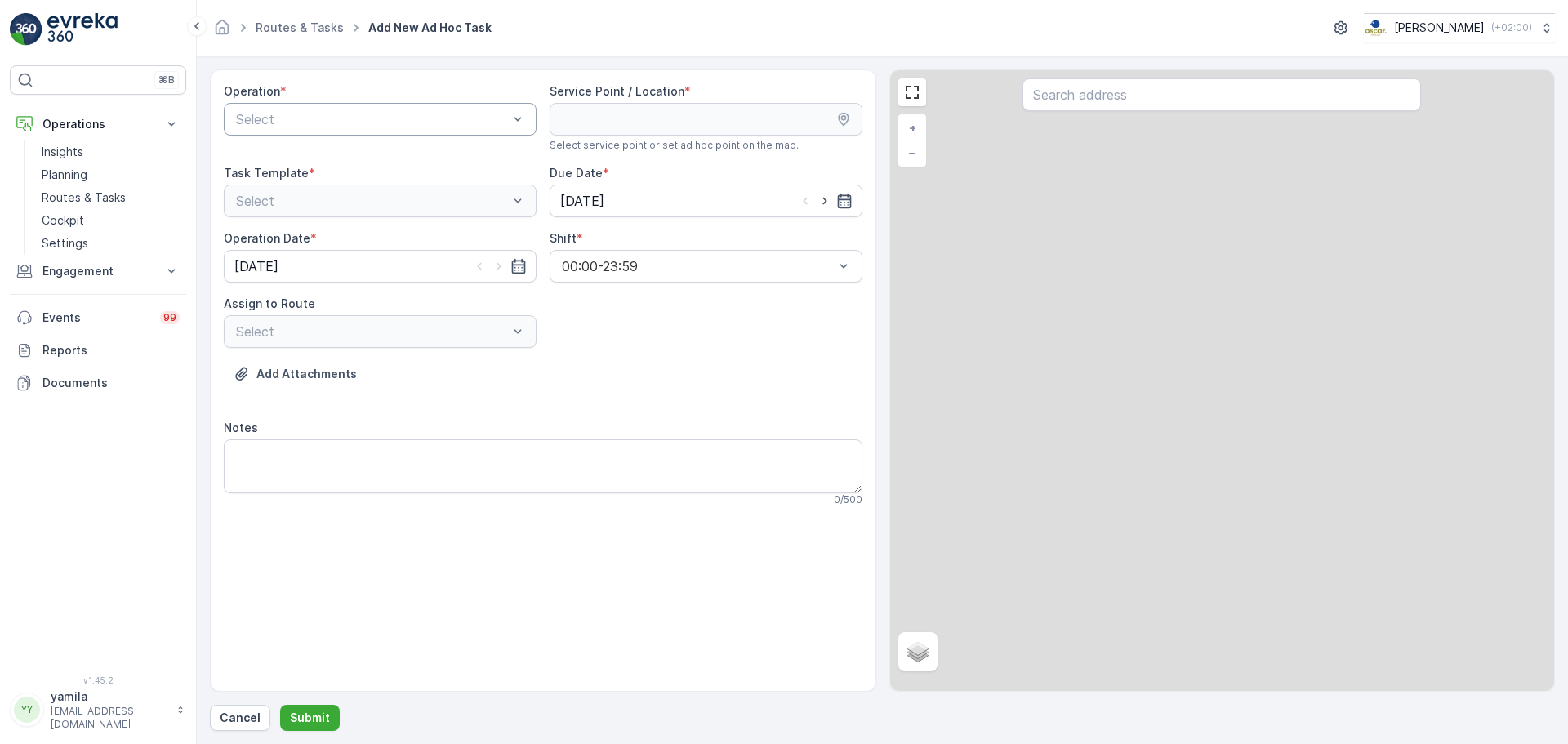 click at bounding box center (372, 119) 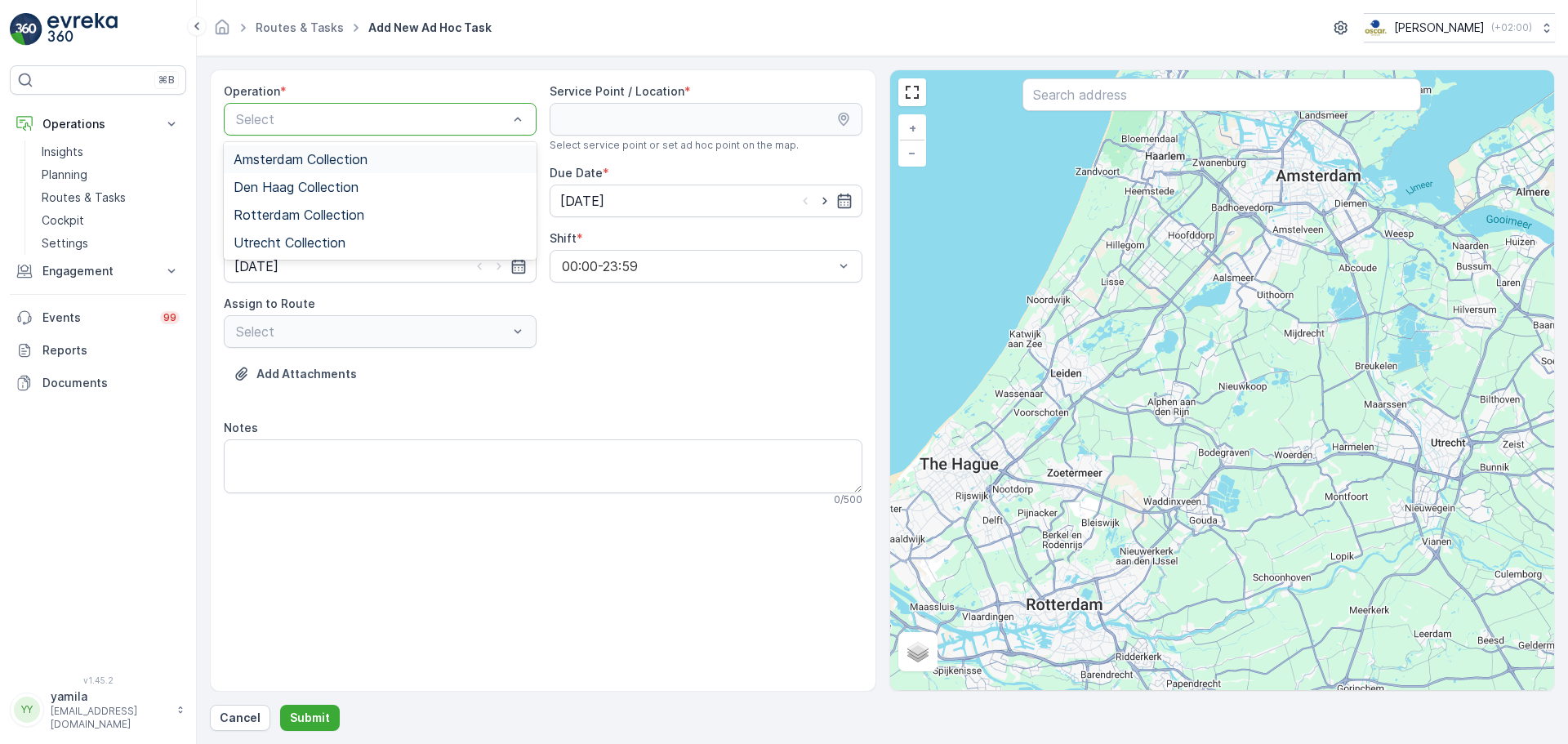 click on "Amsterdam Collection" at bounding box center [301, 159] 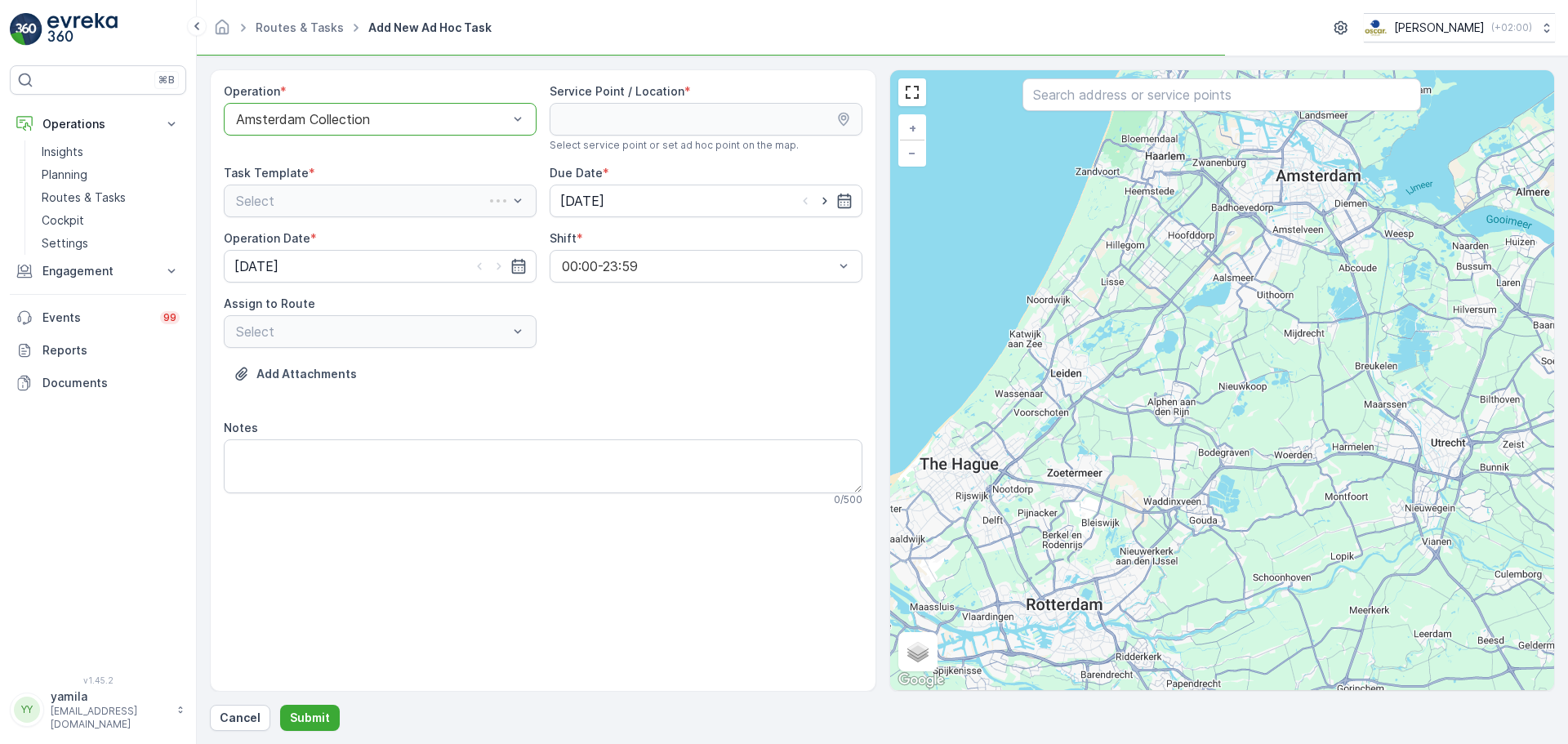 click on "+ −  Satellite  Roadmap  Terrain  Hybrid  Leaflet Keyboard shortcuts Map Data Map data ©2025 GeoBasis-DE/BKG (©2009), Google Map data ©2025 GeoBasis-DE/BKG (©2009), Google 5 km  Click to toggle between metric and imperial units Terms Report a map error" at bounding box center (1223, 381) 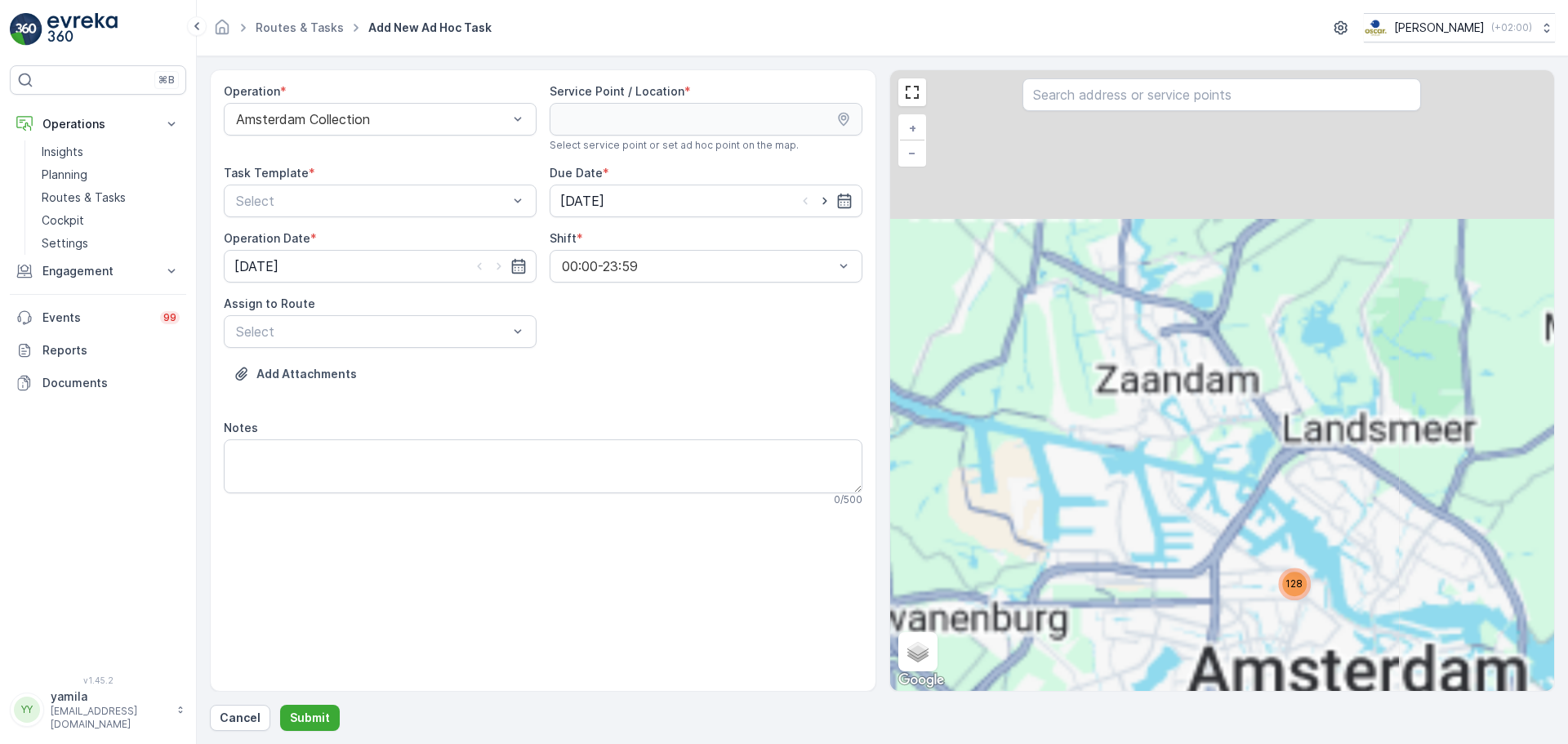 click at bounding box center (1222, 96) 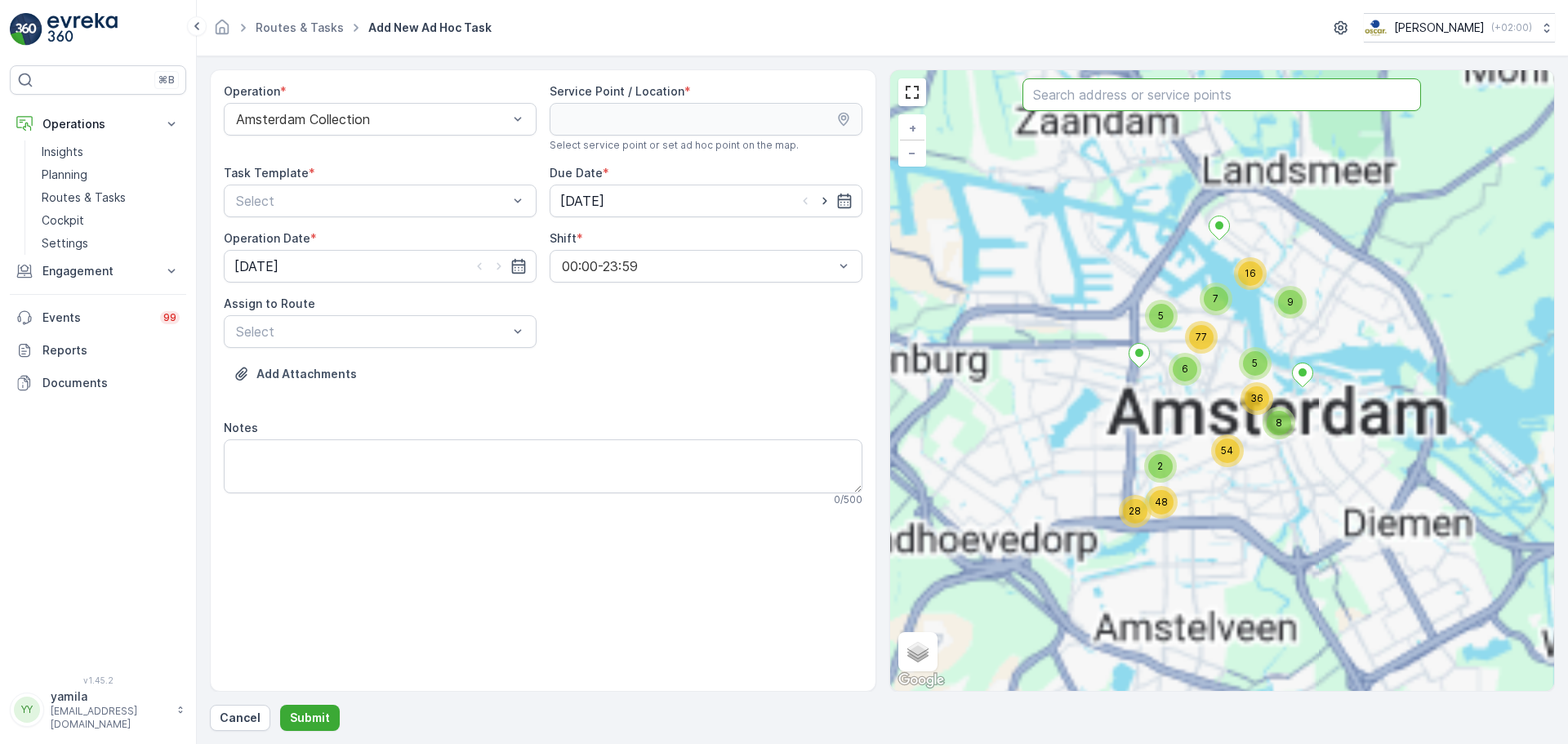 click at bounding box center [1222, 95] 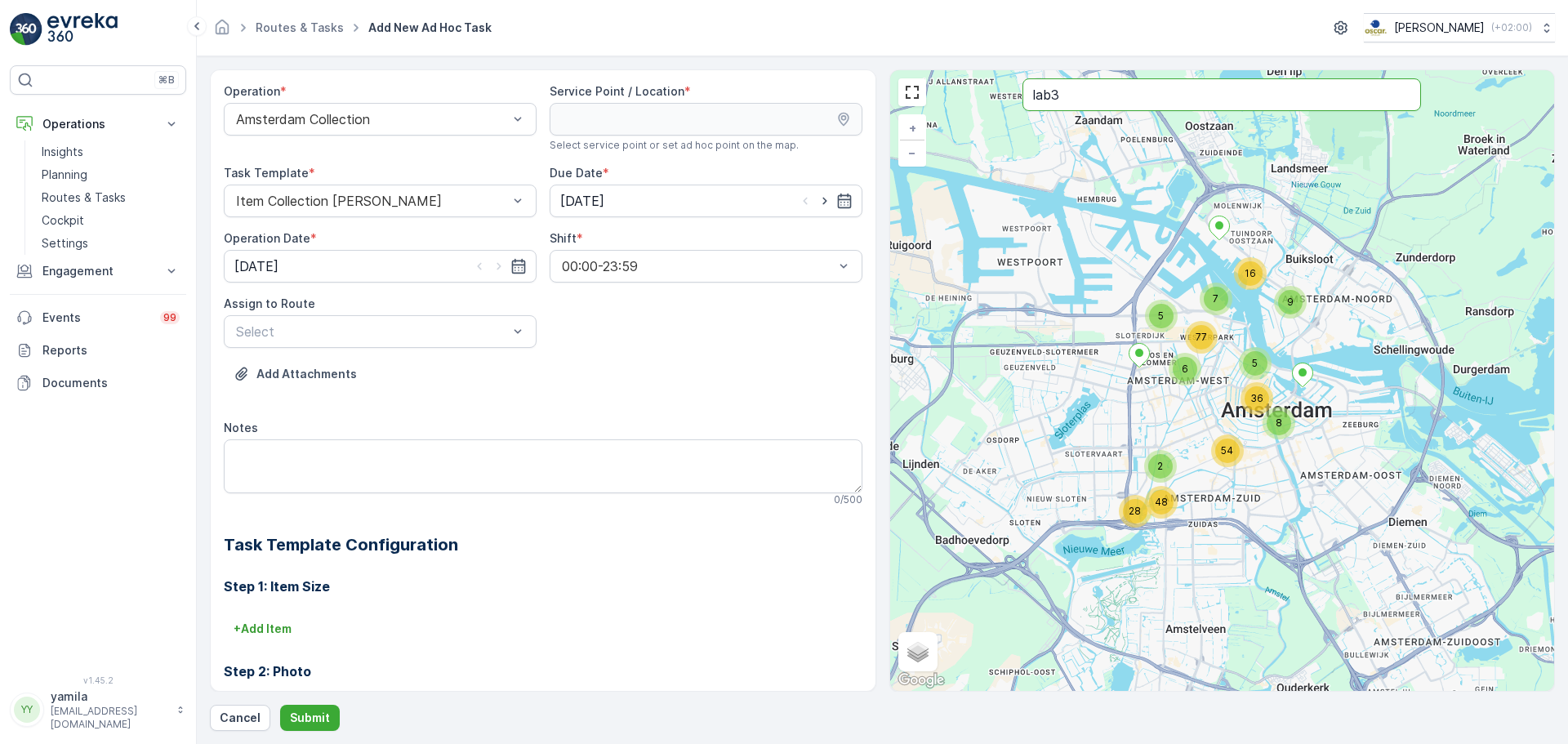 type on "lab3" 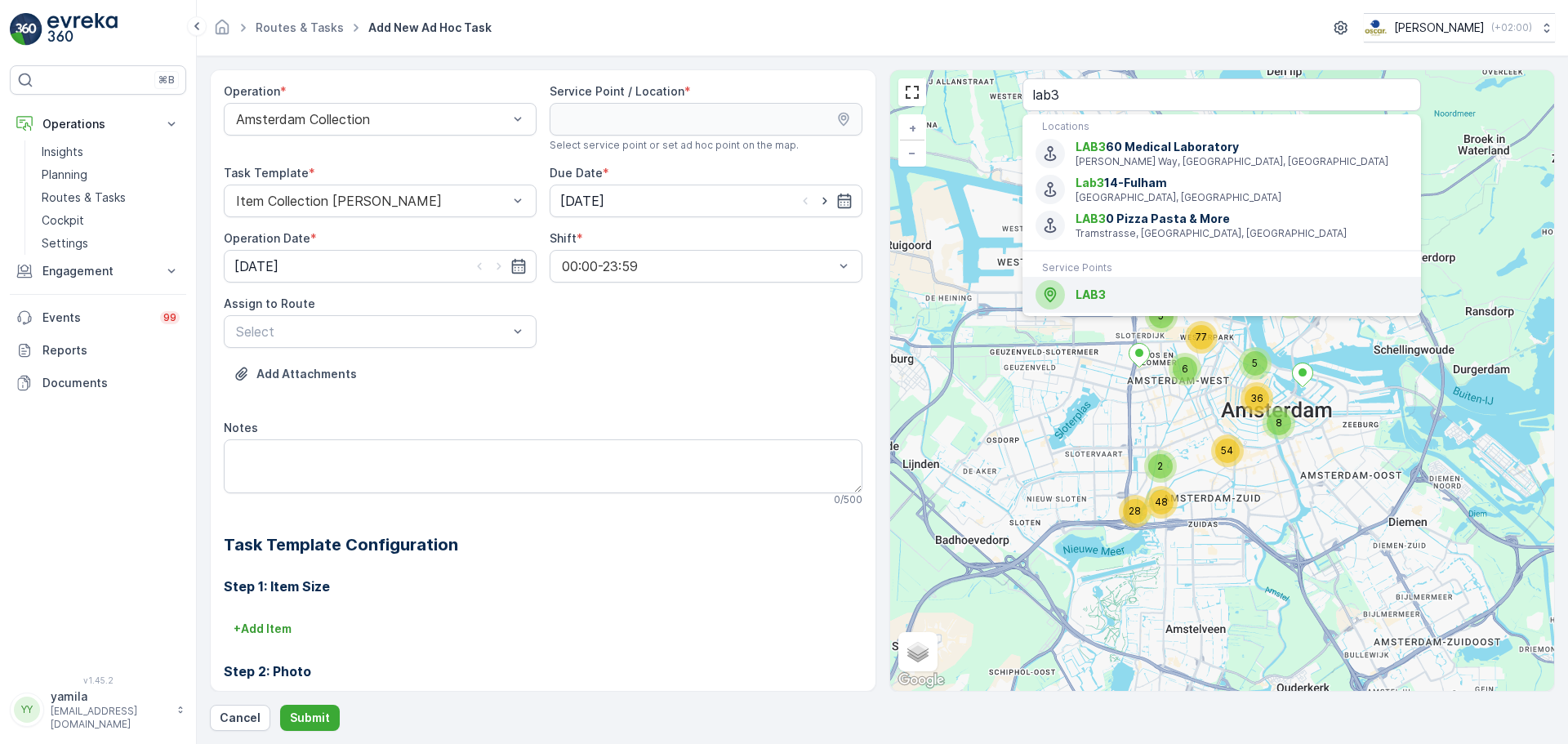 click on "LAB3" at bounding box center [1241, 295] 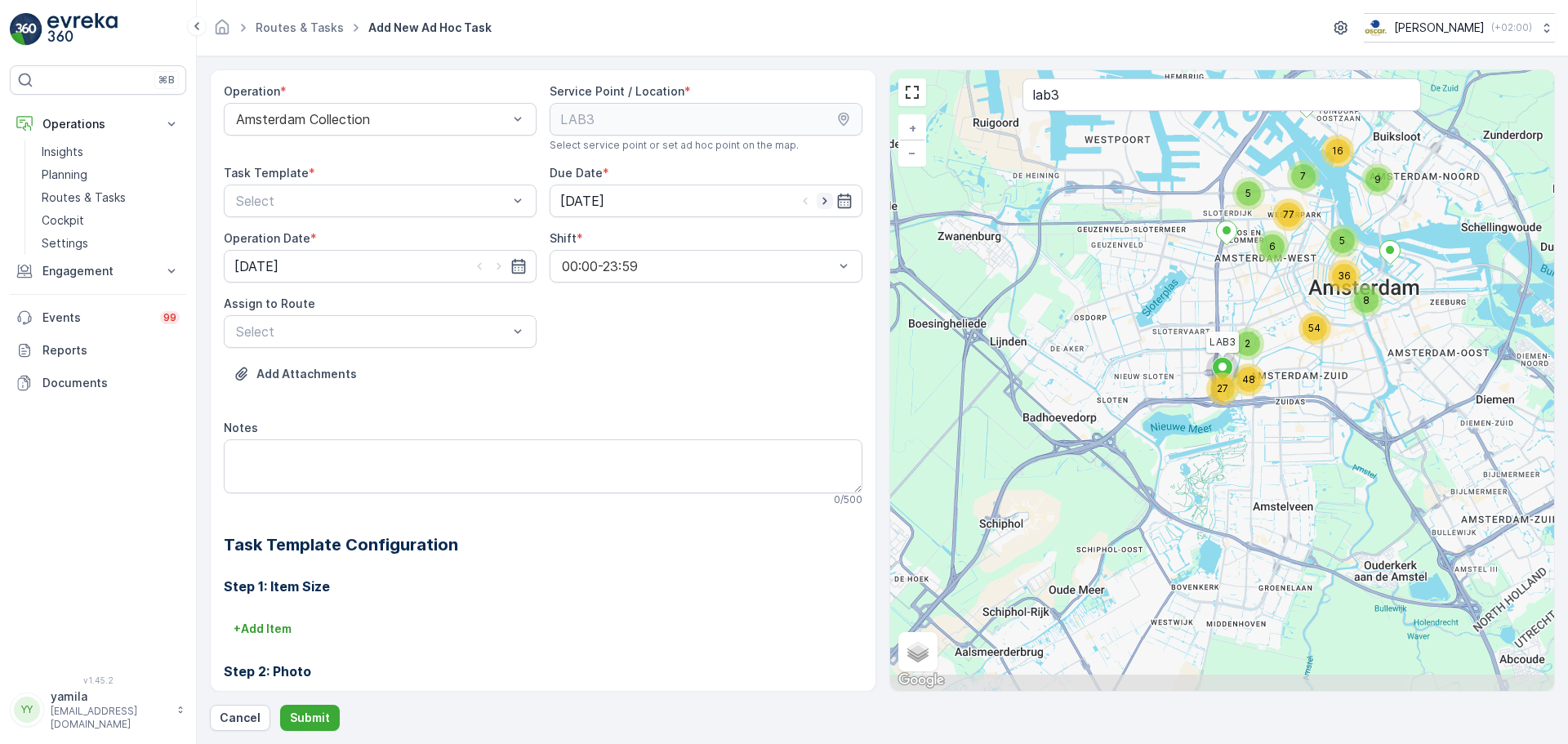 click 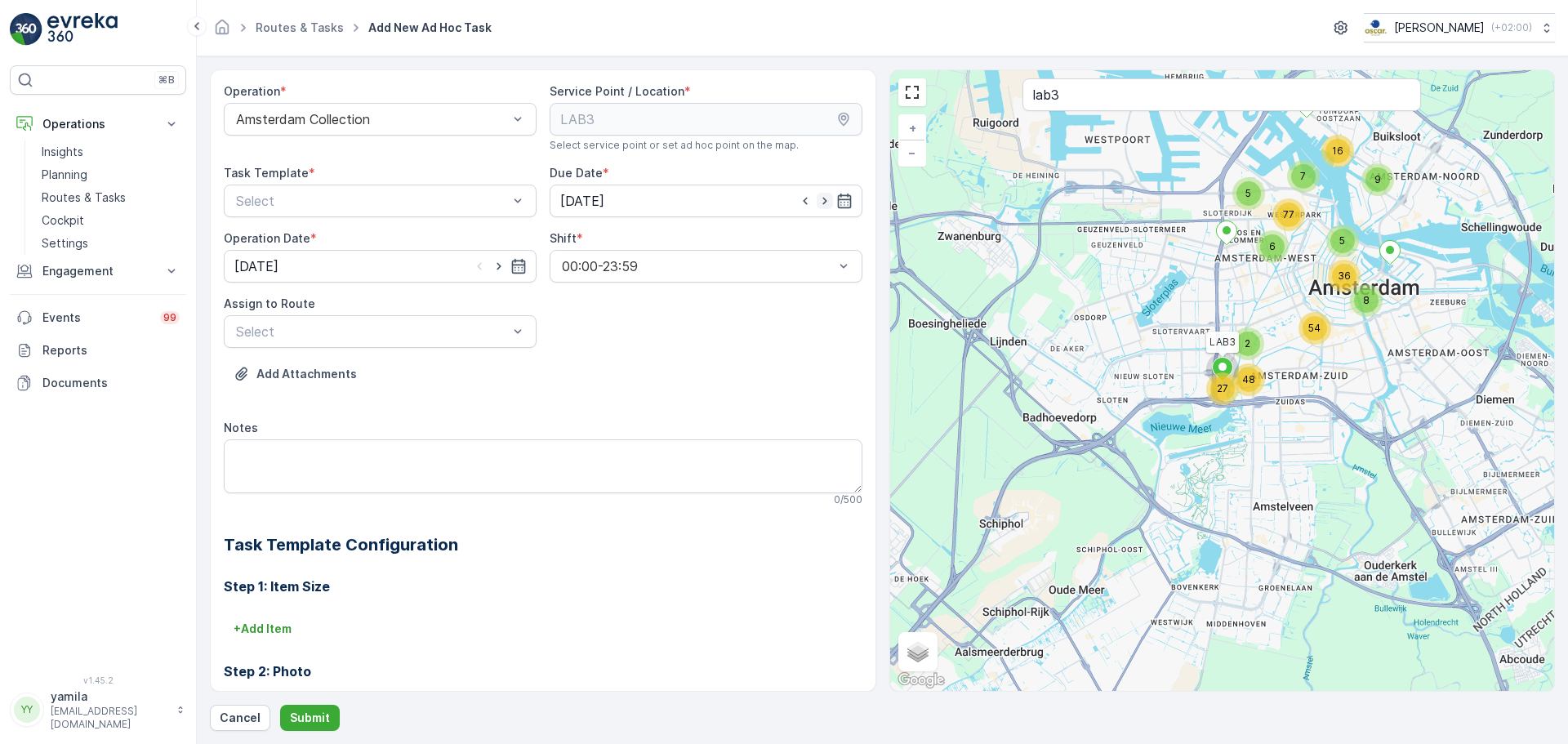 click 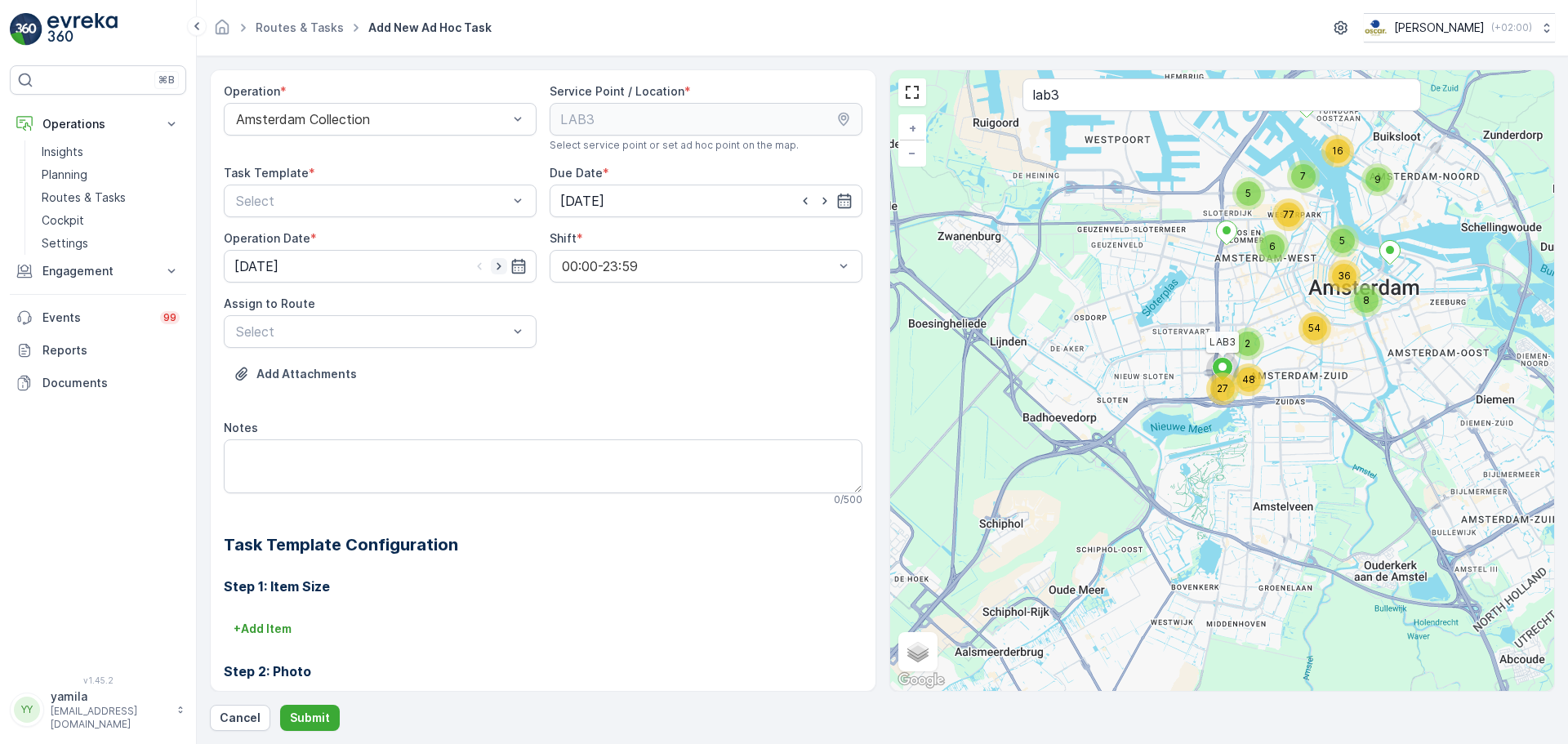 click 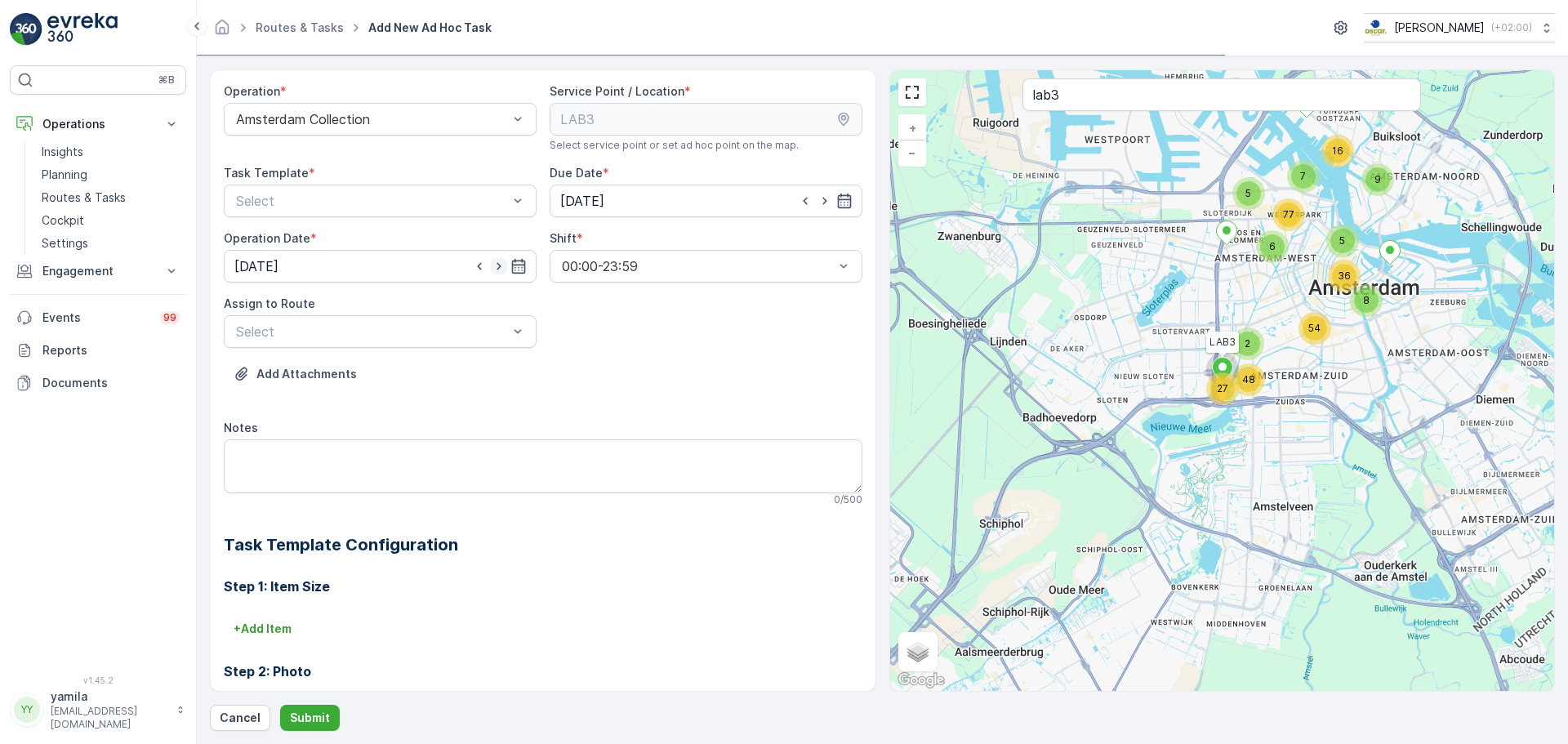 click 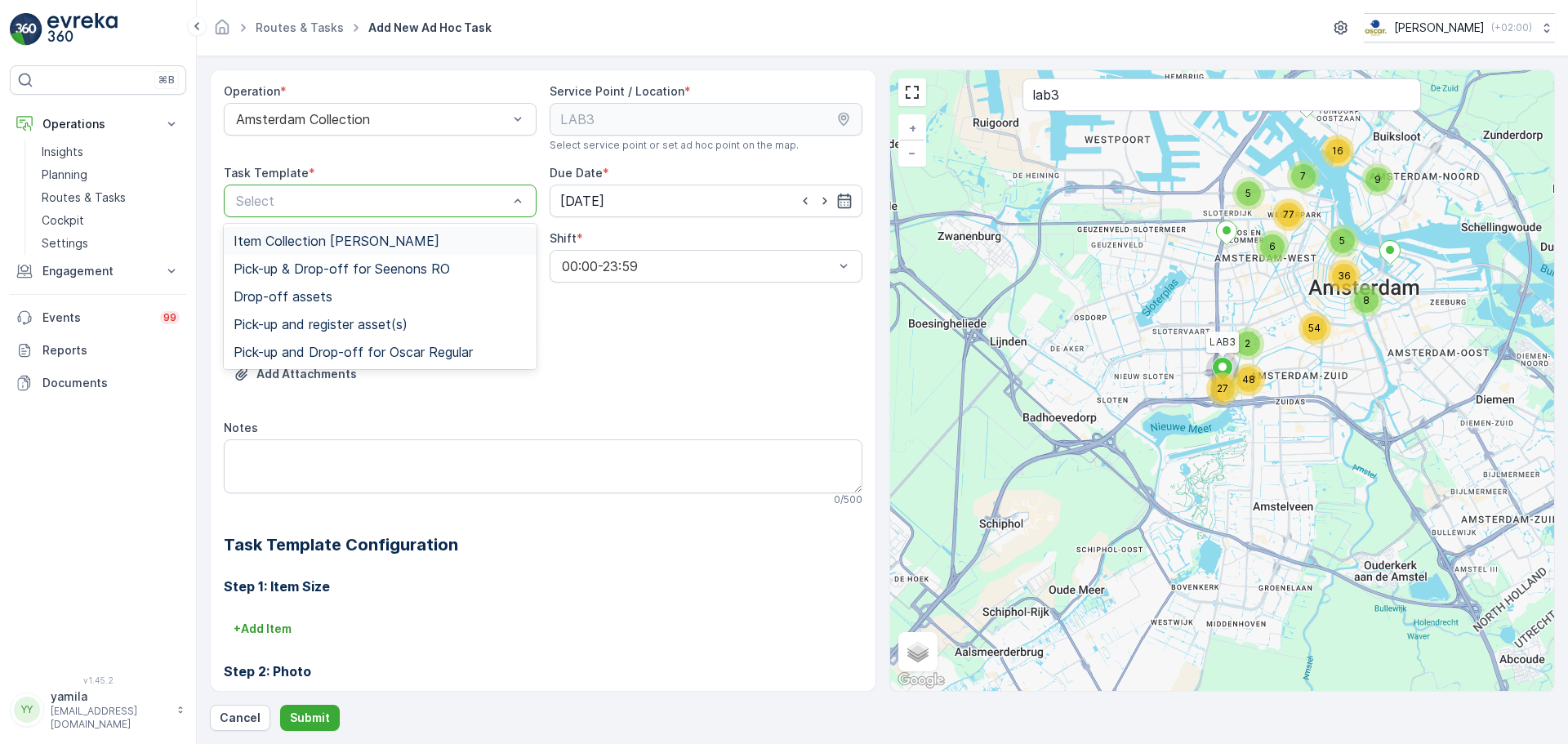 click on "Select" at bounding box center (380, 201) 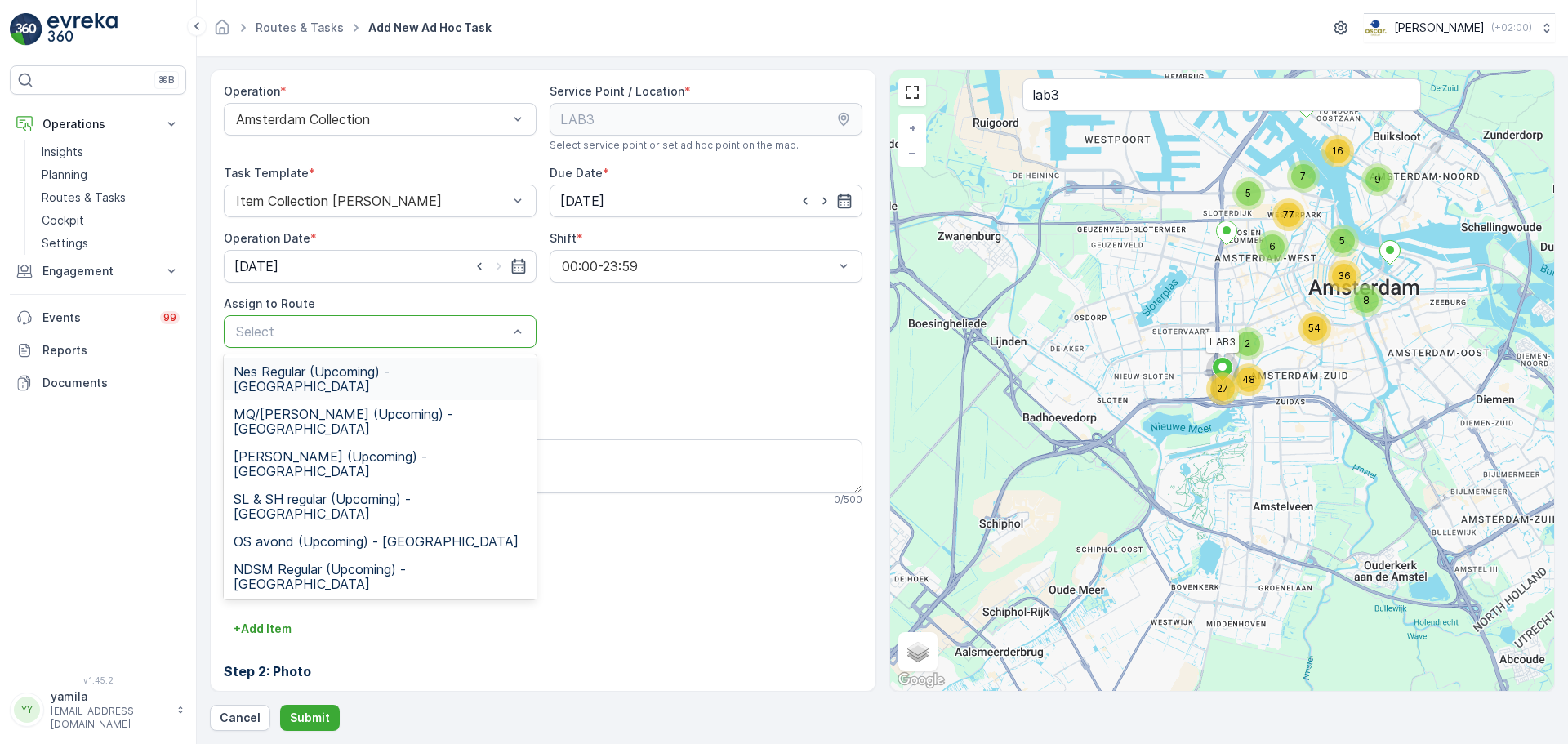 click at bounding box center [372, 332] 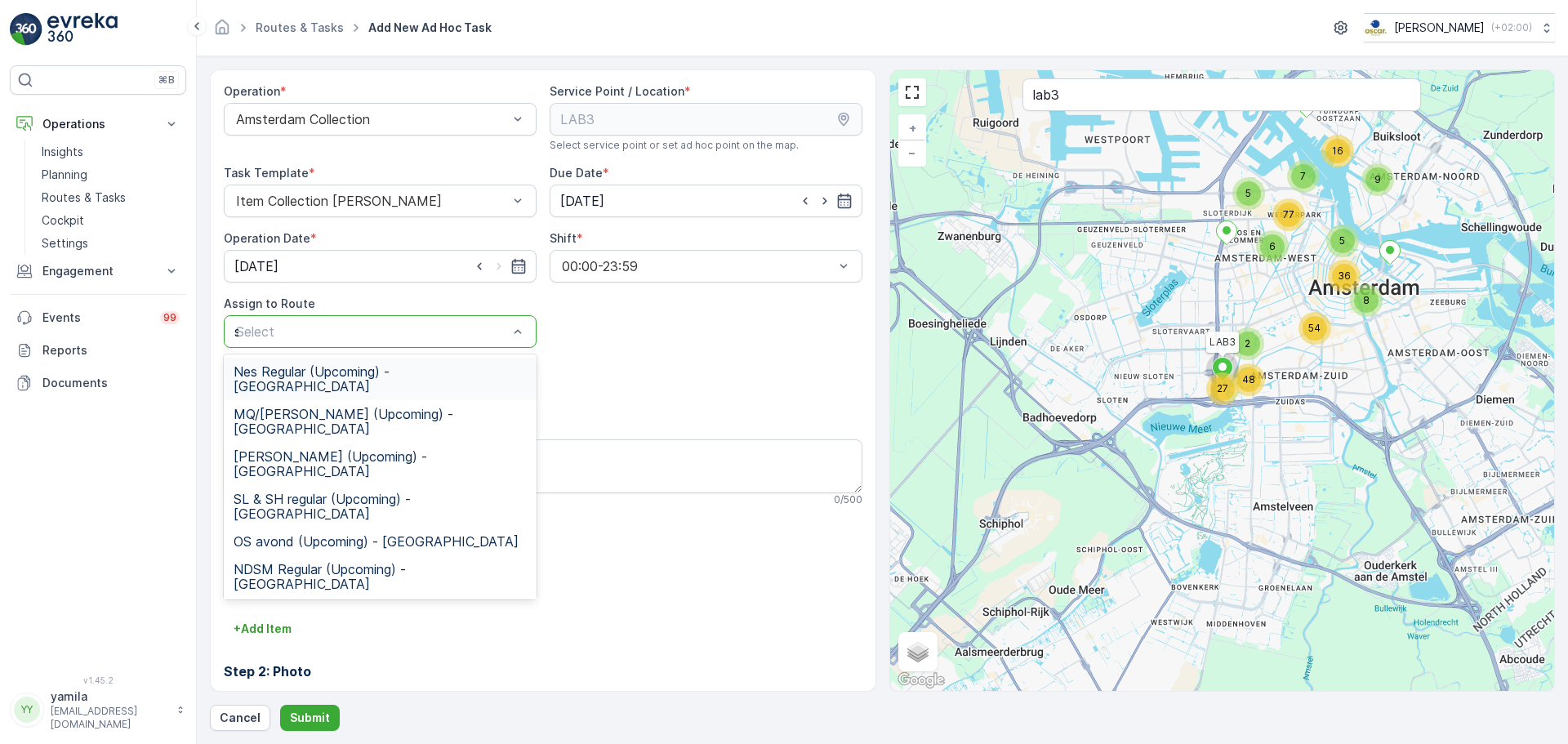 type on "sg" 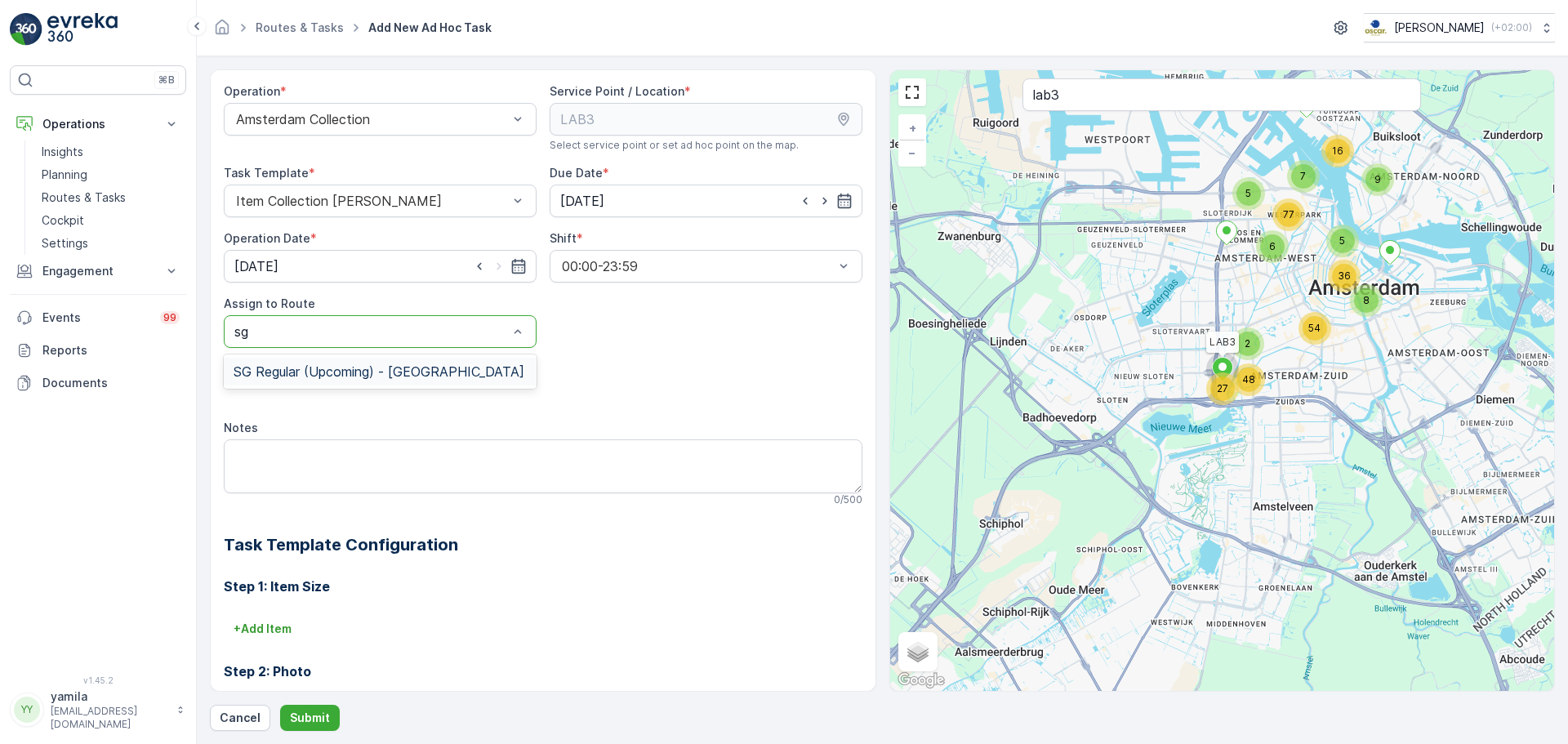 click on "SG Regular (Upcoming) - Amsterdam" at bounding box center [379, 372] 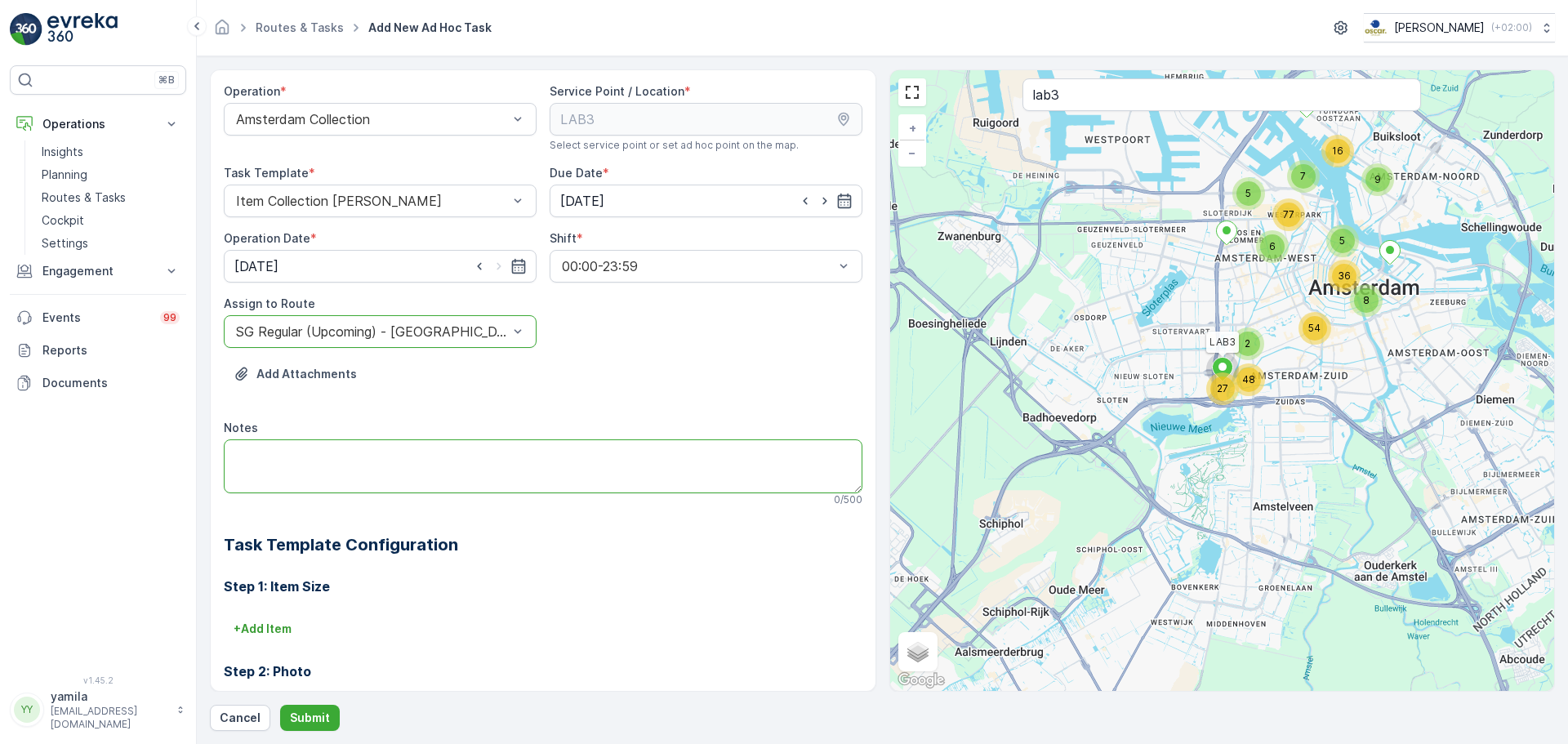 click on "Notes" at bounding box center (543, 466) 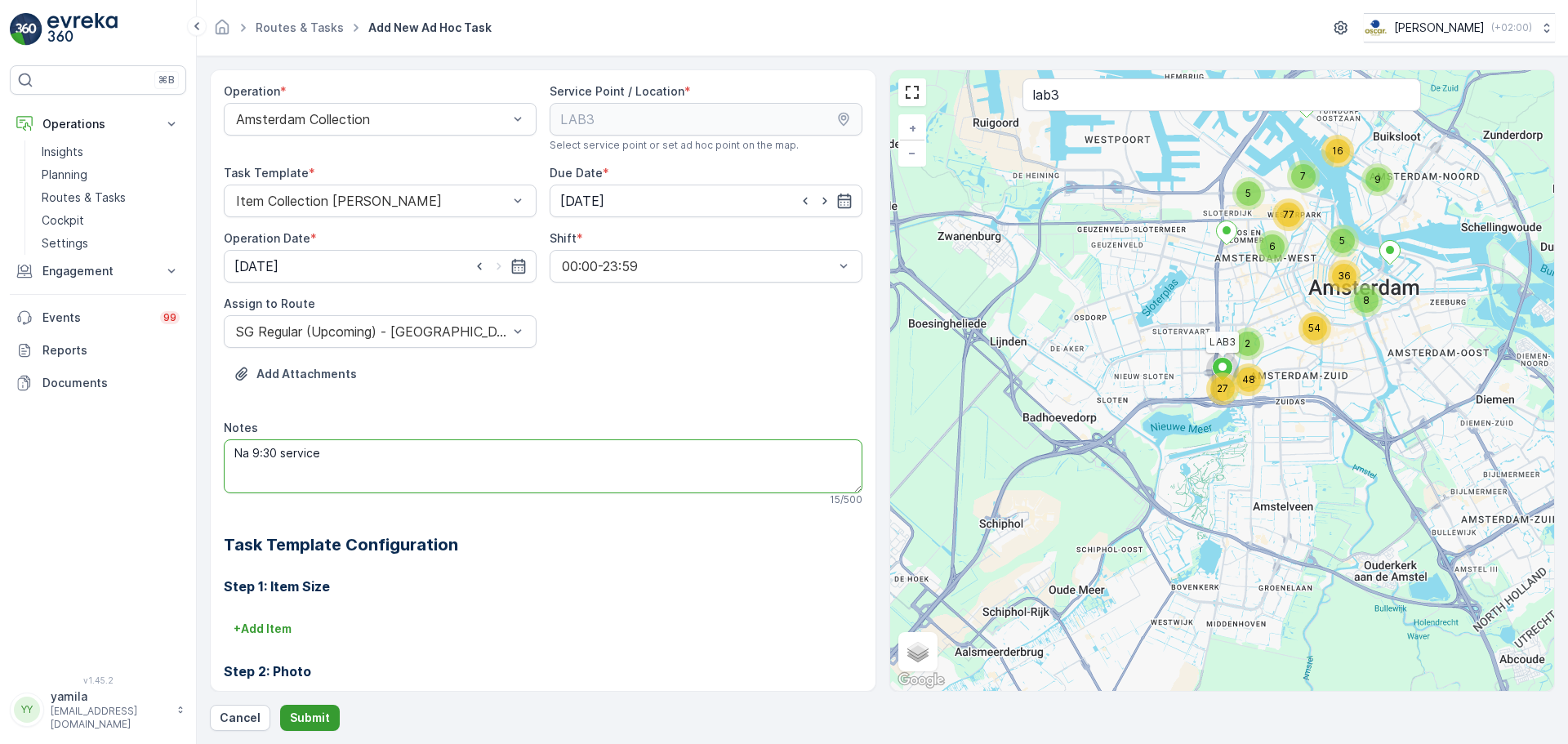 type on "Na 9:30 service" 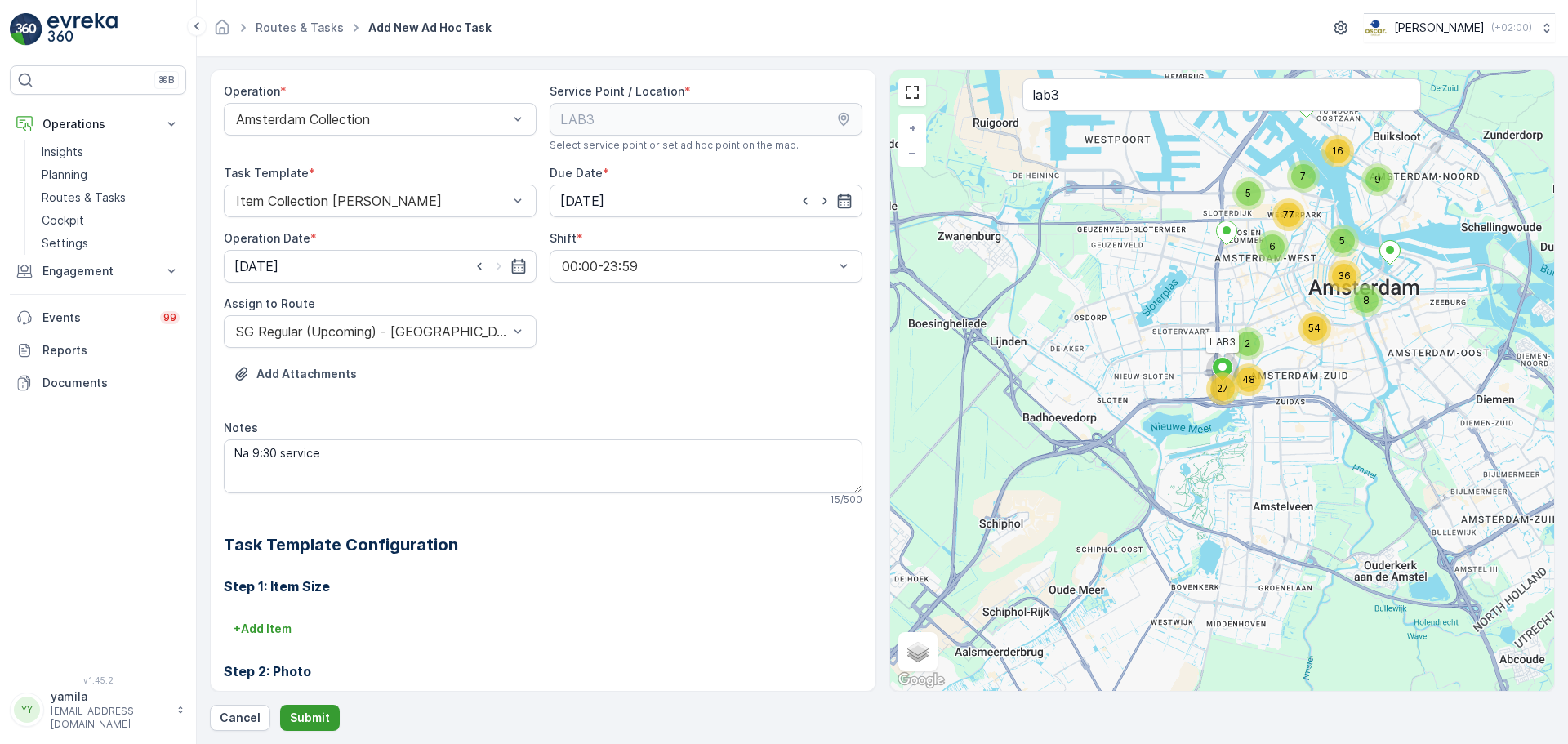 click on "Submit" at bounding box center (310, 718) 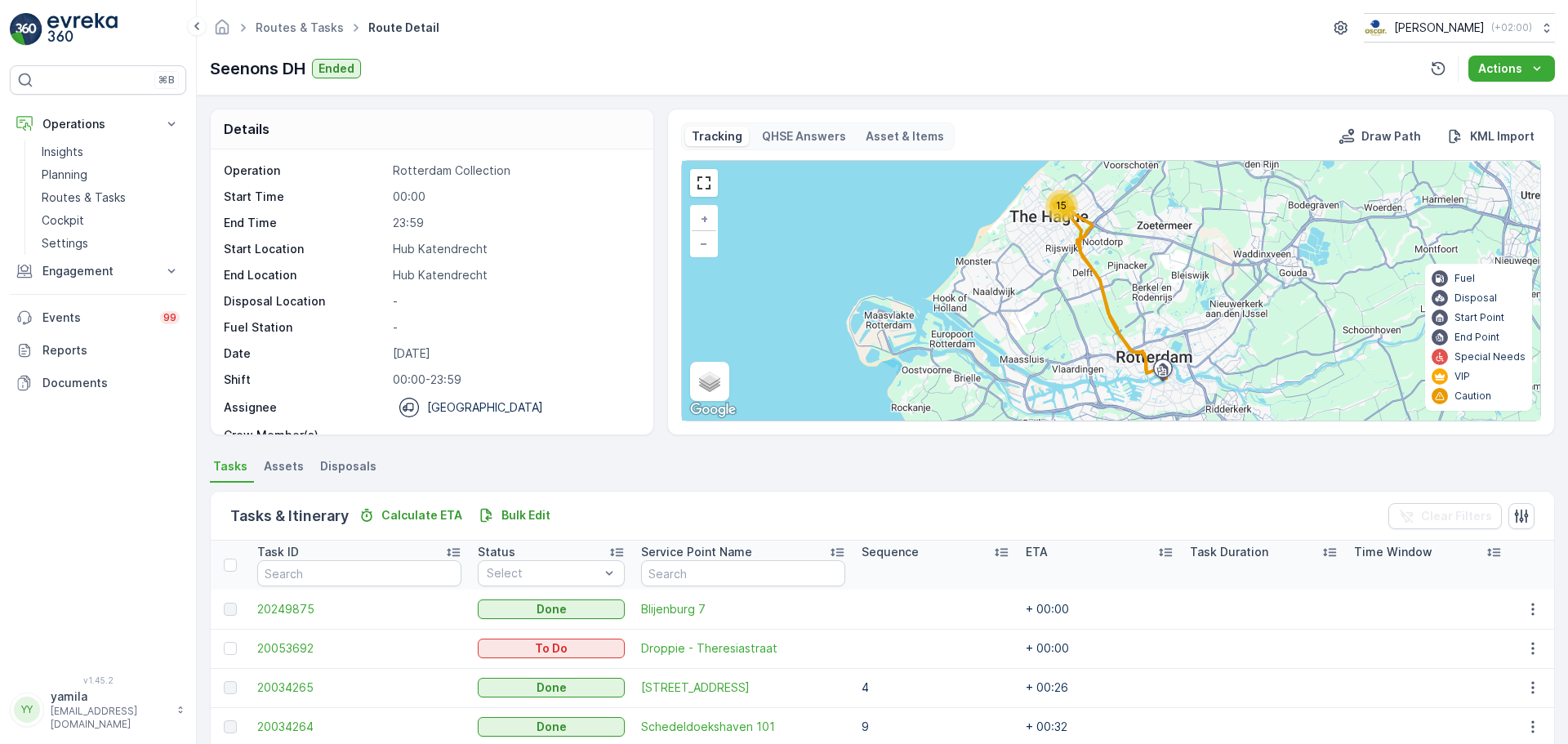 scroll, scrollTop: 0, scrollLeft: 0, axis: both 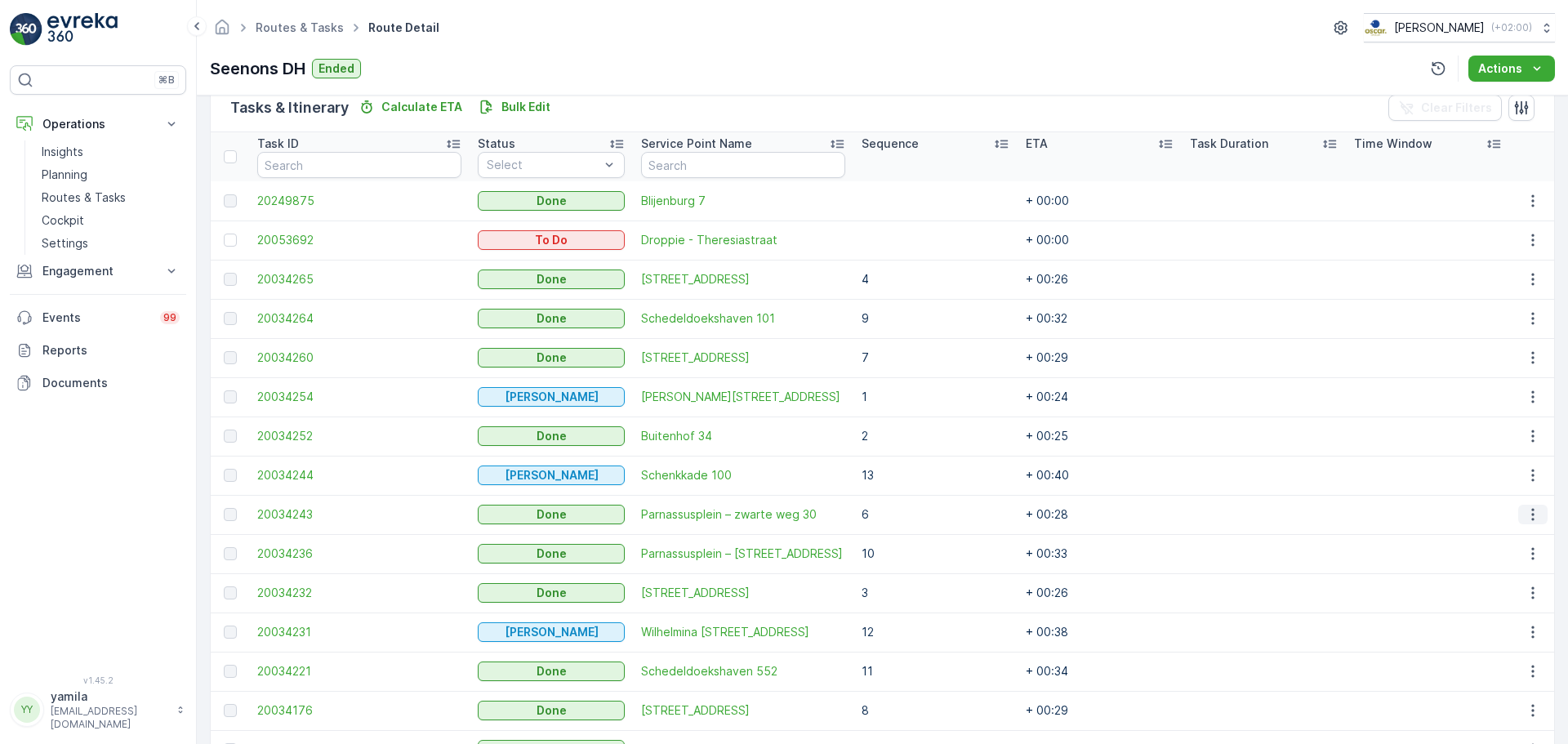 click 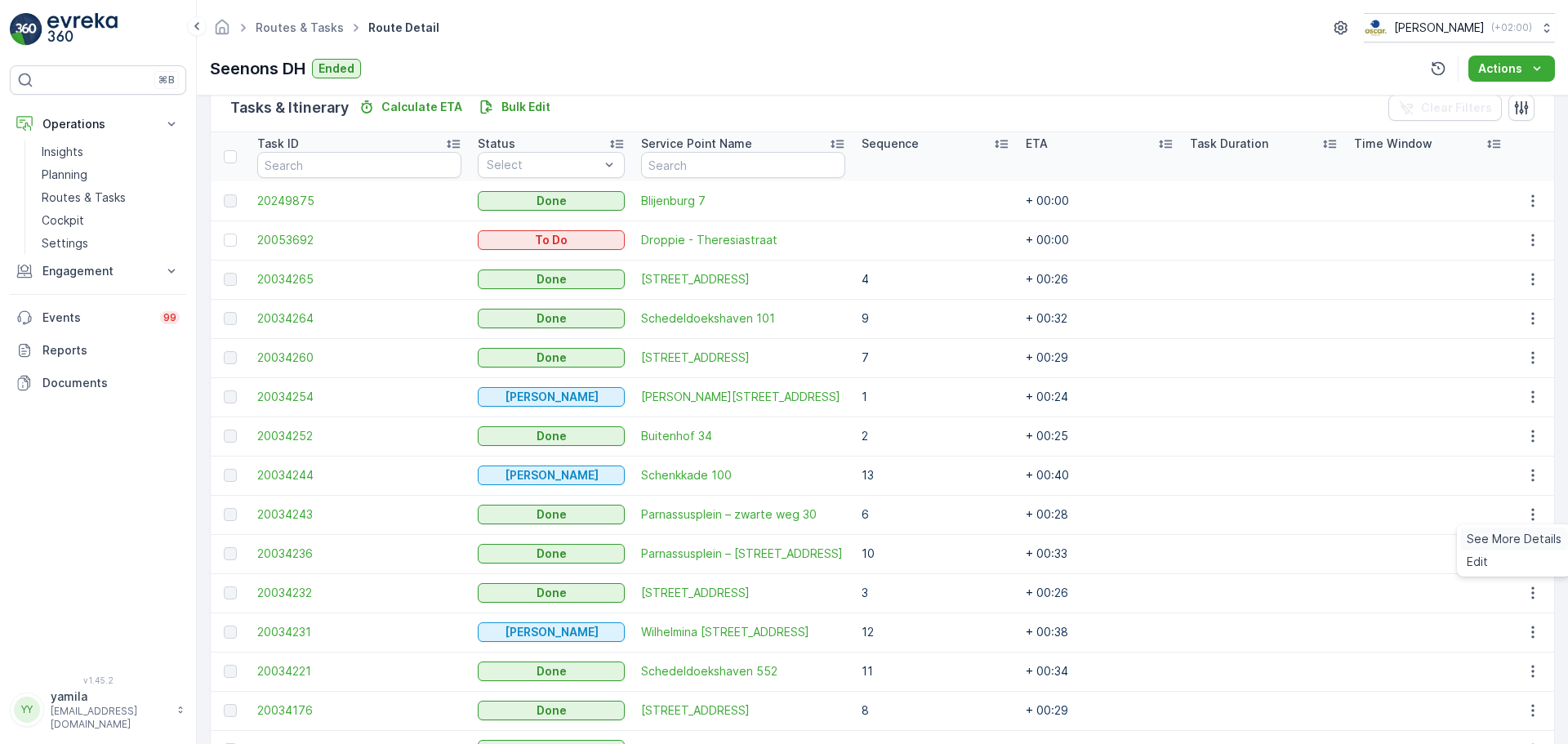 click on "See More Details" at bounding box center (1514, 539) 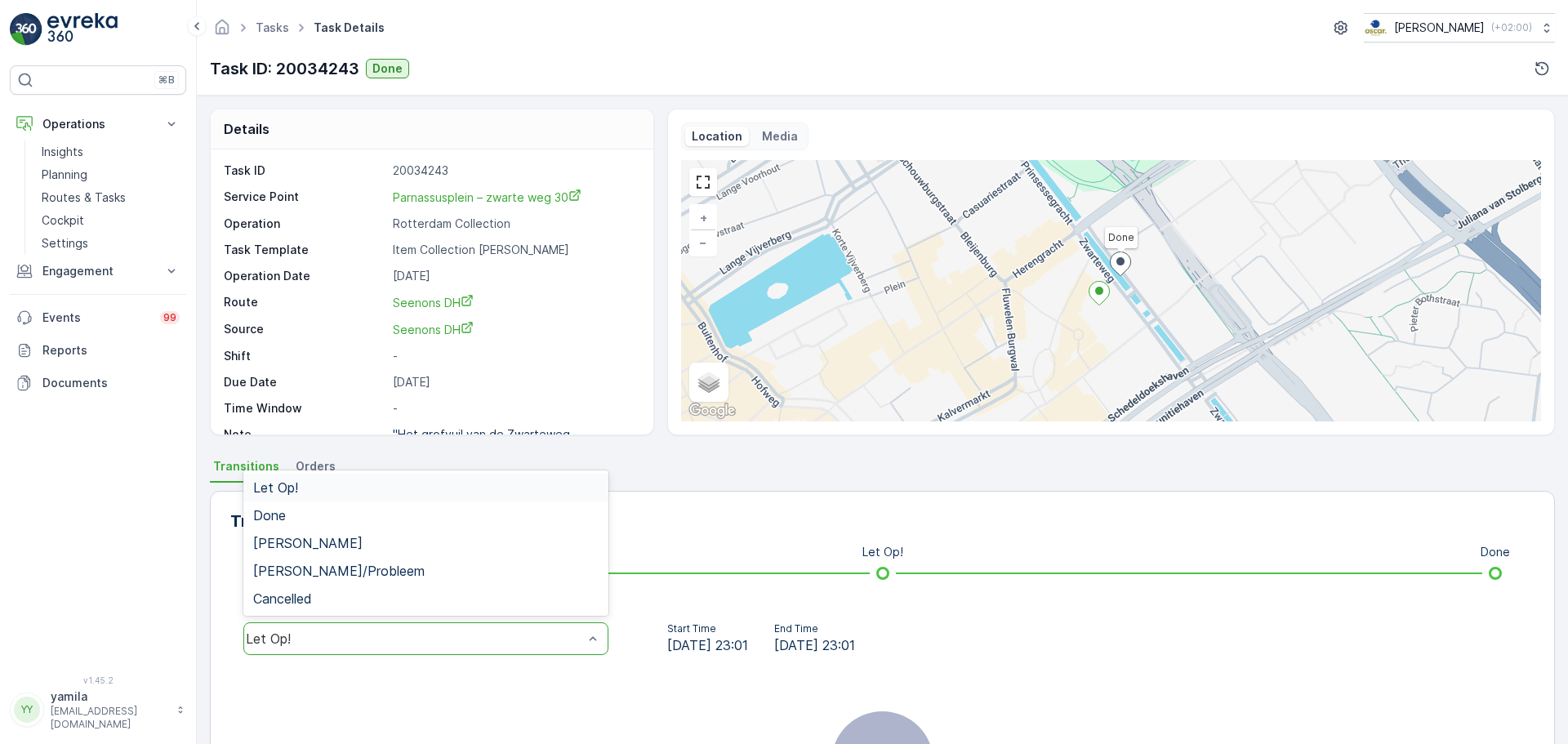 click on "Let Op!" at bounding box center (425, 639) 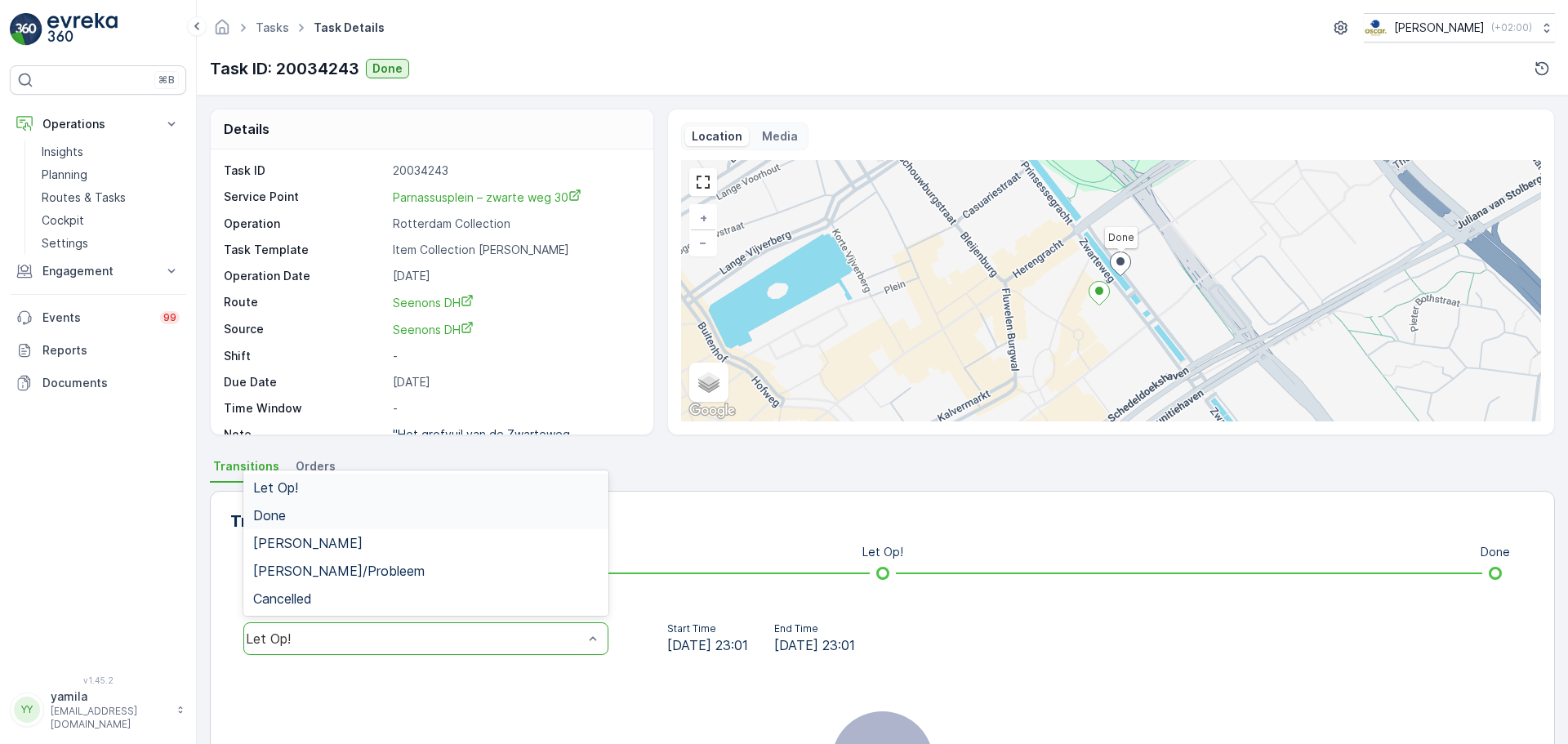 click on "Done" at bounding box center [425, 515] 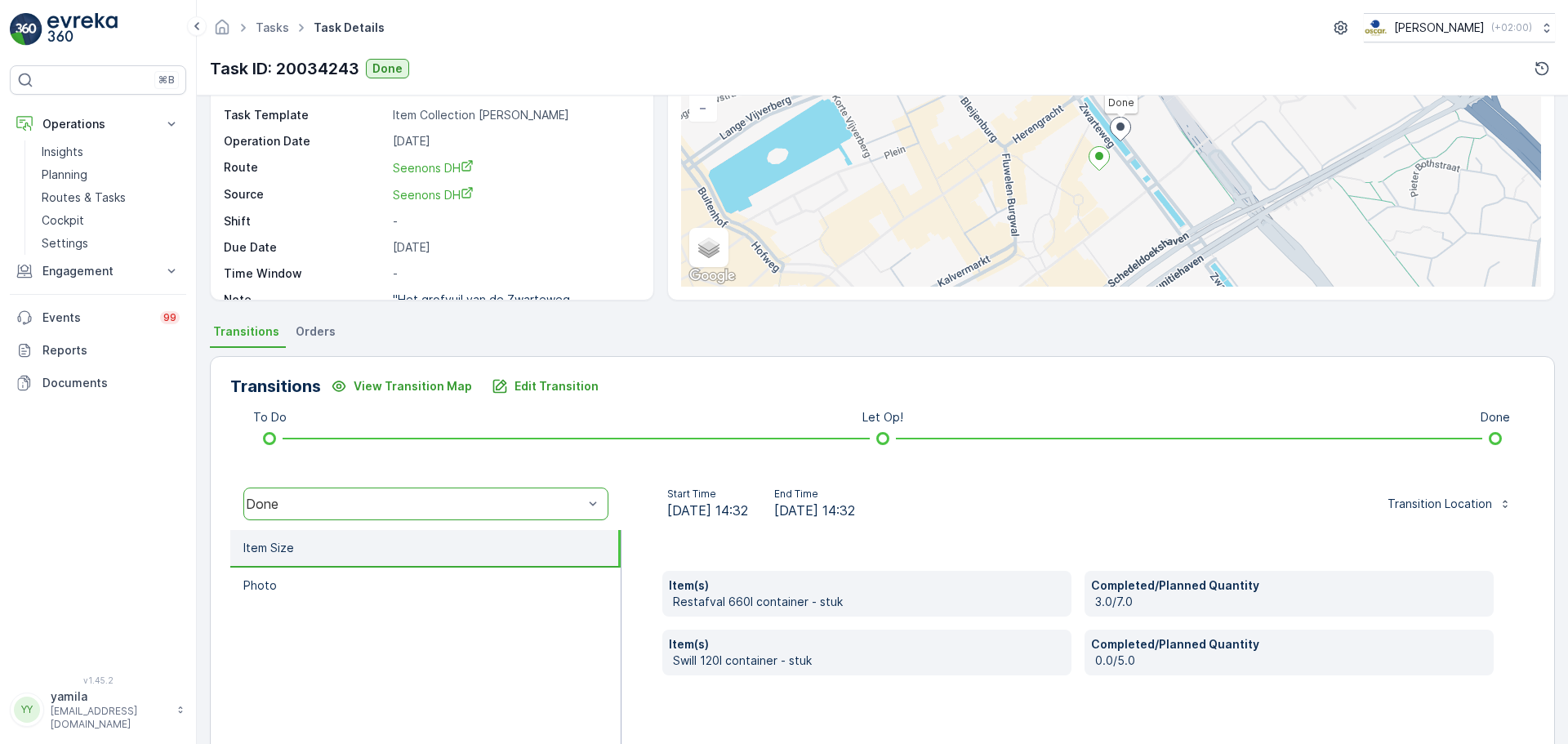 scroll, scrollTop: 286, scrollLeft: 0, axis: vertical 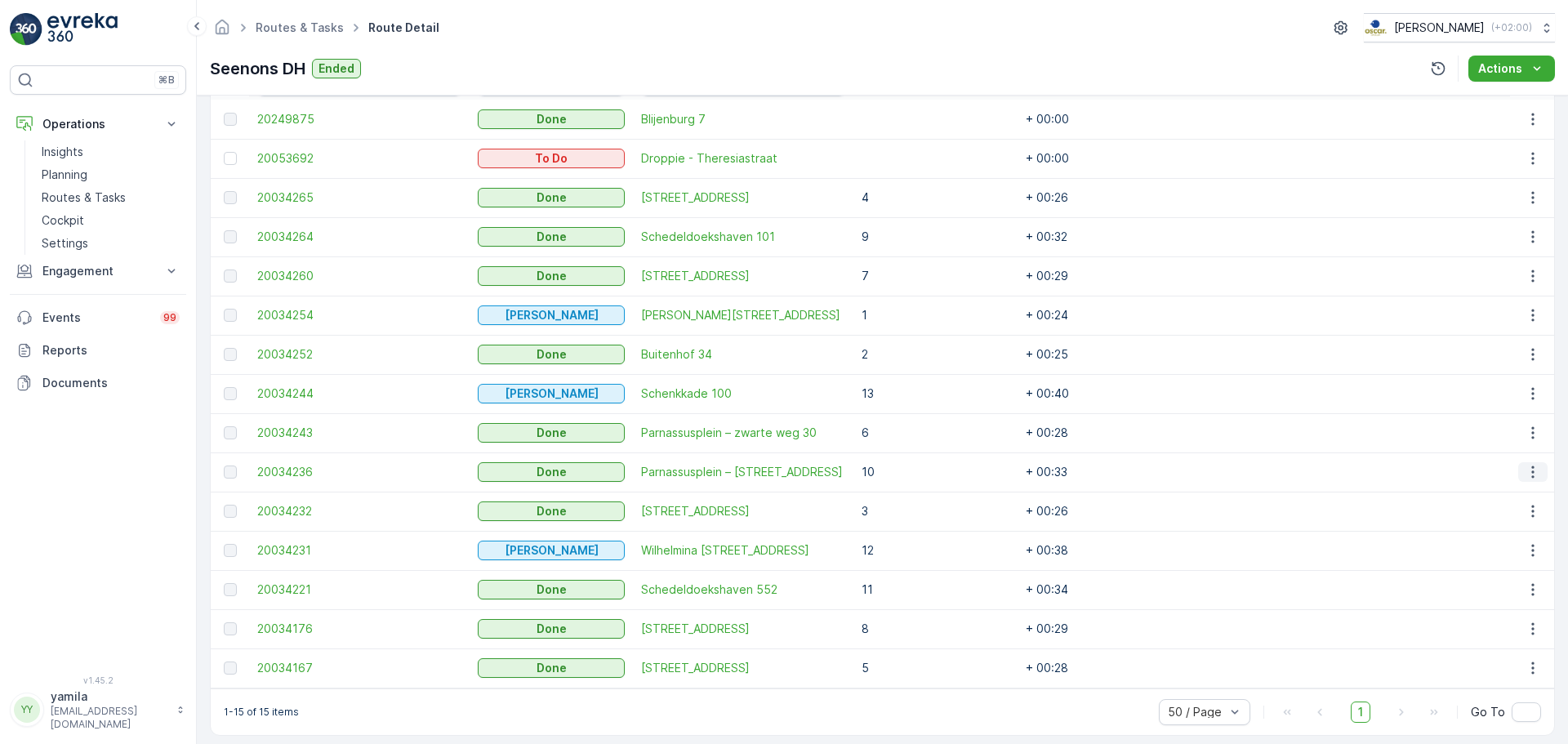 click 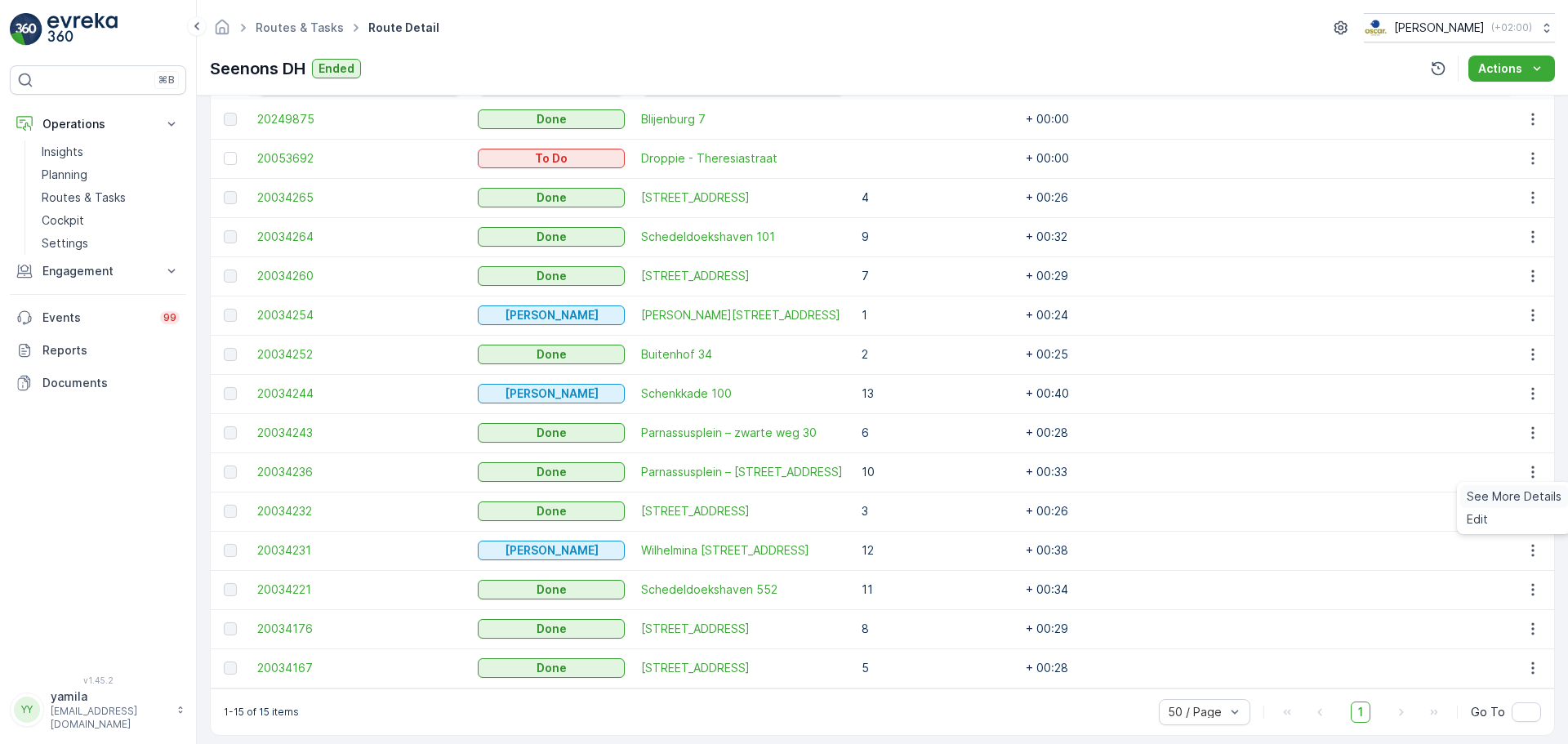 click on "See More Details" at bounding box center (1514, 497) 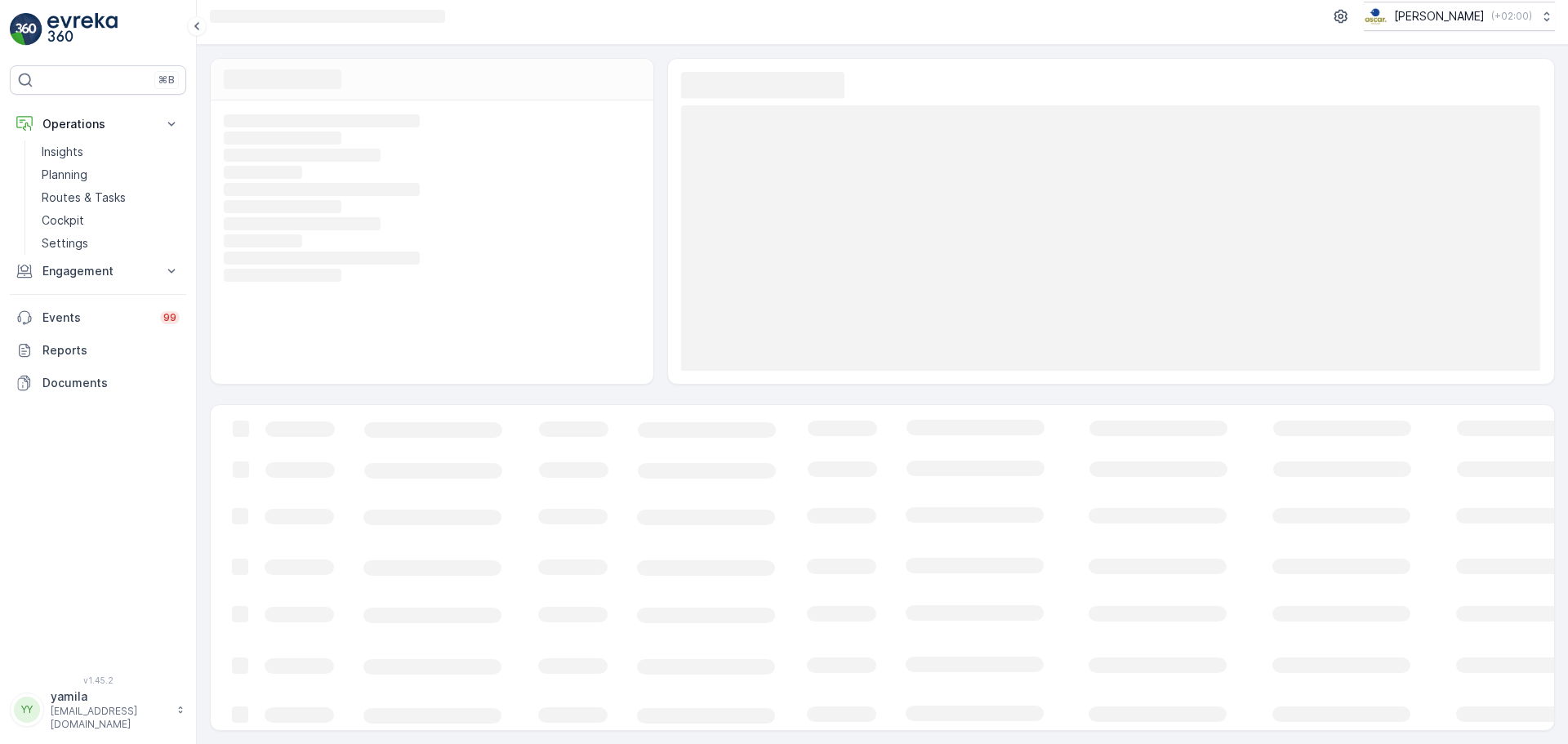 scroll, scrollTop: 0, scrollLeft: 0, axis: both 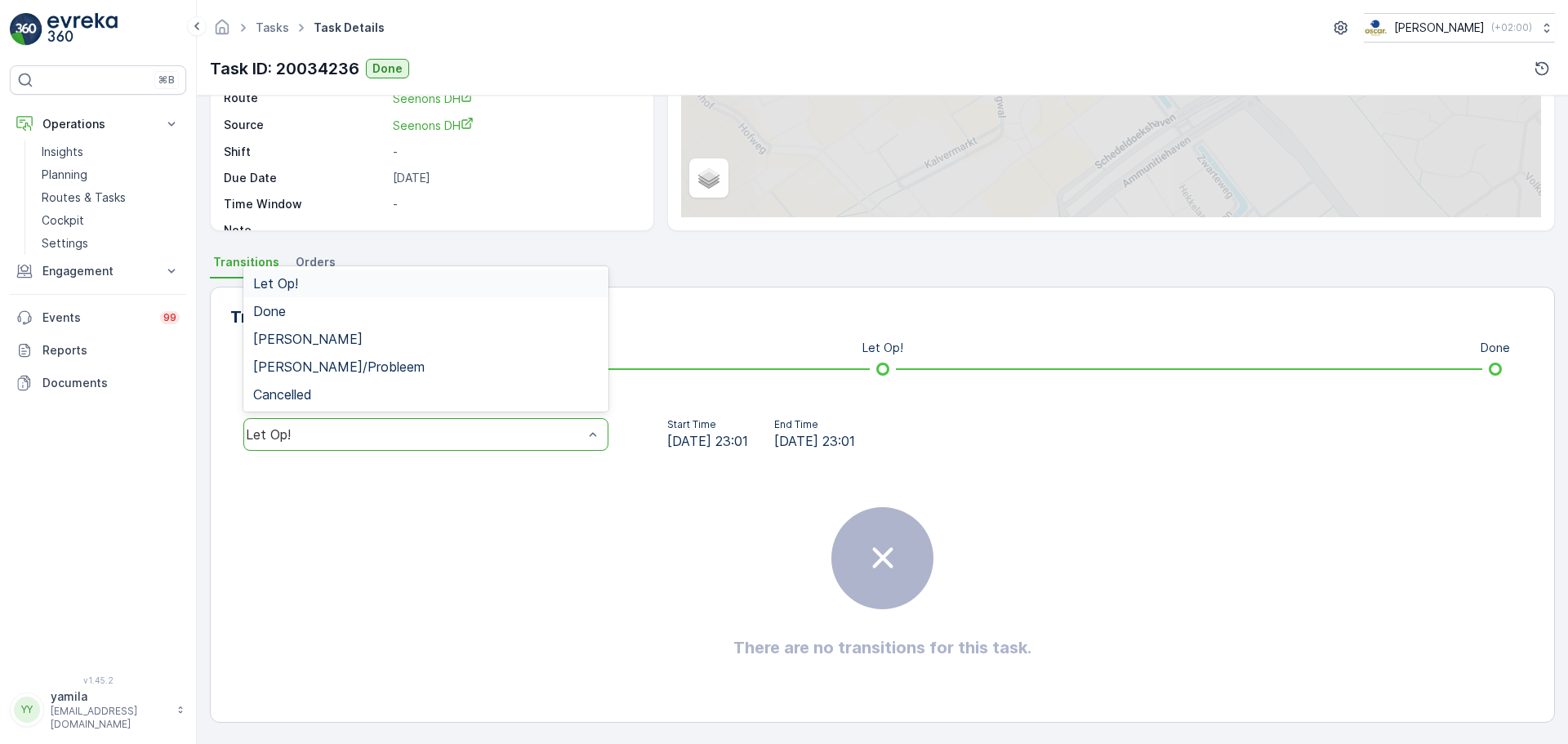 click on "Let Op!" at bounding box center [425, 434] 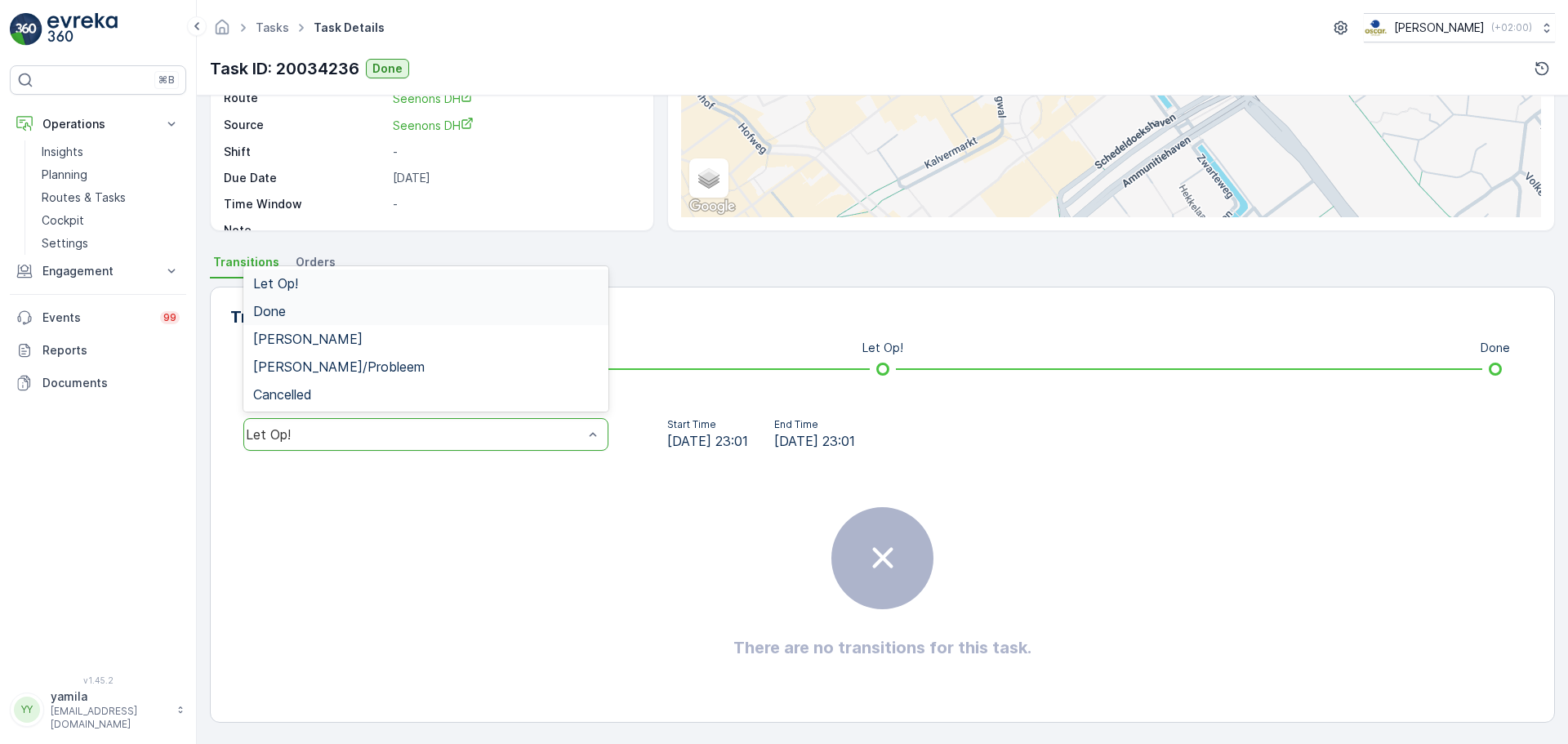 click on "Done" at bounding box center (425, 311) 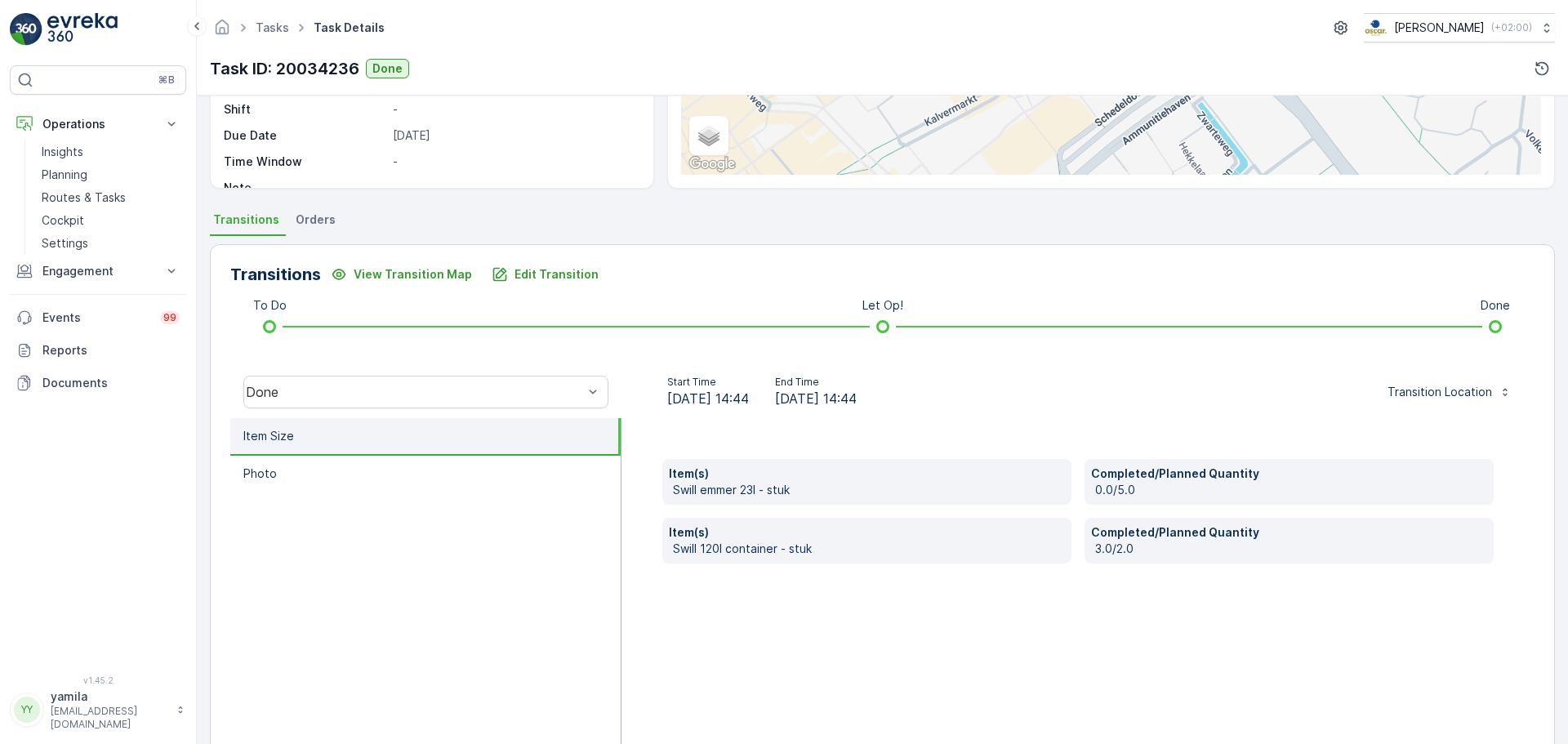 scroll, scrollTop: 286, scrollLeft: 0, axis: vertical 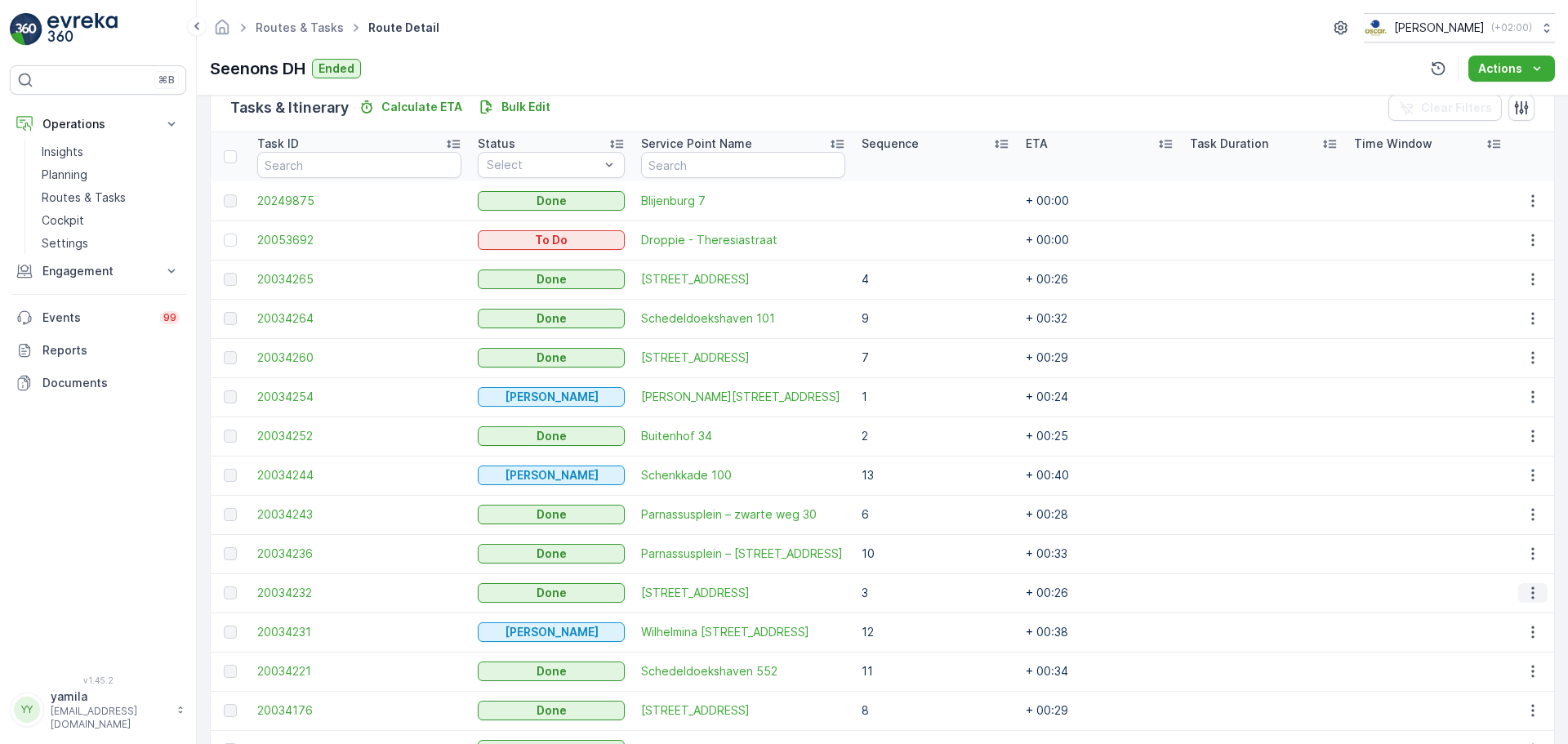 click 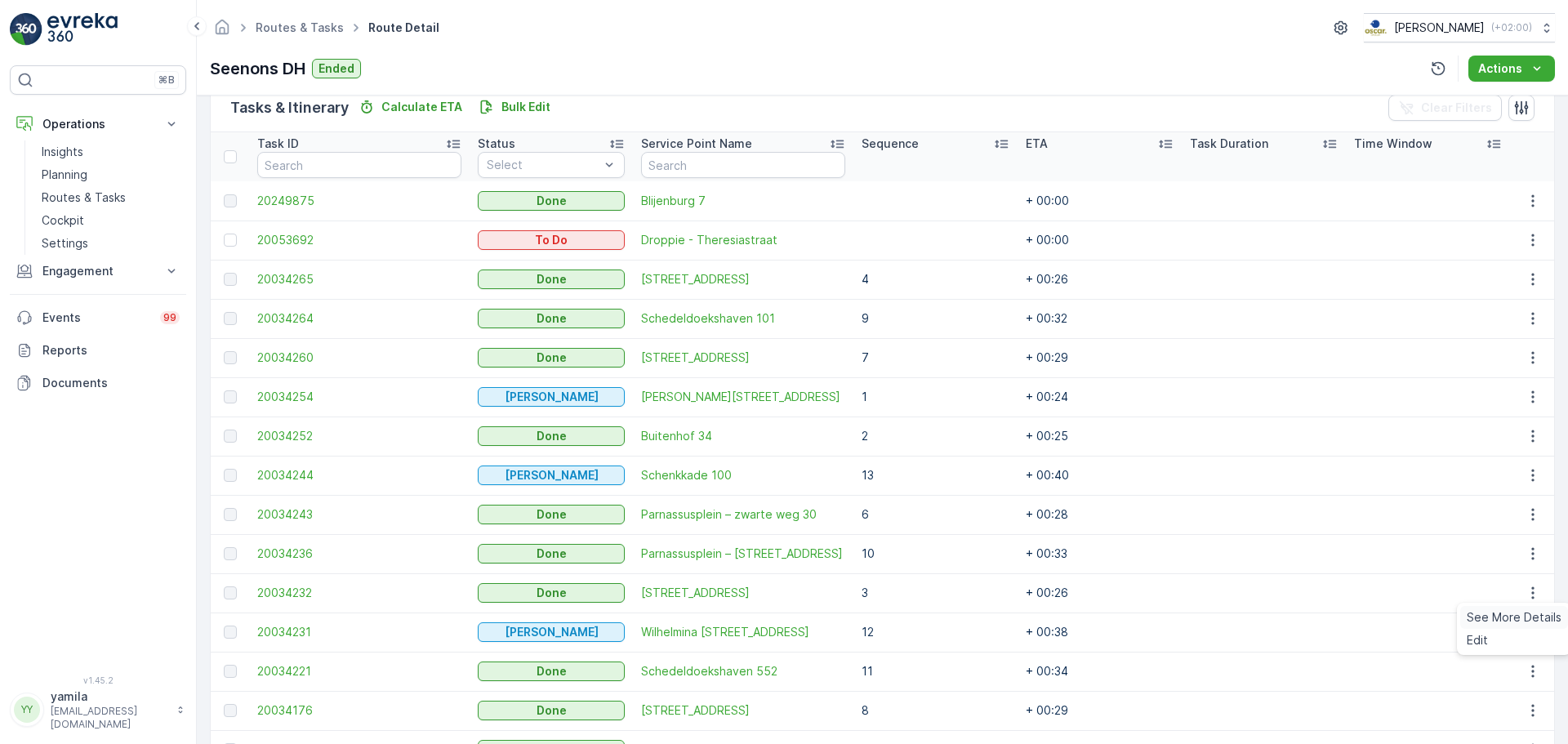 click on "See More Details" at bounding box center (1514, 617) 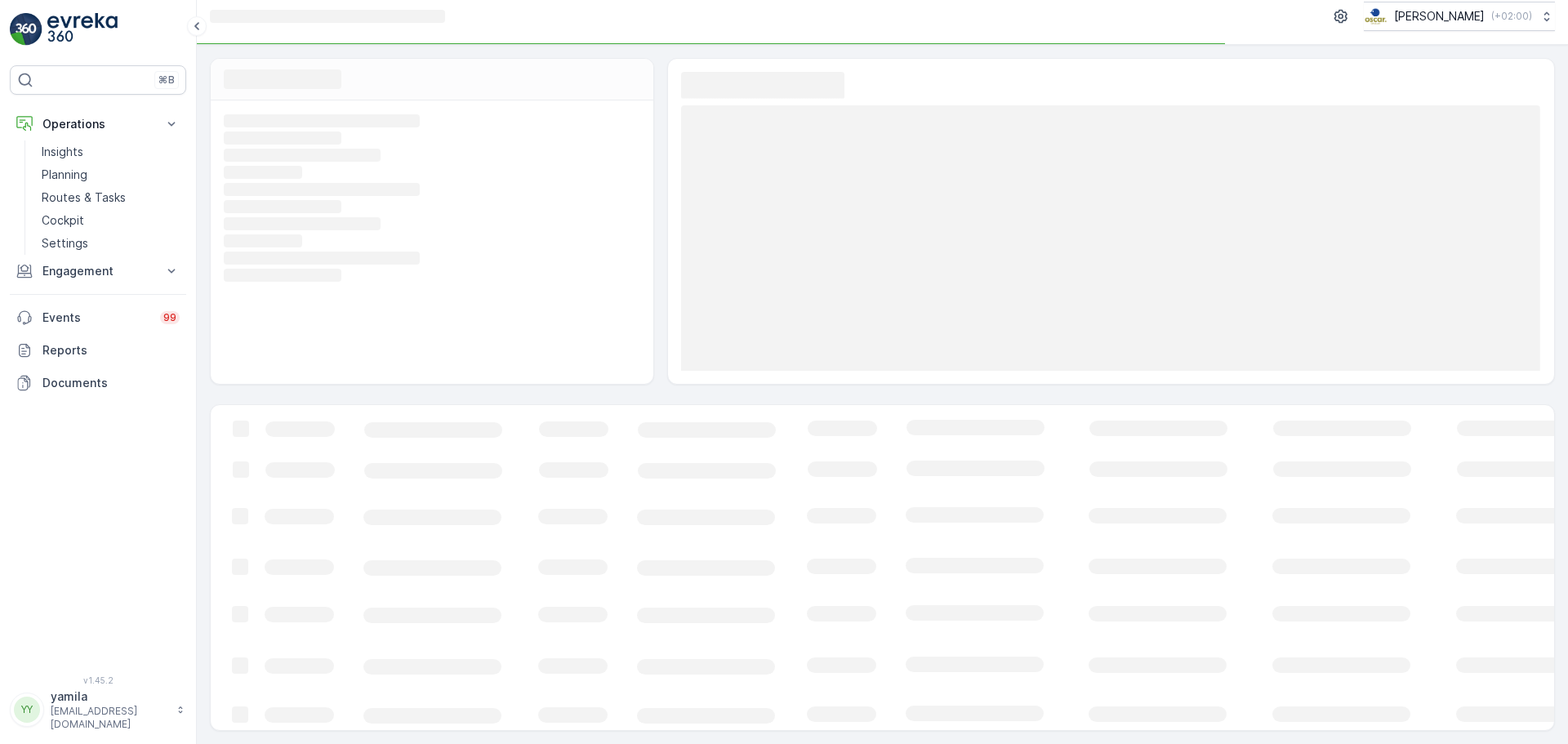 scroll, scrollTop: 0, scrollLeft: 0, axis: both 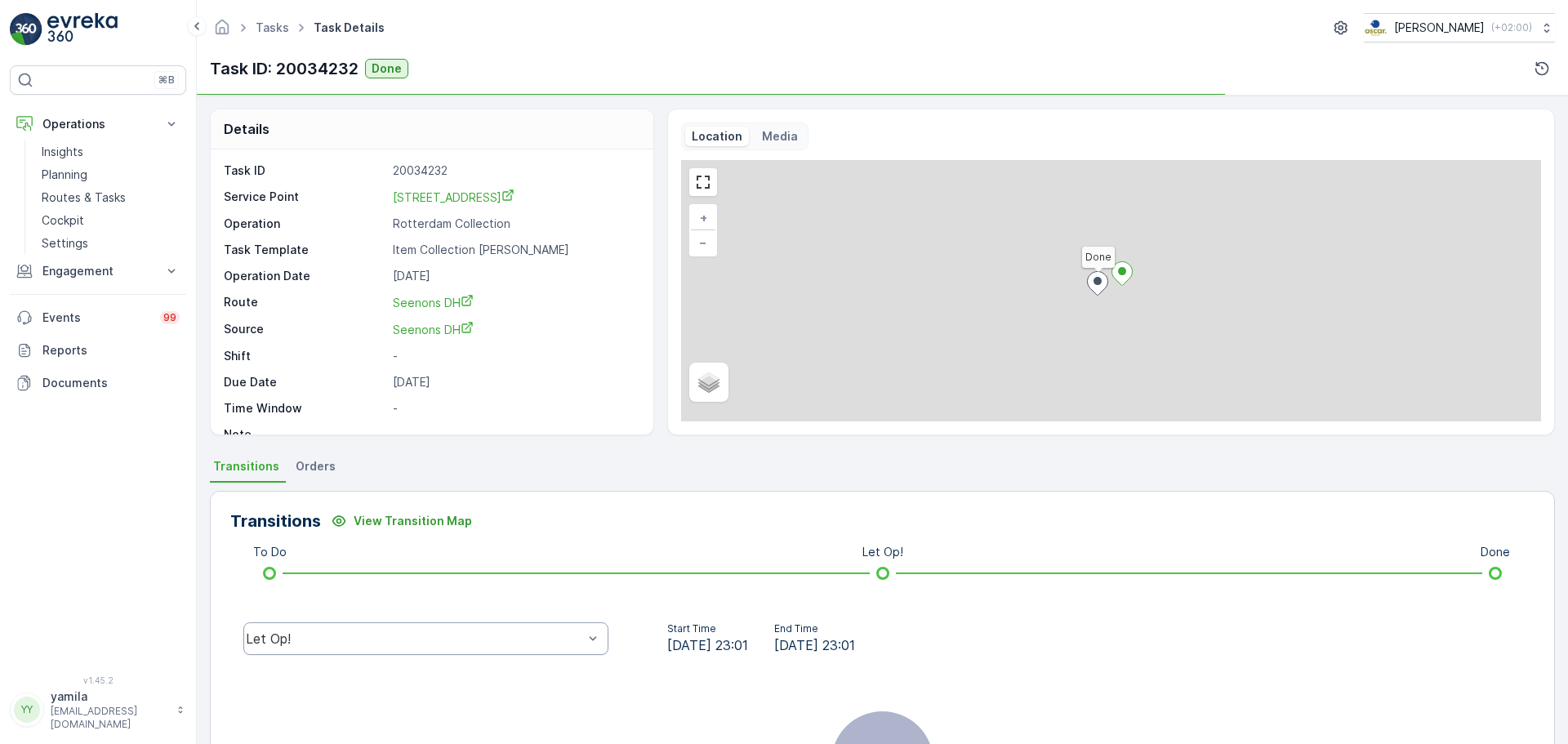 click on "Let Op!" at bounding box center (414, 639) 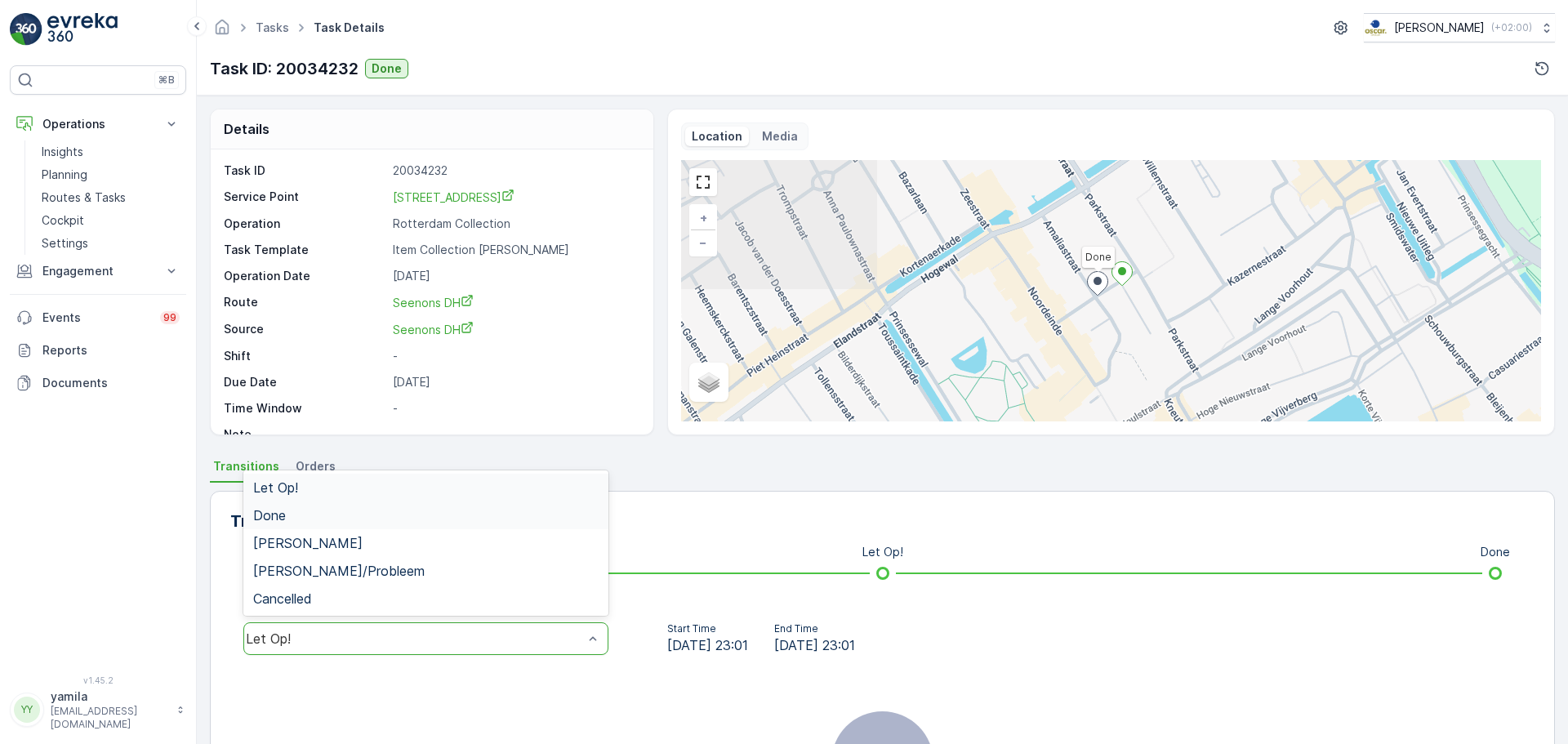 click on "Done" at bounding box center [270, 515] 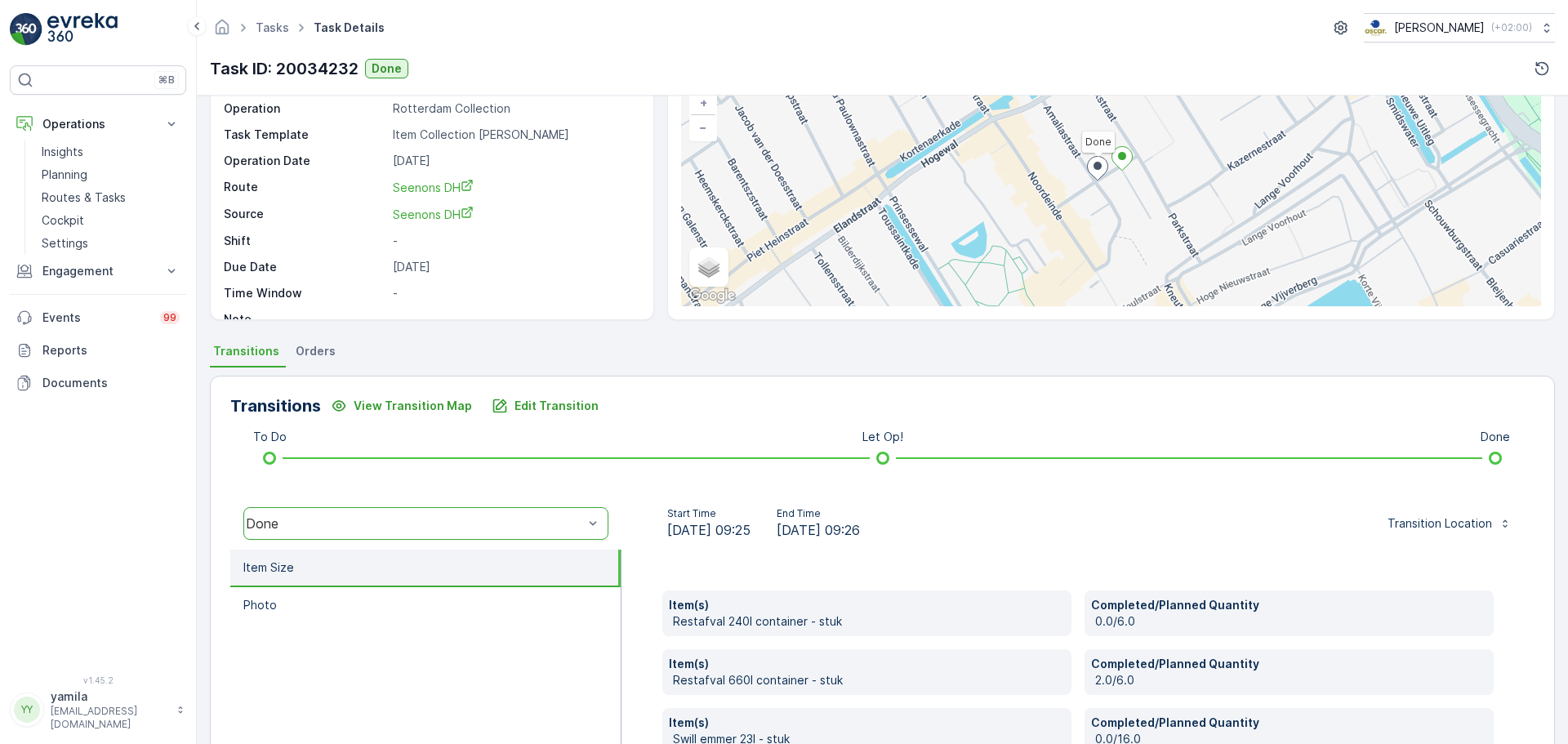scroll, scrollTop: 286, scrollLeft: 0, axis: vertical 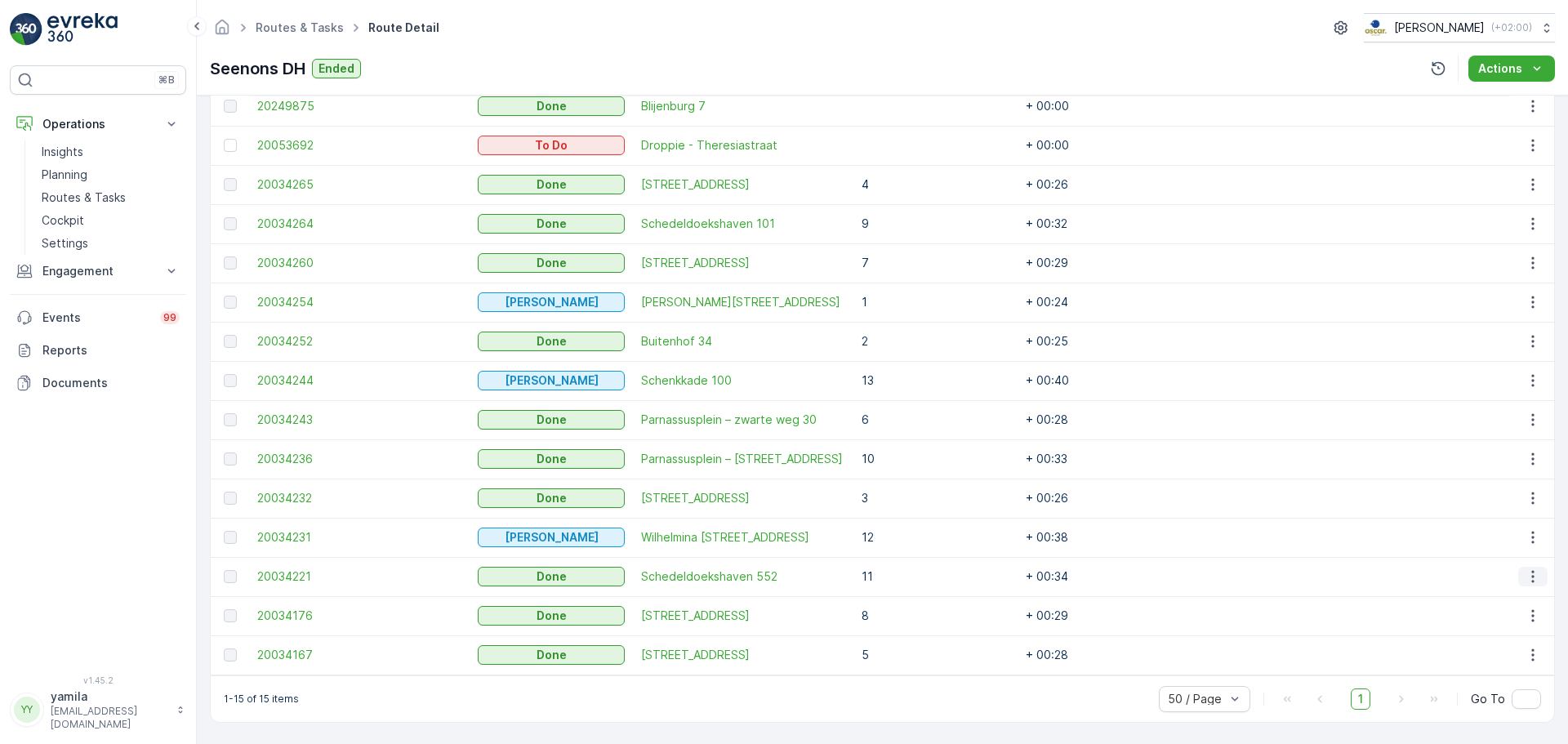 click 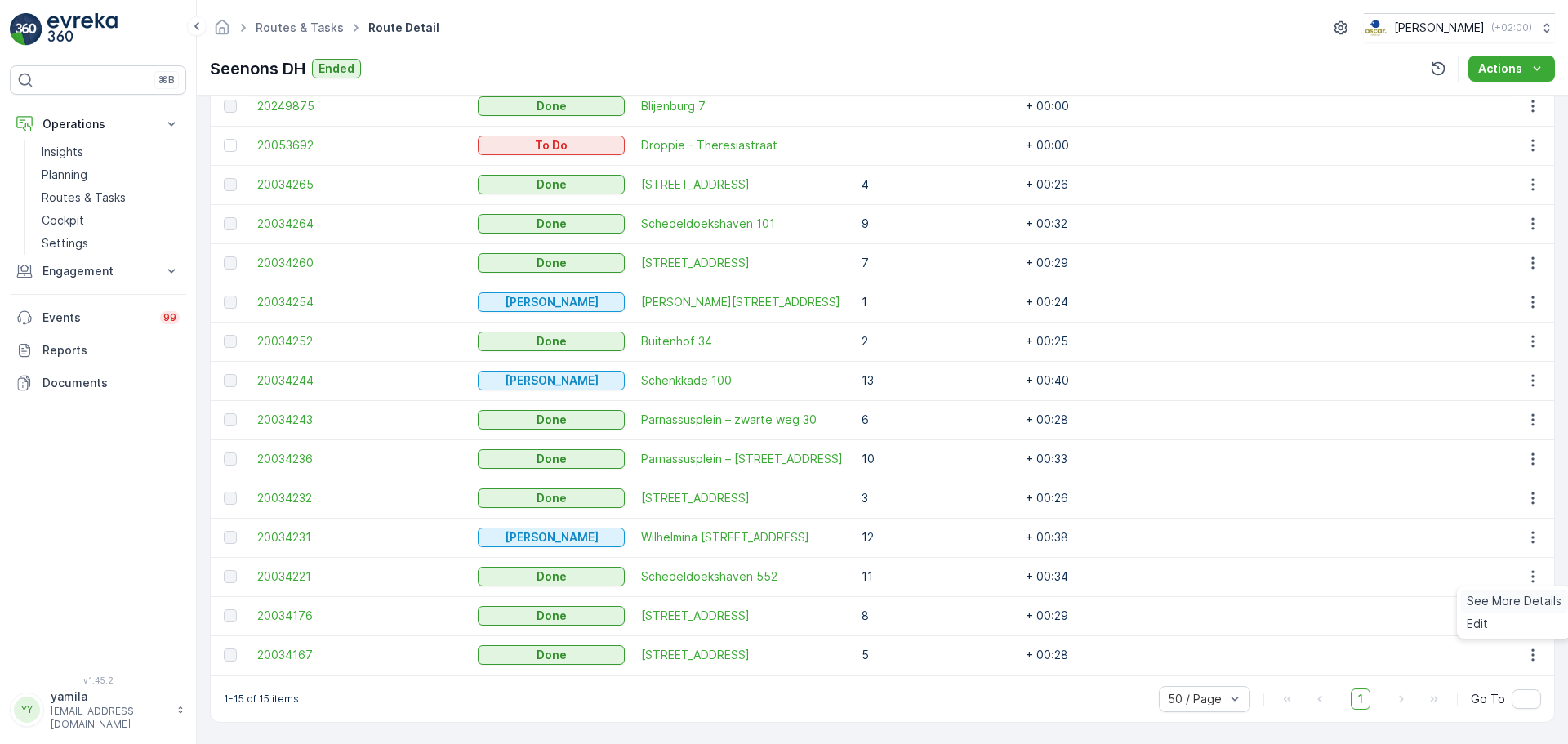 click on "See More Details" at bounding box center (1514, 601) 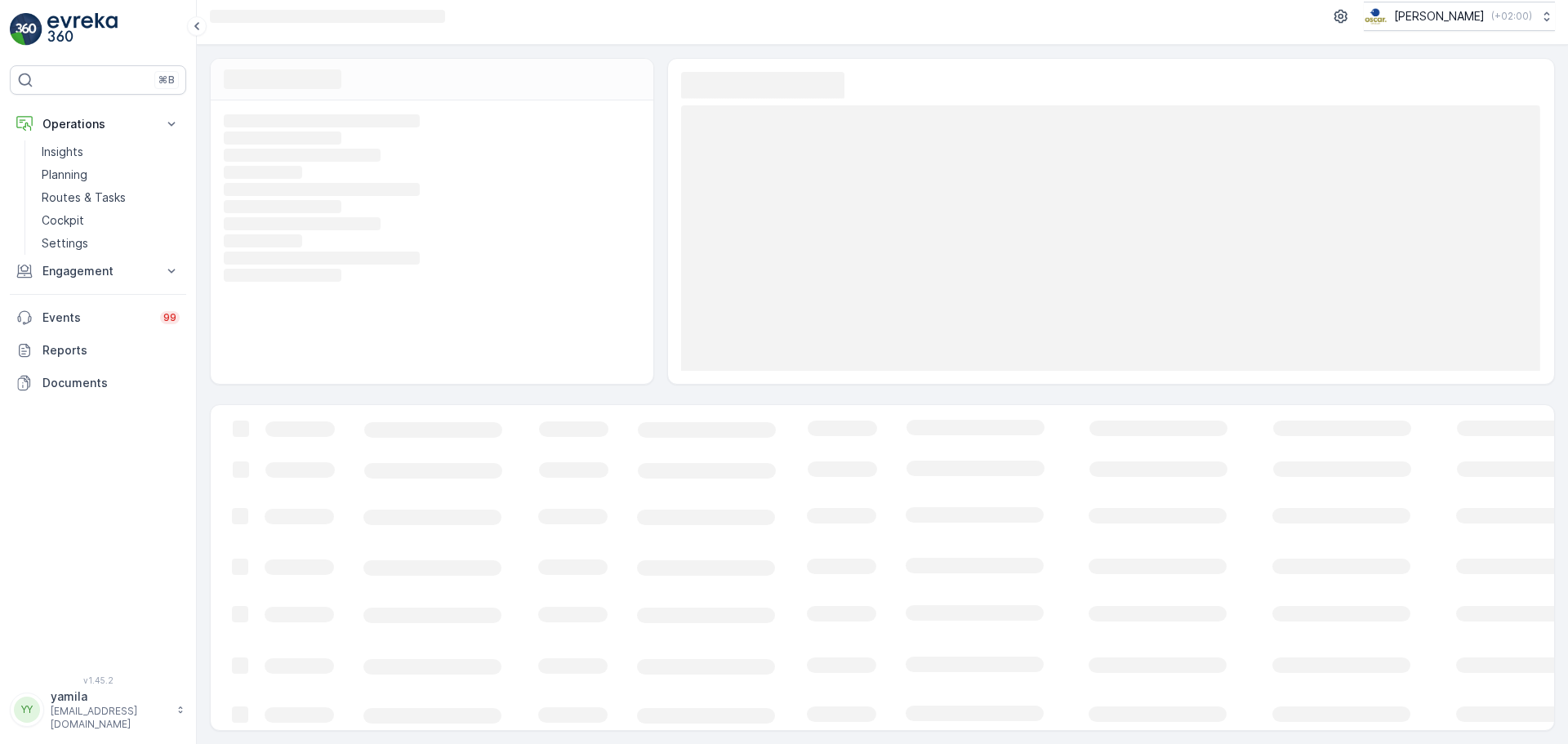 scroll, scrollTop: 0, scrollLeft: 0, axis: both 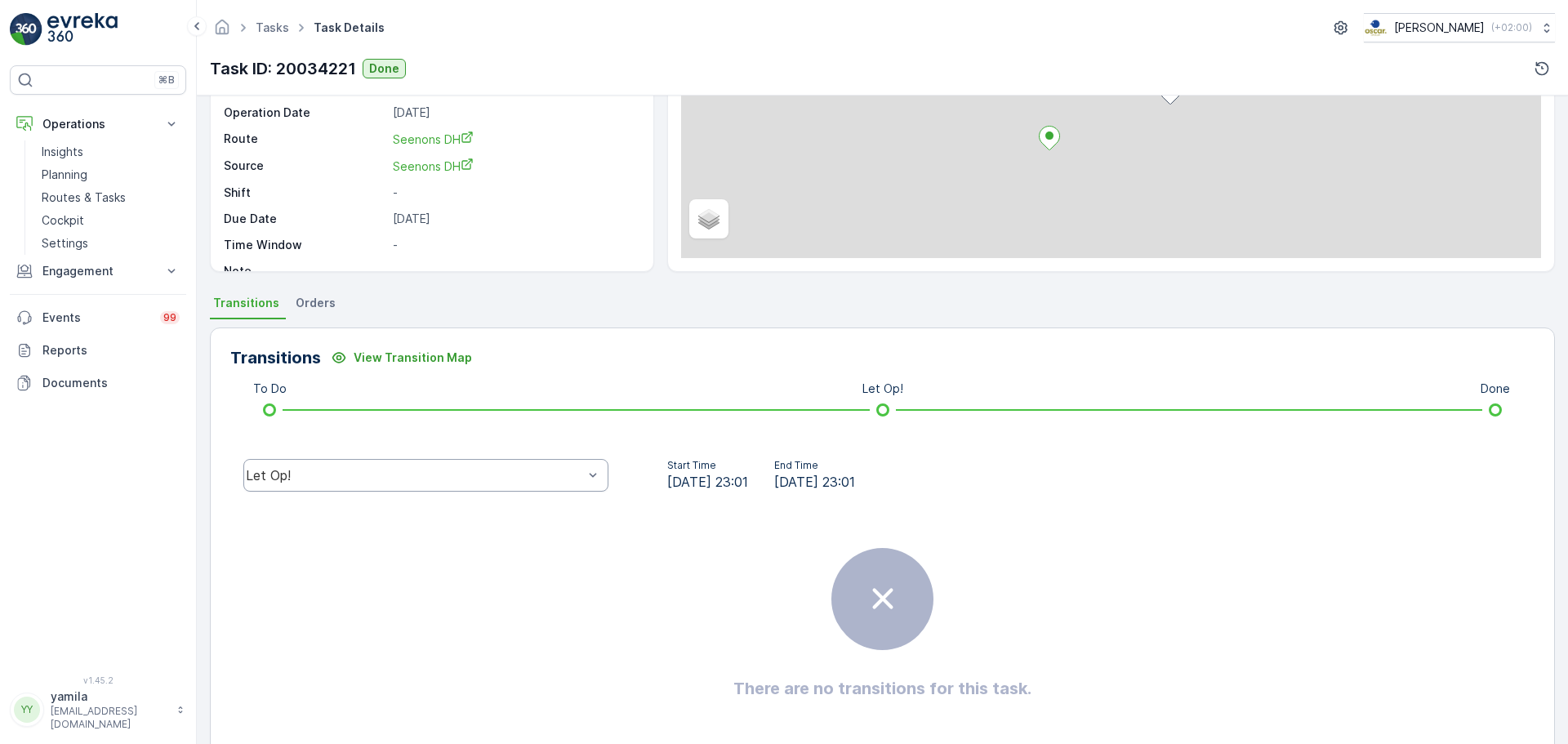 click on "Let Op!" at bounding box center [425, 475] 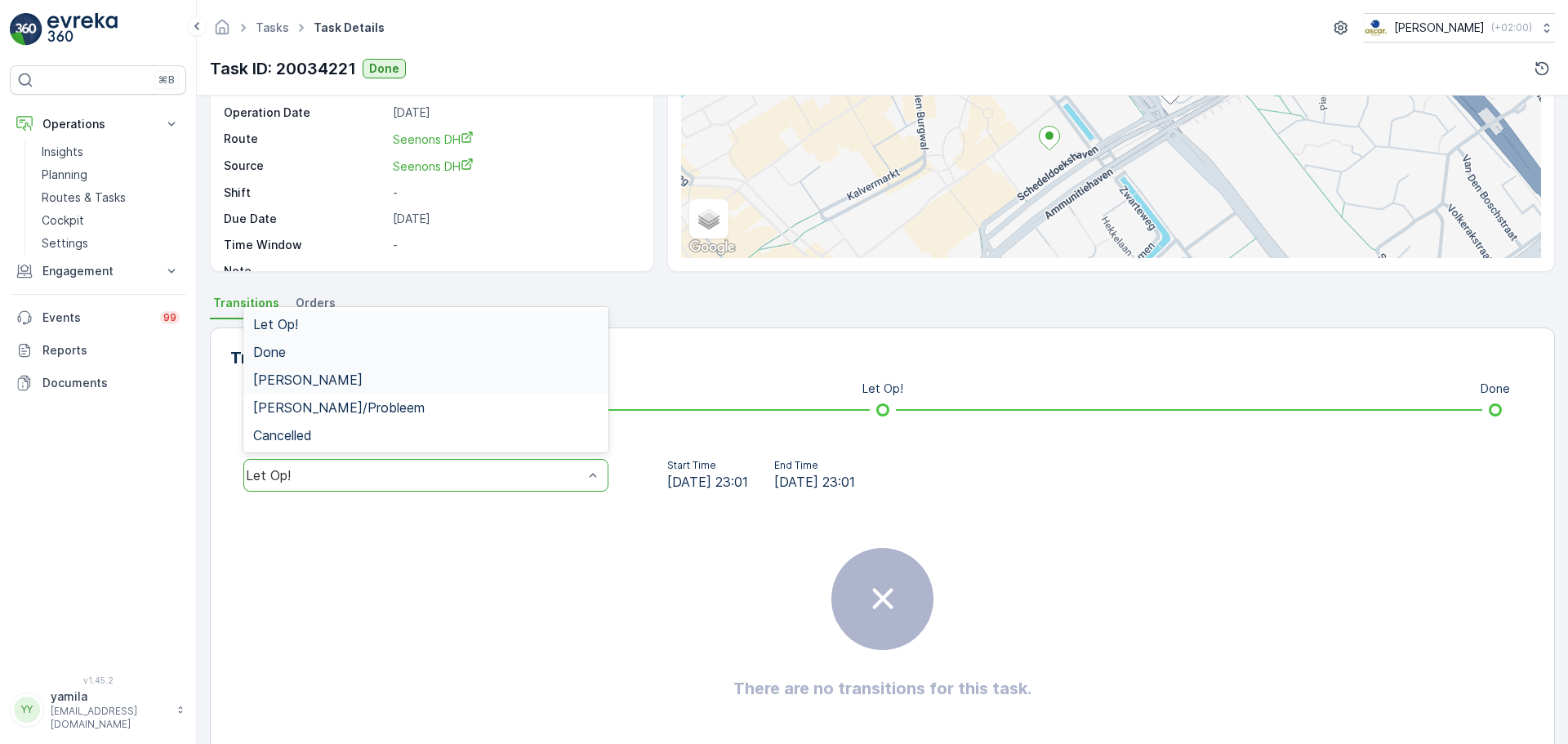 click on "Done" at bounding box center [270, 352] 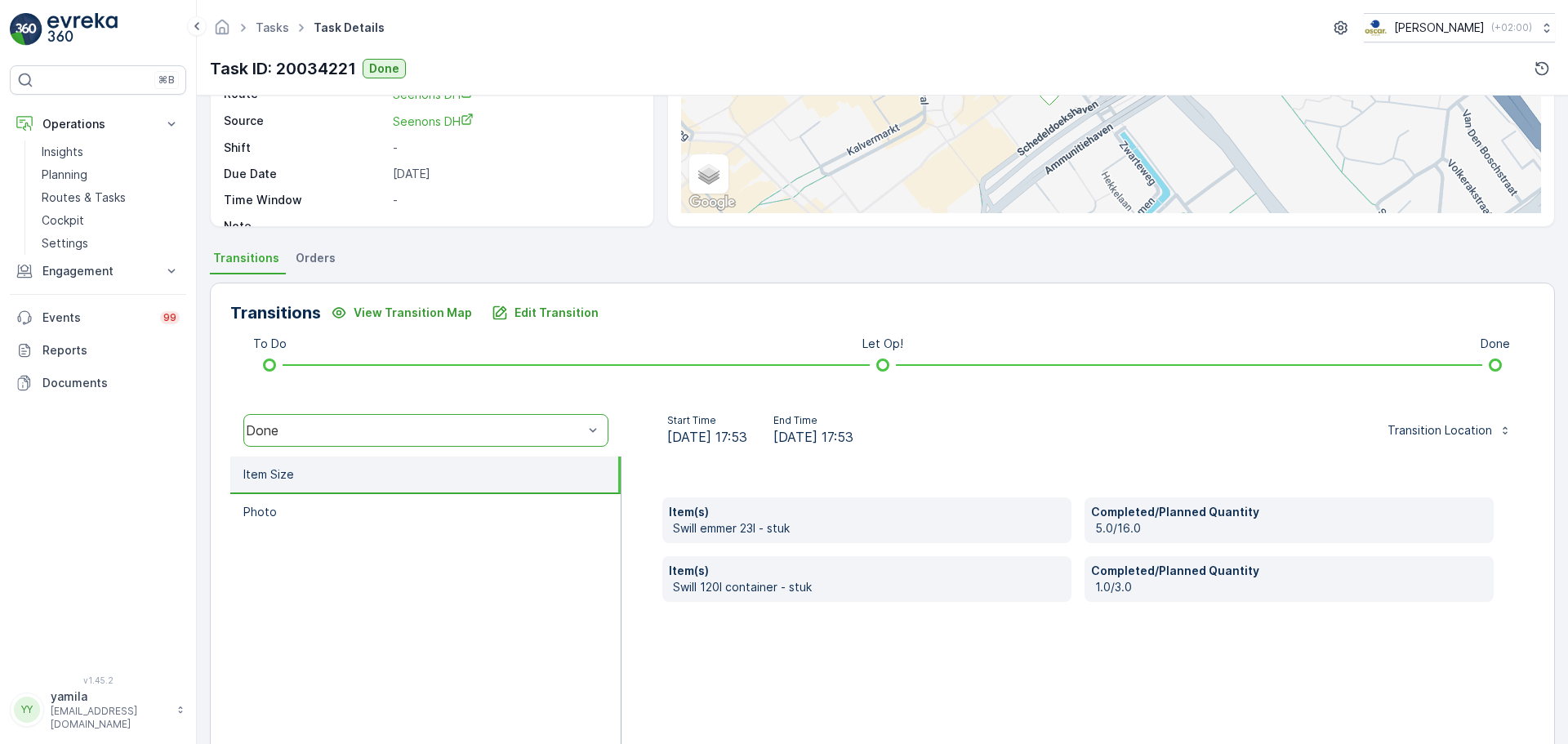 scroll, scrollTop: 286, scrollLeft: 0, axis: vertical 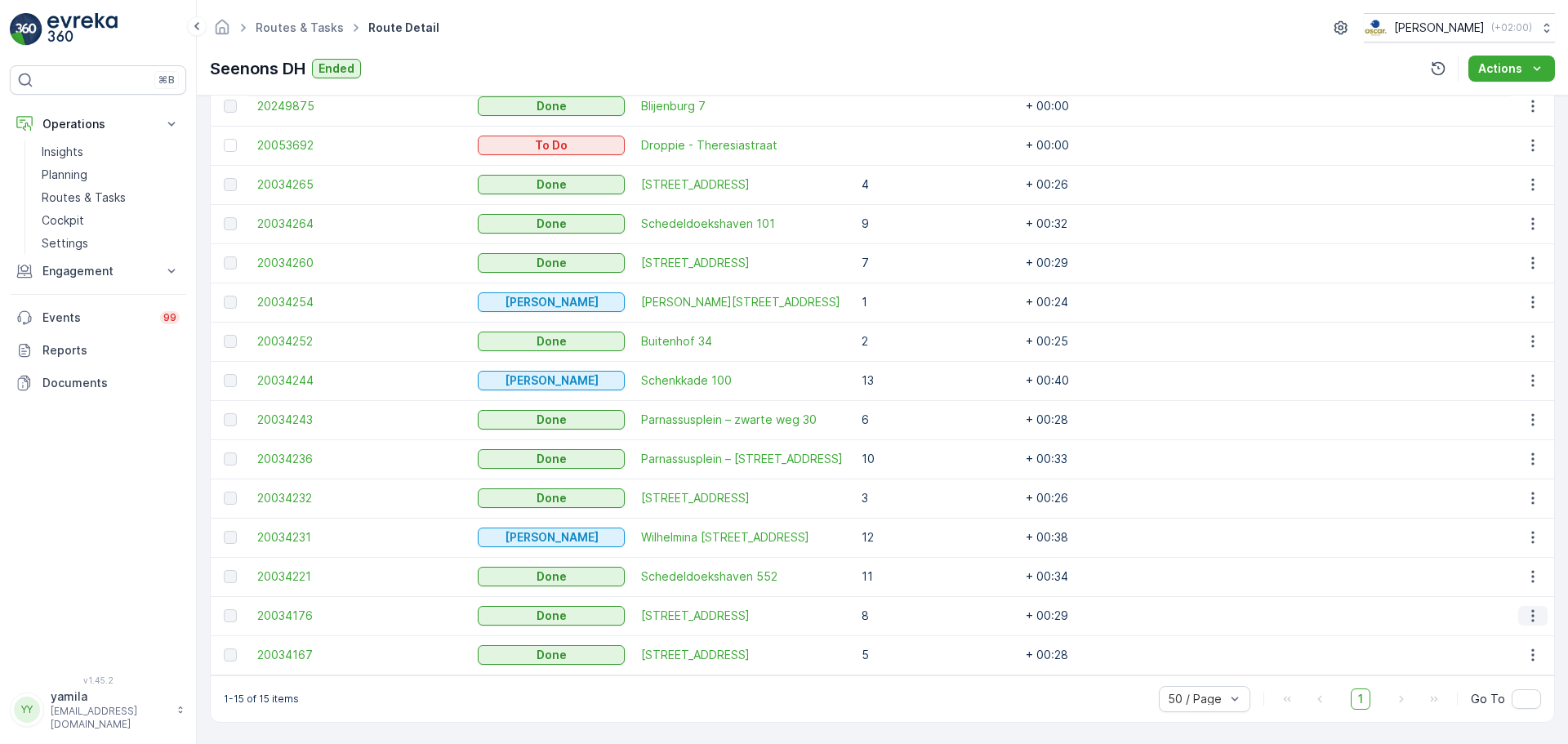 click 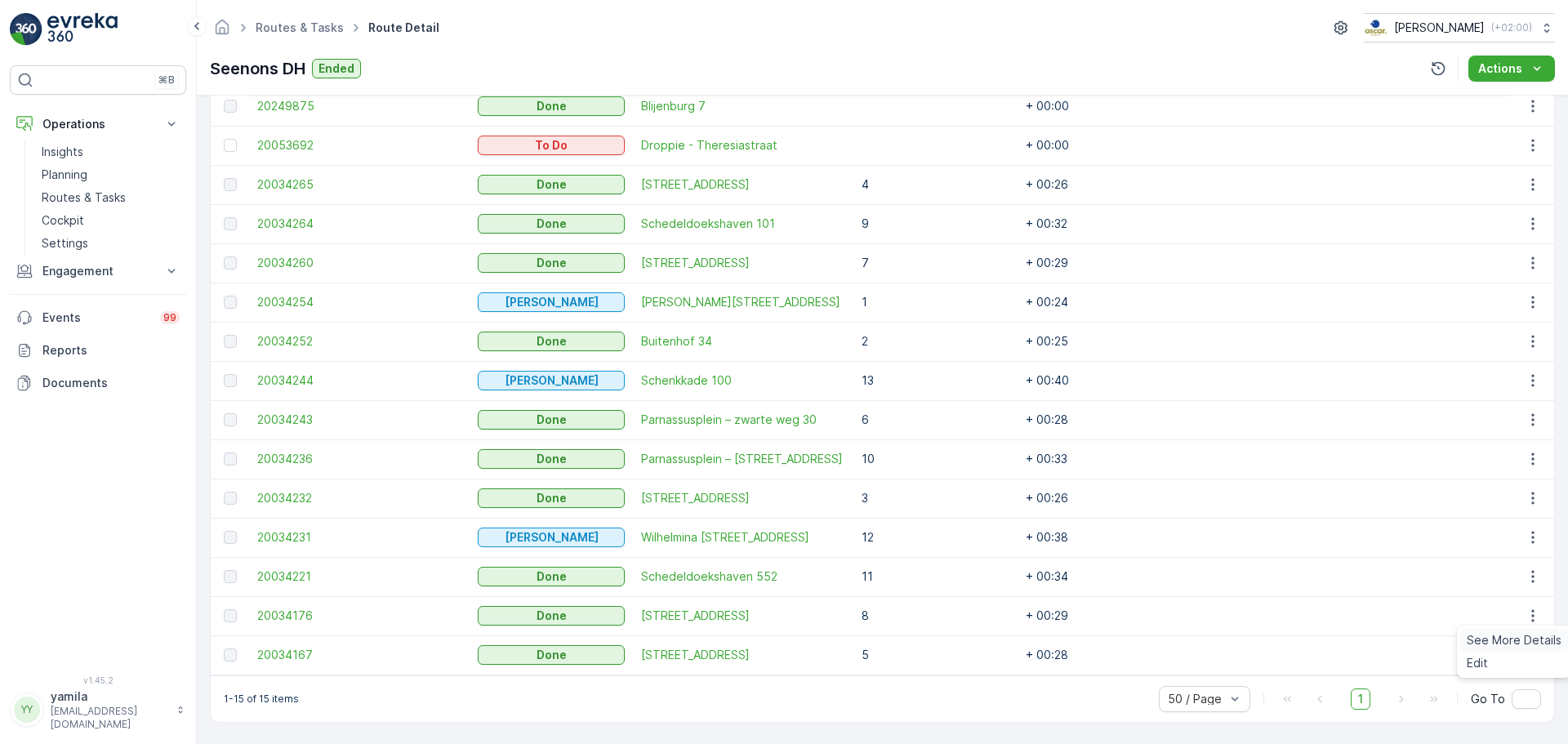 click on "See More Details" at bounding box center (1514, 640) 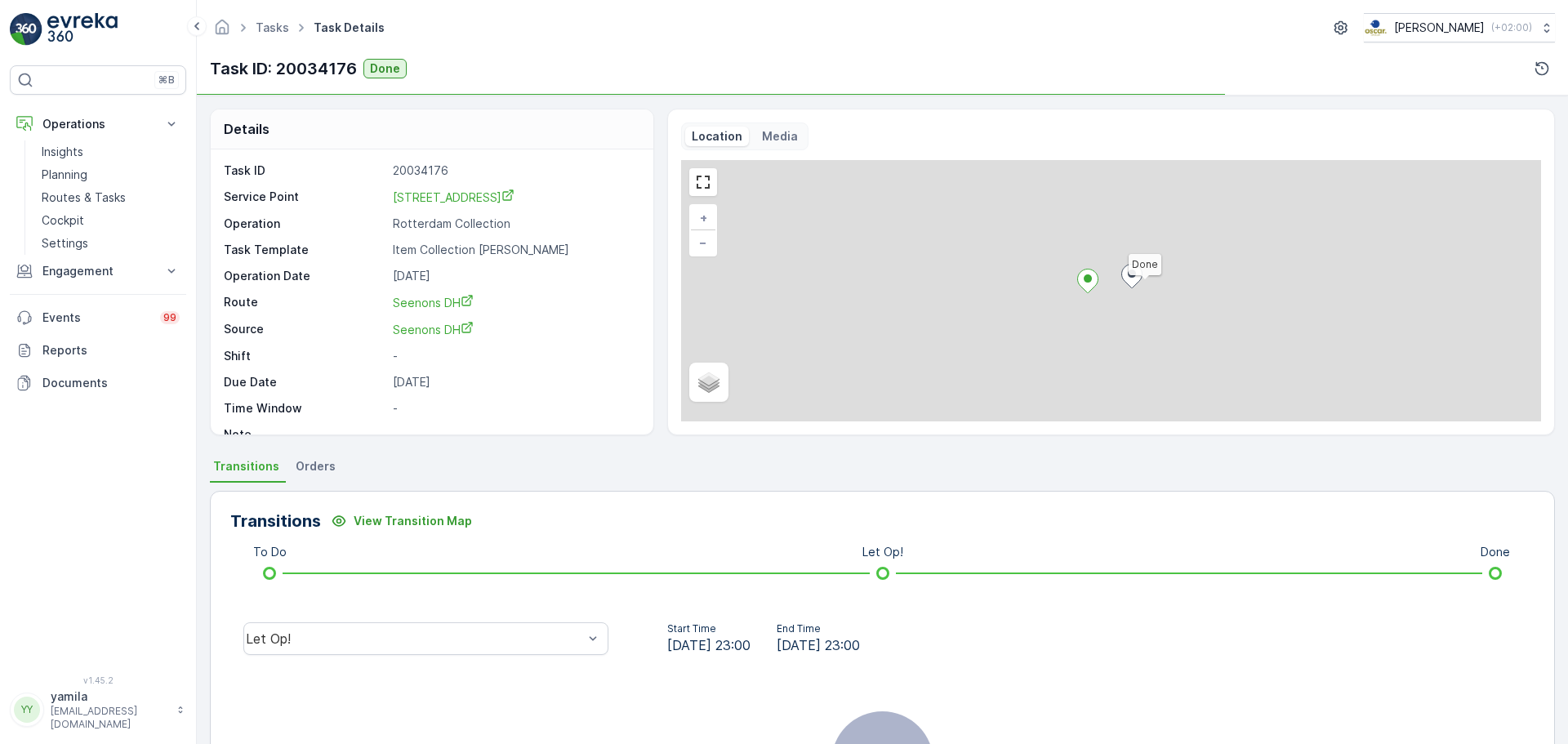 scroll, scrollTop: 0, scrollLeft: 0, axis: both 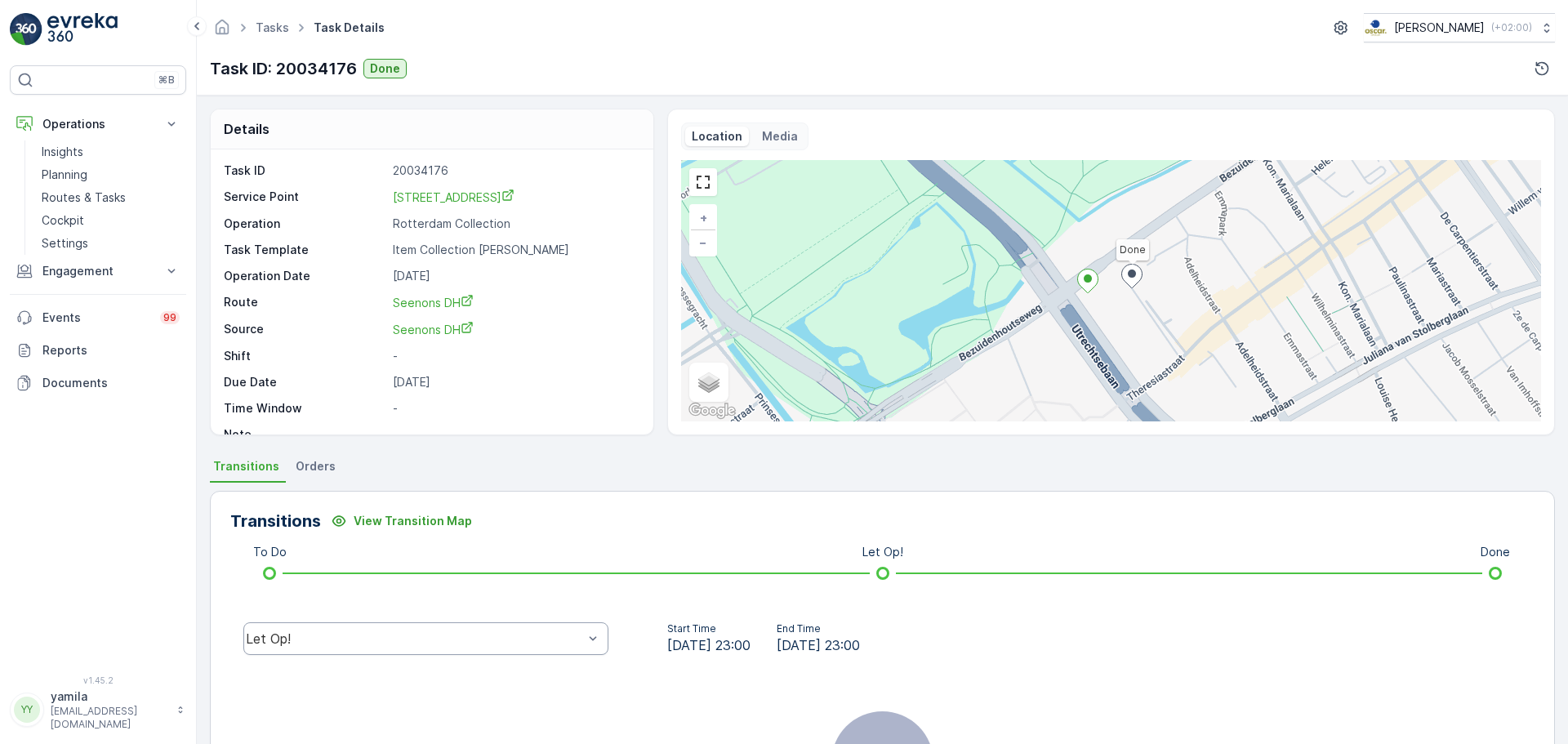 click on "Let Op!" at bounding box center [414, 639] 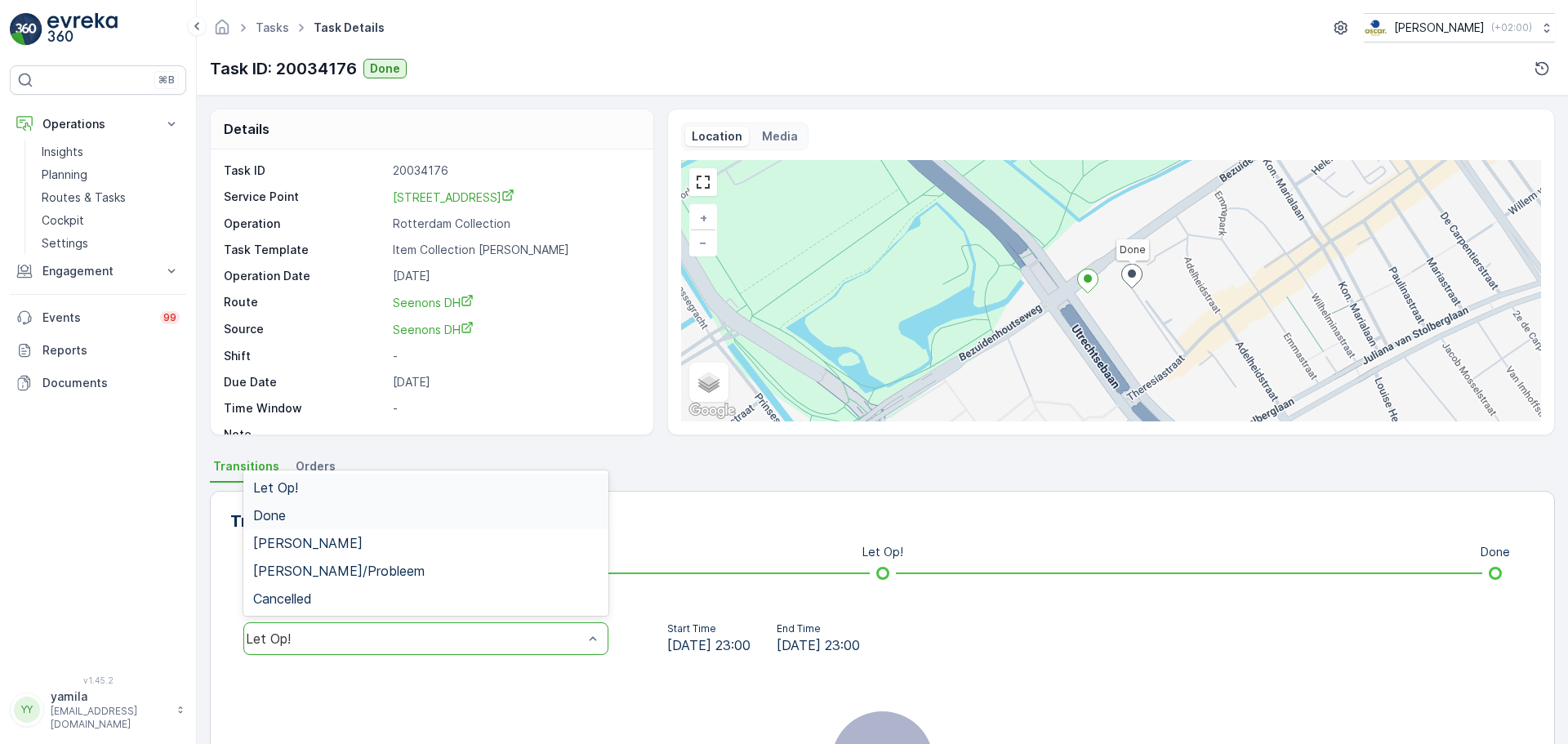 click on "Done" at bounding box center [425, 515] 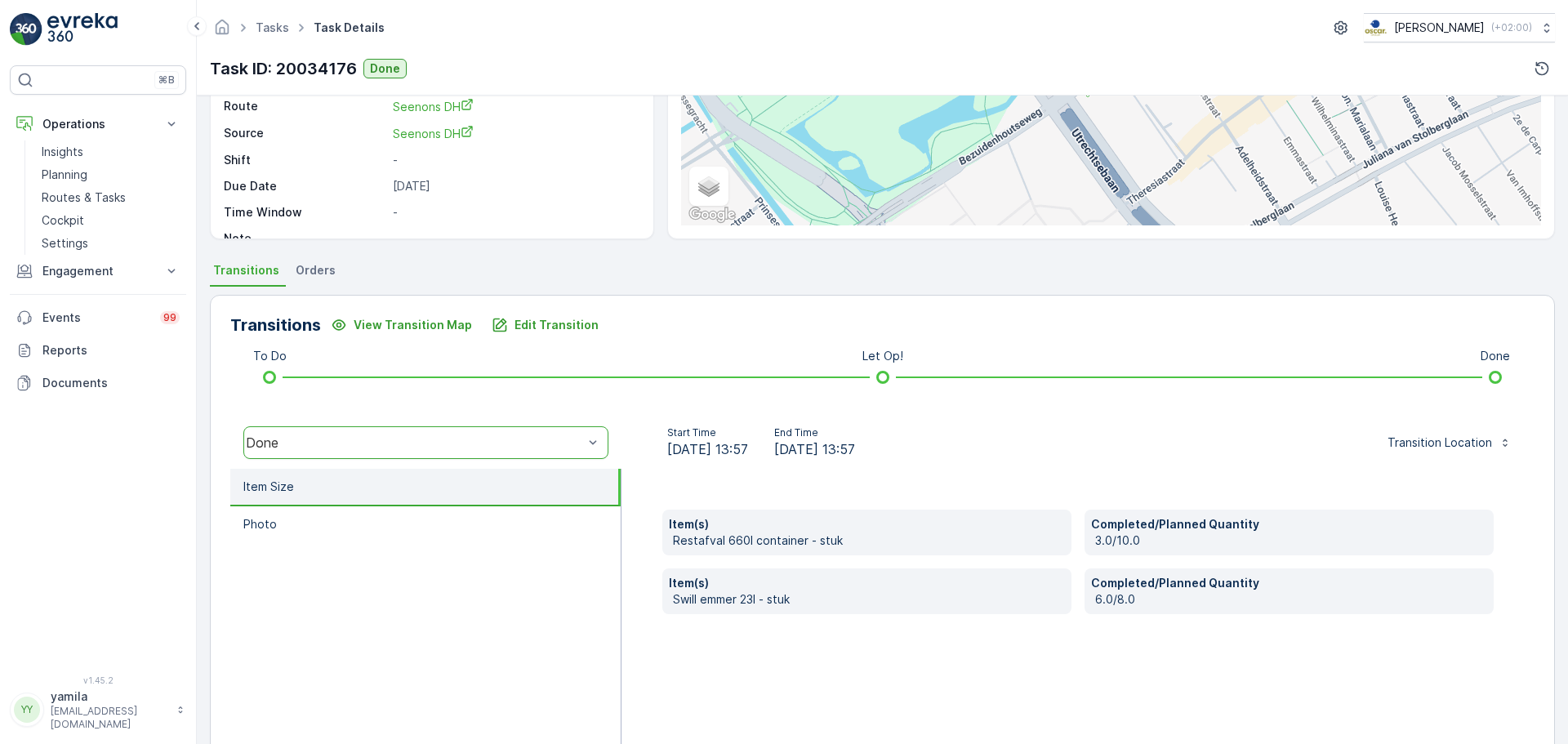 scroll, scrollTop: 286, scrollLeft: 0, axis: vertical 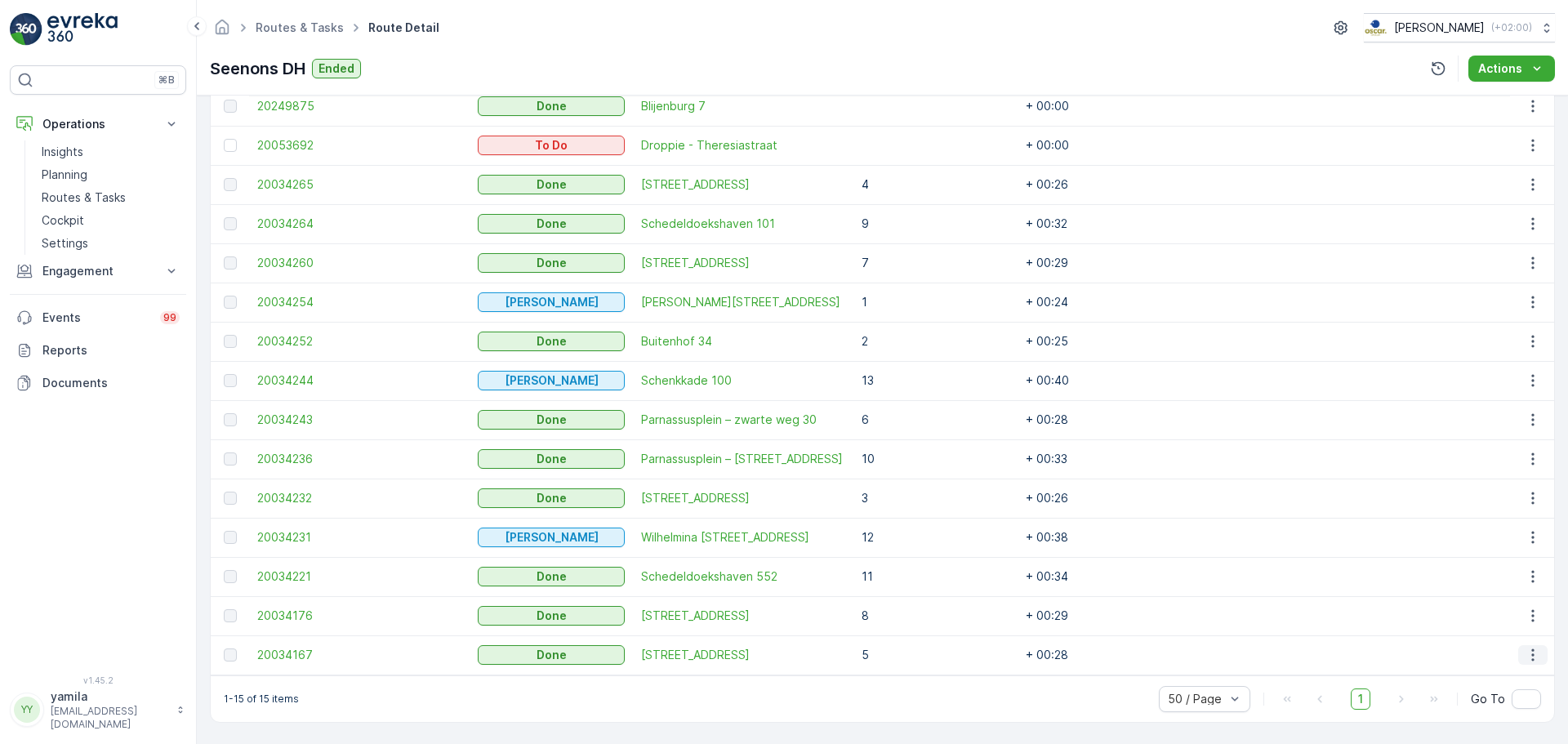 click 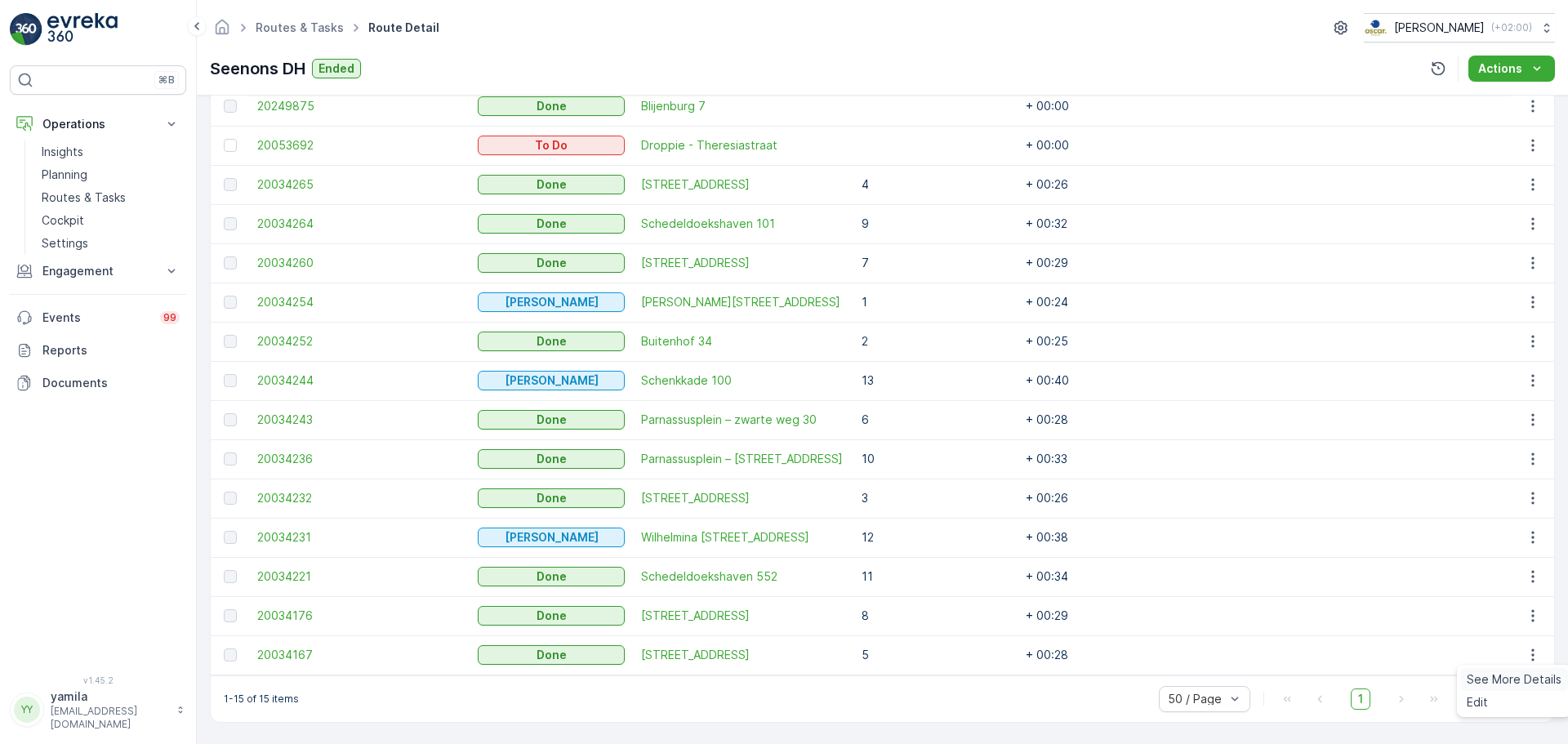 click on "See More Details" at bounding box center [1514, 679] 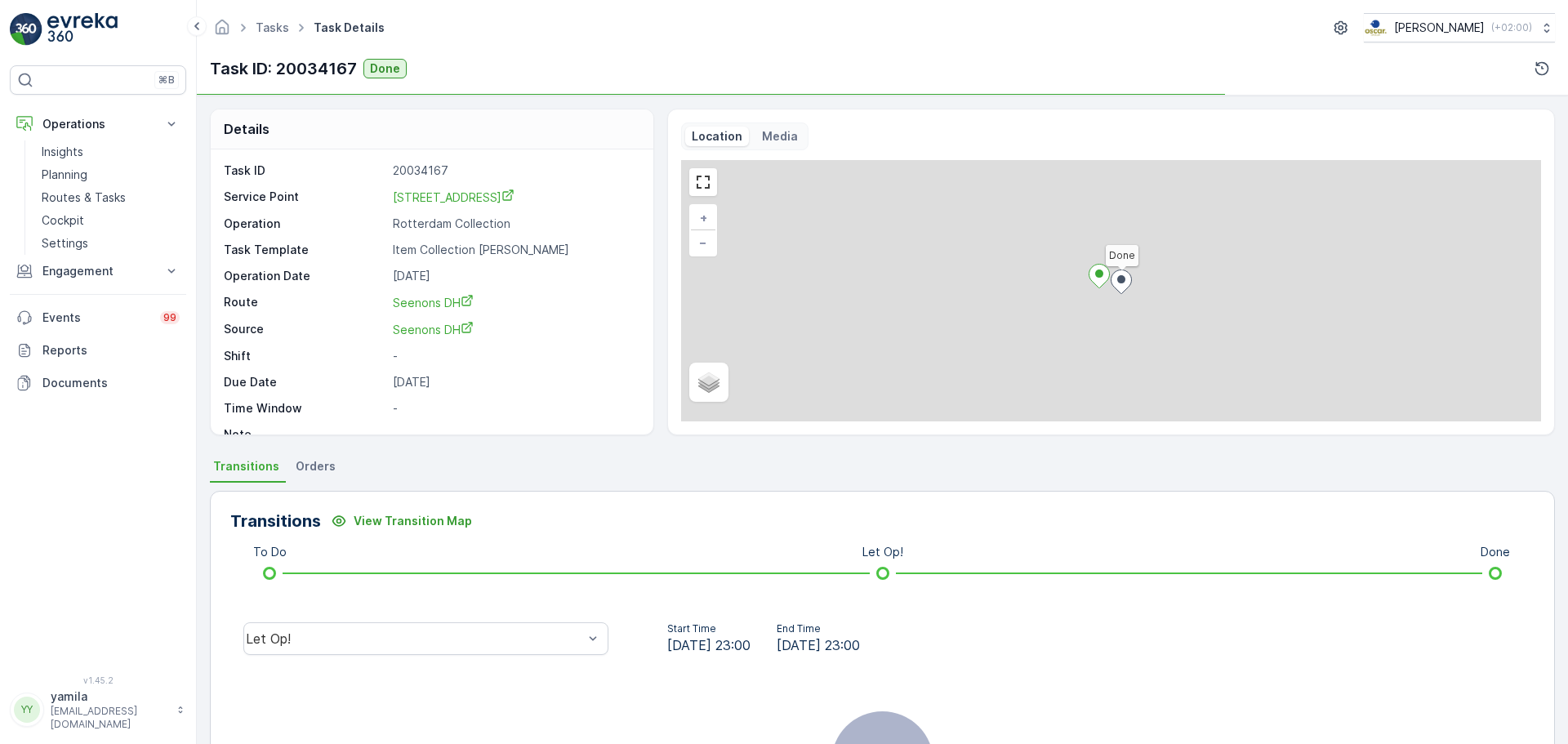 scroll, scrollTop: 0, scrollLeft: 0, axis: both 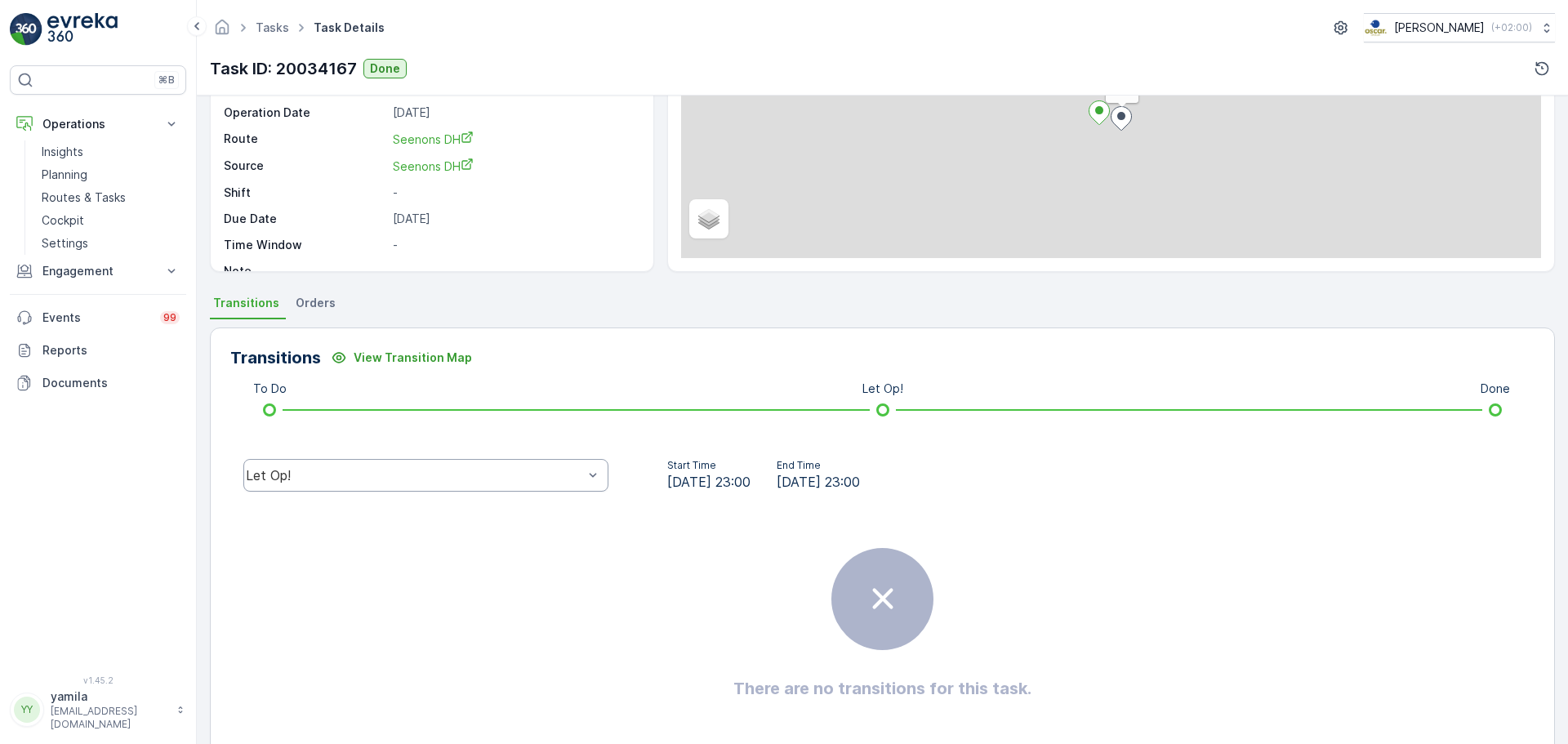 click on "Let Op!" at bounding box center [414, 475] 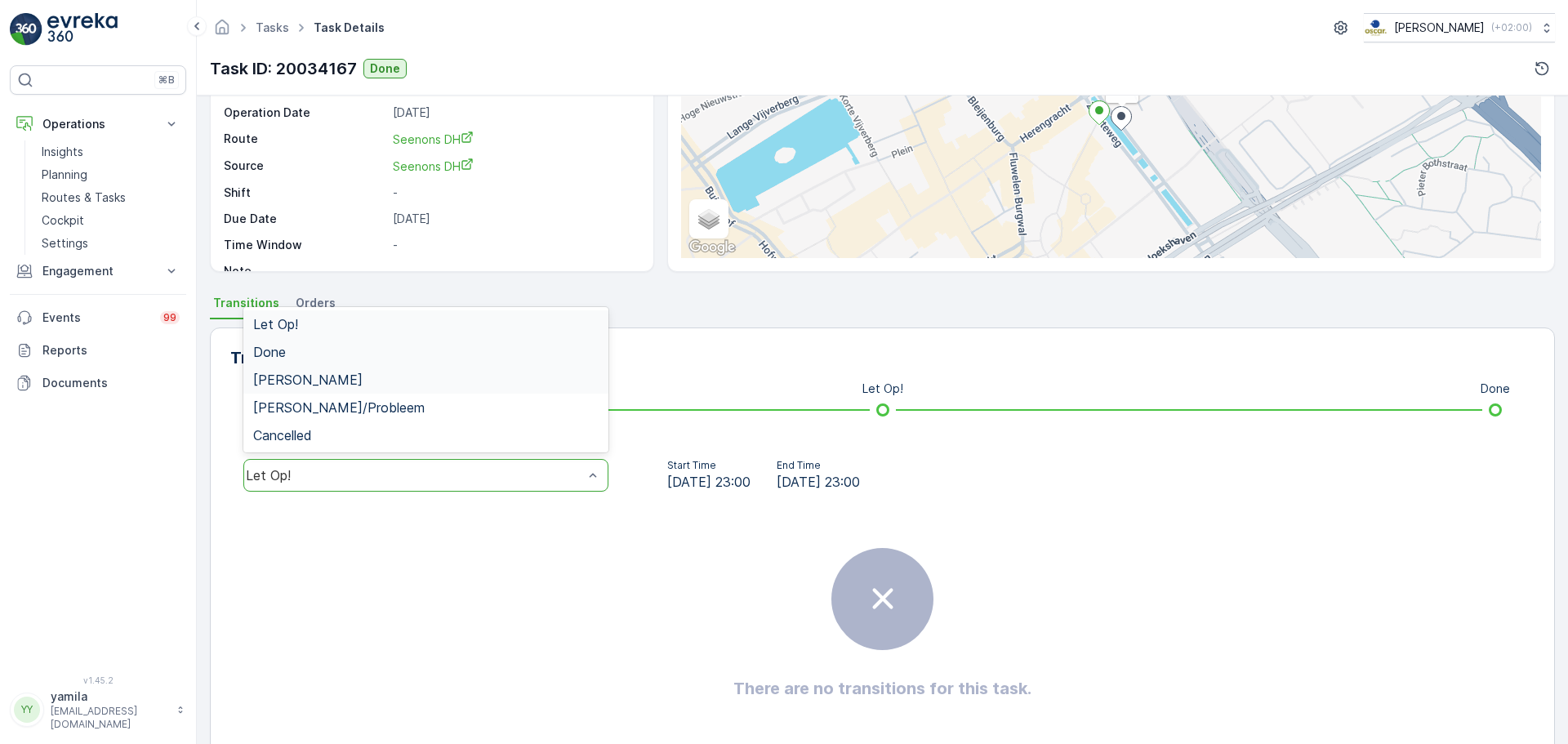 drag, startPoint x: 303, startPoint y: 350, endPoint x: 350, endPoint y: 372, distance: 51.894123 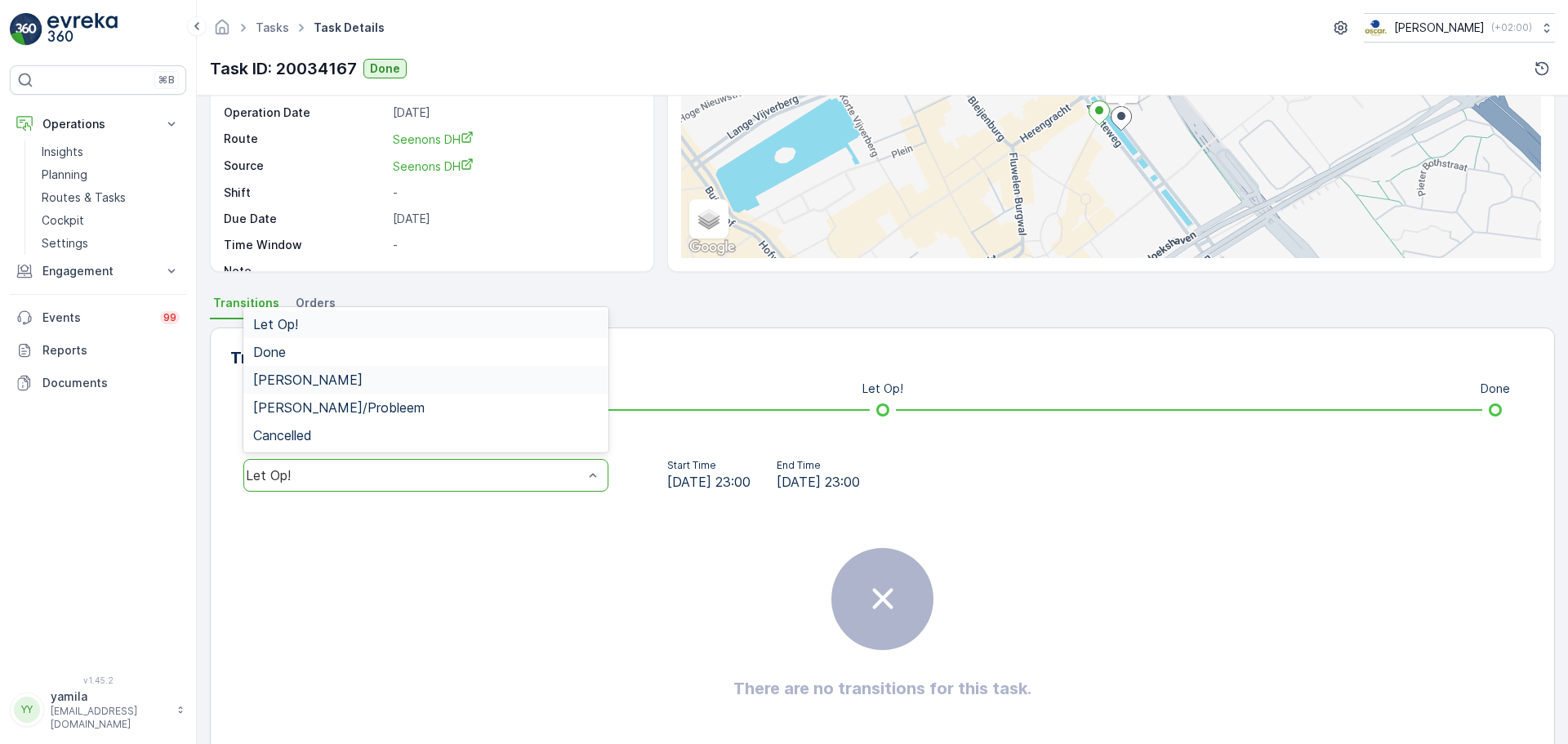 click on "Done" at bounding box center (425, 352) 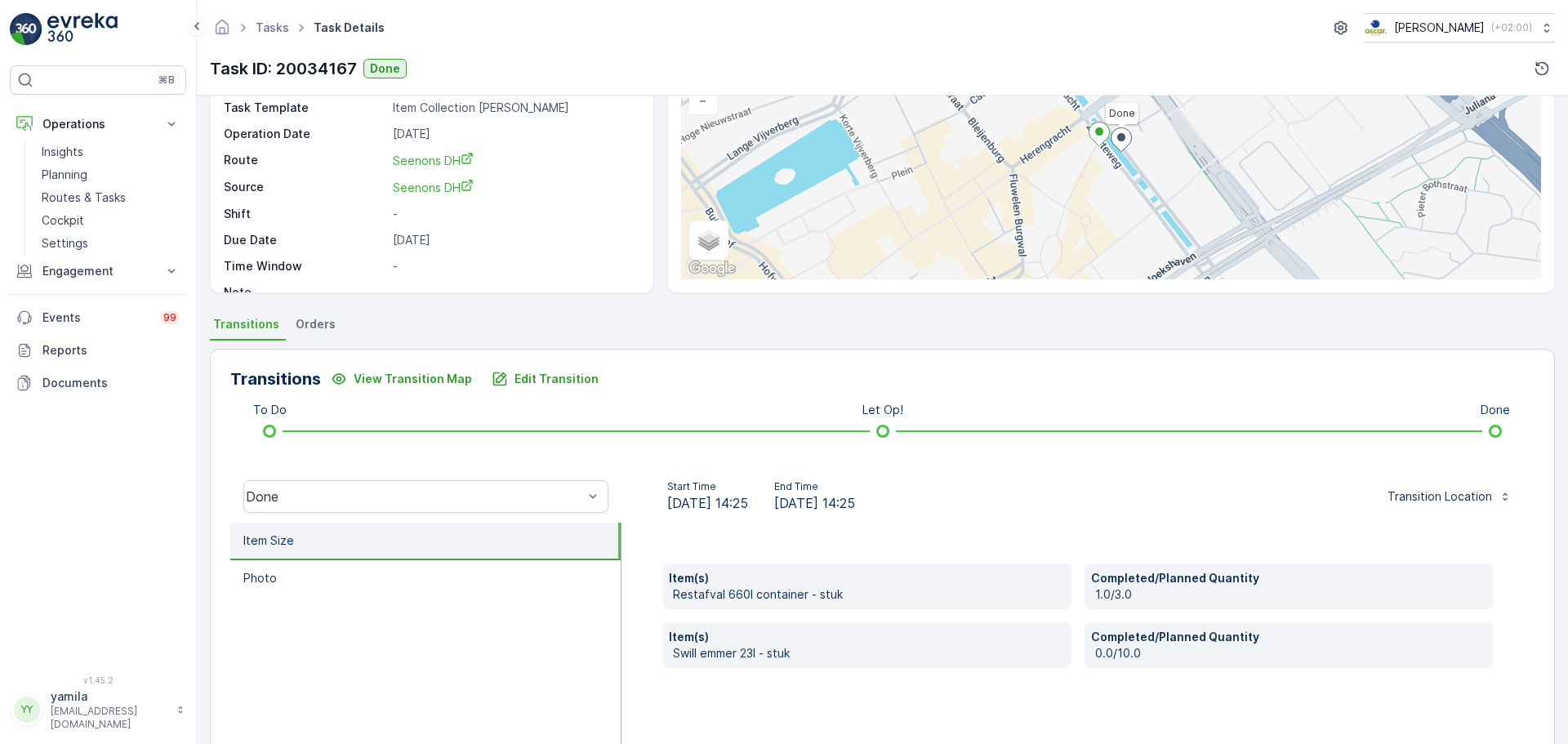 scroll, scrollTop: 286, scrollLeft: 0, axis: vertical 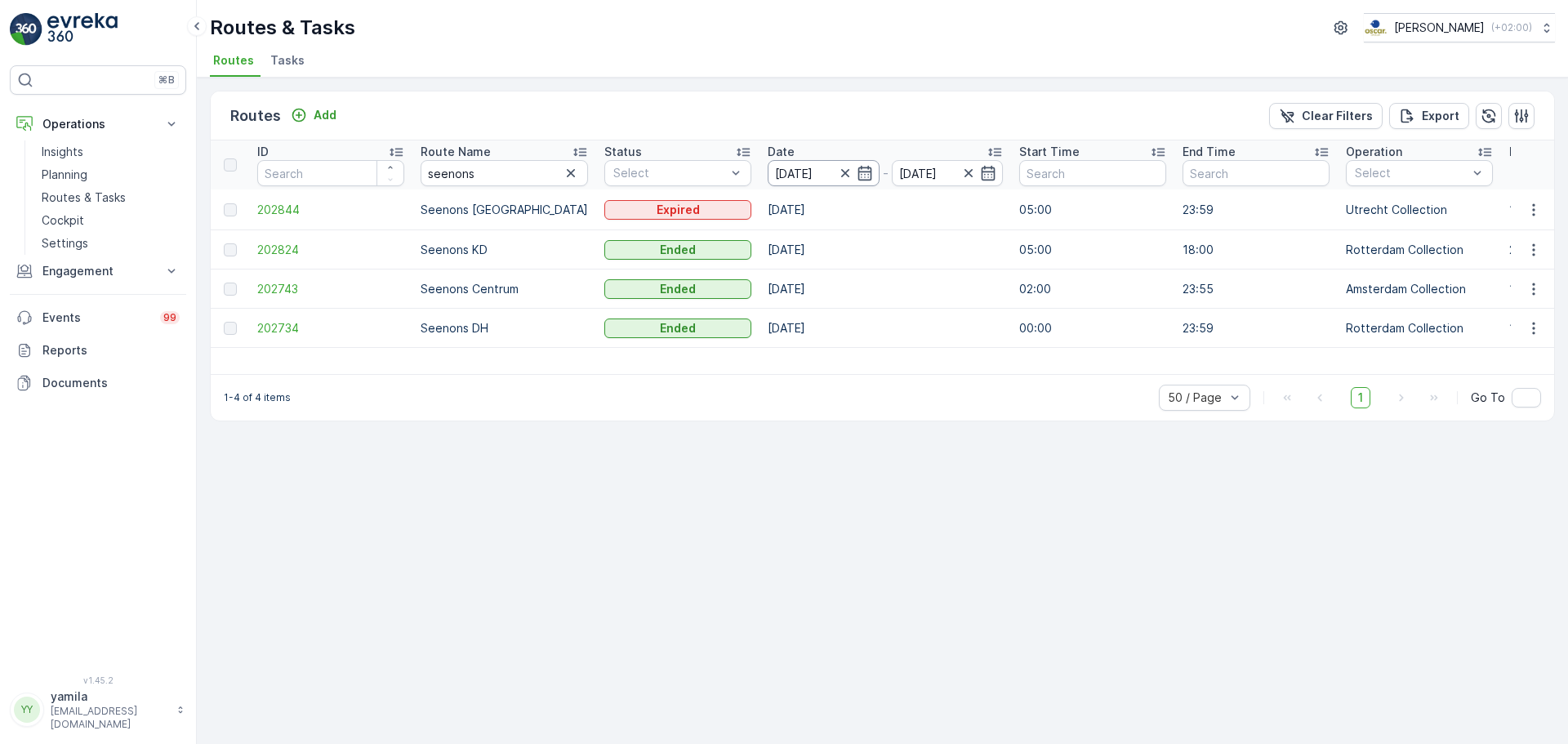 click on "[DATE]" at bounding box center (823, 173) 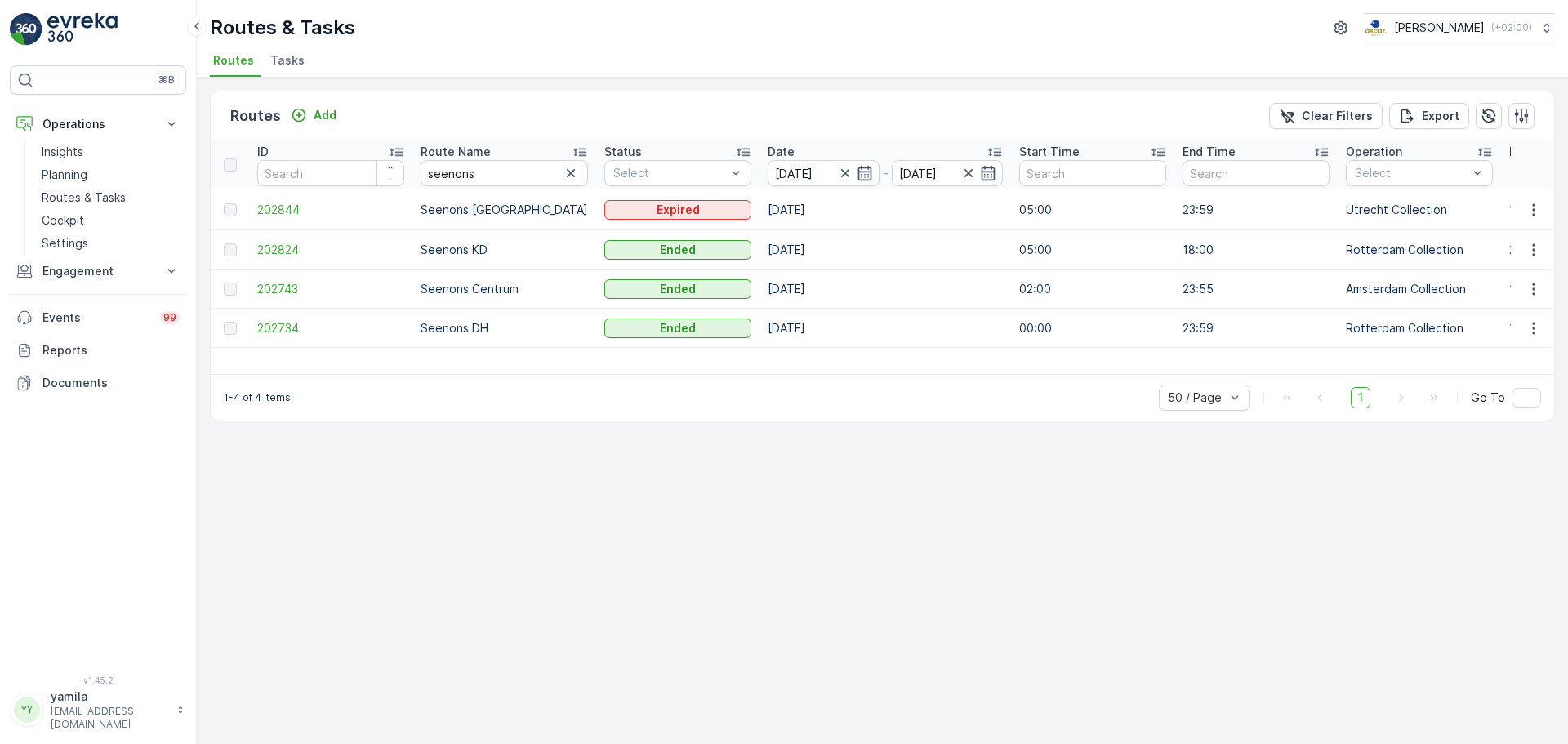 click on "Routes Add Clear Filters Export ID Route Name seenons Status Select Date 07.07.2025 - 07.07.2025 Start Time End Time Operation Select Performance Shift Select Assignee Select Route Plan Regions Select Geomaps Select Crew Member(s) Select Start Location Select End Location Select Disposal Location Select Fuel Station Select 202844 Seenons Utrecht Expired 07.07.2025 05:00 23:59 Utrecht Collection 1/6 00:00-23:59 Utrecht Seenons Utrecht Utrecht  - Hub Utrecht Hub Utrecht 202824 Seenons KD Ended 07.07.2025 05:00 18:00 Rotterdam Collection 2/2 00:00-23:59 Rotterdam Seenons KD Katendrecht - Hub Katendrecht Hub Katendrecht 202743 Seenons Centrum Ended 07.07.2025 02:00 23:55 Amsterdam Collection 1/10 00:00-23:59 Amsterdam Seenons Centrum Nes-Rokin - Hub Oosterdok Hub Oosterdok 202734 Seenons DH Ended 07.07.2025 00:00 23:59 Rotterdam Collection 14/14 00:00-23:59 Rotterdam Seenons DH - Hub Katendrecht Hub Katendrecht 1-4 of 4 items 50 / Page 1 Go To" at bounding box center [882, 411] 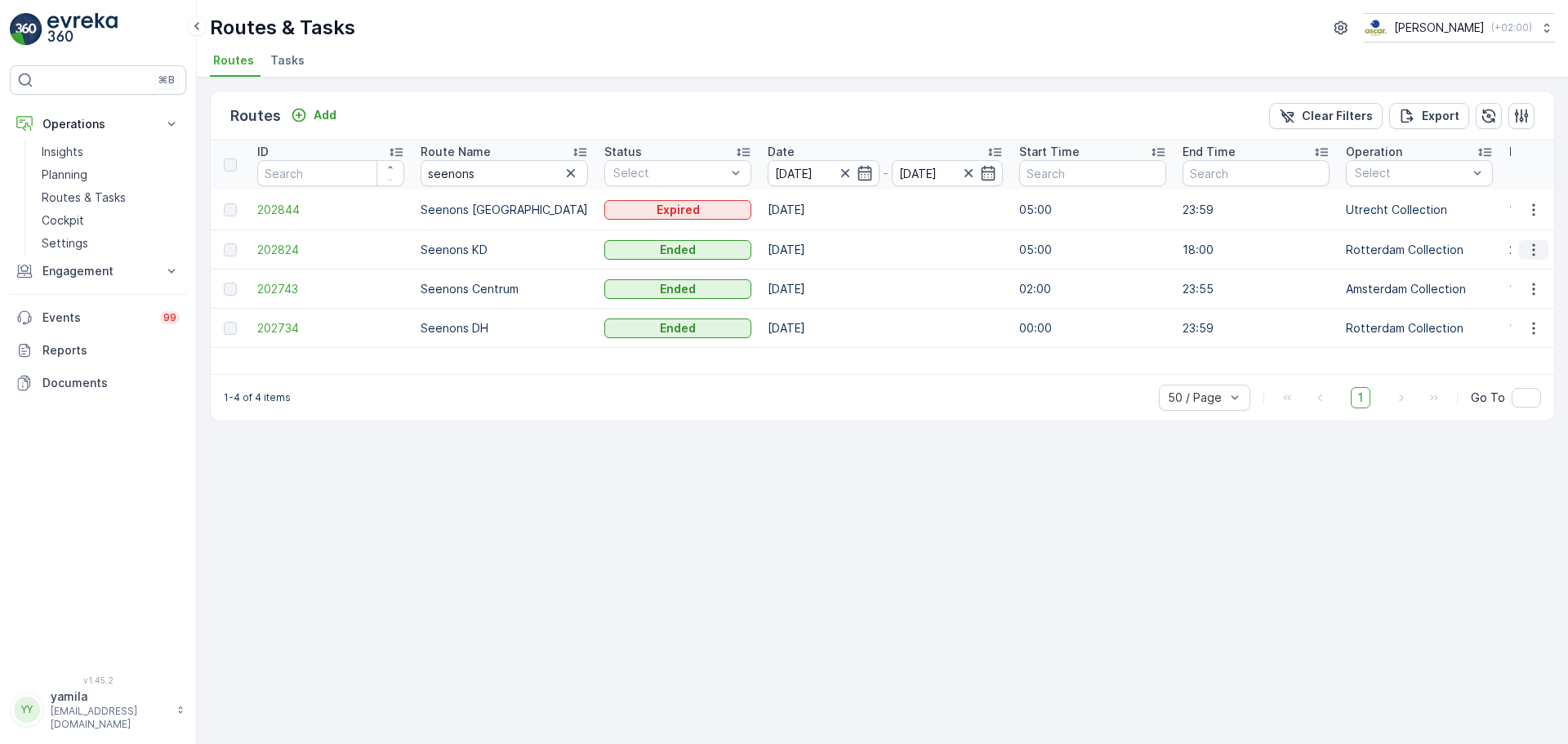 click 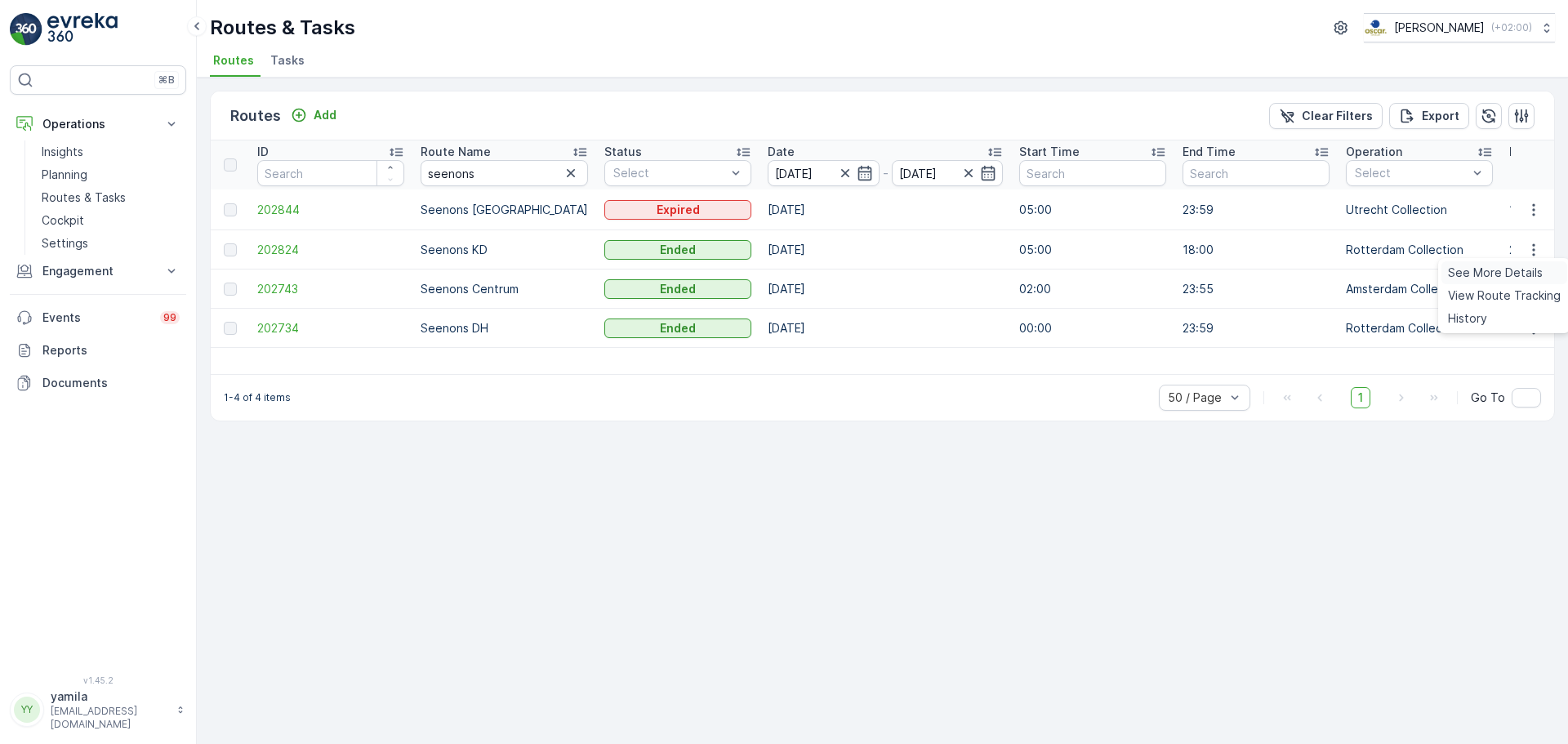 click on "See More Details" at bounding box center (1495, 273) 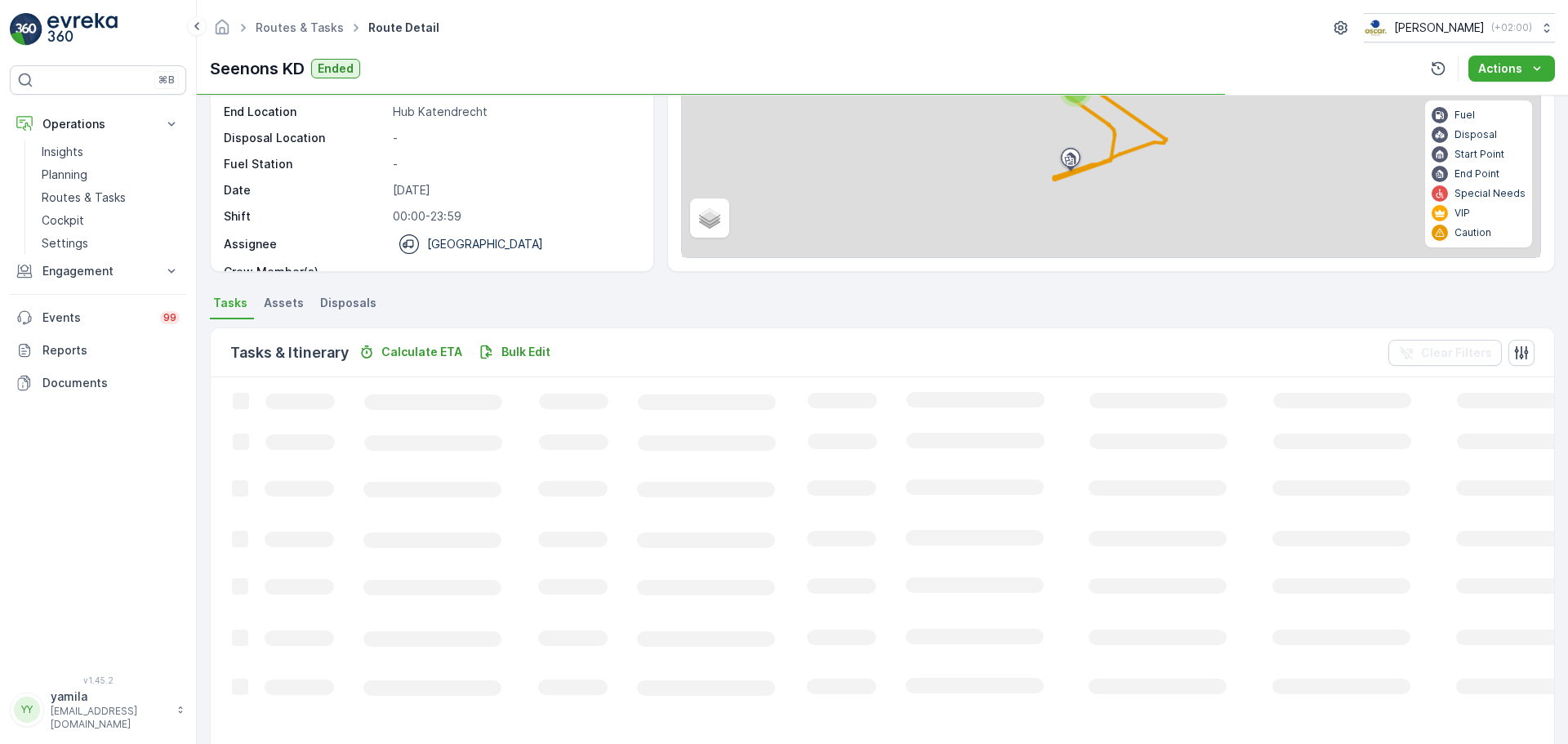 scroll, scrollTop: 99, scrollLeft: 0, axis: vertical 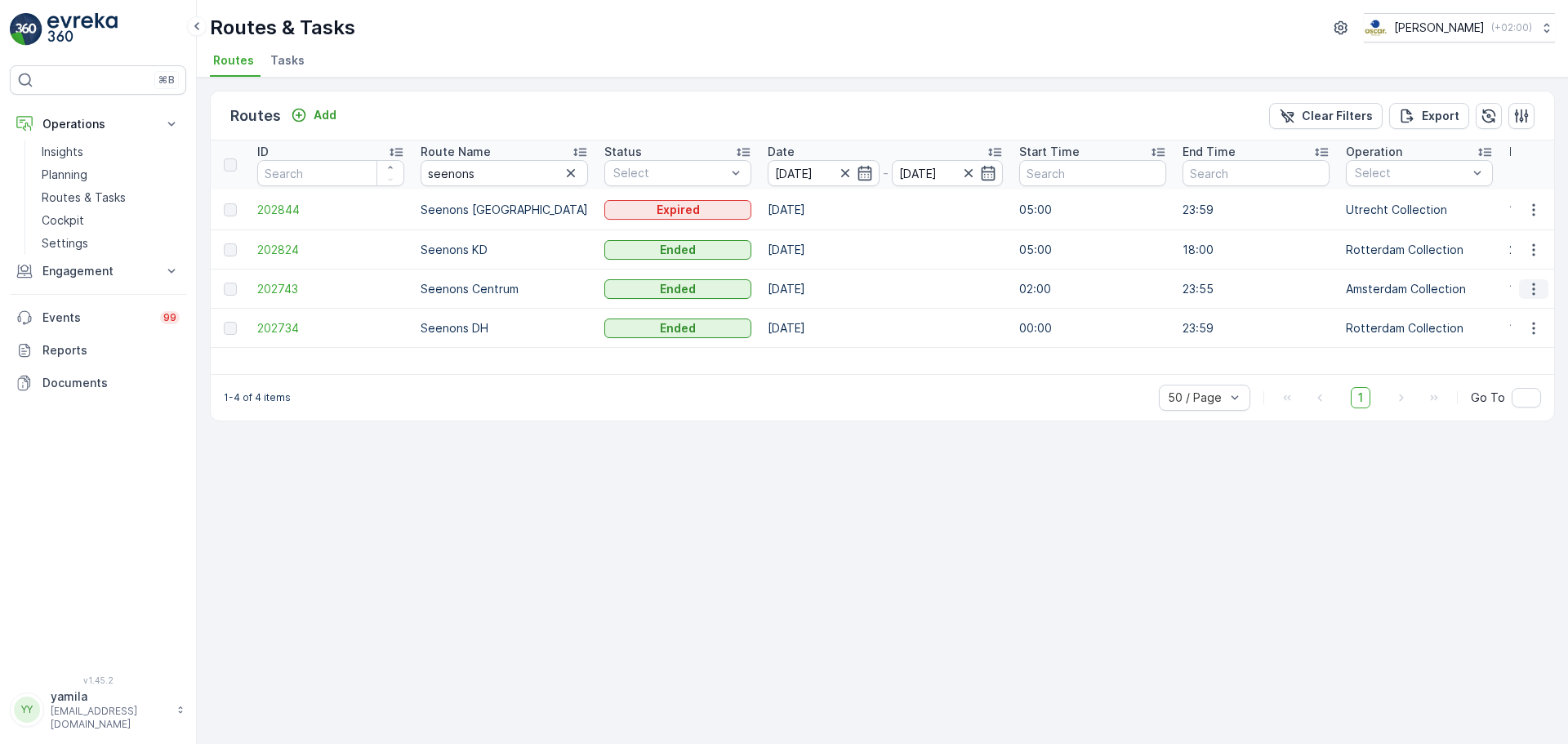 click 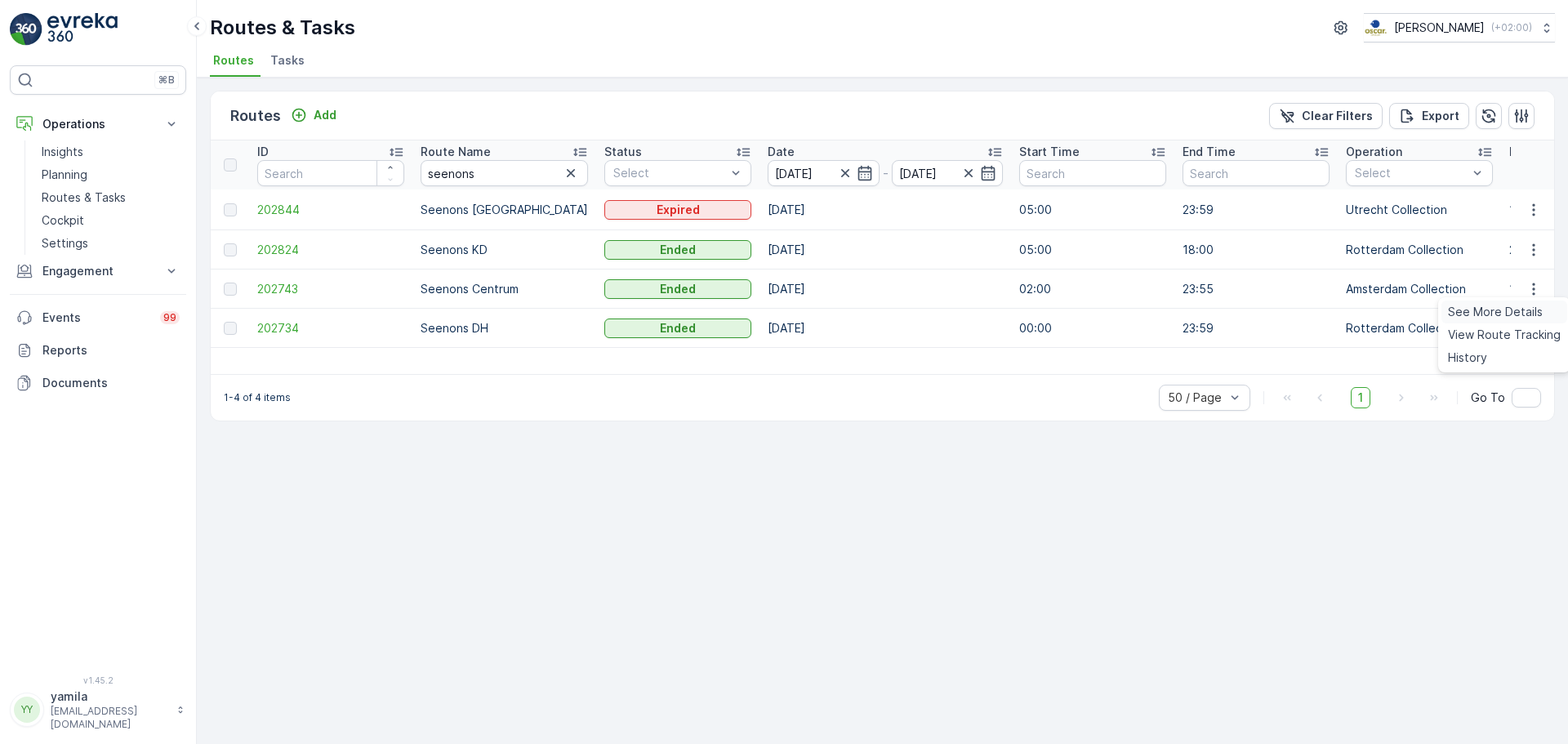 click on "See More Details" at bounding box center [1495, 312] 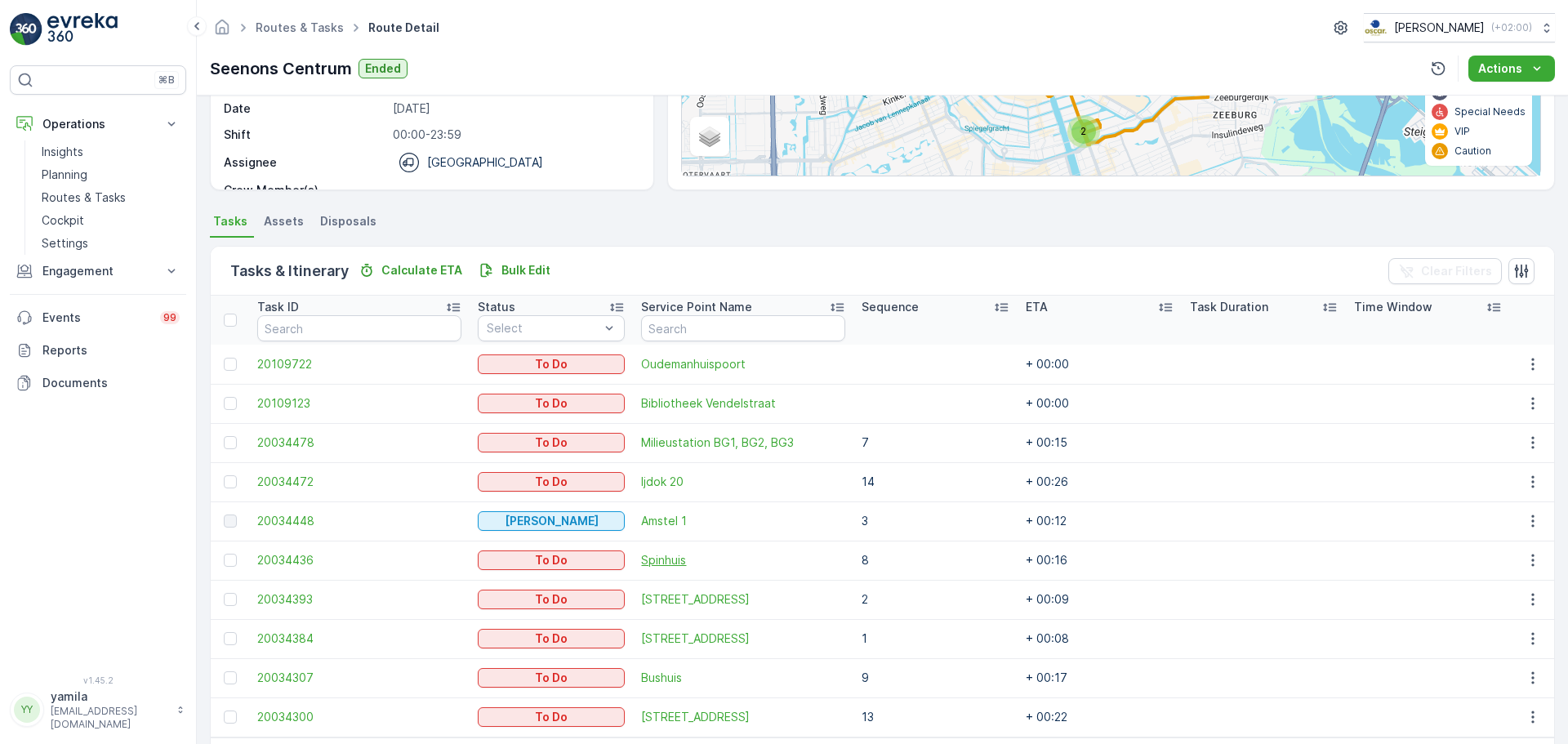 scroll, scrollTop: 307, scrollLeft: 0, axis: vertical 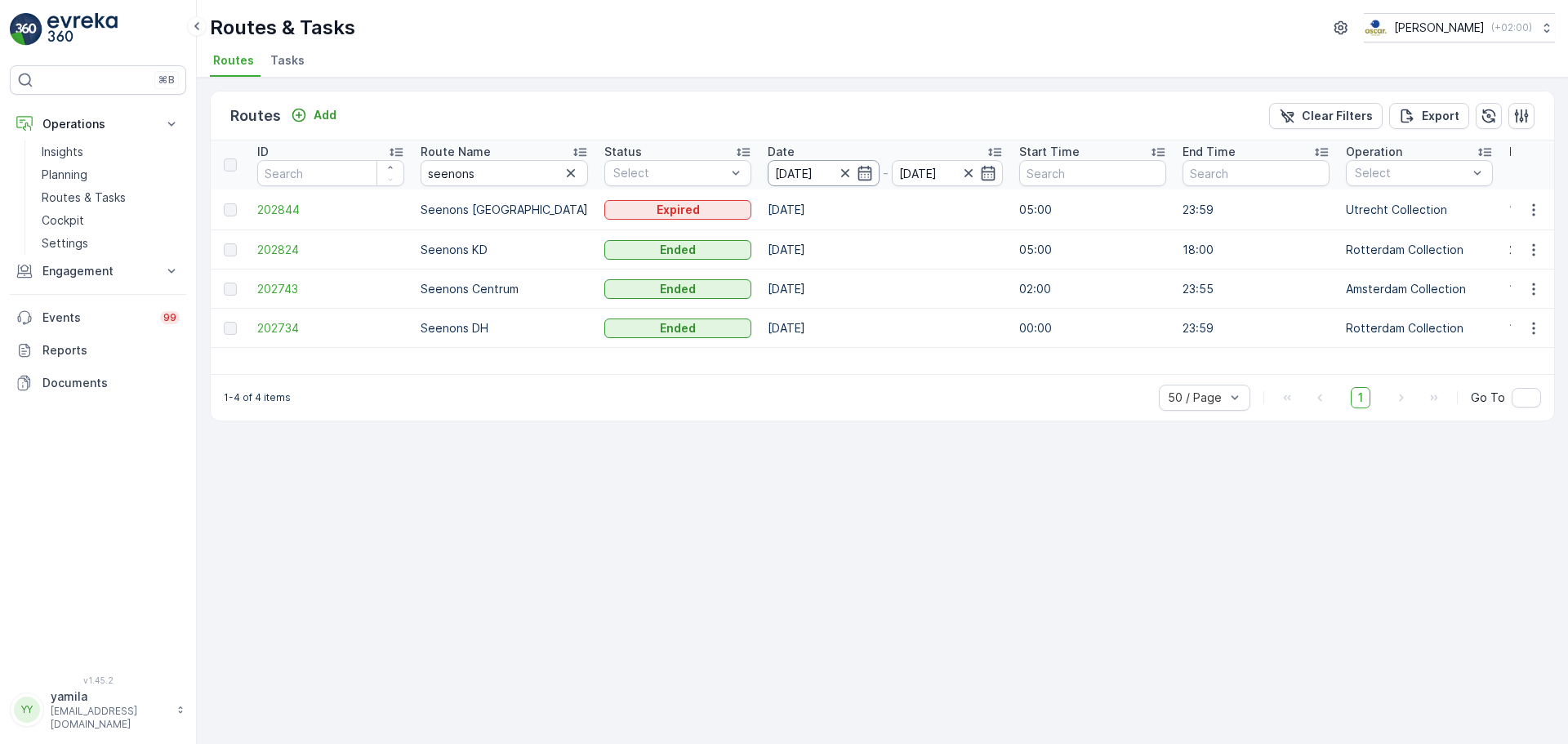 click on "[DATE]" at bounding box center [823, 173] 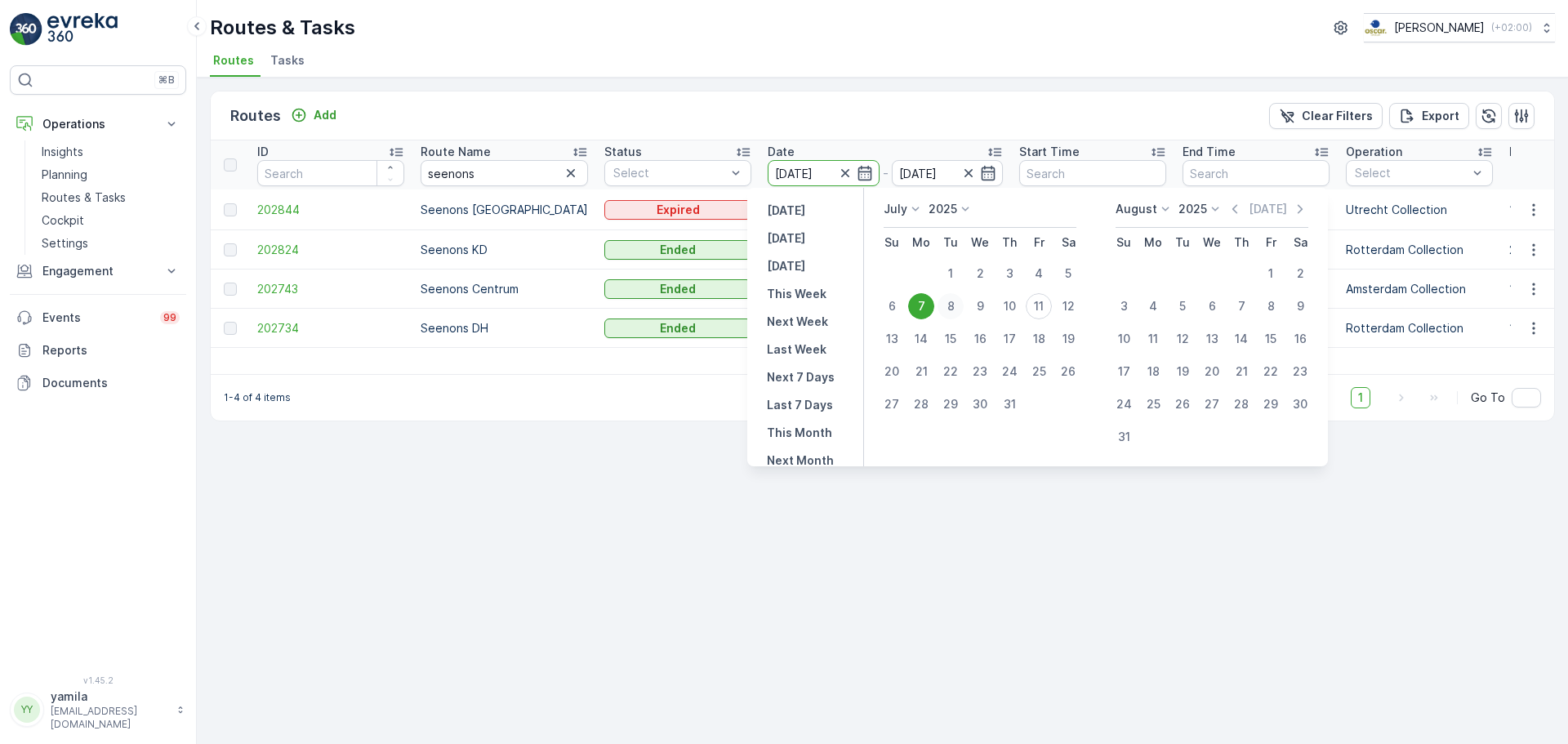 click on "8" at bounding box center (951, 306) 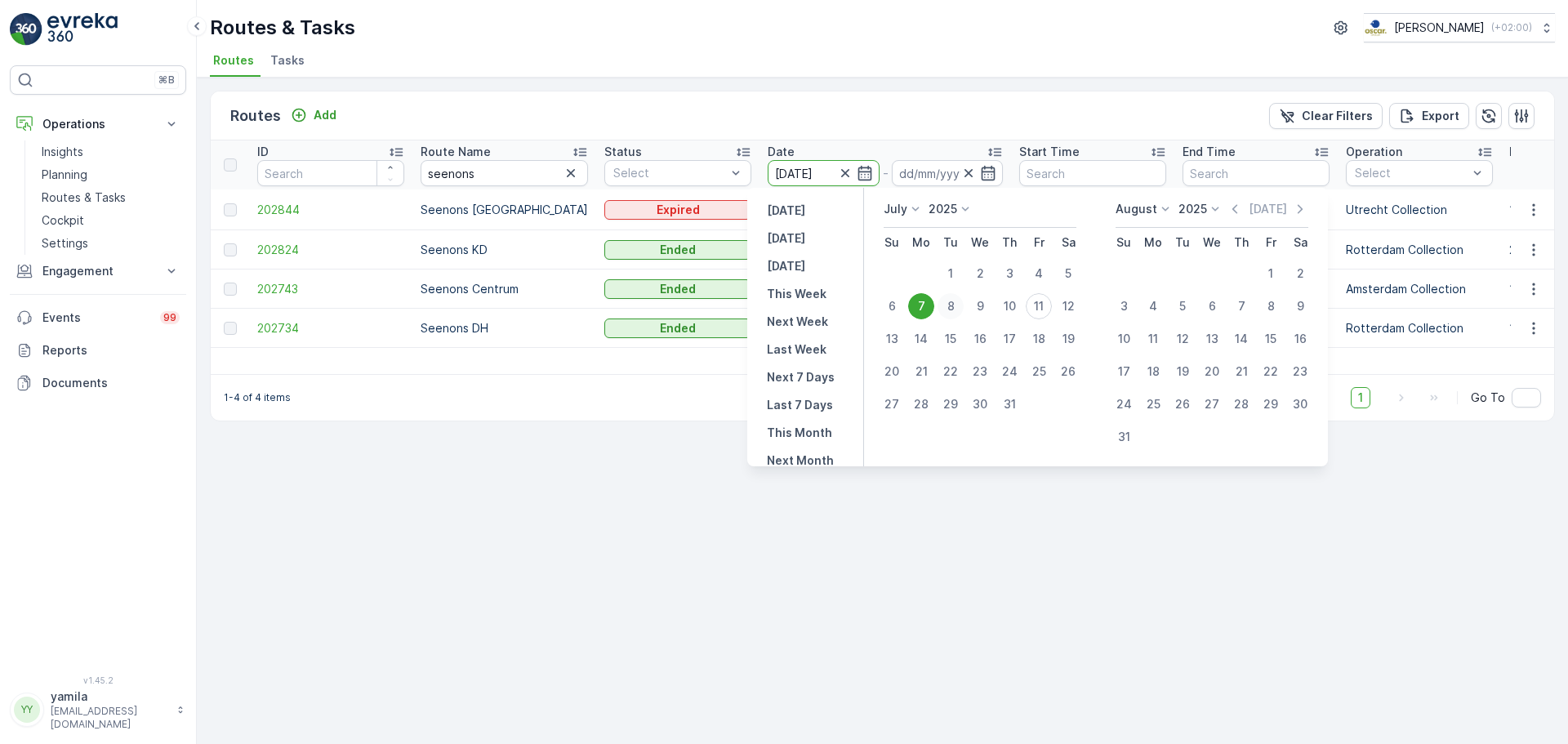 click on "8" at bounding box center [951, 306] 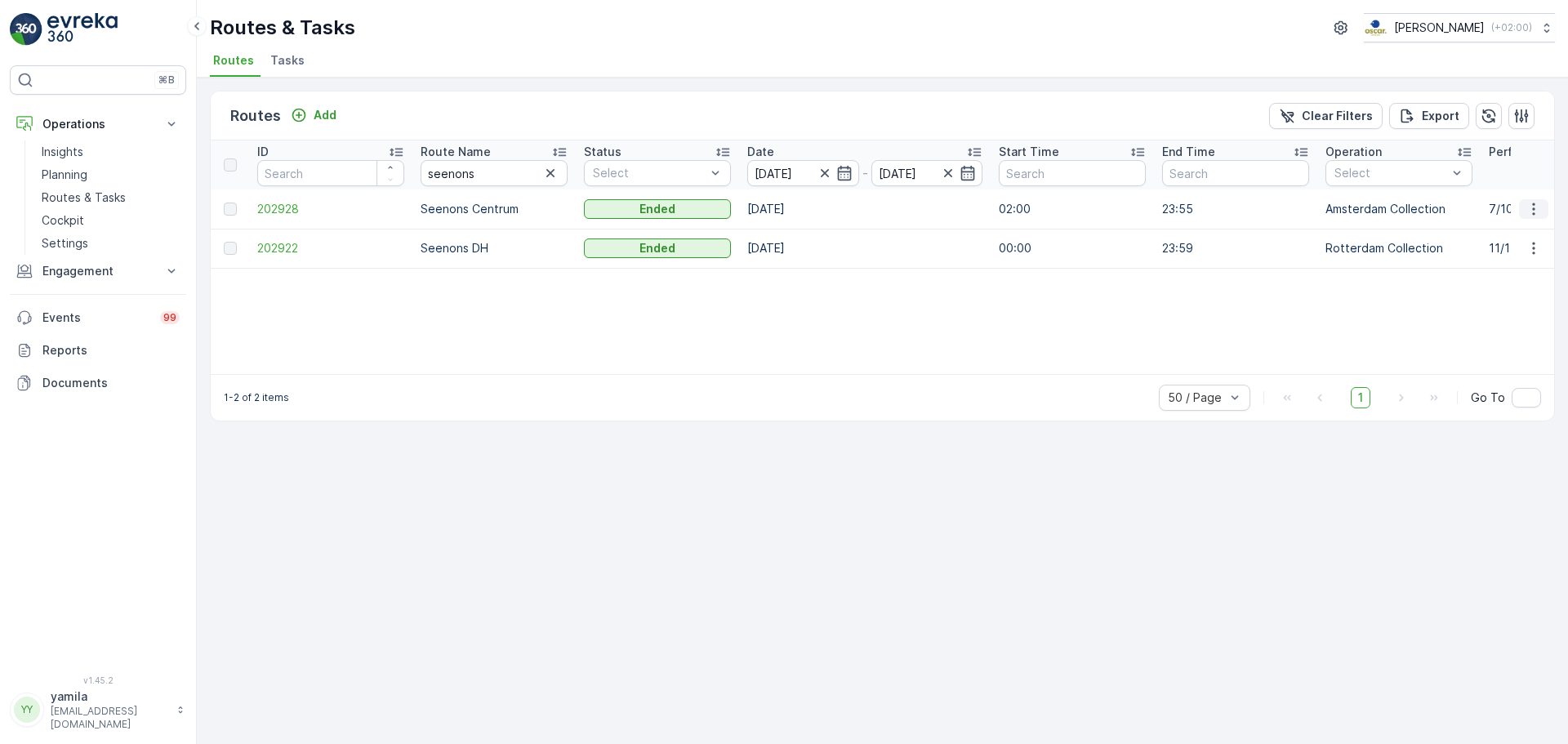 click 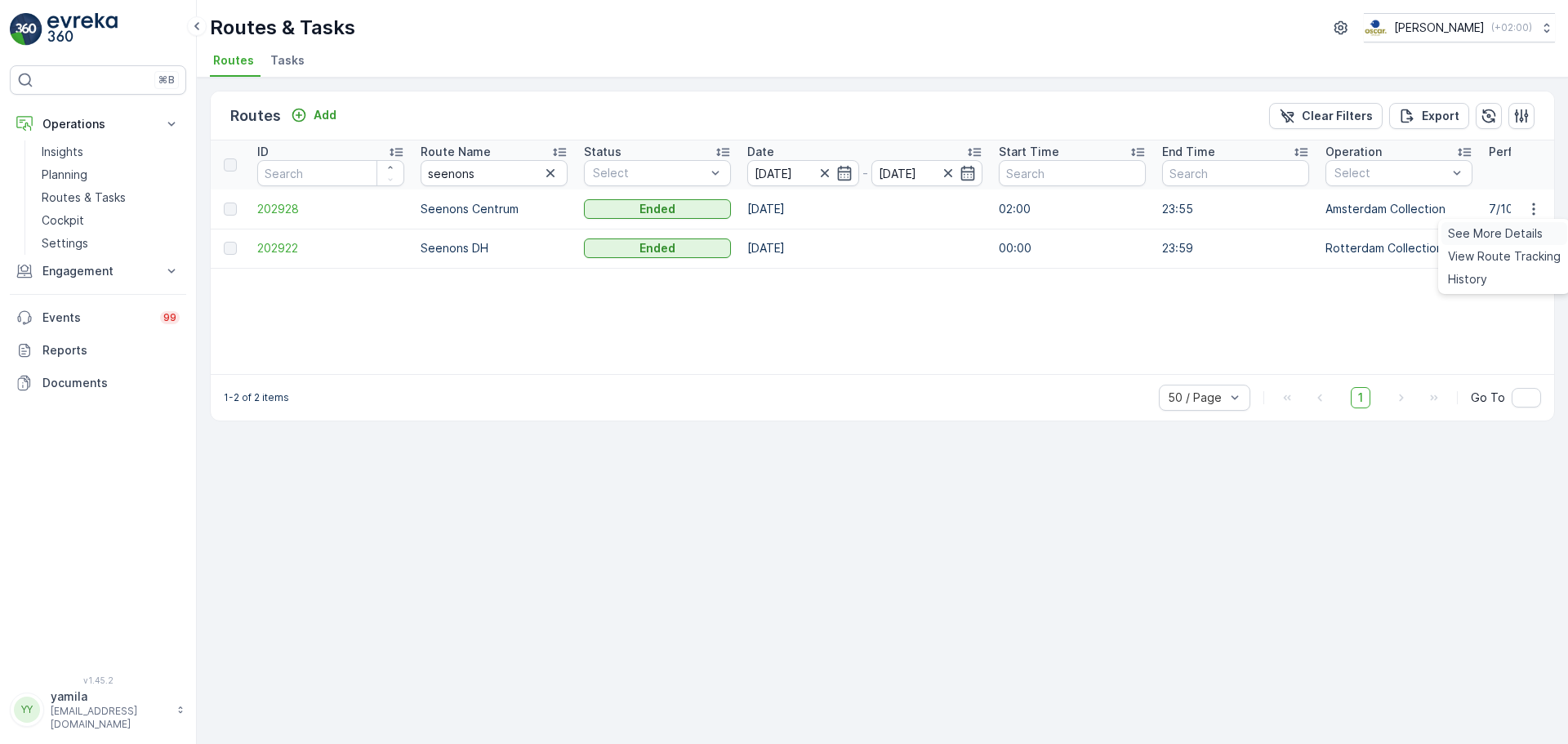 click on "See More Details" at bounding box center [1495, 234] 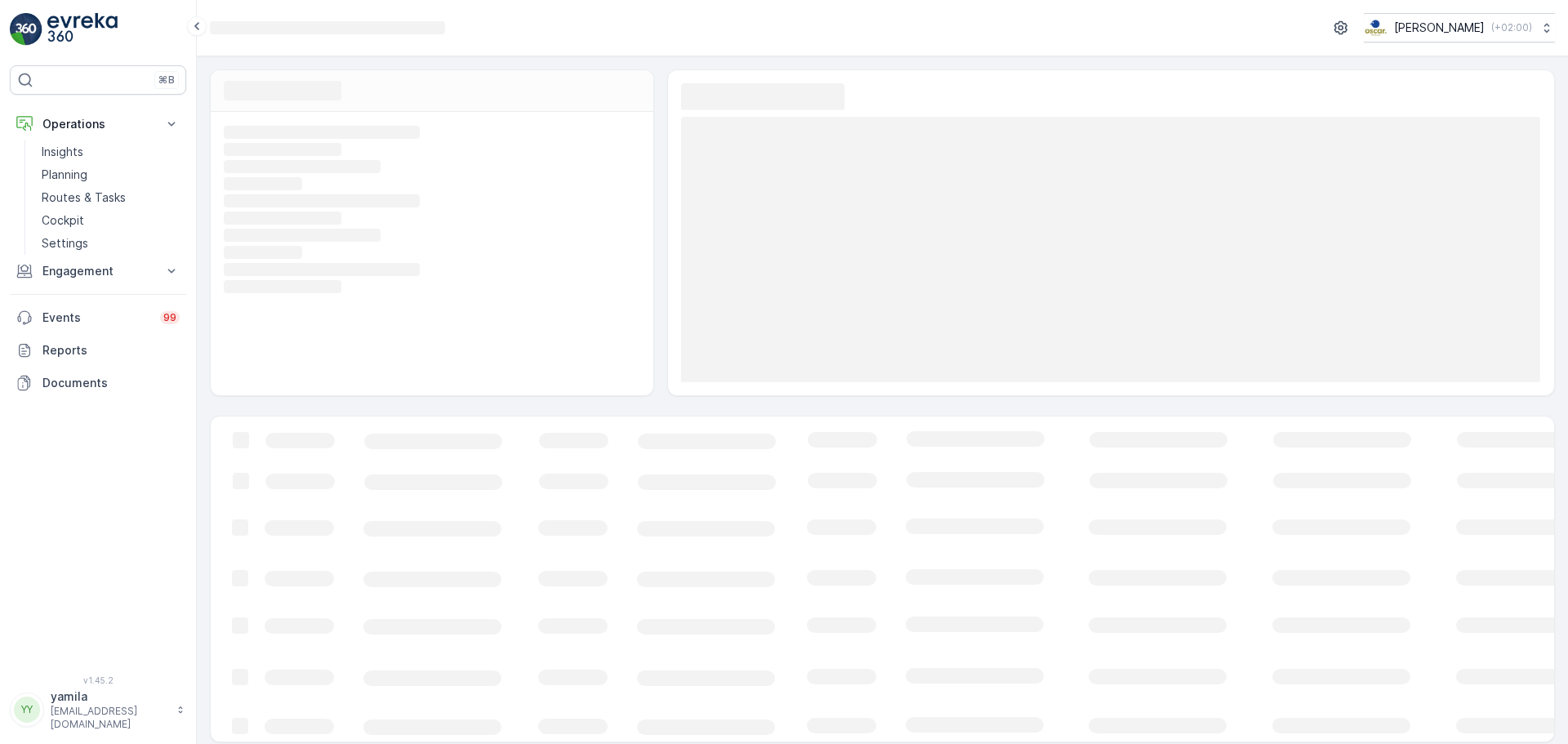 scroll, scrollTop: 9, scrollLeft: 0, axis: vertical 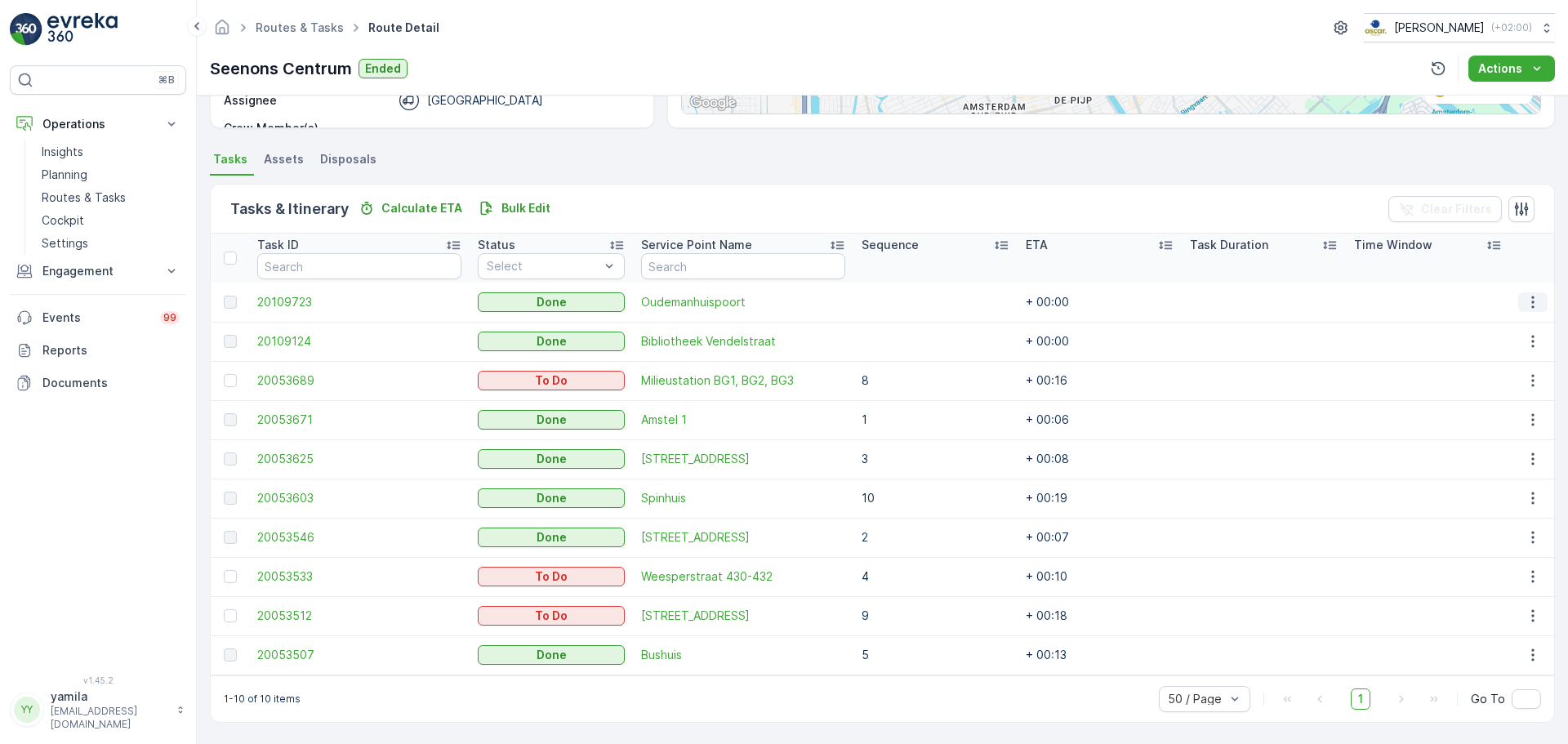 click at bounding box center [1533, 302] 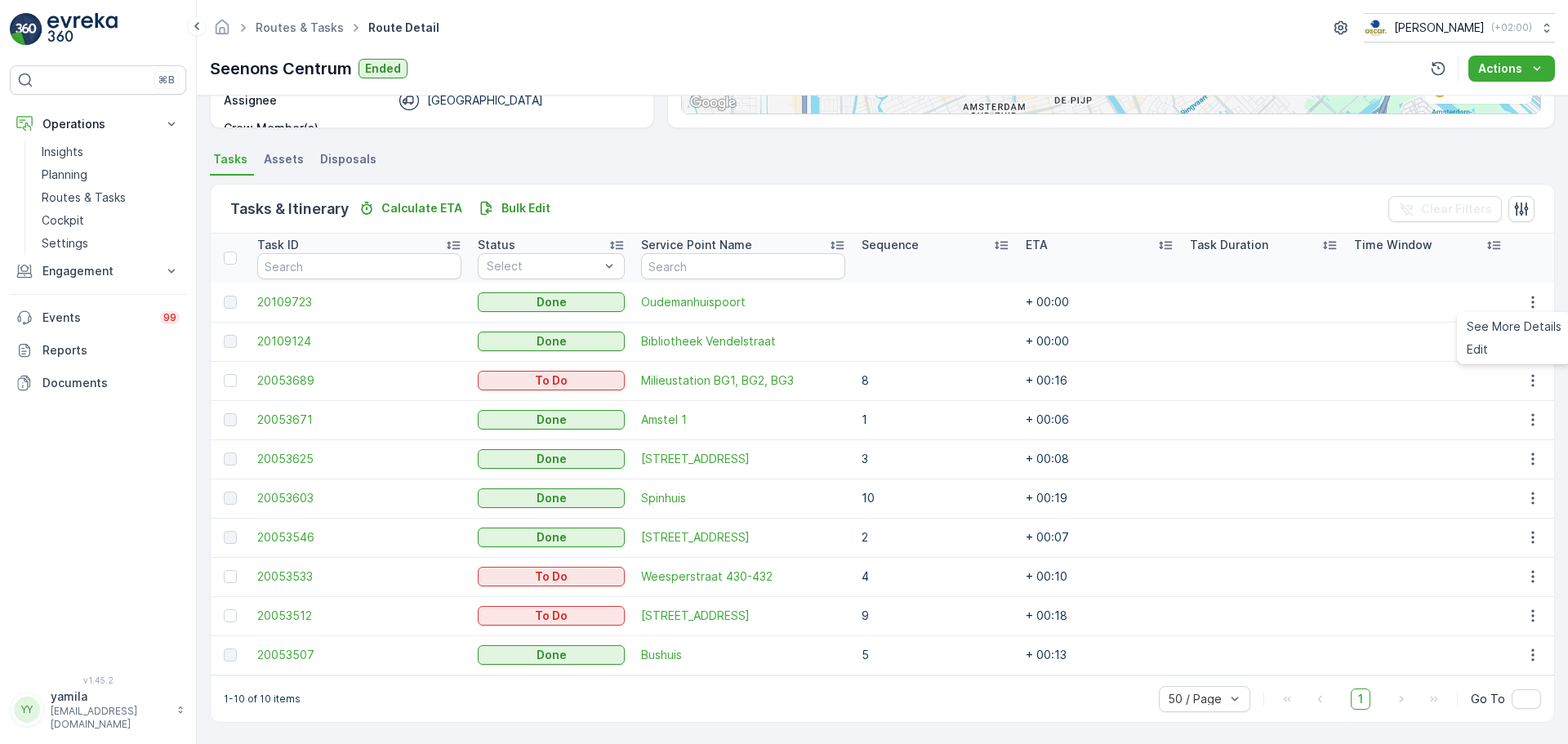 click on "See More Details Edit" at bounding box center (1514, 338) 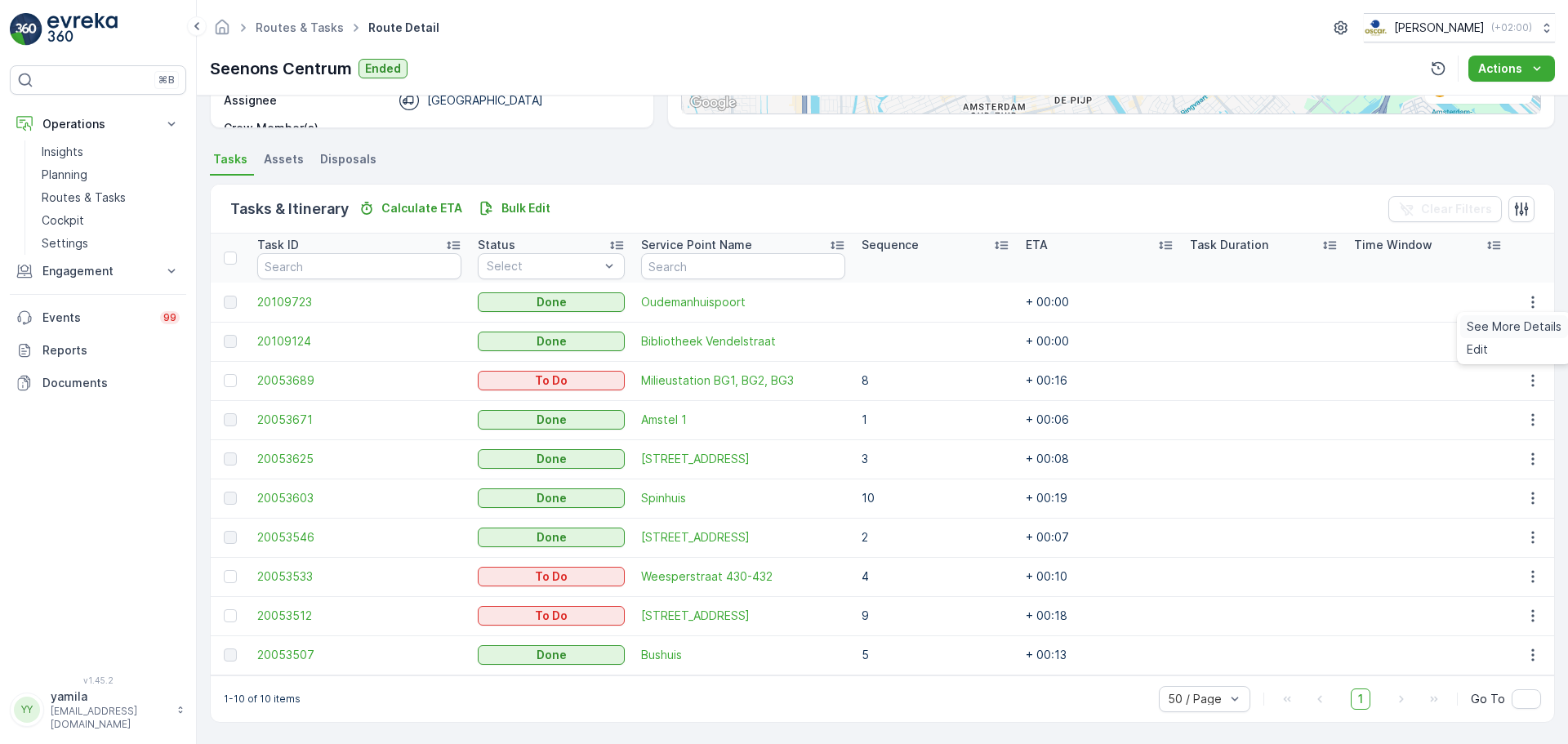 click on "See More Details" at bounding box center [1514, 327] 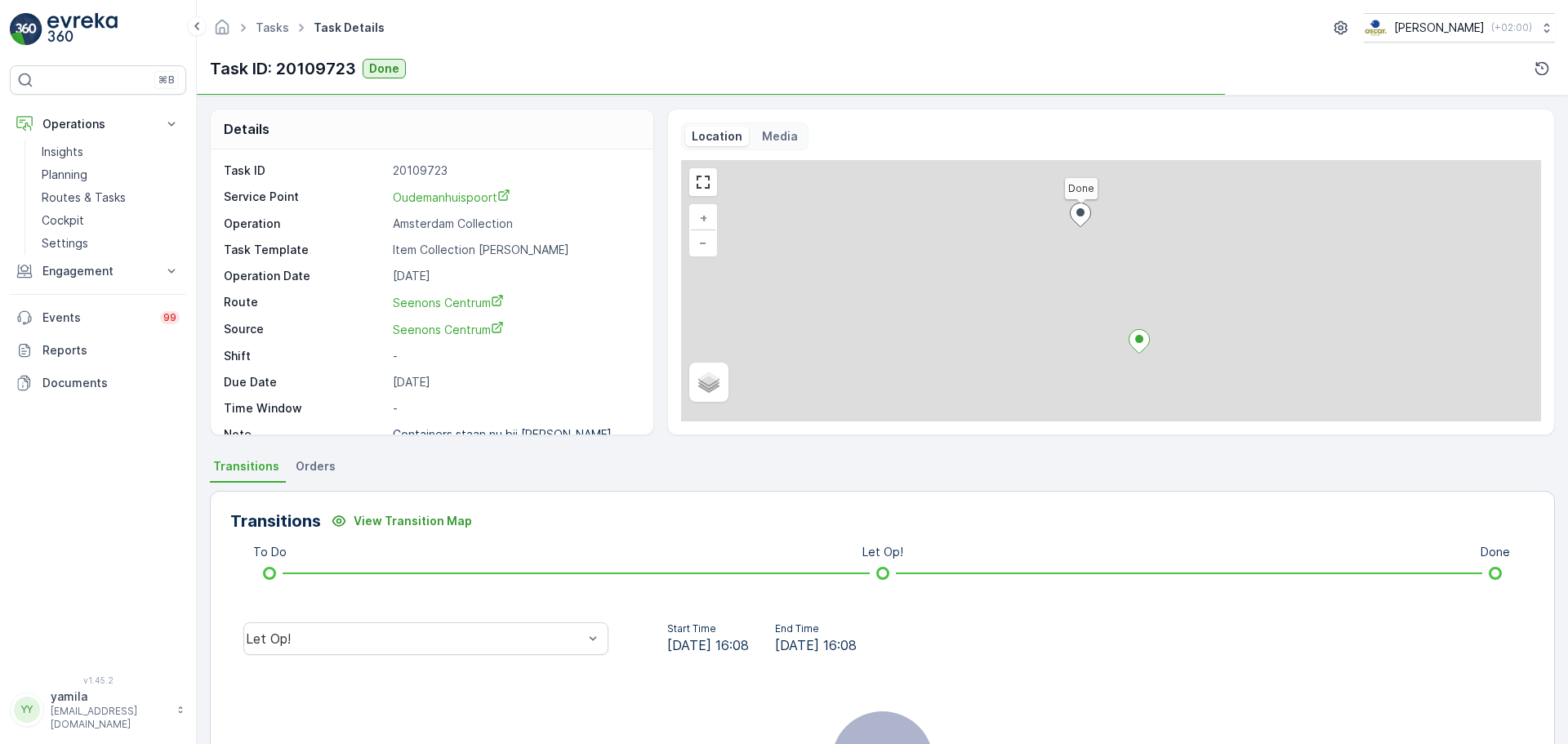 scroll, scrollTop: 0, scrollLeft: 0, axis: both 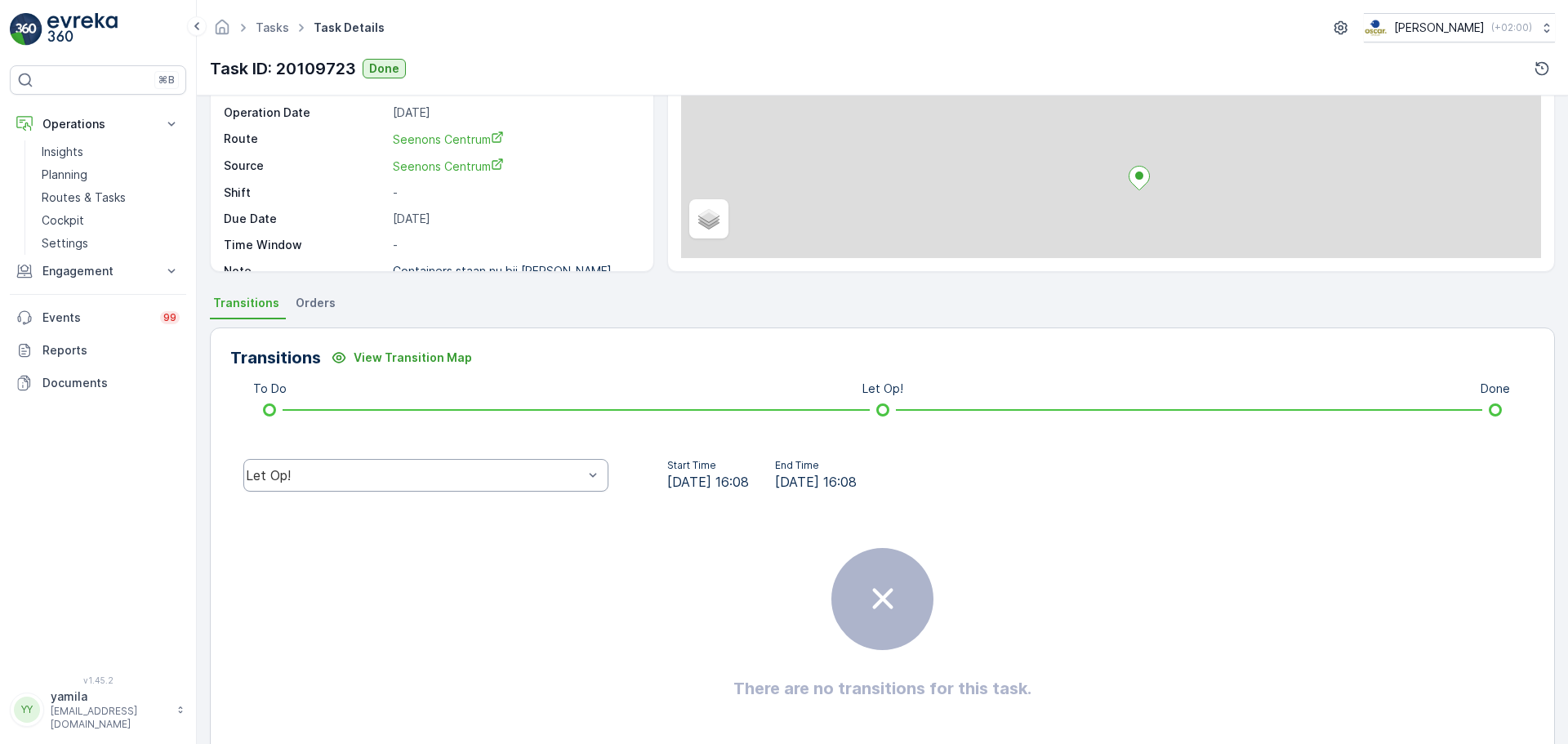 click on "Let Op!" at bounding box center (425, 475) 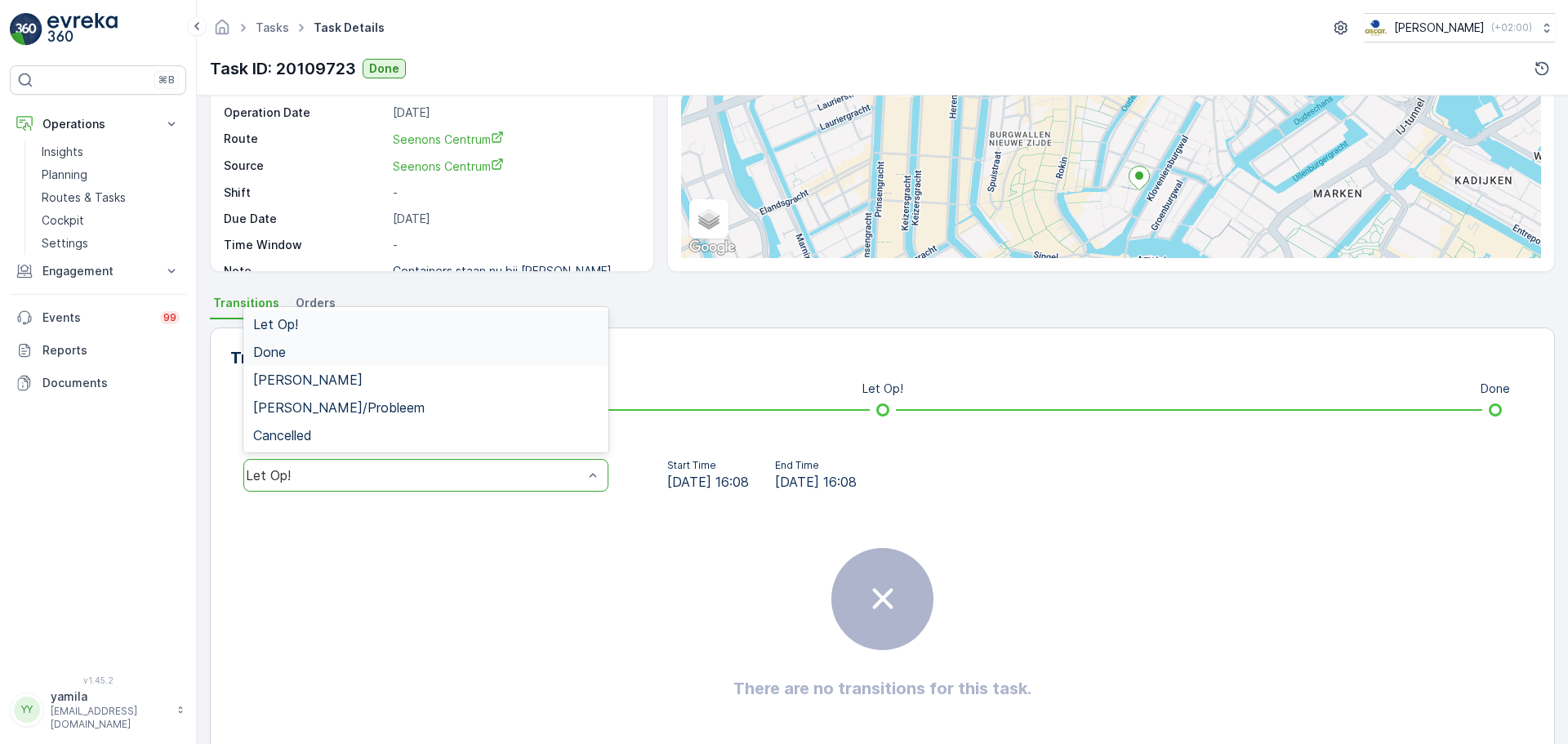 click on "Done" at bounding box center (425, 352) 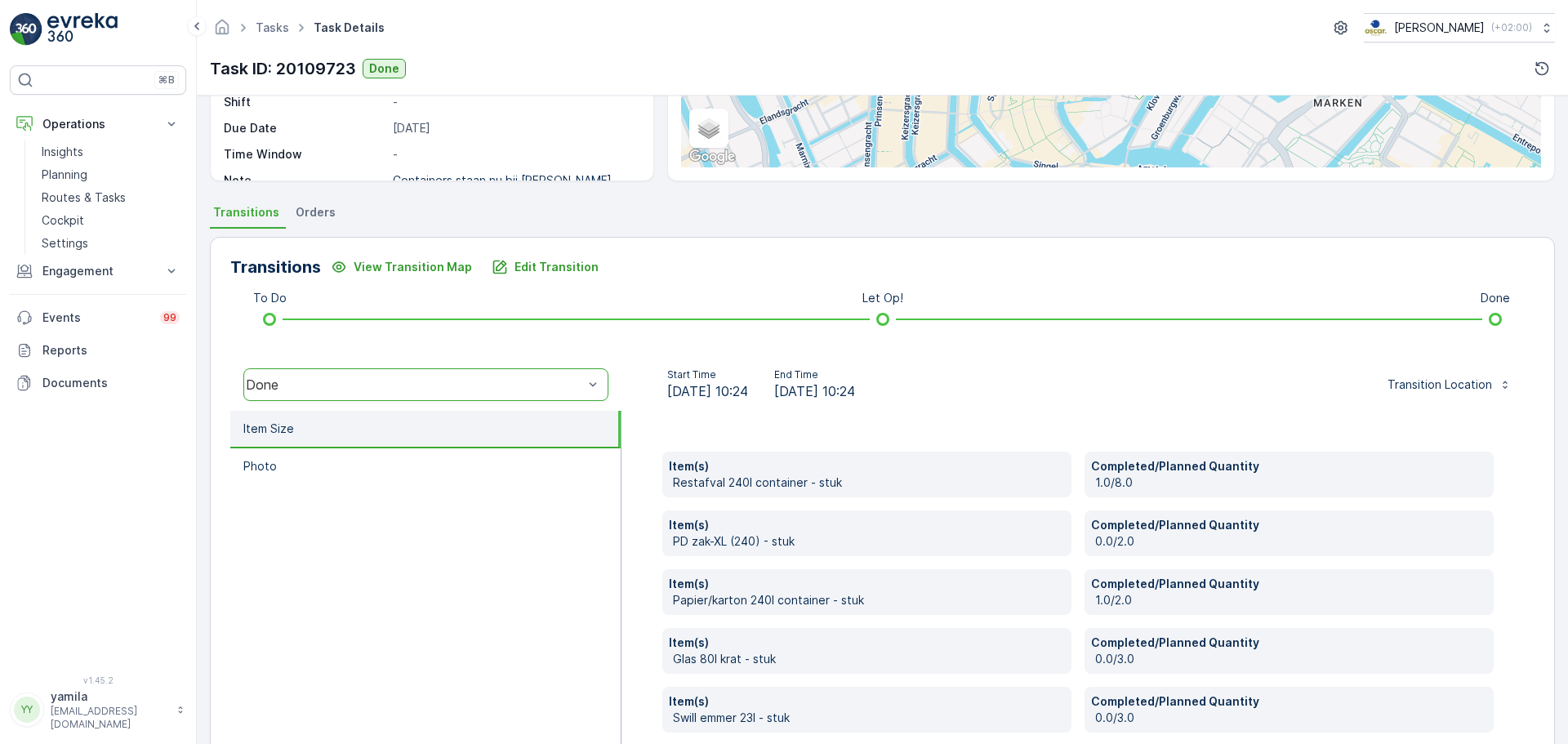scroll, scrollTop: 335, scrollLeft: 0, axis: vertical 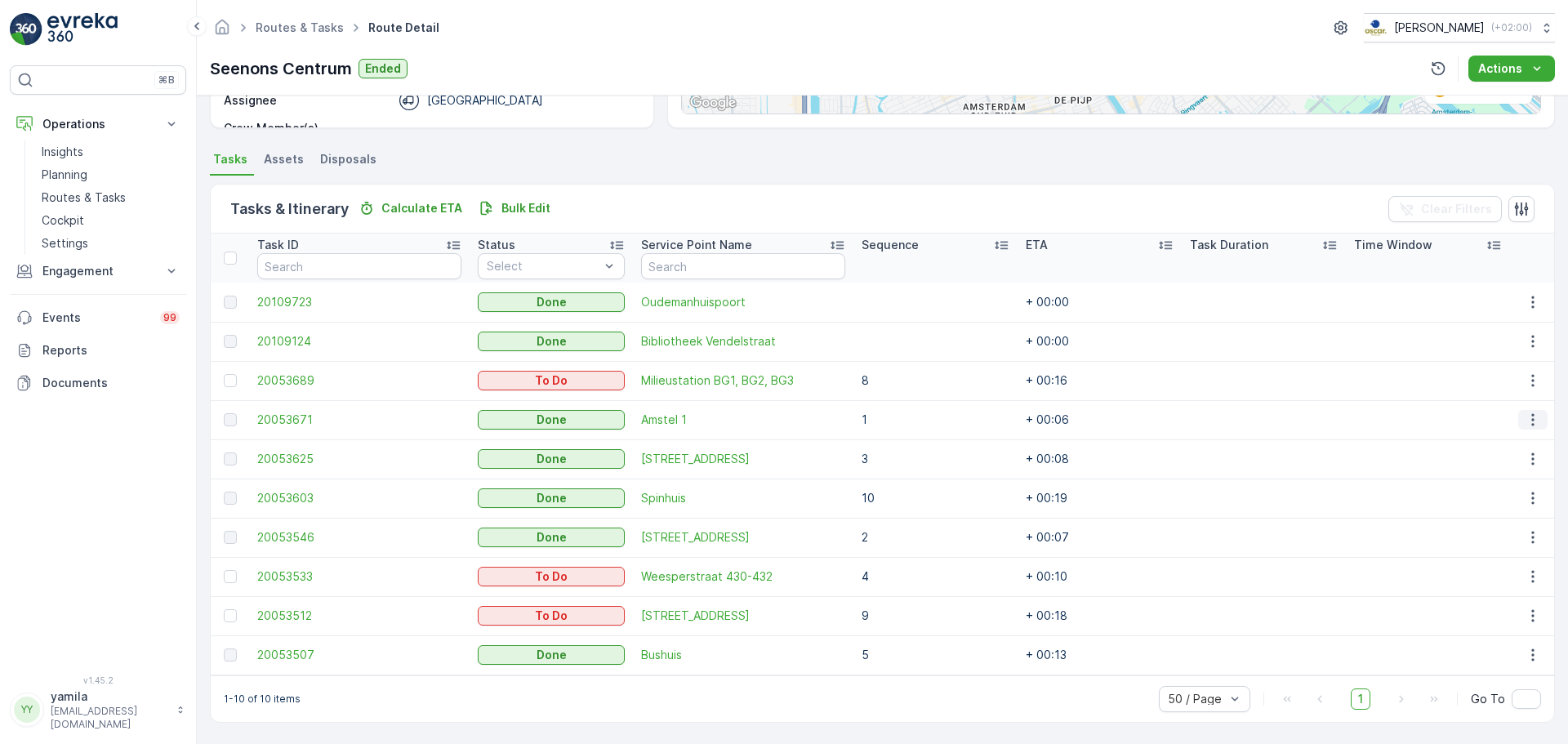 click 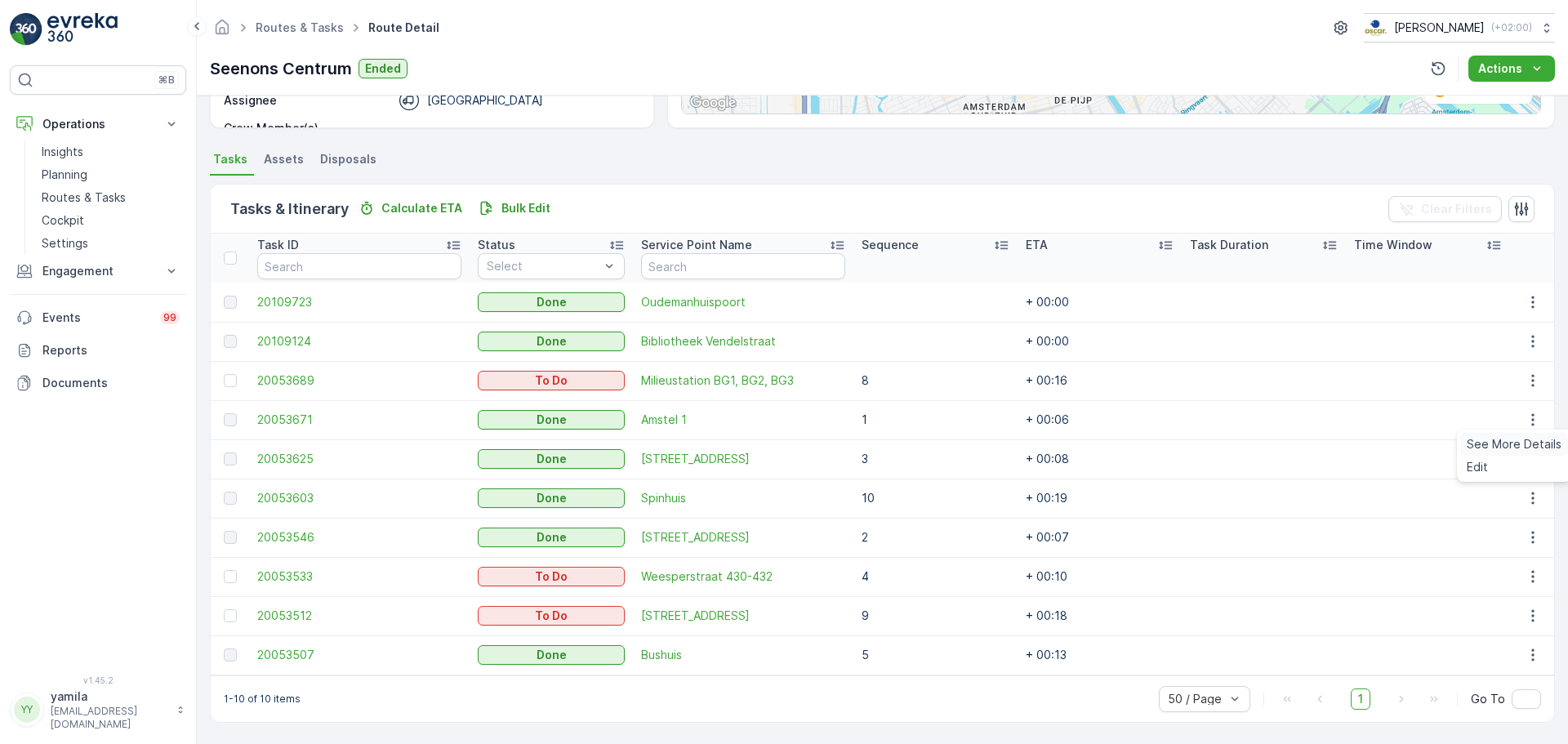 click on "See More Details" at bounding box center (1514, 444) 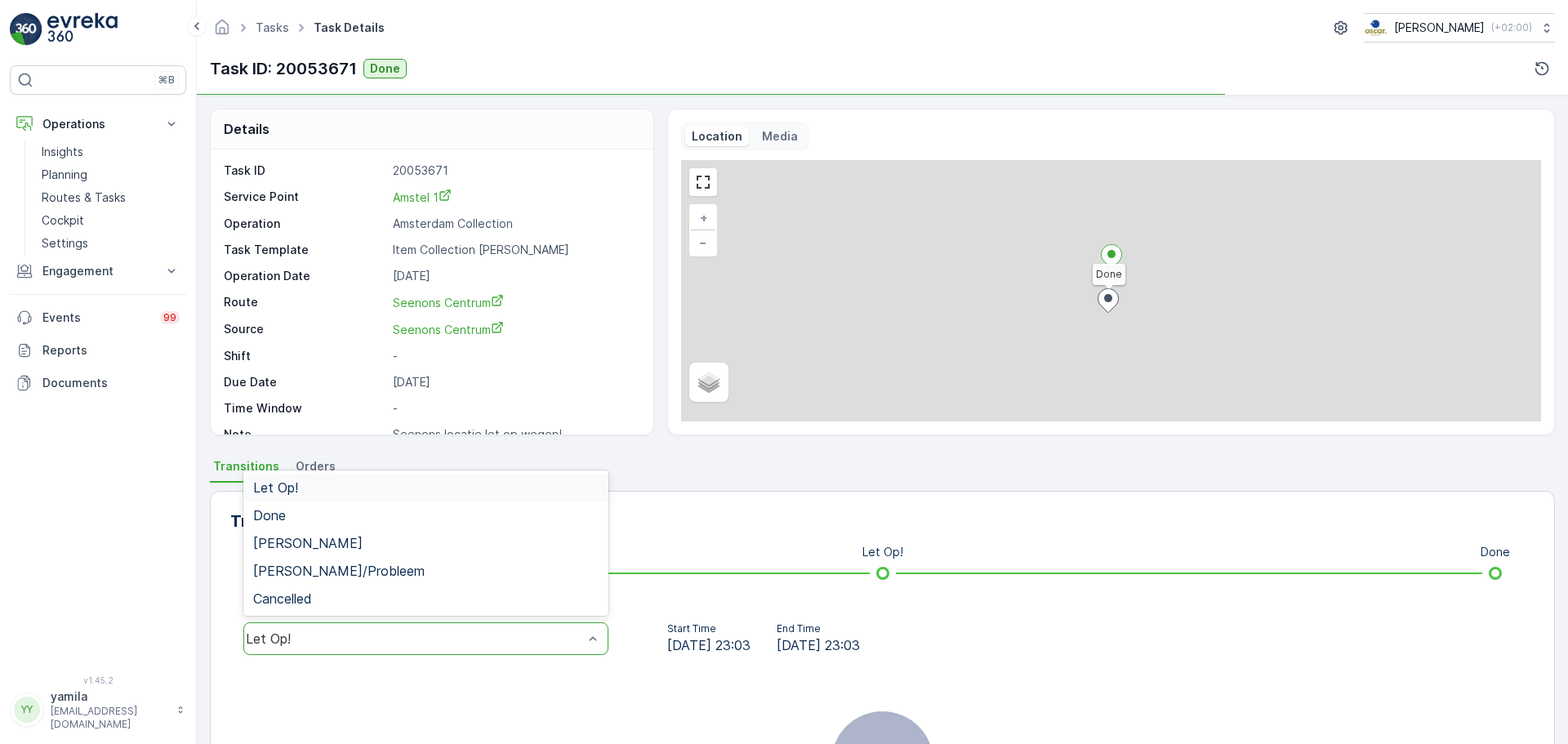 drag, startPoint x: 375, startPoint y: 630, endPoint x: 372, endPoint y: 644, distance: 14.31782 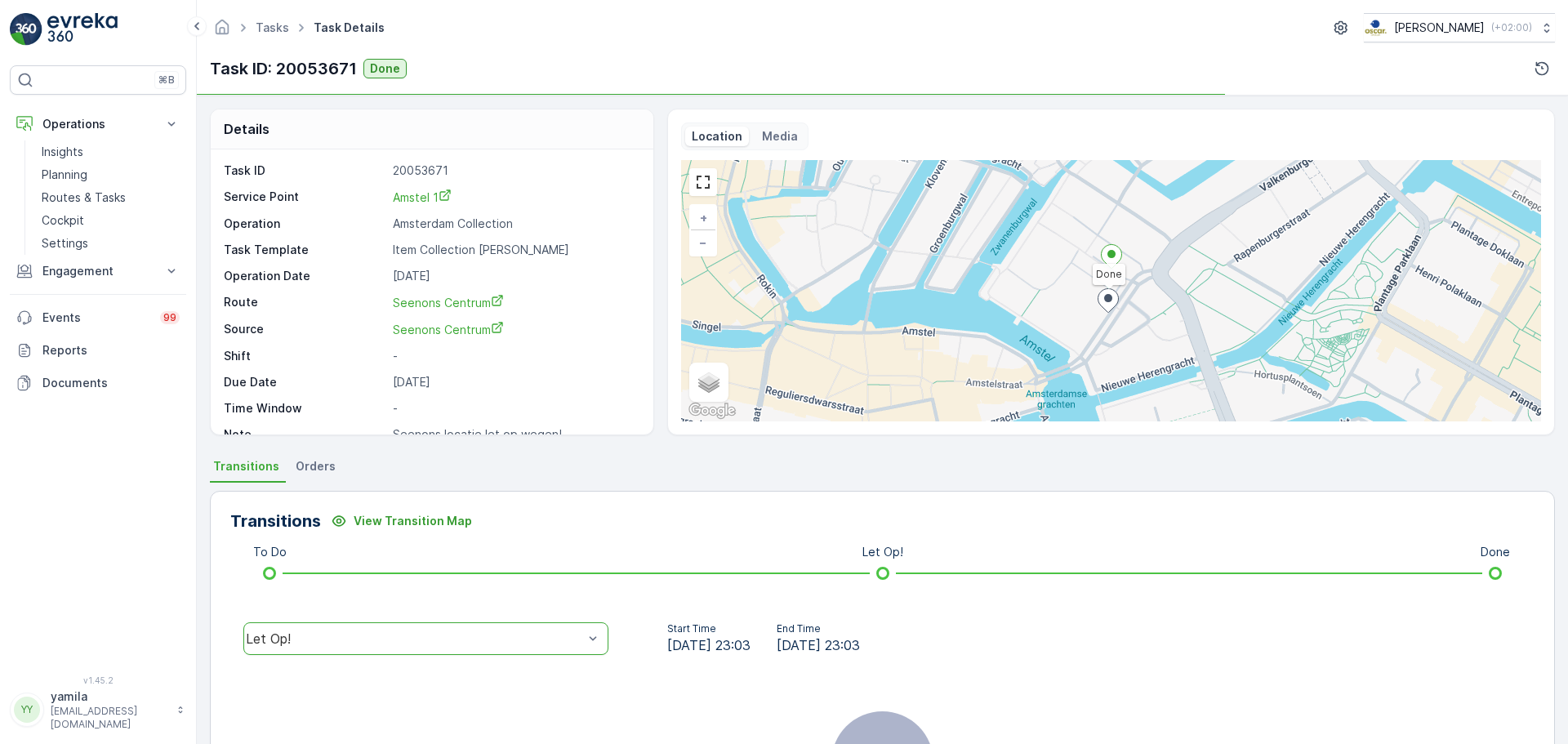 click on "Let Op!" at bounding box center [414, 639] 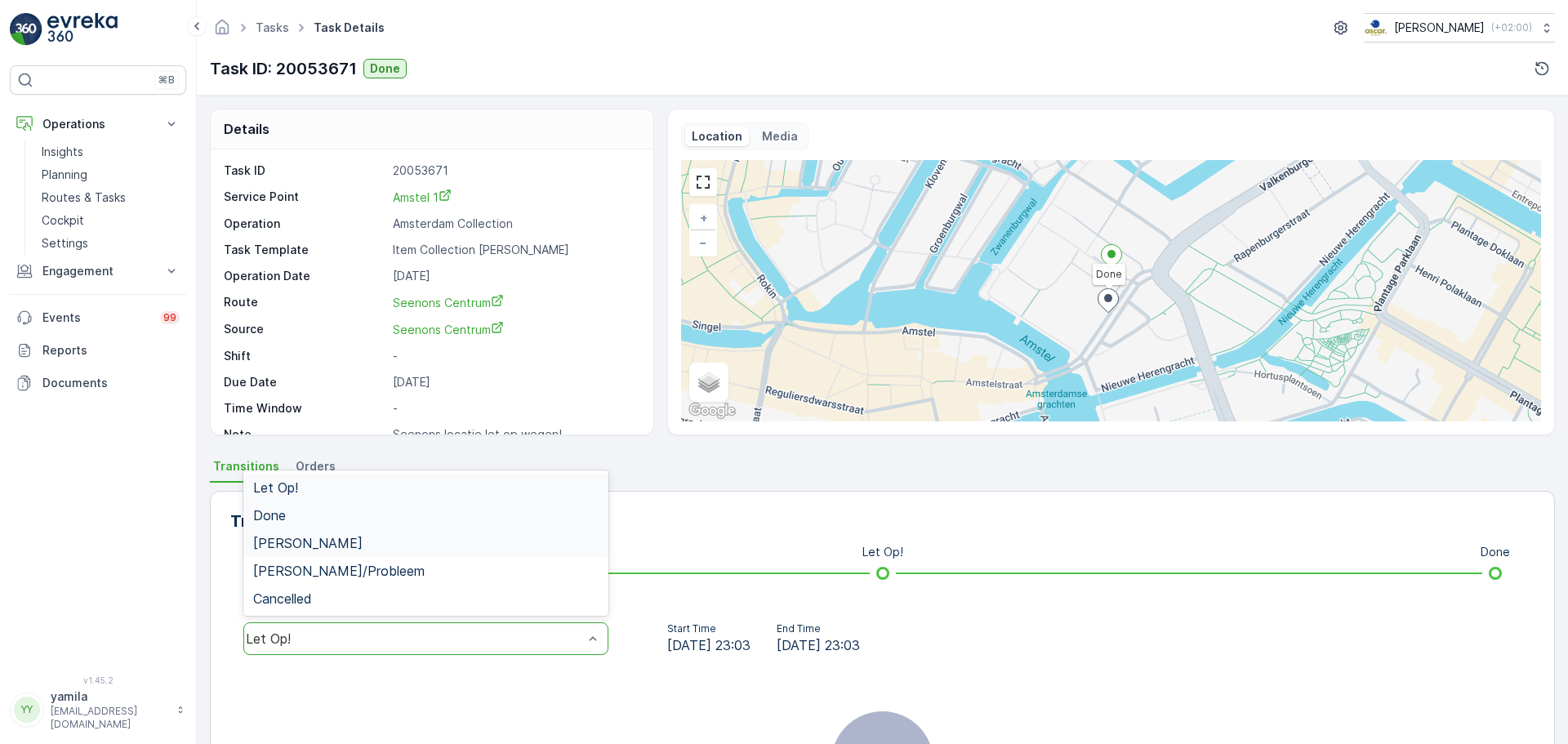 click on "Done" at bounding box center (270, 515) 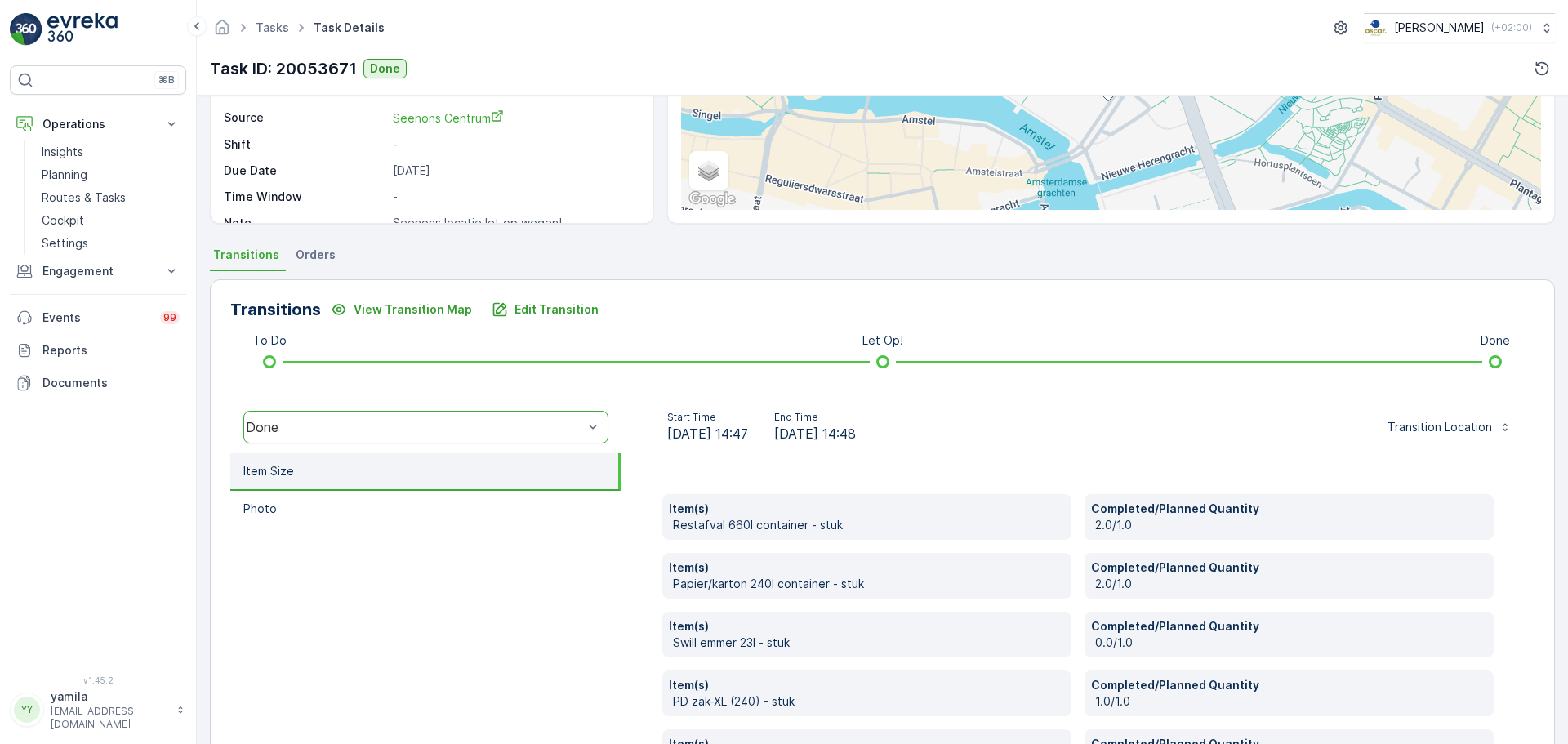 scroll, scrollTop: 327, scrollLeft: 0, axis: vertical 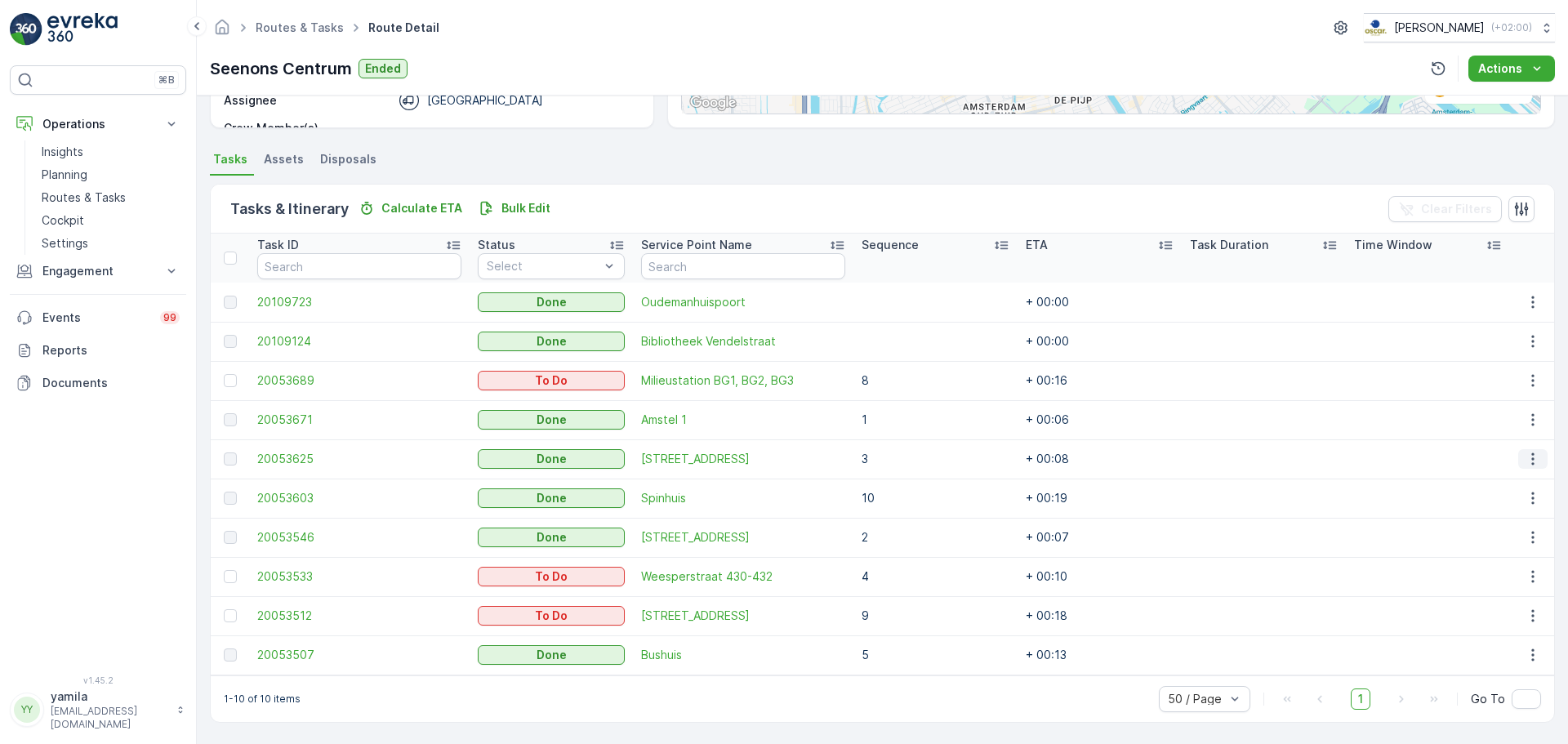 click 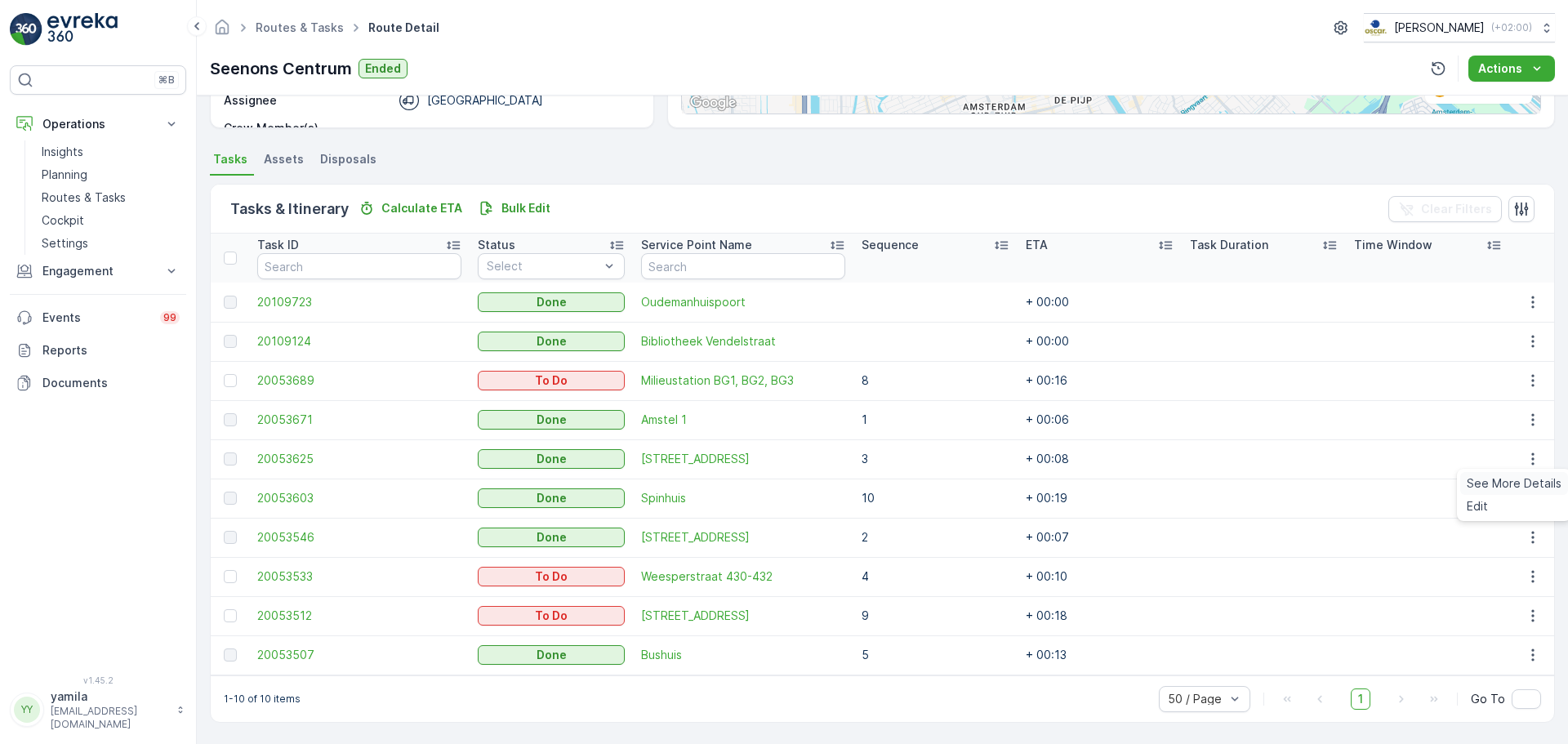 click on "See More Details" at bounding box center (1514, 483) 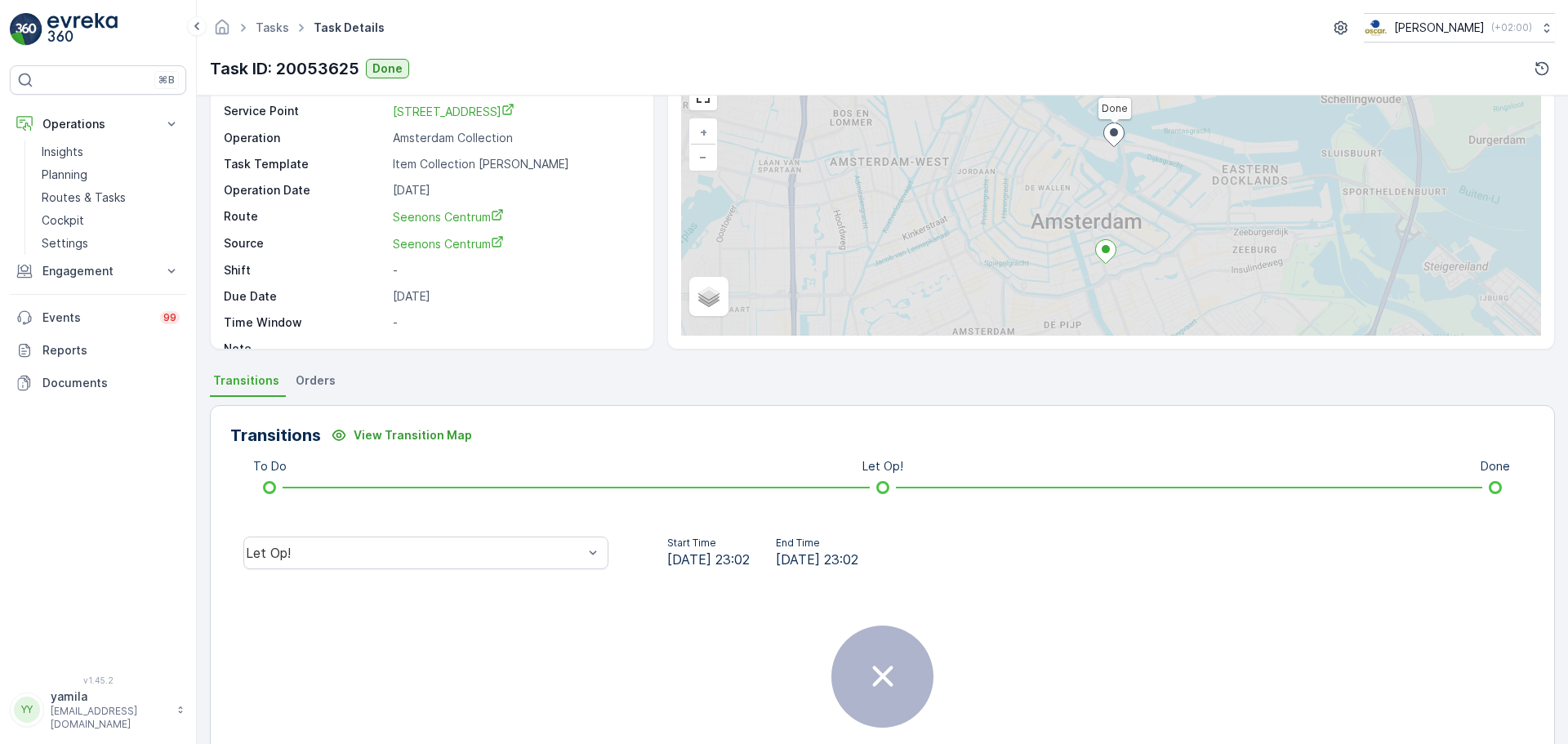 scroll, scrollTop: 163, scrollLeft: 0, axis: vertical 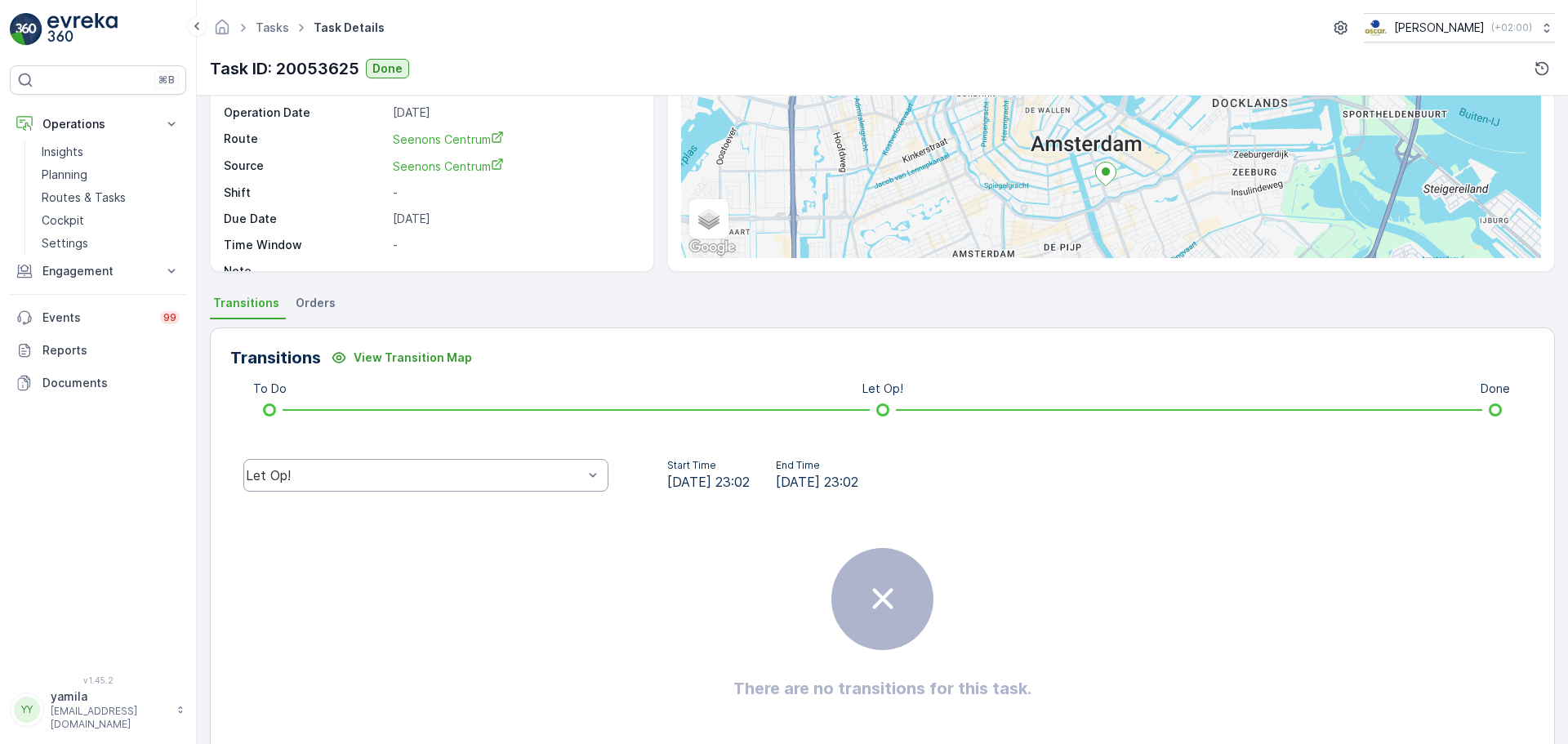 click on "Let Op!" at bounding box center (425, 475) 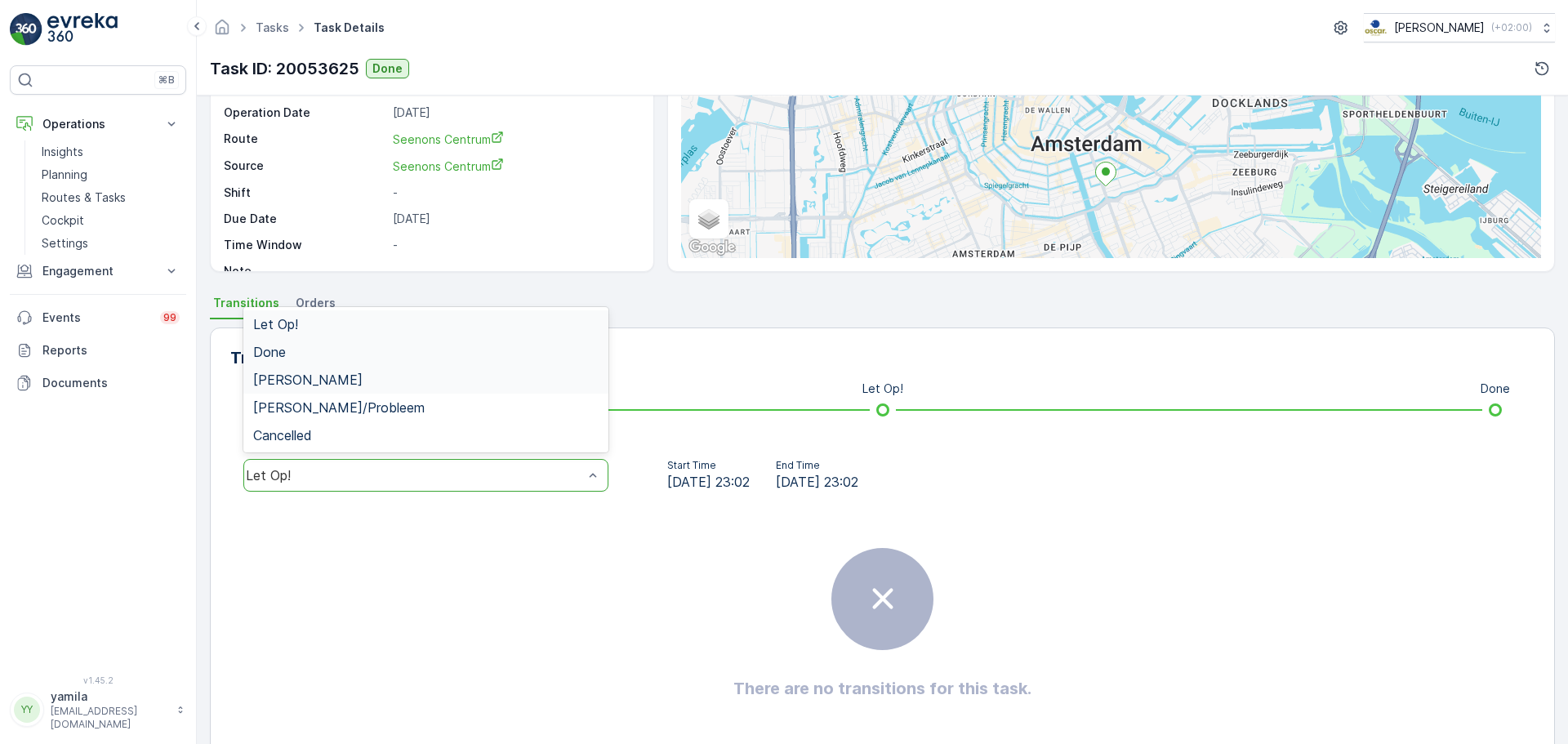 click on "Done" at bounding box center (425, 352) 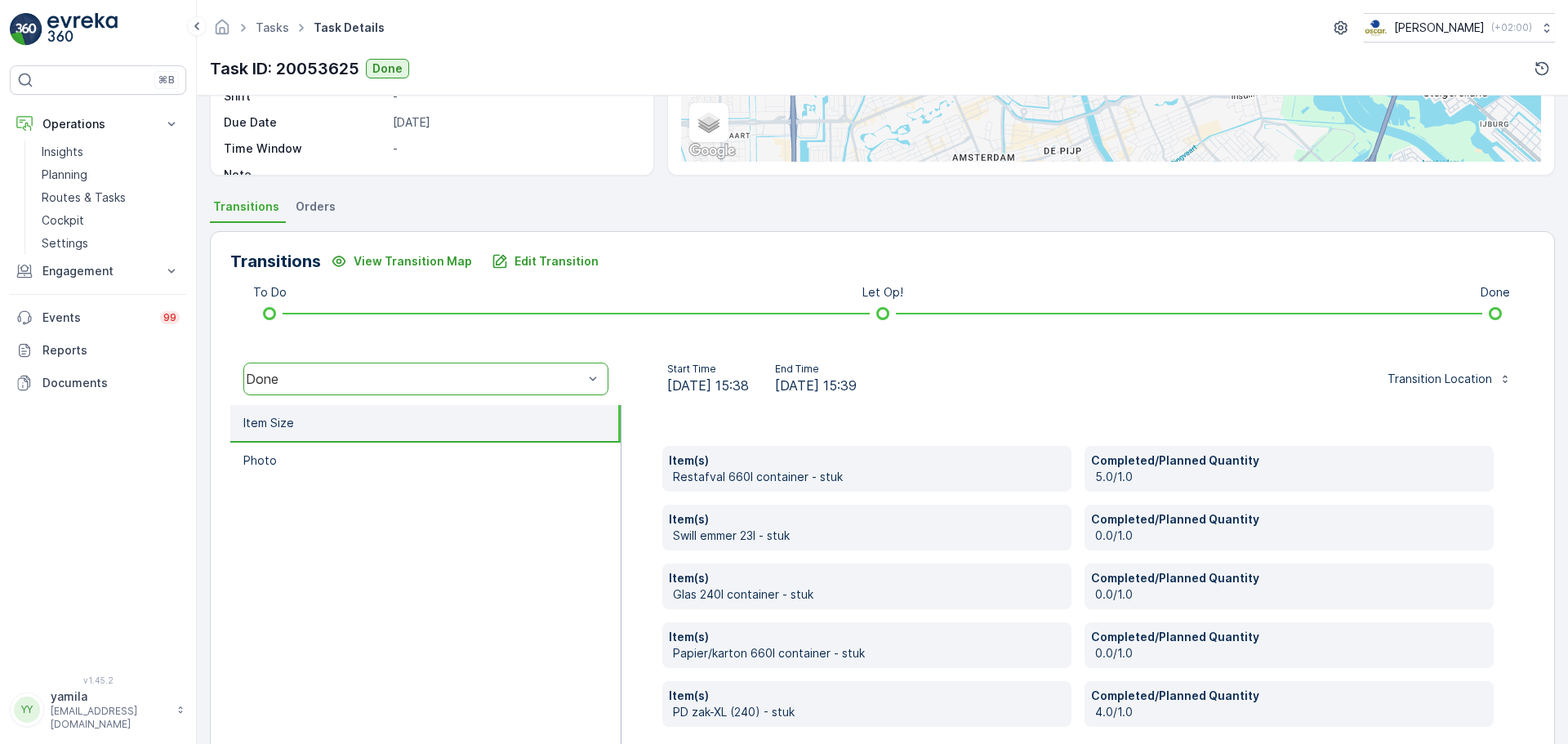 scroll, scrollTop: 335, scrollLeft: 0, axis: vertical 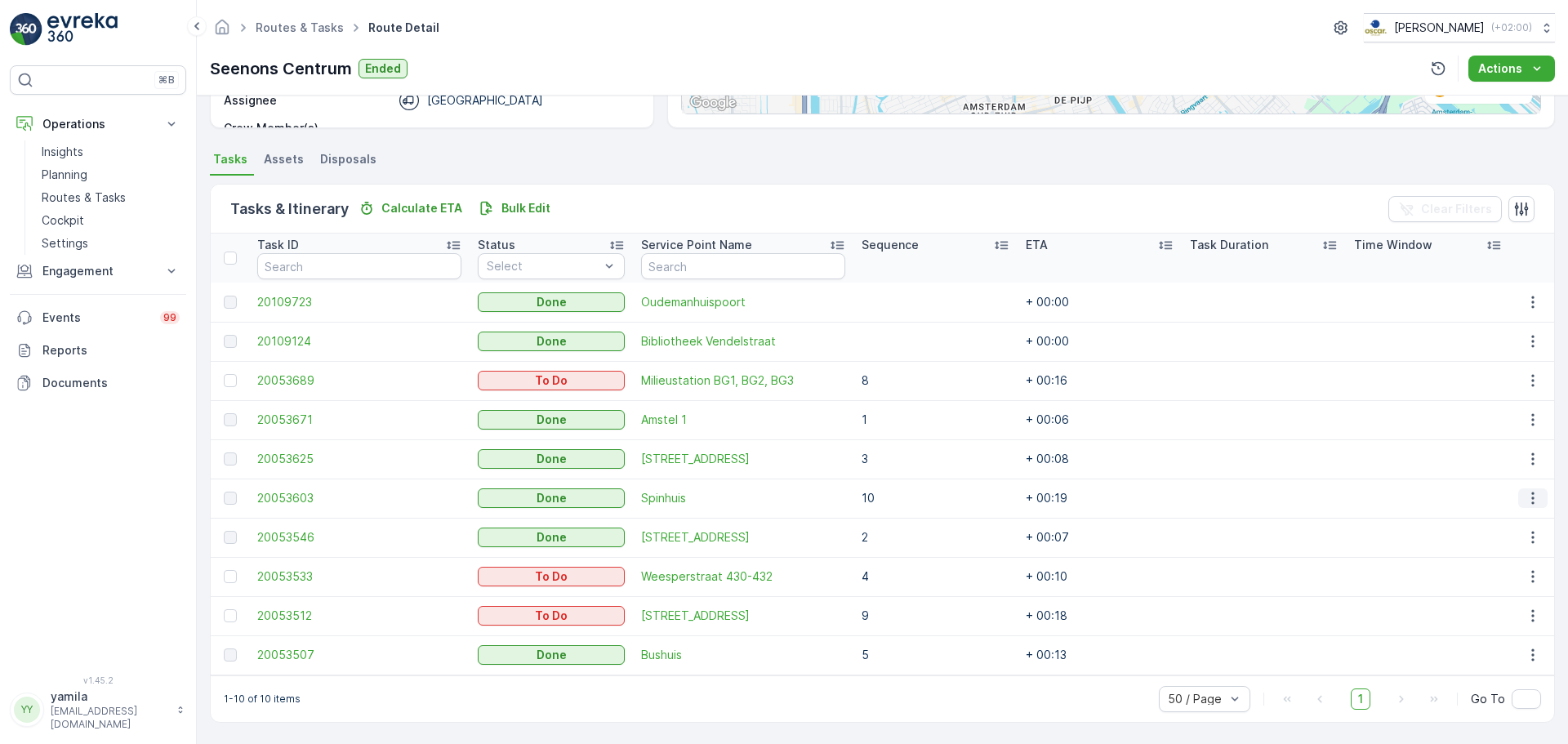 click 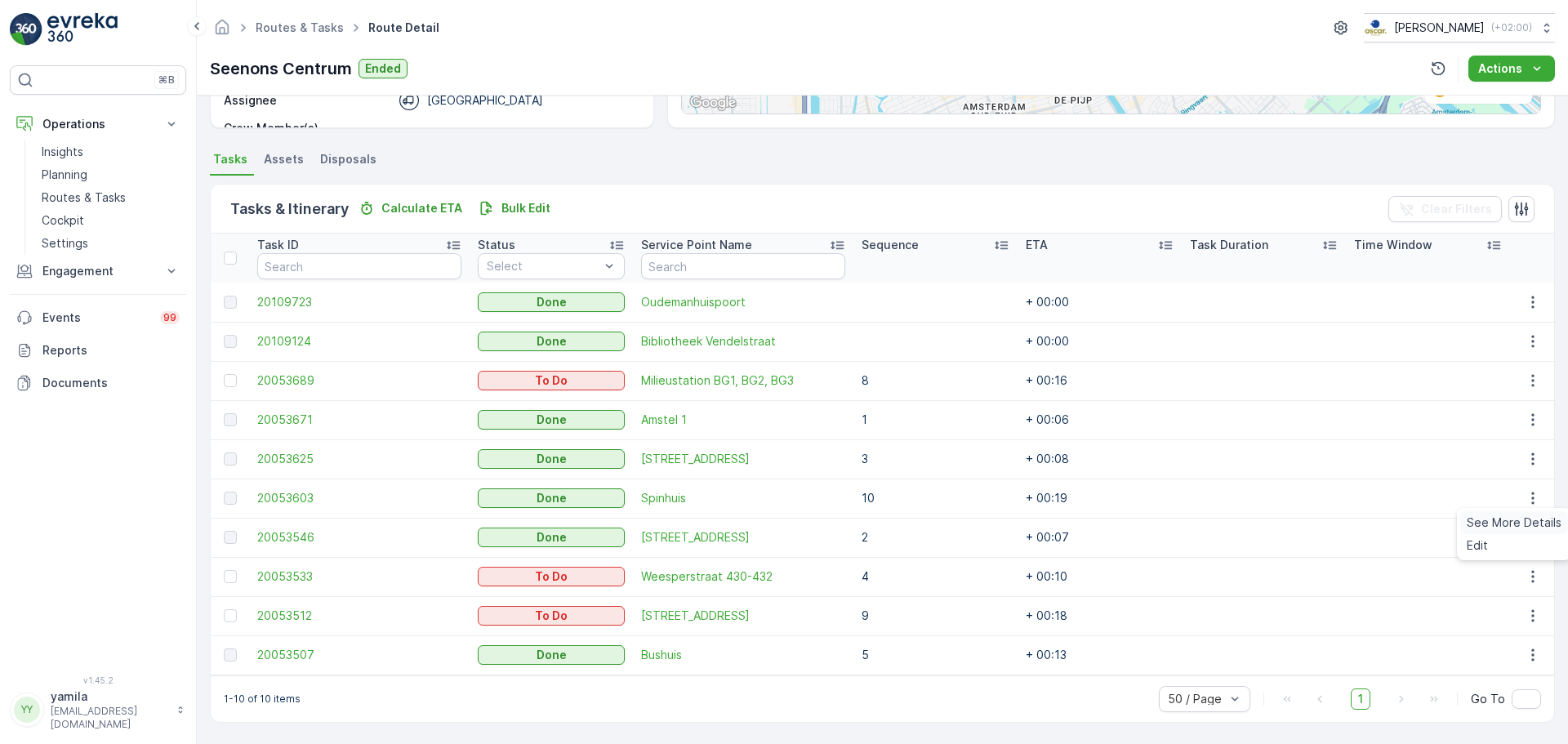 click on "See More Details" at bounding box center [1514, 523] 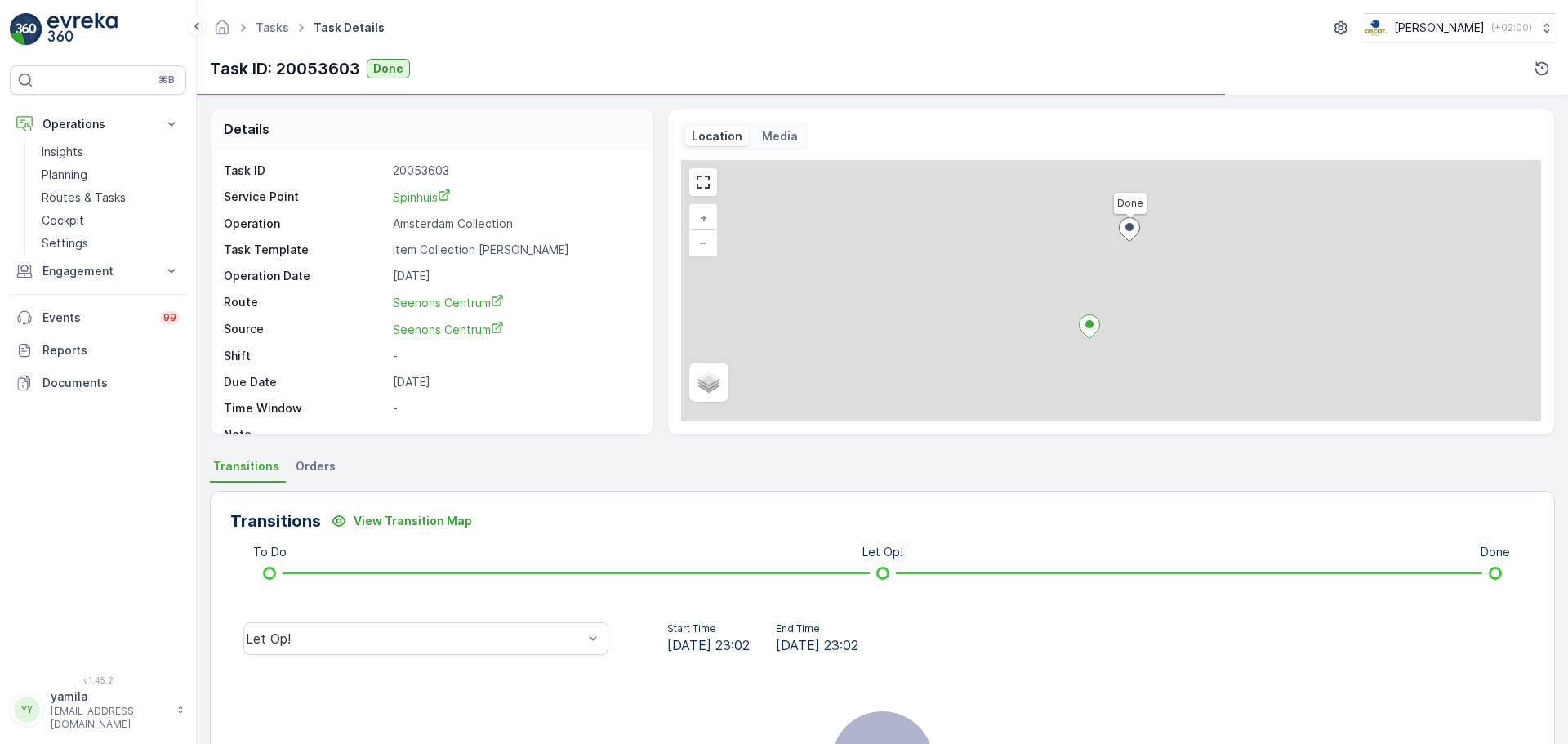 scroll, scrollTop: 0, scrollLeft: 0, axis: both 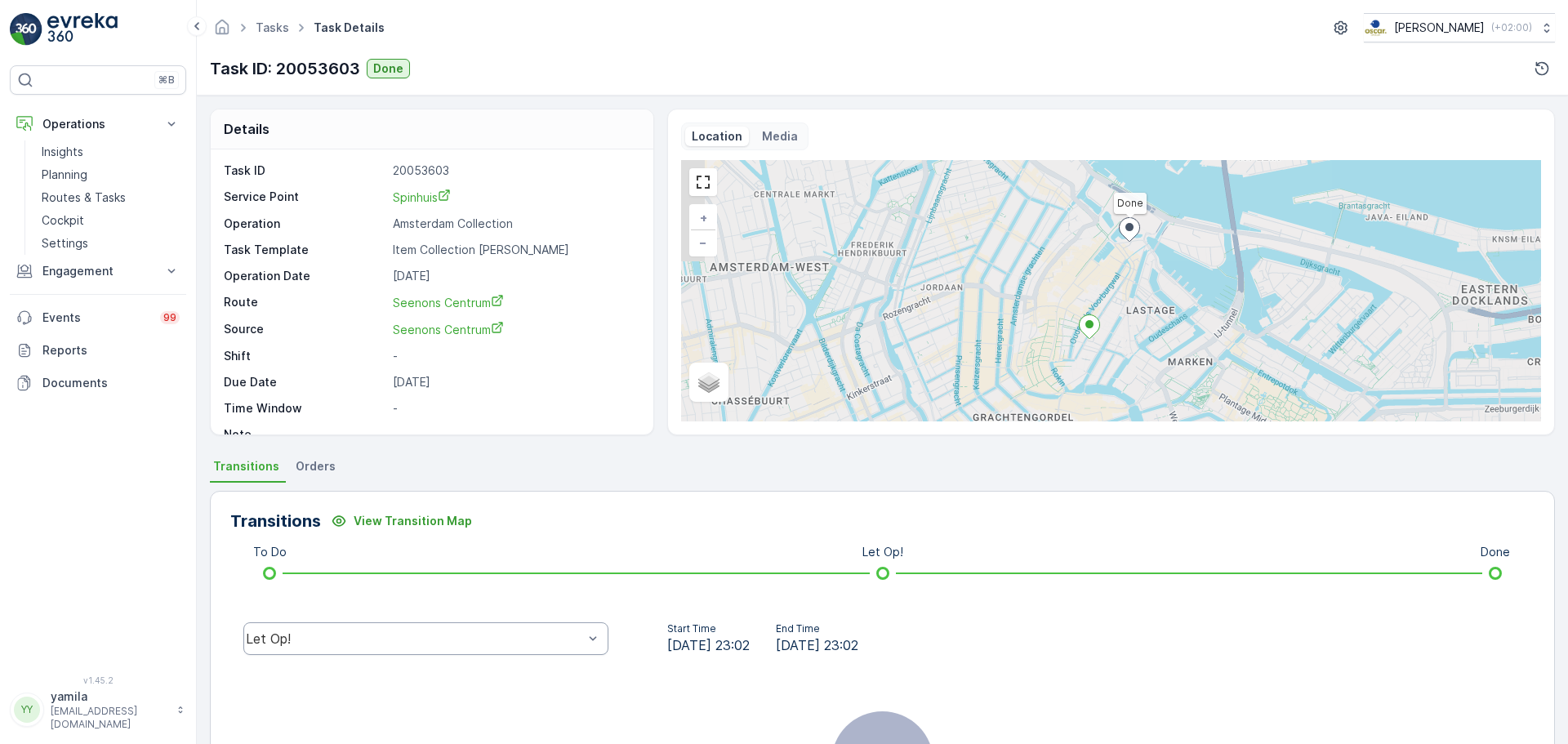click on "Let Op!" at bounding box center [425, 639] 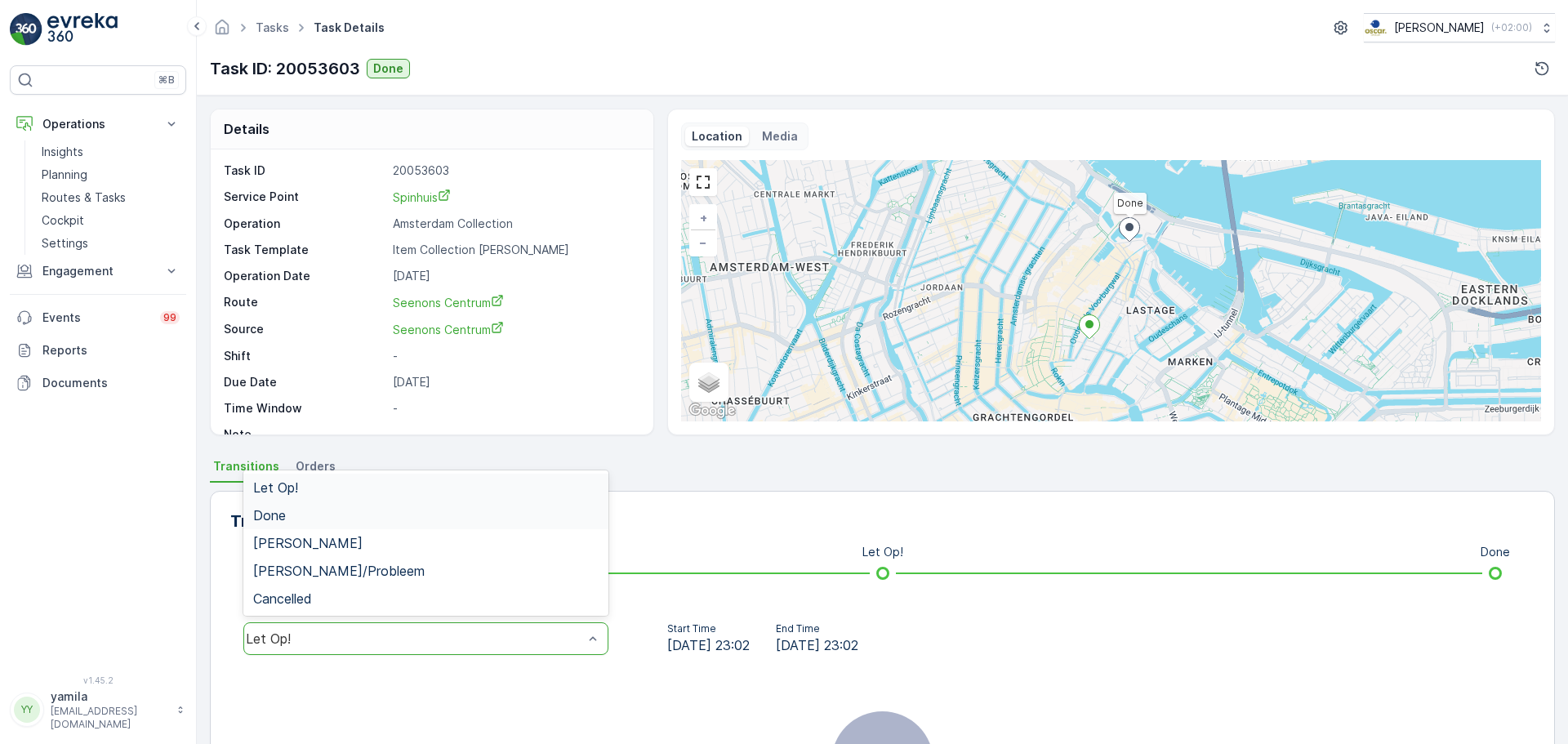 click on "Done" at bounding box center (425, 515) 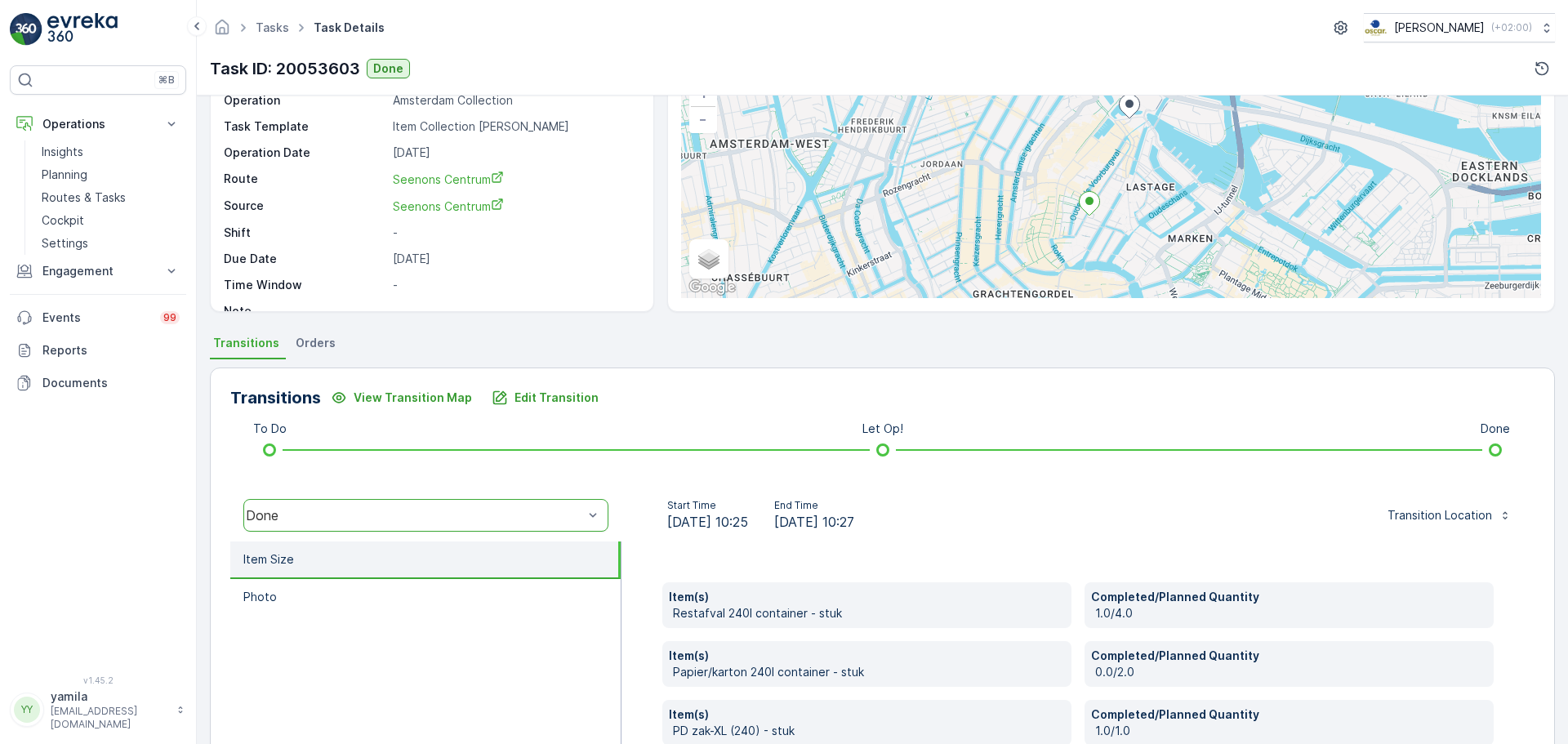 scroll, scrollTop: 394, scrollLeft: 0, axis: vertical 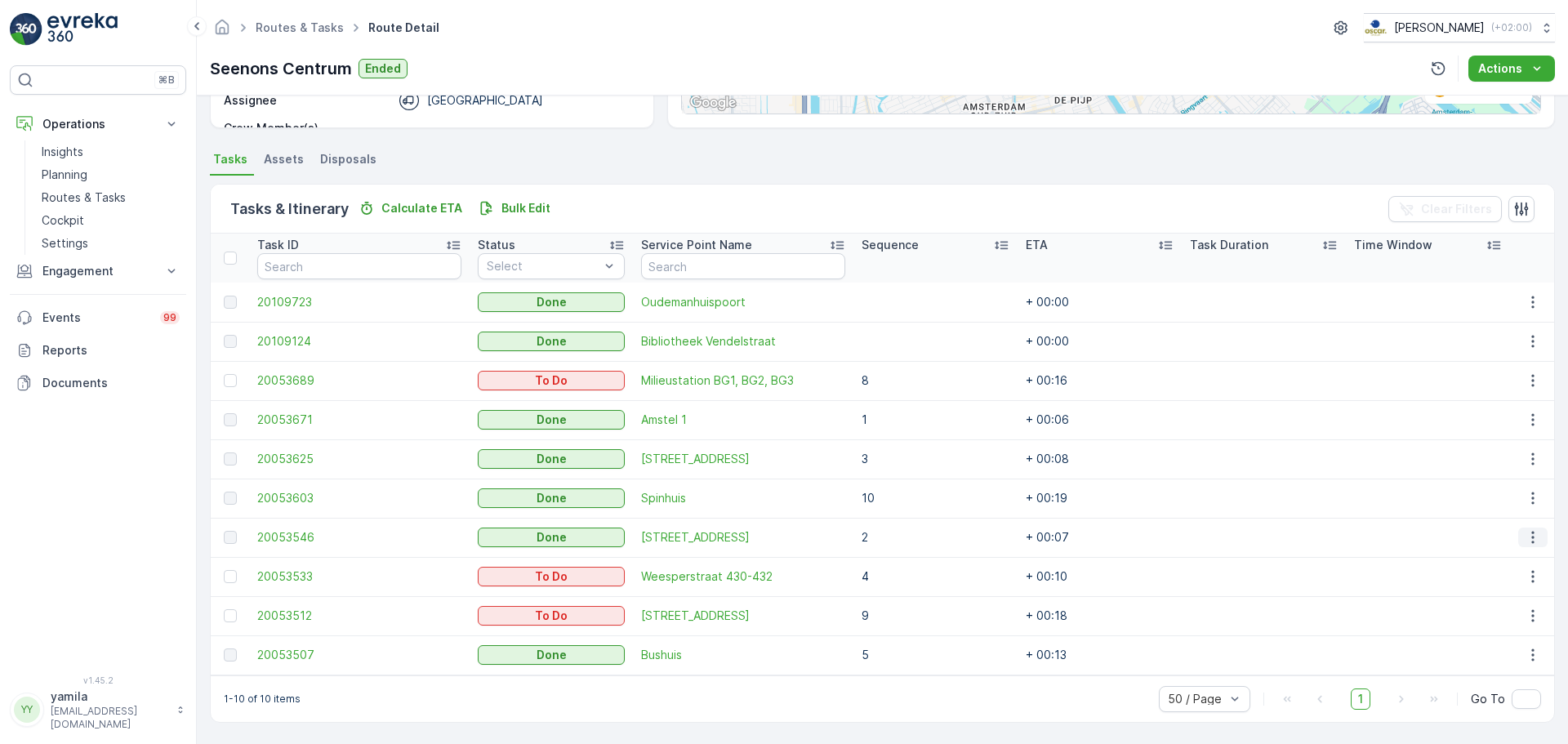 click 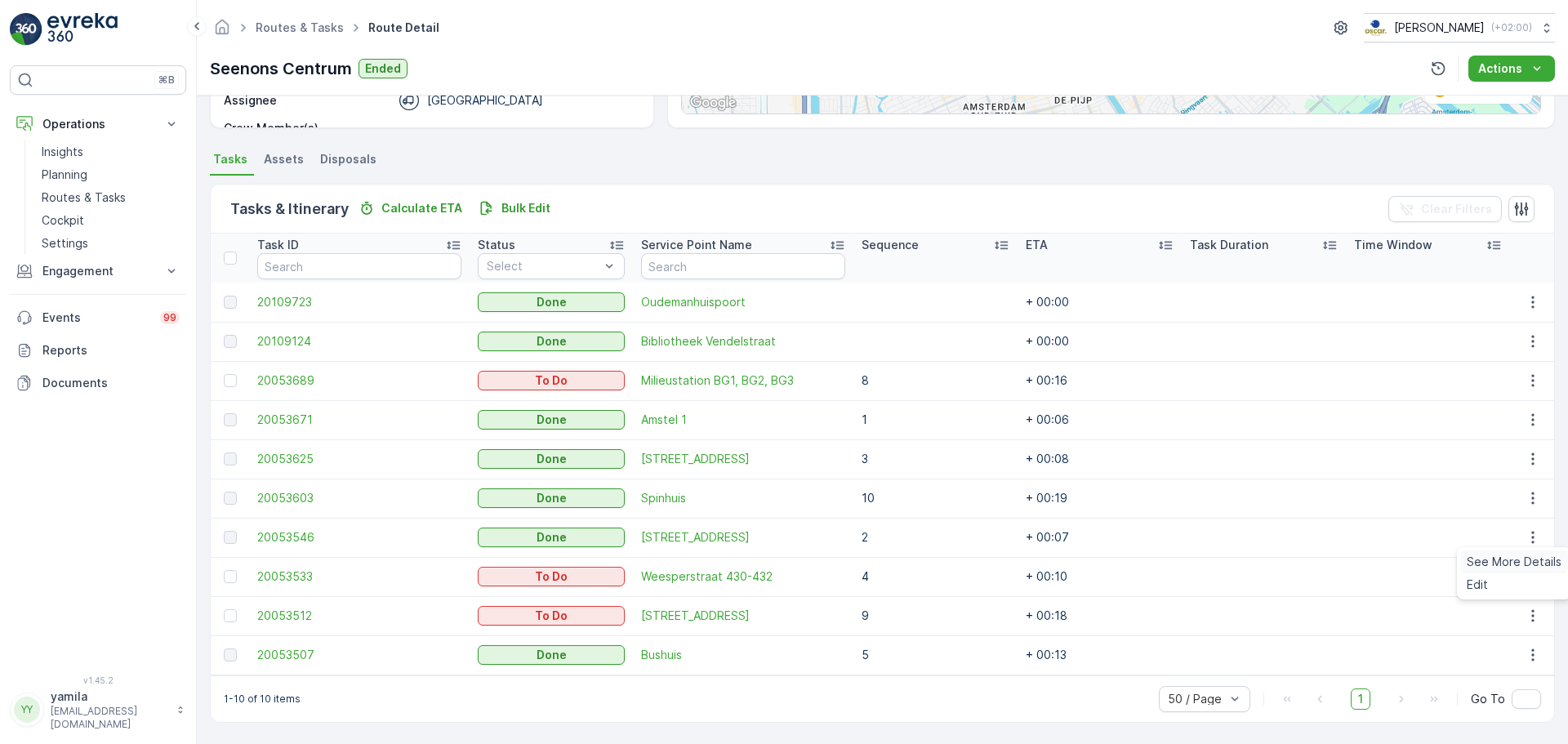 click on "See More Details" at bounding box center (1514, 562) 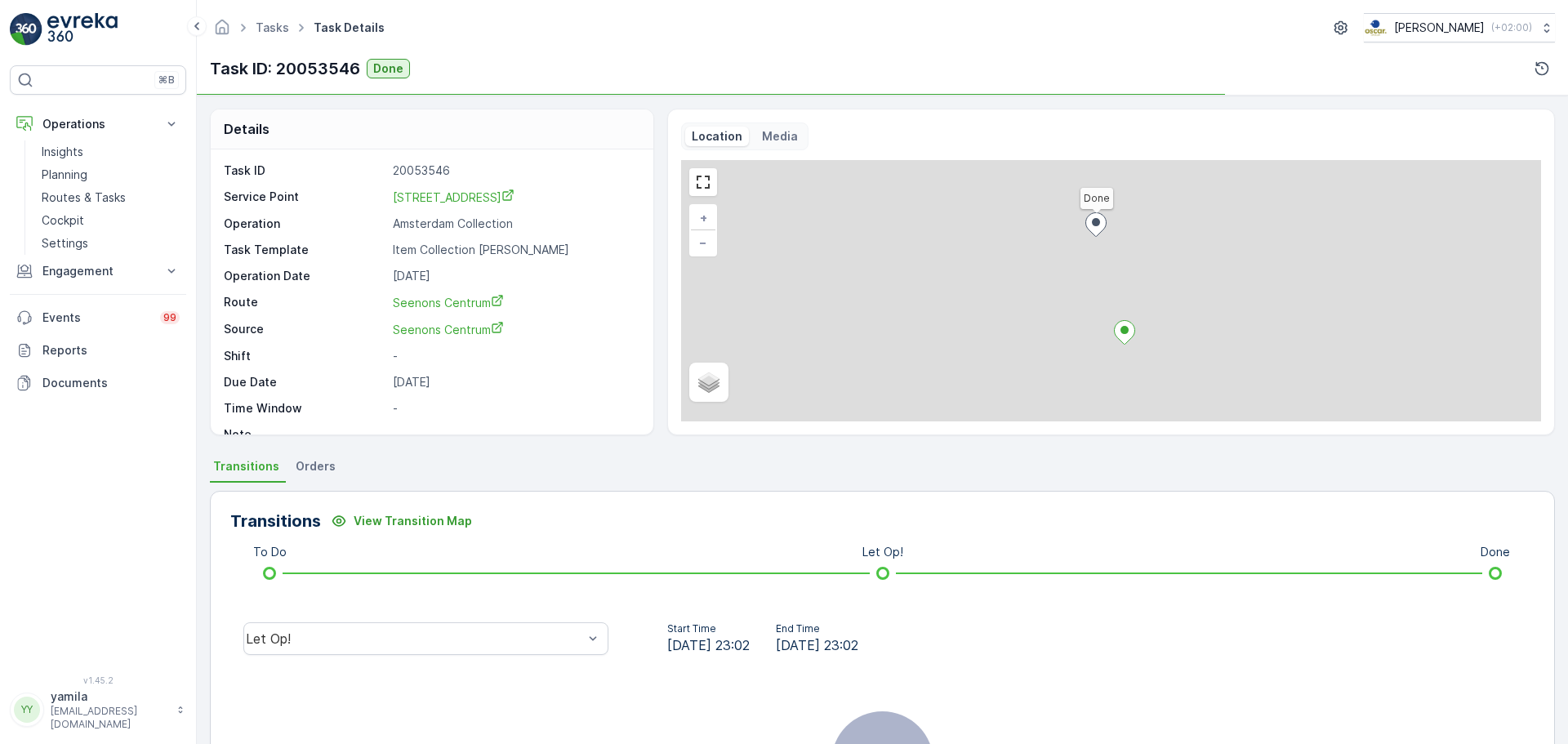 scroll, scrollTop: 204, scrollLeft: 0, axis: vertical 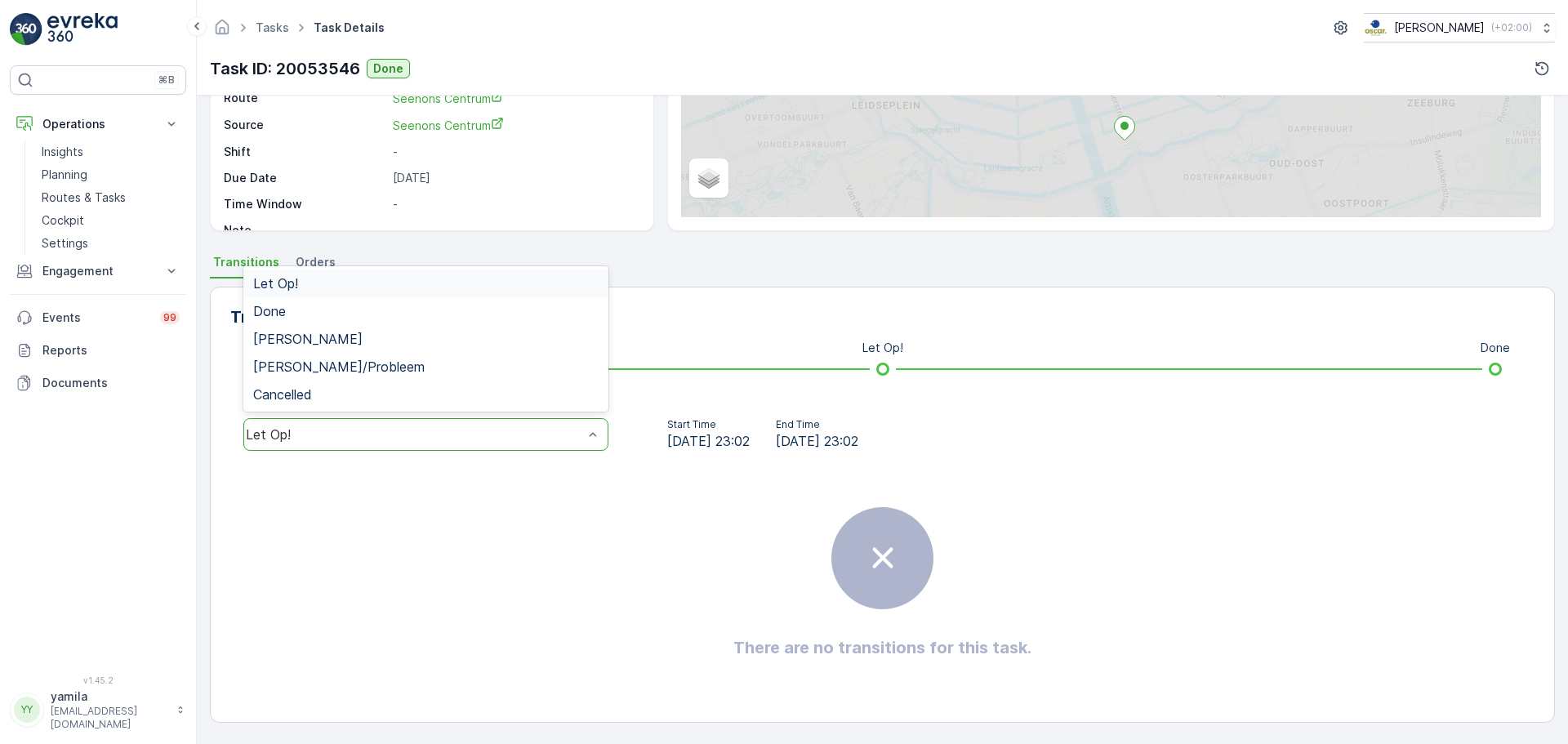 click on "Let Op!" at bounding box center (414, 434) 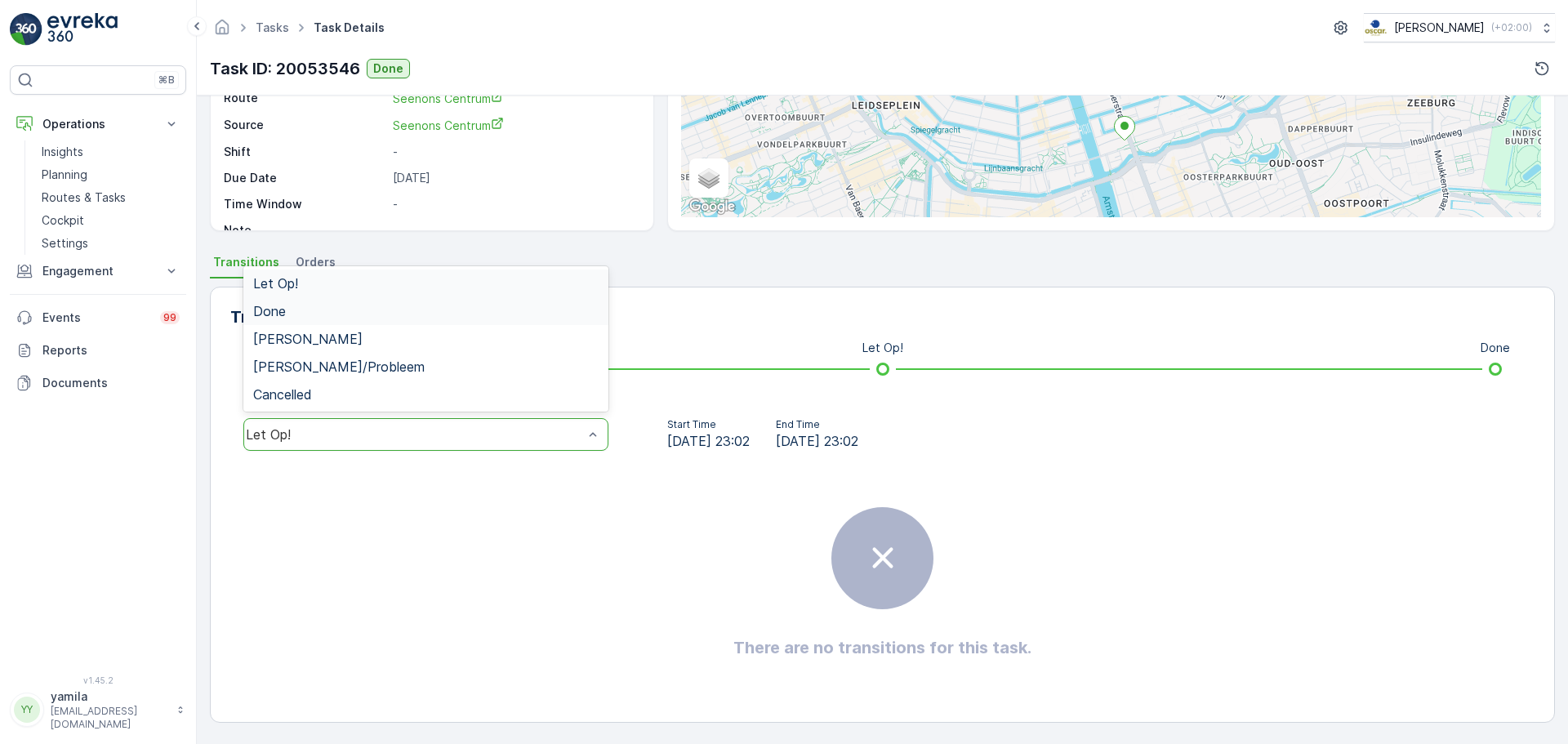 click on "Done" at bounding box center (425, 311) 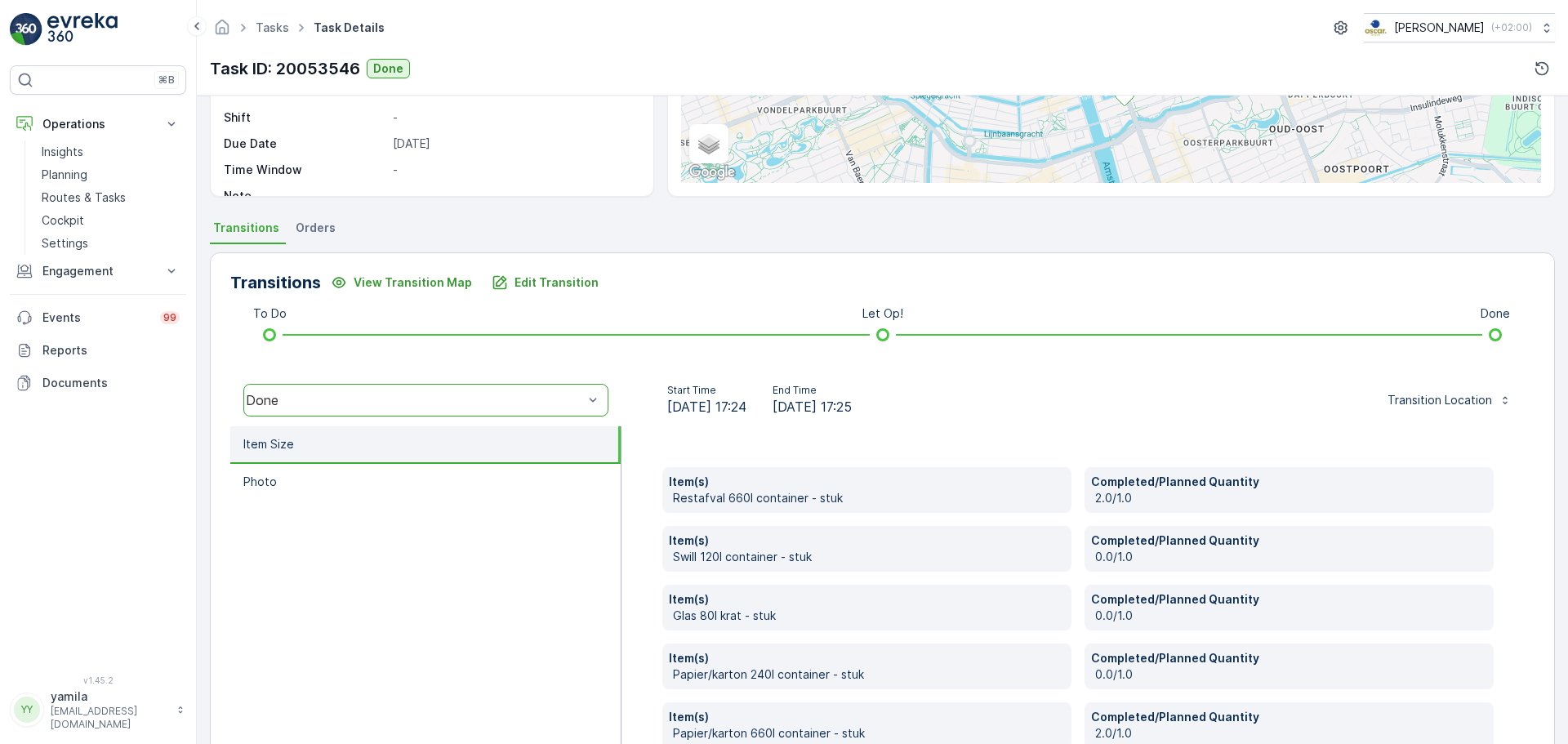 scroll, scrollTop: 394, scrollLeft: 0, axis: vertical 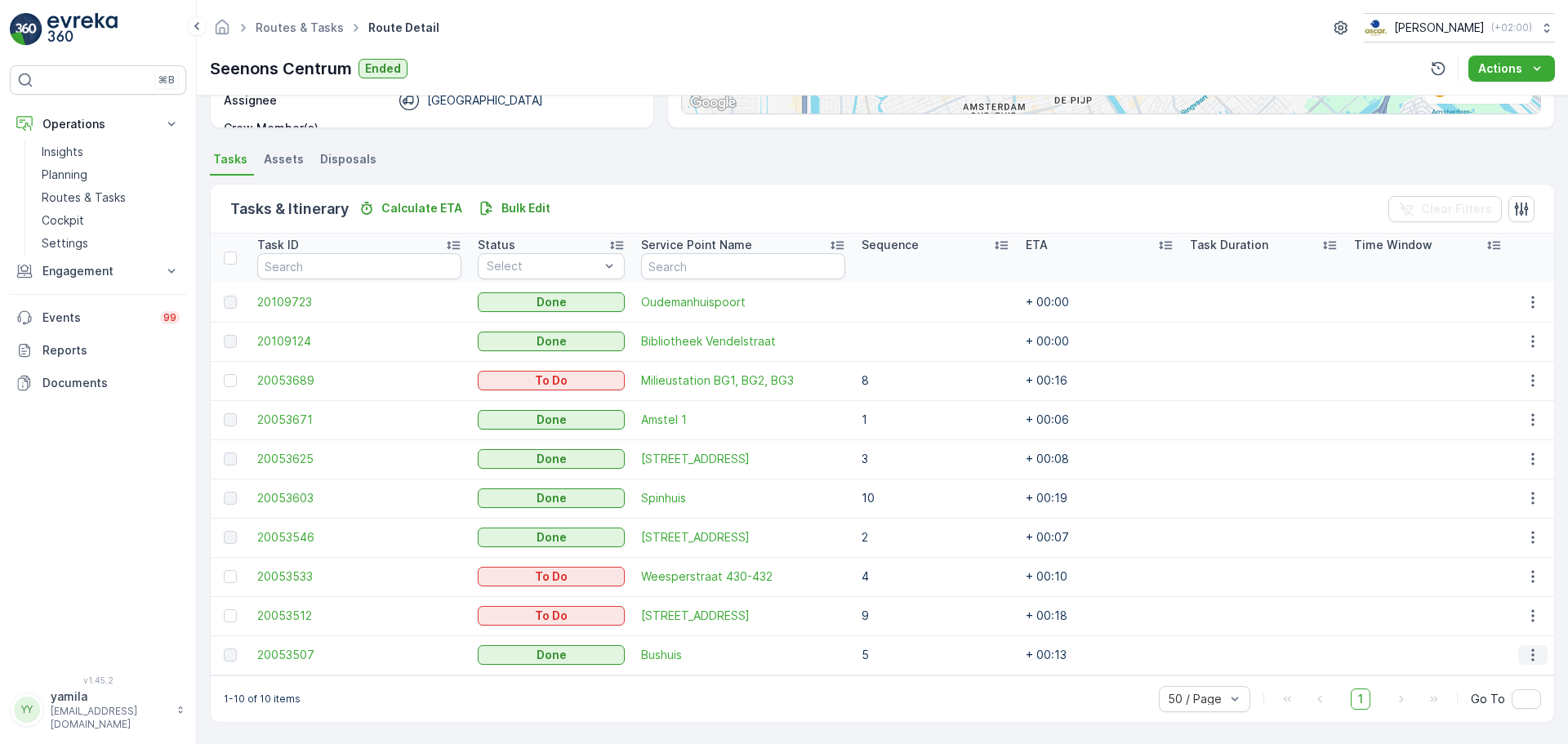 click 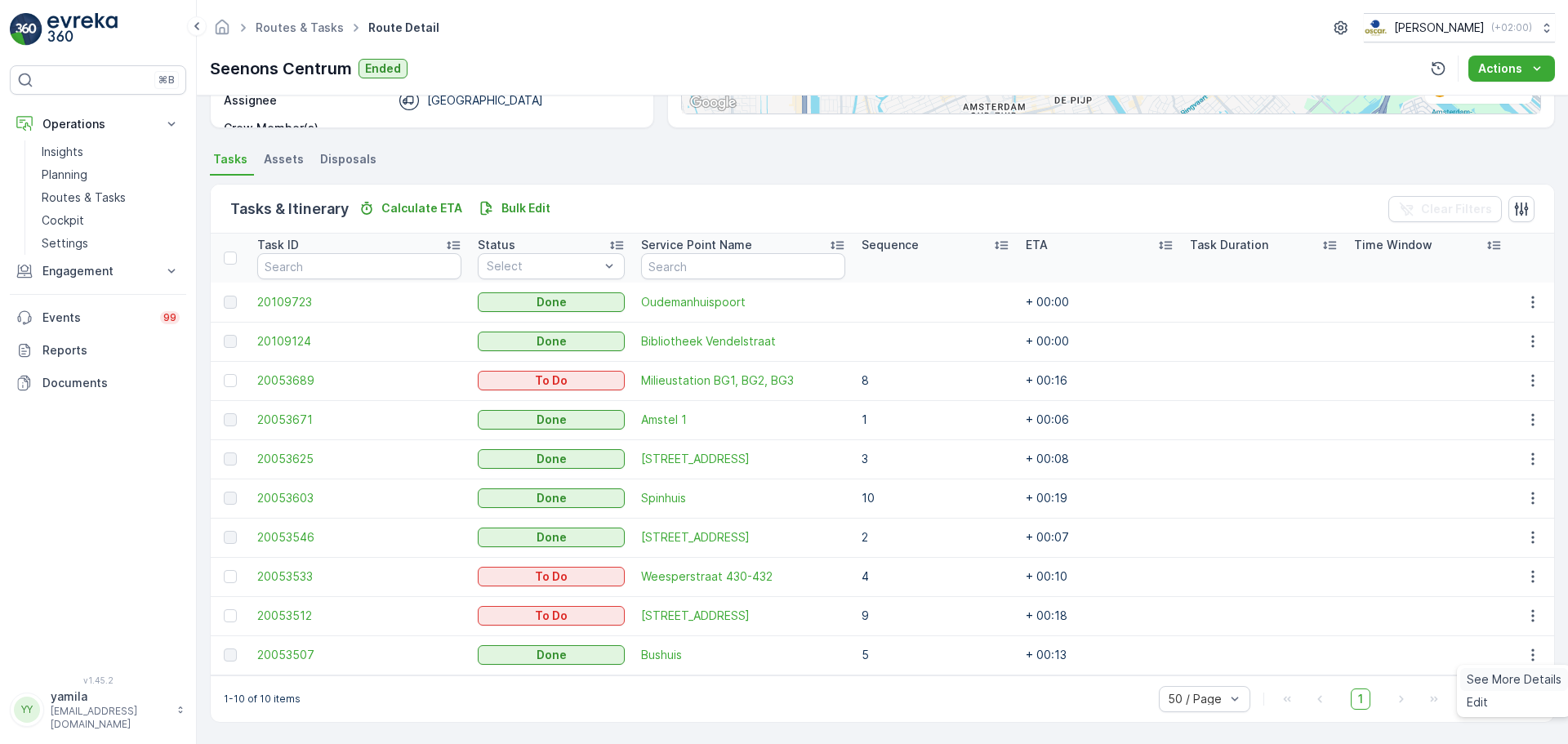 click on "See More Details" at bounding box center [1514, 679] 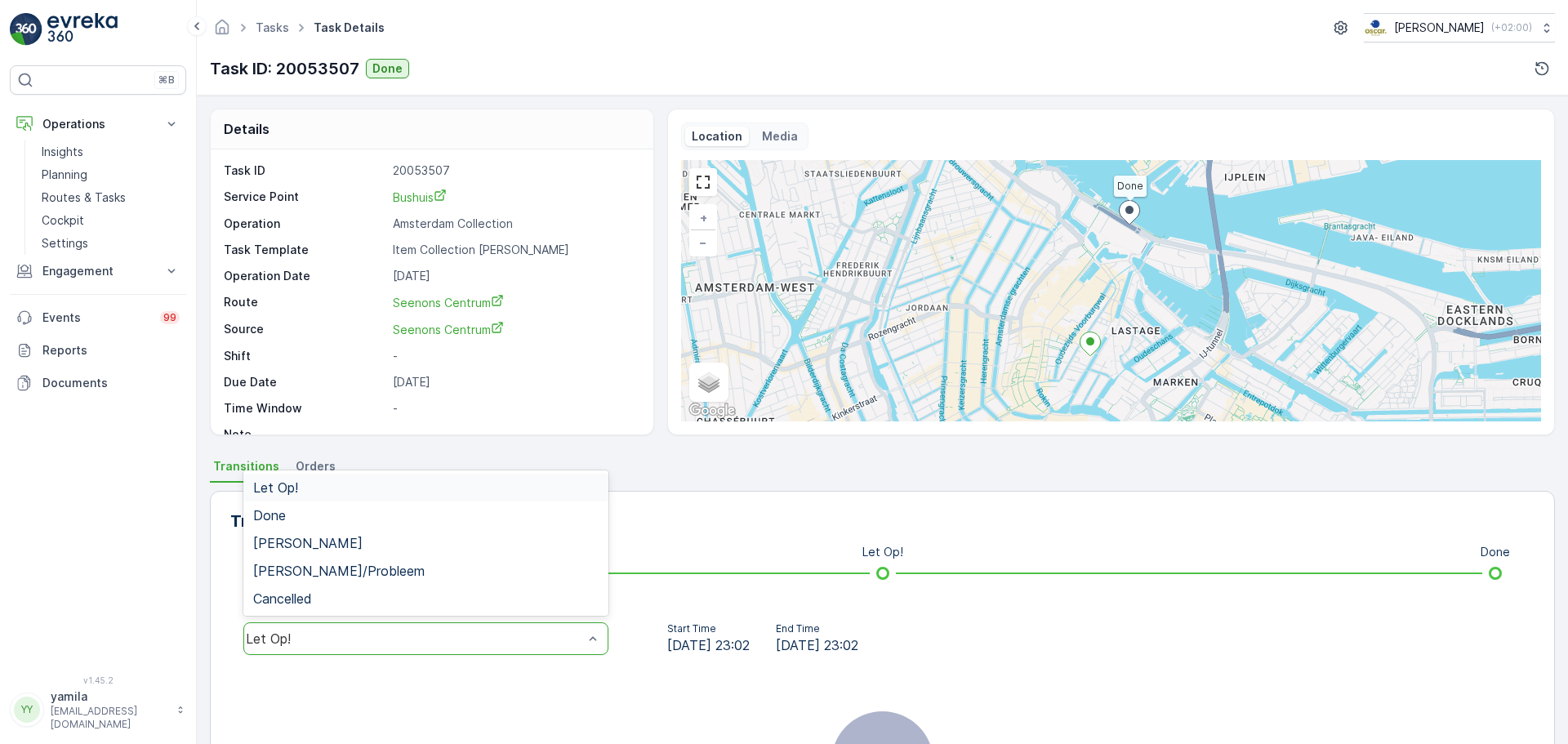 click on "Let Op!" at bounding box center [414, 639] 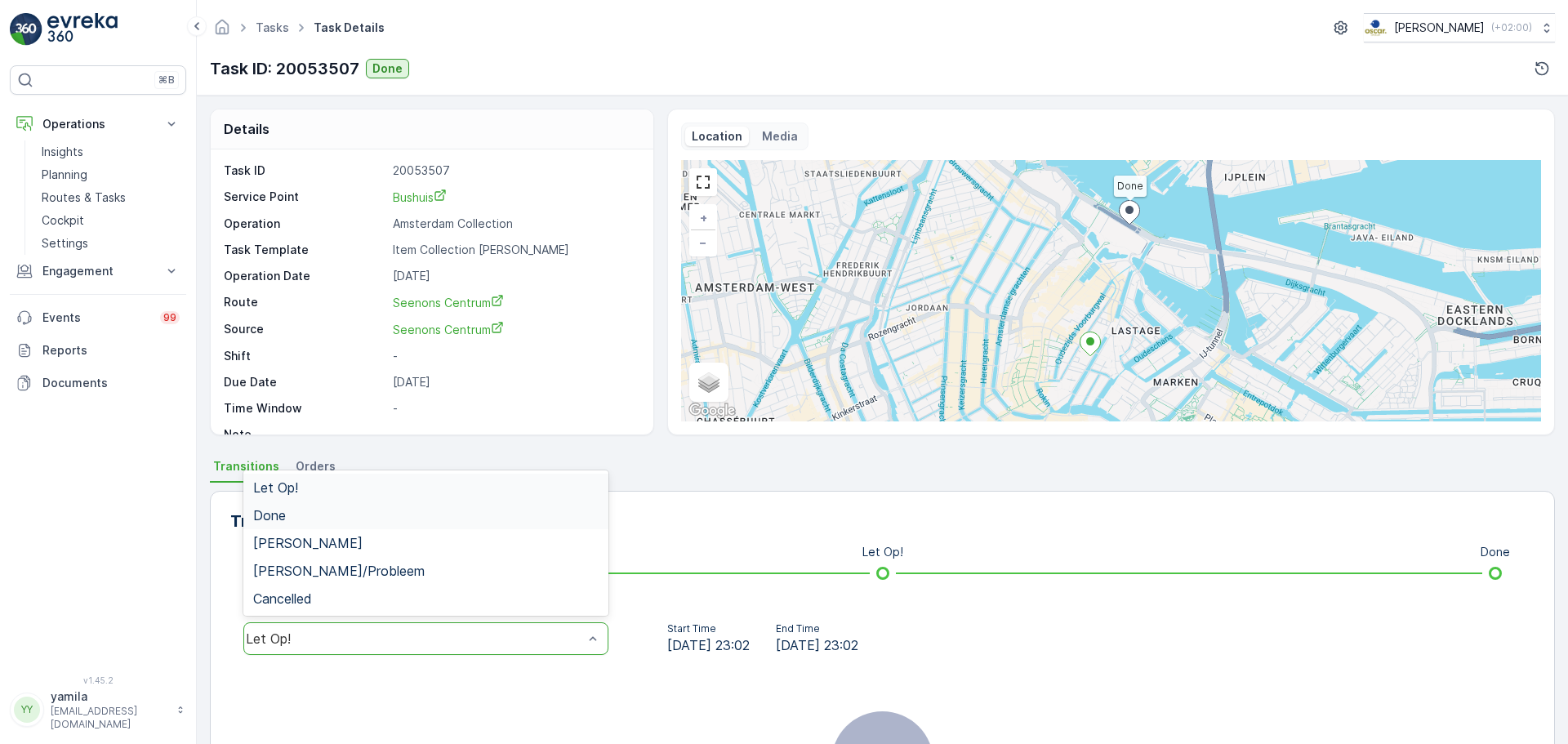 click on "Done" at bounding box center [425, 515] 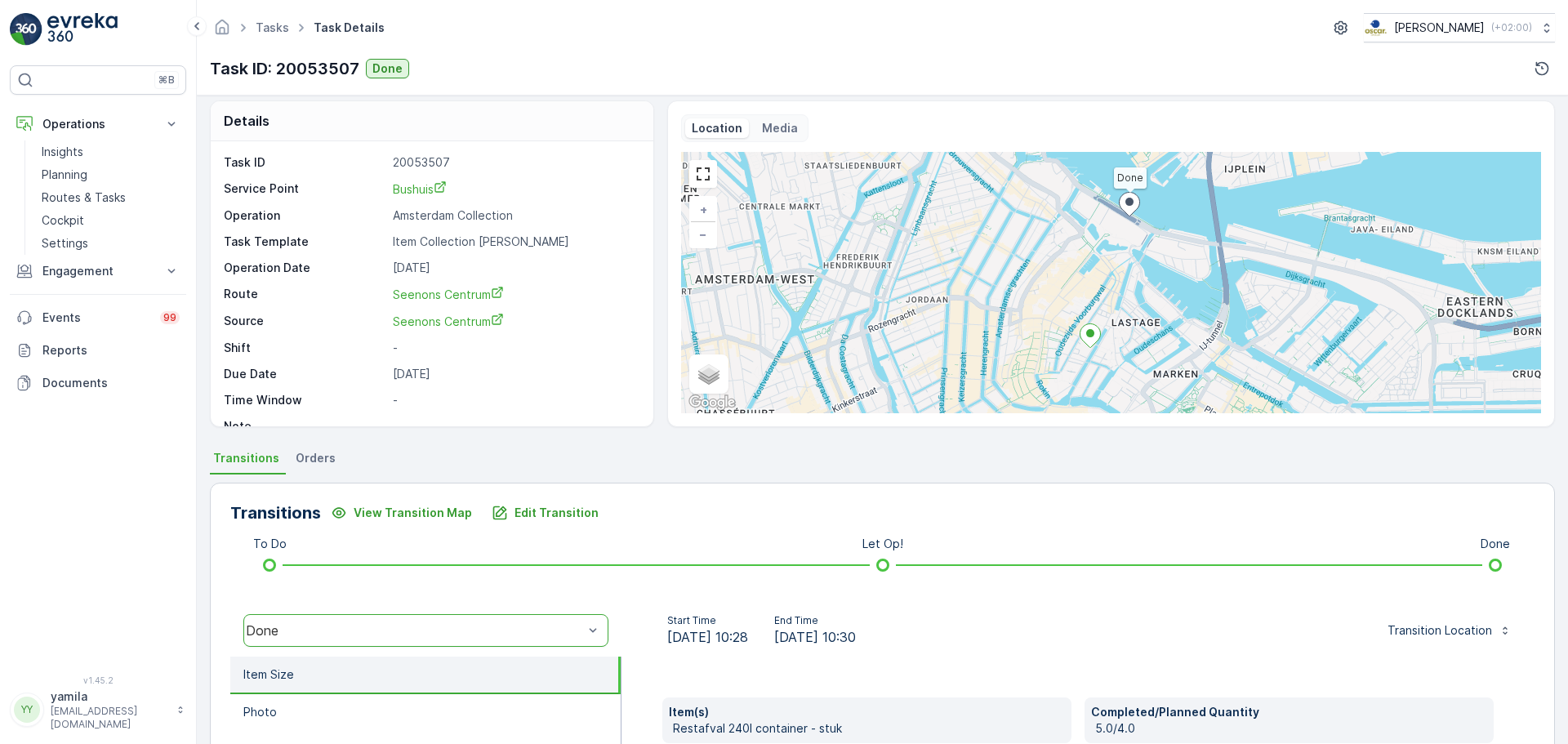 scroll, scrollTop: 335, scrollLeft: 0, axis: vertical 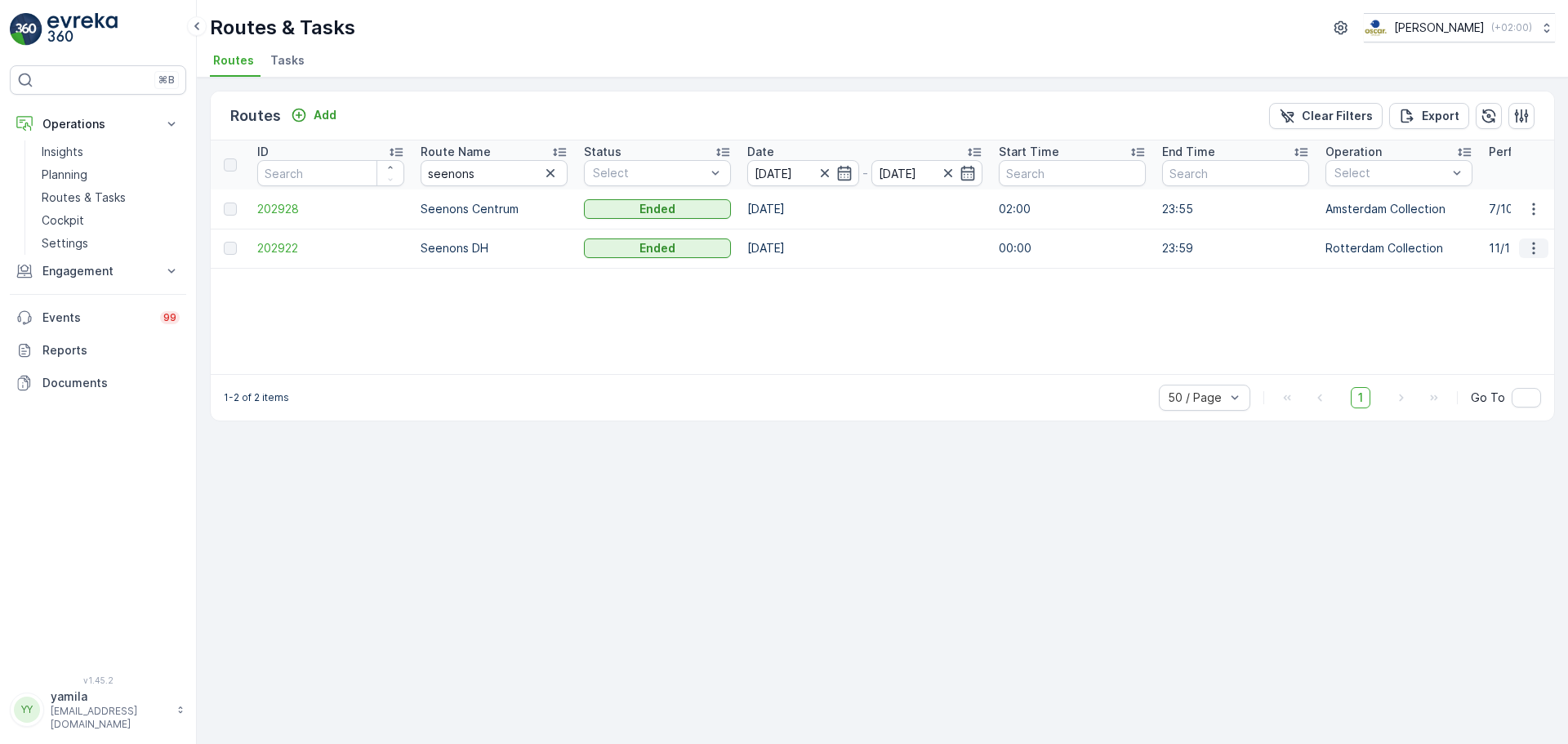 click 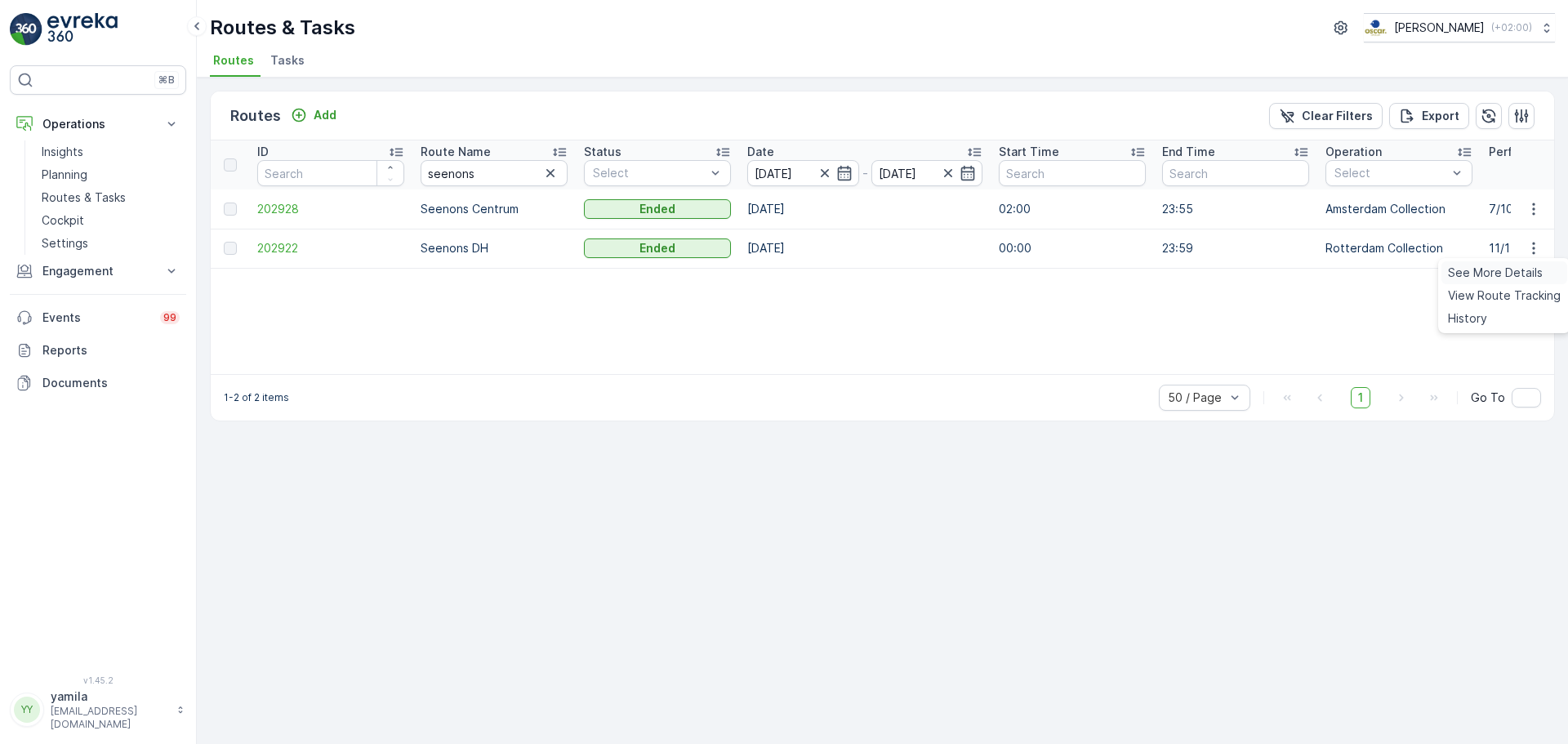 click on "See More Details" at bounding box center [1495, 273] 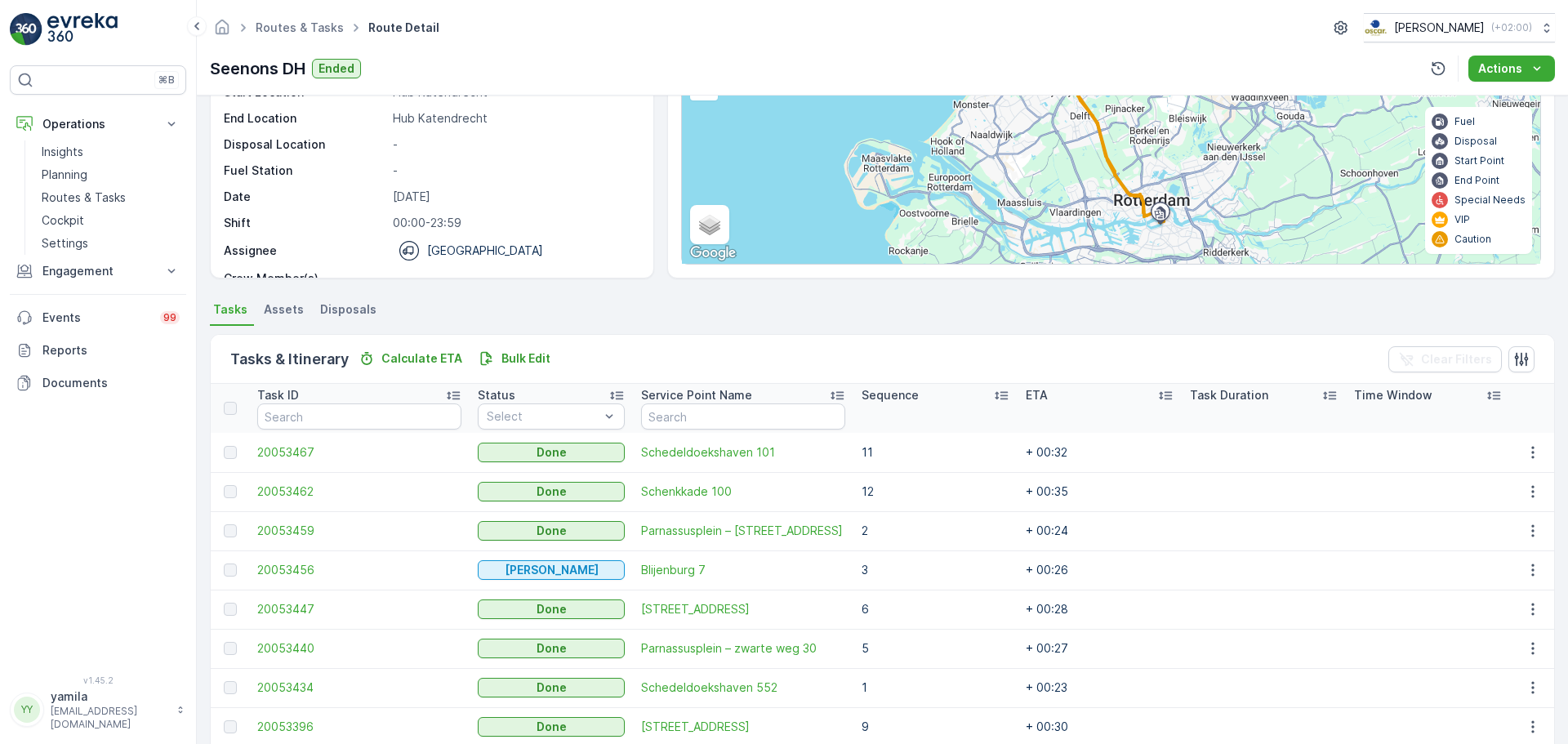 scroll, scrollTop: 346, scrollLeft: 0, axis: vertical 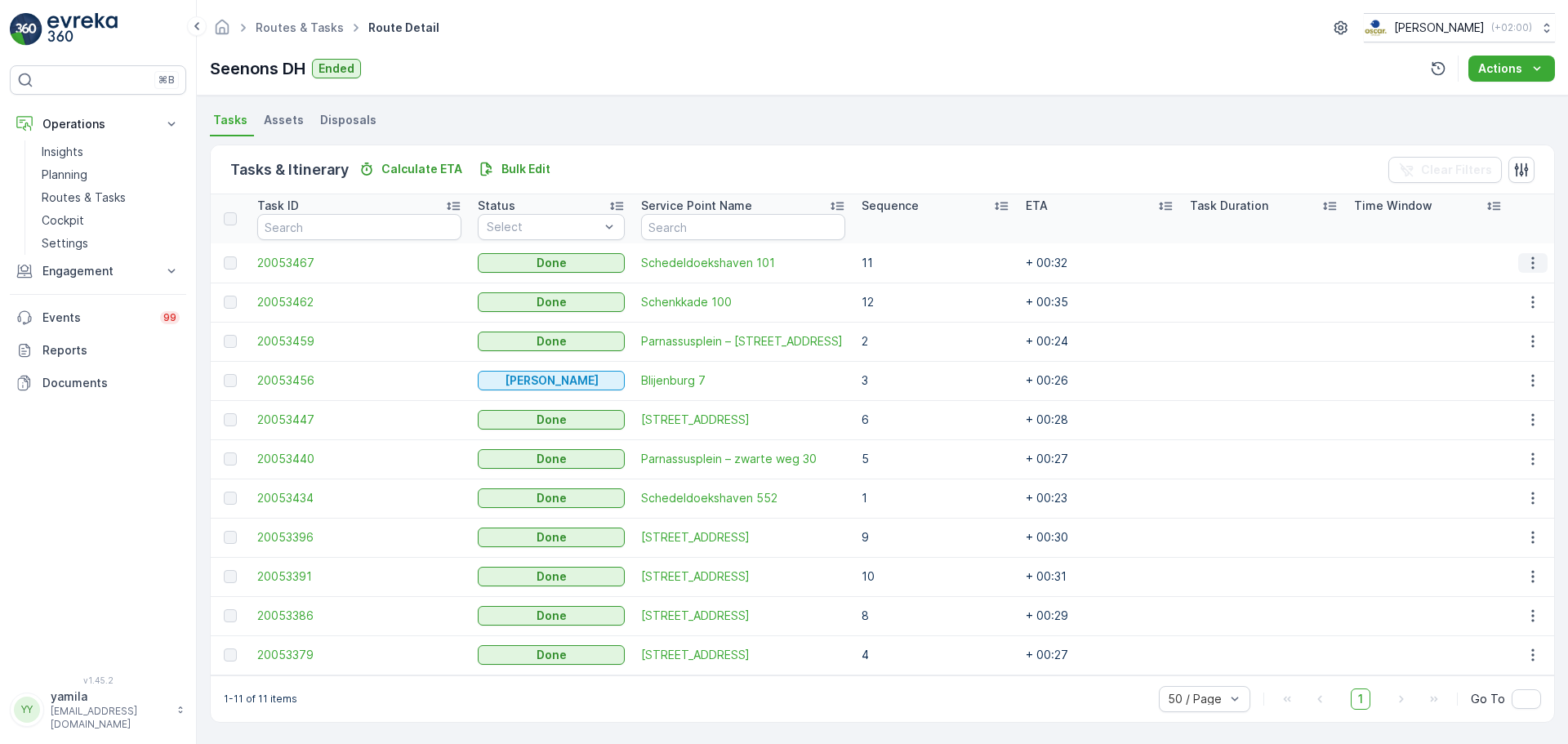 click 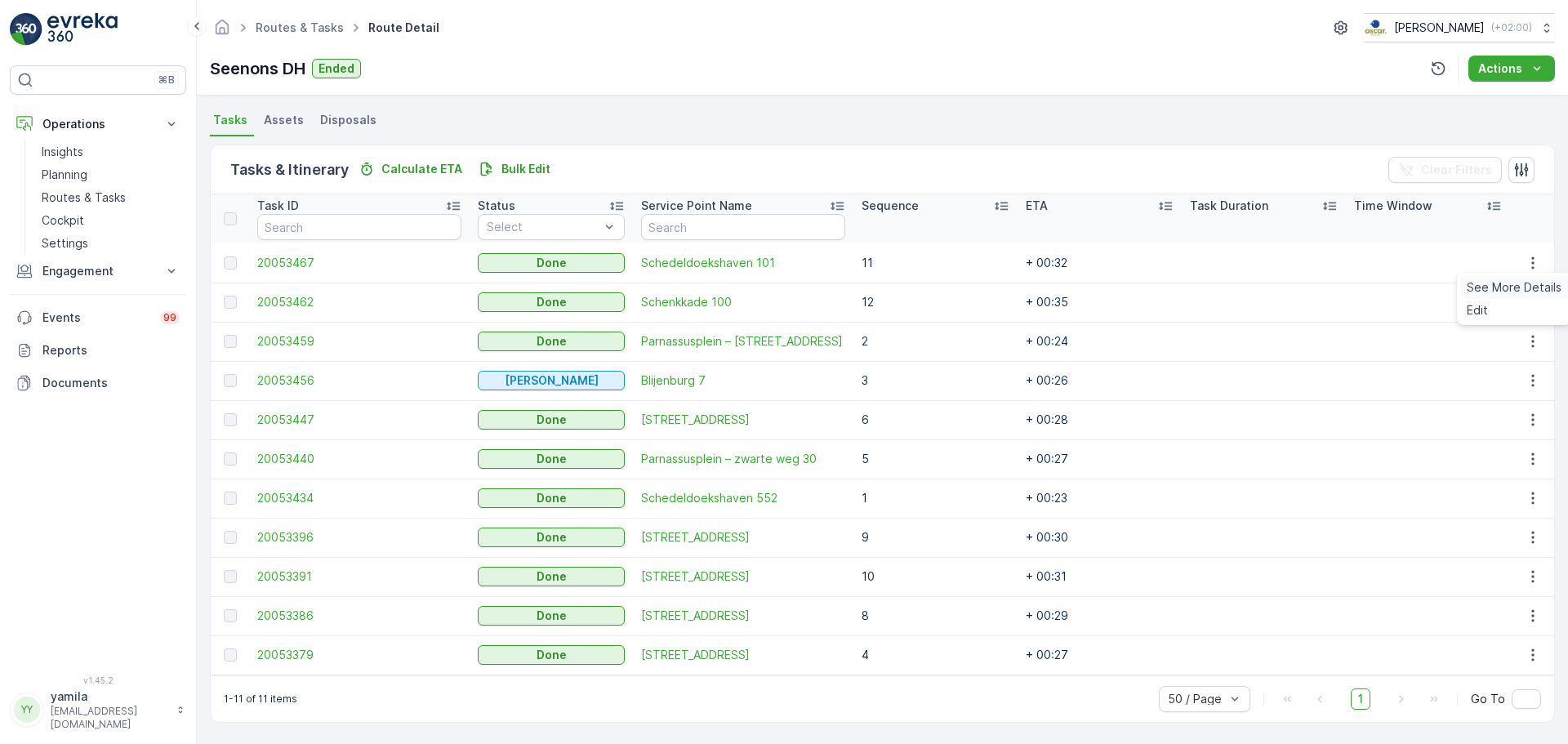 click on "See More Details" at bounding box center (1514, 287) 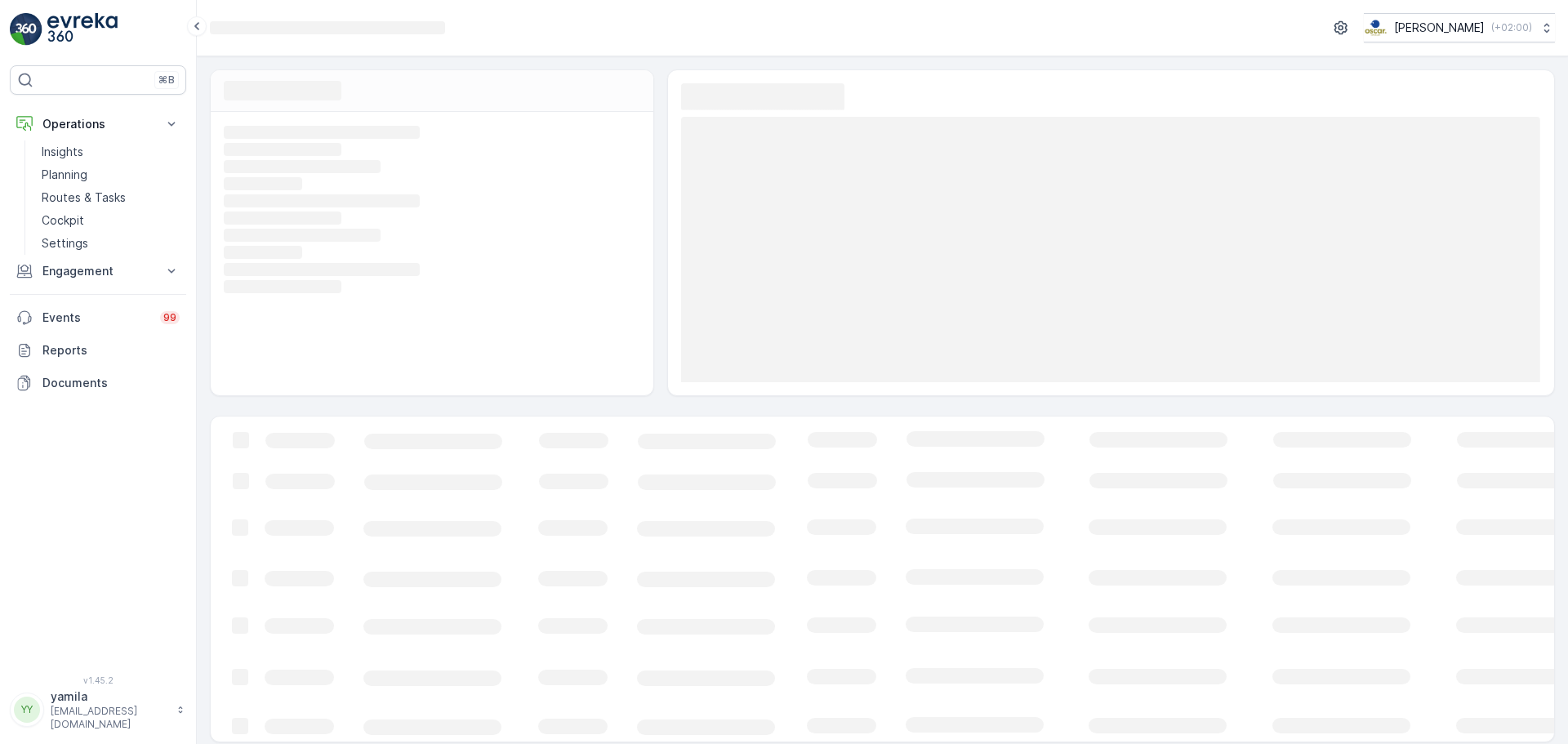 scroll, scrollTop: 0, scrollLeft: 0, axis: both 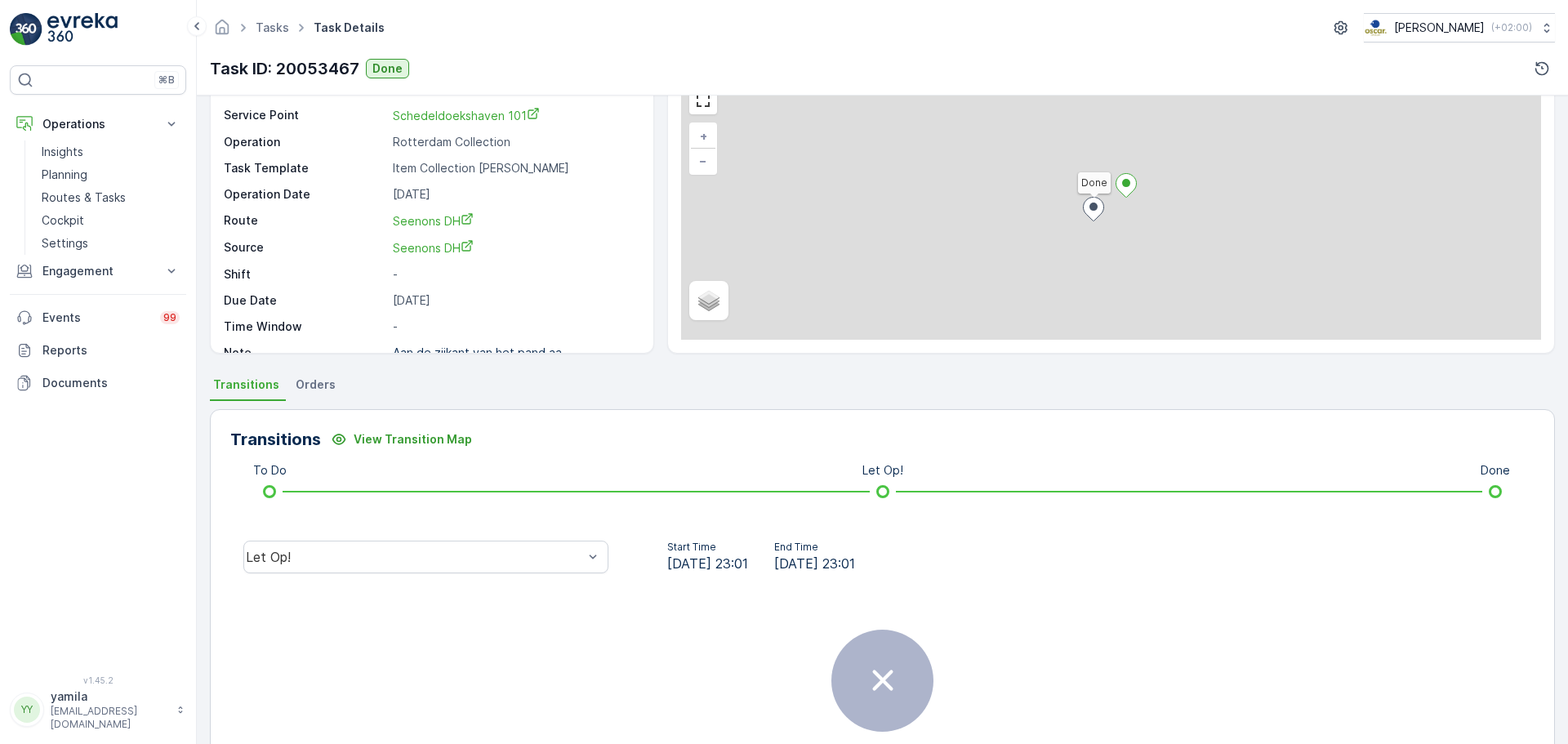 click on "Let Op!" at bounding box center [425, 557] 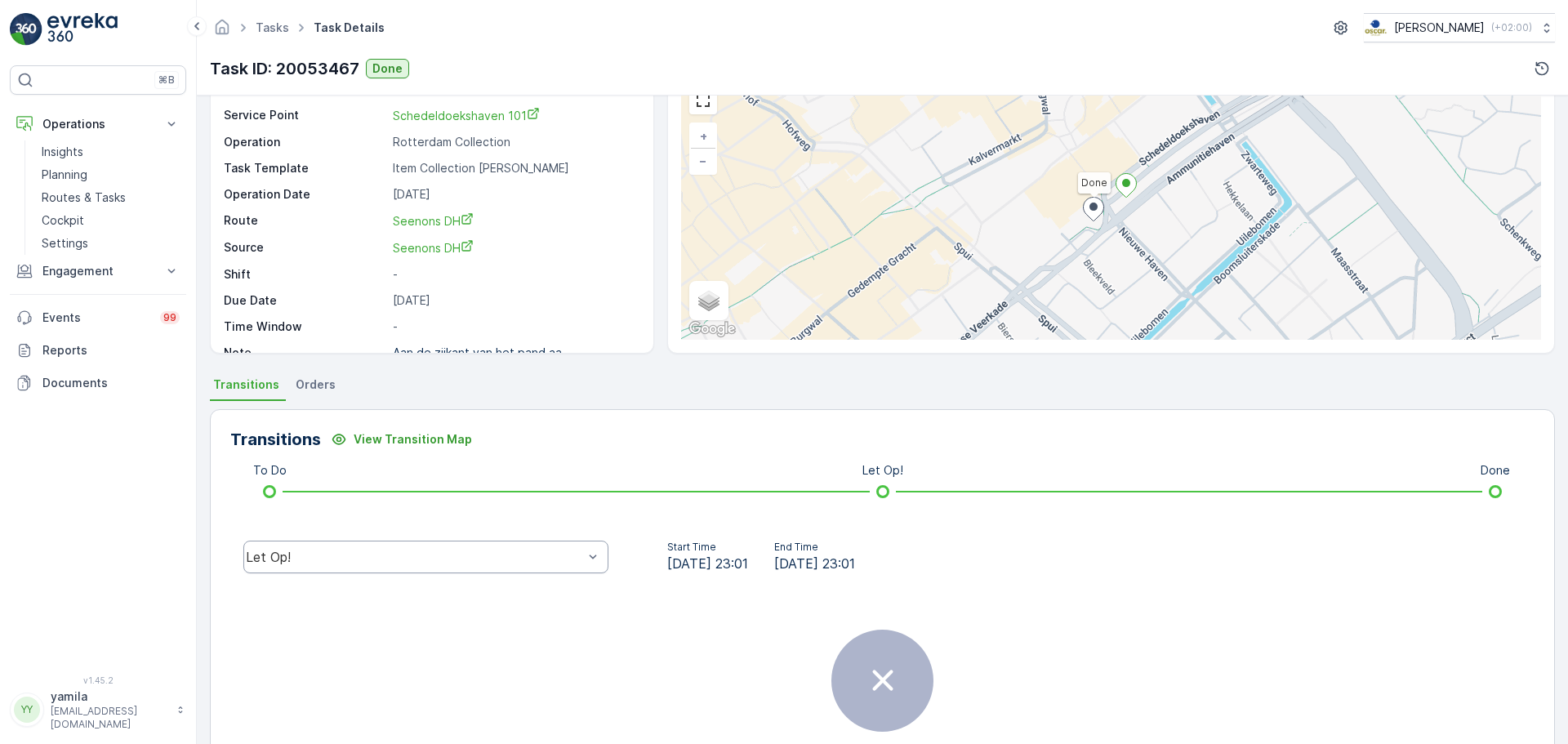 click on "Transitions View Transition Map To Do Let Op! Done Let Op! Start Time 30.06.2025 23:01 End Time 30.06.2025 23:01 There are no transitions for this task." at bounding box center (882, 627) 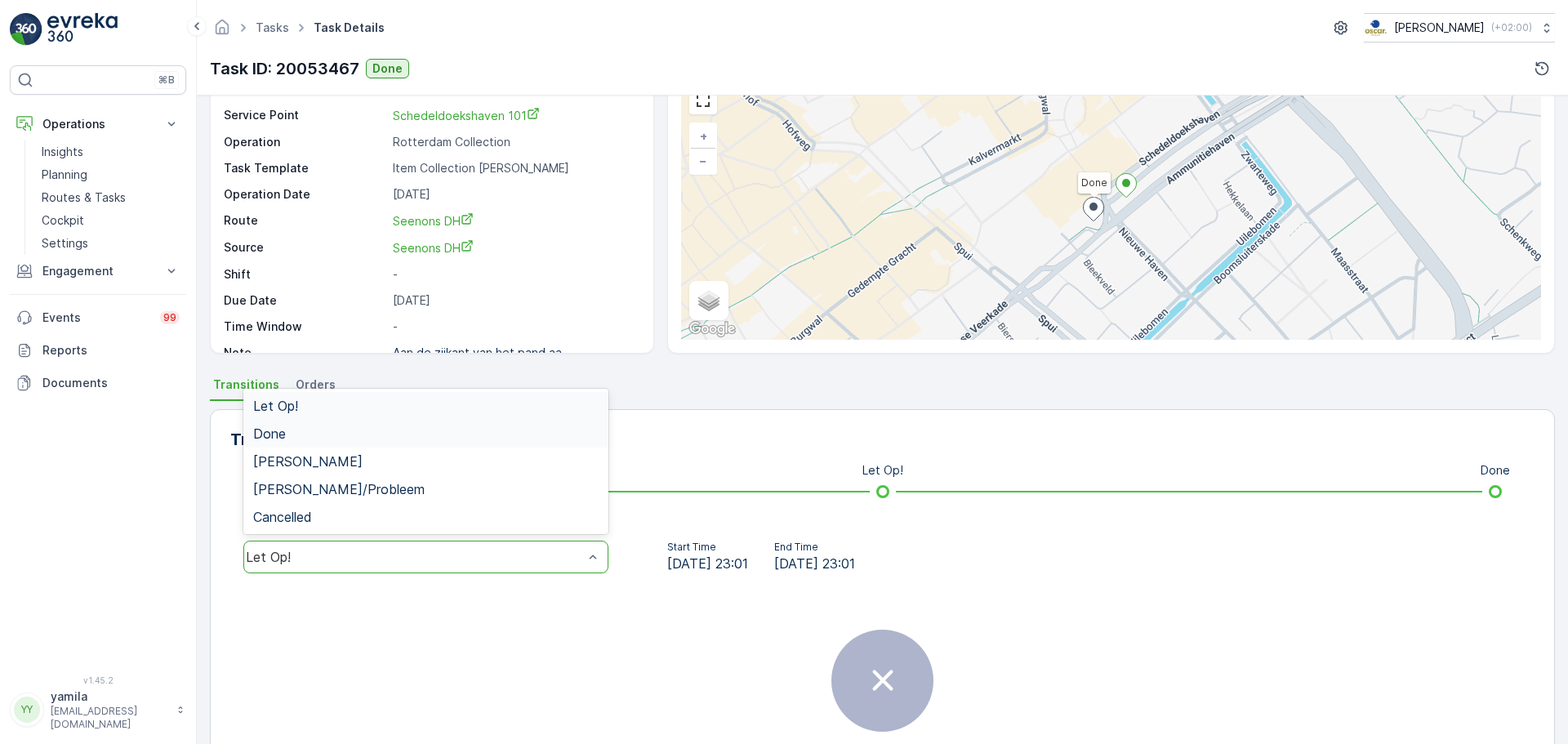 click on "Done" at bounding box center (270, 434) 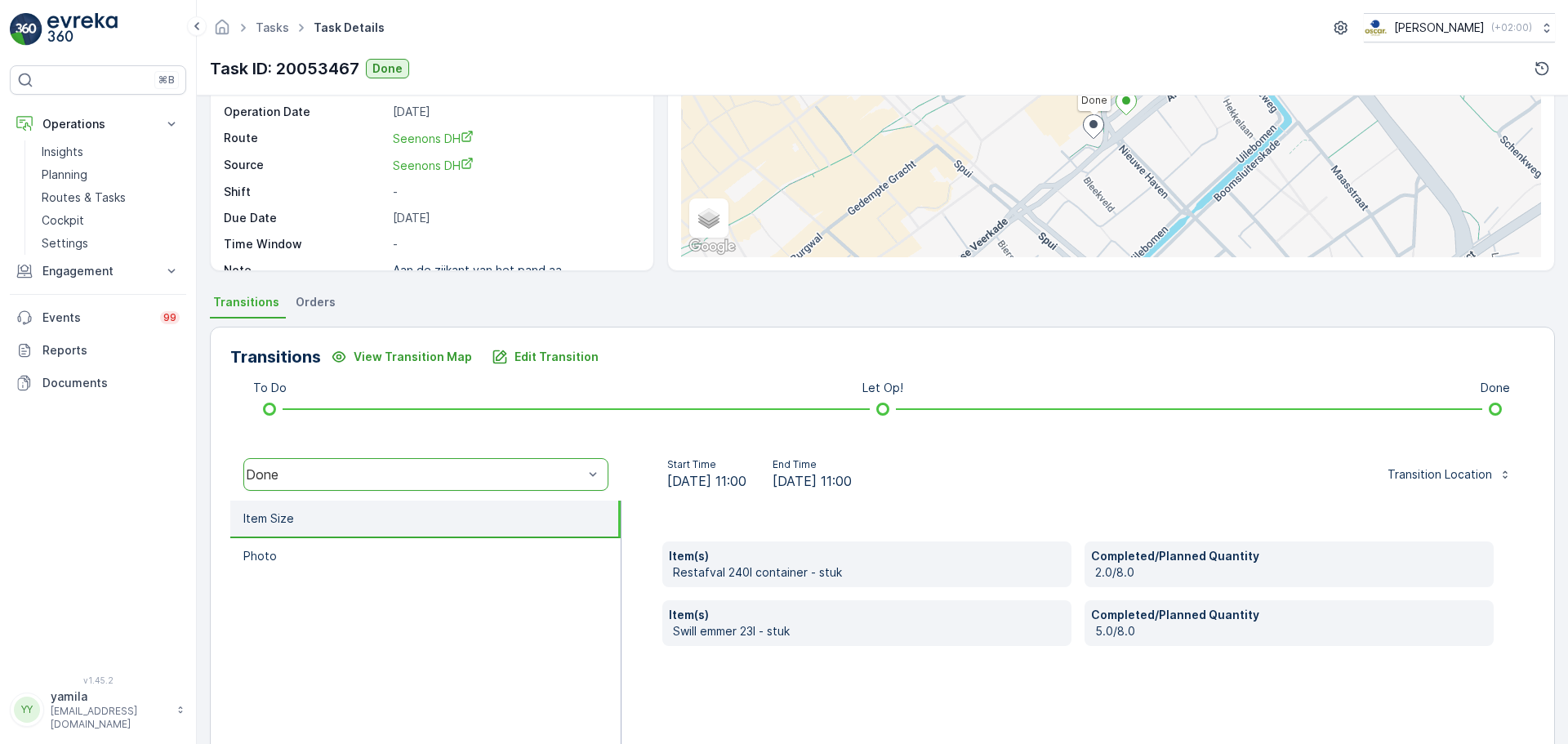 scroll, scrollTop: 286, scrollLeft: 0, axis: vertical 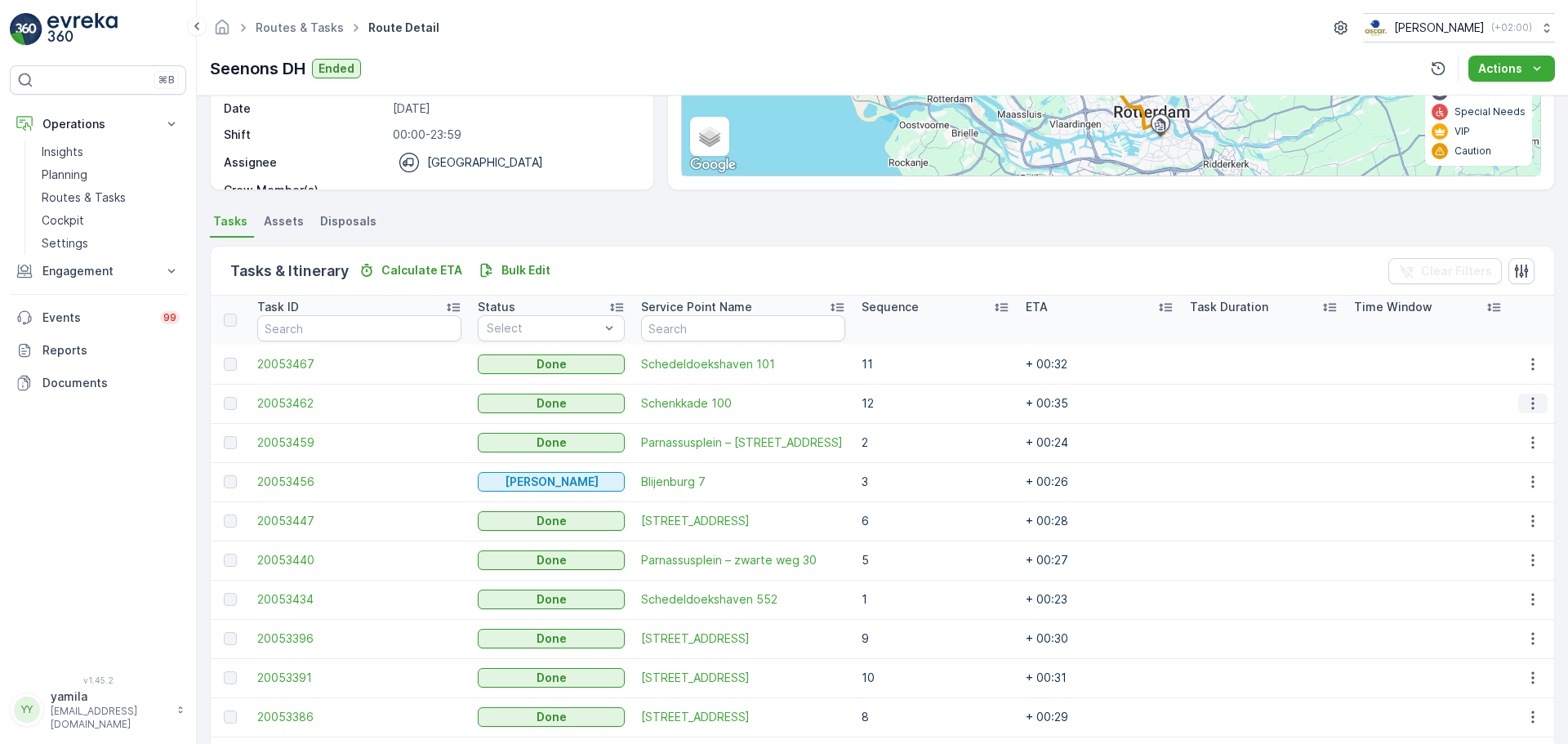 click at bounding box center [1533, 403] 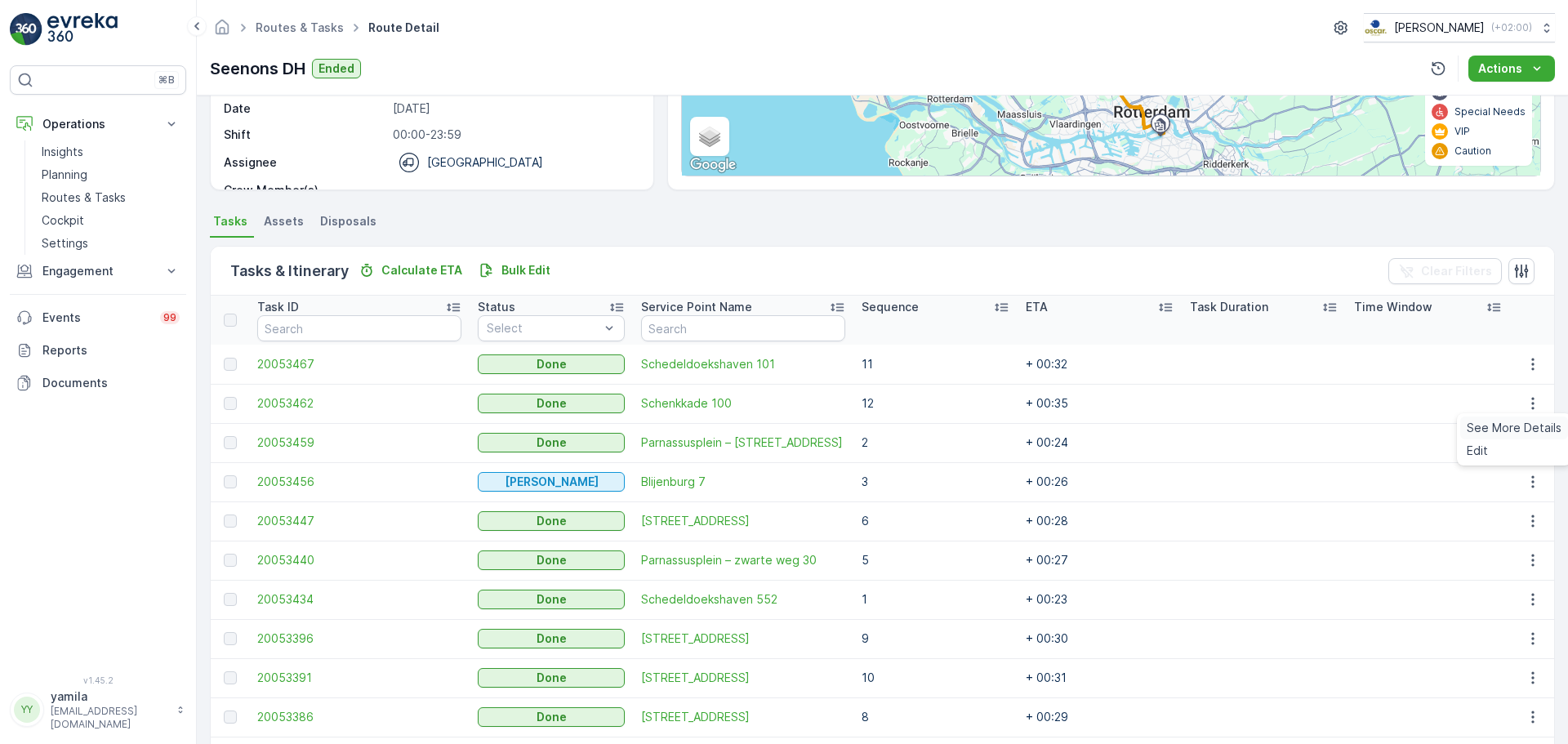 click on "See More Details" at bounding box center [1514, 428] 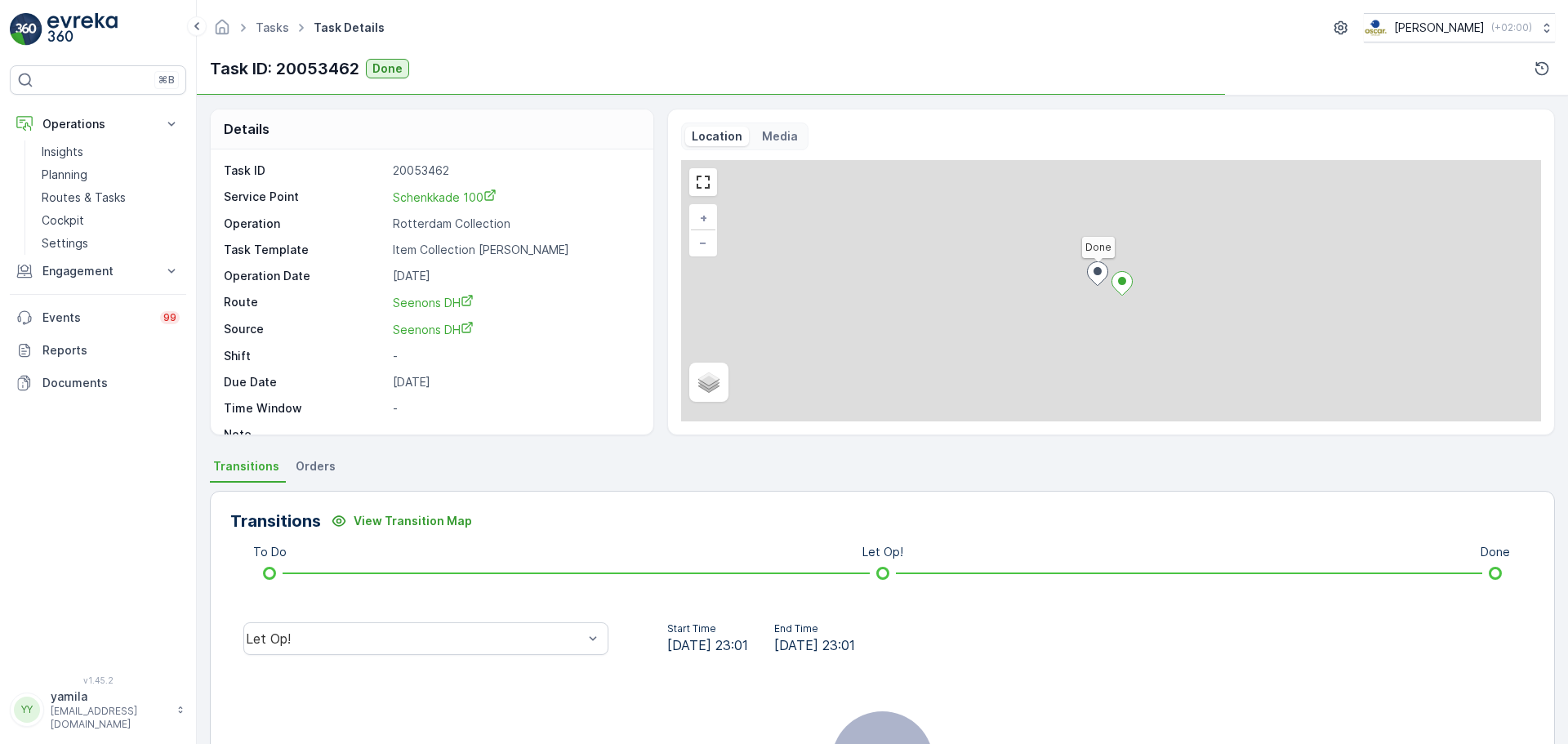 scroll, scrollTop: 204, scrollLeft: 0, axis: vertical 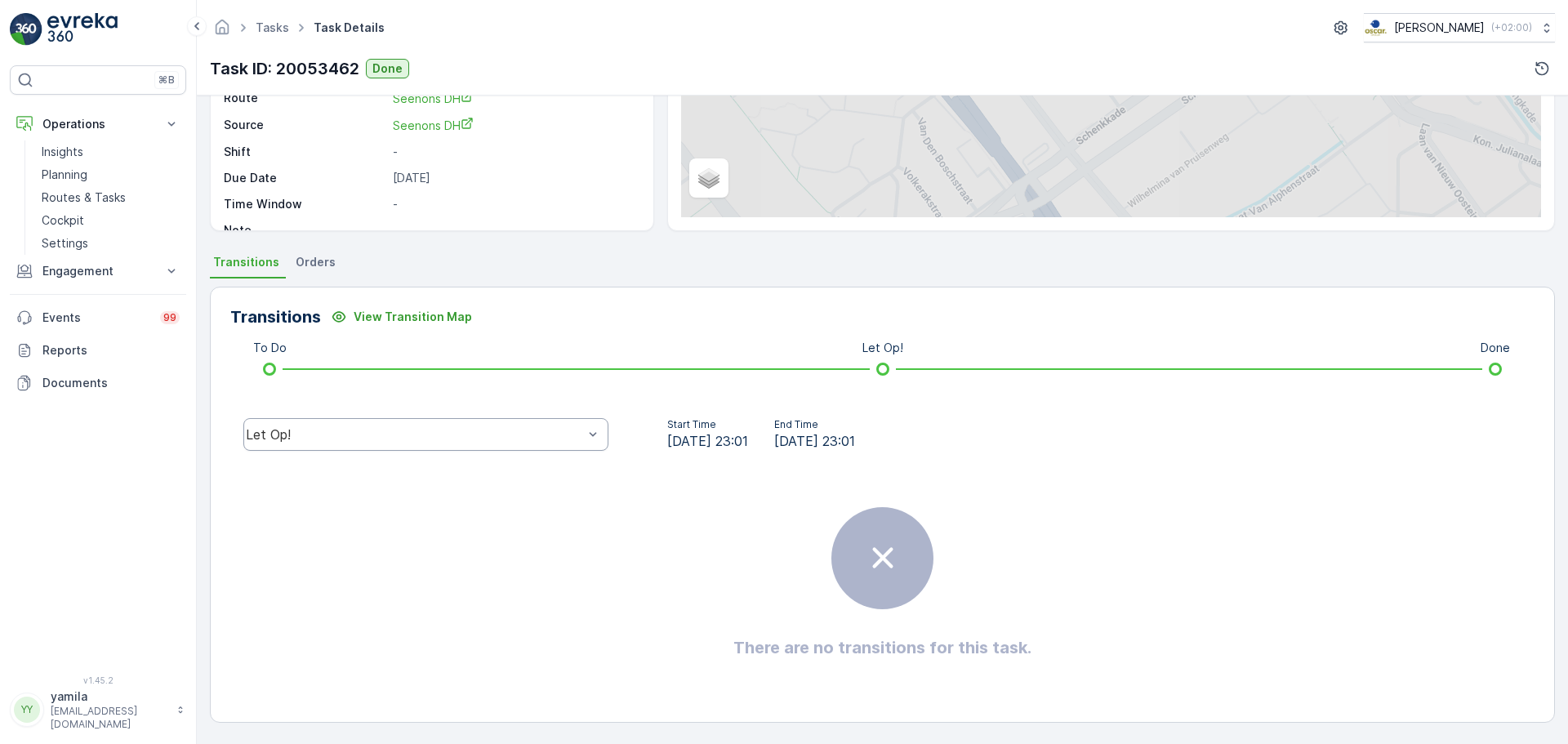 click on "Let Op!" at bounding box center [425, 434] 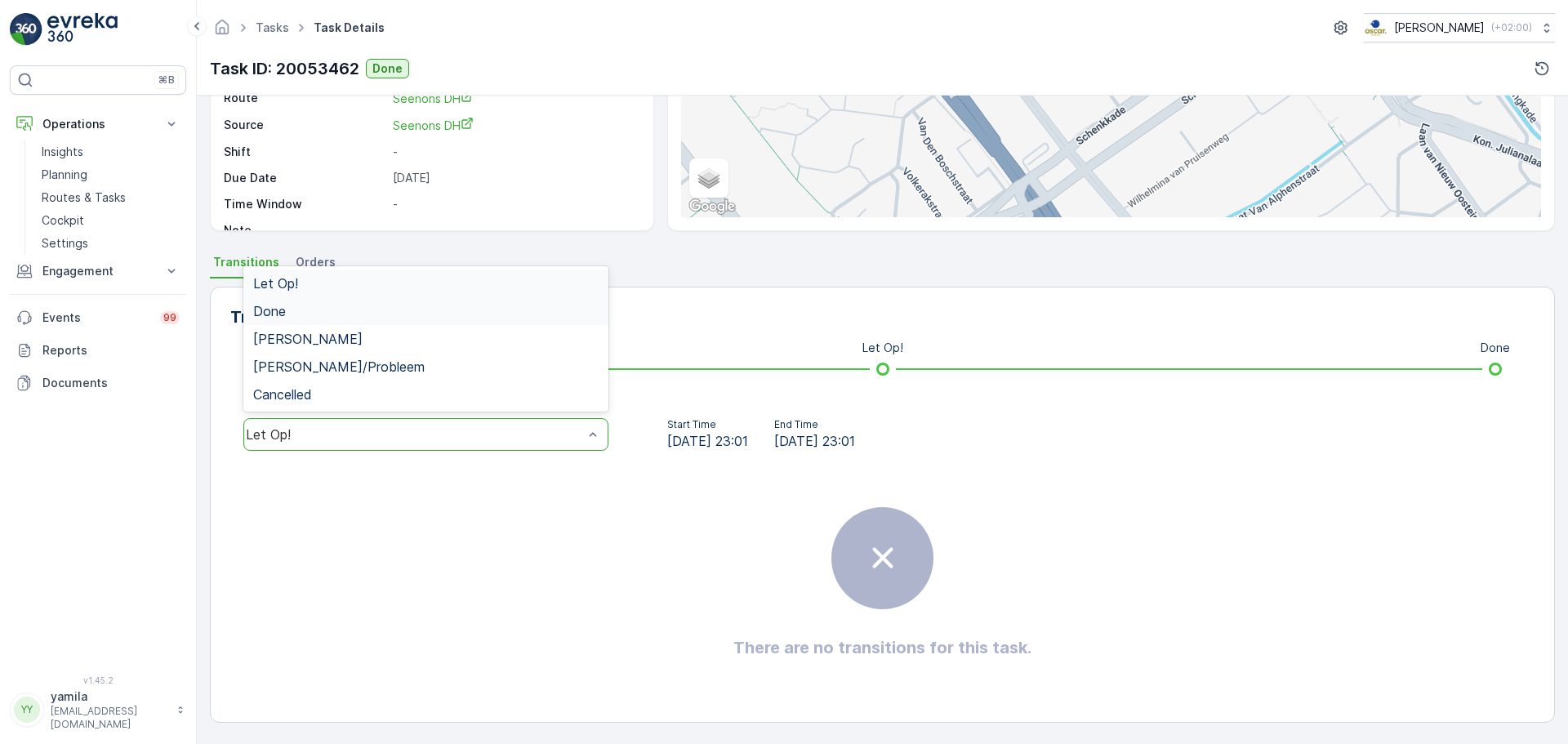 click on "Done" at bounding box center (425, 311) 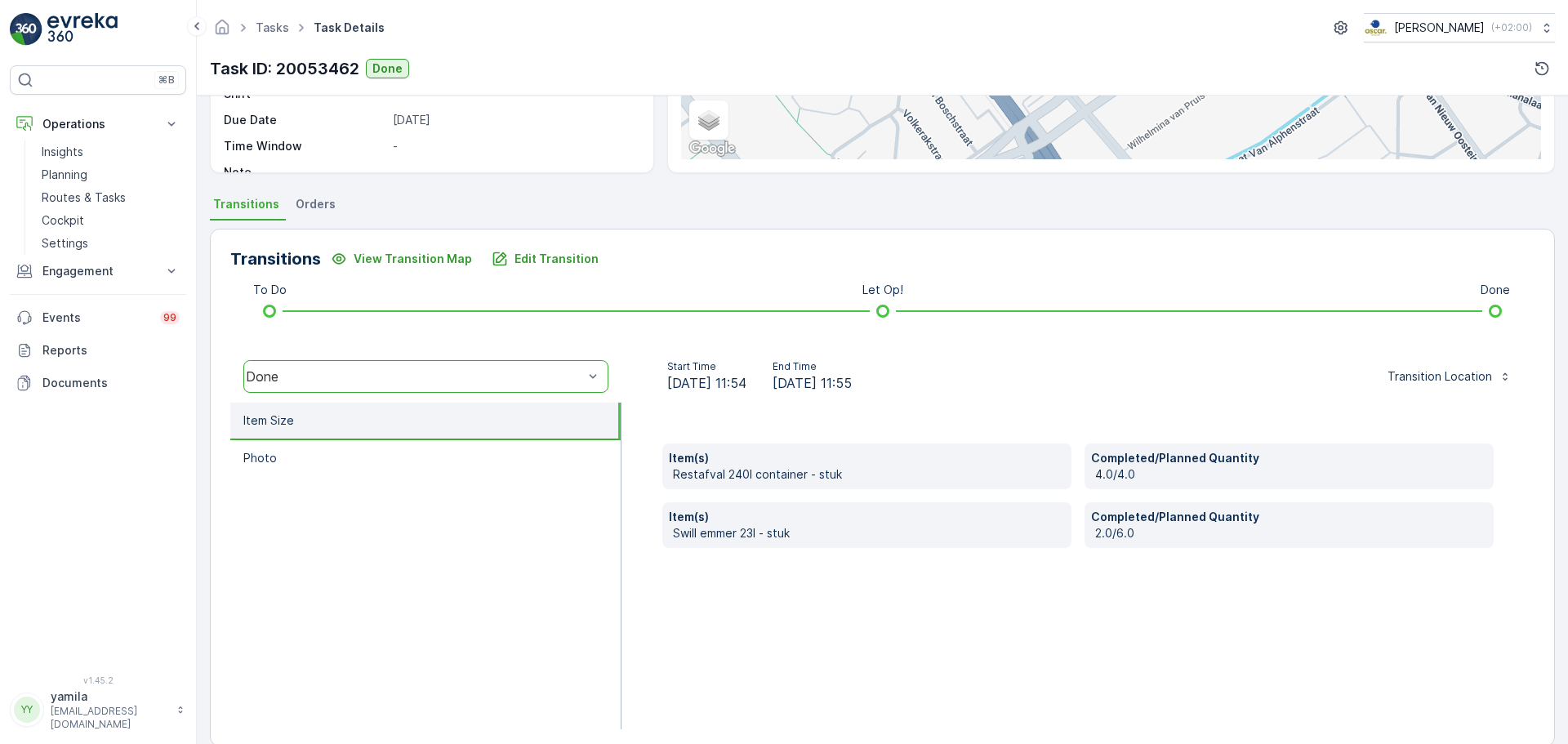 scroll, scrollTop: 286, scrollLeft: 0, axis: vertical 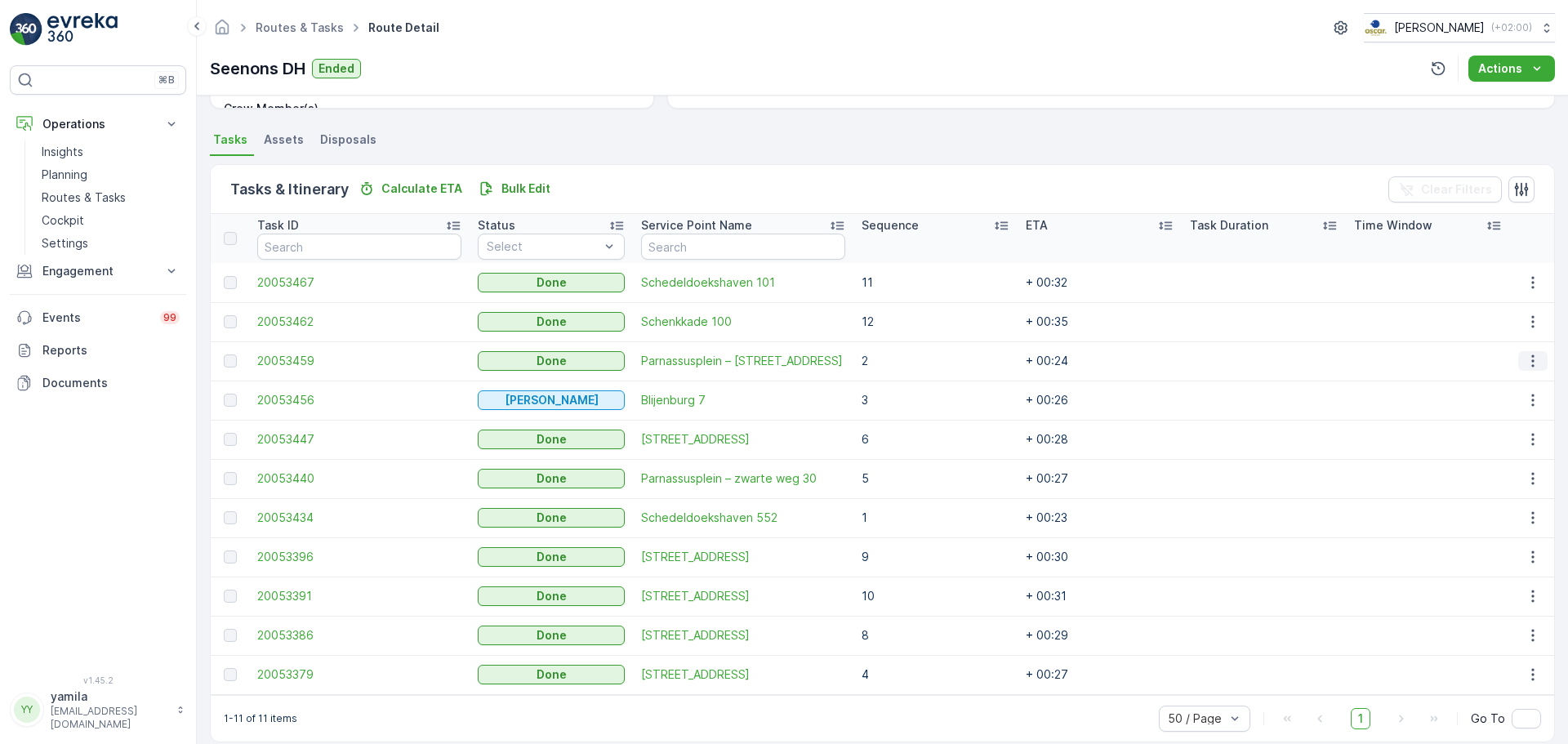 click at bounding box center (1533, 361) 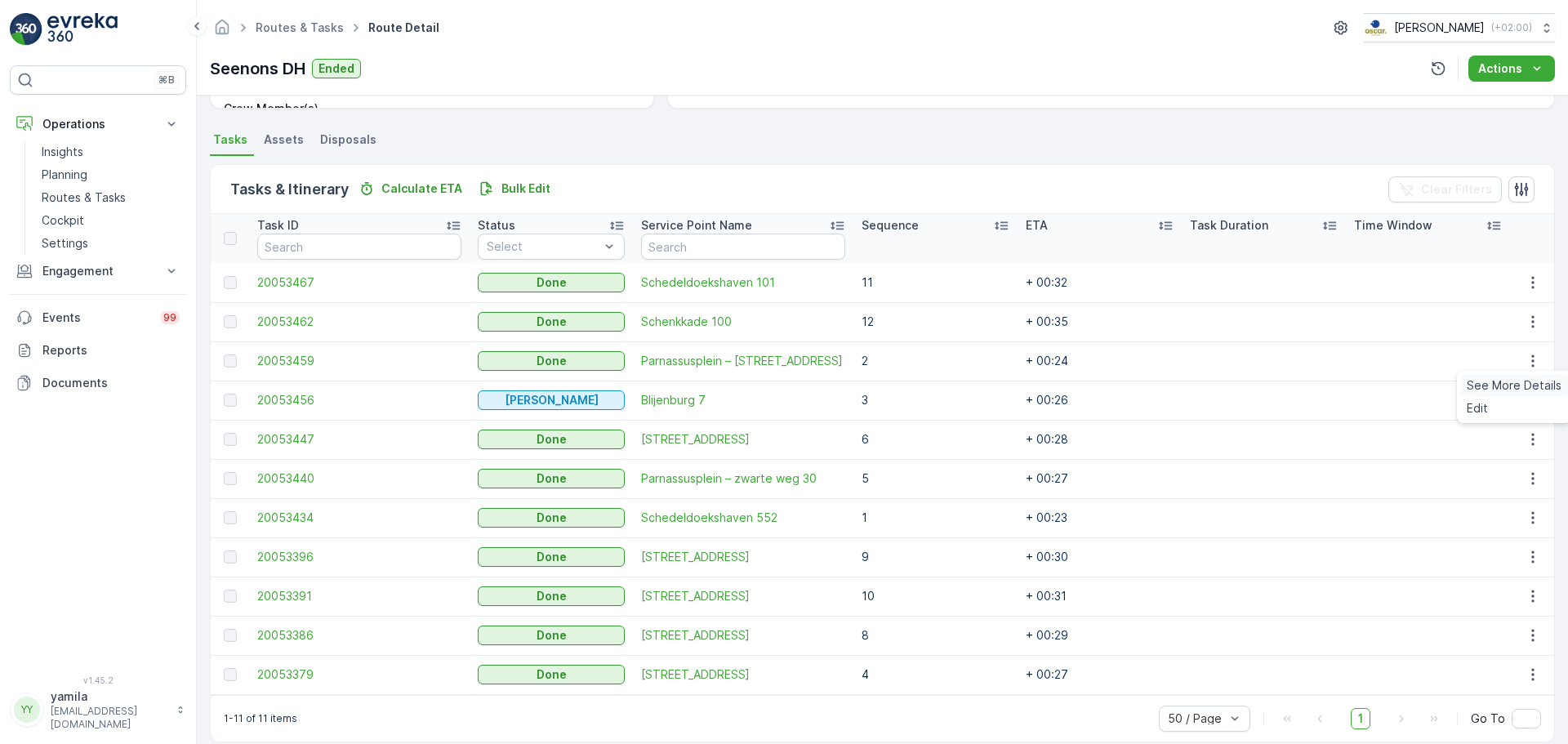 click on "See More Details" at bounding box center [1514, 385] 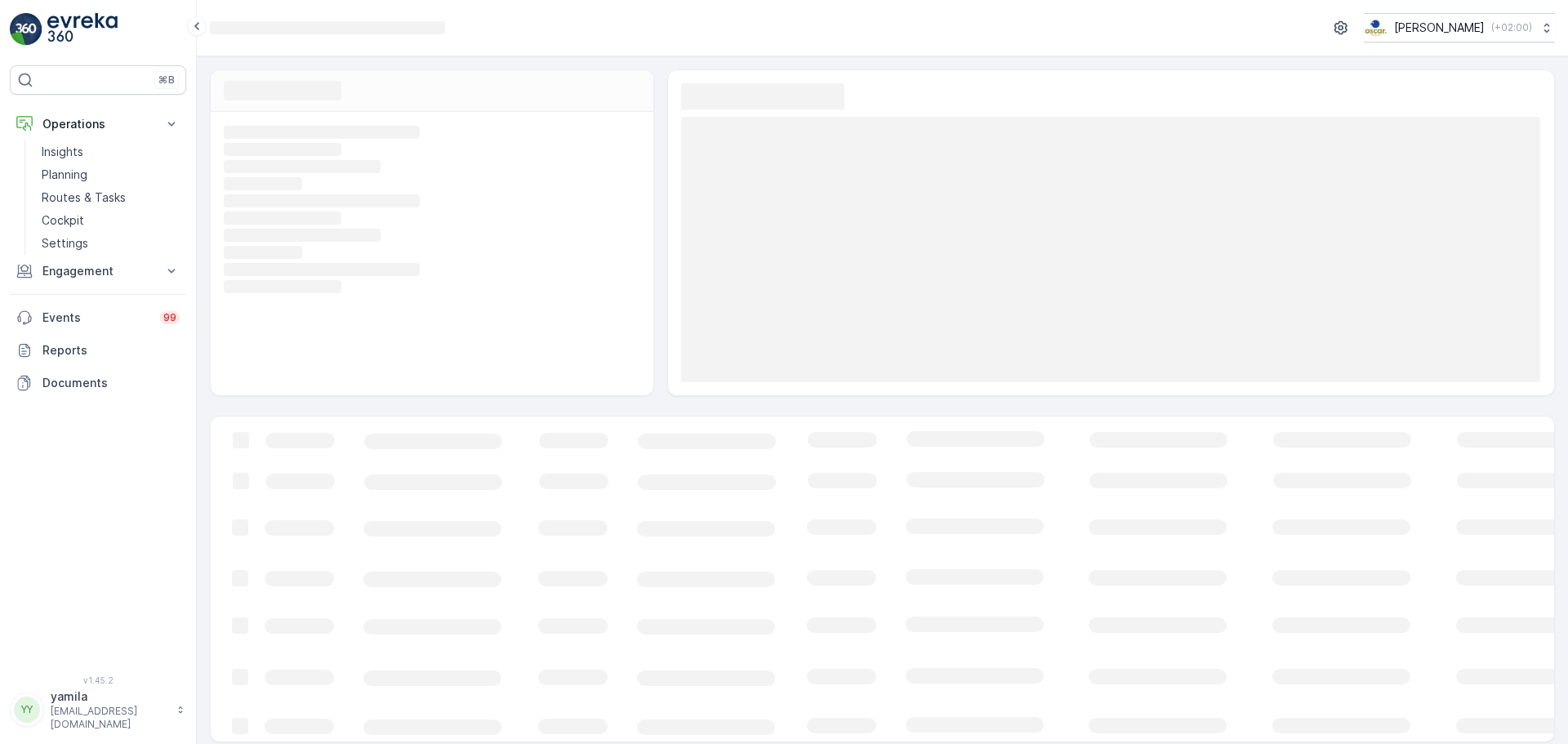 scroll, scrollTop: 0, scrollLeft: 0, axis: both 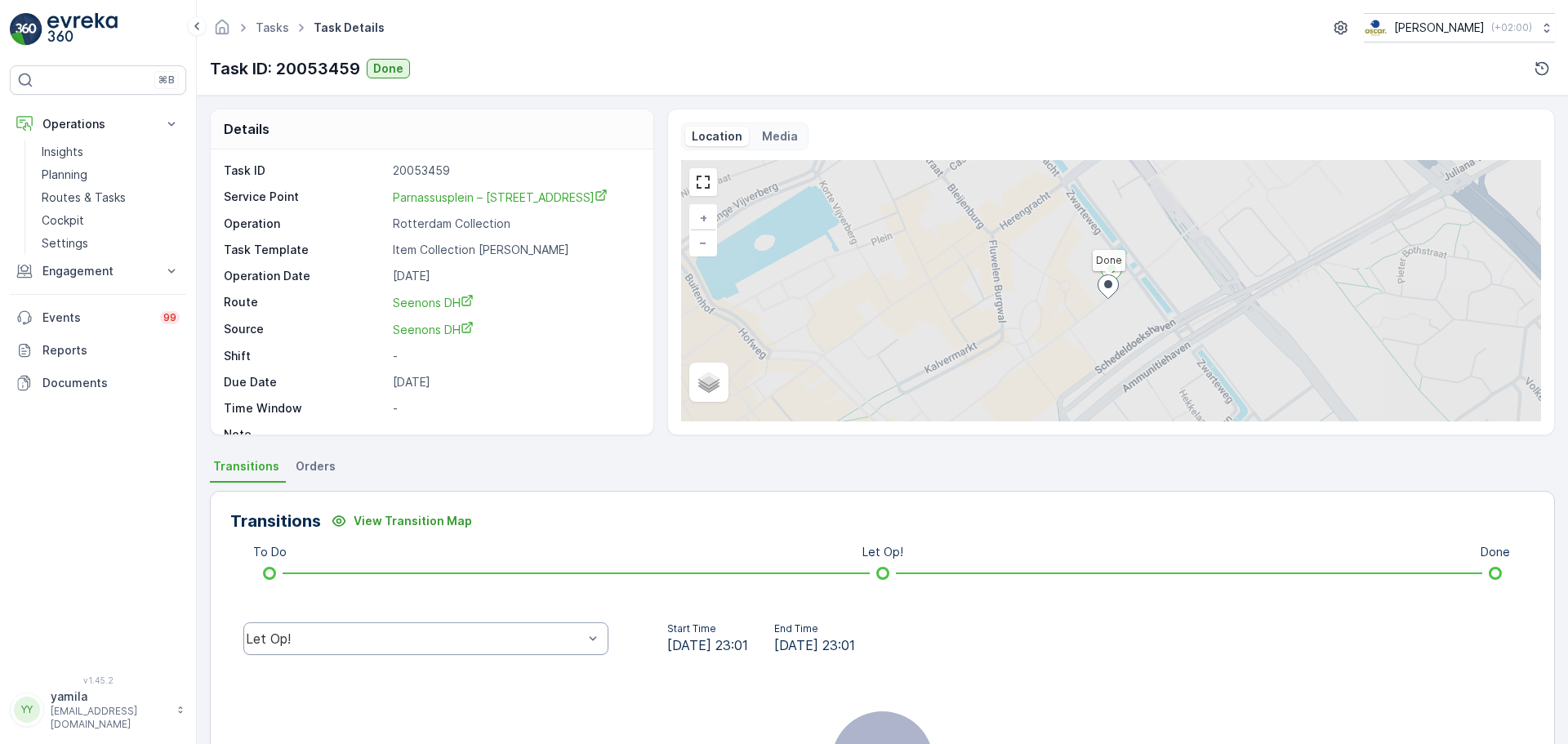 click on "Let Op!" at bounding box center (414, 639) 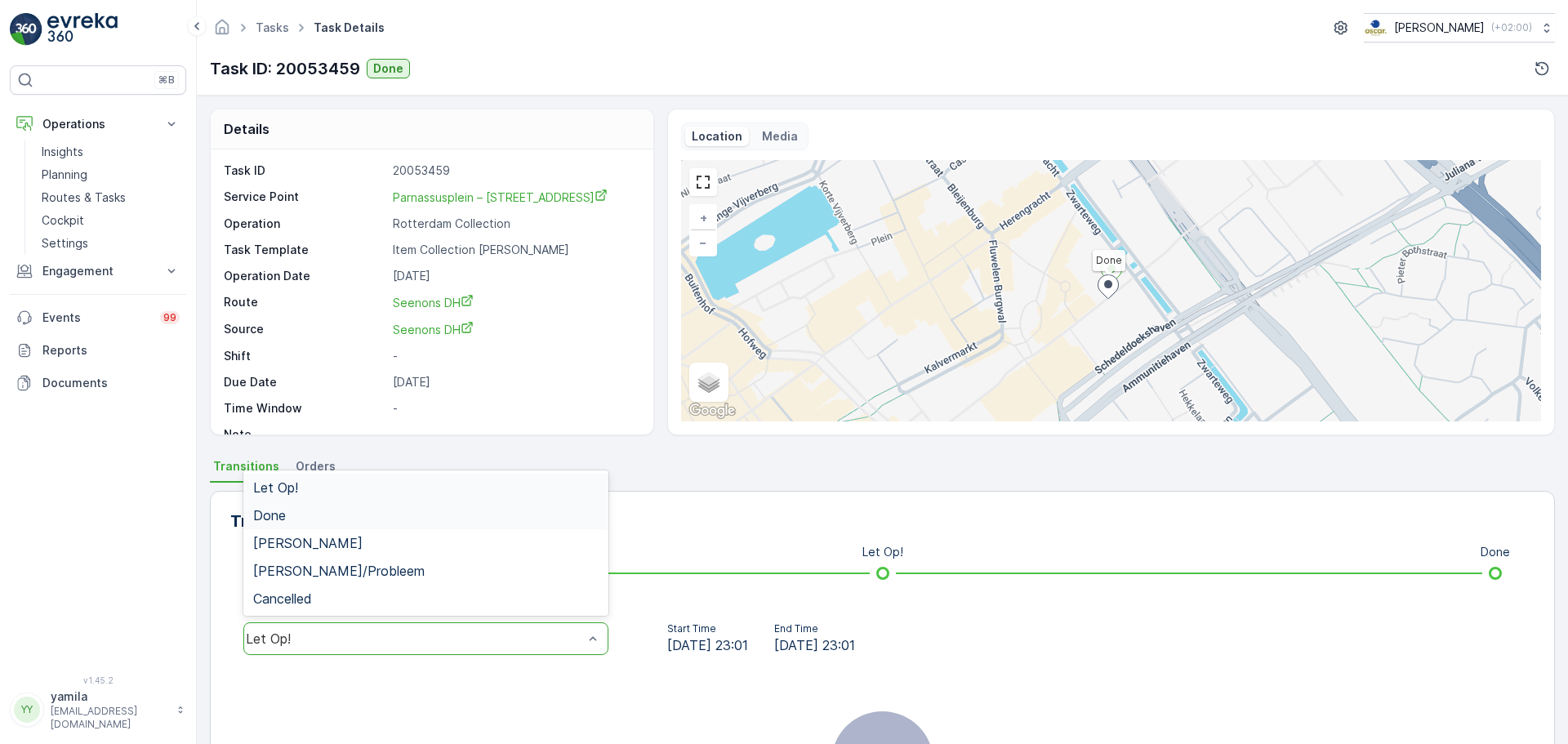click on "Done" at bounding box center (425, 515) 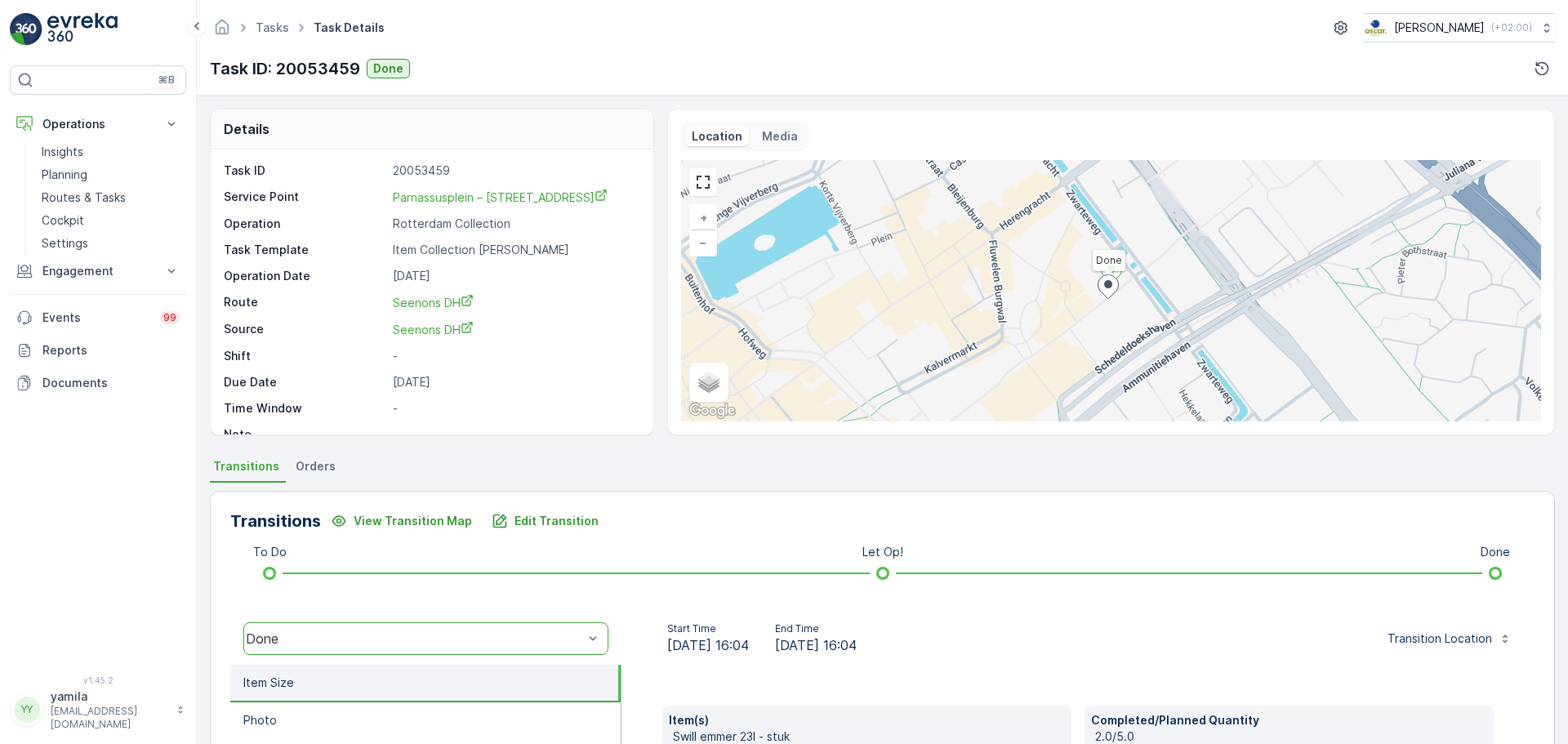 scroll, scrollTop: 286, scrollLeft: 0, axis: vertical 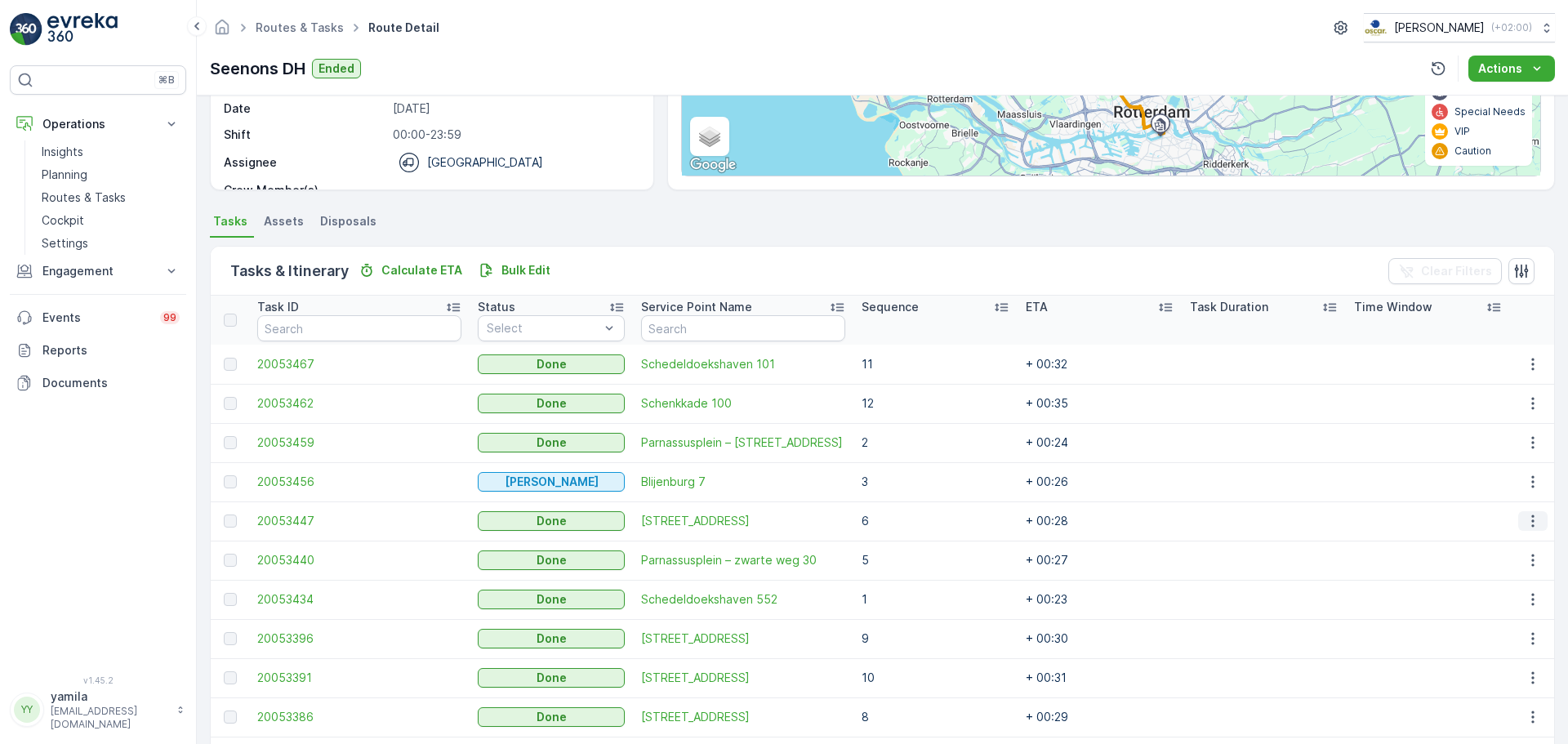click 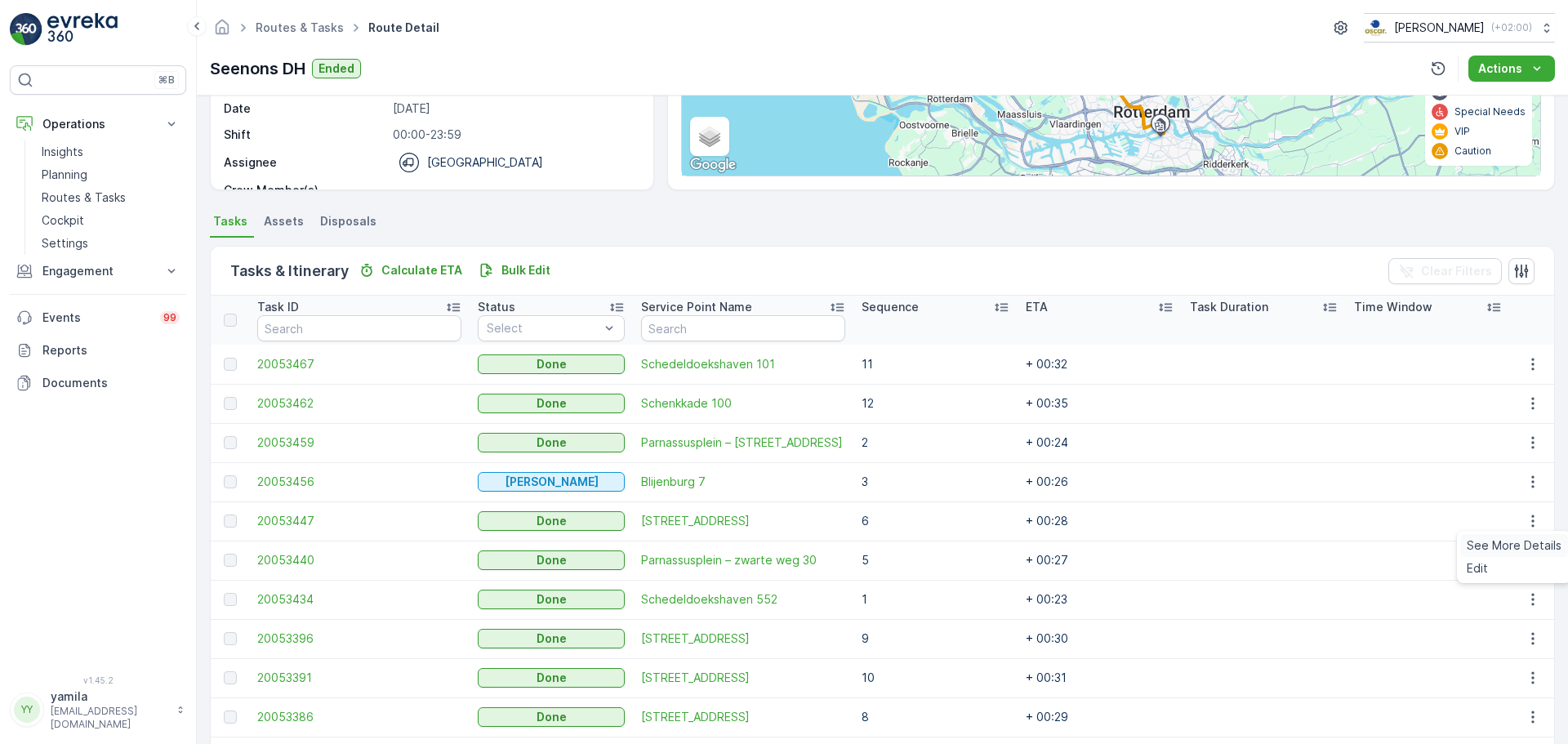 click on "See More Details" at bounding box center [1514, 546] 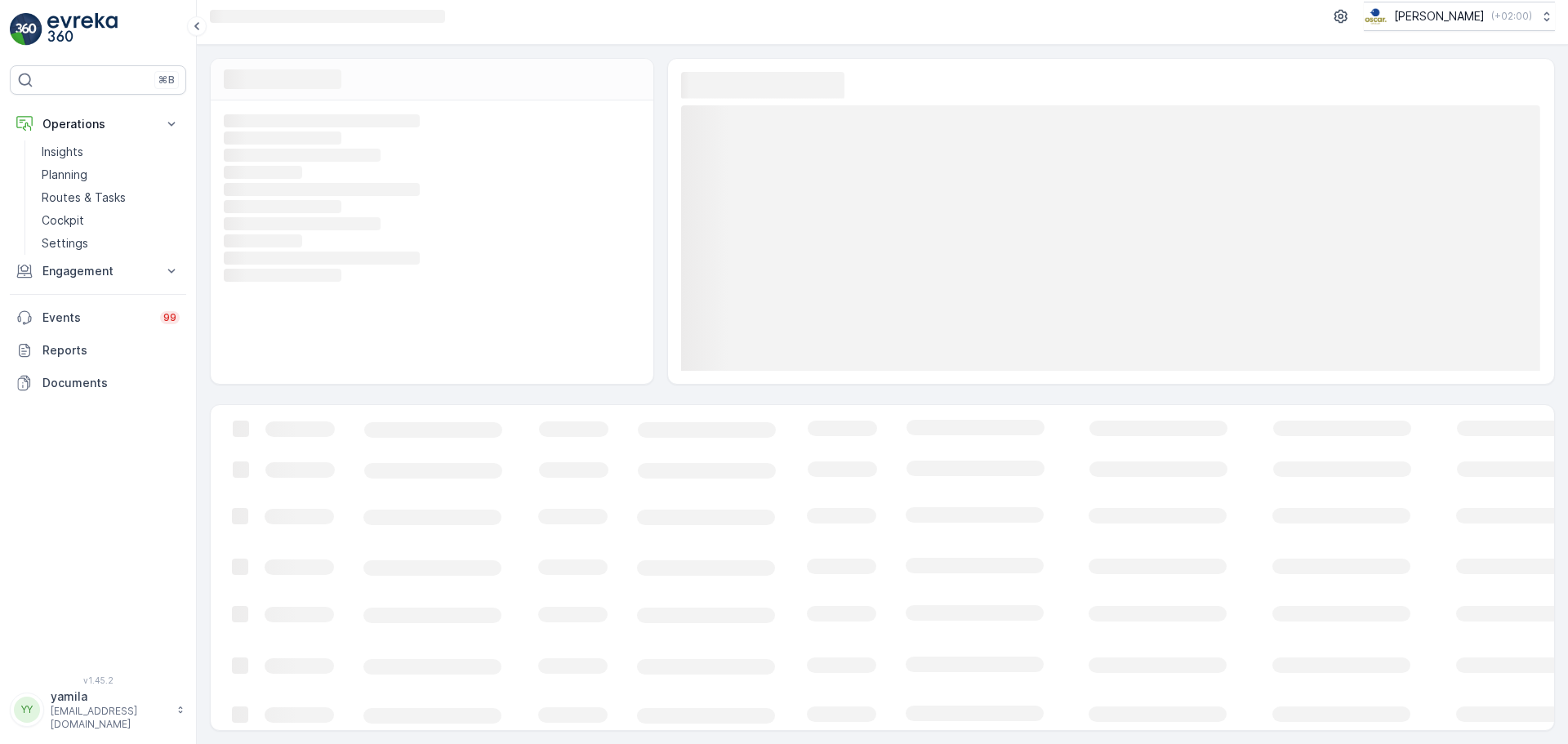 scroll, scrollTop: 0, scrollLeft: 0, axis: both 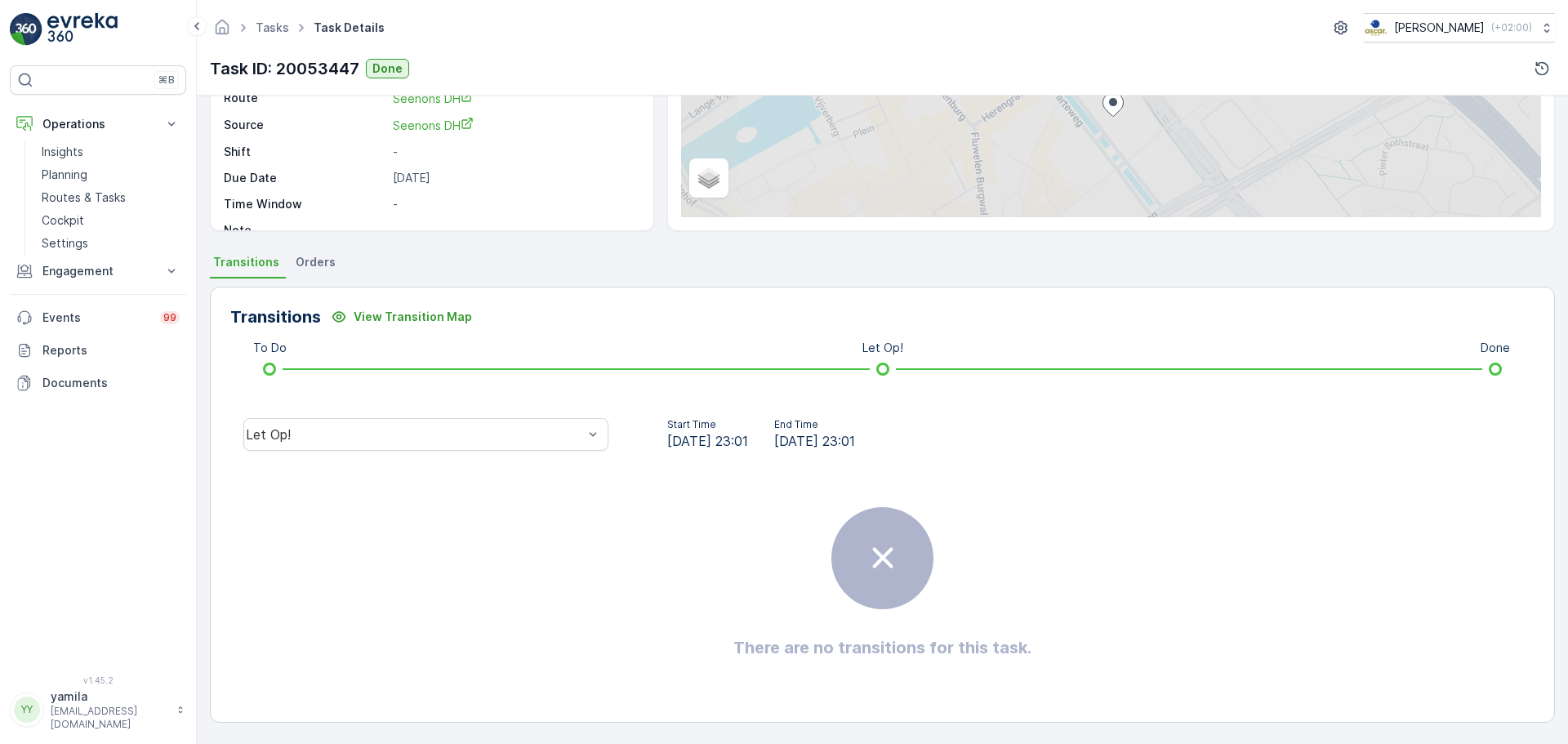 click on "Let Op!" at bounding box center [425, 434] 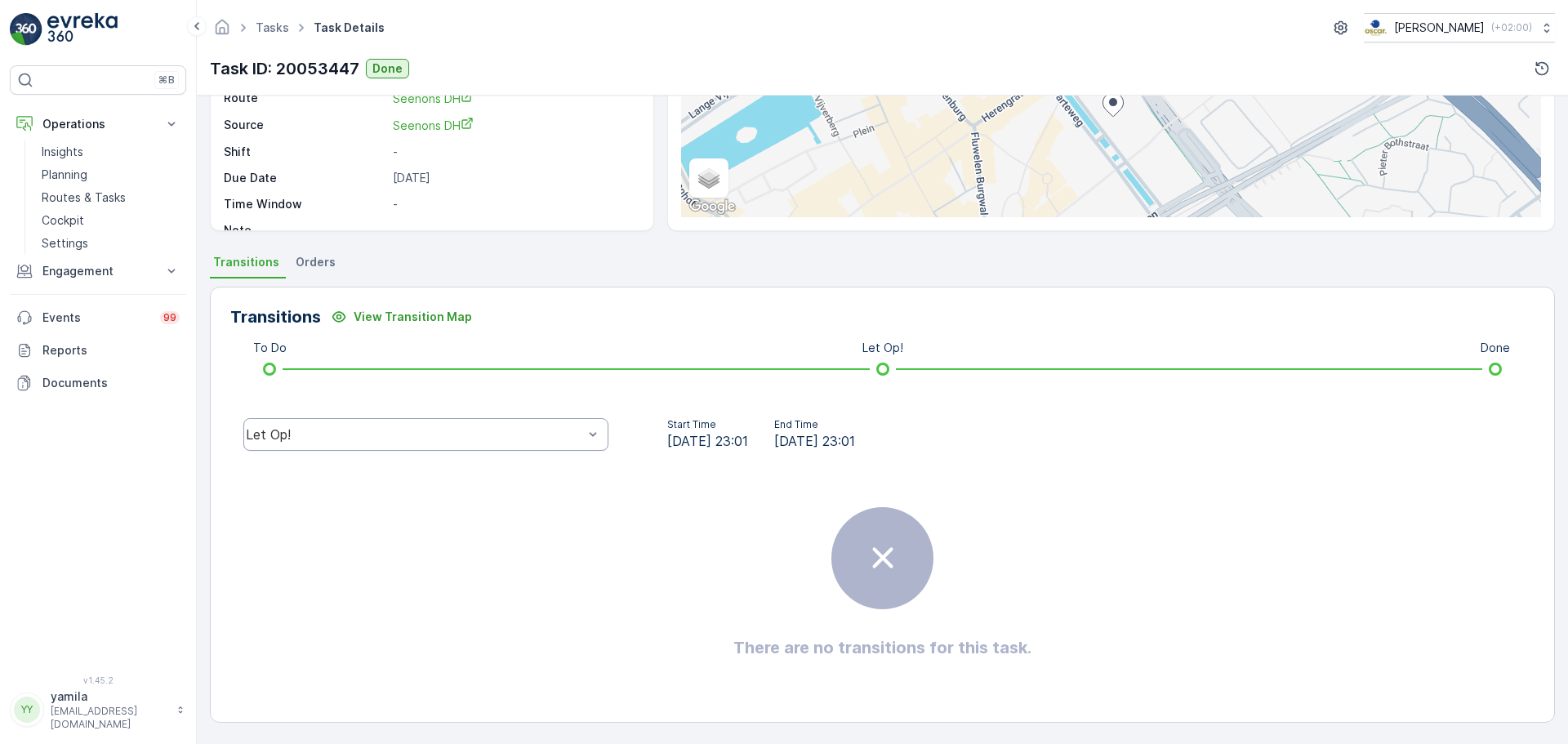 click on "Let Op!" at bounding box center (425, 434) 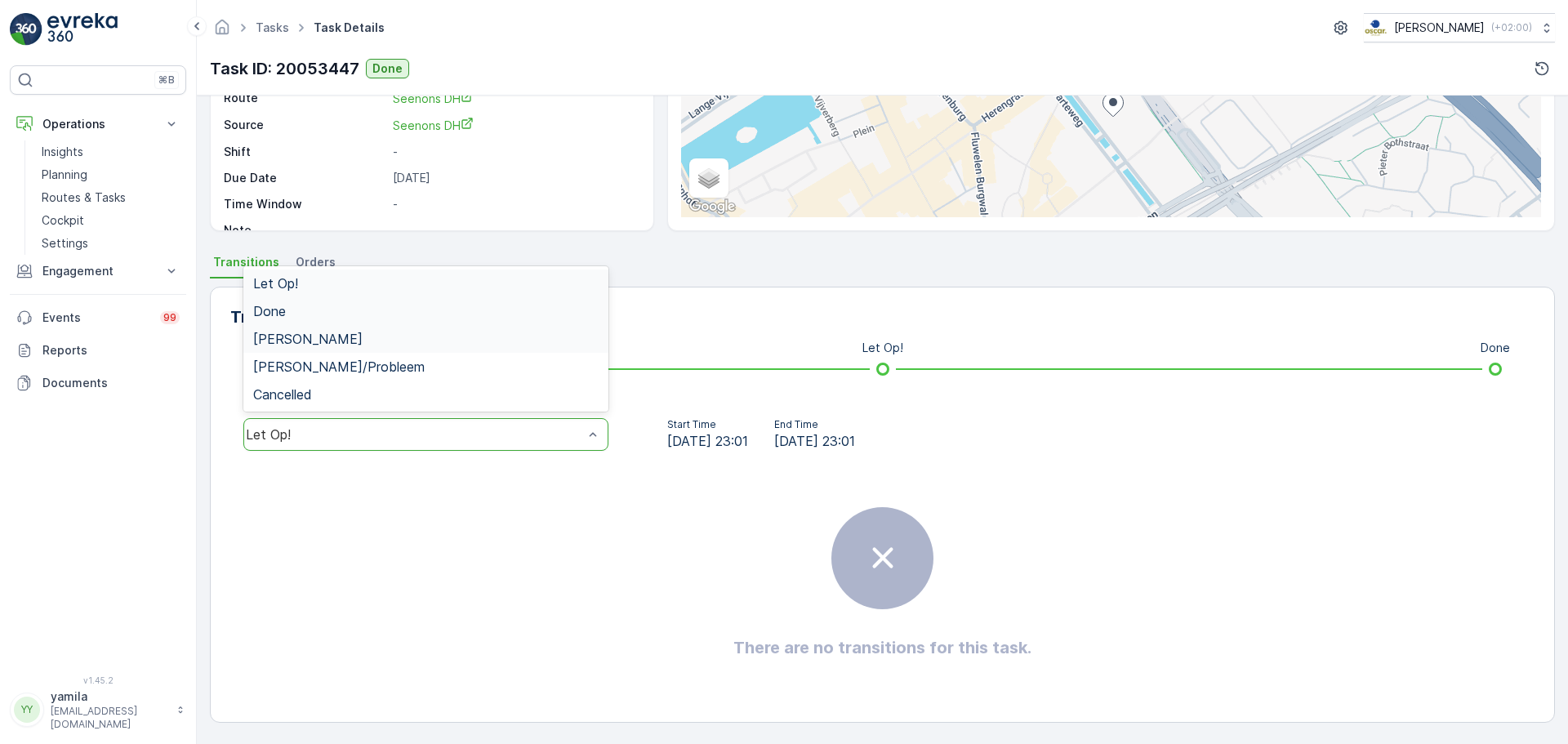 click on "Done" at bounding box center [425, 311] 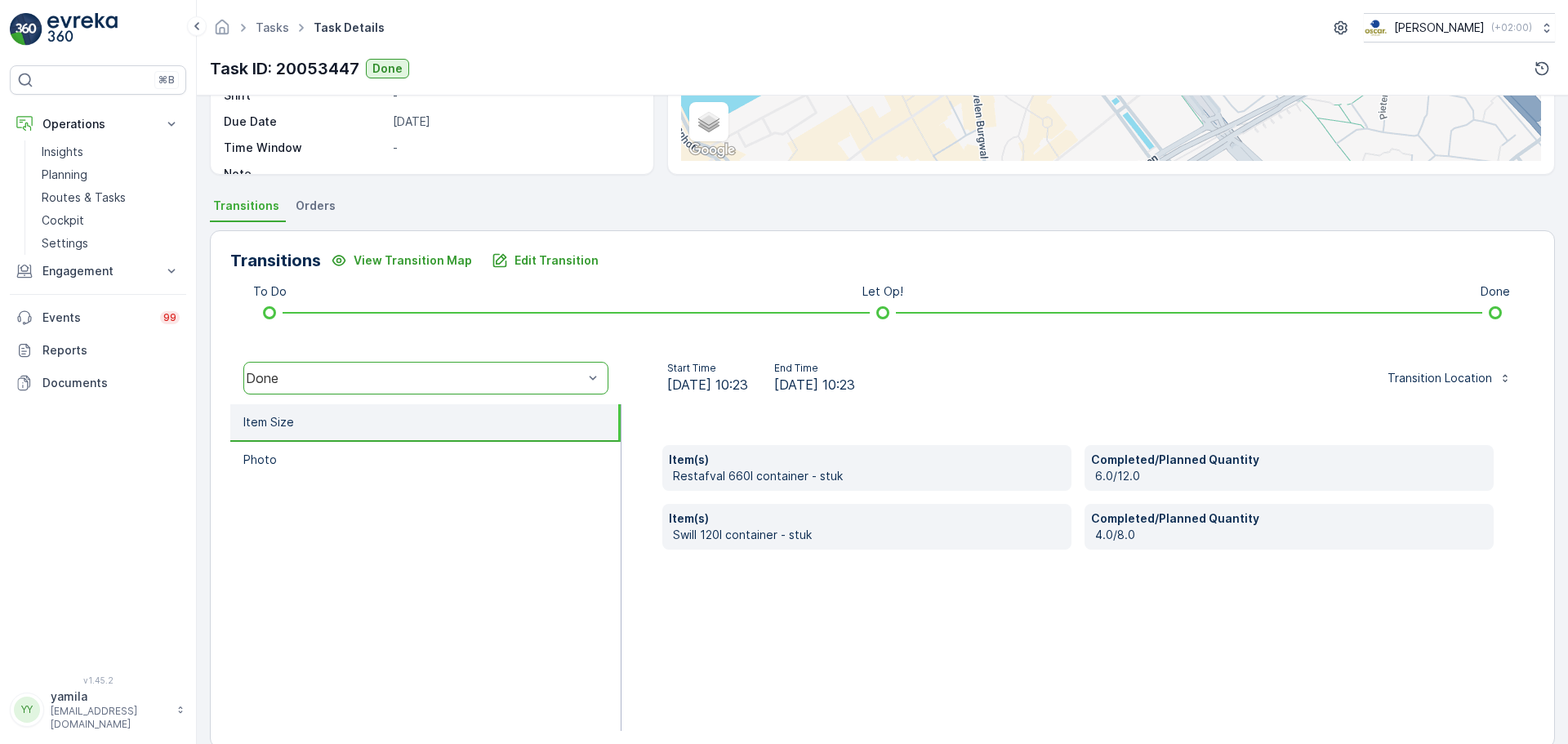 scroll, scrollTop: 286, scrollLeft: 0, axis: vertical 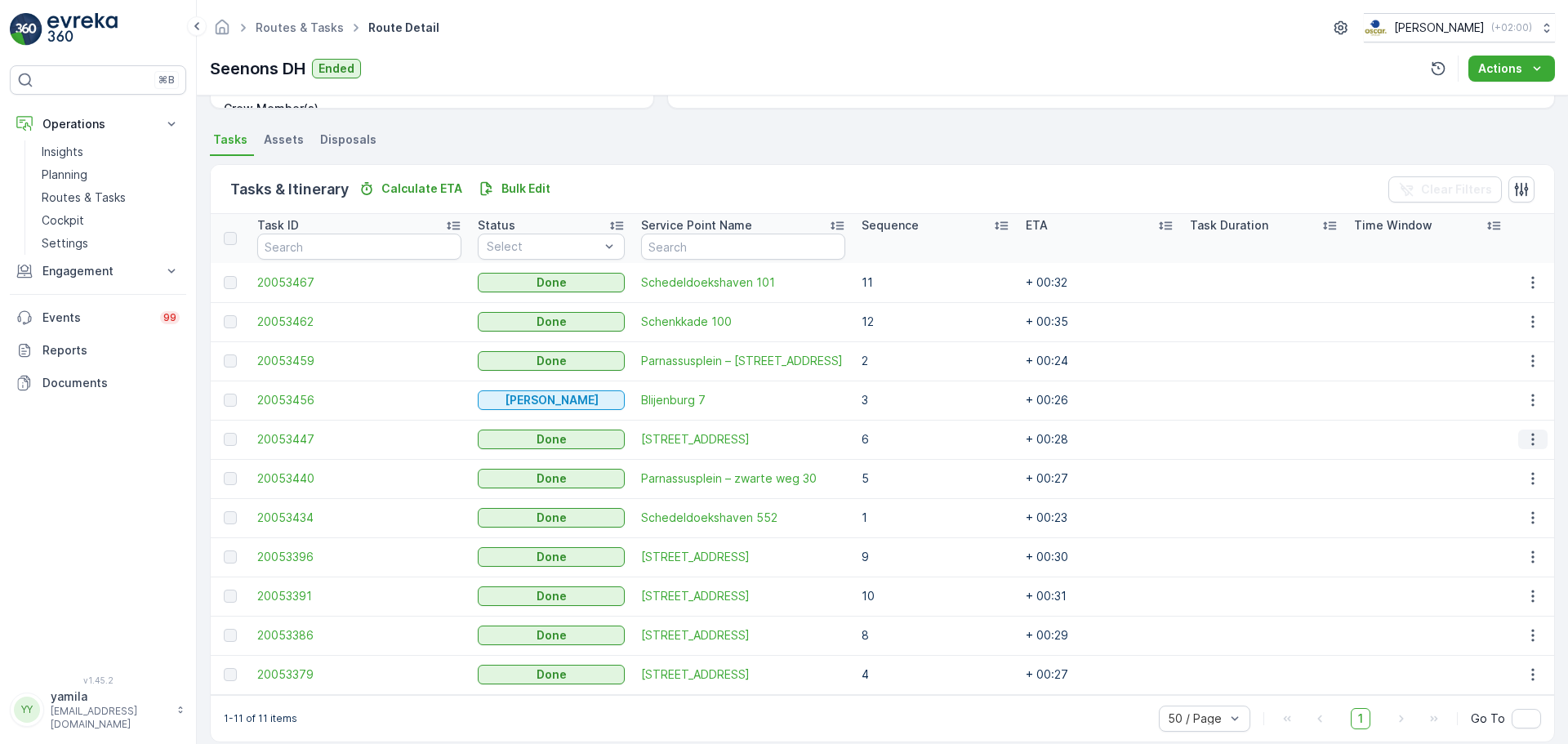 click 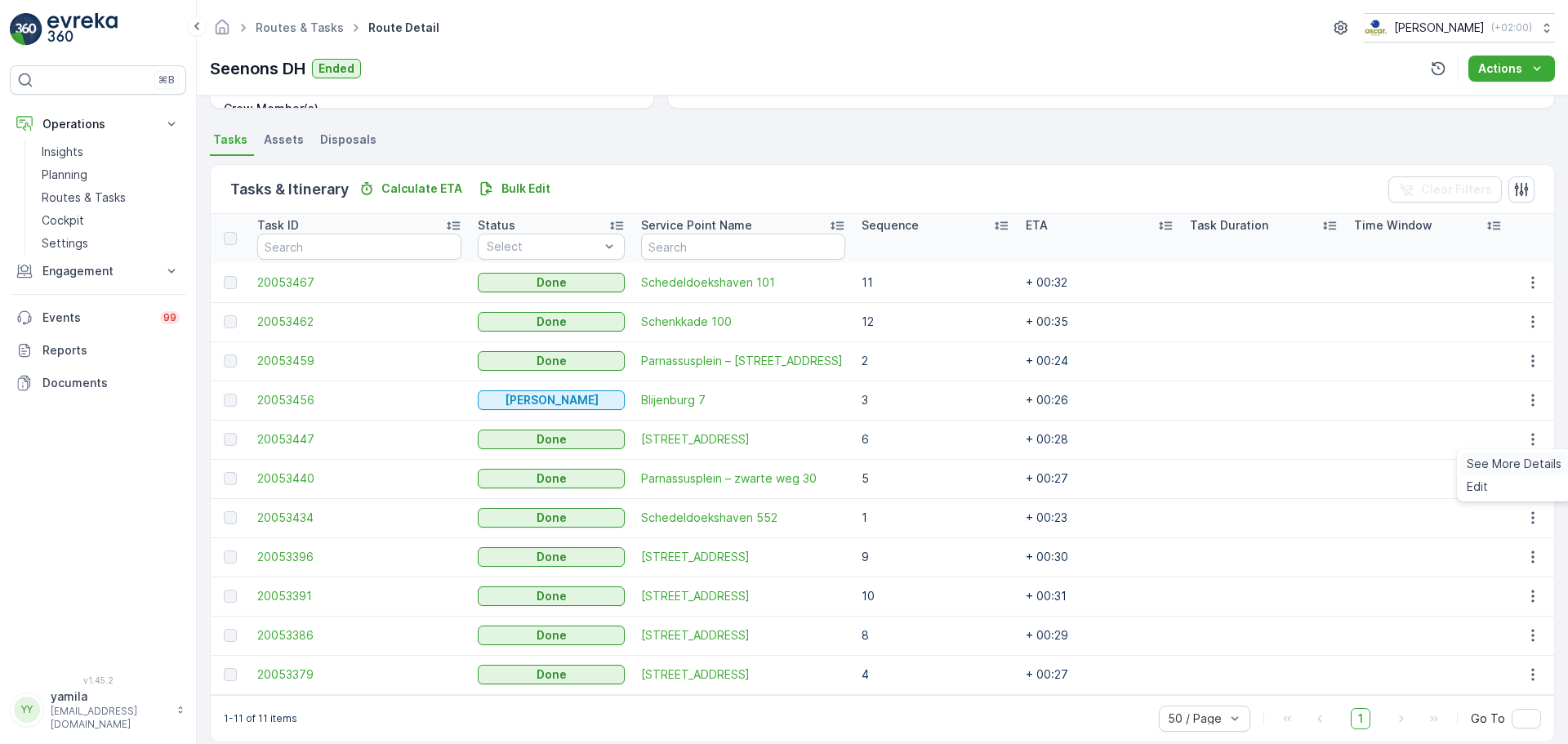 click on "See More Details" at bounding box center [1514, 464] 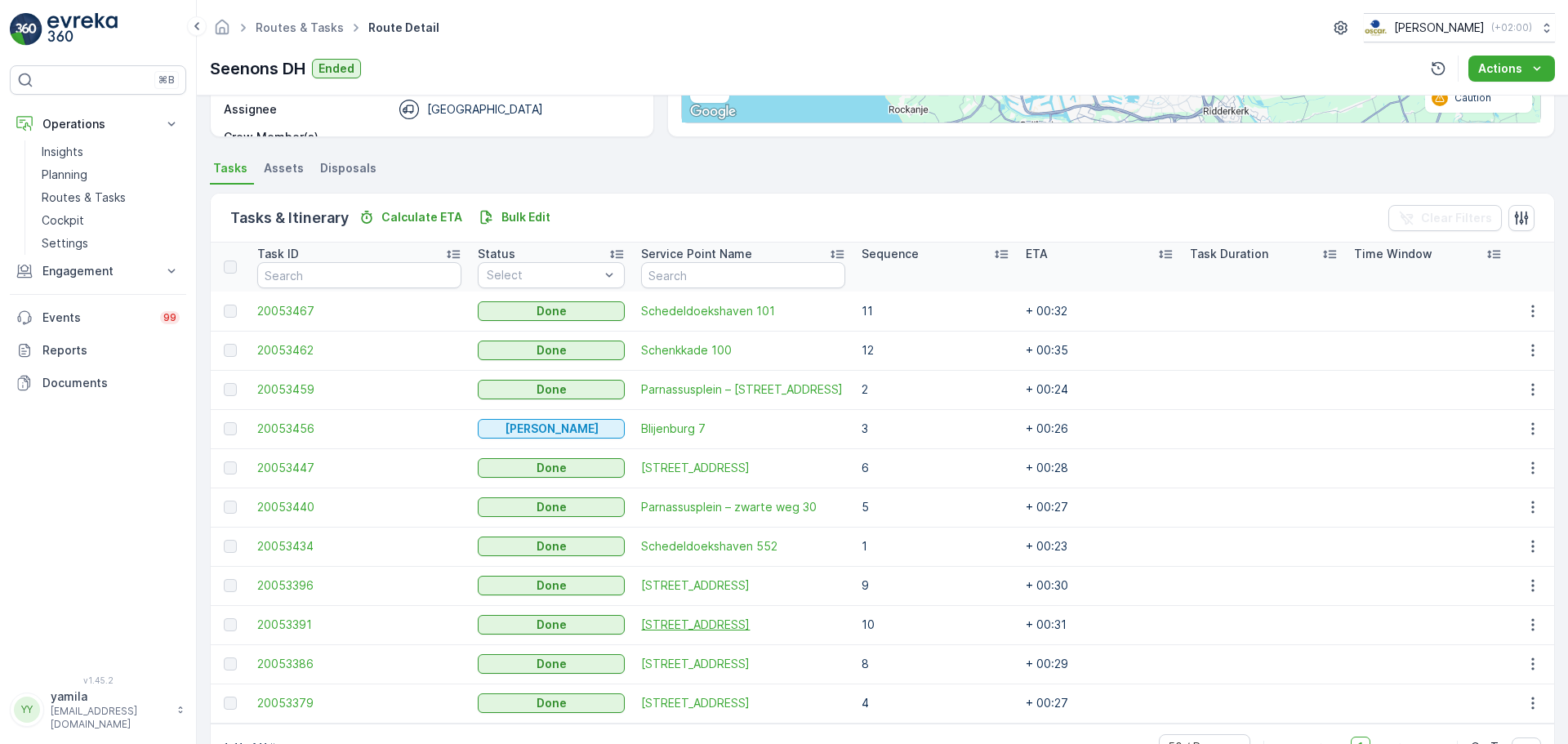 scroll, scrollTop: 327, scrollLeft: 0, axis: vertical 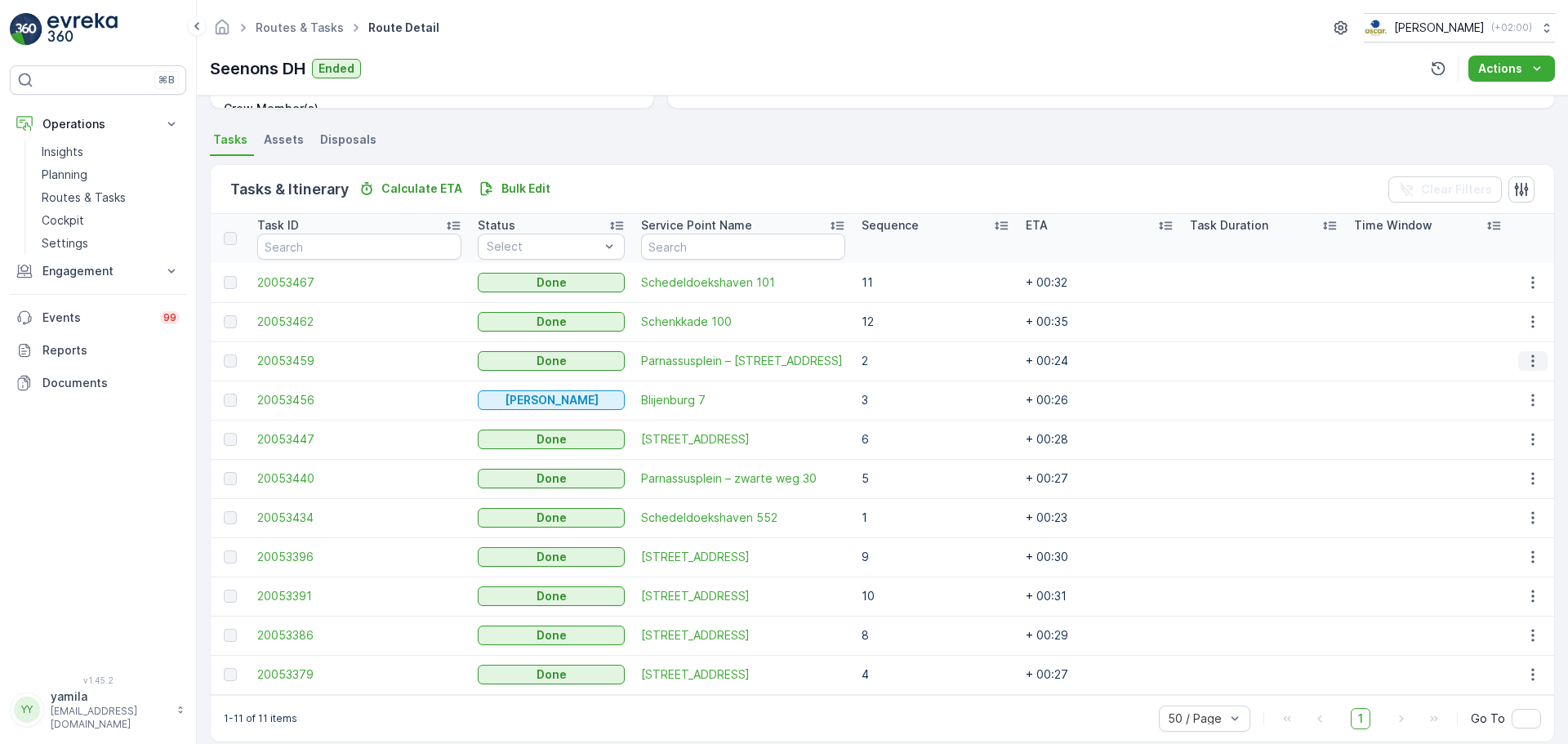 click 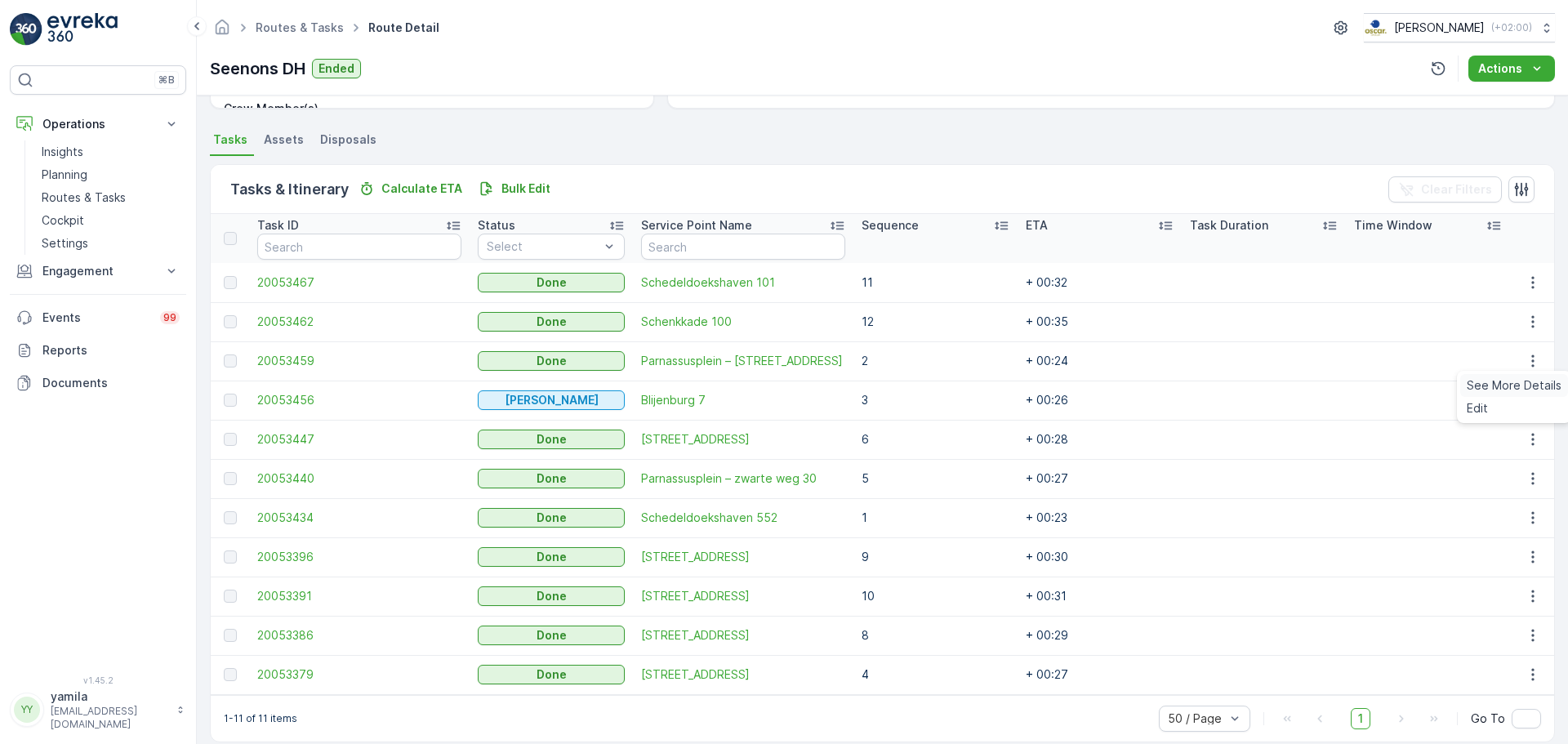 click on "See More Details" at bounding box center [1514, 385] 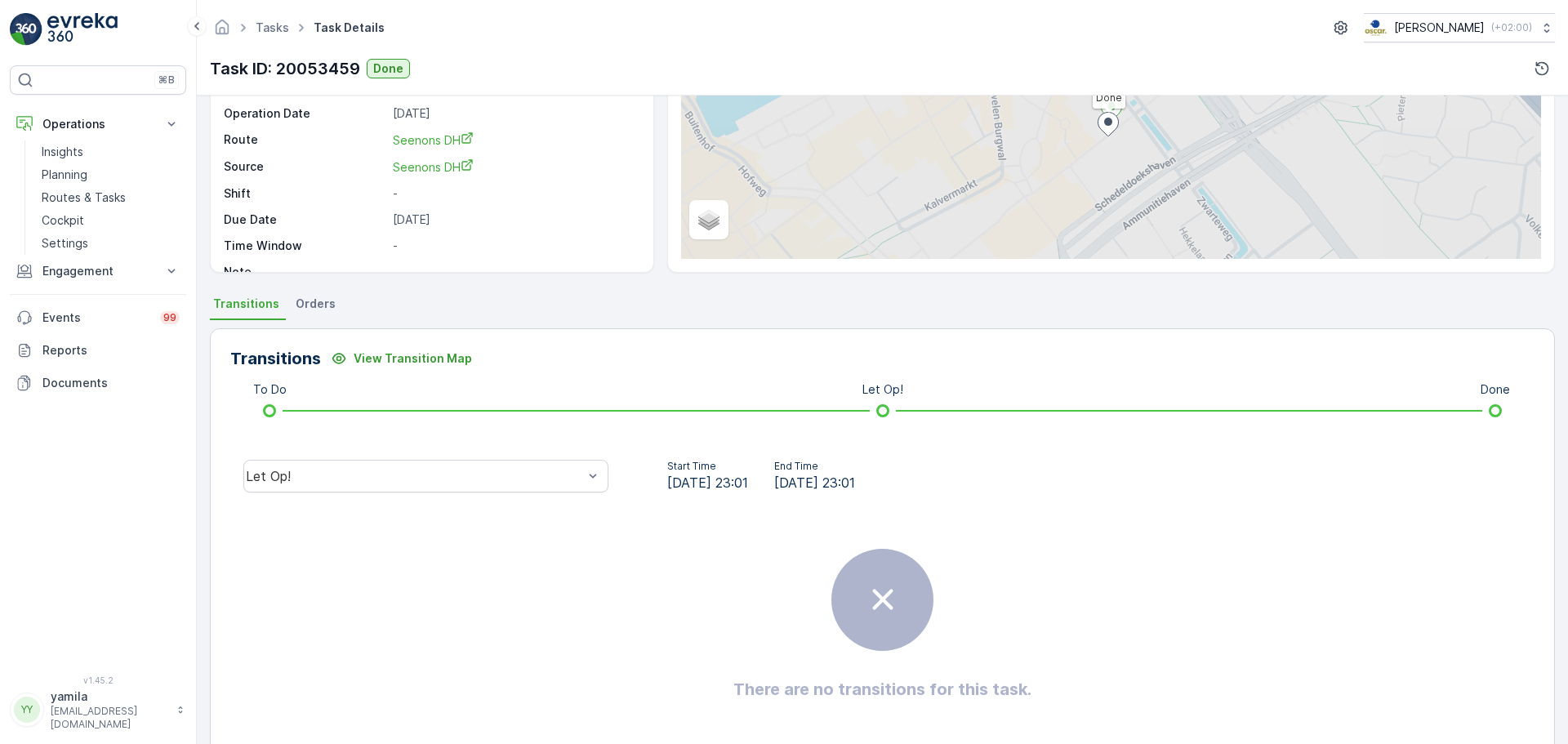 scroll, scrollTop: 163, scrollLeft: 0, axis: vertical 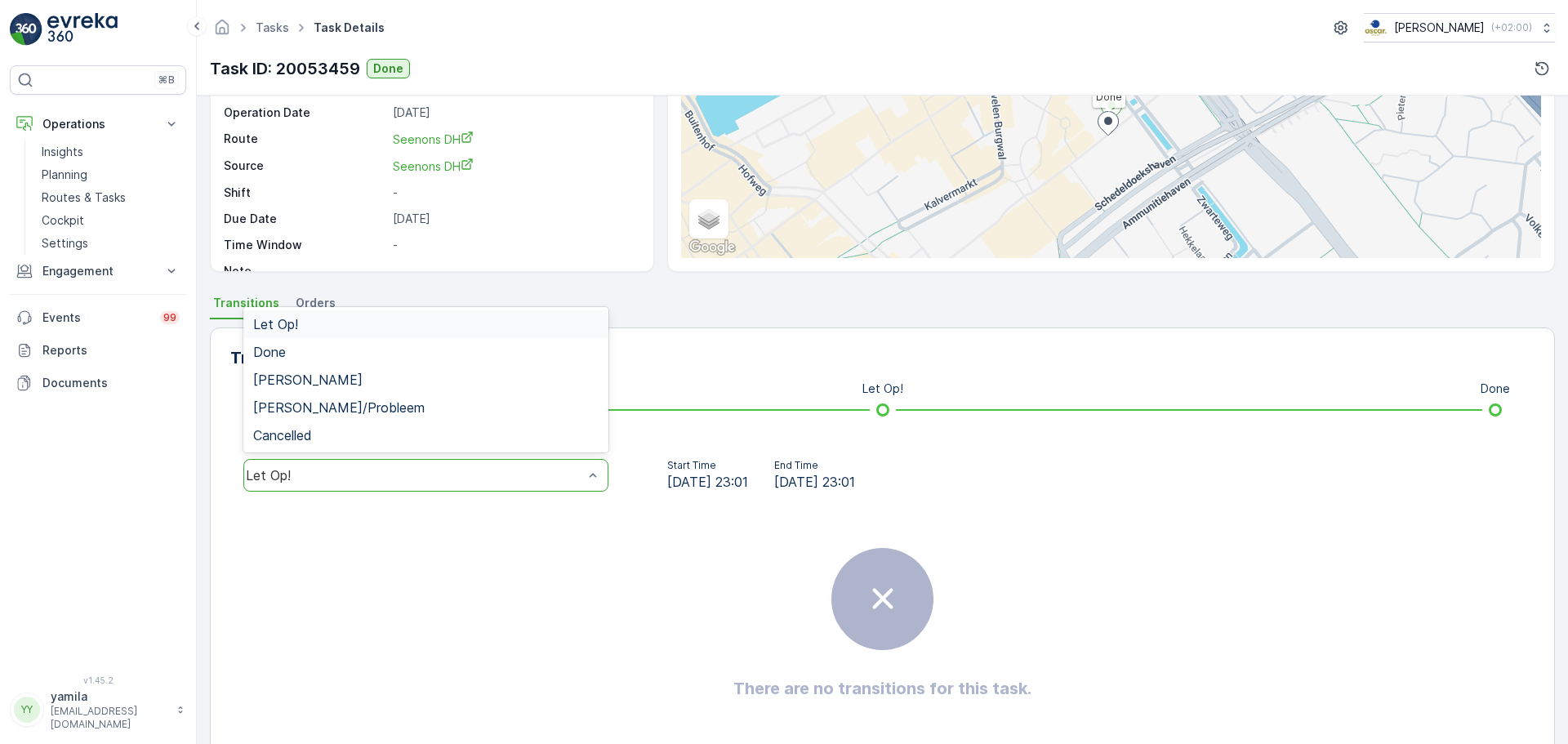 drag, startPoint x: 315, startPoint y: 482, endPoint x: 315, endPoint y: 471, distance: 11 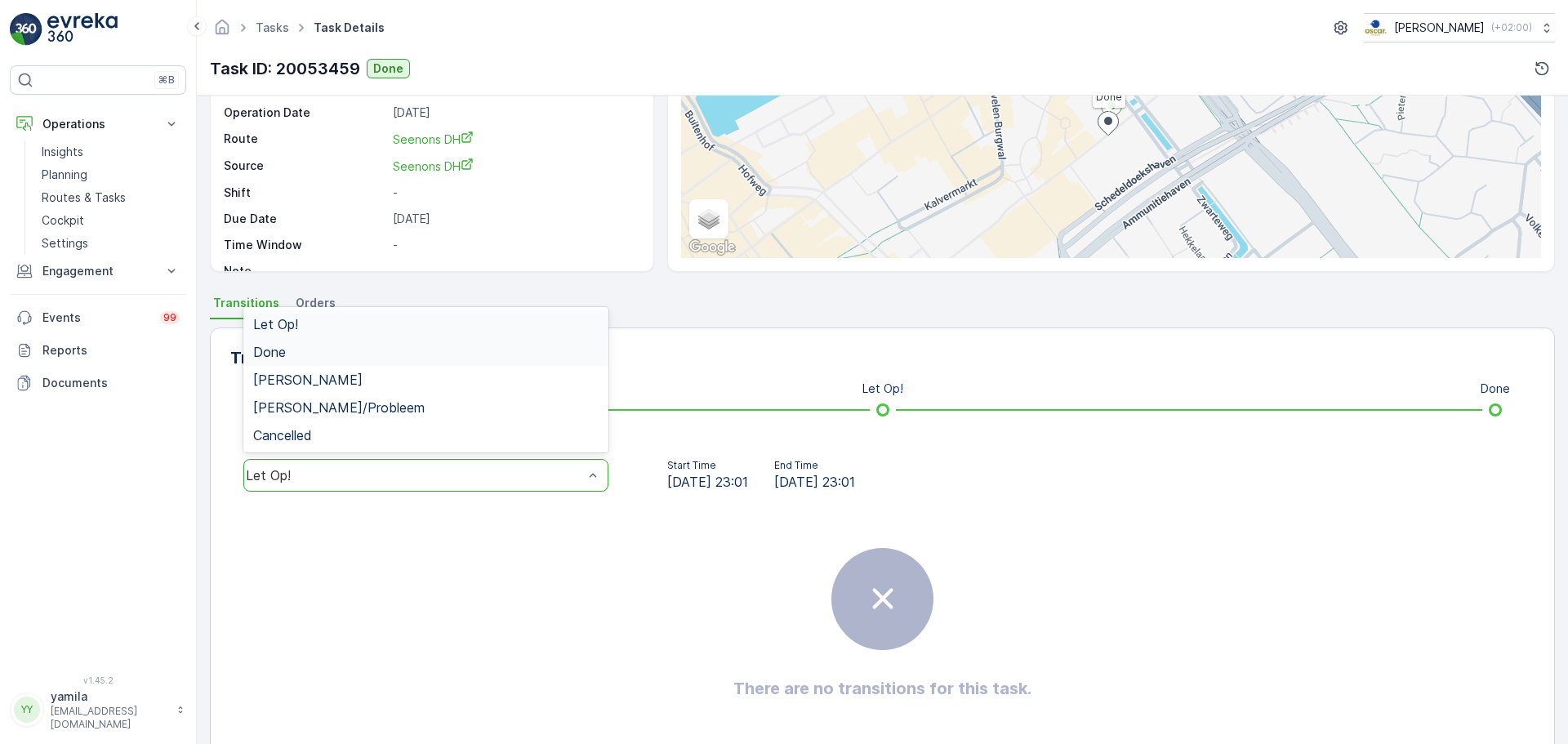 click on "Done" at bounding box center [425, 352] 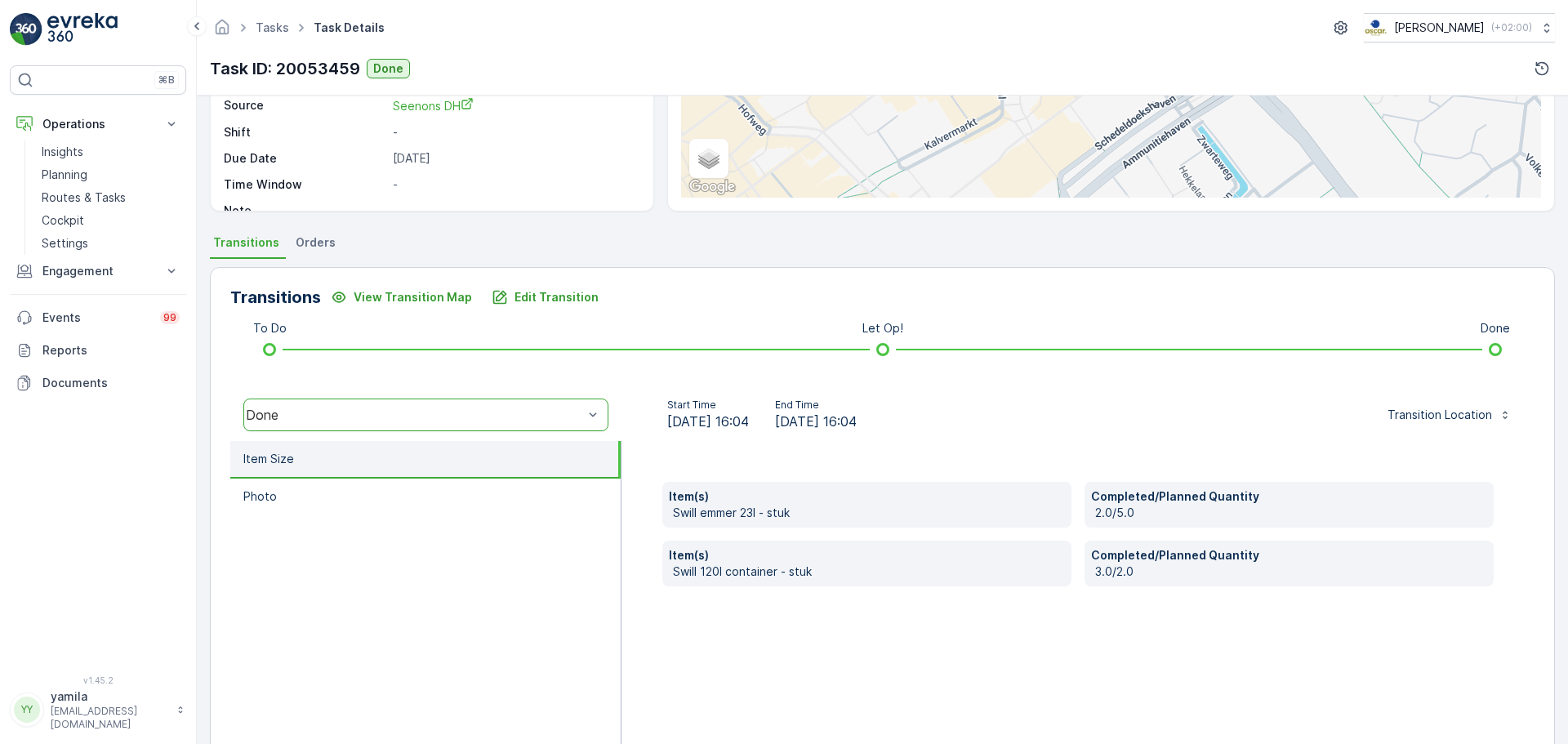 scroll, scrollTop: 286, scrollLeft: 0, axis: vertical 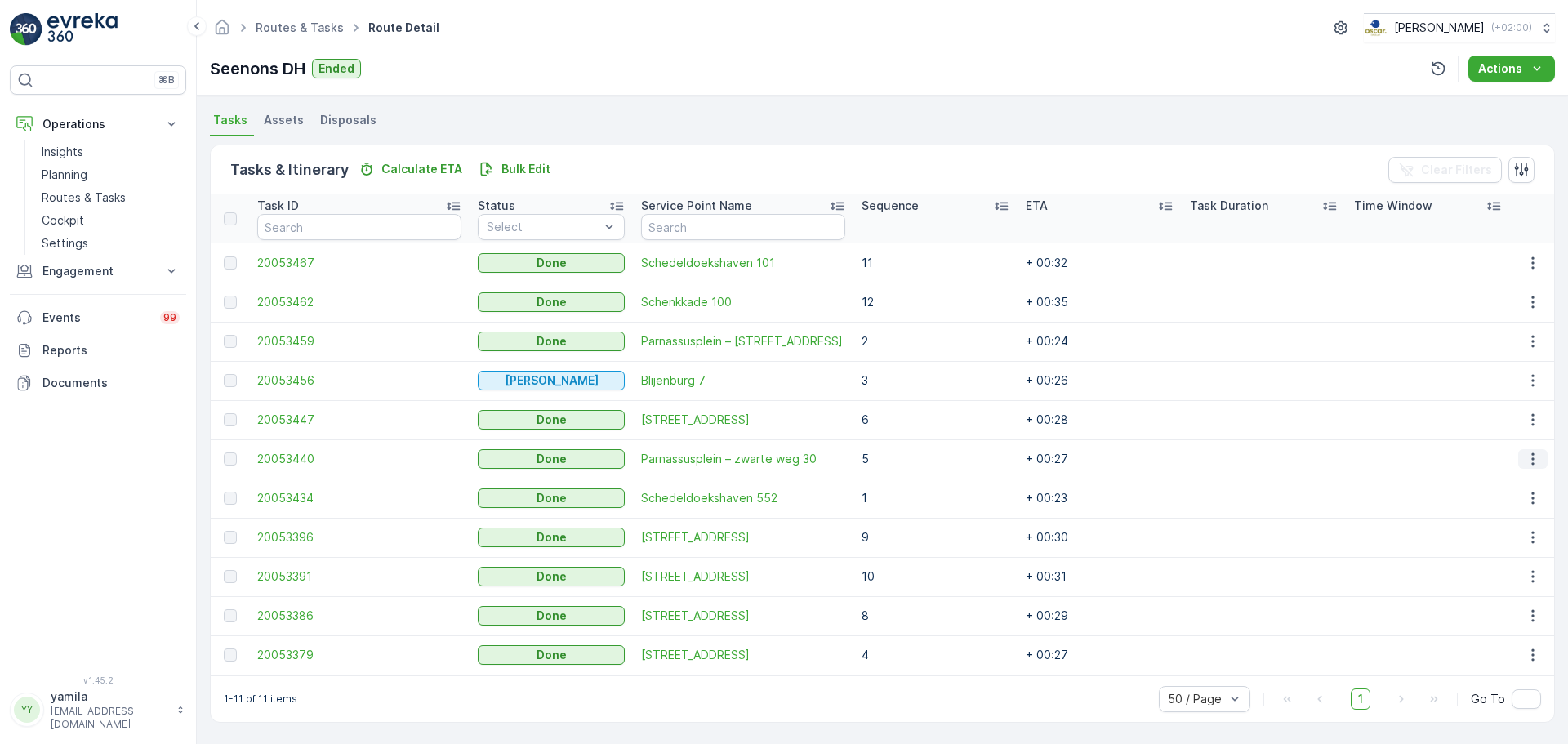 click 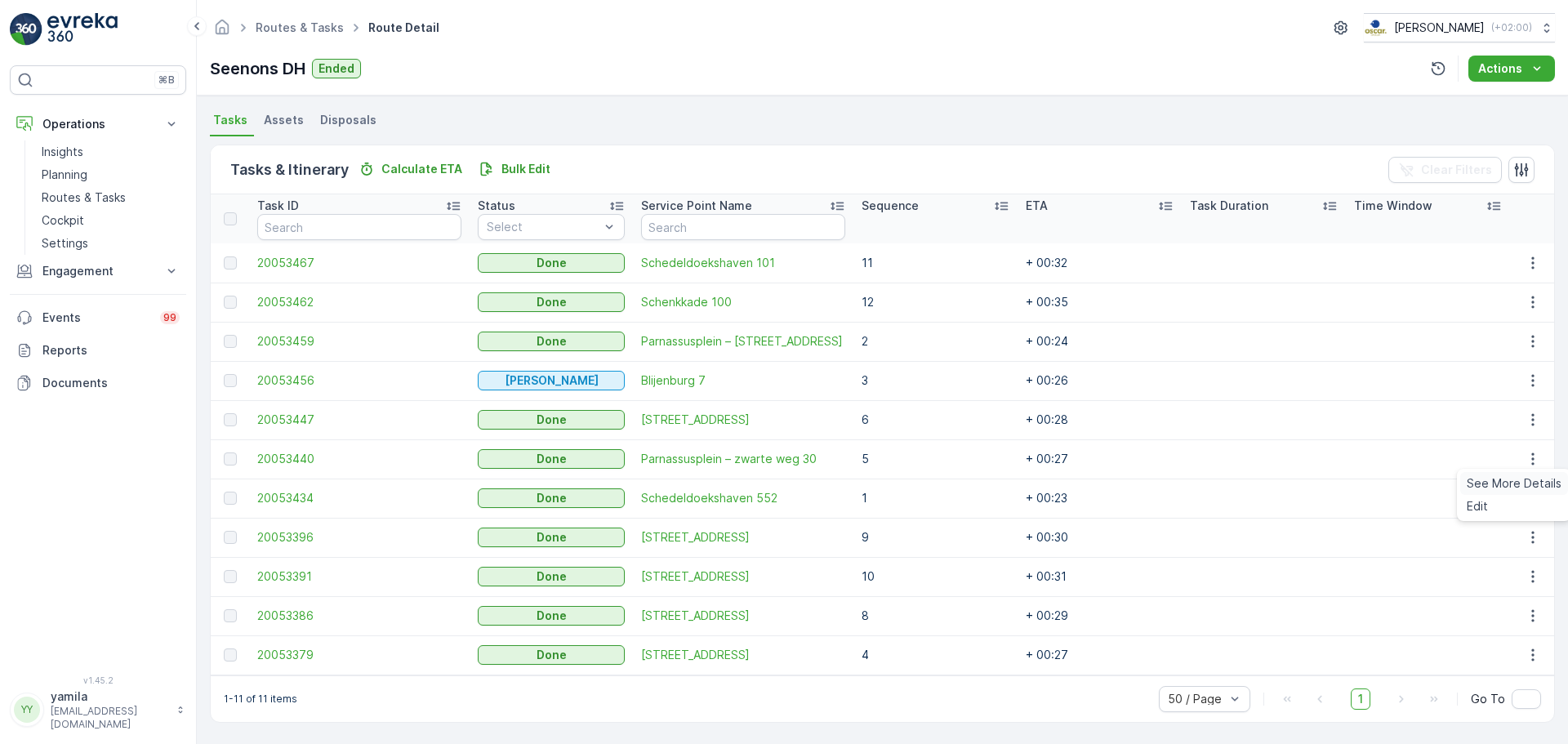 click on "See More Details" at bounding box center [1514, 483] 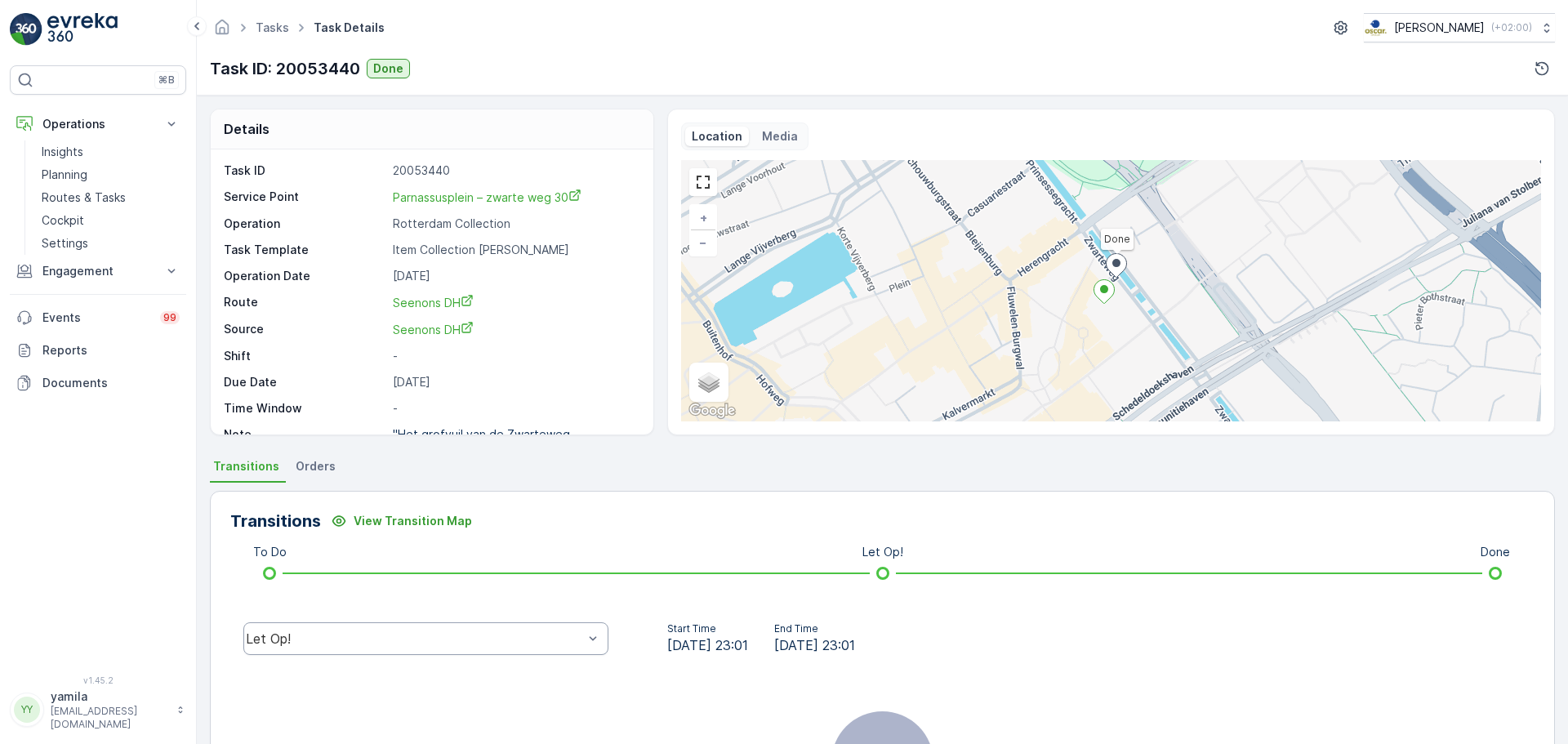 drag, startPoint x: 429, startPoint y: 640, endPoint x: 428, endPoint y: 627, distance: 13.0384 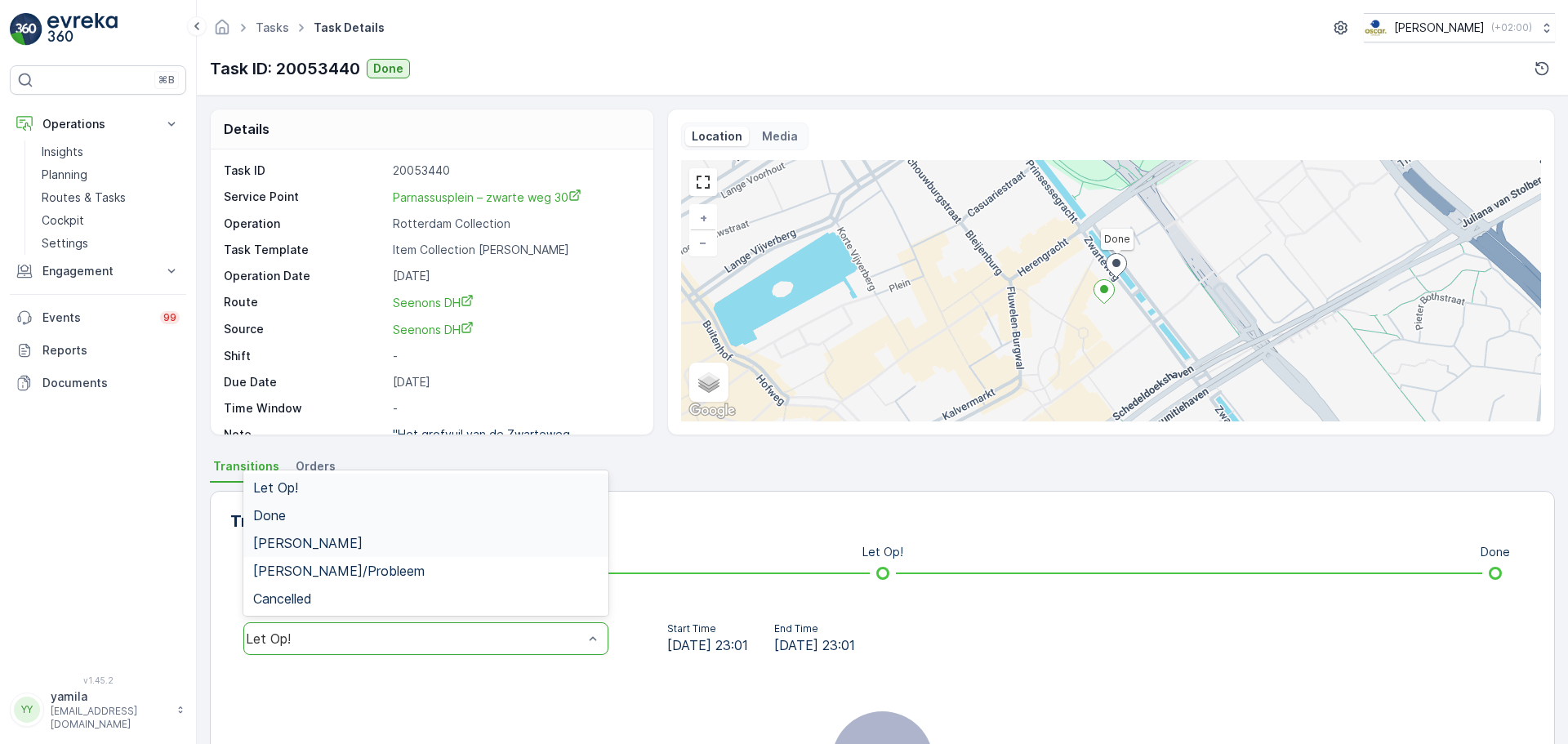 click on "Done" at bounding box center [425, 515] 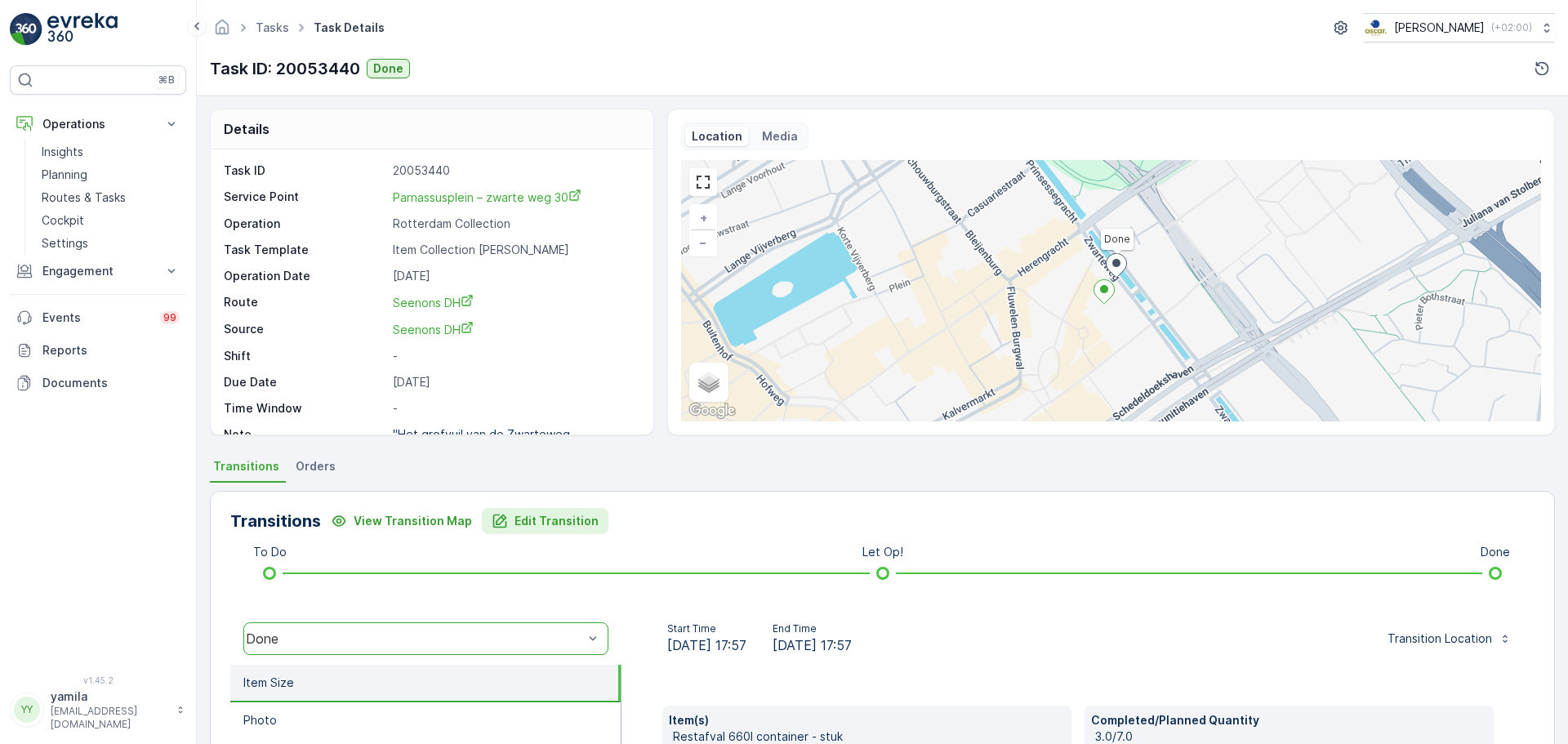 scroll, scrollTop: 286, scrollLeft: 0, axis: vertical 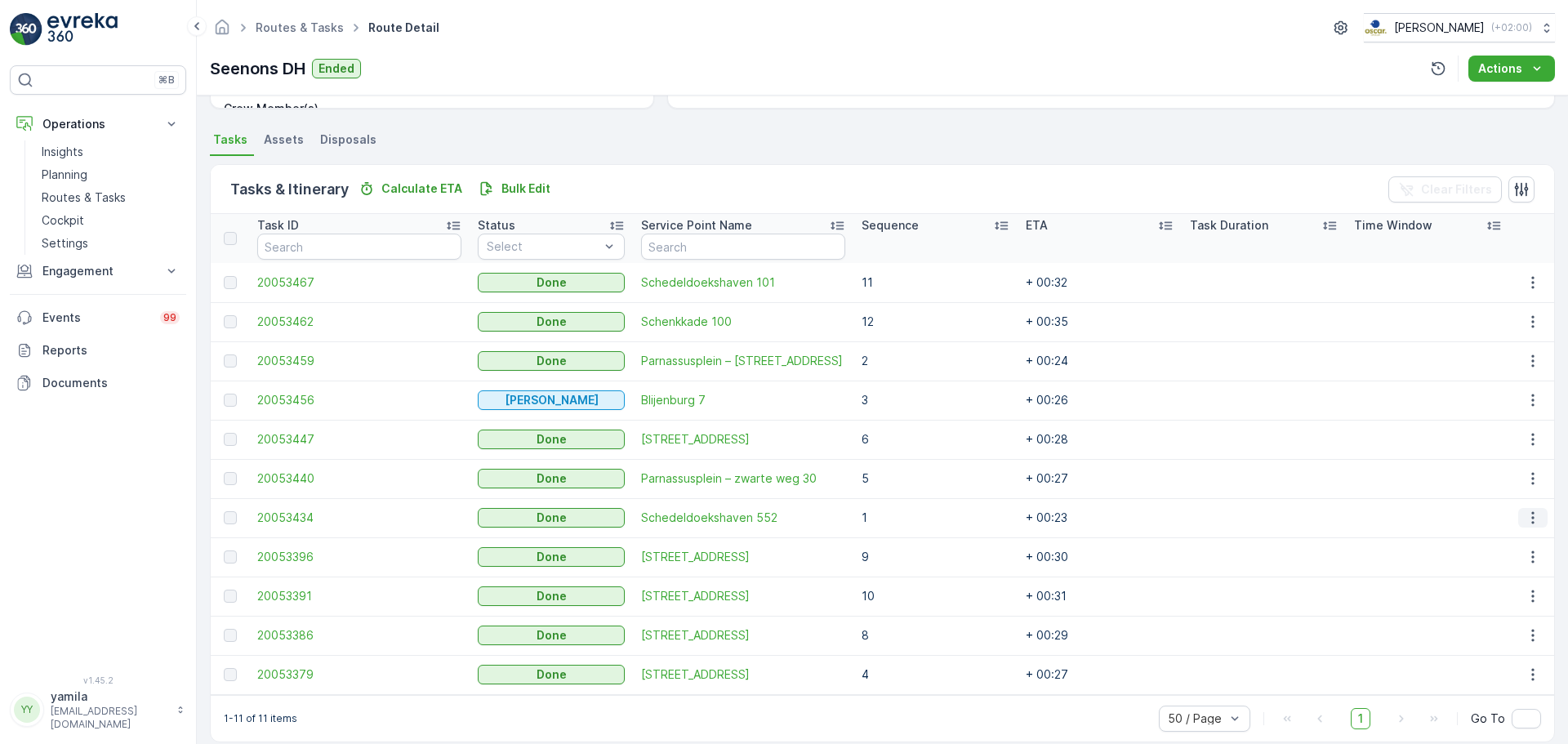 click at bounding box center (1533, 518) 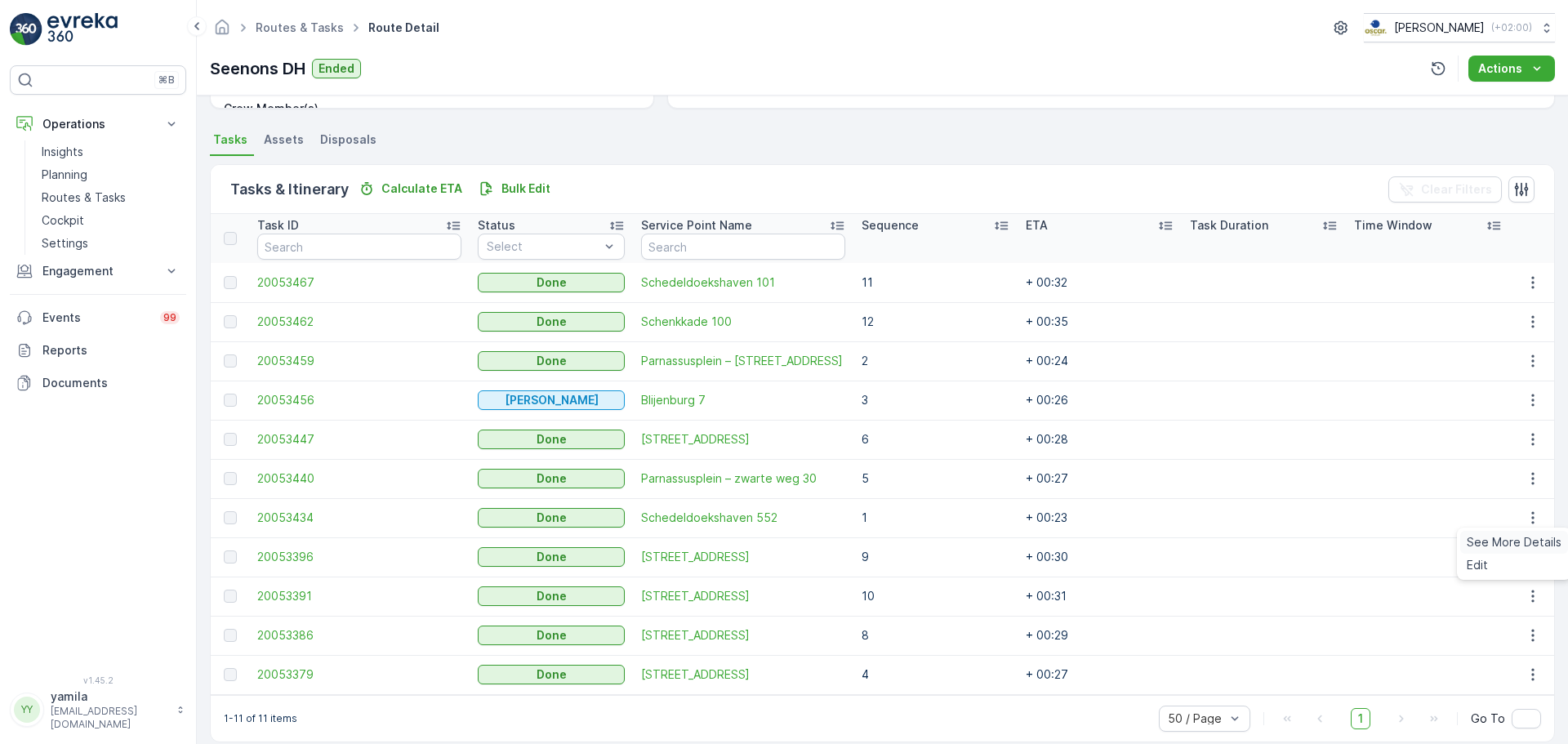 click on "See More Details" at bounding box center [1514, 542] 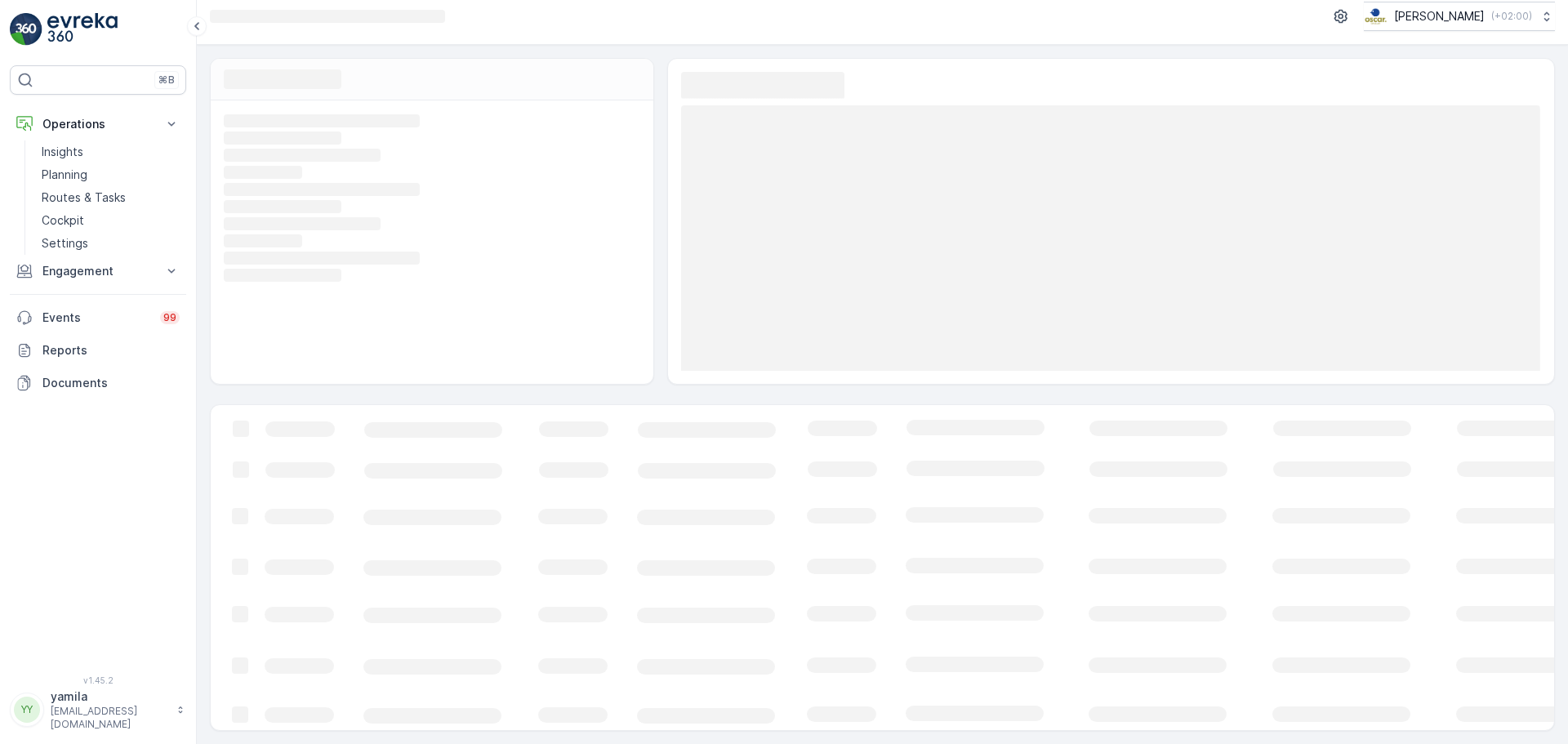 scroll, scrollTop: 0, scrollLeft: 0, axis: both 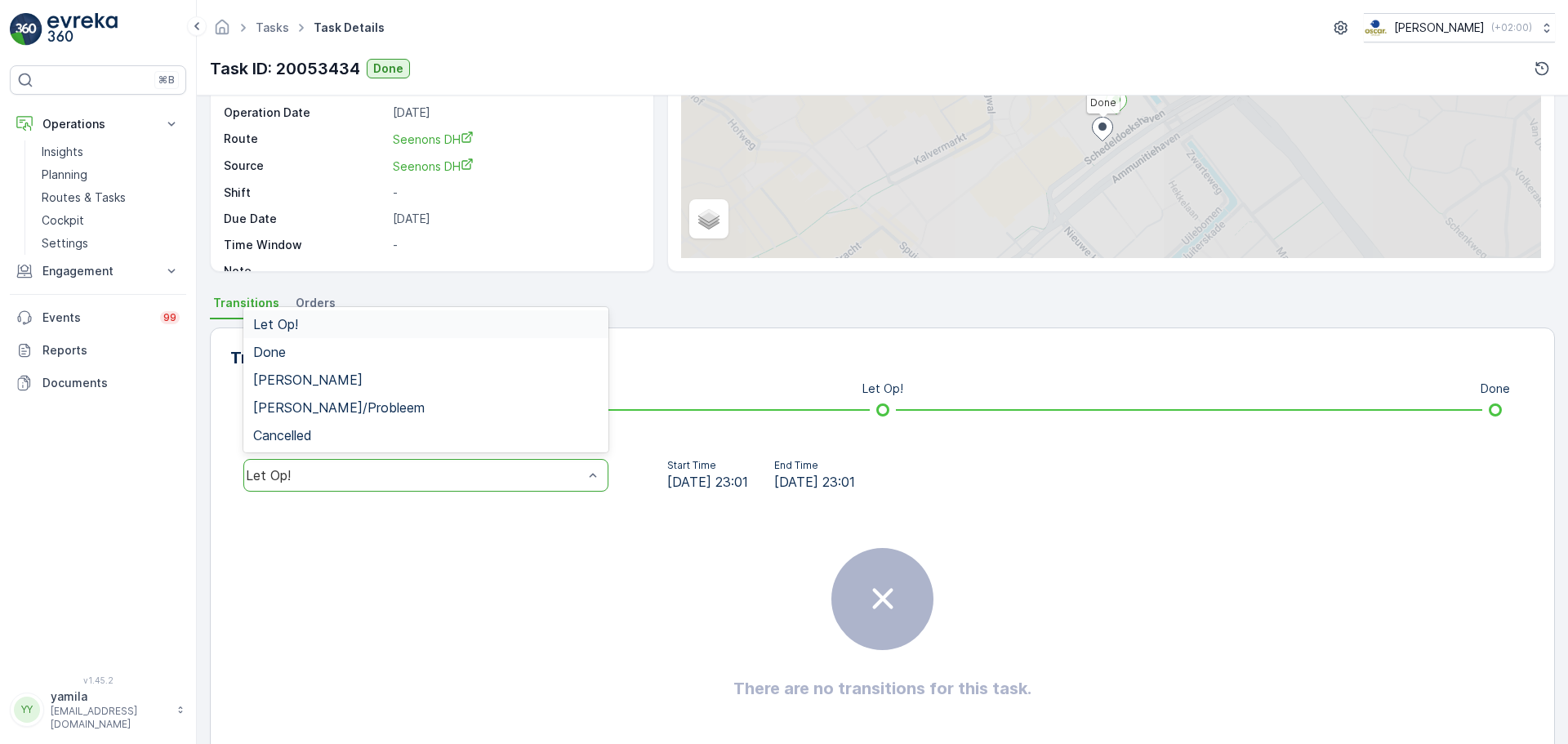 click on "Let Op!" at bounding box center [414, 475] 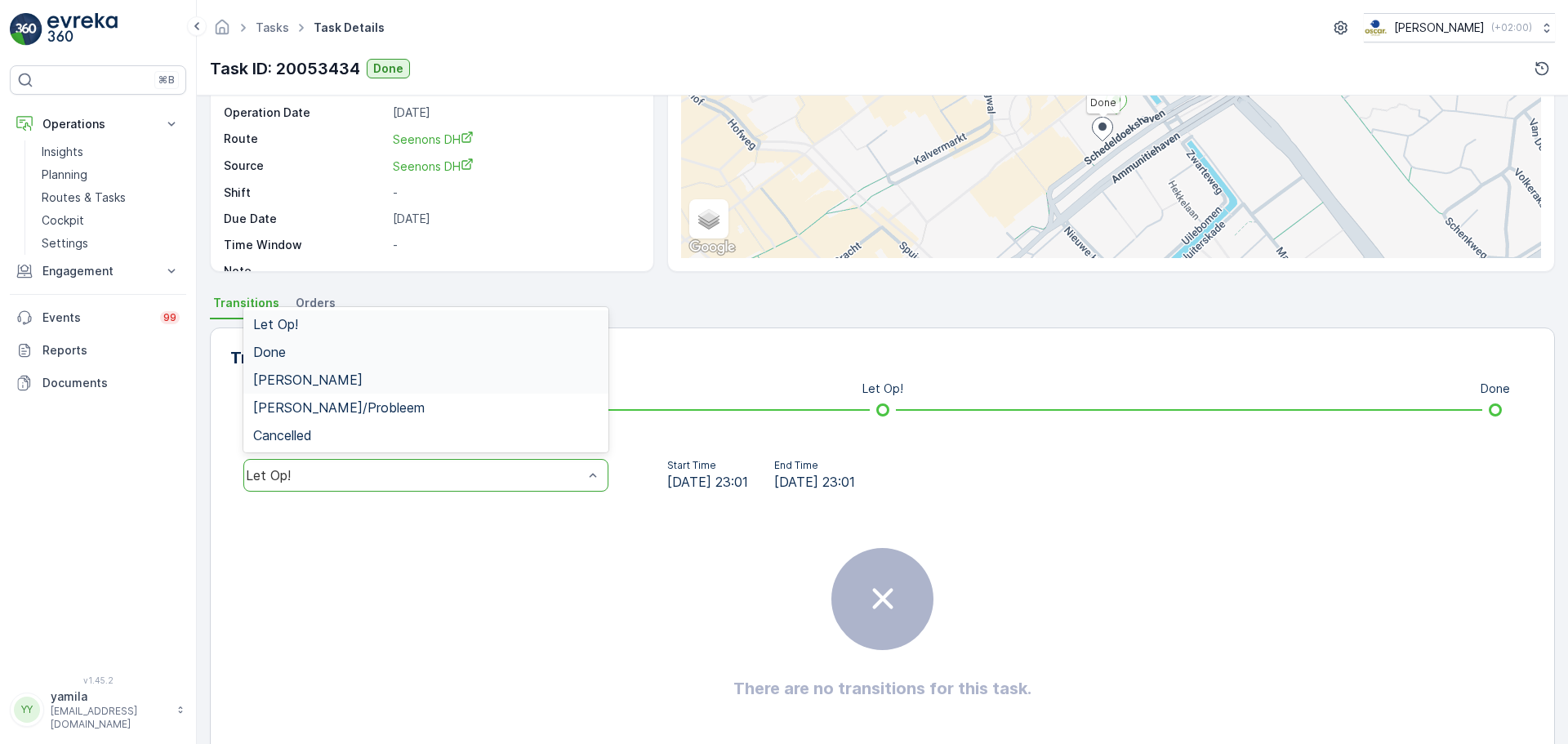 click on "Done" at bounding box center [425, 352] 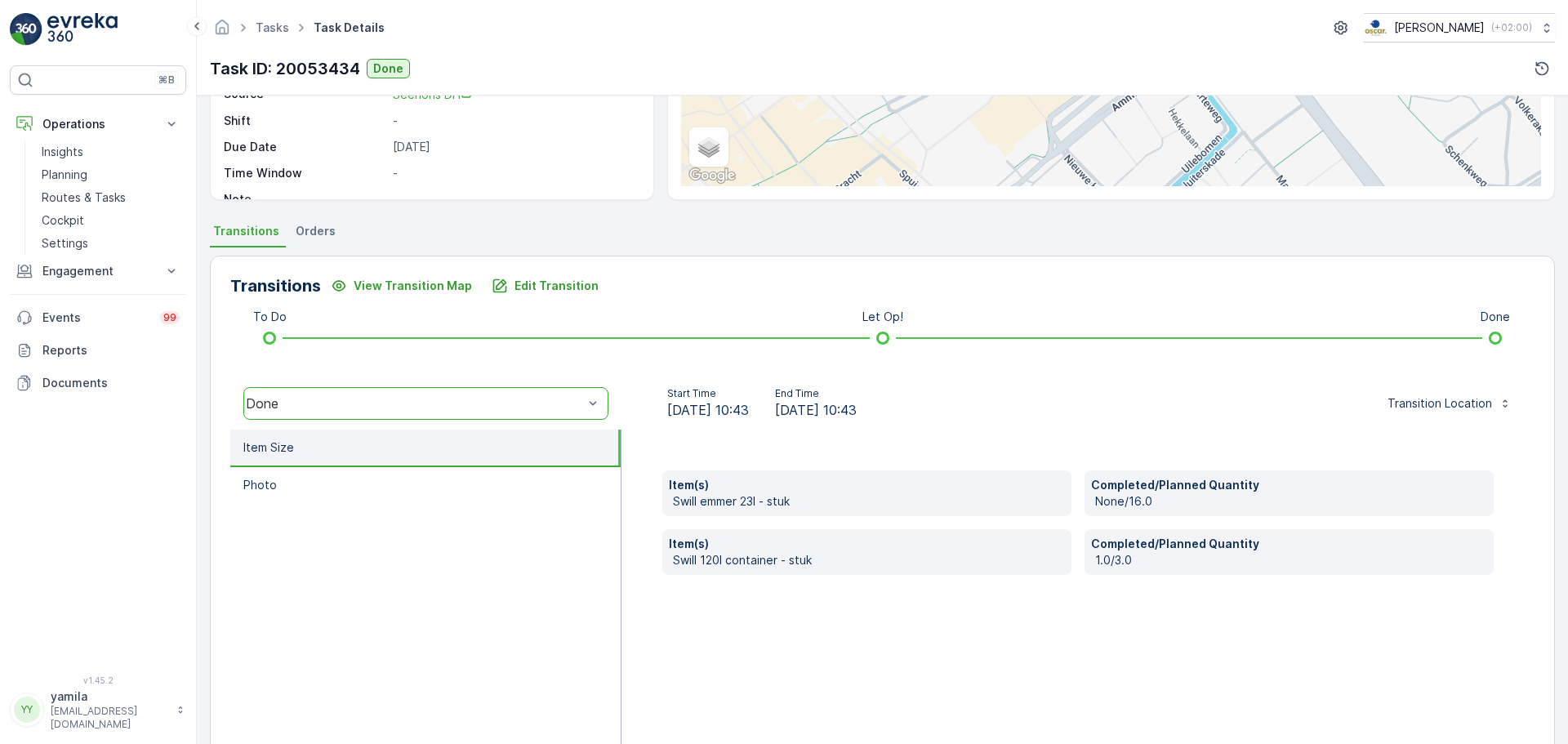 scroll, scrollTop: 286, scrollLeft: 0, axis: vertical 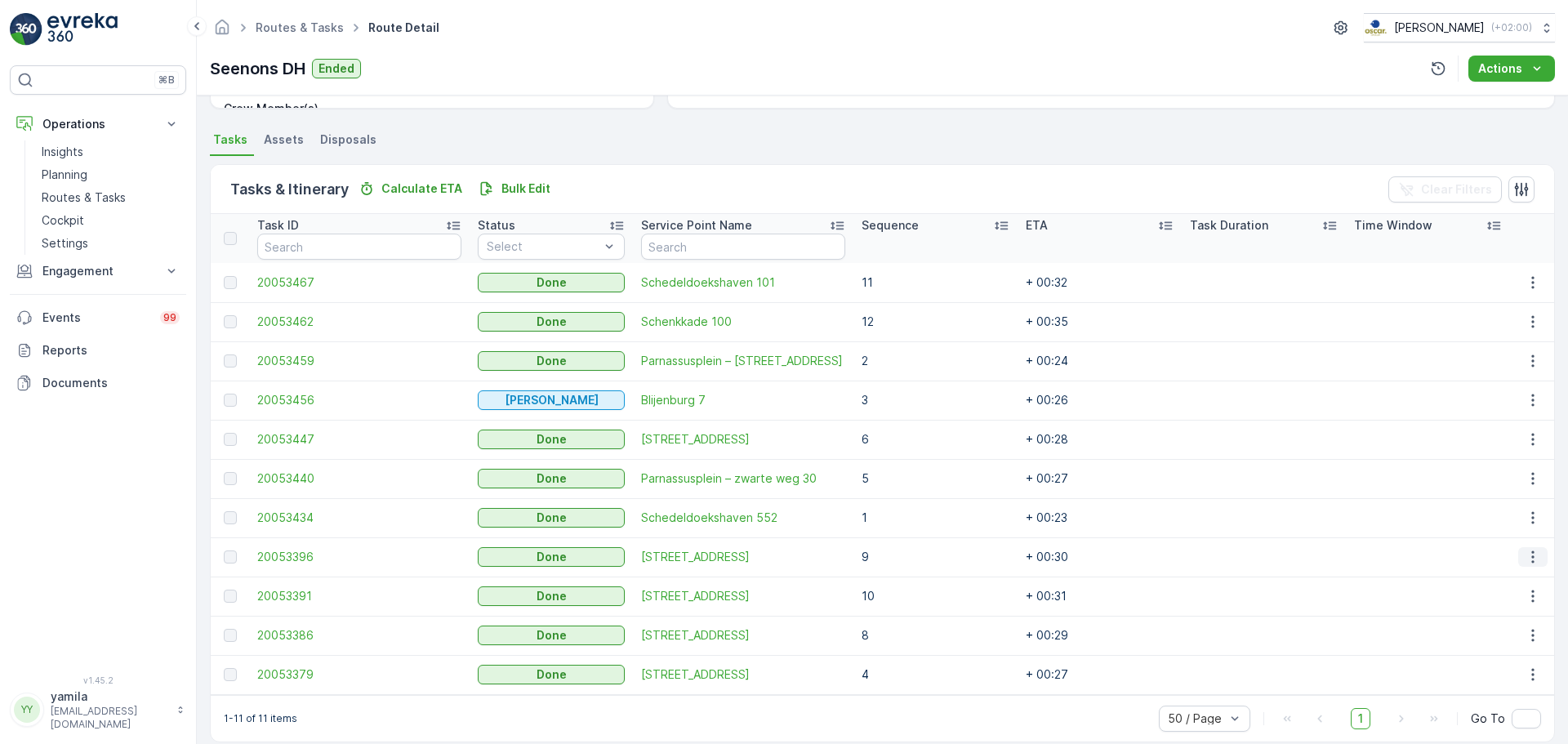 click at bounding box center (1533, 557) 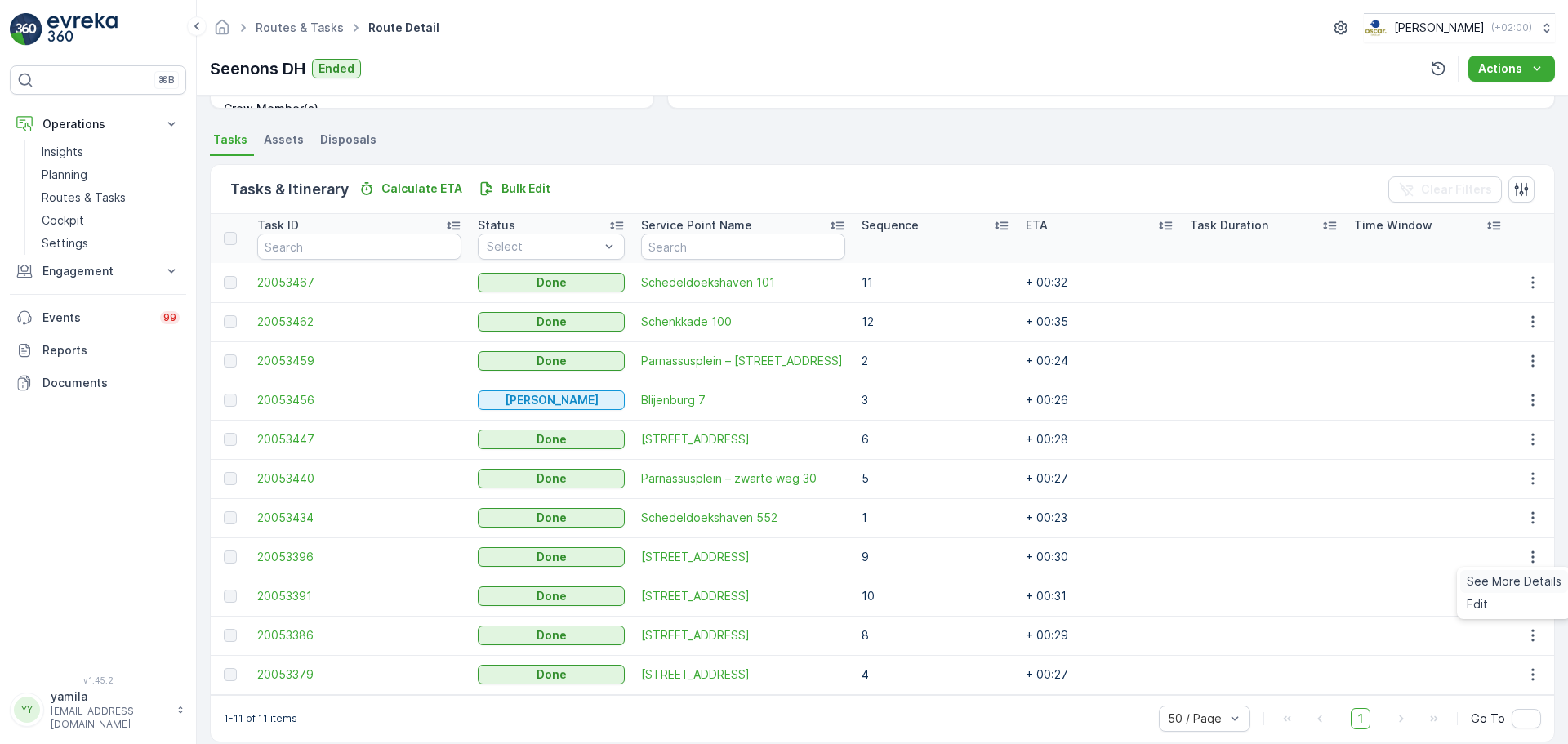 click on "See More Details" at bounding box center (1514, 581) 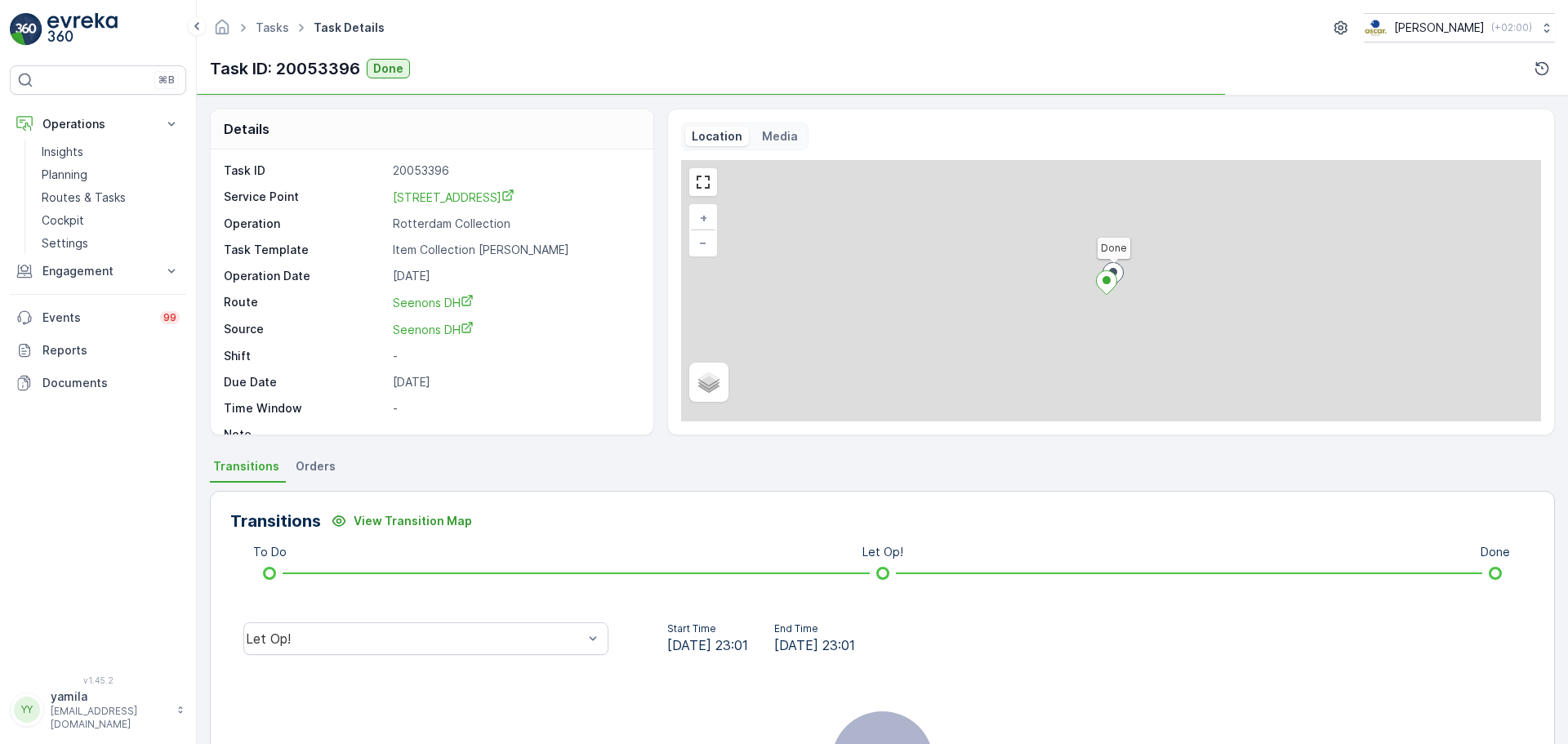 scroll, scrollTop: 0, scrollLeft: 0, axis: both 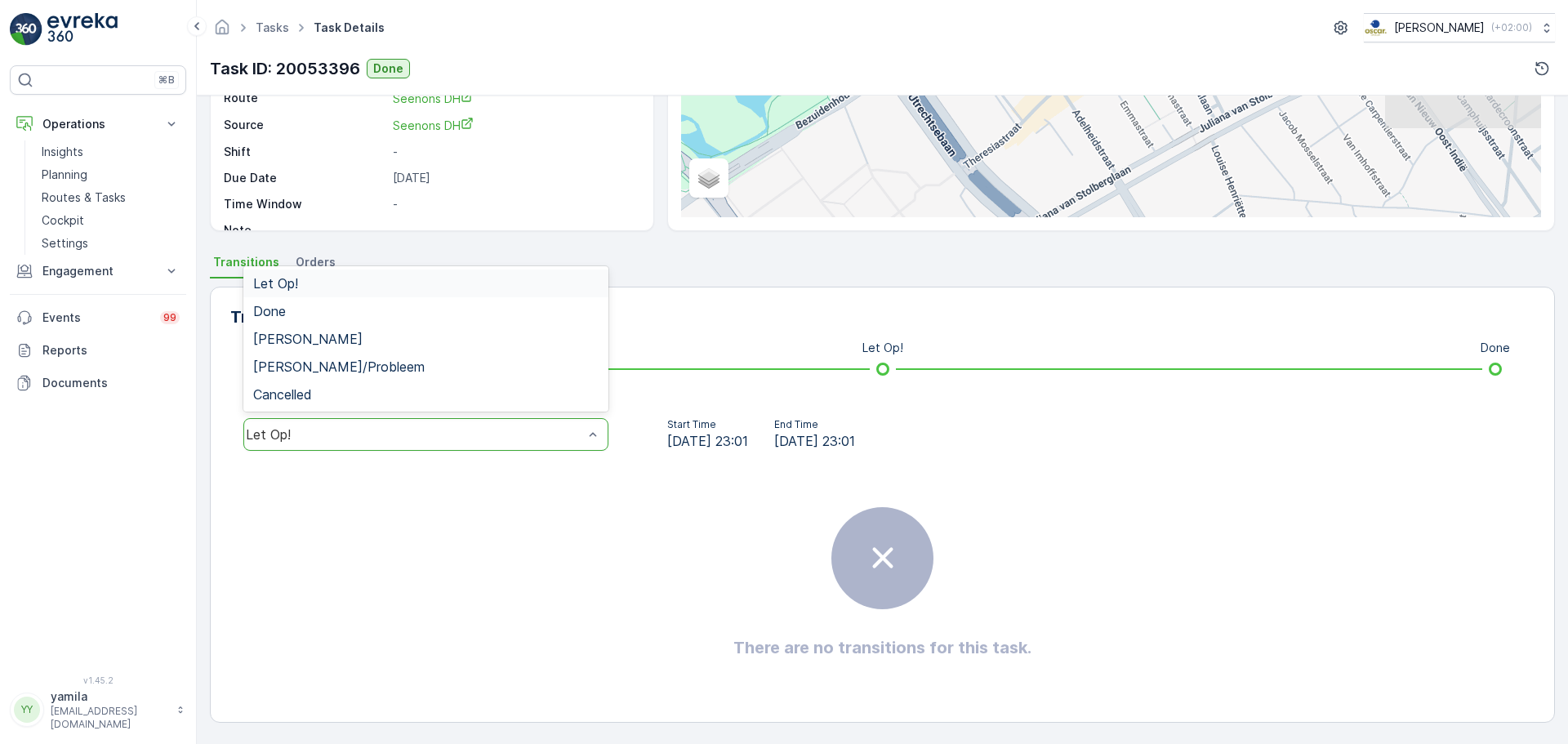 click on "Let Op!" at bounding box center (414, 434) 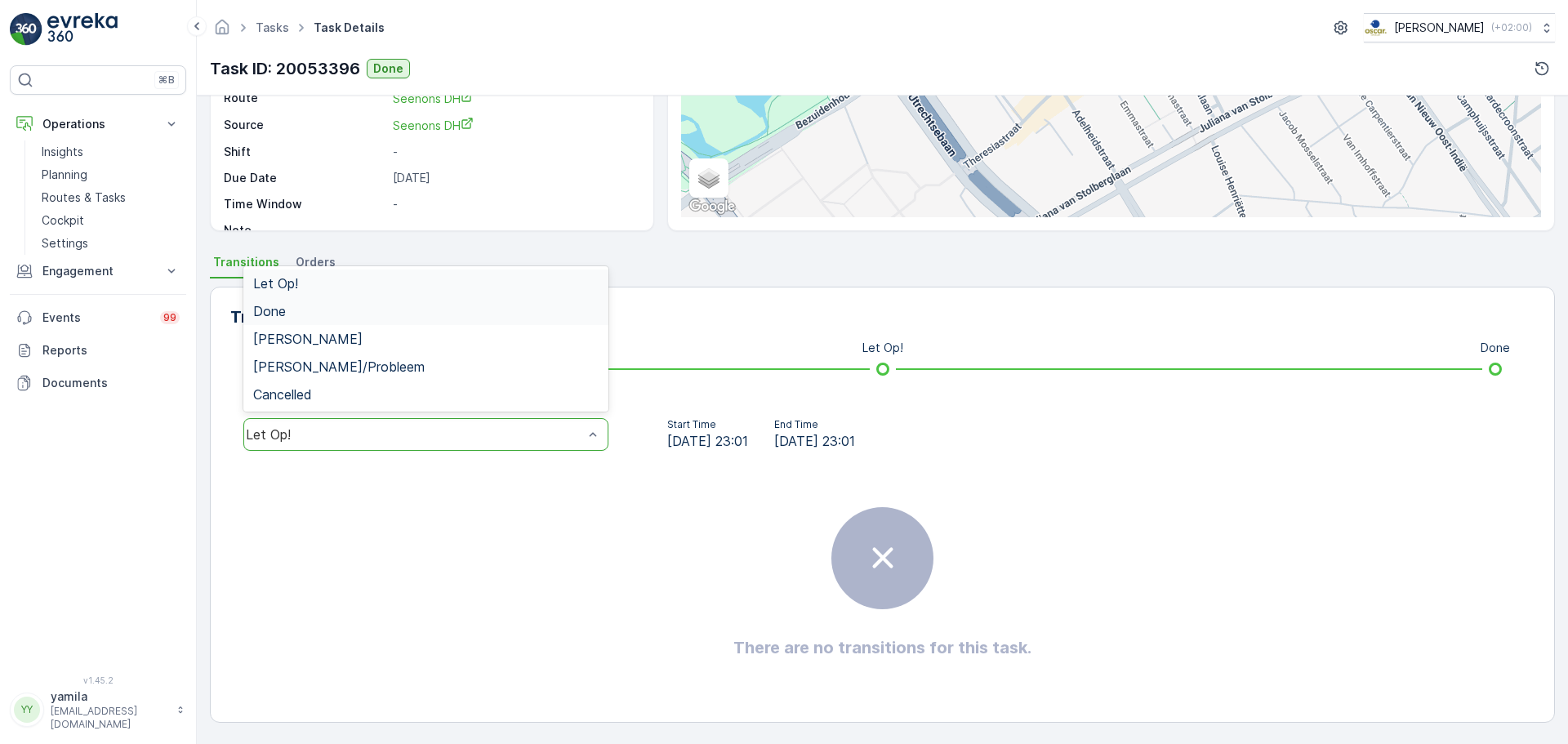 click on "Done" at bounding box center [270, 311] 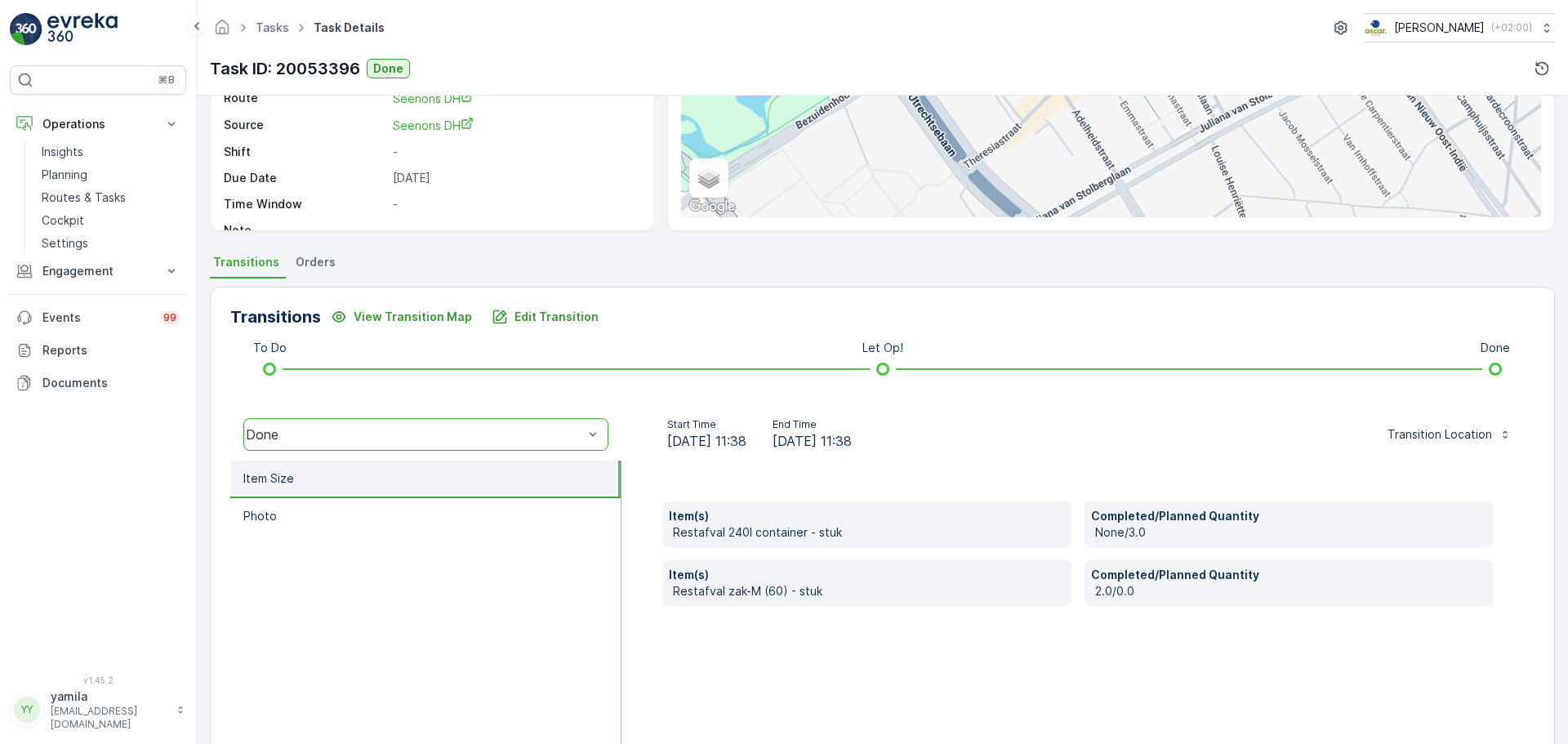scroll, scrollTop: 286, scrollLeft: 0, axis: vertical 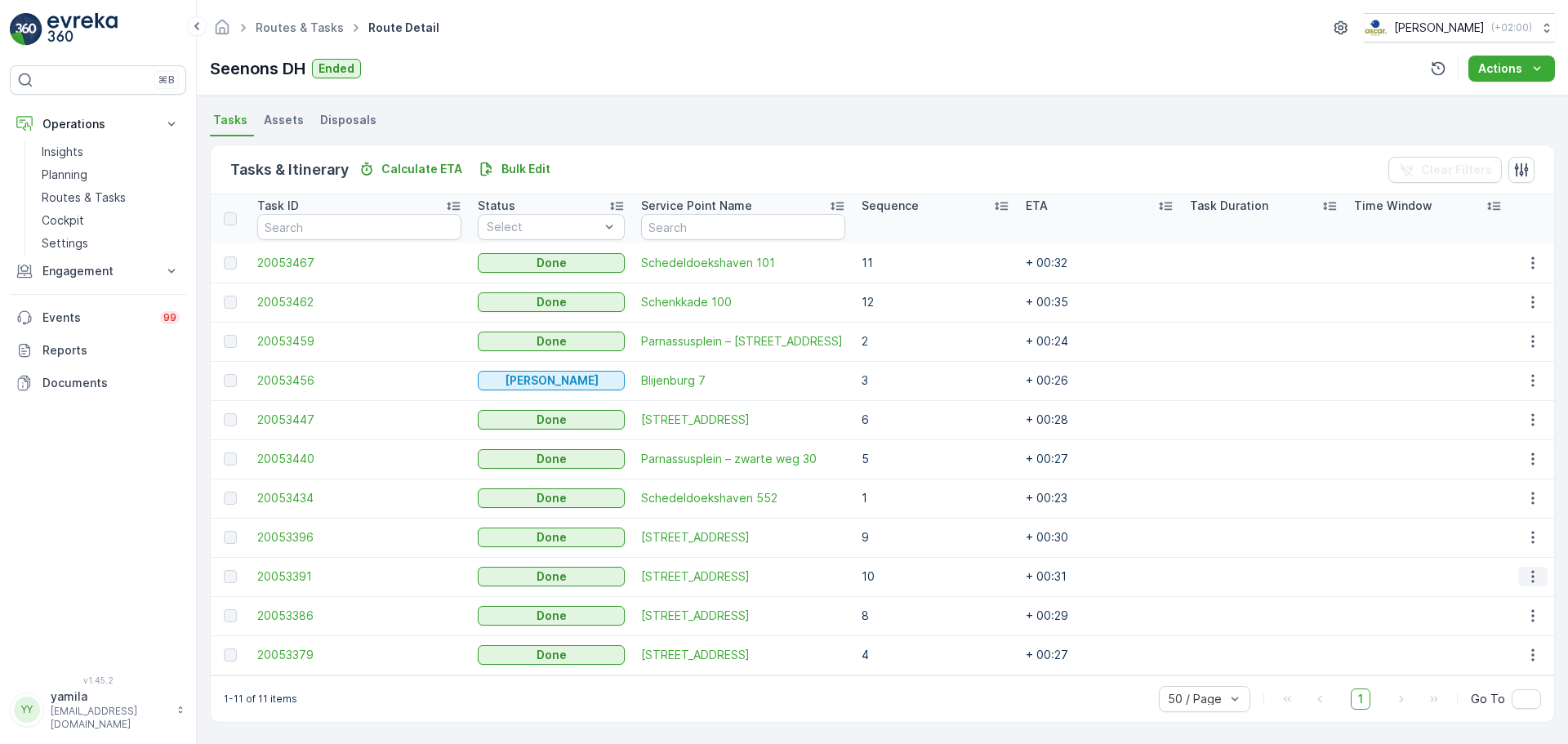 click 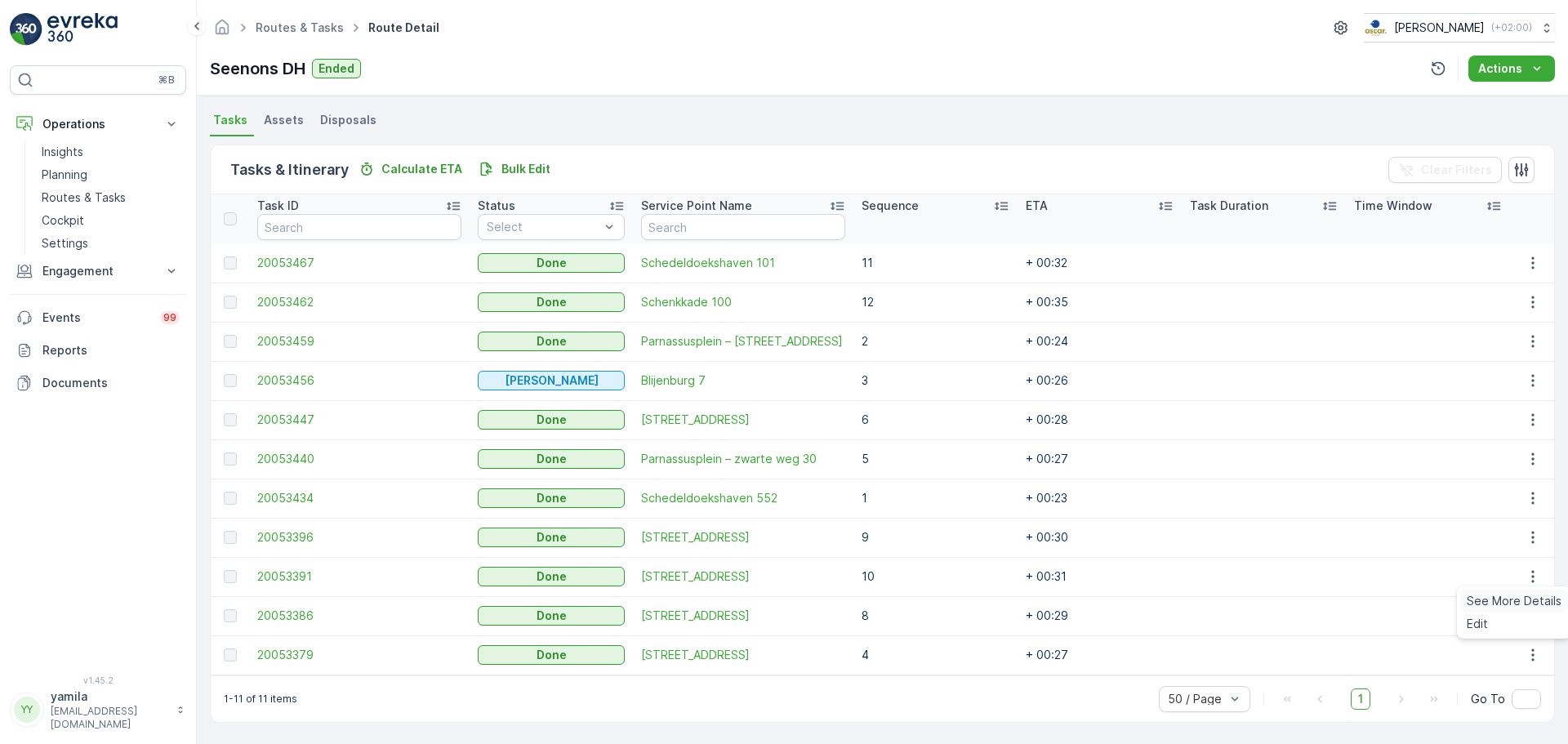 click on "See More Details" at bounding box center [1514, 601] 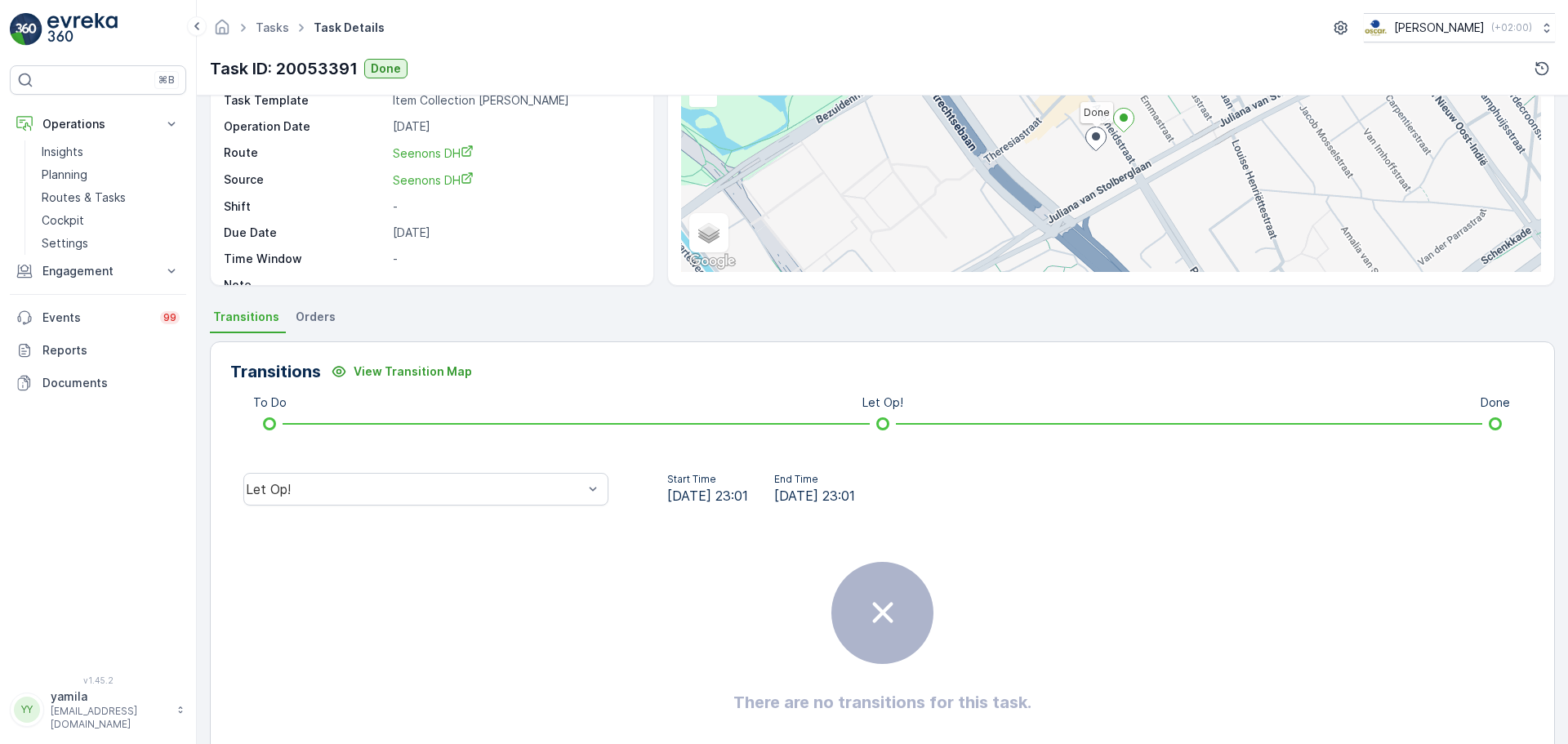 scroll, scrollTop: 163, scrollLeft: 0, axis: vertical 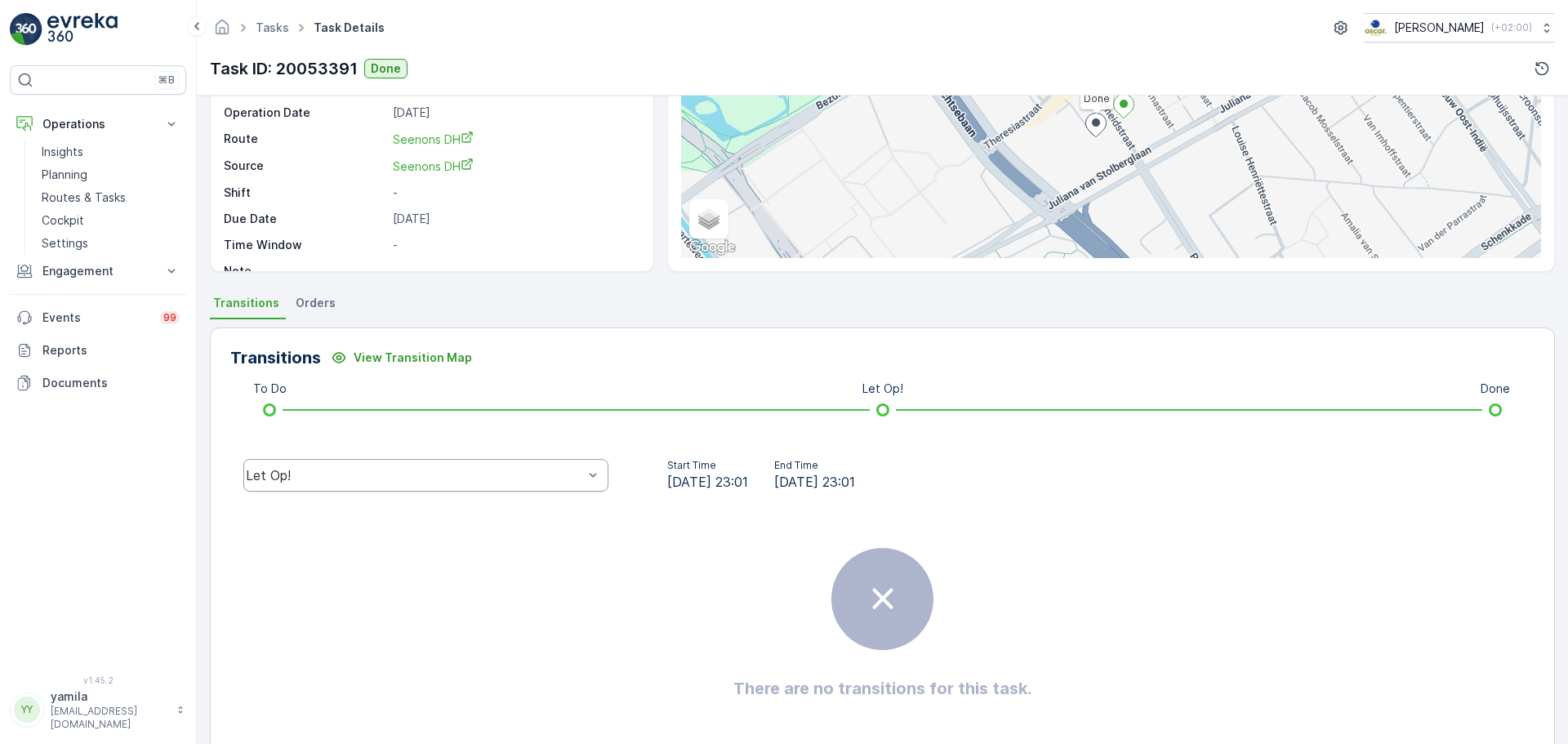 click on "Let Op!" at bounding box center [425, 475] 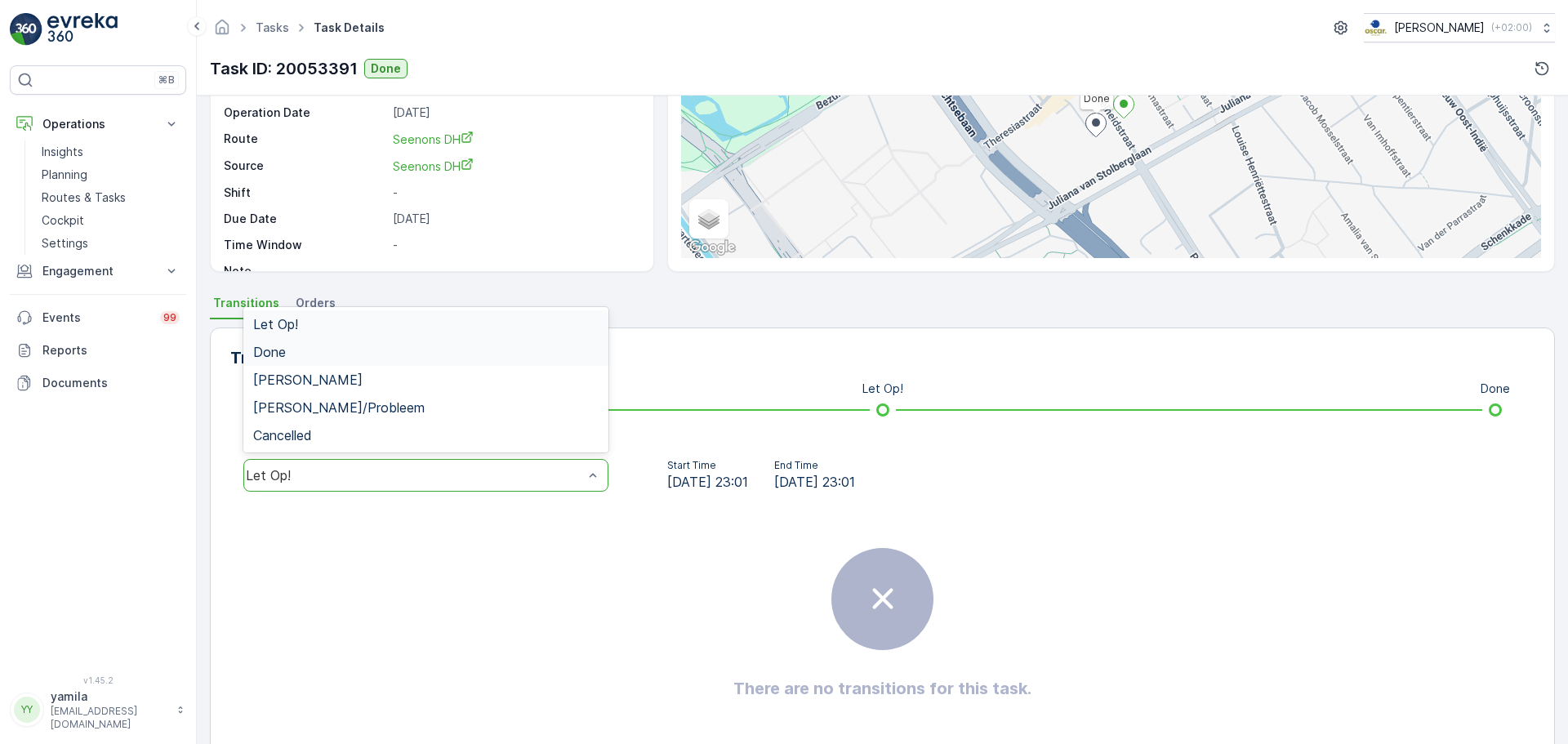 click on "Done" at bounding box center (425, 352) 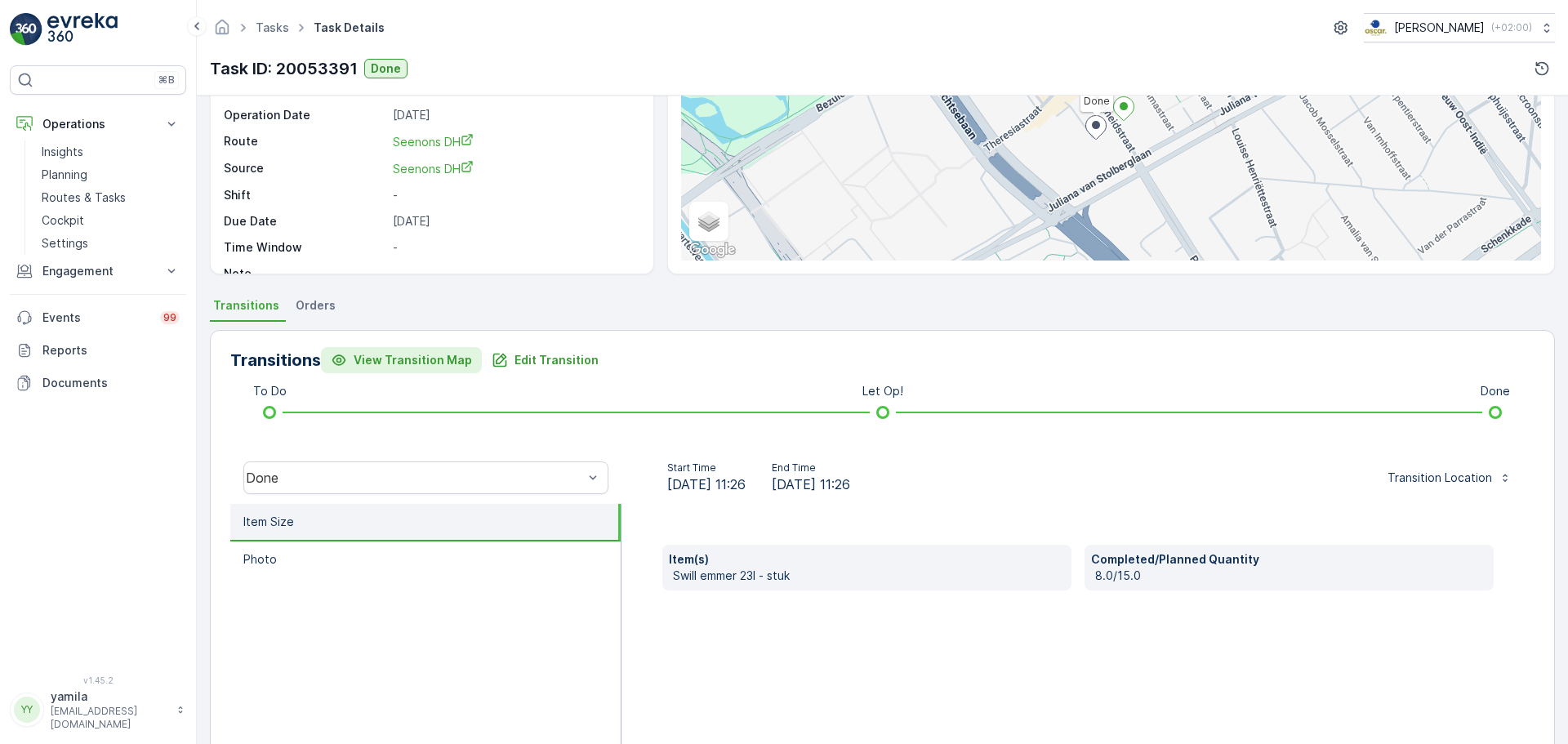 scroll, scrollTop: 0, scrollLeft: 0, axis: both 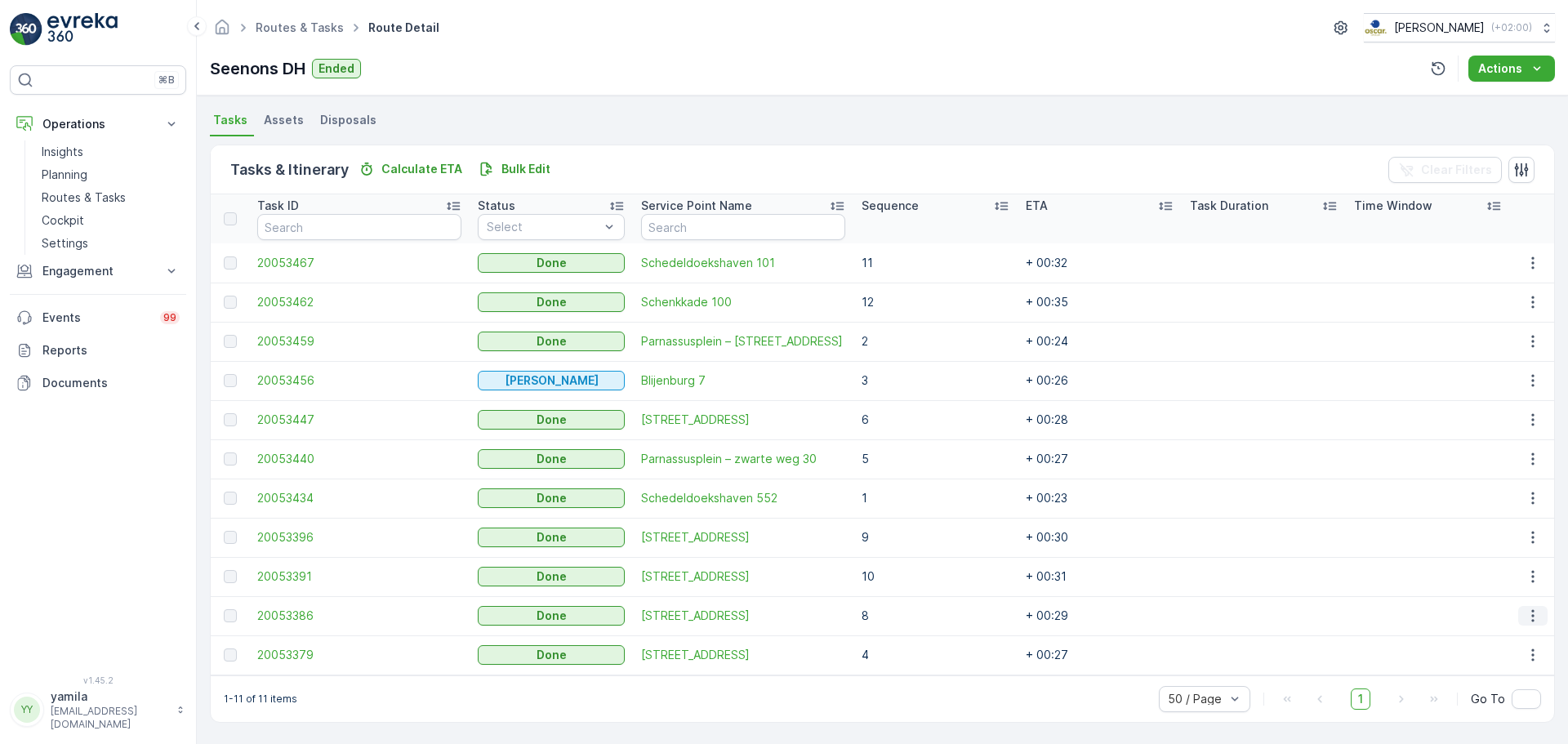click 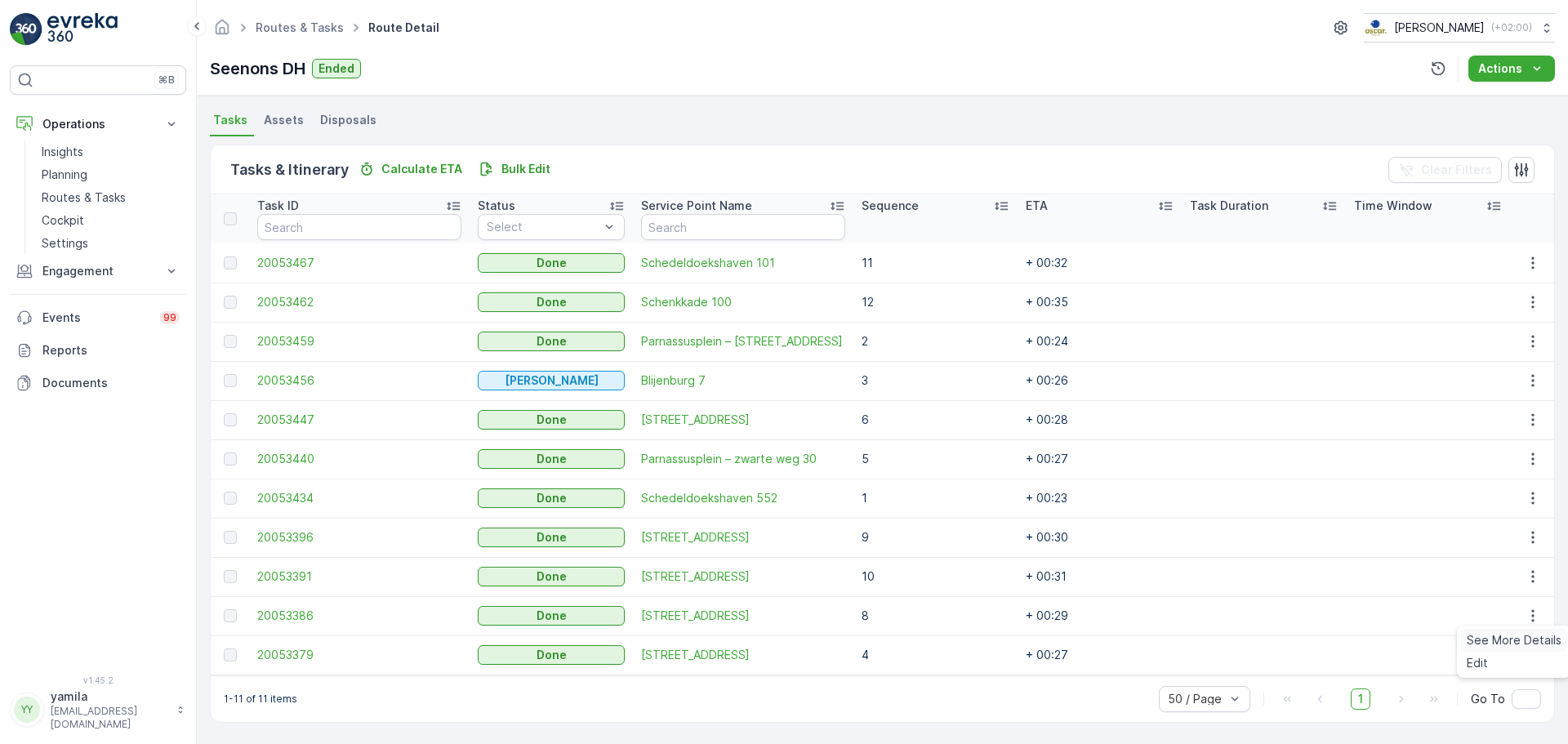 click on "See More Details" at bounding box center (1514, 640) 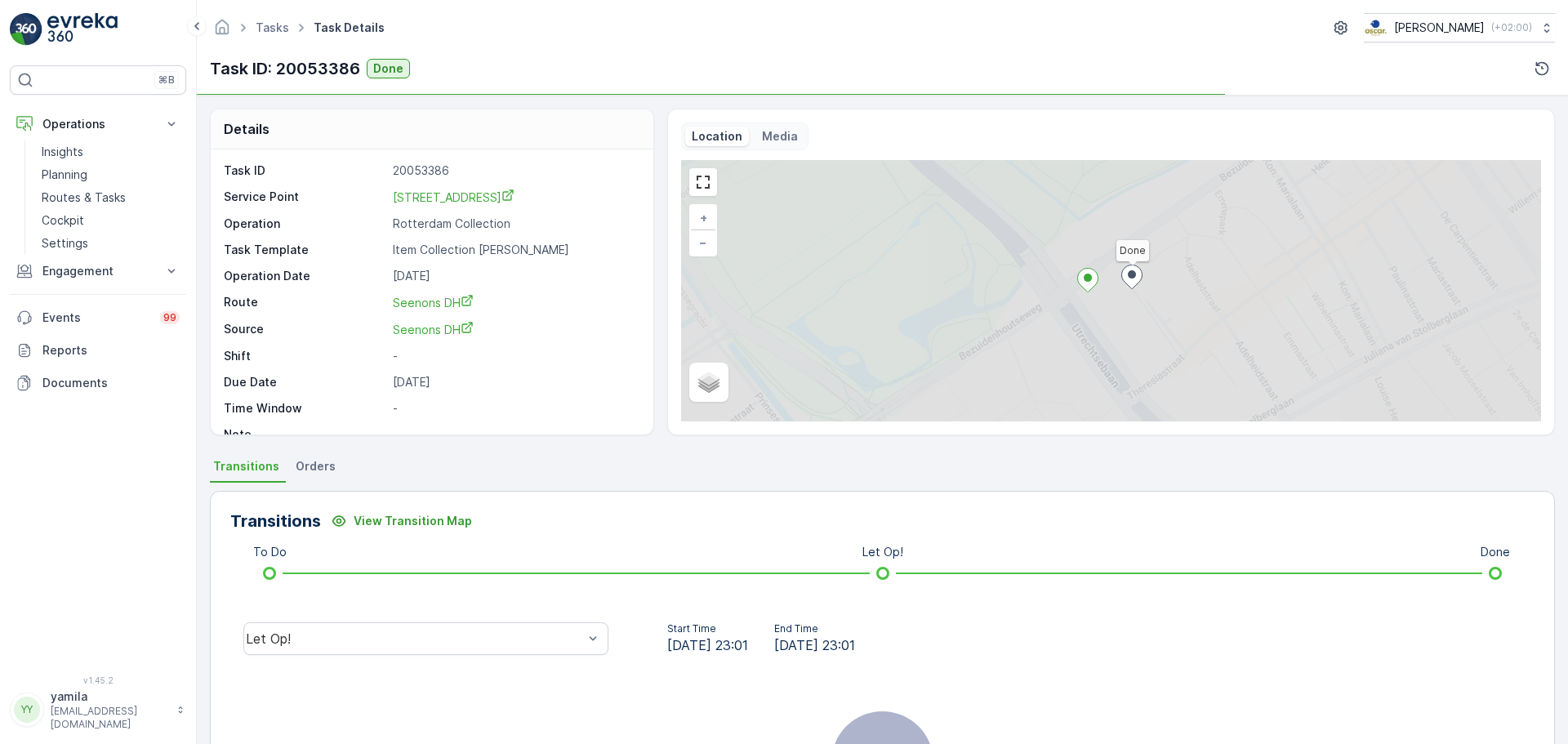 click on "Let Op!" at bounding box center [425, 639] 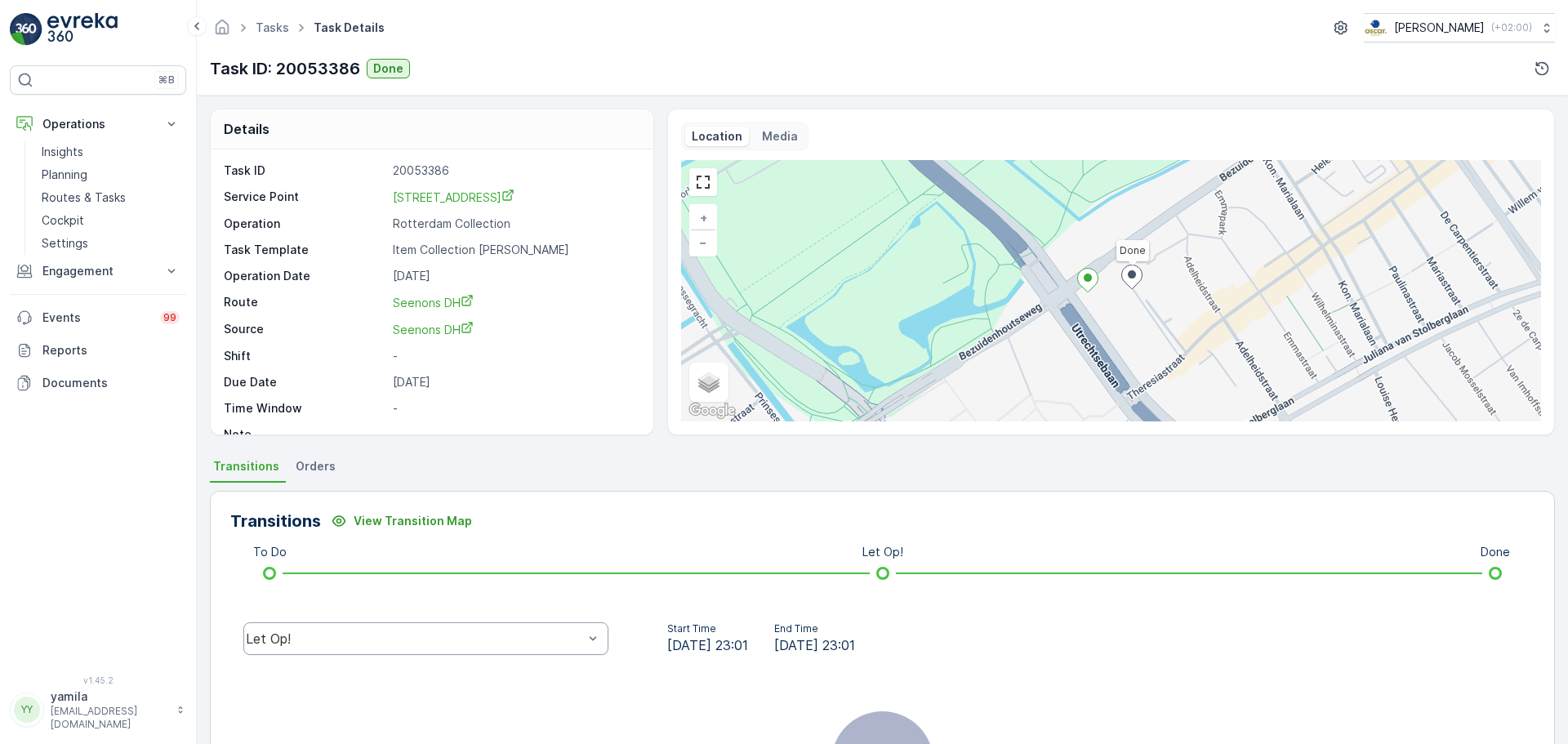 click on "Let Op!" at bounding box center (425, 639) 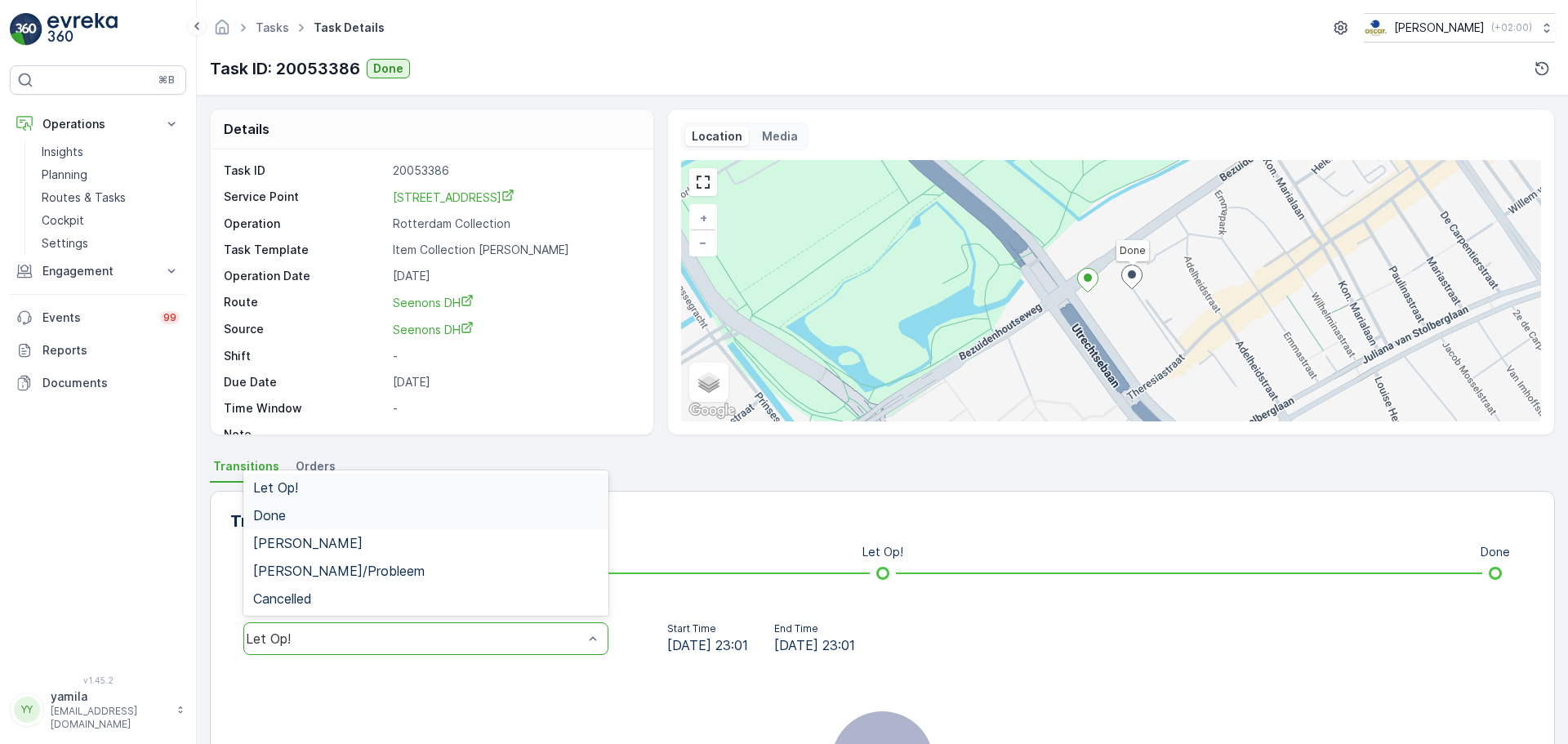 click on "Done" at bounding box center (425, 515) 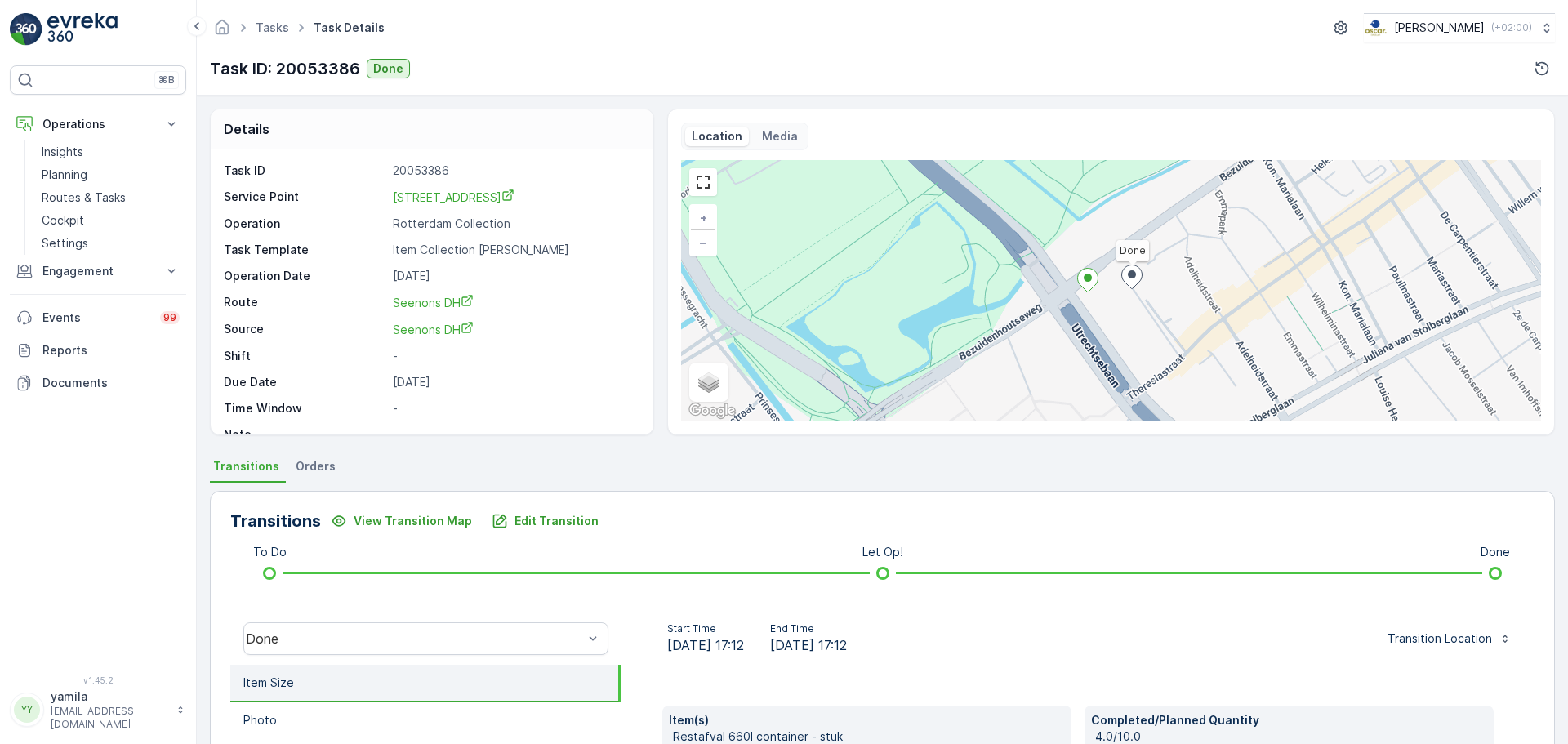 scroll, scrollTop: 286, scrollLeft: 0, axis: vertical 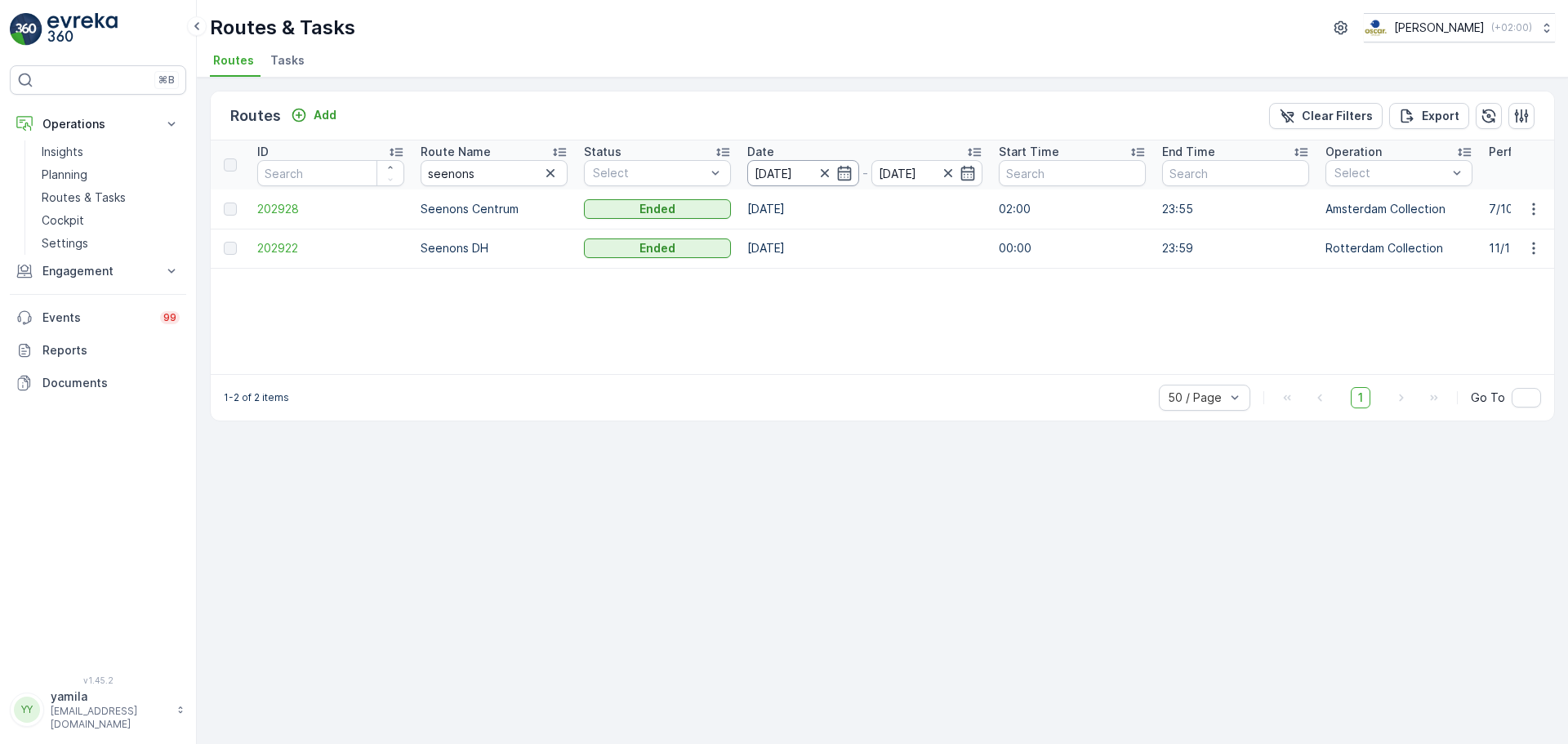 click on "[DATE]" at bounding box center (803, 173) 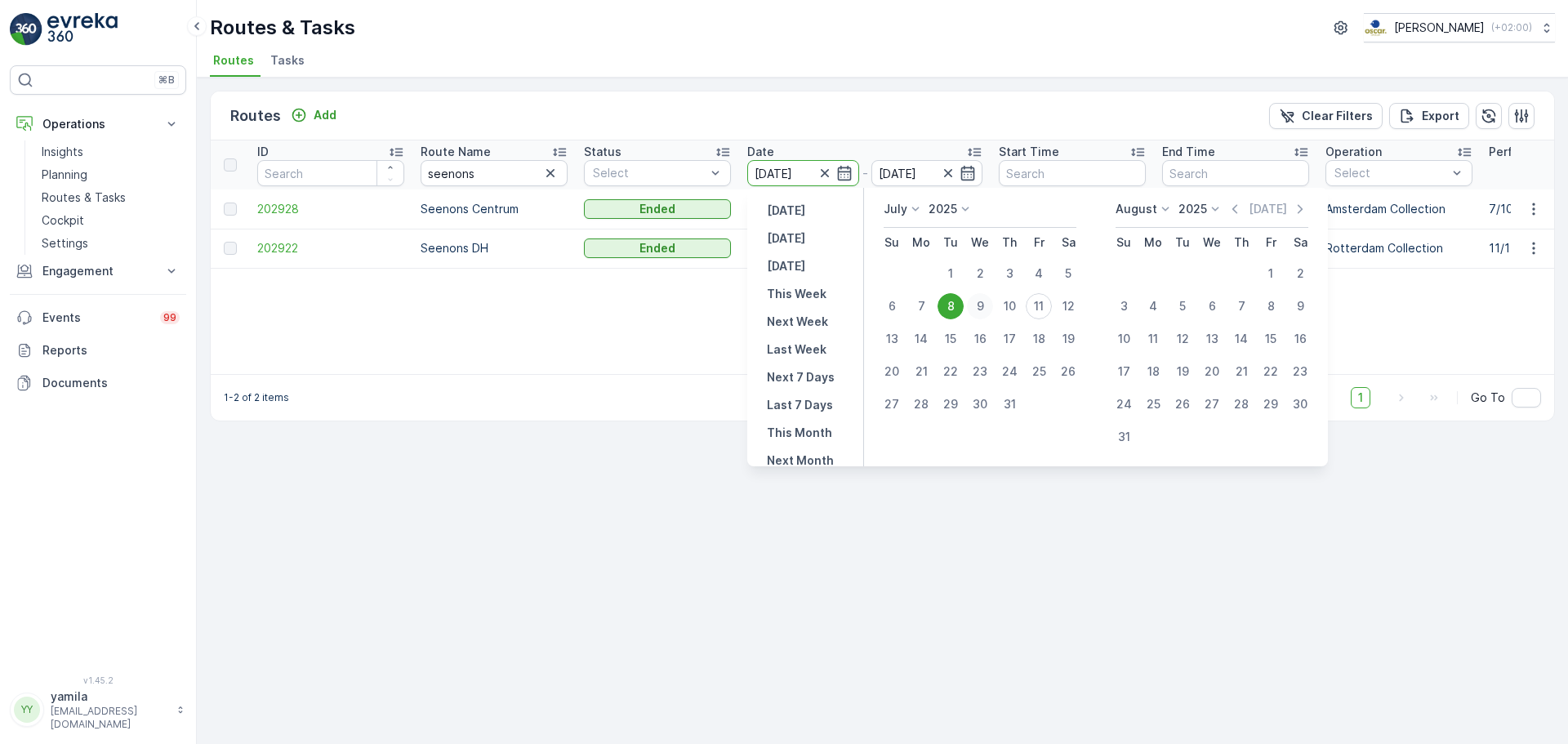 click on "9" at bounding box center (980, 306) 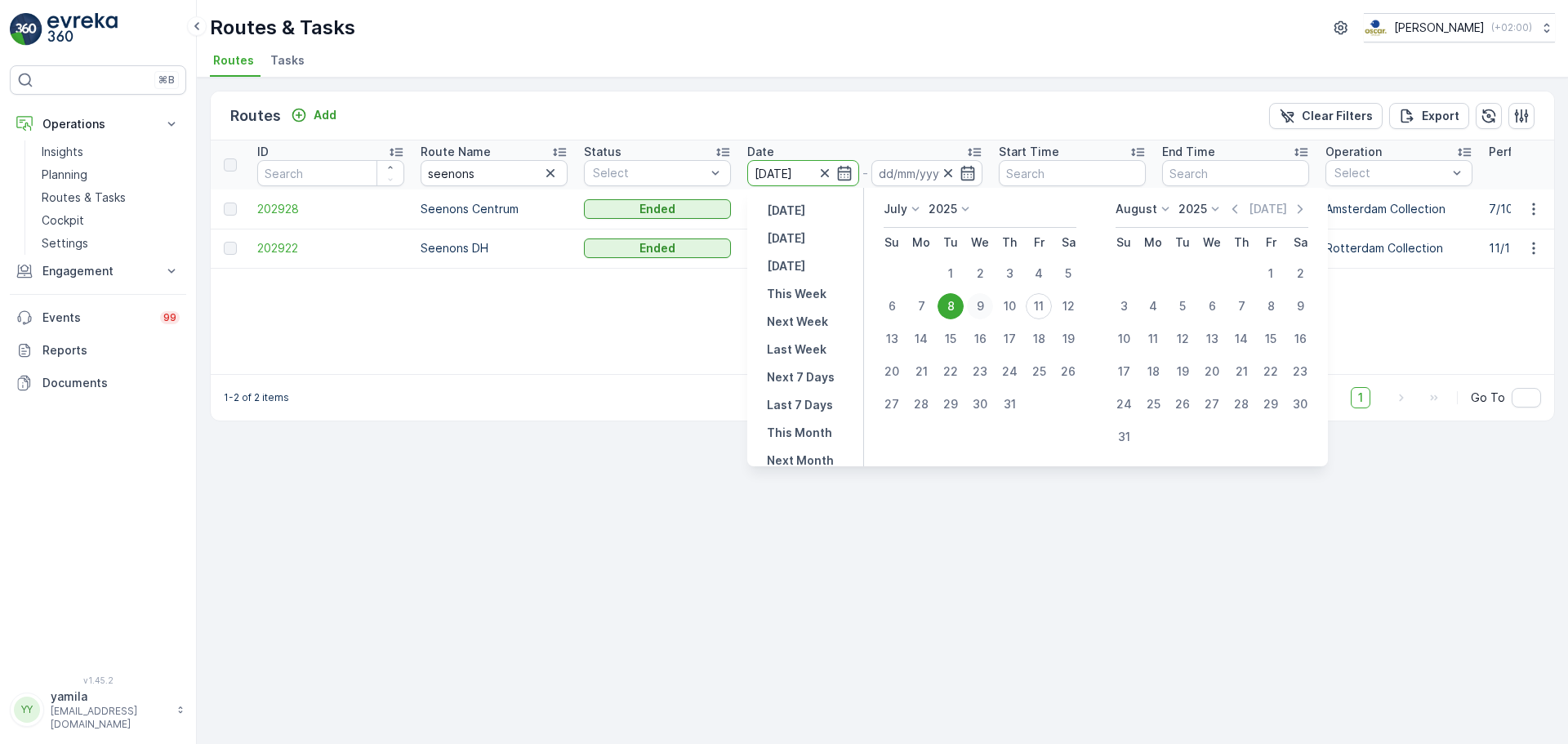 click on "9" at bounding box center (980, 306) 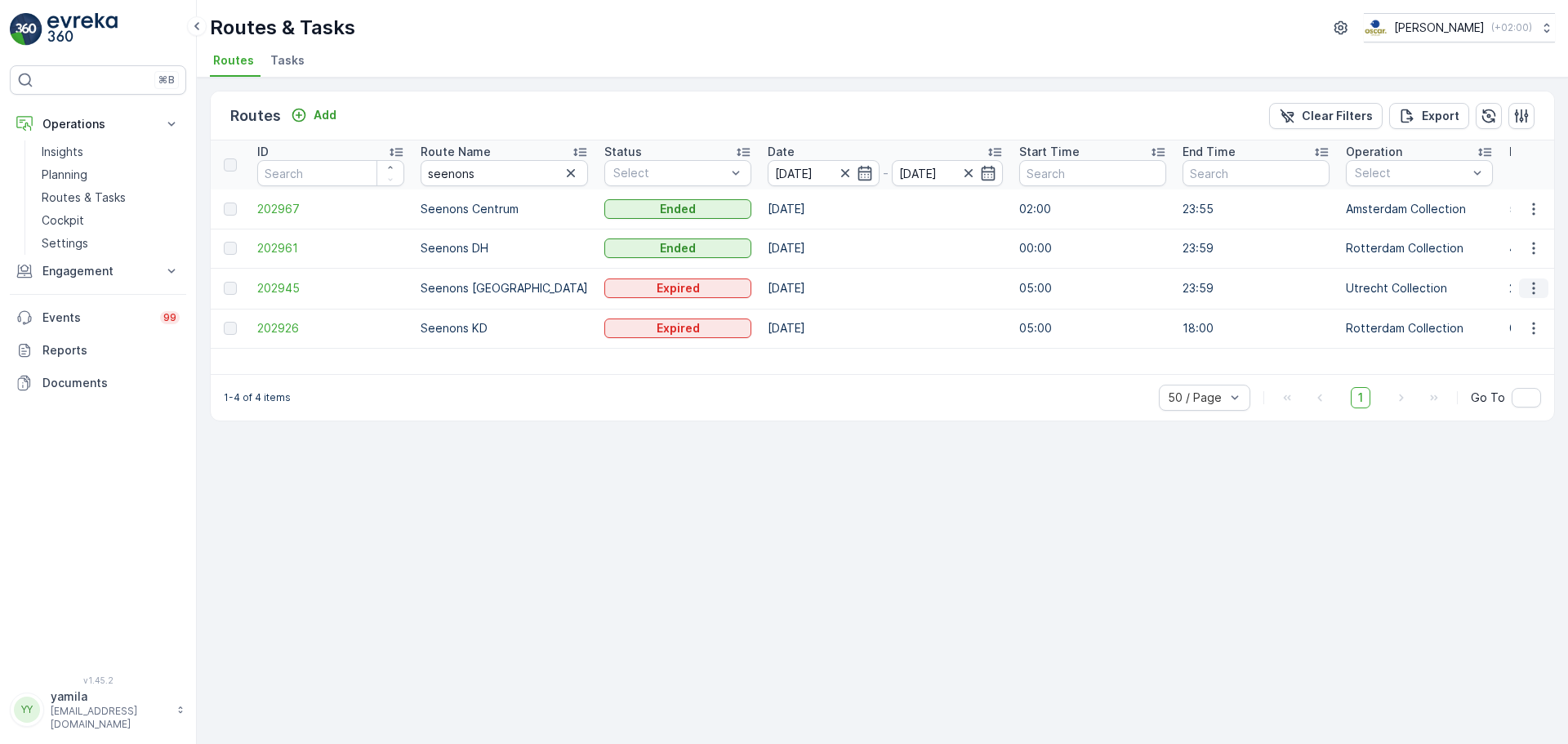 click 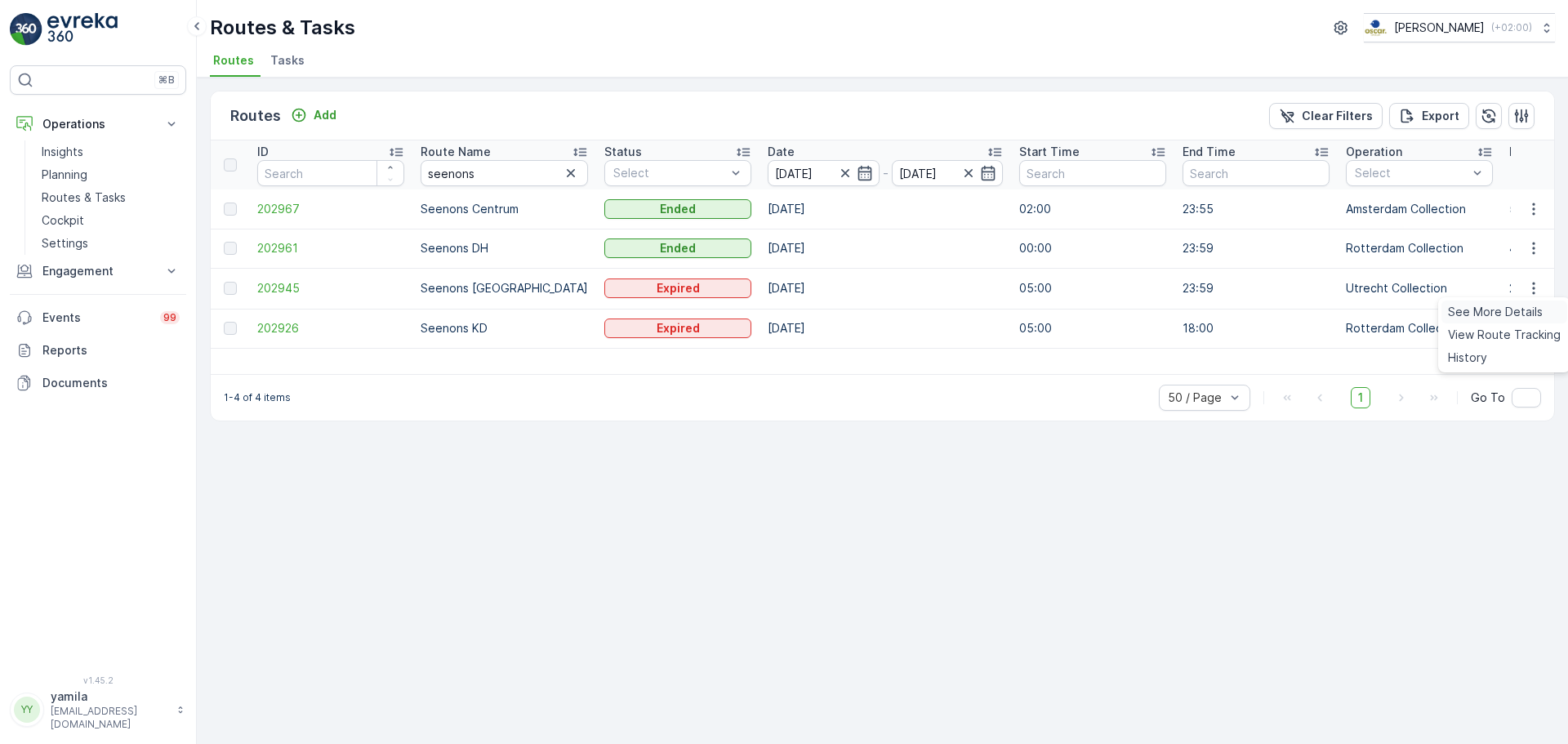 click on "See More Details" at bounding box center (1495, 312) 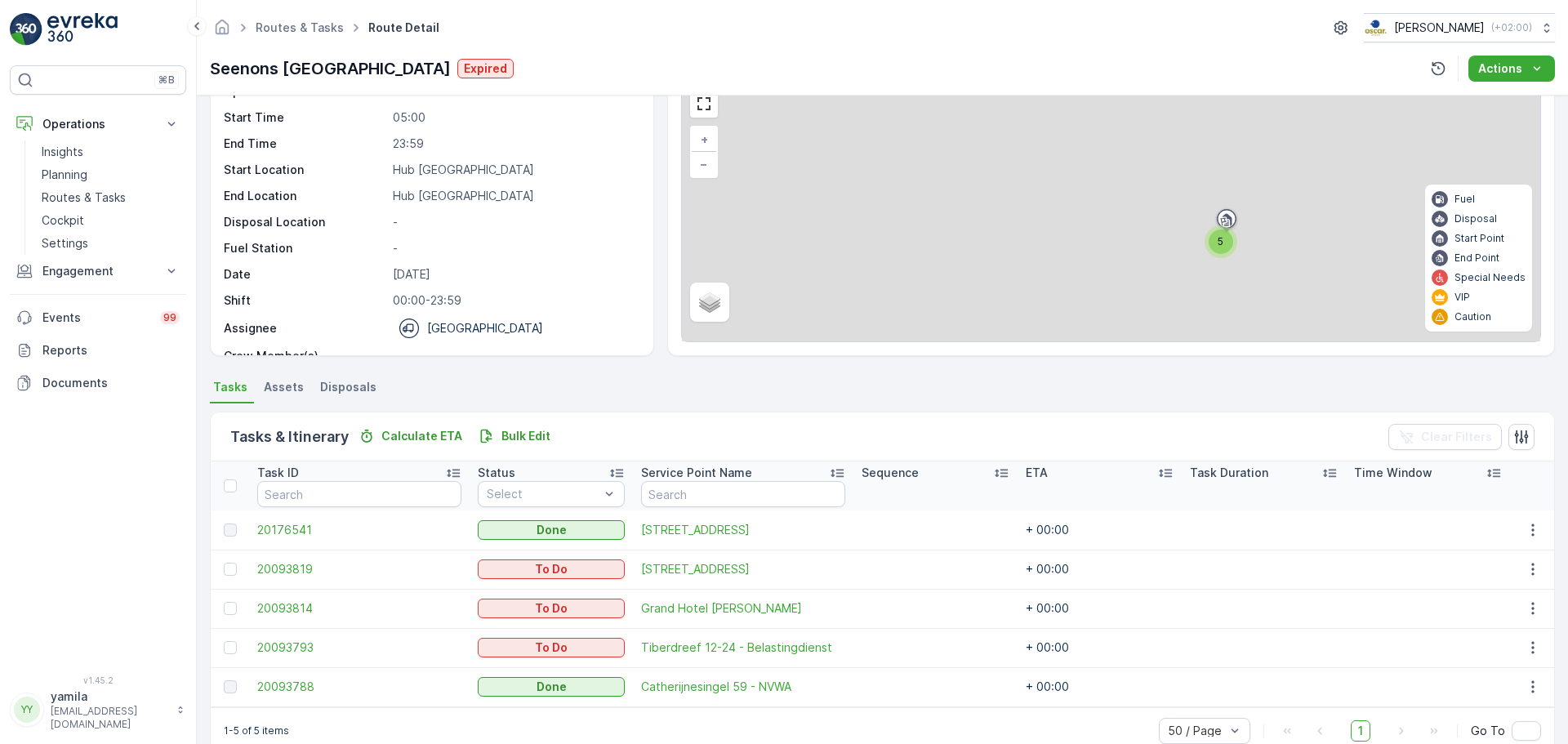 scroll, scrollTop: 111, scrollLeft: 0, axis: vertical 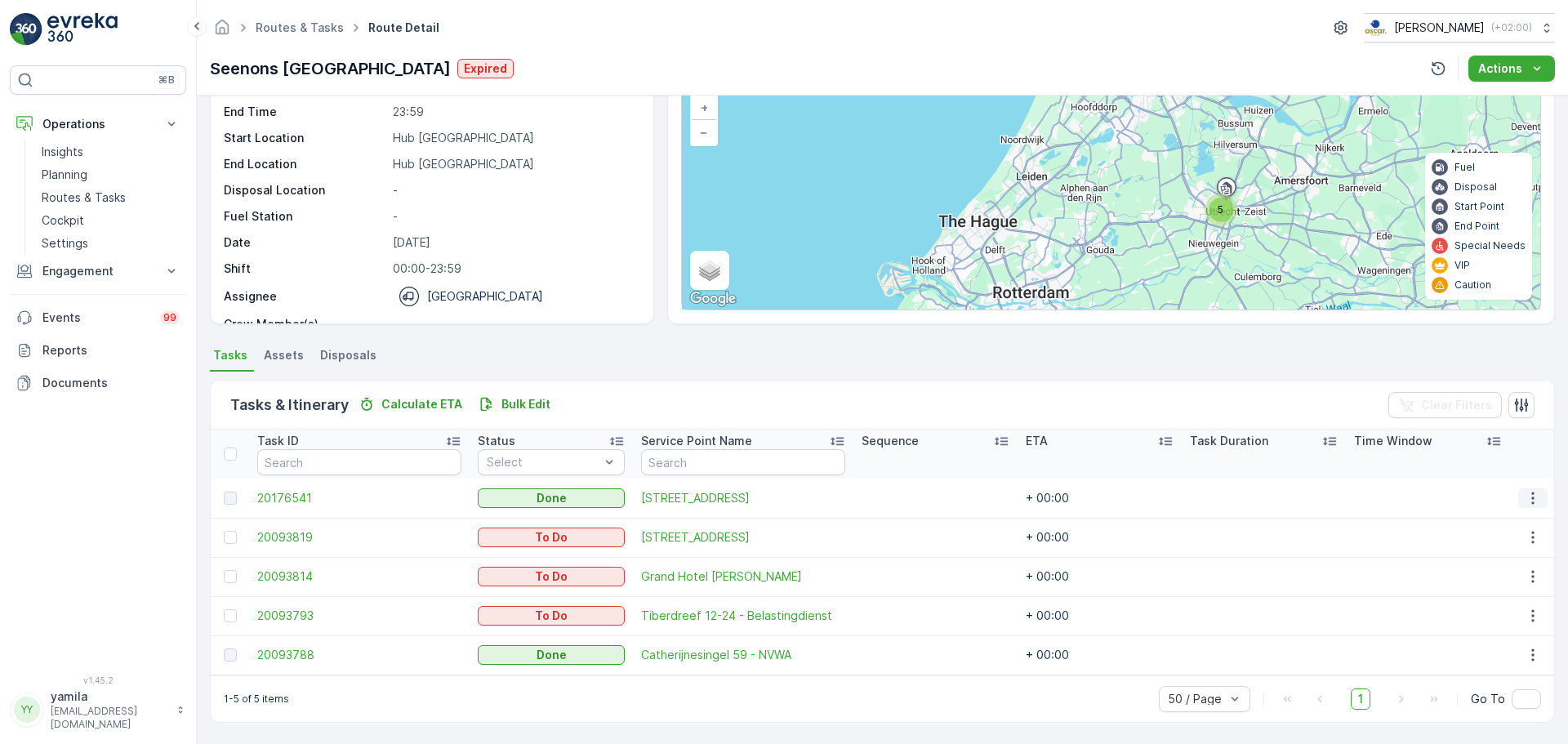click 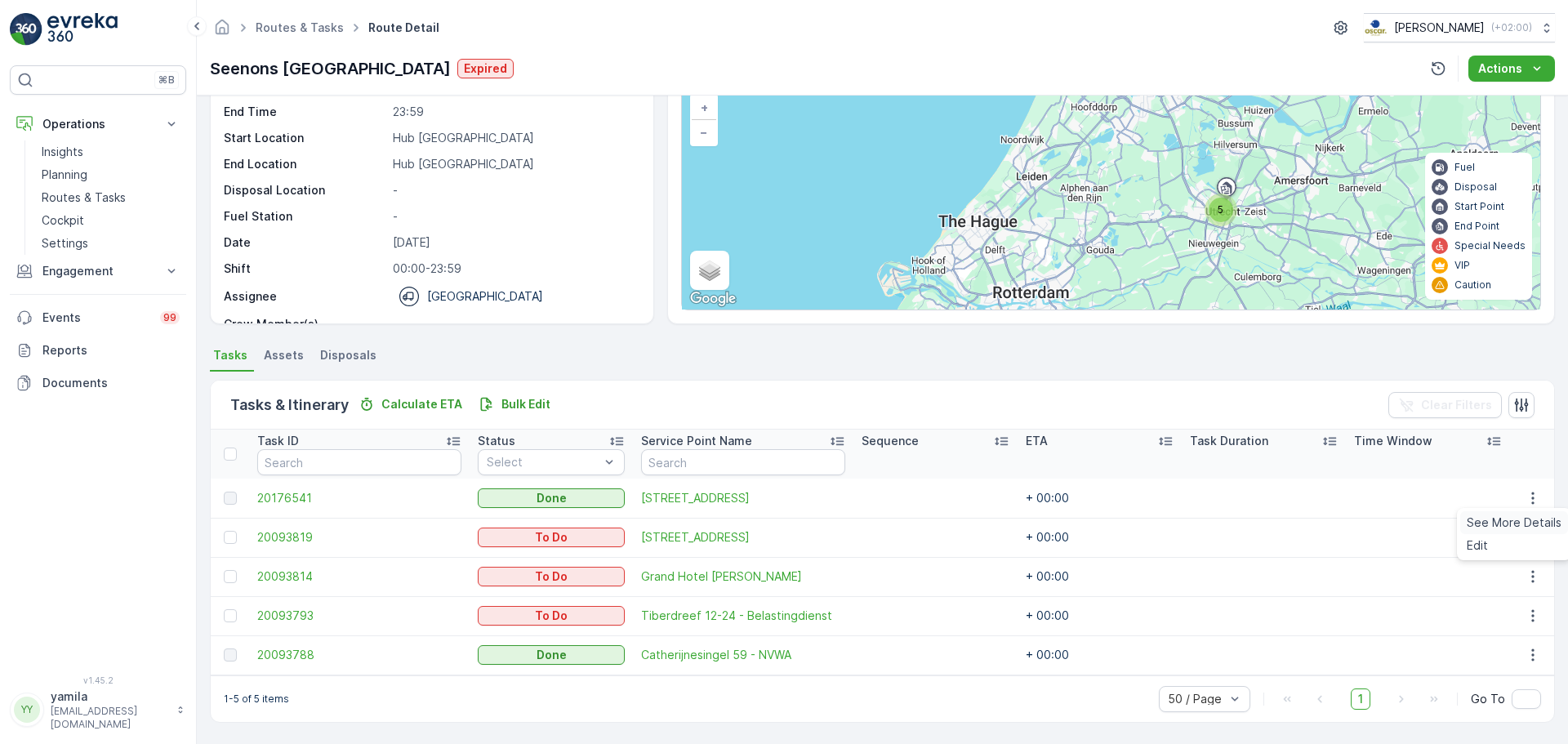click on "See More Details" at bounding box center [1514, 523] 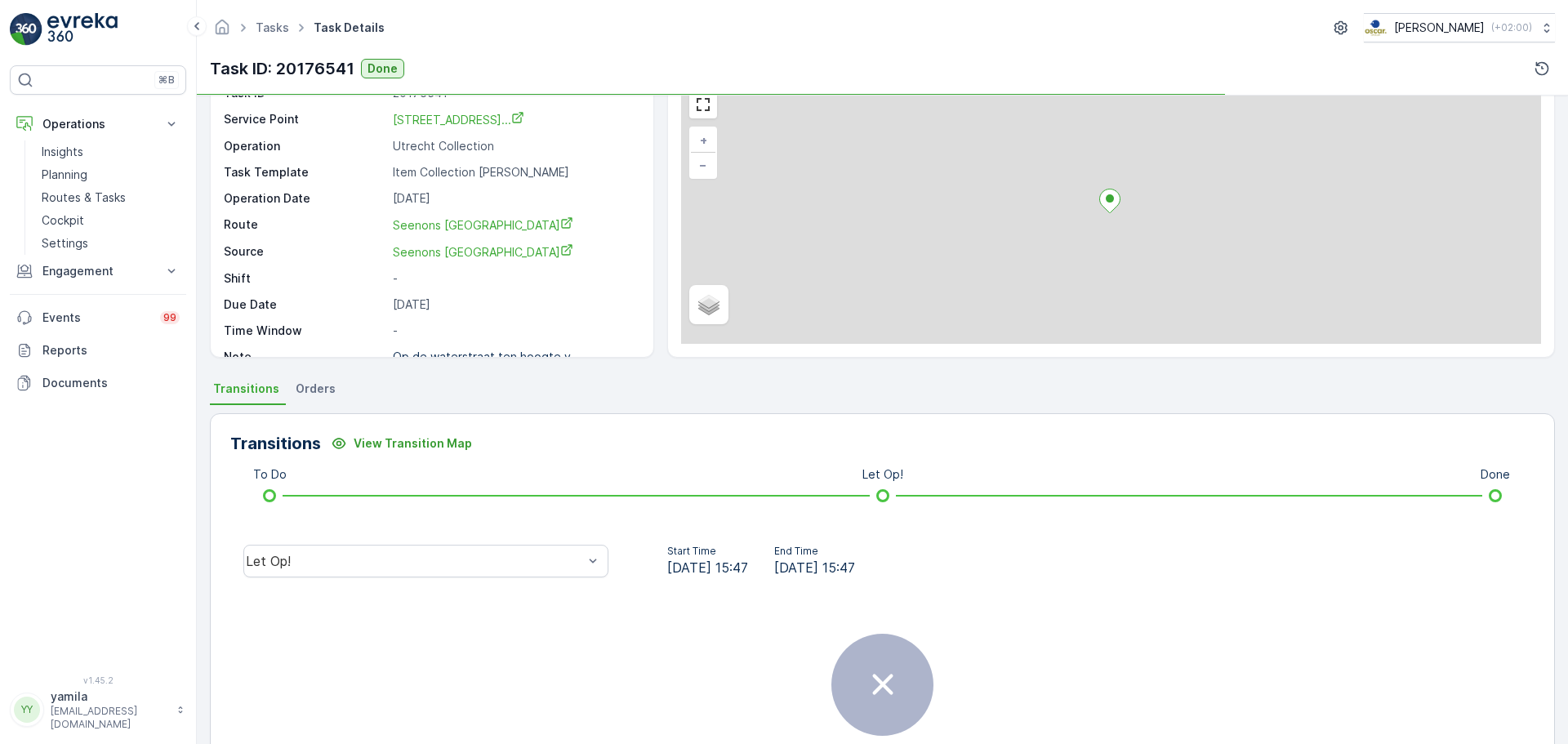 scroll, scrollTop: 163, scrollLeft: 0, axis: vertical 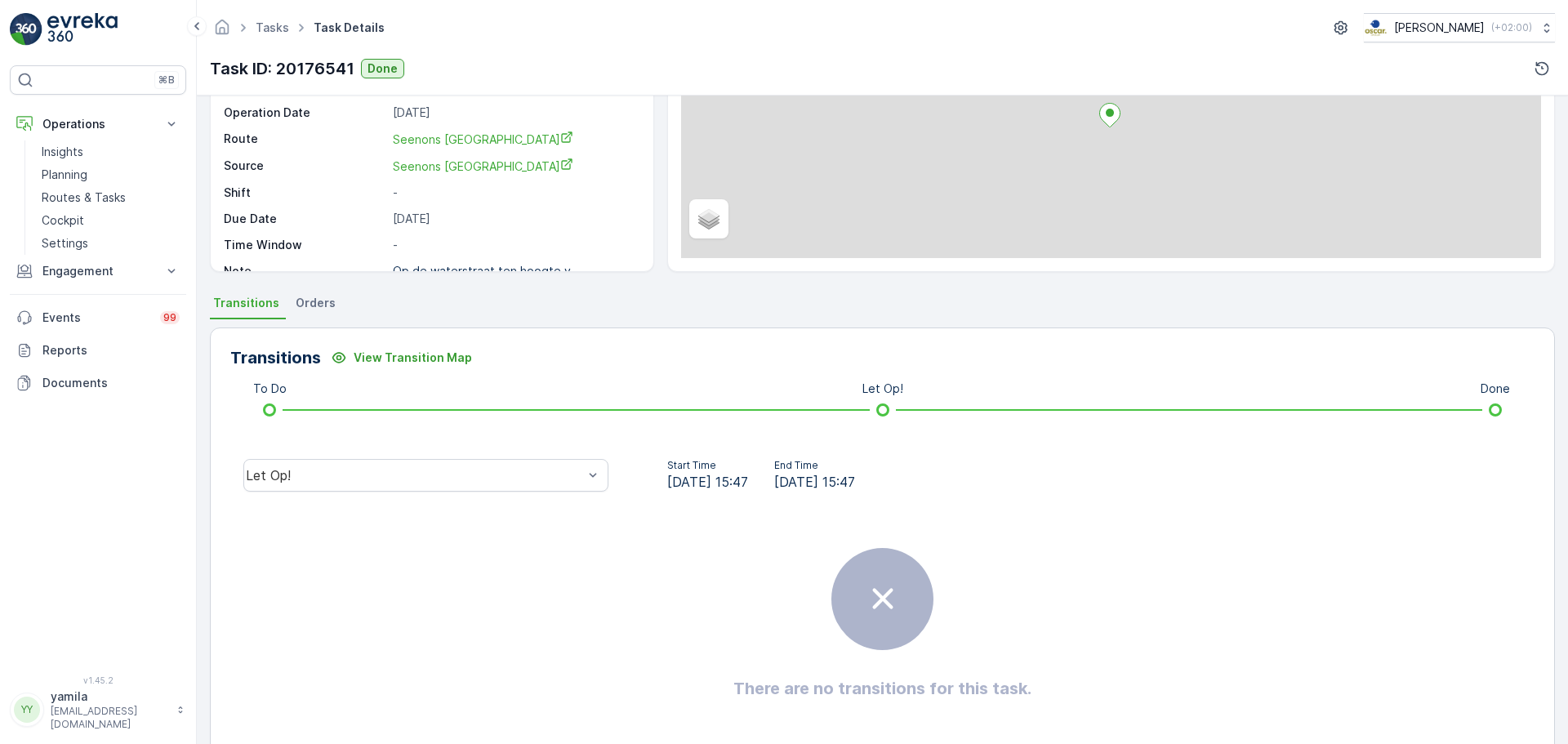 click on "Transitions View Transition Map To Do Let Op! Done Let Op! Start Time 04.07.2025 15:47 End Time 04.07.2025 15:47 There are no transitions for this task." at bounding box center [882, 546] 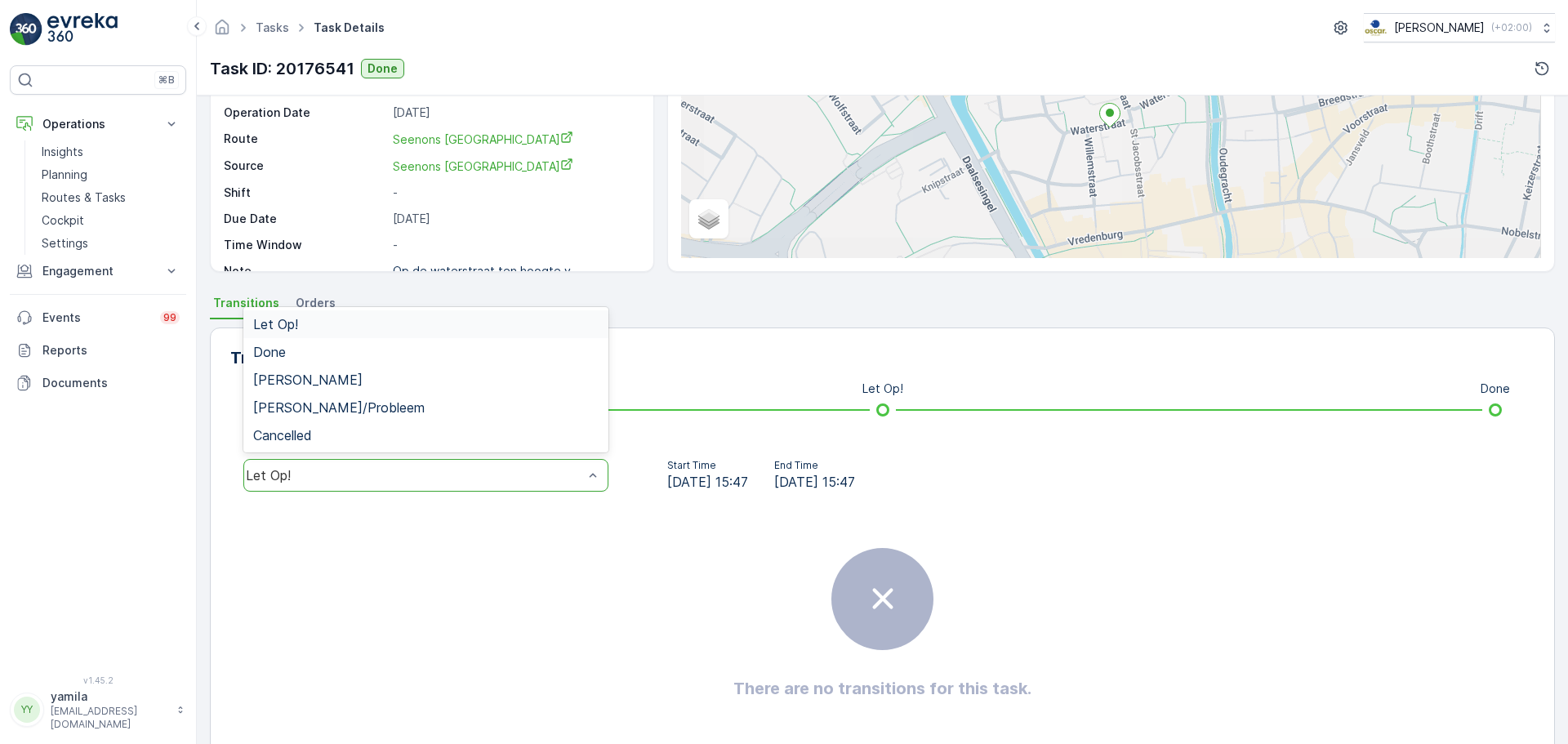 click on "Let Op!" at bounding box center [414, 475] 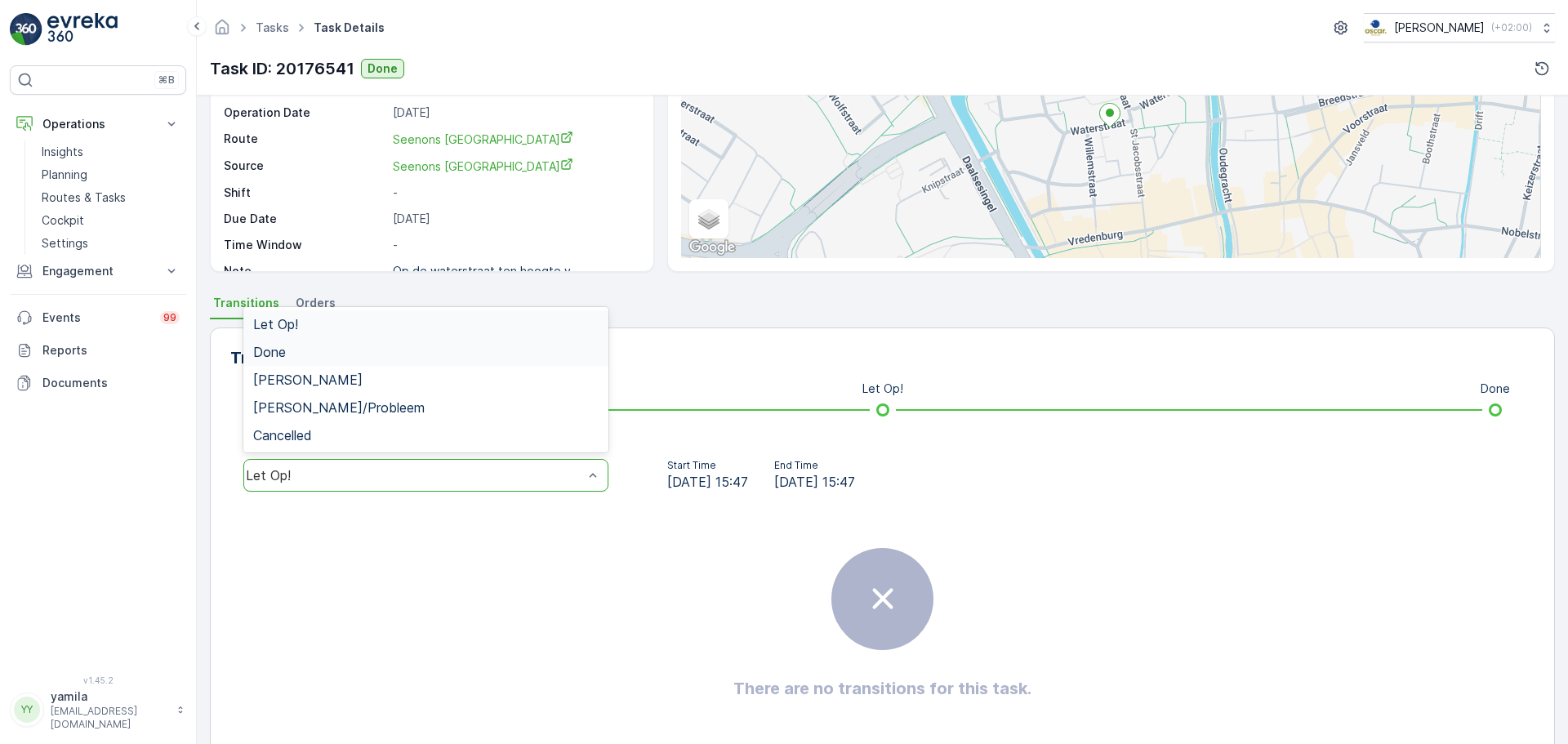 click on "Done" at bounding box center (270, 352) 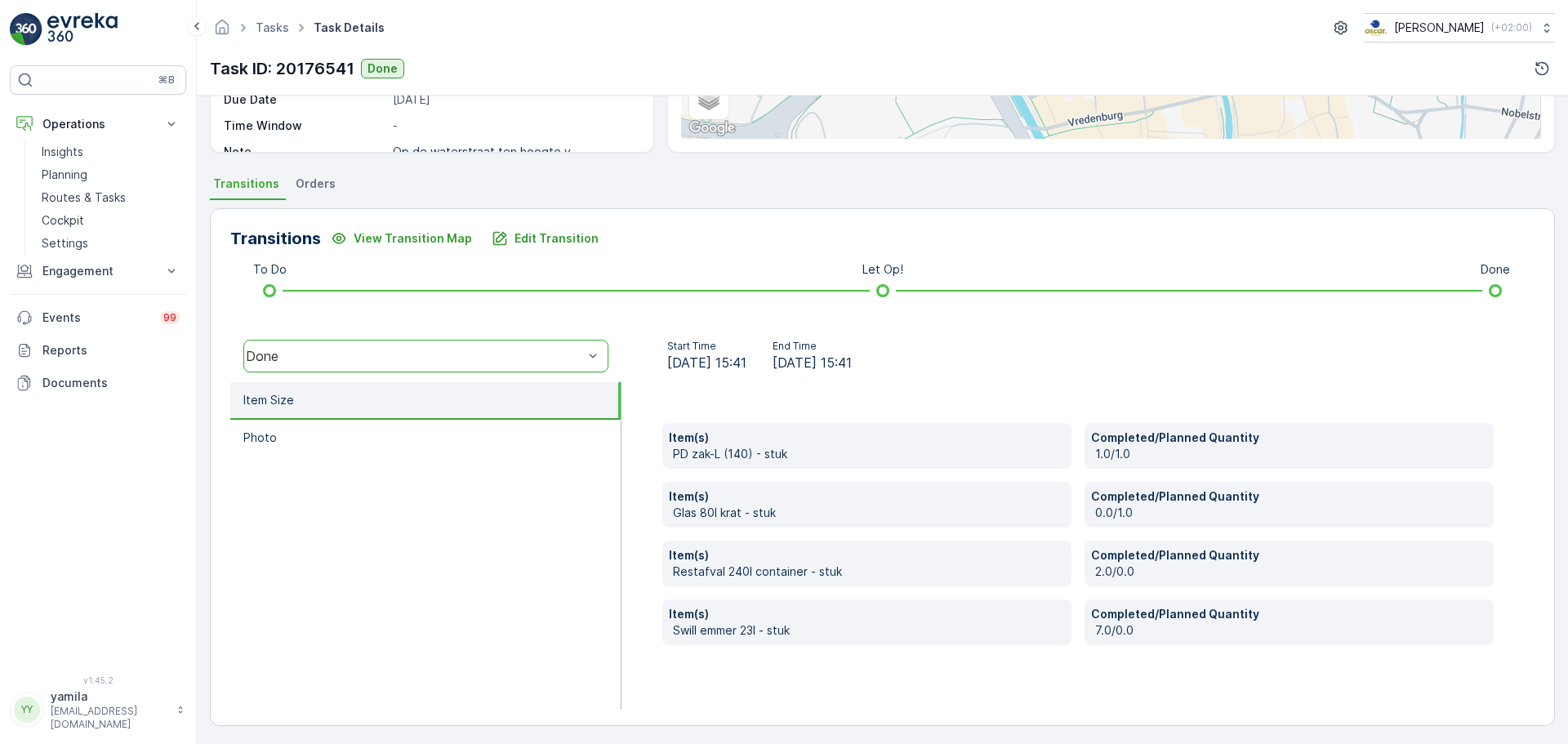scroll, scrollTop: 286, scrollLeft: 0, axis: vertical 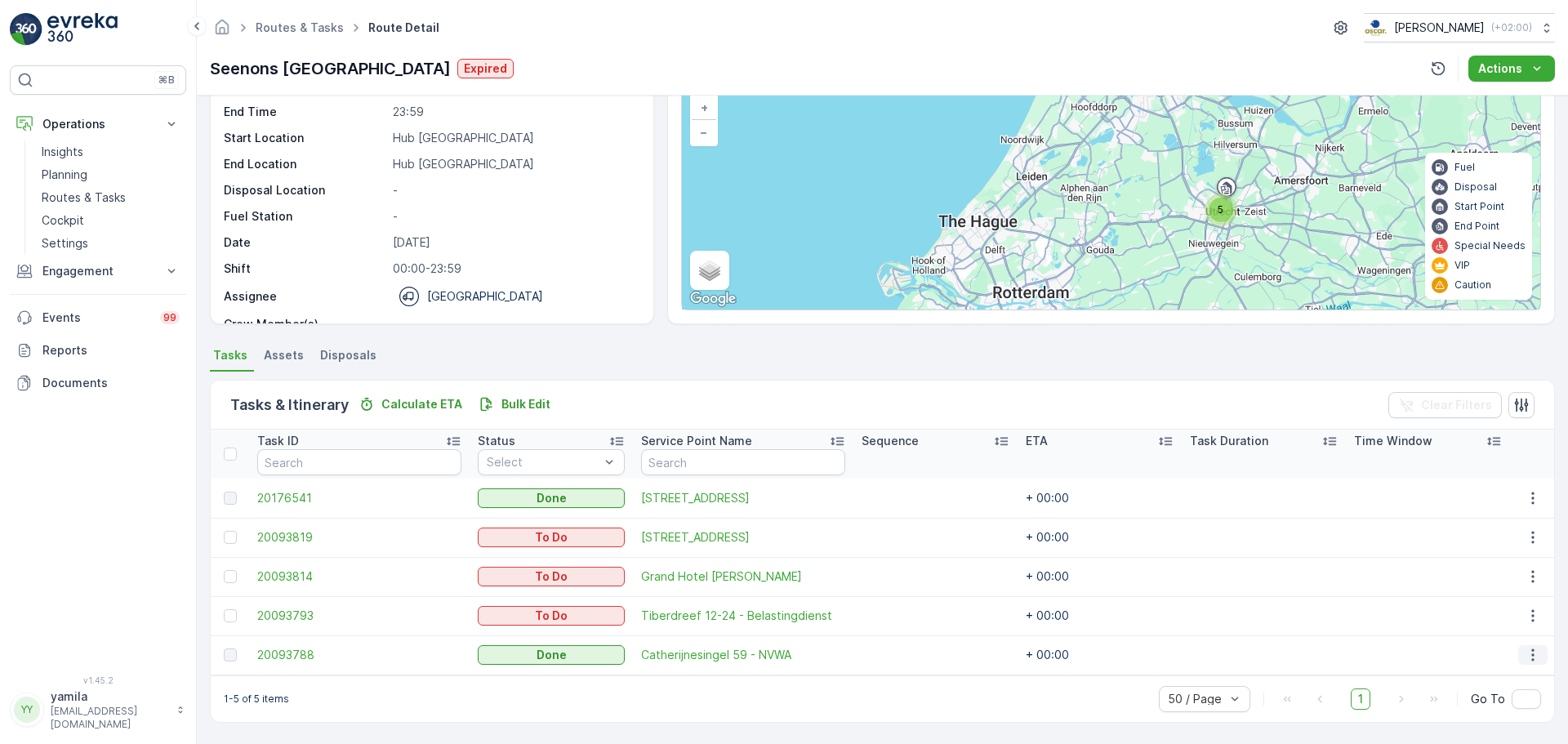 click 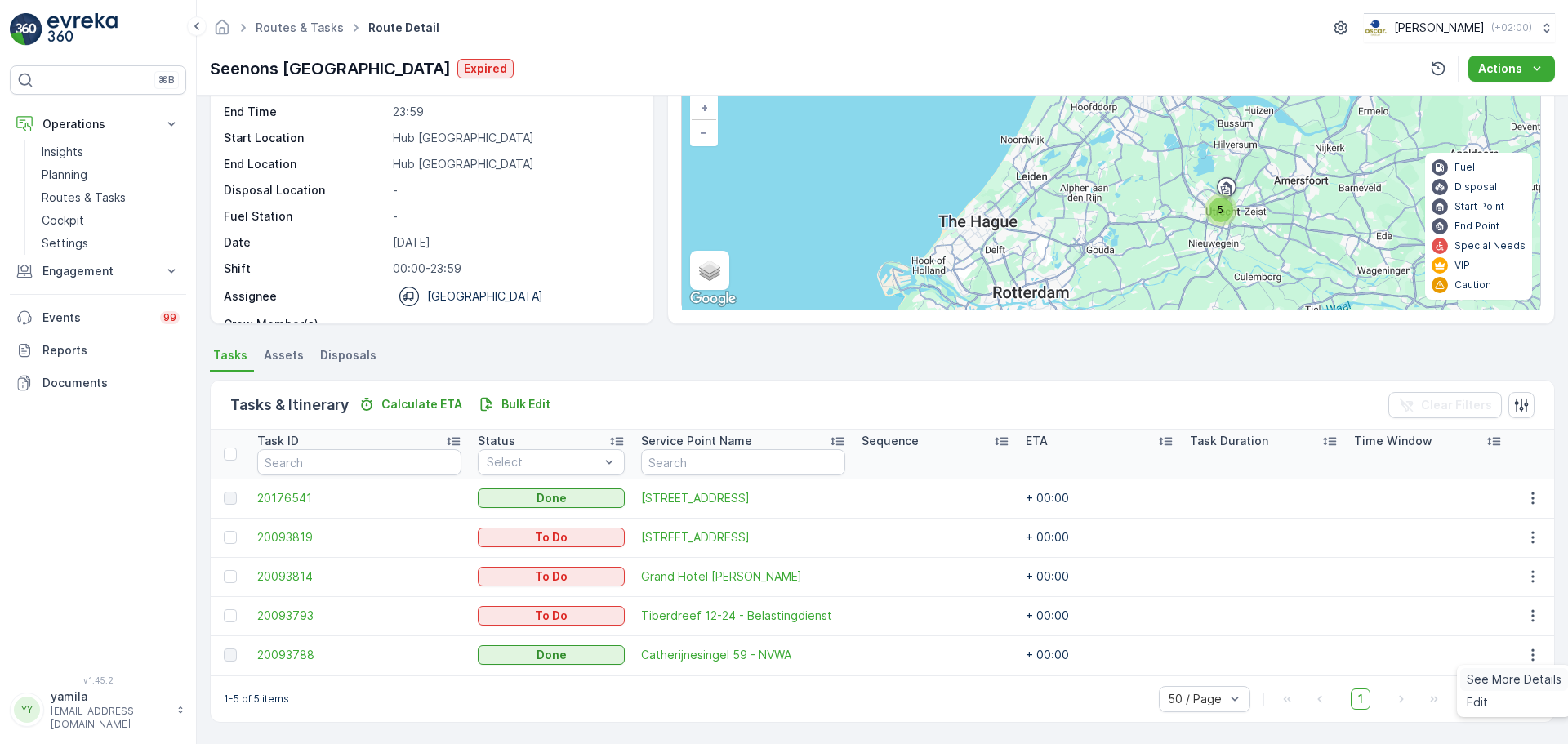 click on "See More Details" at bounding box center [1514, 679] 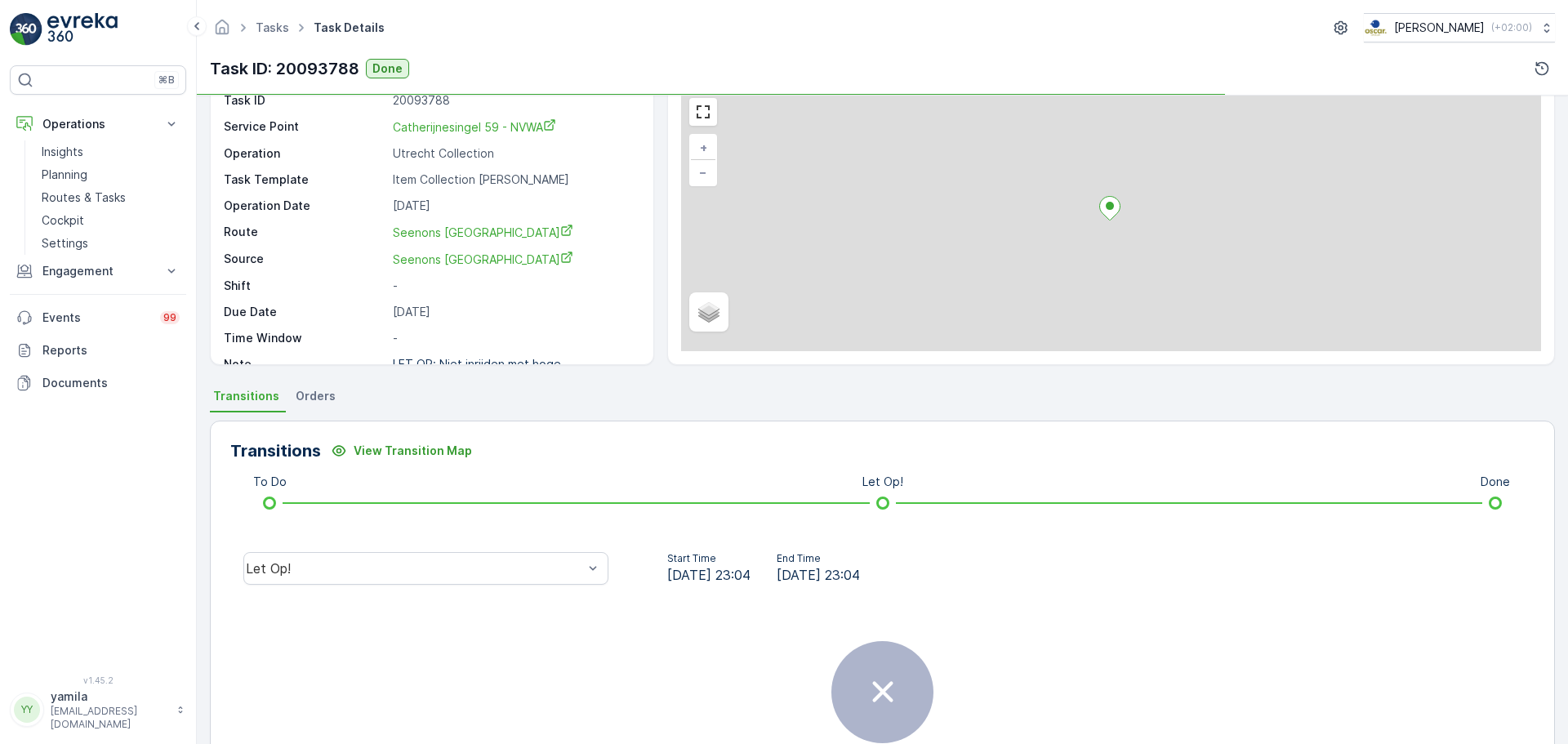 scroll, scrollTop: 163, scrollLeft: 0, axis: vertical 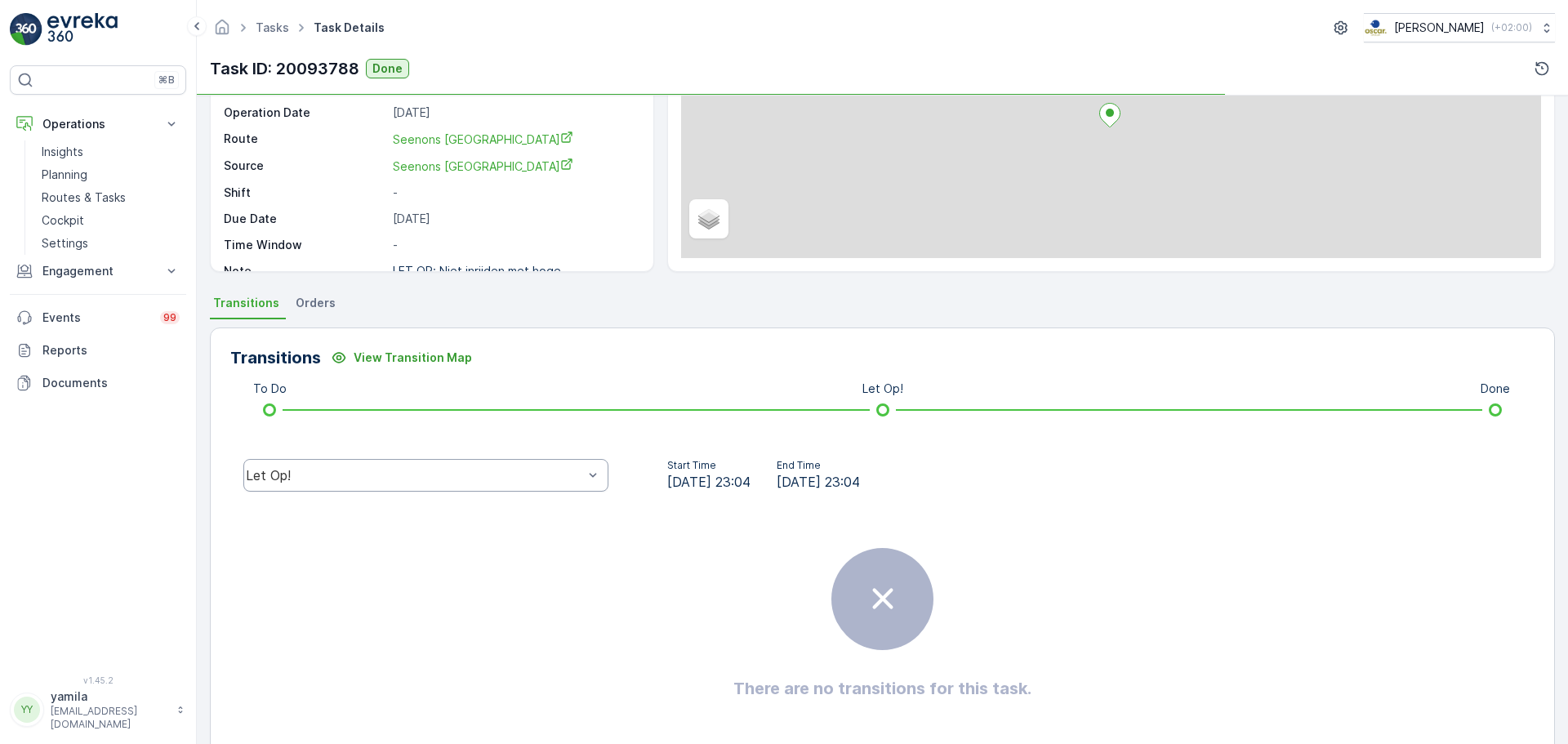click on "Let Op!" at bounding box center (425, 475) 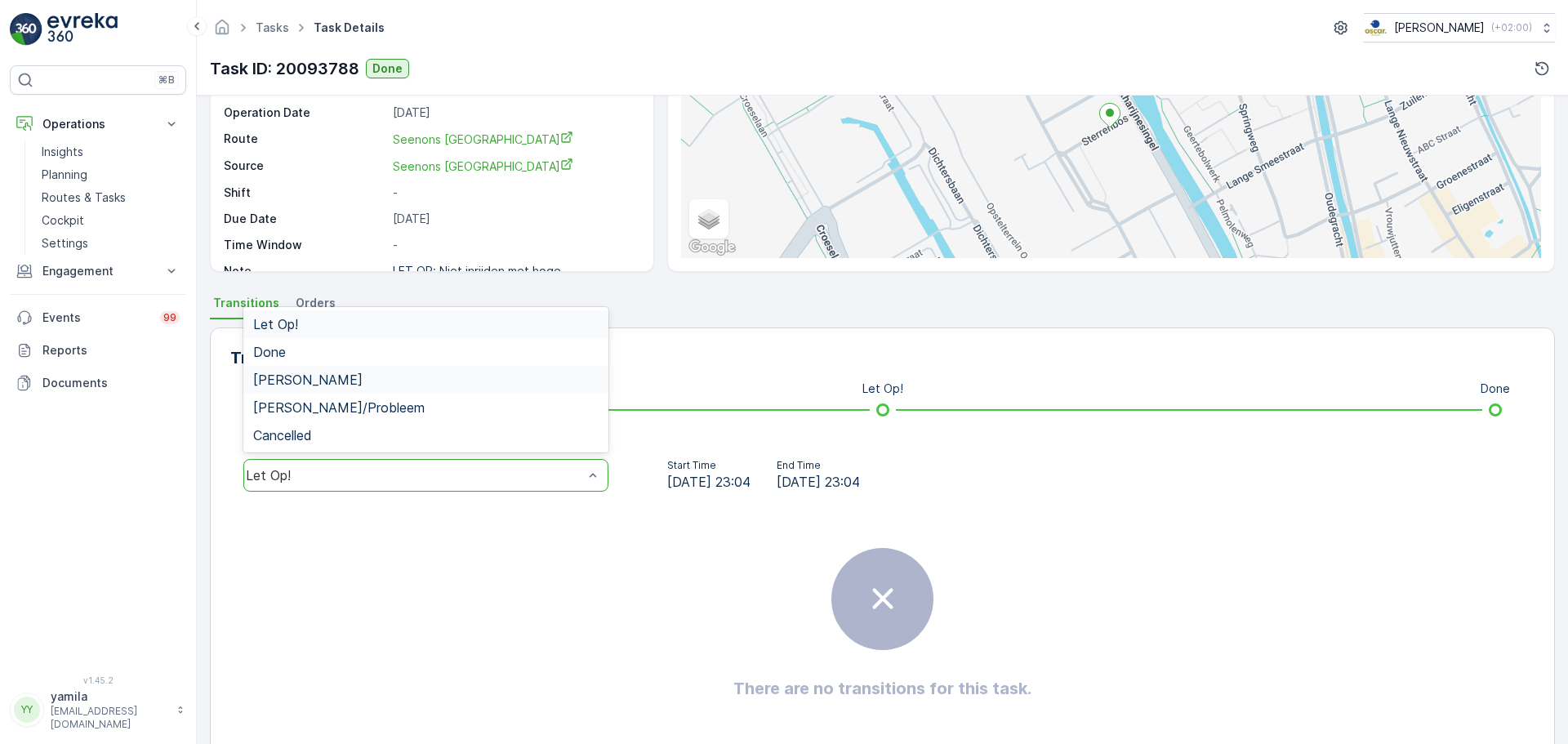click on "Done" at bounding box center [270, 352] 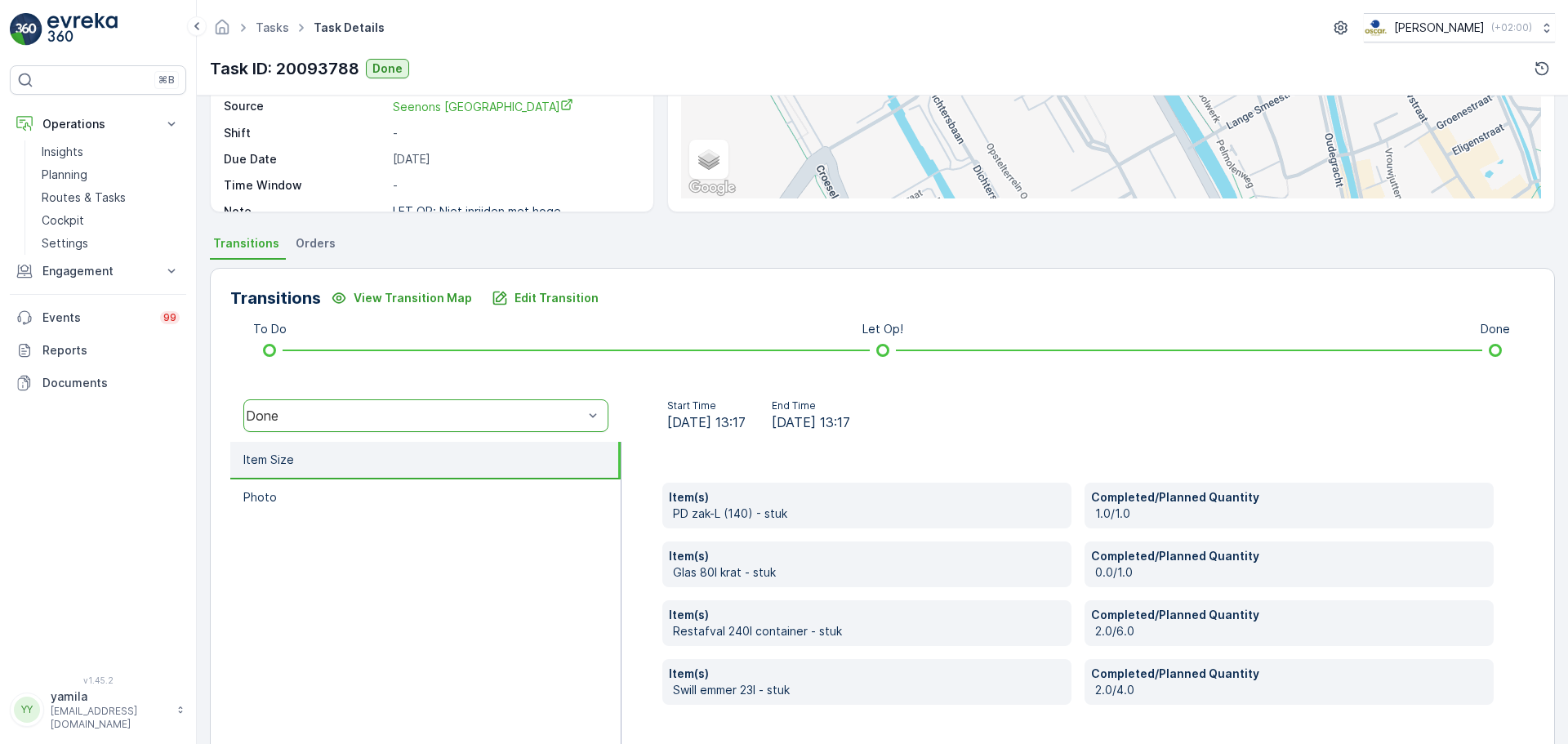 scroll, scrollTop: 286, scrollLeft: 0, axis: vertical 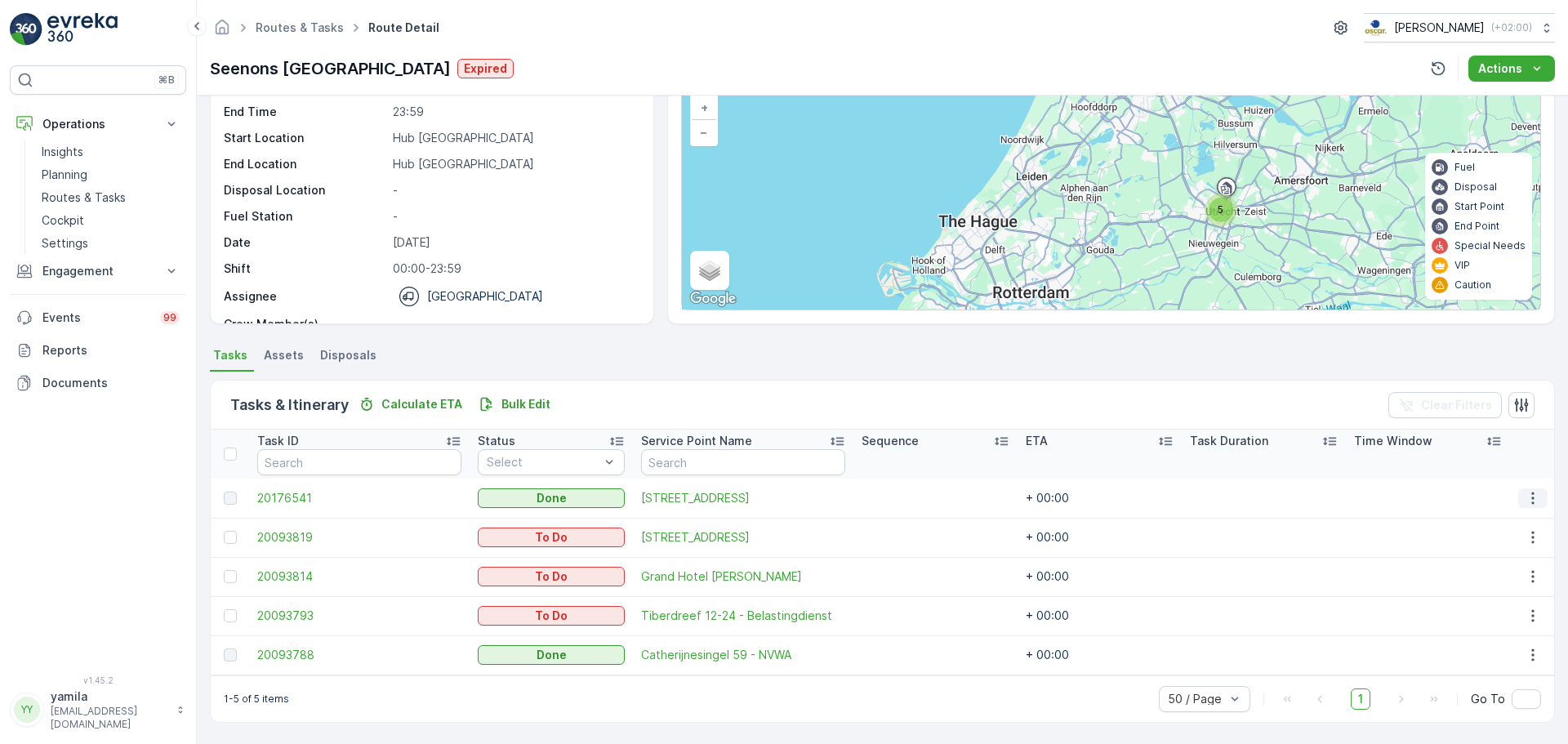 click 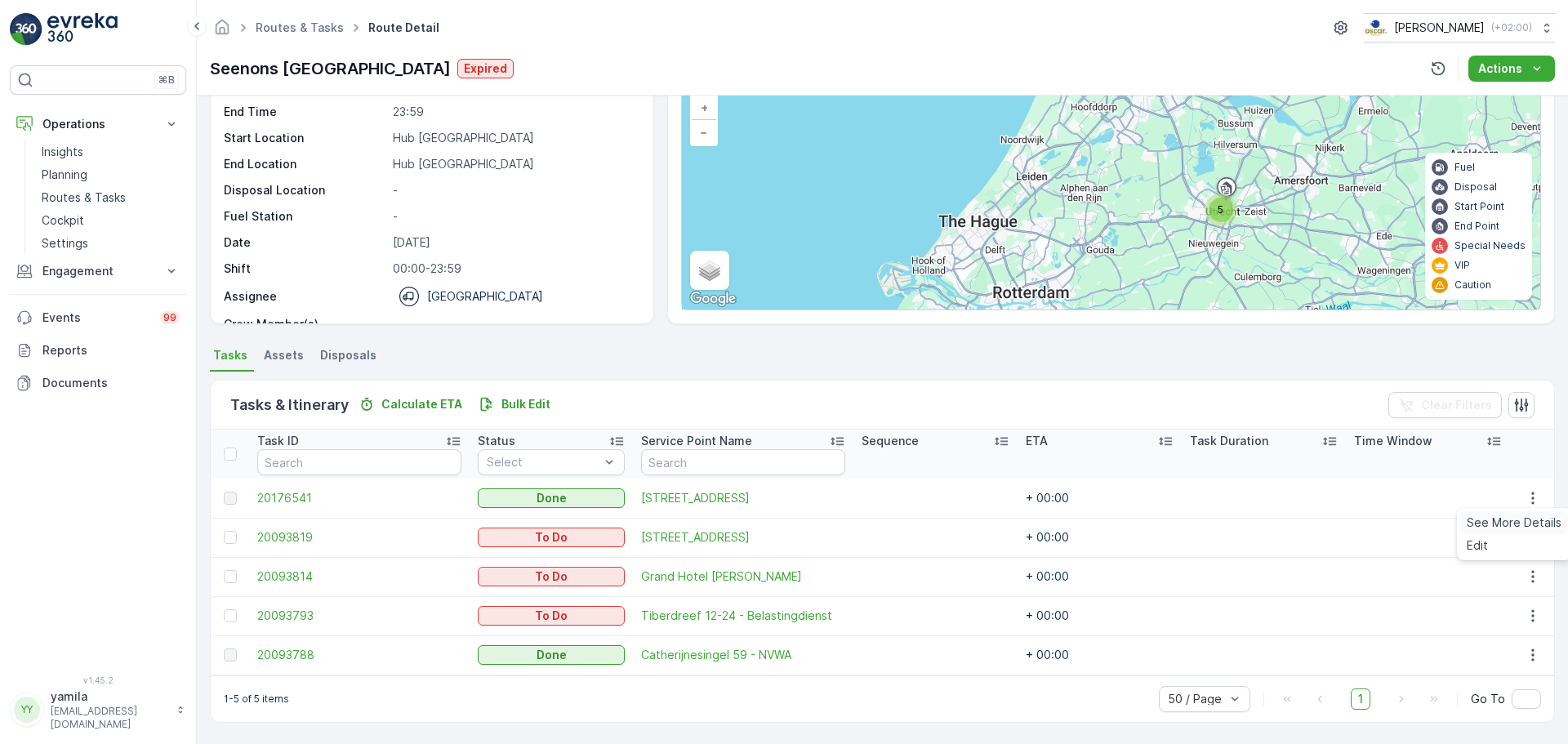 click on "See More Details" at bounding box center (1514, 523) 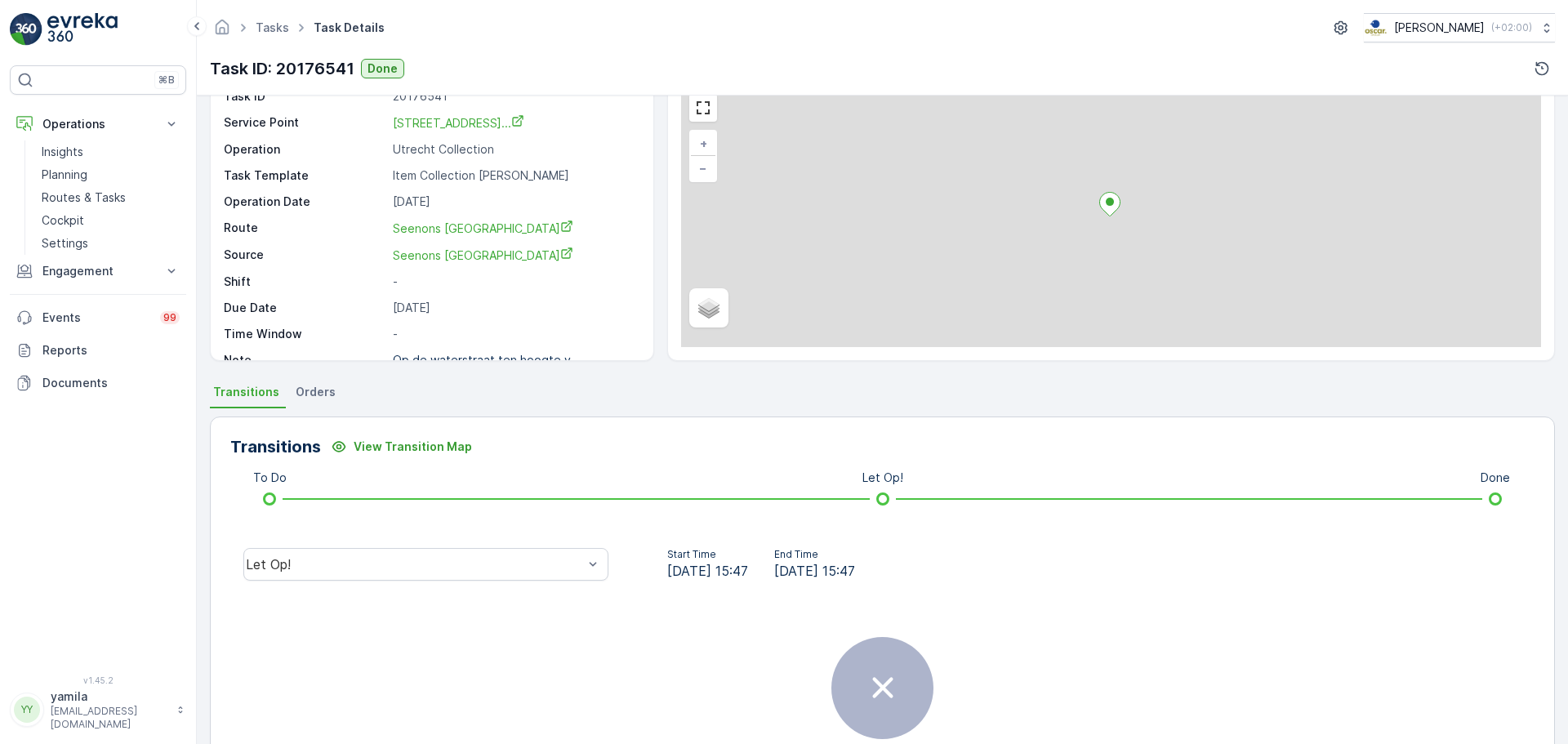 scroll, scrollTop: 204, scrollLeft: 0, axis: vertical 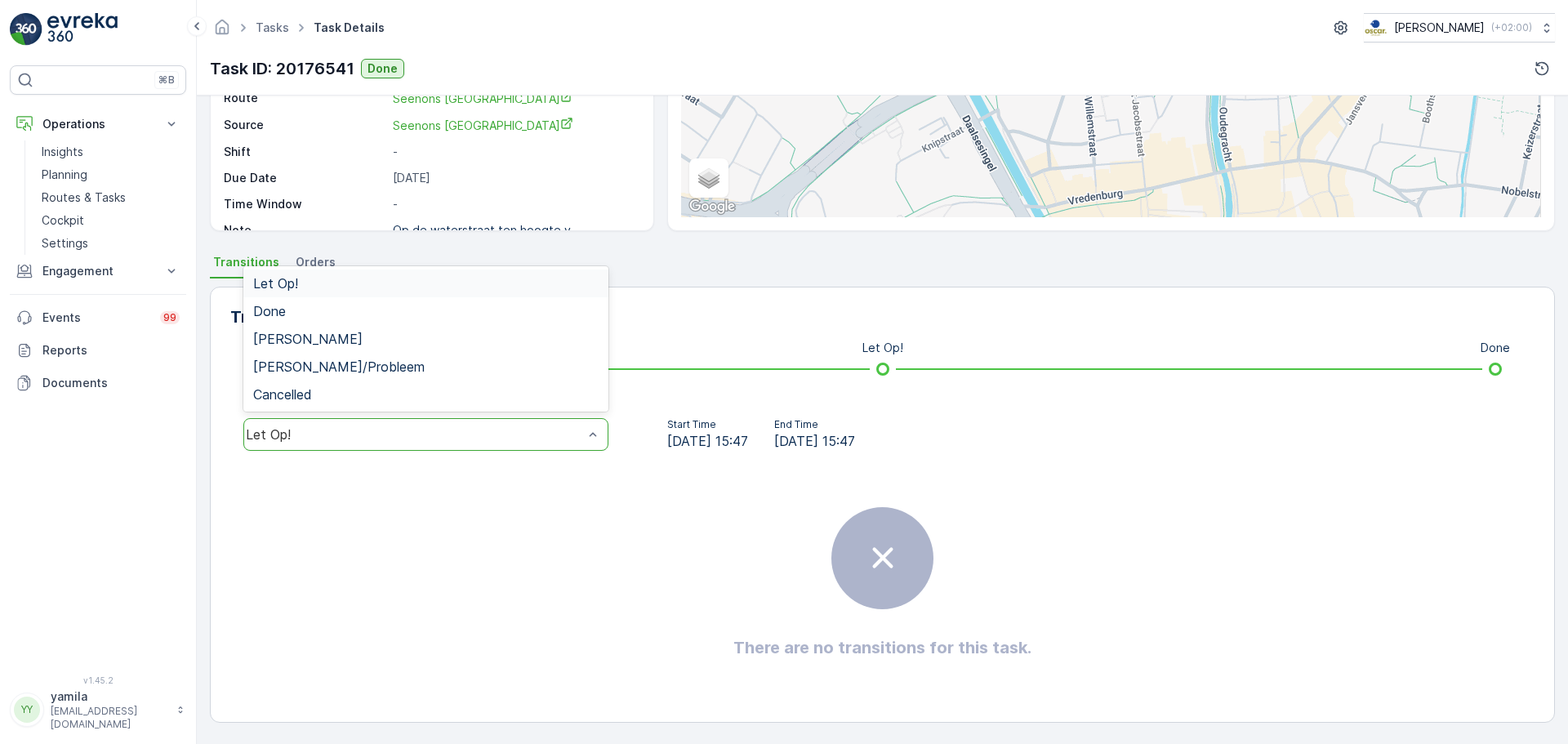 click on "Let Op!" at bounding box center (414, 434) 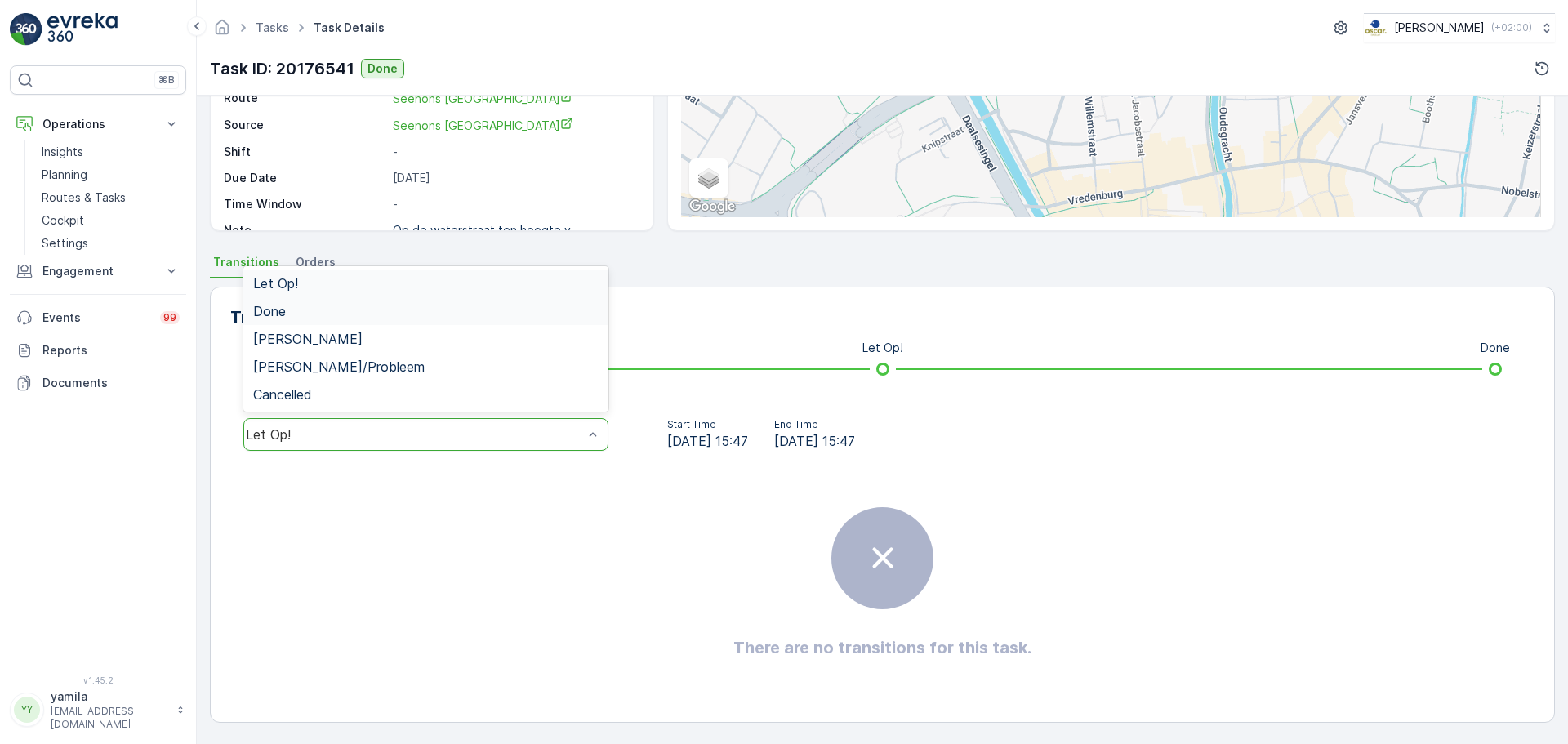 click on "Done" at bounding box center [270, 311] 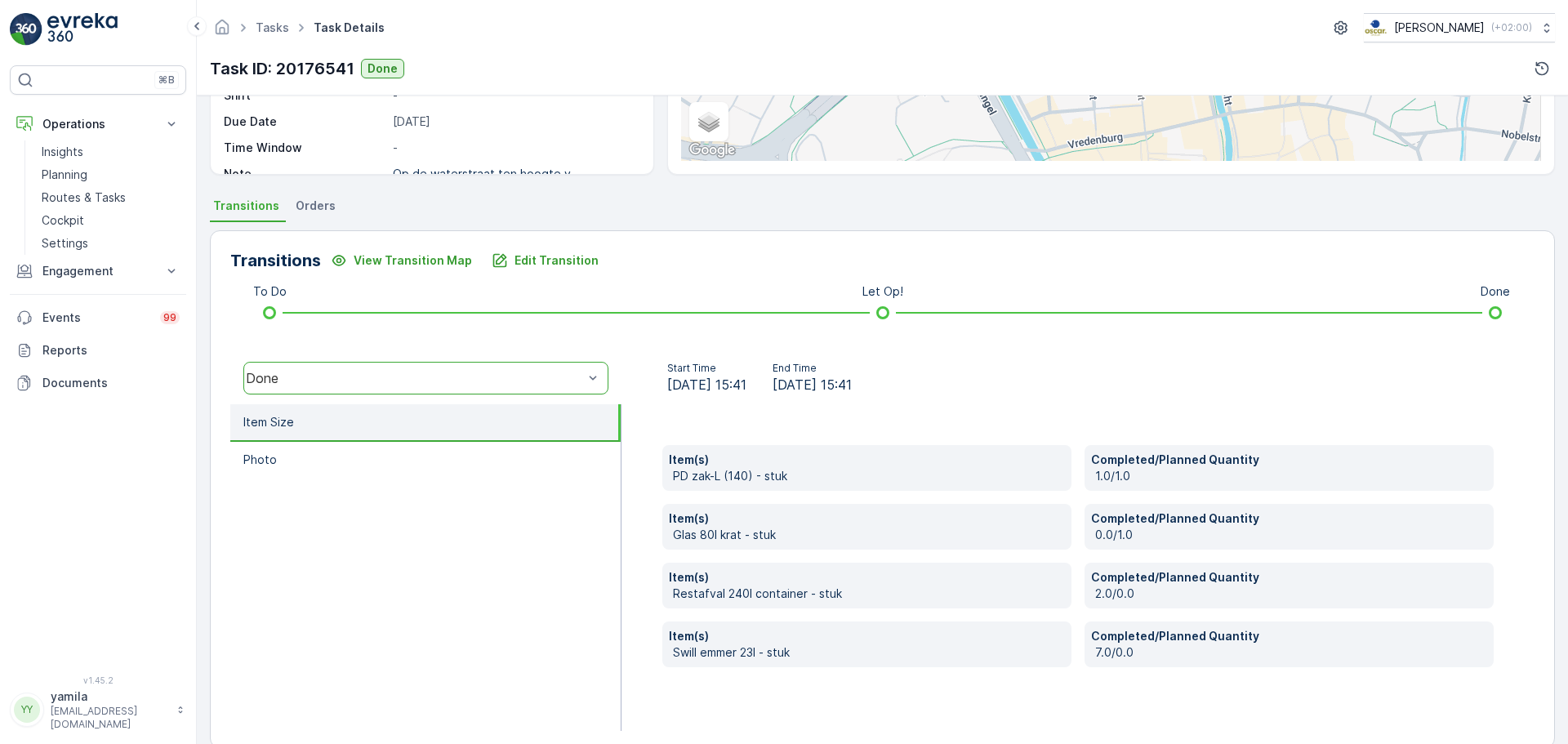 scroll, scrollTop: 286, scrollLeft: 0, axis: vertical 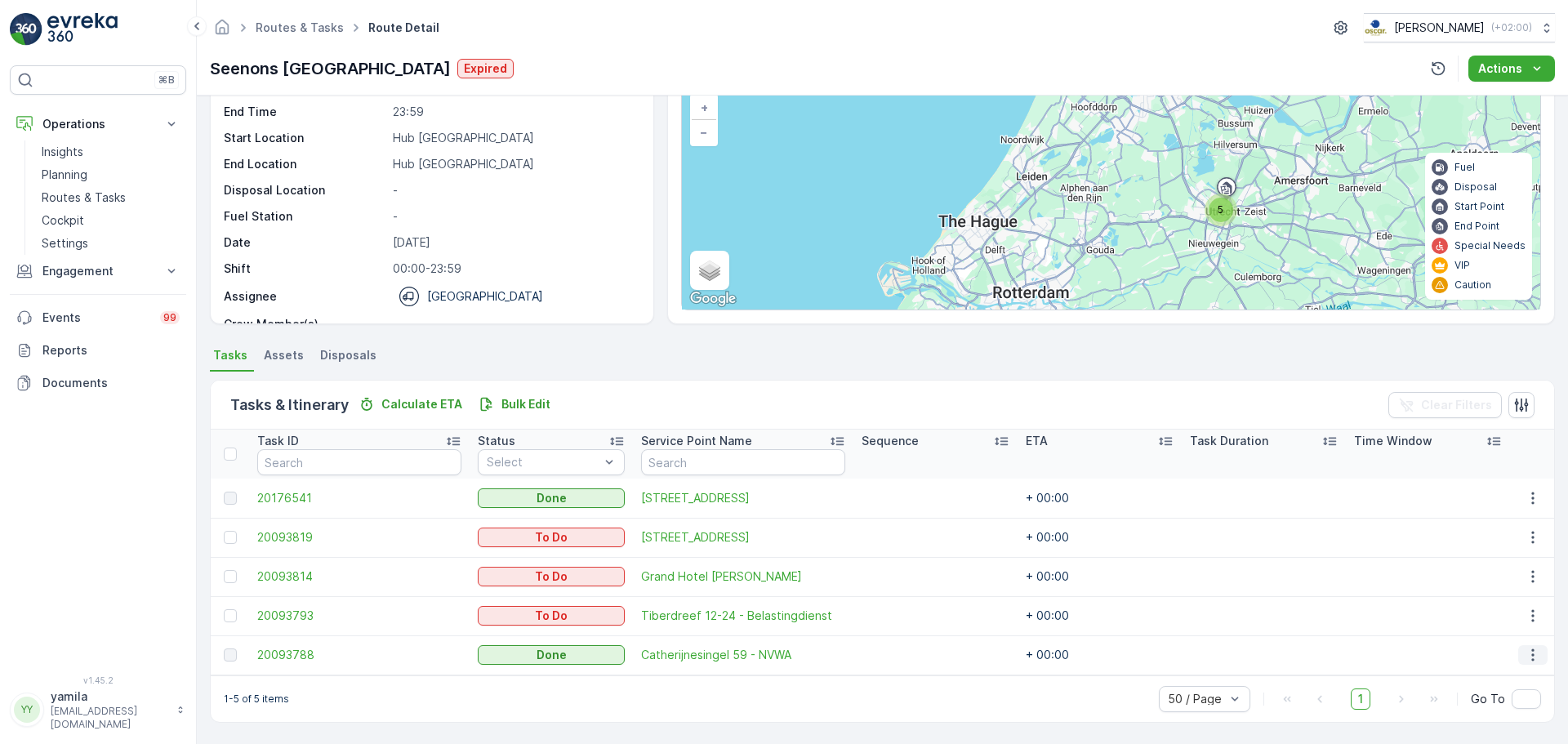 click 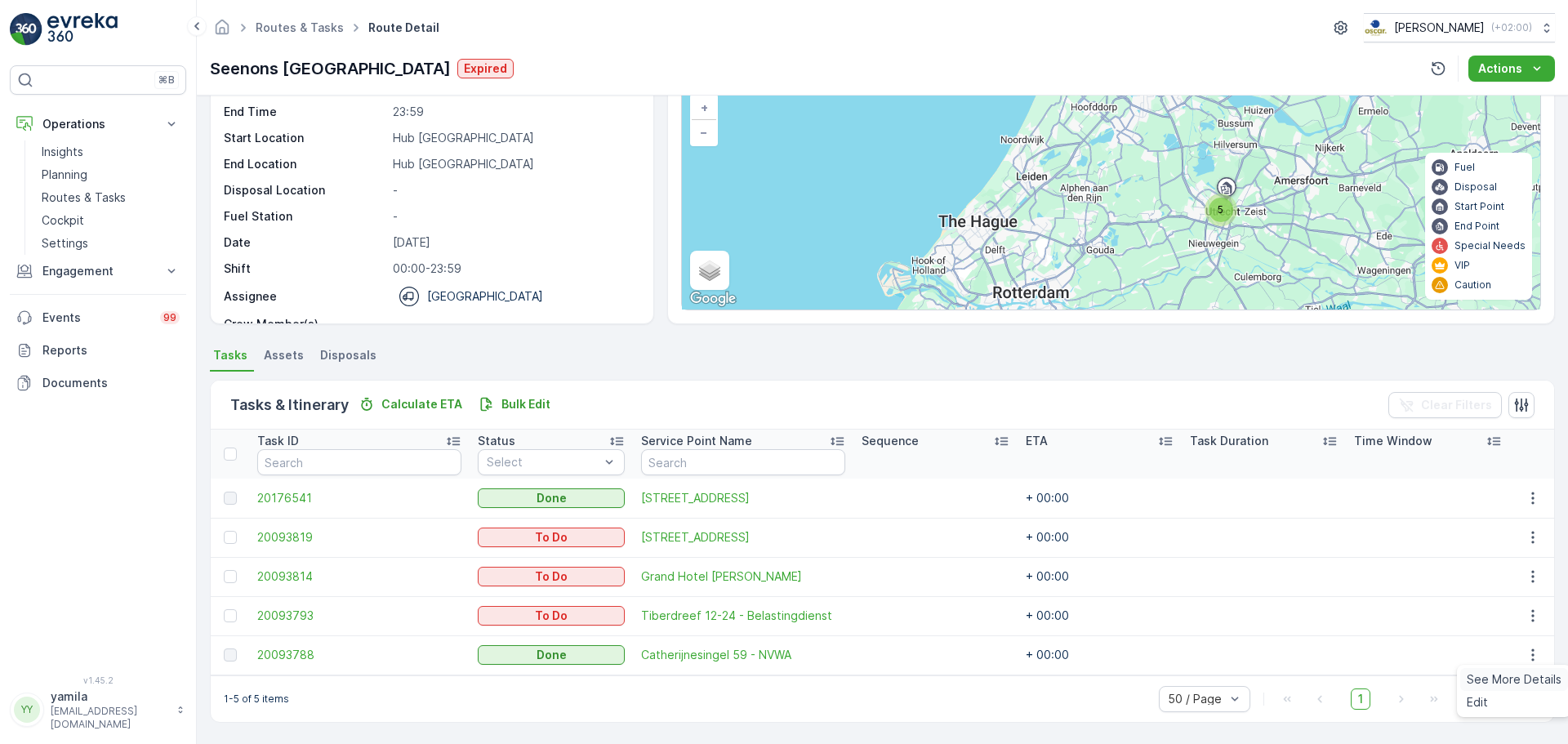 click on "See More Details" at bounding box center [1514, 679] 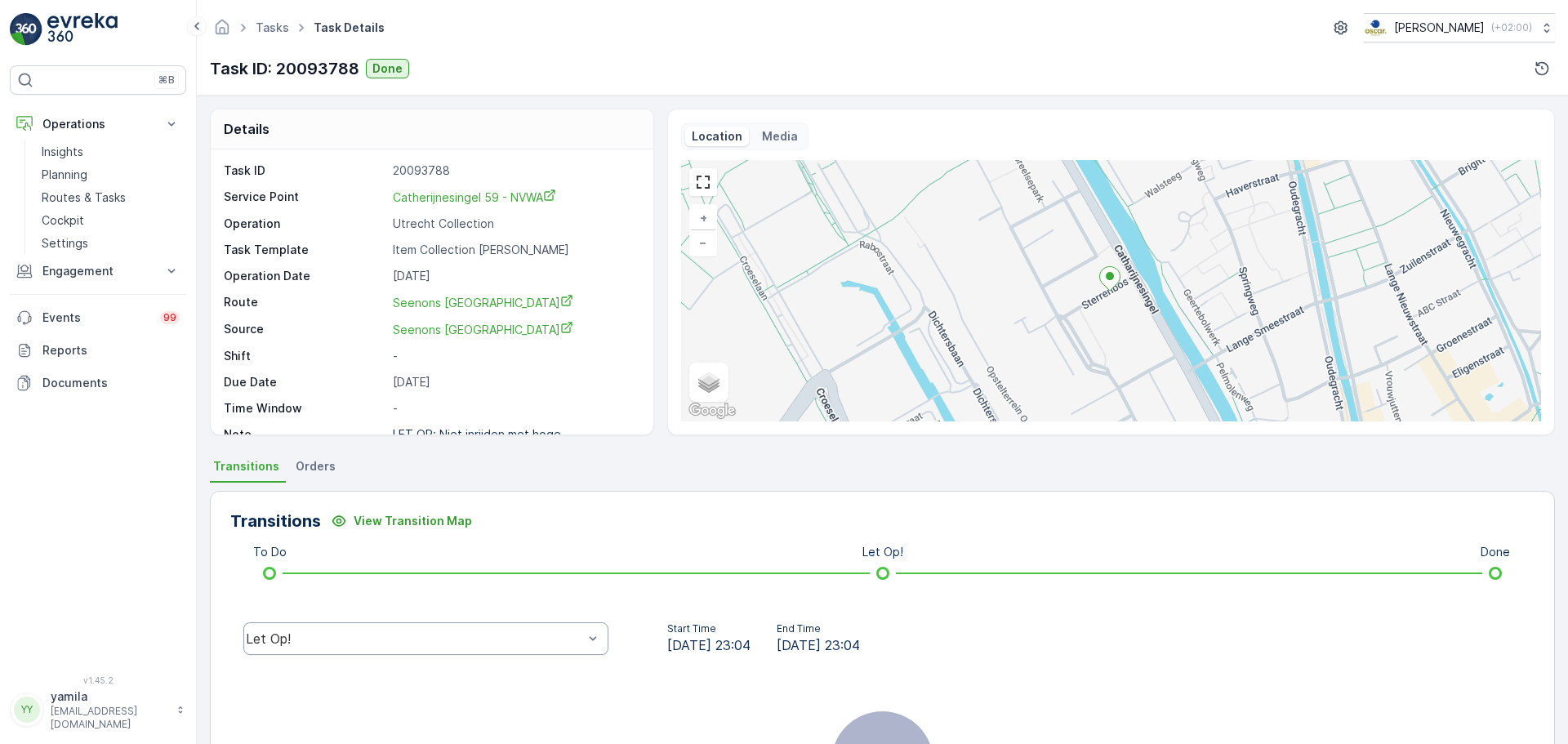 click on "Let Op!" at bounding box center [414, 639] 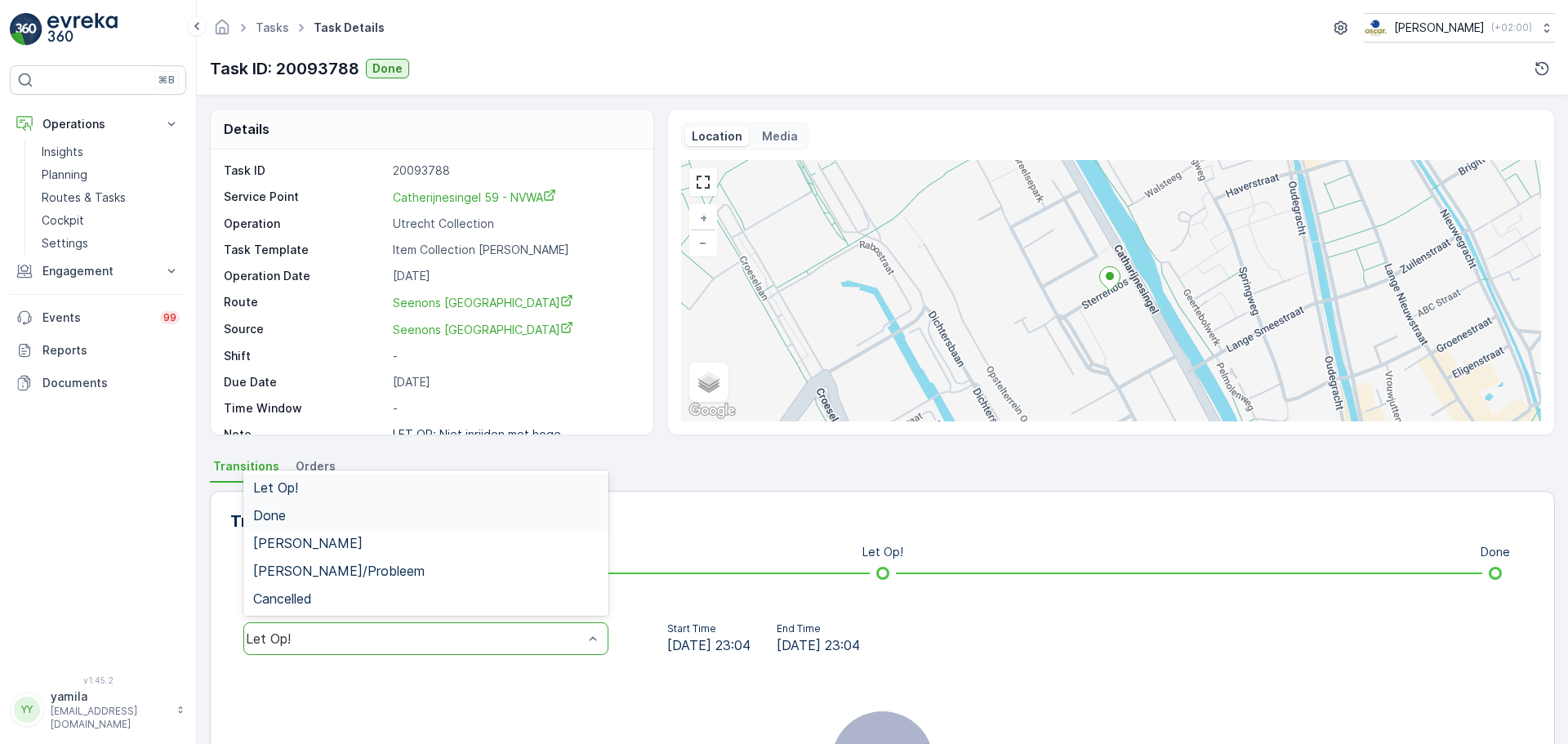 click on "Done" at bounding box center [270, 515] 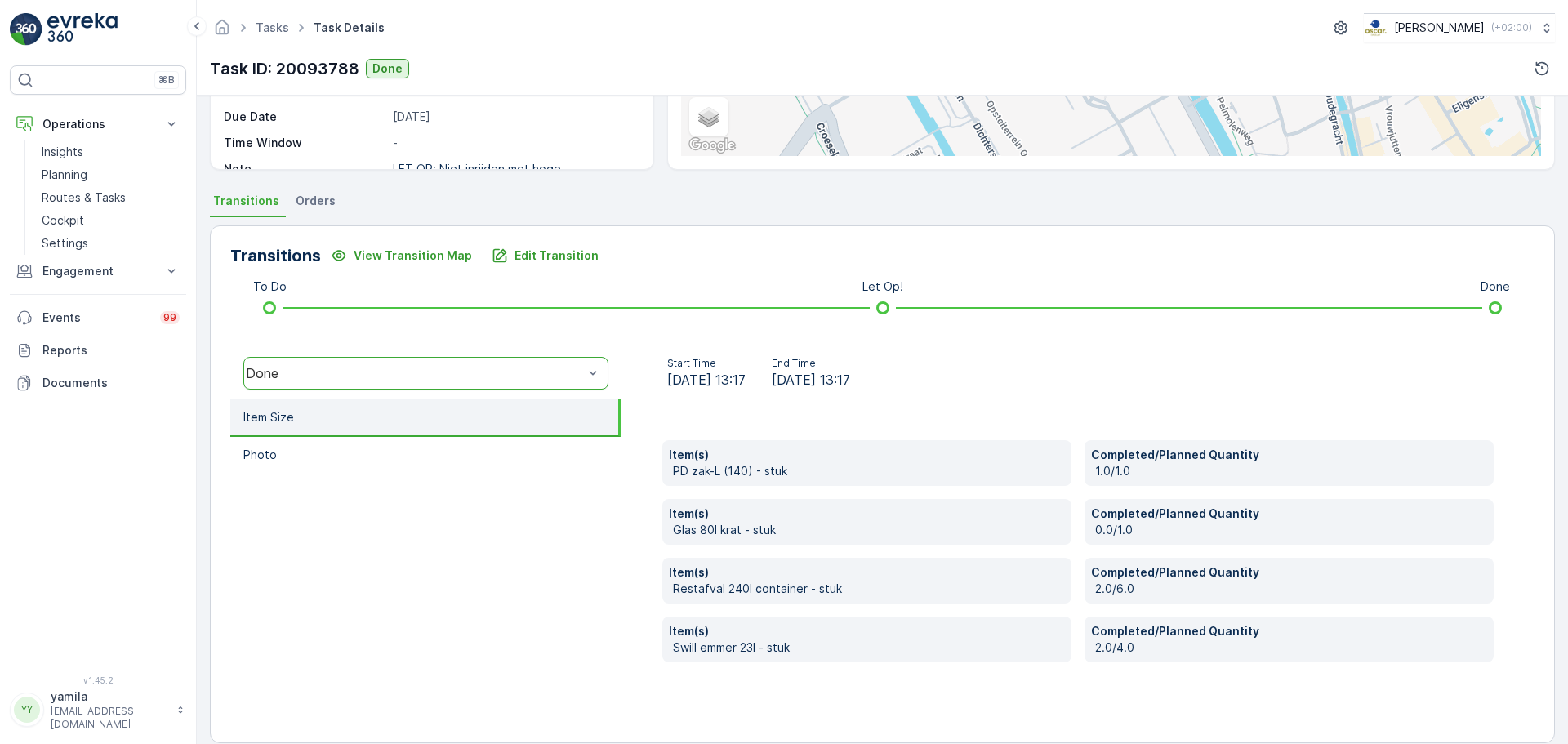 scroll, scrollTop: 286, scrollLeft: 0, axis: vertical 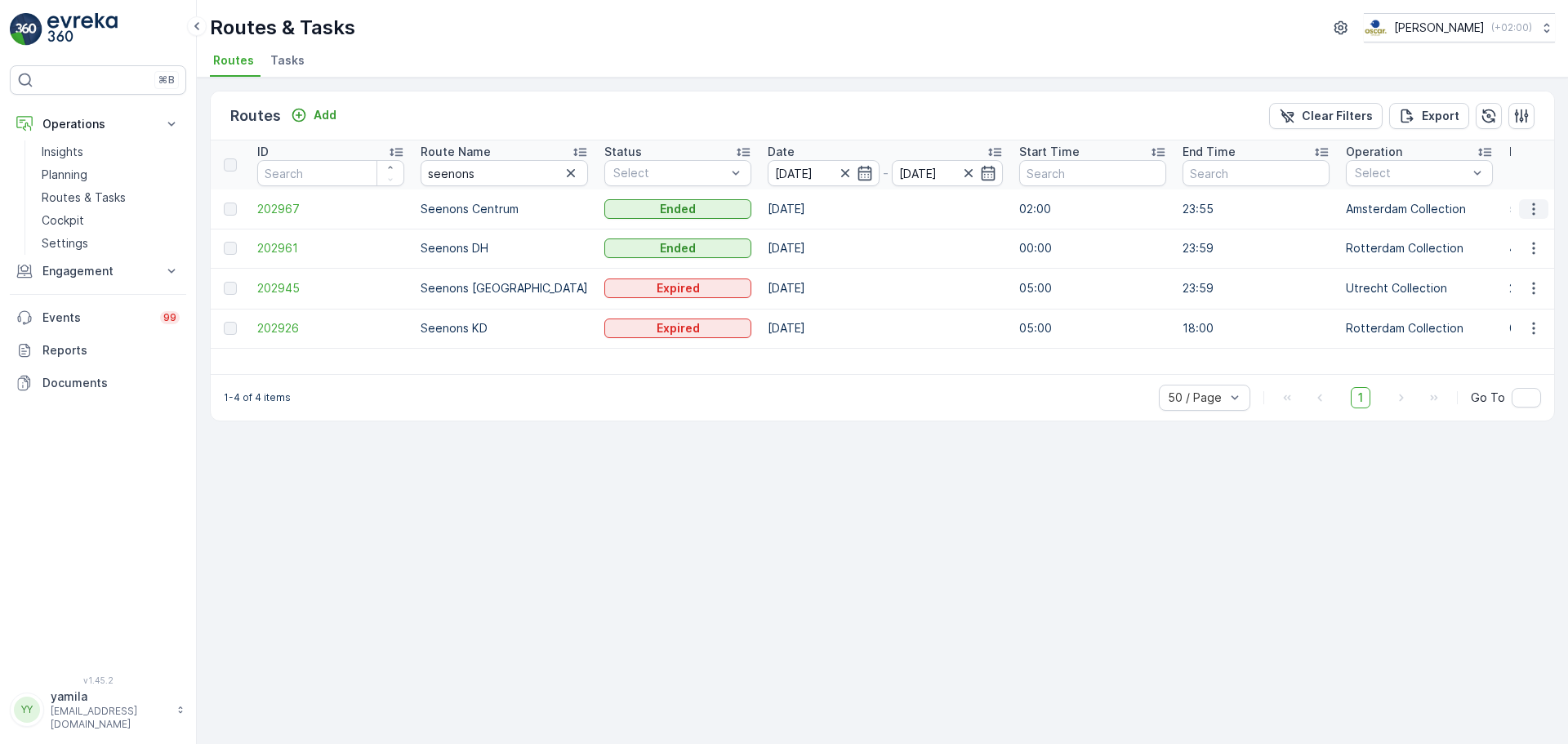 click 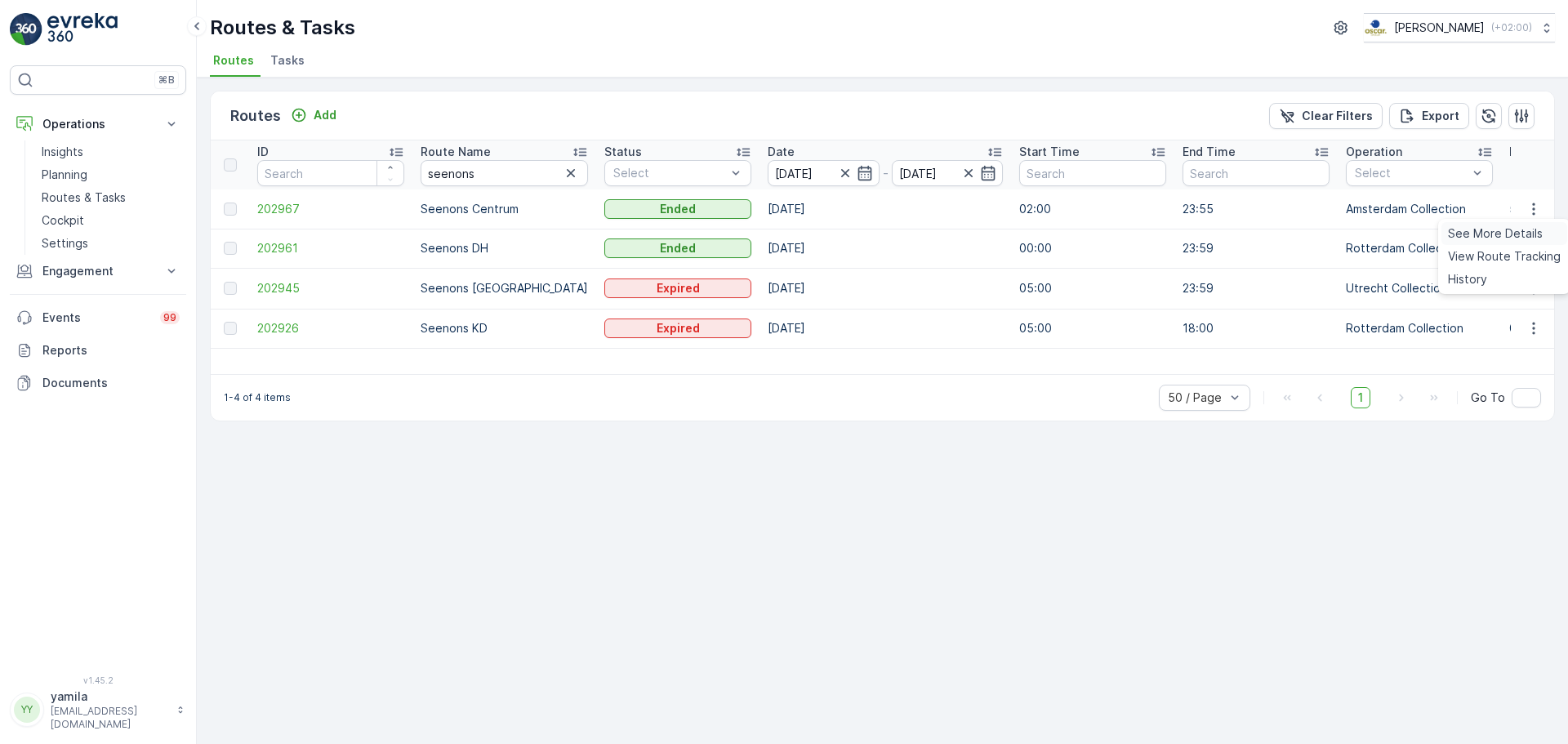 click on "See More Details" at bounding box center [1495, 234] 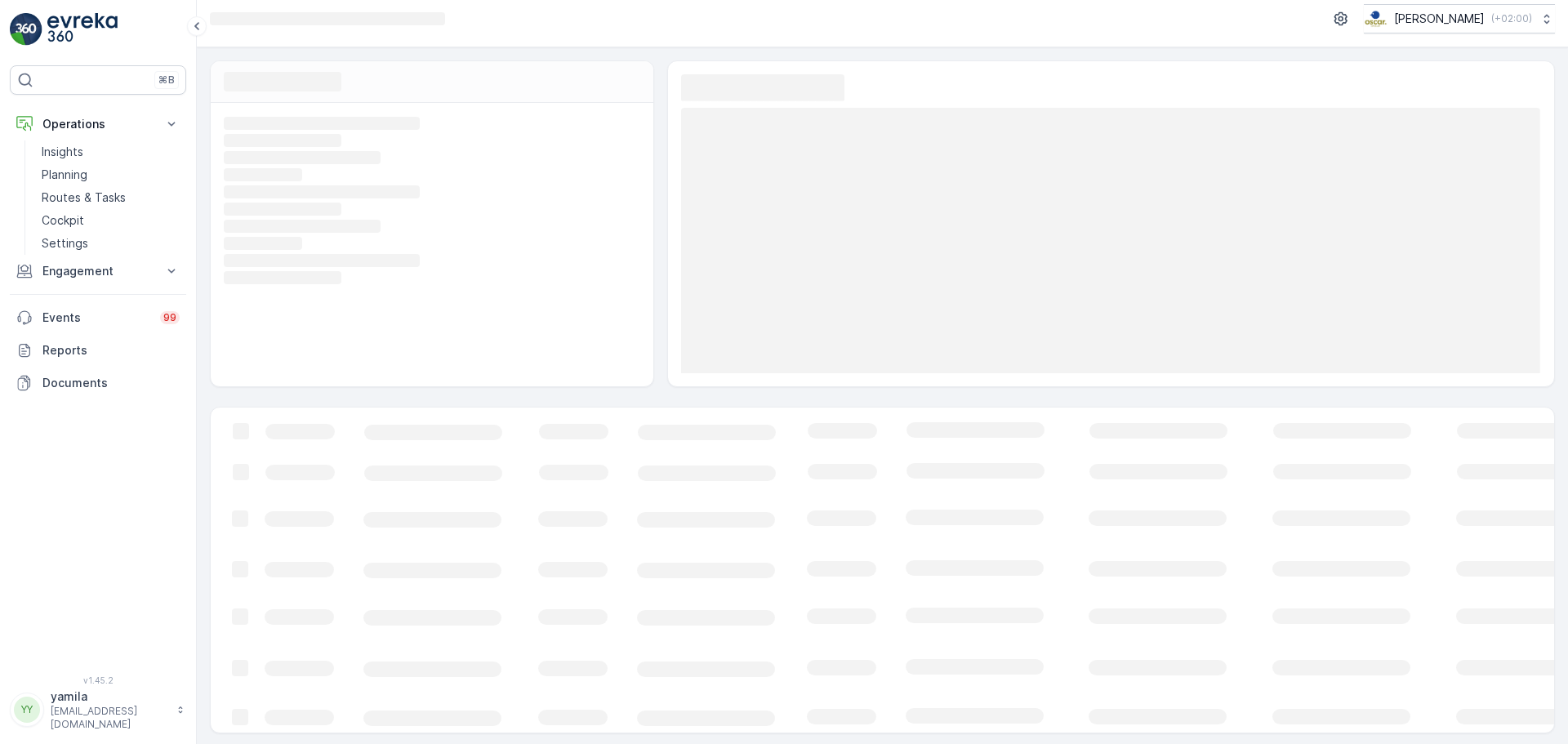 scroll, scrollTop: 11, scrollLeft: 0, axis: vertical 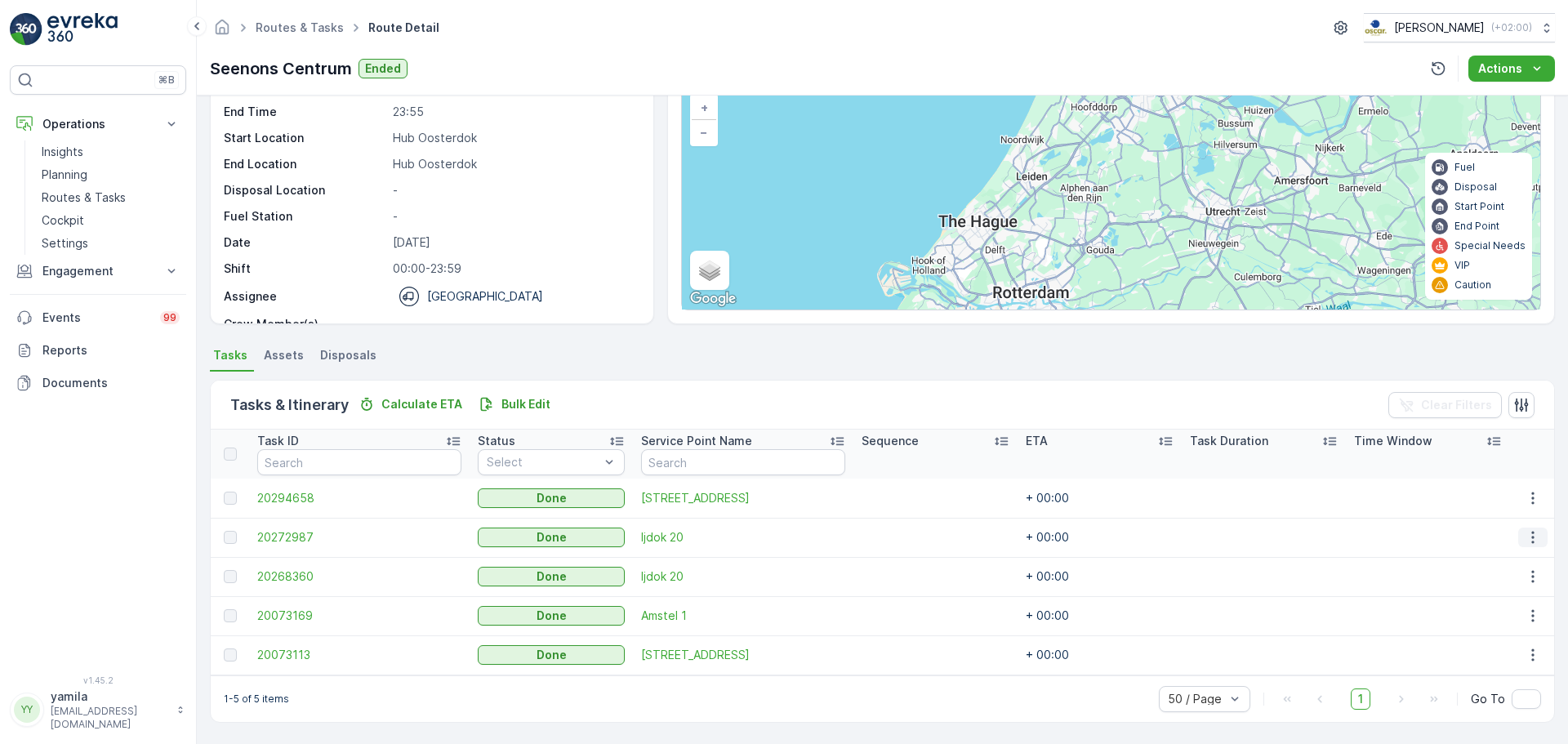 click 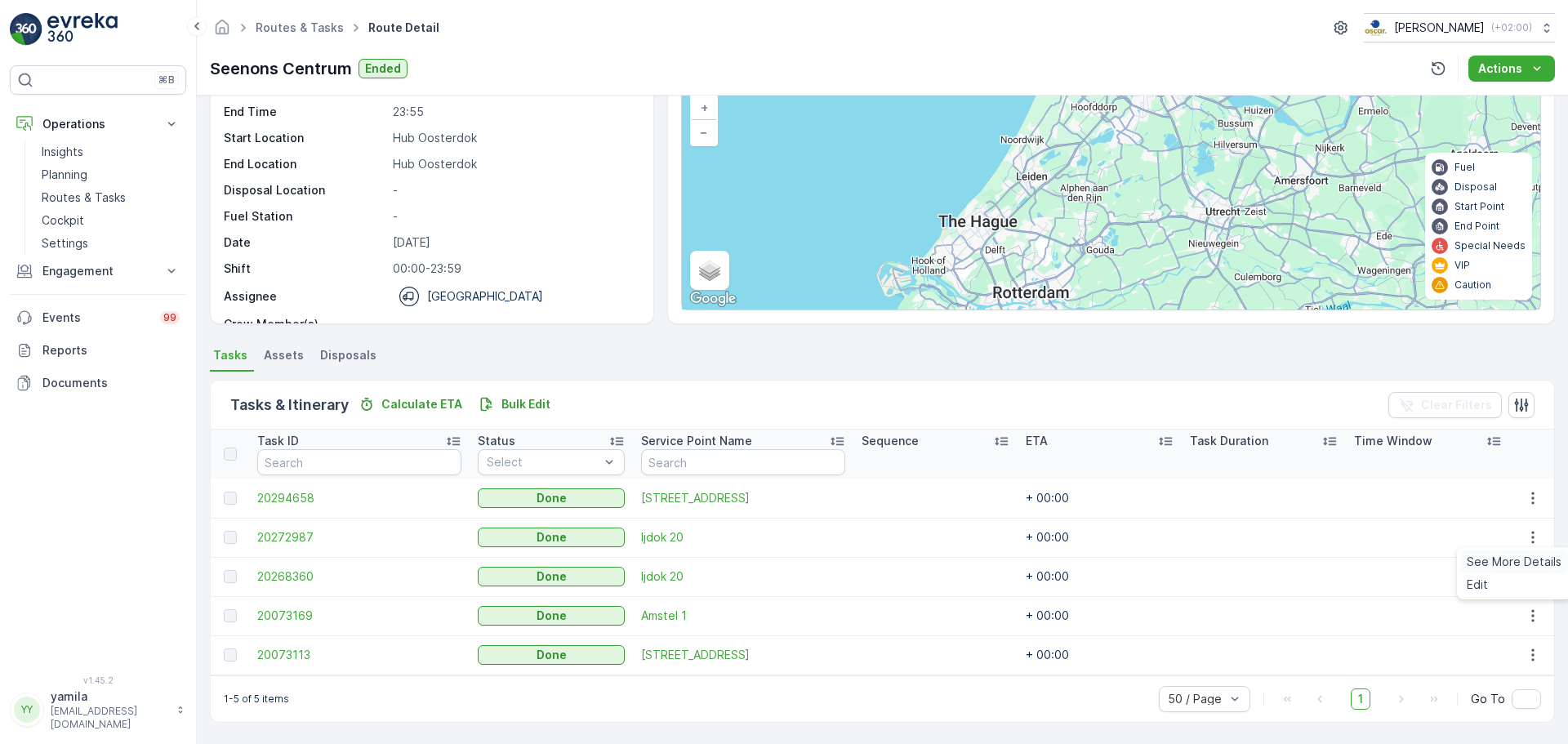 click on "See More Details" at bounding box center (1514, 562) 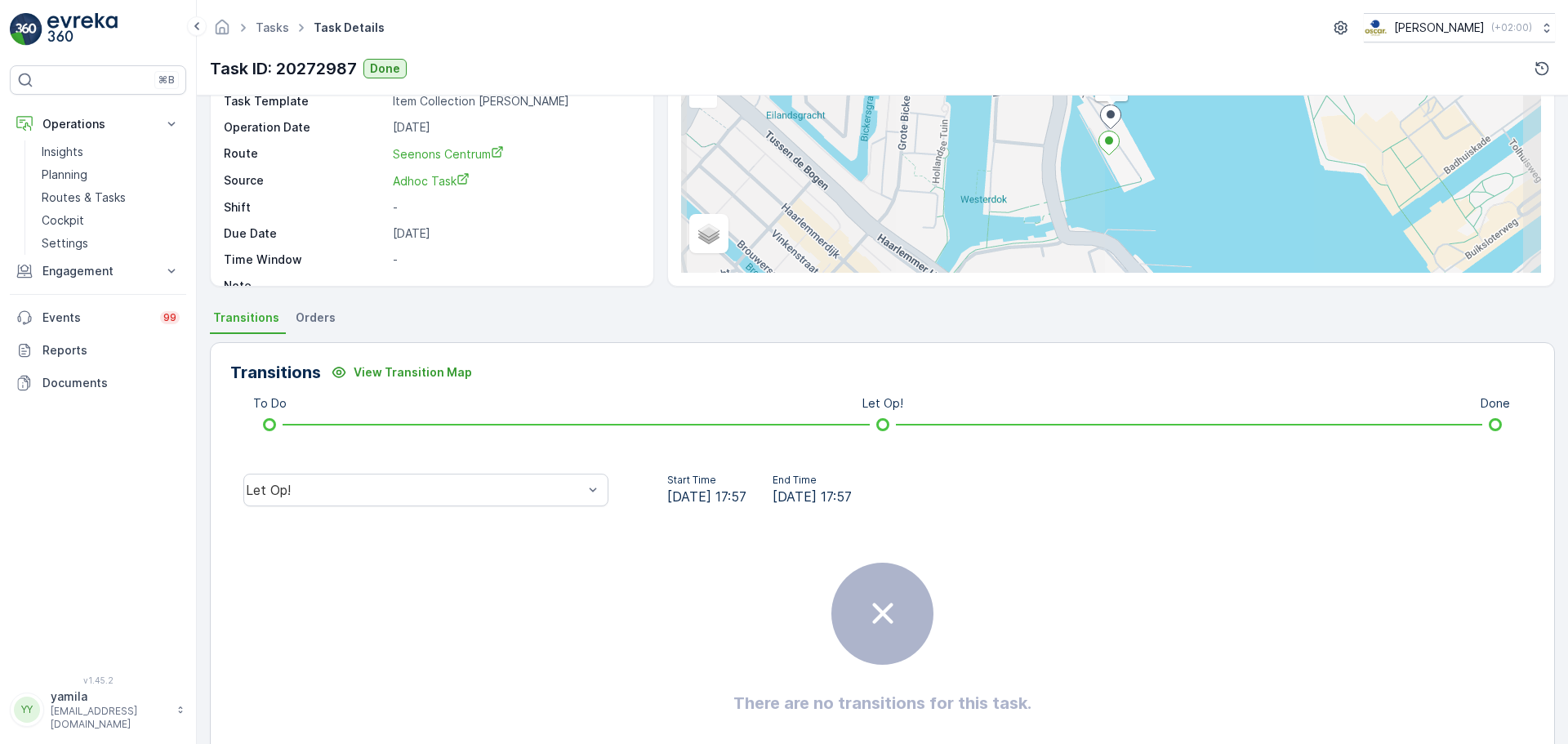 scroll, scrollTop: 163, scrollLeft: 0, axis: vertical 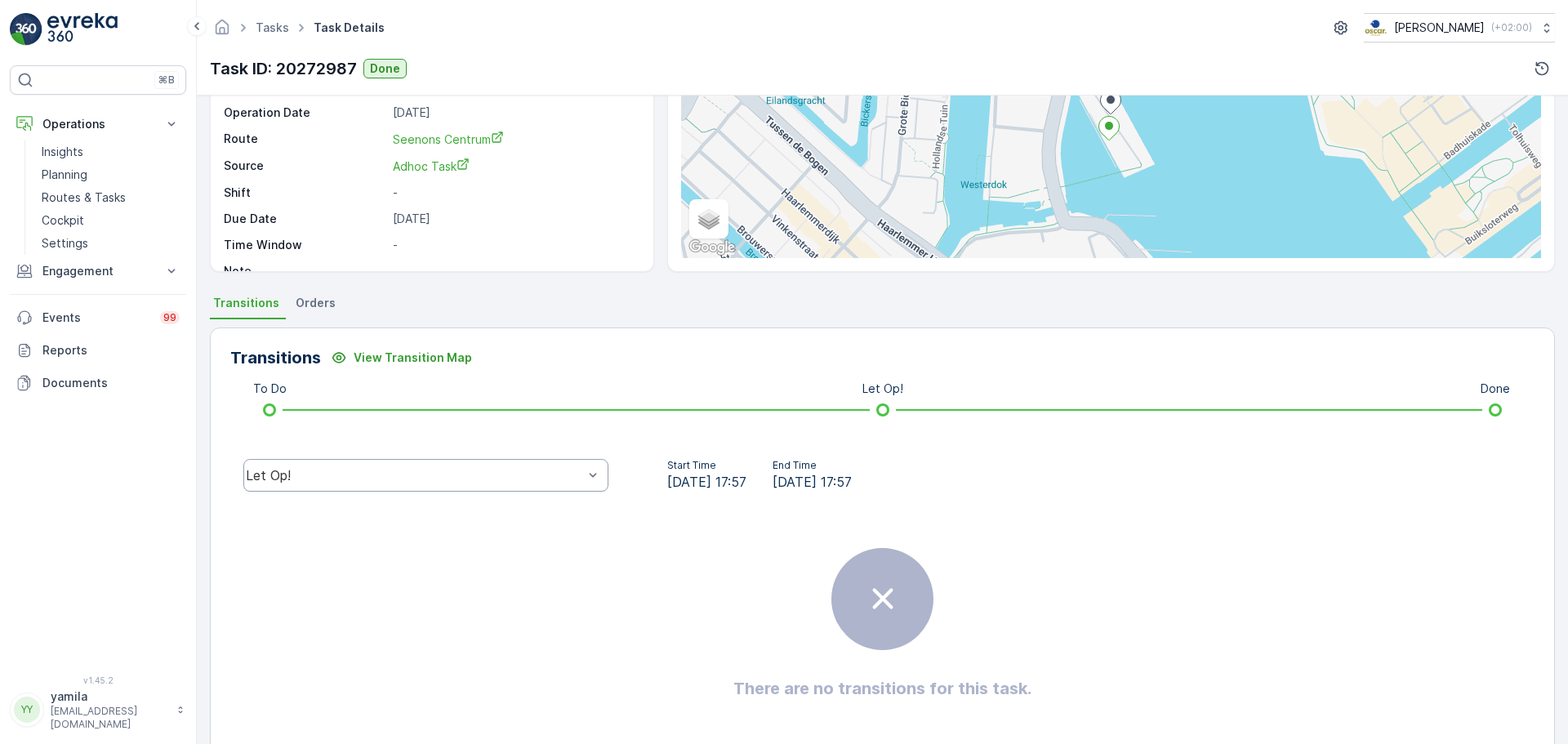 click on "Let Op!" at bounding box center (425, 475) 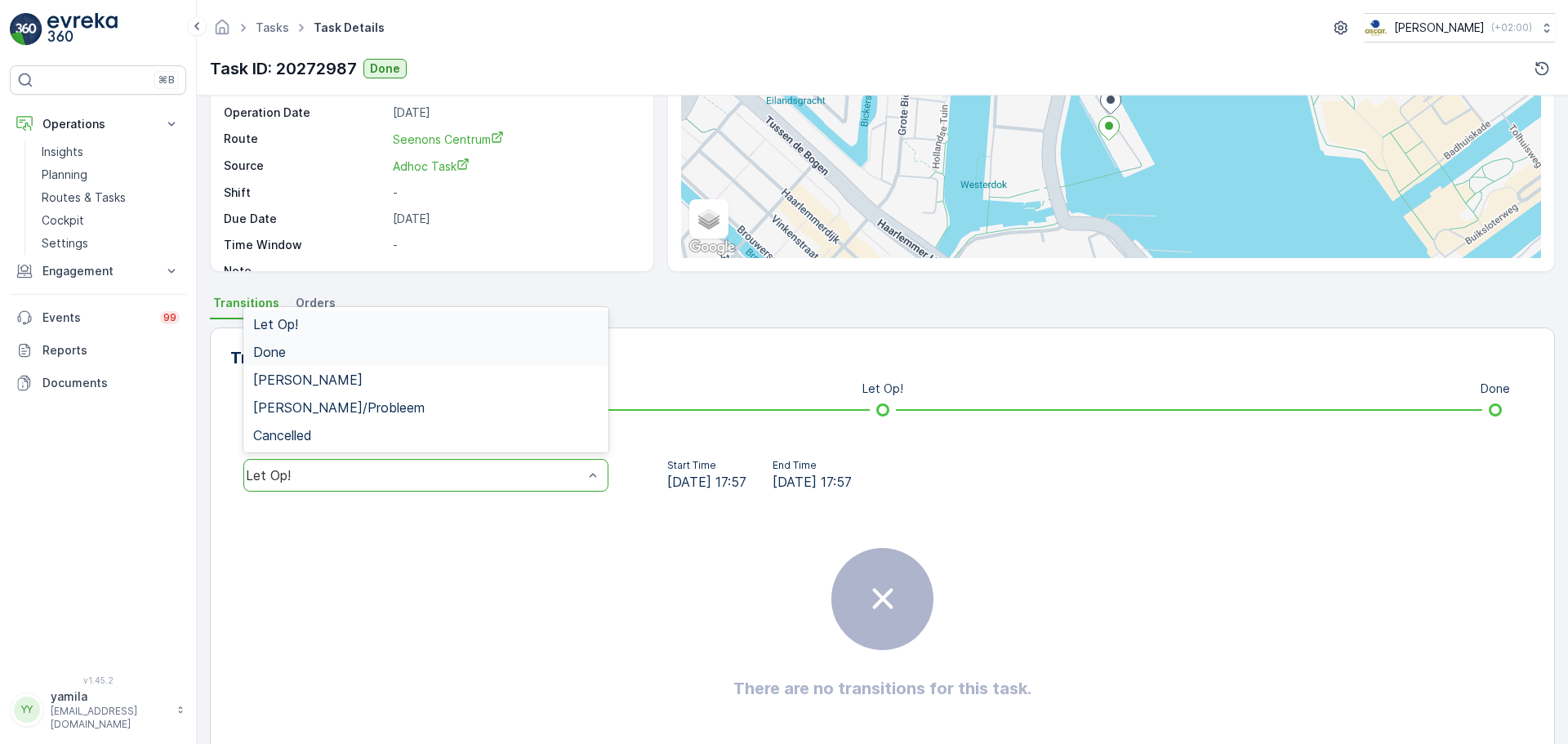 click on "Done" at bounding box center [425, 352] 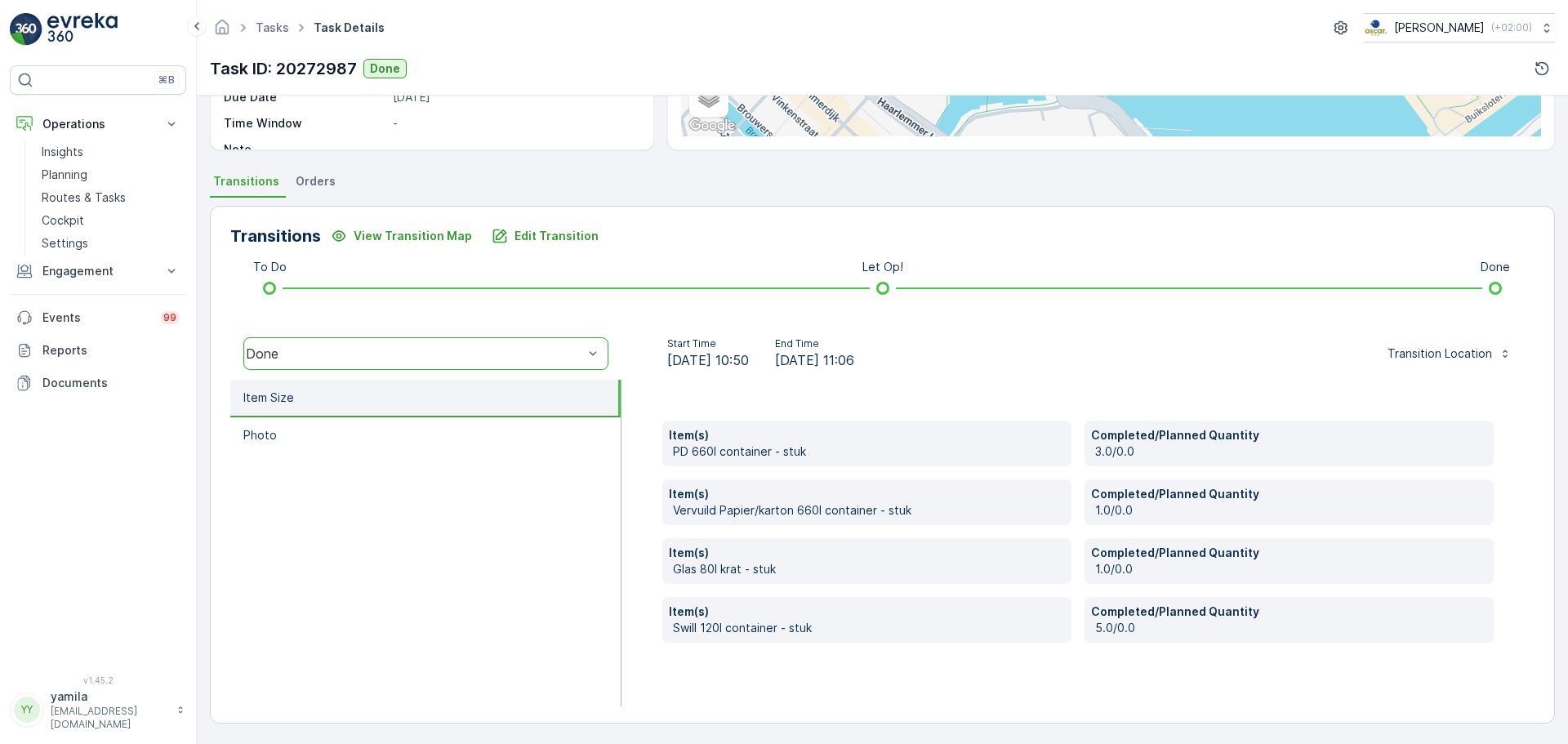 scroll, scrollTop: 286, scrollLeft: 0, axis: vertical 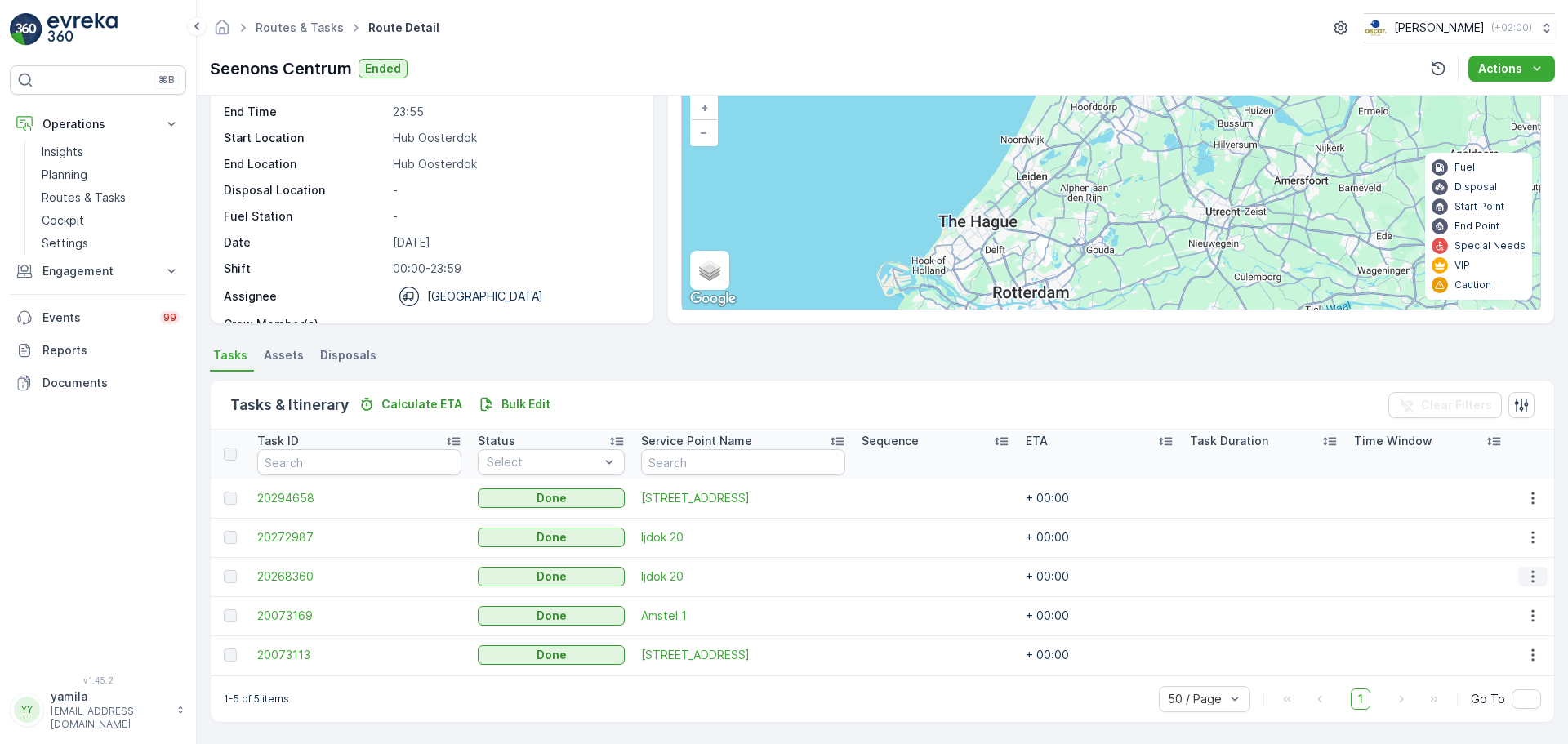 click 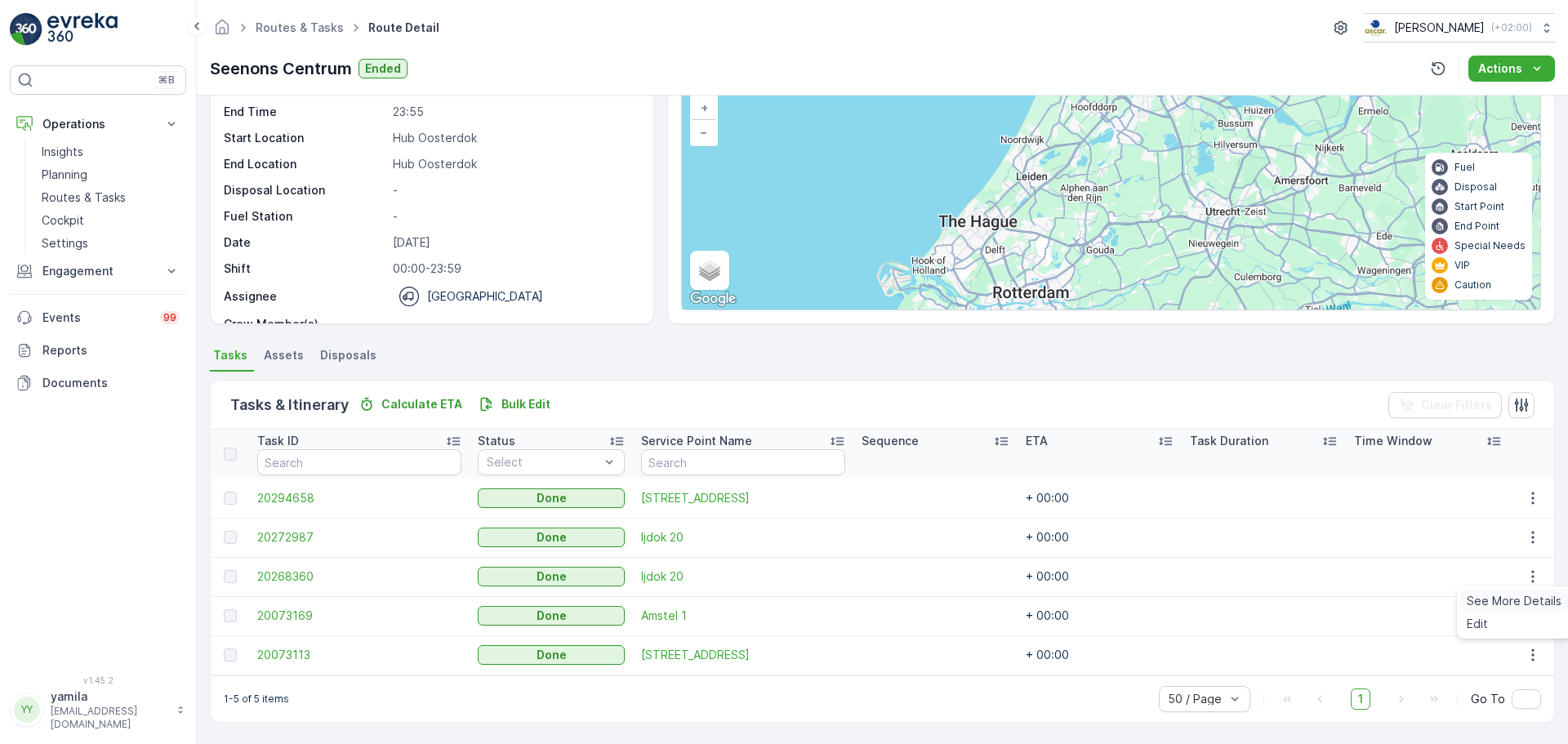 click on "See More Details" at bounding box center (1514, 601) 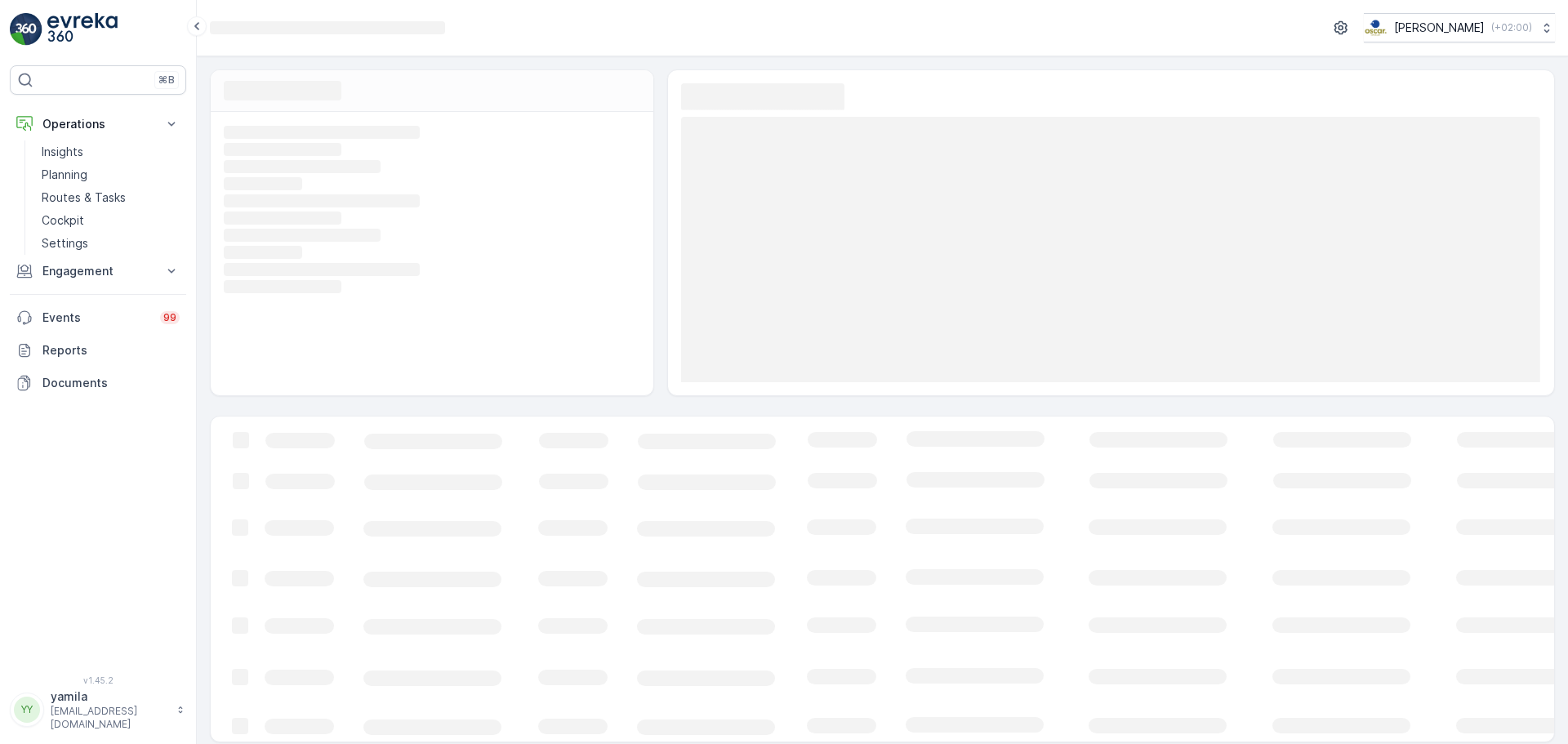 scroll, scrollTop: 0, scrollLeft: 0, axis: both 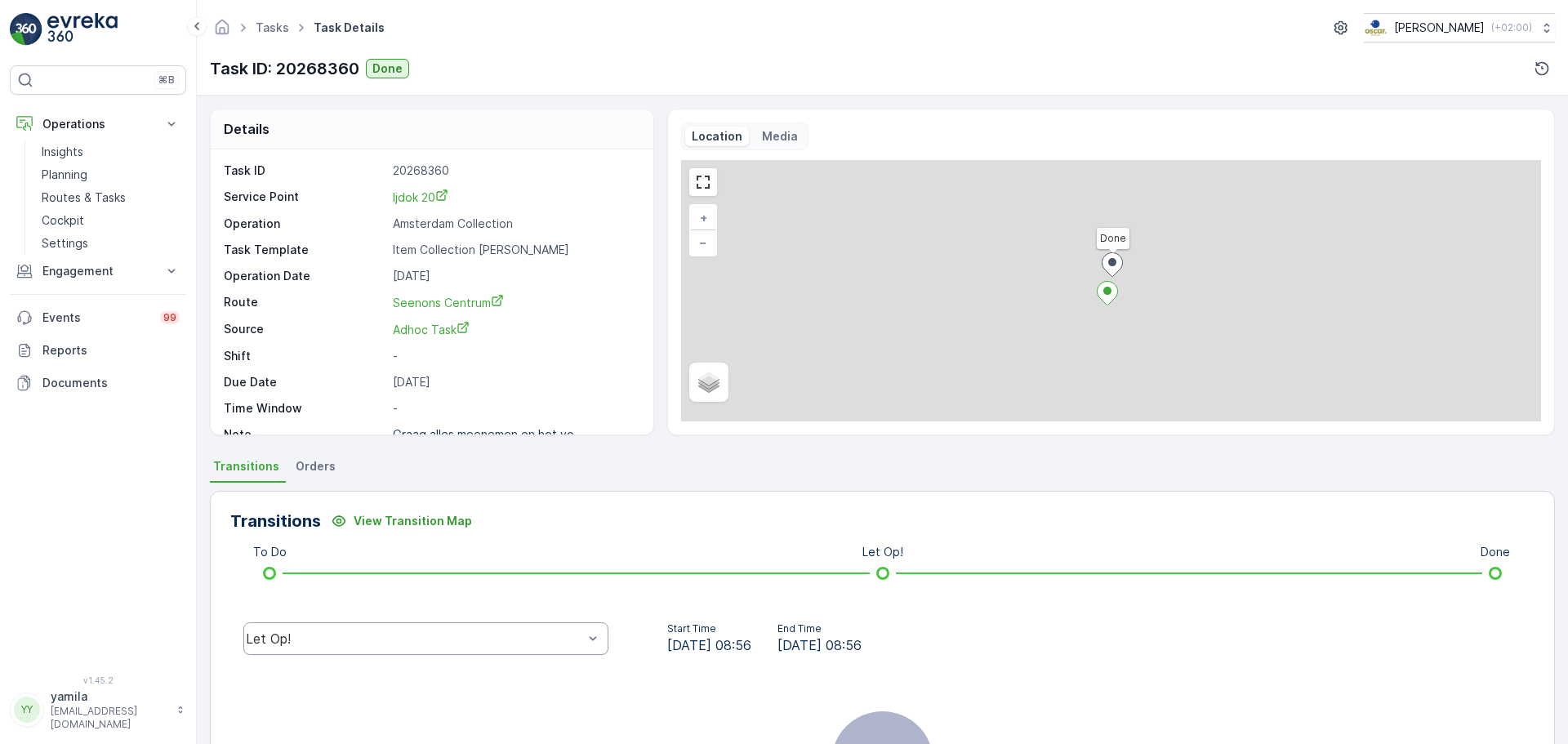click on "Let Op!" at bounding box center (414, 639) 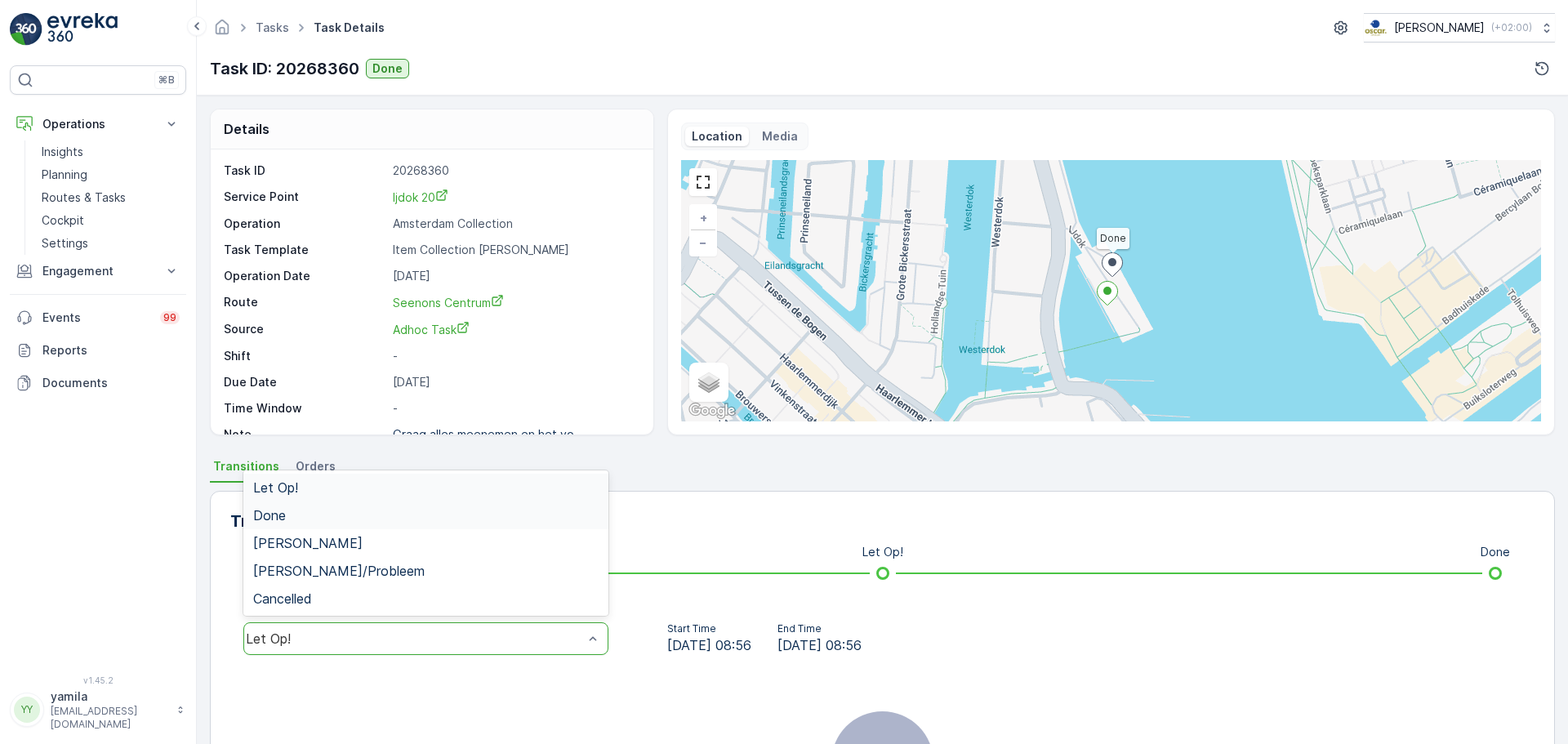 drag, startPoint x: 283, startPoint y: 495, endPoint x: 284, endPoint y: 510, distance: 15.033296 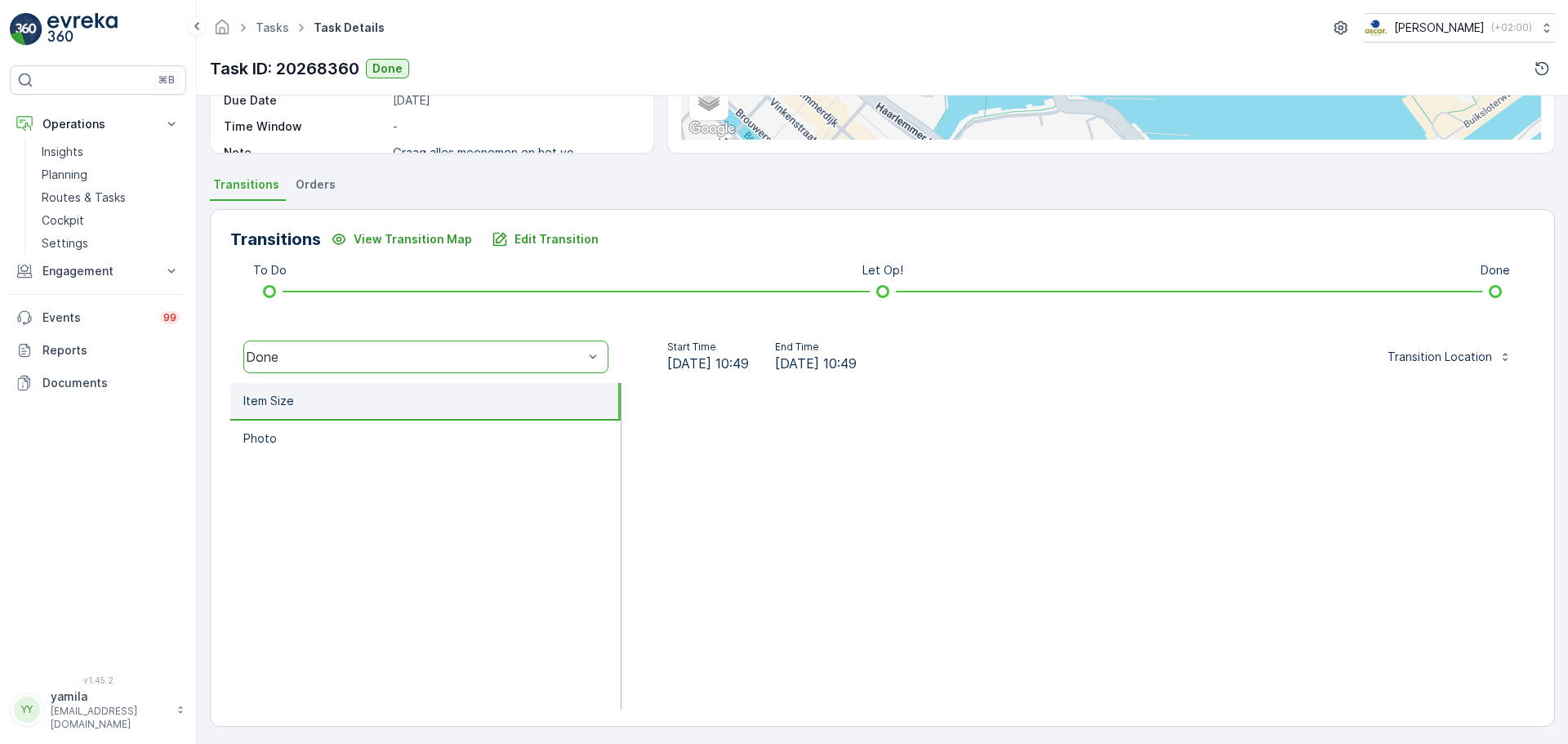 scroll, scrollTop: 286, scrollLeft: 0, axis: vertical 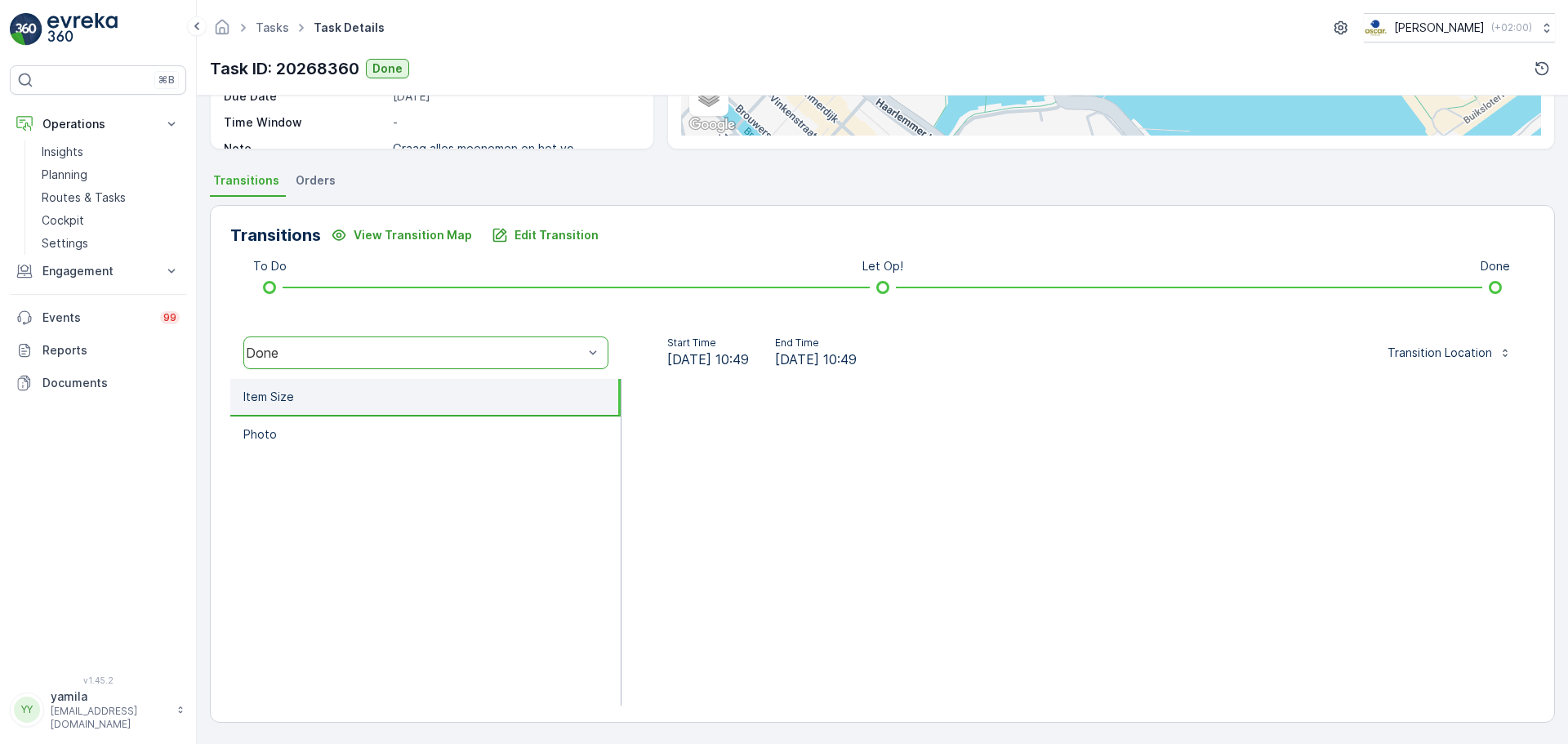 click on "Done" at bounding box center (414, 353) 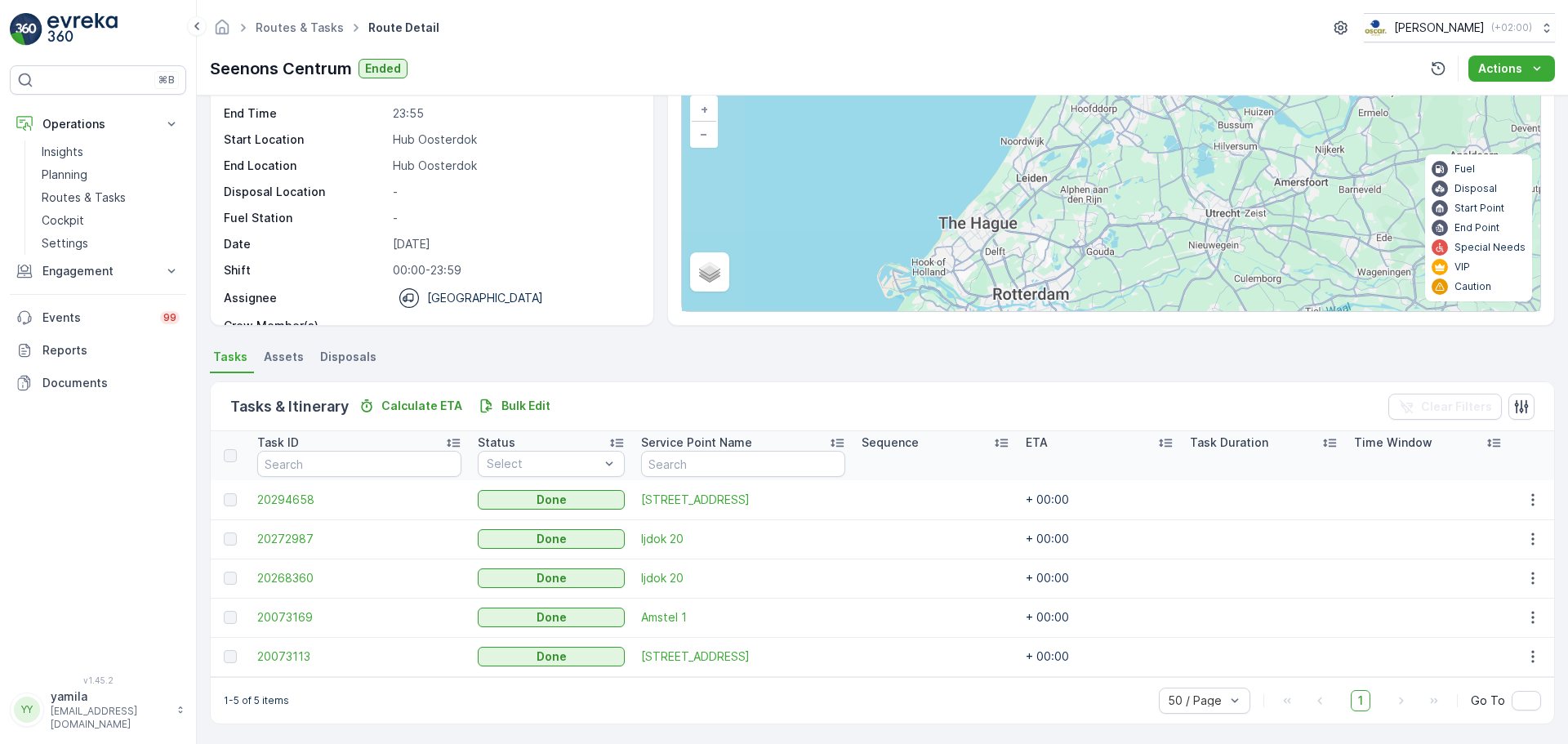 scroll, scrollTop: 111, scrollLeft: 0, axis: vertical 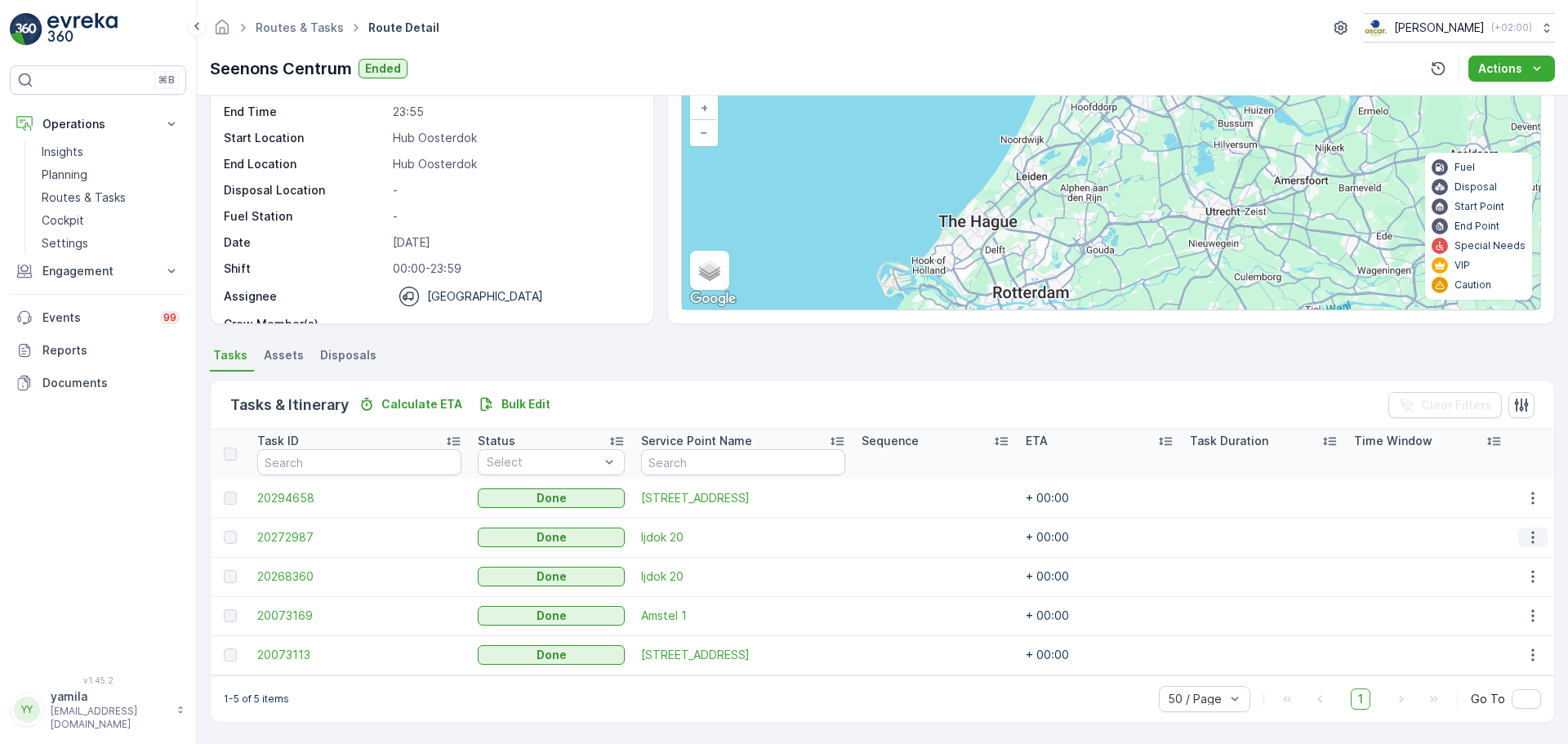 click 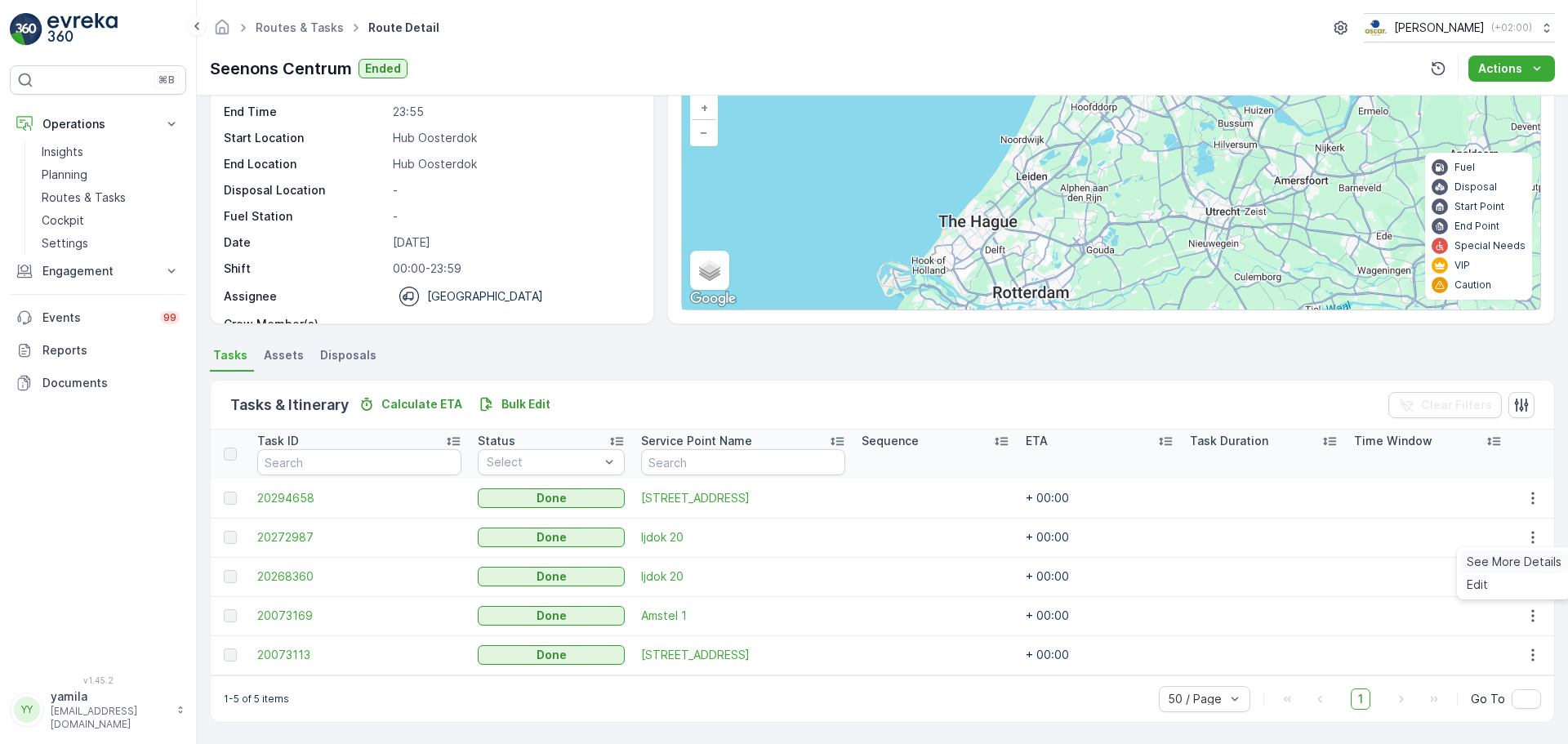 click on "See More Details" at bounding box center [1514, 562] 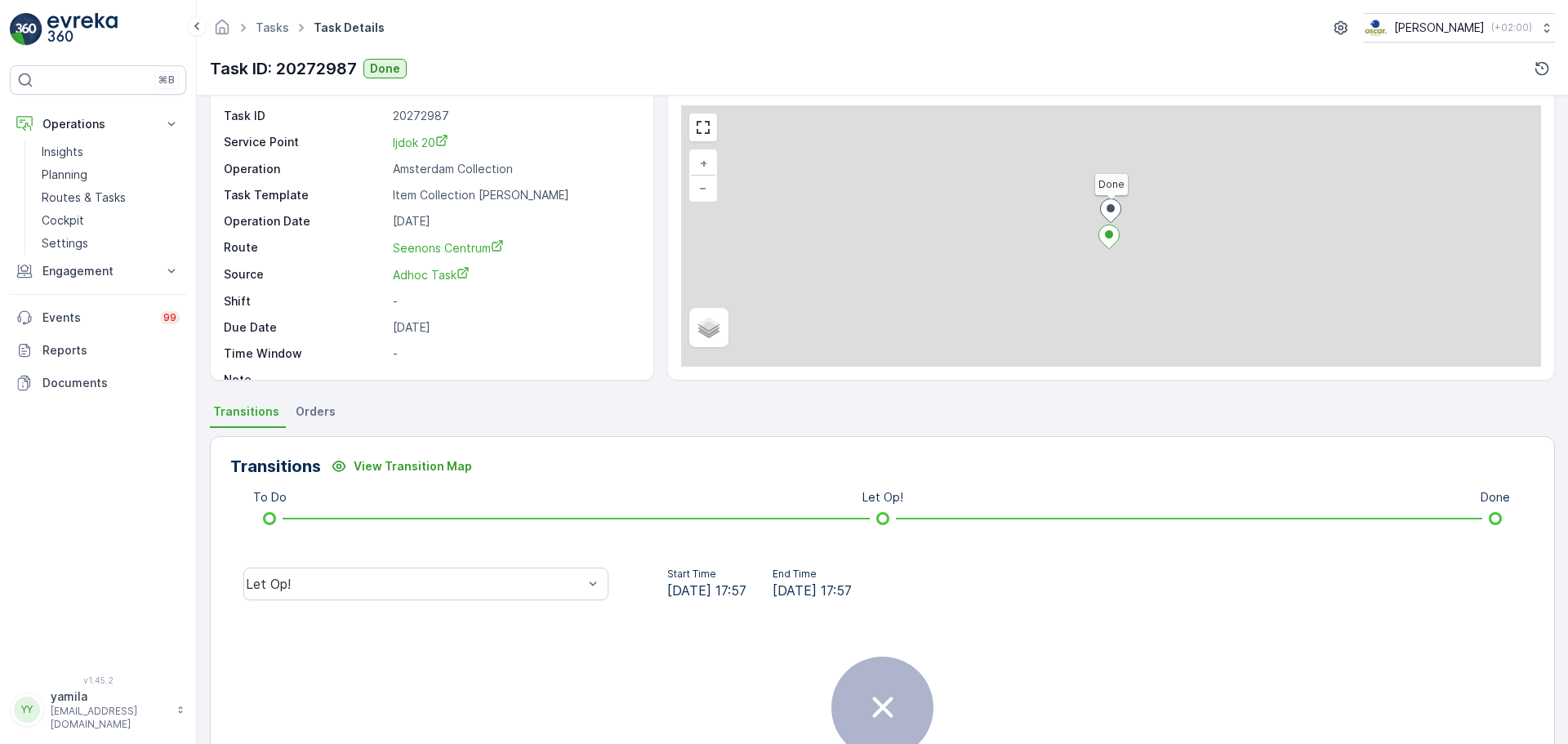 scroll, scrollTop: 163, scrollLeft: 0, axis: vertical 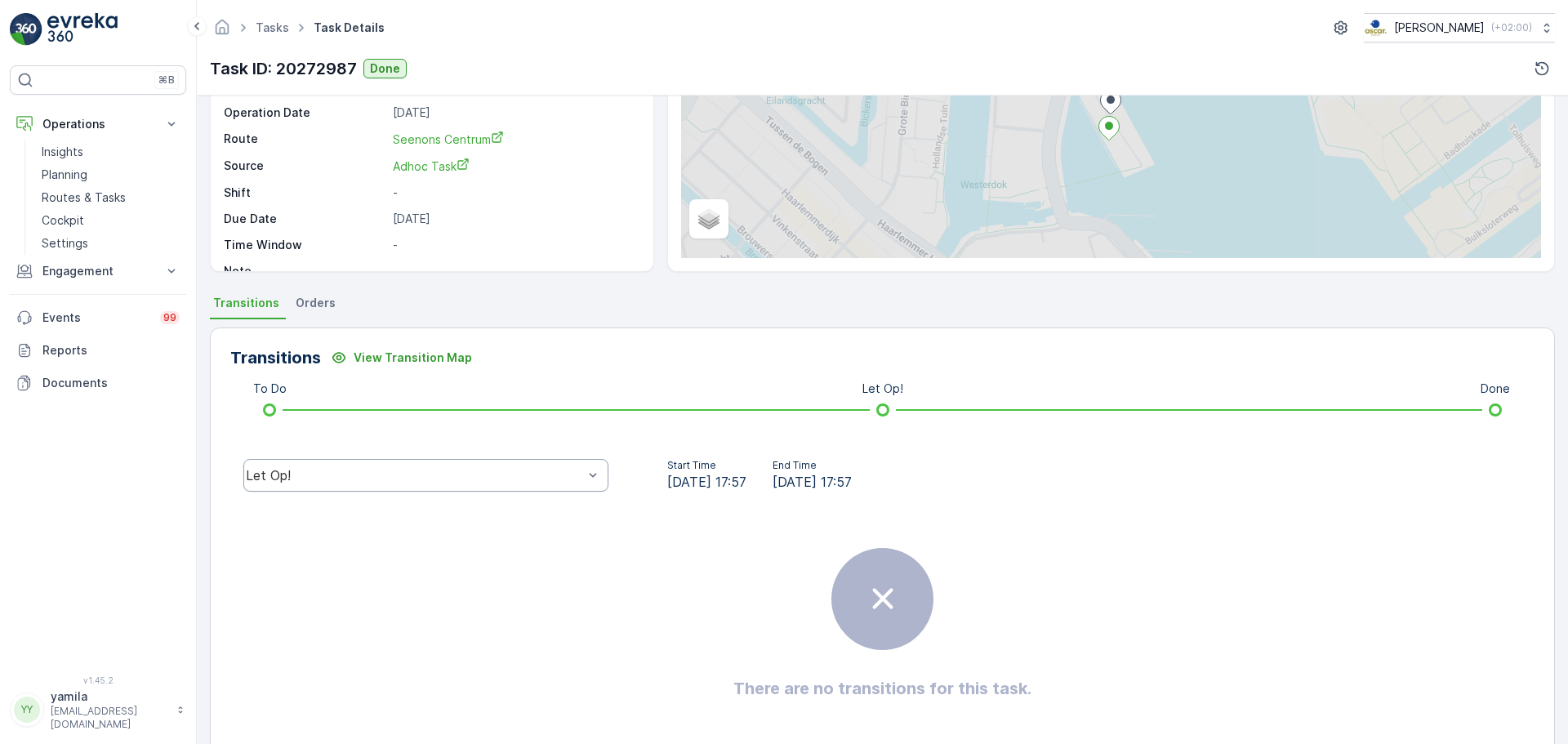 click on "Let Op!" at bounding box center [414, 475] 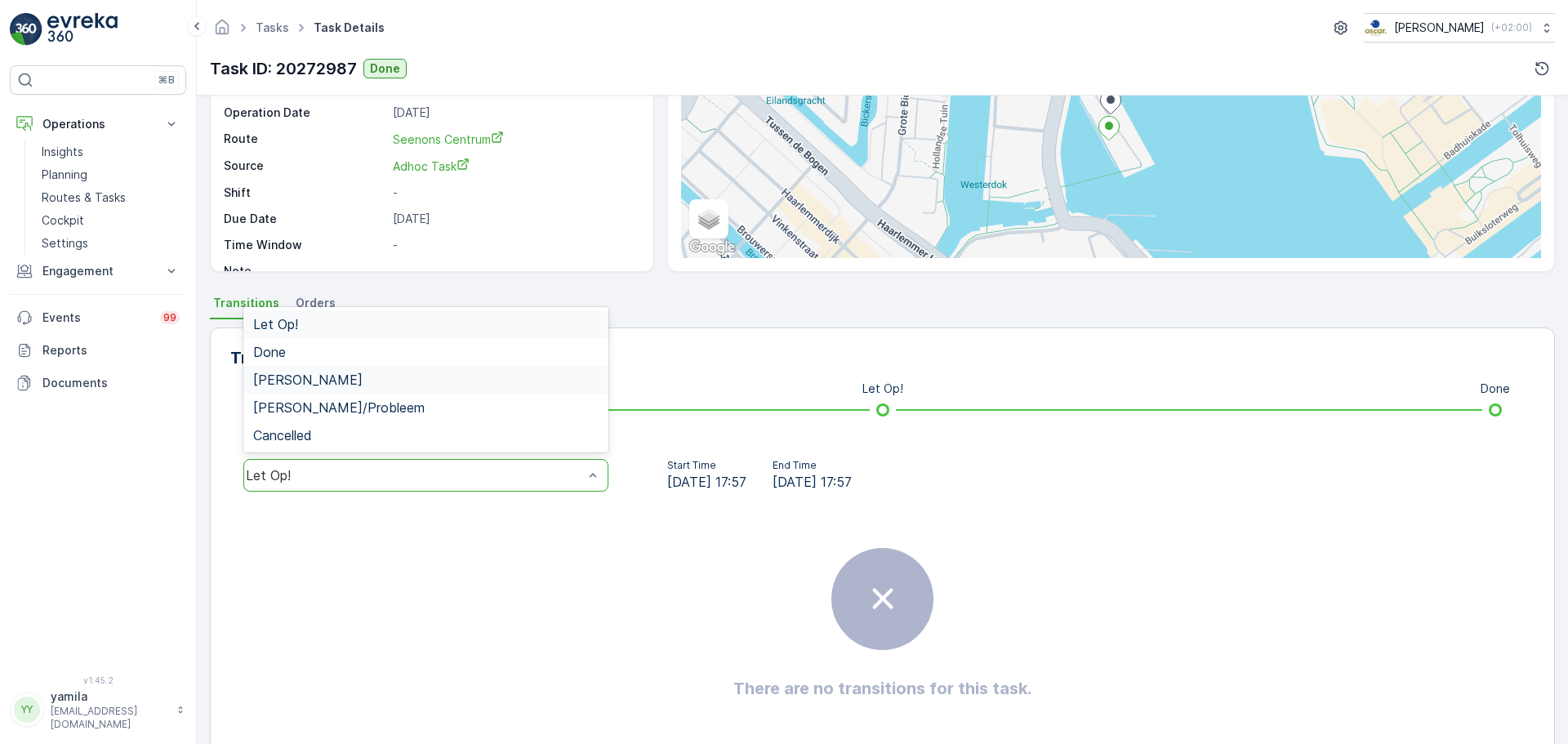 click on "Done" at bounding box center [425, 352] 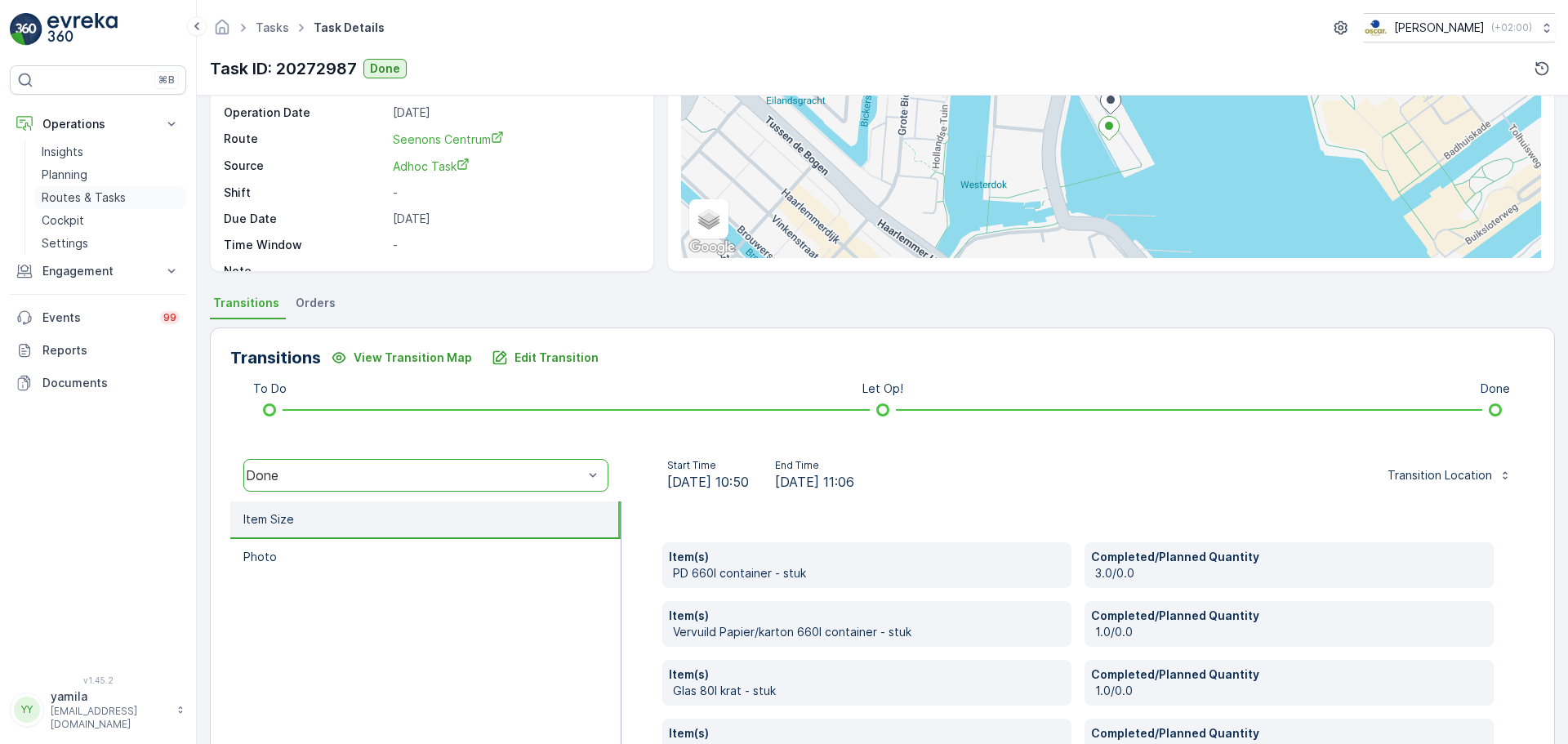 click on "Routes & Tasks" at bounding box center (110, 198) 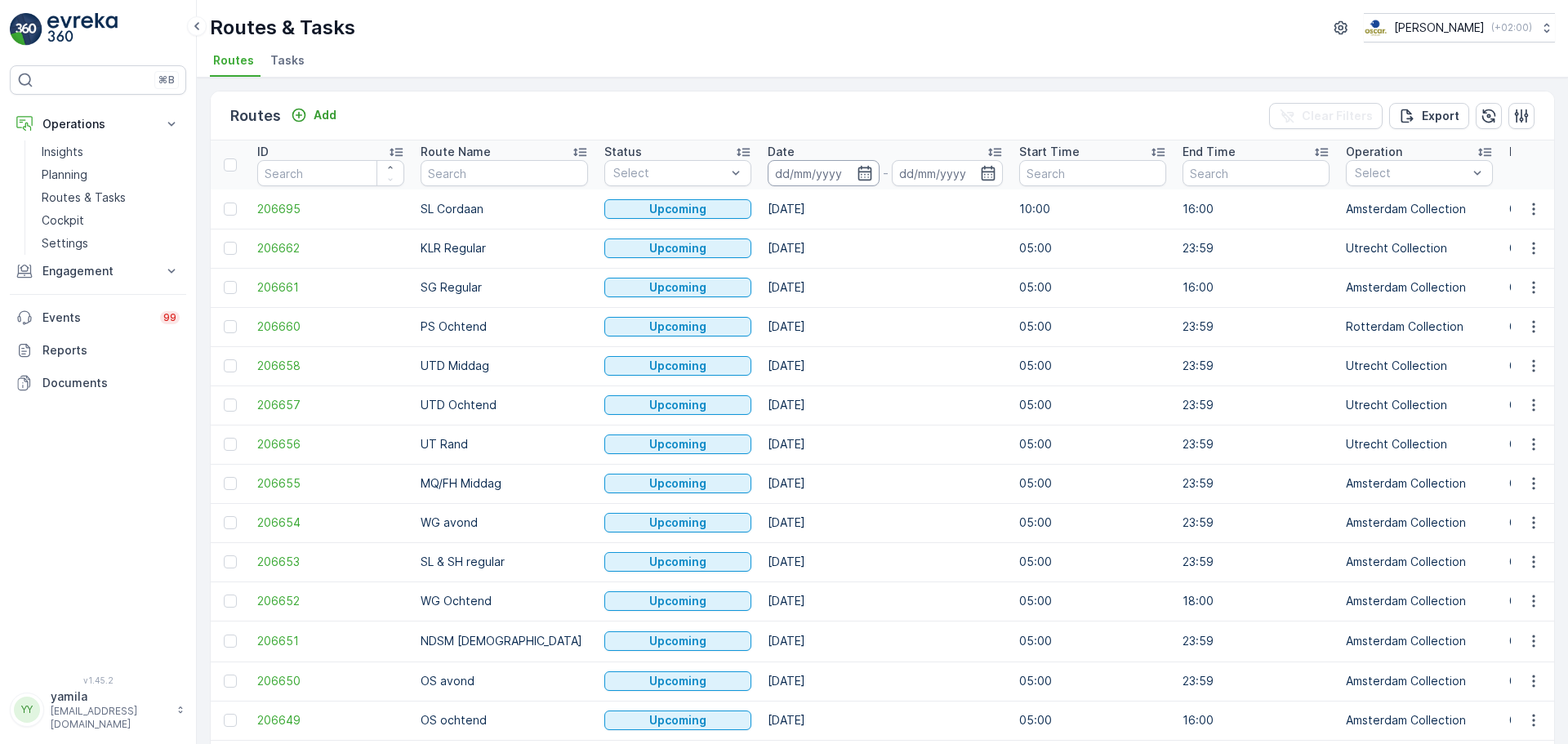 click at bounding box center (823, 173) 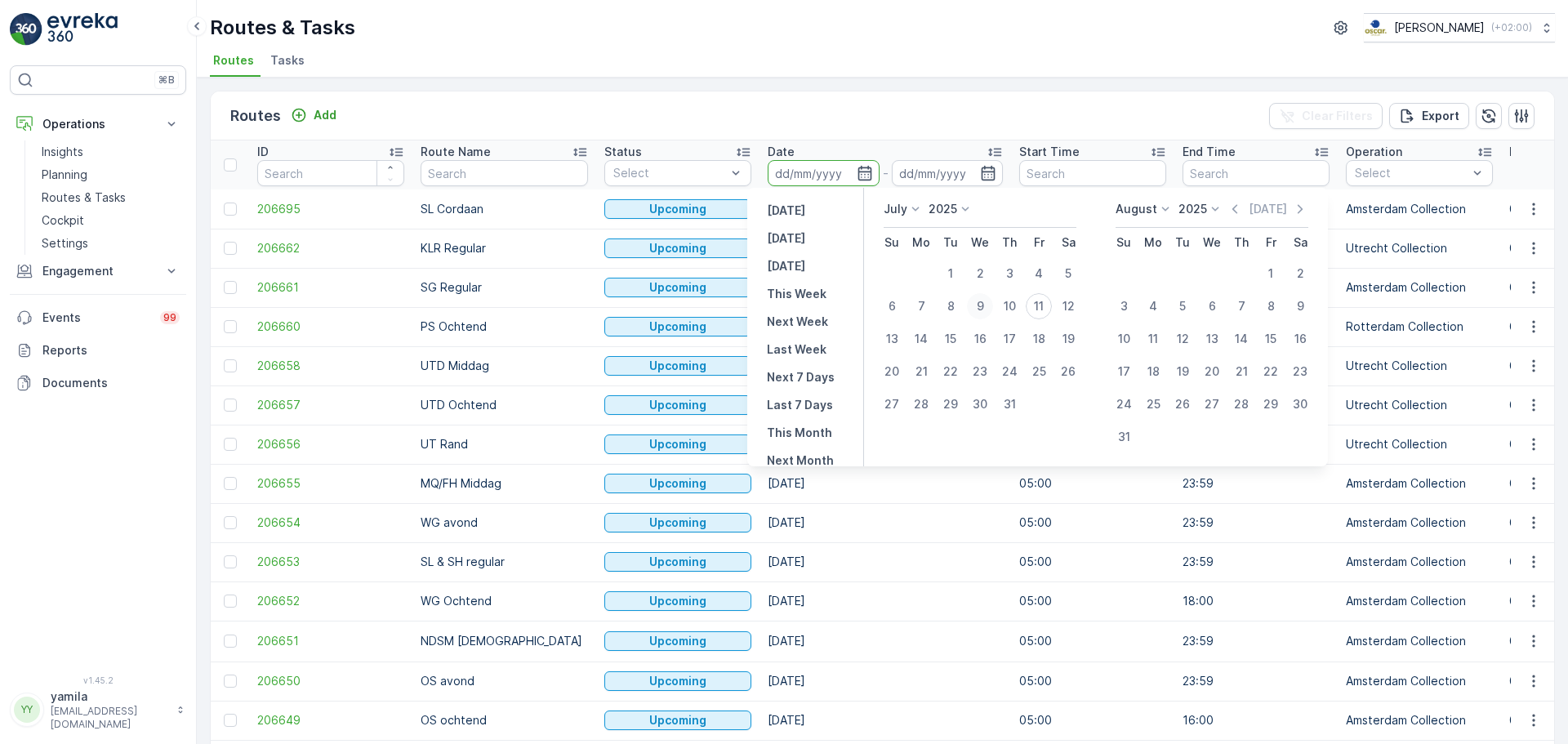 click on "9" at bounding box center [980, 306] 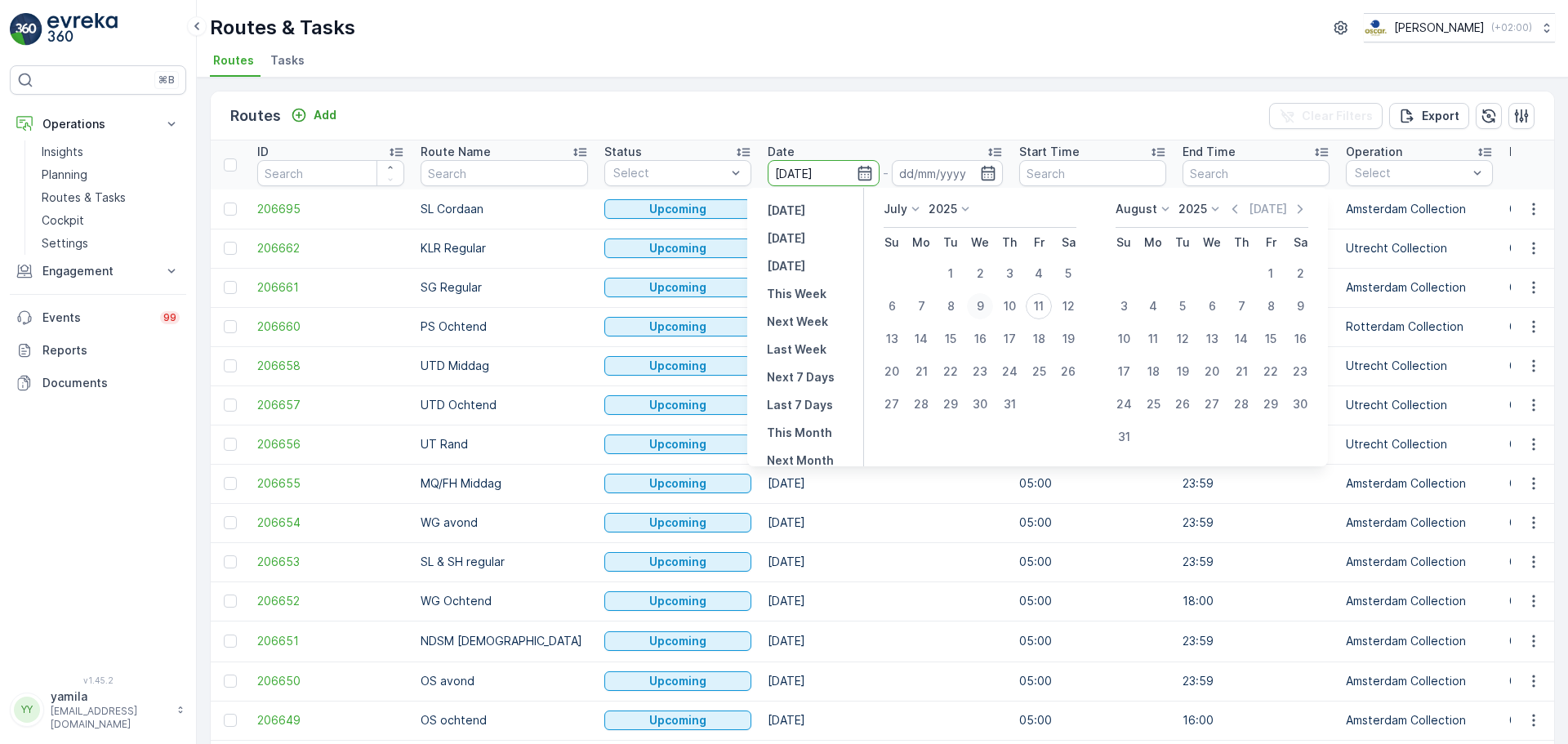 click on "9" at bounding box center [980, 306] 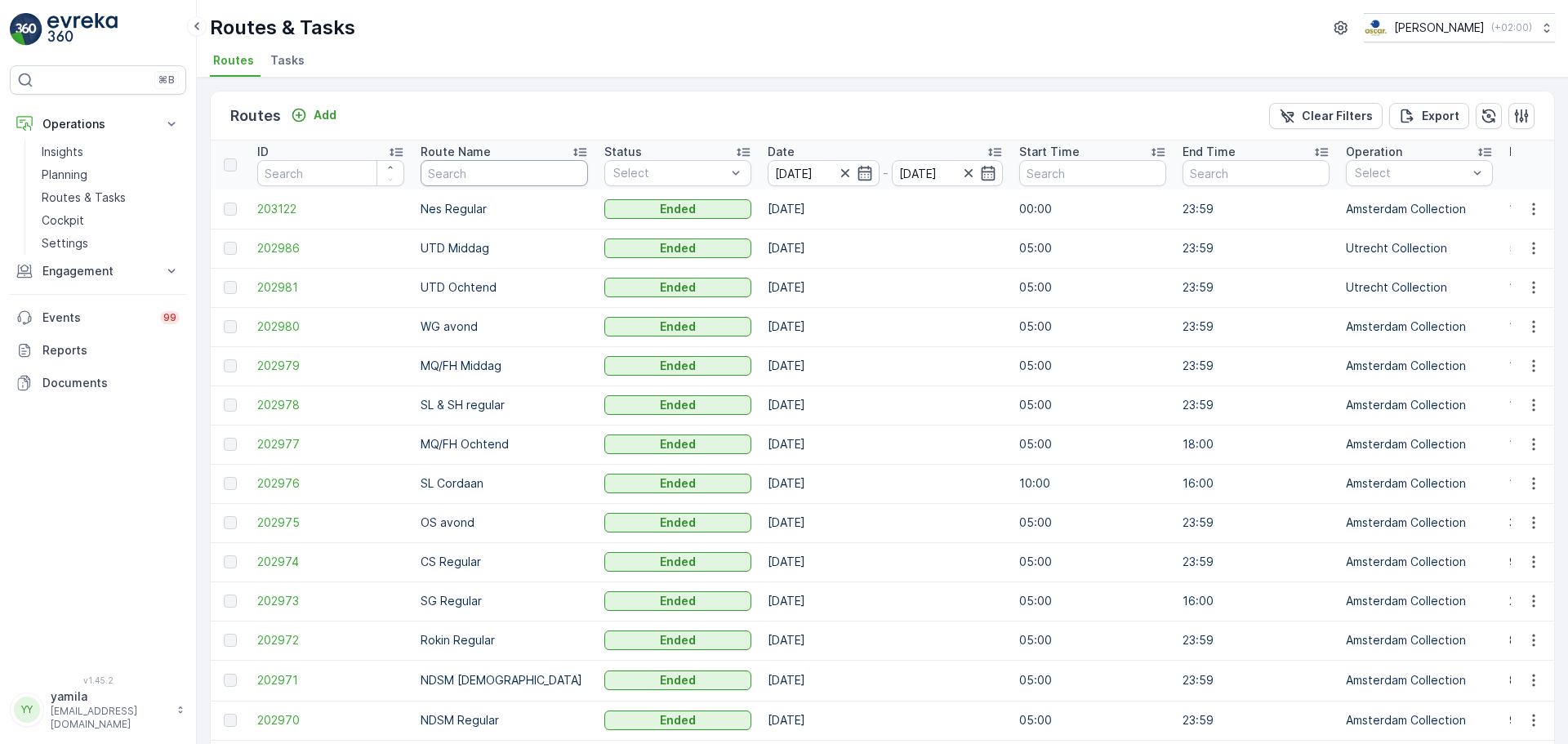 click at bounding box center [504, 173] 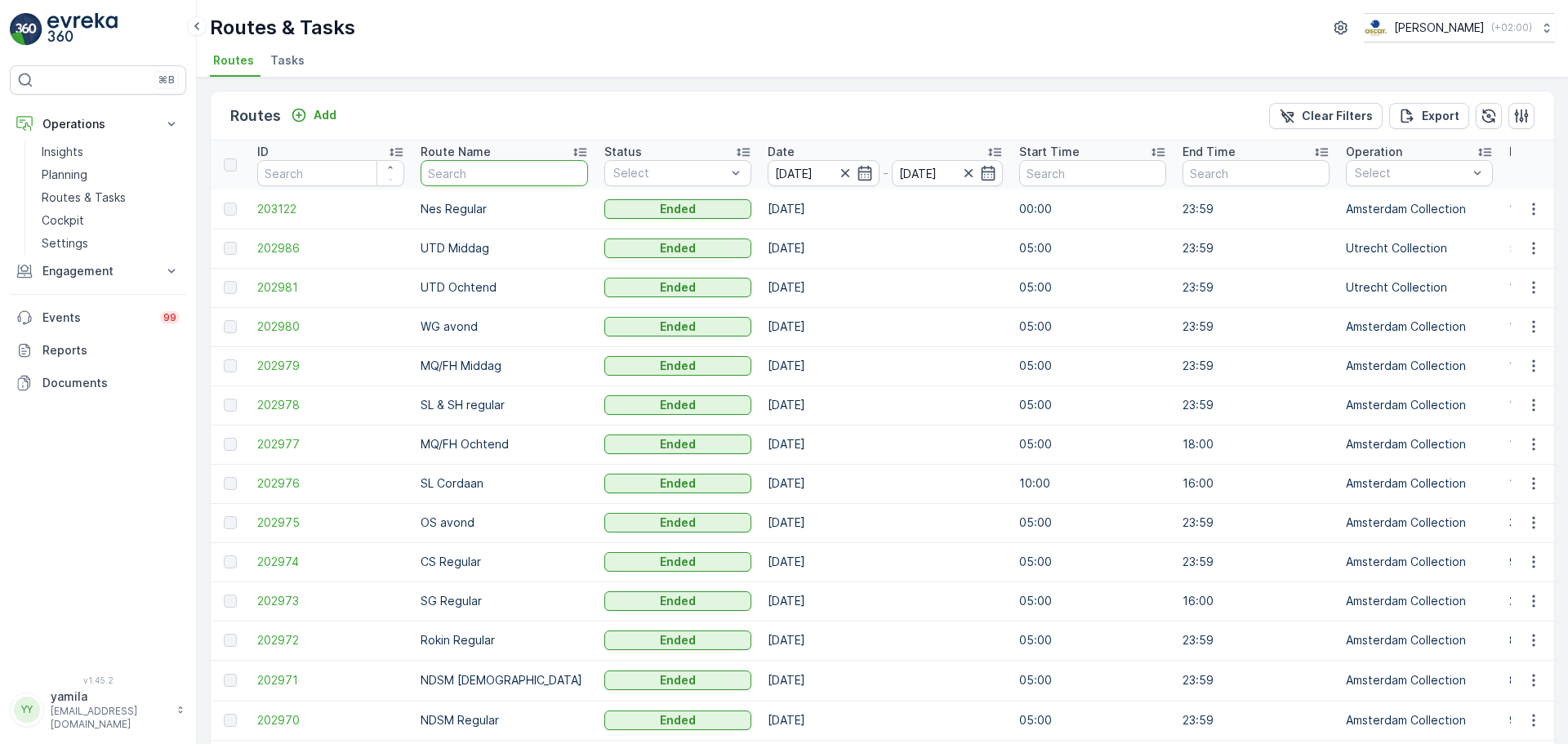 click at bounding box center [504, 173] 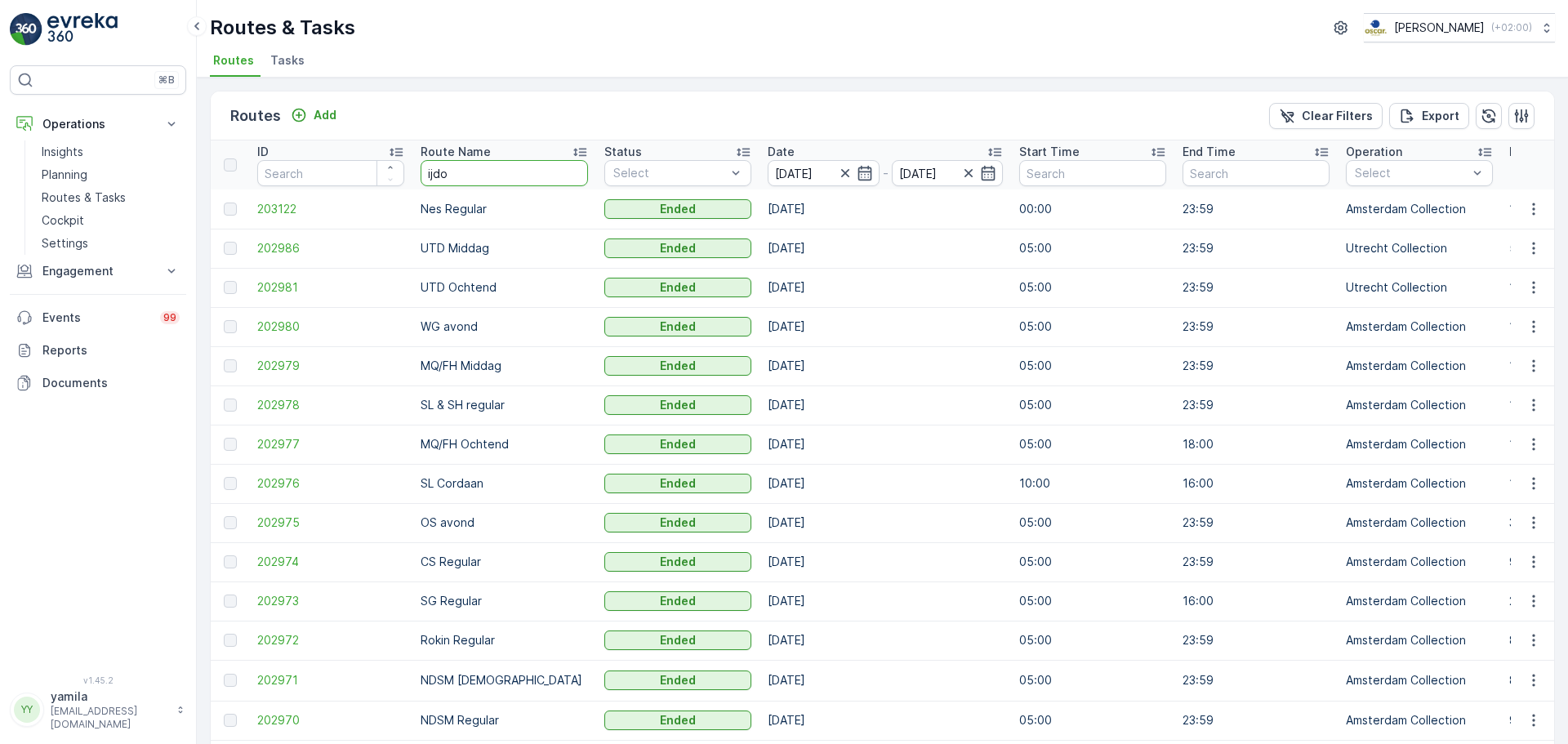 type on "ijdok" 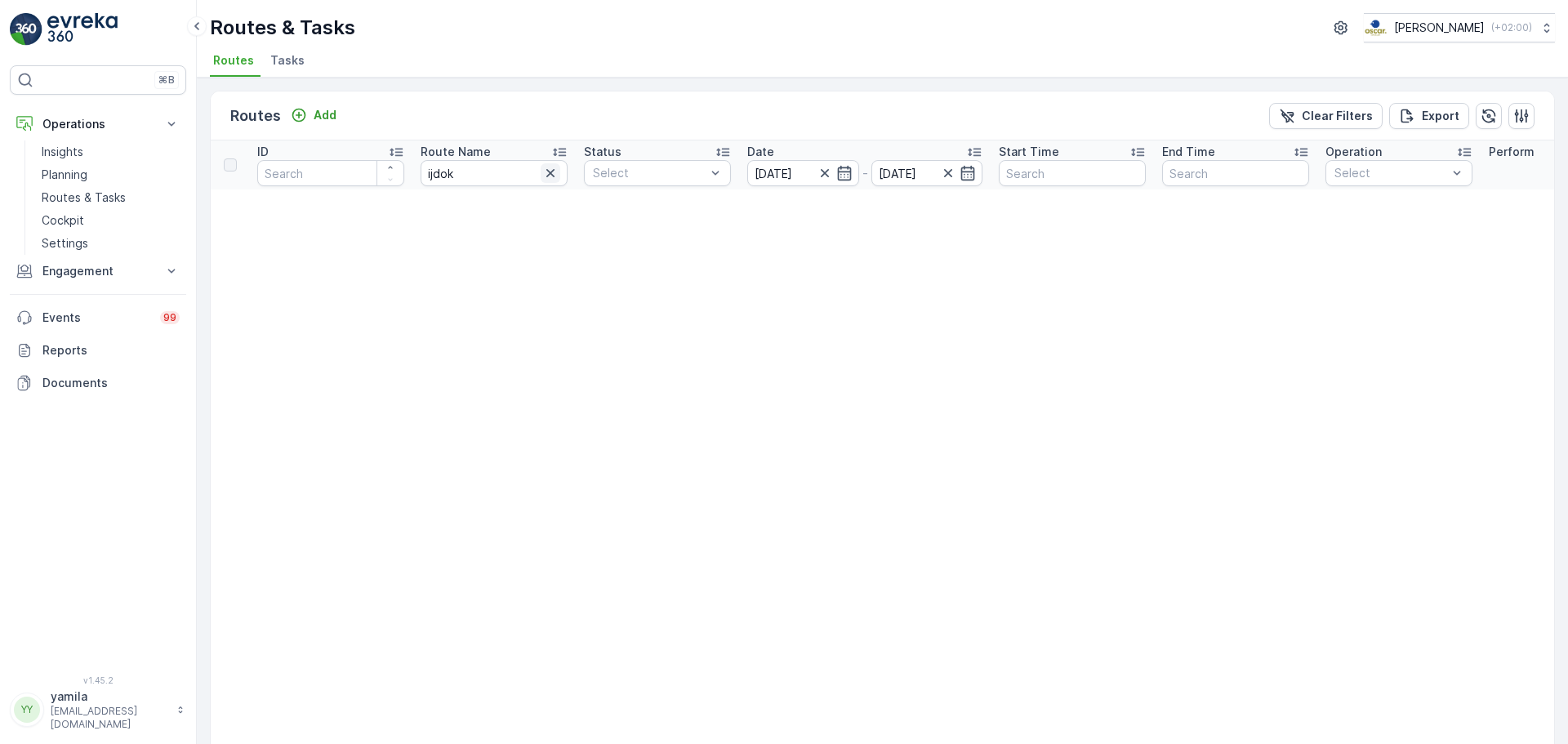 click at bounding box center [550, 173] 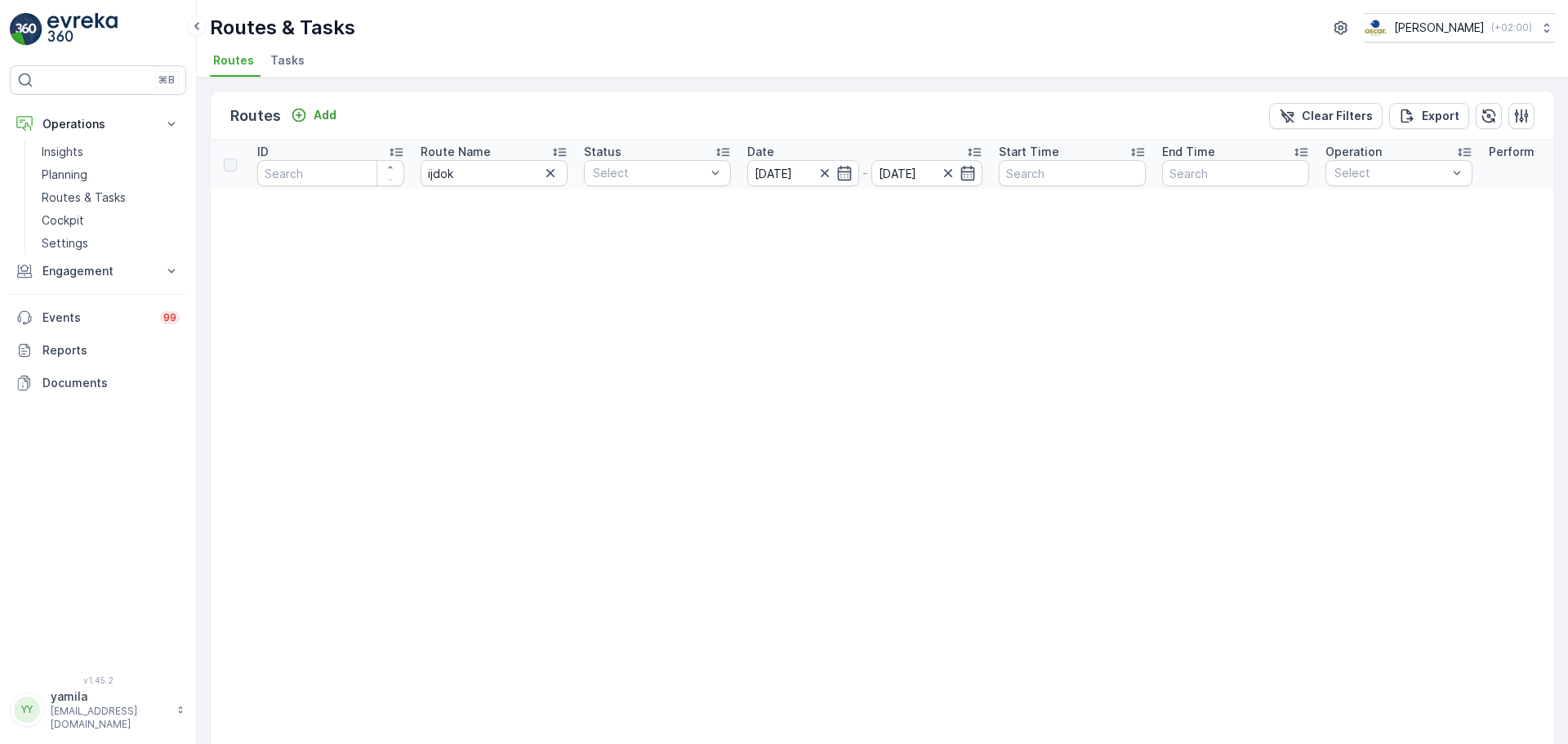 type 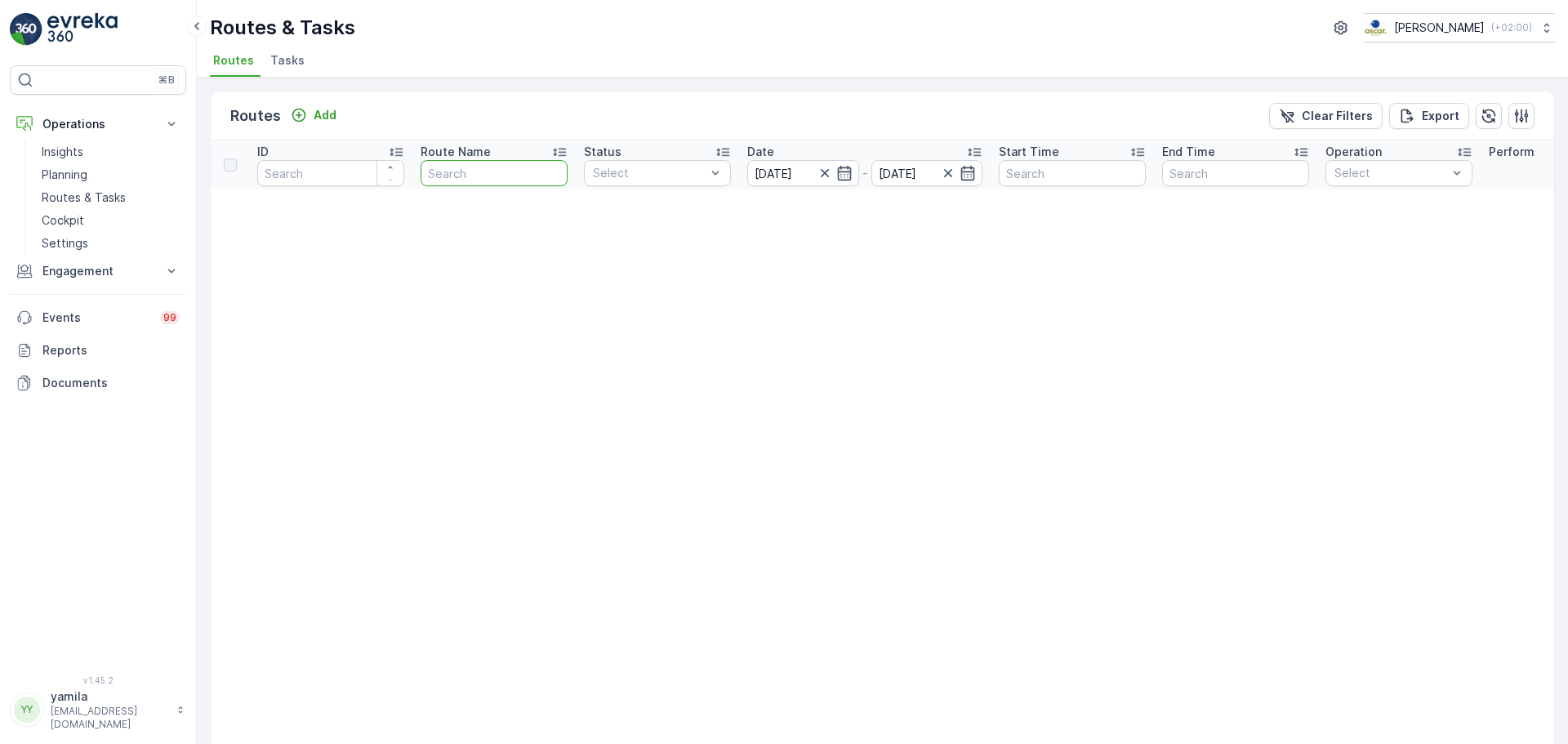 click at bounding box center [494, 173] 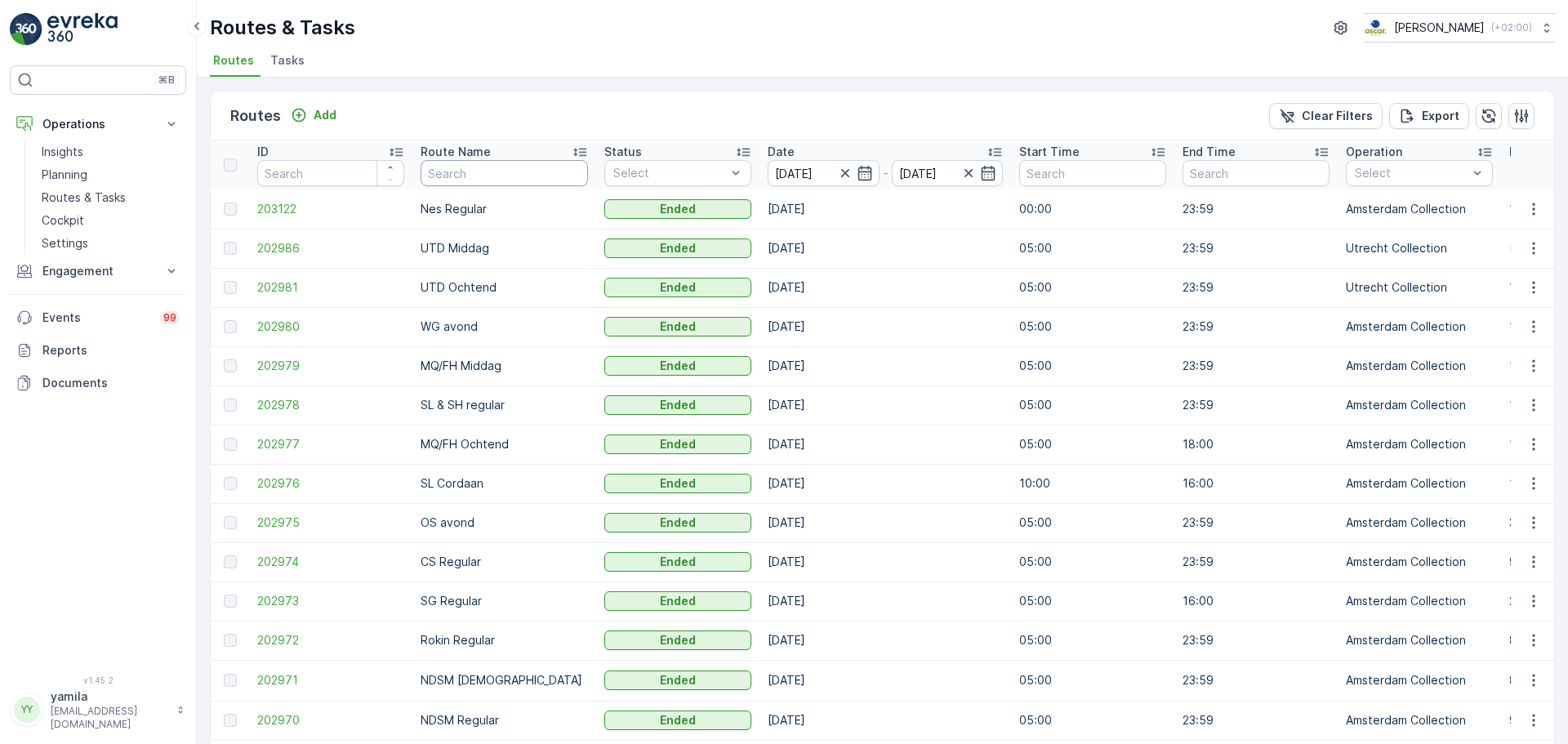 click at bounding box center [504, 173] 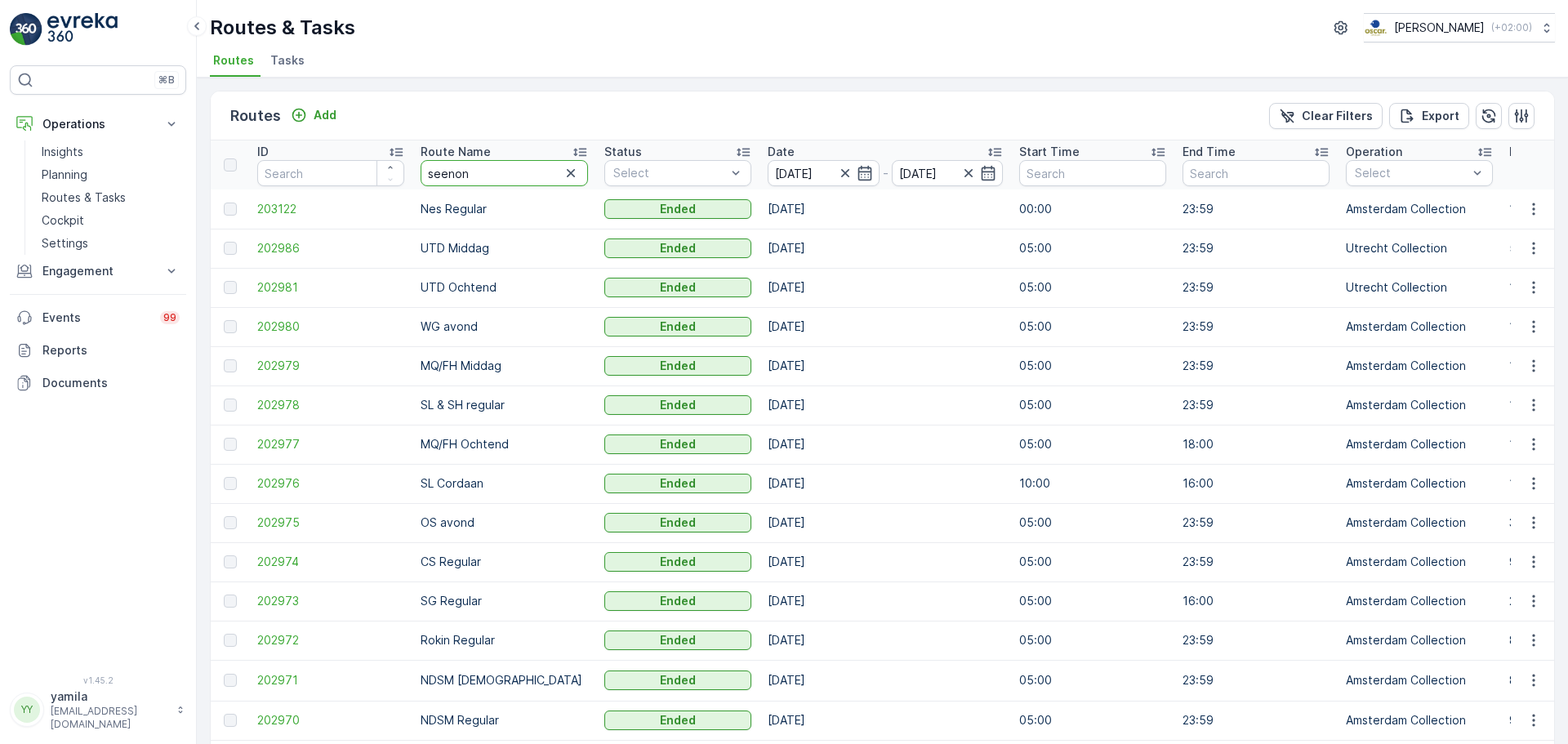 type on "seenons" 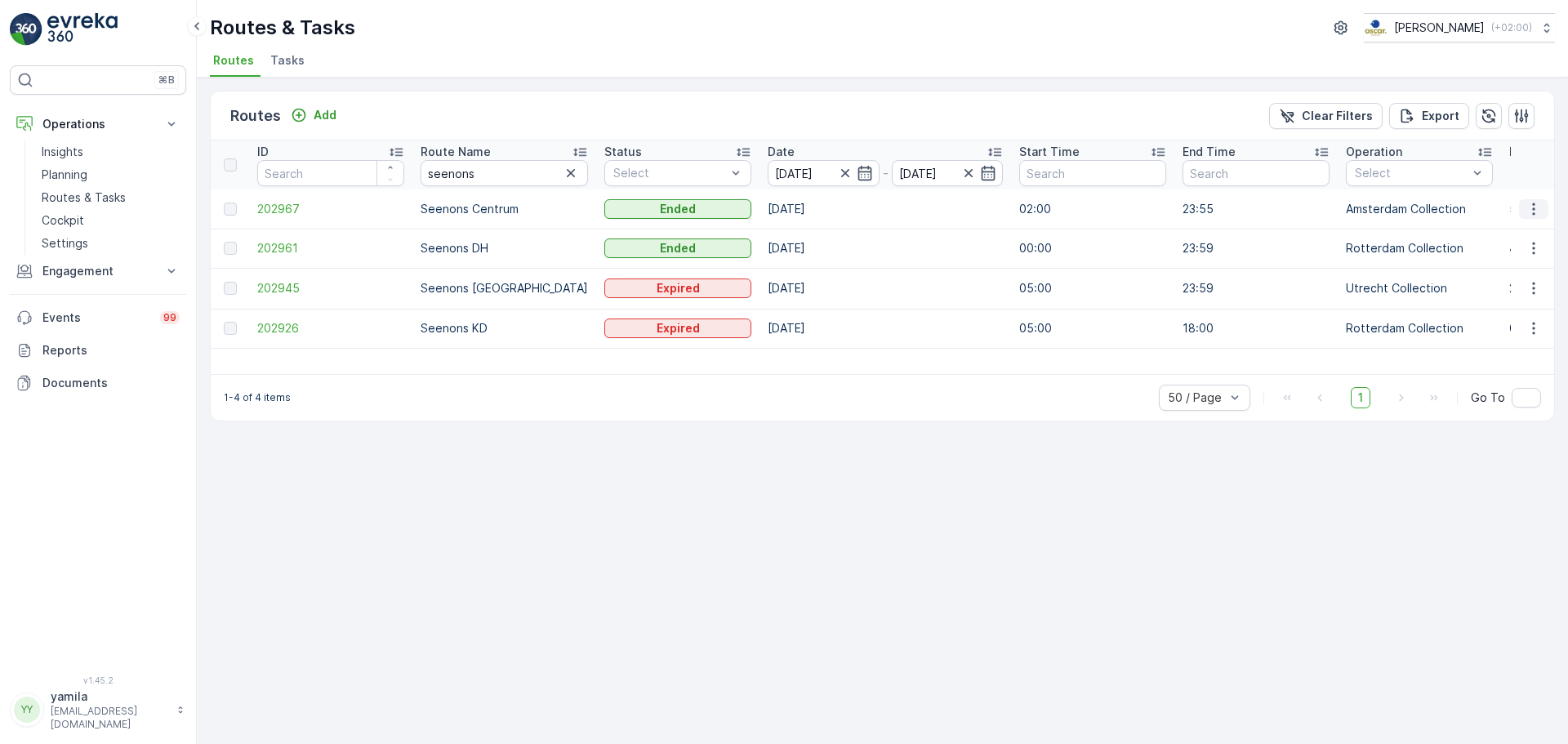 click 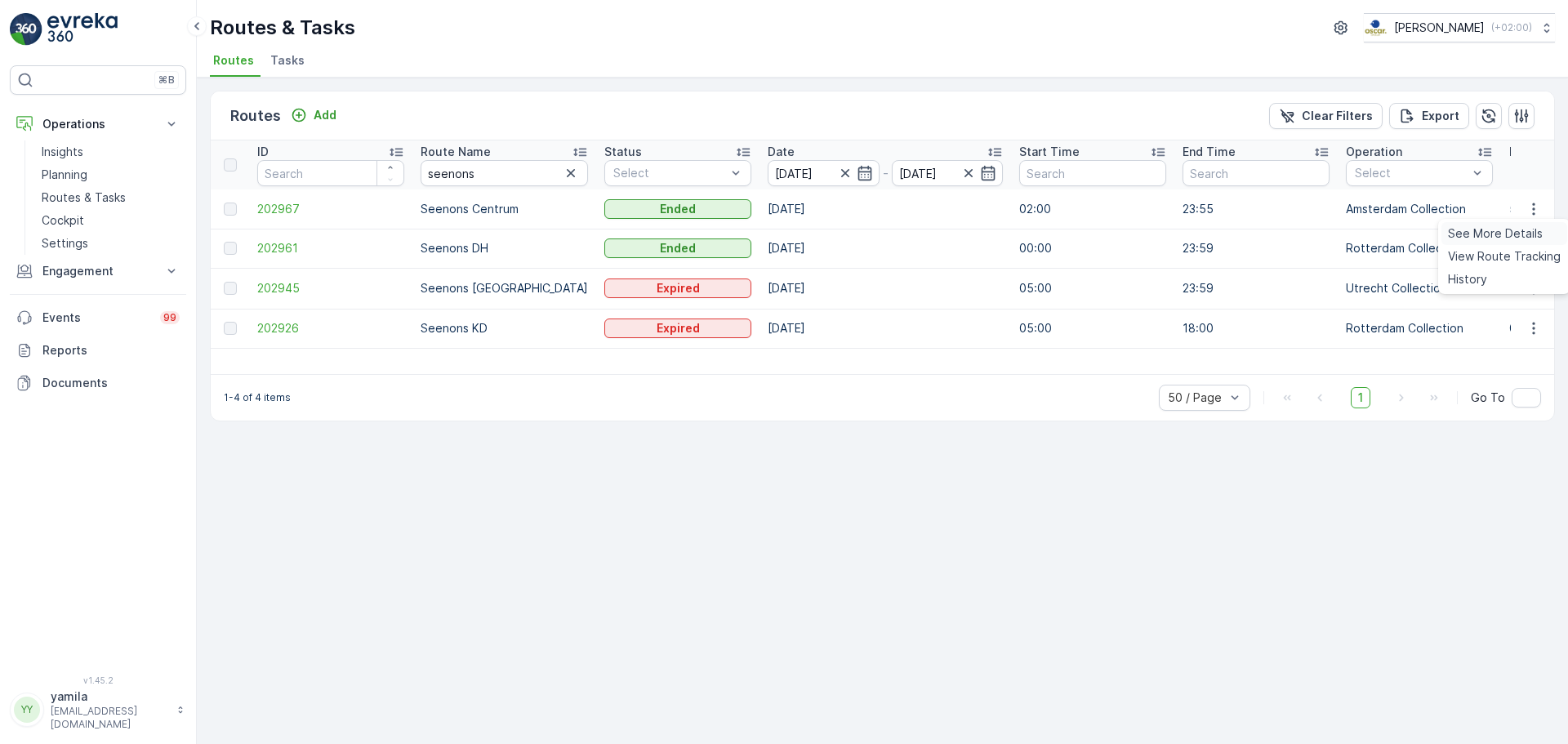 click on "See More Details" at bounding box center (1495, 234) 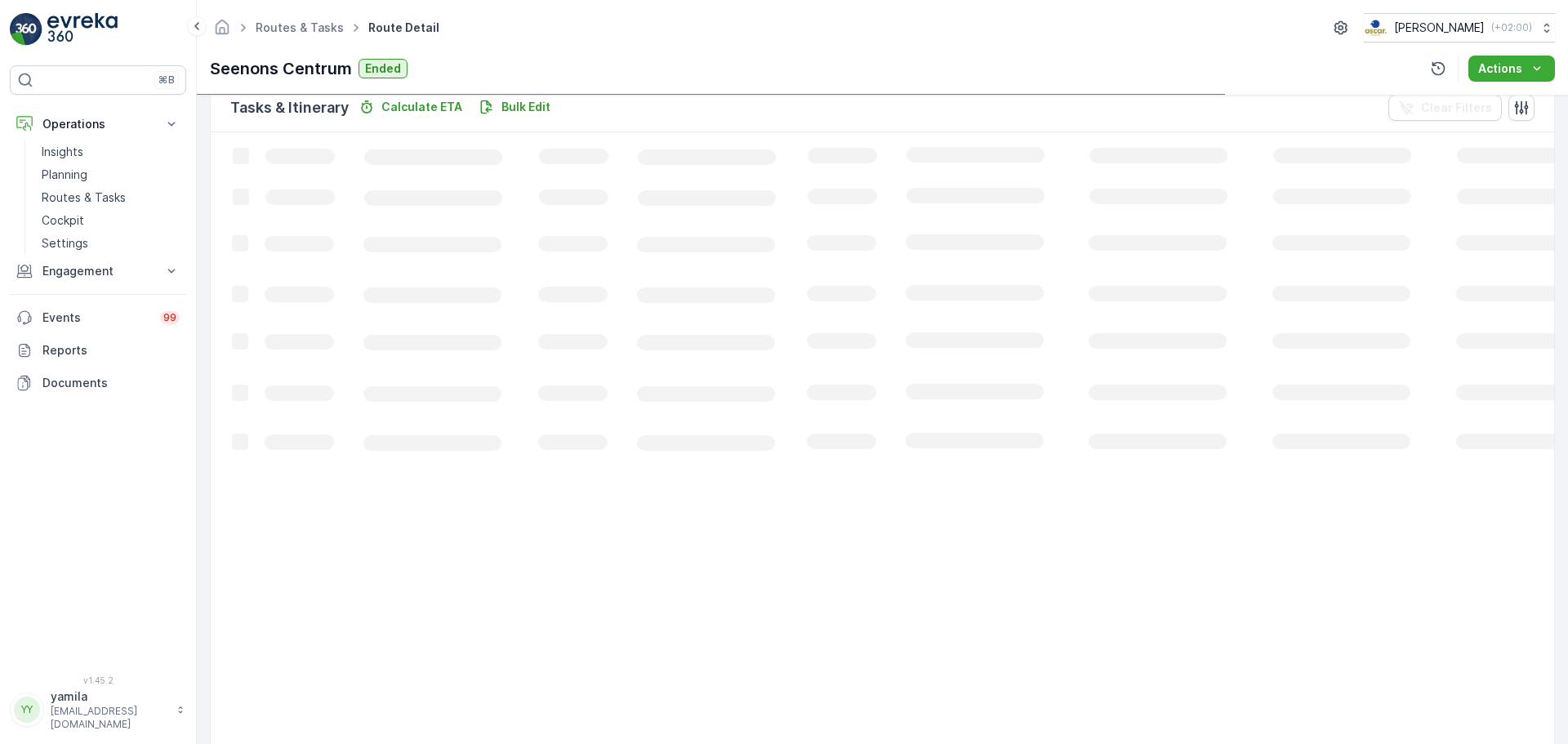 scroll, scrollTop: 111, scrollLeft: 0, axis: vertical 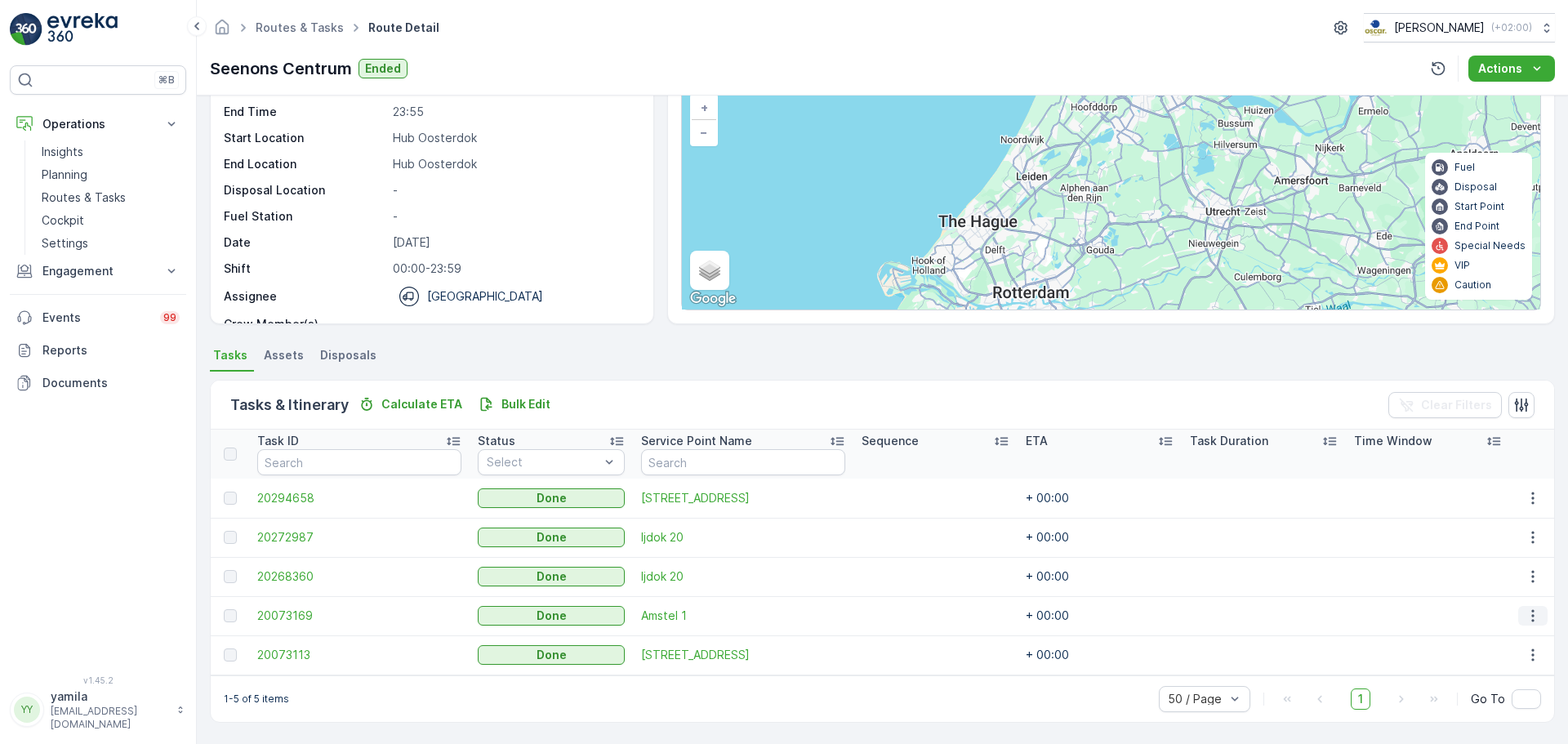 click at bounding box center (1533, 616) 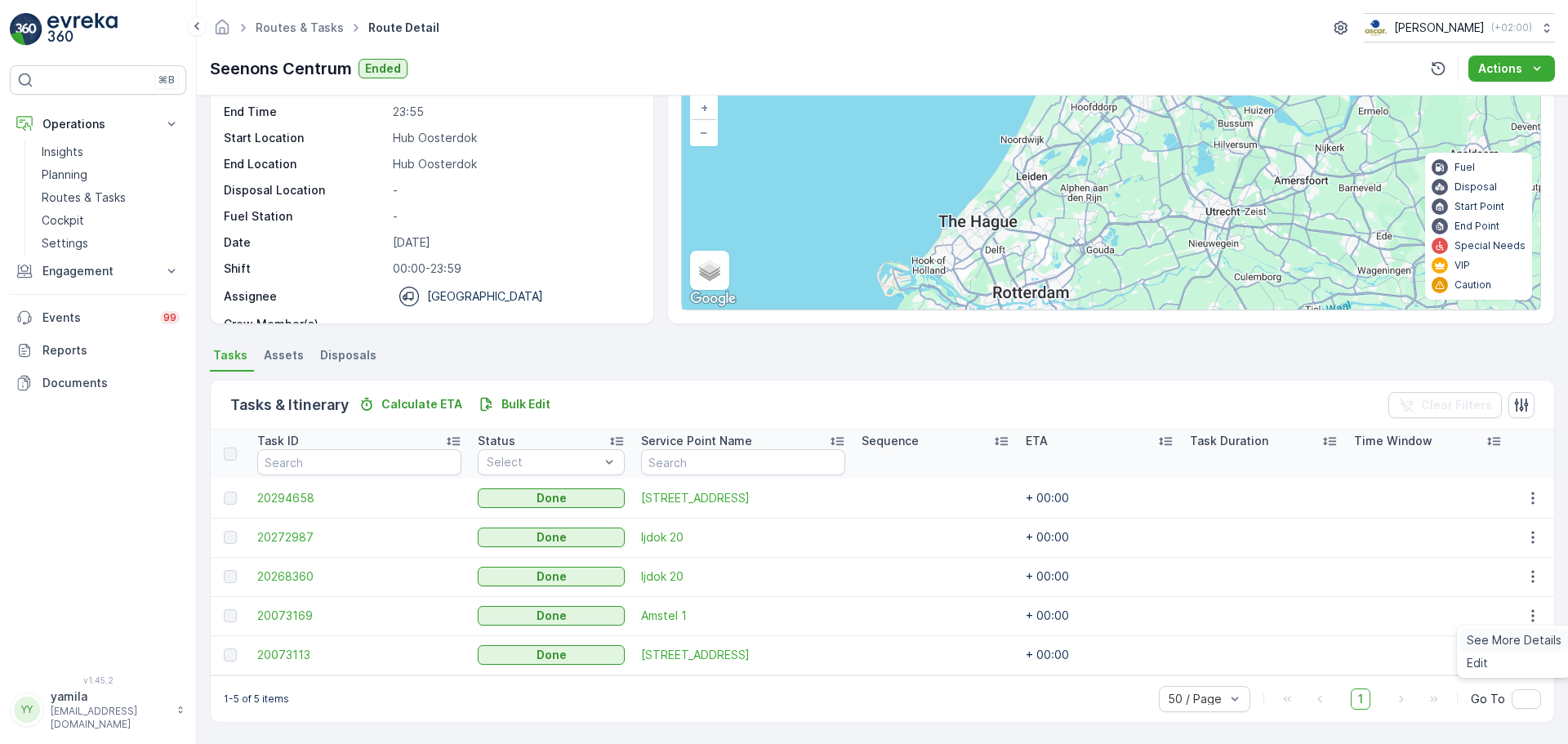 click on "See More Details" at bounding box center (1514, 640) 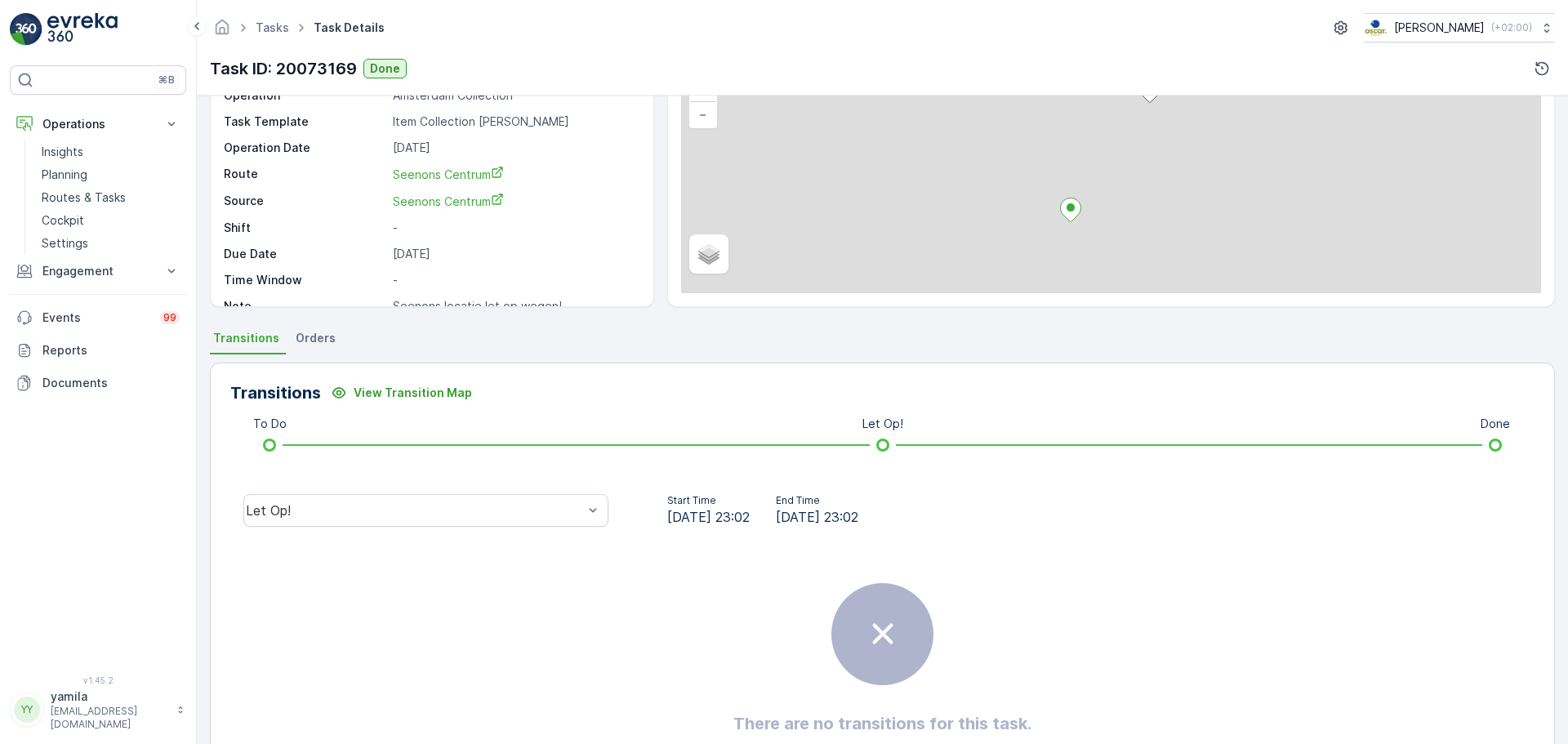 scroll, scrollTop: 204, scrollLeft: 0, axis: vertical 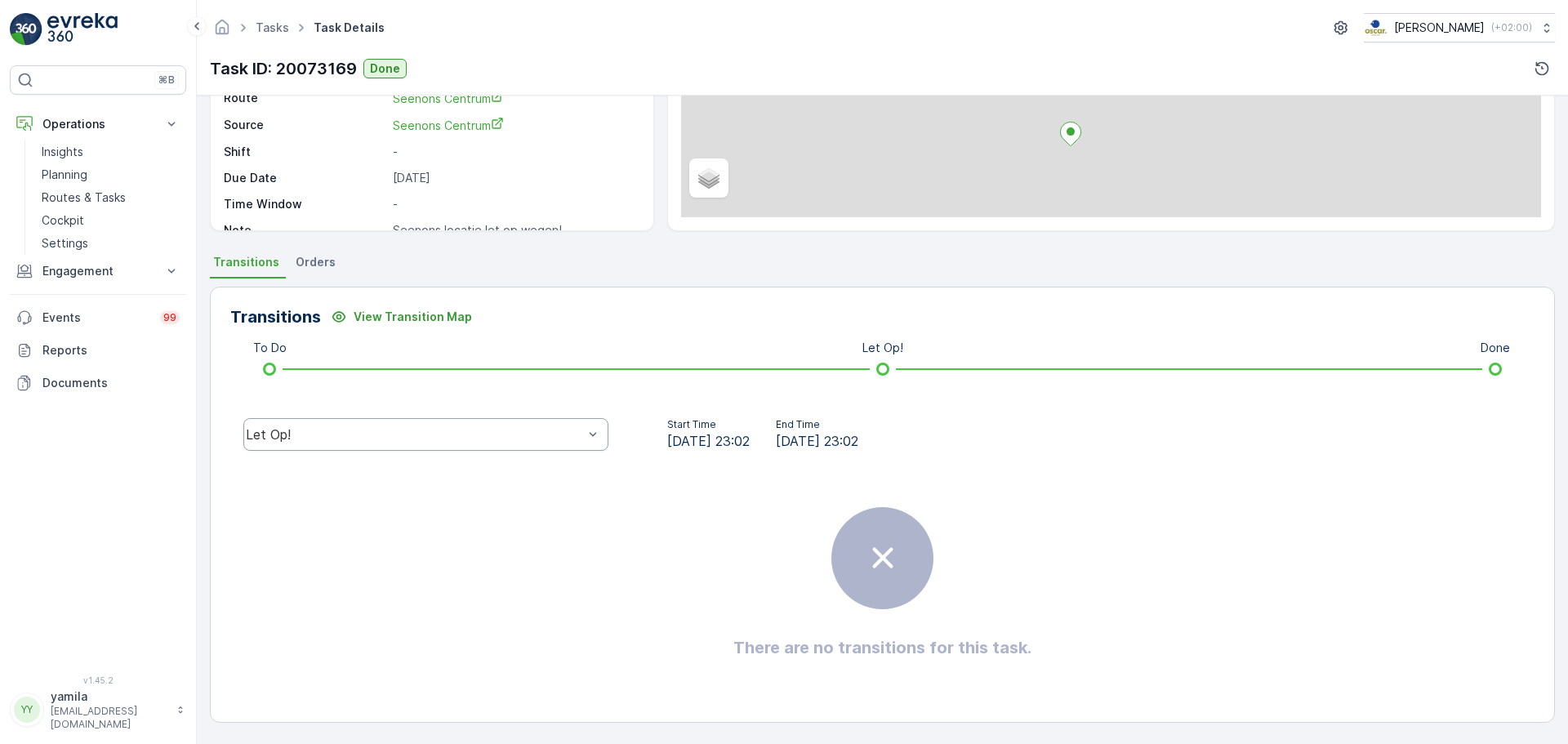click on "Let Op!" at bounding box center [414, 434] 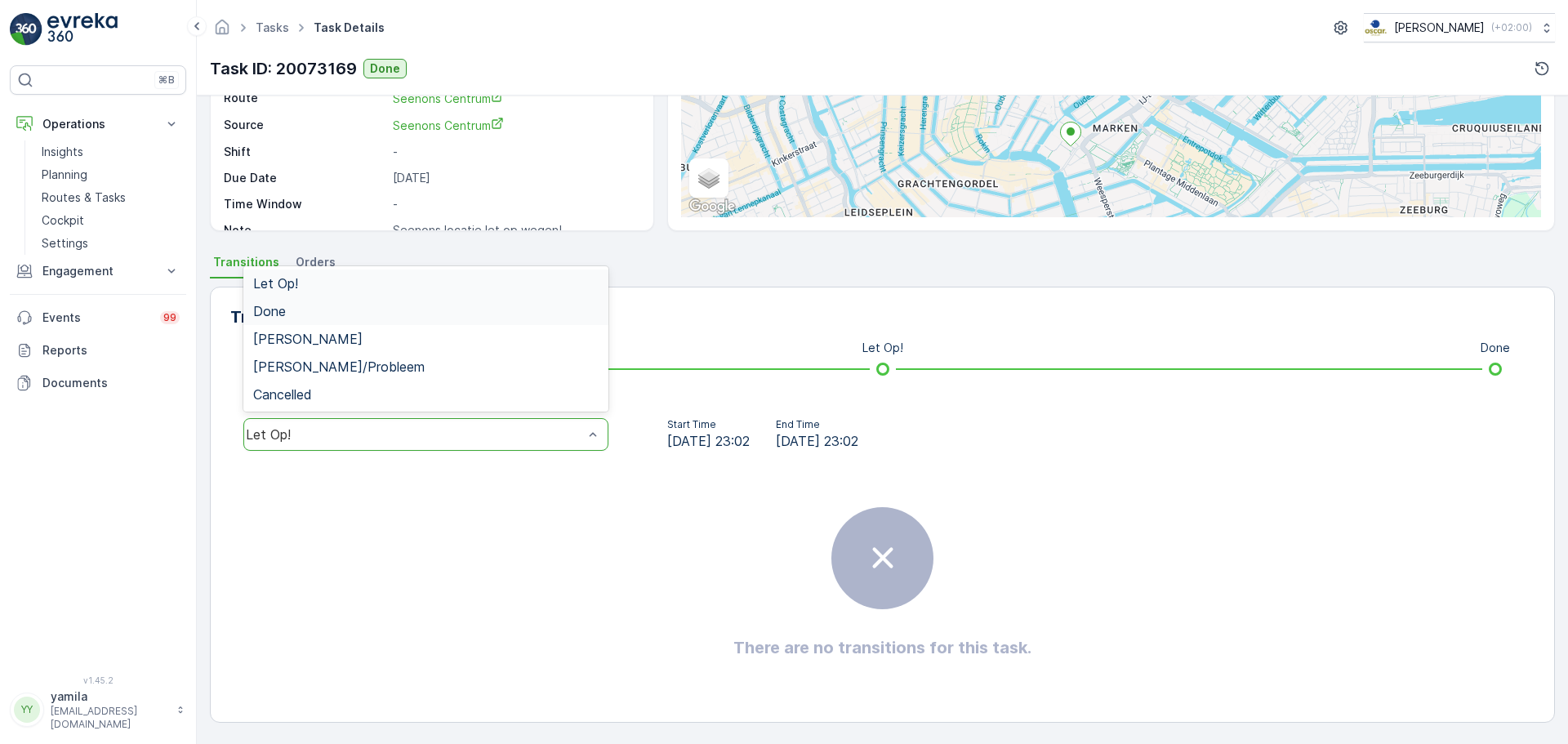 click on "Done" at bounding box center [270, 311] 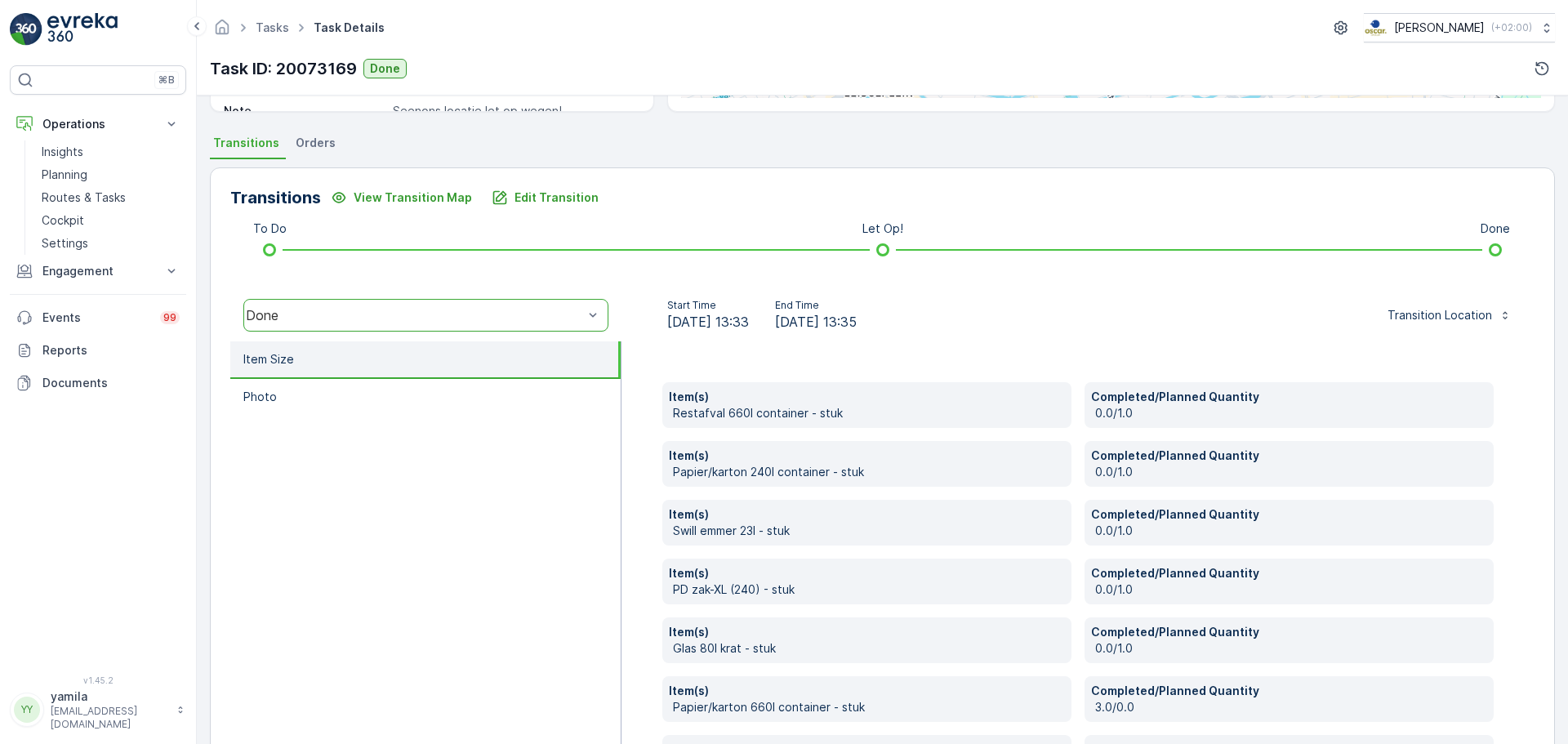 scroll, scrollTop: 452, scrollLeft: 0, axis: vertical 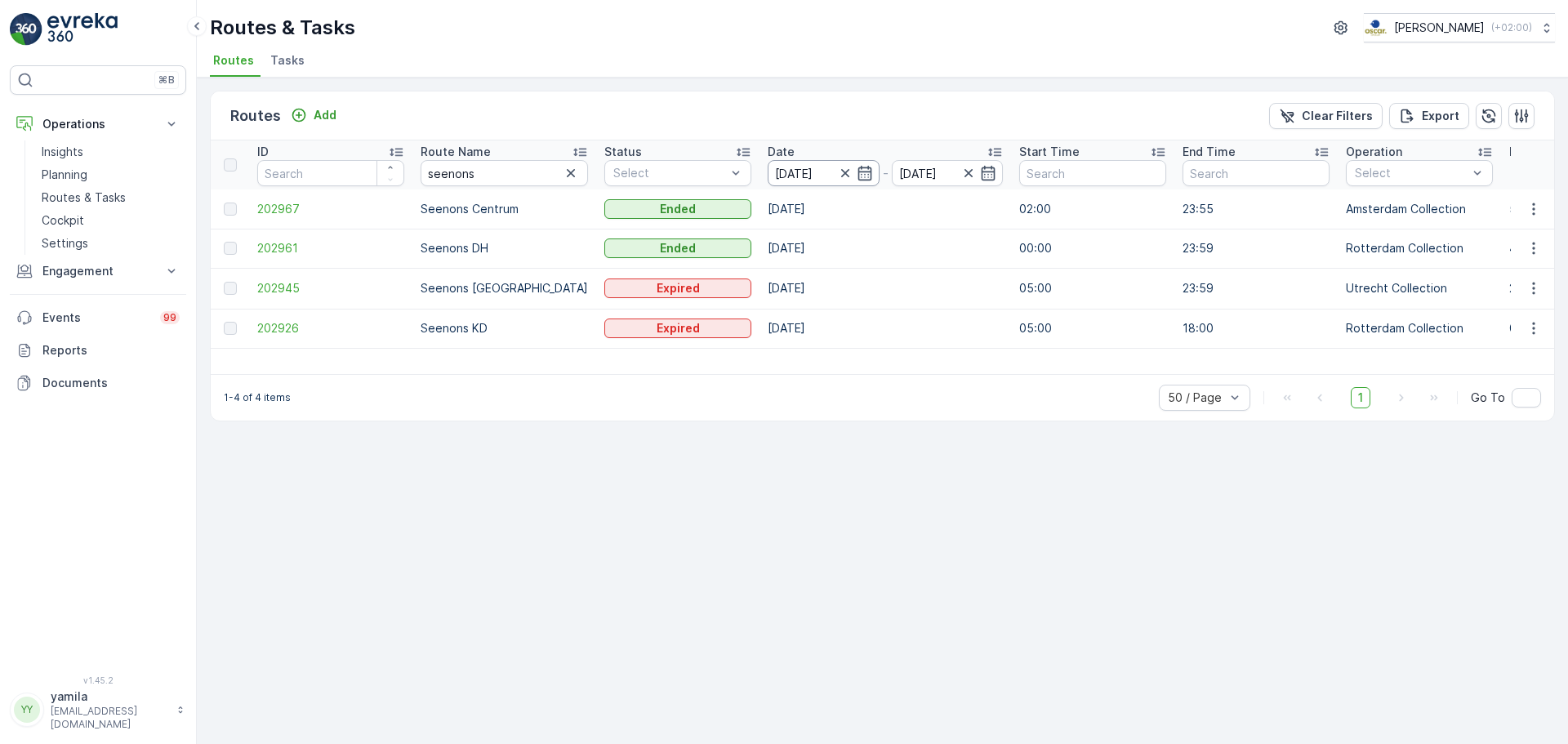 click on "[DATE]" at bounding box center [823, 173] 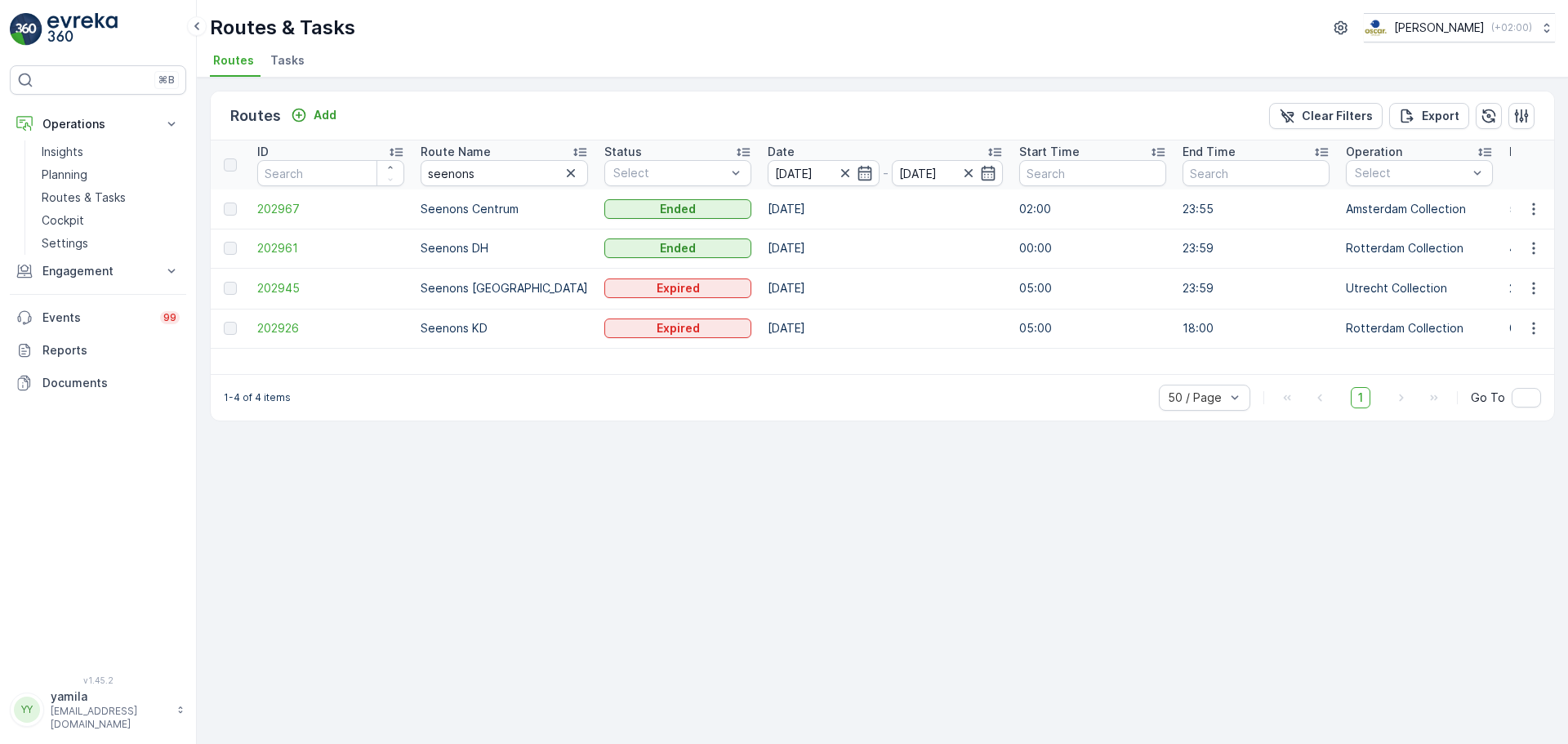 click on "Routes Add Clear Filters Export ID Route Name seenons Status Select Date 09.07.2025 - 09.07.2025 Start Time End Time Operation Select Performance Shift Select Assignee Select Route Plan Regions Select Geomaps Select Crew Member(s) Select Start Location Select End Location Select Disposal Location Select Fuel Station Select 202967 Seenons Centrum Ended 09.07.2025 02:00 23:55 Amsterdam Collection 5/5 00:00-23:59 Amsterdam Seenons Centrum Nes-Rokin - Hub Oosterdok Hub Oosterdok 202961 Seenons DH Ended 09.07.2025 00:00 23:59 Rotterdam Collection 4/18 00:00-23:59 Rotterdam Seenons DH - Hub Katendrecht Hub Katendrecht 202945 Seenons Utrecht Expired 09.07.2025 05:00 23:59 Utrecht Collection 2/5 00:00-23:59 Utrecht Seenons Utrecht Utrecht  - Hub Utrecht Hub Utrecht 202926 Seenons KD Expired 09.07.2025 05:00 18:00 Rotterdam Collection 0/3 00:00-23:59 Rotterdam Seenons KD Katendrecht - Hub Katendrecht Hub Katendrecht 1-4 of 4 items 50 / Page 1 Go To" at bounding box center (882, 411) 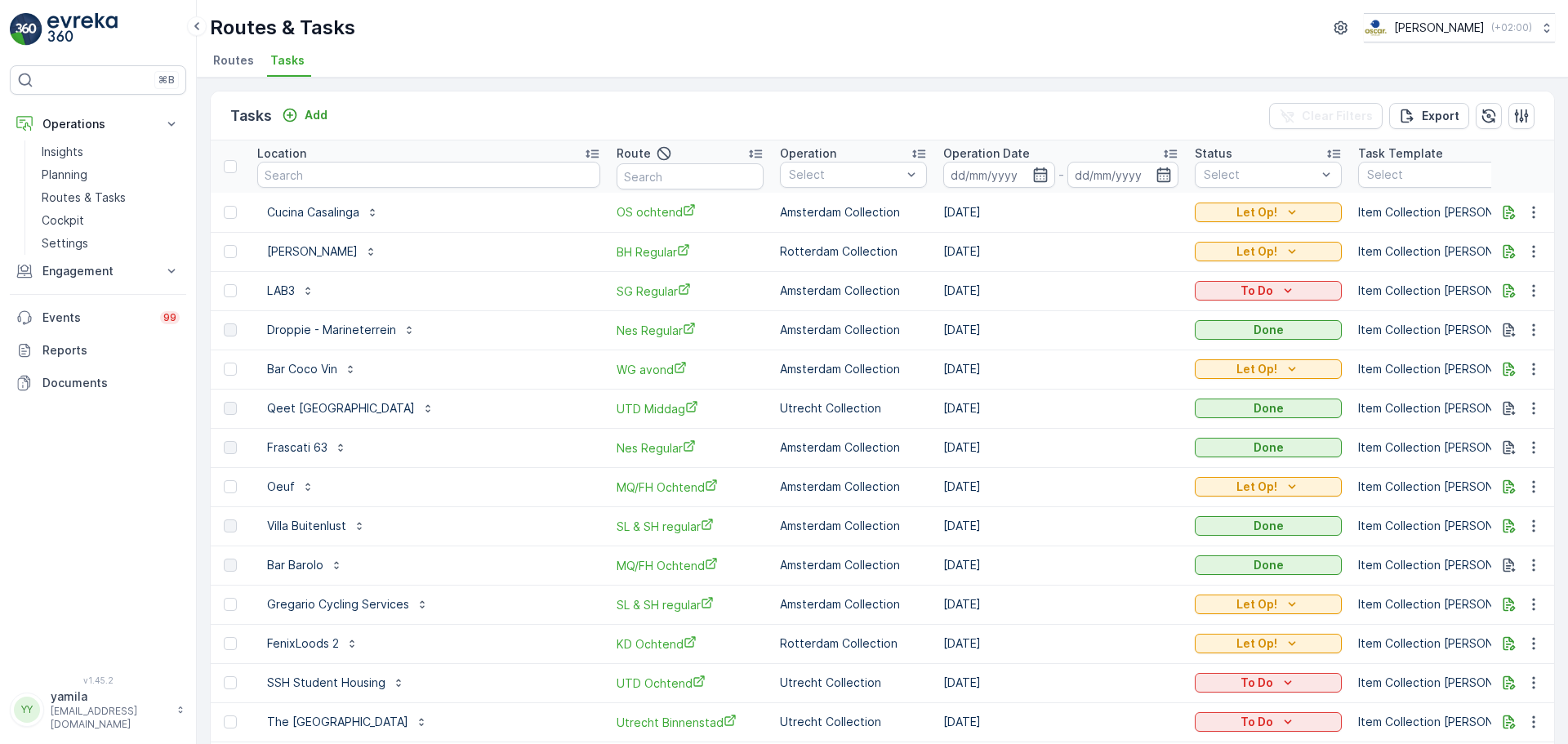 click at bounding box center (429, 175) 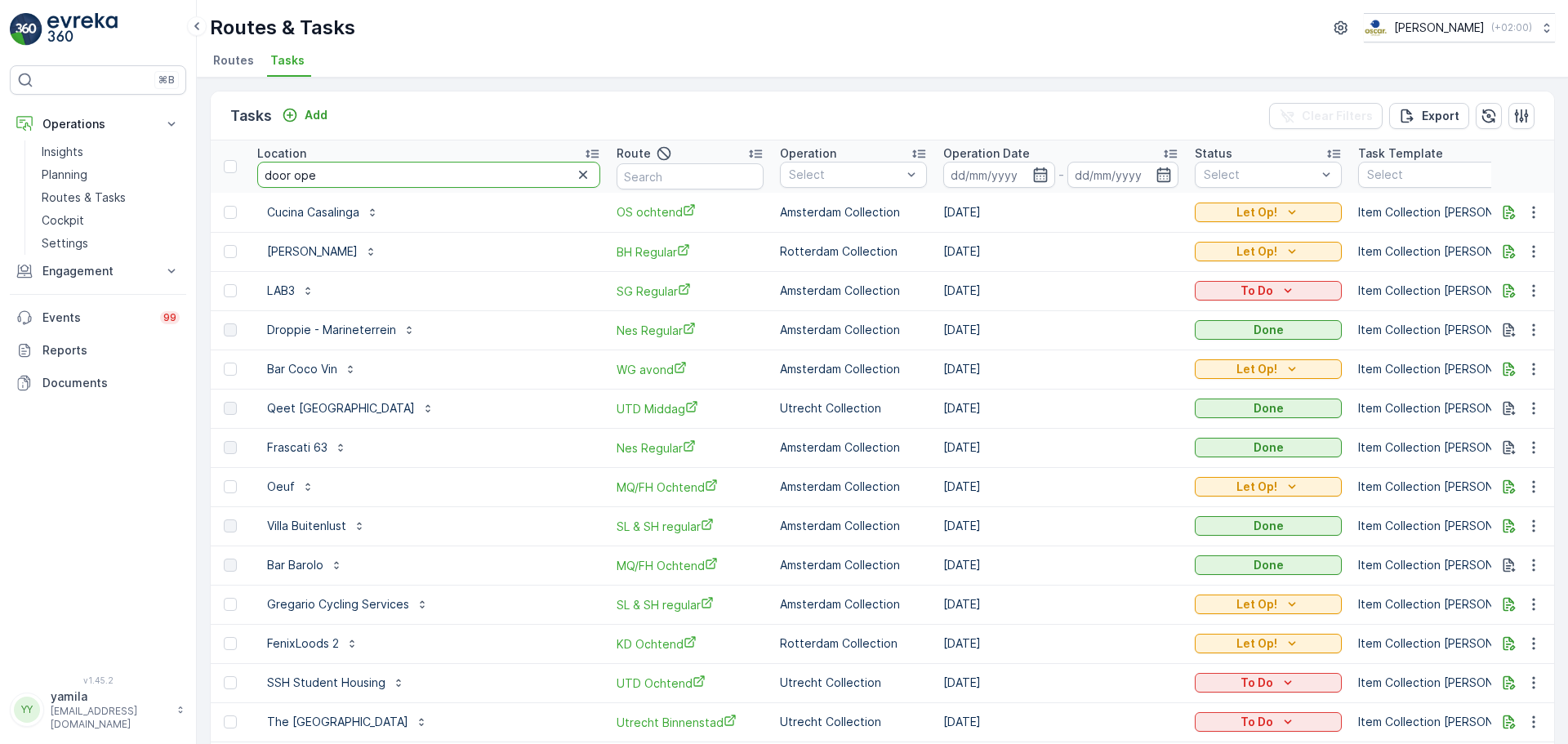 type on "door open" 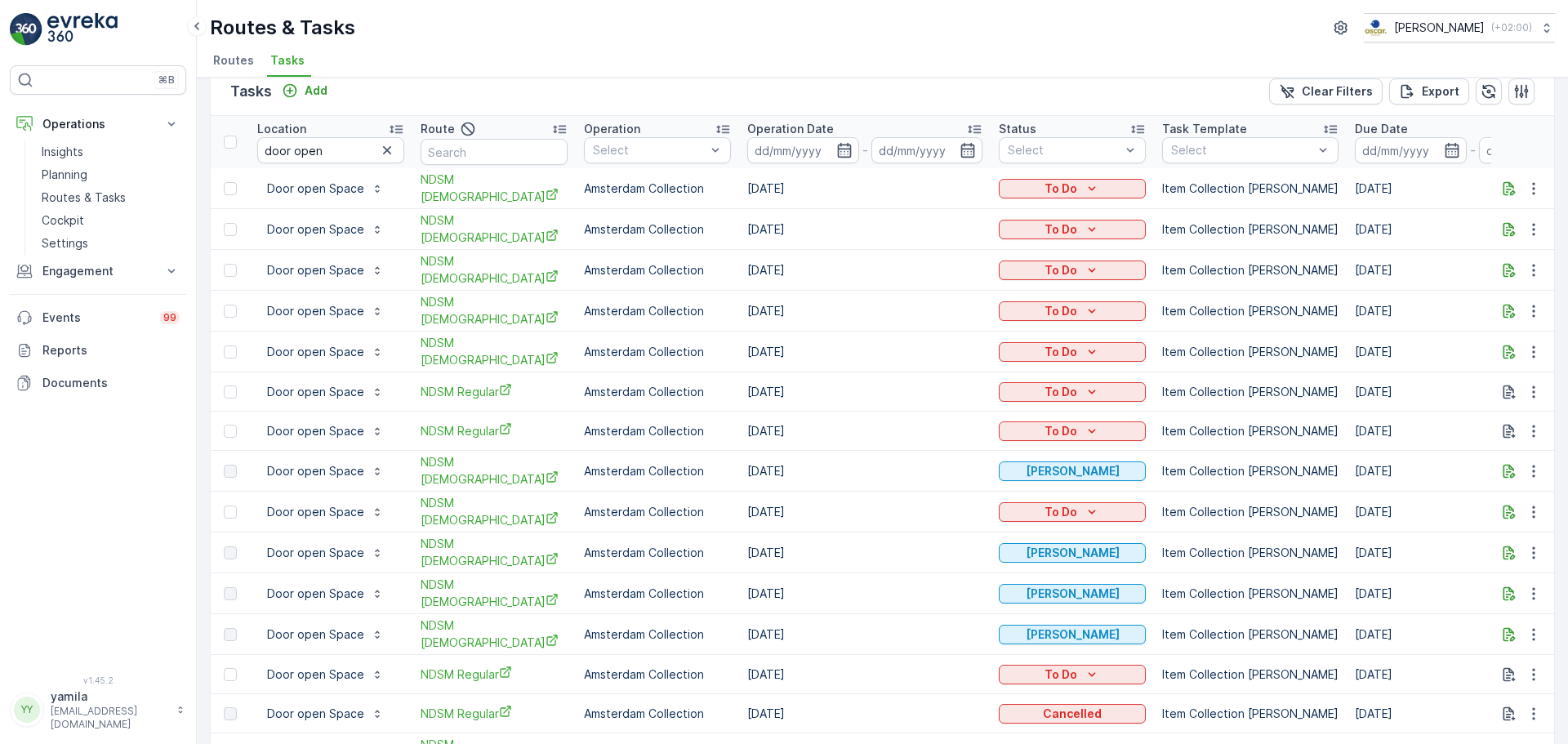 scroll, scrollTop: 0, scrollLeft: 0, axis: both 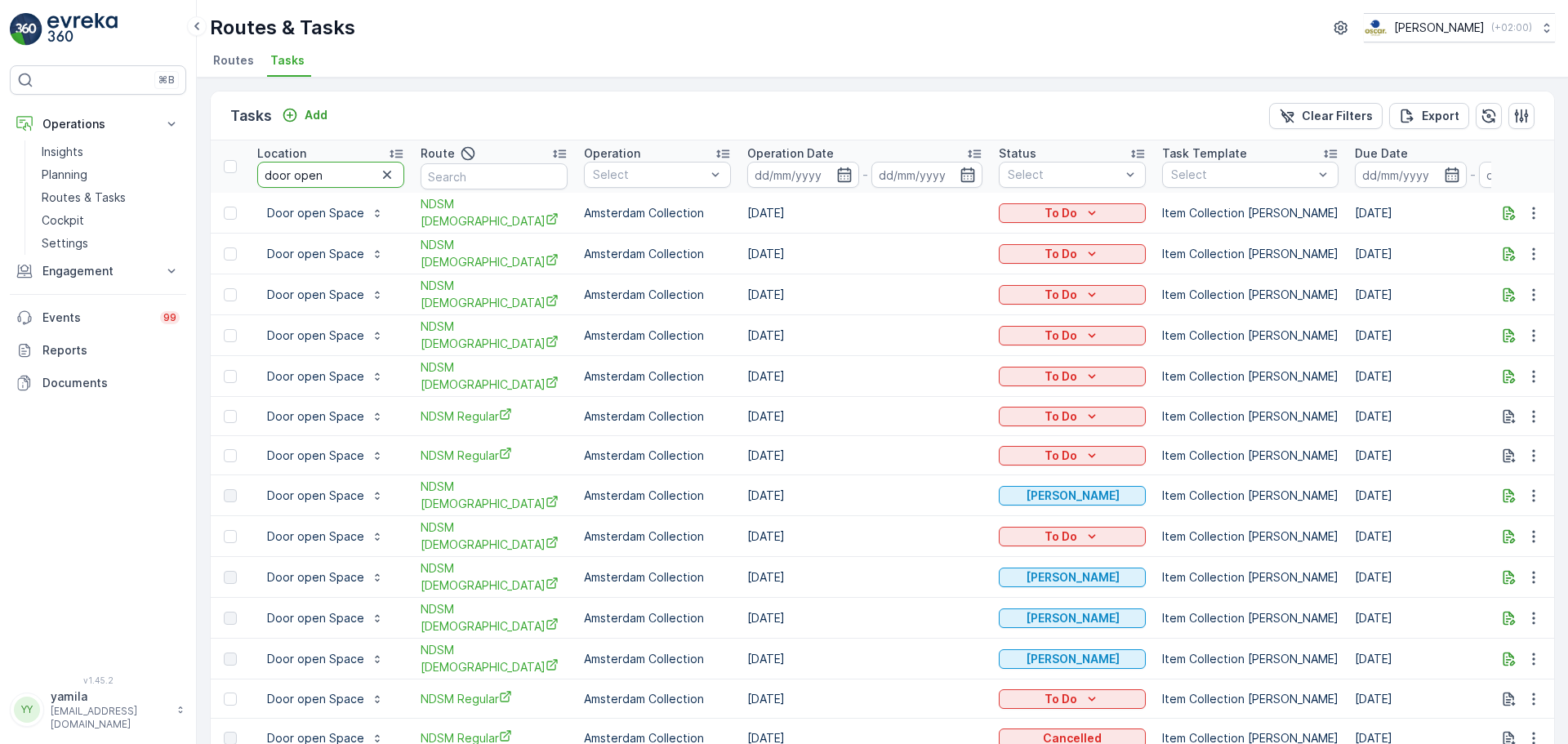 drag, startPoint x: 291, startPoint y: 175, endPoint x: 246, endPoint y: 170, distance: 45.276926 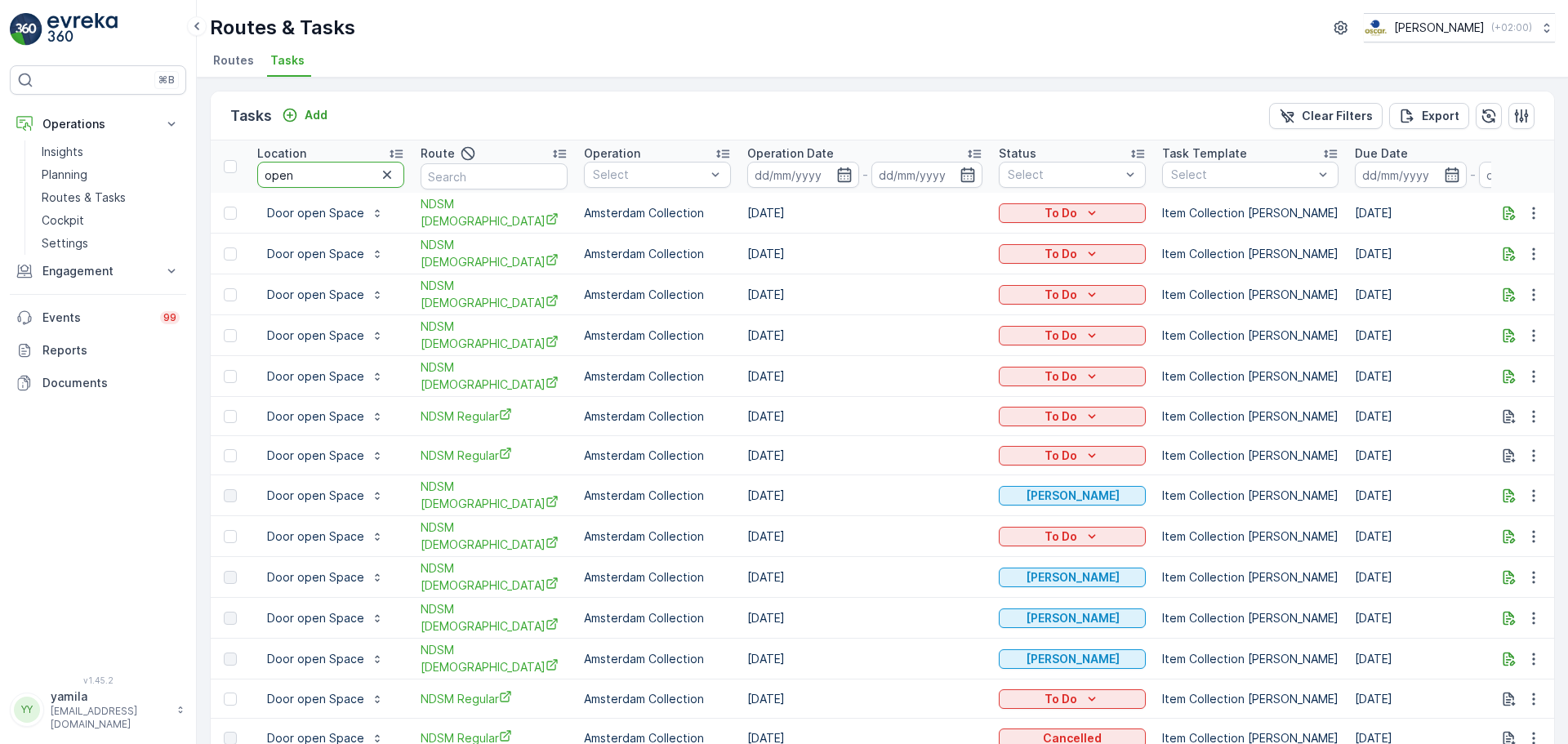 type on "open" 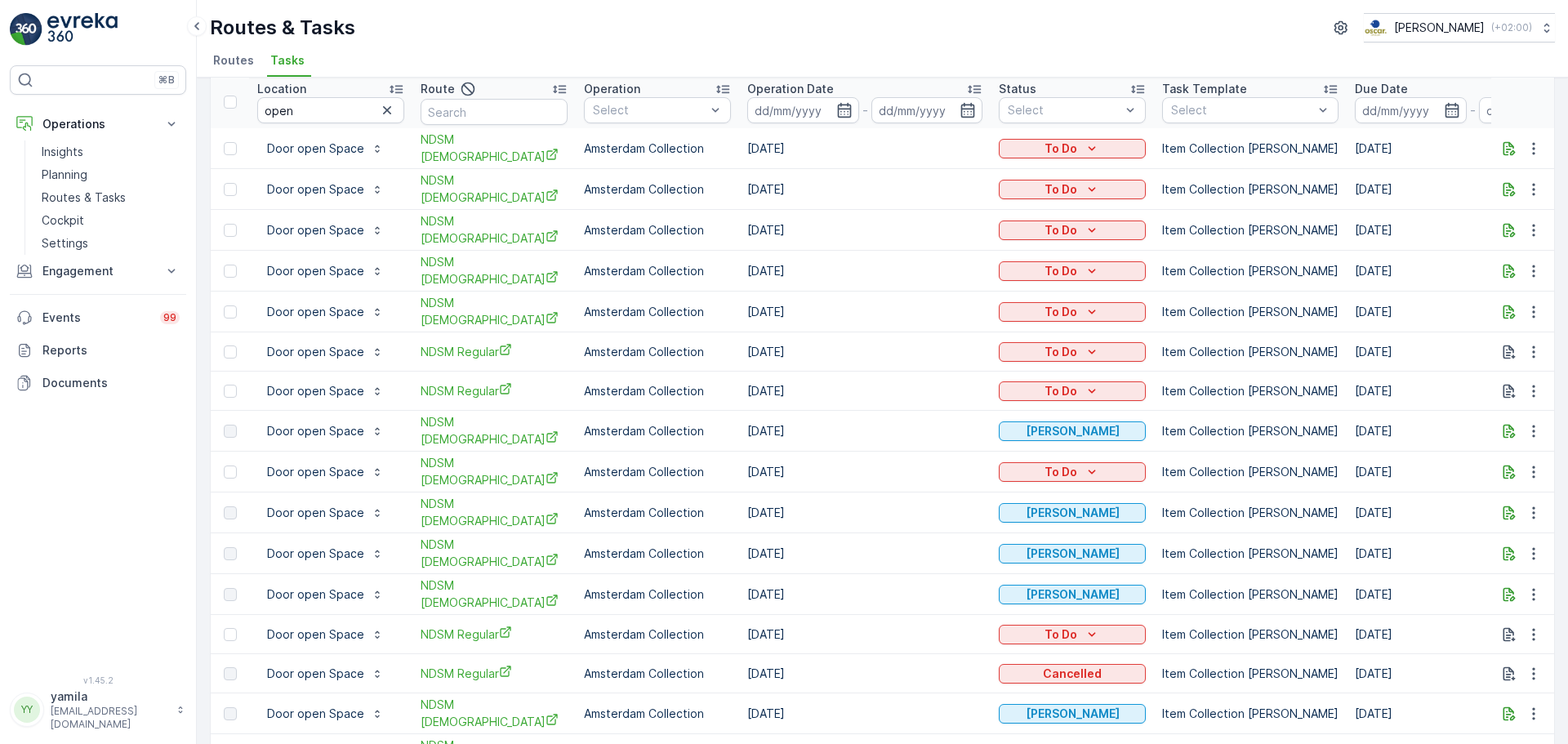 scroll, scrollTop: 0, scrollLeft: 0, axis: both 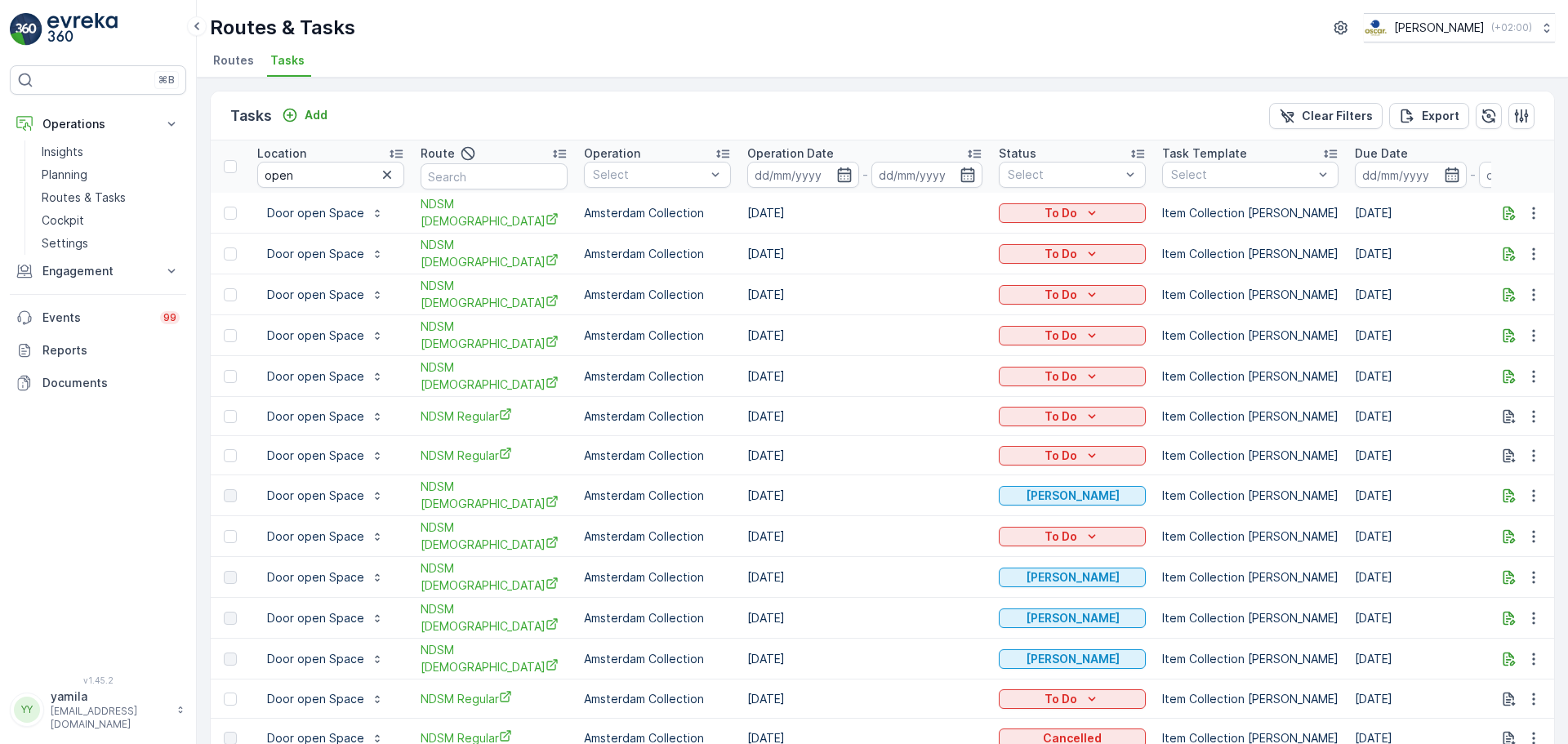 click on "open" at bounding box center (331, 175) 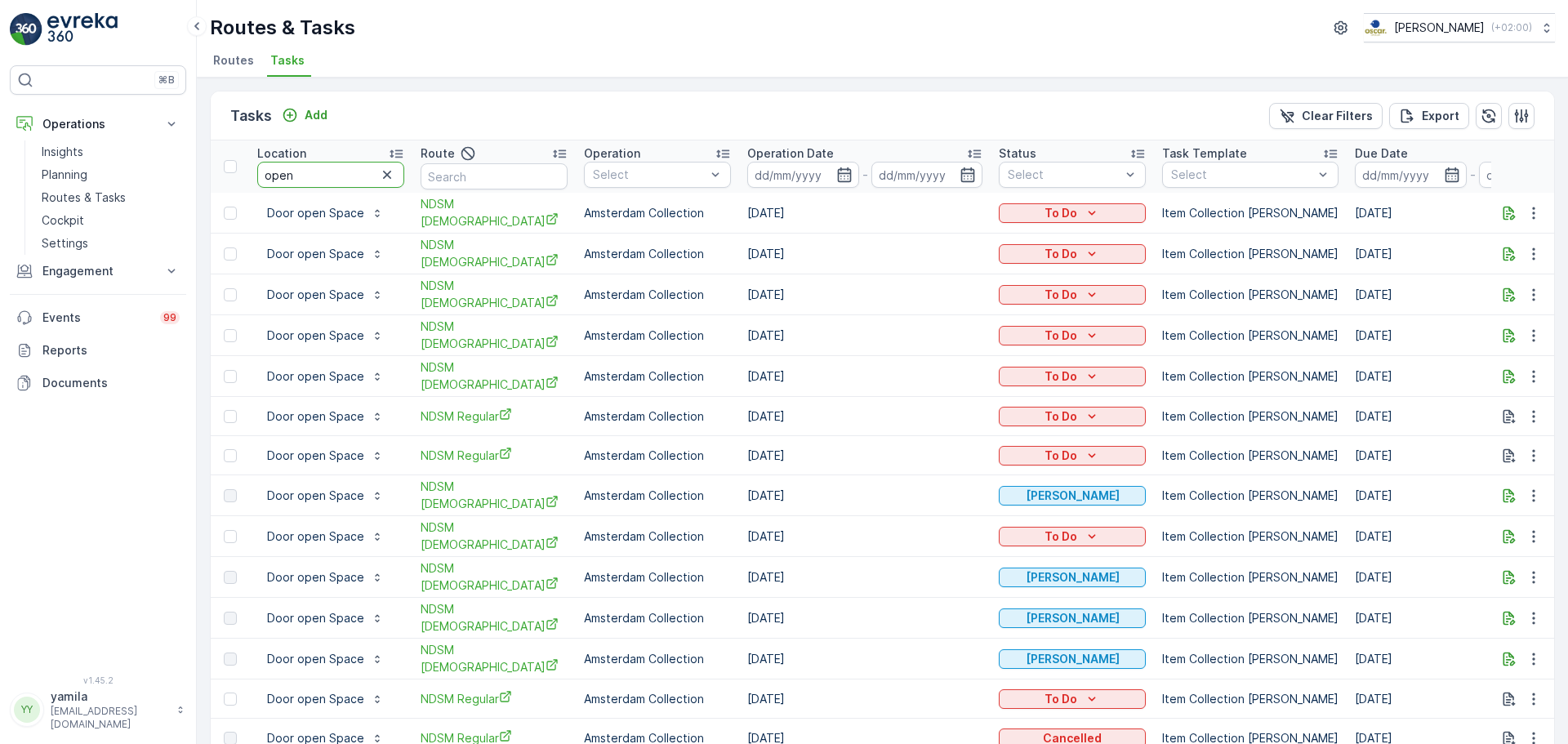 click on "open" at bounding box center (331, 175) 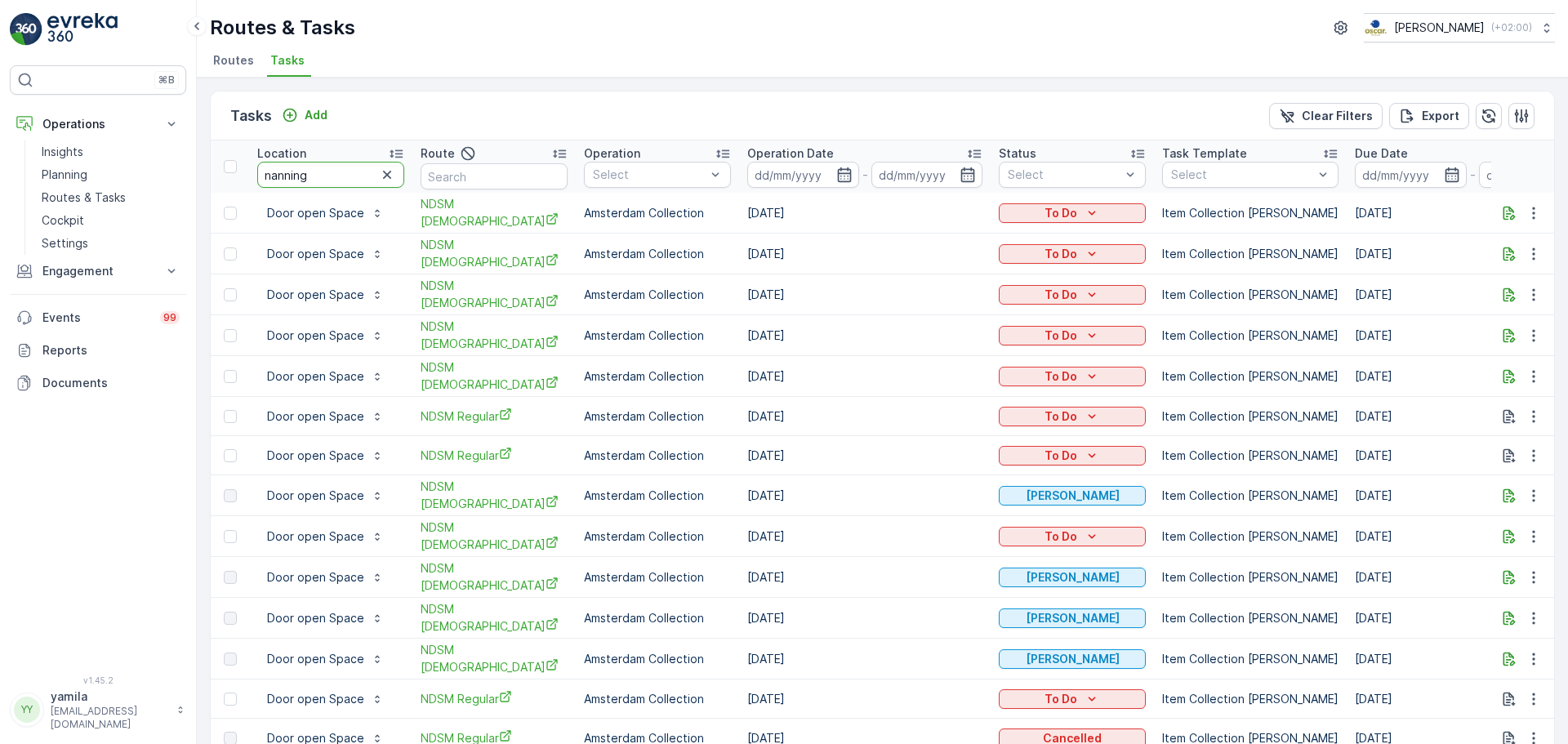 type on "nanninga" 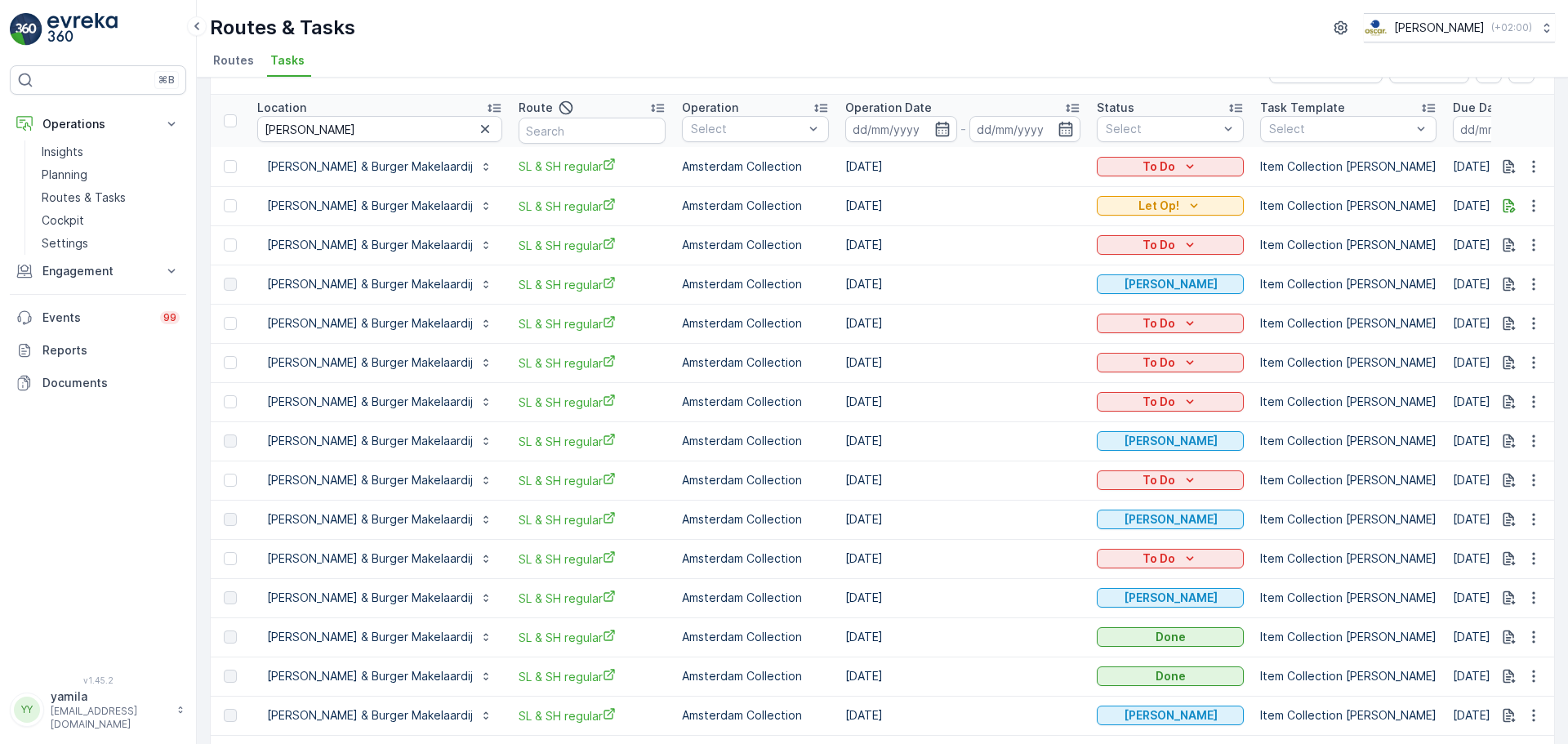 scroll, scrollTop: 0, scrollLeft: 0, axis: both 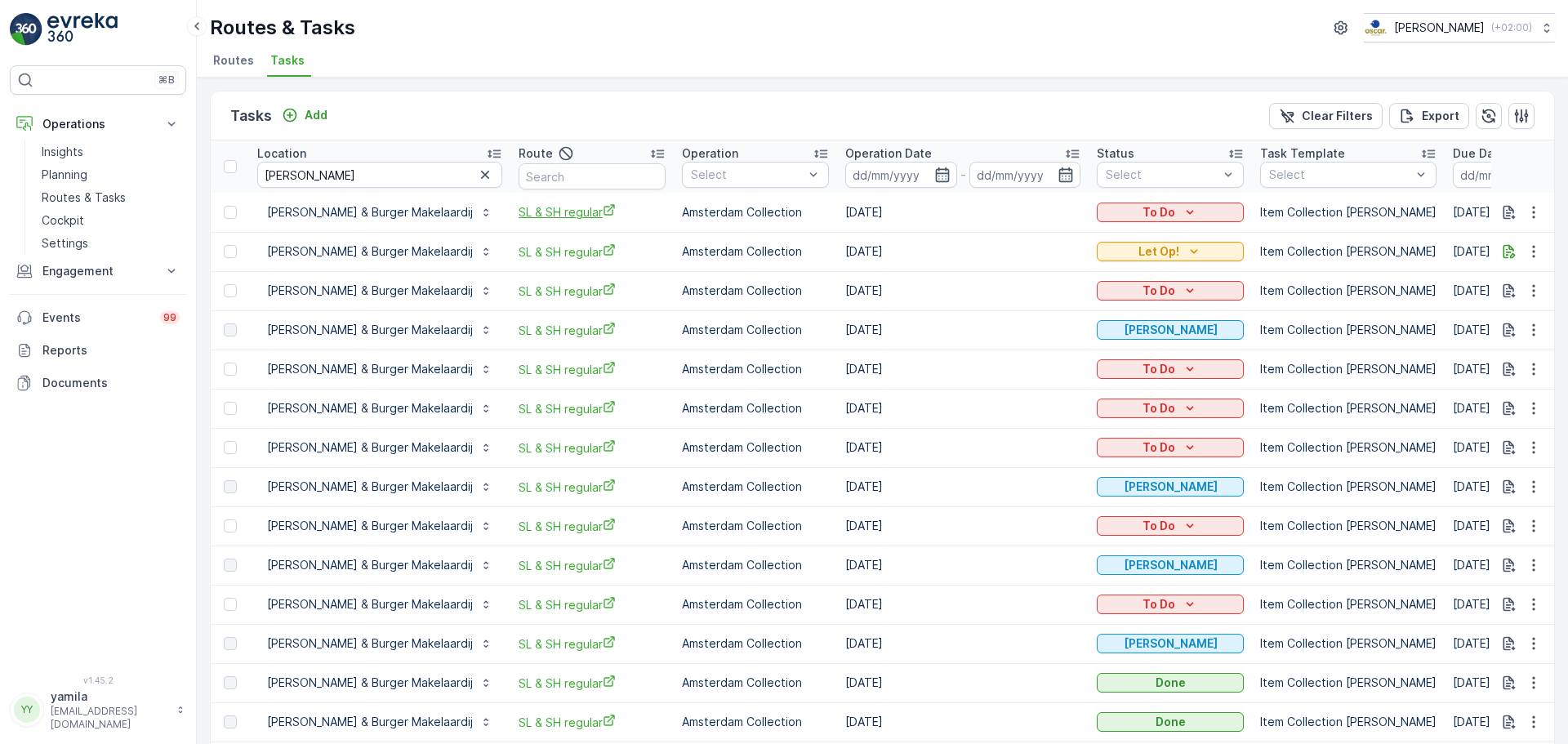 click on "SL & SH regular" at bounding box center [592, 212] 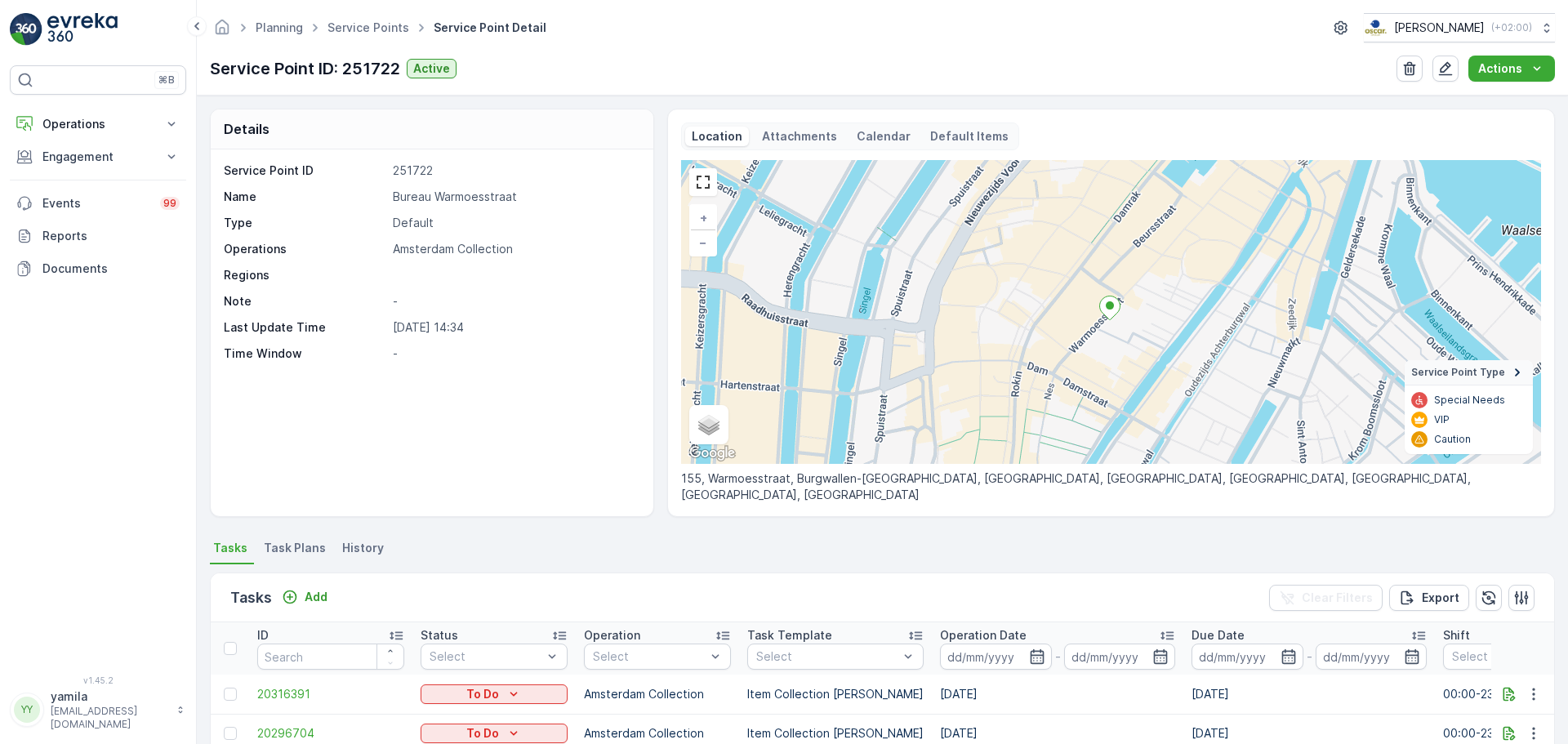 scroll, scrollTop: 0, scrollLeft: 0, axis: both 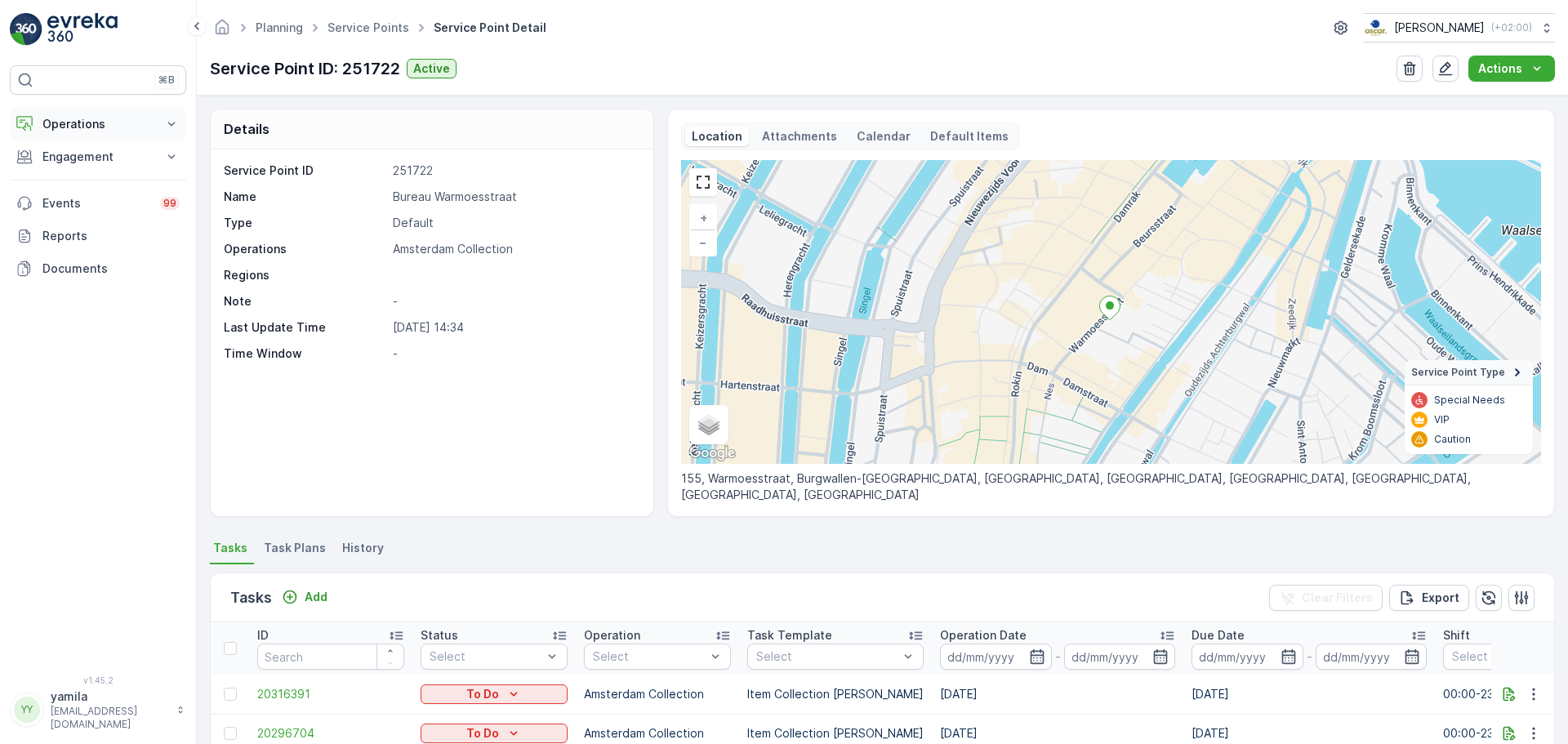 click on "Operations" at bounding box center [98, 124] 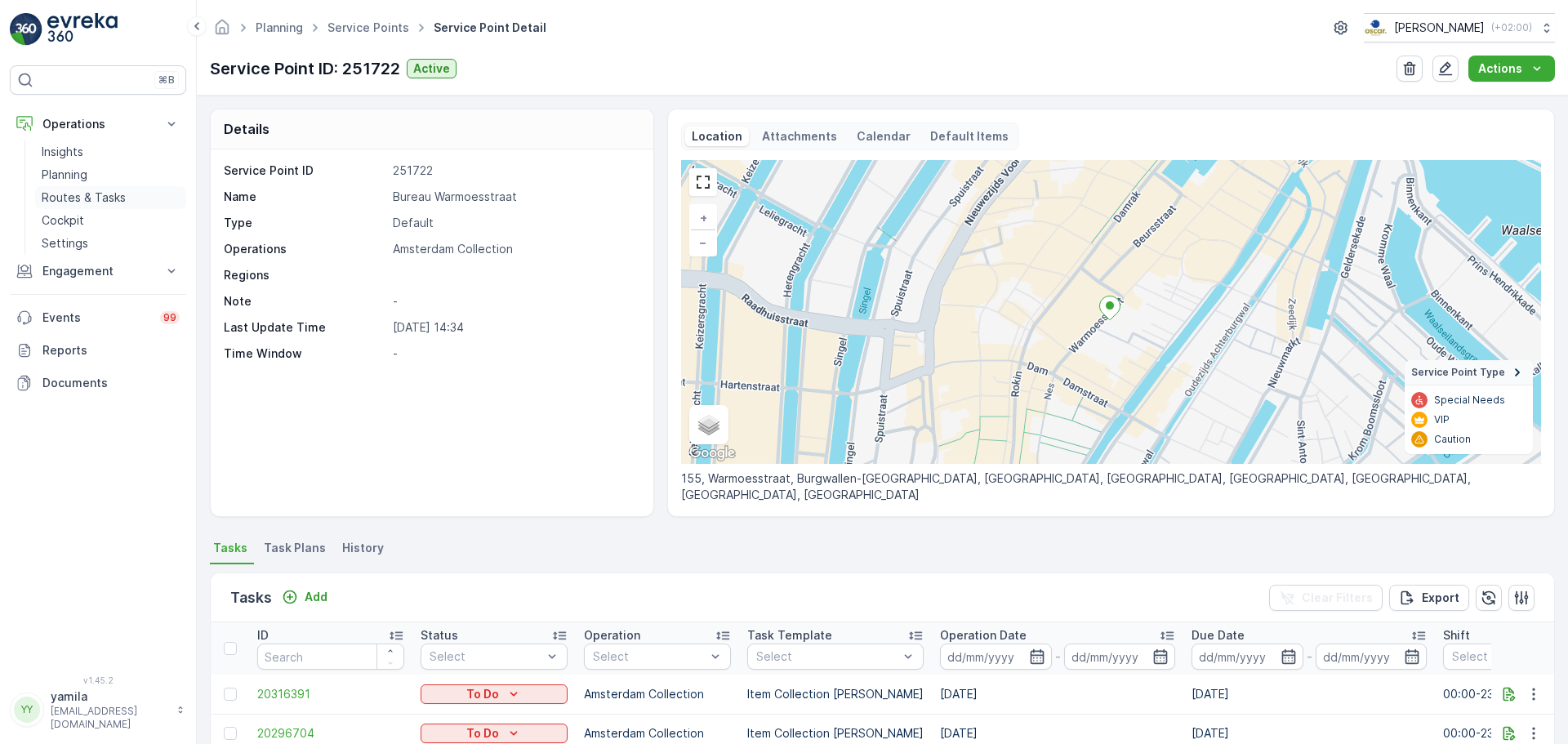click on "Routes & Tasks" at bounding box center [83, 198] 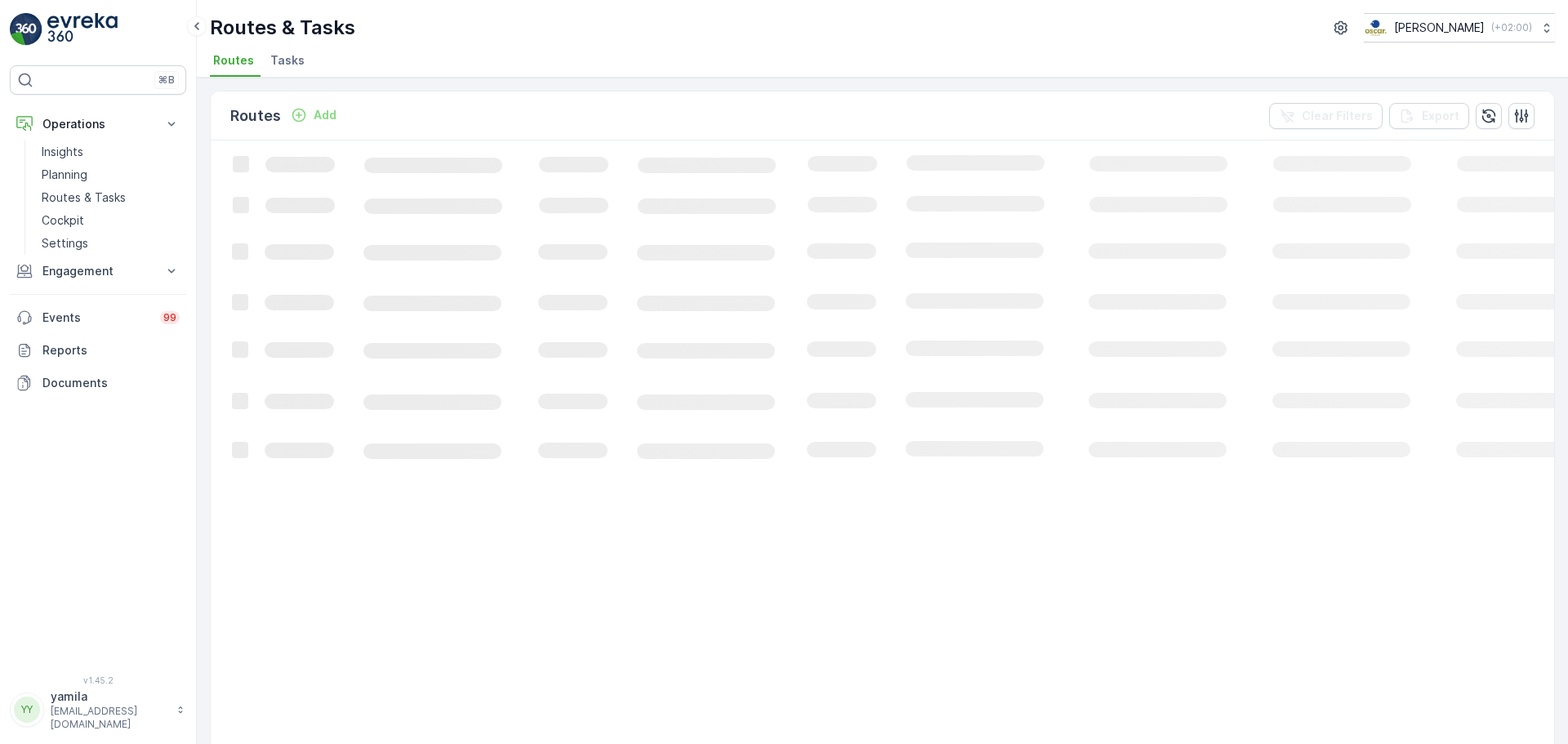 click on "Tasks" at bounding box center [287, 60] 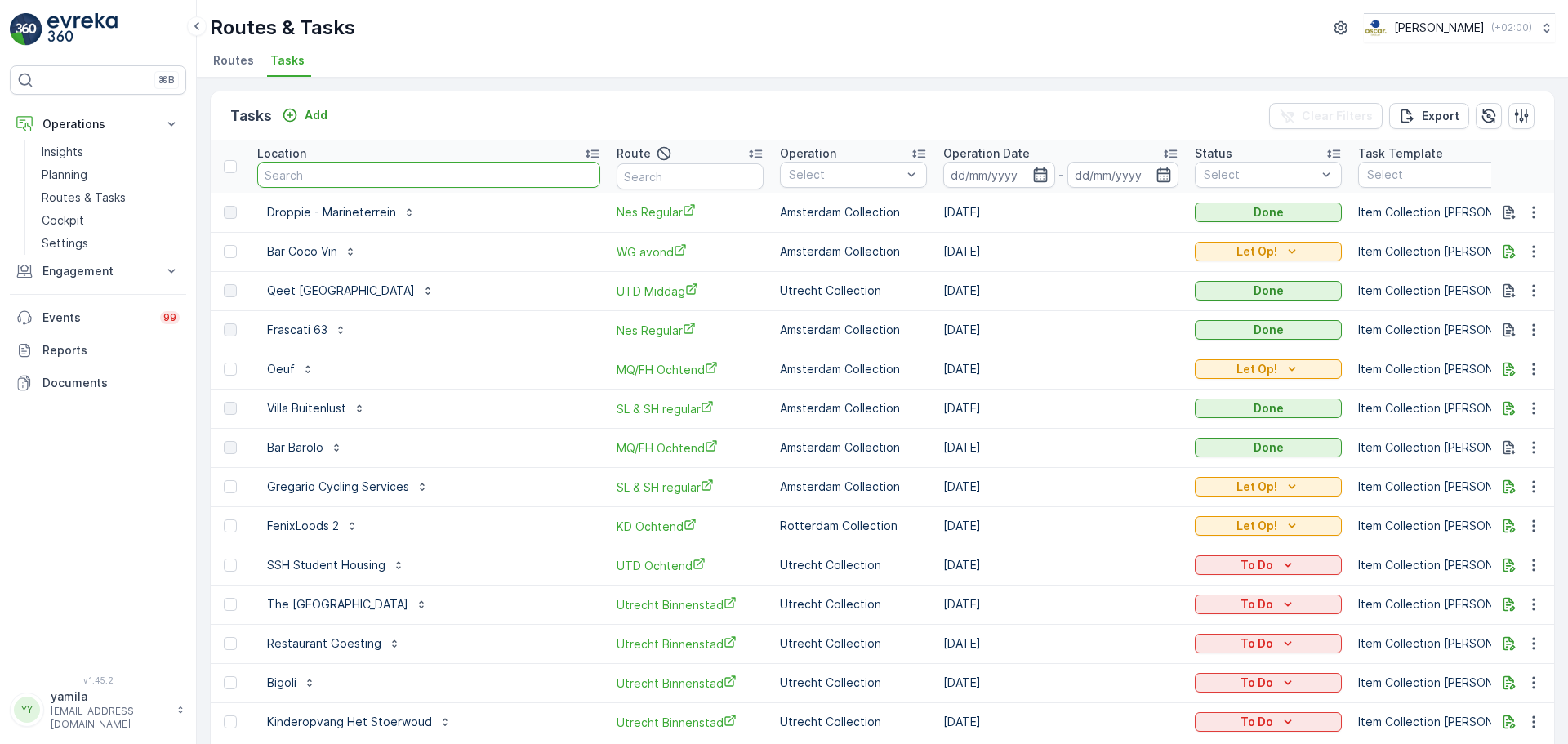 click at bounding box center (429, 175) 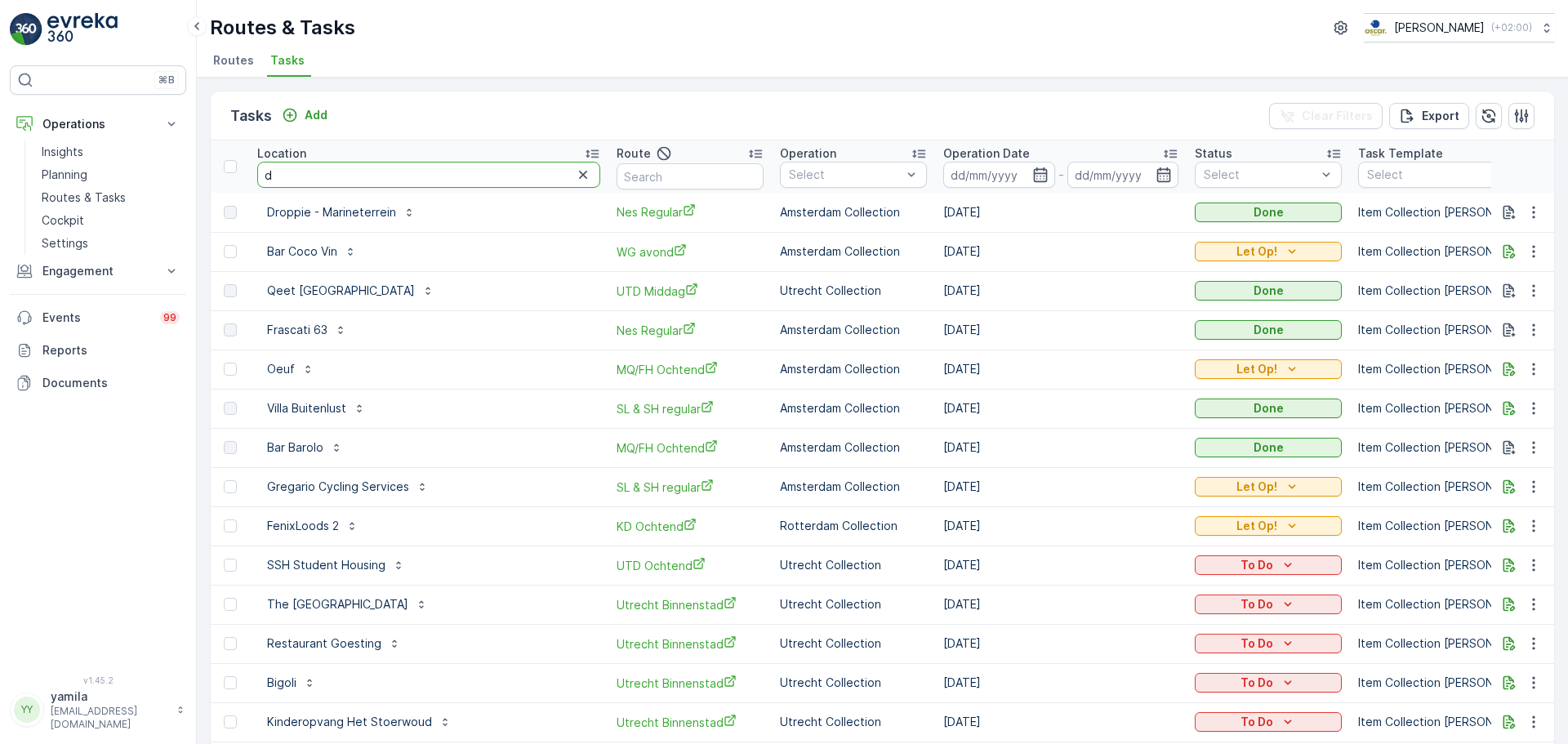 type on "dk" 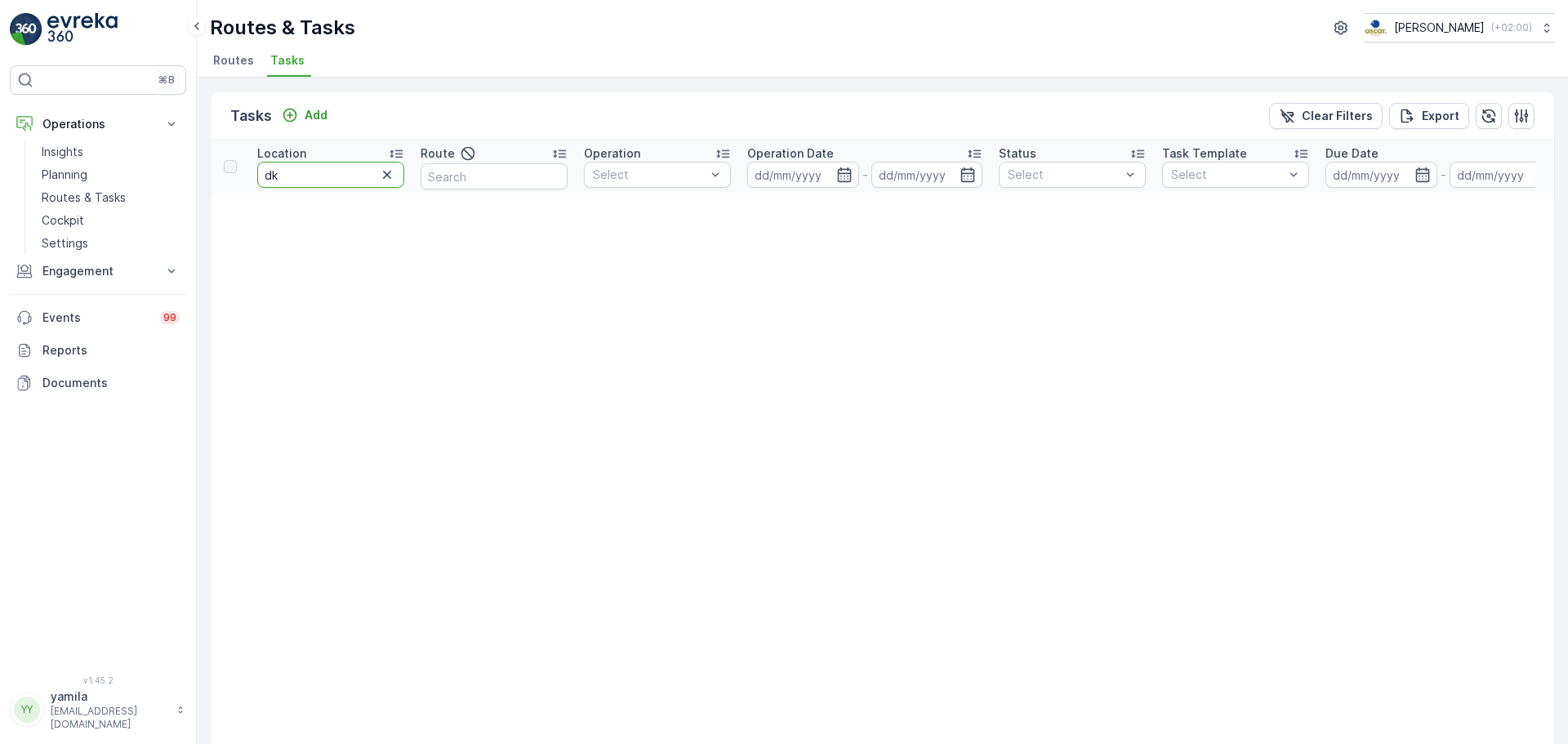 click on "dk" at bounding box center (331, 175) 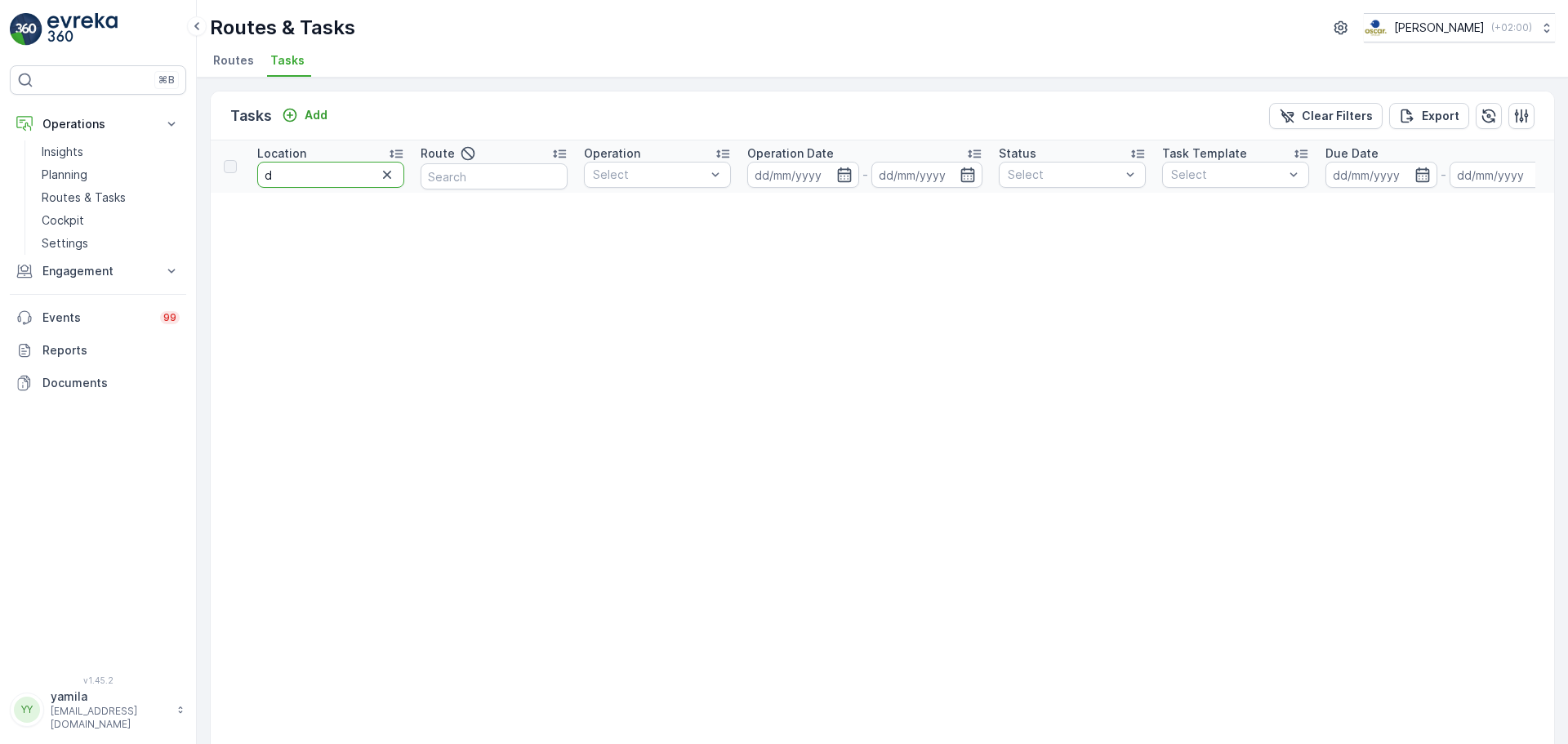 type 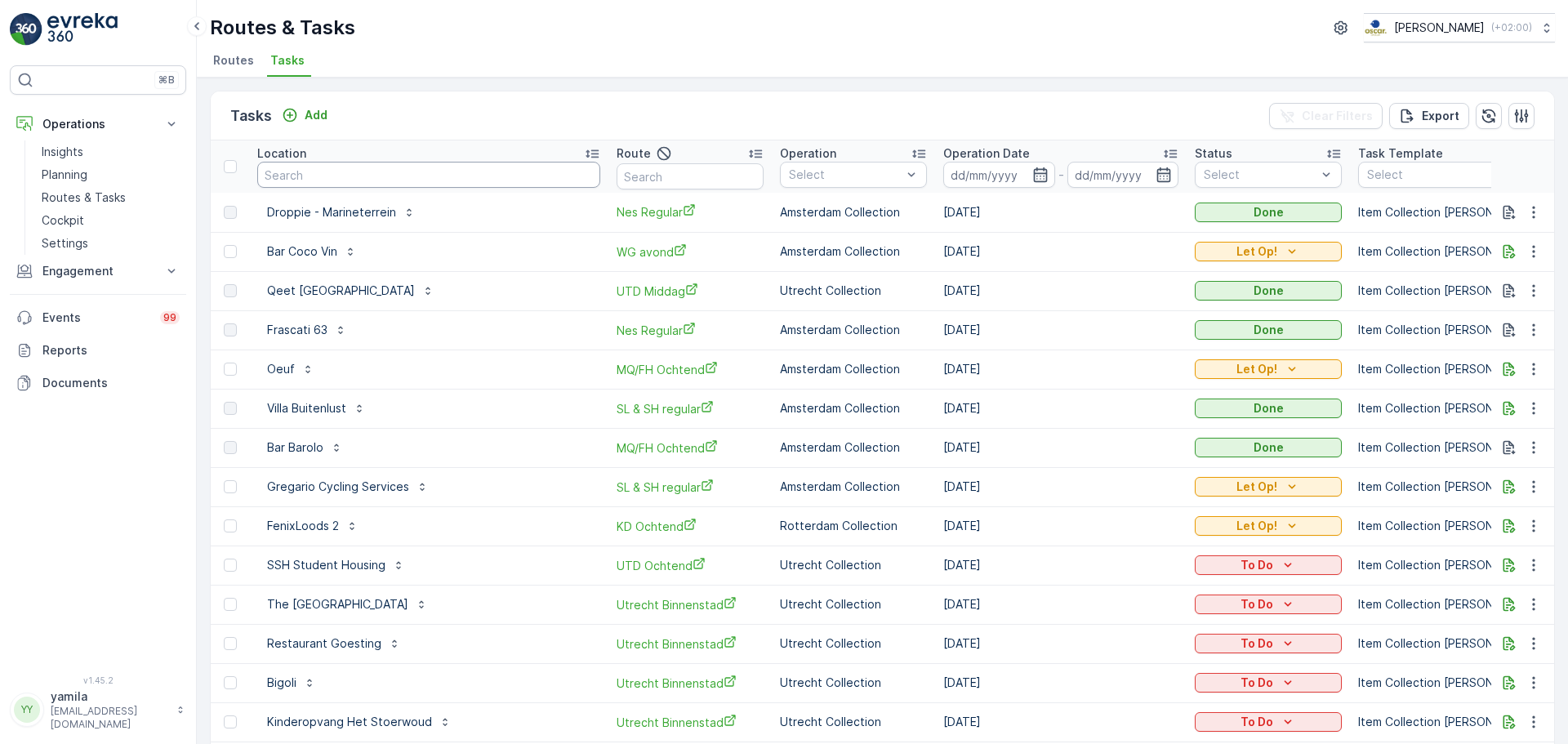 click at bounding box center [429, 175] 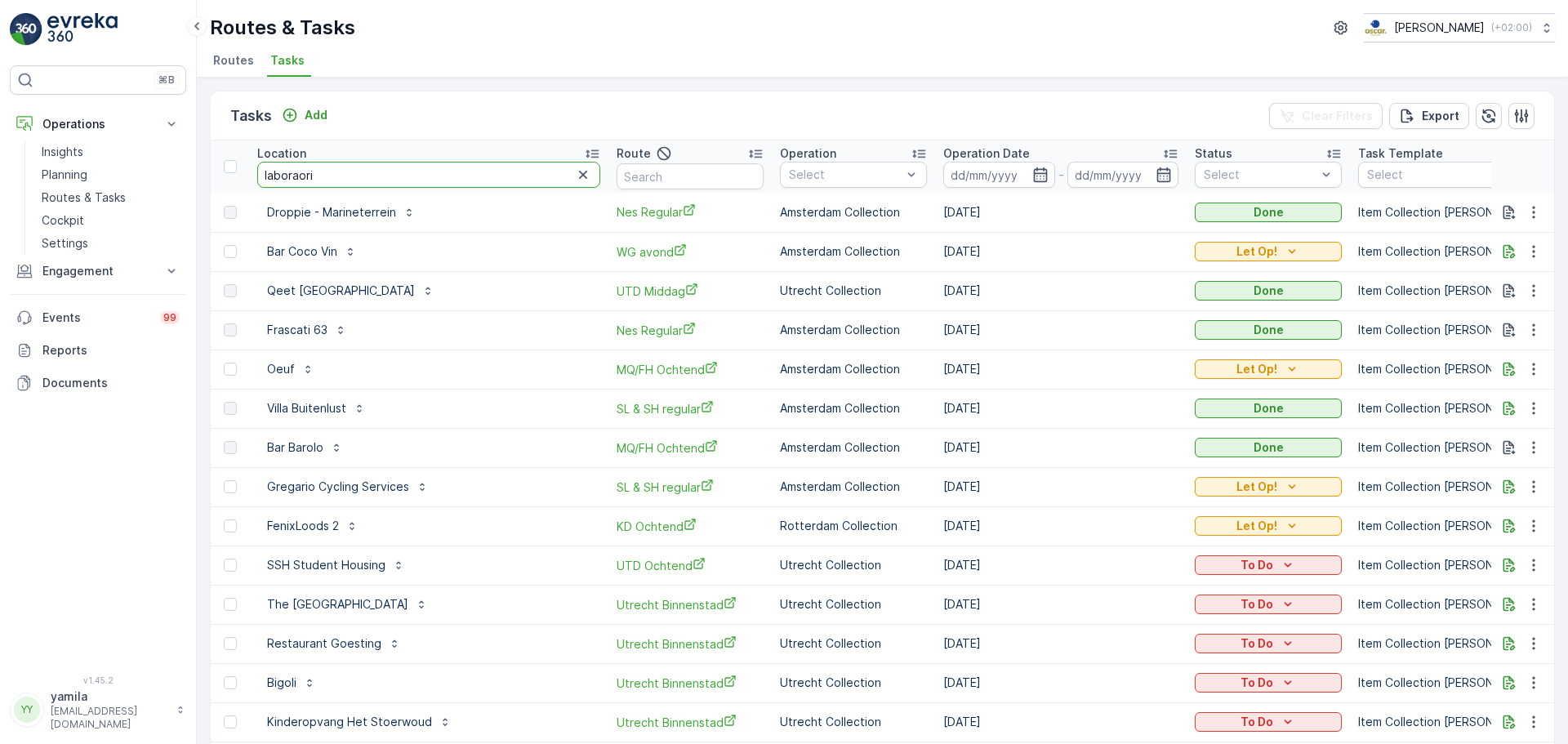 type on "laboraoriu" 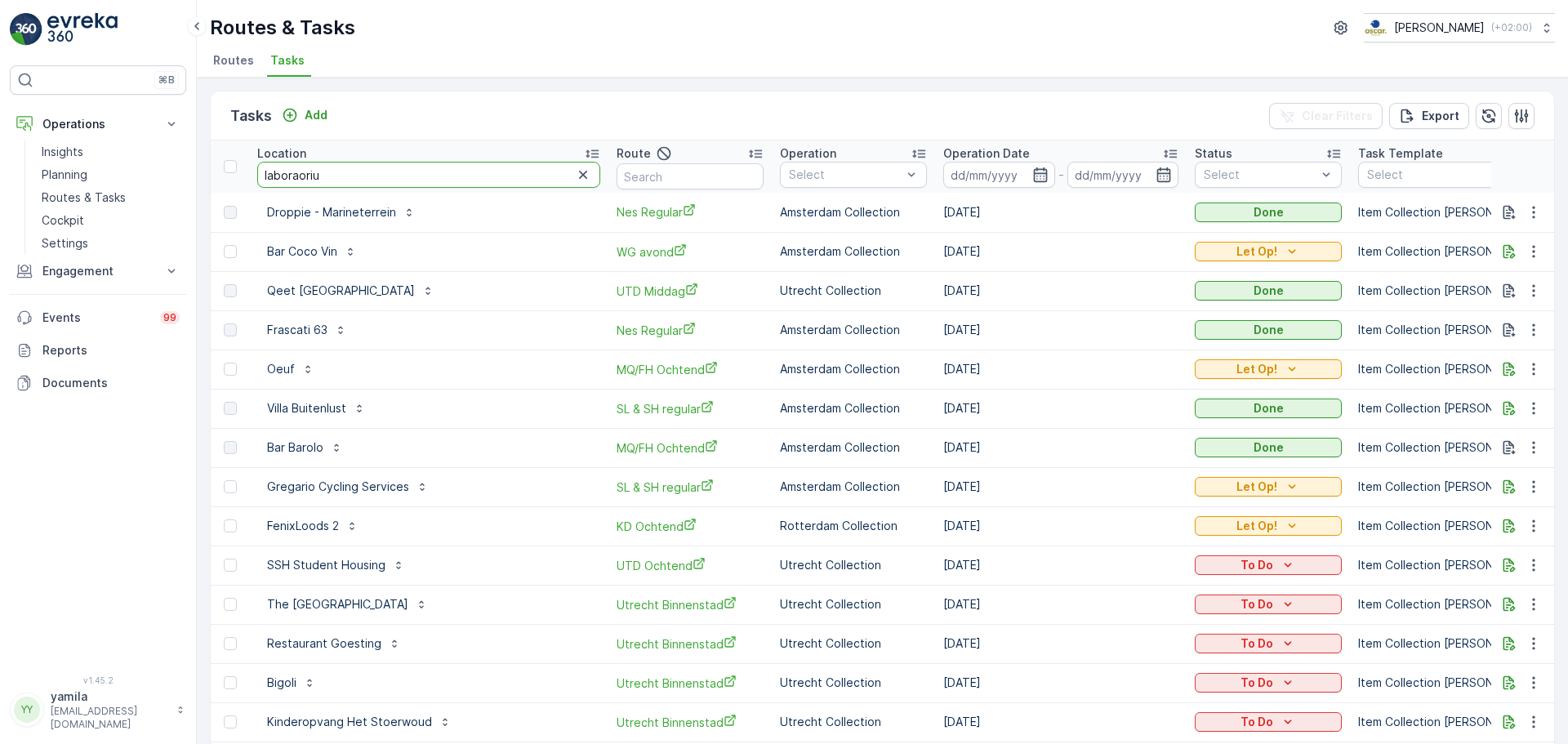 click on "laboraoriu" at bounding box center (429, 175) 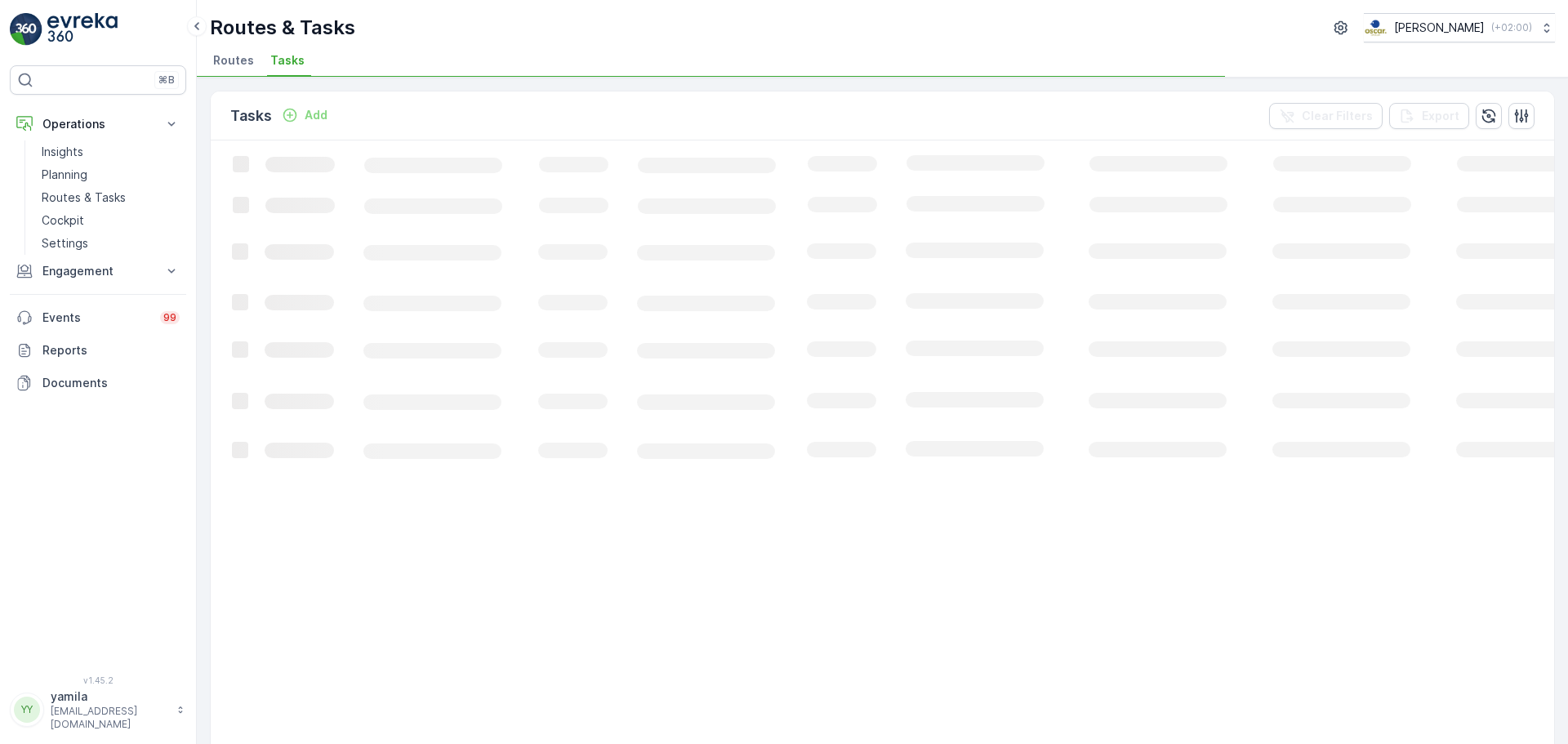 click on "Loading..." 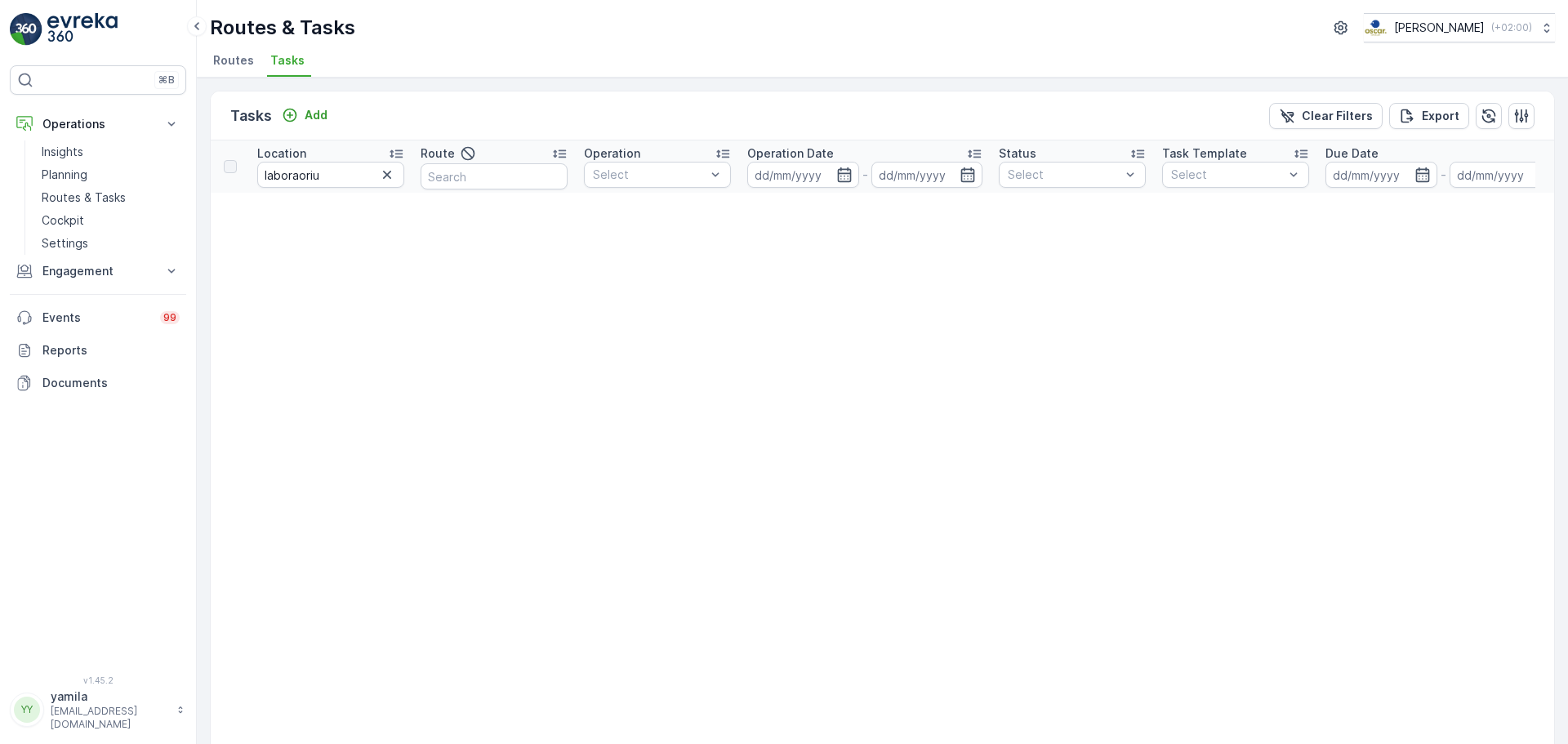 click on "Routes" at bounding box center (234, 60) 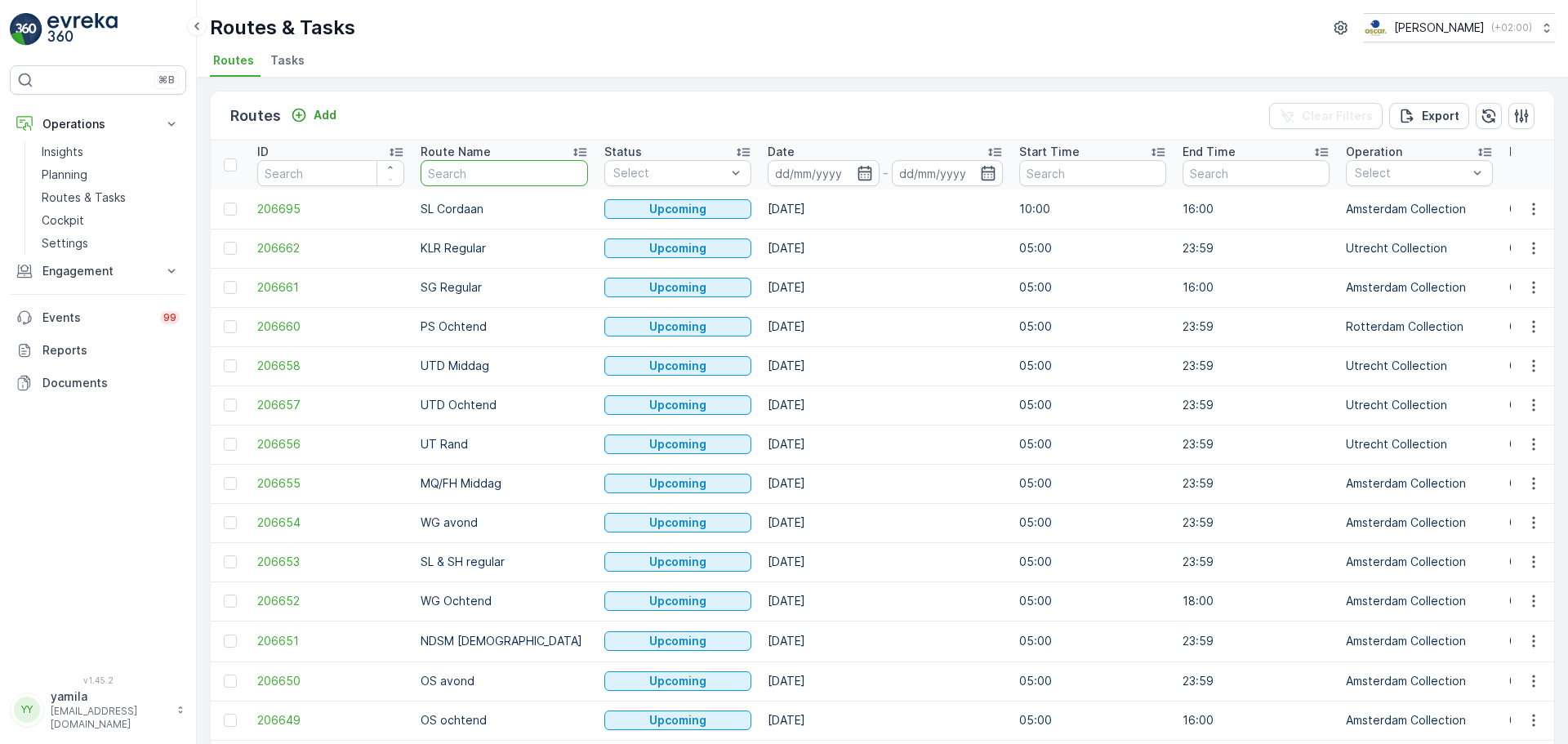 click at bounding box center (504, 173) 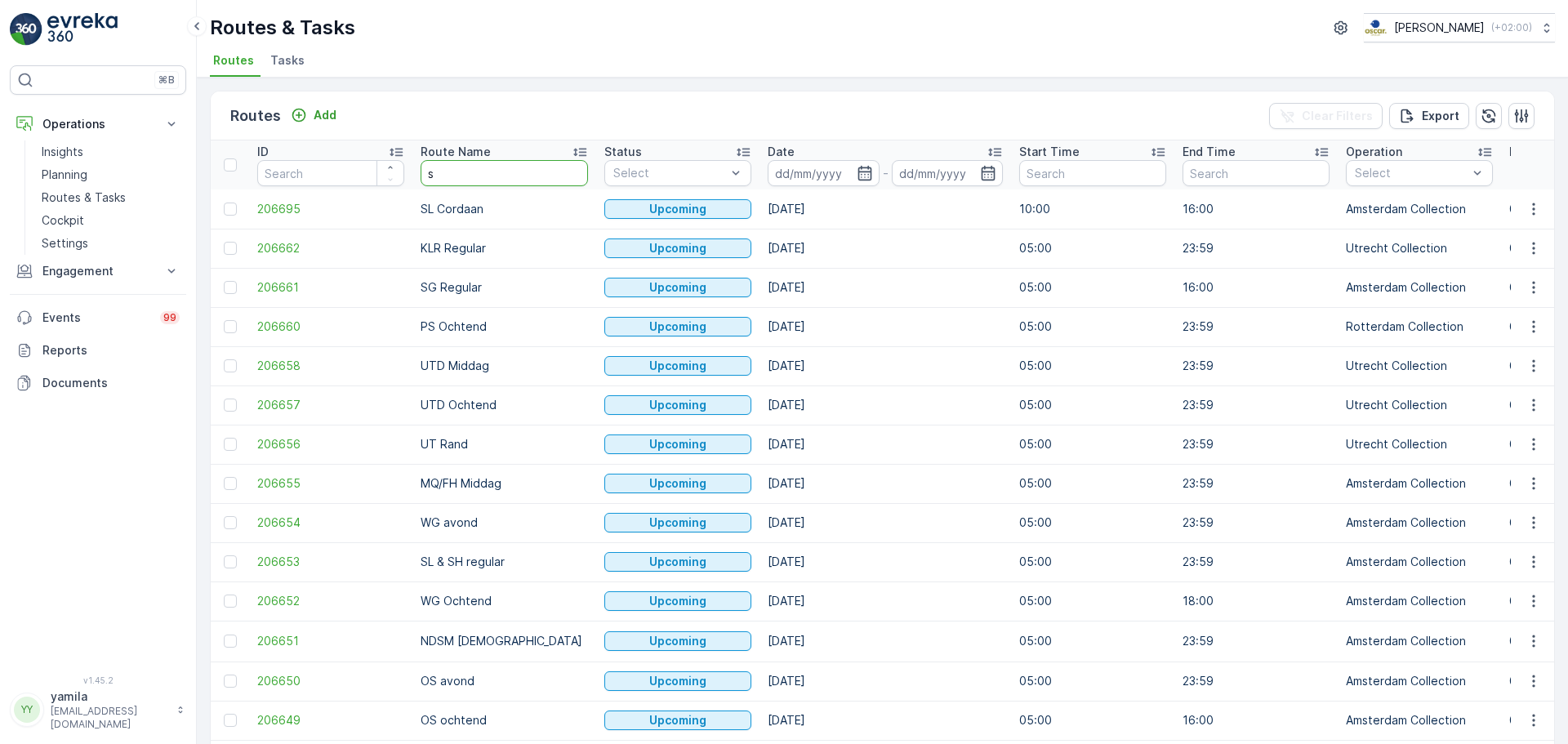 type on "sg" 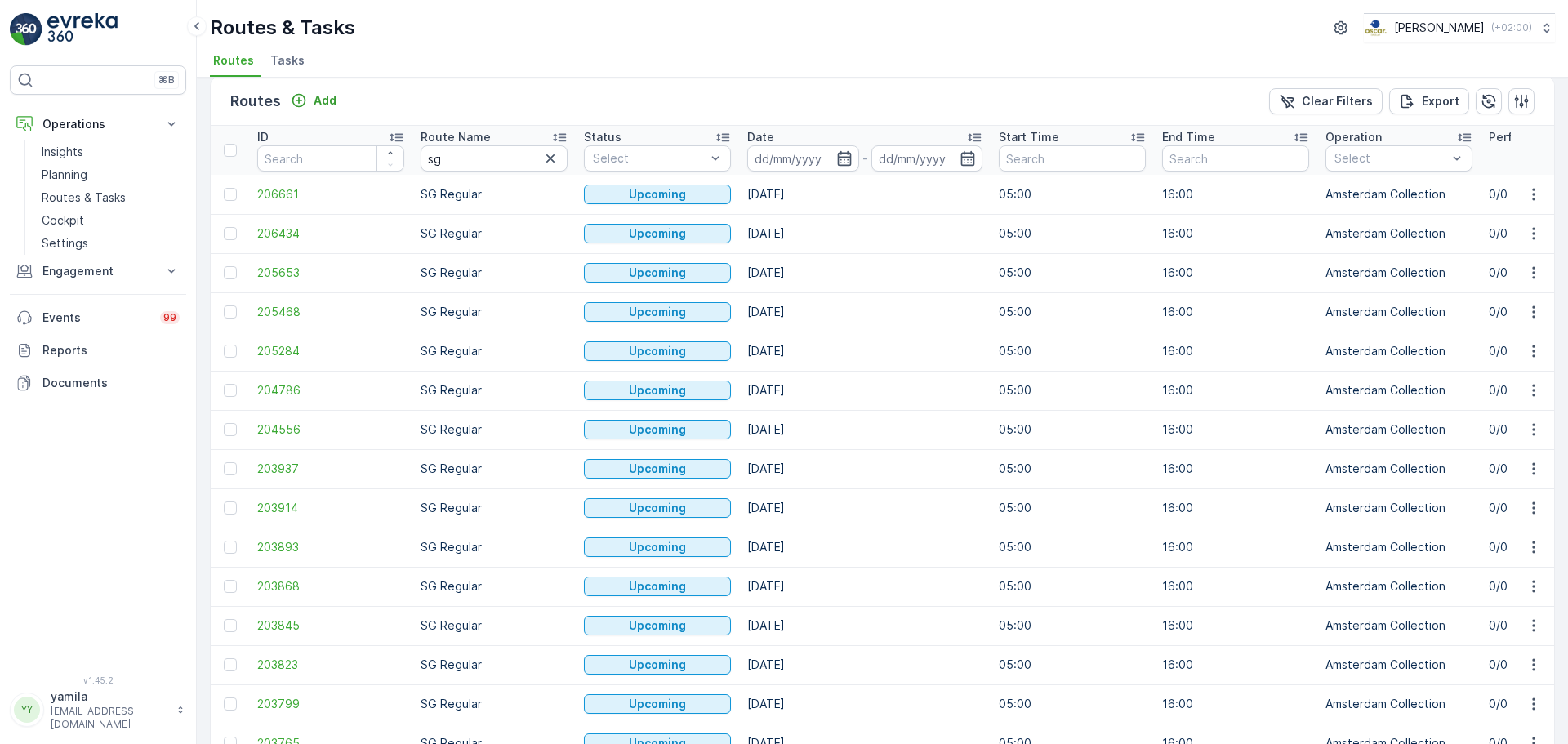 scroll, scrollTop: 16, scrollLeft: 0, axis: vertical 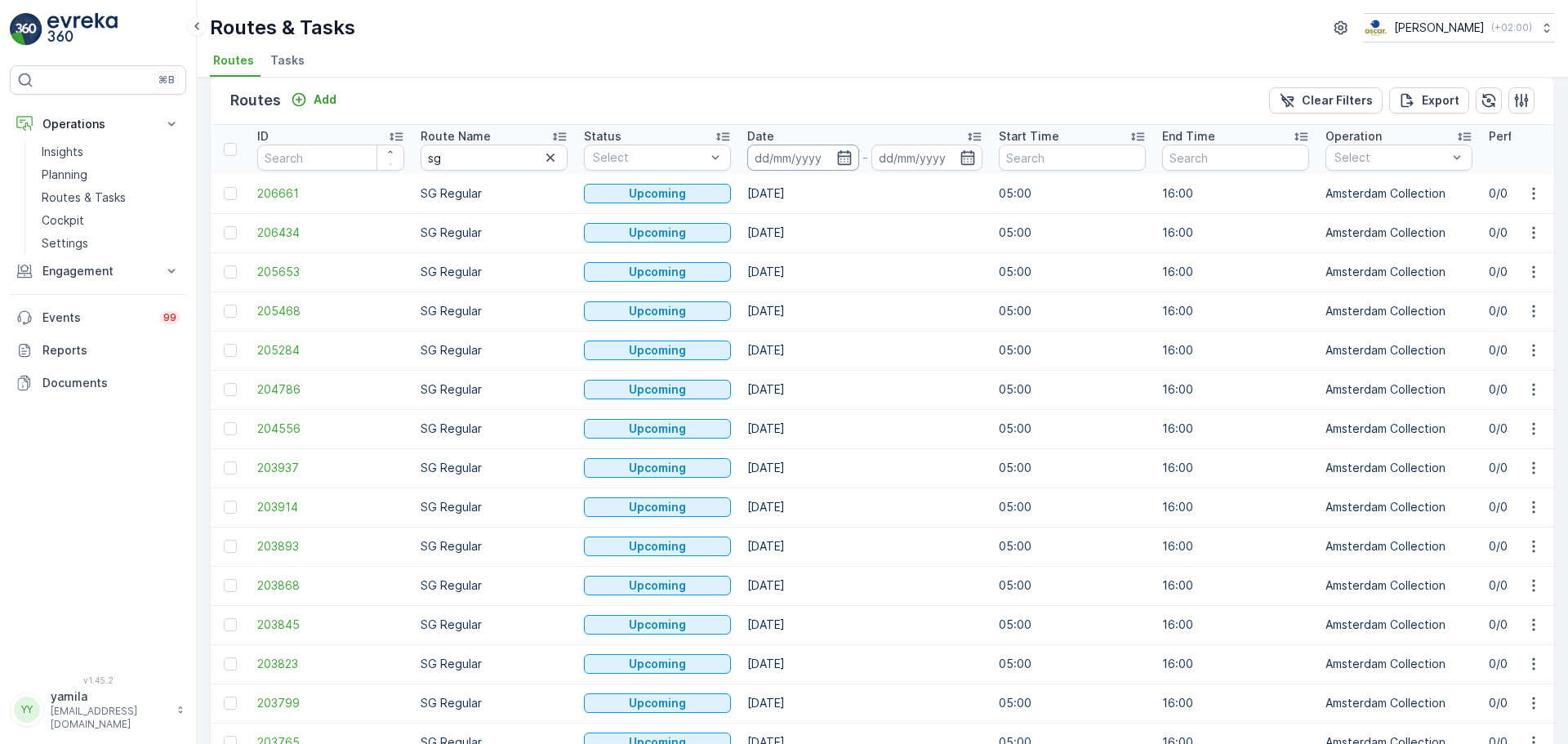 click at bounding box center (803, 158) 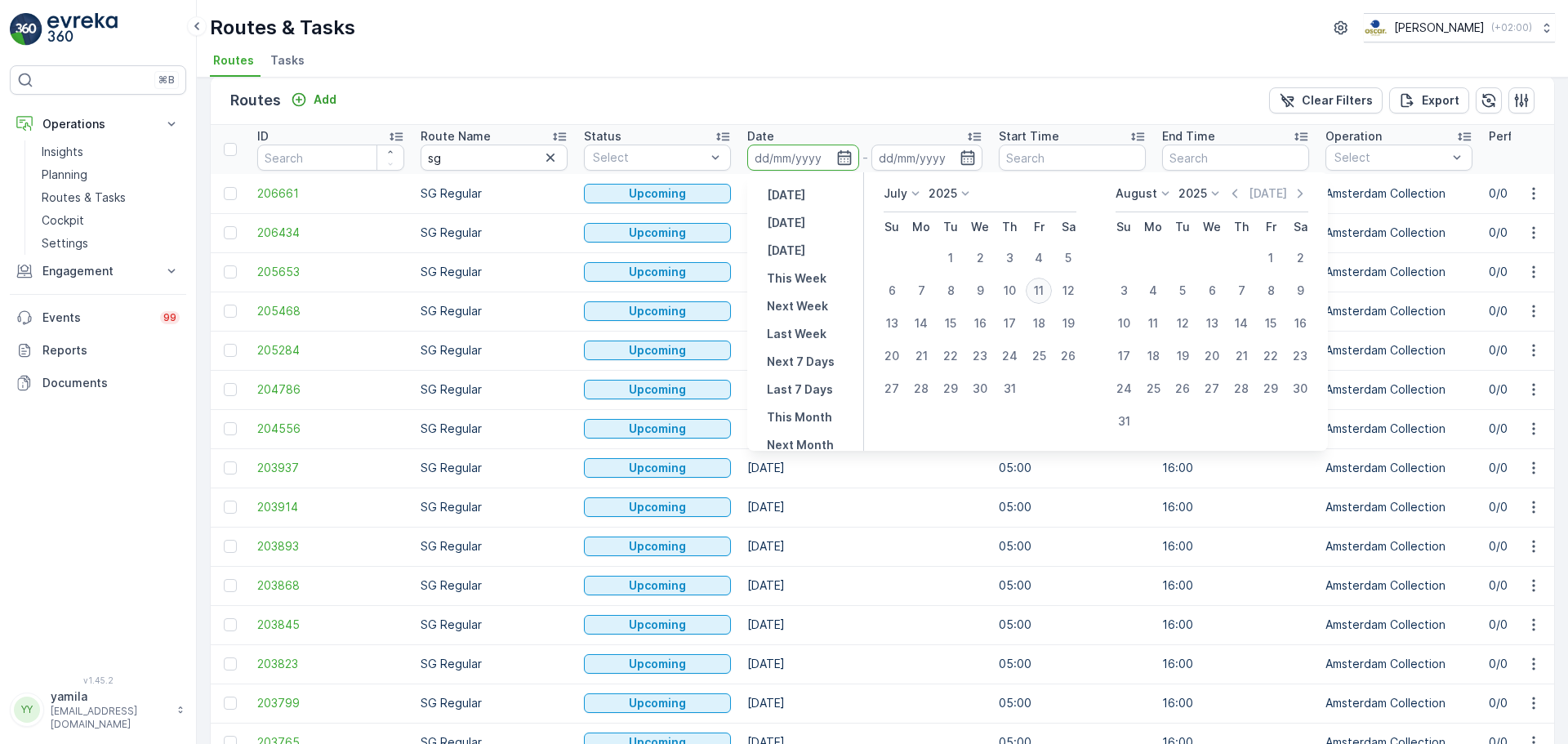 click on "11" at bounding box center [1039, 291] 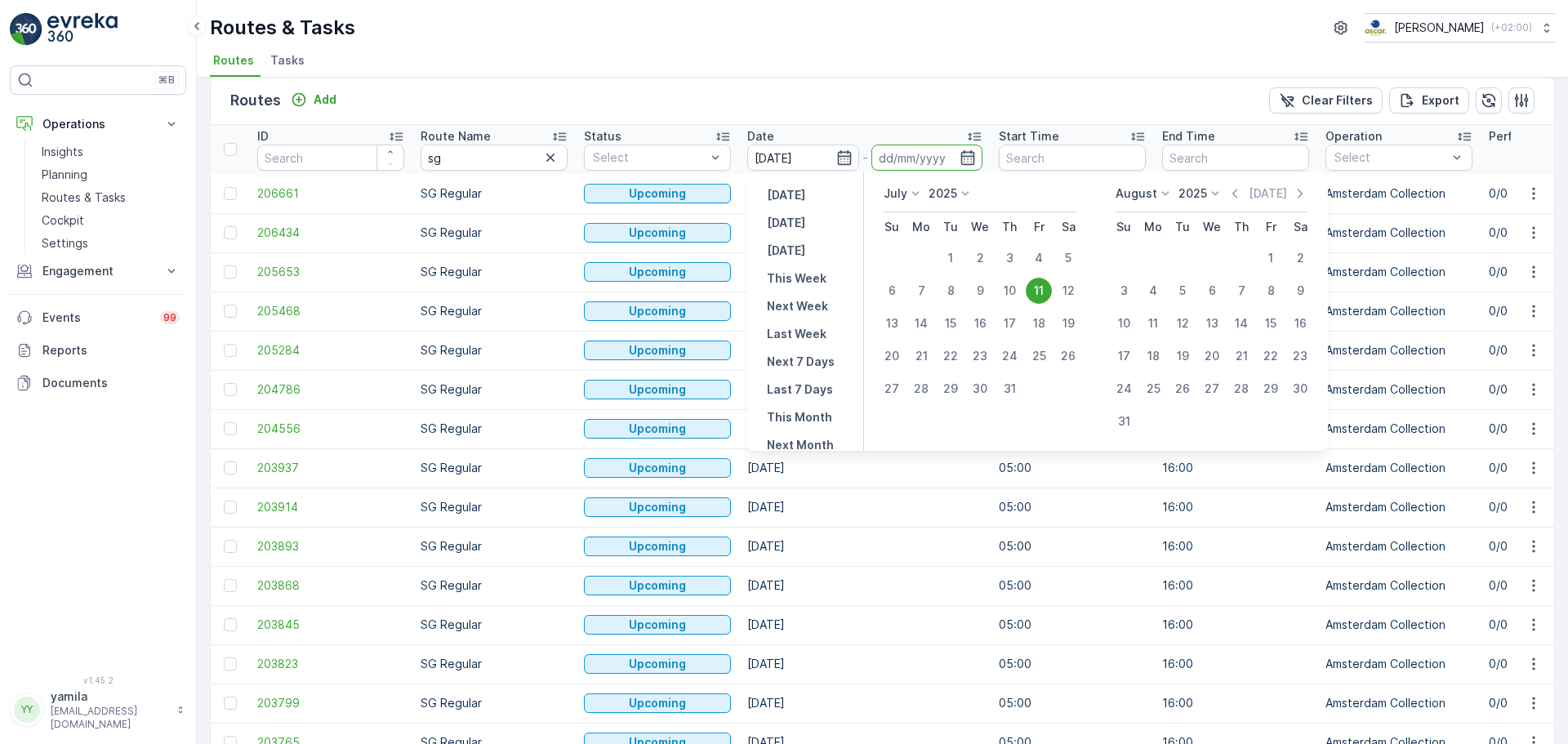 click on "11" at bounding box center [1039, 291] 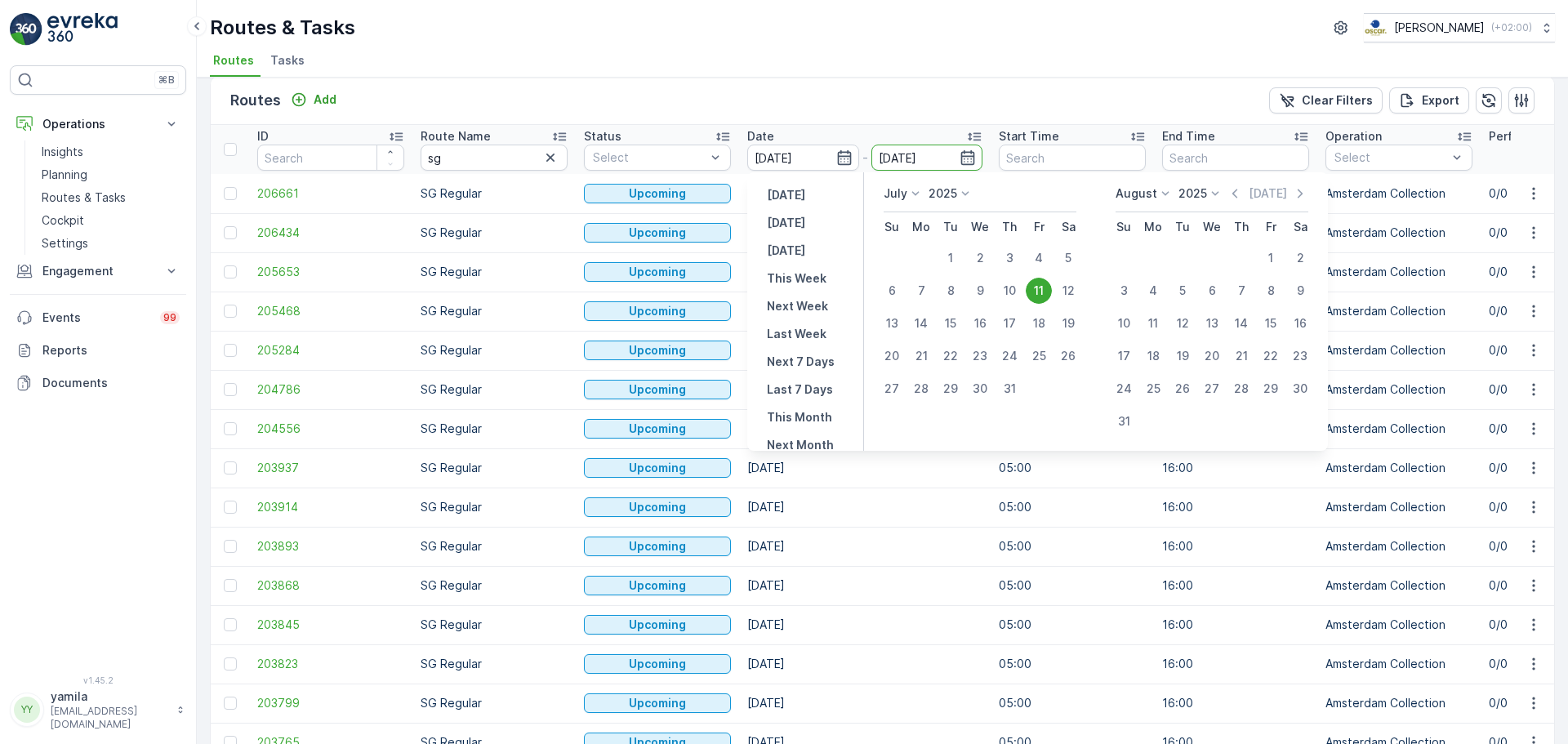 click on "05:00" at bounding box center [1072, 272] 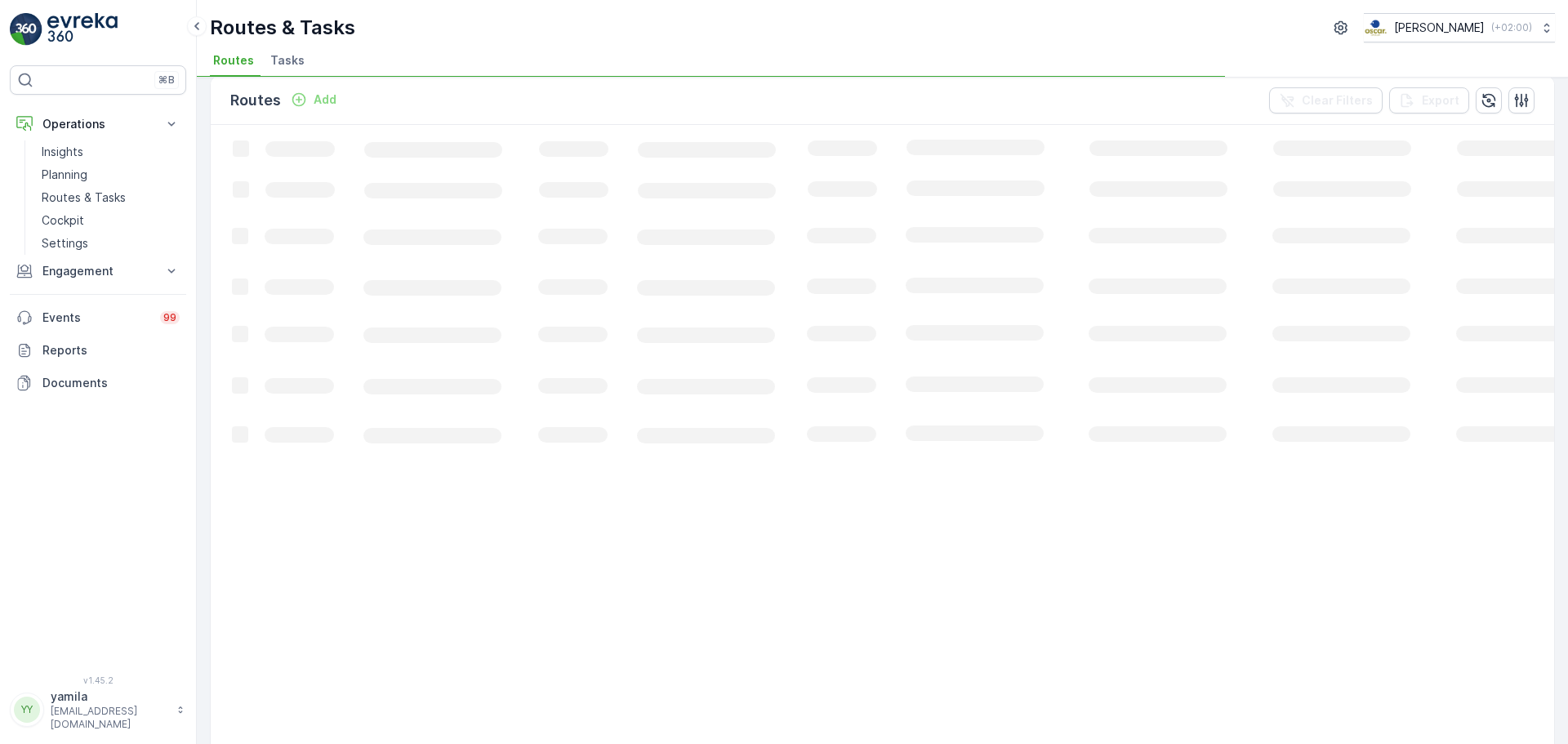 scroll, scrollTop: 0, scrollLeft: 0, axis: both 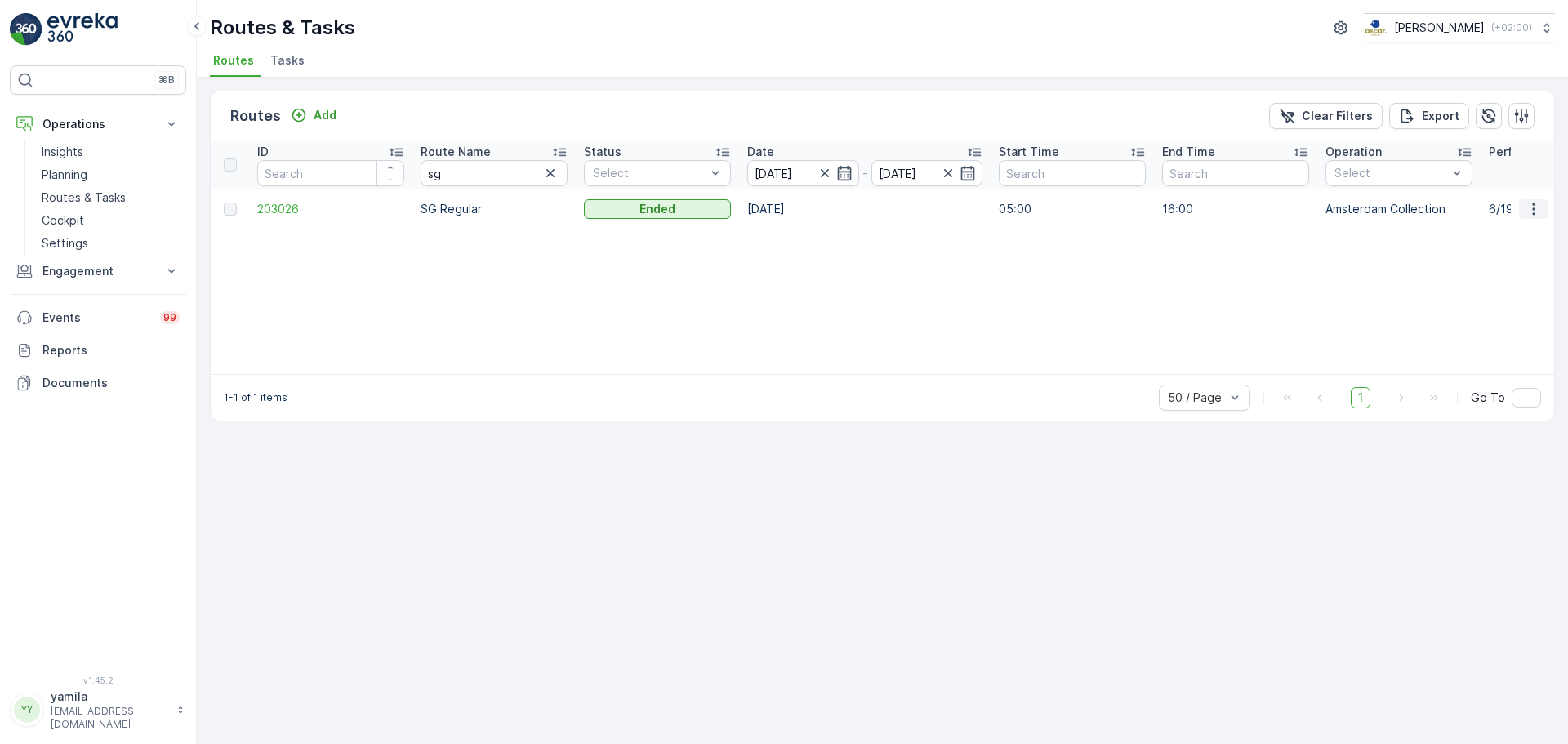 drag, startPoint x: 1539, startPoint y: 221, endPoint x: 1534, endPoint y: 207, distance: 14.866069 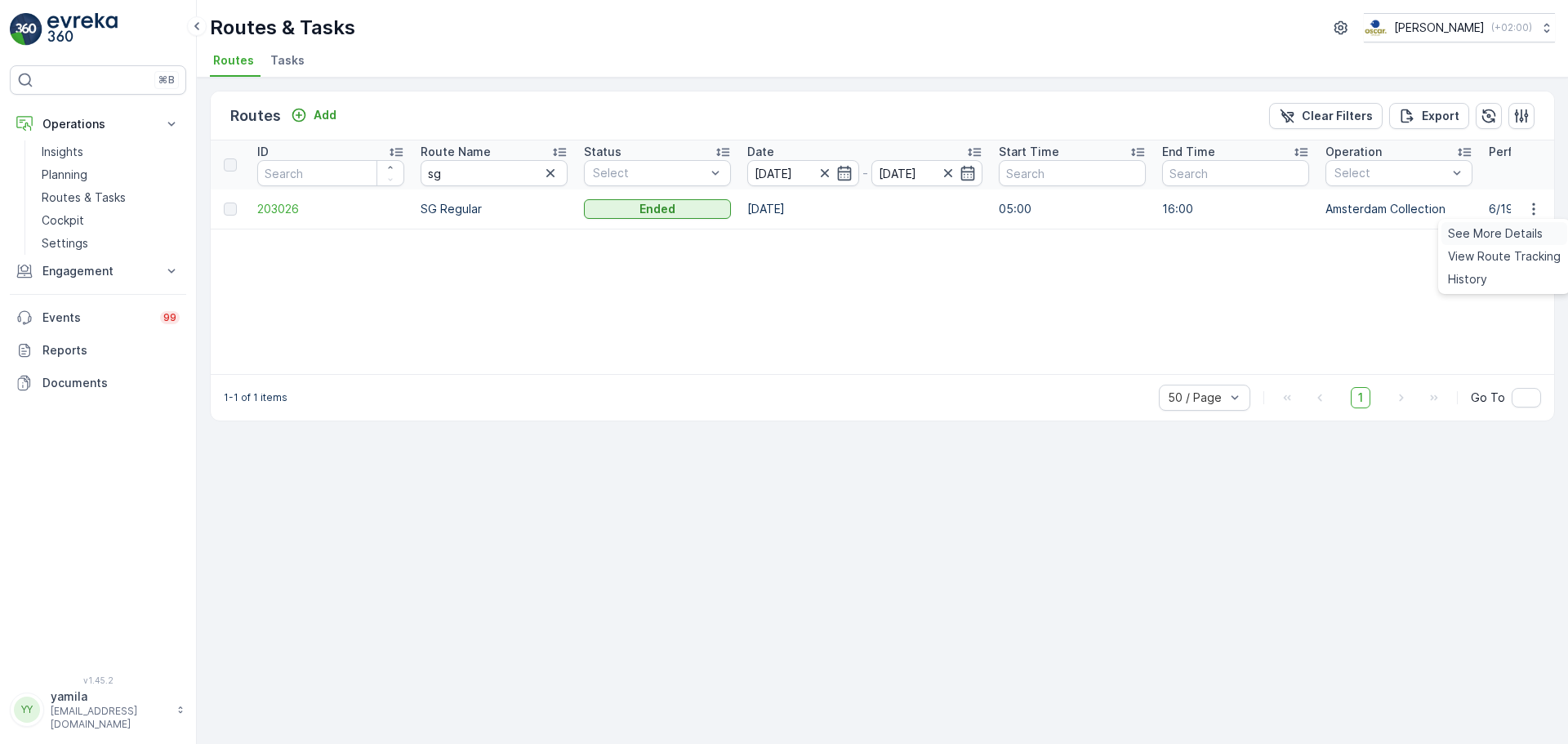 click on "See More Details" at bounding box center [1495, 234] 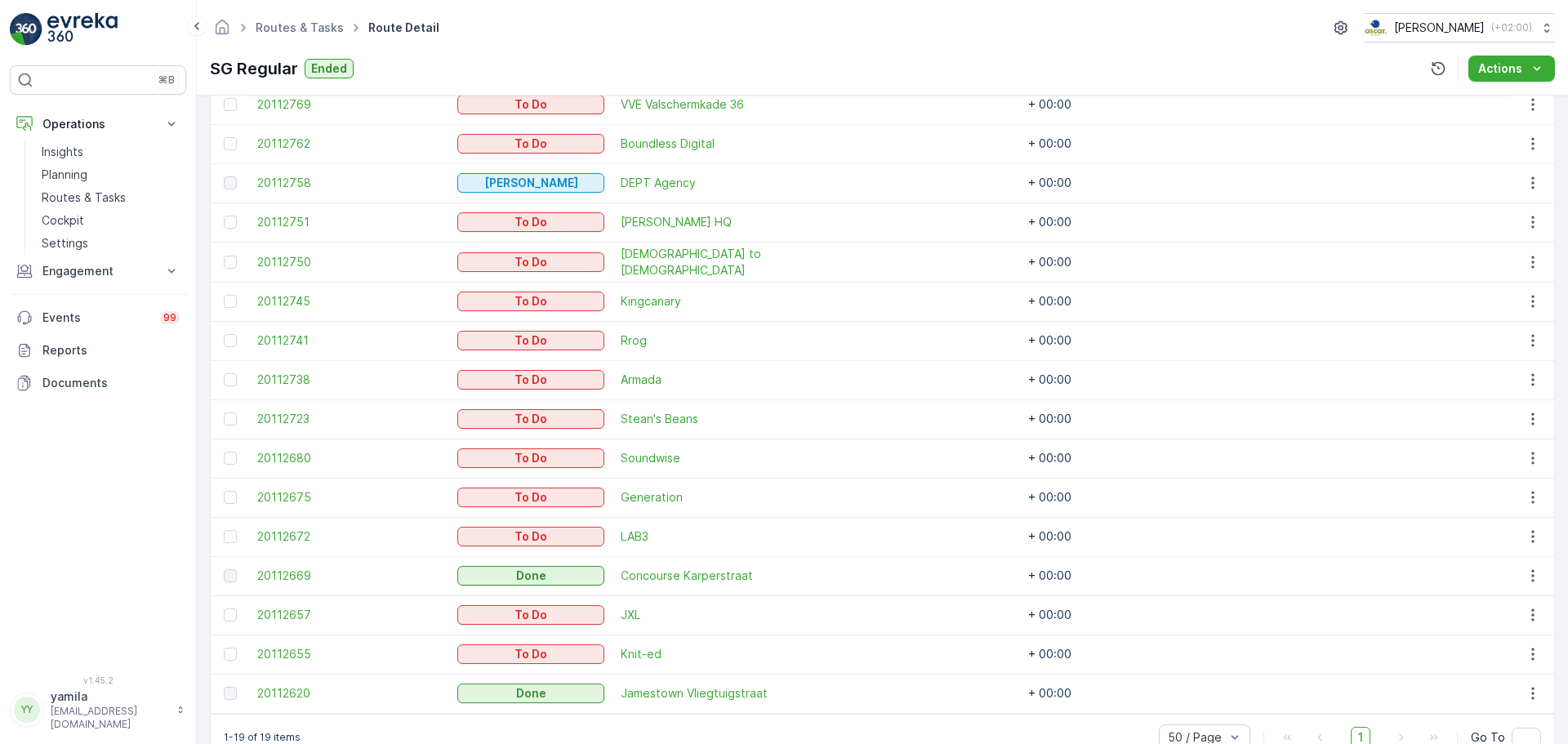 scroll, scrollTop: 618, scrollLeft: 0, axis: vertical 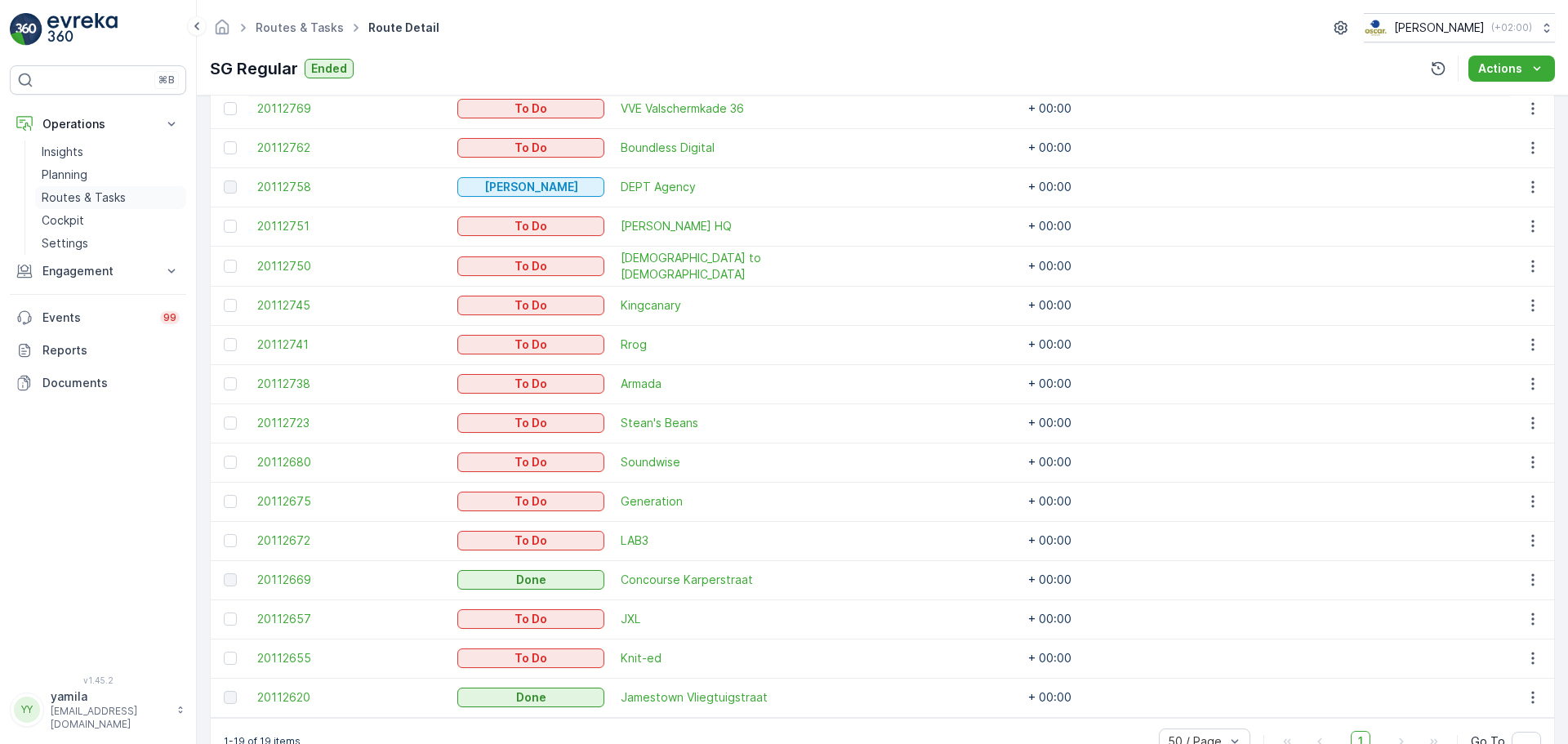 click on "Routes & Tasks" at bounding box center (83, 198) 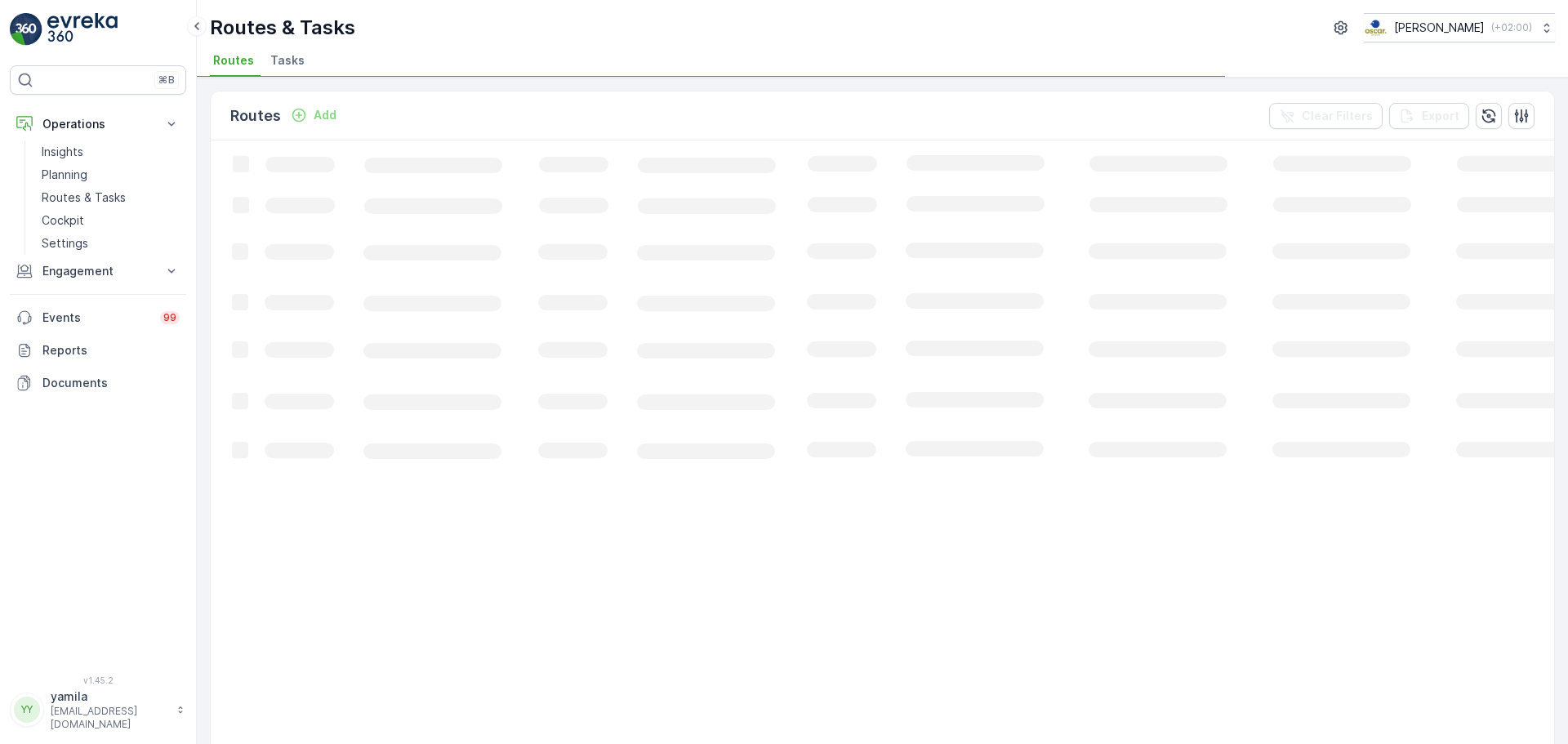 click on "Tasks" at bounding box center [287, 60] 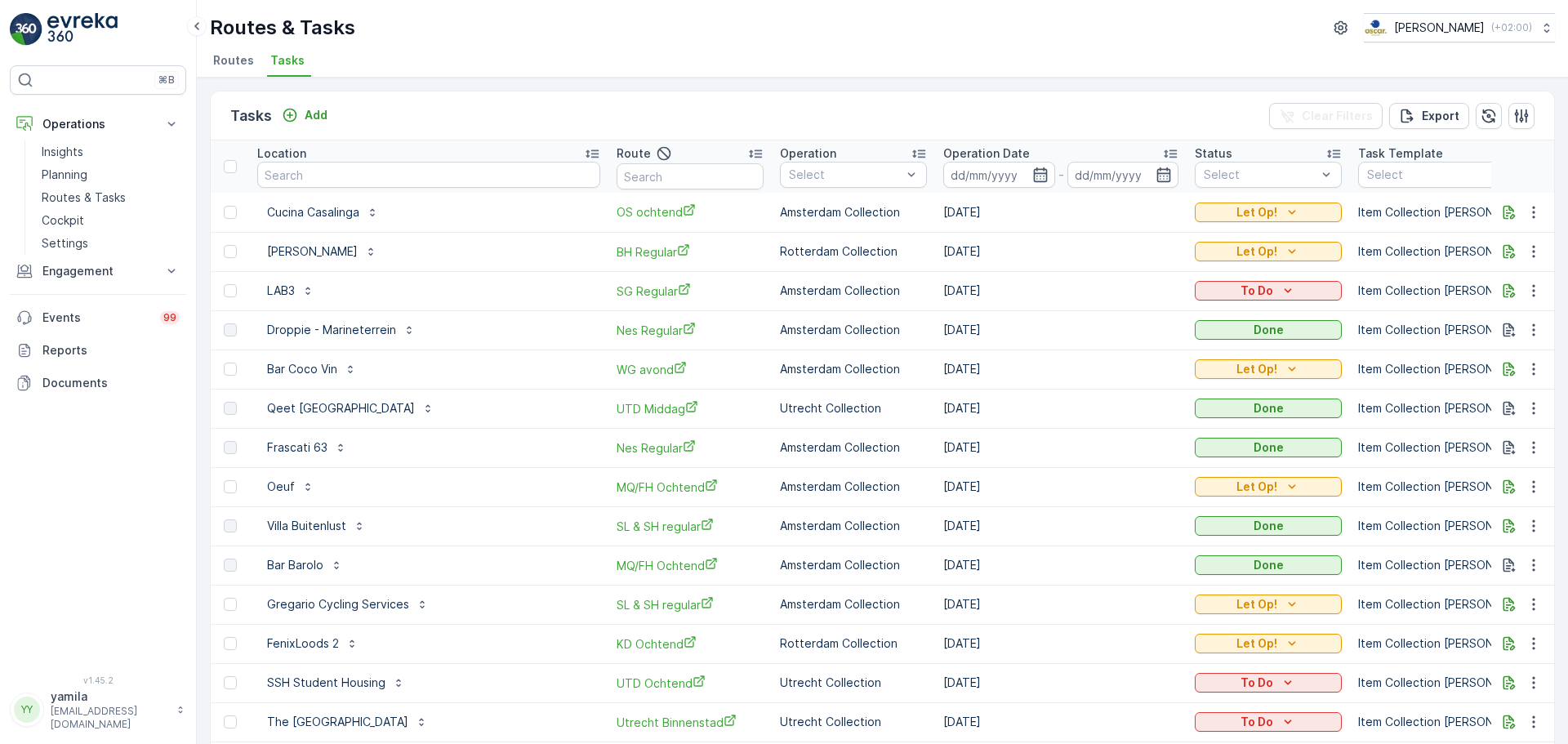 click at bounding box center (429, 175) 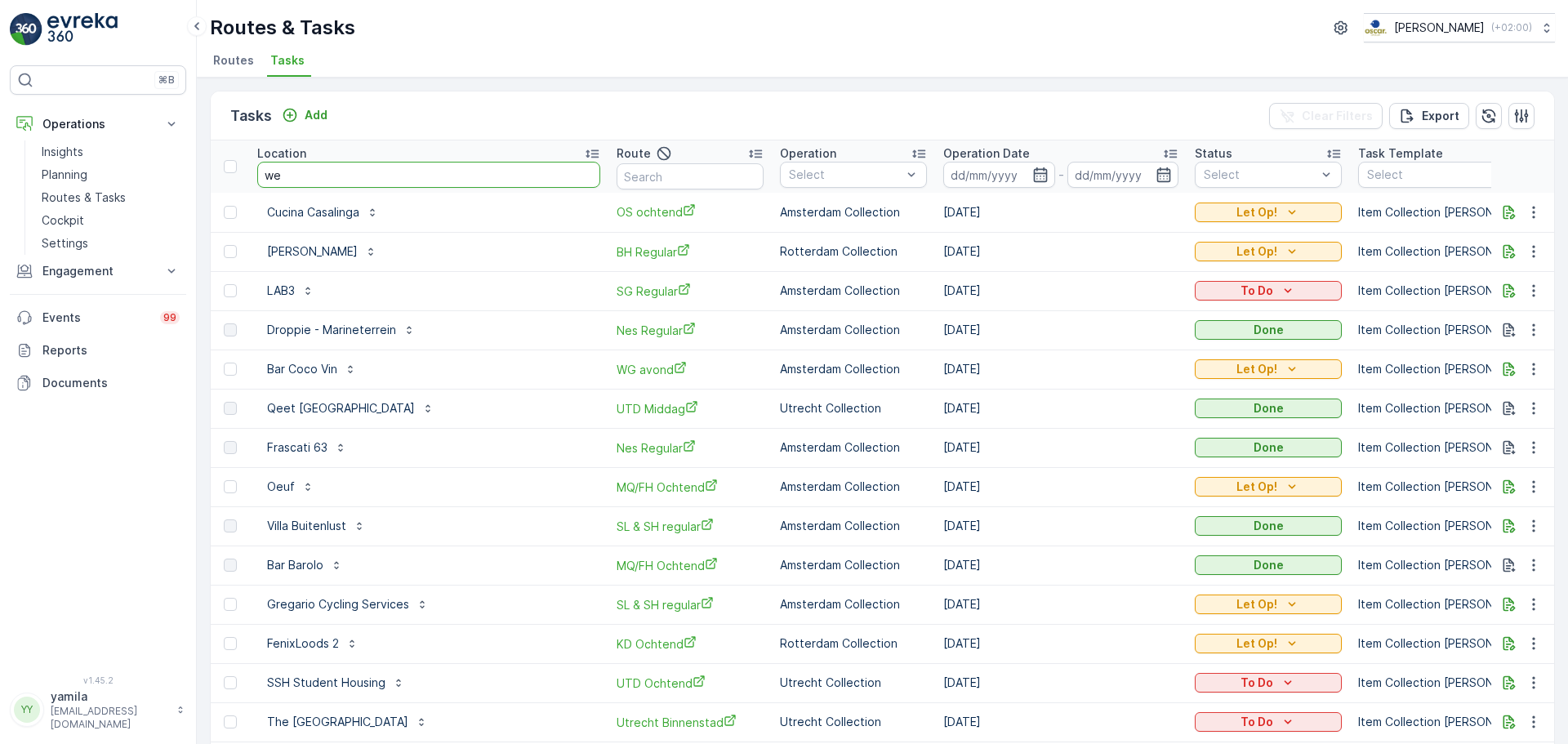 type on "[PERSON_NAME]" 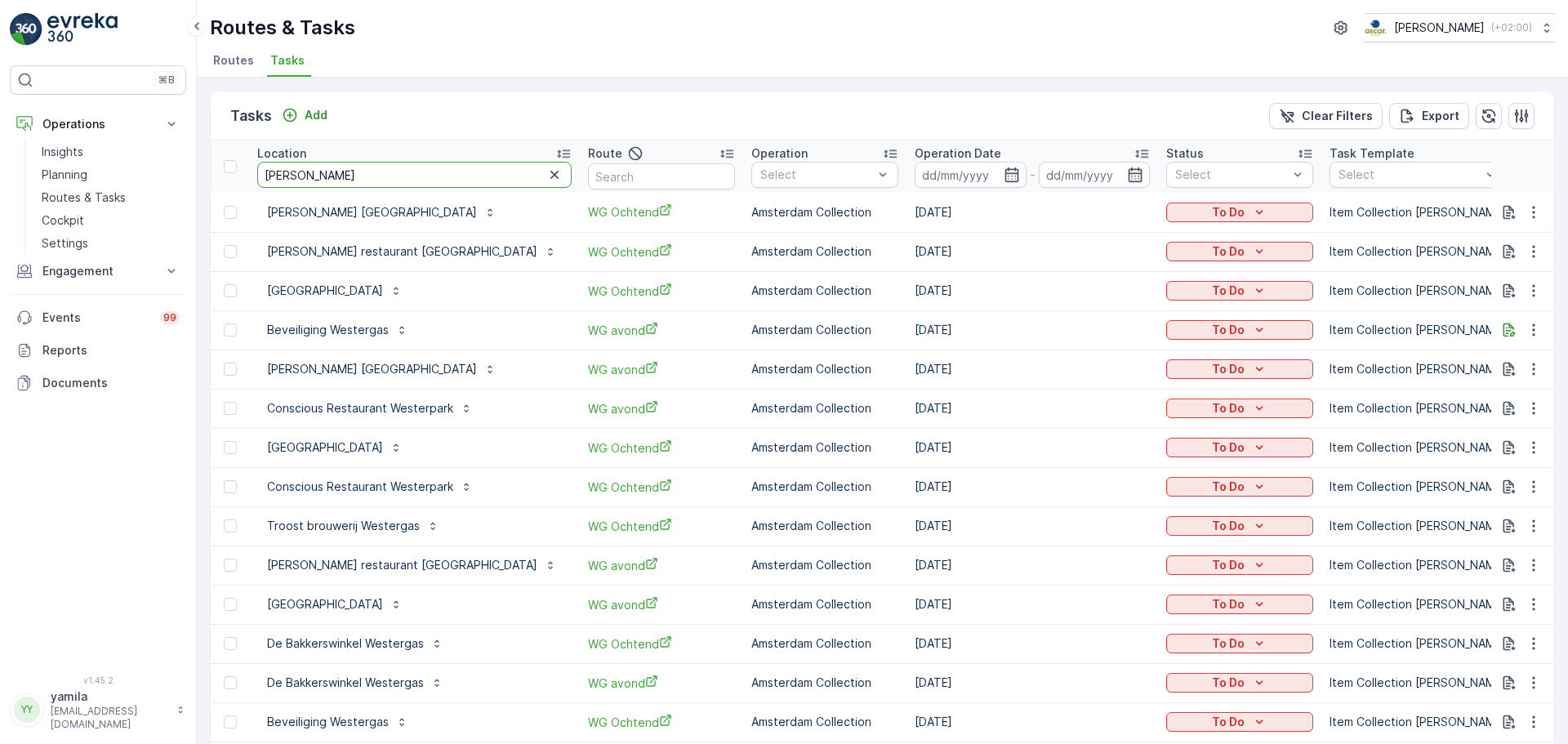 click on "[PERSON_NAME]" at bounding box center (414, 175) 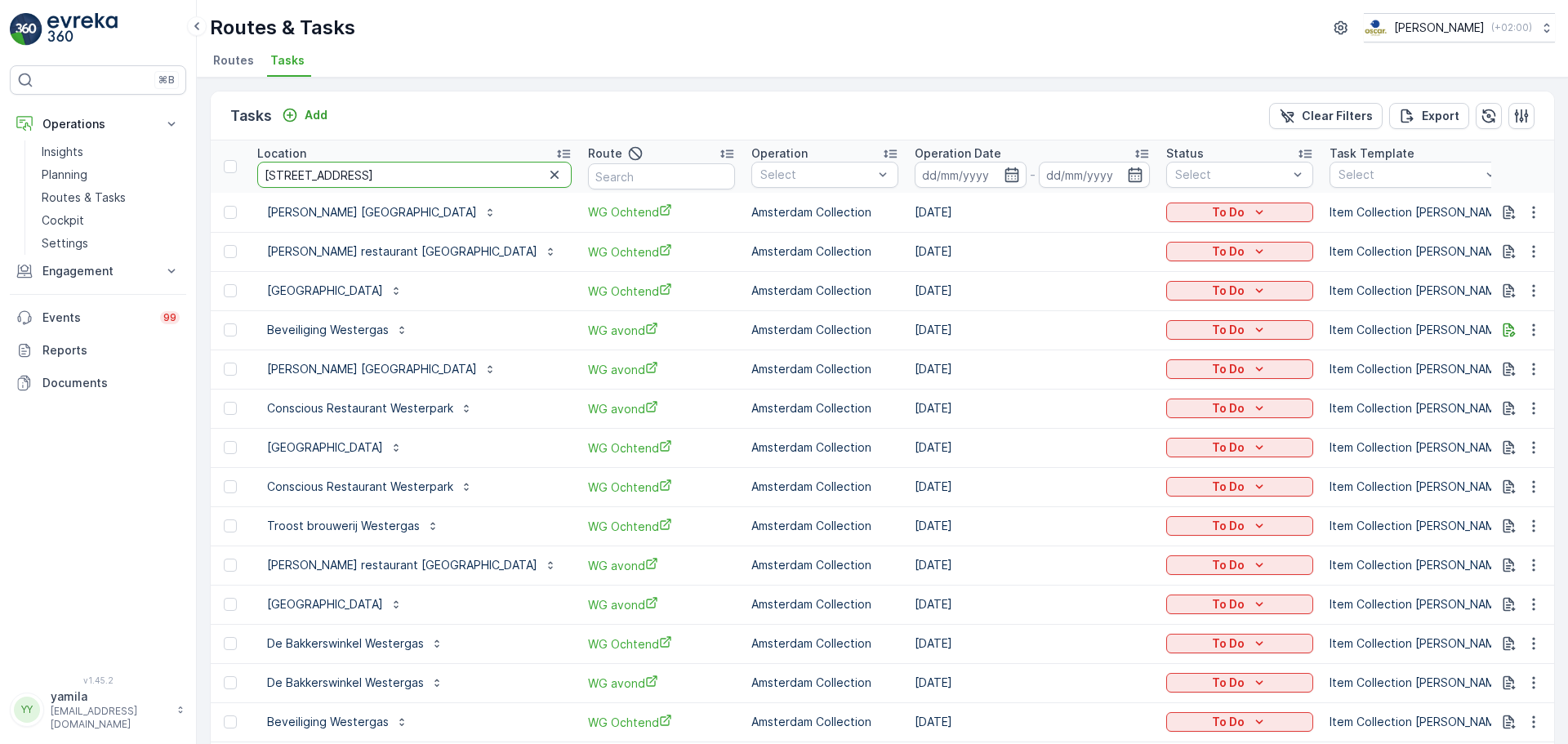 type on "[STREET_ADDRESS]" 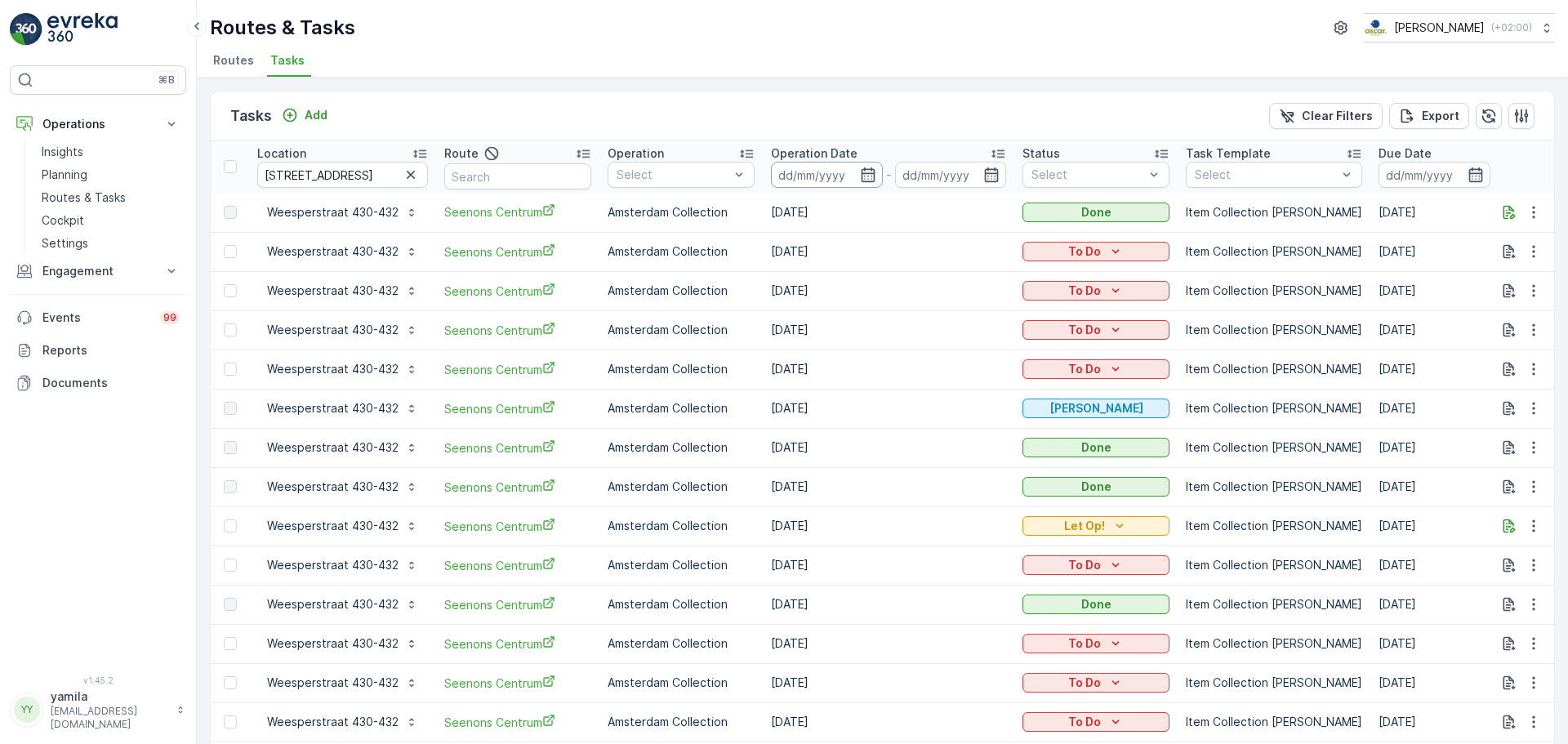 click at bounding box center (826, 175) 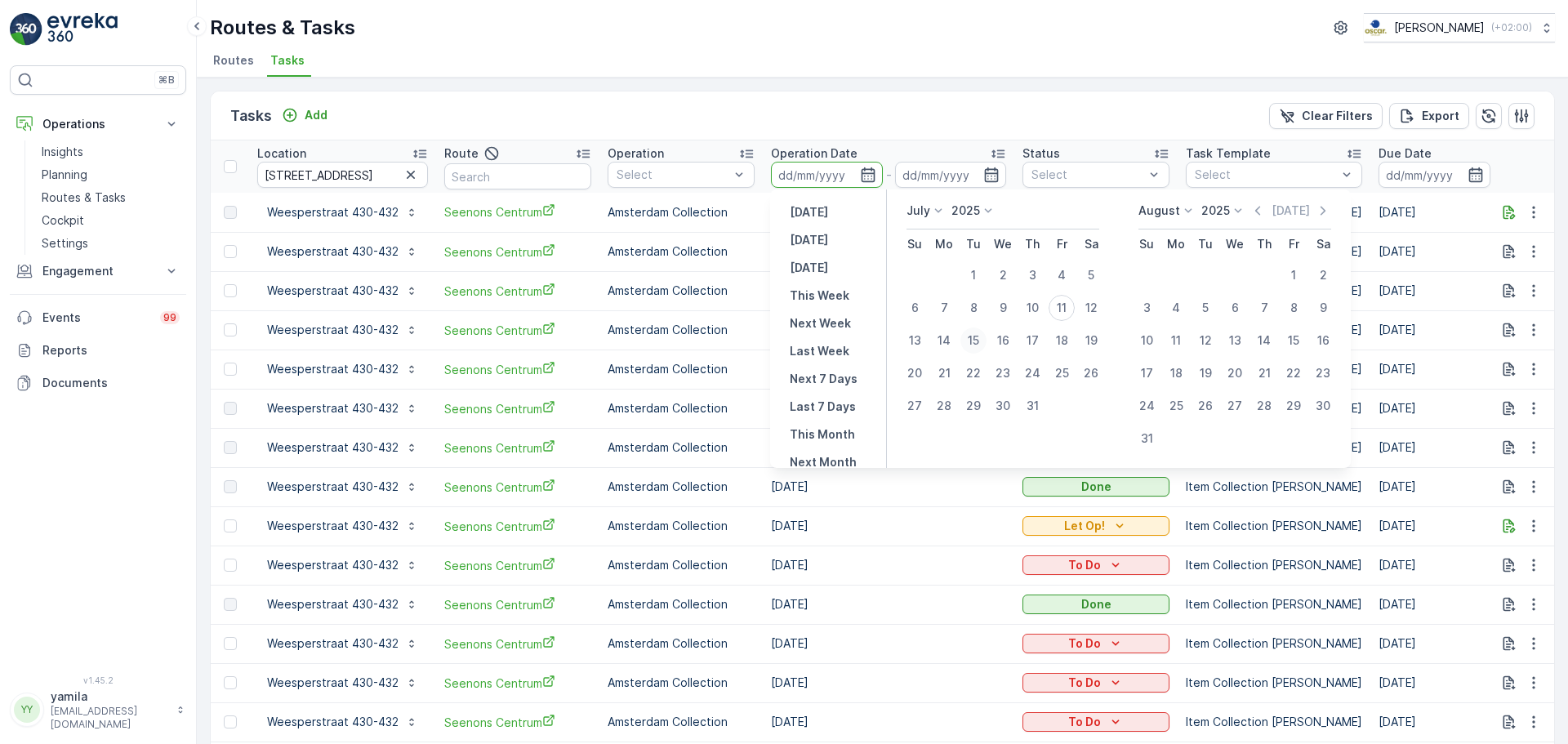 click on "15" at bounding box center (973, 341) 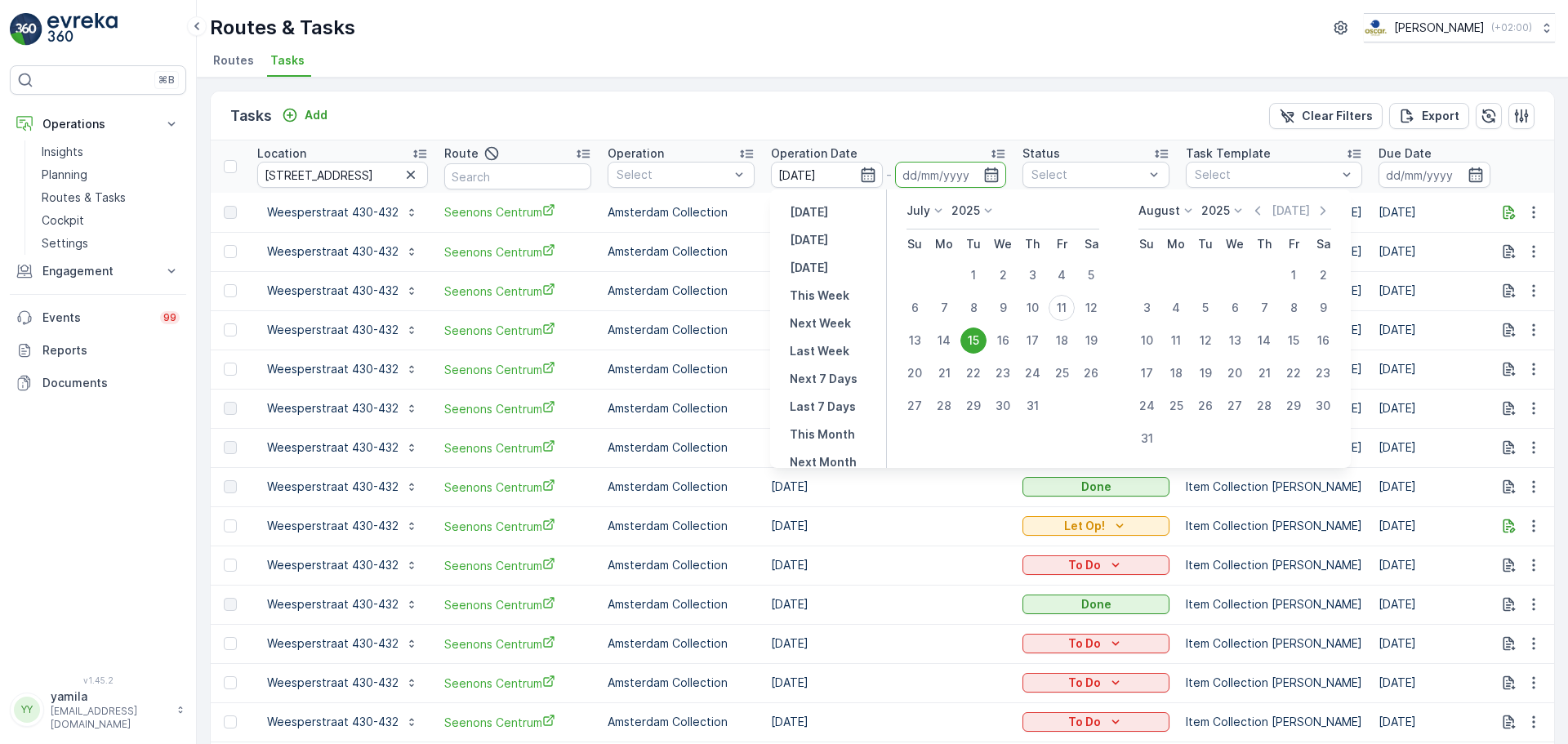 click on "15" at bounding box center [973, 341] 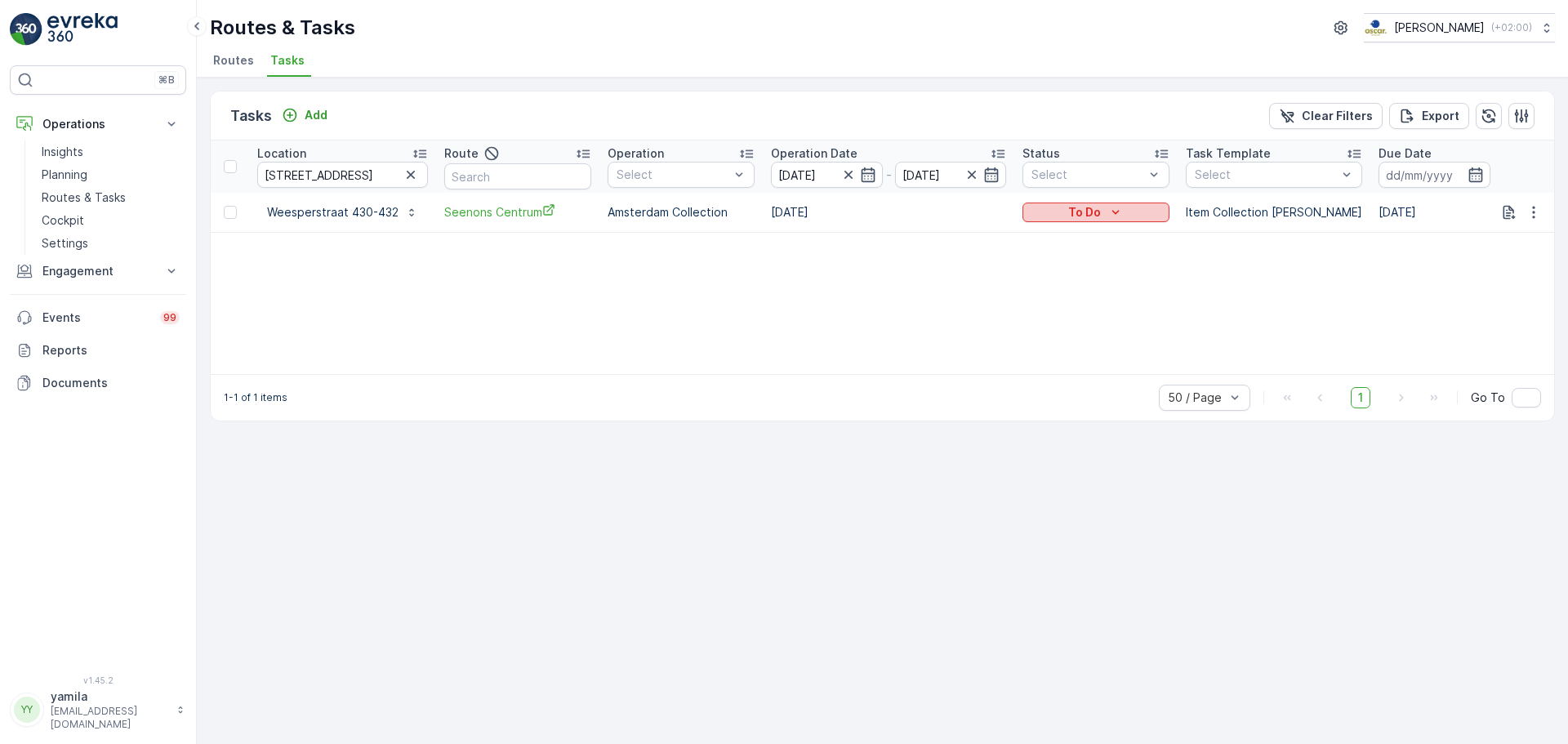 click on "To Do" at bounding box center [1085, 212] 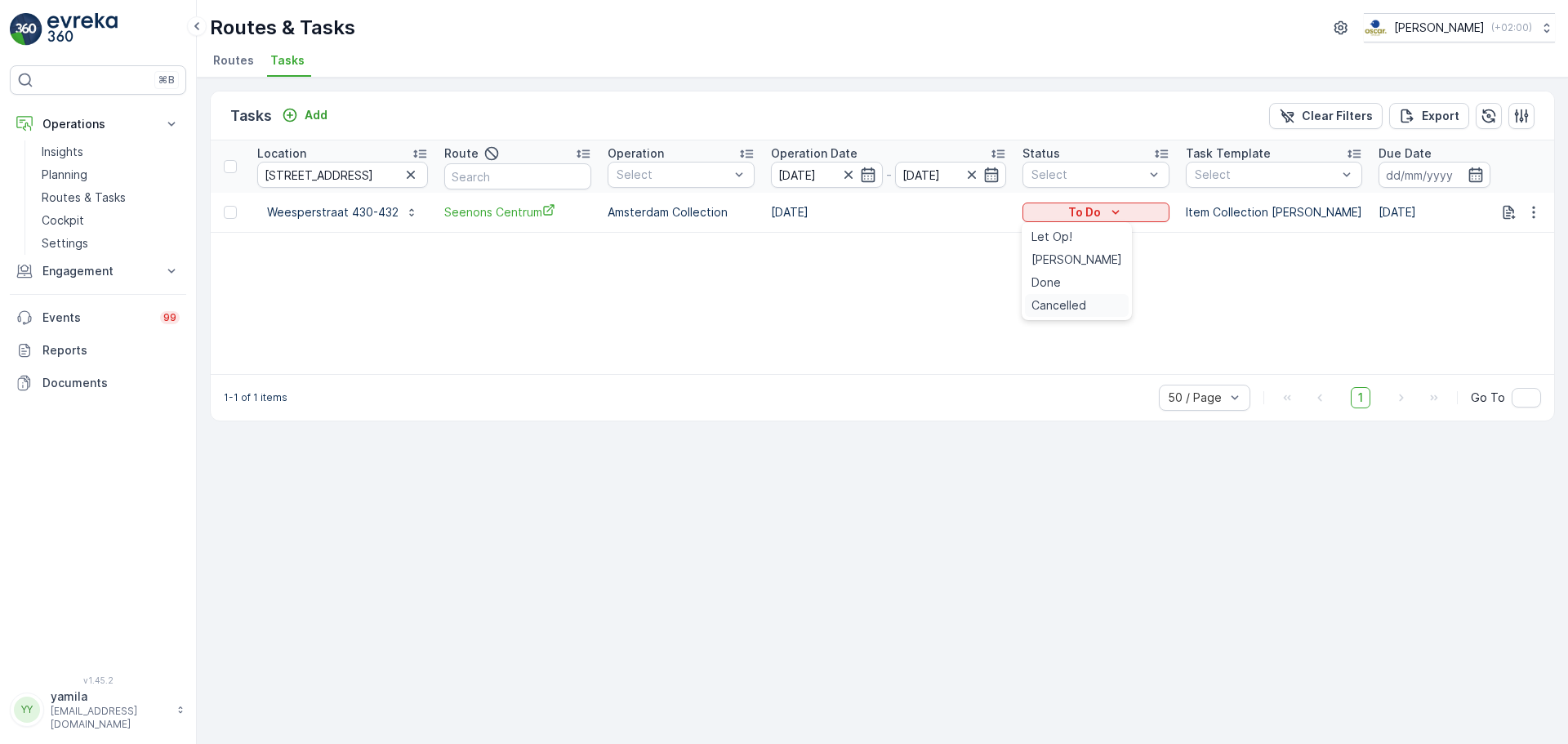 click on "Cancelled" at bounding box center (1058, 305) 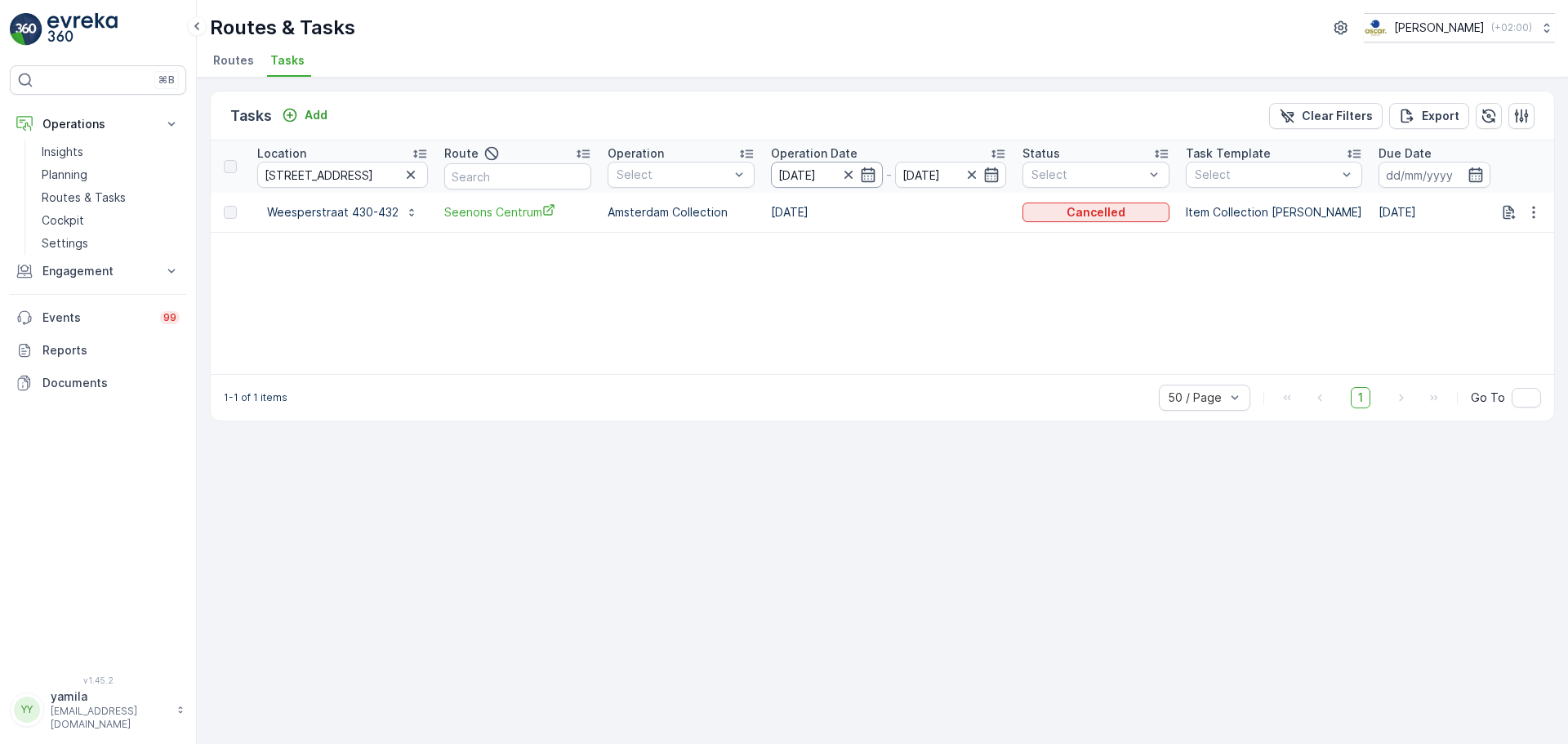 click on "[DATE]" at bounding box center (826, 175) 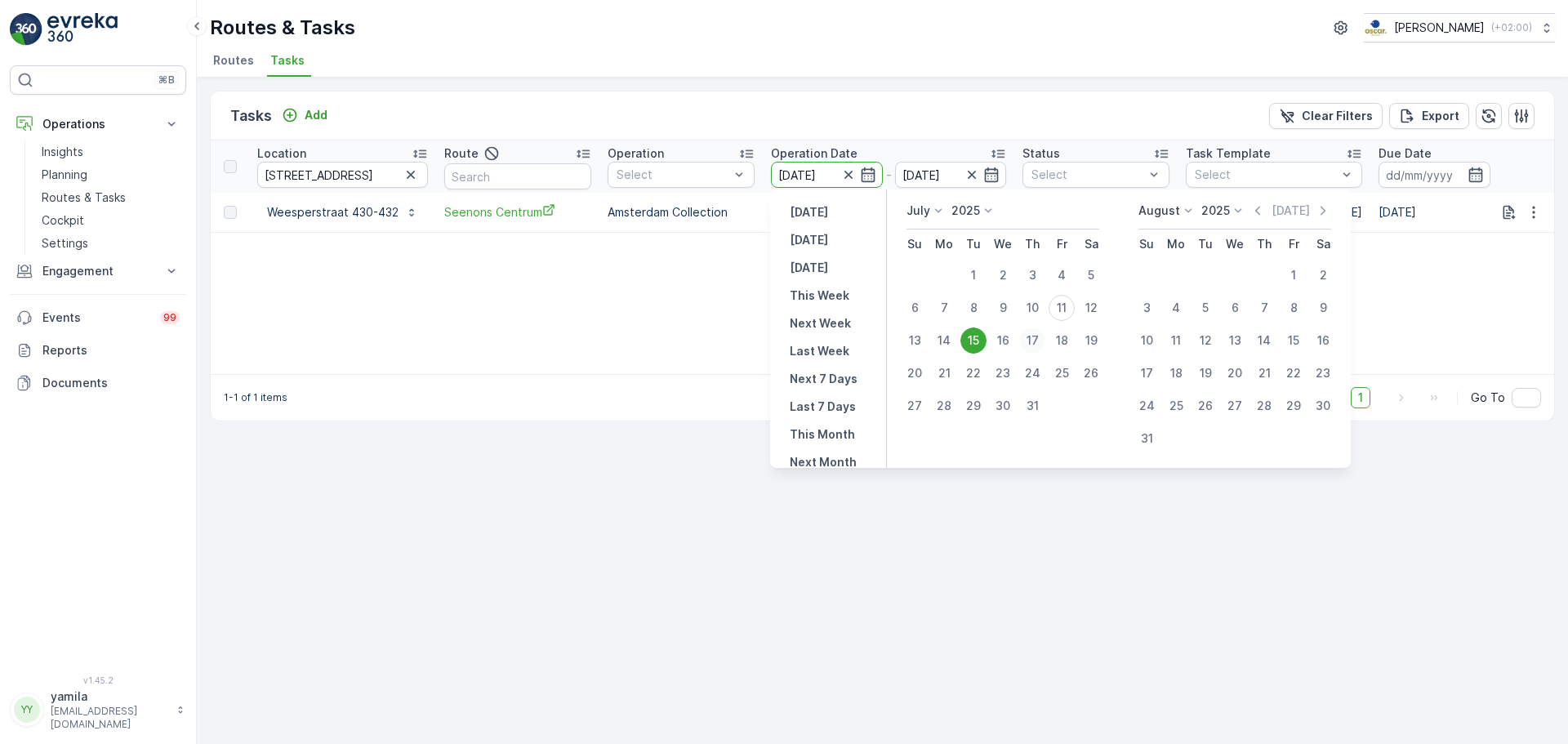 click on "17" at bounding box center (1032, 341) 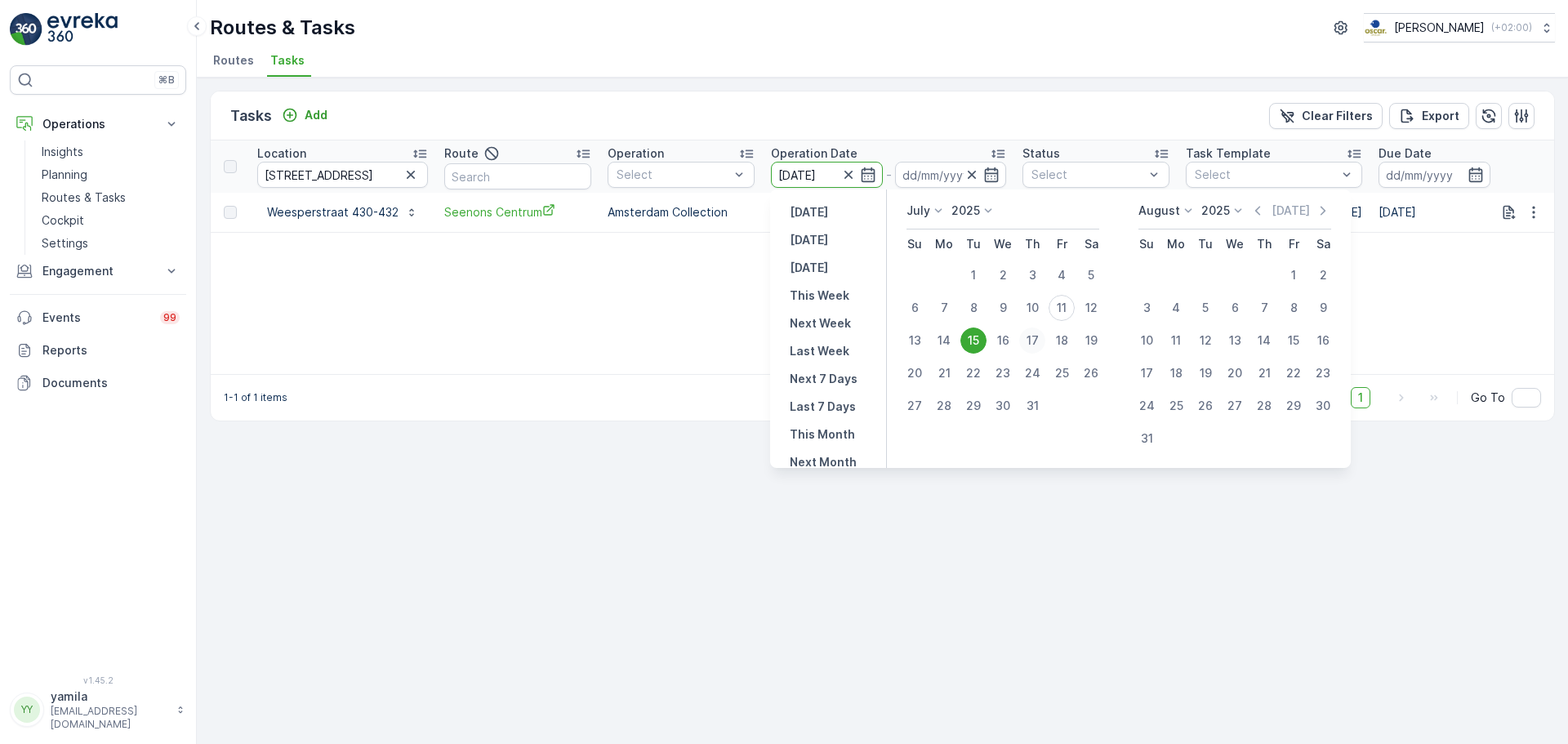 click on "17" at bounding box center [1032, 341] 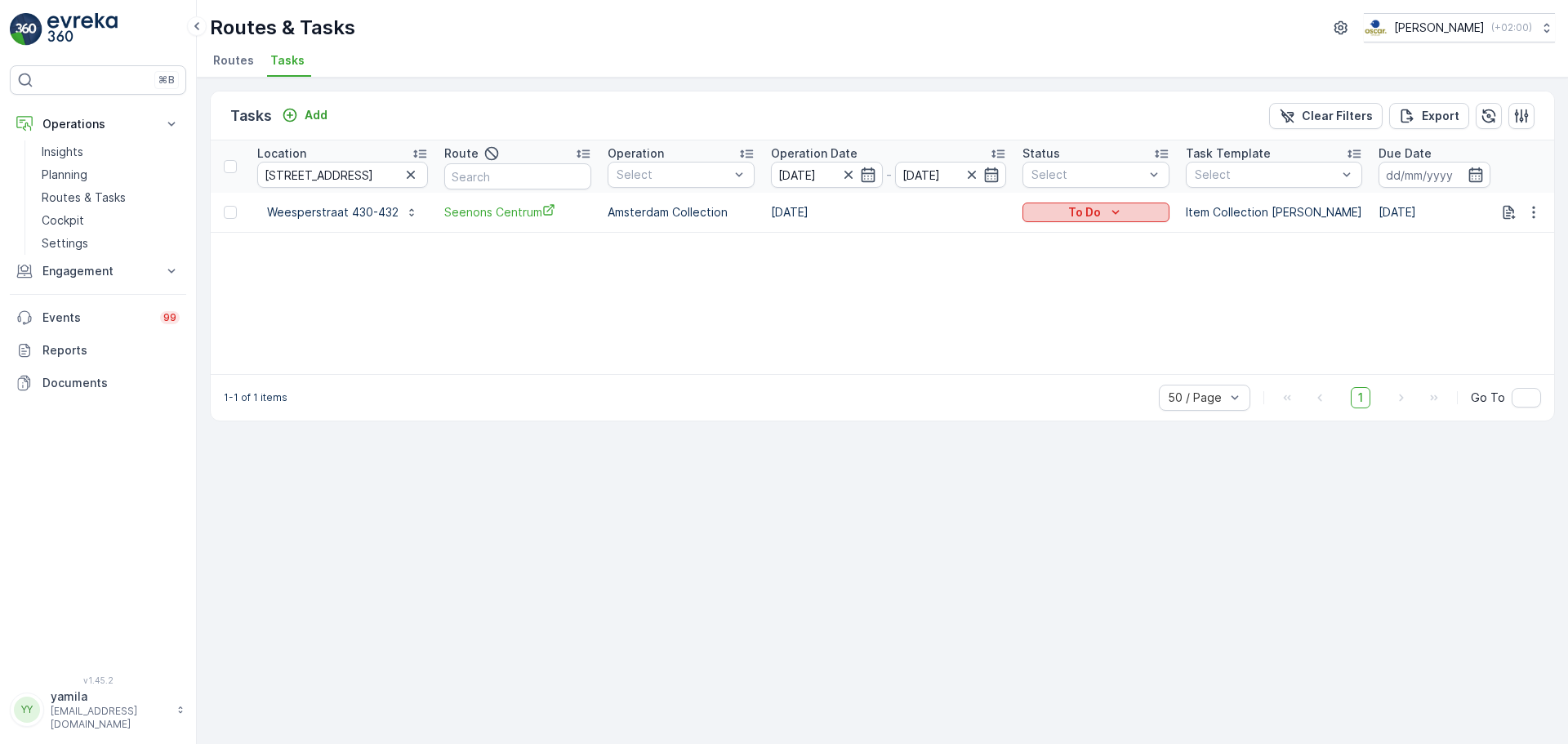 click on "To Do" at bounding box center (1096, 212) 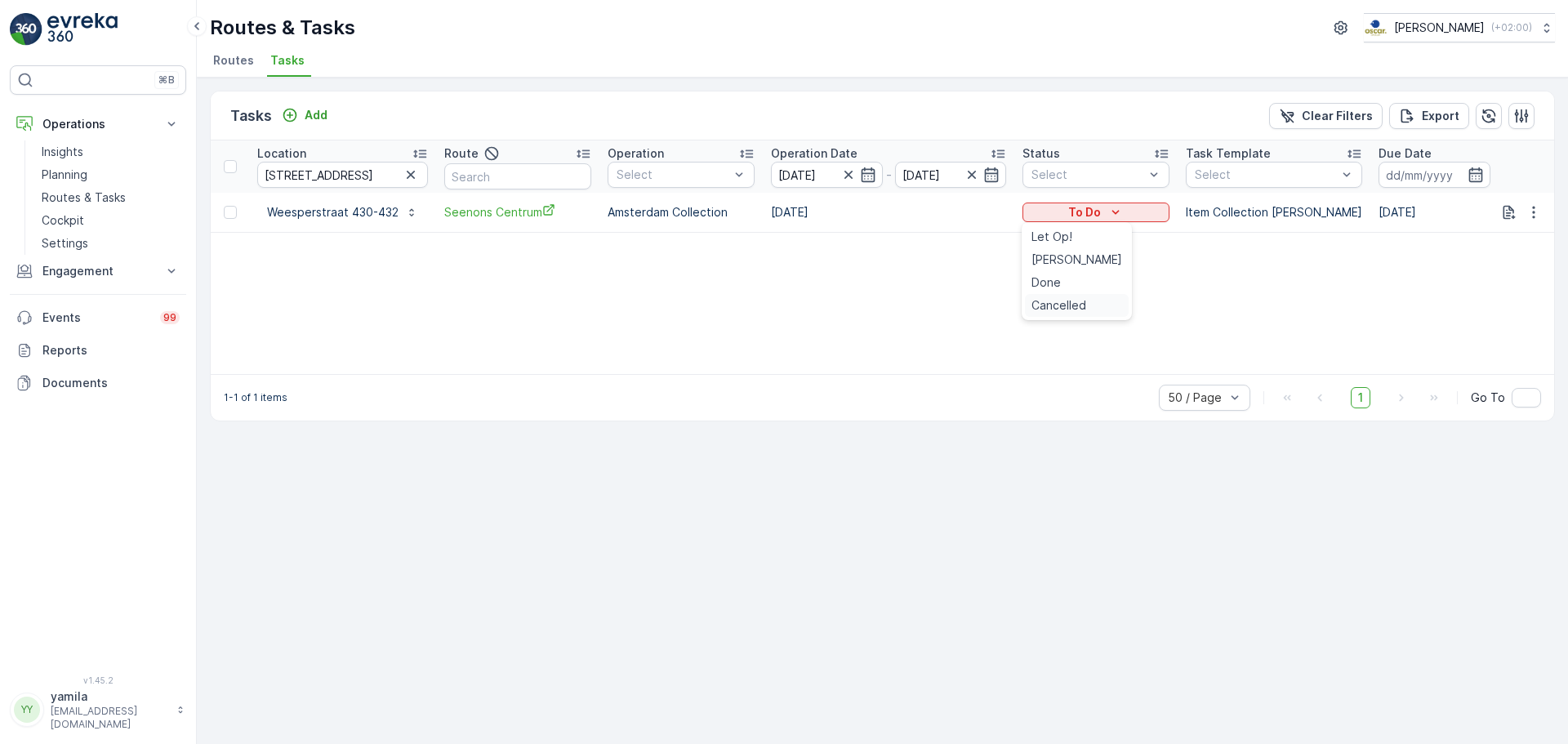 click on "Cancelled" at bounding box center (1058, 305) 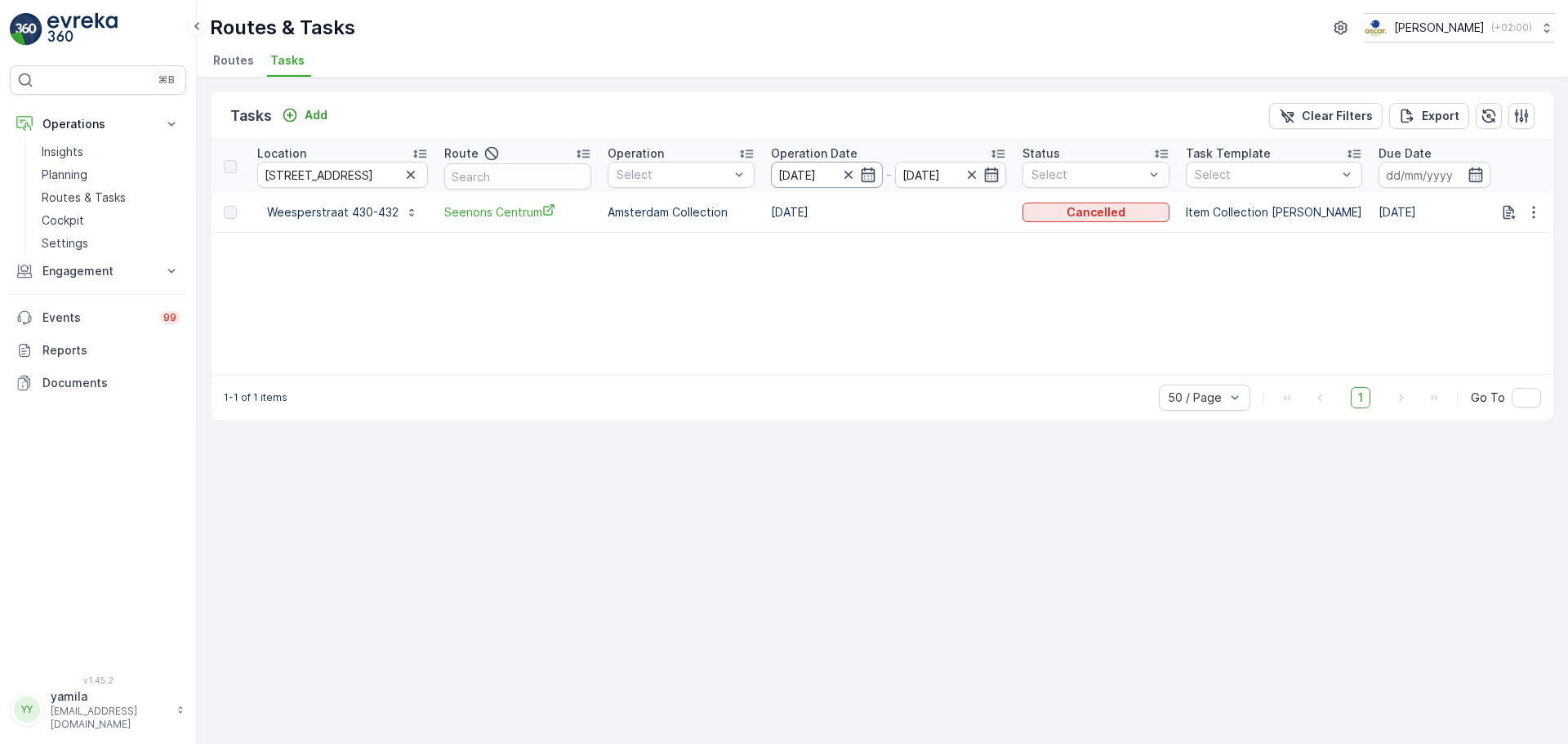click on "[DATE]" at bounding box center (826, 175) 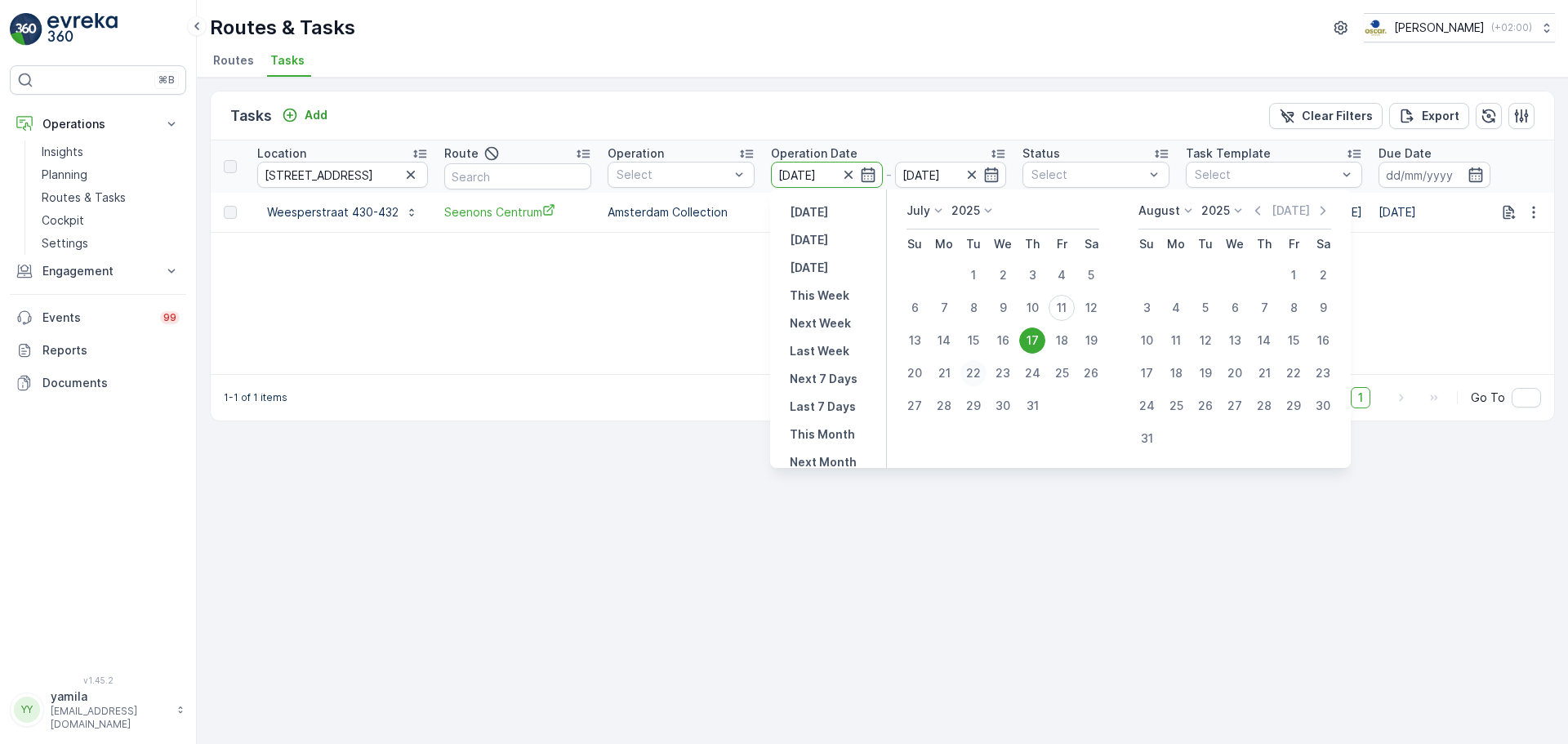 click on "22" at bounding box center [973, 373] 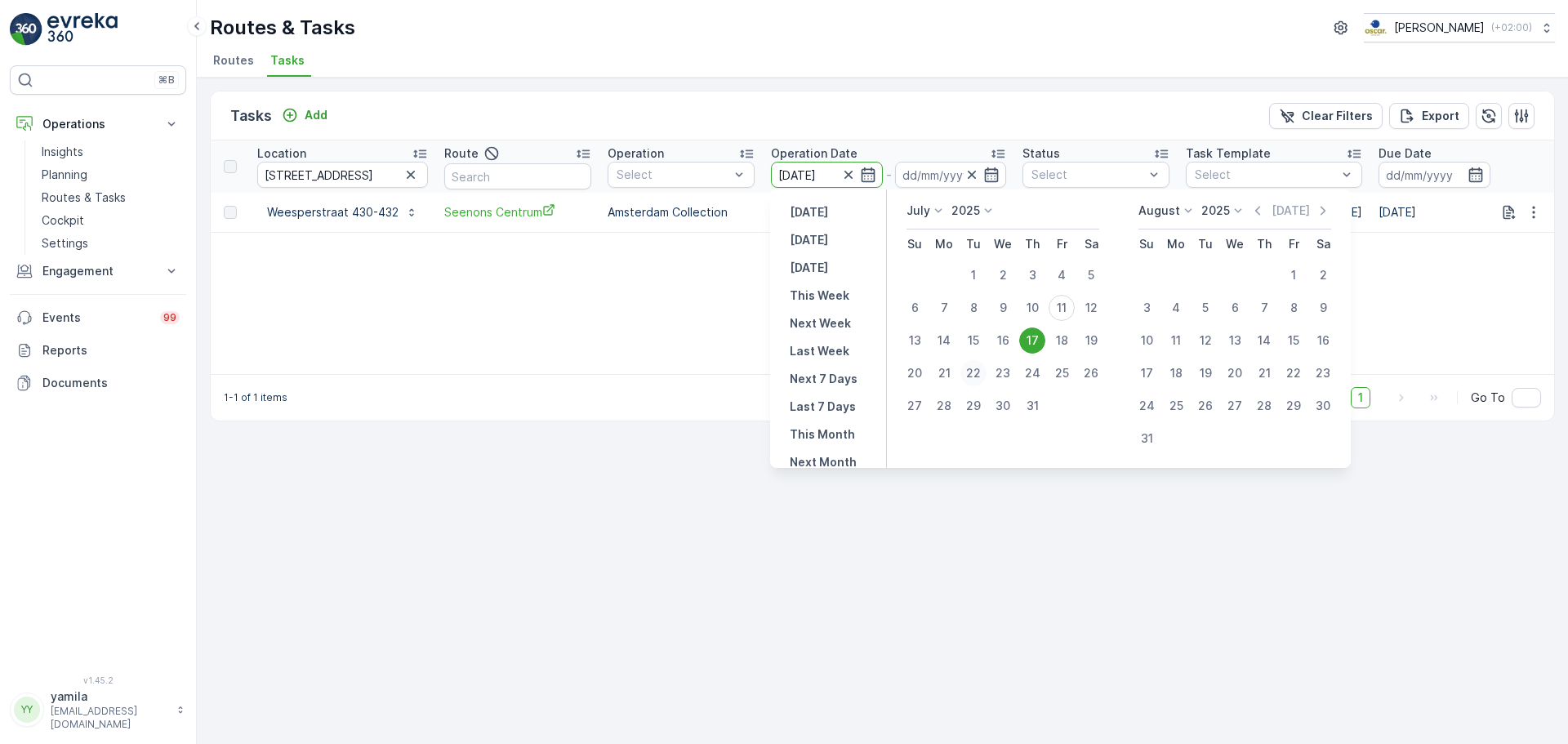 click on "22" at bounding box center (973, 373) 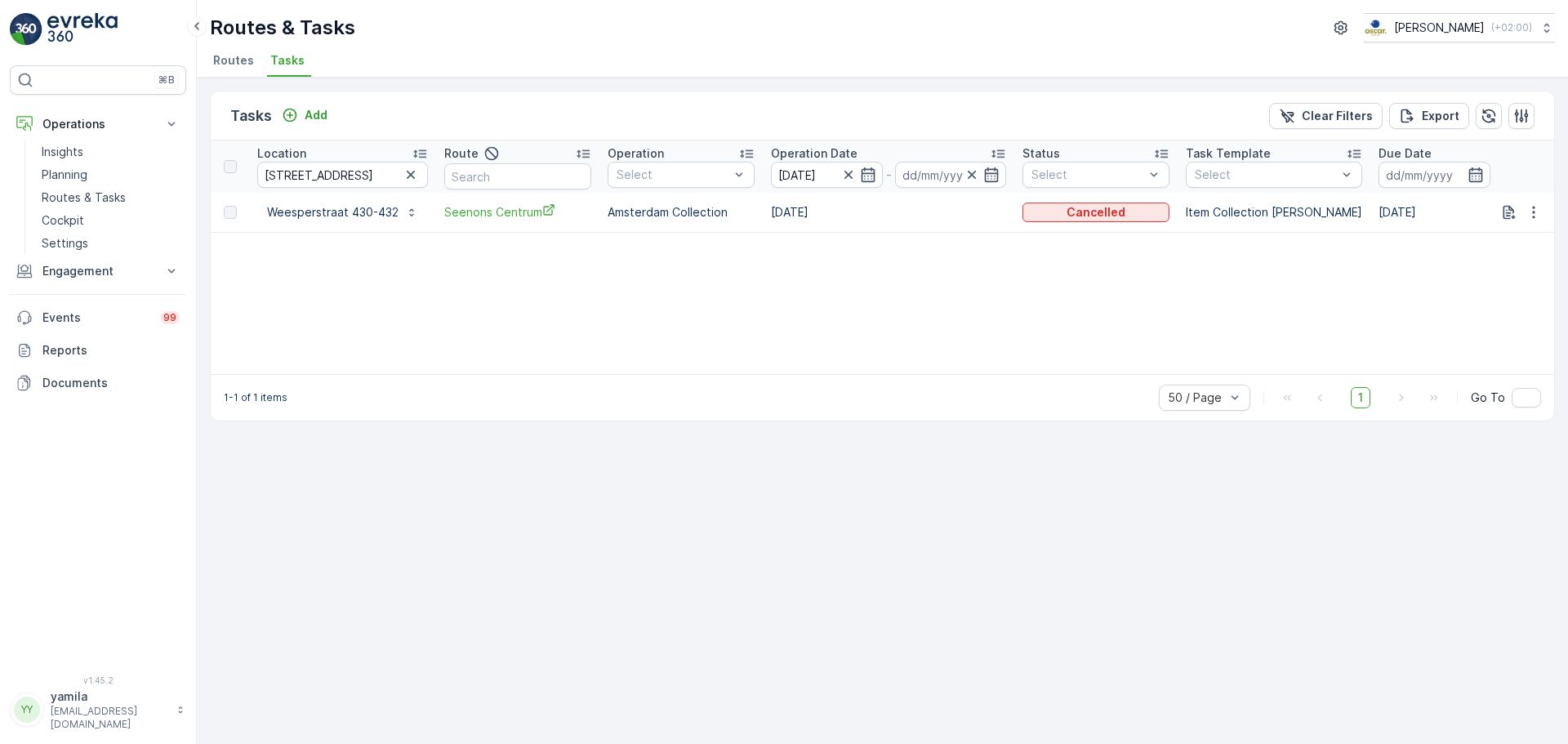 type on "[DATE]" 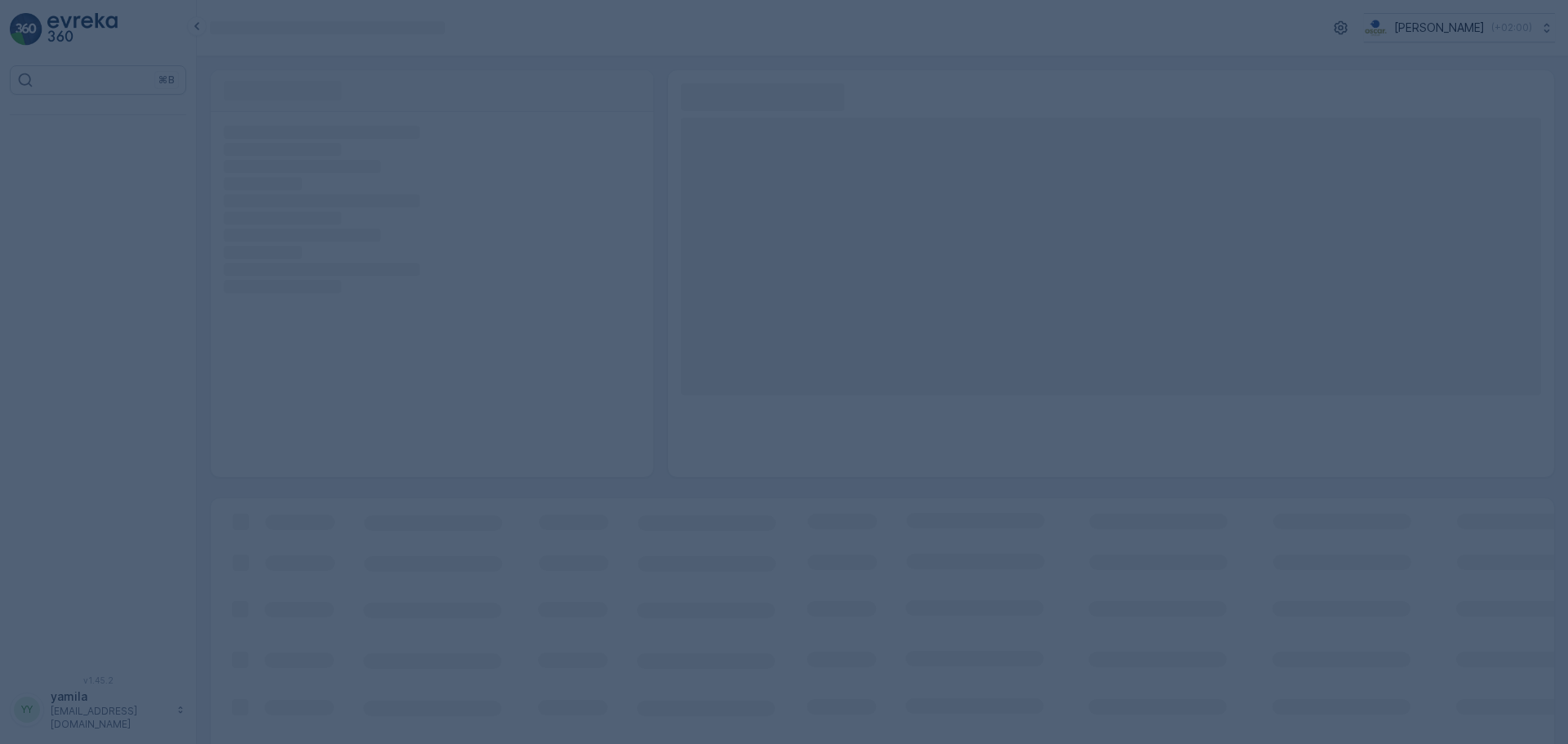scroll, scrollTop: 0, scrollLeft: 0, axis: both 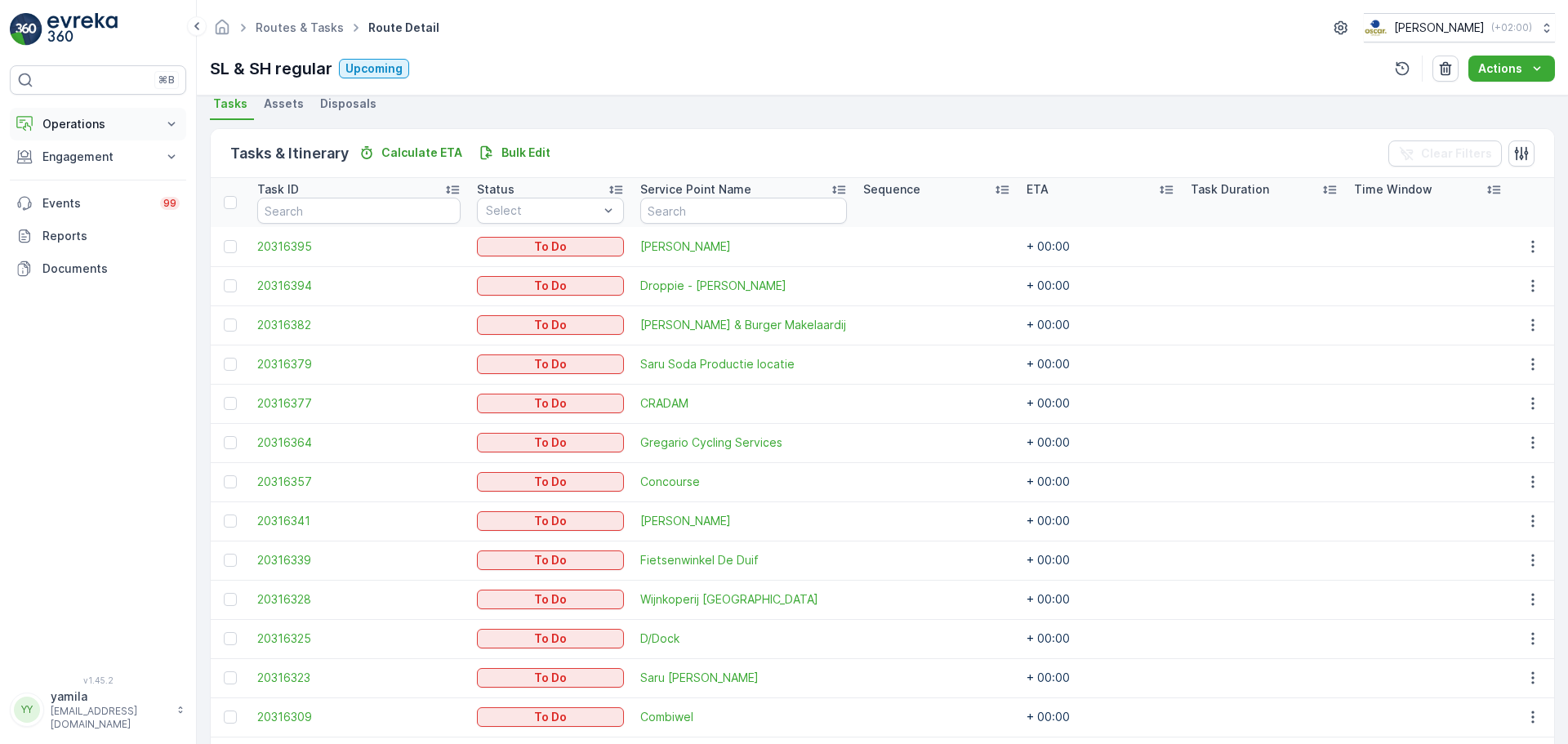 click on "Operations" at bounding box center [98, 124] 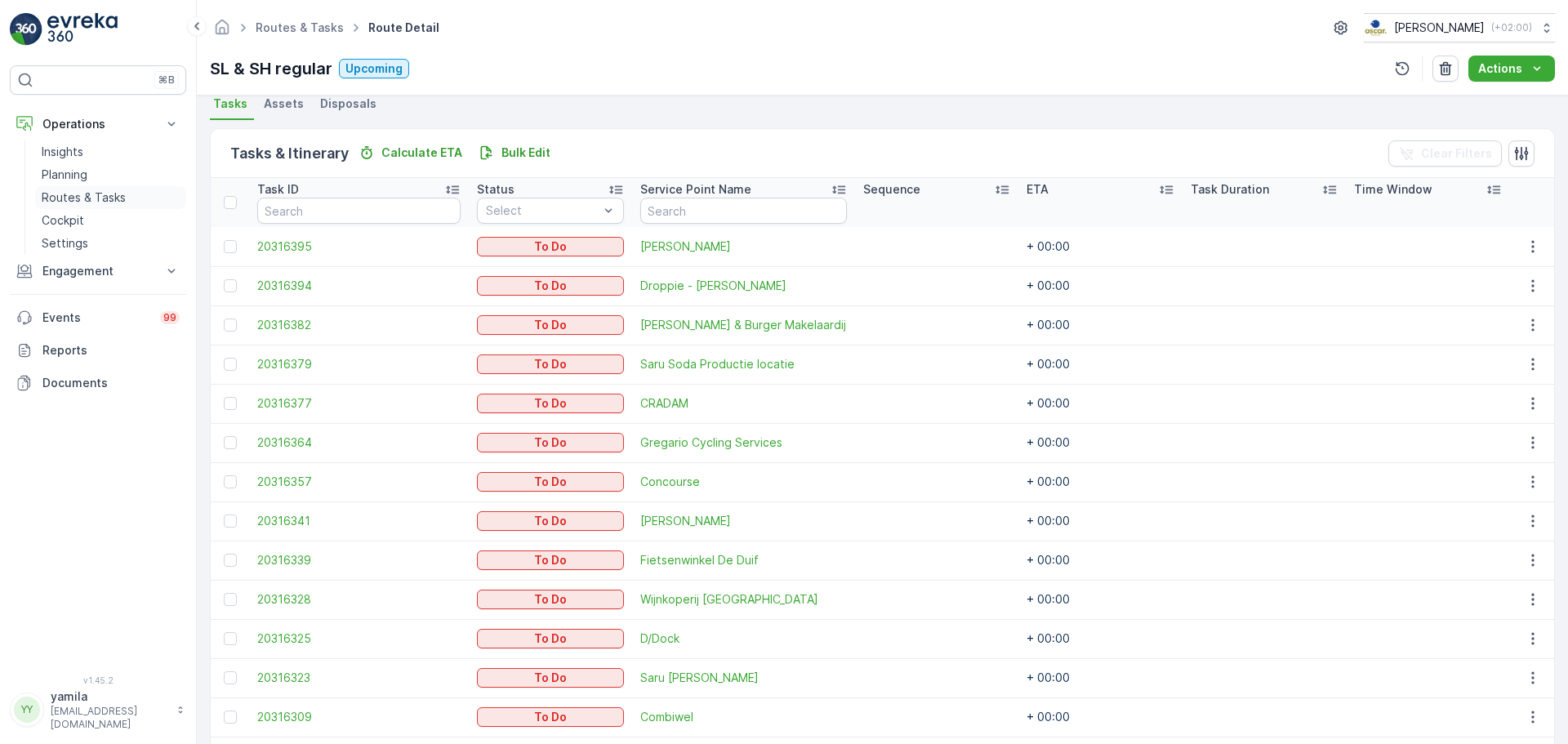 click on "Routes & Tasks" at bounding box center (83, 198) 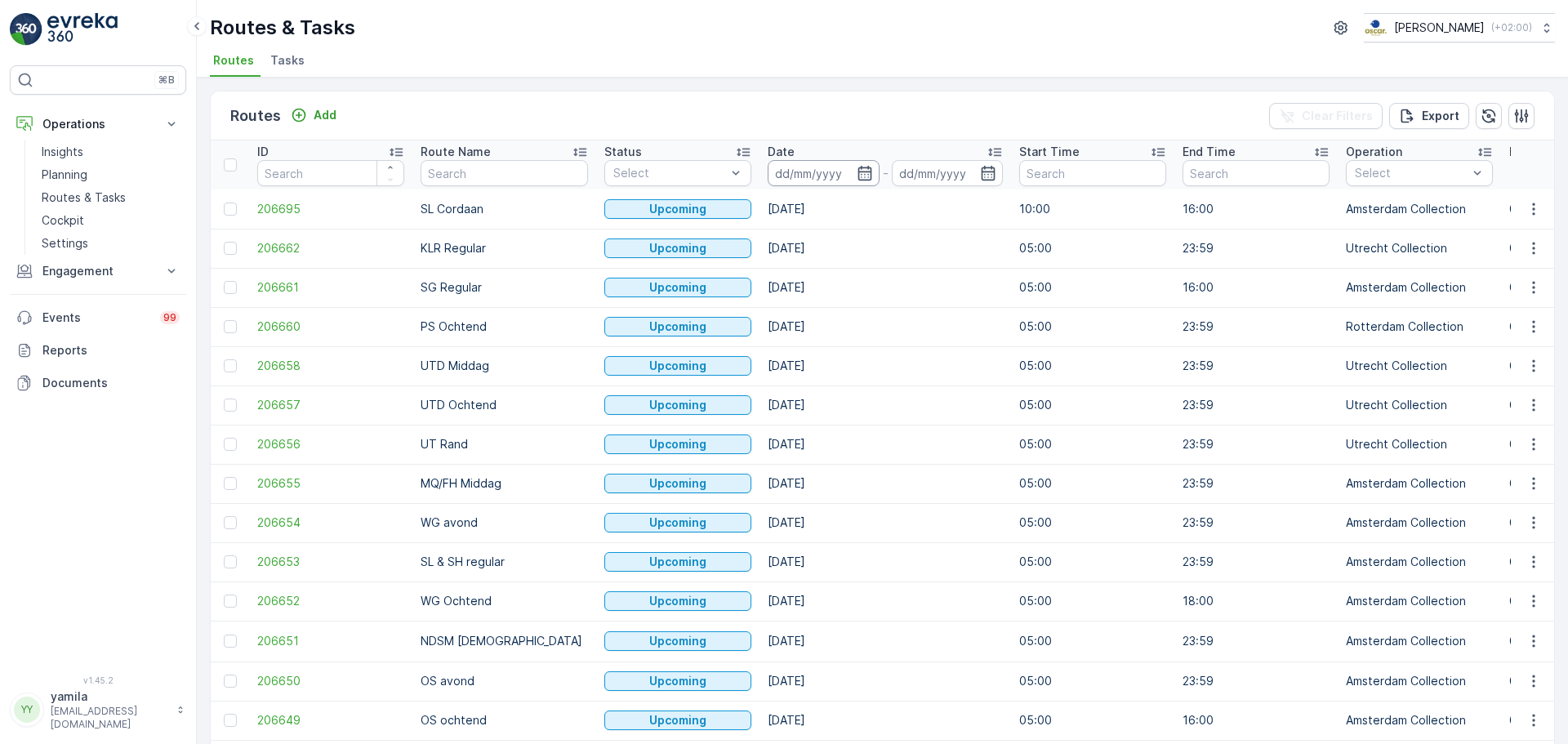 click at bounding box center (823, 173) 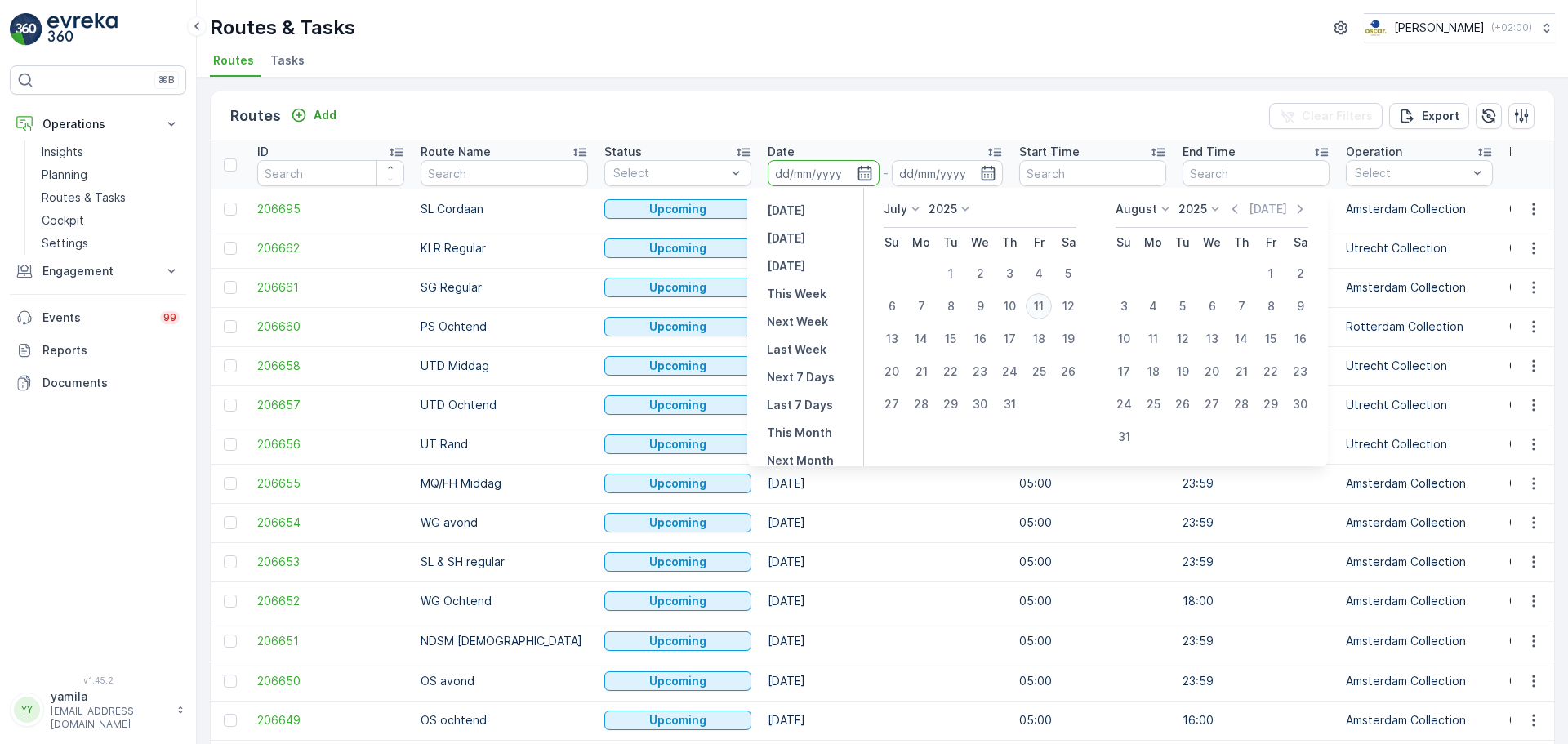 click on "11" at bounding box center [1039, 306] 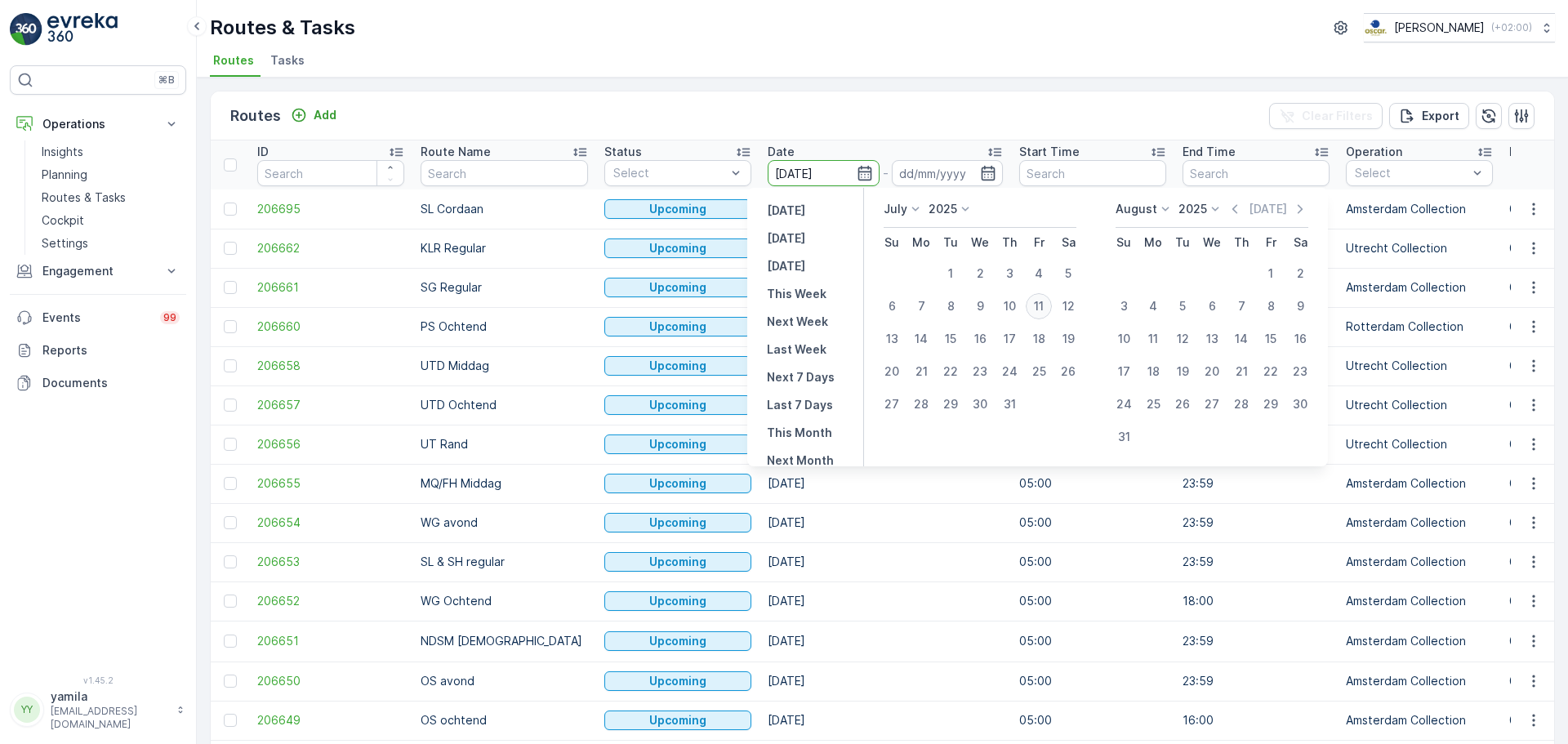 click on "11" at bounding box center [1039, 306] 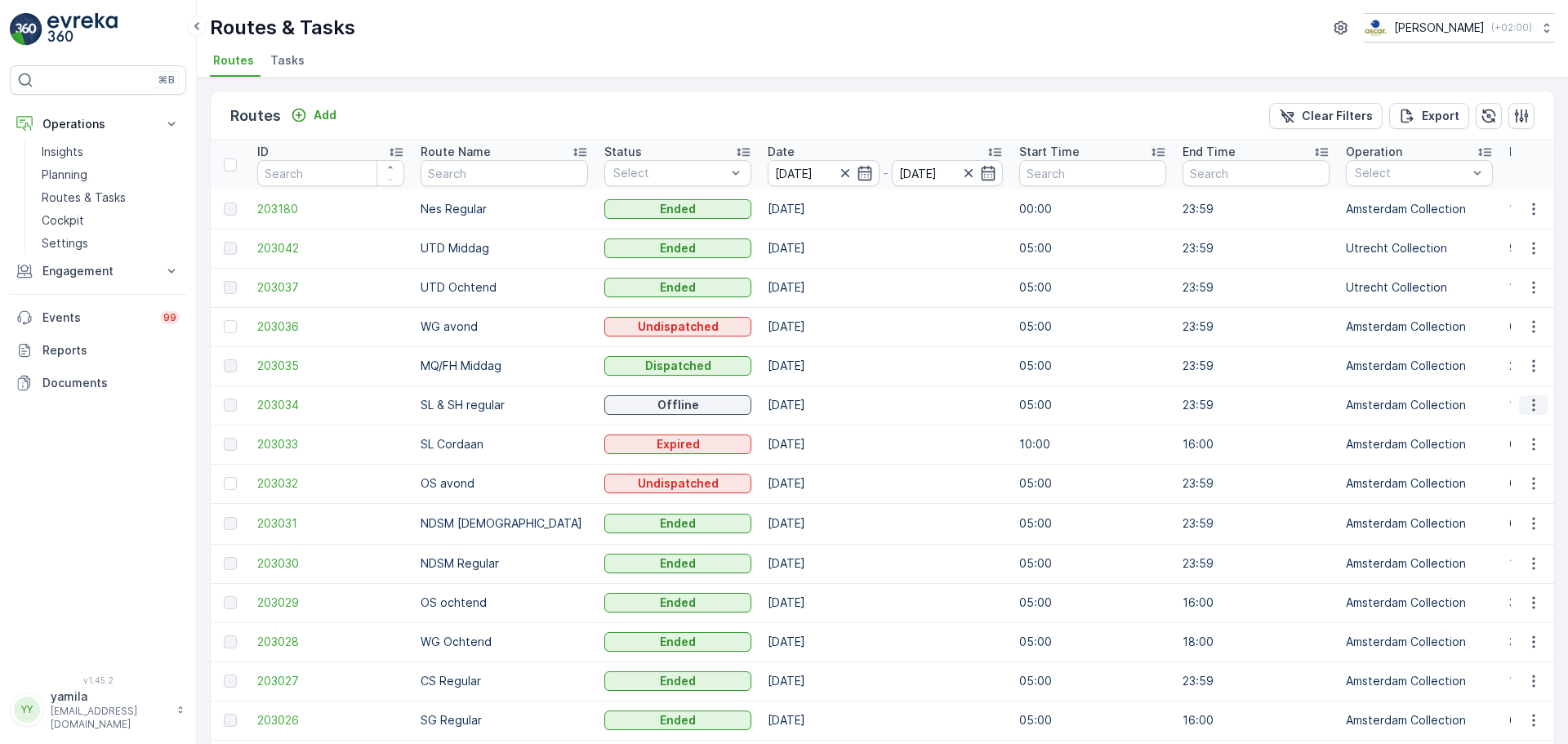 click 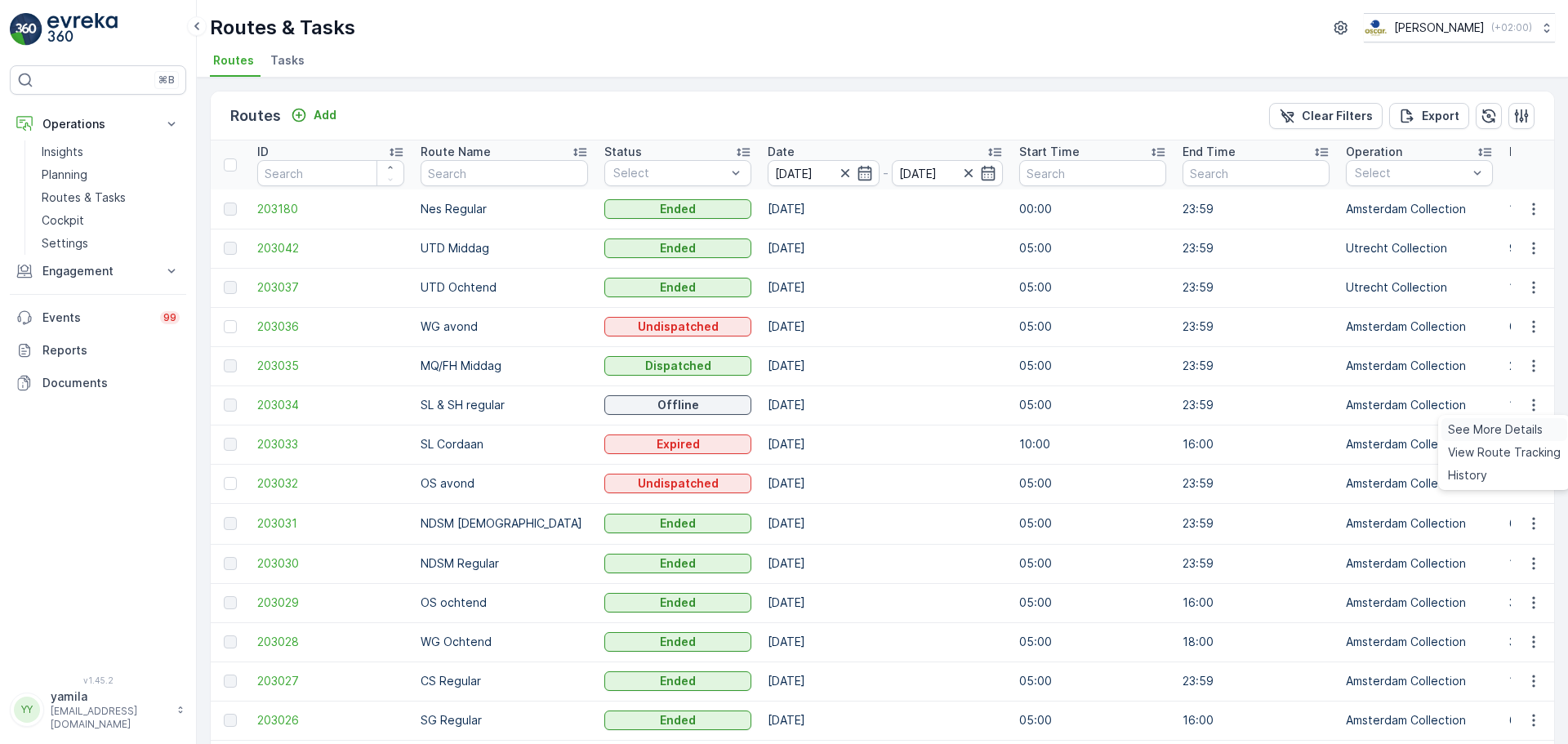 click on "See More Details" at bounding box center [1495, 430] 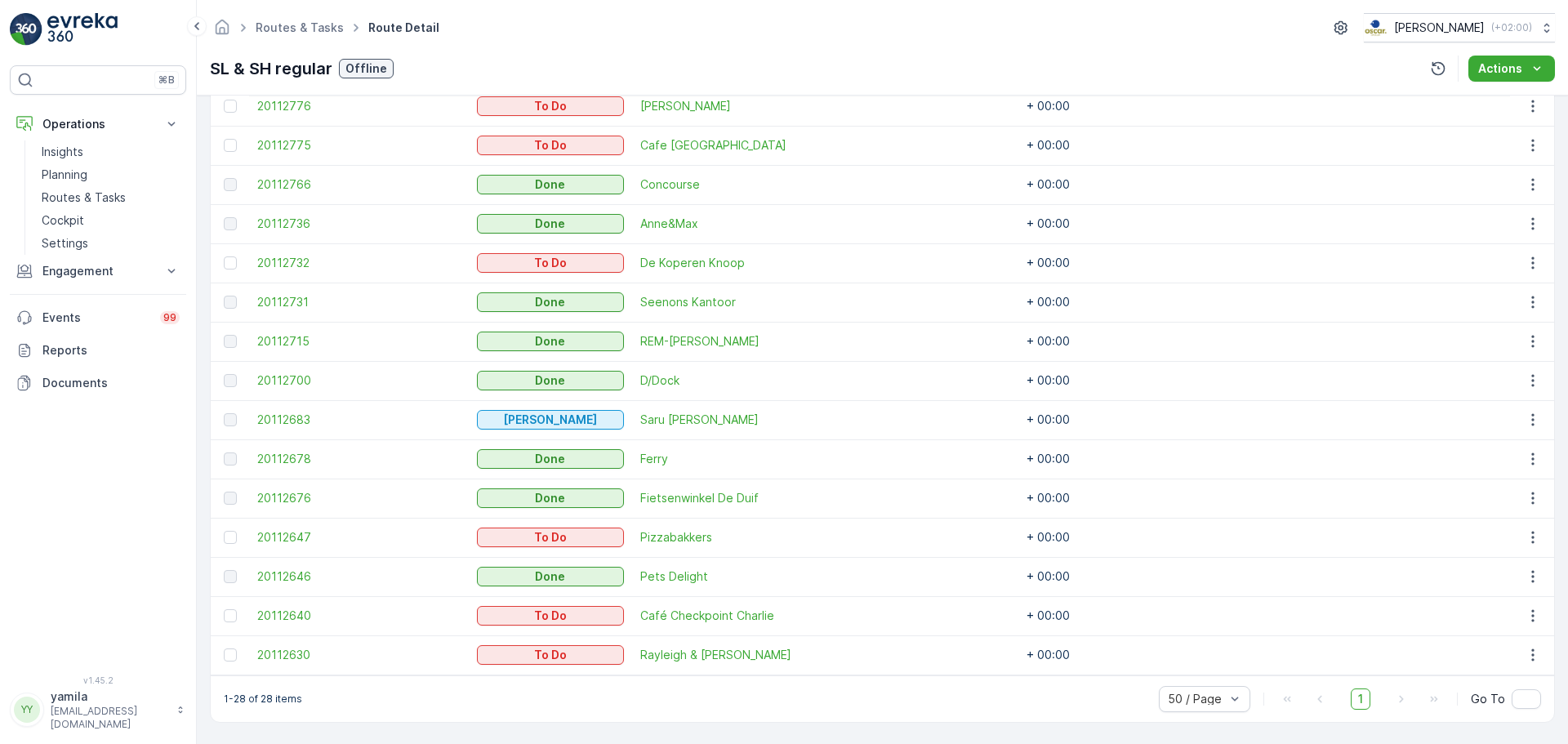 scroll, scrollTop: 604, scrollLeft: 0, axis: vertical 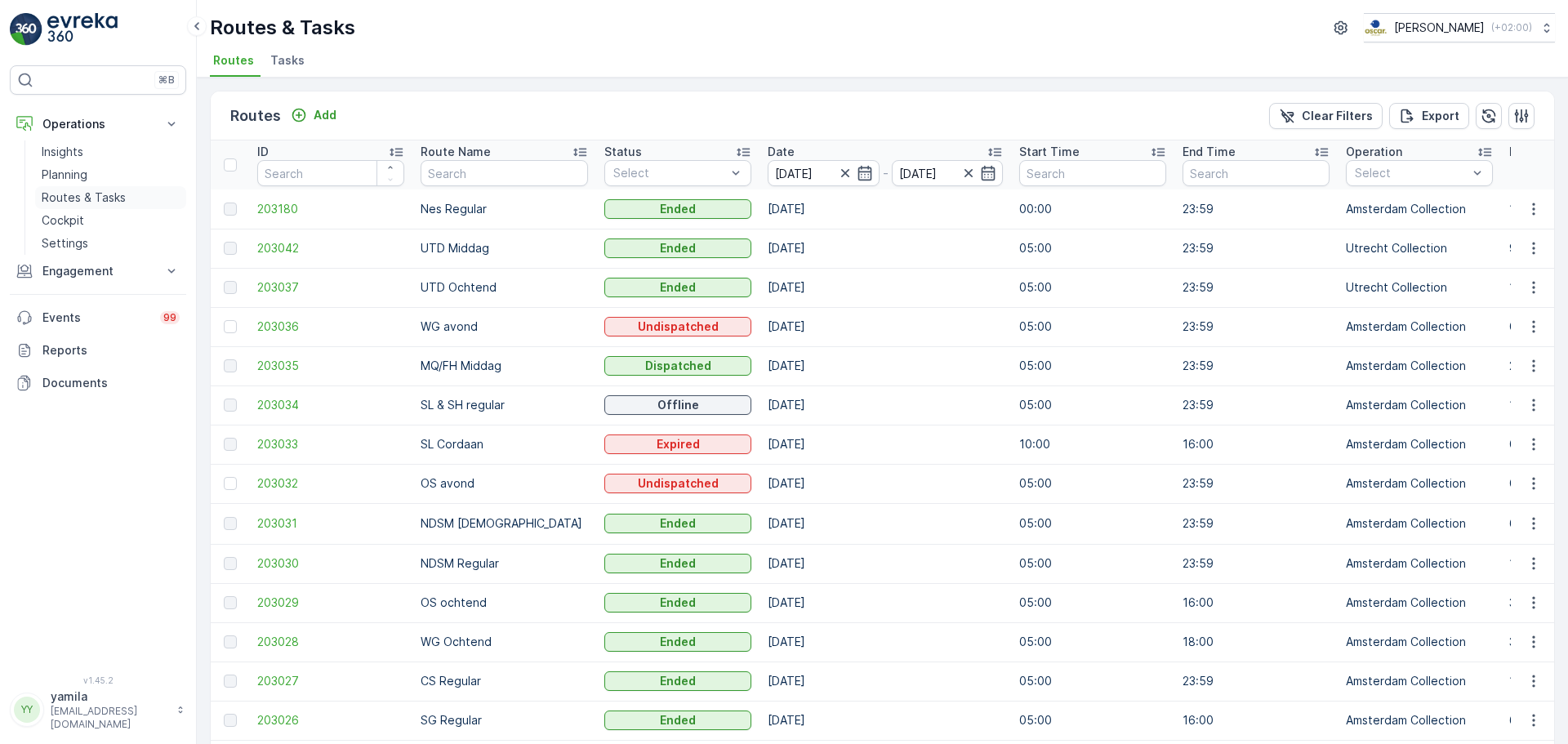 click on "Routes & Tasks" at bounding box center (83, 198) 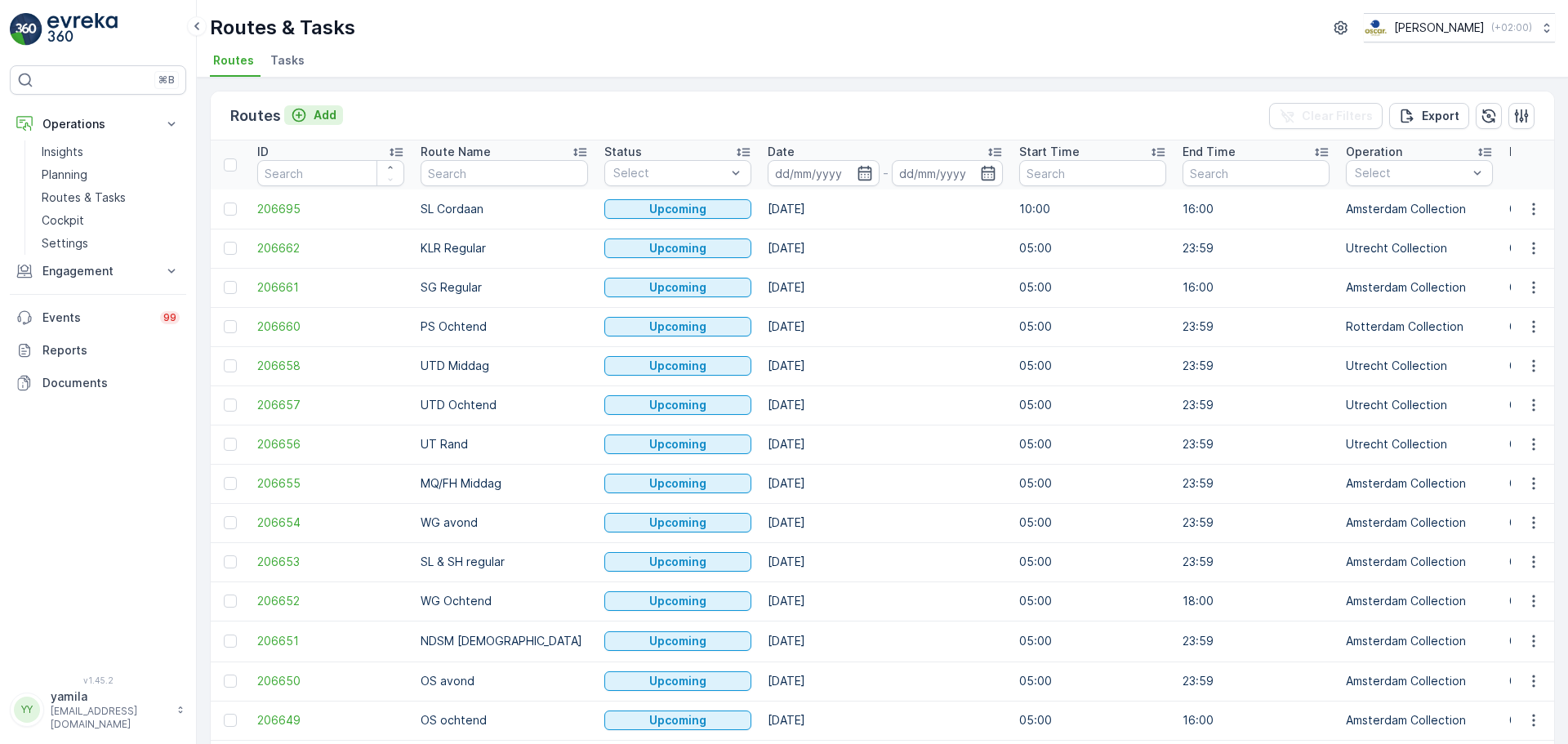 click on "Add" at bounding box center (314, 115) 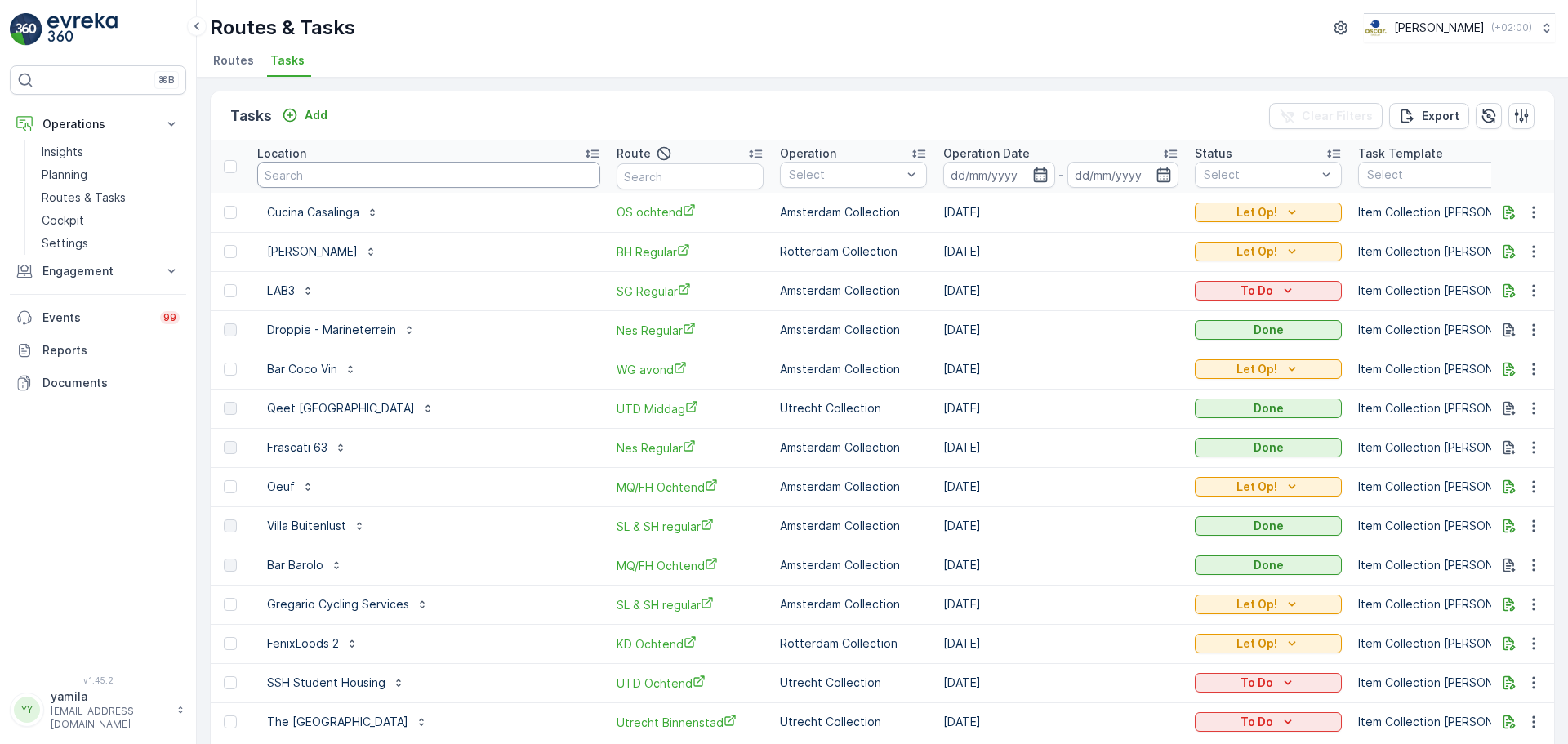 click at bounding box center (429, 175) 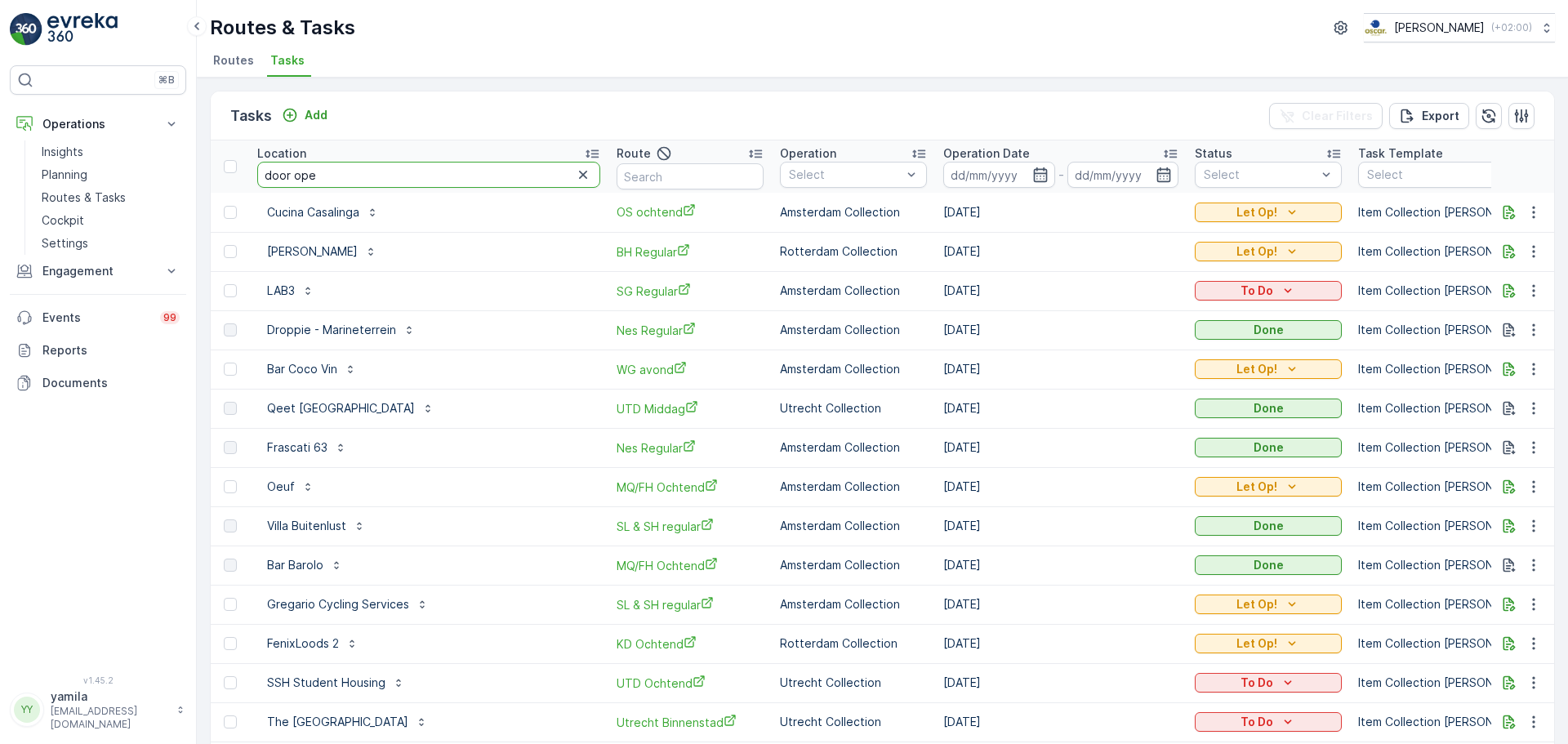 type on "door open" 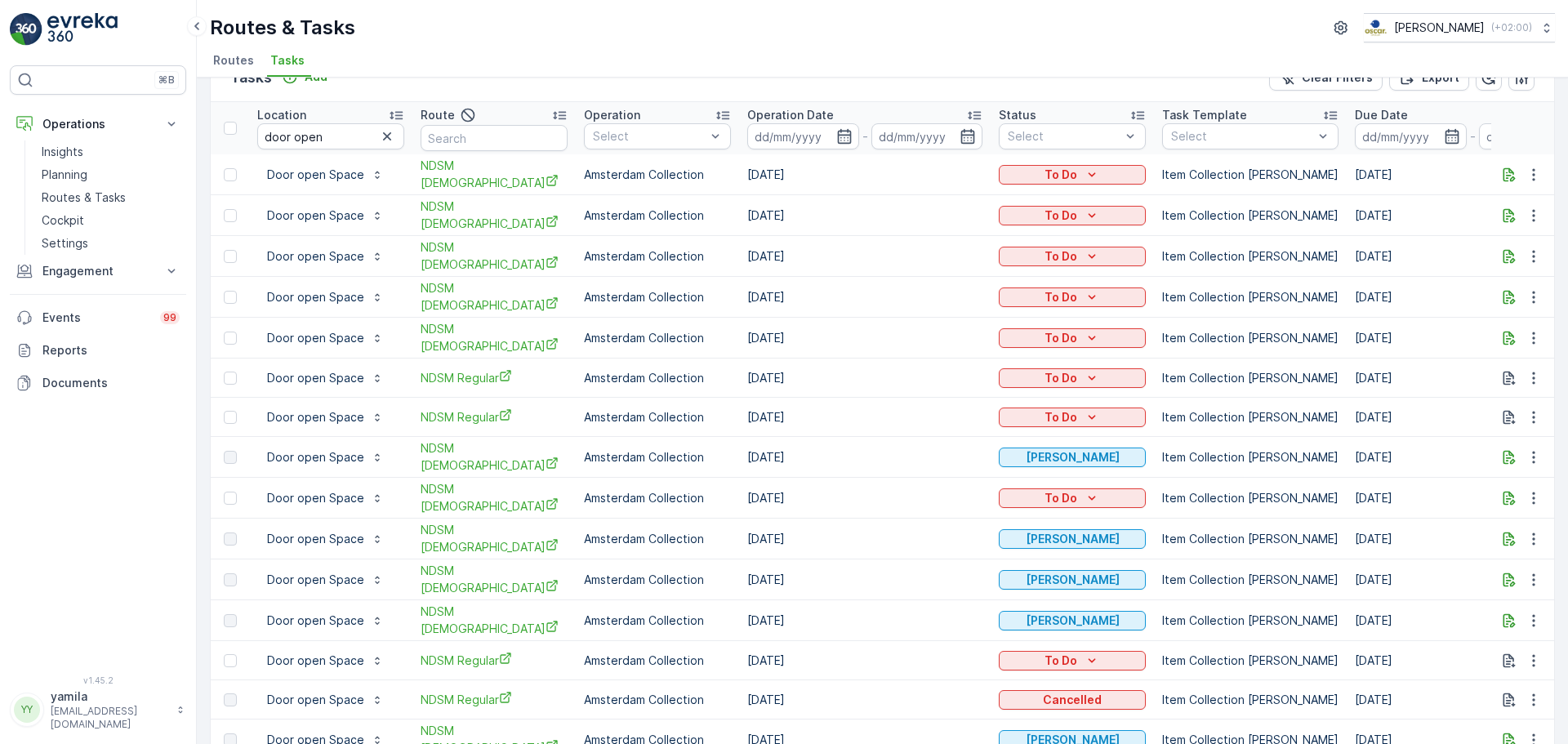 scroll, scrollTop: 0, scrollLeft: 0, axis: both 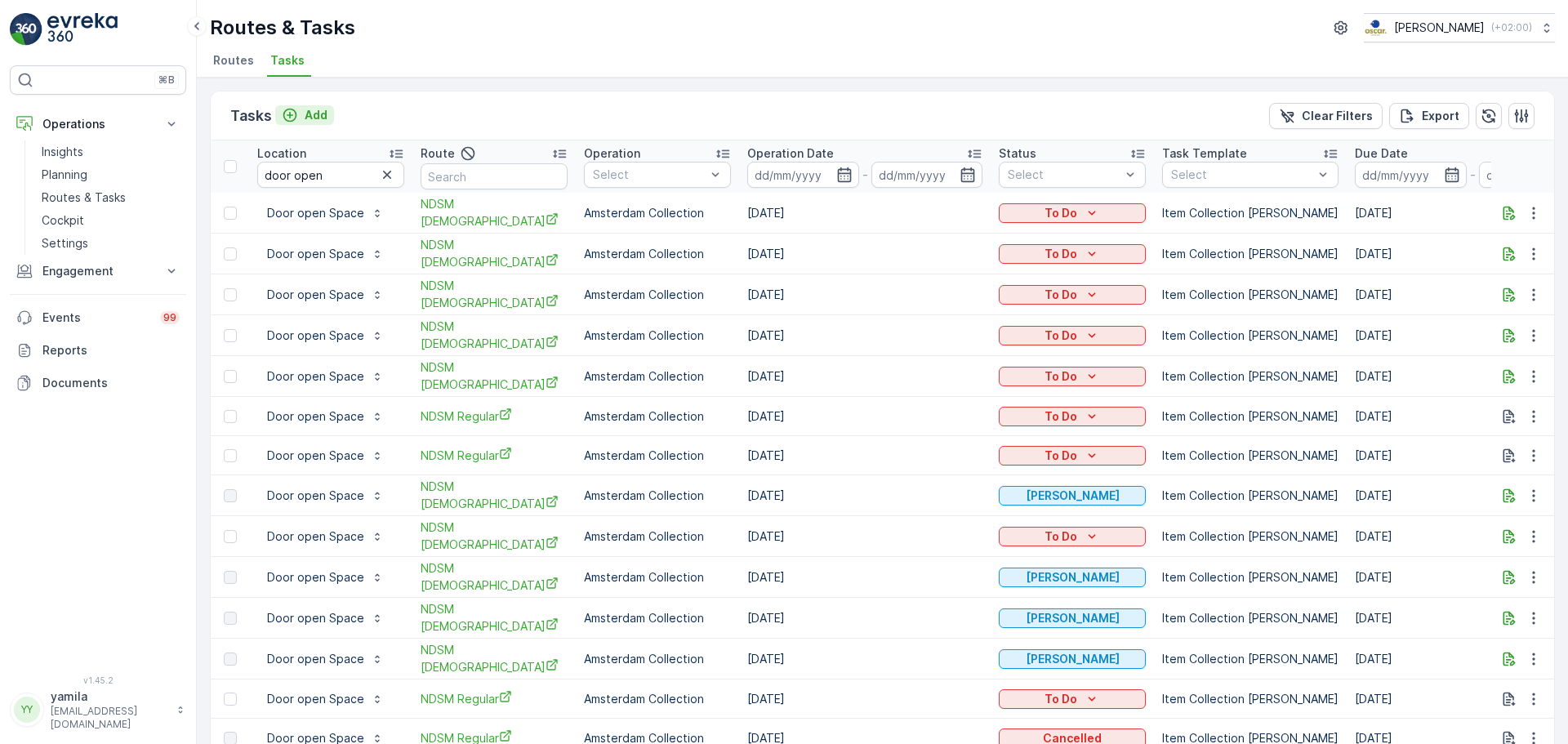click on "Add" at bounding box center [316, 115] 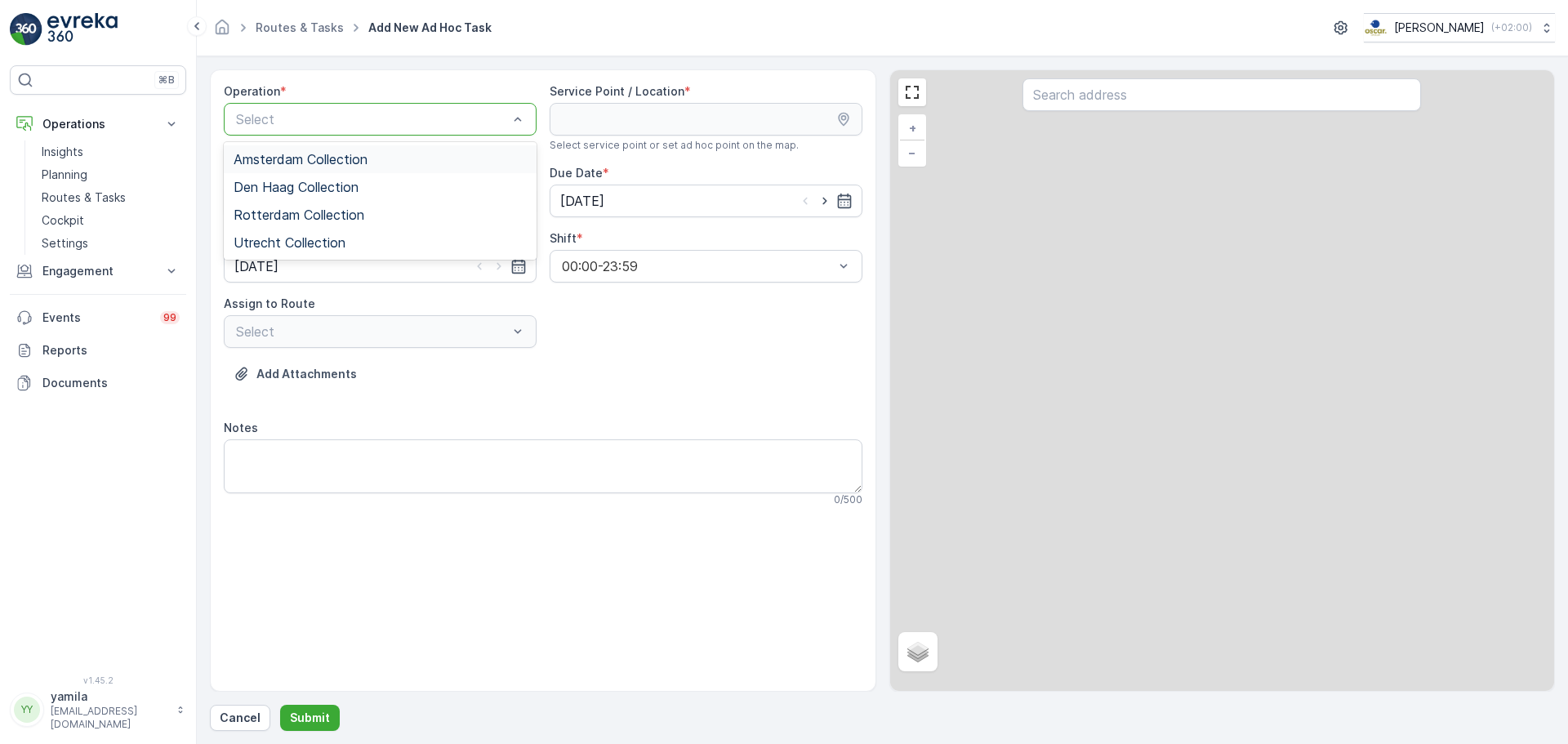 click on "Select" at bounding box center [380, 119] 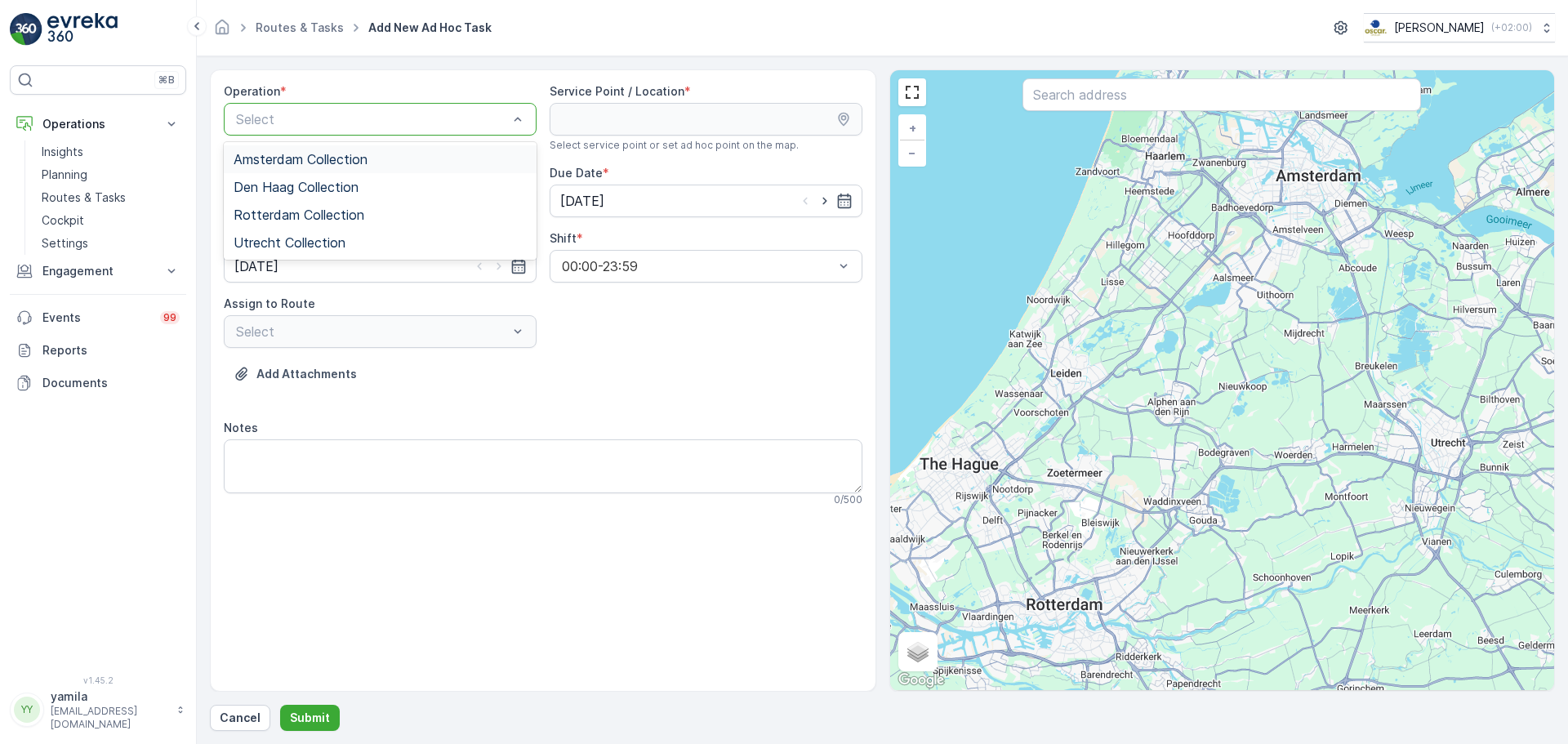 click on "Amsterdam Collection" at bounding box center (301, 159) 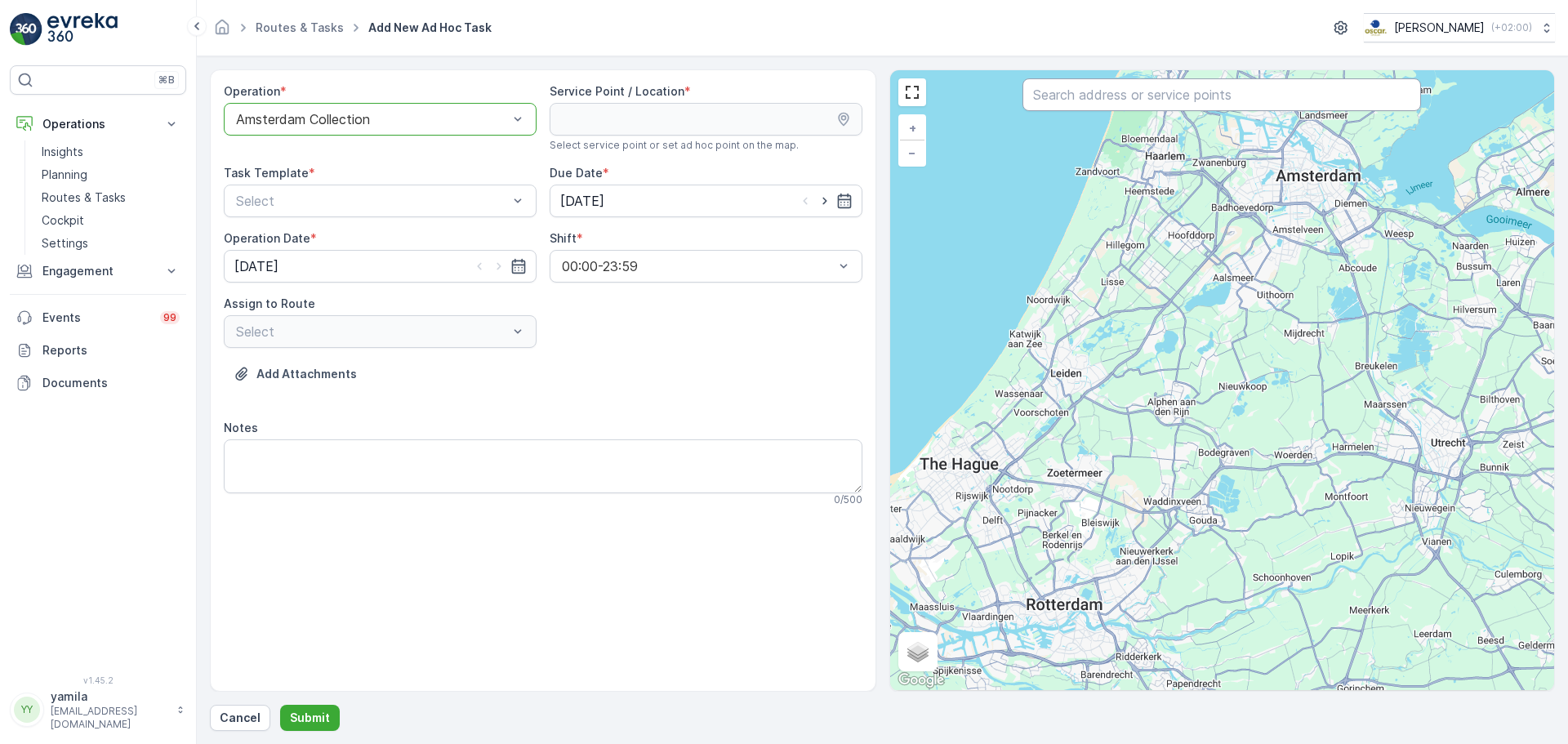 click at bounding box center [1222, 95] 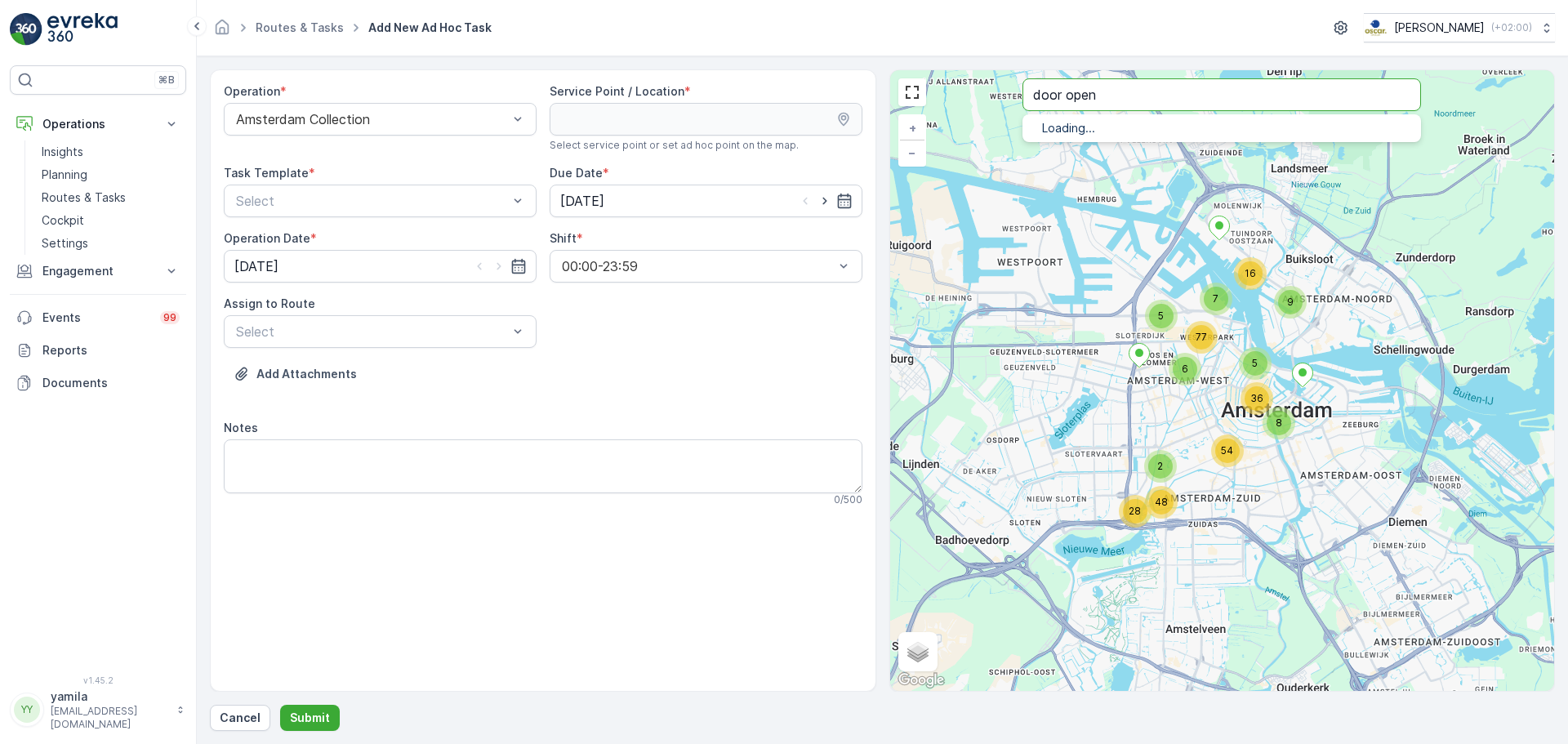 type on "door open" 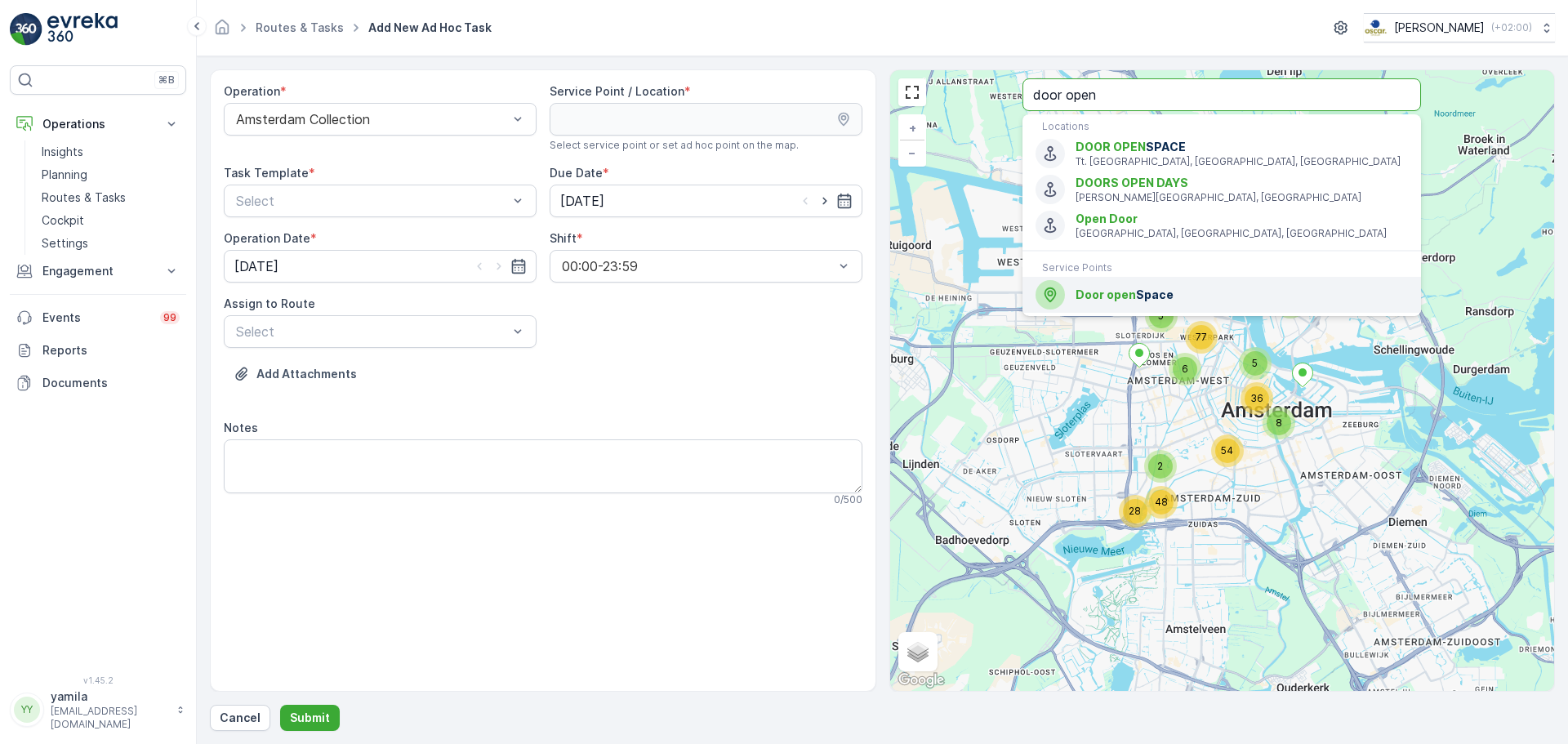 click on "Door open  Space" at bounding box center [1222, 295] 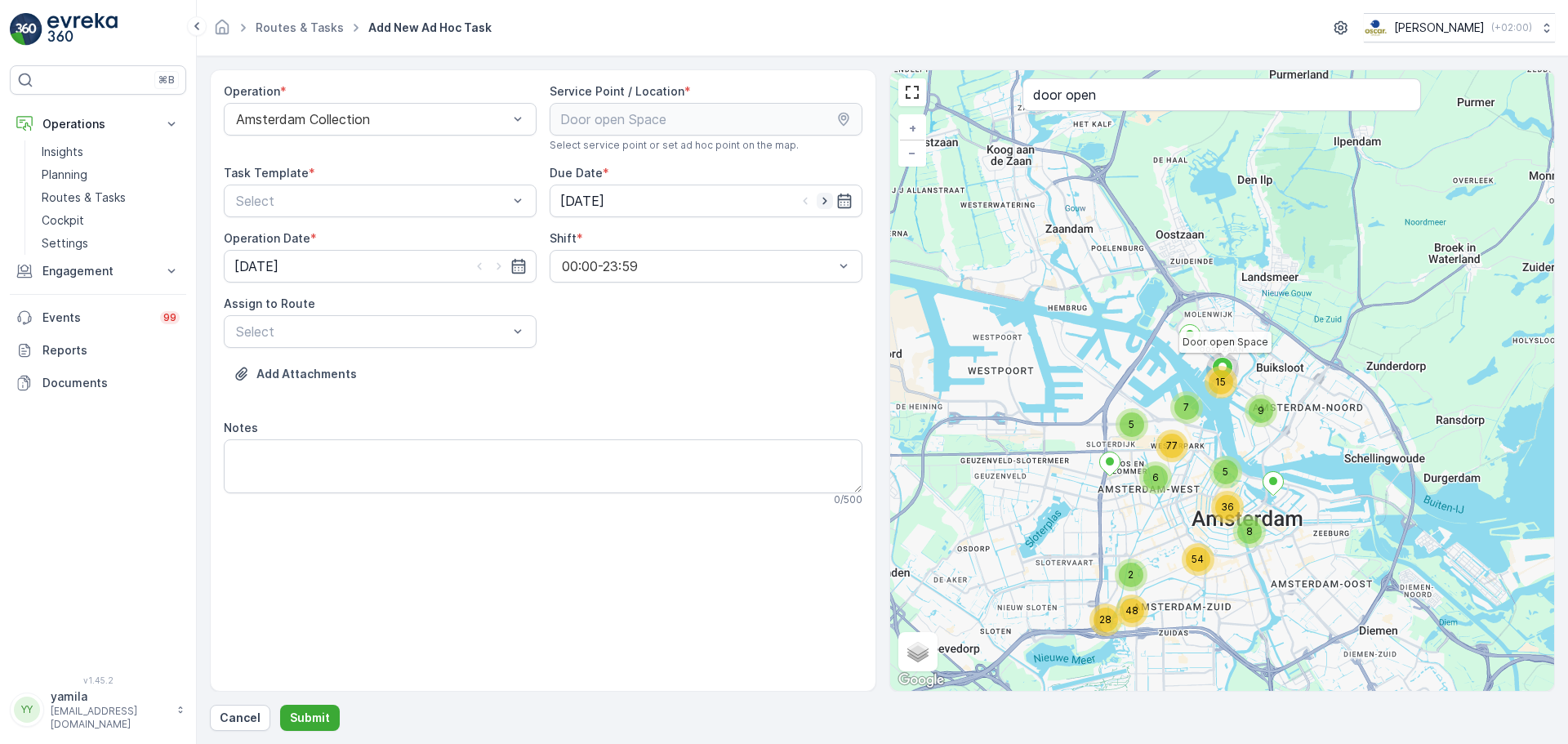 click 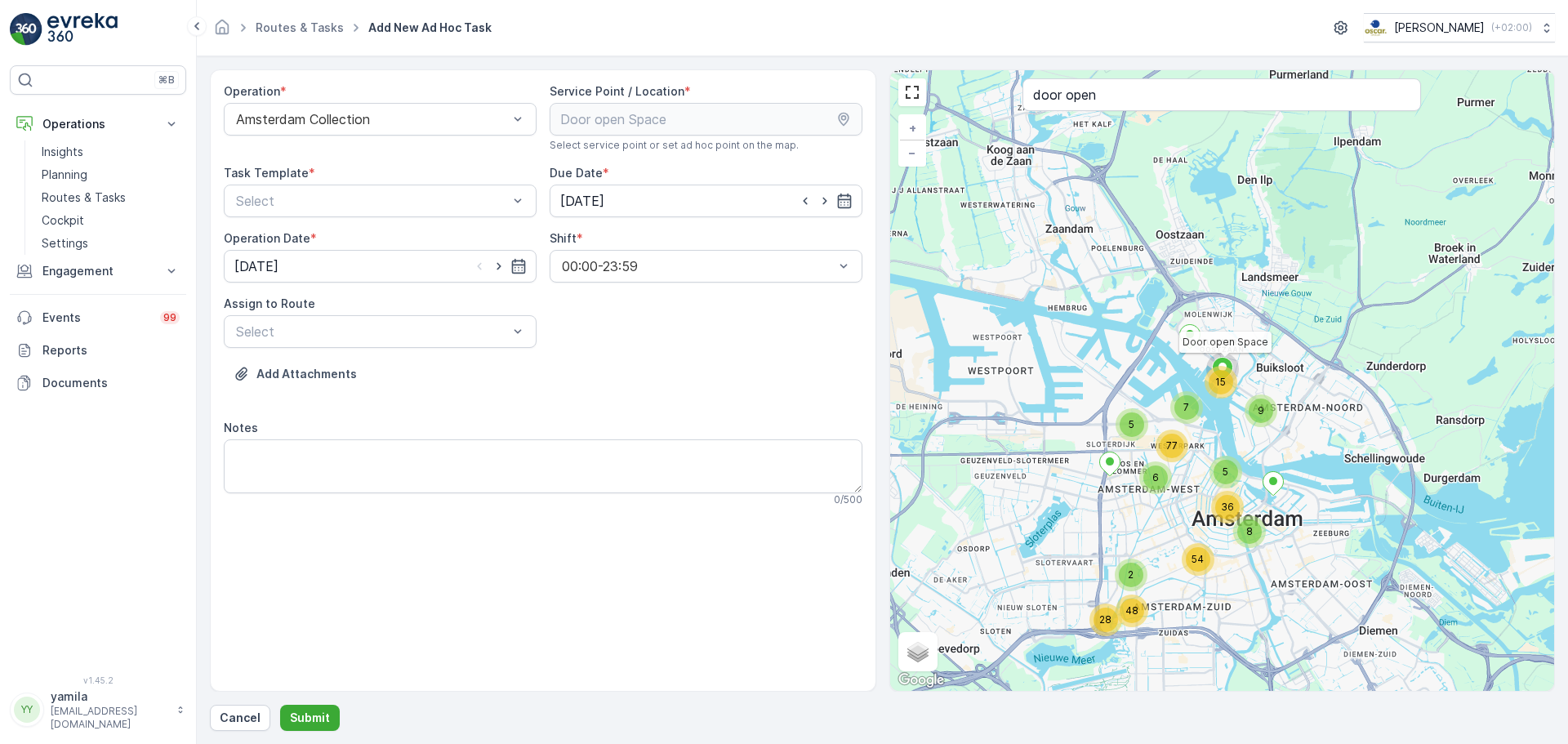click 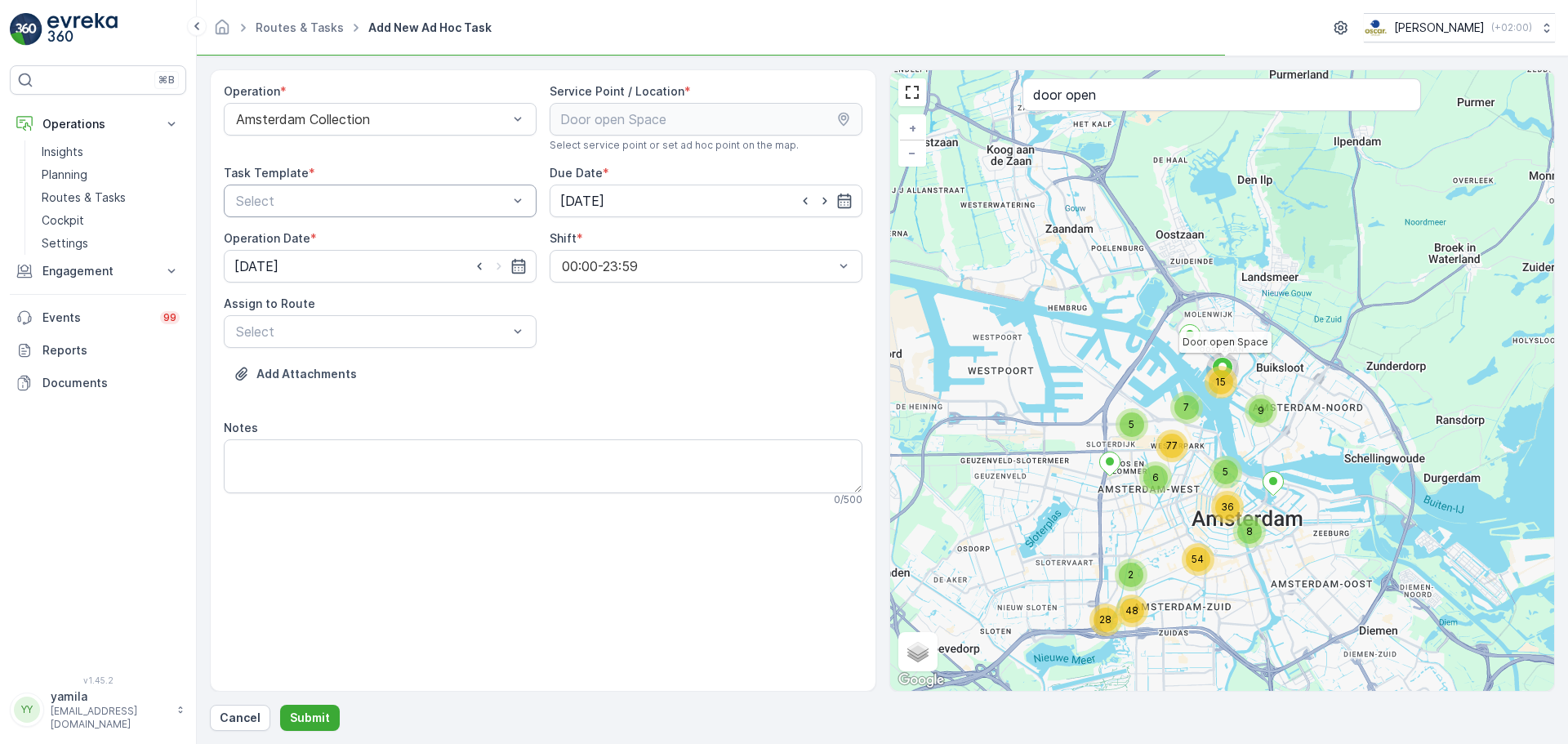 click on "Select" at bounding box center (380, 201) 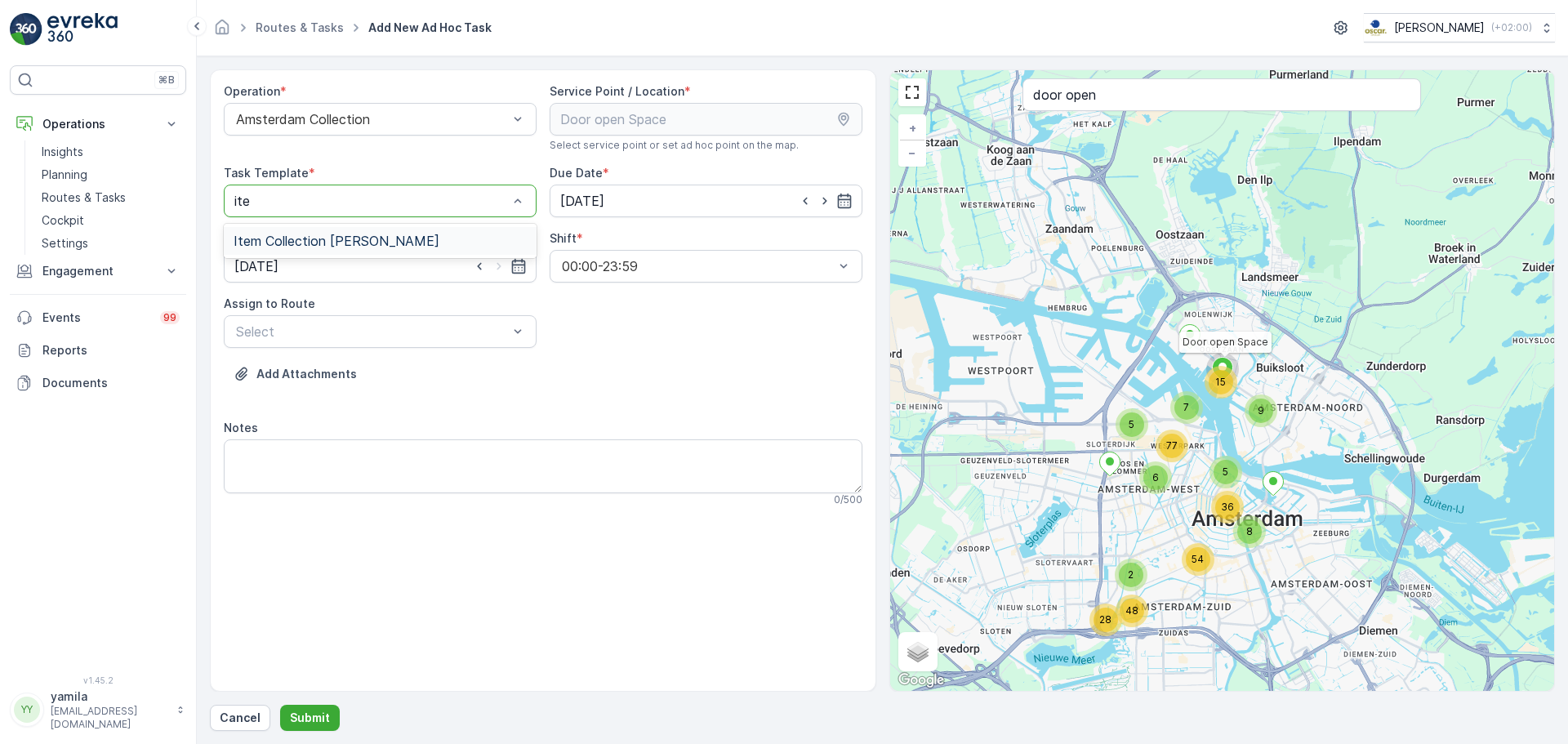 type on "item" 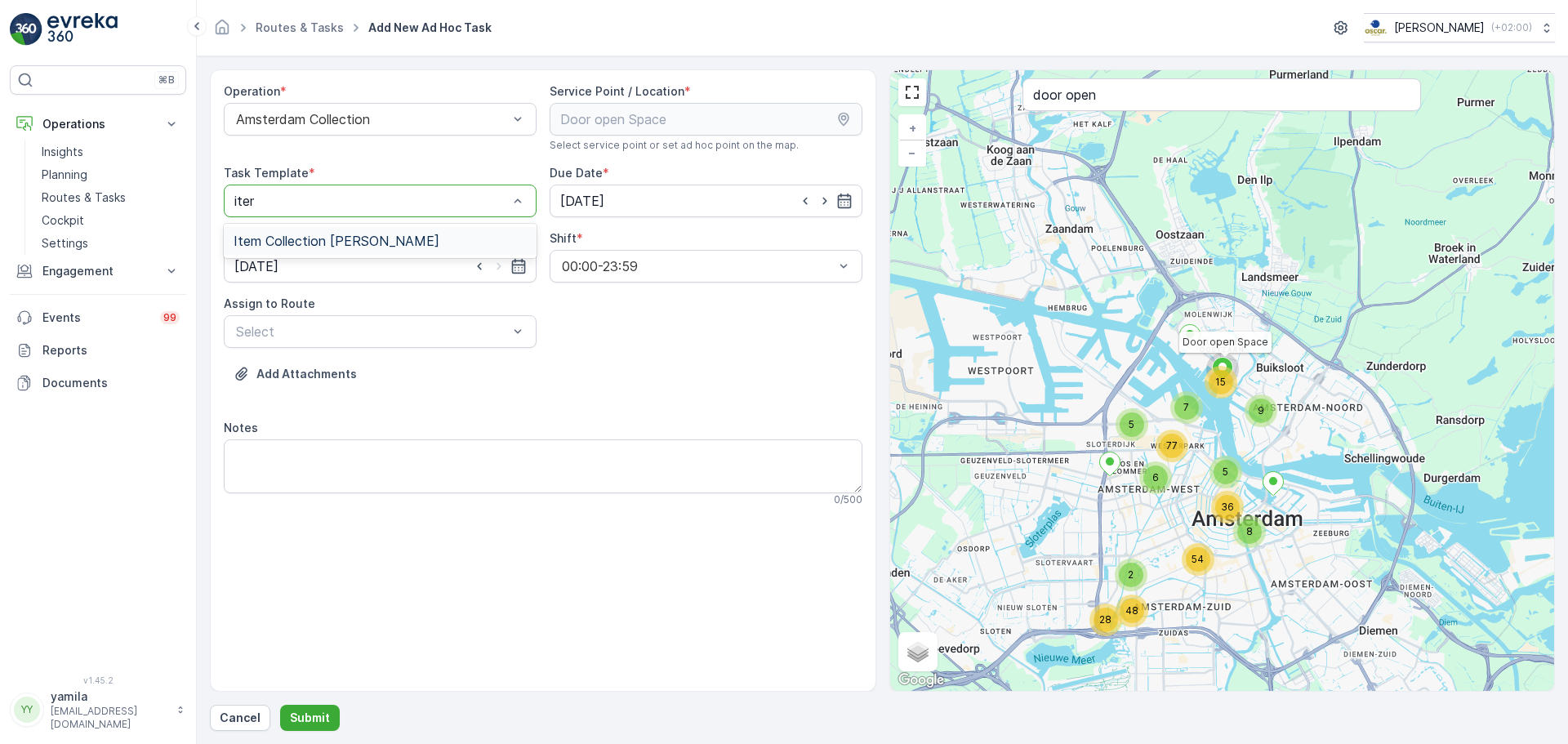 type 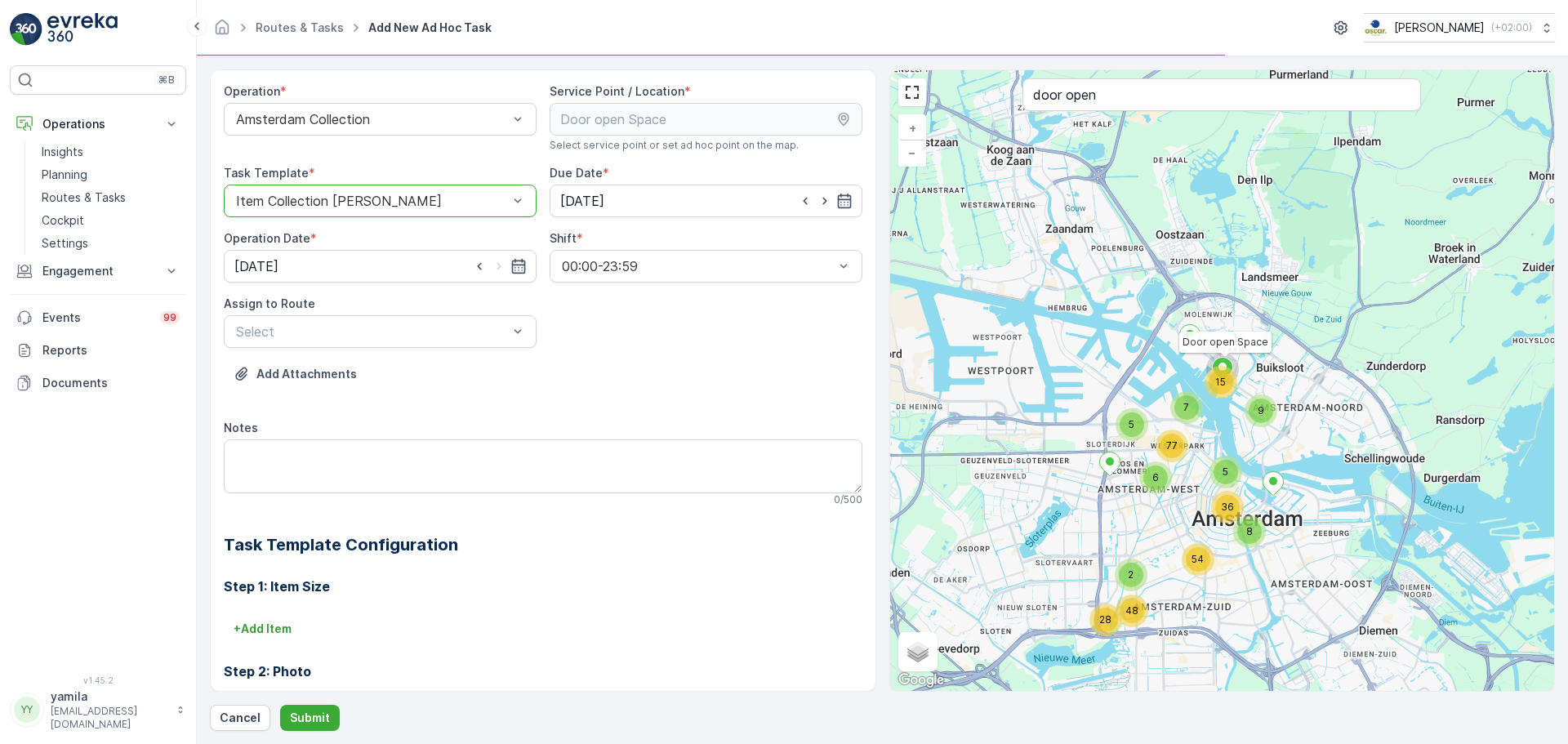 click on "Operation * Amsterdam Collection Service Point / Location * Select service point or set ad hoc point on the map. pages.ops_management.service_points.add_task.add.service_point_name Door open Space pages.ops_management.service_points.add_task.add.service_point_helper_text pages.ops_management.service_points.add_task.add.location [GEOGRAPHIC_DATA] pages.ops_management.service_points.add_task.add.location_helper_text Task Template * option Item Collection [PERSON_NAME], selected. Item Collection Oscar Regulier Due Date * [DATE] Operation Date * [DATE] Shift * 00:00-23:59 Assign to Route Select Add Attachments Notes 0  /  500 Task Template Configuration Step 1: Item Size +  Add Item Step 2: Photo No configuration needed. Step 3: Photo No configuration needed. Step 4: Photo No configuration needed." at bounding box center (543, 488) 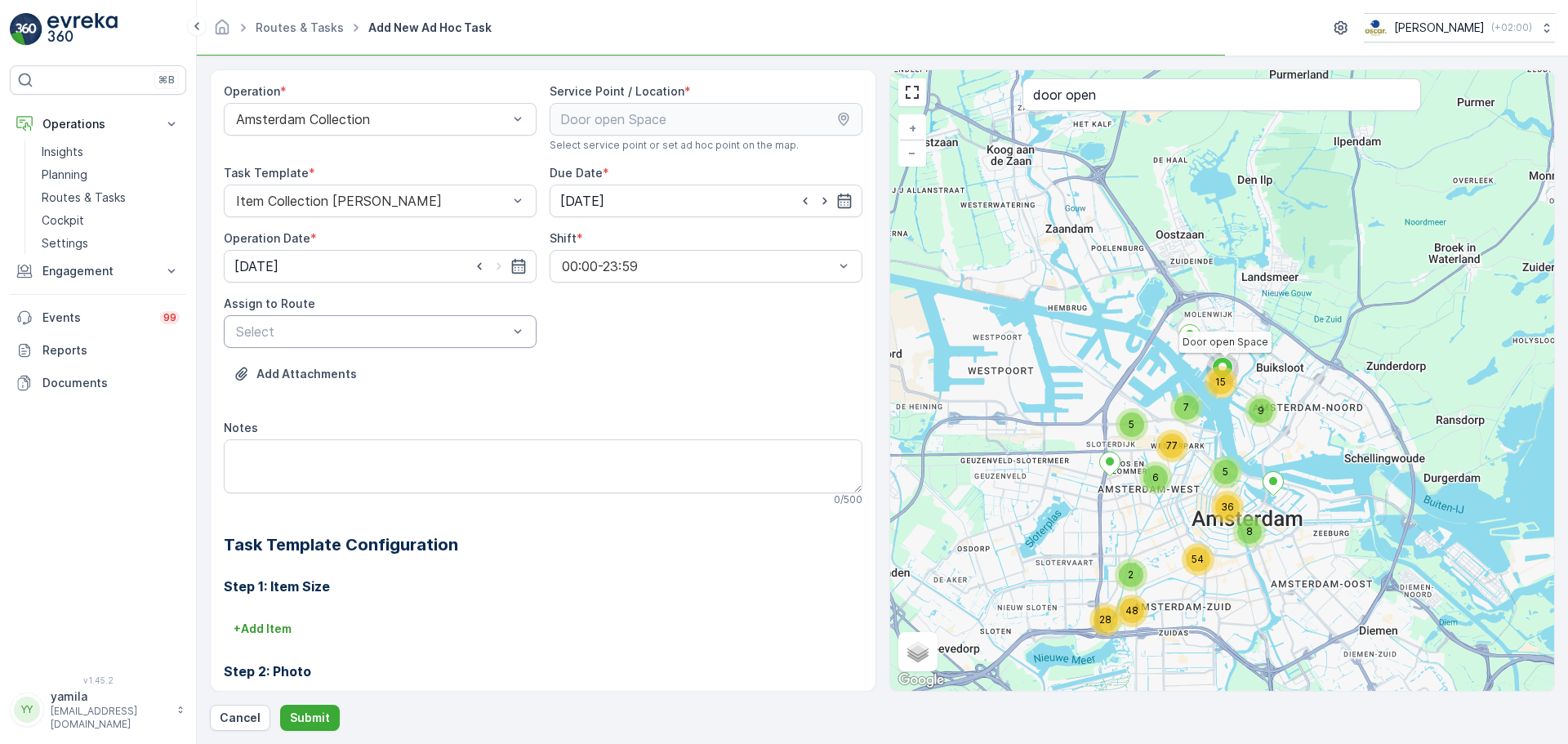 click at bounding box center [372, 332] 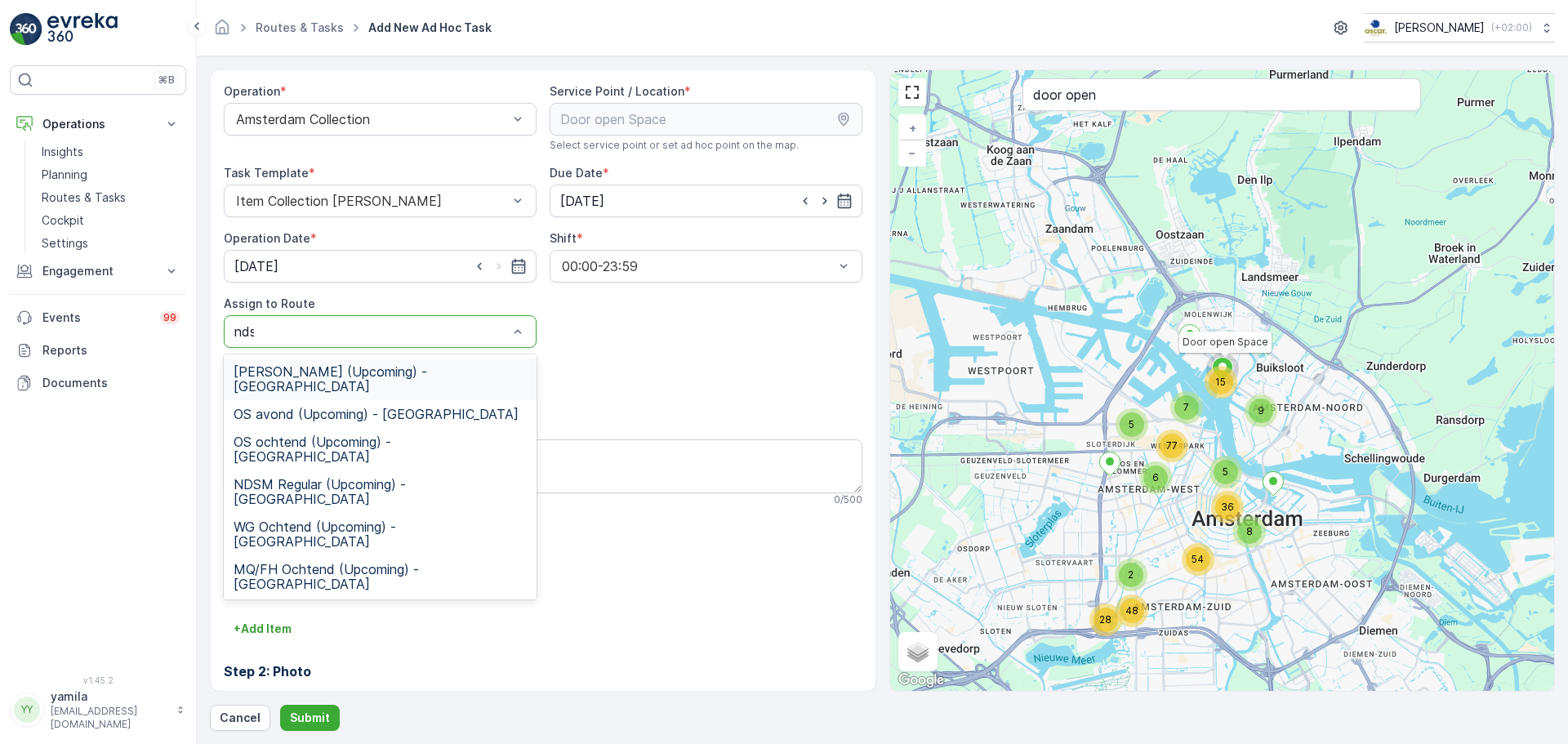 type on "ndsm" 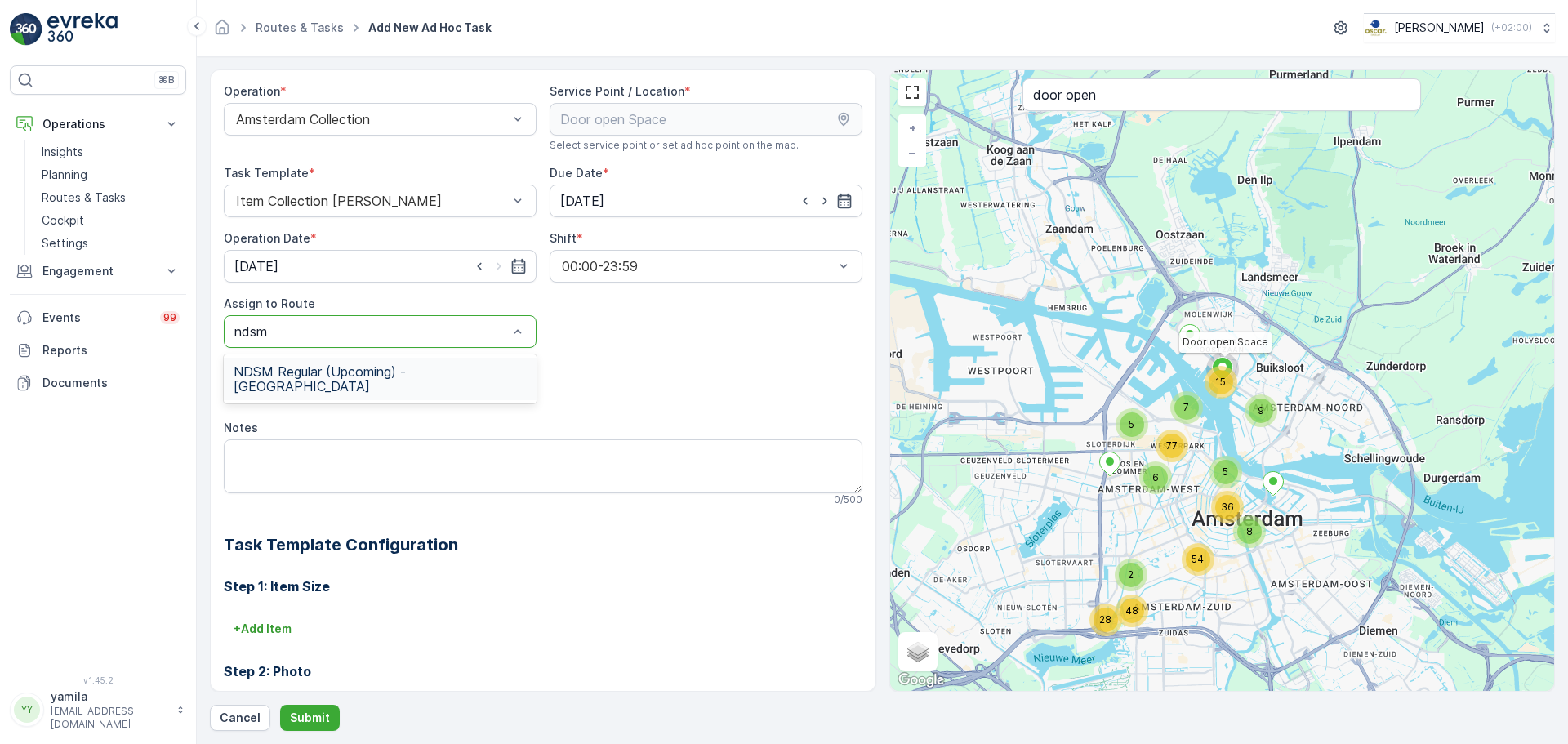 click on "NDSM Regular (Upcoming) - [GEOGRAPHIC_DATA]" at bounding box center (380, 379) 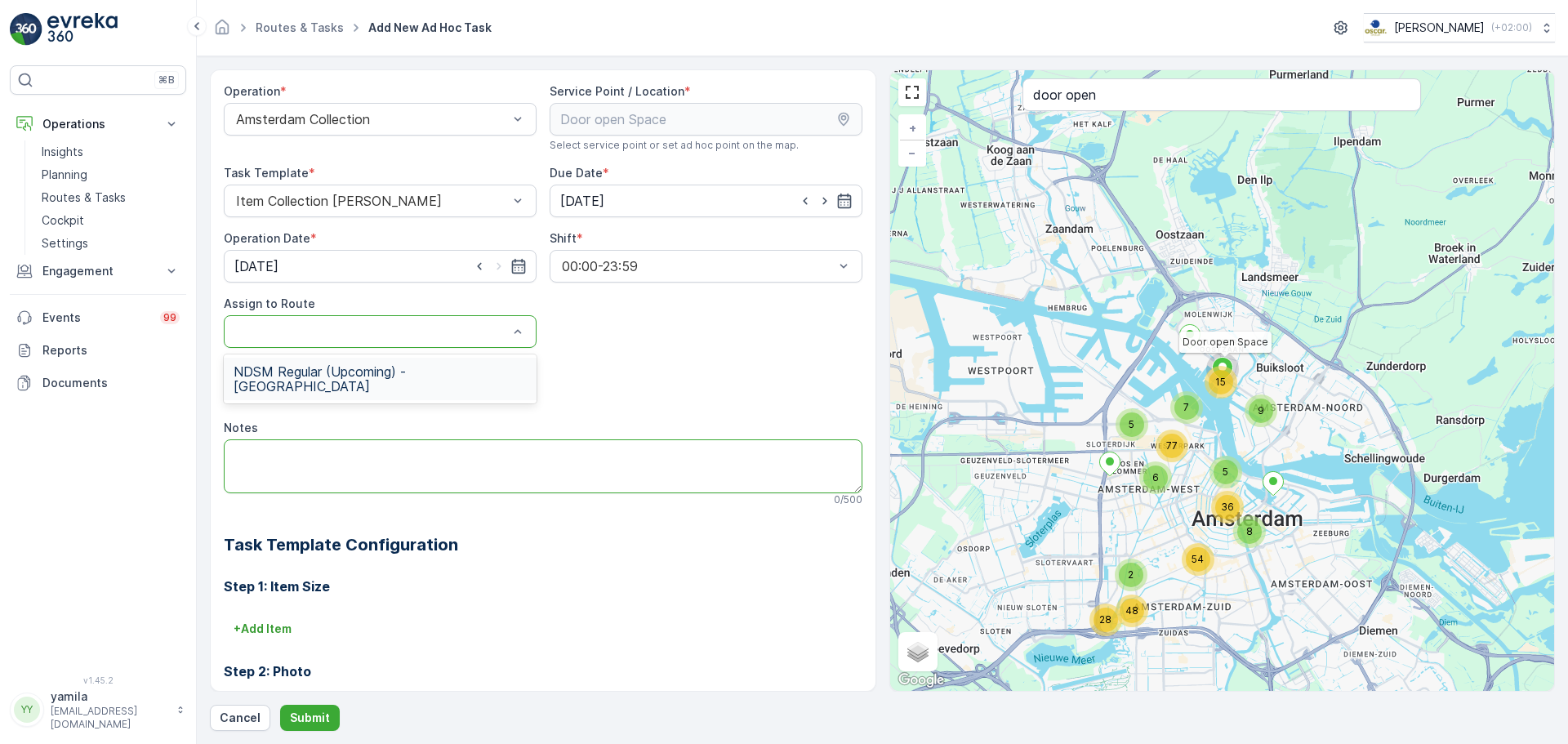 click on "Notes" at bounding box center (543, 466) 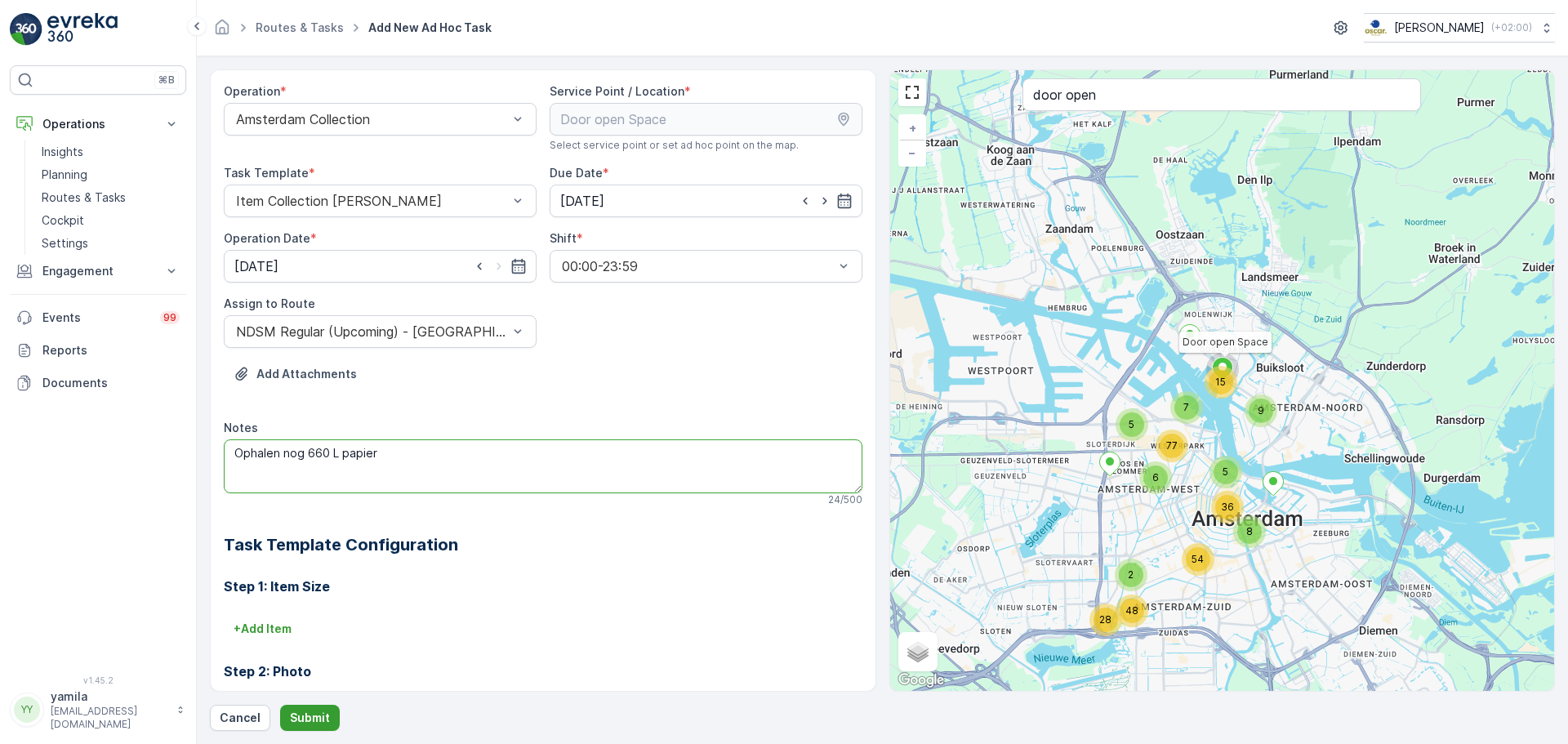 type on "Ophalen nog 660 L papier" 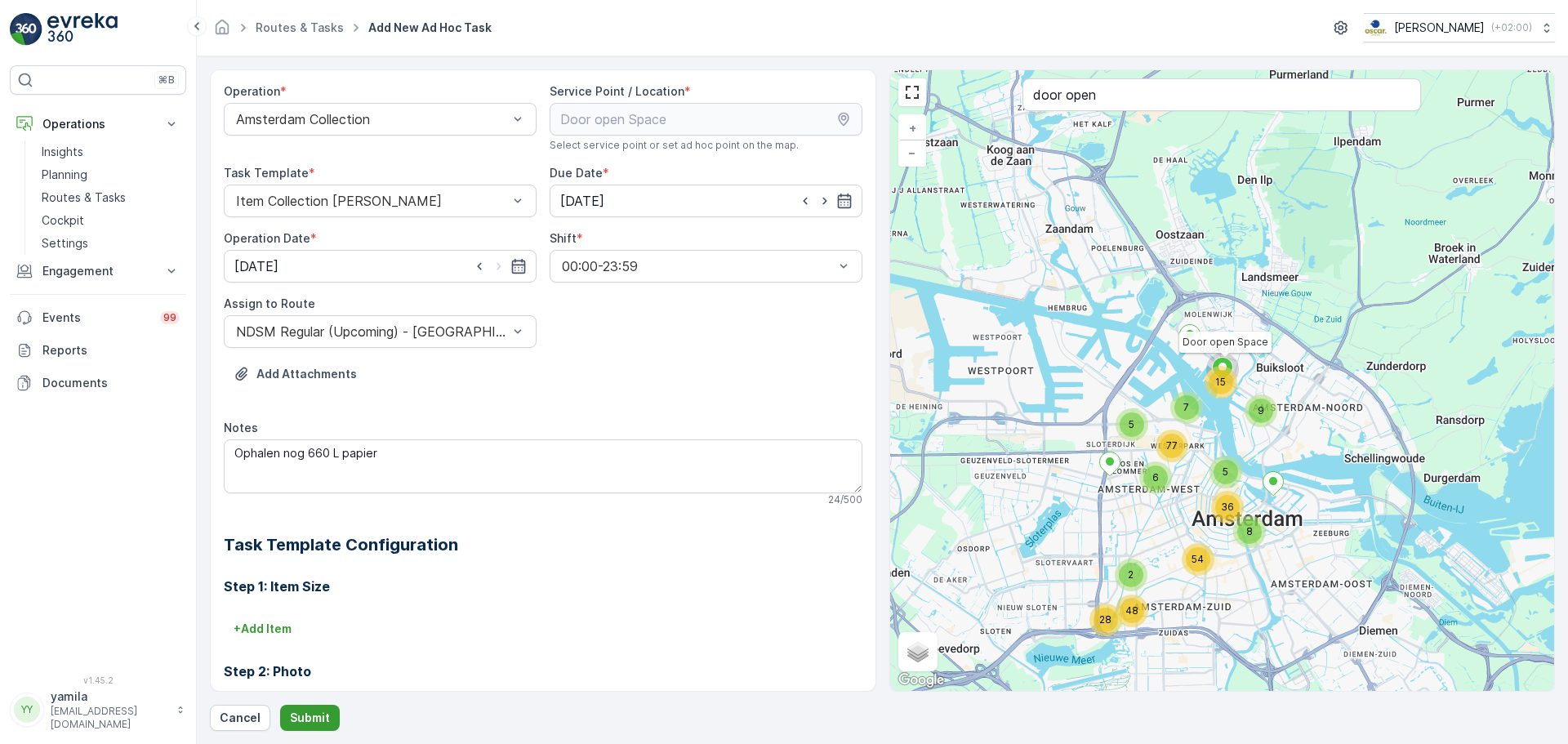 click on "Submit" at bounding box center (310, 718) 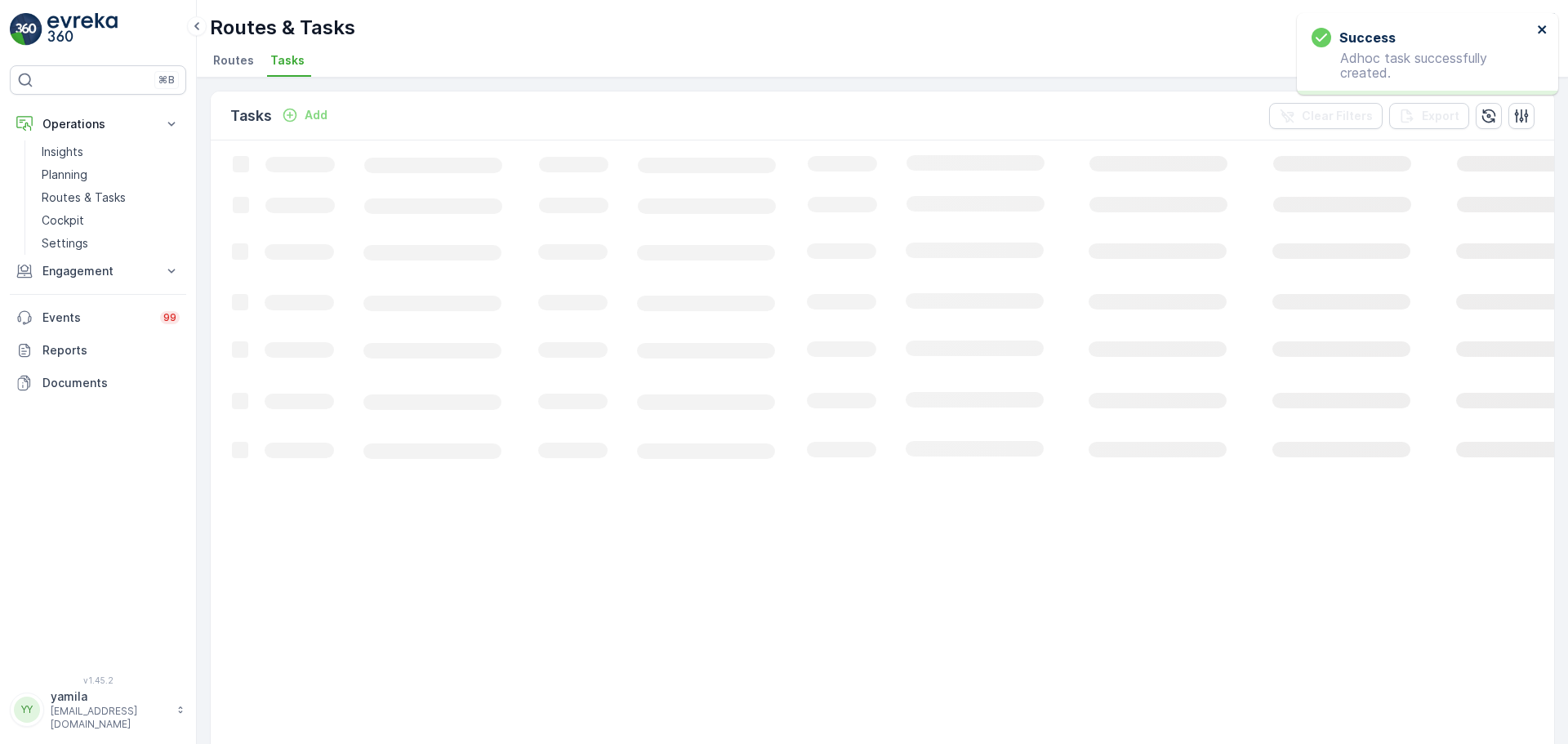 click 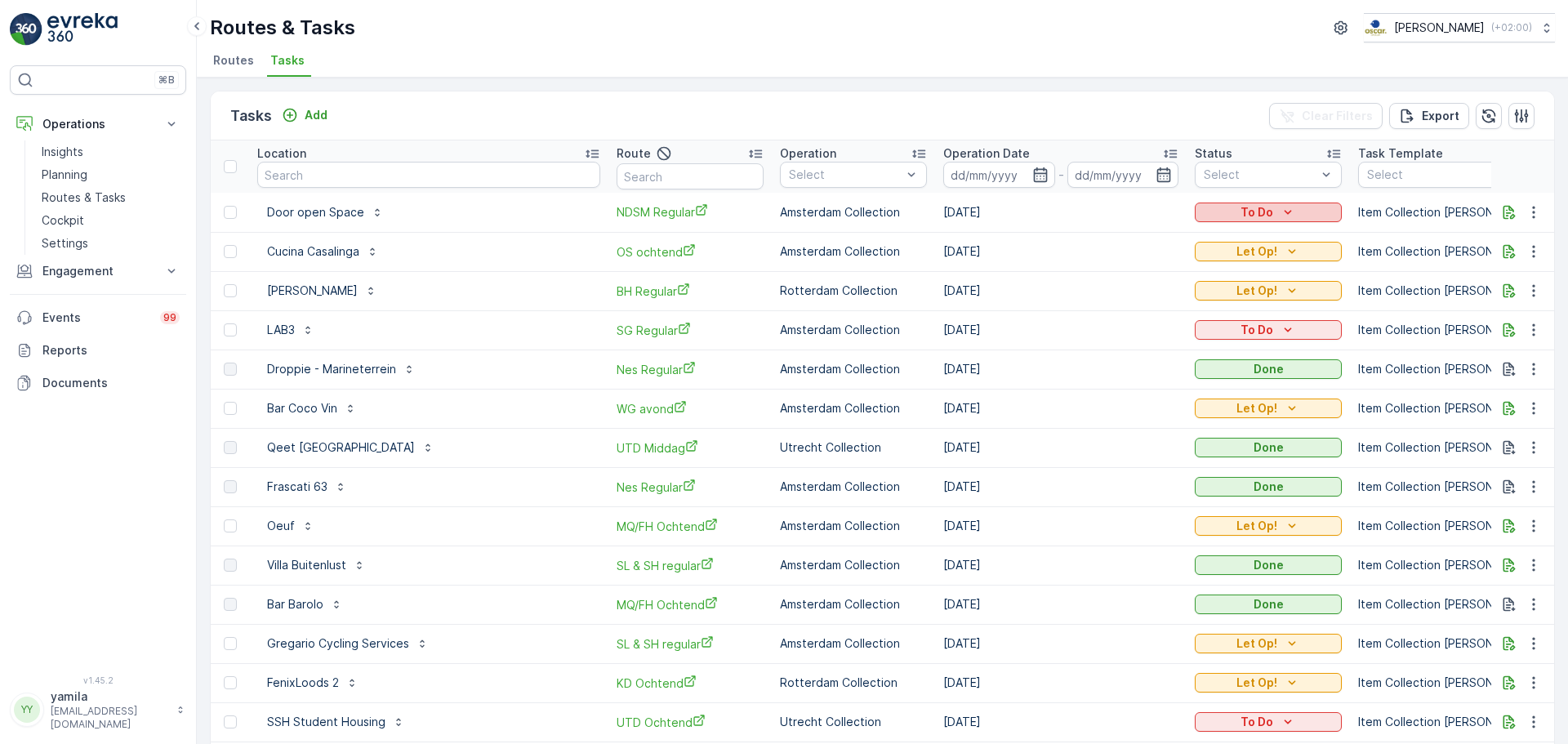 click on "To Do" at bounding box center (1257, 212) 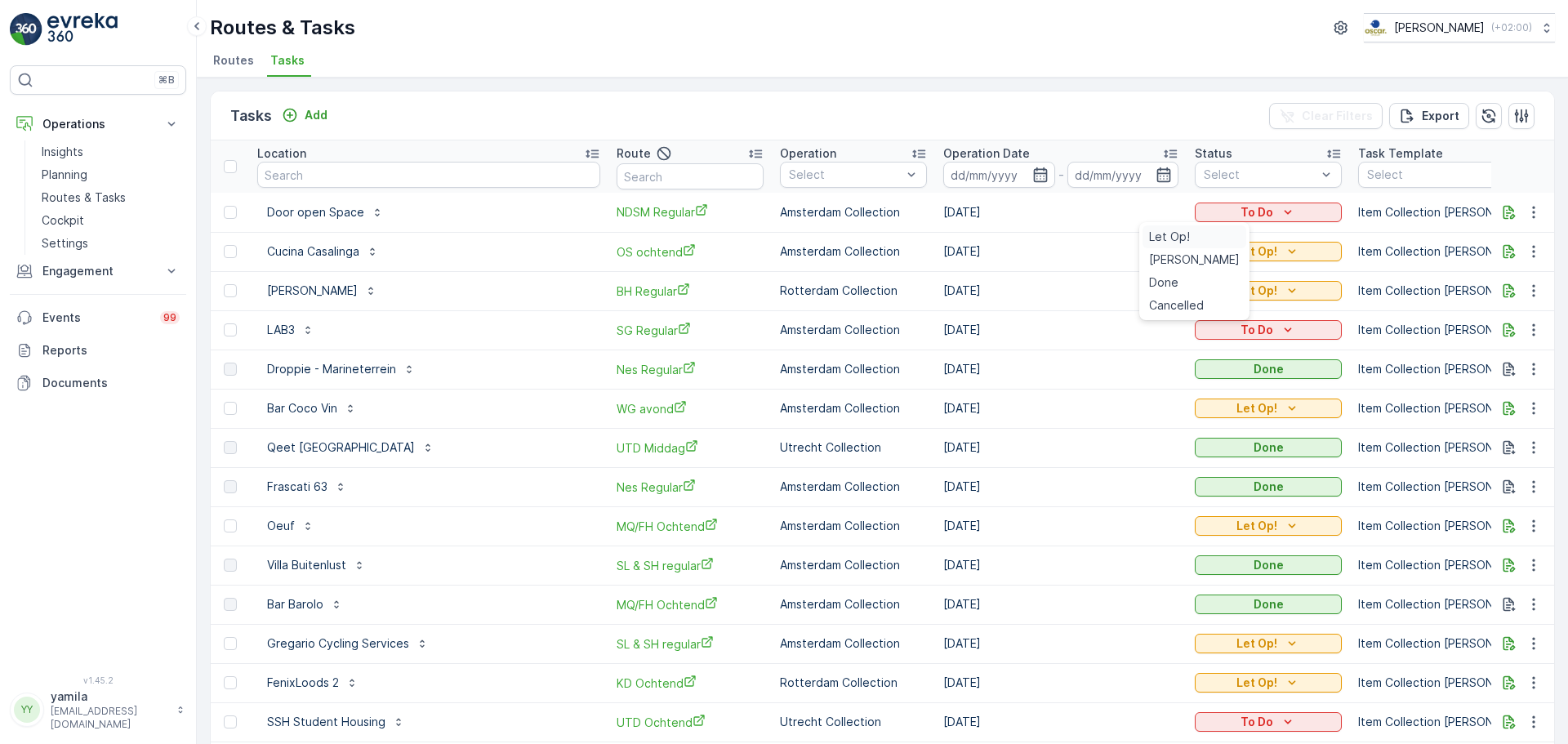 click on "Let Op!" at bounding box center (1194, 237) 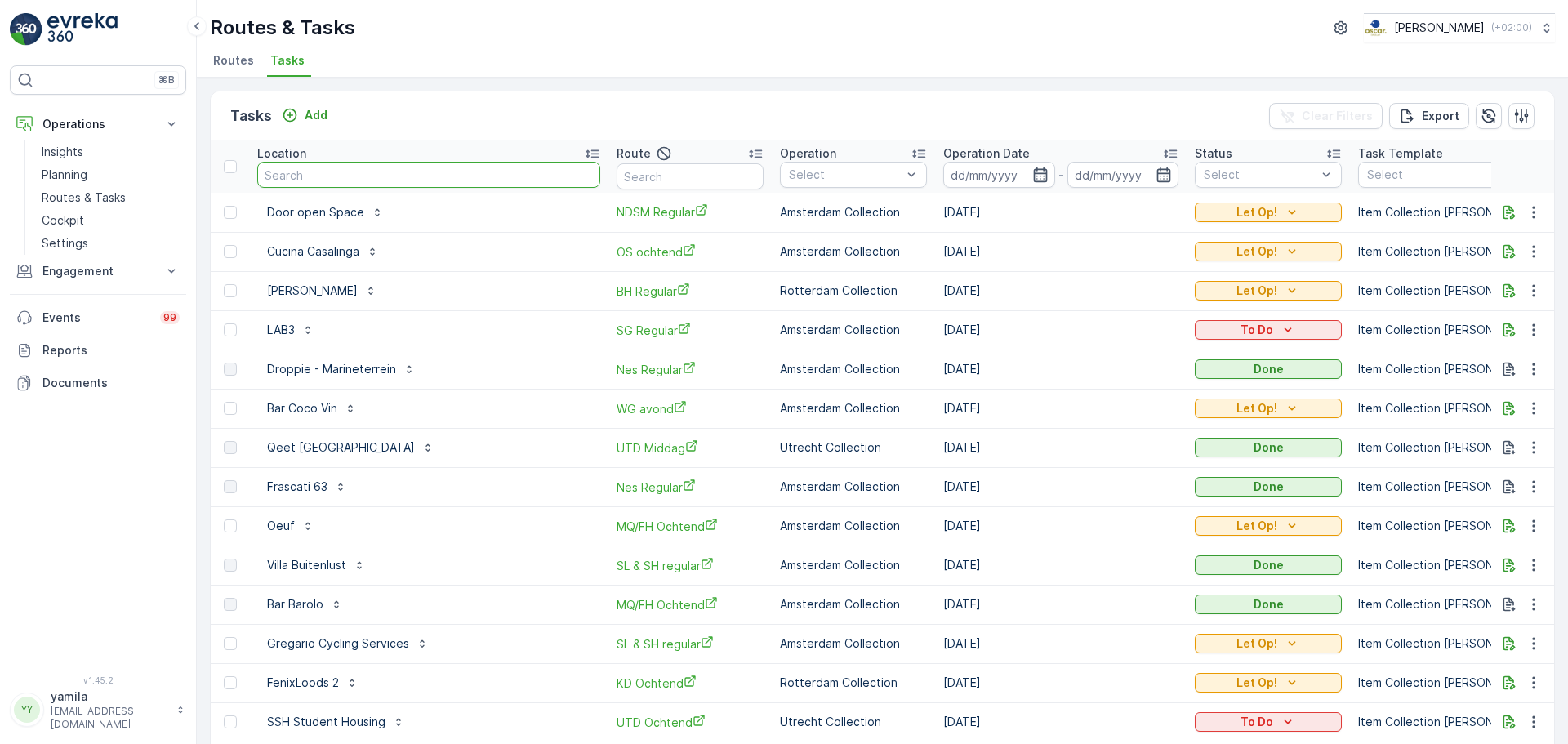 click at bounding box center [429, 175] 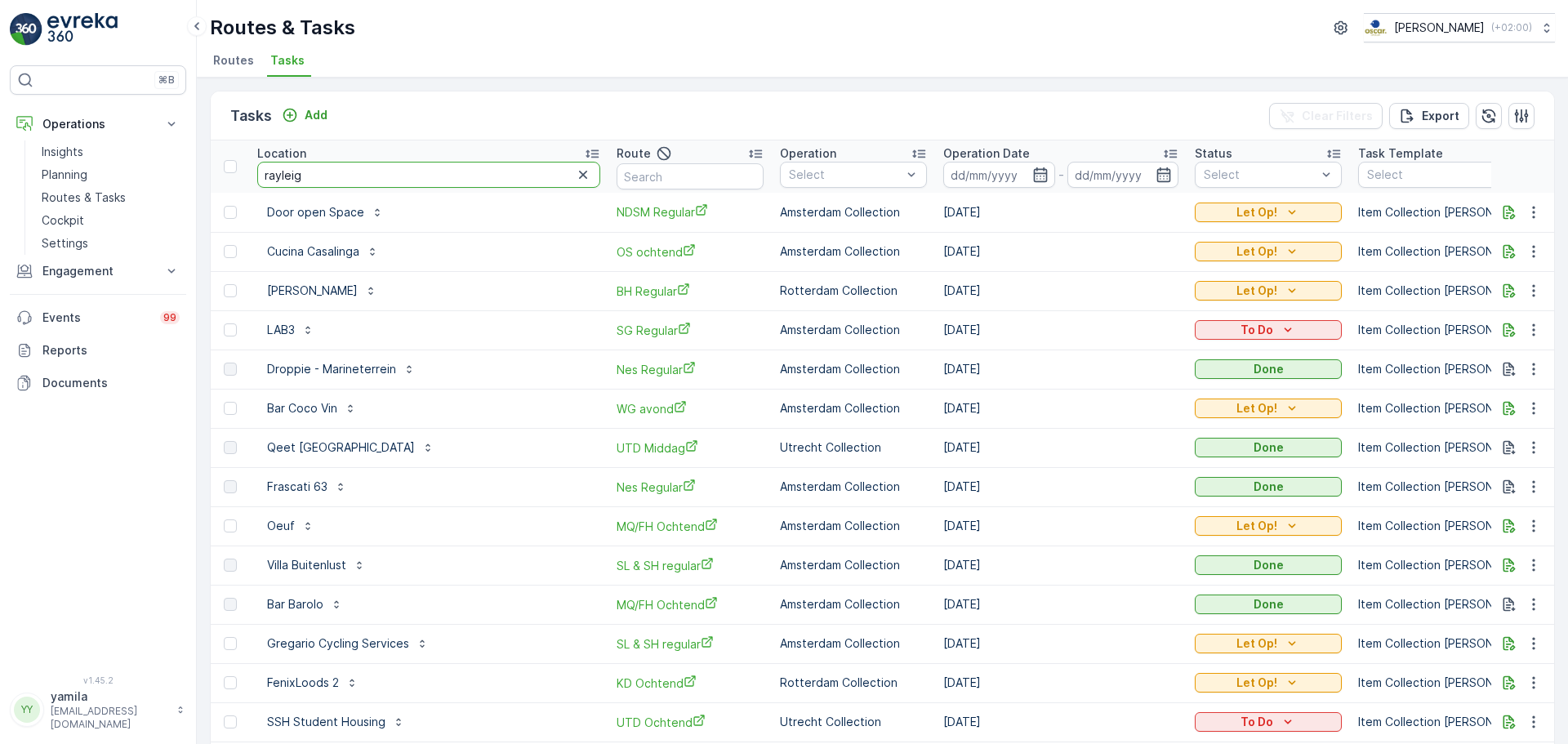 type on "rayleigh" 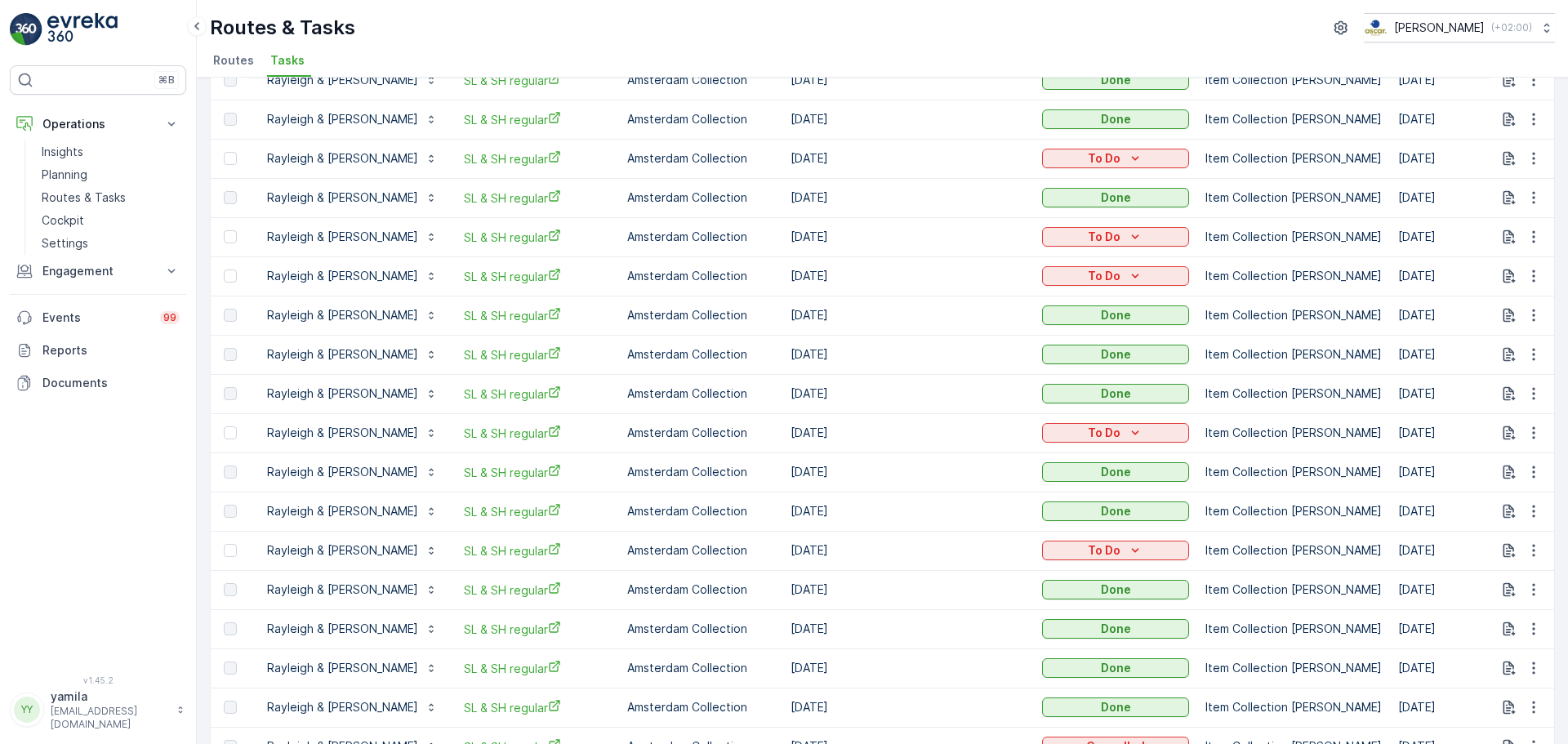 scroll, scrollTop: 1478, scrollLeft: 0, axis: vertical 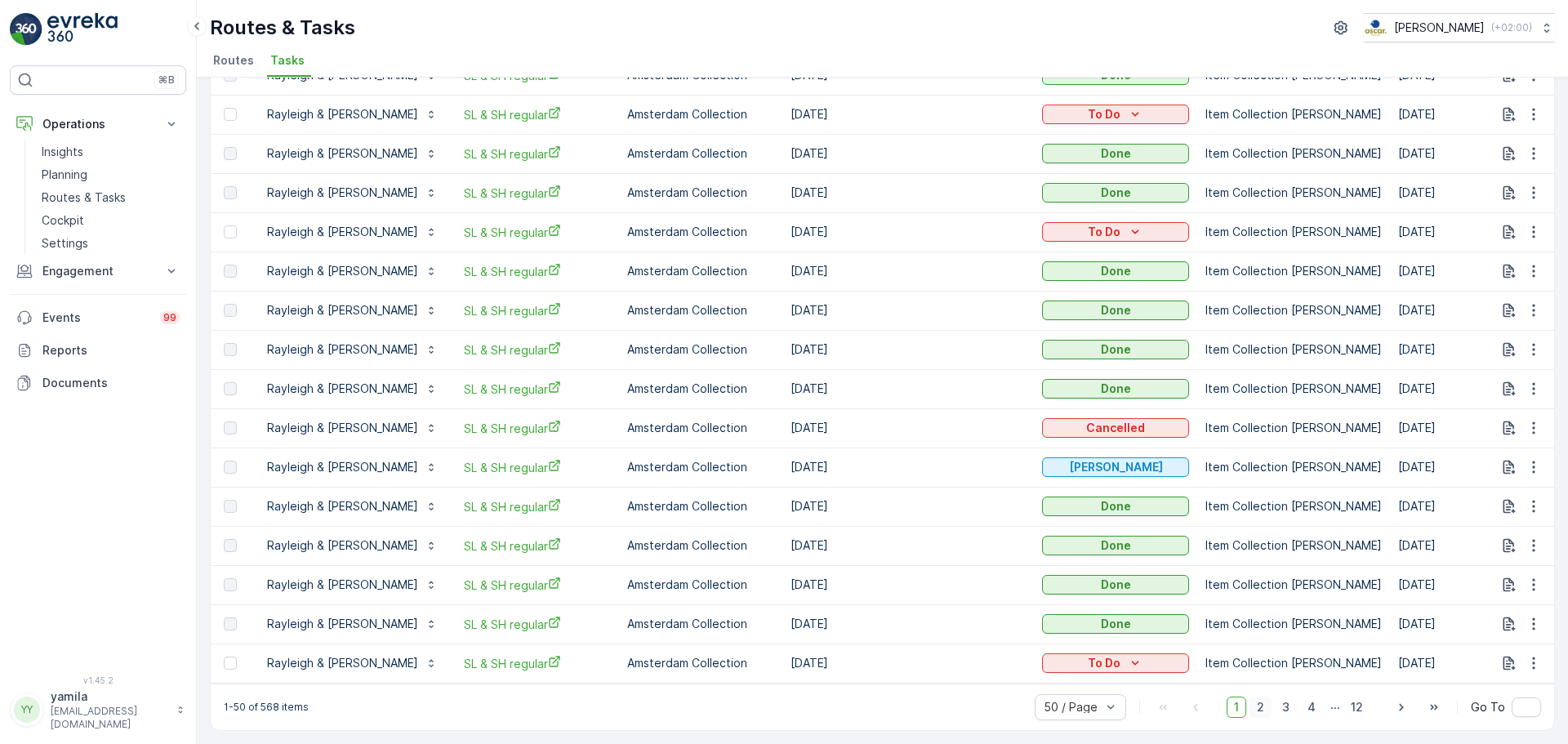 click on "2" at bounding box center [1260, 707] 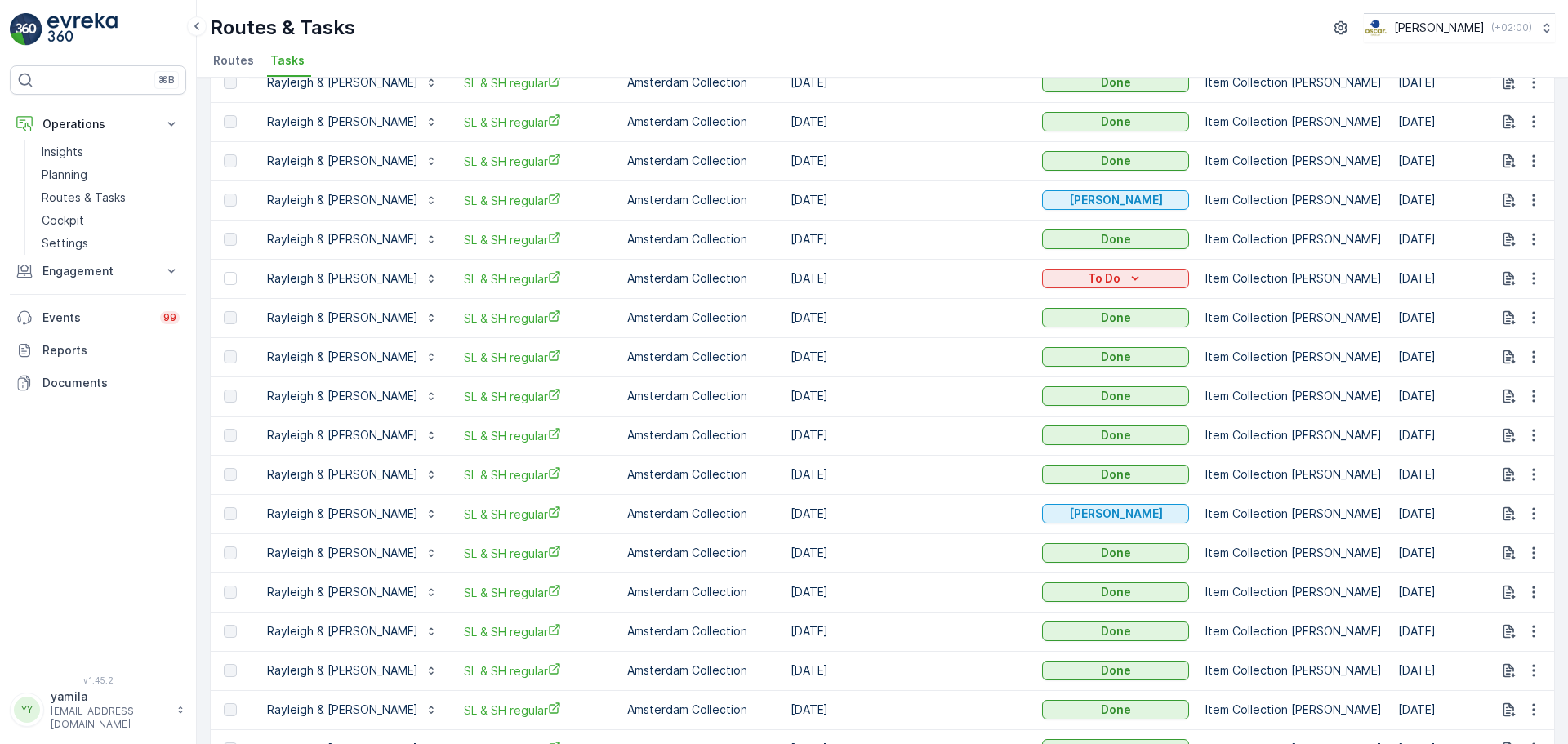 scroll, scrollTop: 1478, scrollLeft: 0, axis: vertical 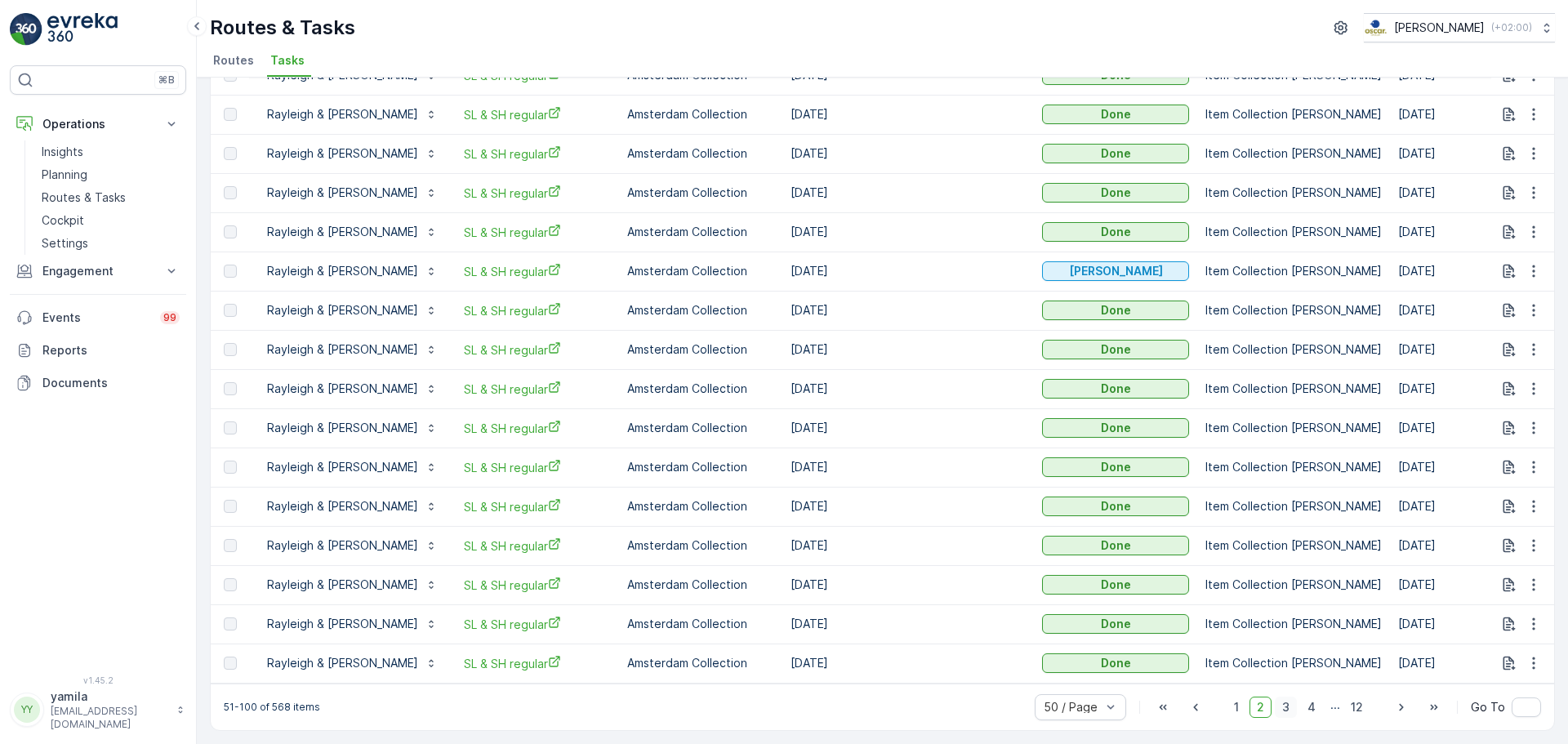 click on "3" at bounding box center [1285, 707] 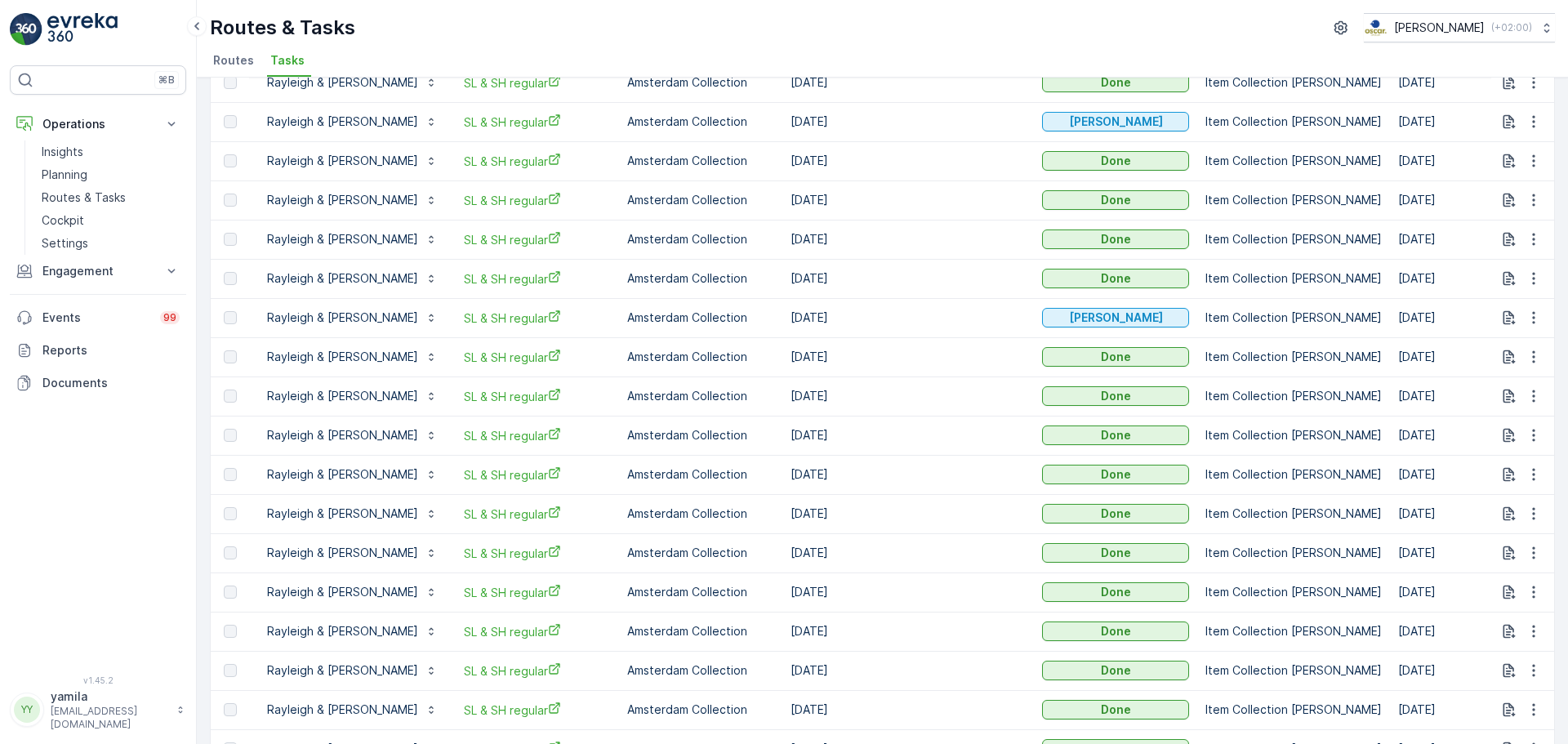 scroll, scrollTop: 1478, scrollLeft: 0, axis: vertical 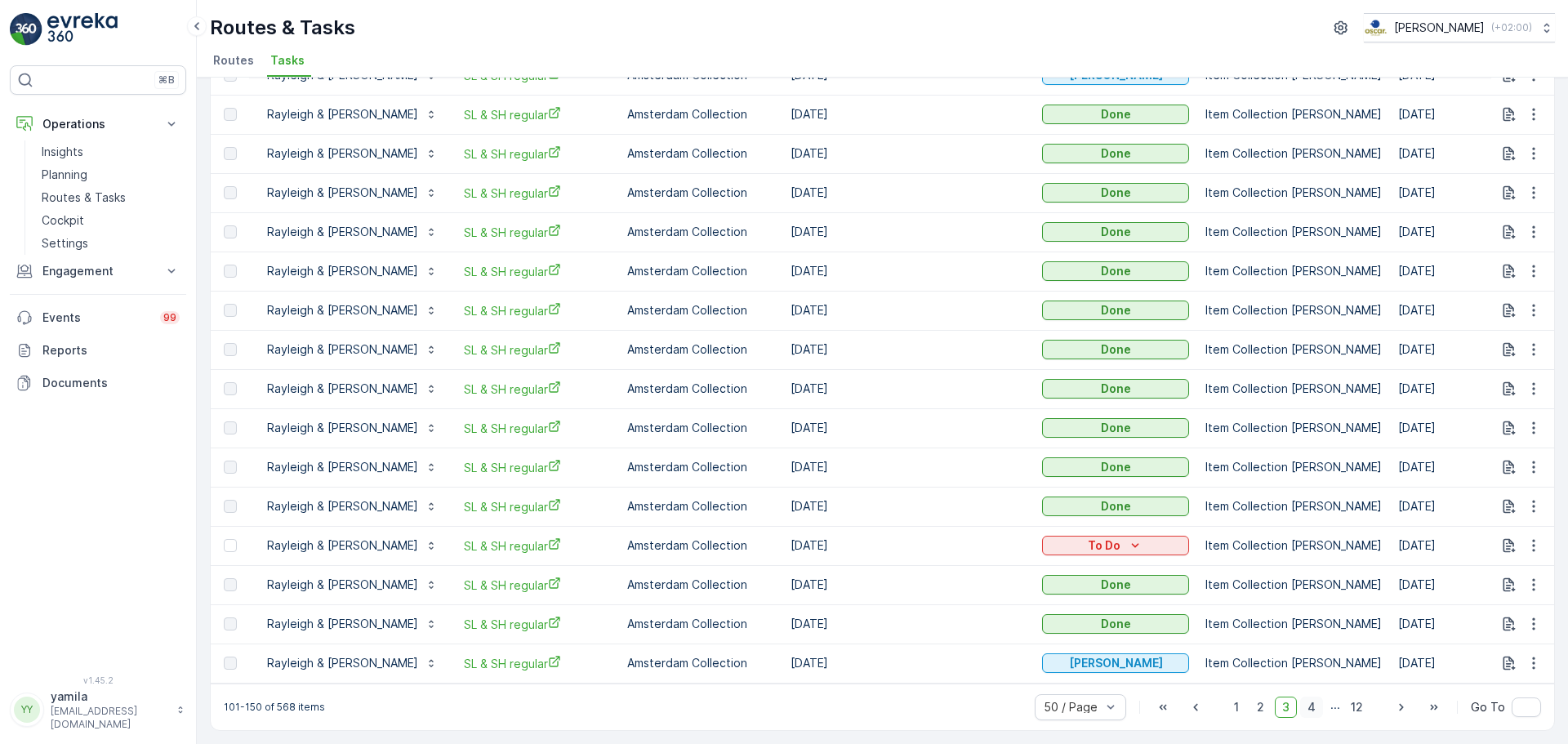 click on "4" at bounding box center [1312, 707] 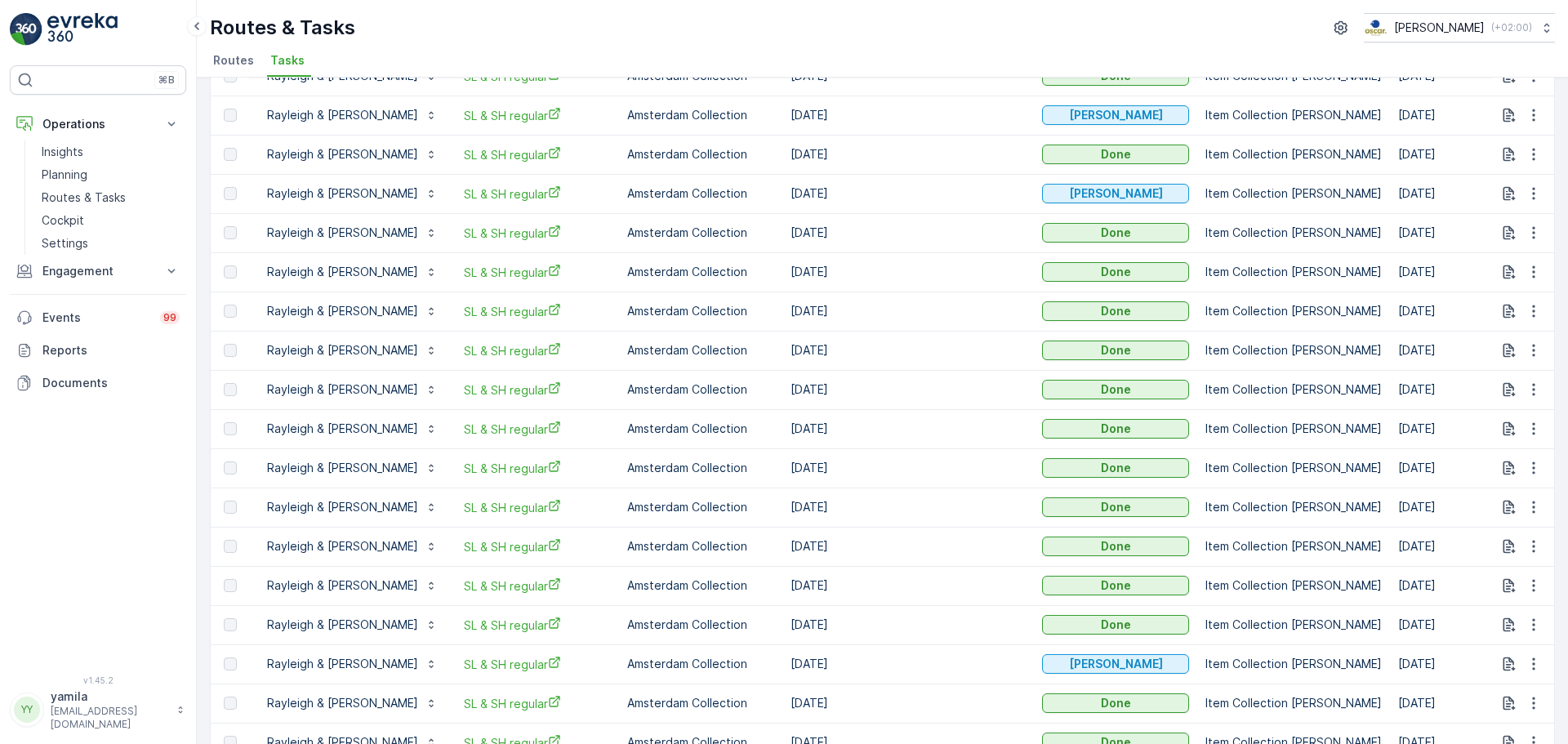 scroll, scrollTop: 0, scrollLeft: 0, axis: both 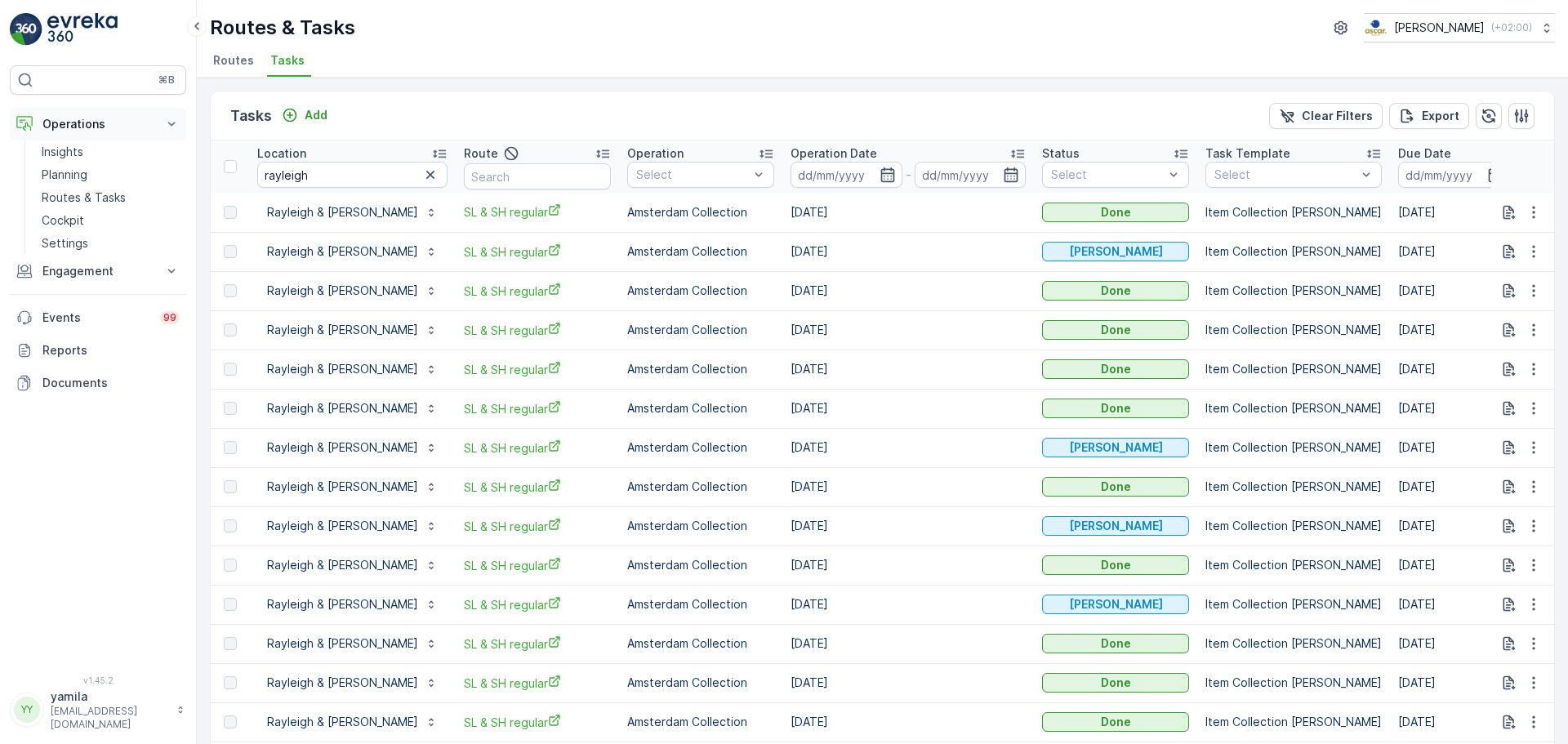 click on "Operations" at bounding box center (98, 124) 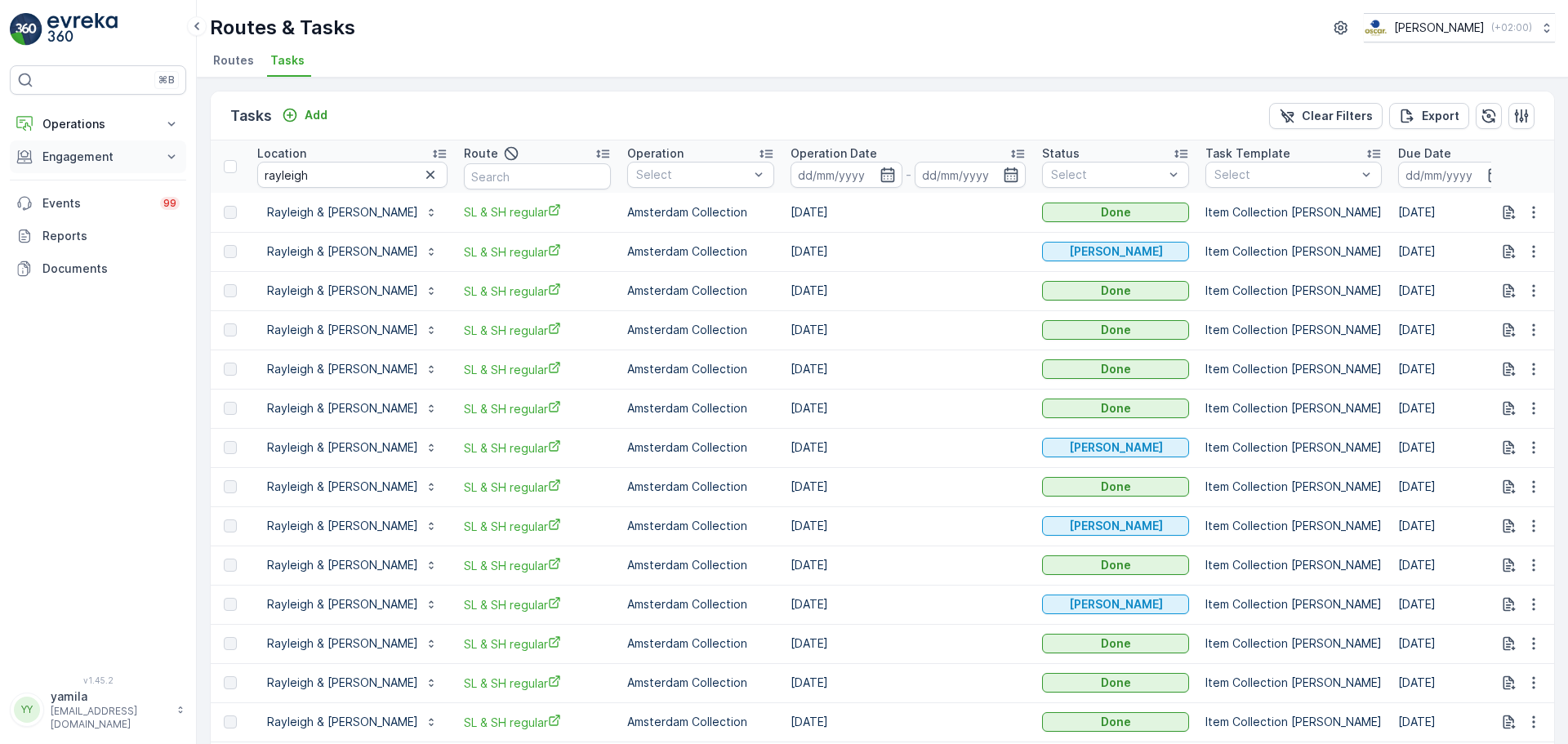 click on "Engagement" at bounding box center (98, 157) 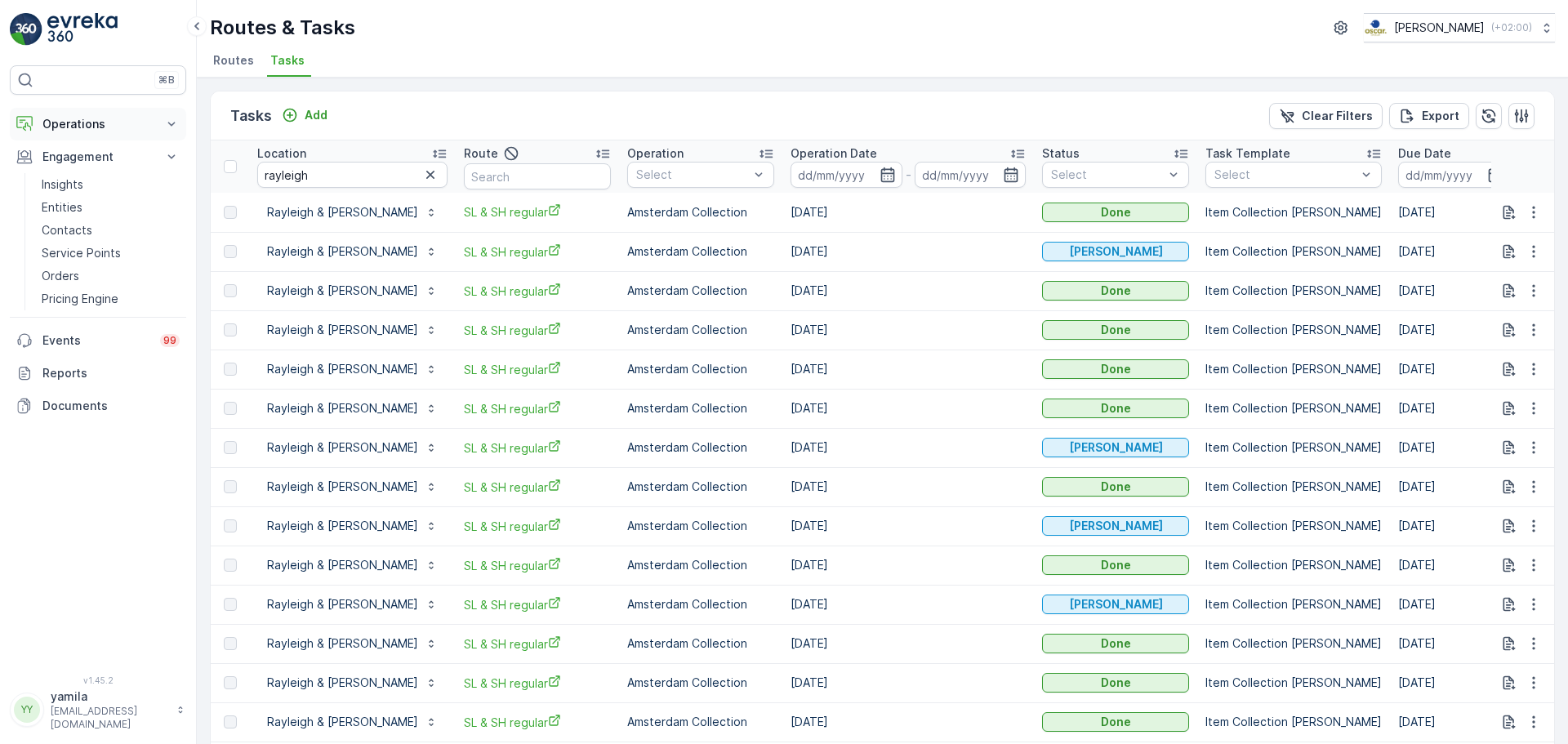 click on "Operations" at bounding box center [98, 124] 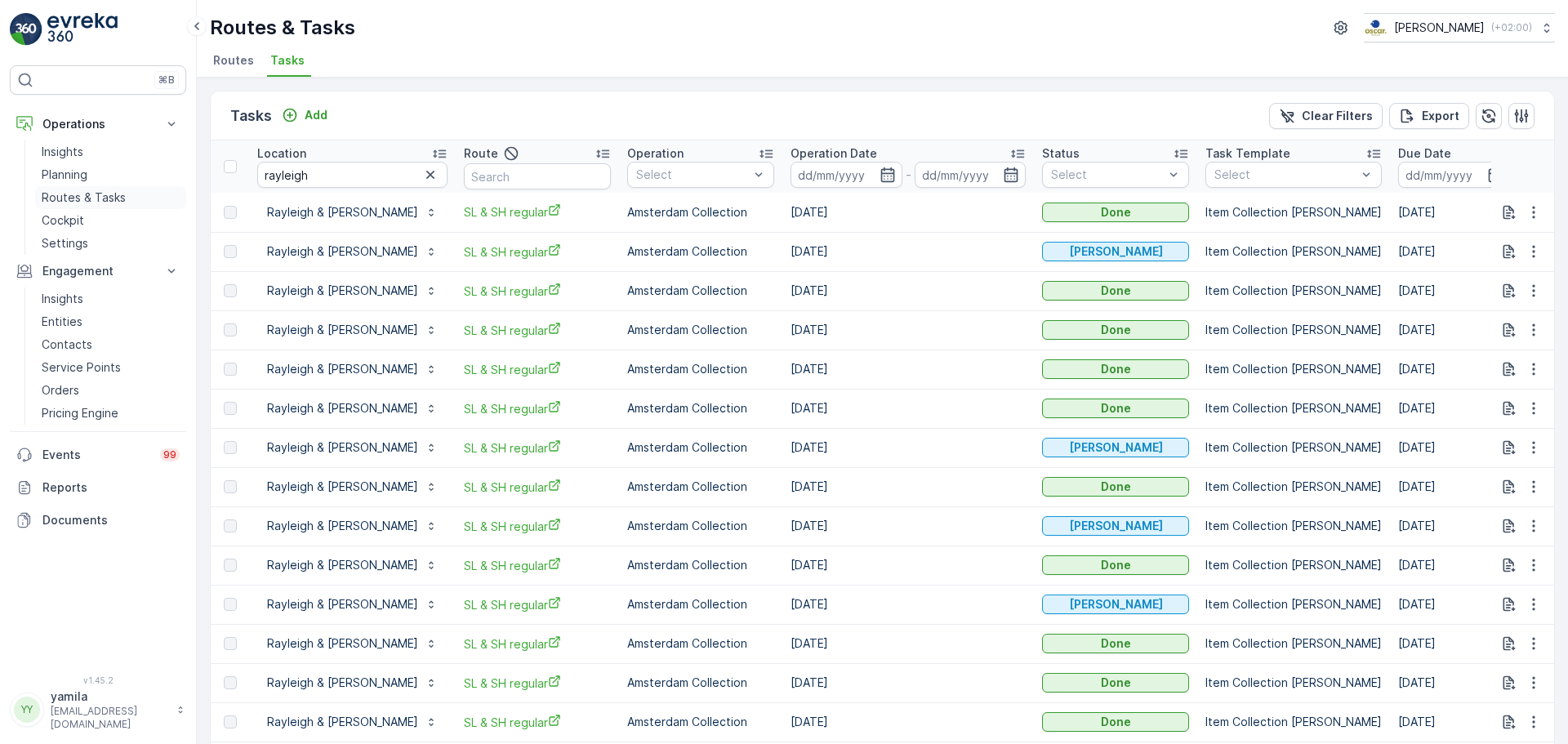 click on "Routes & Tasks" at bounding box center (83, 198) 